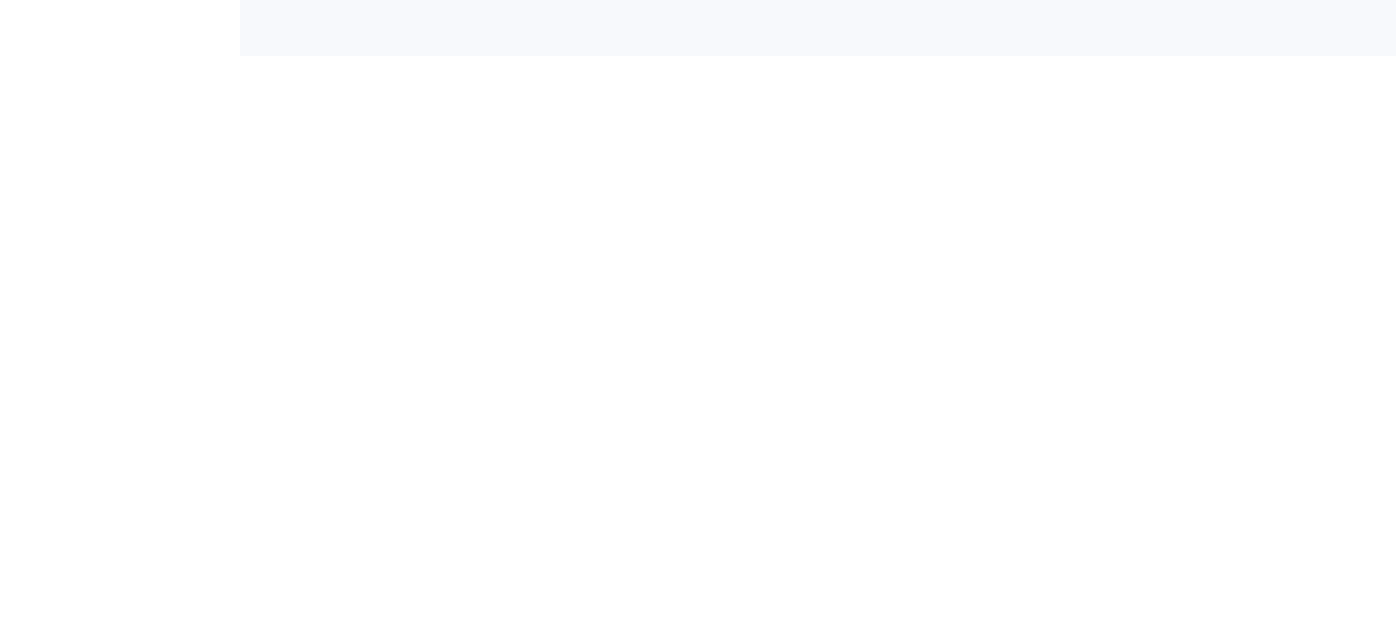 scroll, scrollTop: 0, scrollLeft: 0, axis: both 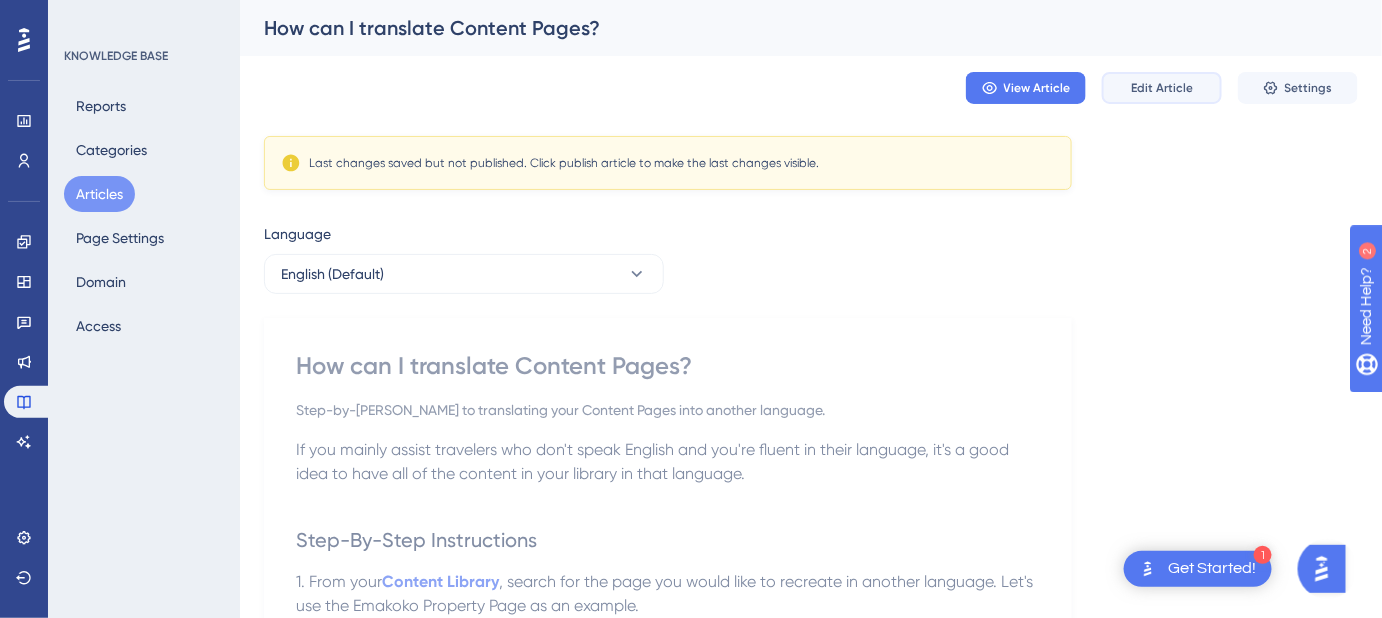 drag, startPoint x: 1179, startPoint y: 100, endPoint x: 1130, endPoint y: 150, distance: 70.00714 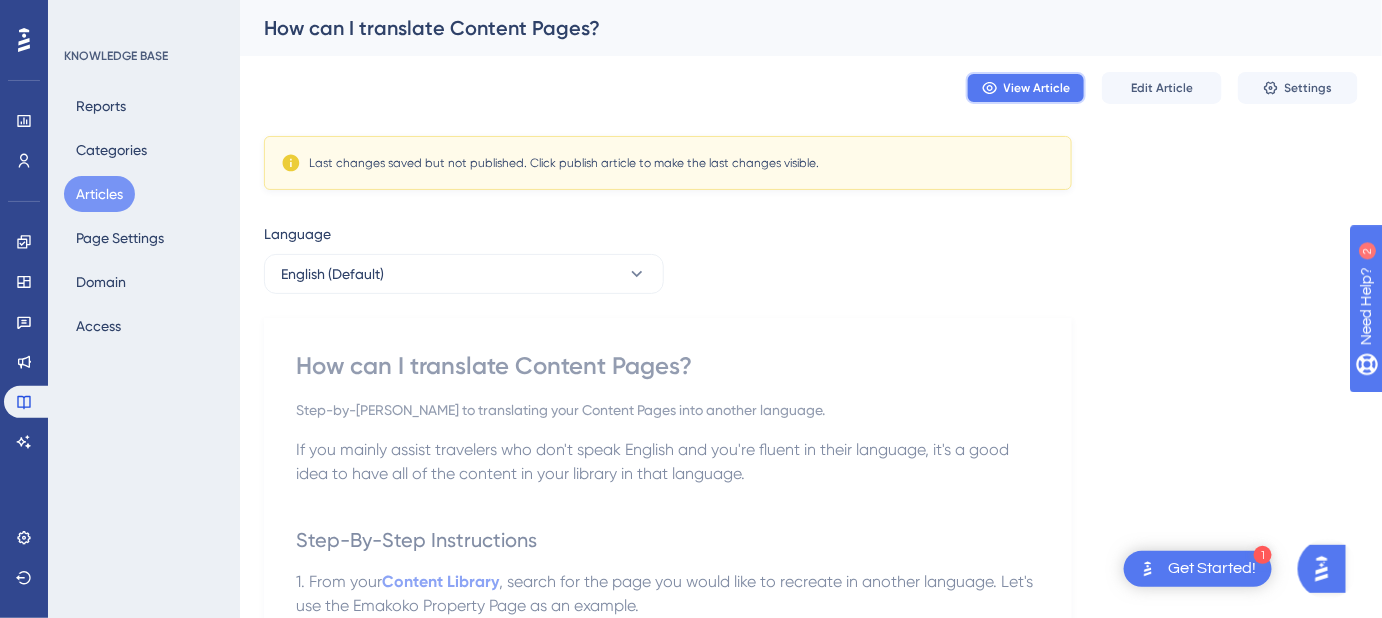 drag, startPoint x: 1044, startPoint y: 94, endPoint x: 1186, endPoint y: 116, distance: 143.69412 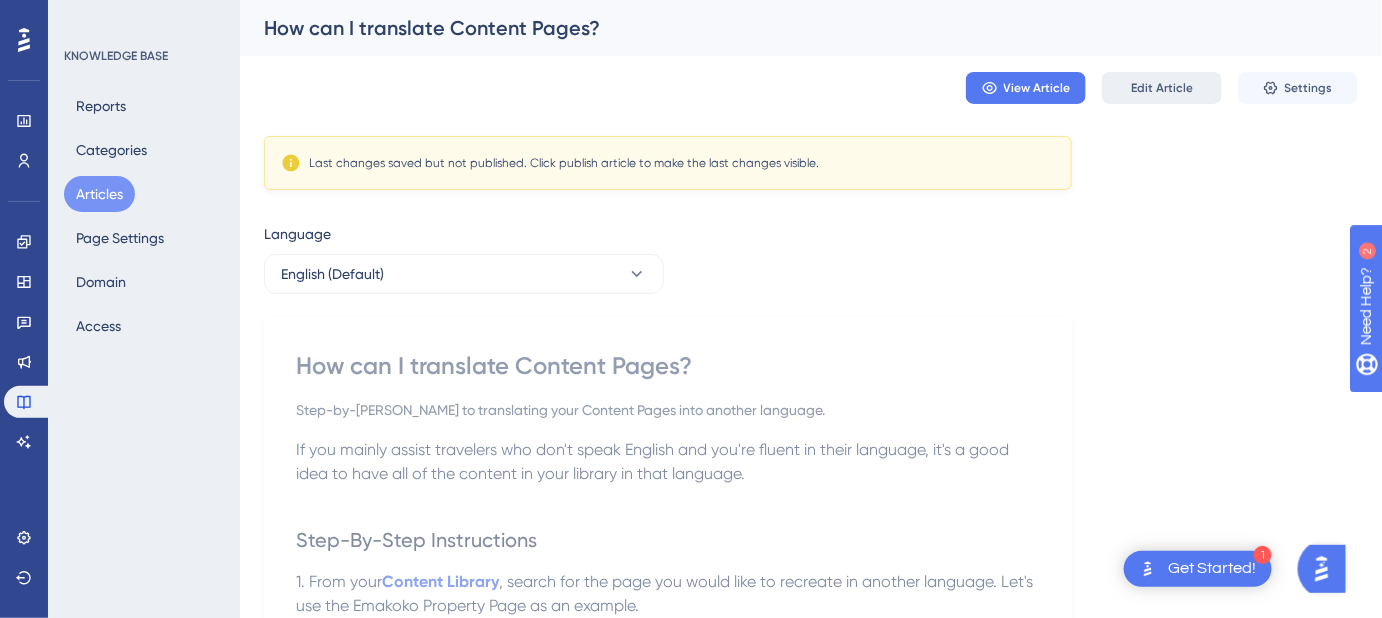 click on "Edit Article" at bounding box center (1162, 88) 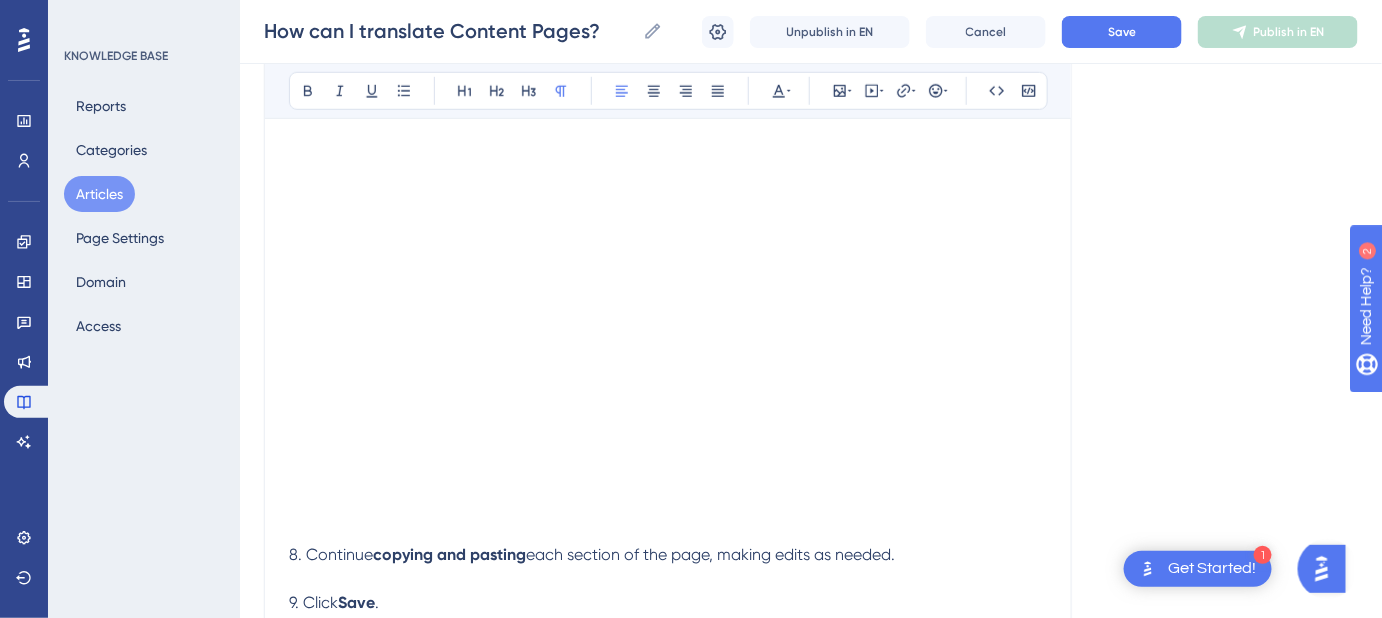 scroll, scrollTop: 2992, scrollLeft: 0, axis: vertical 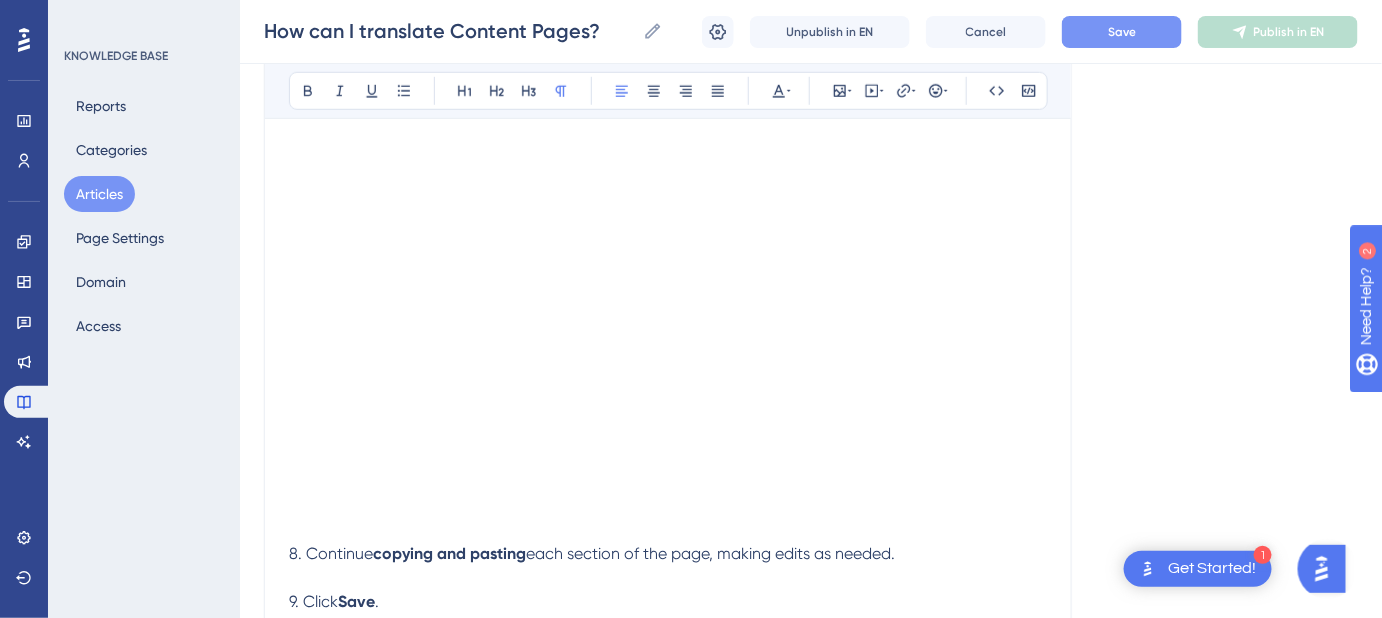 click on "Save" at bounding box center (1122, 32) 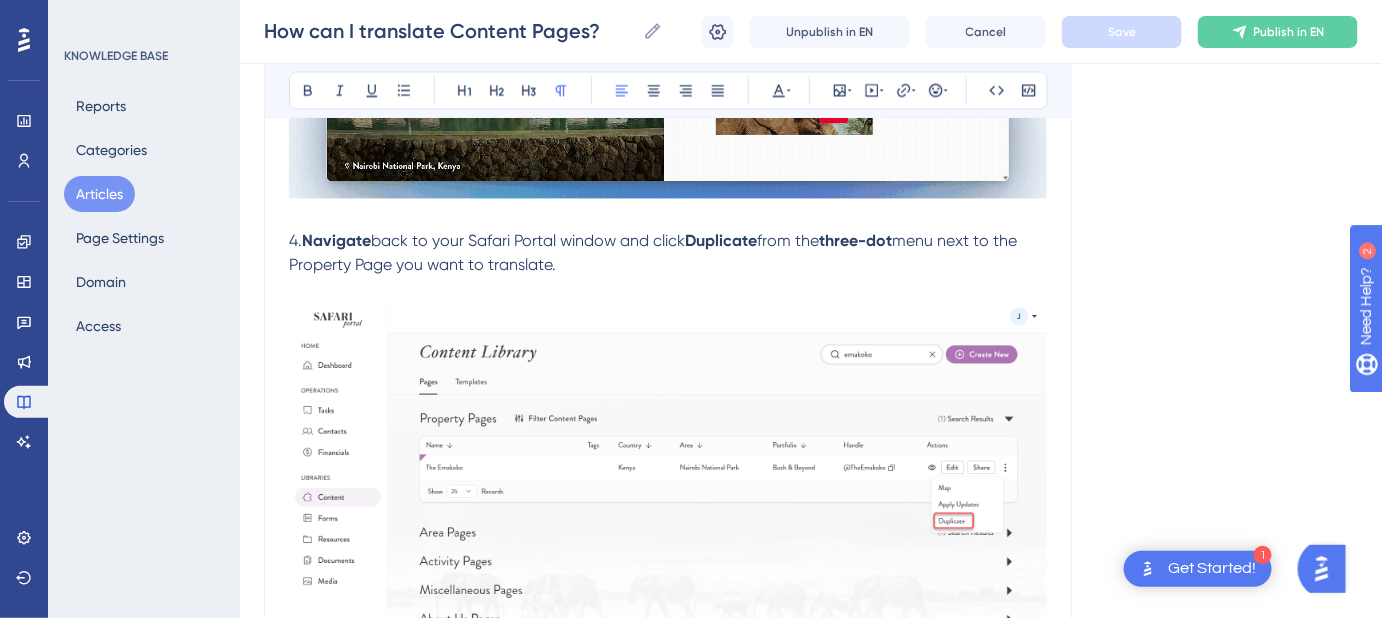 scroll, scrollTop: 1538, scrollLeft: 0, axis: vertical 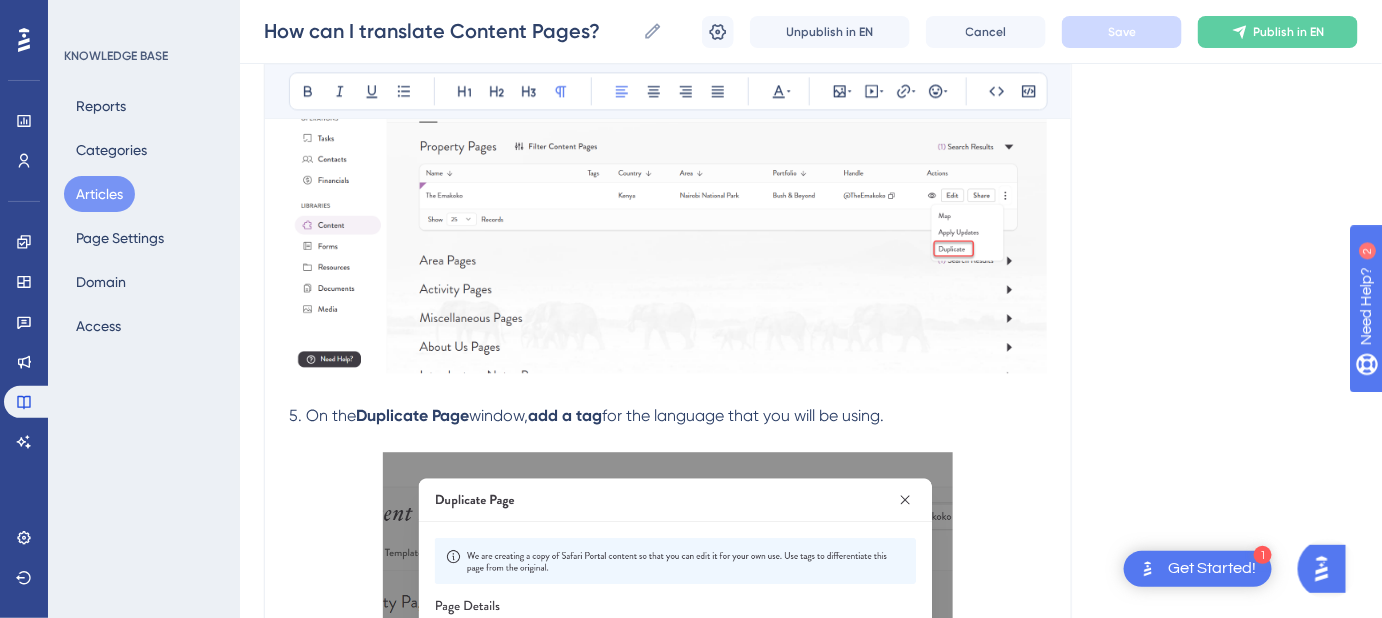 click at bounding box center [668, 201] 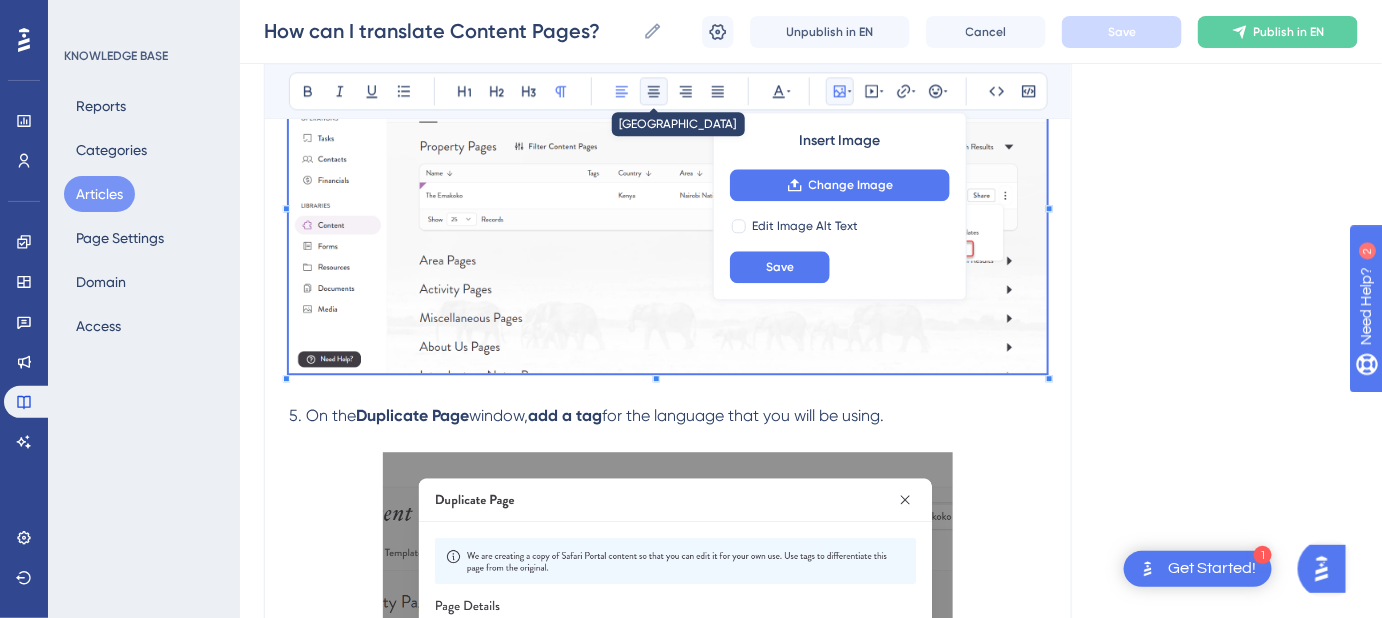 click 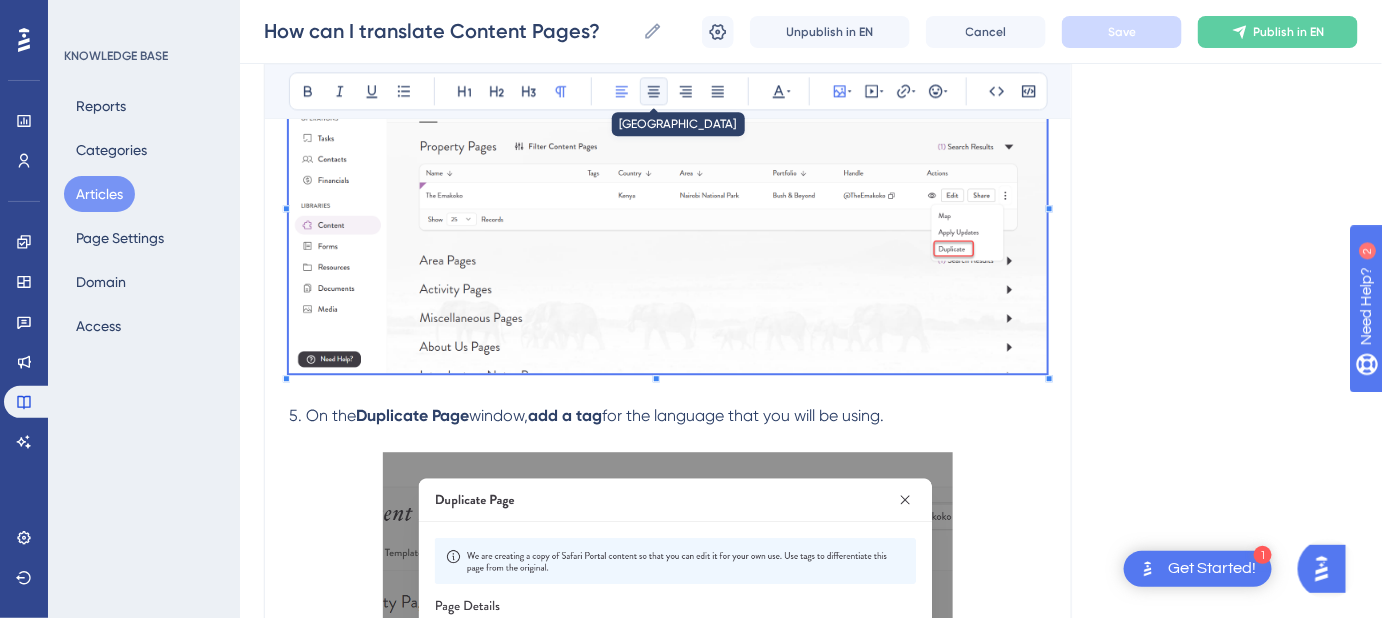 click 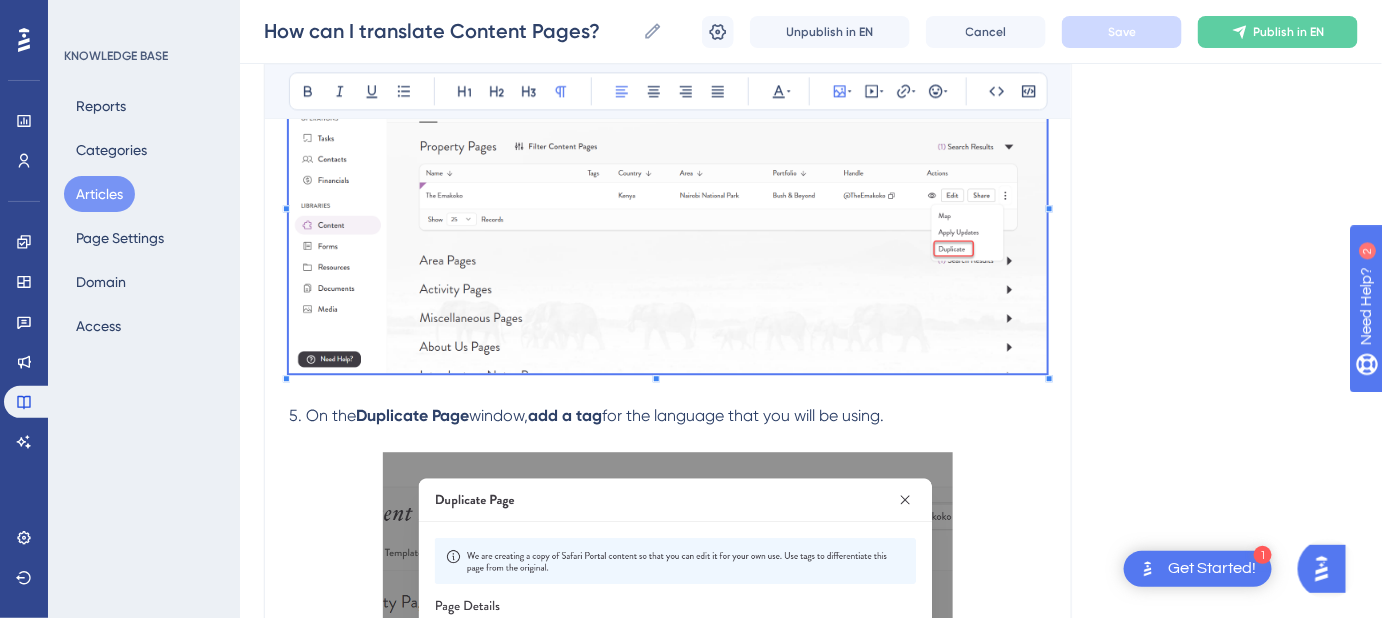 click on "Language English (Default) How can I translate Content Pages? Step-by-step guide to translating your Content Pages into another language. Bold Italic Underline Bullet Point Heading 1 Heading 2 Heading 3 Normal Align Left Align Center Align Right Align Justify Text Color Insert Image Embed Video Hyperlink Emojis Code Code Block If you mainly assist travelers who don't speak English and you're fluent in their language, it's a good idea to have all of the content in your library in that language. Step-By-Step Instructions 1. From your  Content Library , search for the page you would like to recreate in another language. Let's use the Emakoko Property Page as an example. 2. Click the  Share  button to copy the link to that page. 3. Paste the URL into a different window. Then click the  gray translation widget  on the left side and select the language you want to translate it to. 4.  Navigate  back to your Safari Portal window and click  Duplicate  from the  three-dot 5. On the  Duplicate Page  window,  add a tag" at bounding box center (811, 437) 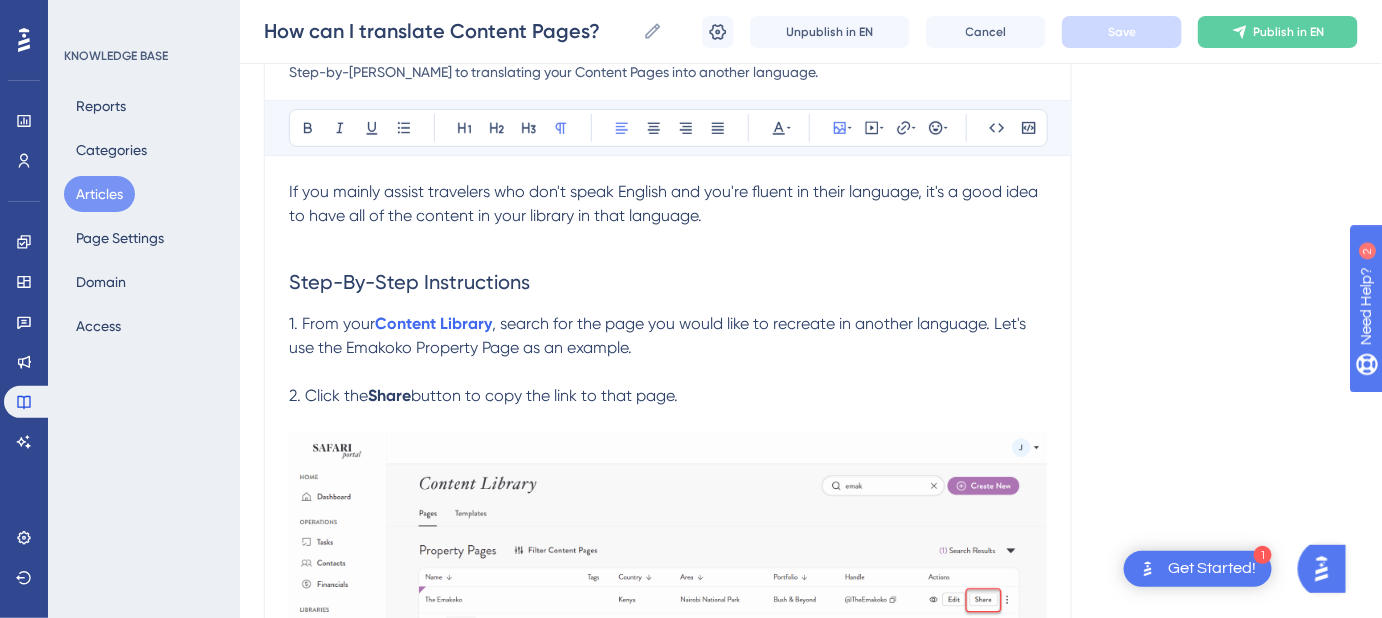 scroll, scrollTop: 272, scrollLeft: 0, axis: vertical 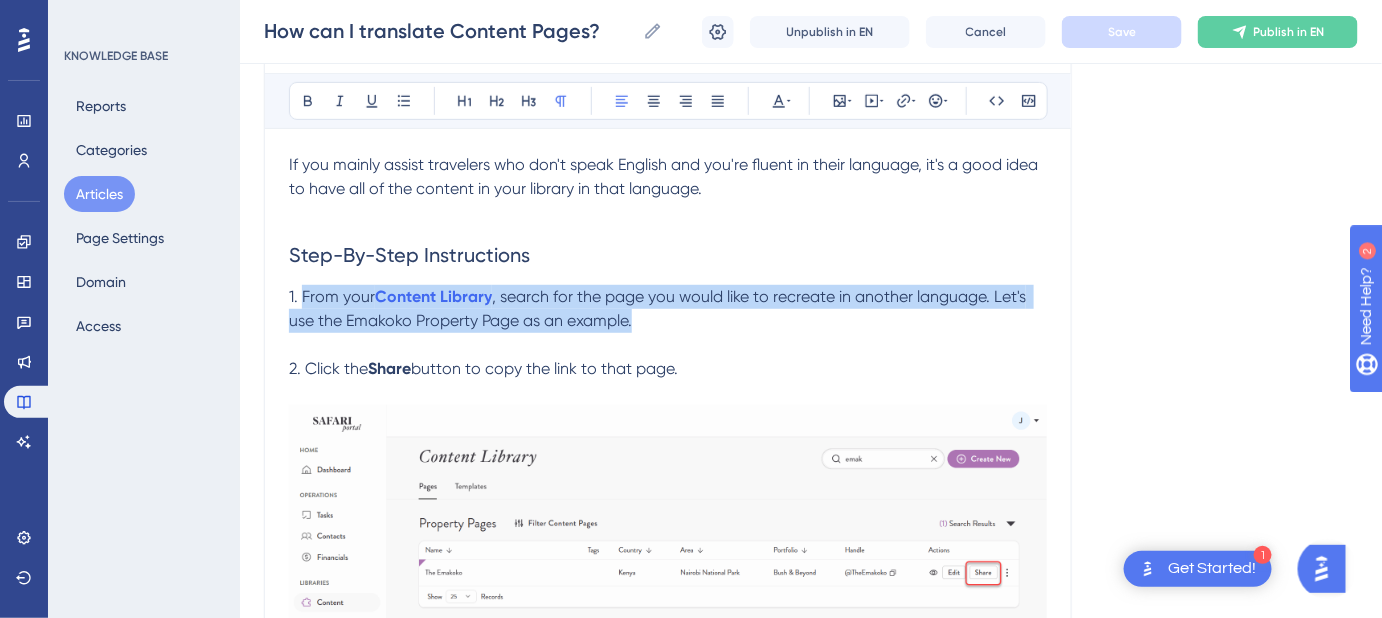 drag, startPoint x: 658, startPoint y: 322, endPoint x: 303, endPoint y: 300, distance: 355.68103 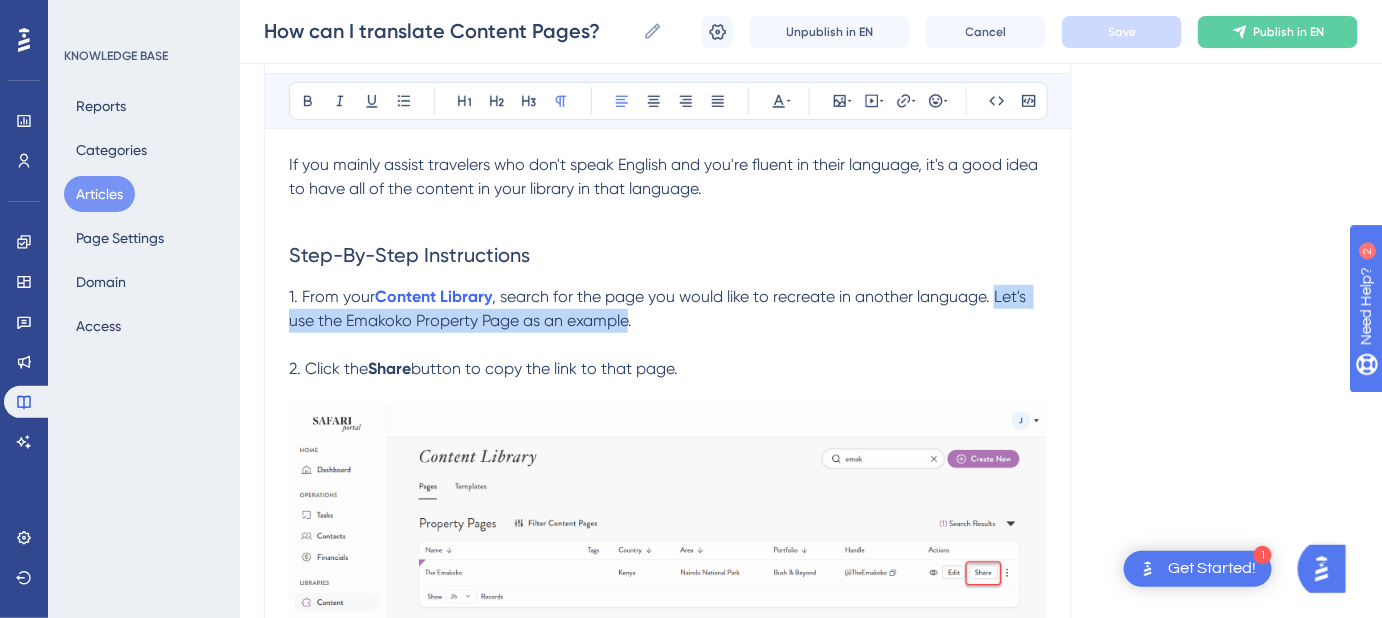 drag, startPoint x: 633, startPoint y: 319, endPoint x: 997, endPoint y: 296, distance: 364.72592 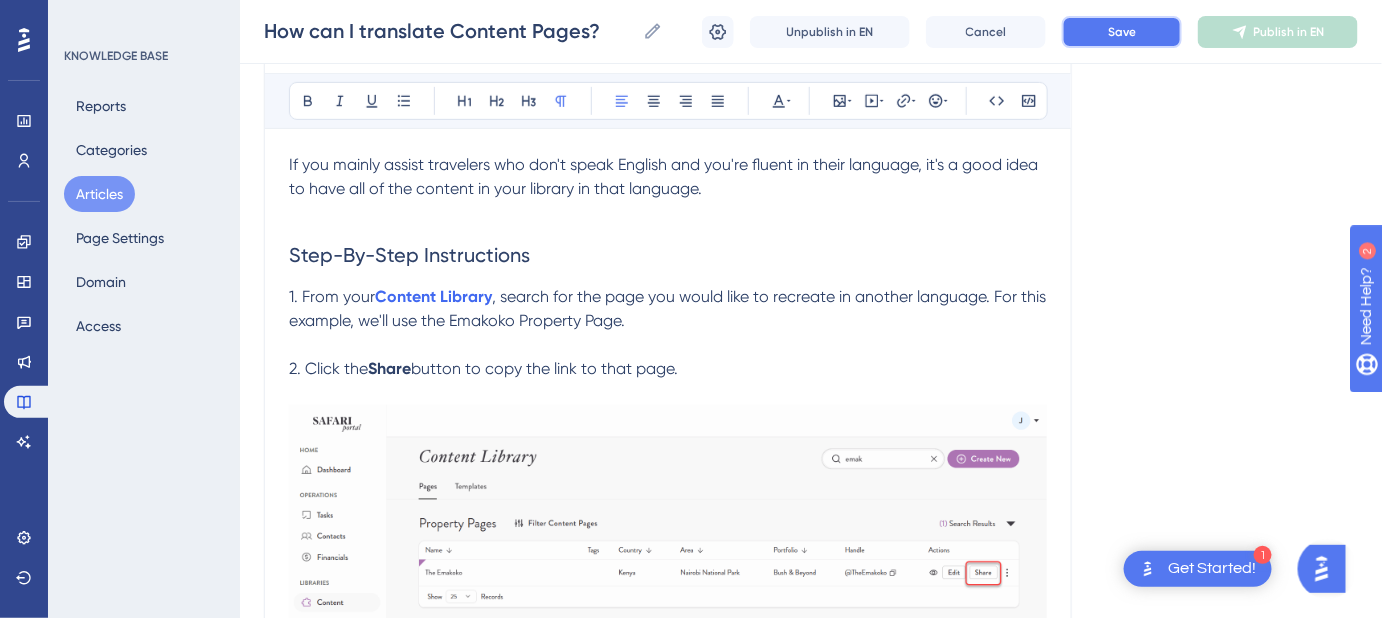 click on "Save" at bounding box center (1122, 32) 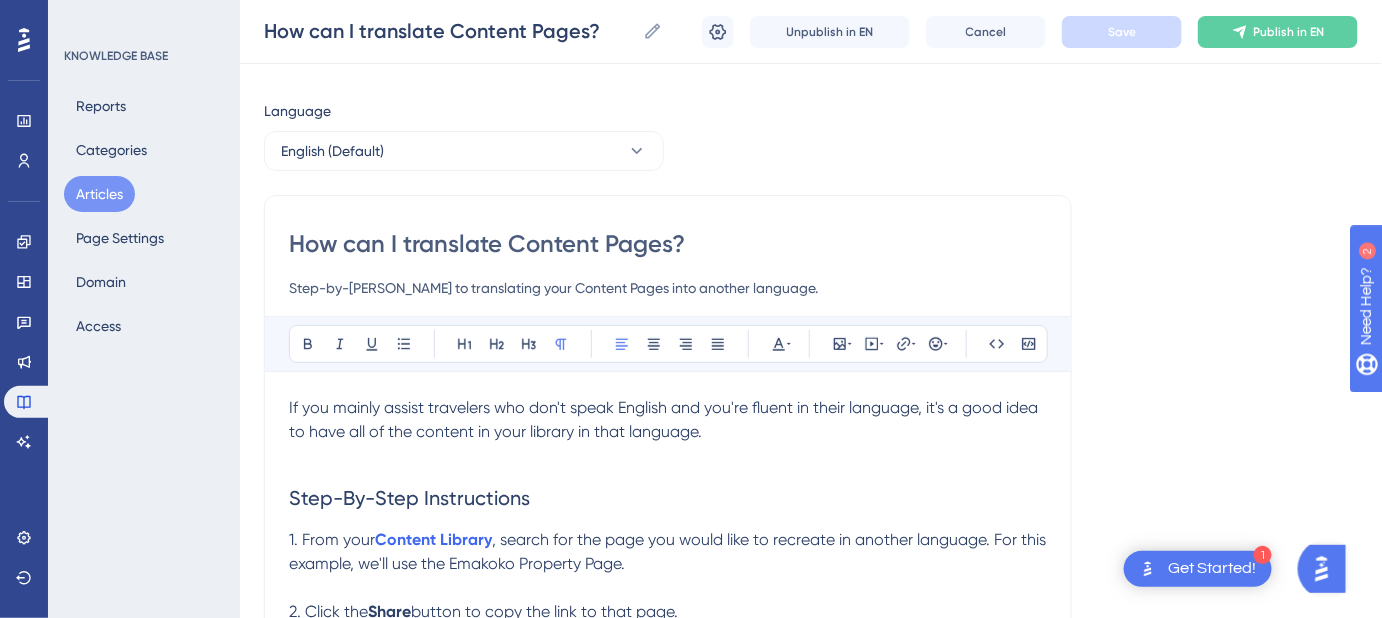scroll, scrollTop: 0, scrollLeft: 0, axis: both 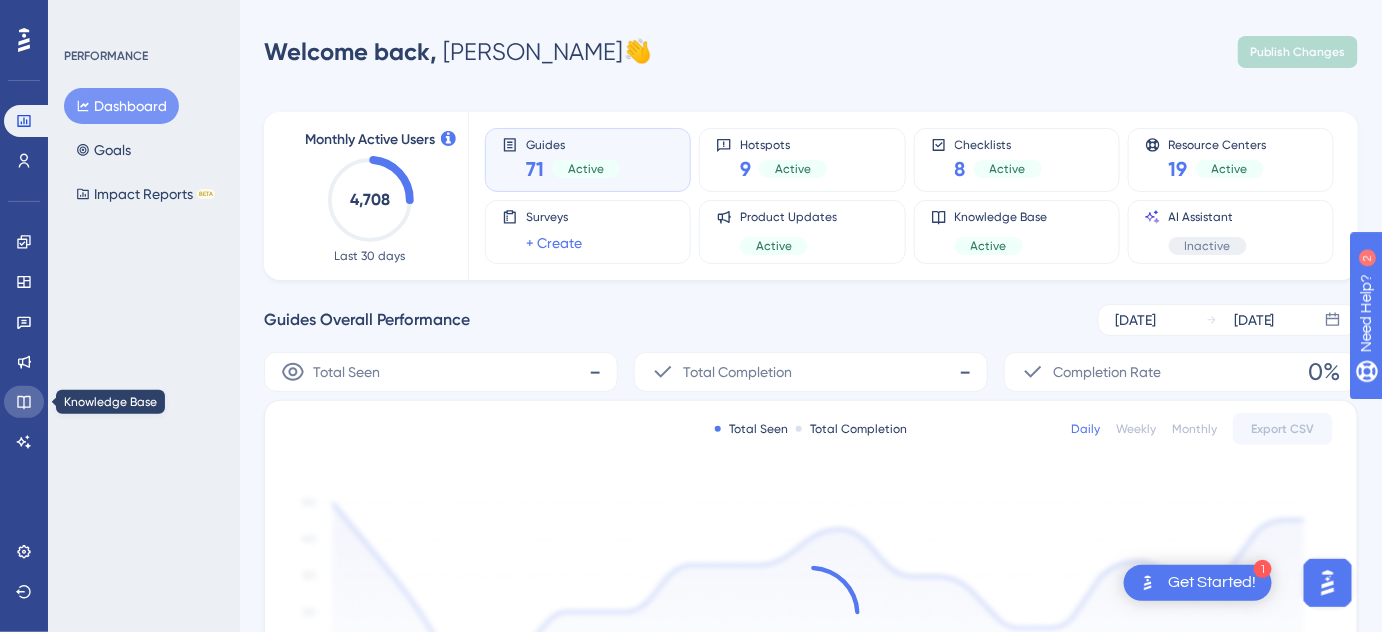 click 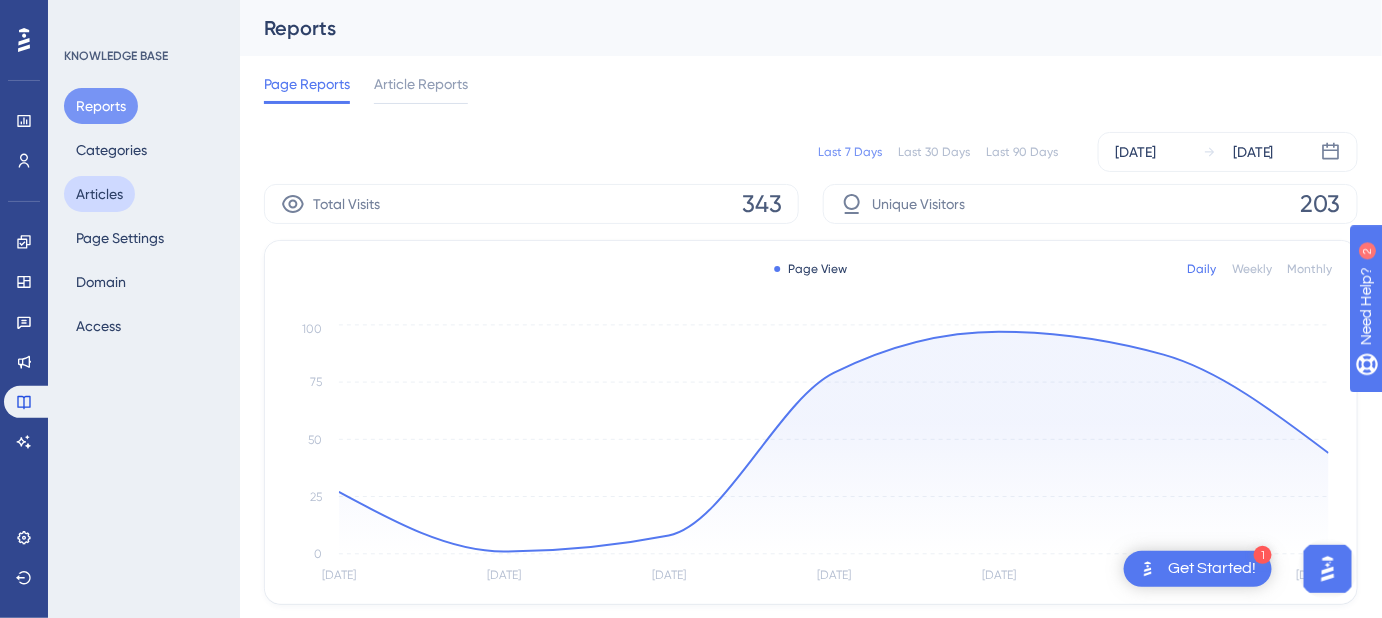click on "Articles" at bounding box center [99, 194] 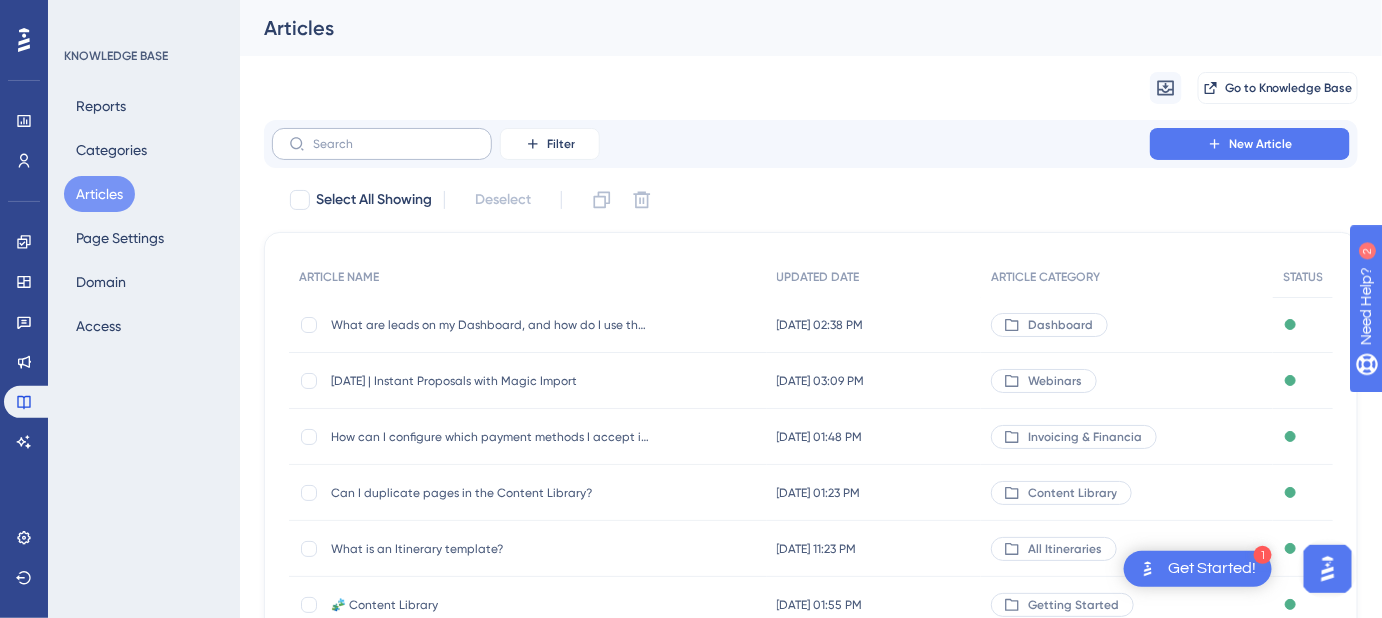 click at bounding box center (382, 144) 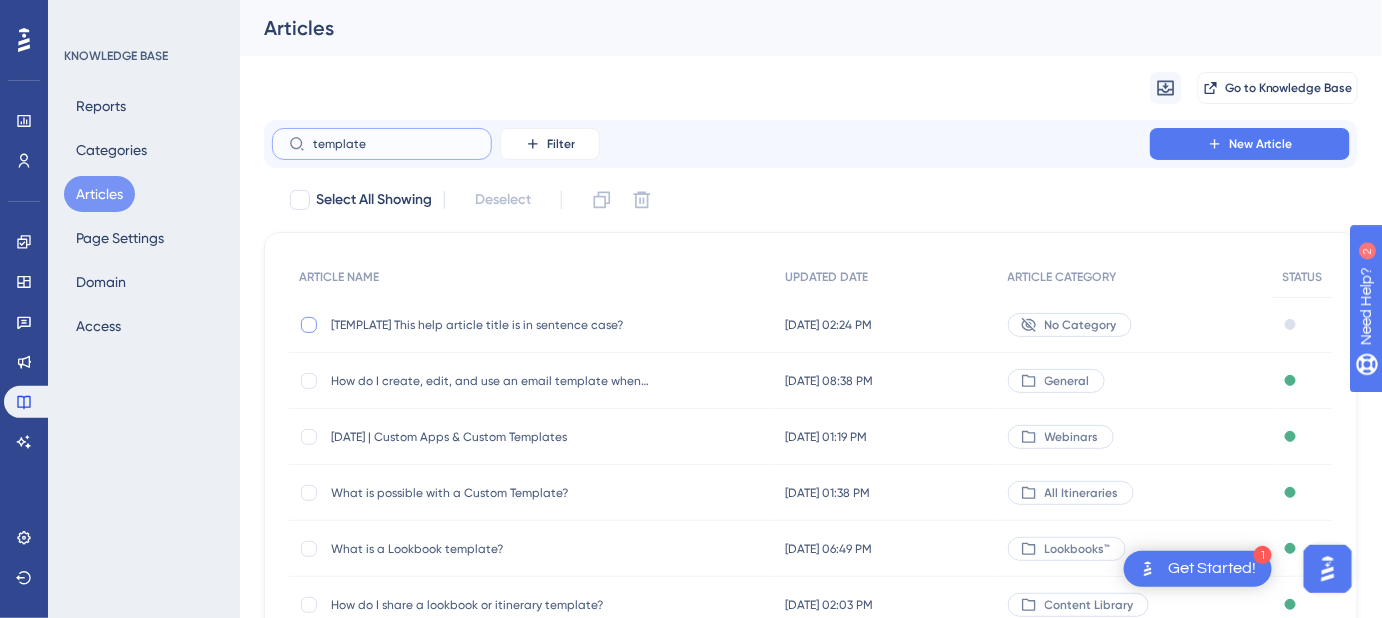 type on "template" 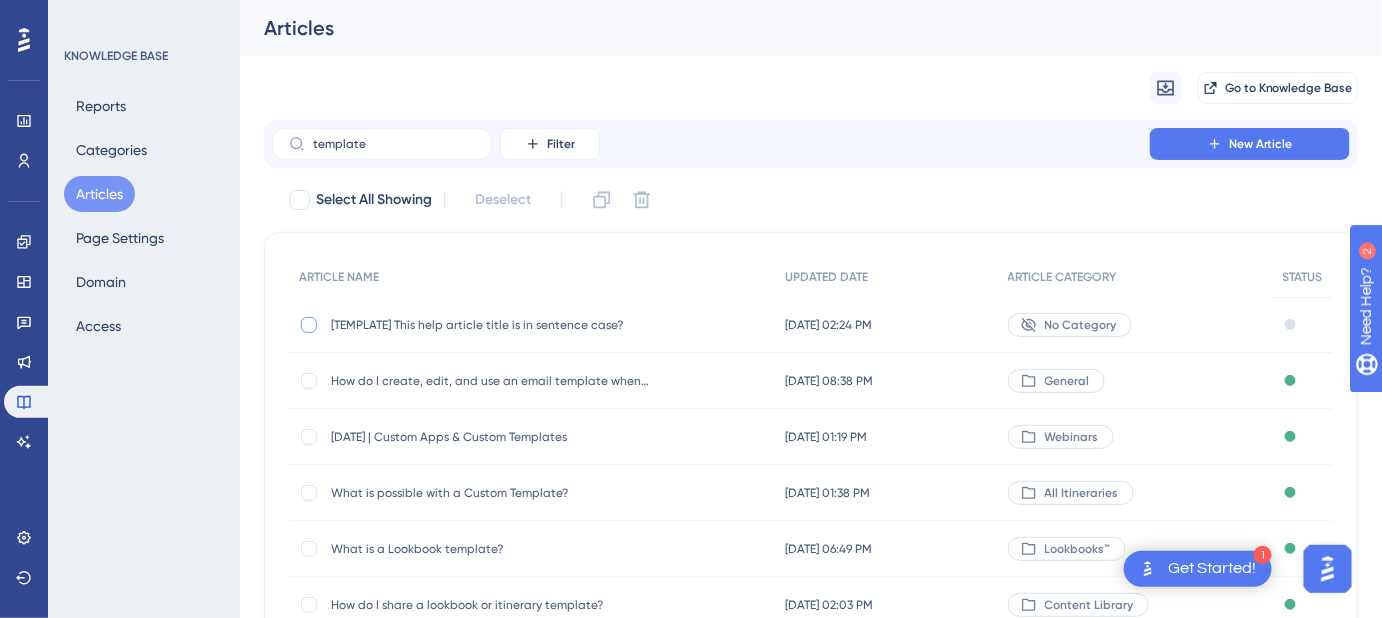 click at bounding box center (309, 325) 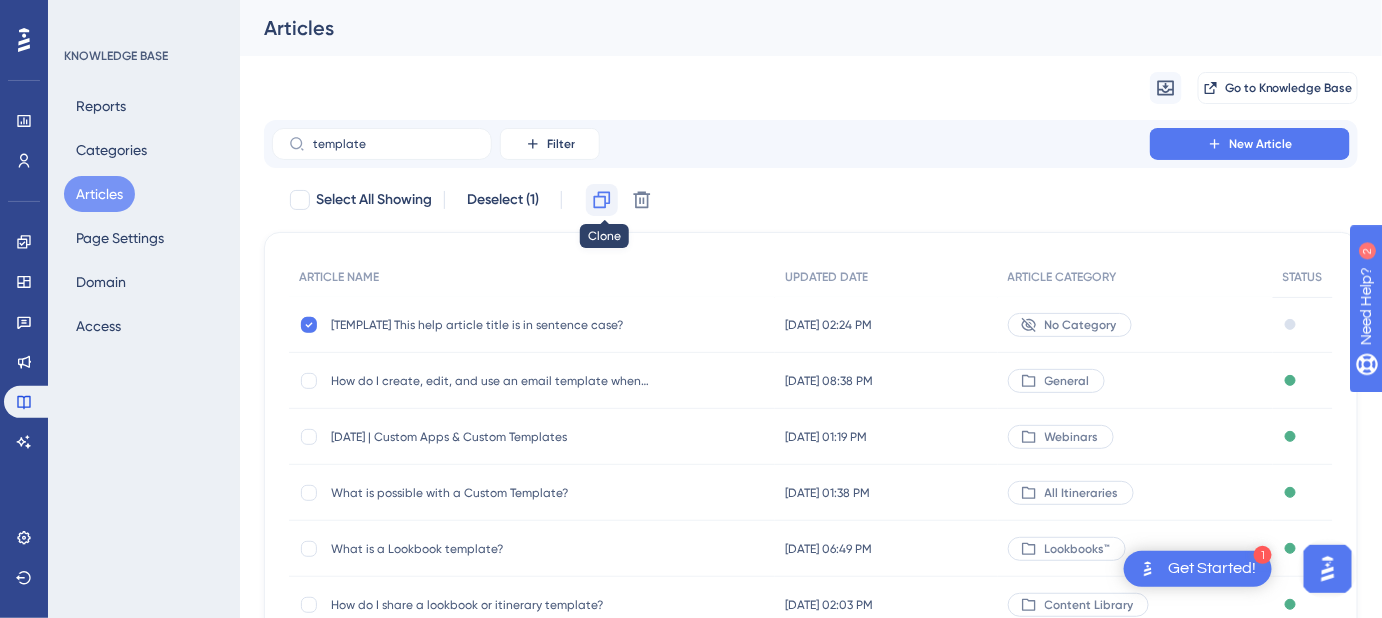 click 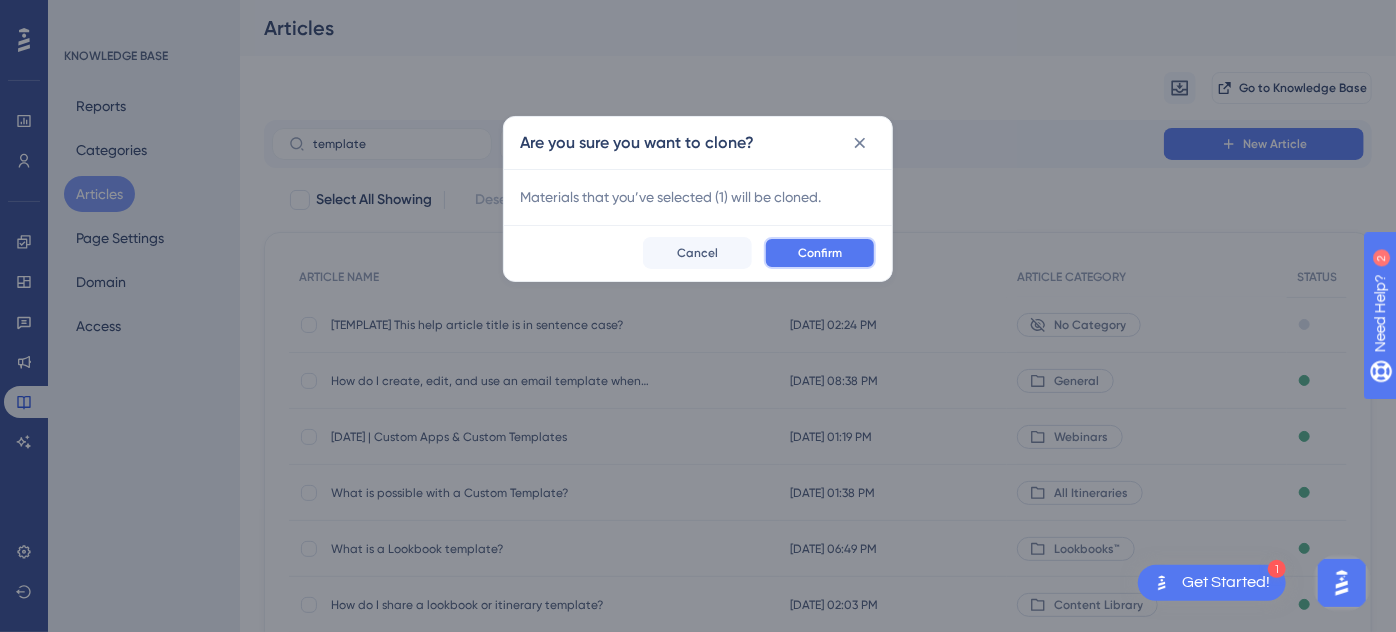 click on "Confirm" at bounding box center (820, 253) 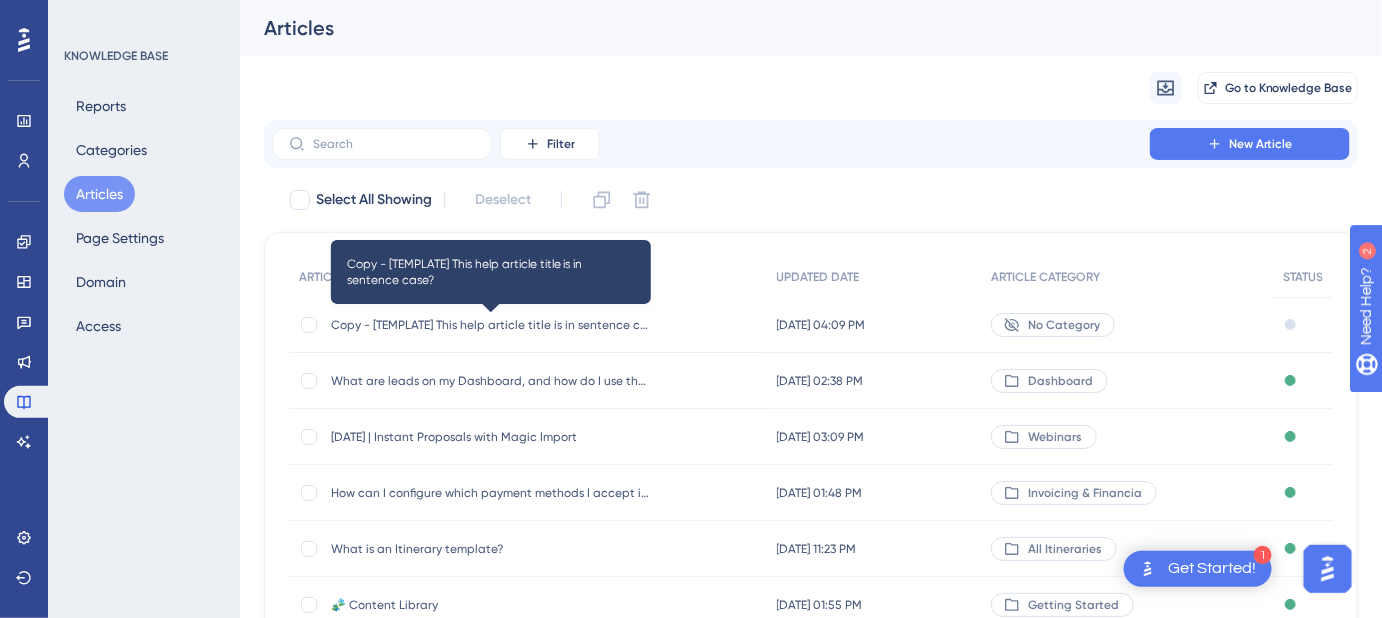 click on "Copy - [TEMPLATE] This help article title is in sentence case?" at bounding box center (491, 325) 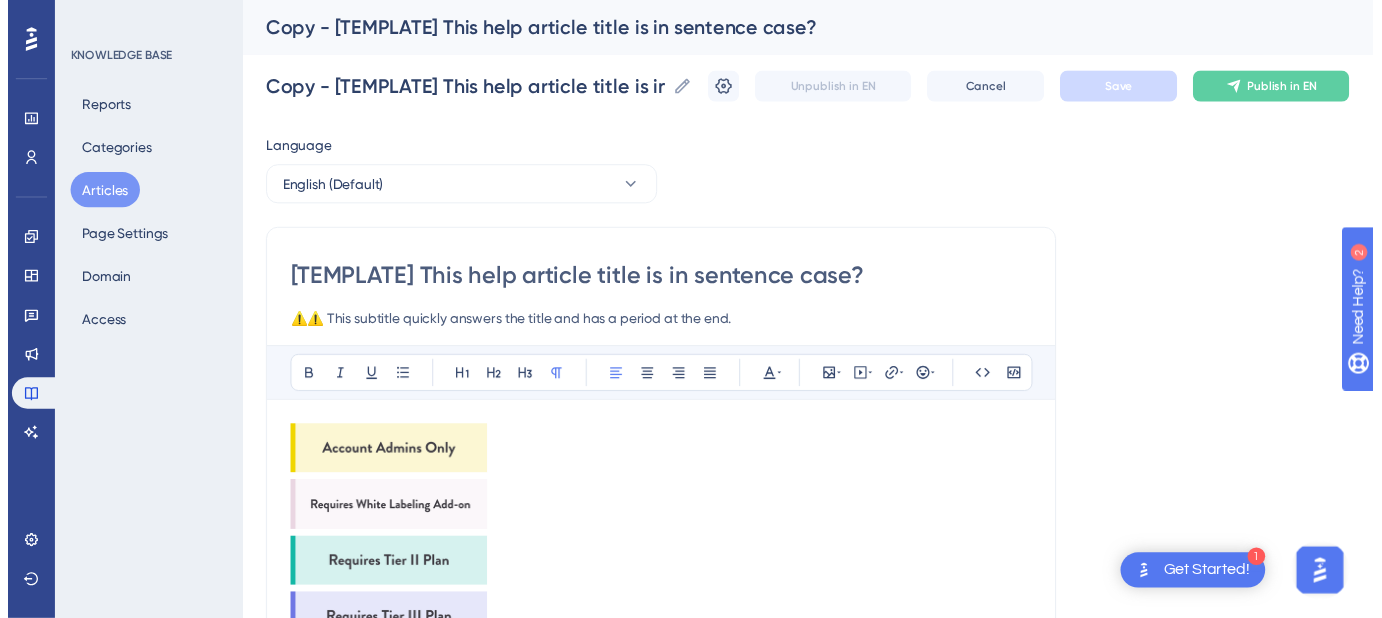 scroll, scrollTop: 829, scrollLeft: 0, axis: vertical 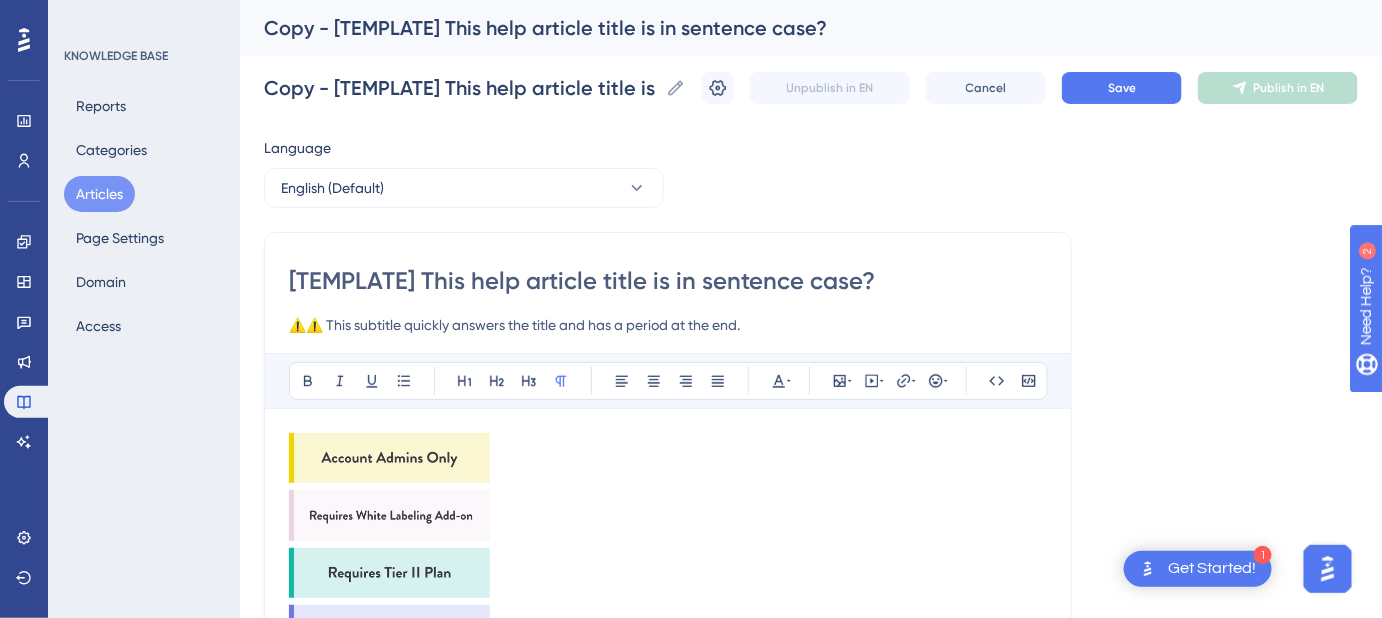 click on "[TEMPLATE] This help article title is in sentence case?" at bounding box center [668, 281] 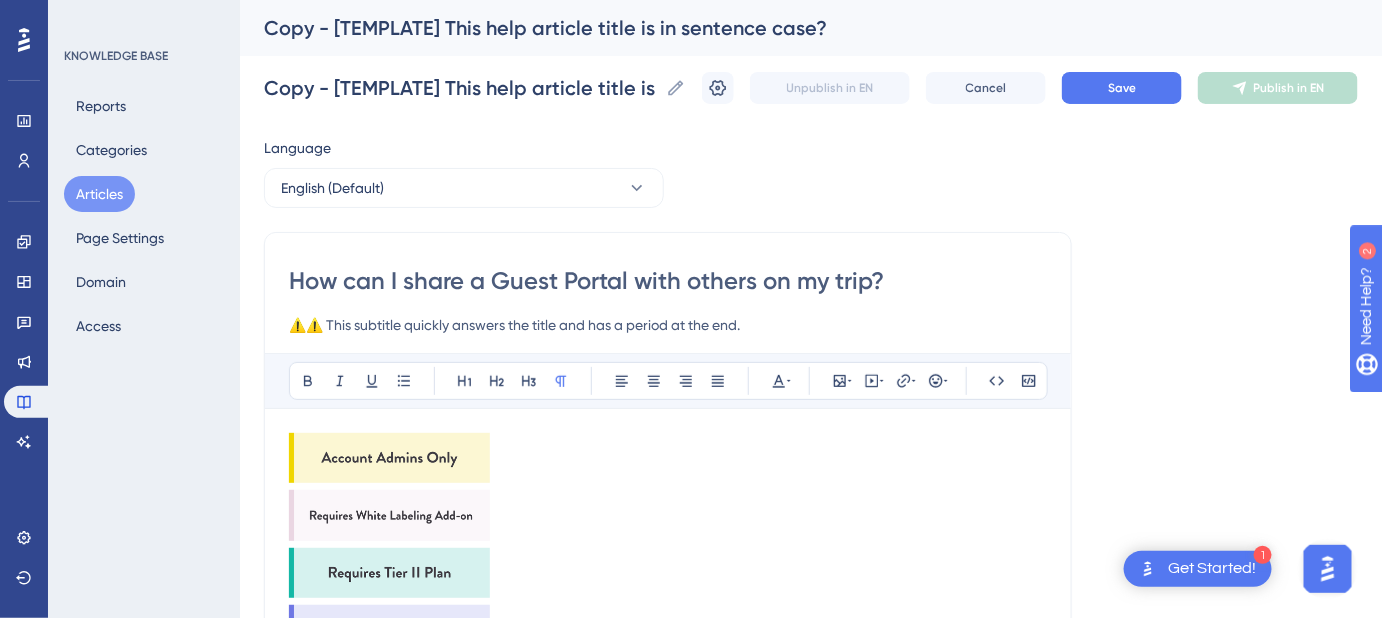 drag, startPoint x: 895, startPoint y: 280, endPoint x: 227, endPoint y: 286, distance: 668.0269 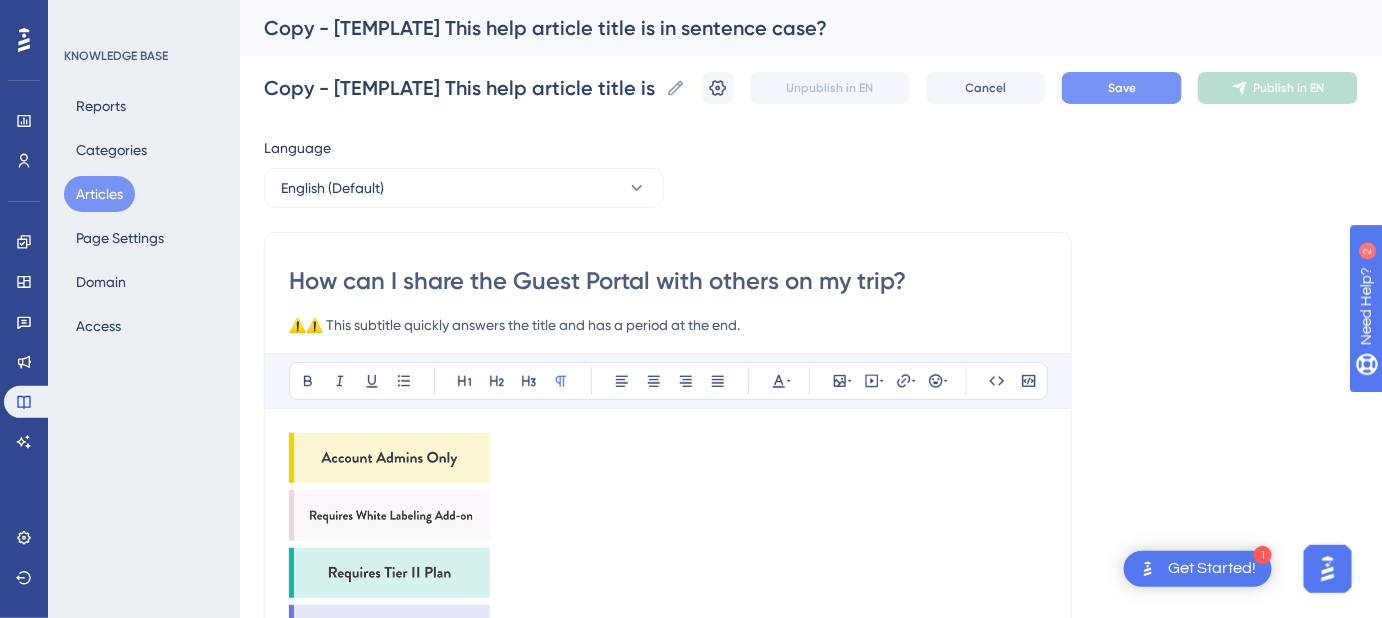 type on "How can I share the Guest Portal with others on my trip?" 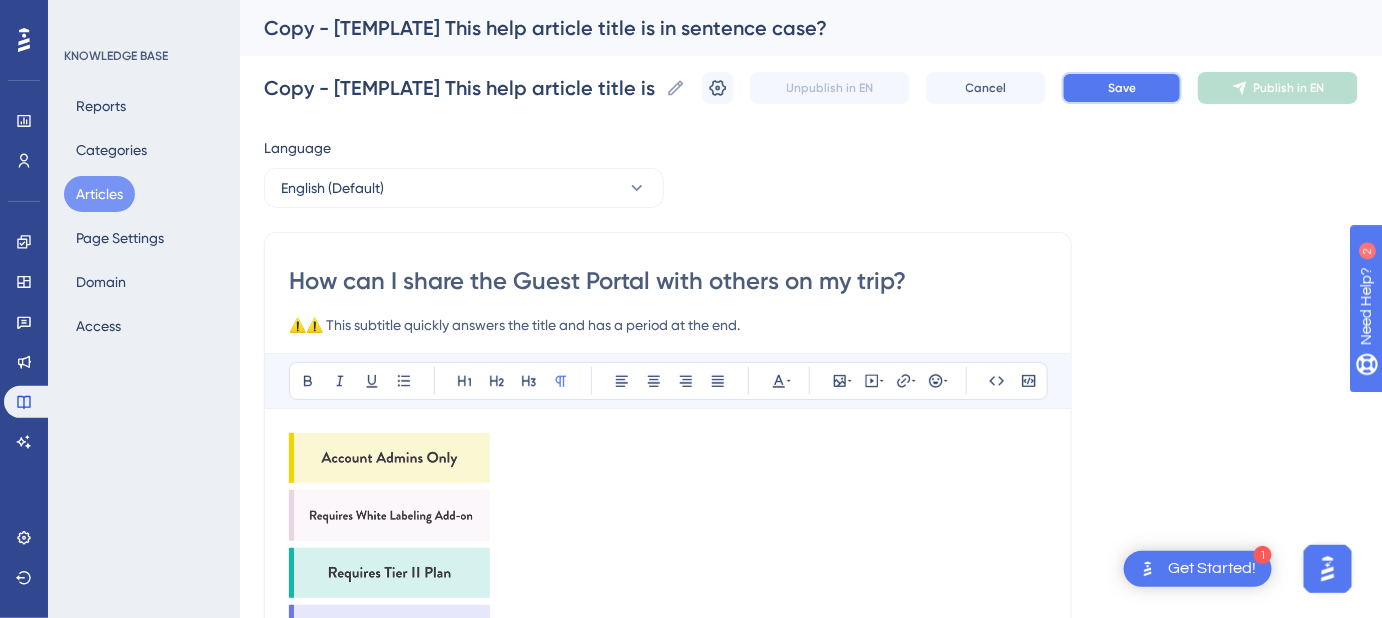 click on "Save" at bounding box center (1122, 88) 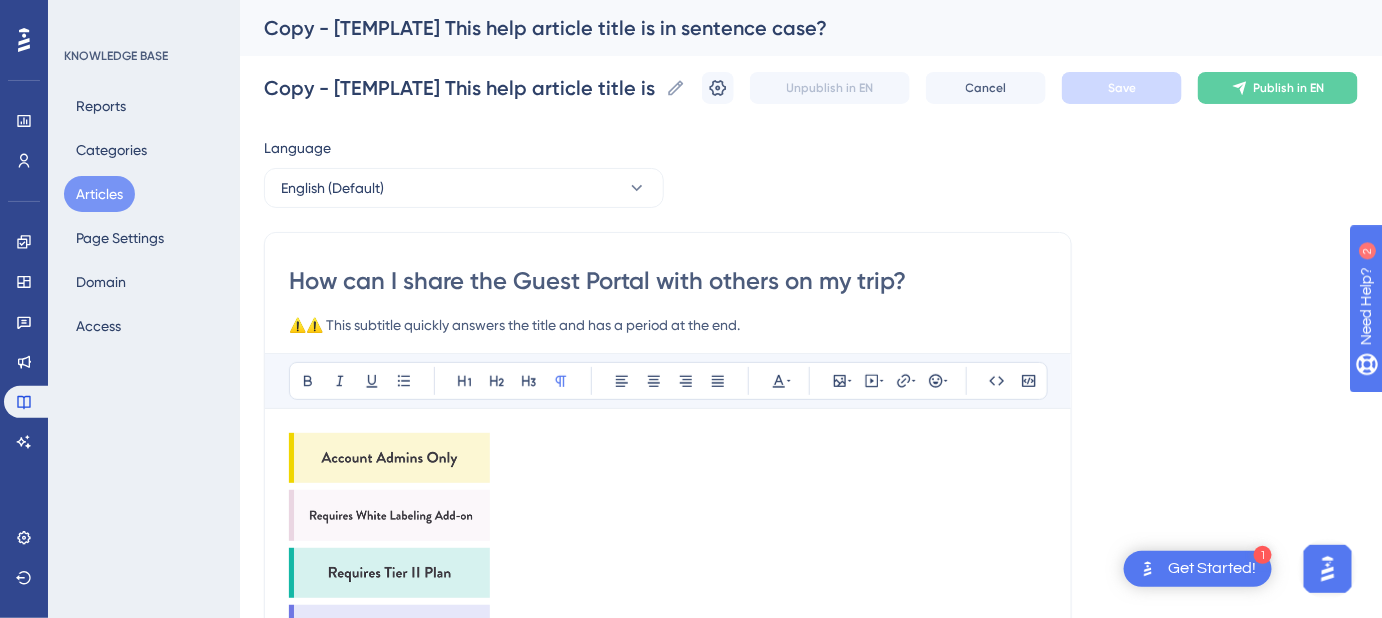 click on "⚠️⚠️ This subtitle quickly answers the title and has a period at the end." at bounding box center (668, 325) 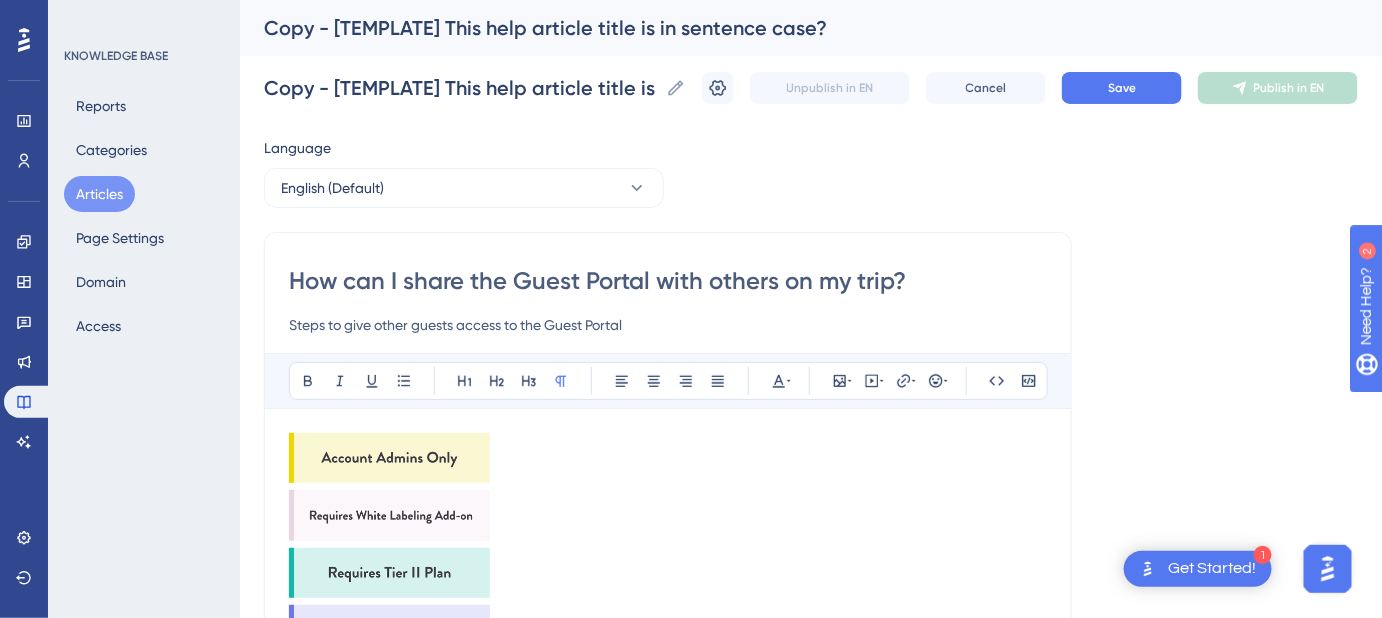 click on "Steps to give other guests access to the Guest Portal" at bounding box center (668, 325) 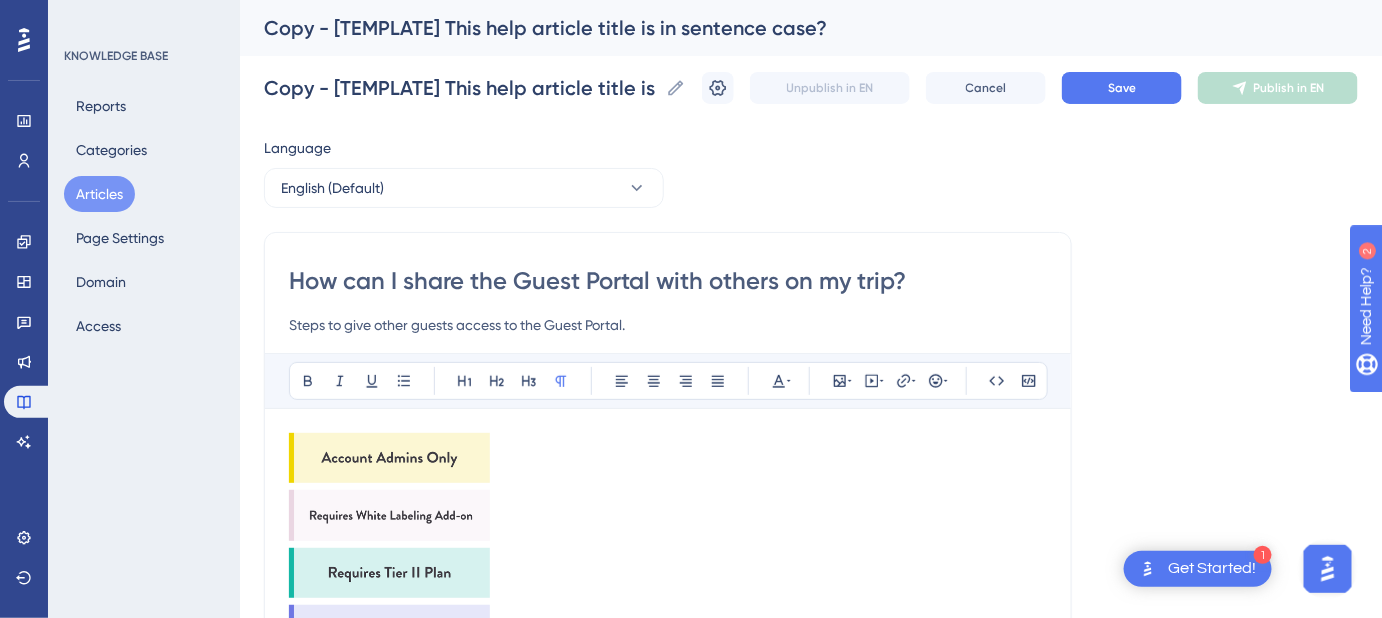 drag, startPoint x: 664, startPoint y: 319, endPoint x: 247, endPoint y: 344, distance: 417.74872 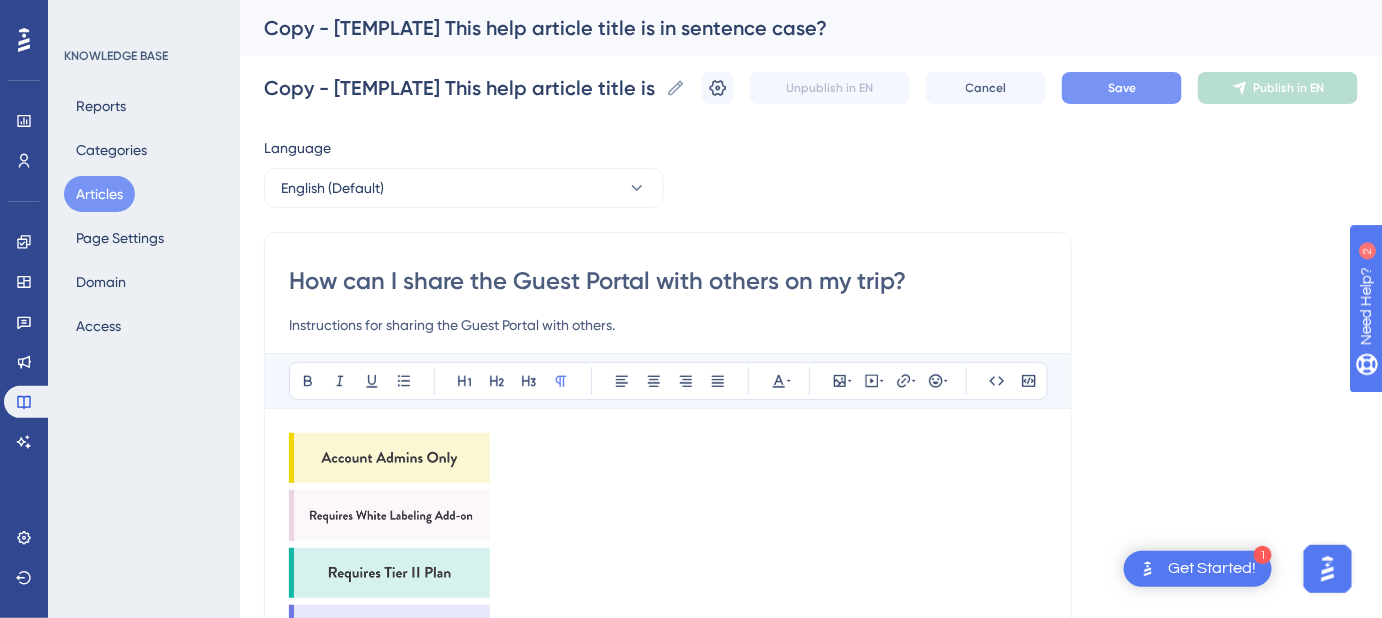 type on "Instructions for sharing the Guest Portal with others." 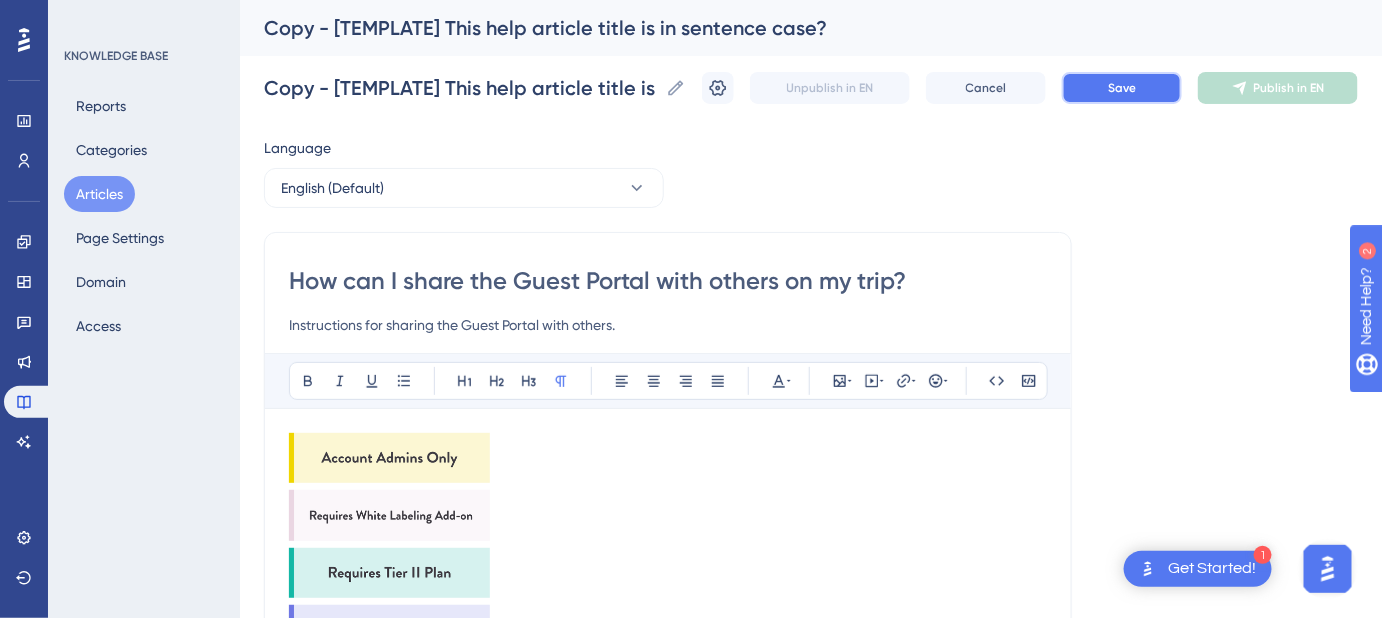 click on "Save" at bounding box center [1122, 88] 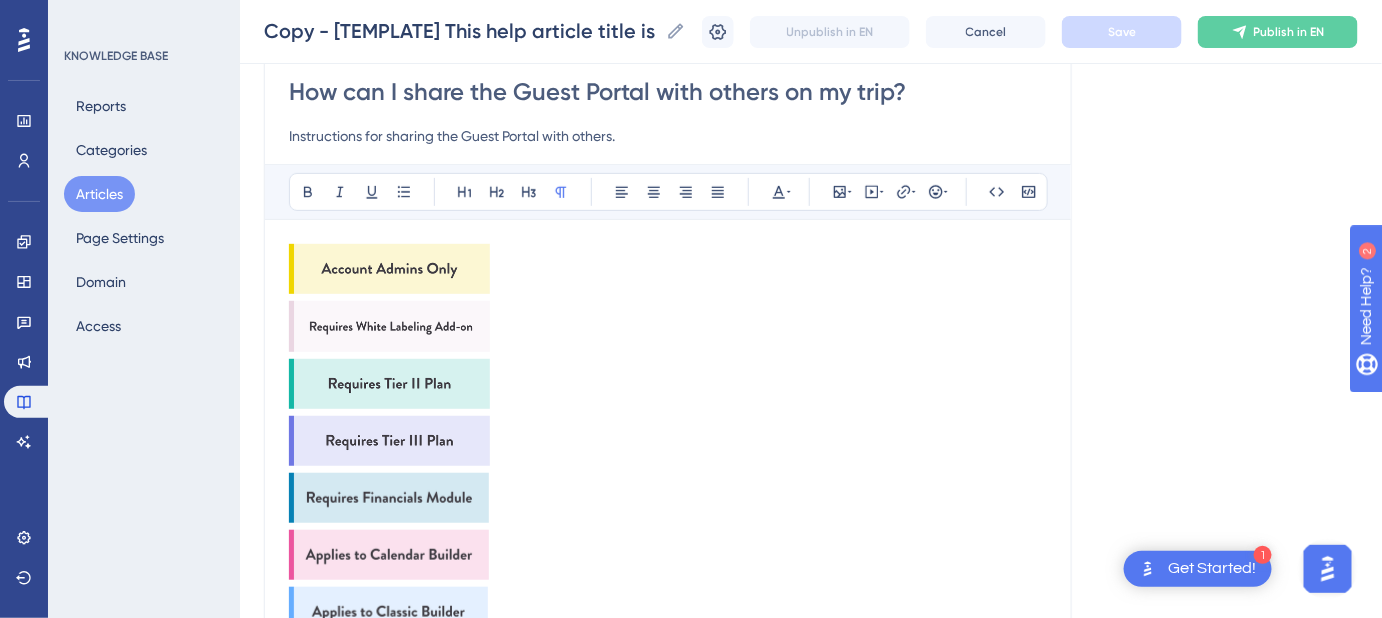 scroll, scrollTop: 272, scrollLeft: 0, axis: vertical 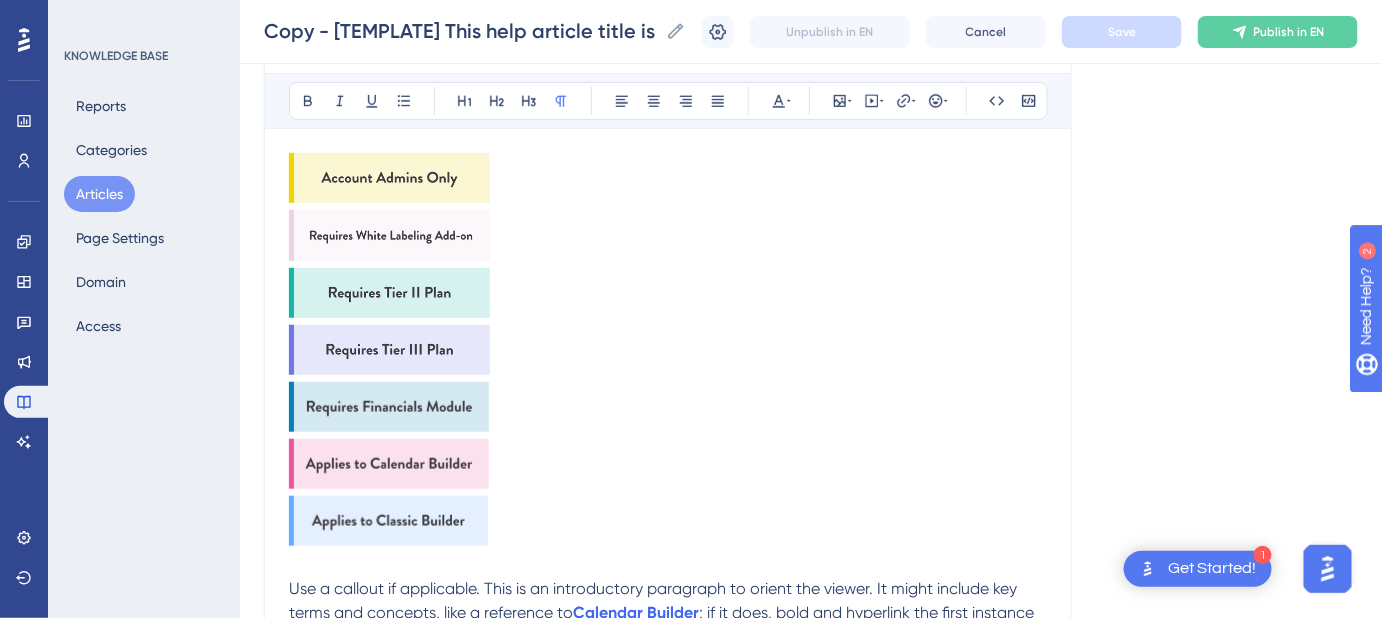 click at bounding box center [389, 178] 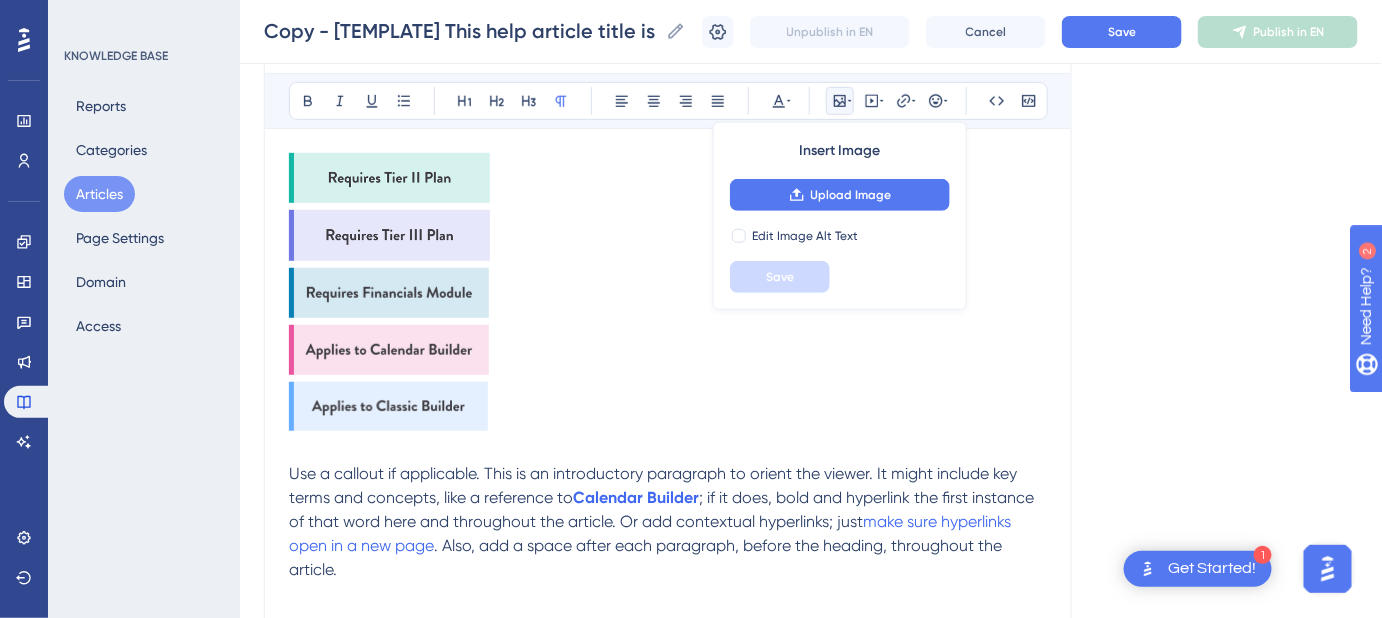 click on "Step-By-Step Instructions" at bounding box center (668, 636) 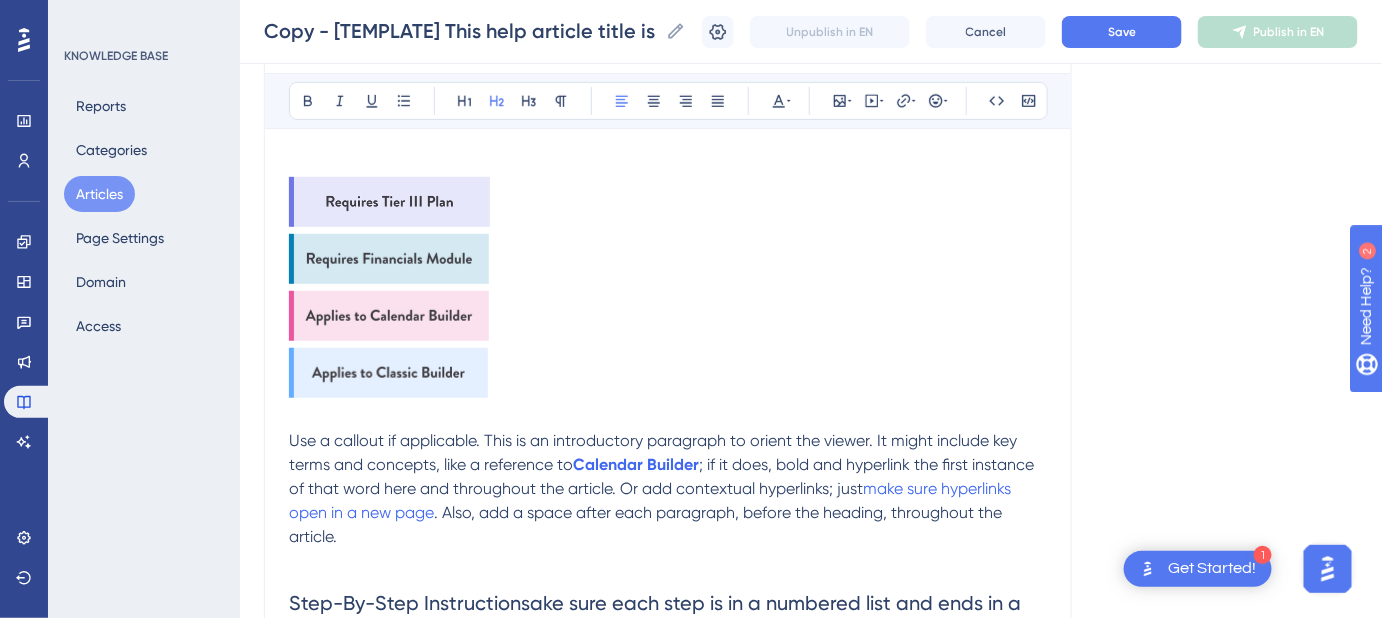 click at bounding box center [389, 202] 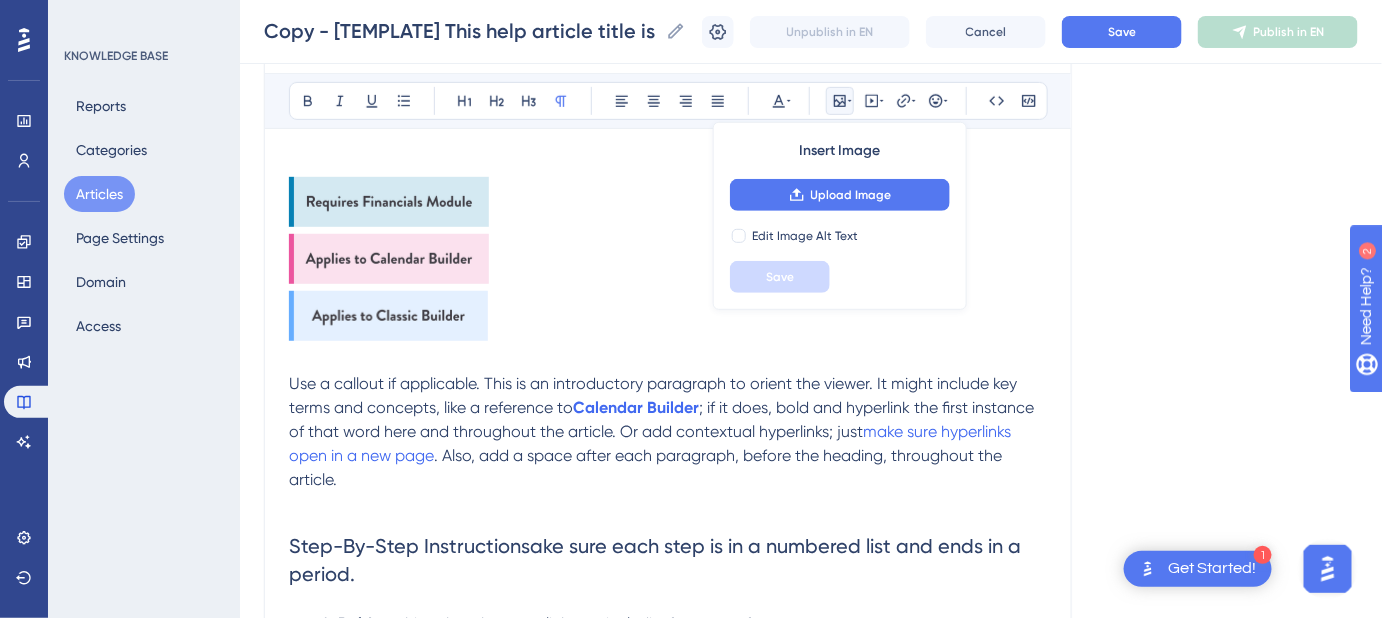 click at bounding box center [389, 202] 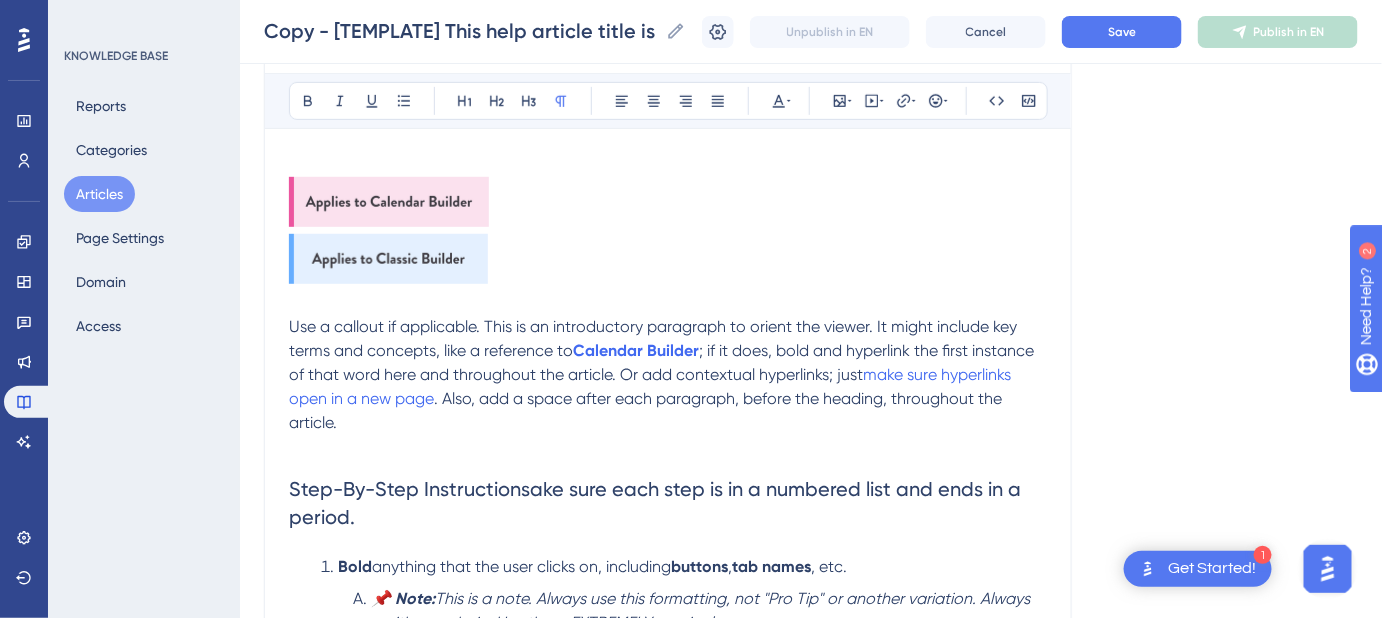 click at bounding box center (389, 202) 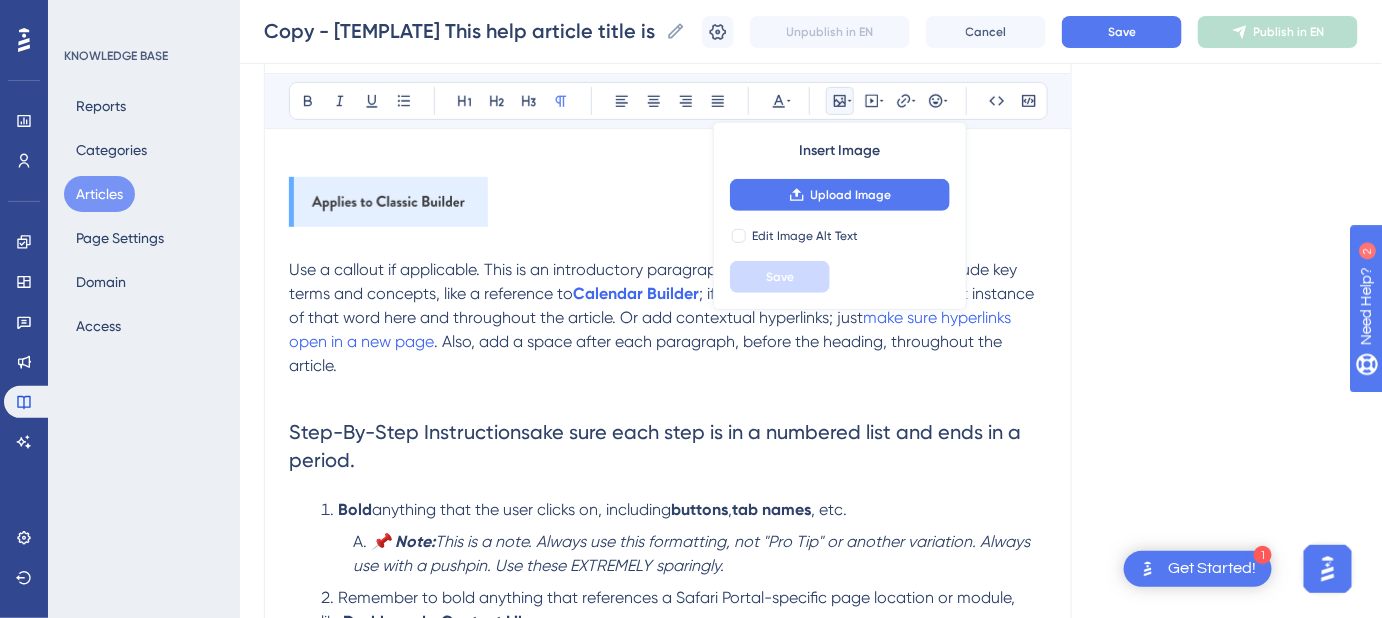 click at bounding box center [388, 202] 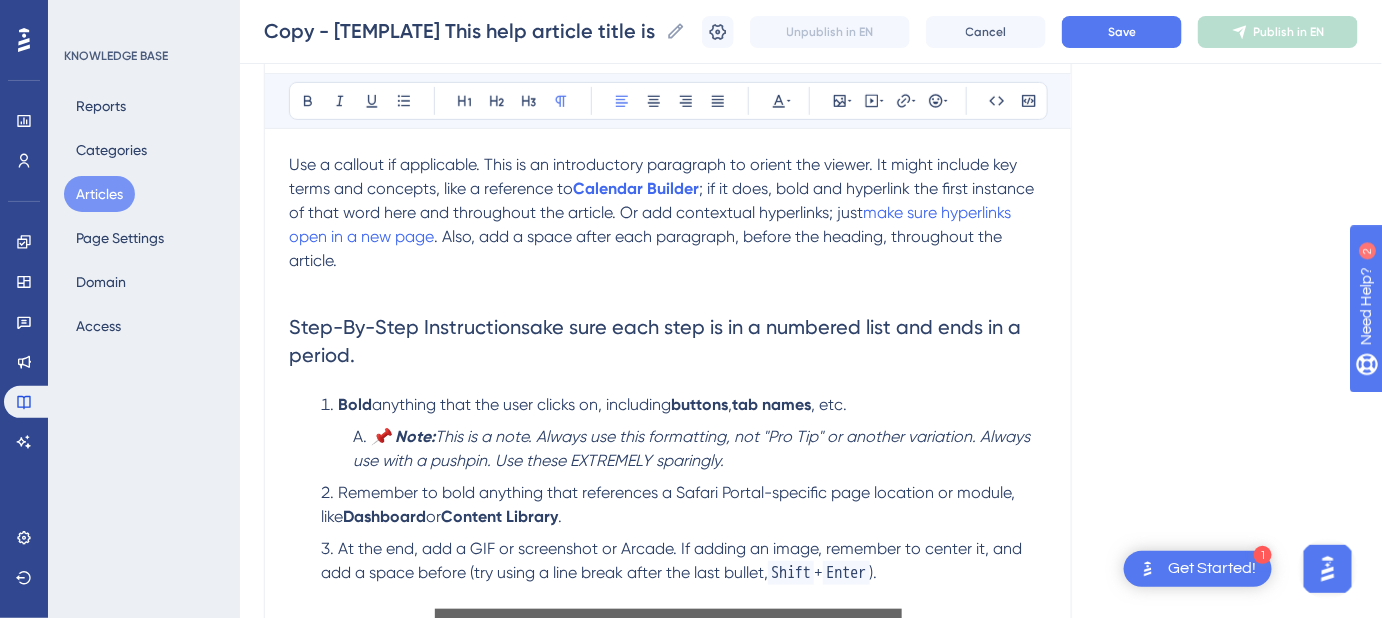 click on "Step-By-Step Instructionsake sure each step is in a numbered list and ends in a period." at bounding box center (657, 341) 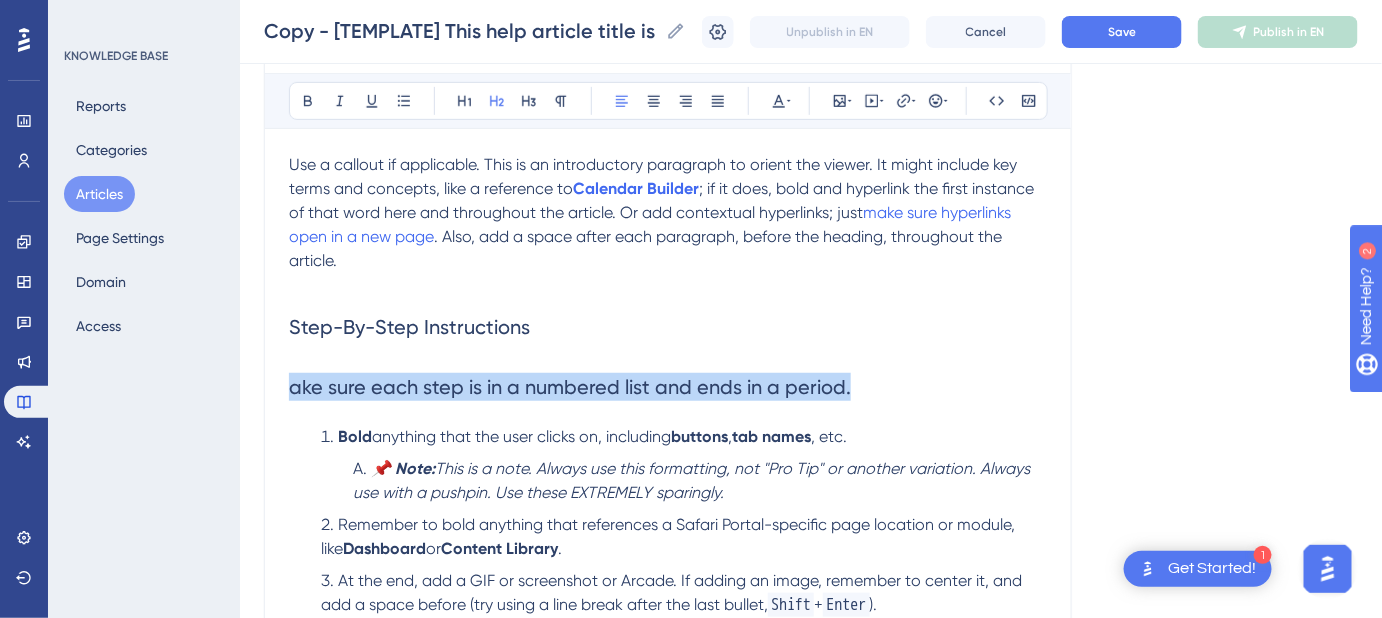 drag, startPoint x: 888, startPoint y: 380, endPoint x: 263, endPoint y: 387, distance: 625.0392 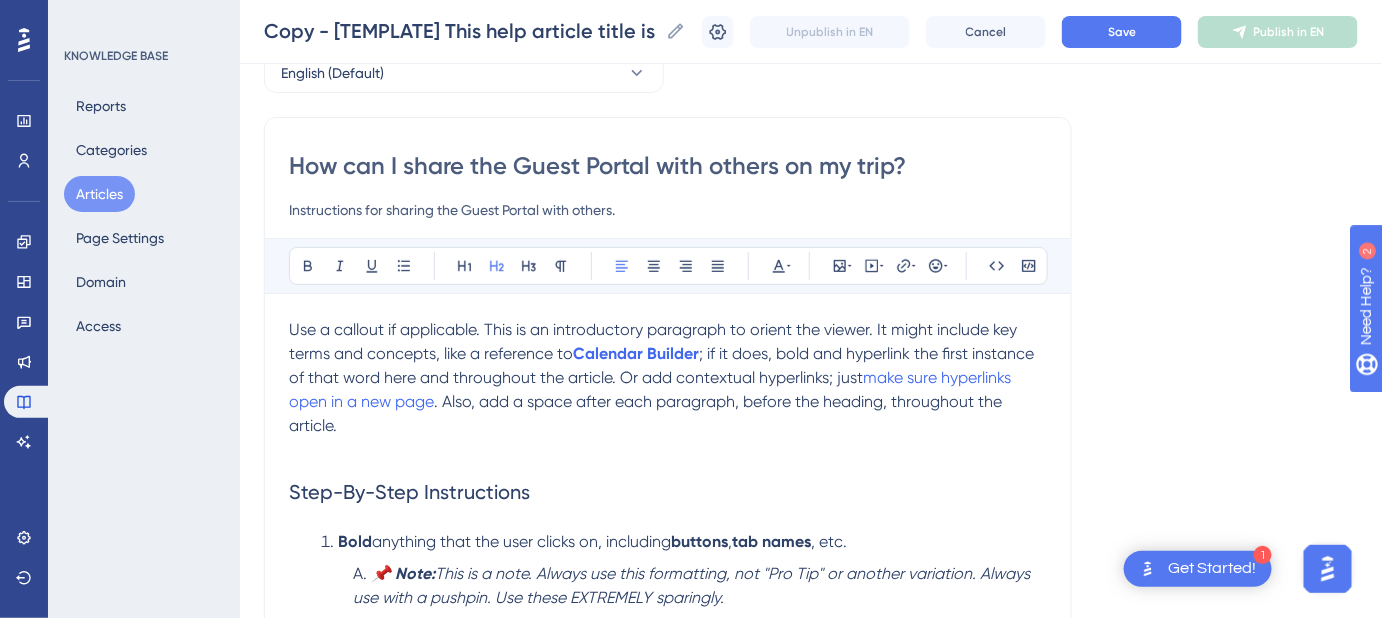 scroll, scrollTop: 0, scrollLeft: 0, axis: both 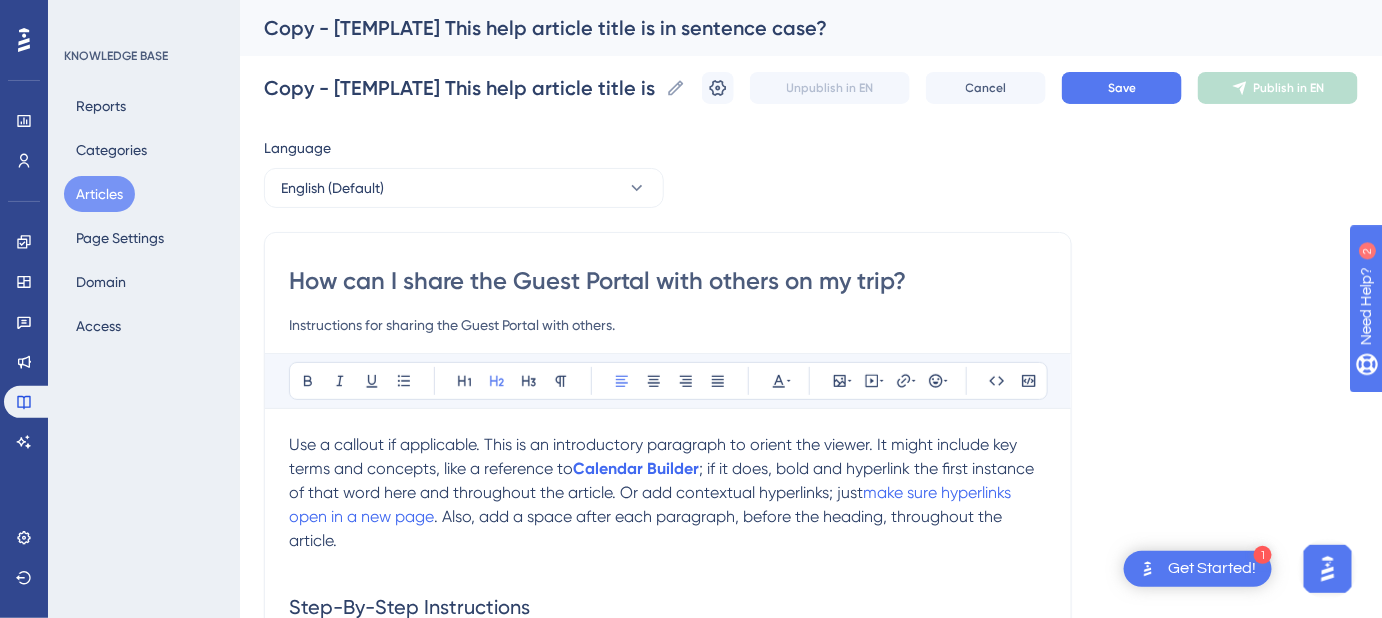 drag, startPoint x: 923, startPoint y: 276, endPoint x: 289, endPoint y: 282, distance: 634.0284 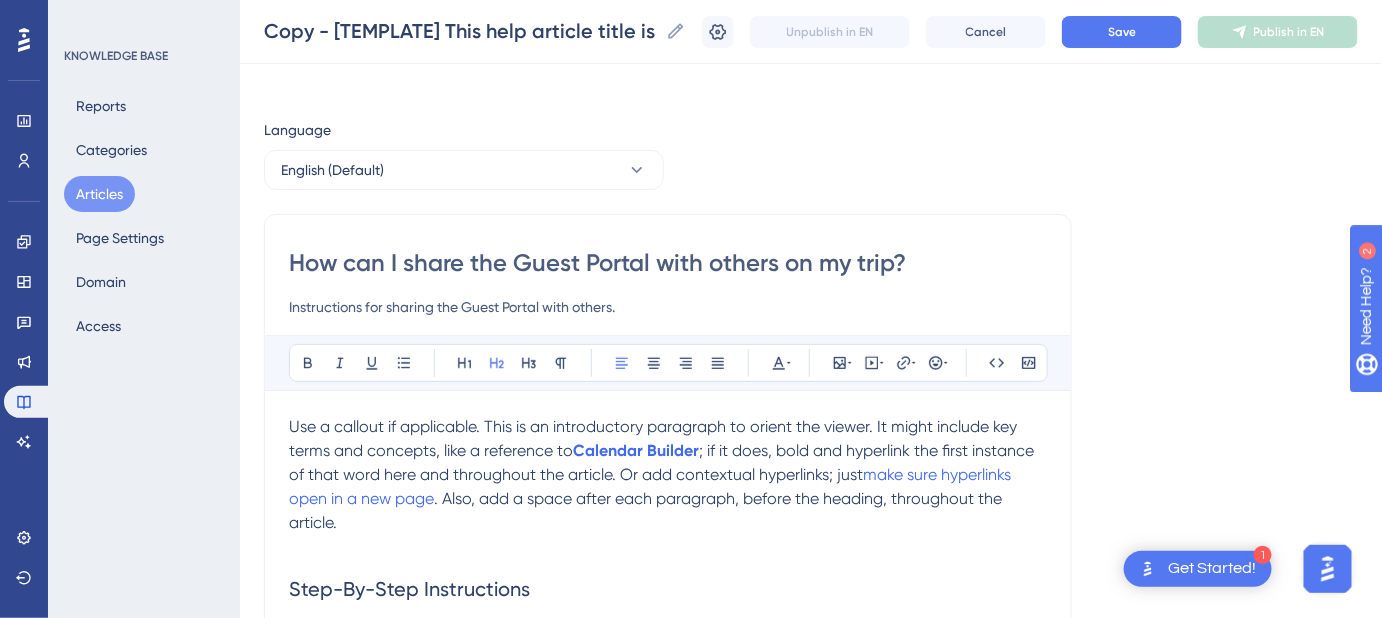 scroll, scrollTop: 0, scrollLeft: 0, axis: both 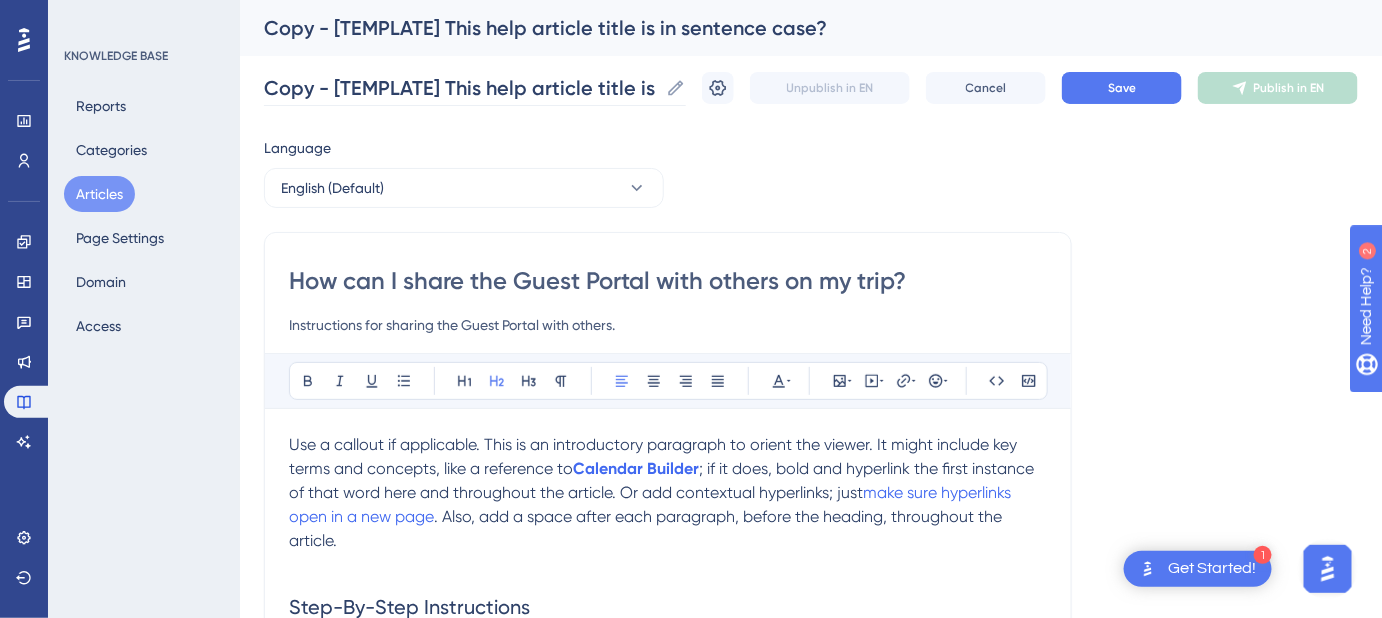 click 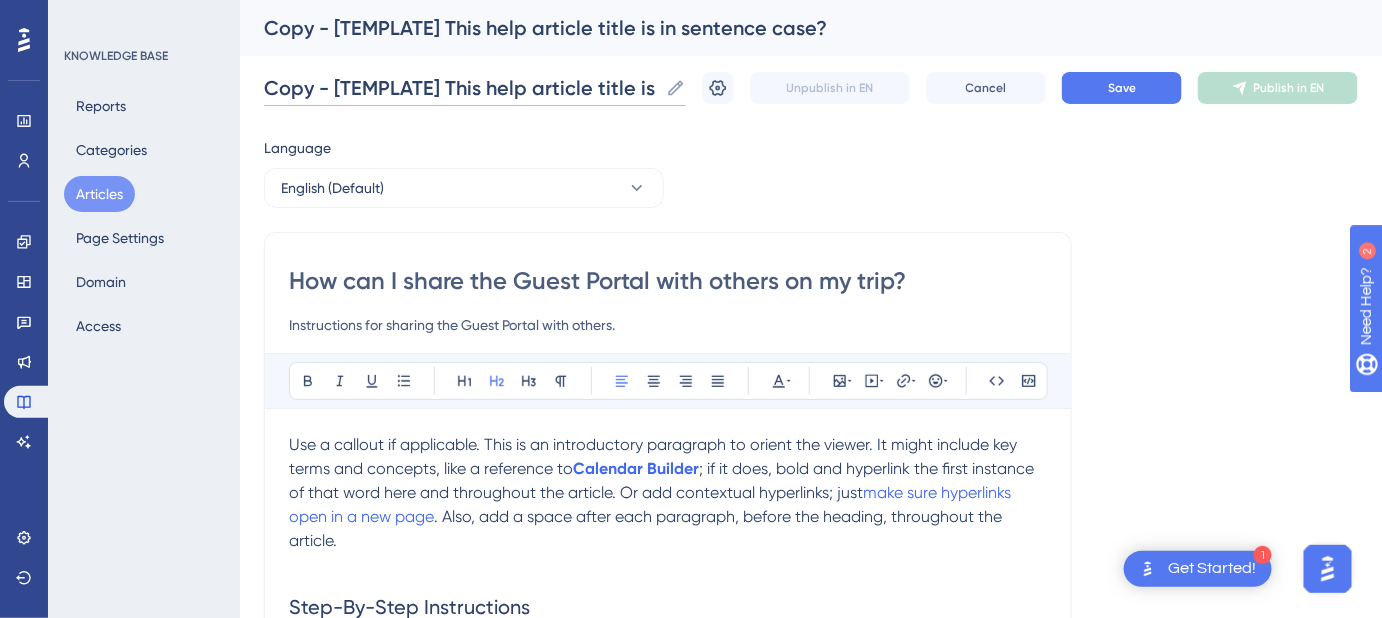 scroll, scrollTop: 0, scrollLeft: 144, axis: horizontal 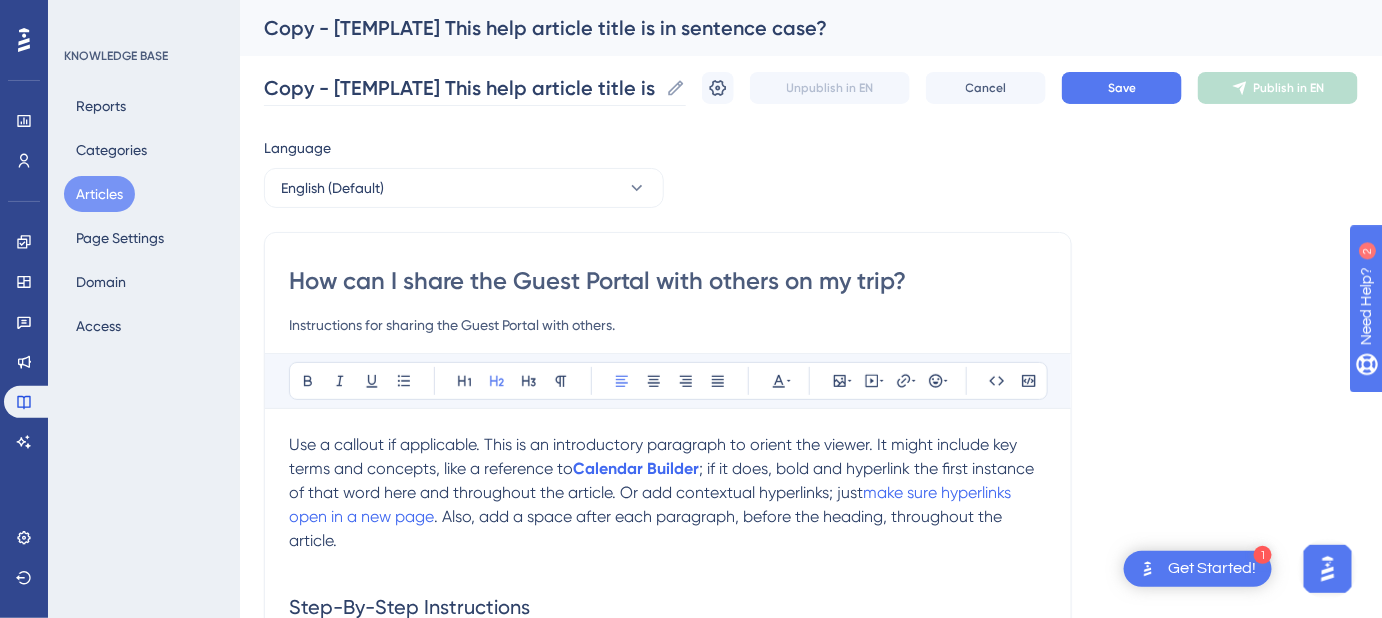 drag, startPoint x: 674, startPoint y: 87, endPoint x: 298, endPoint y: 88, distance: 376.00134 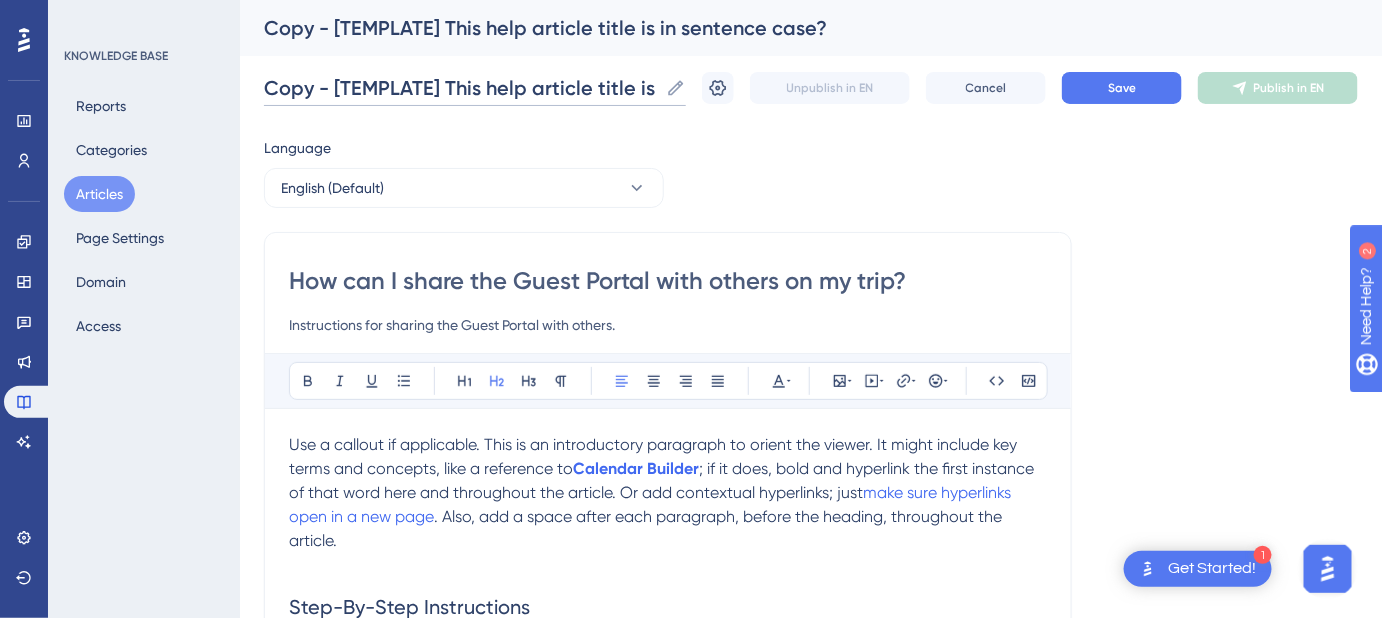 scroll, scrollTop: 0, scrollLeft: 144, axis: horizontal 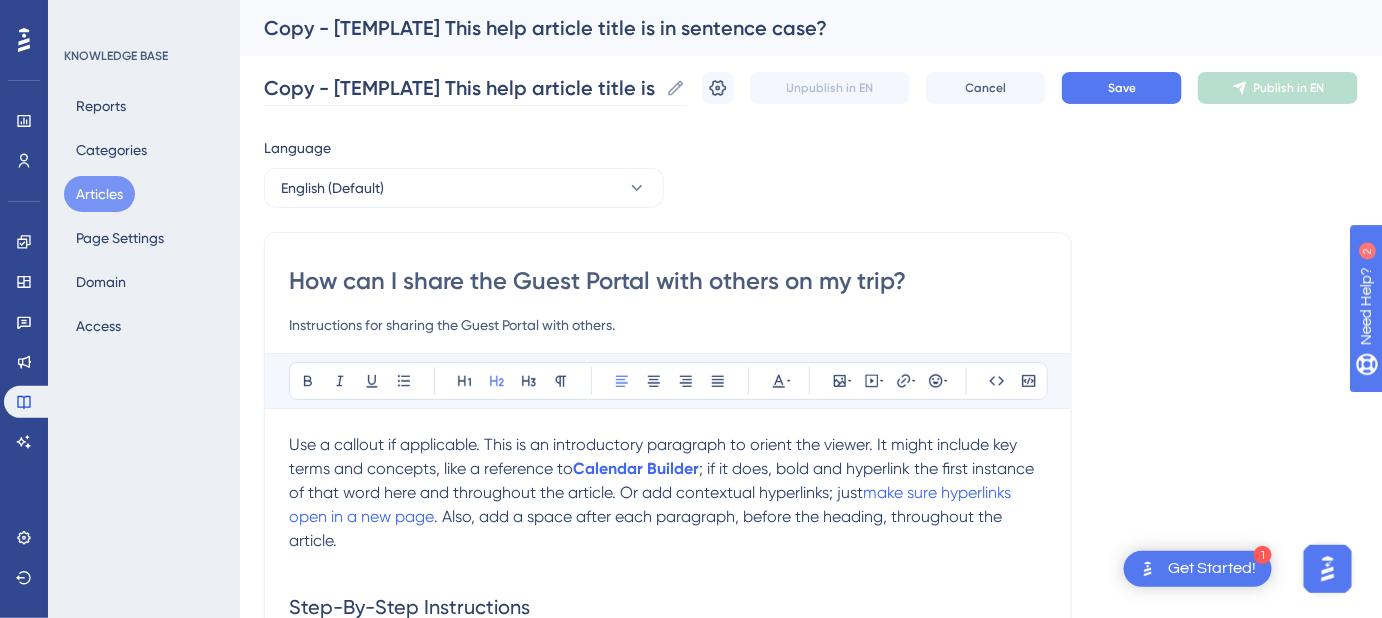 drag, startPoint x: 673, startPoint y: 84, endPoint x: 454, endPoint y: 82, distance: 219.00912 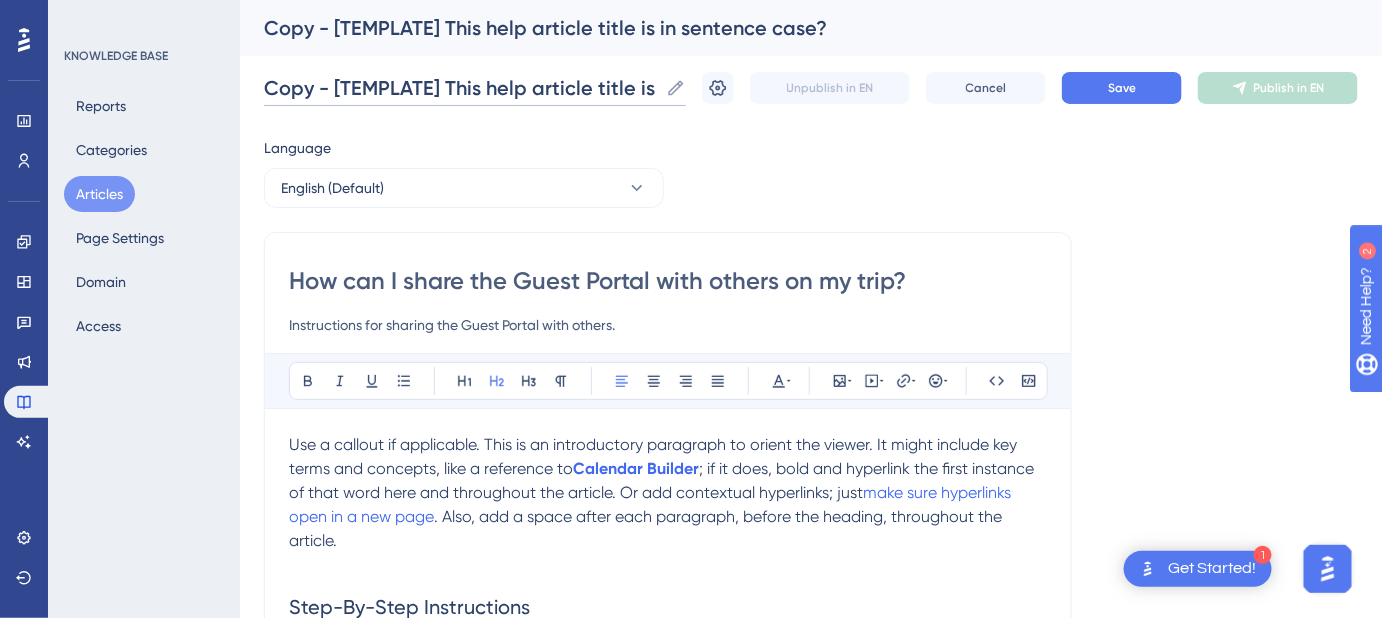 scroll, scrollTop: 0, scrollLeft: 144, axis: horizontal 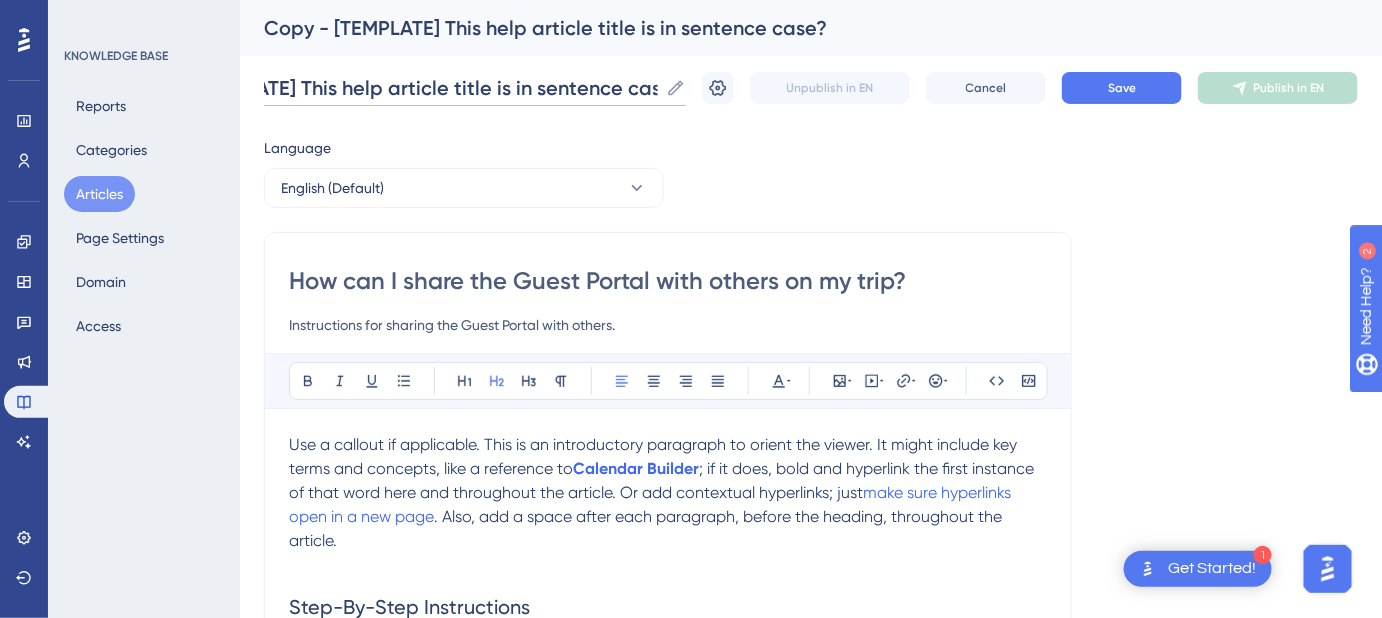click on "Copy - [TEMPLATE] This help article title is in sentence case?" at bounding box center (461, 88) 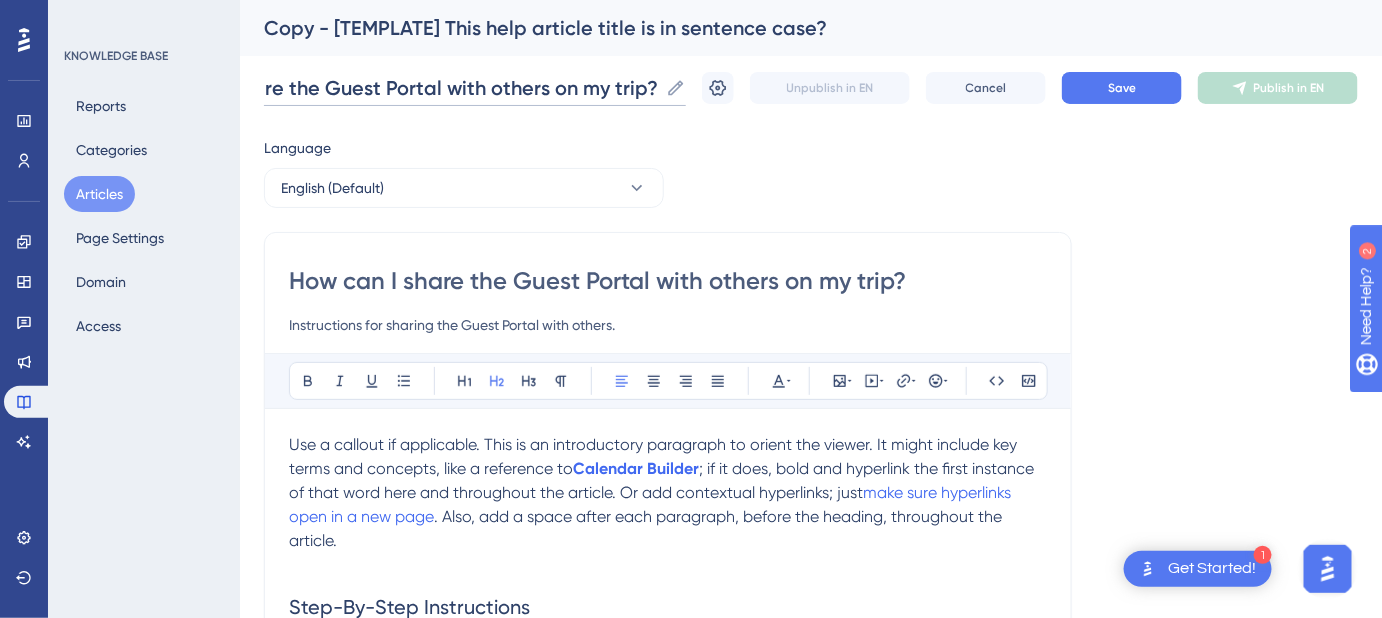 scroll, scrollTop: 0, scrollLeft: 106, axis: horizontal 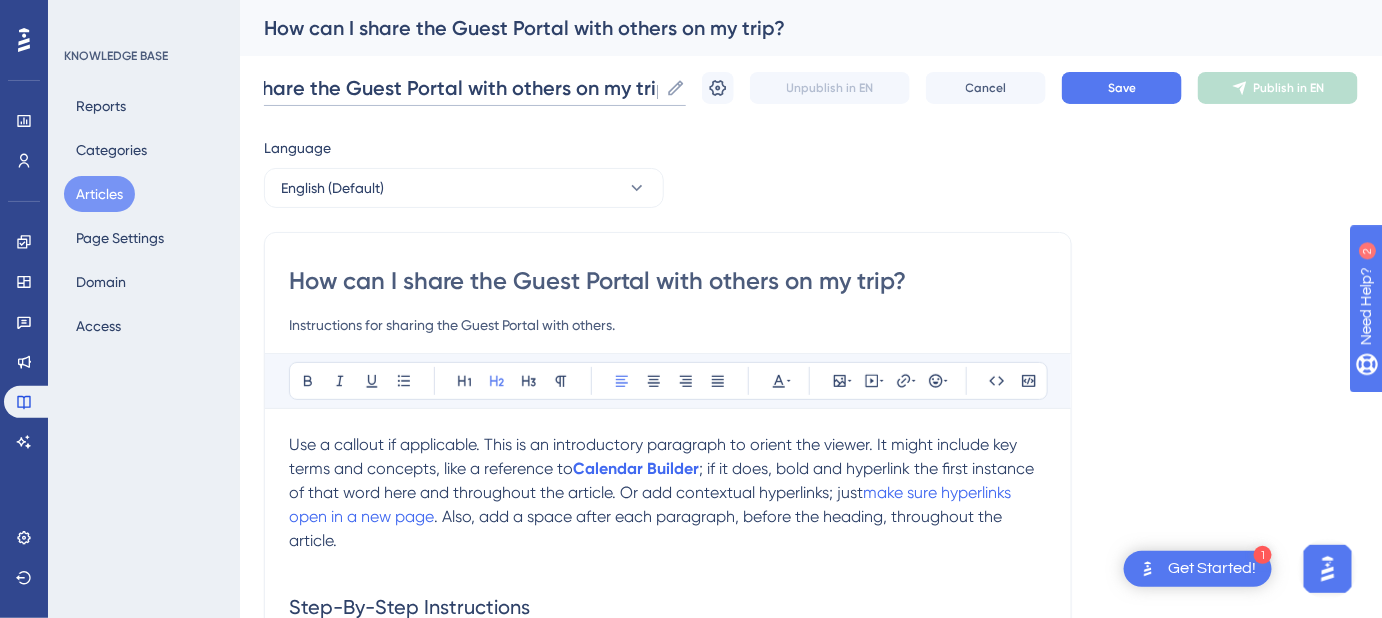 type on "How can I share the Guest Portal with others on my trip?" 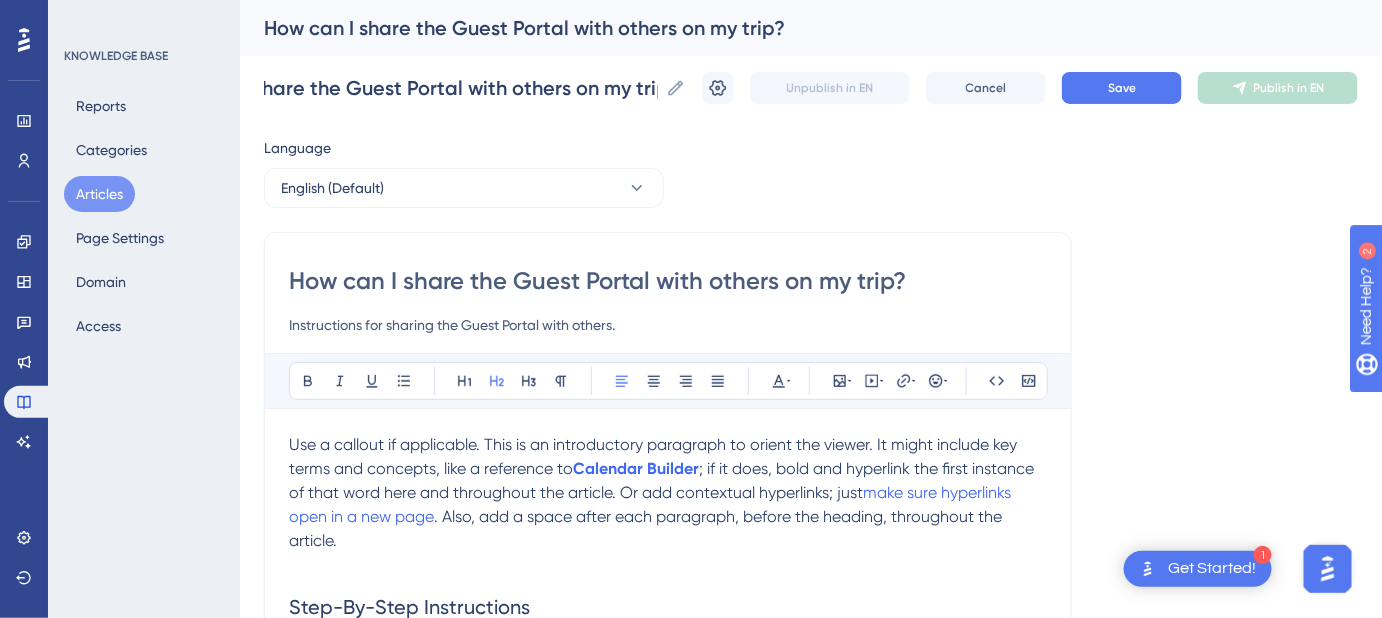 click on "How can I share the Guest Portal with others on my trip? Instructions for sharing the Guest Portal with others. Bold Italic Underline Bullet Point Heading 1 Heading 2 Heading 3 Normal Align Left Align Center Align Right Align Justify Text Color Insert Image Embed Video Hyperlink Emojis Code Code Block Use a callout if applicable. This is an introductory paragraph to orient the viewer. It might include key terms and concepts, like a reference to  Calendar Builder ; if it does, bold and hyperlink the first instance of that word here and throughout the article. Or add contextual hyperlinks; just  make sure hyperlinks open in a new page . Also, add a space after each paragraph, before the heading, throughout the article. Step-By-Step Instructions Bold  anything that the user clicks on, including  buttons ,  tab names , etc.  📌 Note:  This is a note. Always use this formatting, not "Pro Tip" or another variation. Always use with a pushpin. Use these EXTREMELY sparingly.  Dashboard  or  Content Library . Shift ," at bounding box center [668, 961] 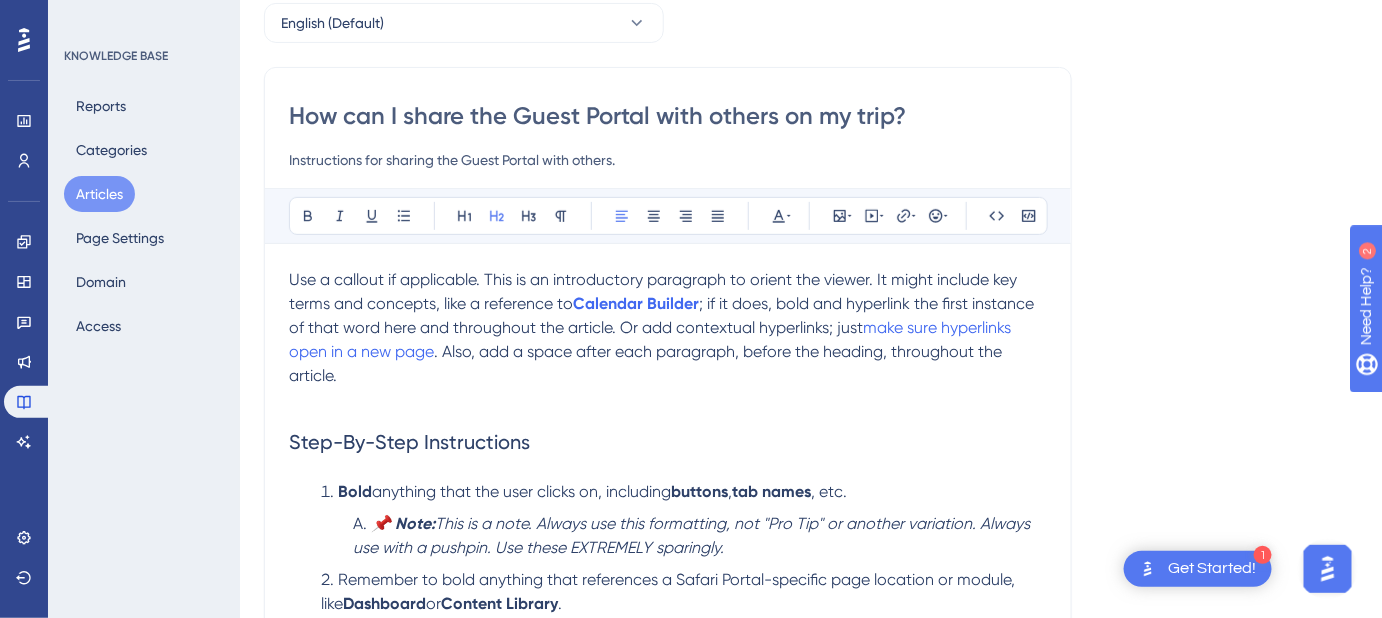 scroll, scrollTop: 181, scrollLeft: 0, axis: vertical 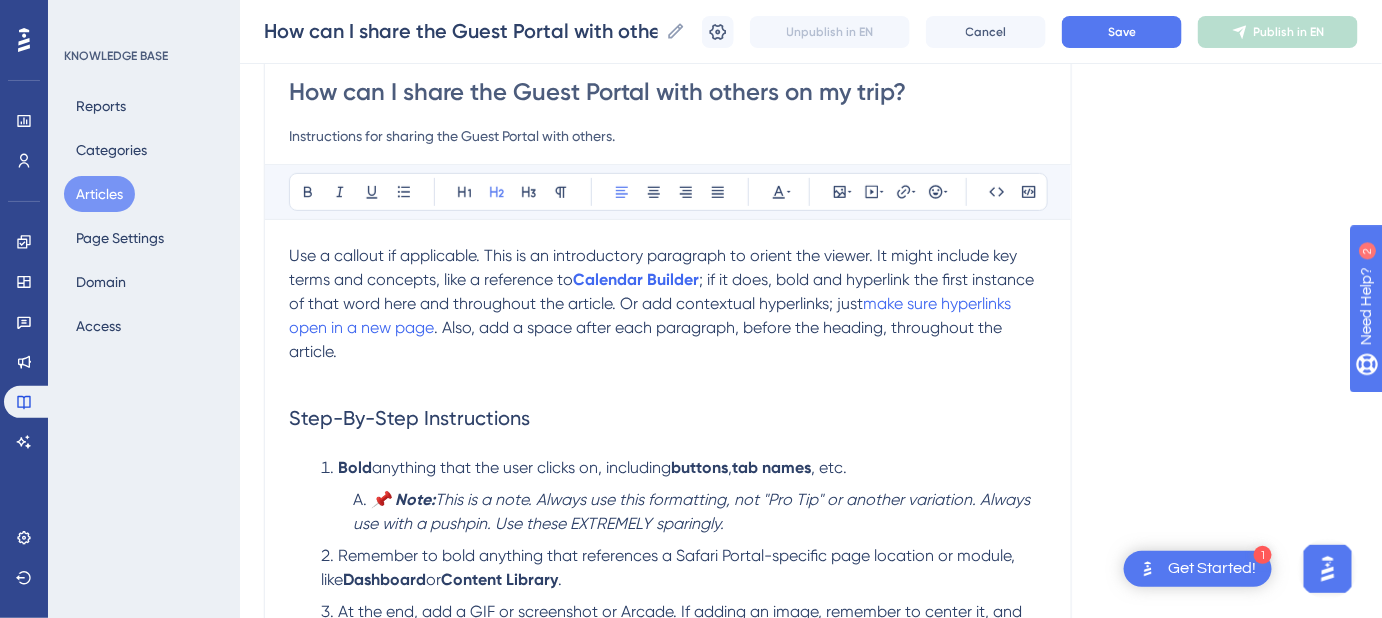click on "Language English (Default) How can I share the Guest Portal with others on my trip? Instructions for sharing the Guest Portal with others. Bold Italic Underline Bullet Point Heading 1 Heading 2 Heading 3 Normal Align Left Align Center Align Right Align Justify Text Color Insert Image Embed Video Hyperlink Emojis Code Code Block Use a callout if applicable. This is an introductory paragraph to orient the viewer. It might include key terms and concepts, like a reference to  Calendar Builder ; if it does, bold and hyperlink the first instance of that word here and throughout the article. Or add contextual hyperlinks; just  make sure hyperlinks open in a new page . Also, add a space after each paragraph, before the heading, throughout the article. Step-By-Step Instructions Bold  anything that the user clicks on, including  buttons ,  tab names , etc.  📌 Note:  This is a note. Always use this formatting, not "Pro Tip" or another variation. Always use with a pushpin. Use these EXTREMELY sparingly.  Dashboard . ," at bounding box center (811, 784) 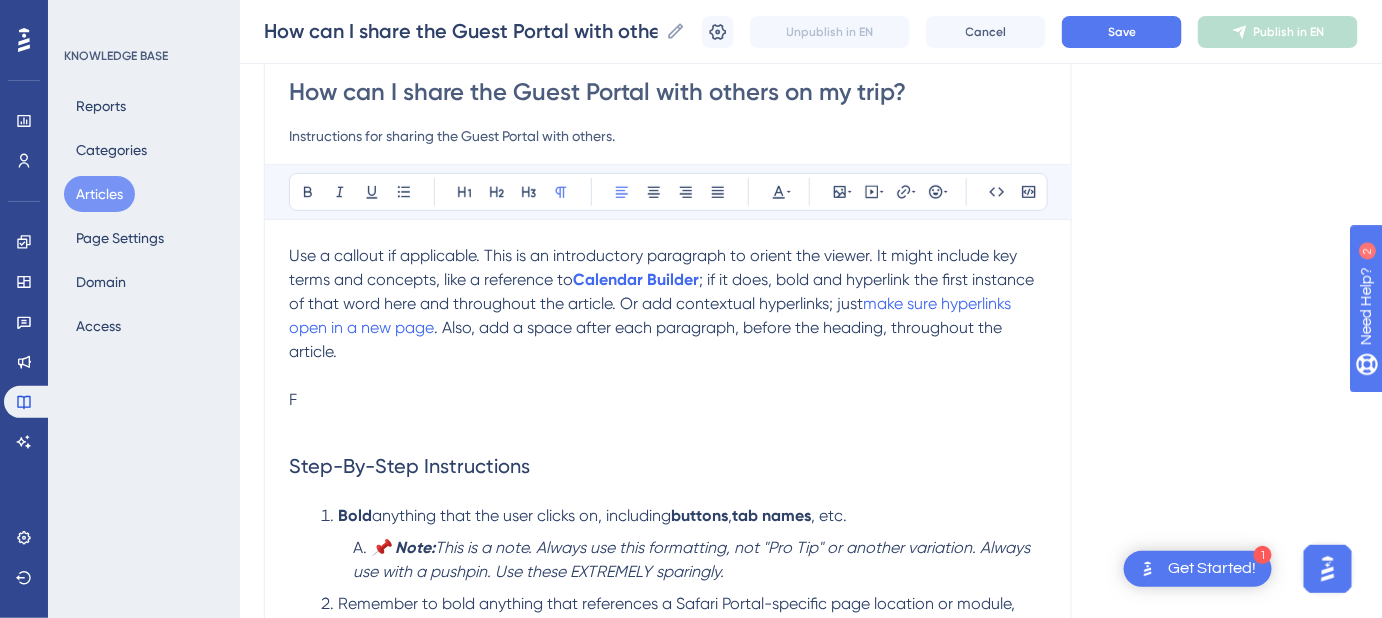 type 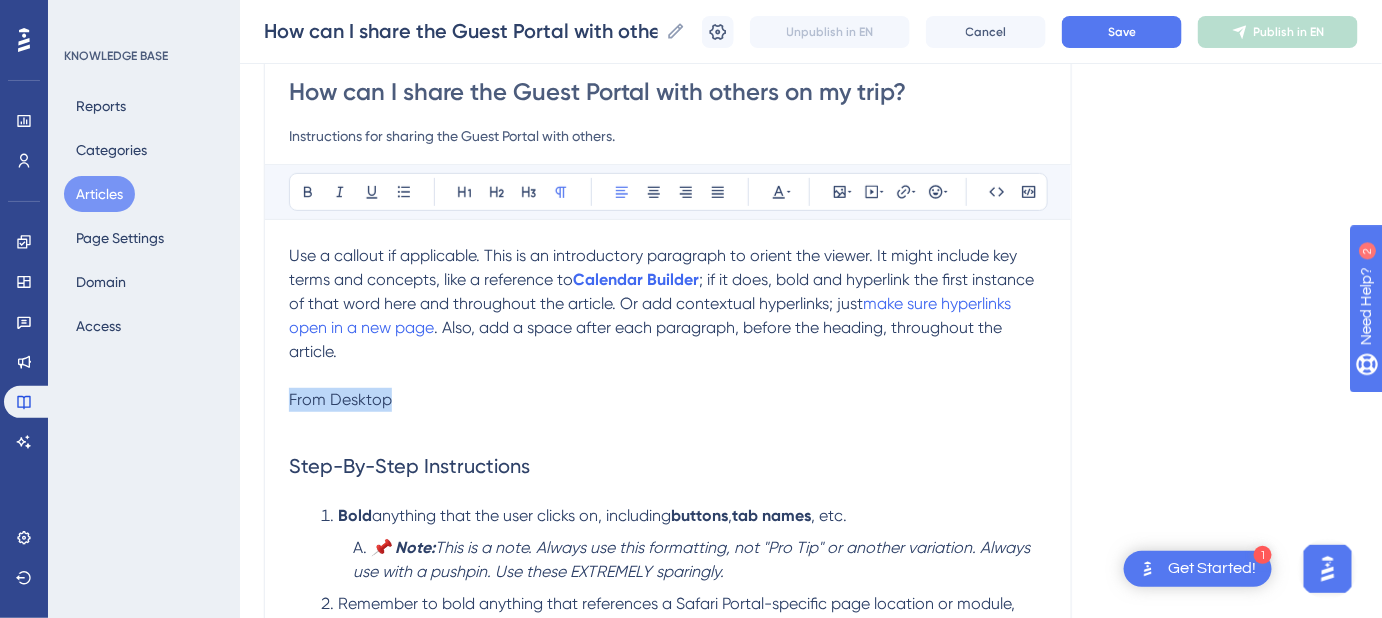 drag, startPoint x: 402, startPoint y: 404, endPoint x: 287, endPoint y: 399, distance: 115.10864 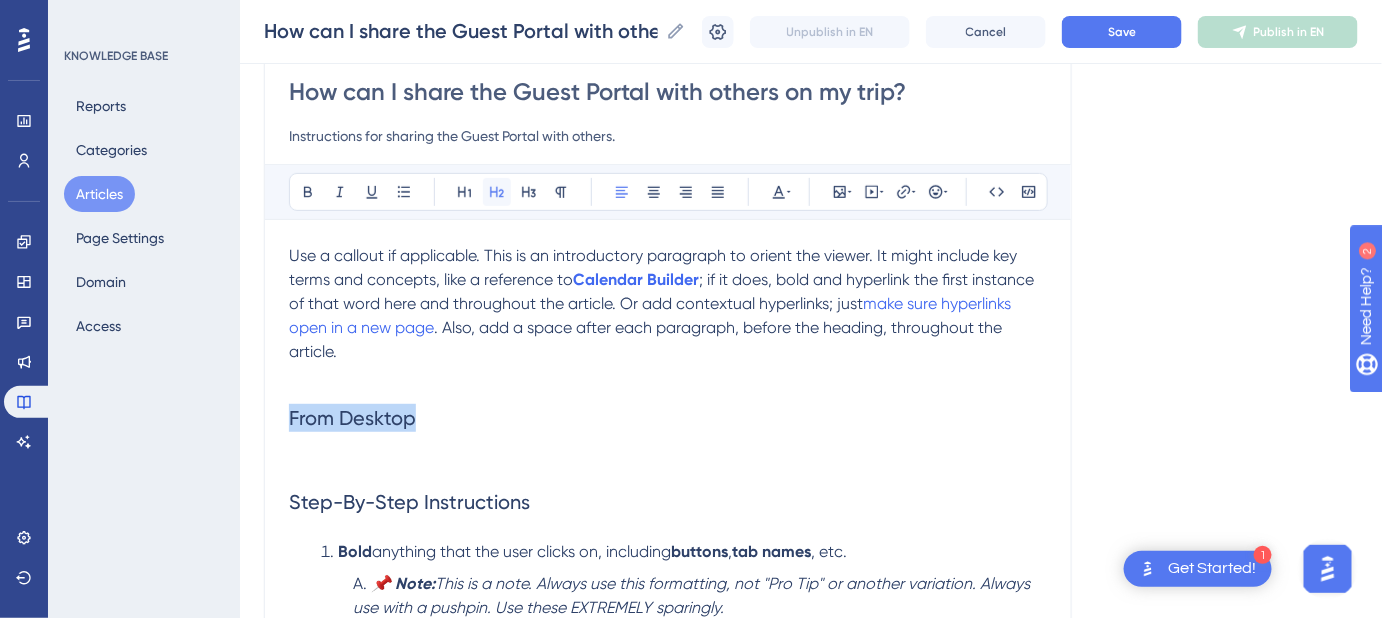 click 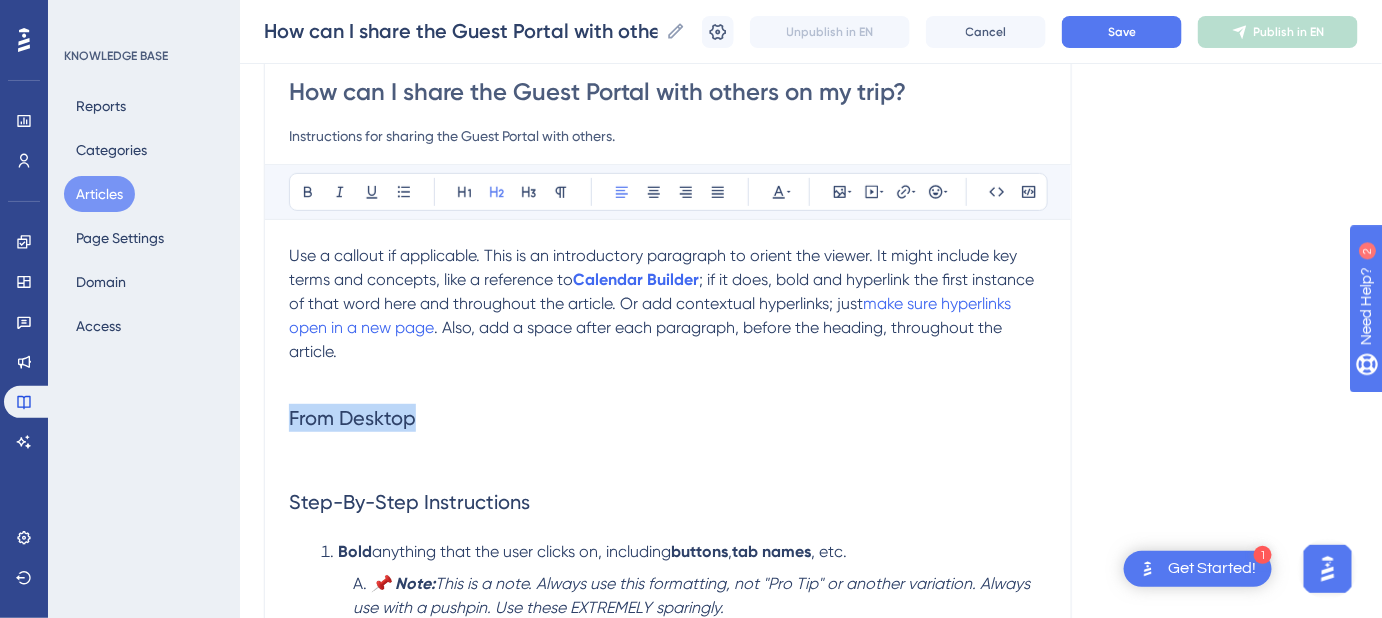 click on "From Desktop" at bounding box center (668, 418) 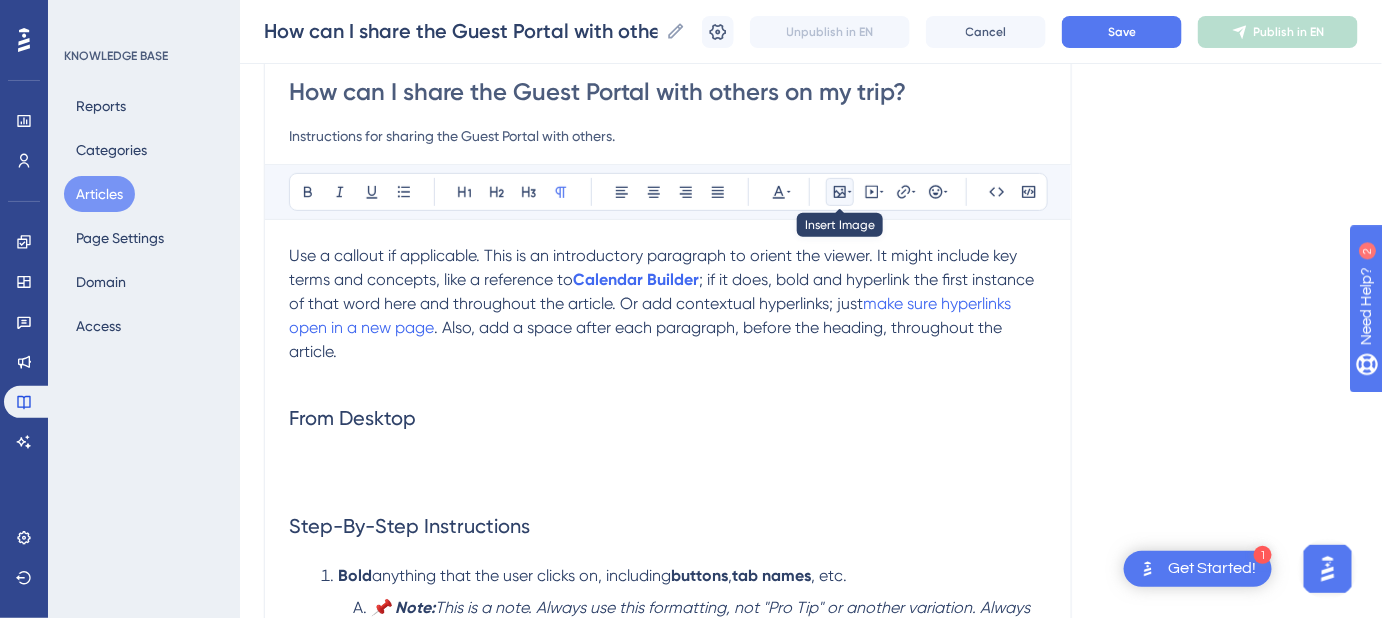 click at bounding box center (840, 192) 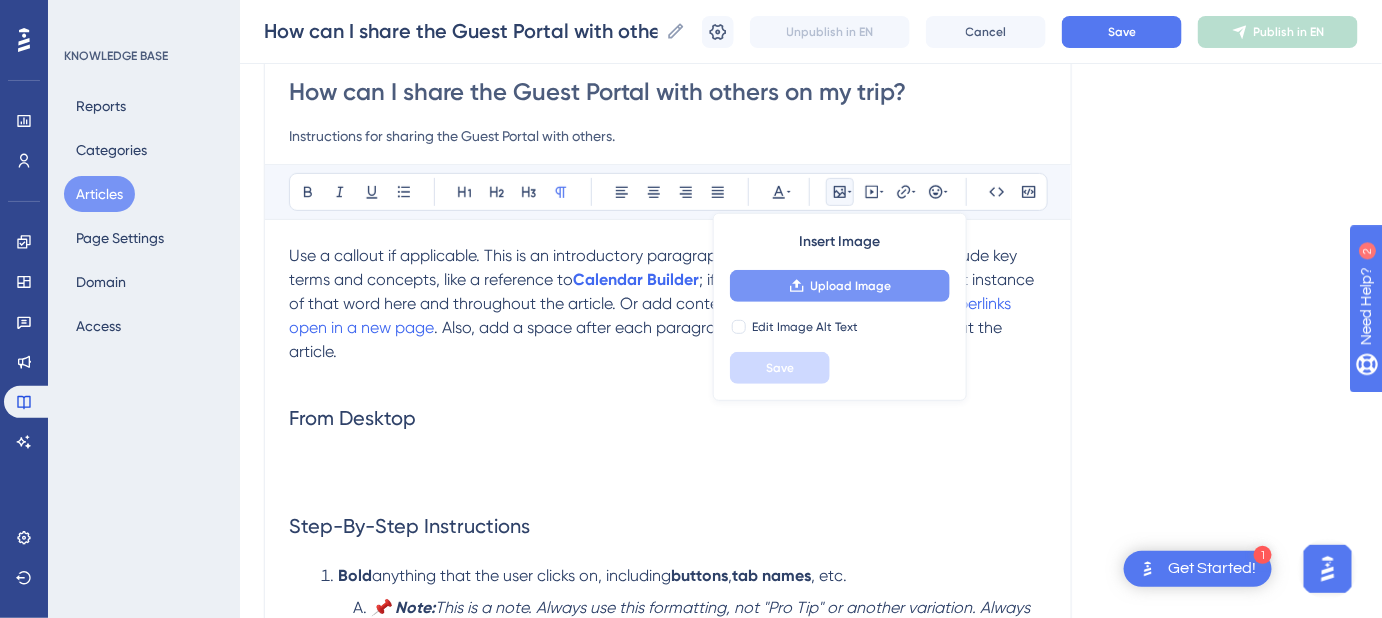 click on "Upload Image" at bounding box center (851, 286) 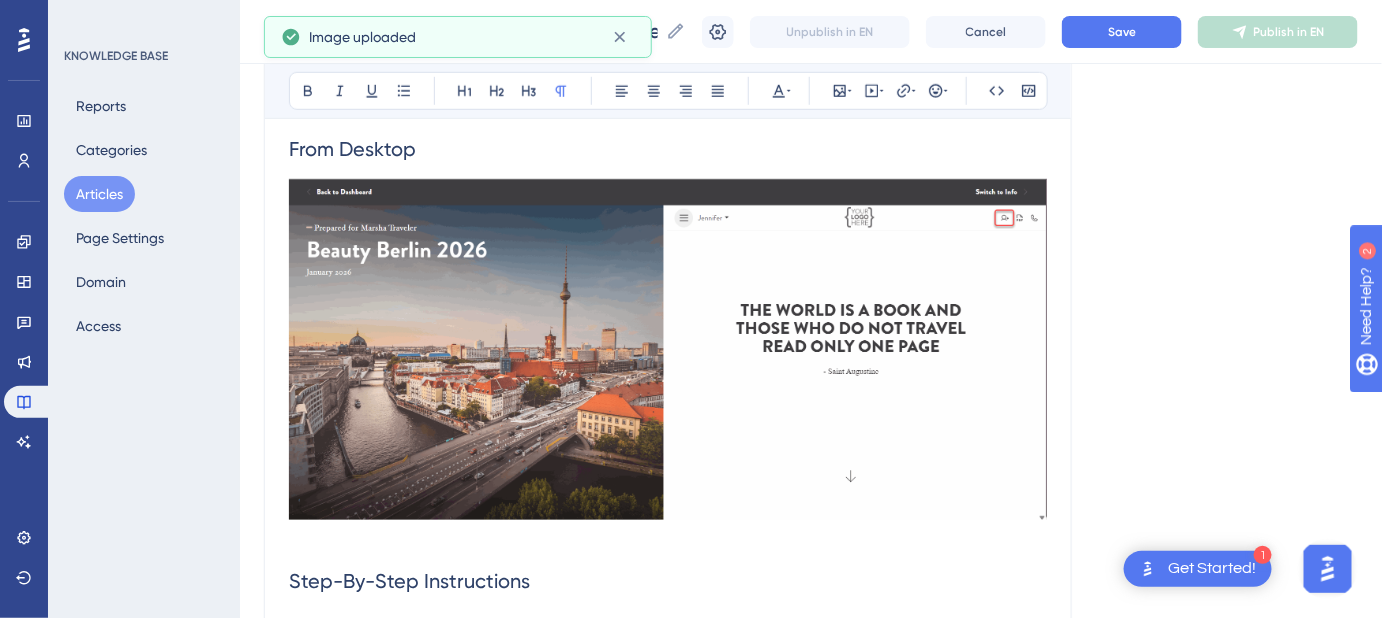 scroll, scrollTop: 454, scrollLeft: 0, axis: vertical 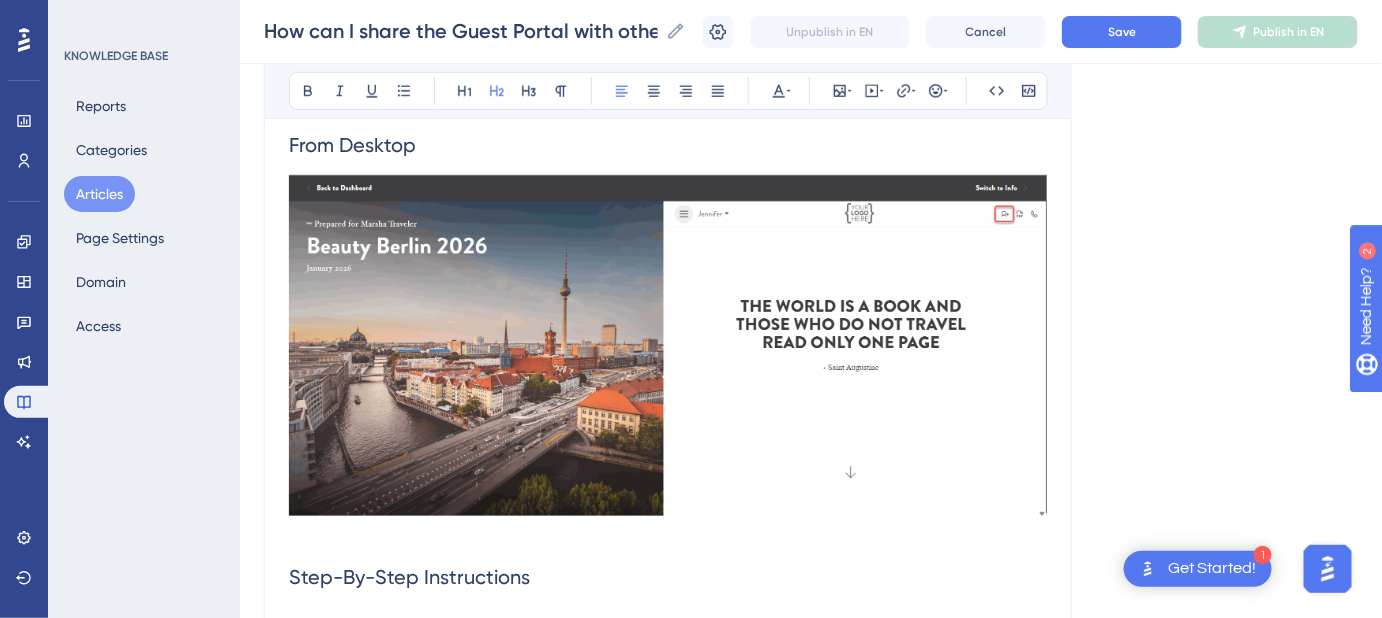 click on "From Desktop" at bounding box center [668, 145] 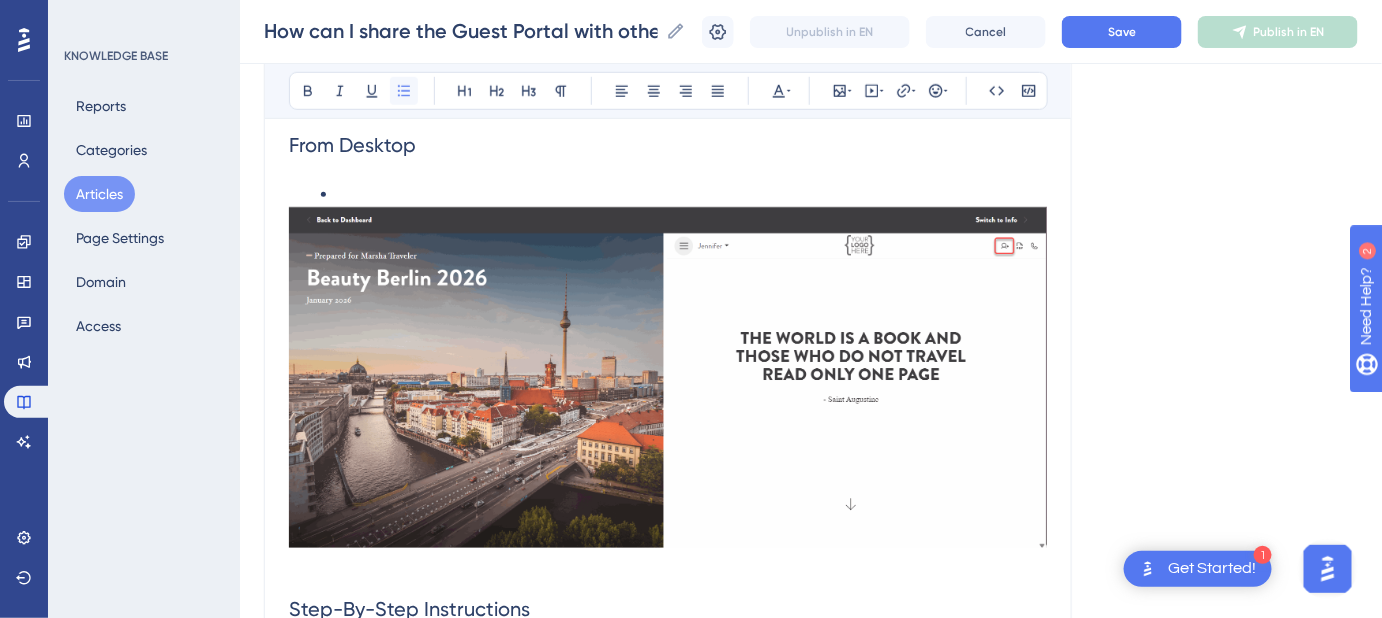 click 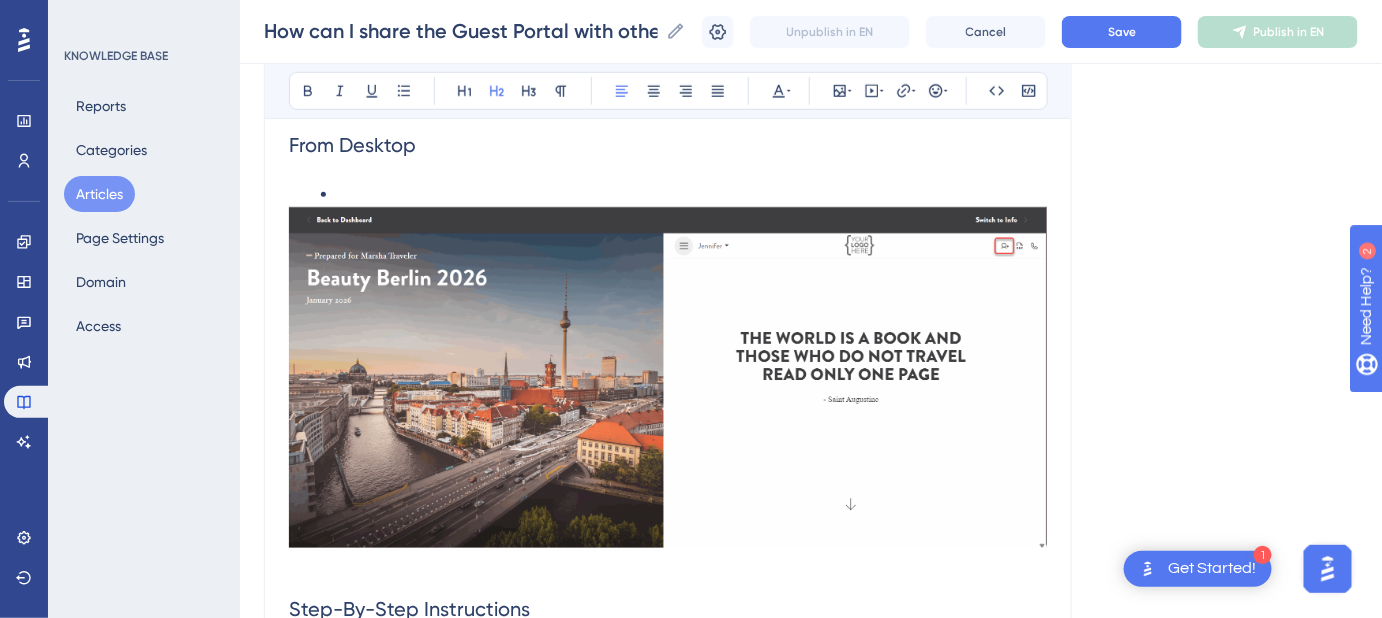 click on "From Desktop" at bounding box center [668, 145] 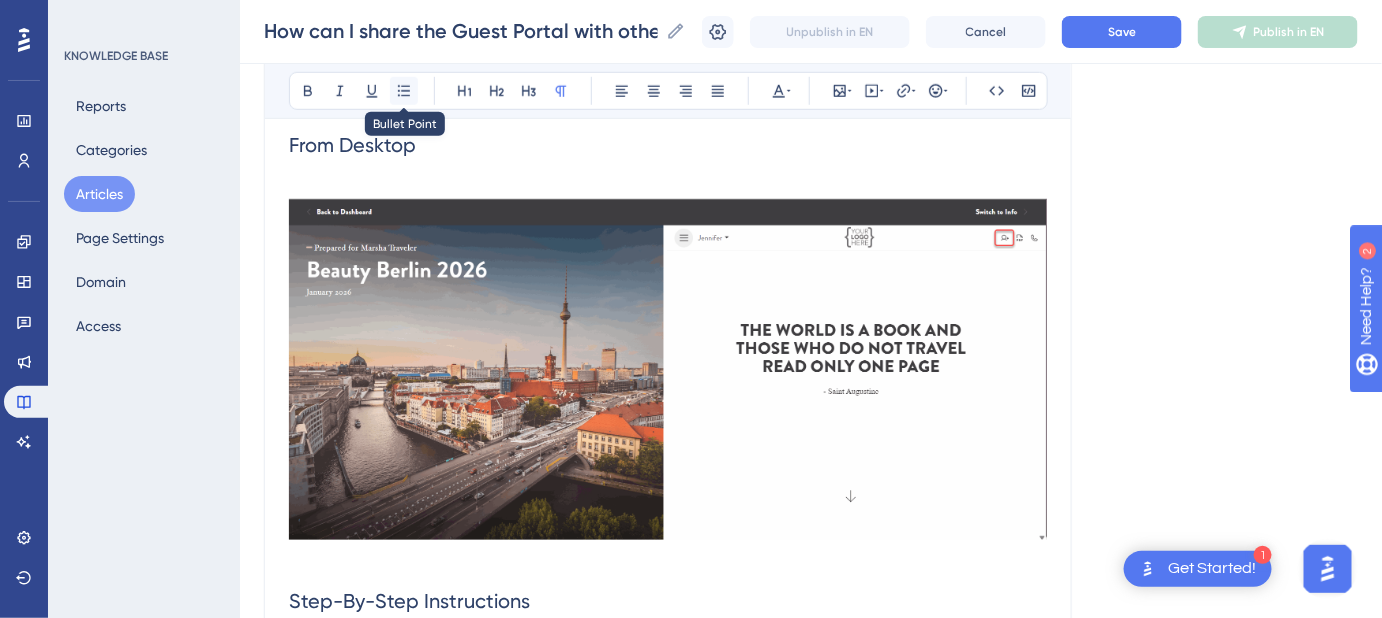 click 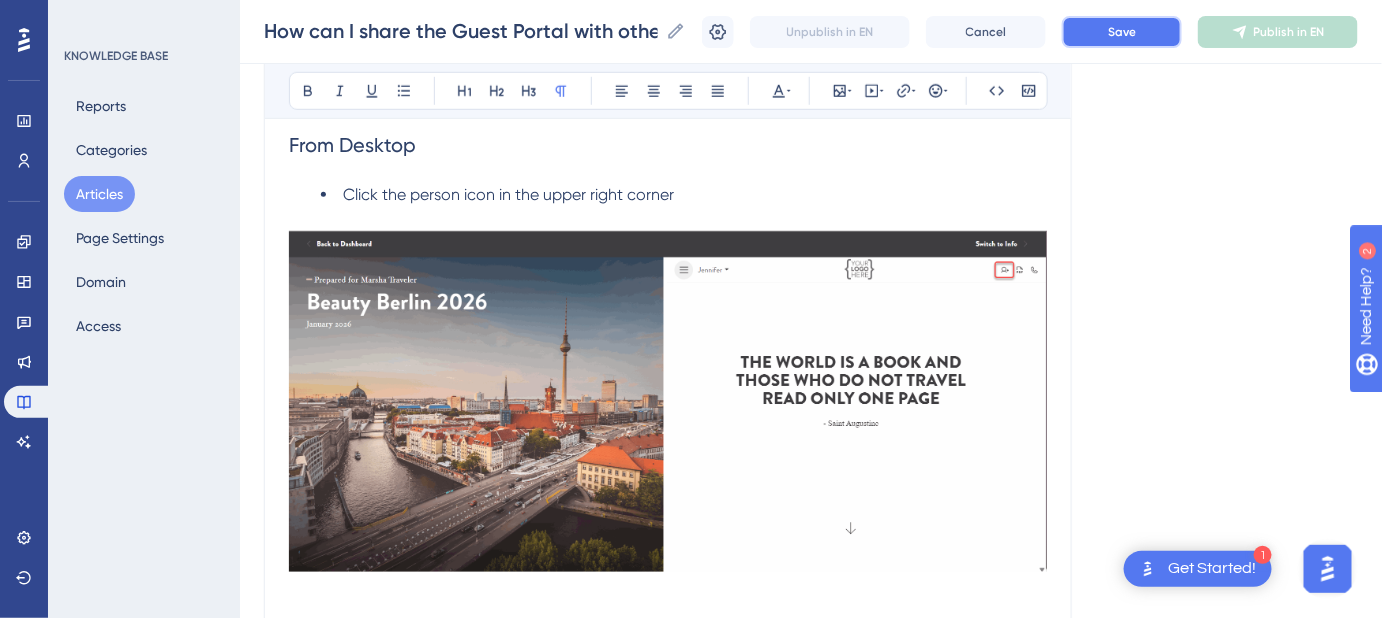 click on "Save" at bounding box center (1122, 32) 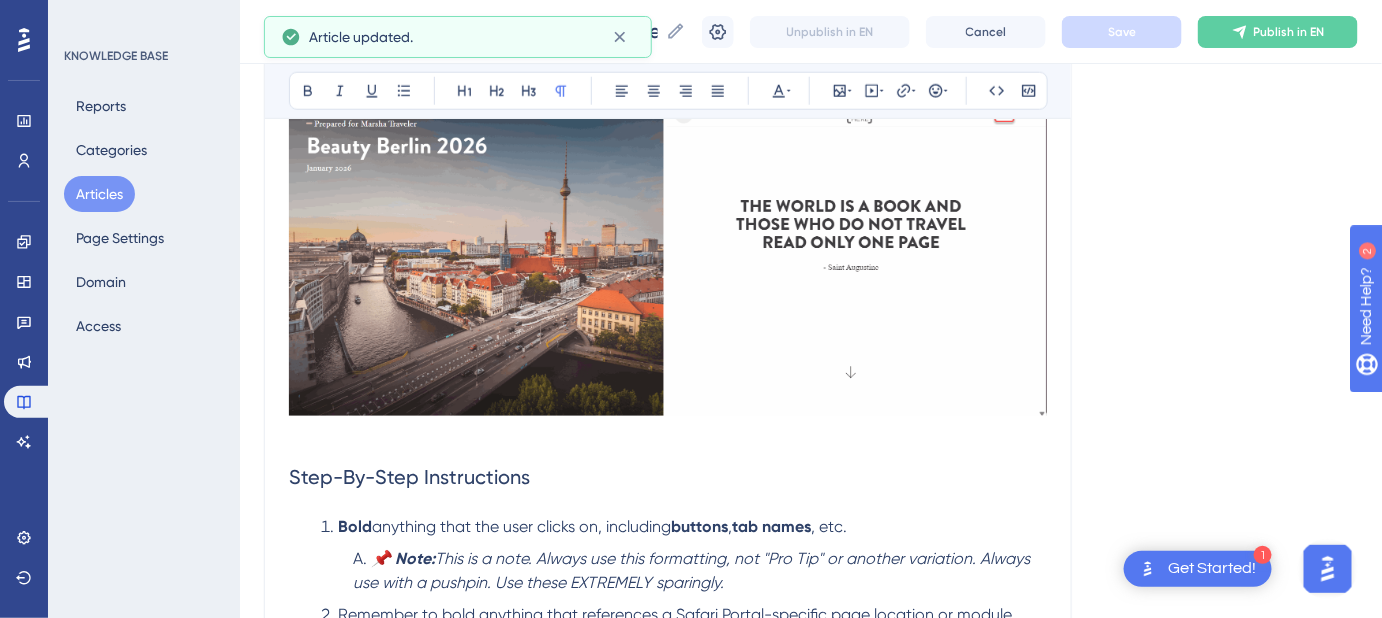 scroll, scrollTop: 636, scrollLeft: 0, axis: vertical 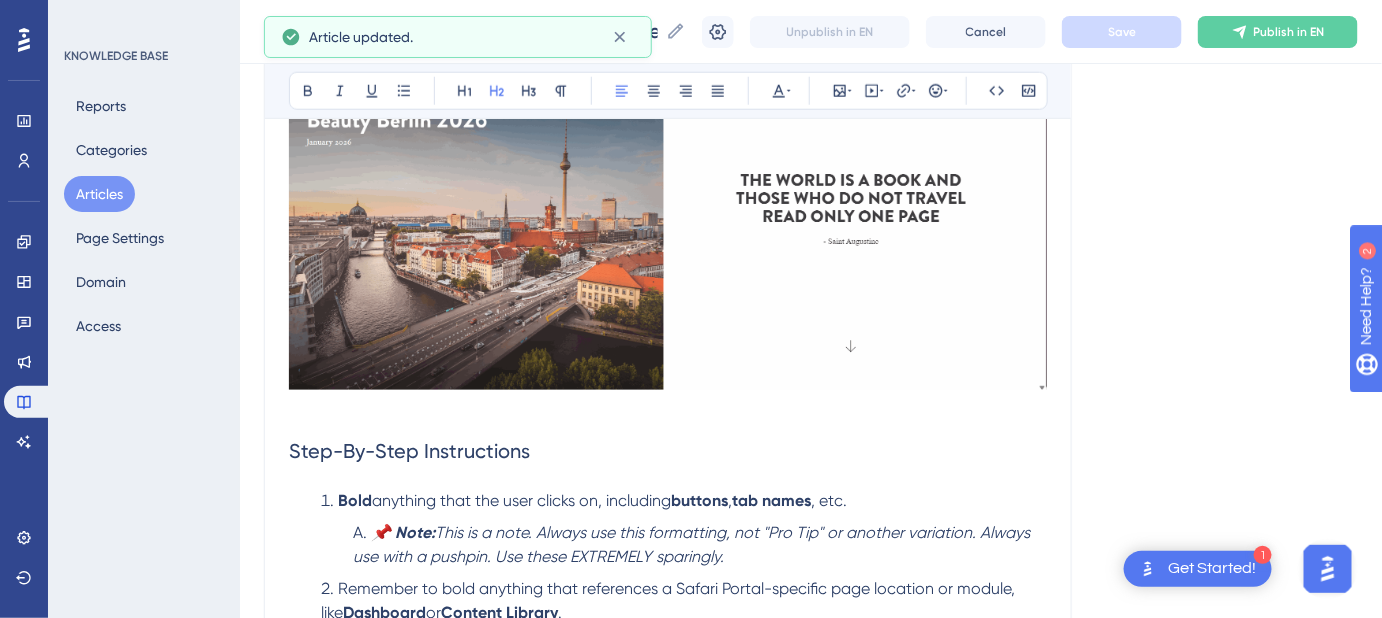 click on "Step-By-Step Instructions" at bounding box center [668, 451] 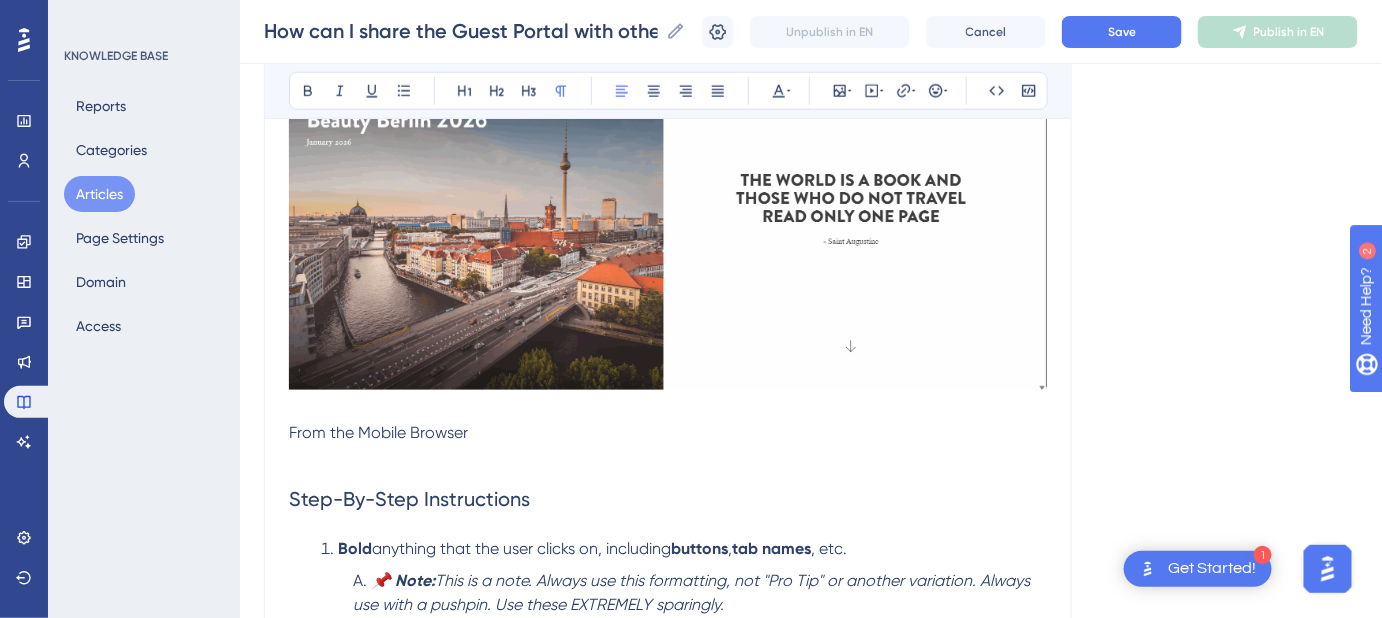 click on "From the Mobile Browser" at bounding box center [378, 432] 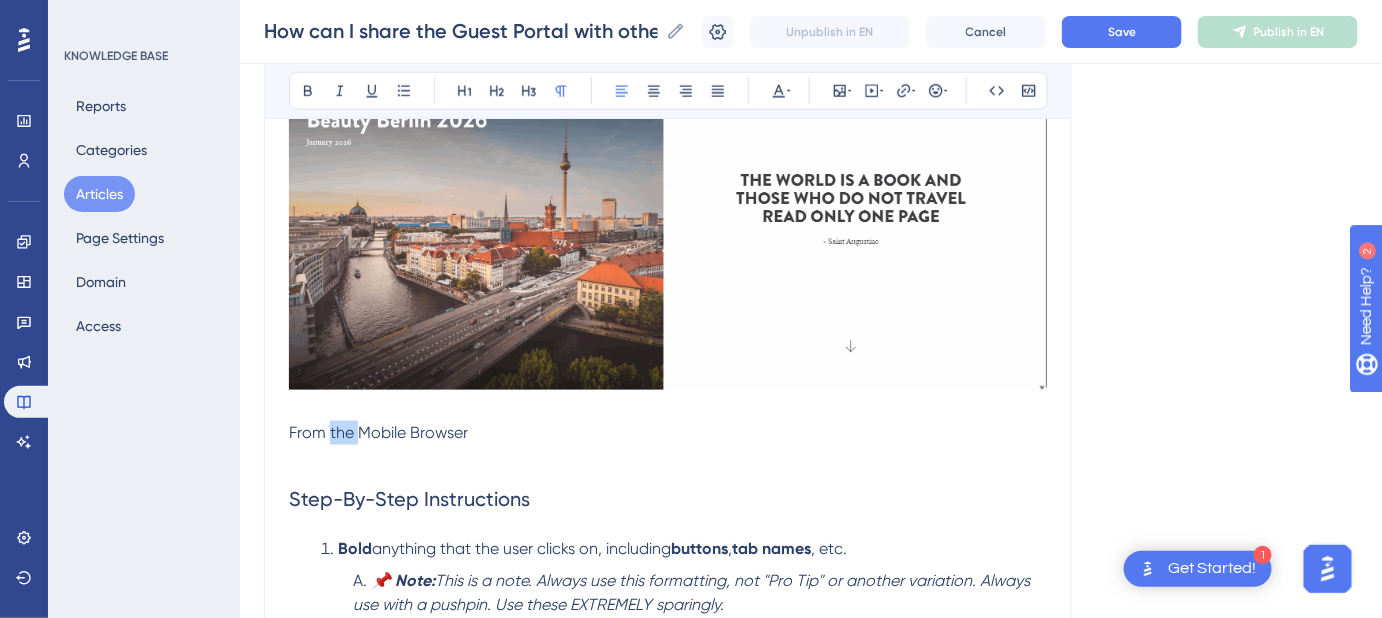 click on "From the Mobile Browser" at bounding box center (378, 432) 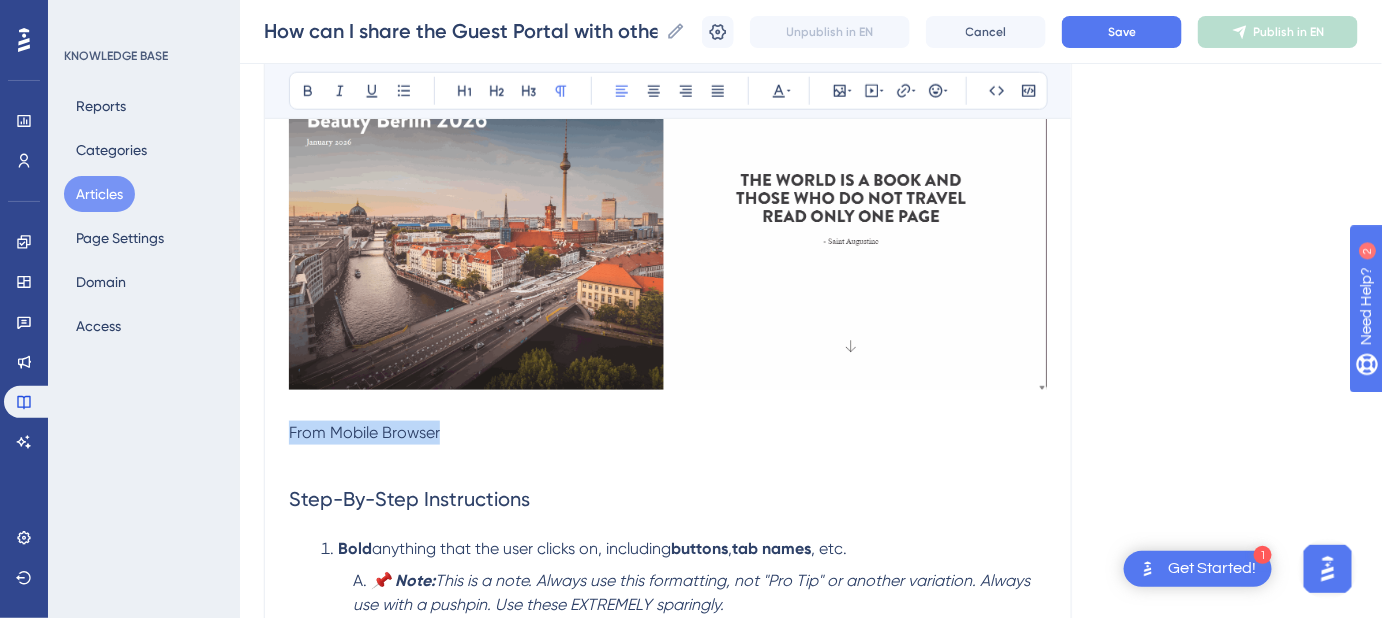 drag, startPoint x: 470, startPoint y: 420, endPoint x: 286, endPoint y: 426, distance: 184.0978 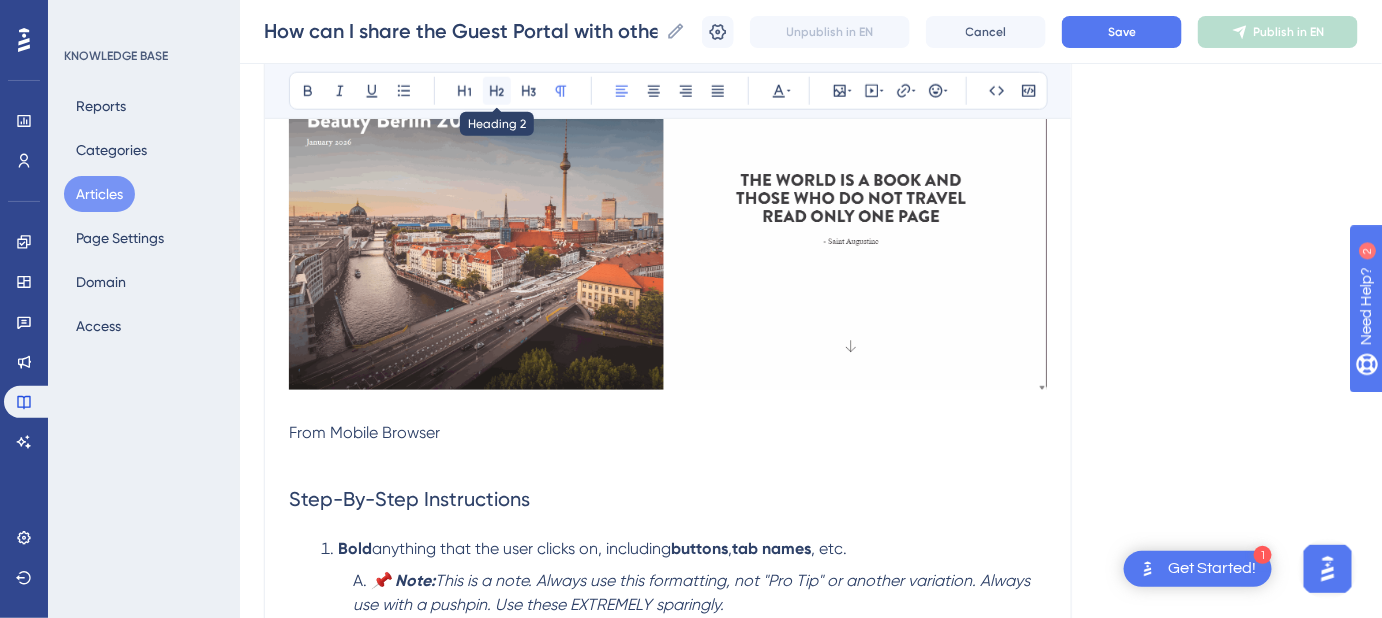 click at bounding box center [497, 91] 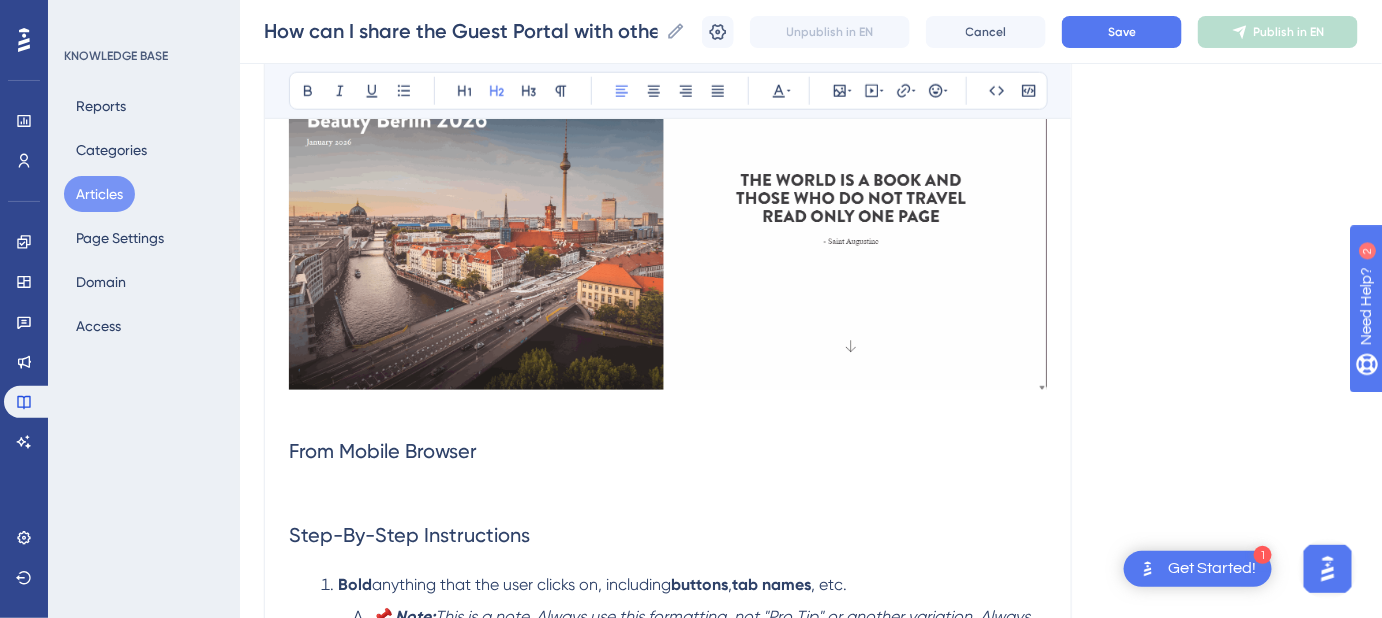 click on "From Mobile Browser" at bounding box center [668, 451] 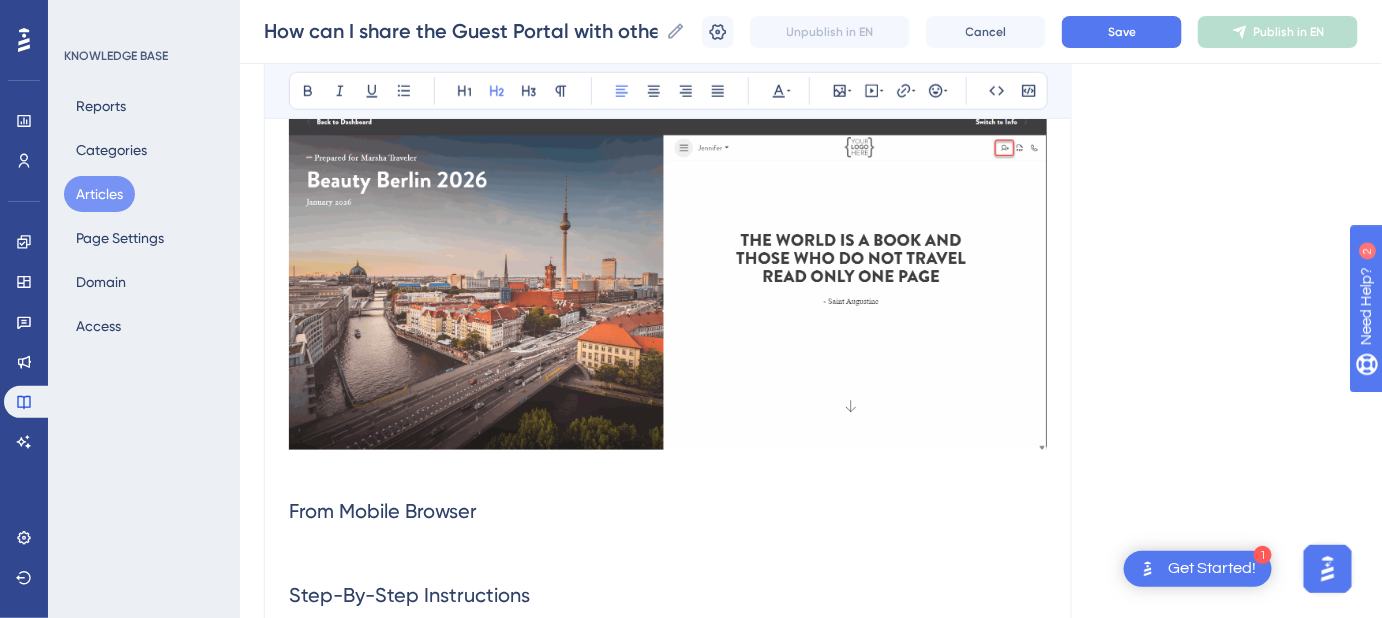 scroll, scrollTop: 545, scrollLeft: 0, axis: vertical 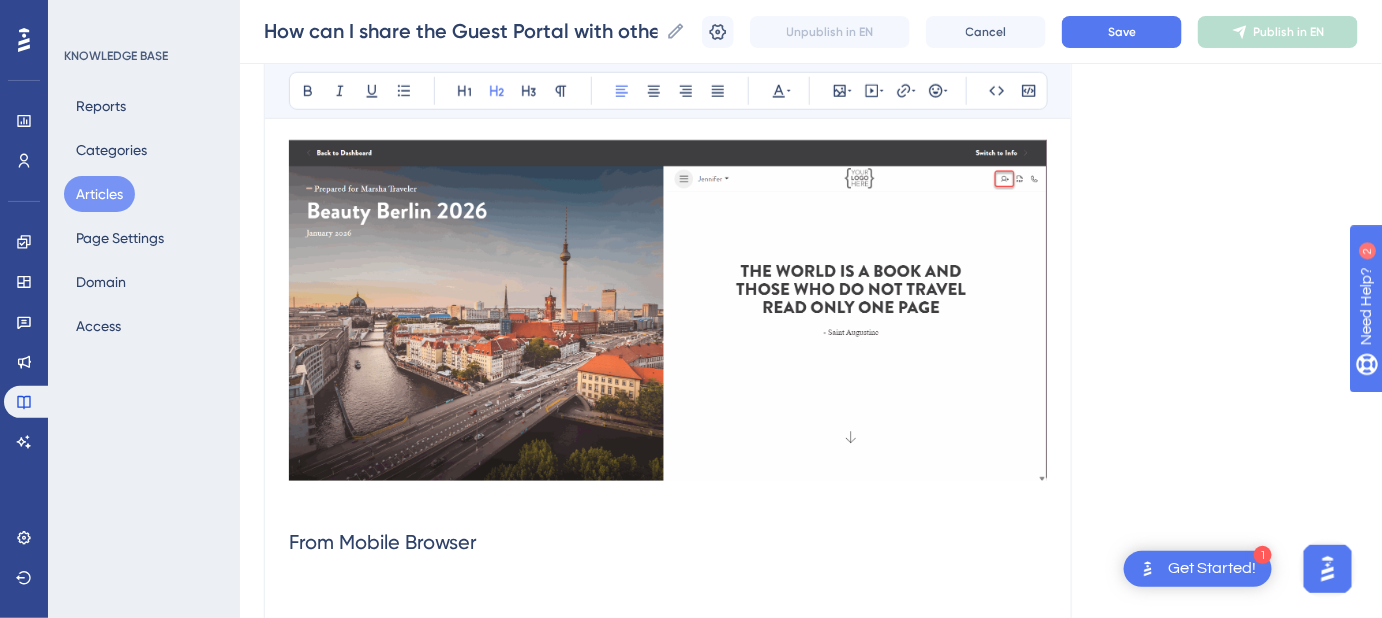 click at bounding box center [668, 310] 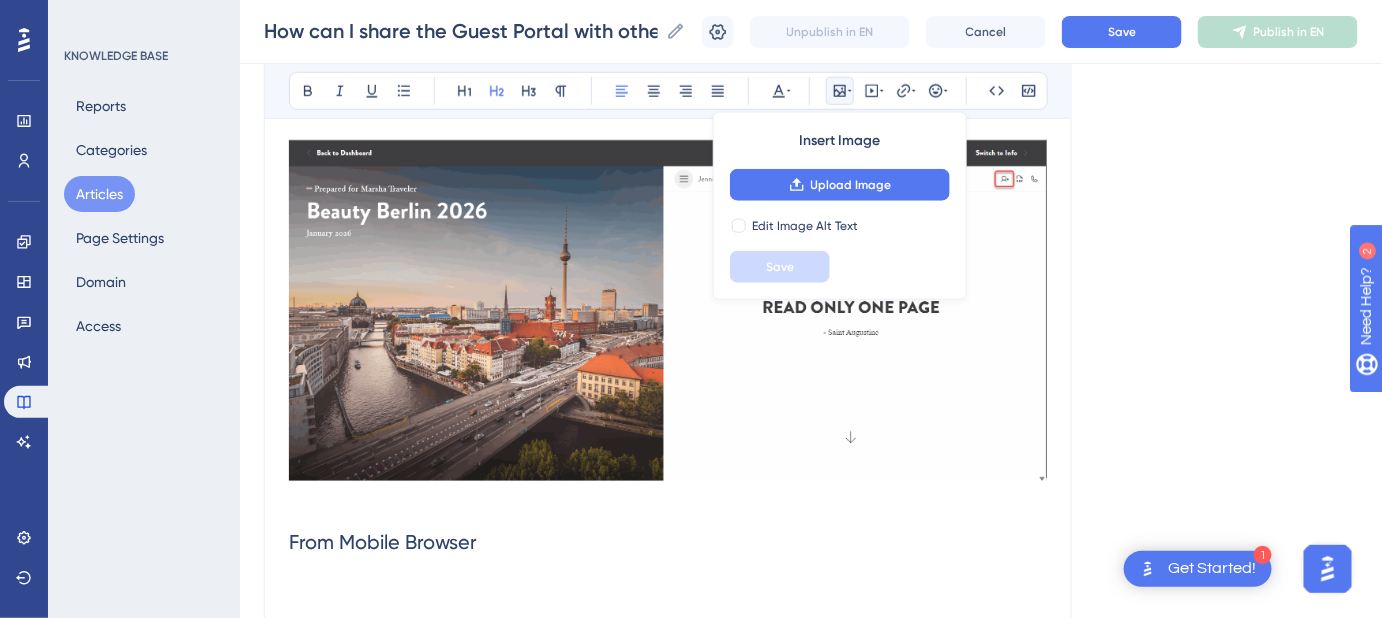 click on "From Mobile Browser" at bounding box center [668, 542] 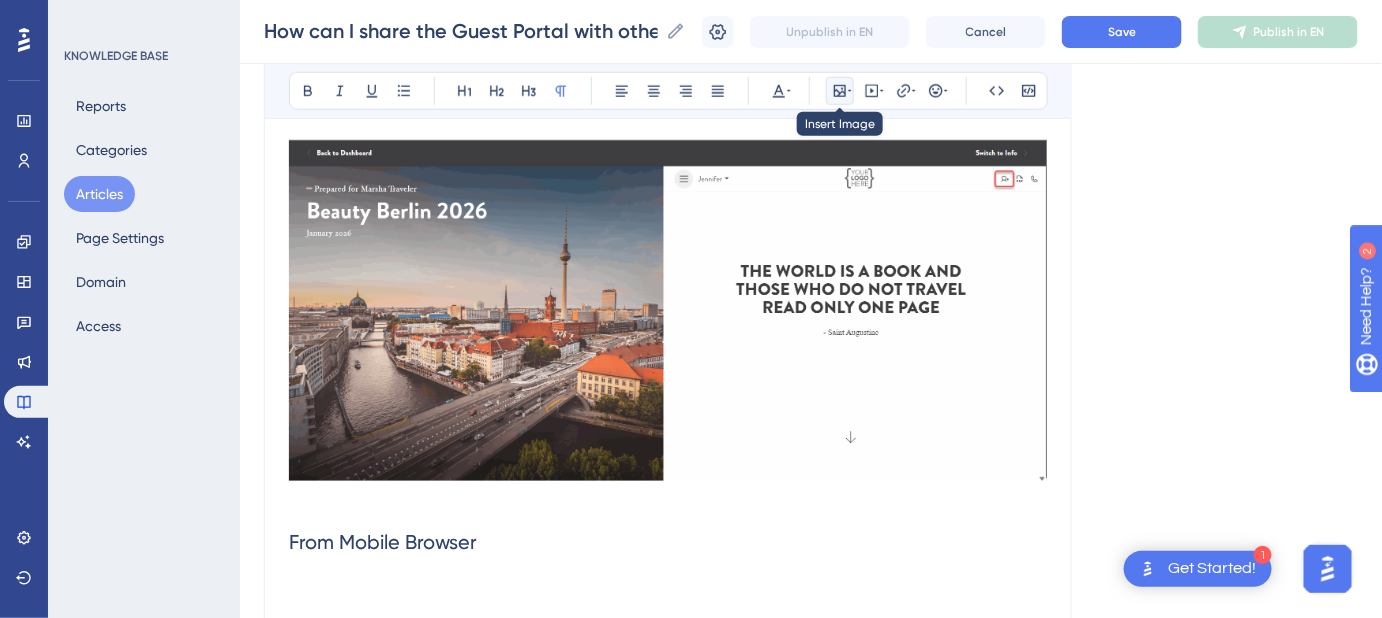 click 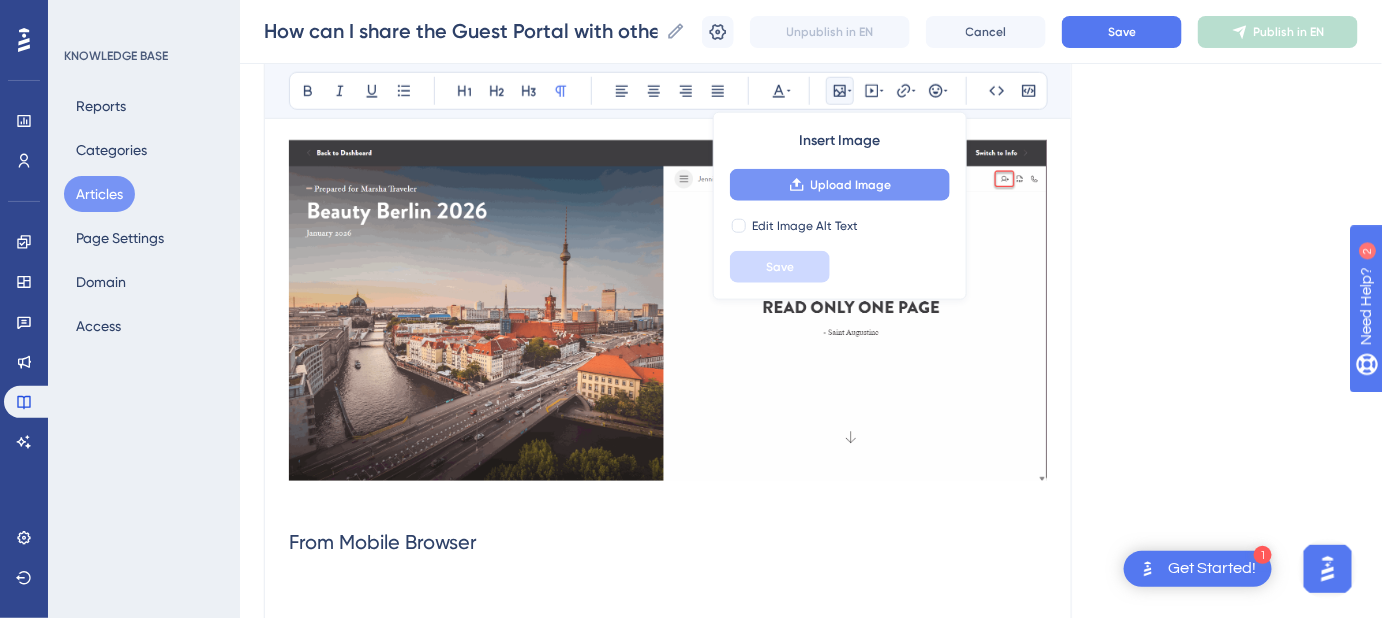 click on "Upload Image" at bounding box center (851, 185) 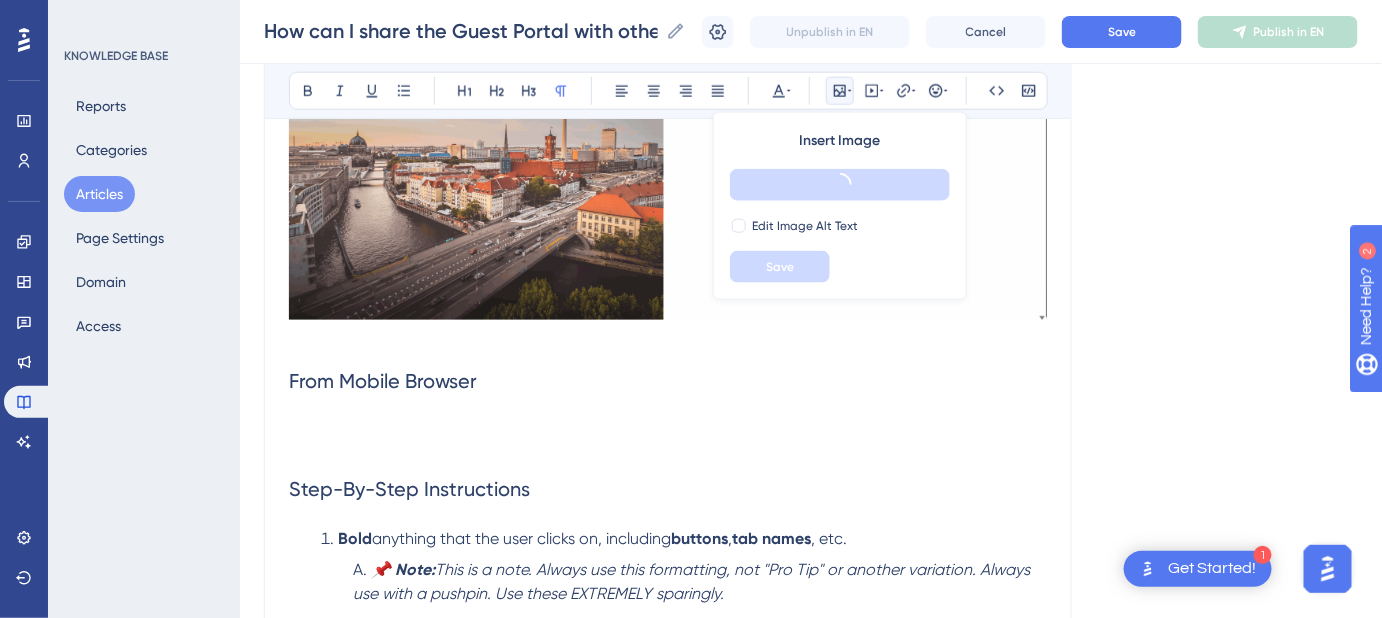 scroll, scrollTop: 727, scrollLeft: 0, axis: vertical 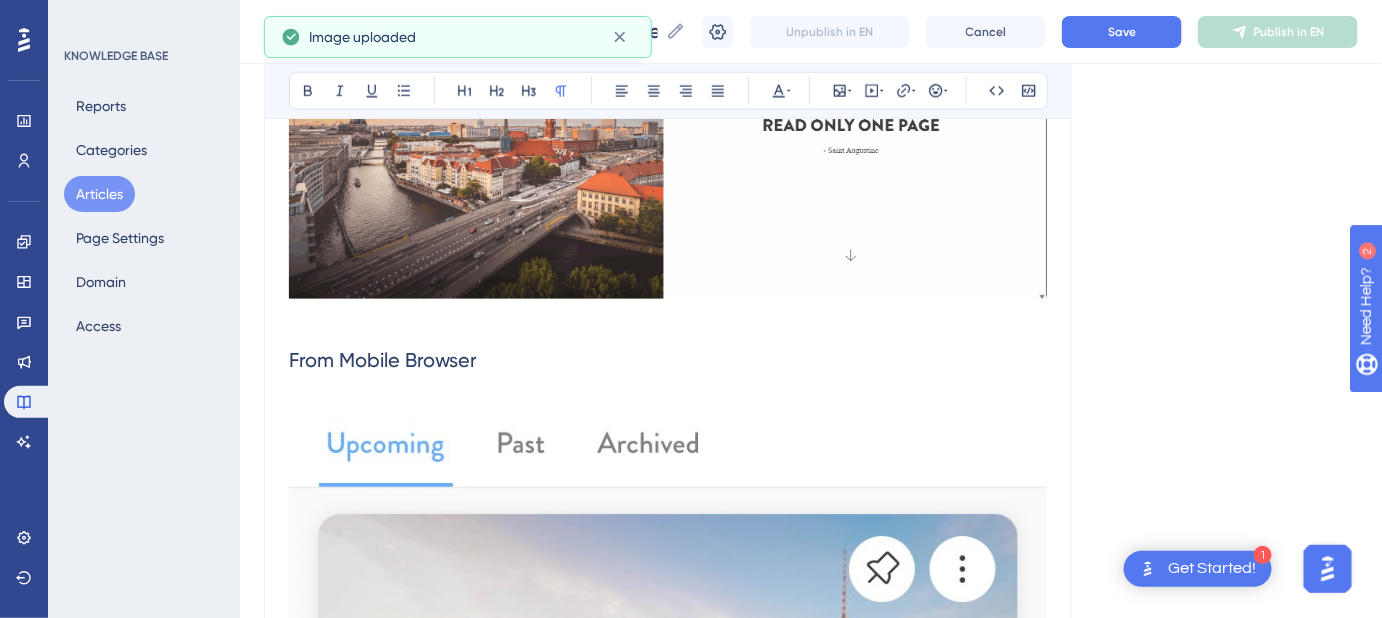 click at bounding box center [668, 963] 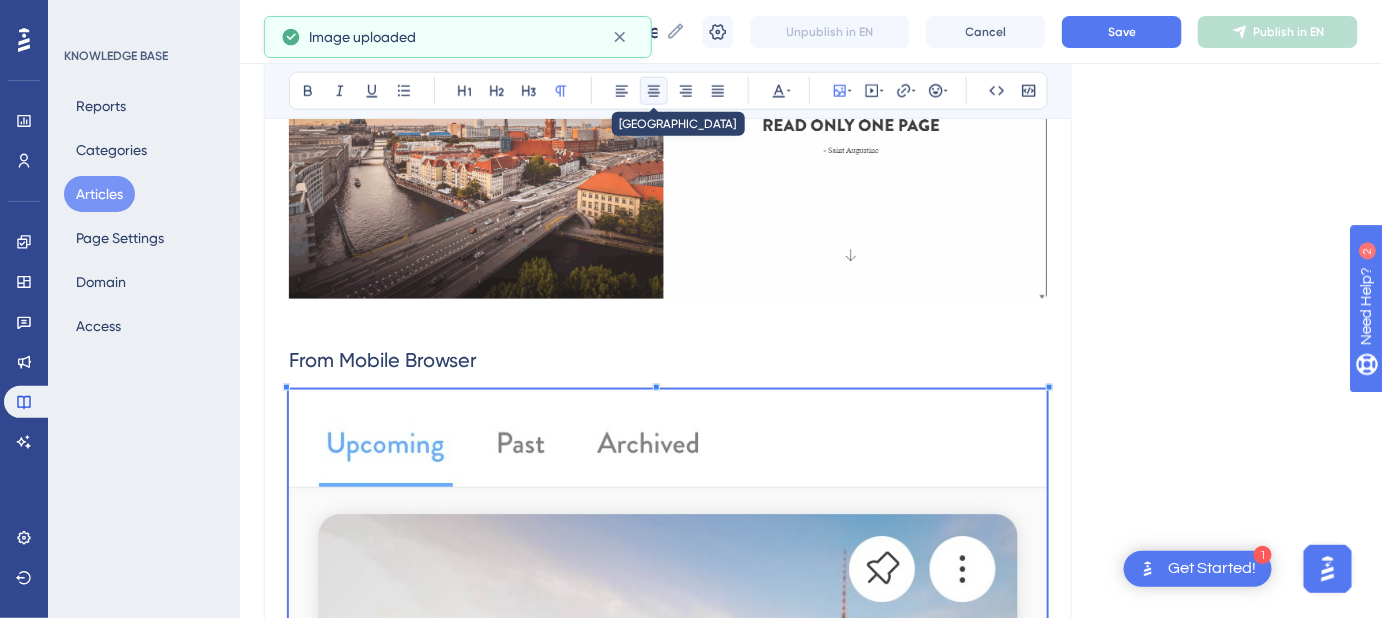 click 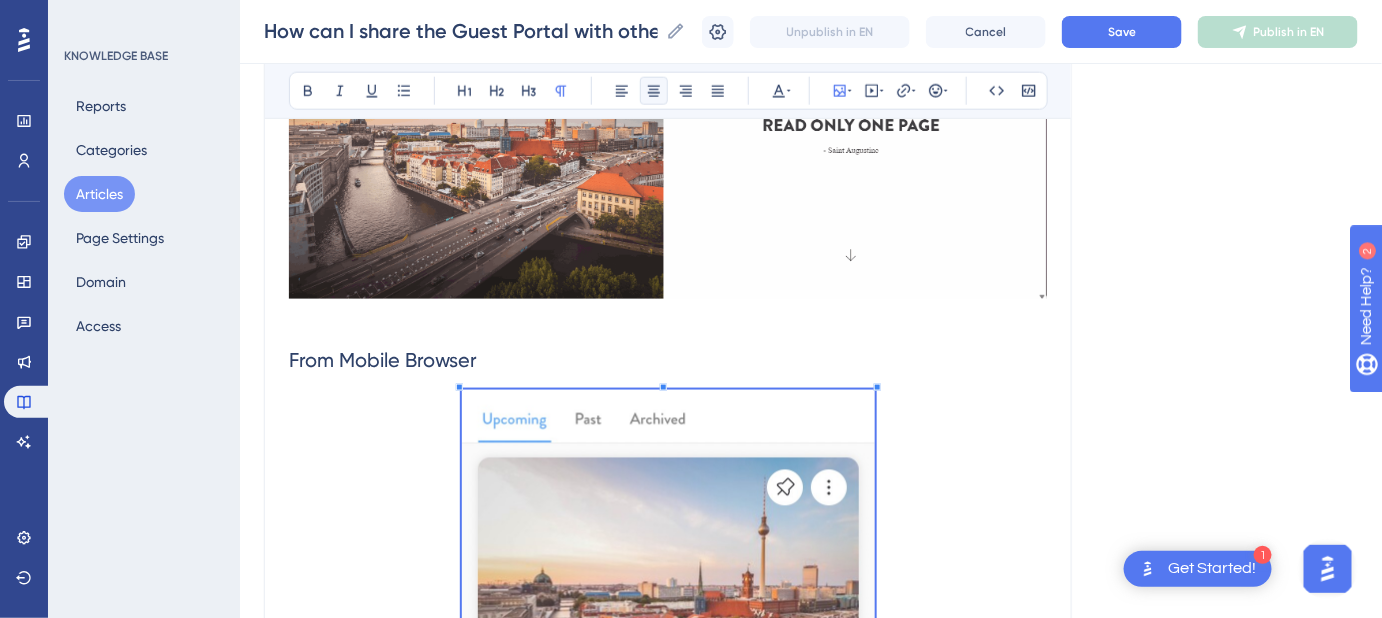 click at bounding box center [668, 705] 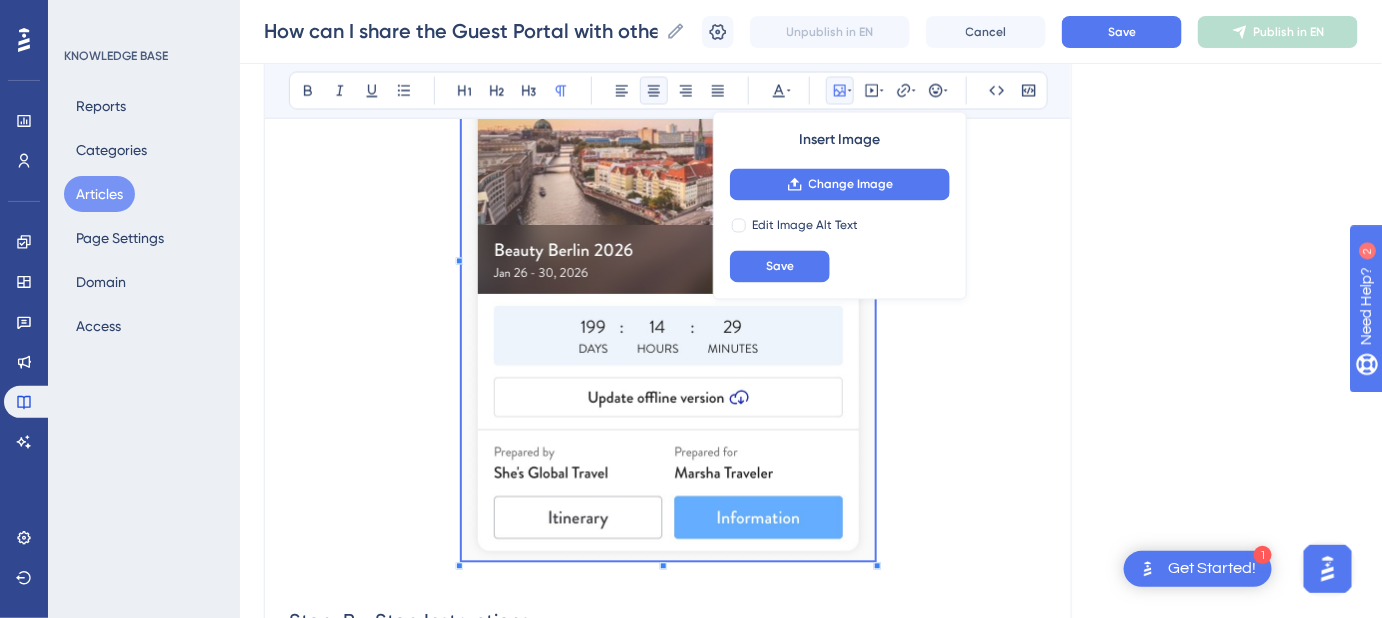 scroll, scrollTop: 1272, scrollLeft: 0, axis: vertical 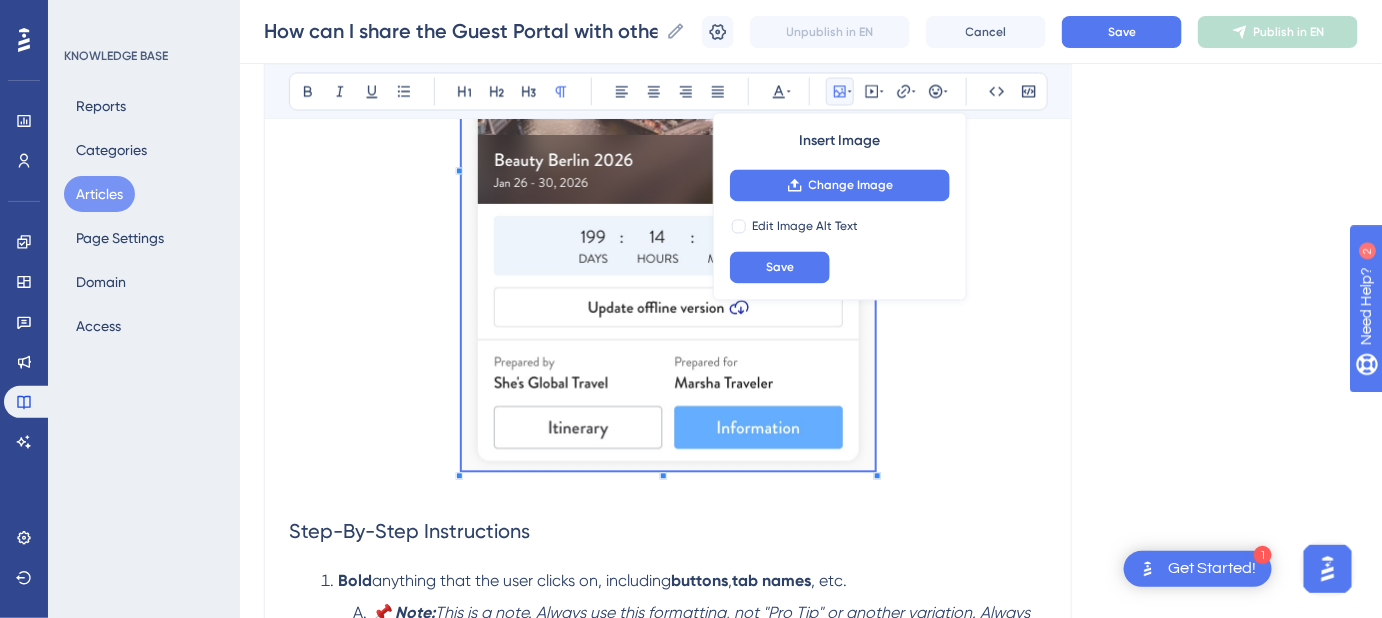 click on "Language English (Default) How can I share the Guest Portal with others on my trip? Instructions for sharing the Guest Portal with others. Bold Italic Underline Bullet Point Heading 1 Heading 2 Heading 3 Normal Align Left Align Center Align Right Align Justify Text Color Insert Image Change Image Edit Image Alt Text Save Embed Video Hyperlink Emojis Code Code Block Use a callout if applicable. This is an introductory paragraph to orient the viewer. It might include key terms and concepts, like a reference to  Calendar Builder ; if it does, bold and hyperlink the first instance of that word here and throughout the article. Or add contextual hyperlinks; just  make sure hyperlinks open in a new page . Also, add a space after each paragraph, before the heading, throughout the article. From Desktop Click the person icon in the upper right corner From Mobile Browser Step-By-Step Instructions Bold  anything that the user clicks on, including  buttons ,  tab names , etc.  📌 Note:  Dashboard  or  Content Library ." at bounding box center (811, 295) 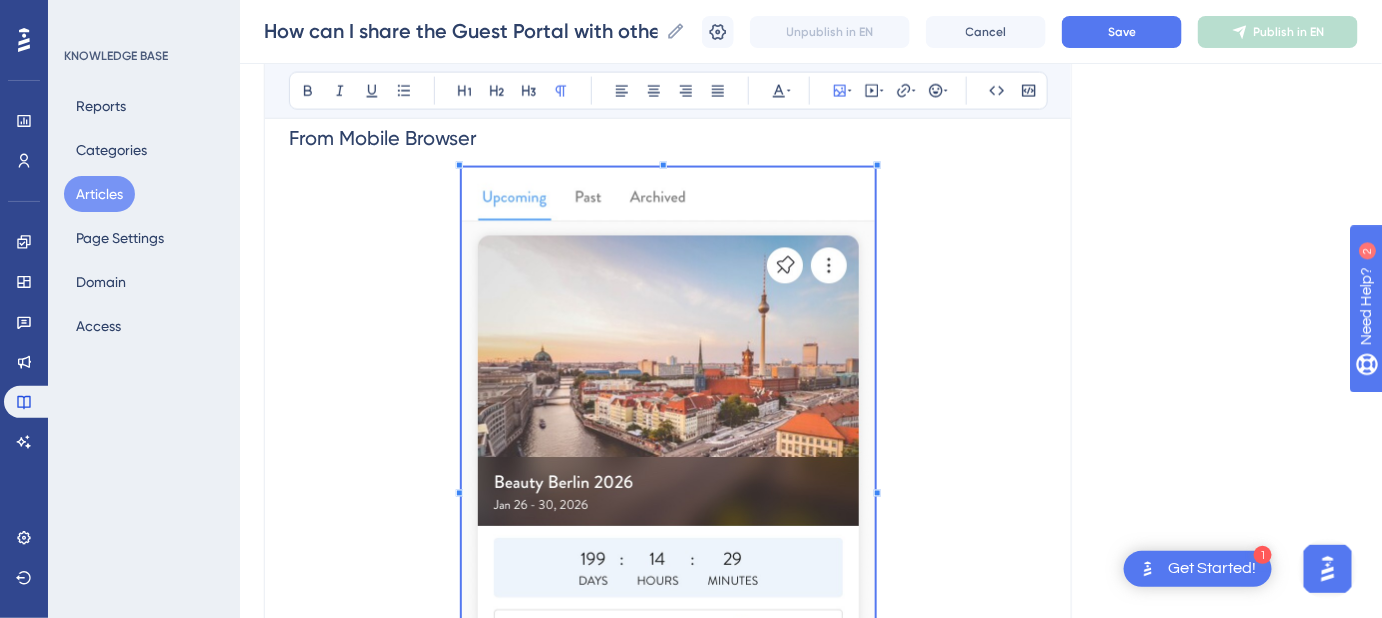 scroll, scrollTop: 909, scrollLeft: 0, axis: vertical 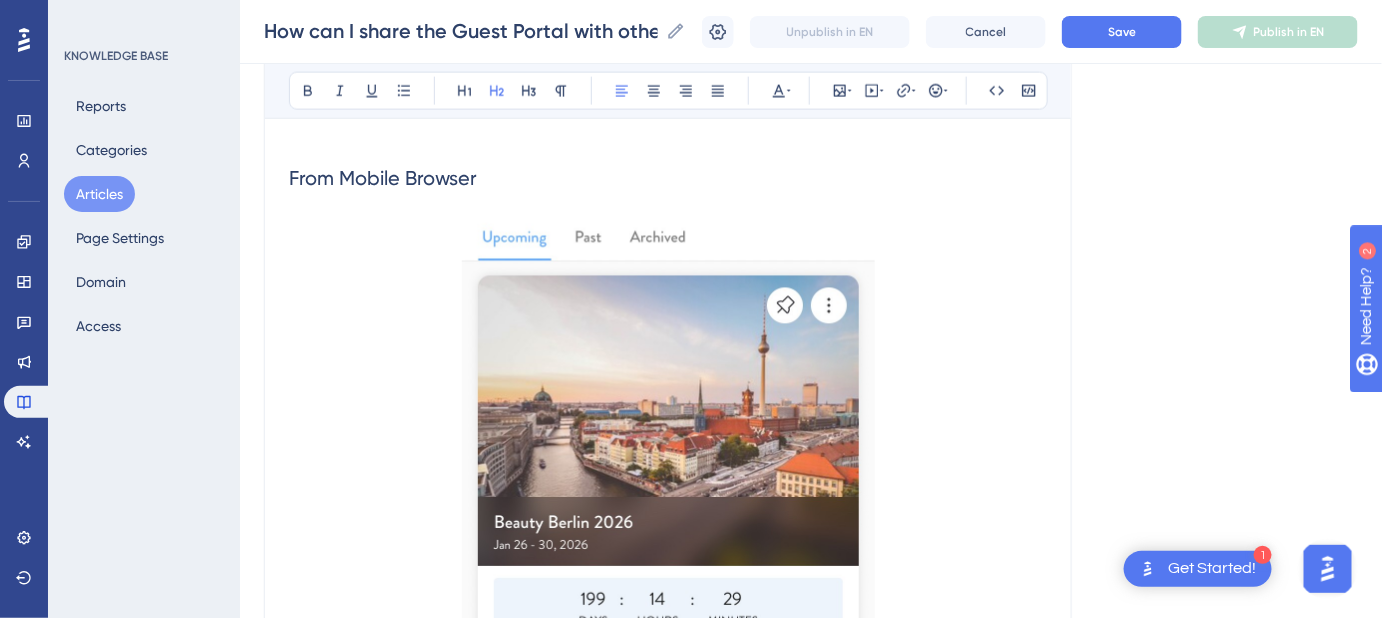 click on "From Mobile Browser" at bounding box center (668, 178) 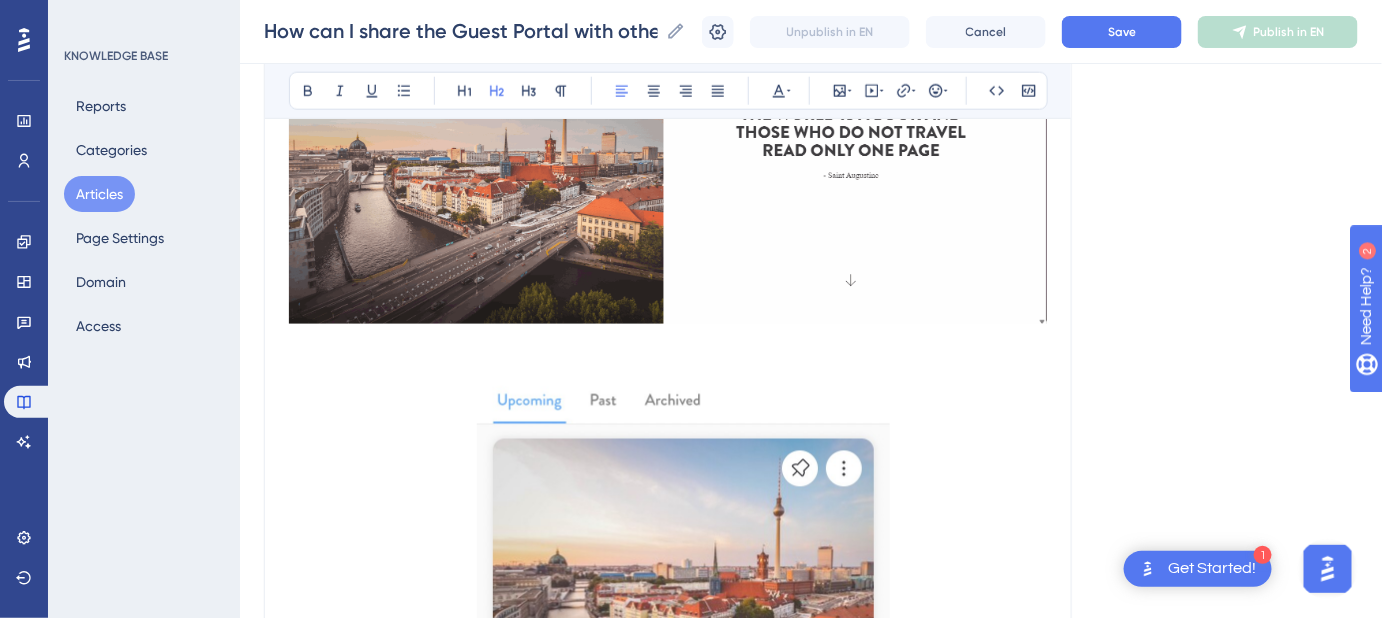 scroll, scrollTop: 909, scrollLeft: 0, axis: vertical 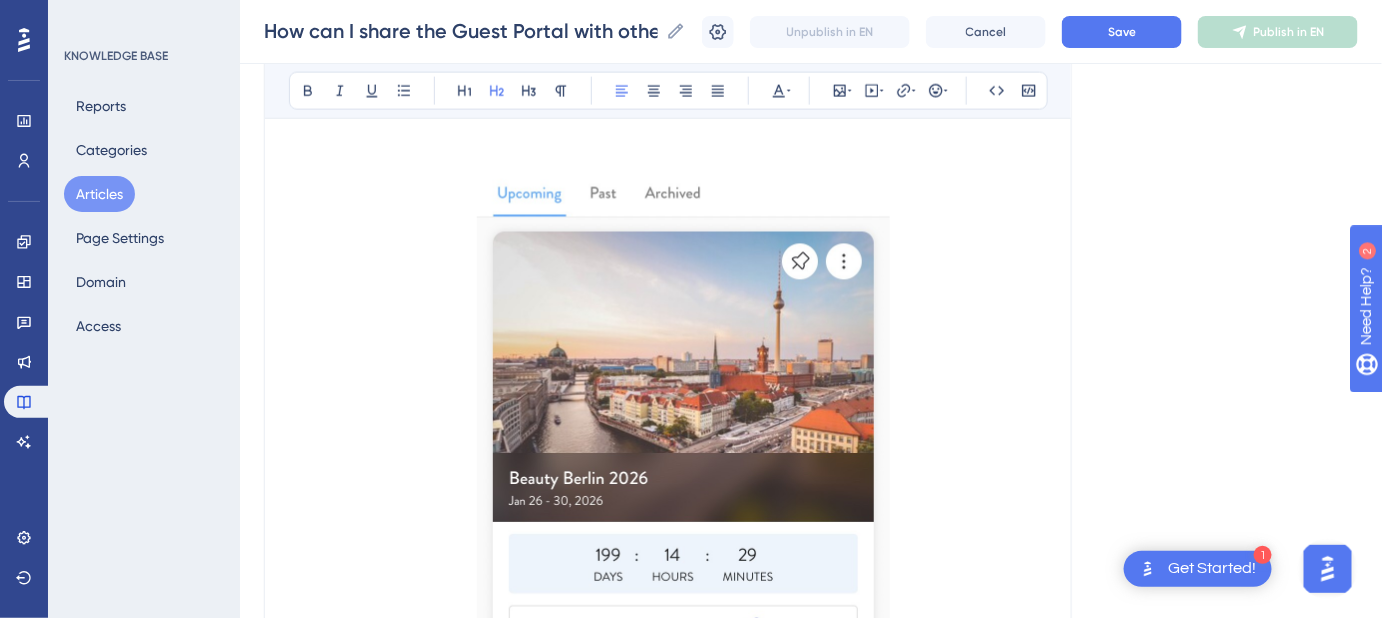 click on "From Mobile Browser" at bounding box center [668, 479] 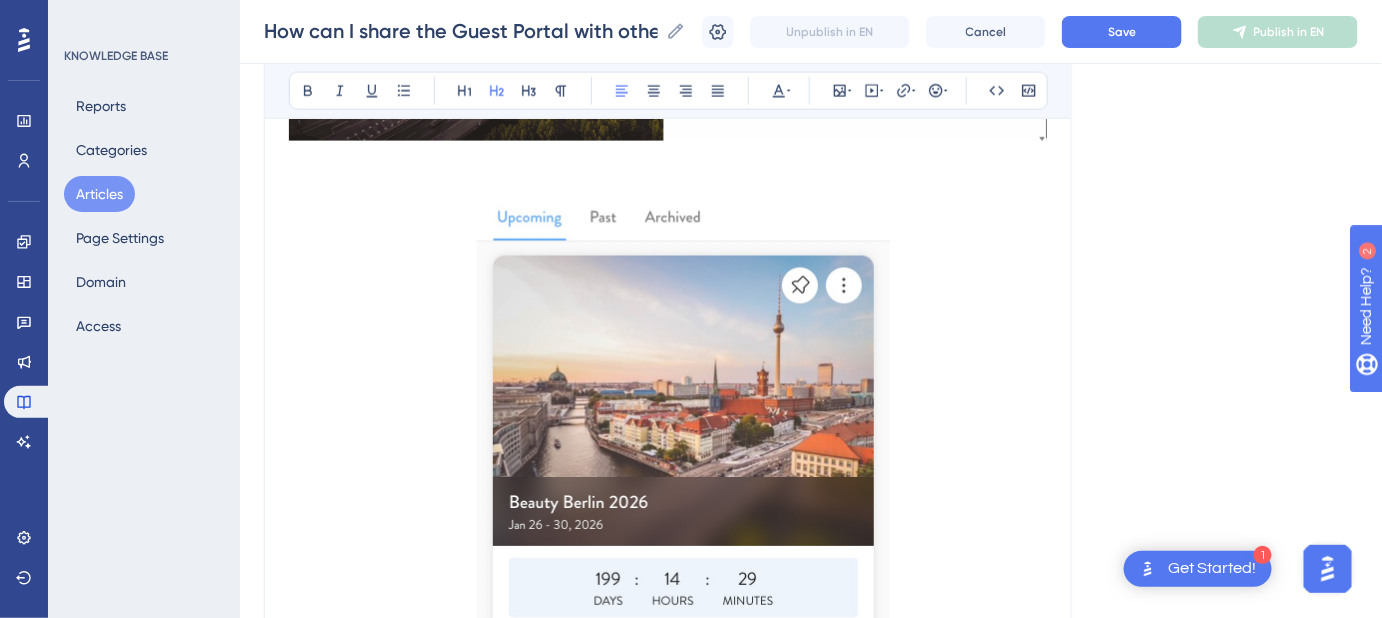 scroll, scrollTop: 818, scrollLeft: 0, axis: vertical 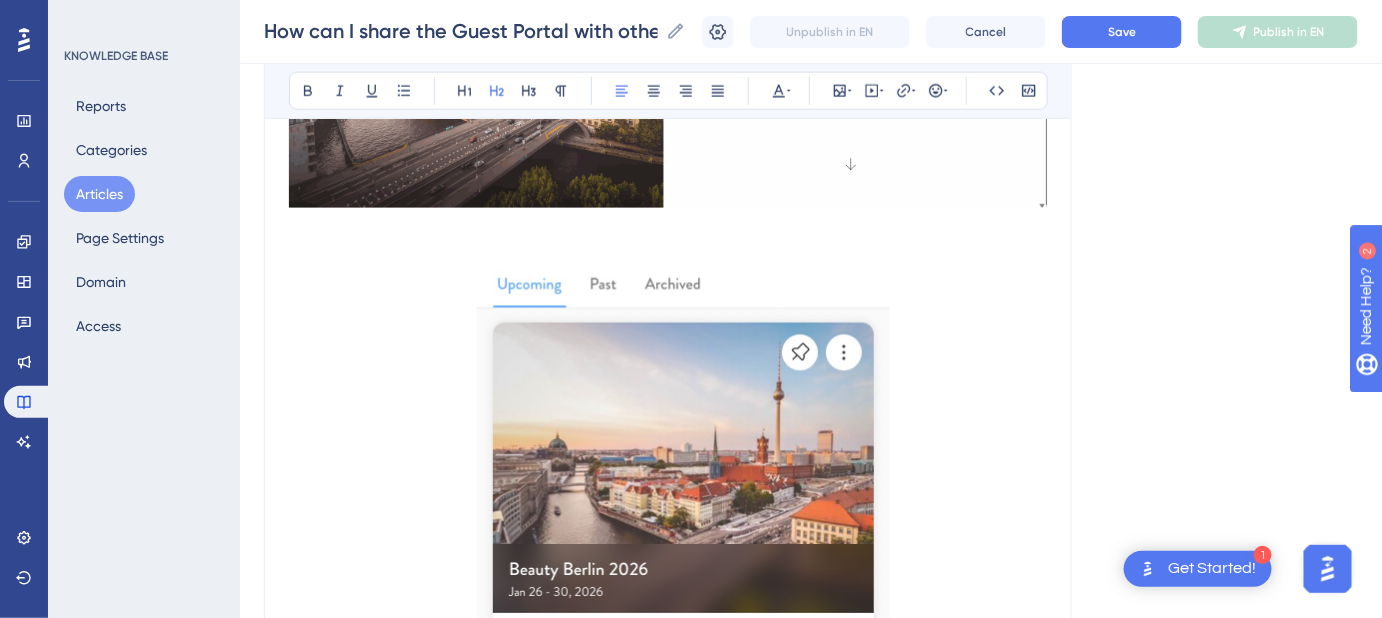 click on "From Mobile Browser" at bounding box center [668, 570] 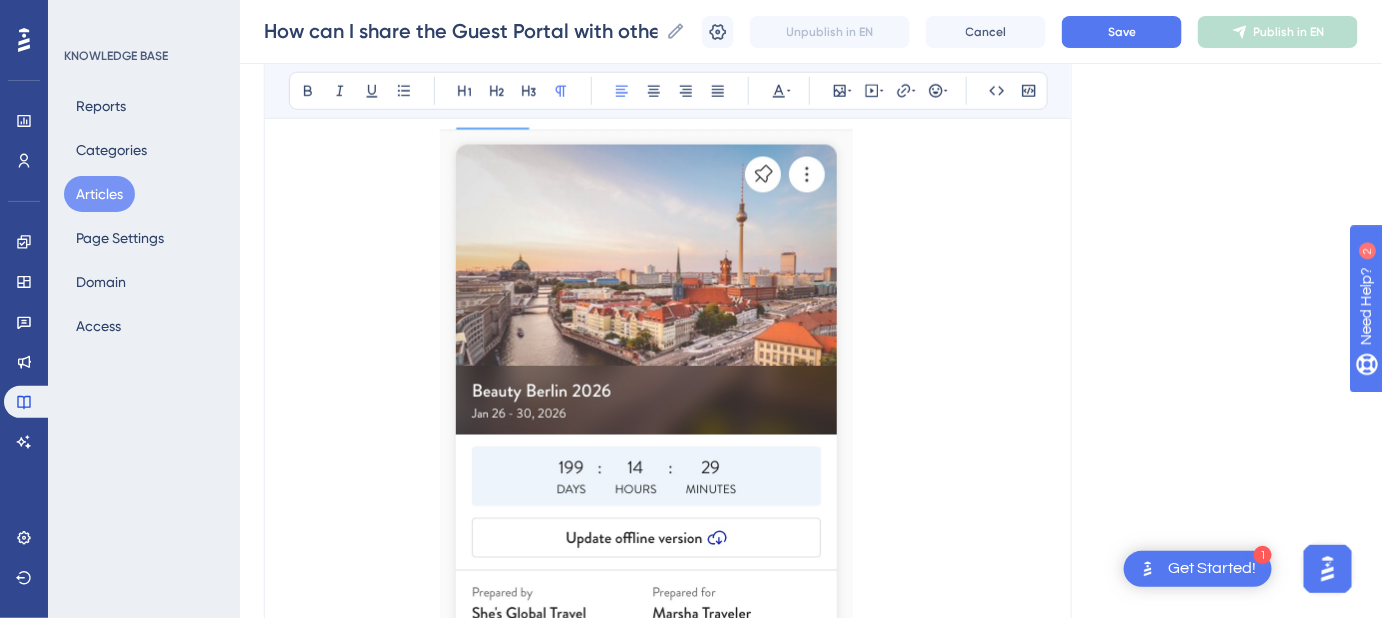 scroll, scrollTop: 489, scrollLeft: 0, axis: vertical 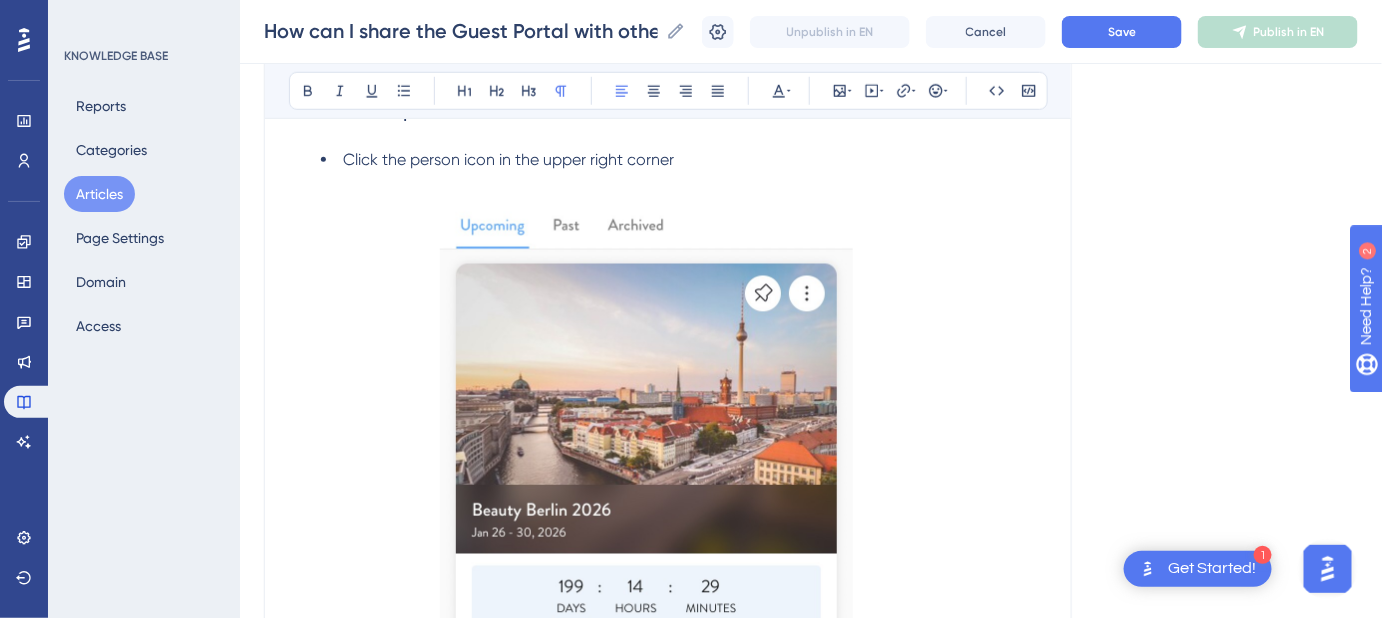 click at bounding box center (646, 508) 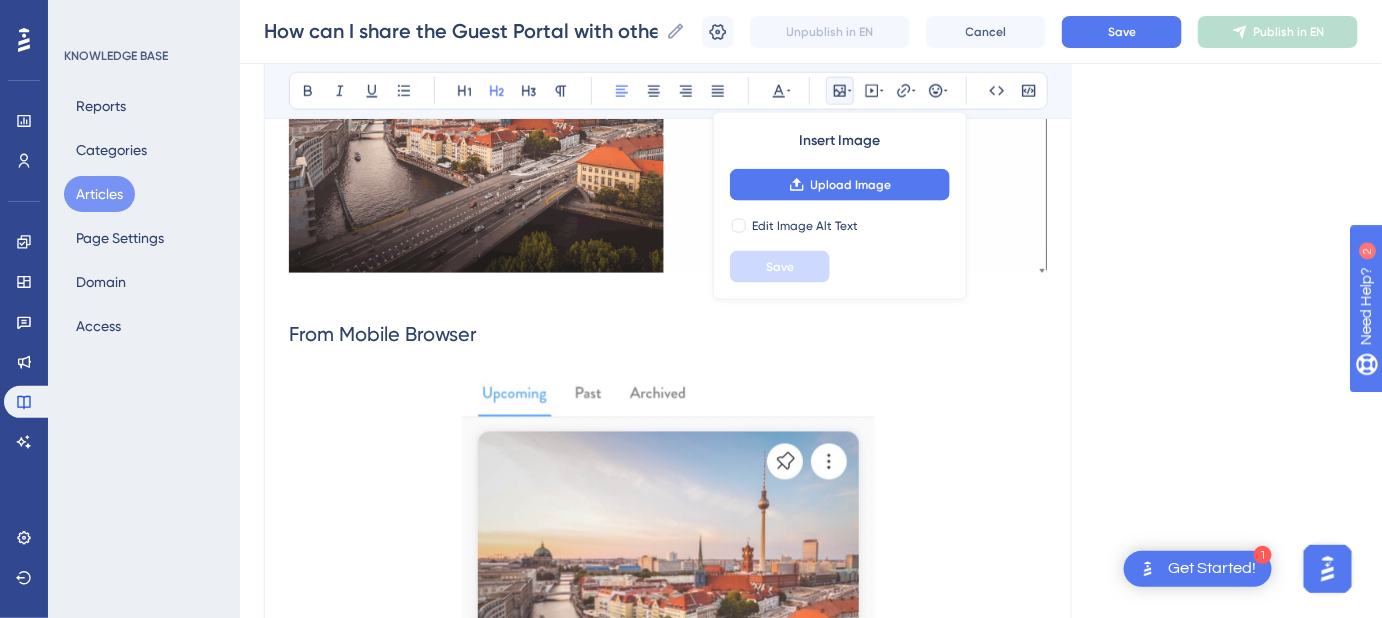 scroll, scrollTop: 861, scrollLeft: 0, axis: vertical 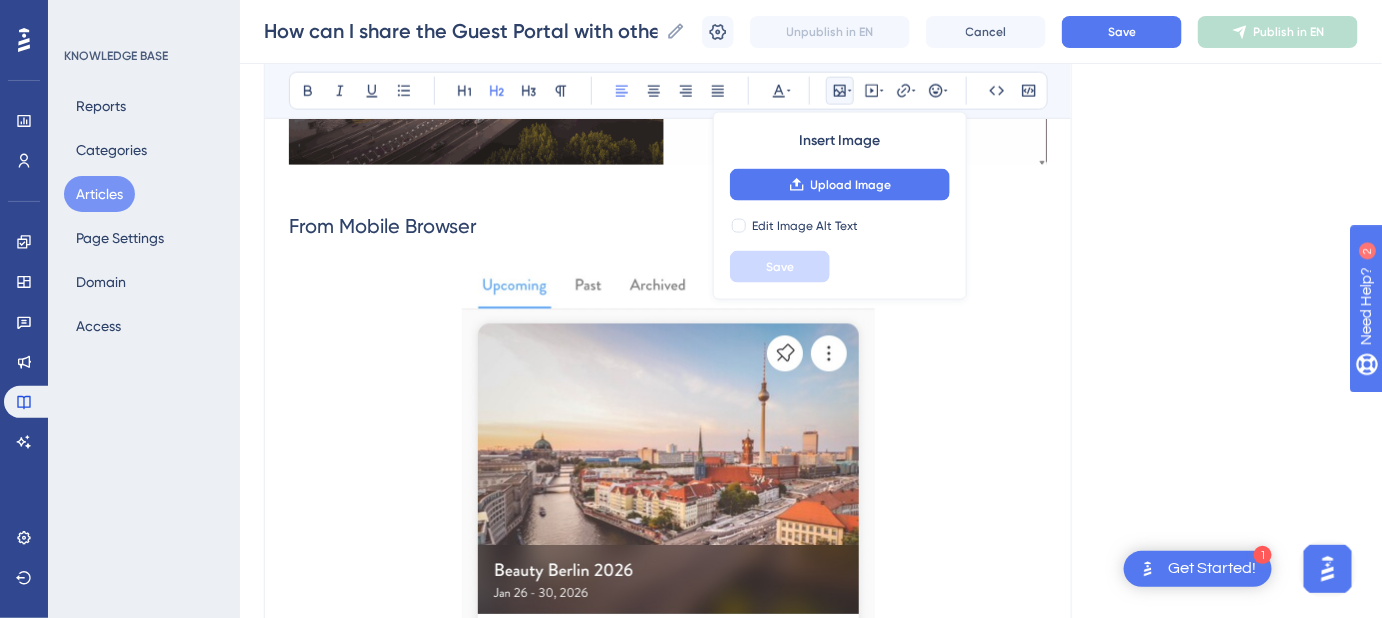 click at bounding box center (668, 568) 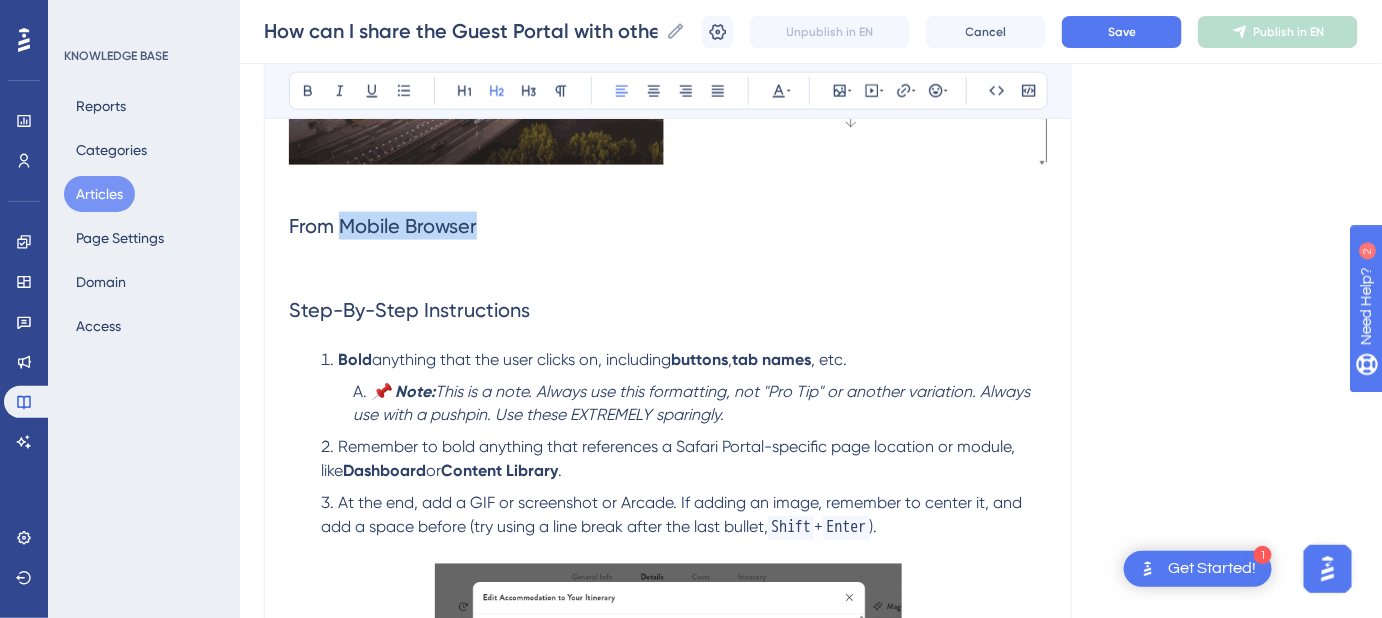 drag, startPoint x: 444, startPoint y: 227, endPoint x: 344, endPoint y: 224, distance: 100.04499 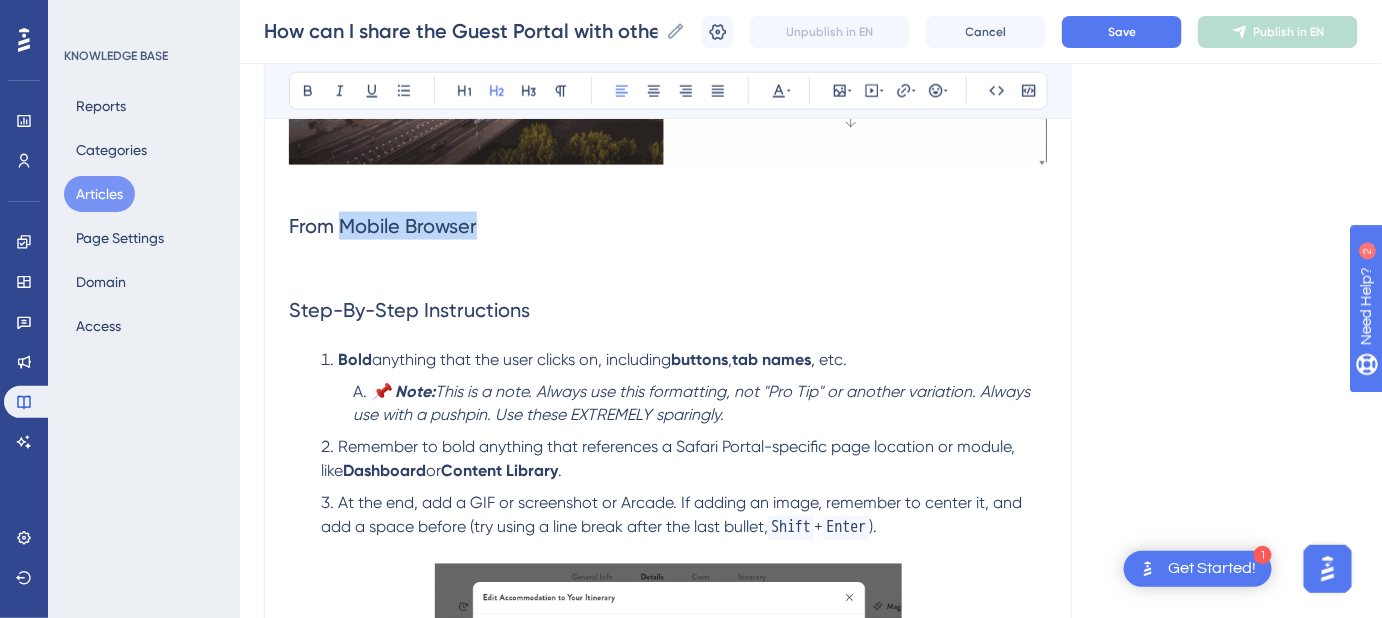 click on "From Mobile Browser" at bounding box center [668, 226] 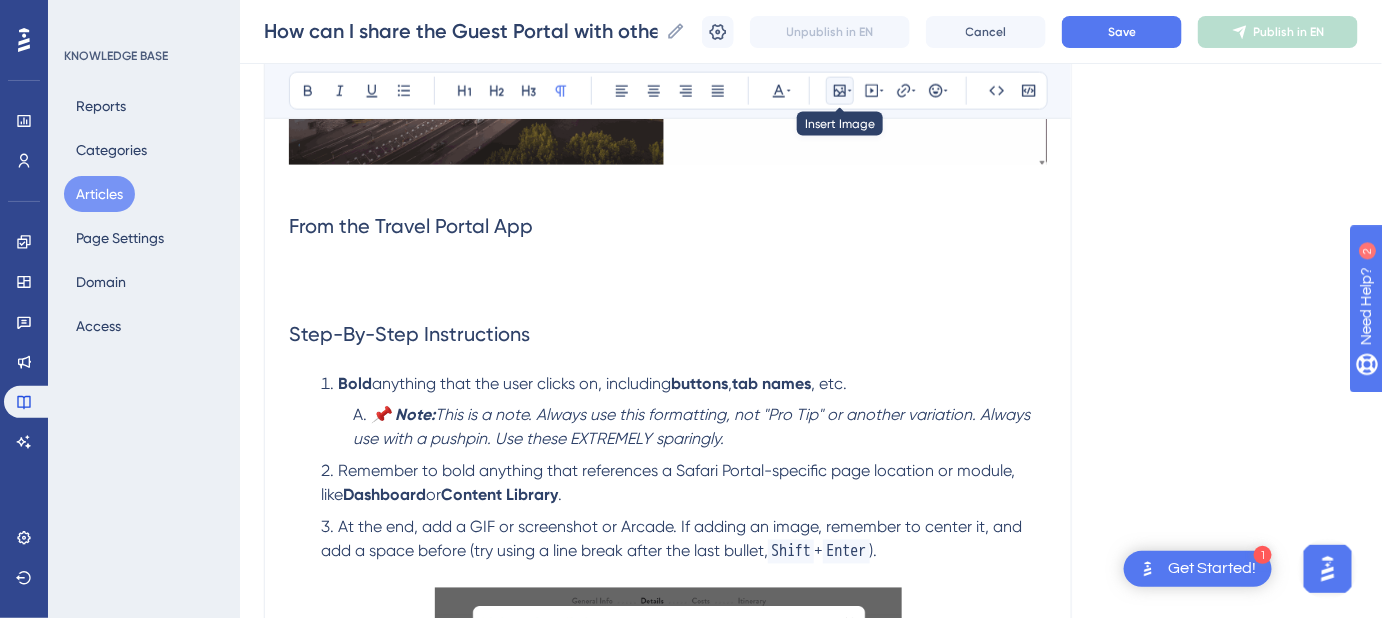 click at bounding box center [840, 91] 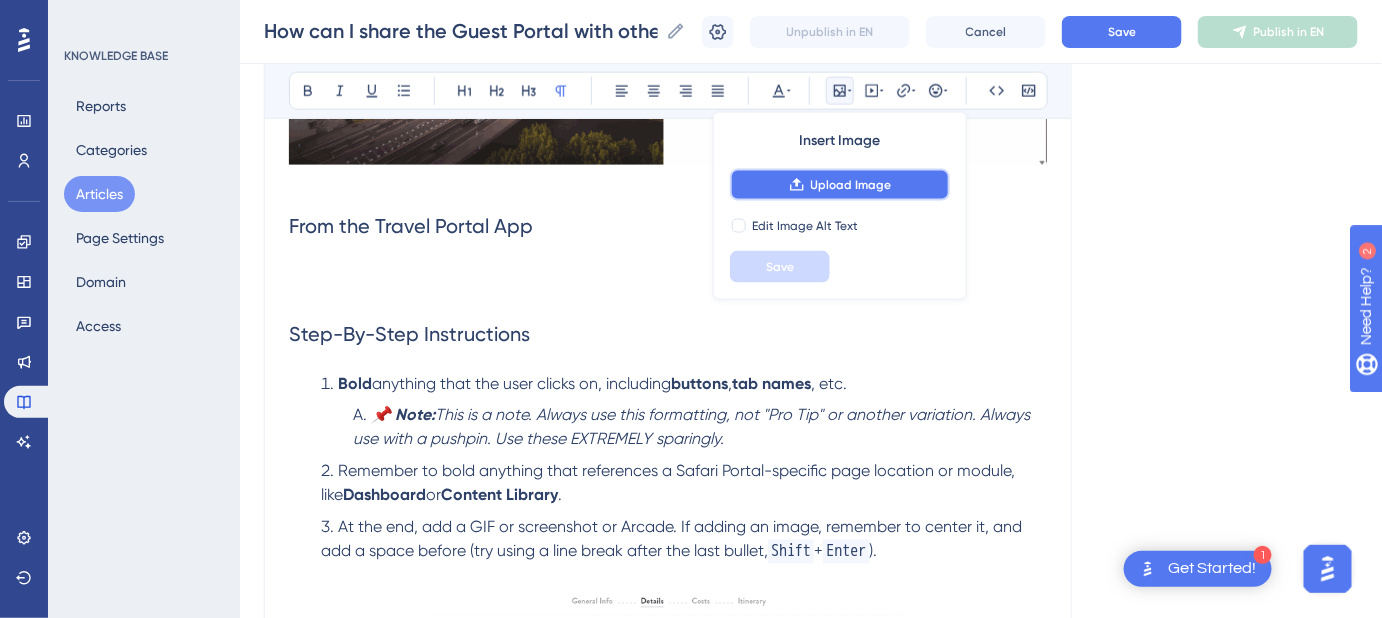 click on "Upload Image" at bounding box center [840, 185] 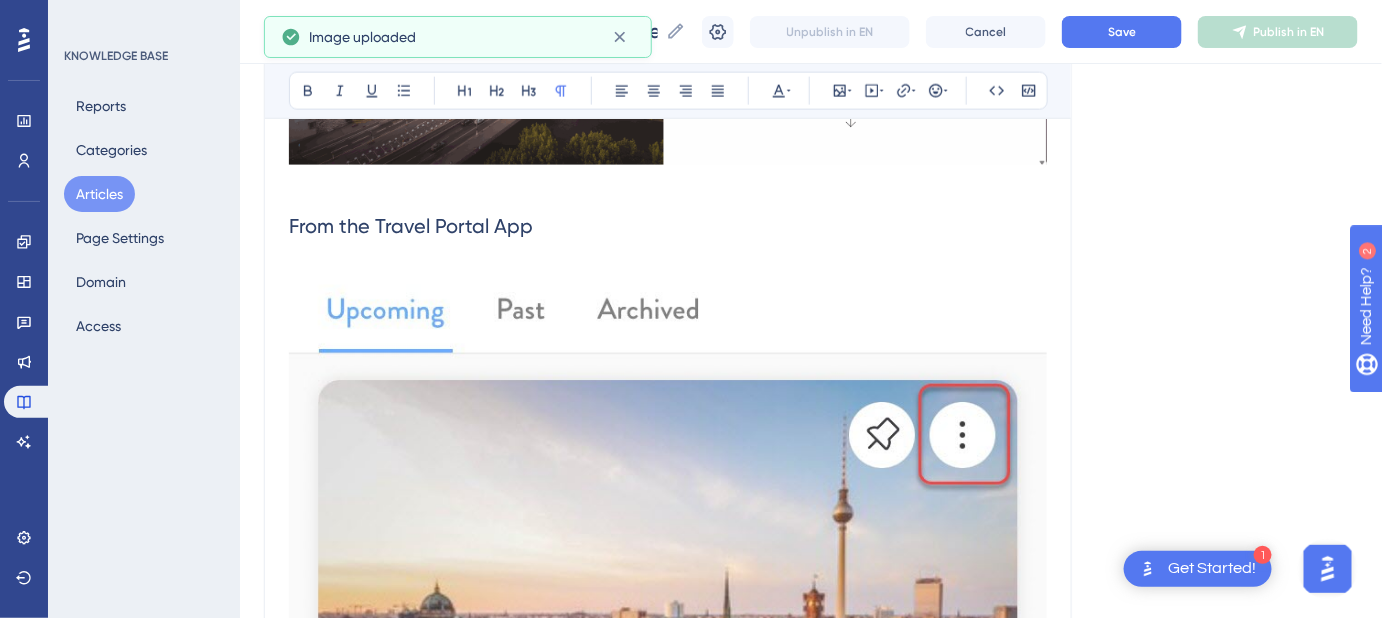 click at bounding box center [668, 663] 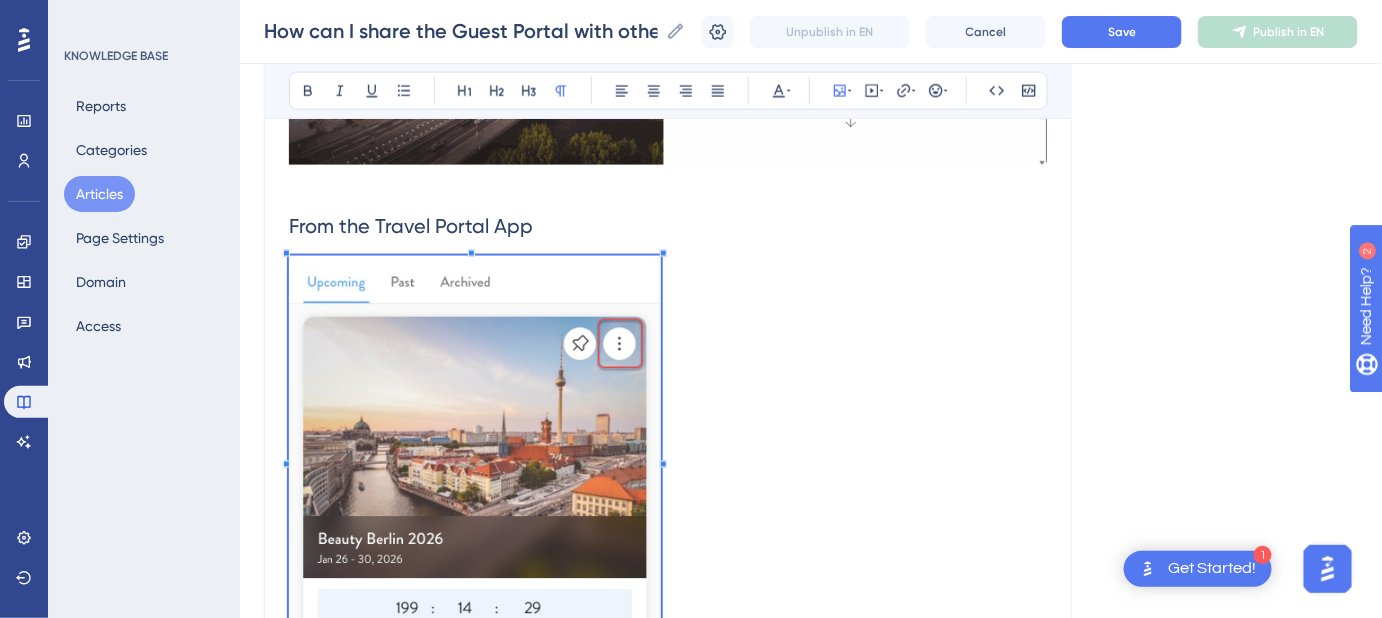 click at bounding box center [668, 459] 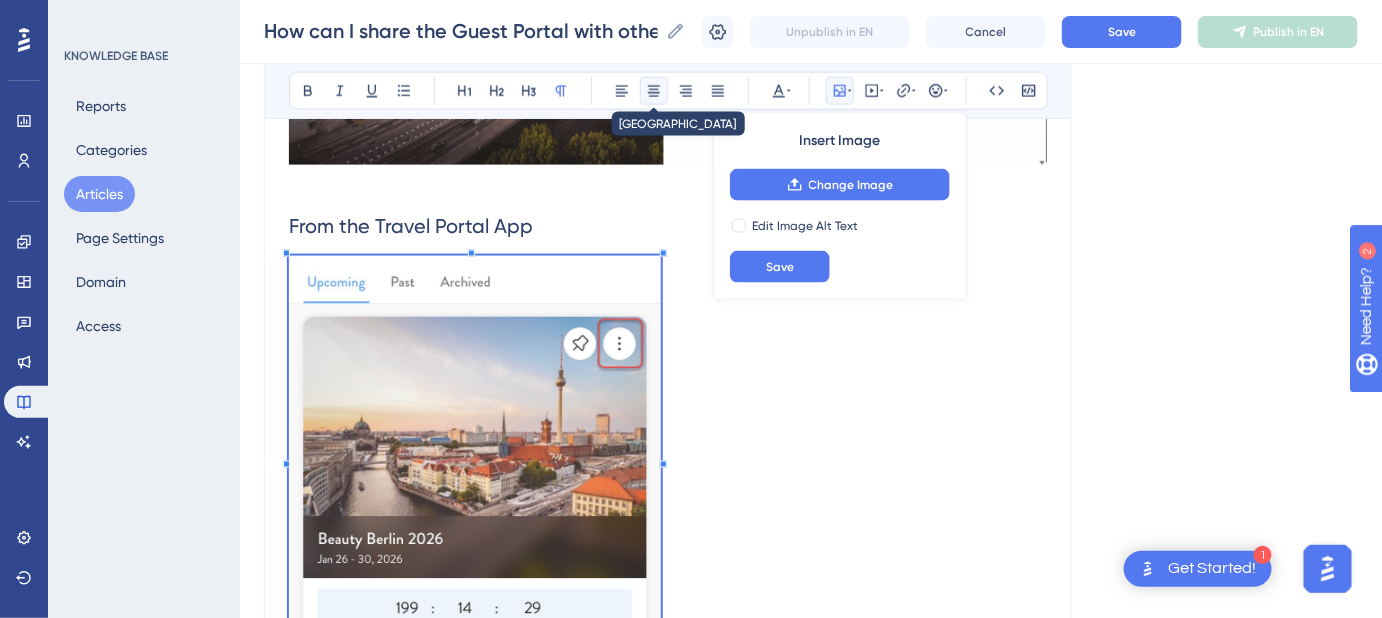 click at bounding box center (654, 91) 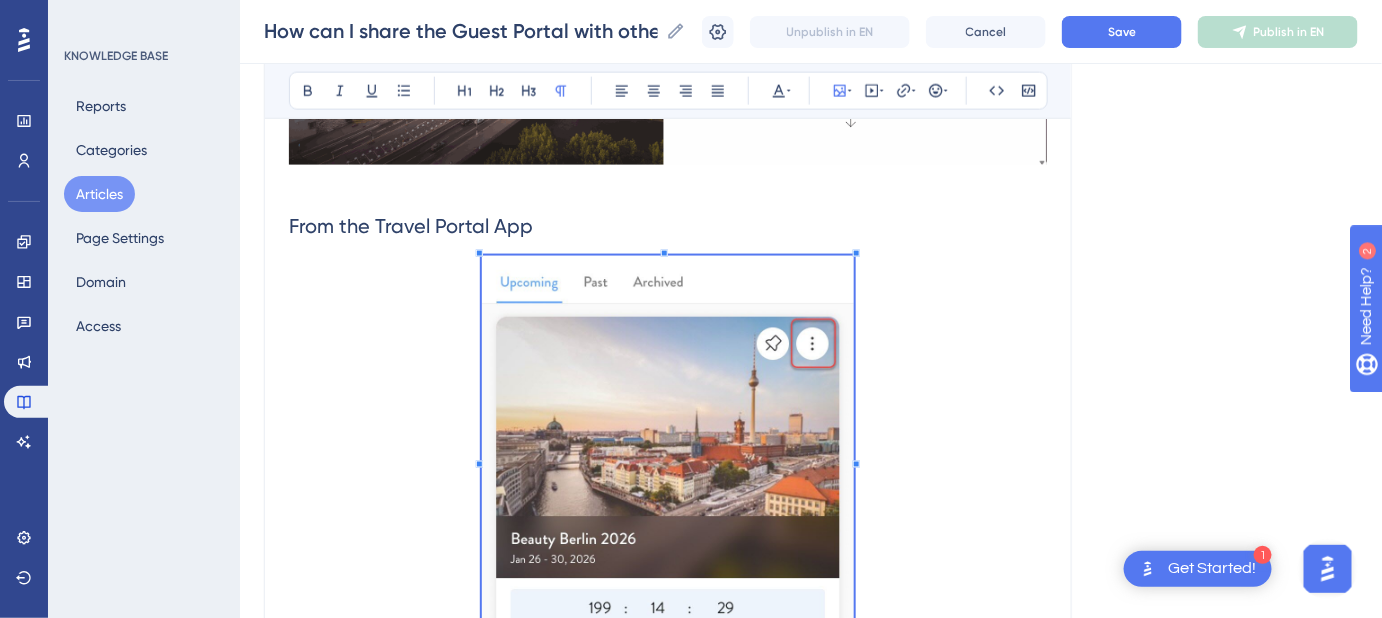 click on "Language English (Default) How can I share the Guest Portal with others on my trip? Instructions for sharing the Guest Portal with others. Bold Italic Underline Bullet Point Heading 1 Heading 2 Heading 3 Normal Align Left Align Center Align Right Align Justify Text Color Insert Image Embed Video Hyperlink Emojis Code Code Block Use a callout if applicable. This is an introductory paragraph to orient the viewer. It might include key terms and concepts, like a reference to  Calendar Builder ; if it does, bold and hyperlink the first instance of that word here and throughout the article. Or add contextual hyperlinks; just  make sure hyperlinks open in a new page . Also, add a space after each paragraph, before the heading, throughout the article. From Desktop Click the person icon in the upper right corner From the Travel Portal App Step-By-Step Instructions Bold  anything that the user clicks on, including  buttons ,  tab names , etc.  📌 Note:  Dashboard  or  Content Library . Shift  +  Enter ).  .  , 😀" at bounding box center (811, 594) 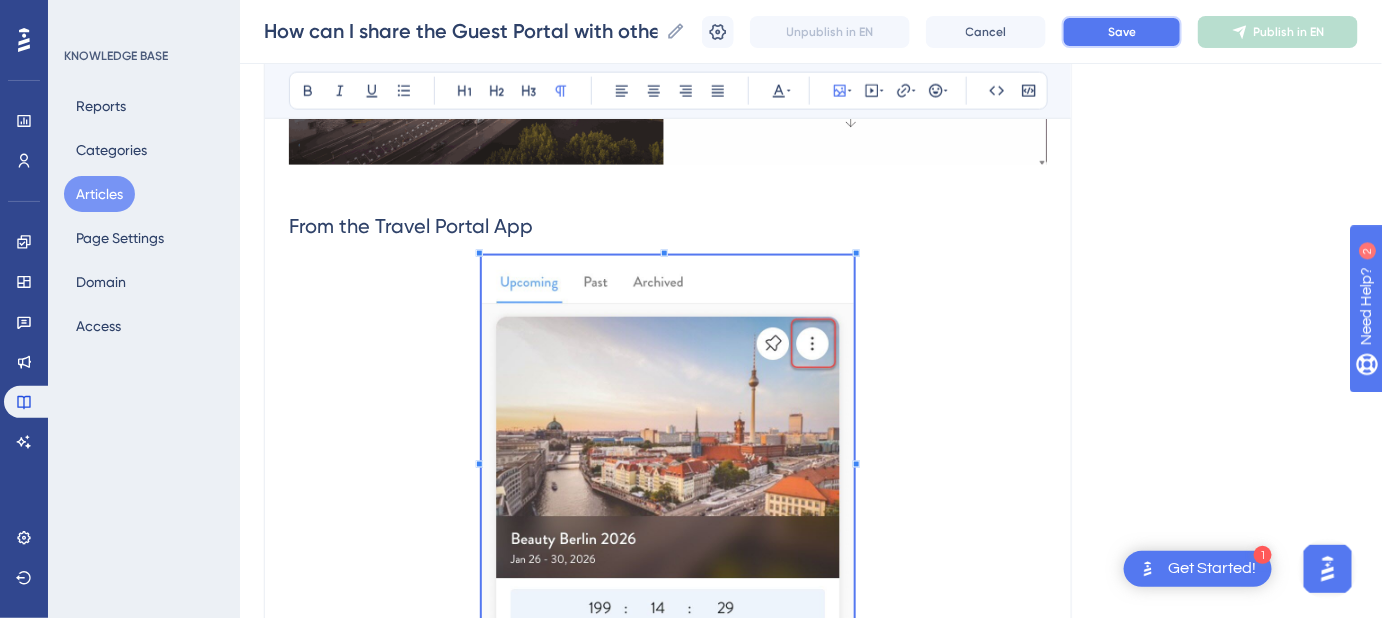 click on "Save" at bounding box center [1122, 32] 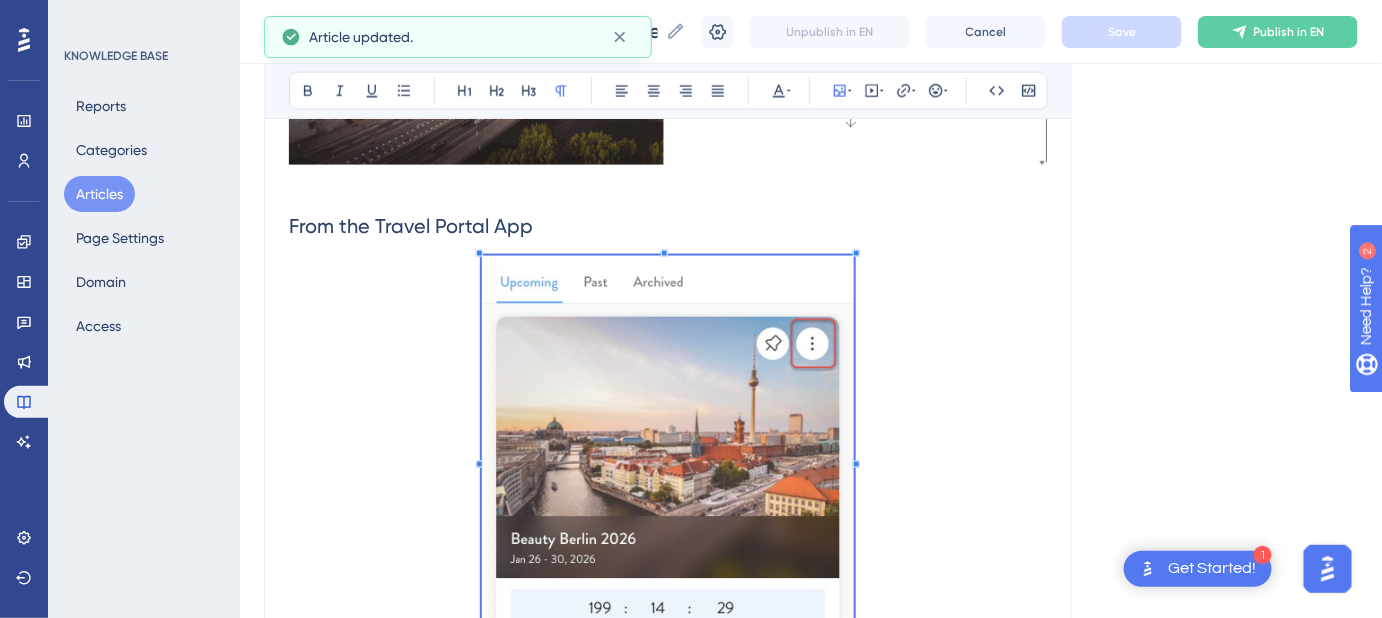 click on "From the Travel Portal App" at bounding box center (668, 226) 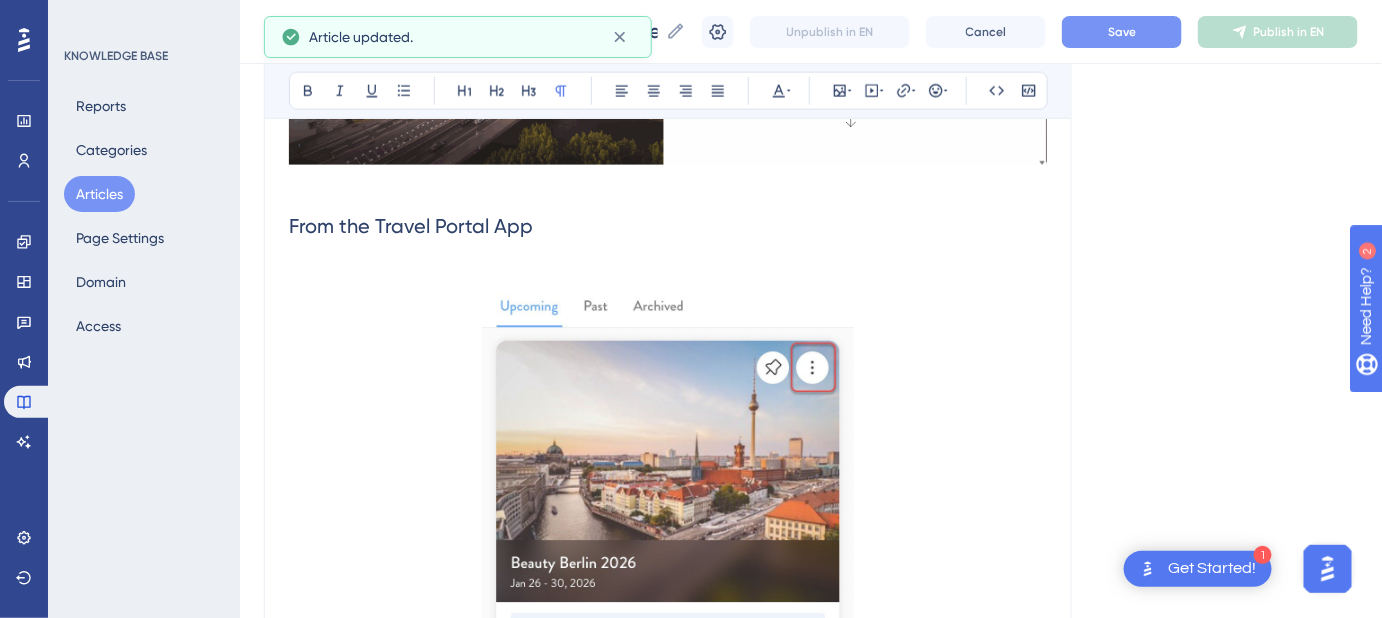 click on "Save" at bounding box center [1122, 32] 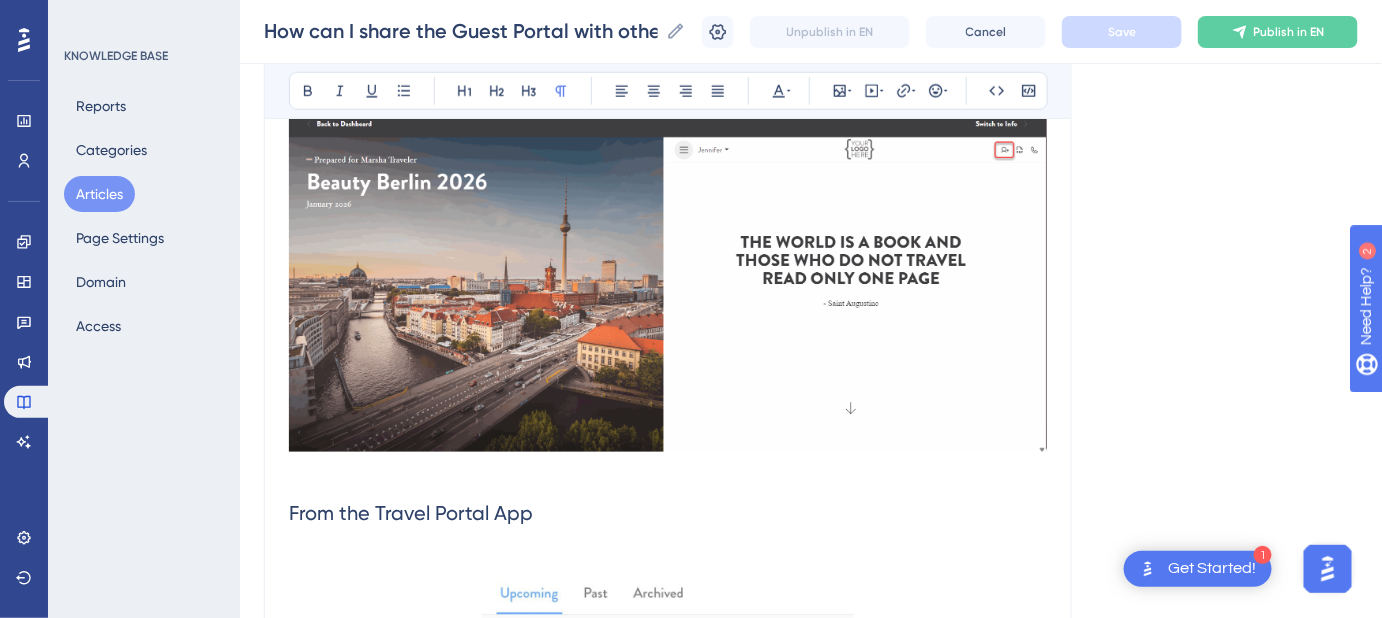 scroll, scrollTop: 680, scrollLeft: 0, axis: vertical 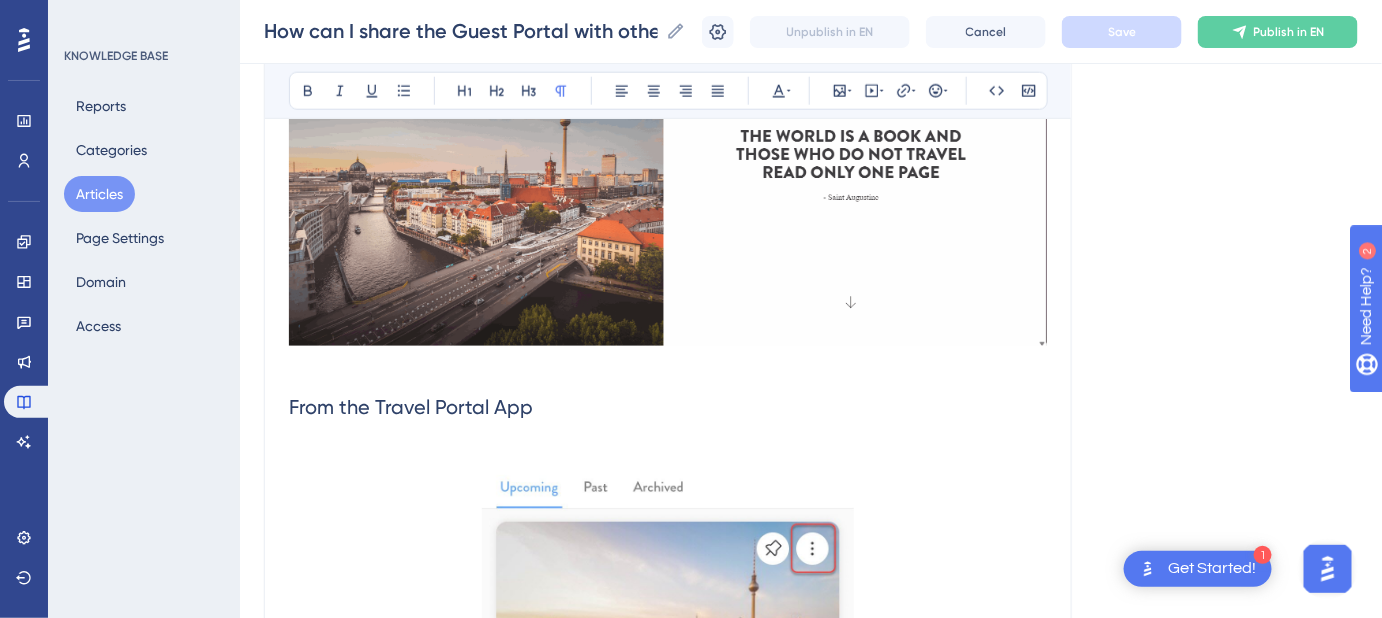 click on "From the Travel Portal App" at bounding box center [668, 407] 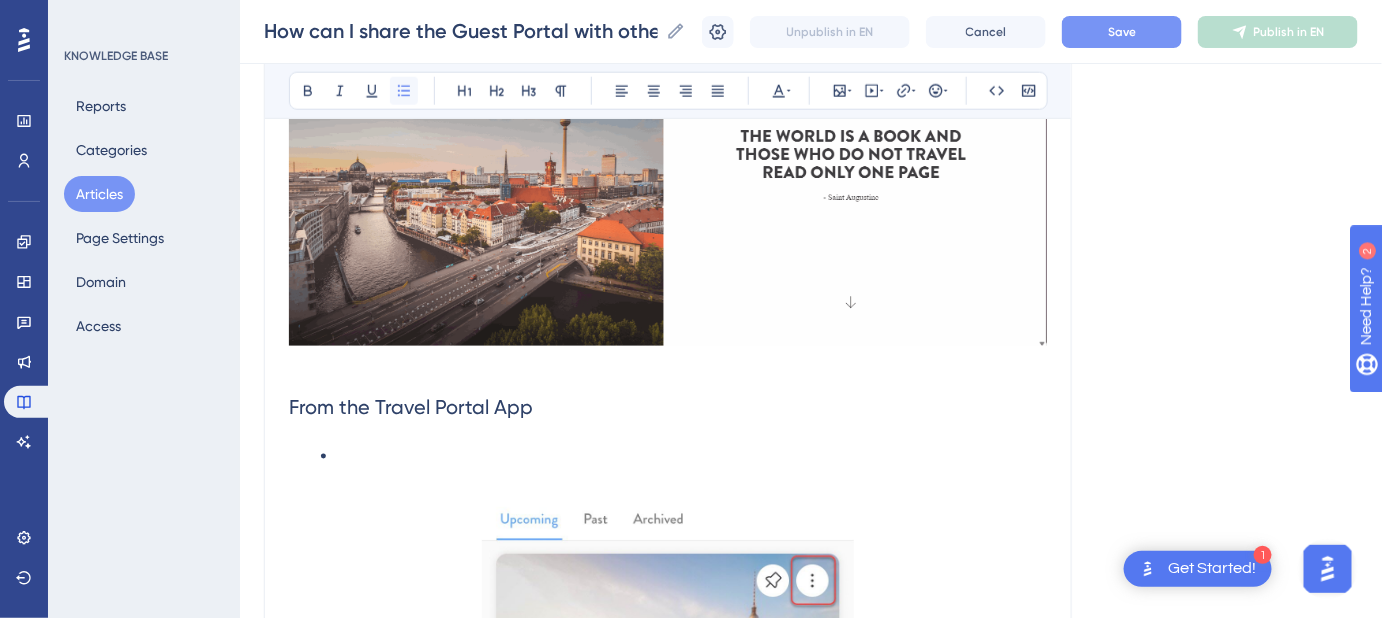 click at bounding box center (404, 91) 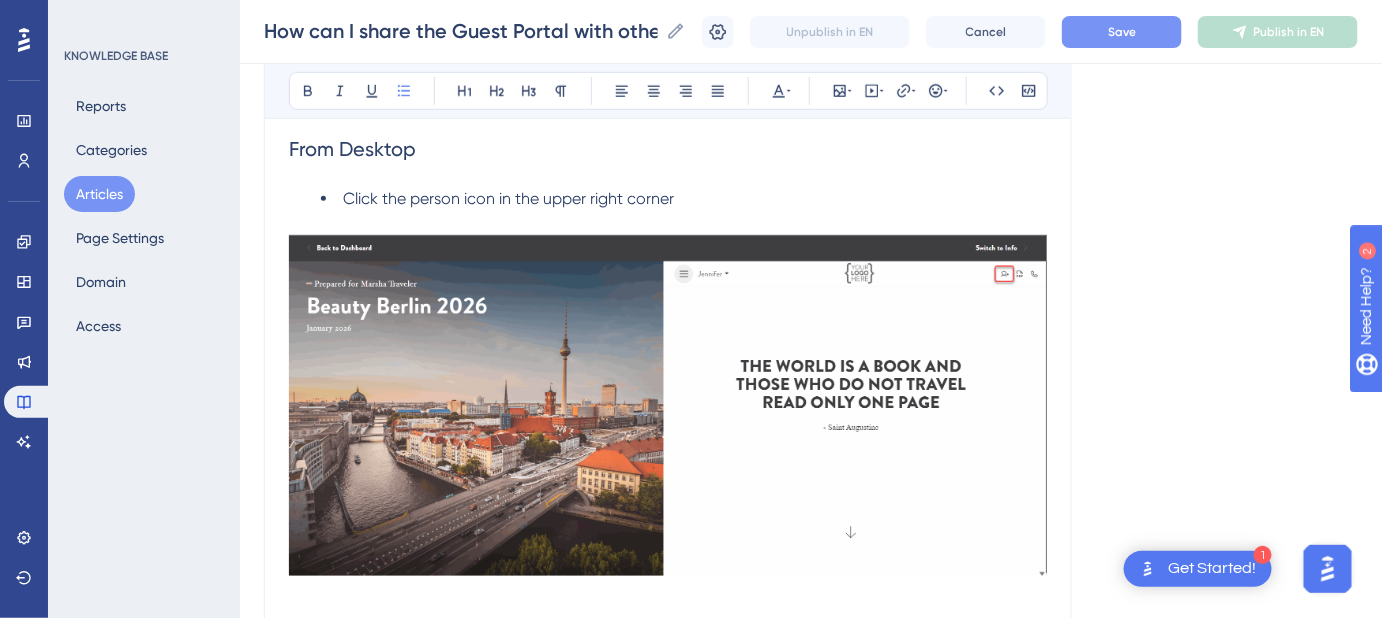 scroll, scrollTop: 225, scrollLeft: 0, axis: vertical 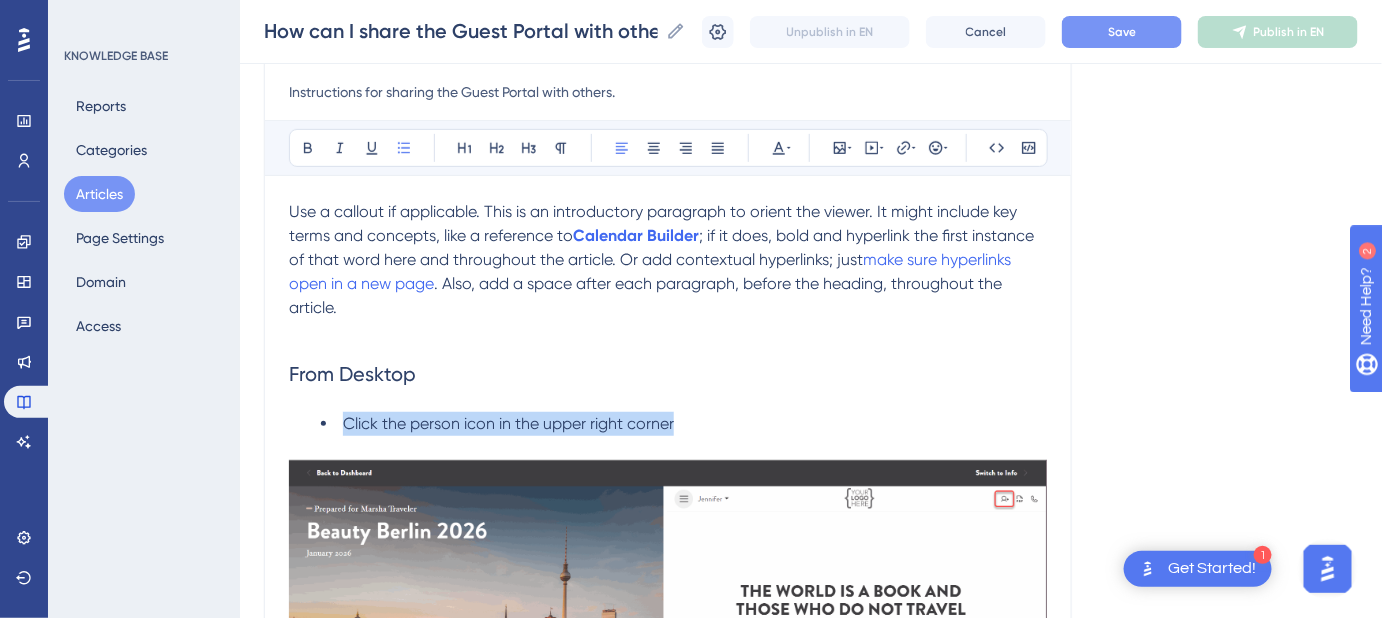 drag, startPoint x: 692, startPoint y: 416, endPoint x: 347, endPoint y: 408, distance: 345.09274 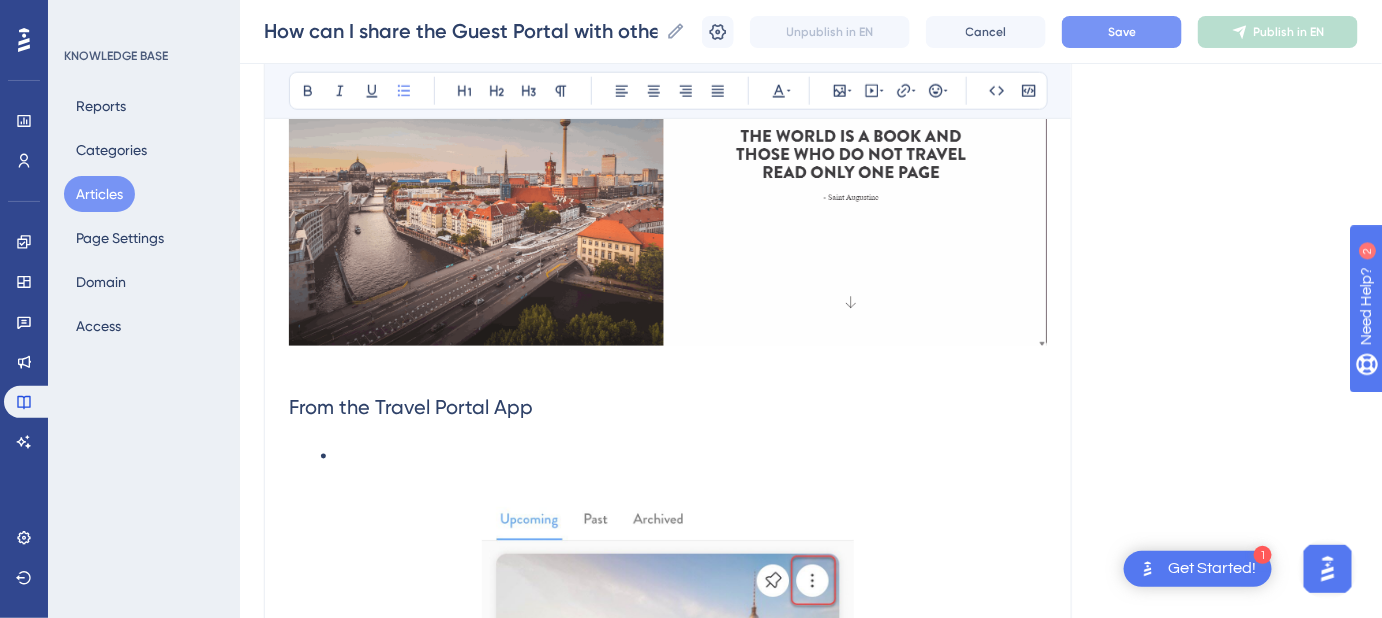click at bounding box center [684, 457] 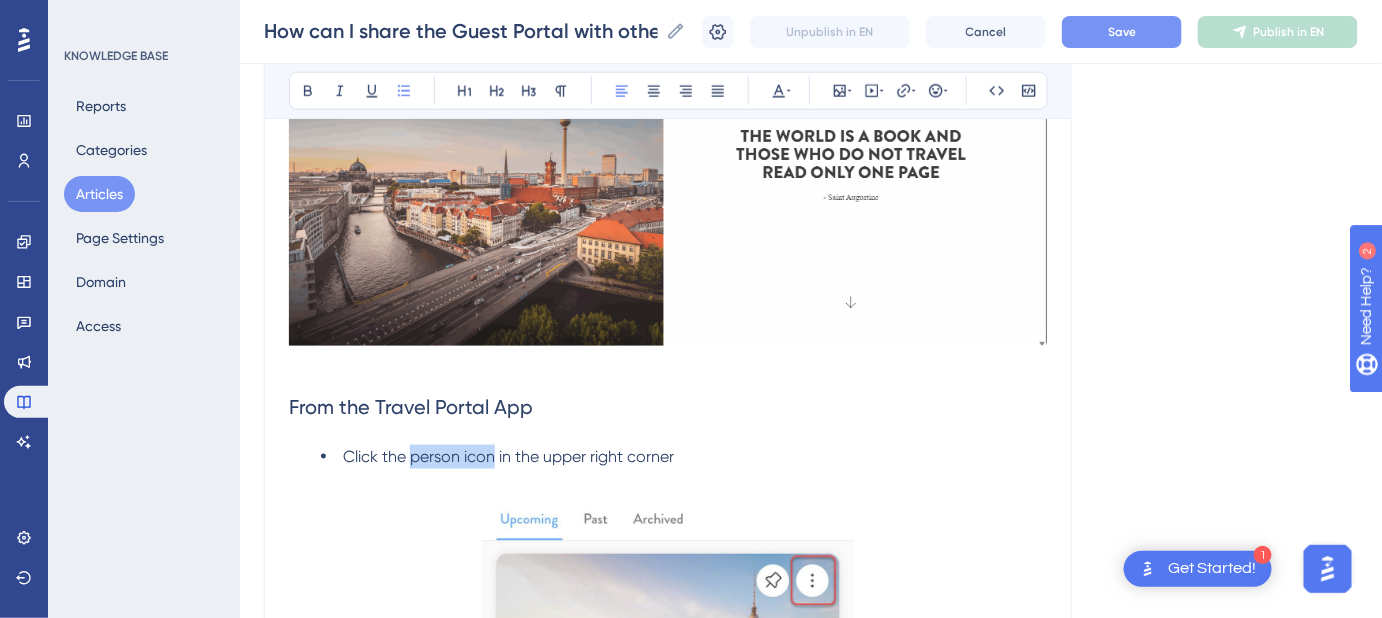 drag, startPoint x: 492, startPoint y: 456, endPoint x: 409, endPoint y: 454, distance: 83.02409 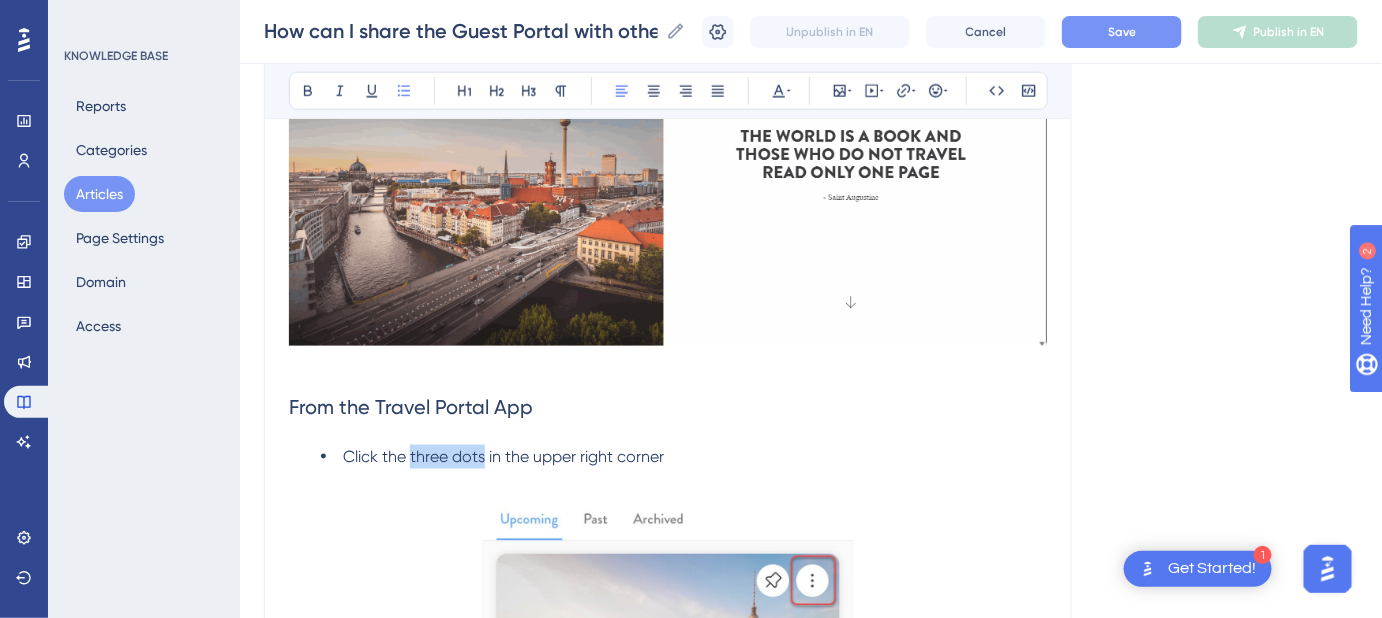 drag, startPoint x: 486, startPoint y: 458, endPoint x: 410, endPoint y: 455, distance: 76.05919 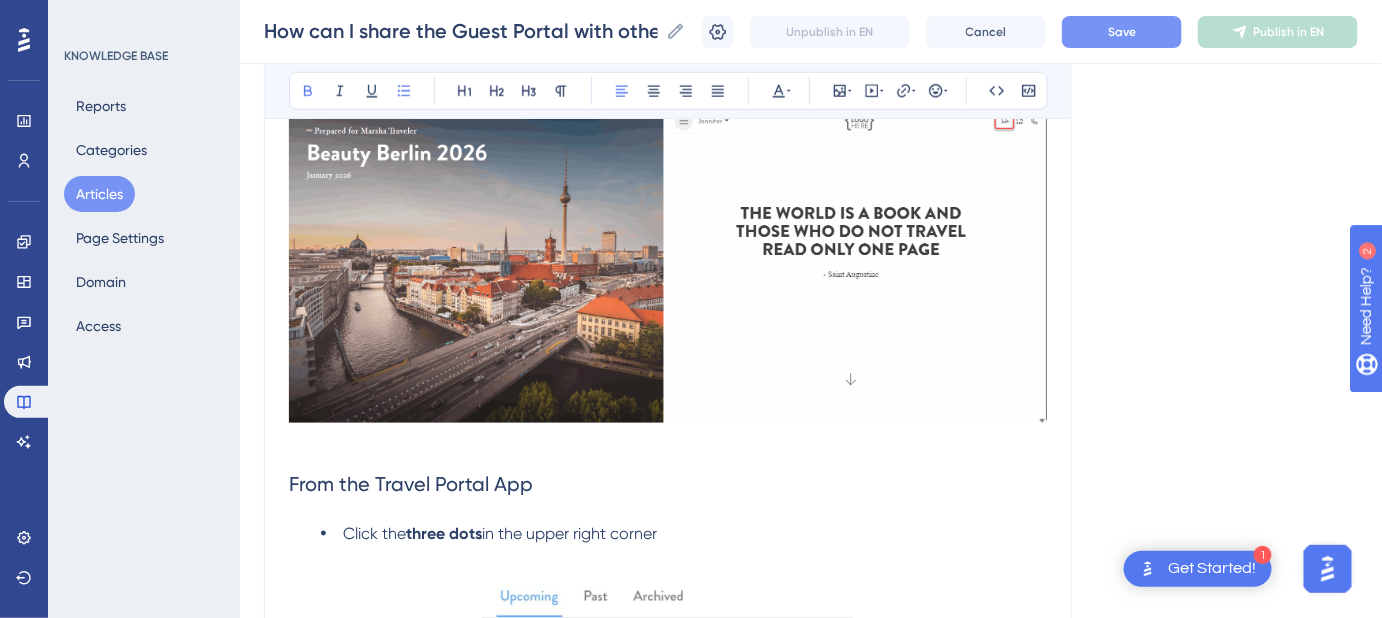 scroll, scrollTop: 407, scrollLeft: 0, axis: vertical 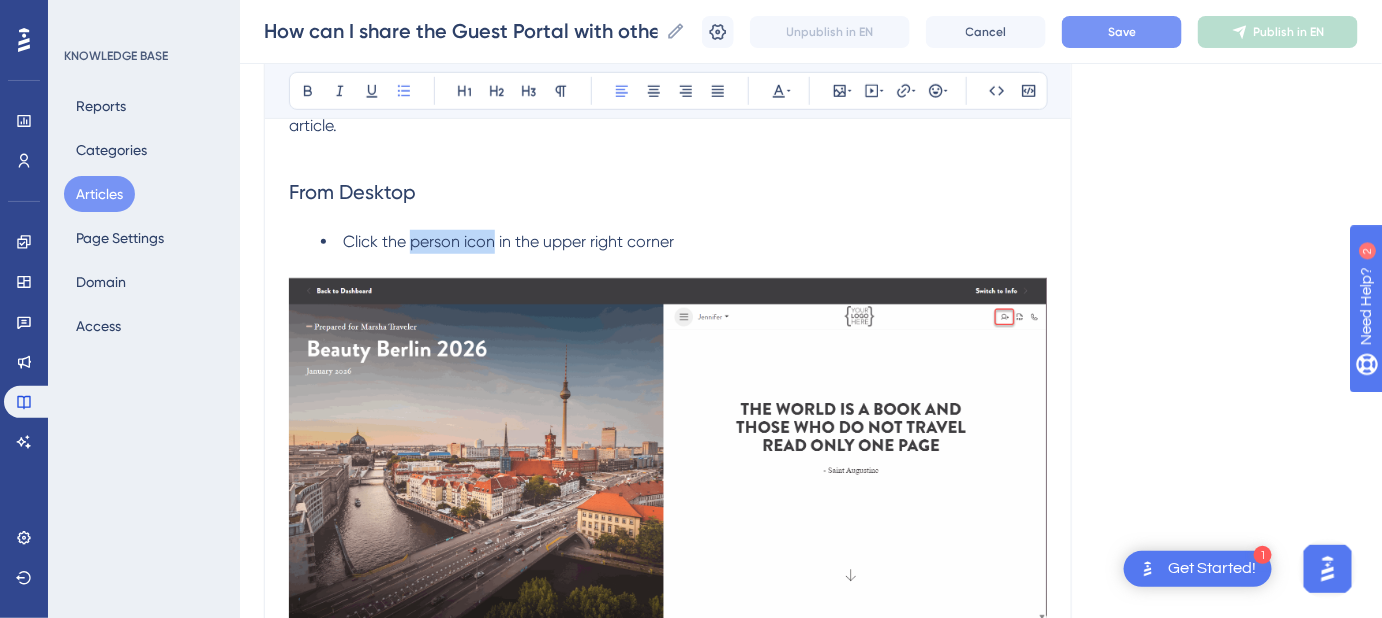 drag, startPoint x: 491, startPoint y: 239, endPoint x: 410, endPoint y: 238, distance: 81.00617 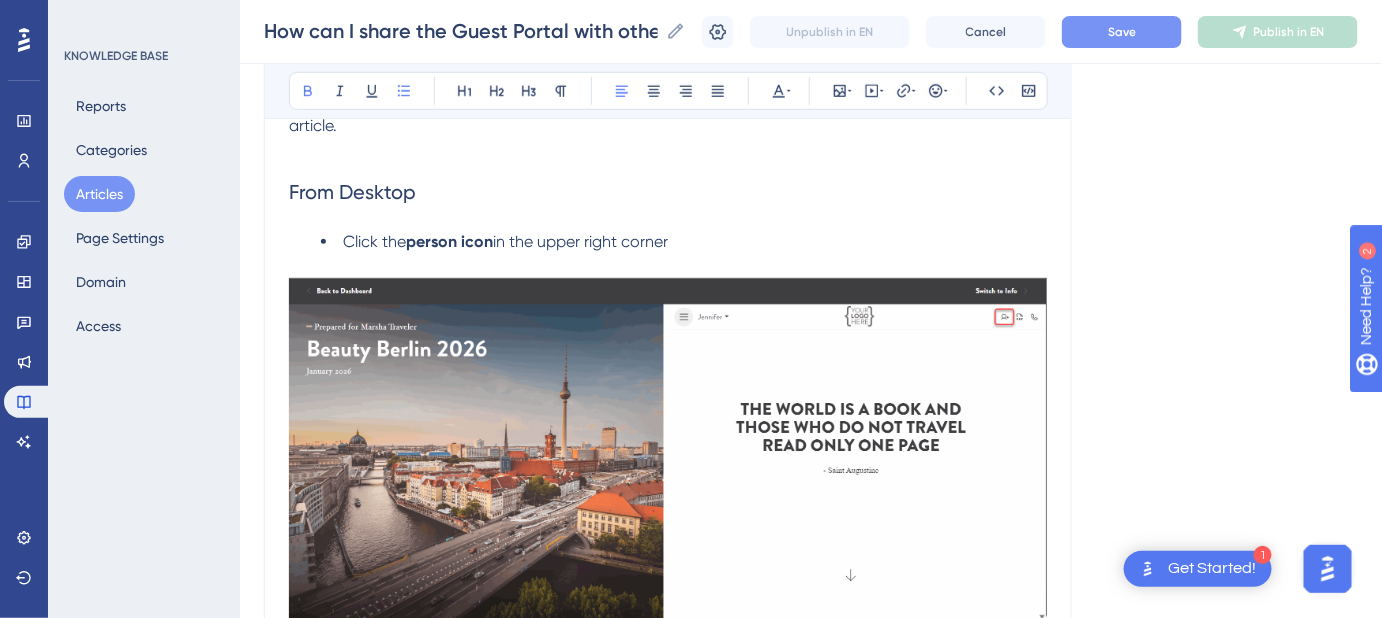 click on "Click the  person icon  in the upper right corner" at bounding box center (684, 242) 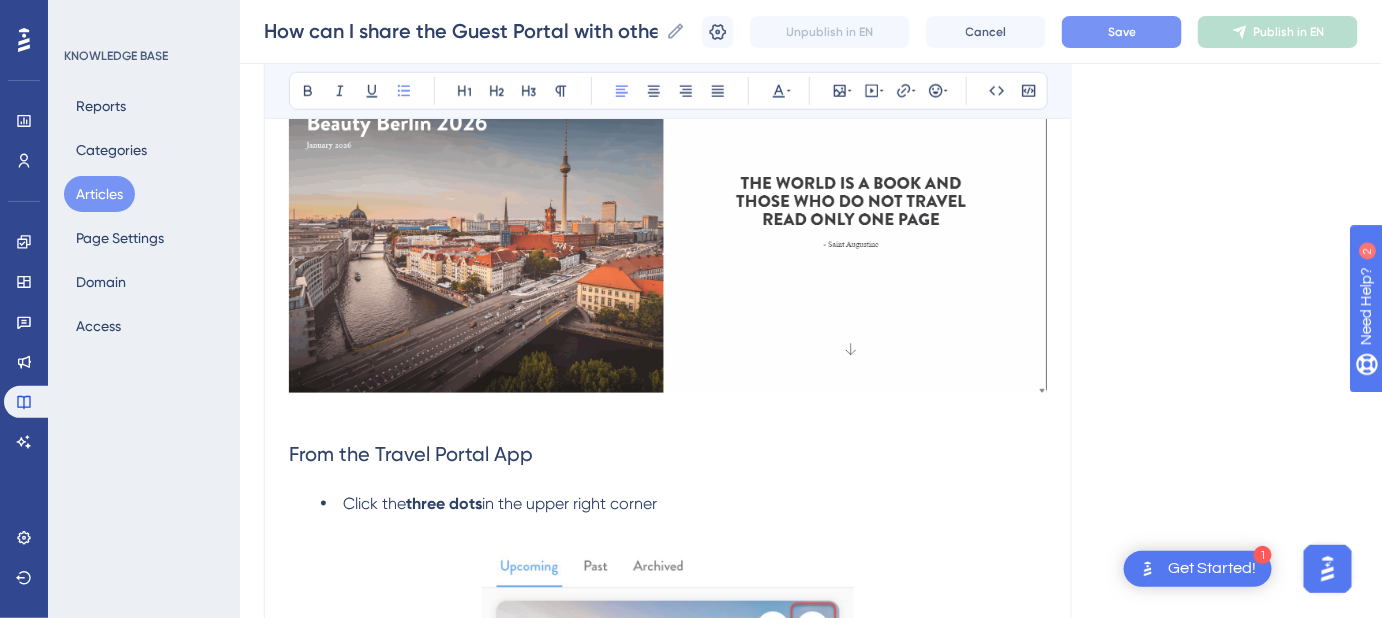 scroll, scrollTop: 680, scrollLeft: 0, axis: vertical 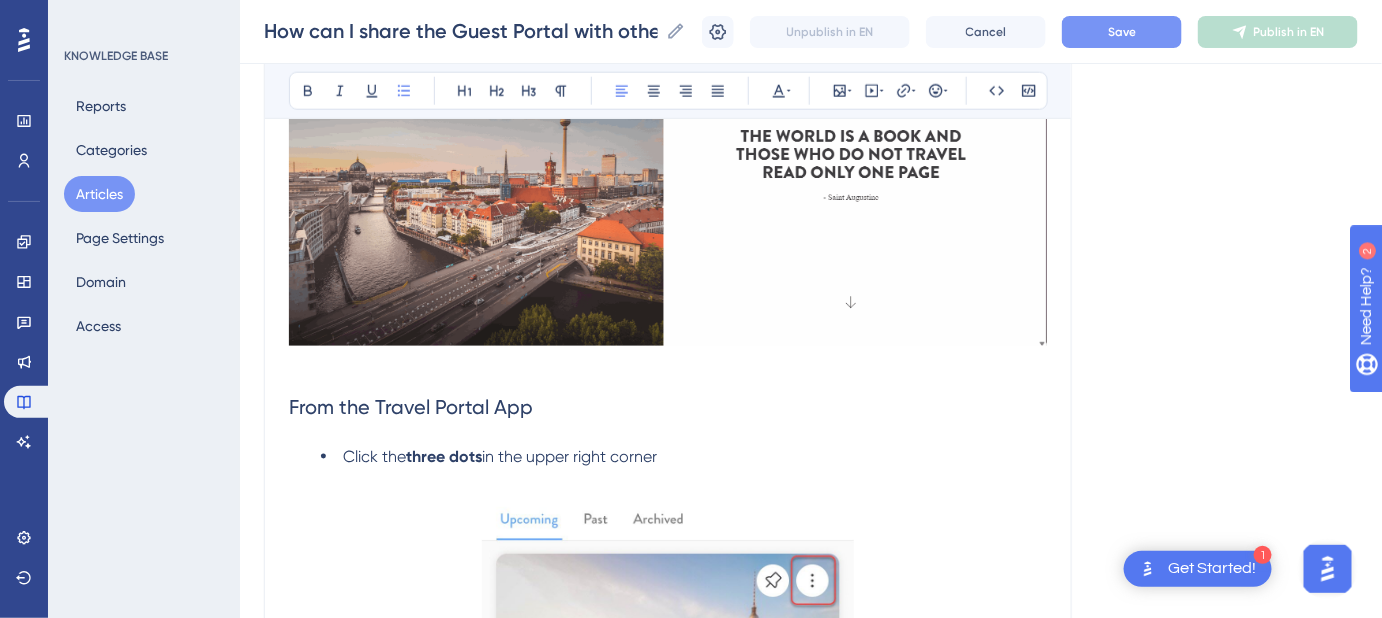 click on "Click the  three dots  in the upper right corner" at bounding box center [684, 457] 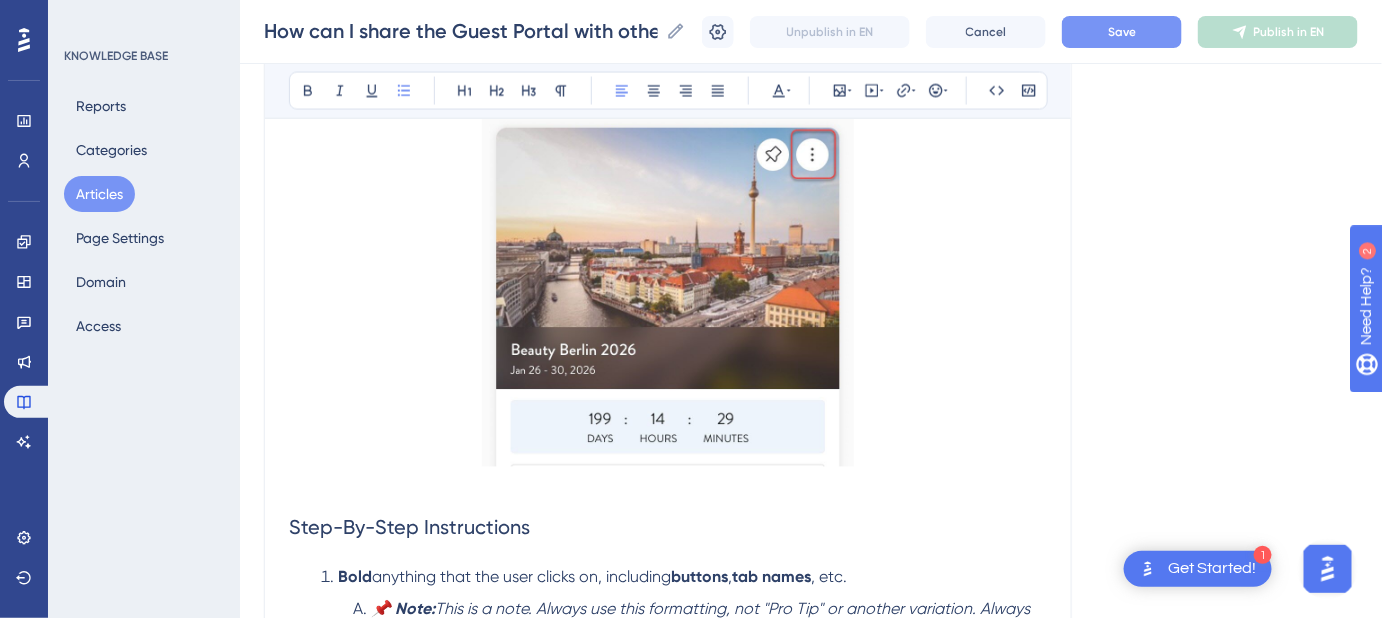 scroll, scrollTop: 1134, scrollLeft: 0, axis: vertical 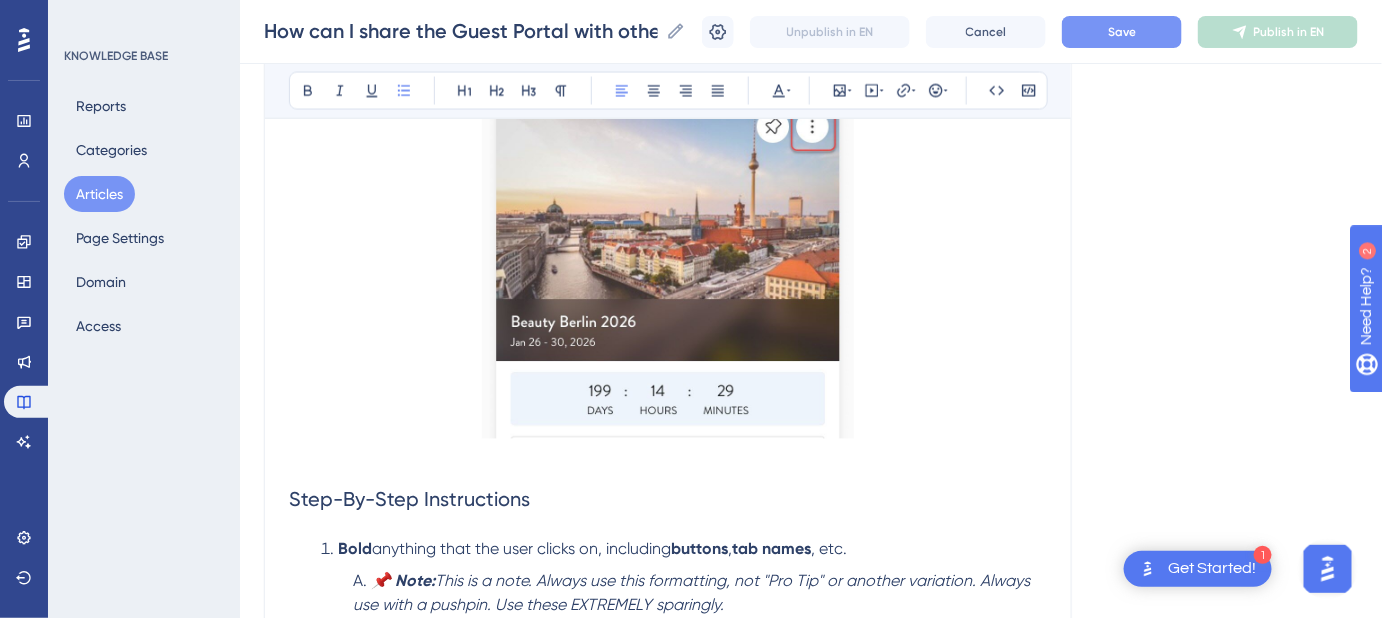 click on "Step-By-Step Instructions" at bounding box center [668, 500] 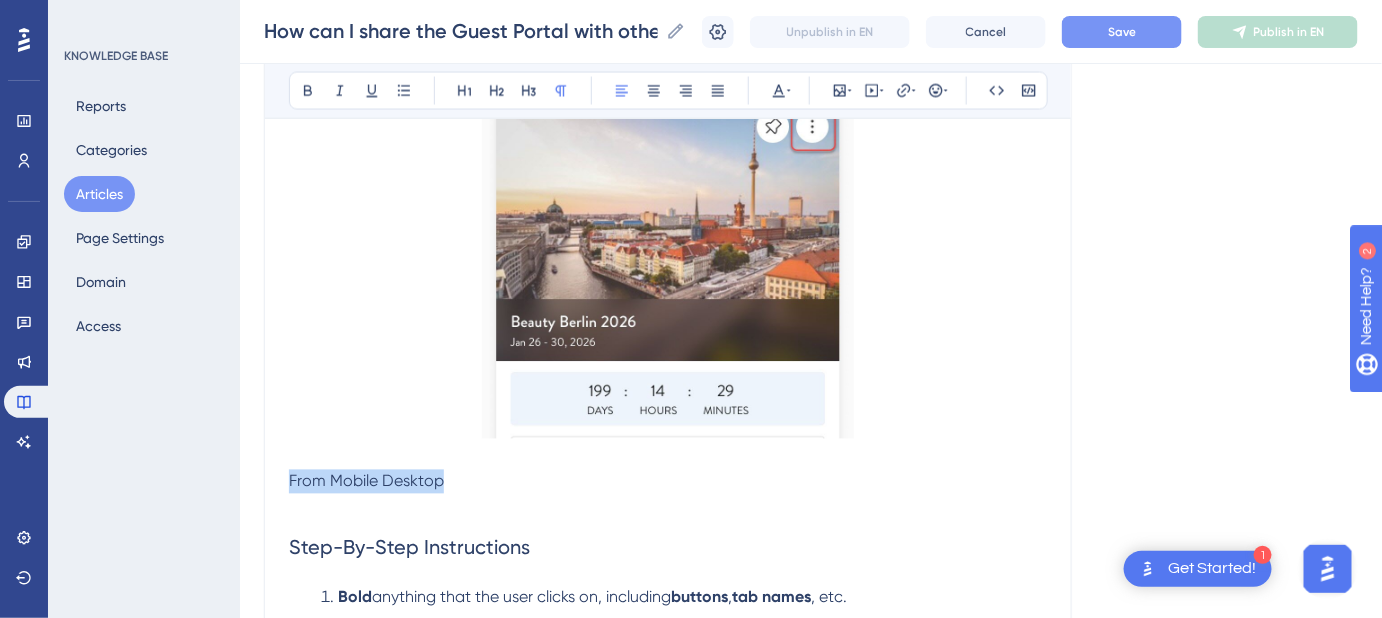 drag, startPoint x: 464, startPoint y: 479, endPoint x: 274, endPoint y: 471, distance: 190.16835 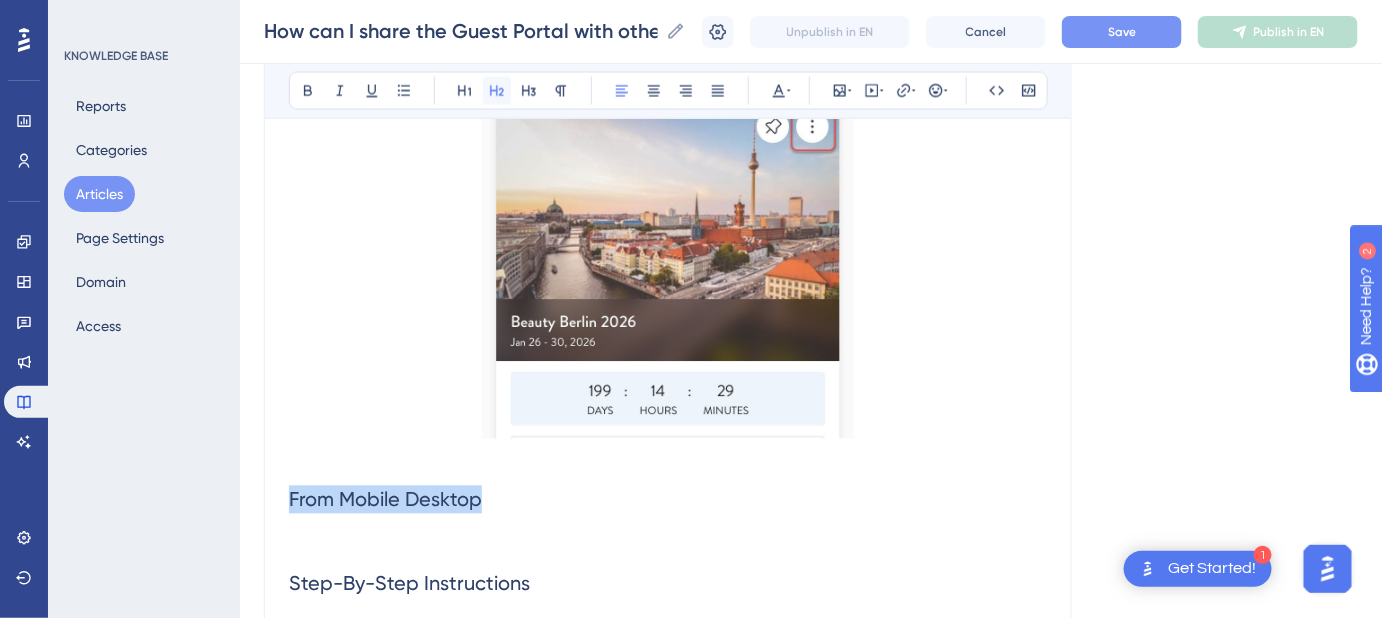 click 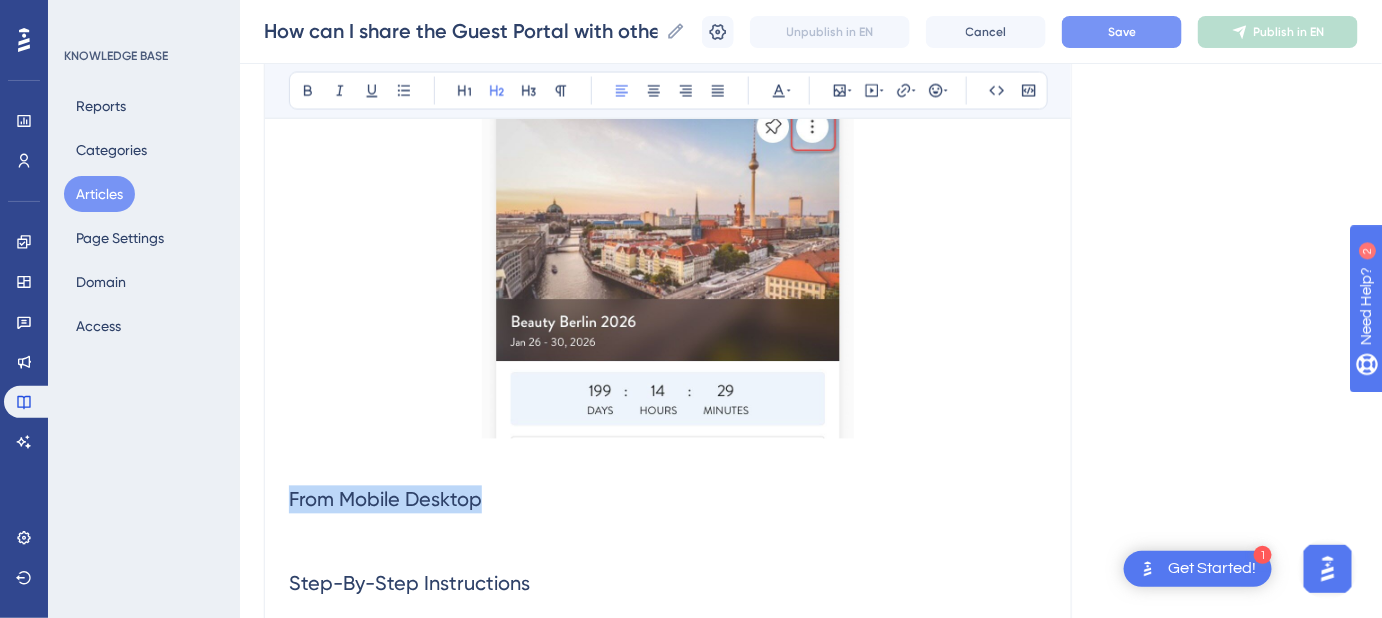click on "From Mobile Desktop" at bounding box center [668, 500] 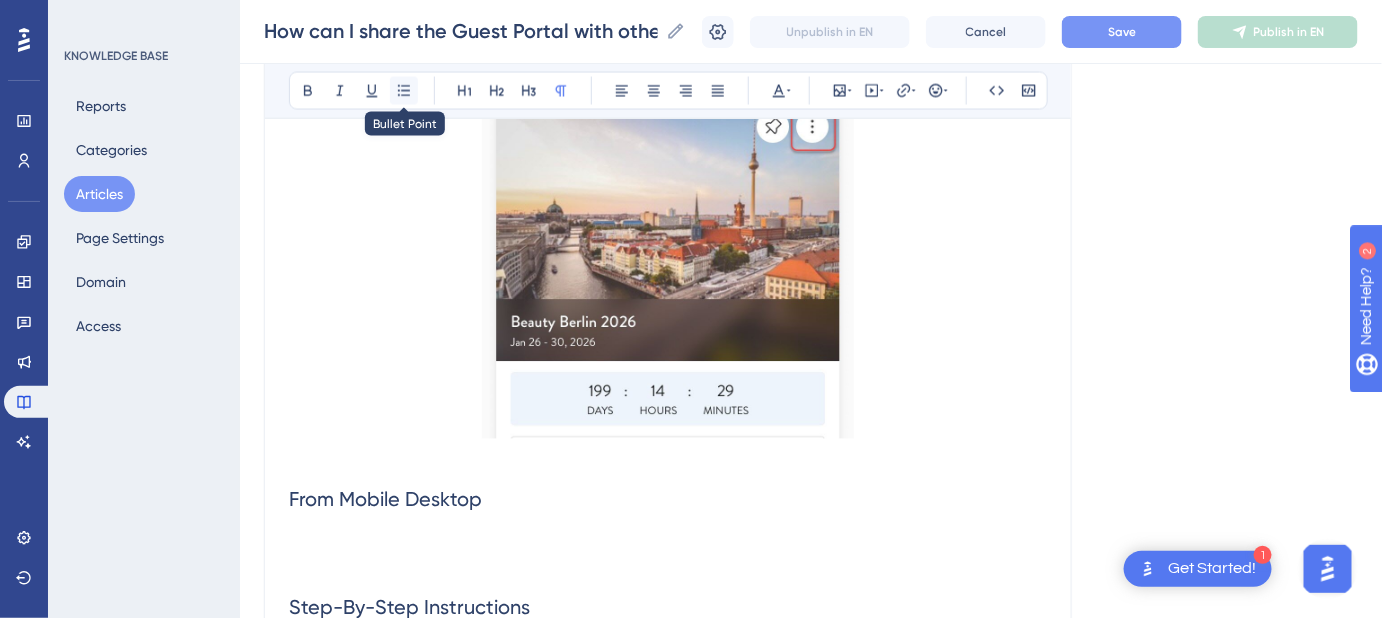 click 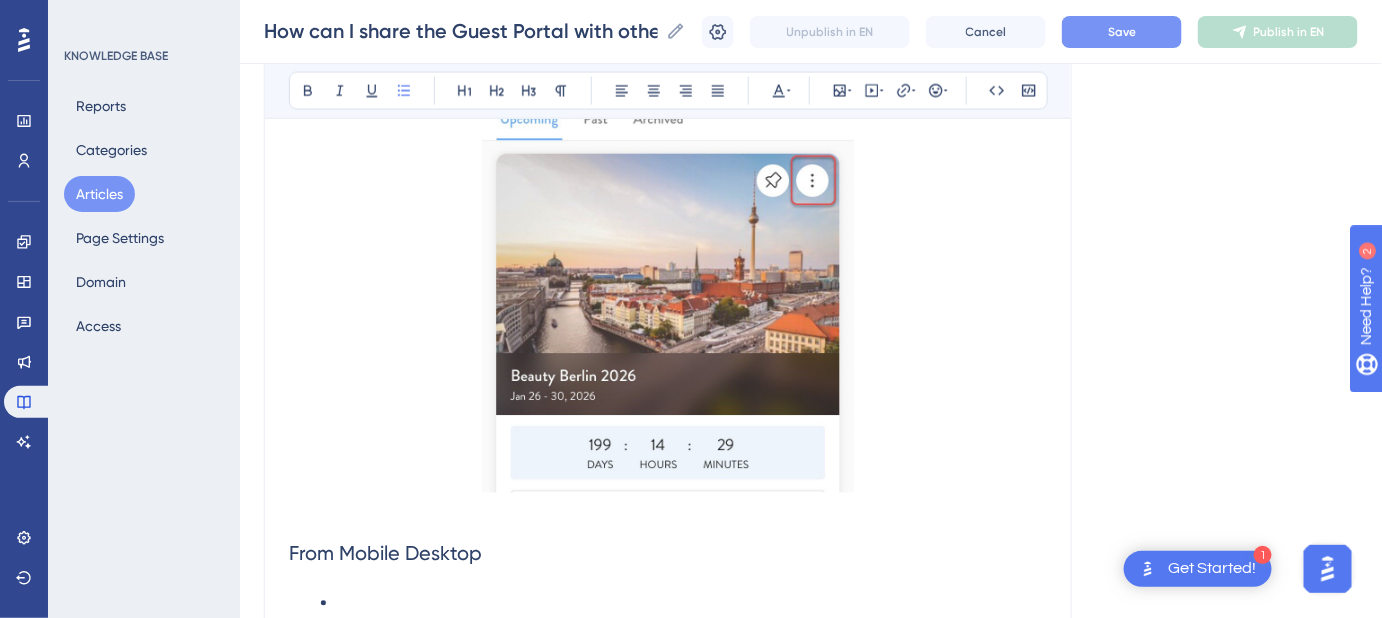 scroll, scrollTop: 1043, scrollLeft: 0, axis: vertical 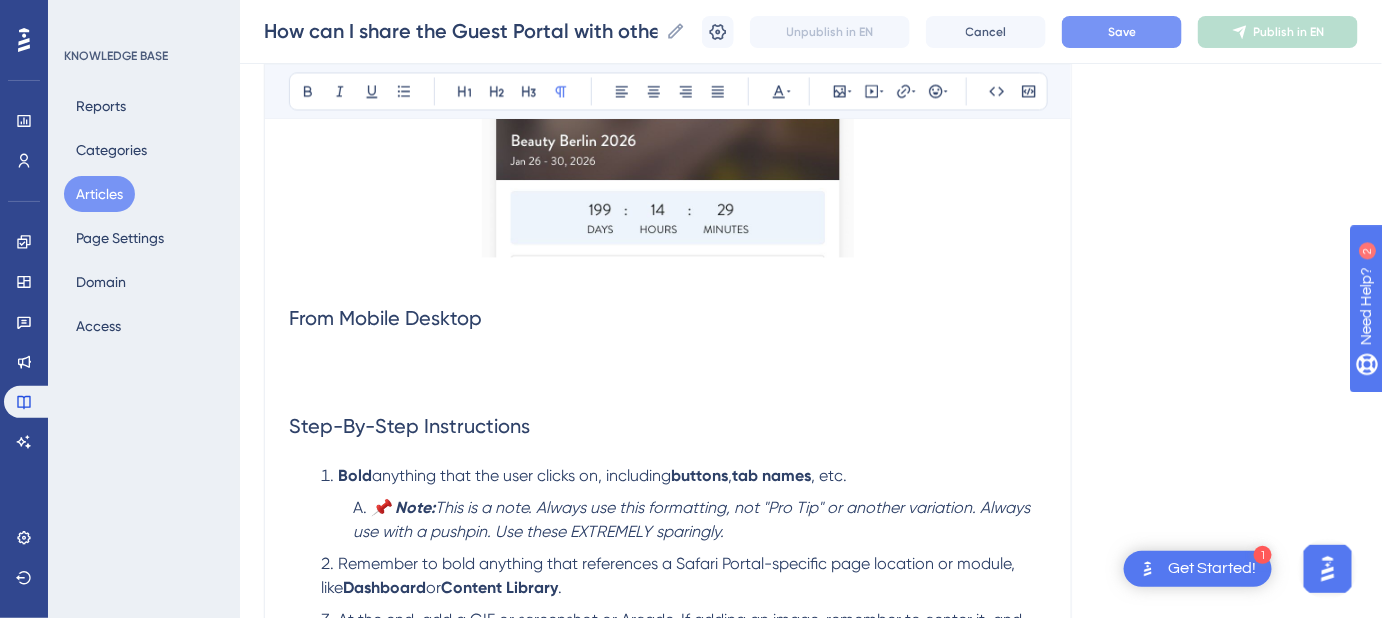 click on "Bold Italic Underline Bullet Point Heading 1 Heading 2 Heading 3 Normal Align Left Align Center Align Right Align Justify Text Color Insert Image Embed Video Hyperlink Emojis Code Code Block" at bounding box center (668, 91) 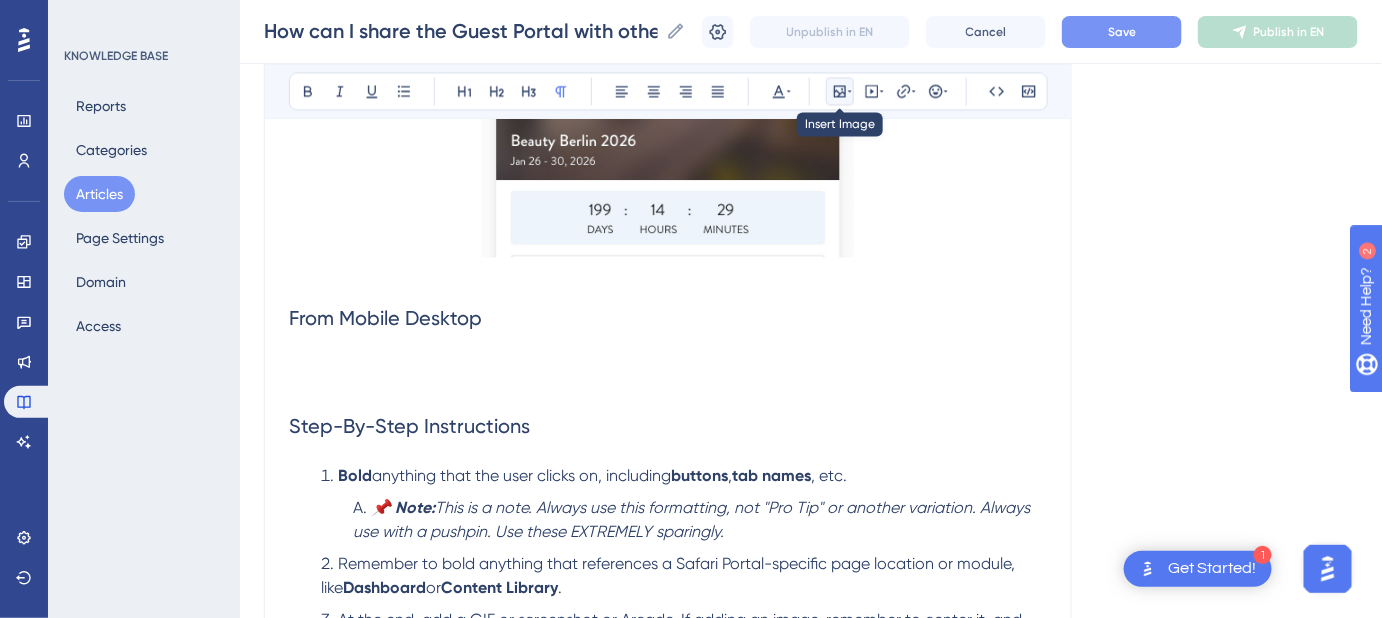 click 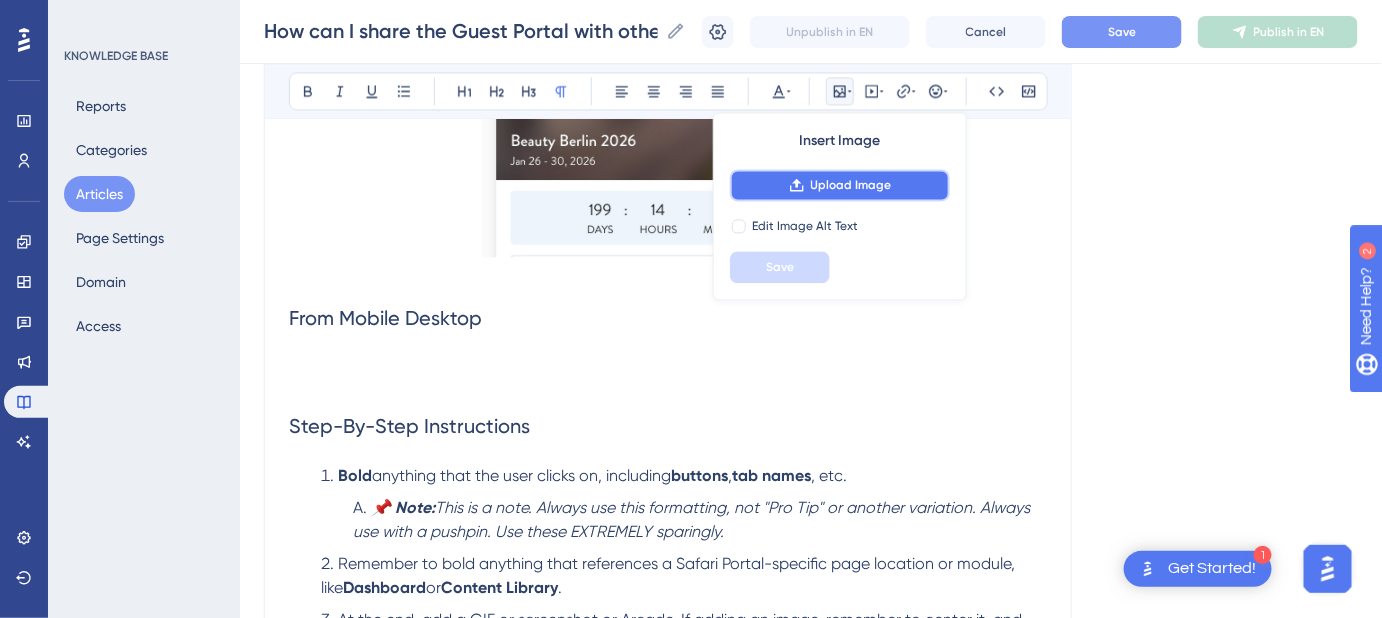 click on "Upload Image" at bounding box center (851, 185) 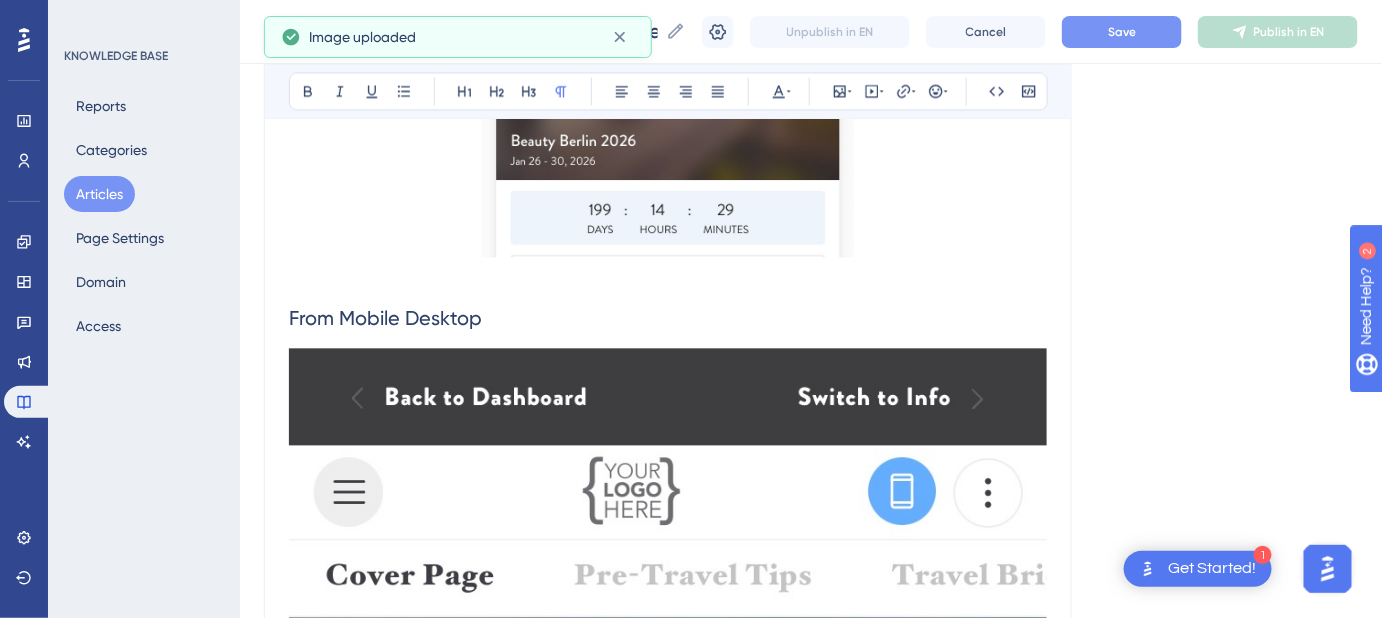 click on "From Mobile Desktop" at bounding box center [668, 318] 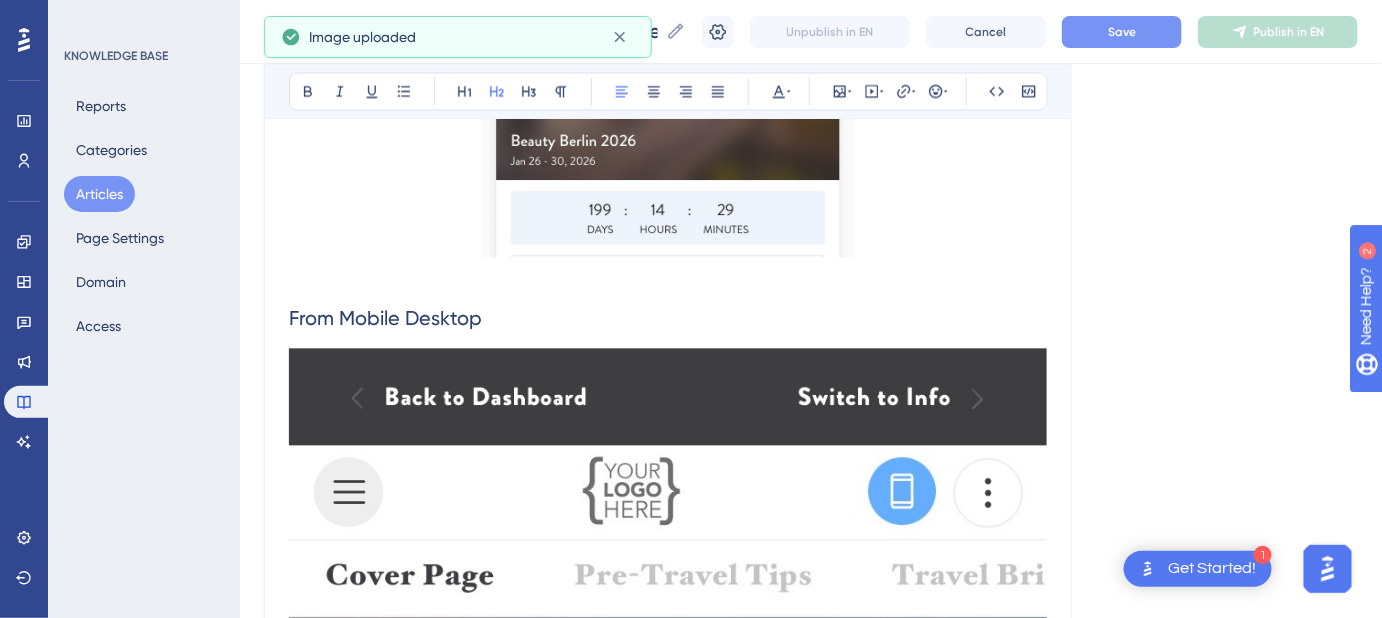 click at bounding box center [668, 998] 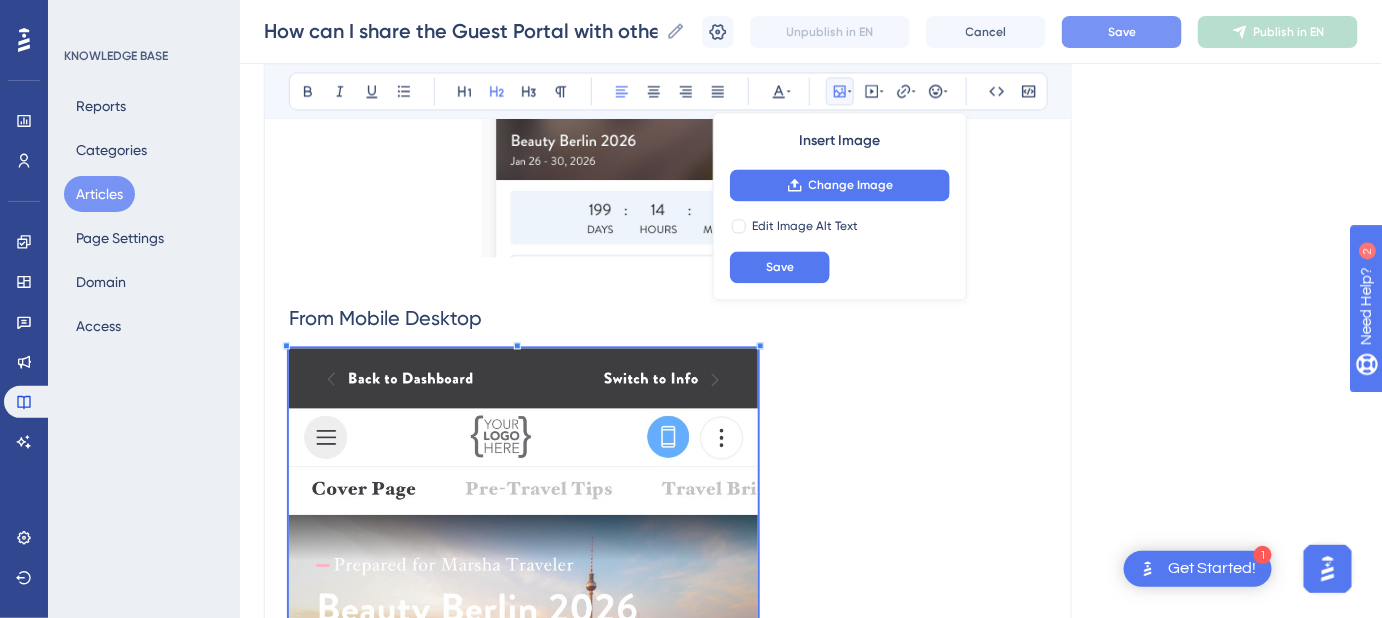 click at bounding box center [523, 753] 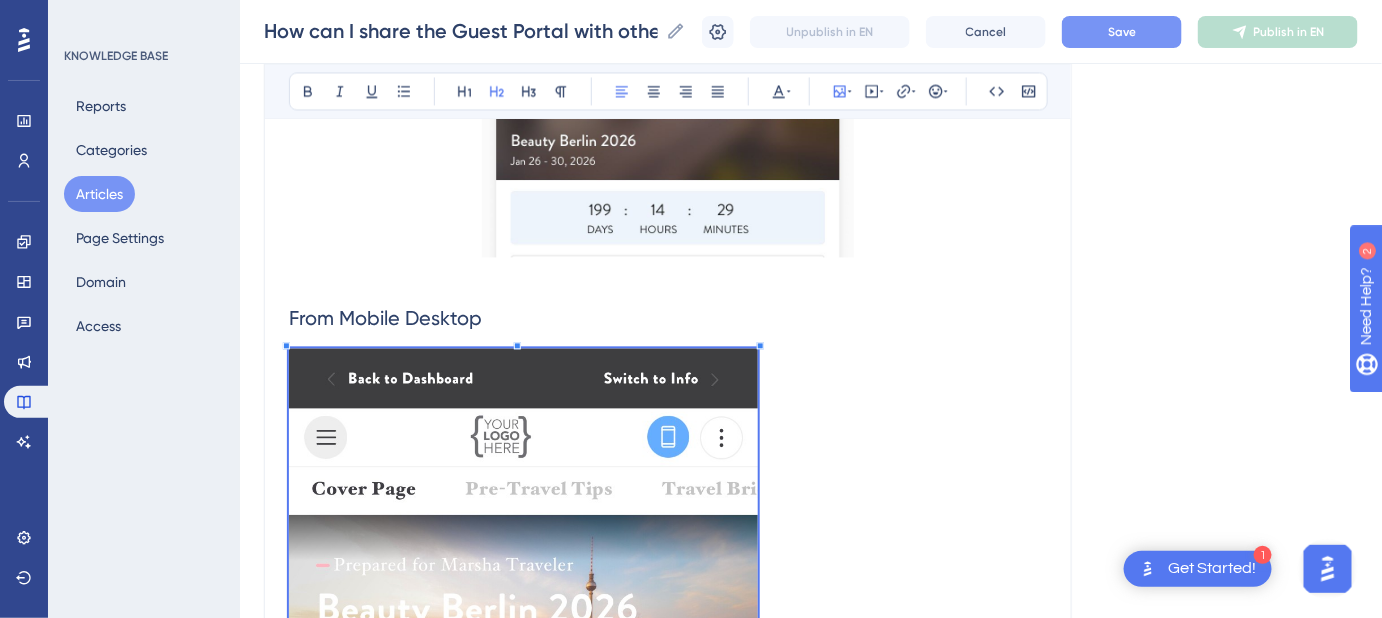 click on "From Mobile Desktop" at bounding box center (668, 318) 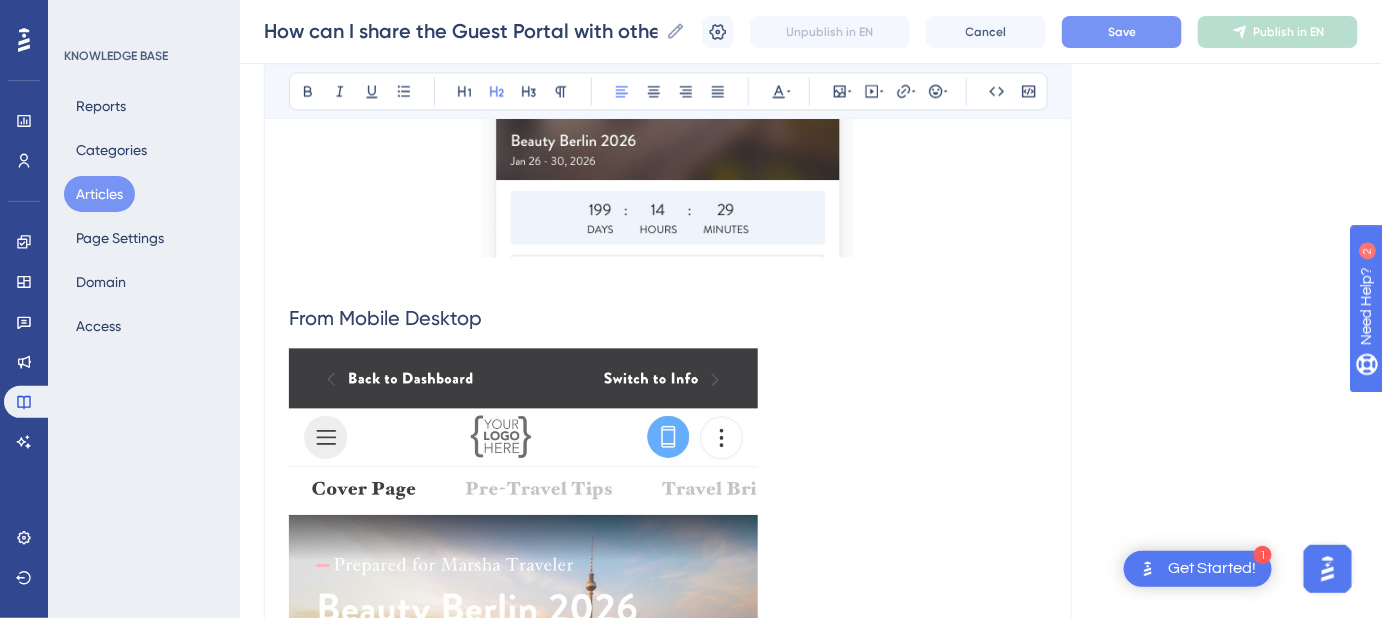 click at bounding box center (523, 750) 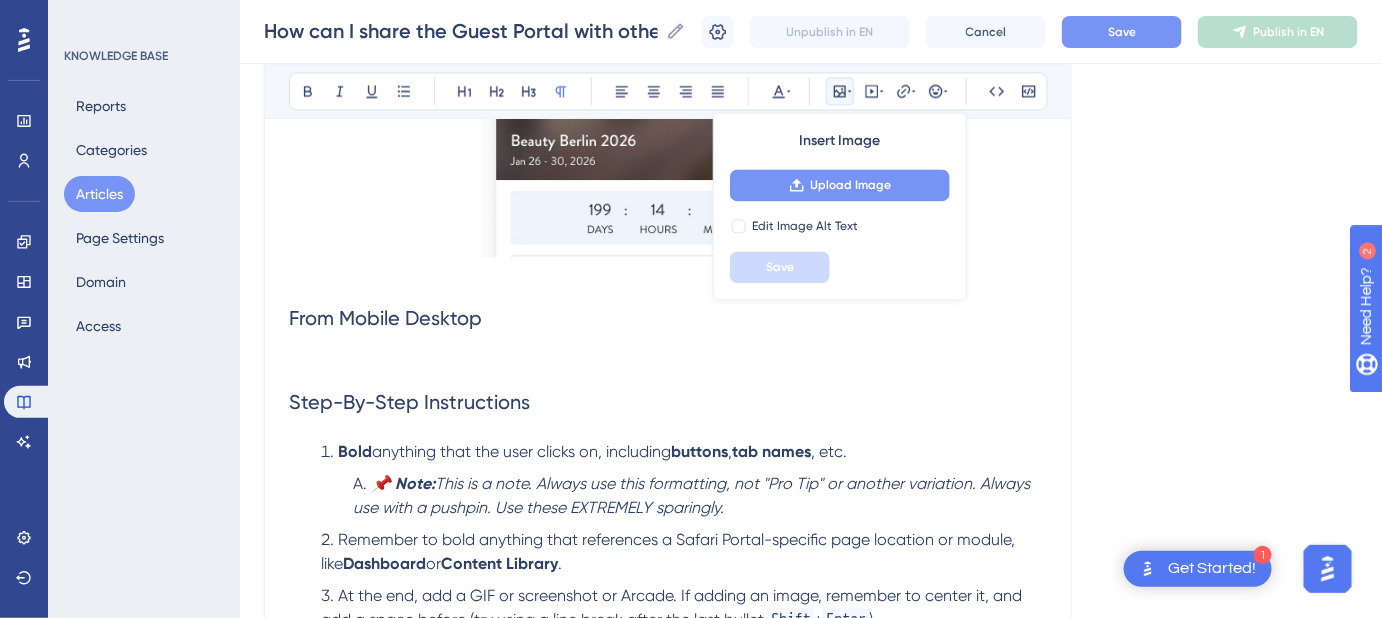 click on "Upload Image" at bounding box center (851, 185) 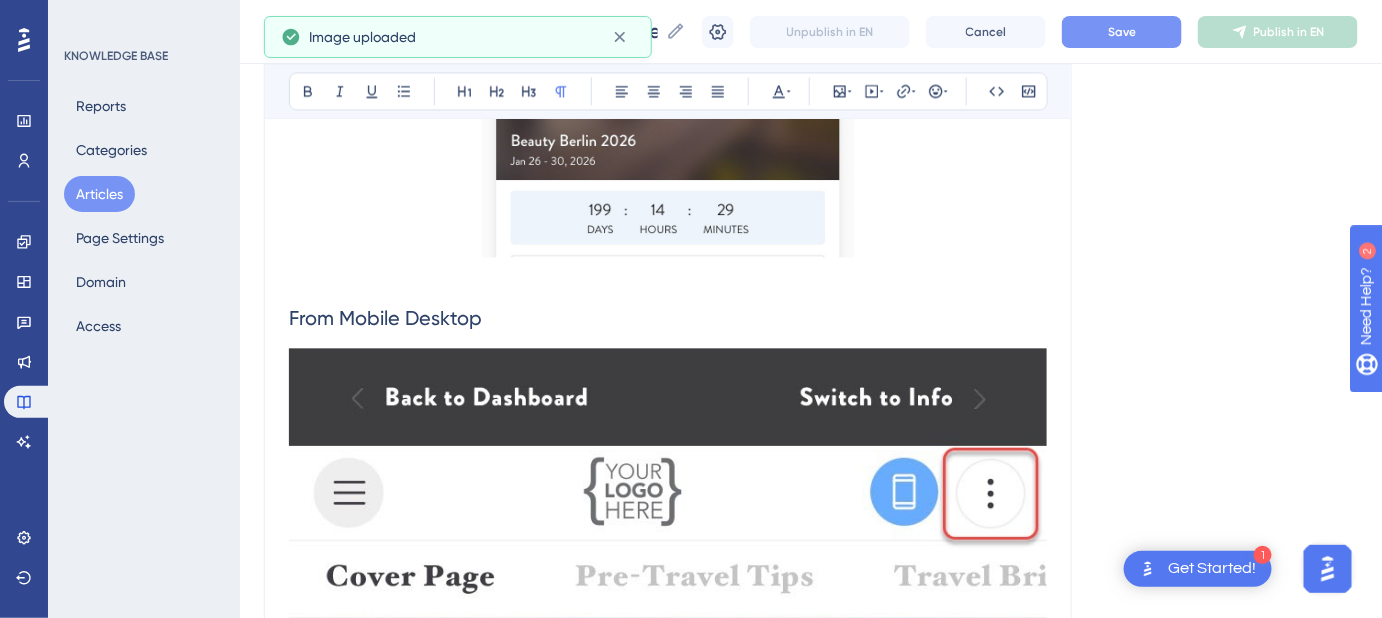 click at bounding box center (668, 720) 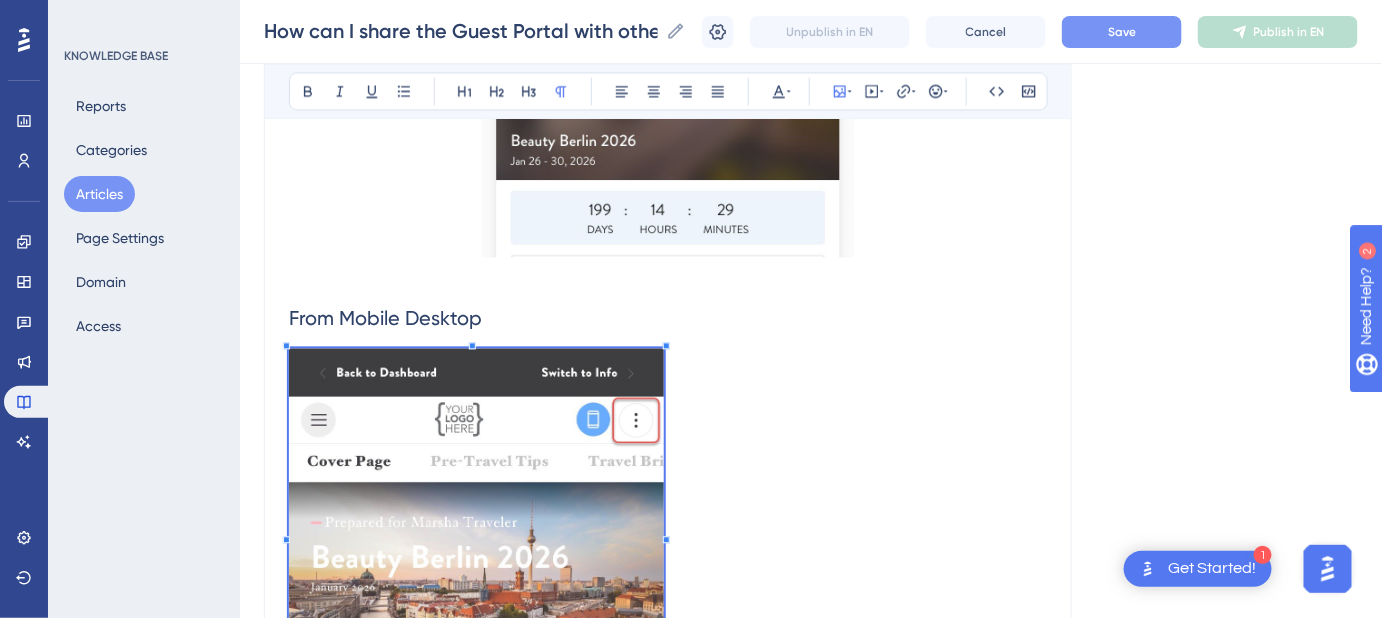click at bounding box center (668, 535) 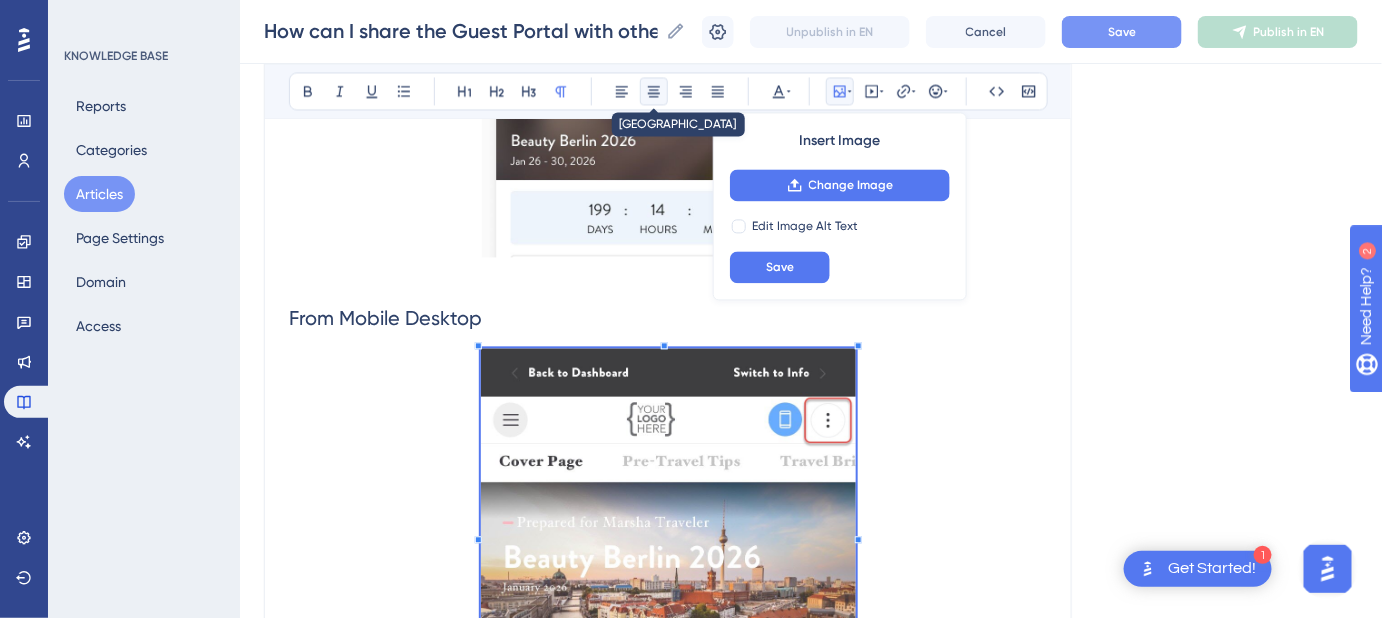 click 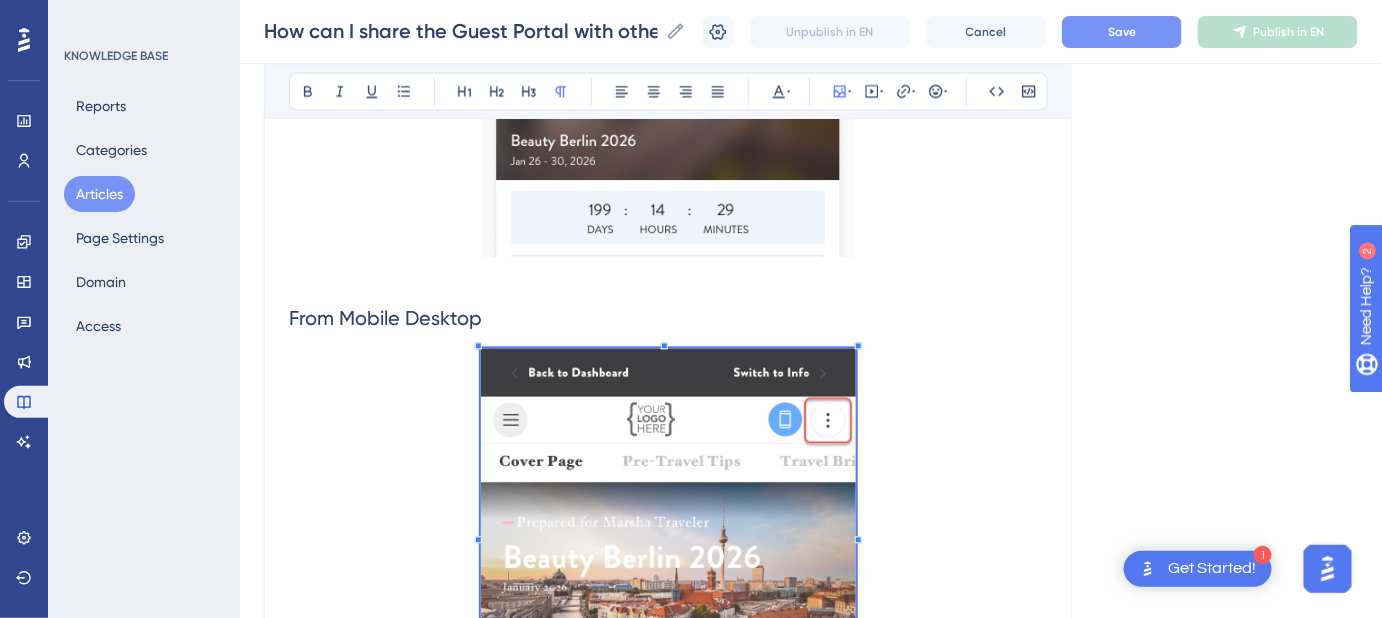 click on "From Mobile Desktop" at bounding box center (668, 318) 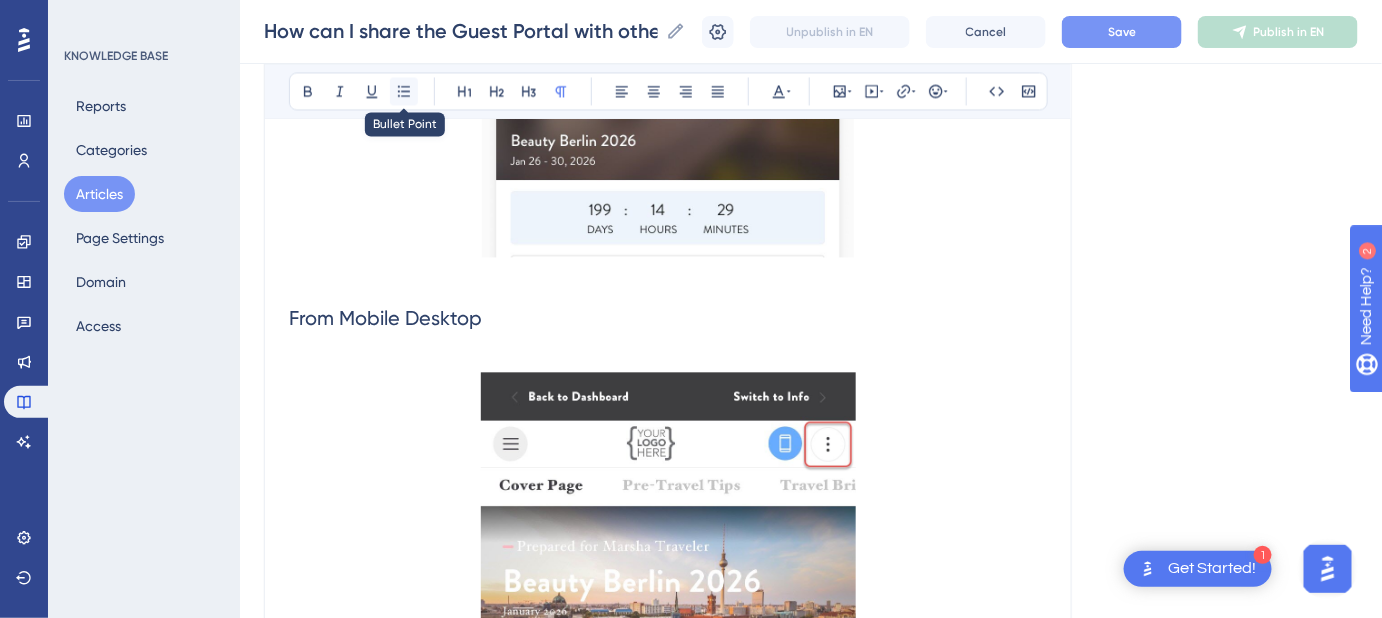 click 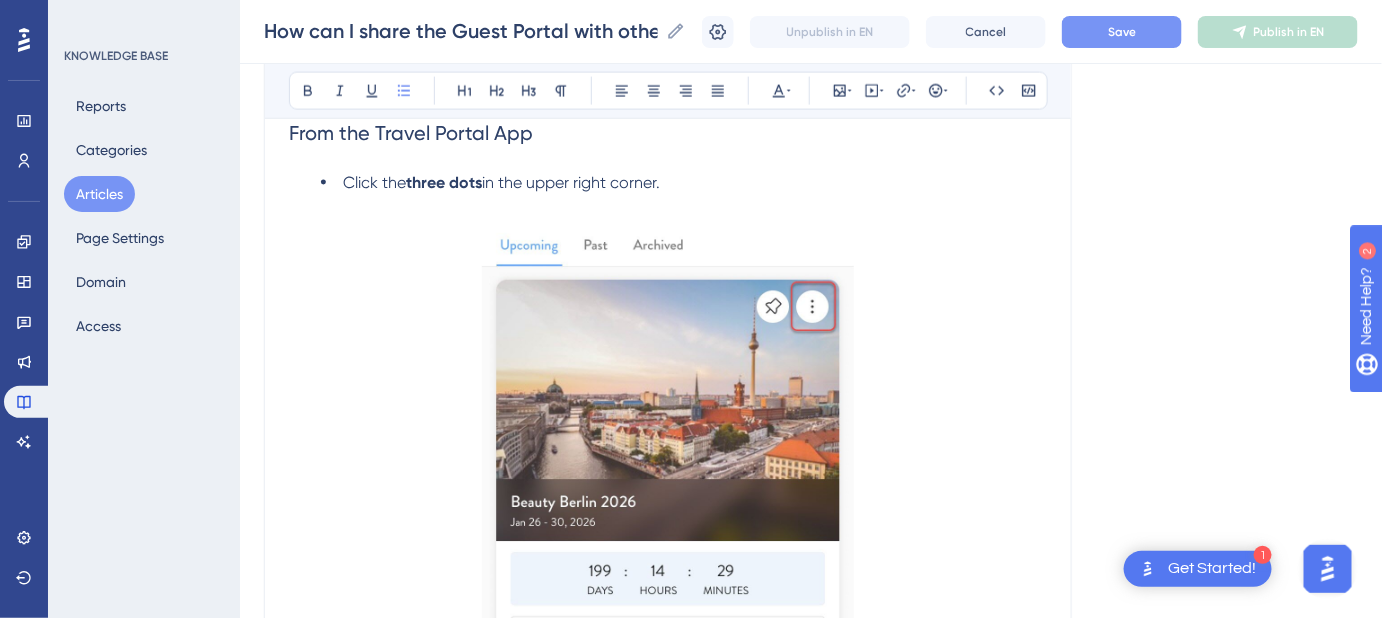 scroll, scrollTop: 952, scrollLeft: 0, axis: vertical 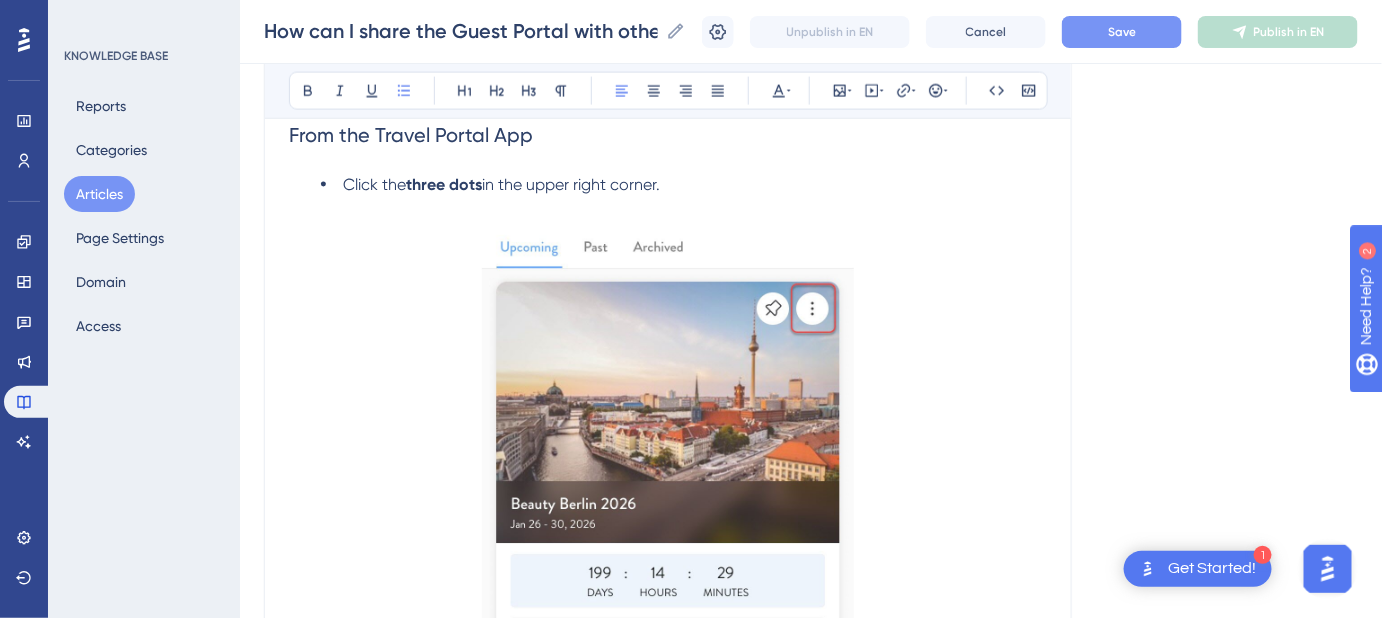 drag, startPoint x: 684, startPoint y: 185, endPoint x: 347, endPoint y: 191, distance: 337.0534 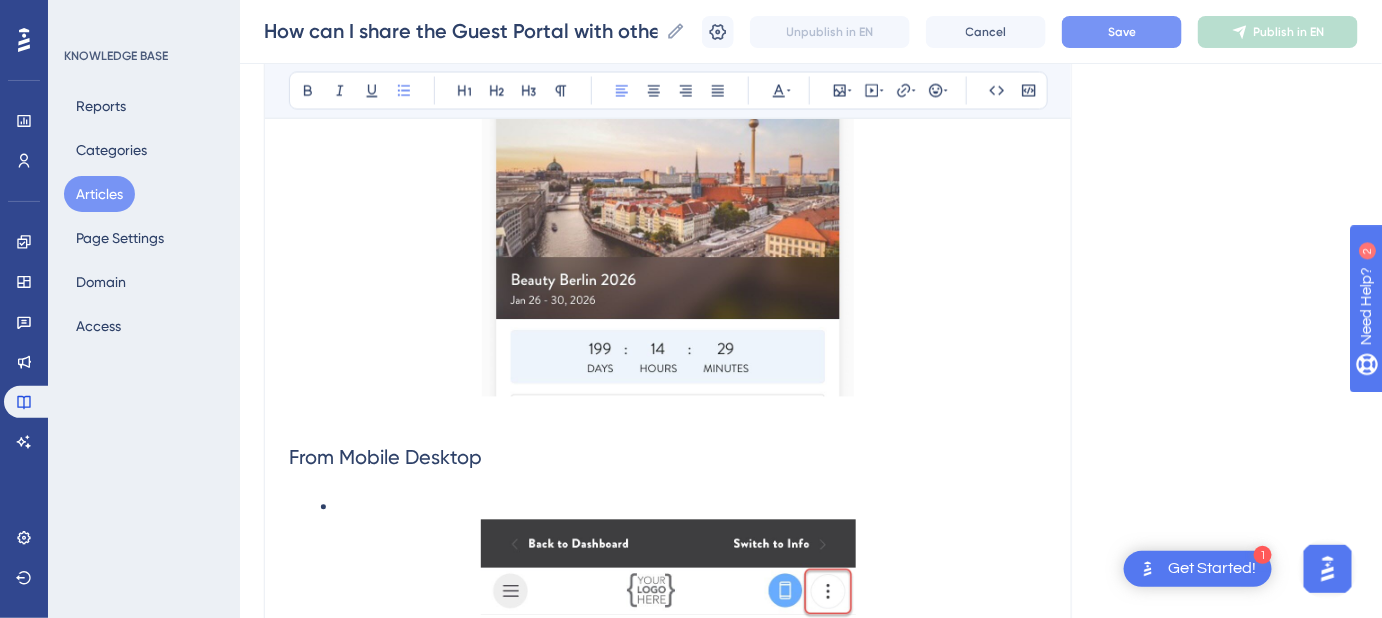 scroll, scrollTop: 1316, scrollLeft: 0, axis: vertical 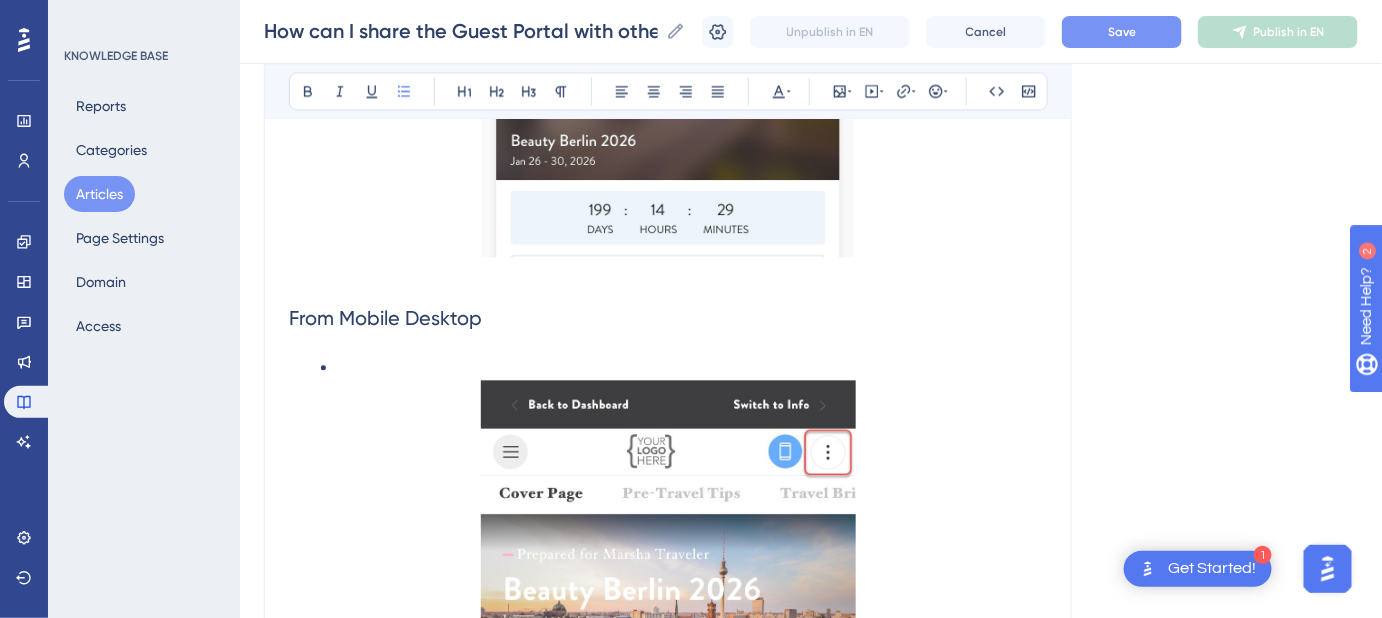 click at bounding box center (684, 368) 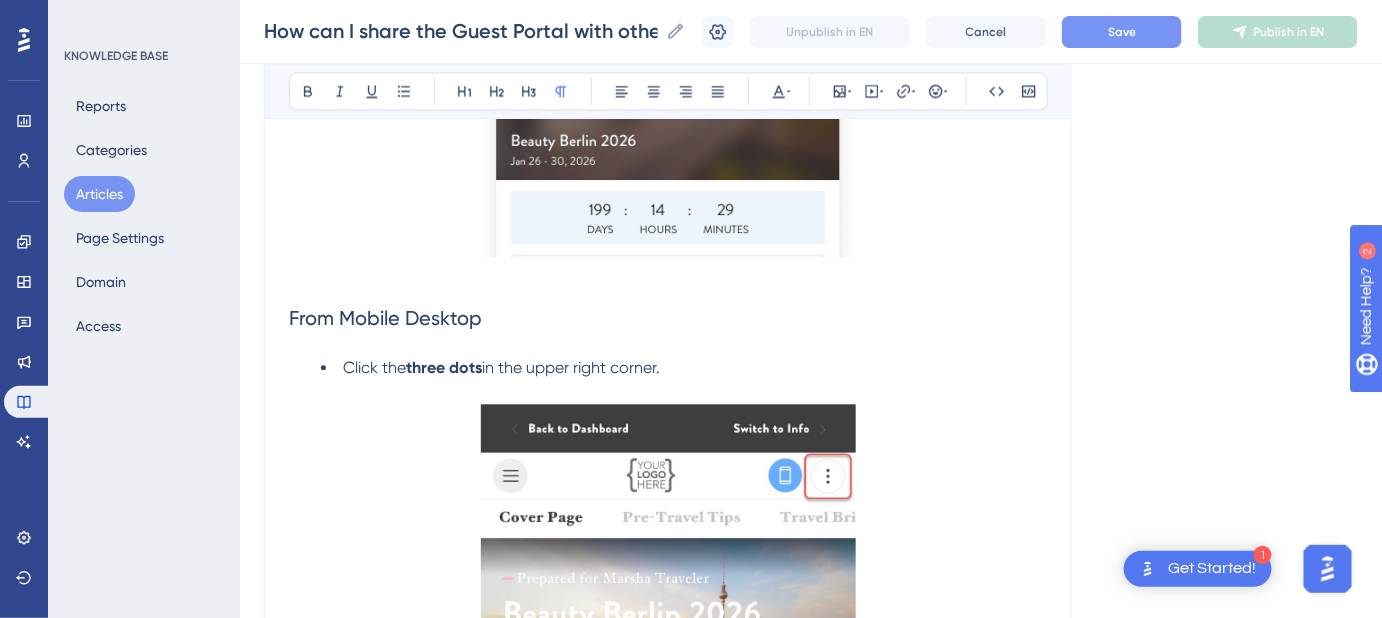 click on "Save" at bounding box center (1122, 32) 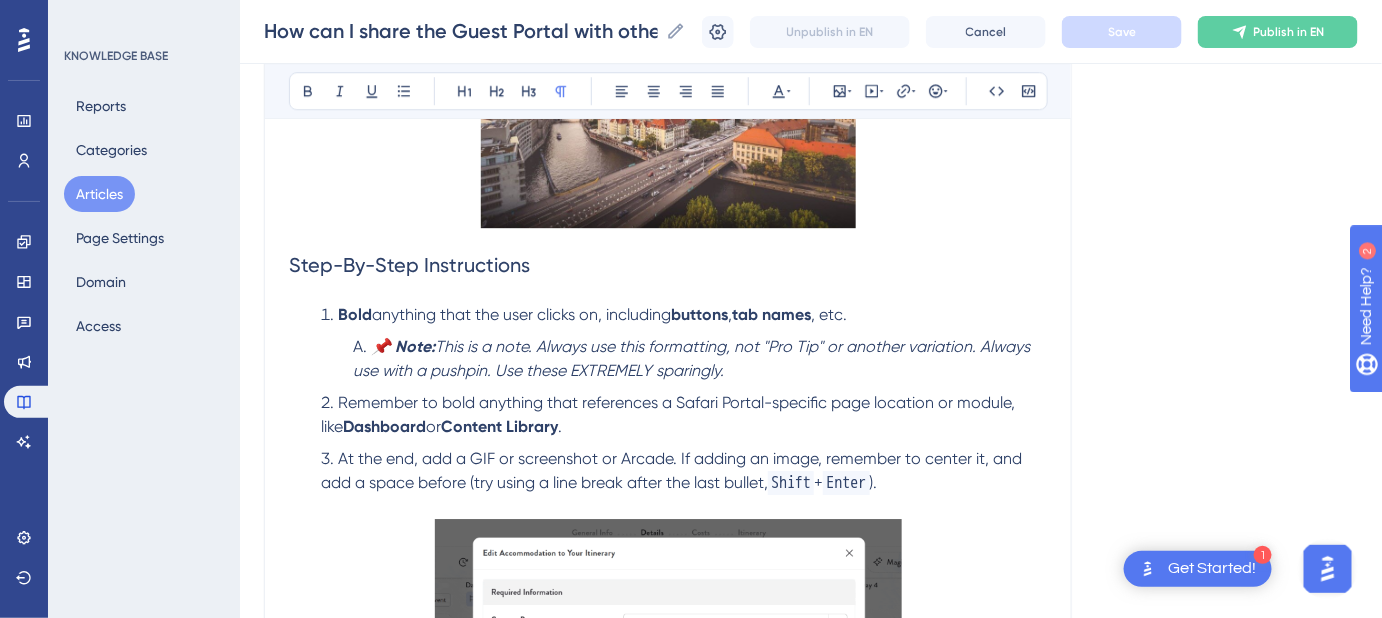 scroll, scrollTop: 1680, scrollLeft: 0, axis: vertical 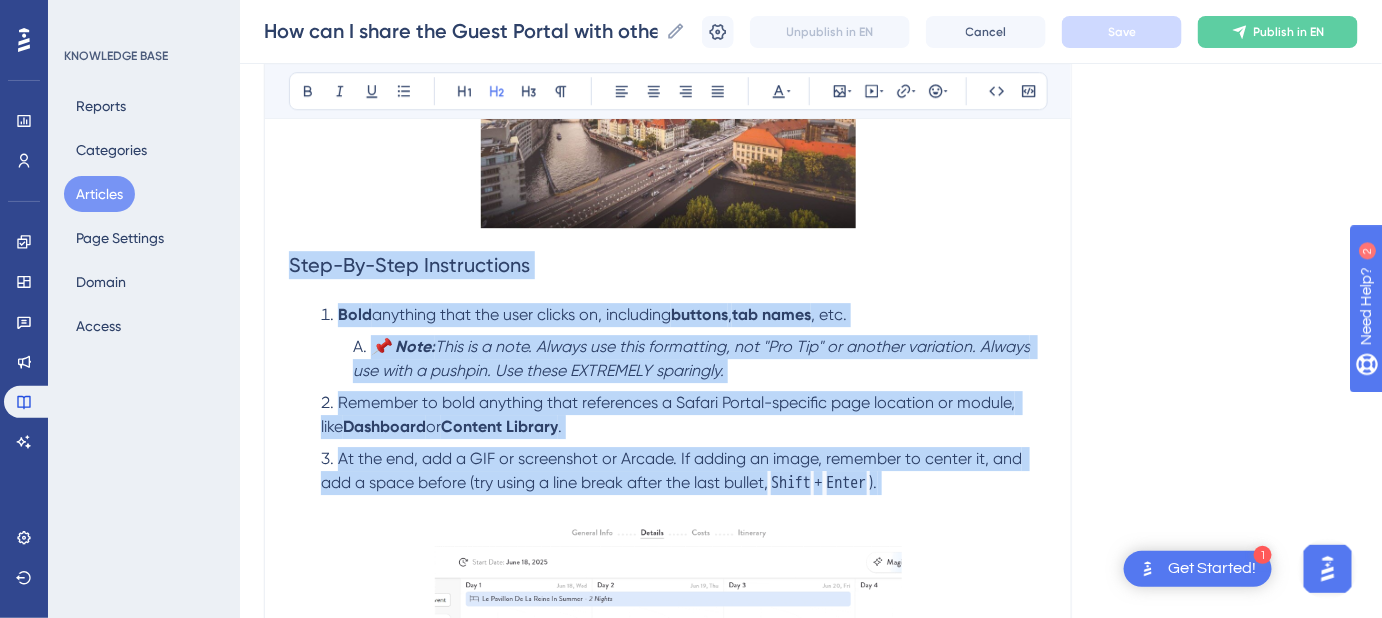 drag, startPoint x: 289, startPoint y: 439, endPoint x: 963, endPoint y: 504, distance: 677.127 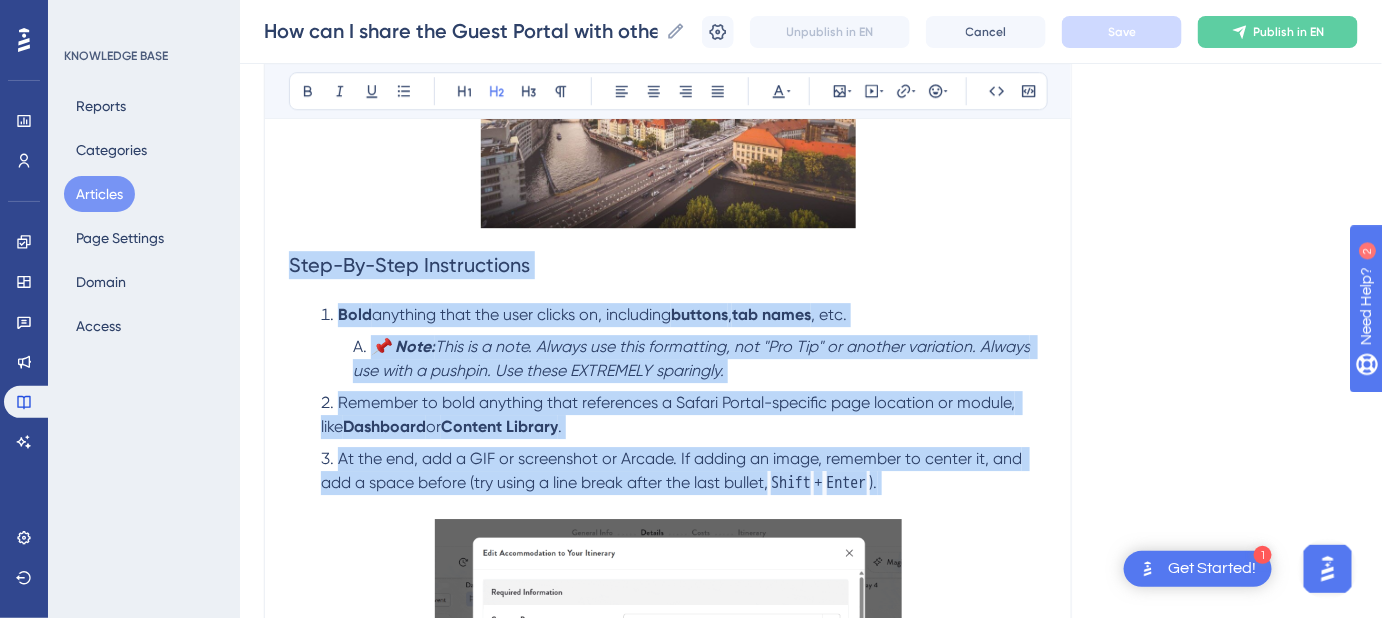 click on "Use a callout if applicable. This is an introductory paragraph to orient the viewer. It might include key terms and concepts, like a reference to  Calendar Builder ; if it does, bold and hyperlink the first instance of that word here and throughout the article. Or add contextual hyperlinks; just  make sure hyperlinks open in a new page . Also, add a space after each paragraph, before the heading, throughout the article. From Desktop Click the  person icon  in the upper right corner. From the Travel Portal App Click the  three dots  in the upper right corner. From Mobile Desktop Click the  three dots  in the upper right corner. Step-By-Step Instructions Bold  anything that the user clicks on, including  buttons ,  tab names , etc.  📌 Note:  This is a note. Always use this formatting, not "Pro Tip" or another variation. Always use with a pushpin. Use these EXTREMELY sparingly.  Remember to bold anything that references a Safari Portal-specific page location or module, like  Dashboard  or  Content Library . ," at bounding box center (668, -57) 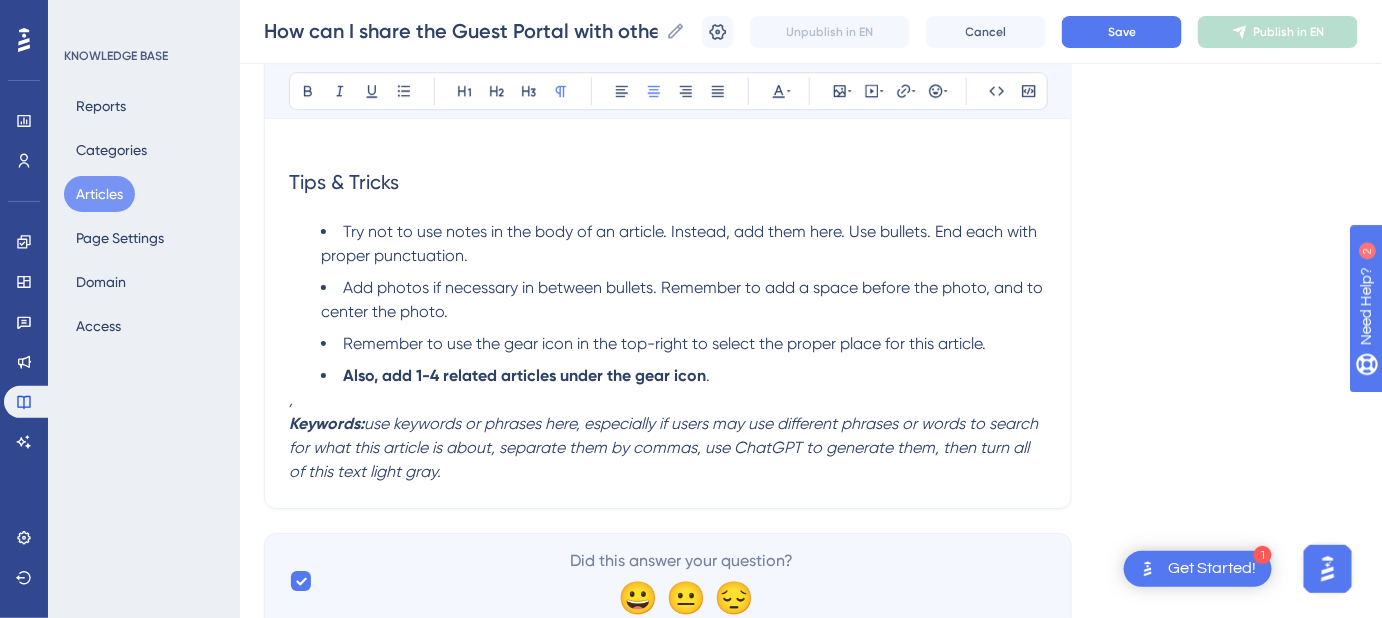 scroll, scrollTop: 2063, scrollLeft: 0, axis: vertical 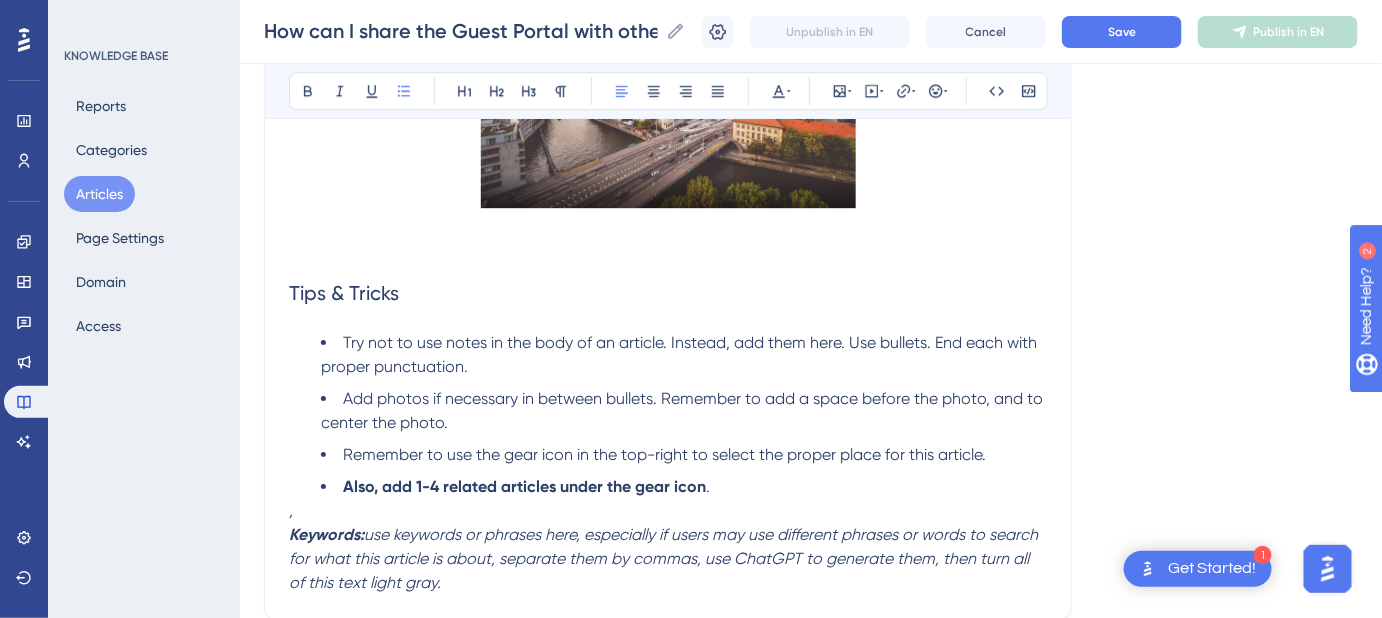 drag, startPoint x: 721, startPoint y: 300, endPoint x: 272, endPoint y: 292, distance: 449.07126 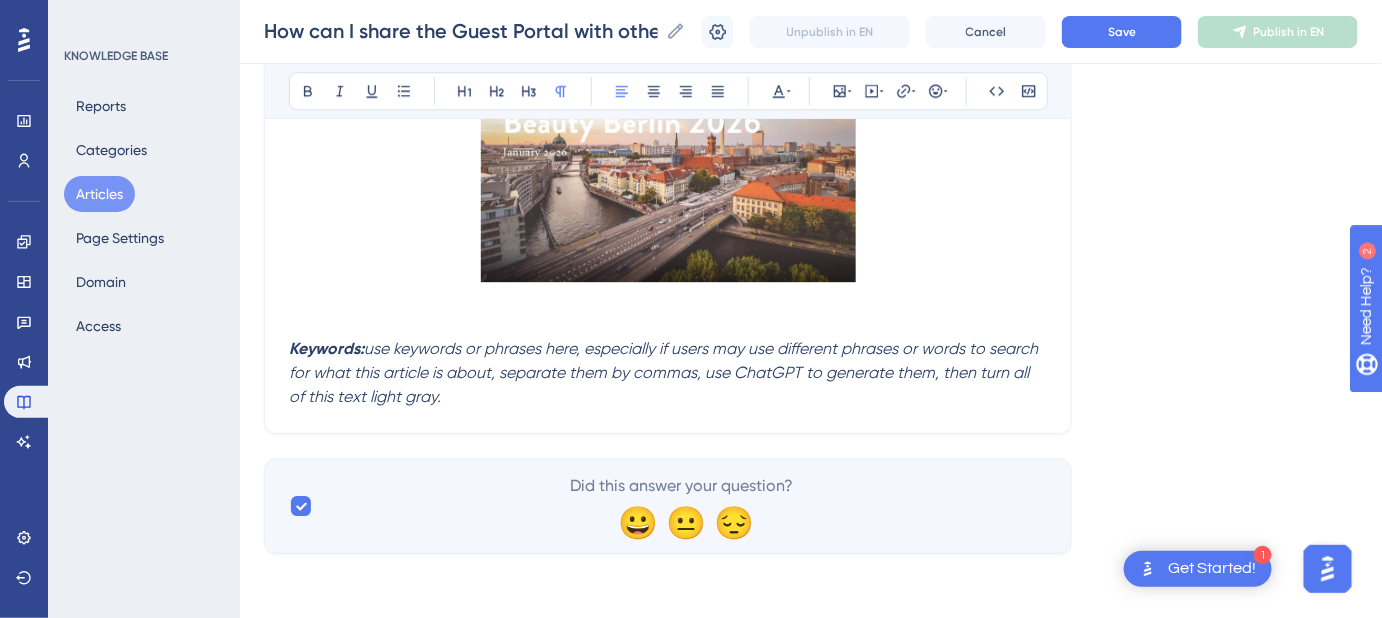scroll, scrollTop: 1803, scrollLeft: 0, axis: vertical 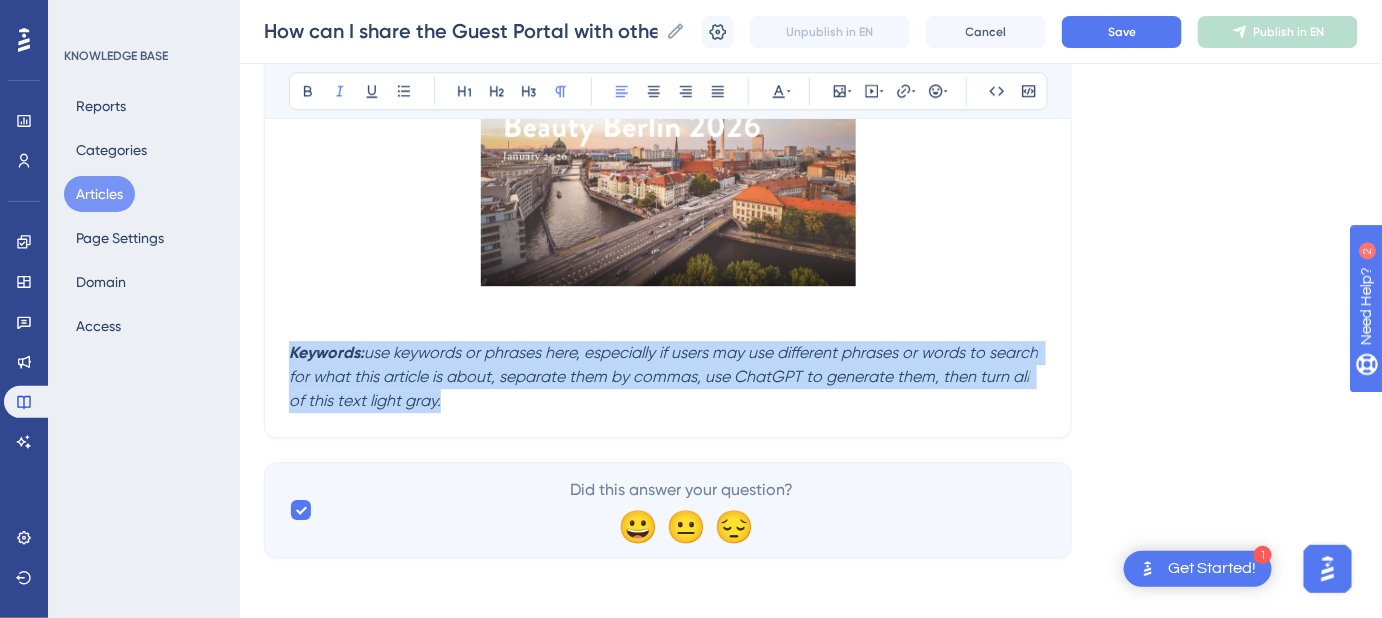 drag, startPoint x: 464, startPoint y: 402, endPoint x: 258, endPoint y: 355, distance: 211.29364 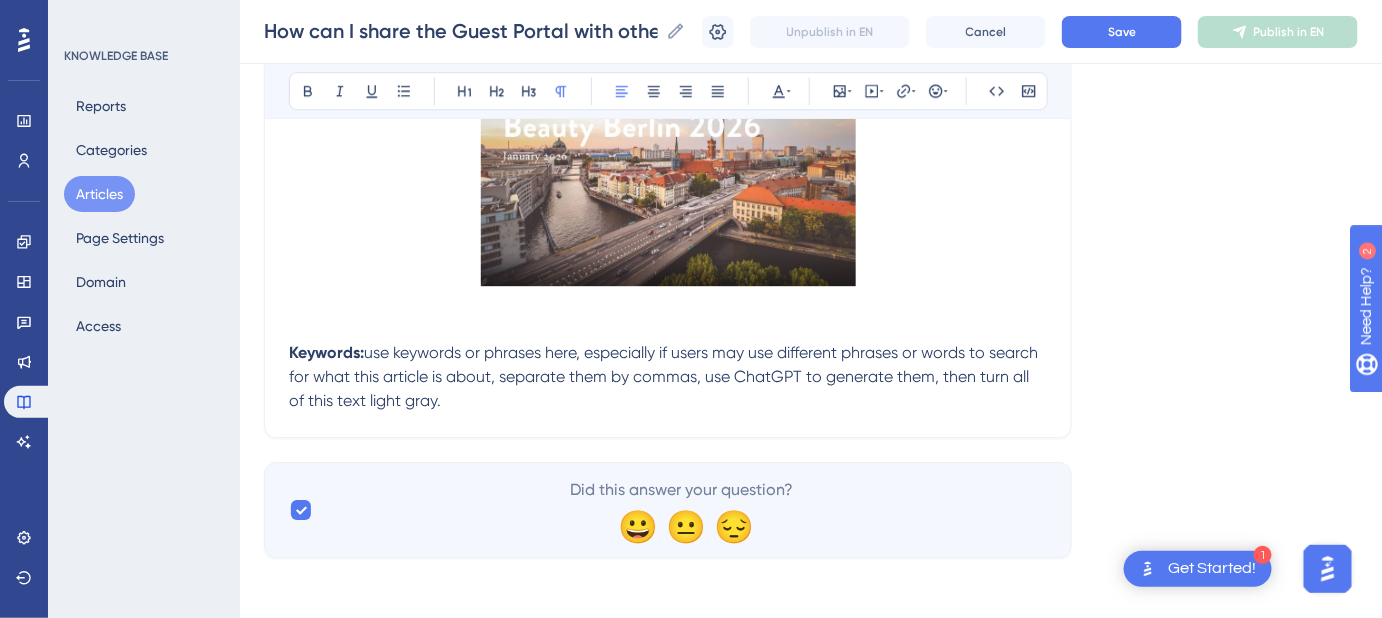 click on "How can I share the Guest Portal with others on my trip? Instructions for sharing the Guest Portal with others. Bold Italic Underline Bullet Point Heading 1 Heading 2 Heading 3 Normal Align Left Align Center Align Right Align Justify Text Color Insert Image Embed Video Hyperlink Emojis Code Code Block Use a callout if applicable. This is an introductory paragraph to orient the viewer. It might include key terms and concepts, like a reference to  Calendar Builder ; if it does, bold and hyperlink the first instance of that word here and throughout the article. Or add contextual hyperlinks; just  make sure hyperlinks open in a new page . Also, add a space after each paragraph, before the heading, throughout the article. From Desktop Click the  person icon  in the upper right corner. From the Travel Portal App Click the  three dots  in the upper right corner. From Mobile Desktop Click the  three dots  in the upper right corner. Keywords:" at bounding box center [668, -571] 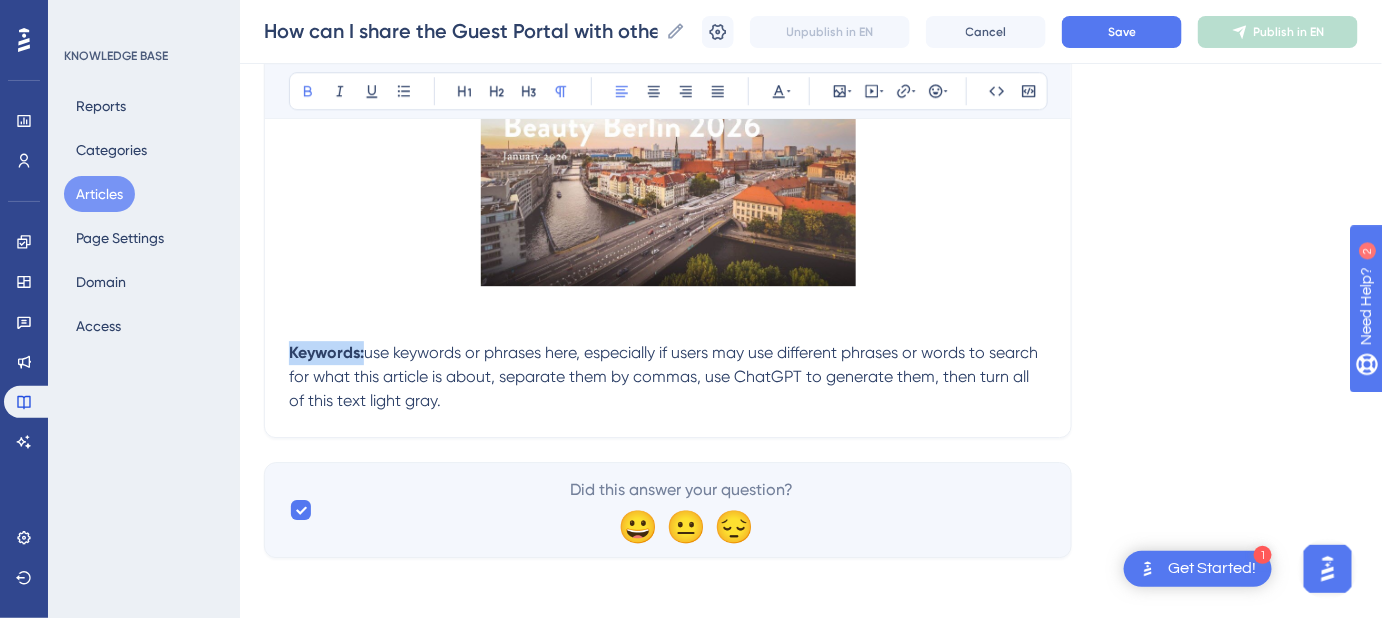 drag, startPoint x: 364, startPoint y: 350, endPoint x: 293, endPoint y: 347, distance: 71.063354 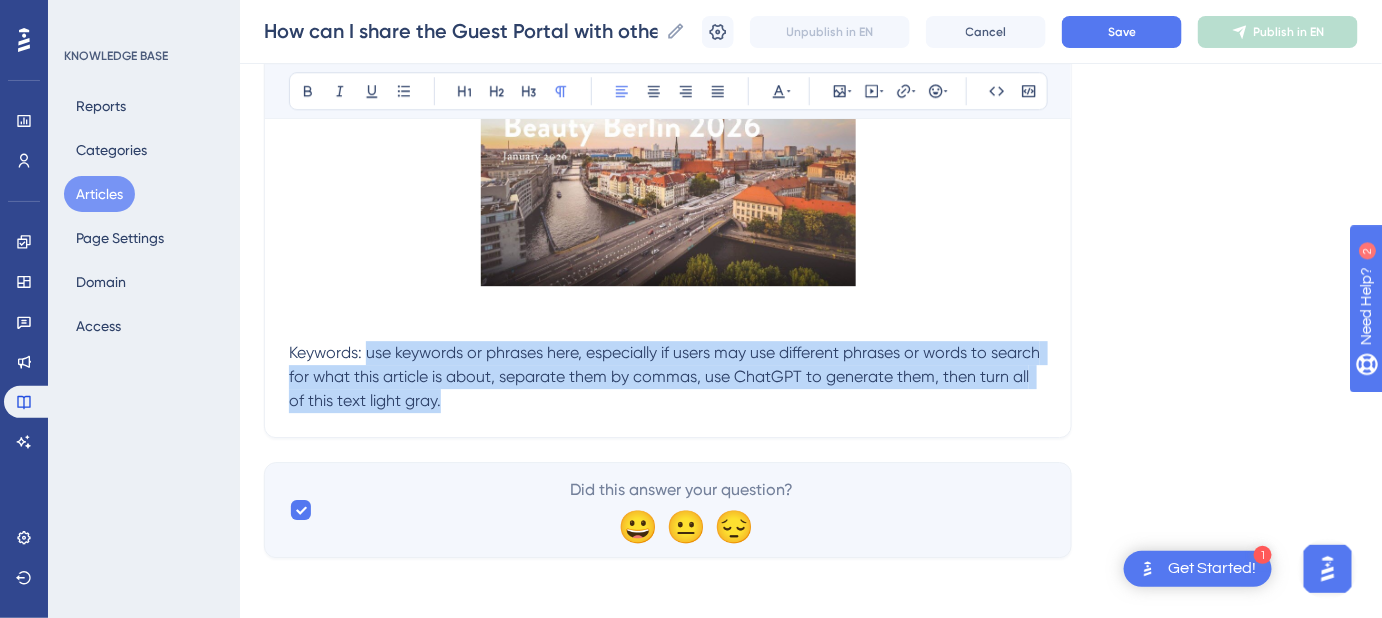 drag, startPoint x: 427, startPoint y: 396, endPoint x: 368, endPoint y: 352, distance: 73.60027 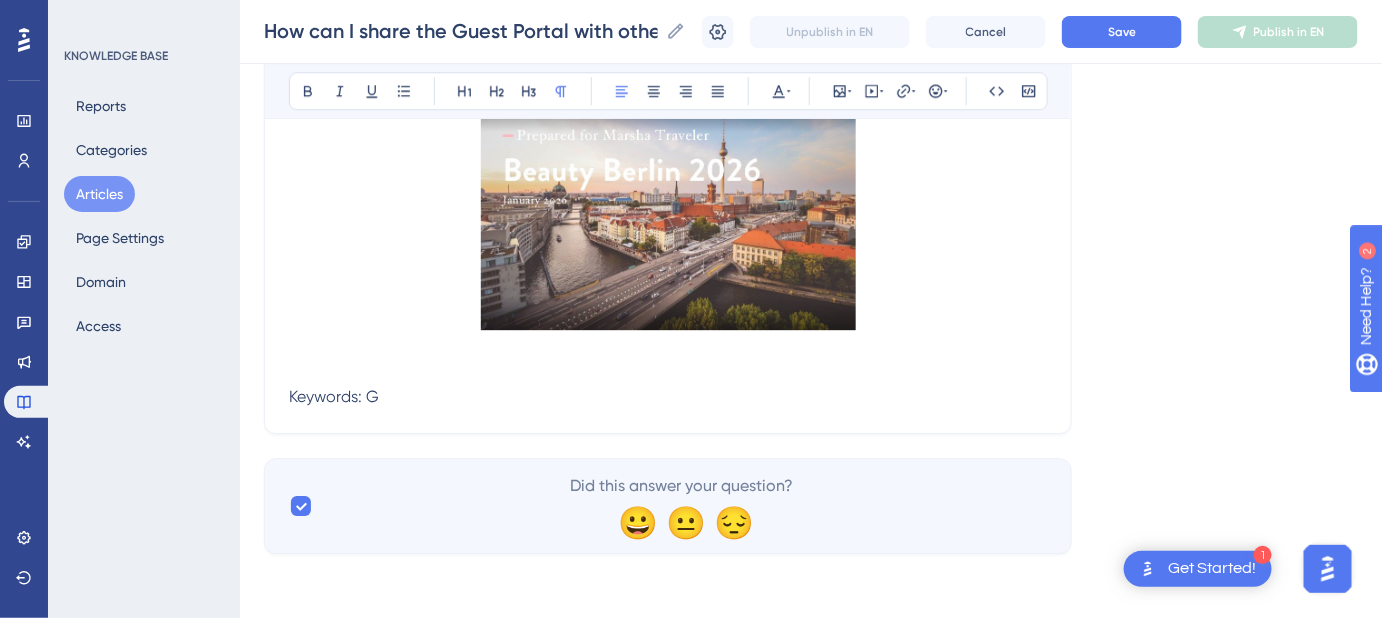 scroll, scrollTop: 1755, scrollLeft: 0, axis: vertical 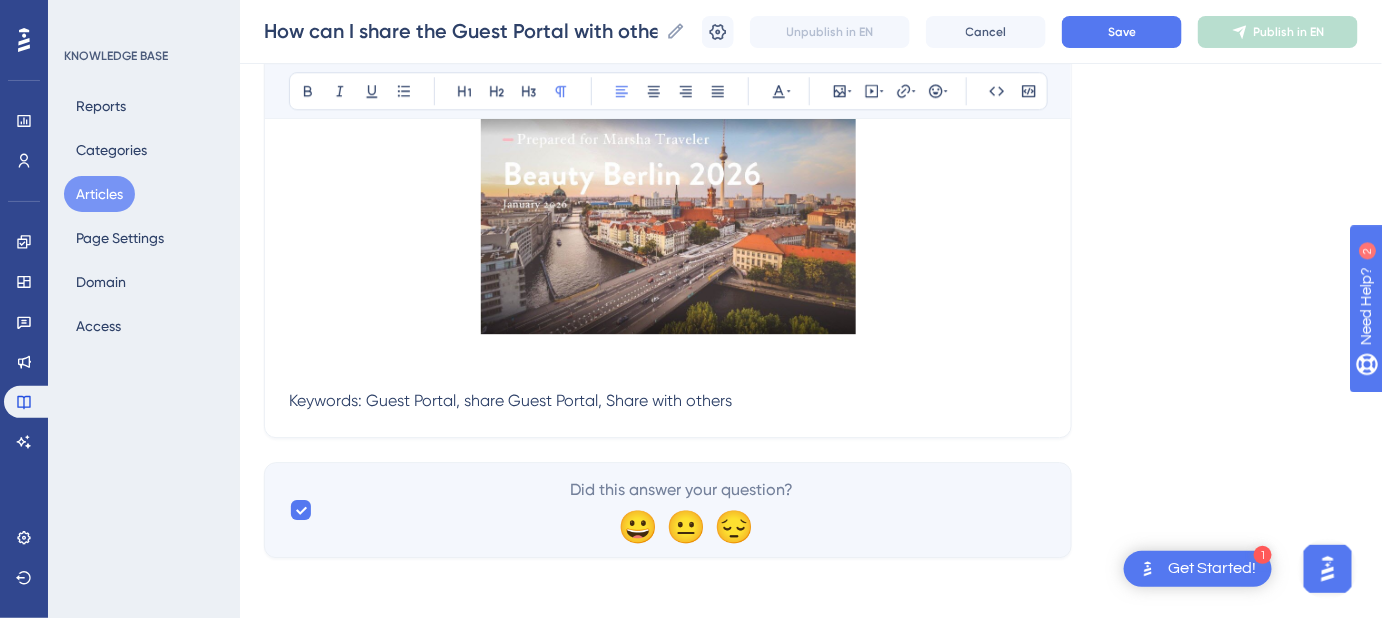 drag, startPoint x: 613, startPoint y: 398, endPoint x: 630, endPoint y: 395, distance: 17.262676 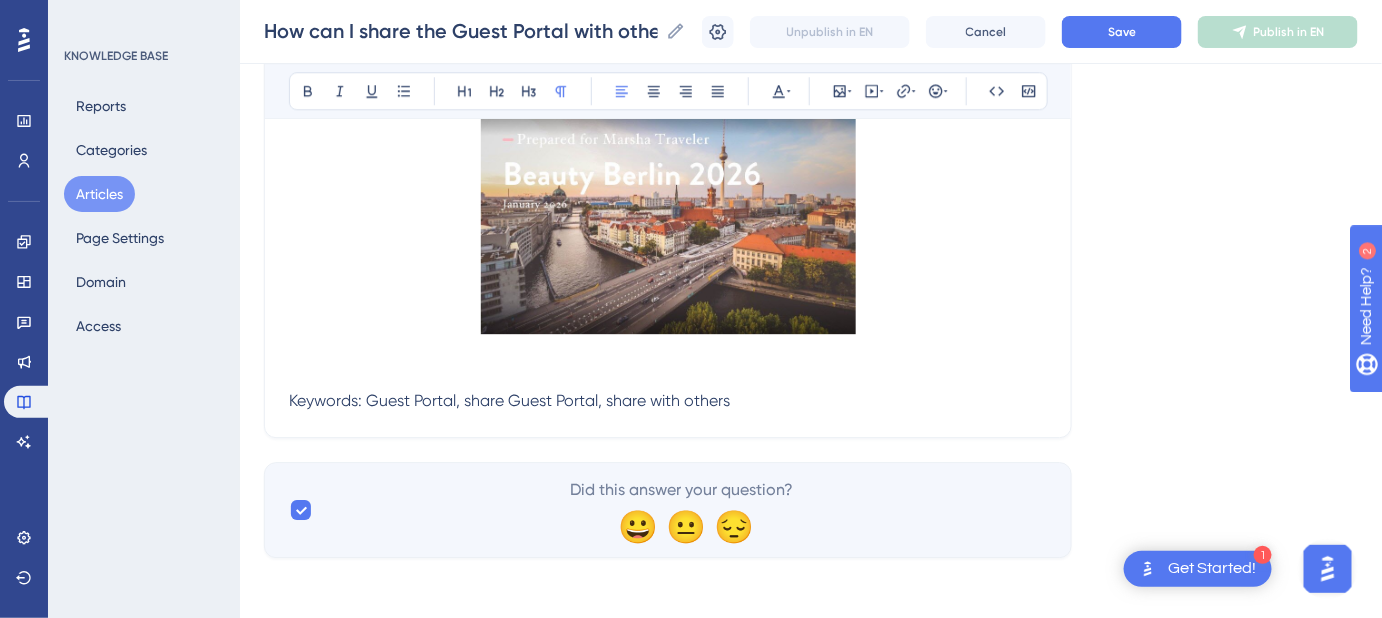 click on "Guest Portal, share Guest Portal, share with others" at bounding box center [548, 400] 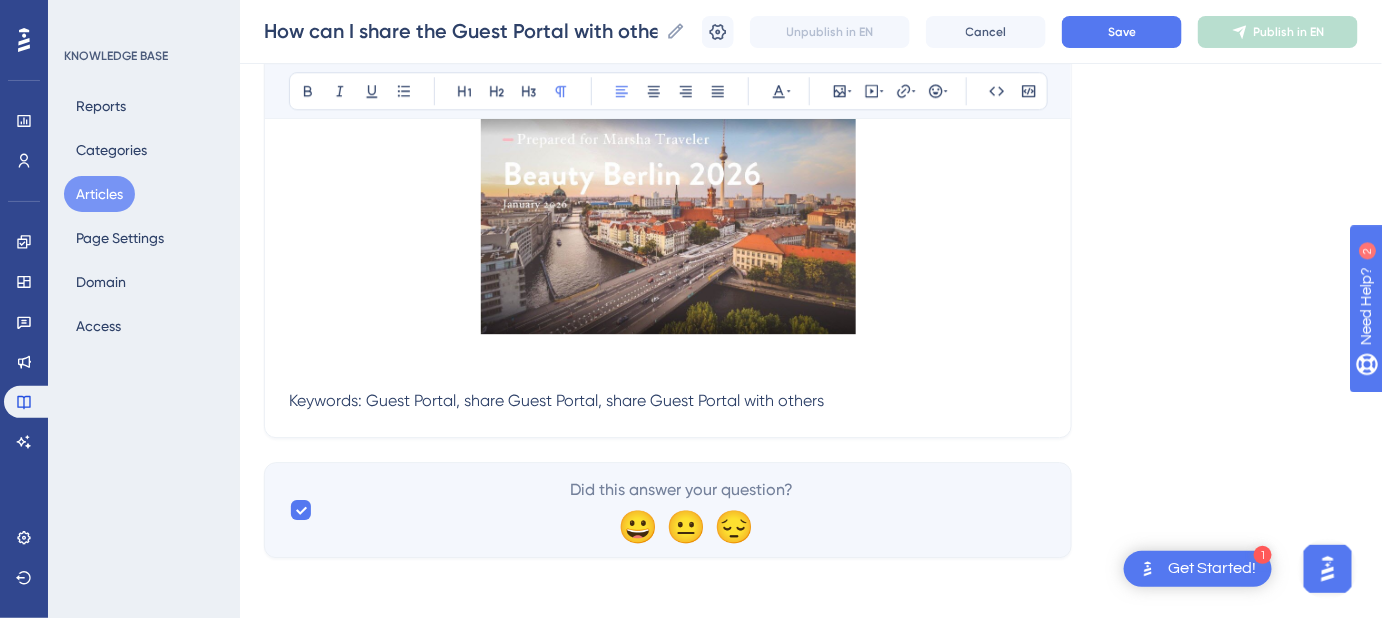 click on "Keywords:   Guest Portal, share Guest Portal, share Guest Portal with others" at bounding box center [668, 401] 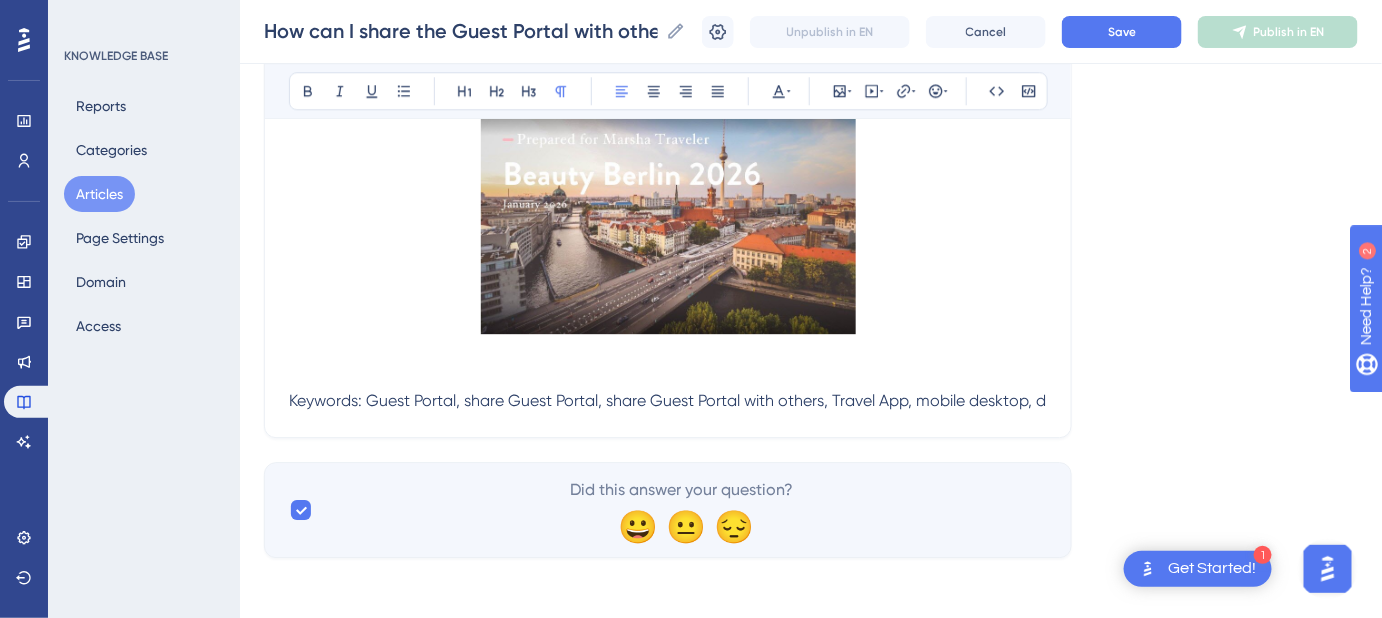 scroll, scrollTop: 1779, scrollLeft: 0, axis: vertical 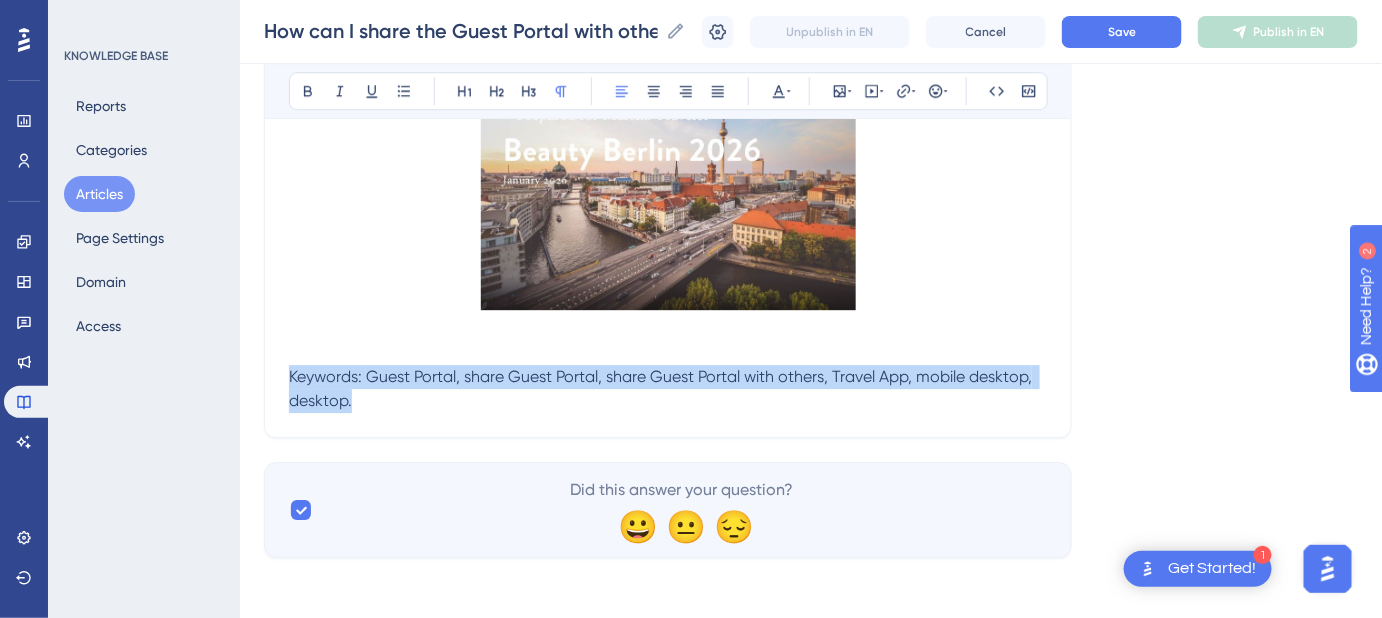 drag, startPoint x: 401, startPoint y: 397, endPoint x: 263, endPoint y: 372, distance: 140.24622 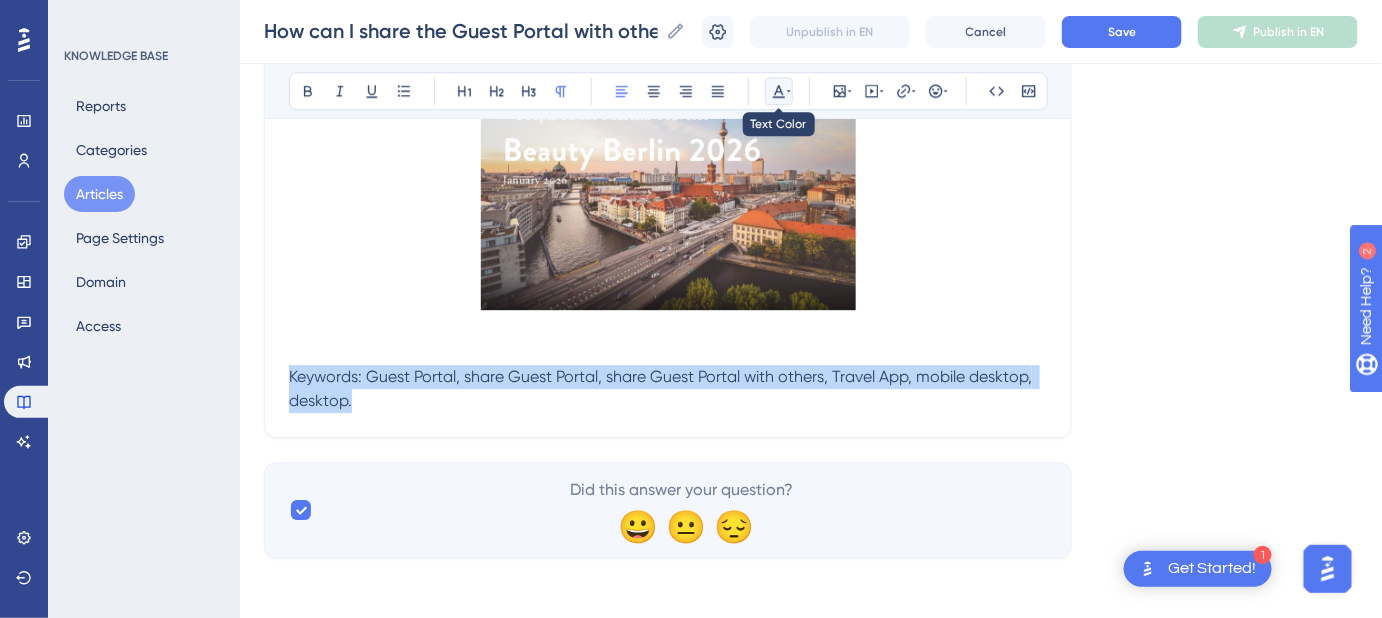 click at bounding box center [779, 91] 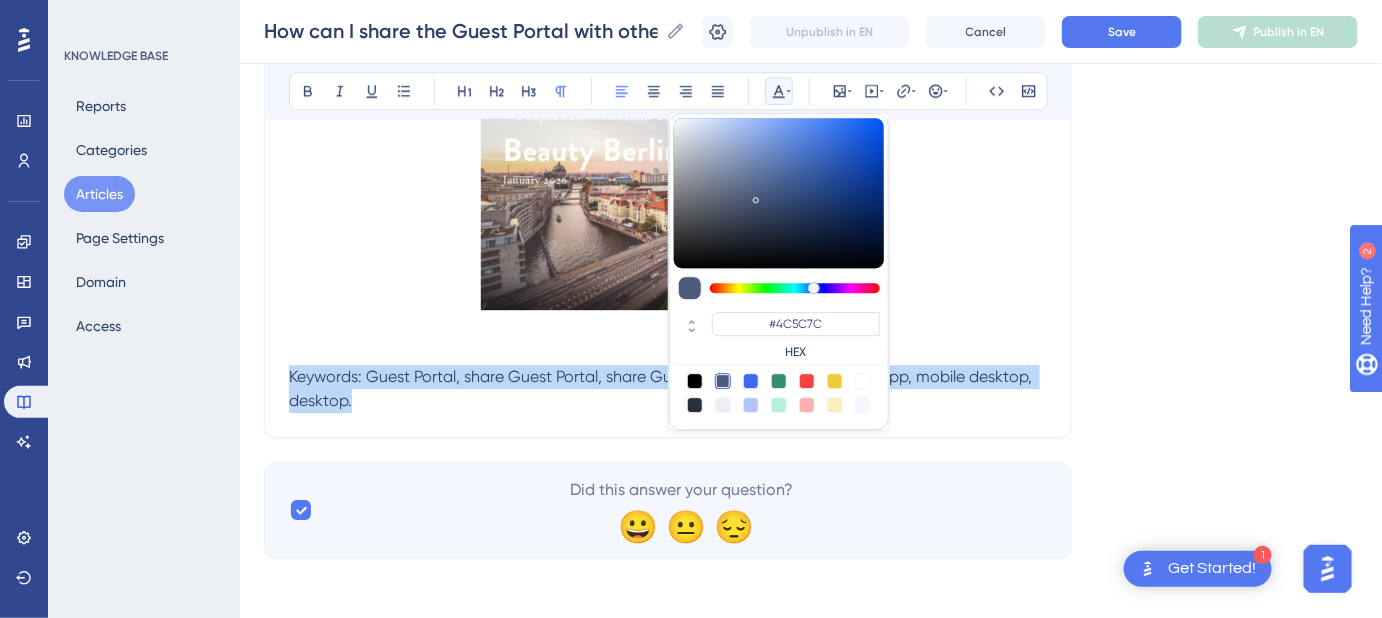 click at bounding box center [723, 405] 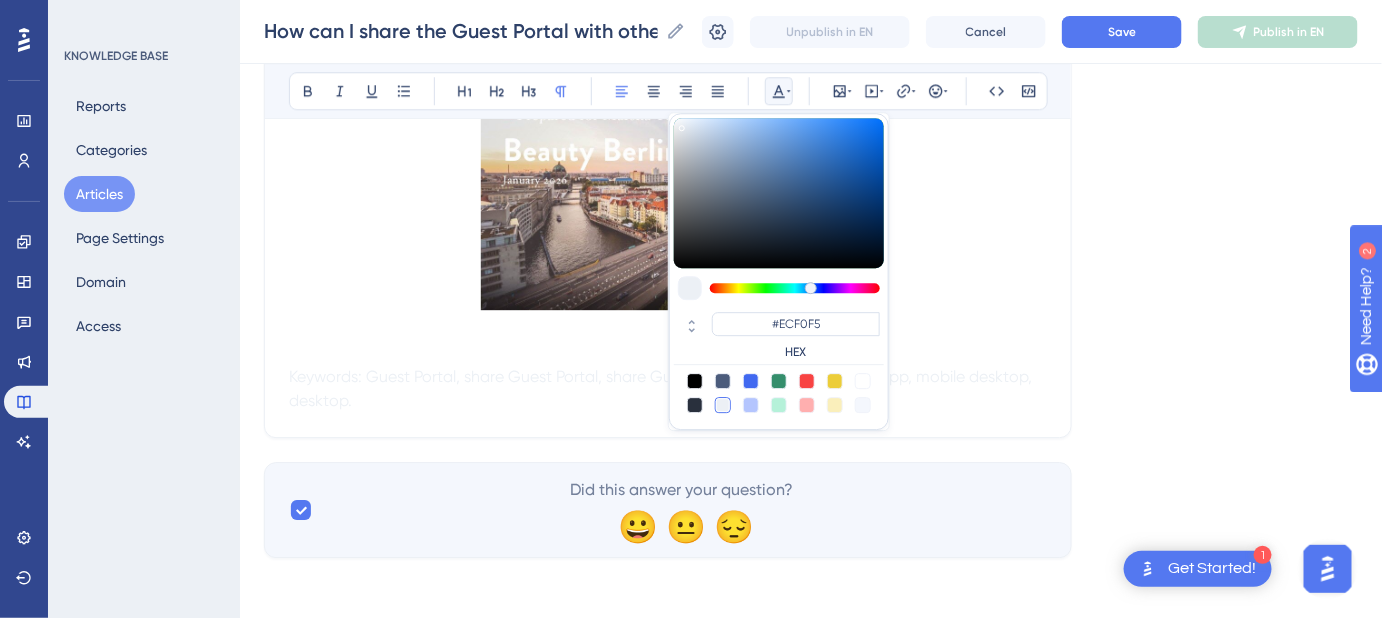 click on "Language English (Default) How can I share the Guest Portal with others on my trip? Instructions for sharing the Guest Portal with others. Bold Italic Underline Bullet Point Heading 1 Heading 2 Heading 3 Normal Align Left Align Center Align Right Align Justify #ECF0F5 HEX Insert Image Embed Video Hyperlink Emojis Code Code Block Use a callout if applicable. This is an introductory paragraph to orient the viewer. It might include key terms and concepts, like a reference to  Calendar Builder ; if it does, bold and hyperlink the first instance of that word here and throughout the article. Or add contextual hyperlinks; just  make sure hyperlinks open in a new page . Also, add a space after each paragraph, before the heading, throughout the article. From Desktop Click the  person icon  in the upper right corner. From the Travel Portal App Click the  three dots  in the upper right corner. From Mobile Desktop Click the  three dots  in the upper right corner. Keywords:   Did this answer your question? 😀 😐 😔" at bounding box center (811, -547) 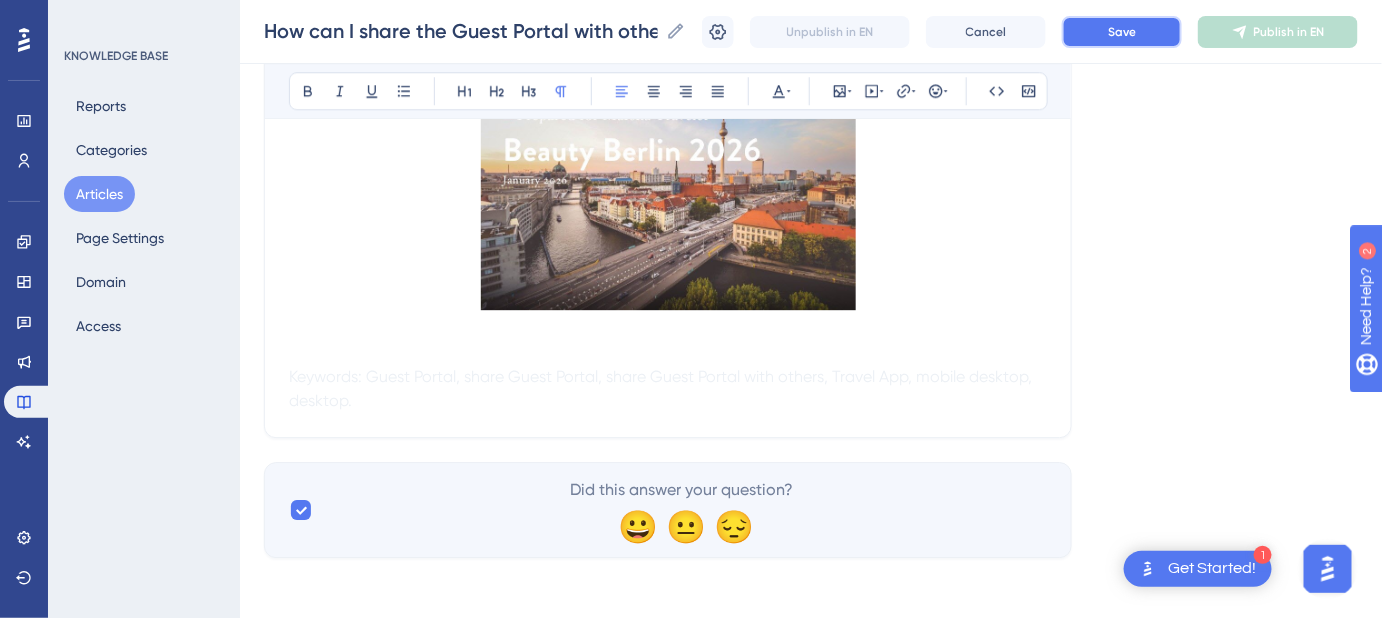 click on "Save" at bounding box center (1122, 32) 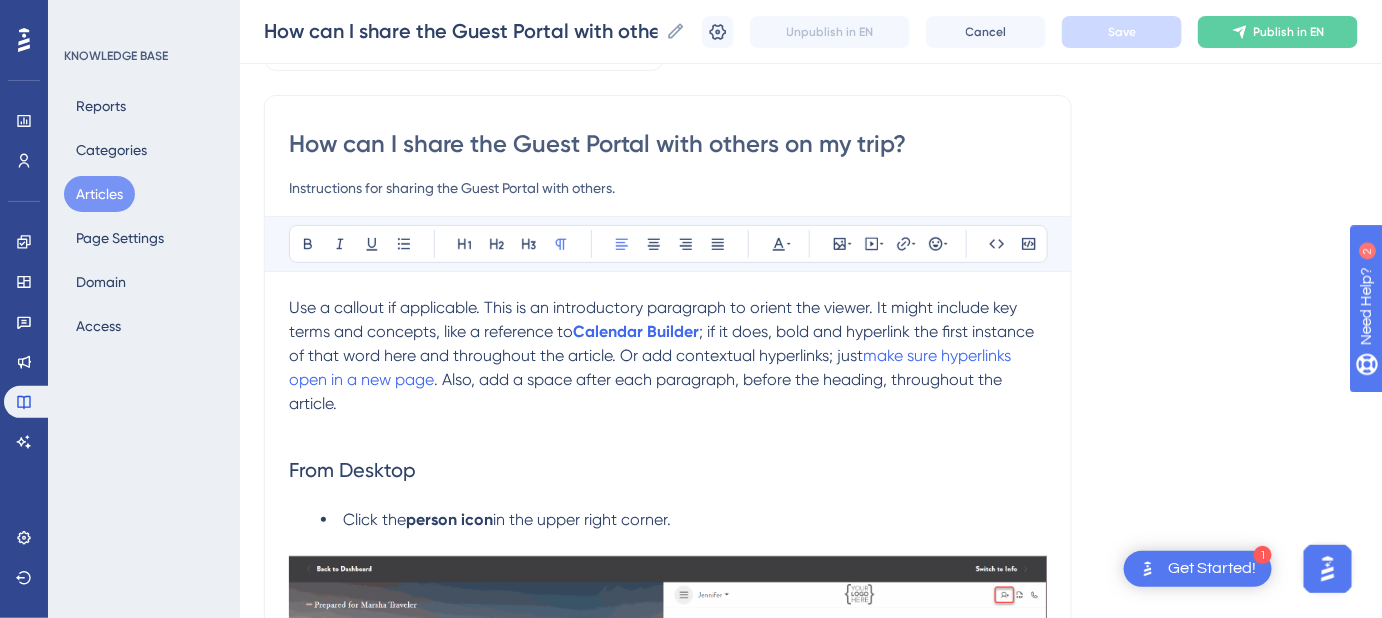 scroll, scrollTop: 0, scrollLeft: 0, axis: both 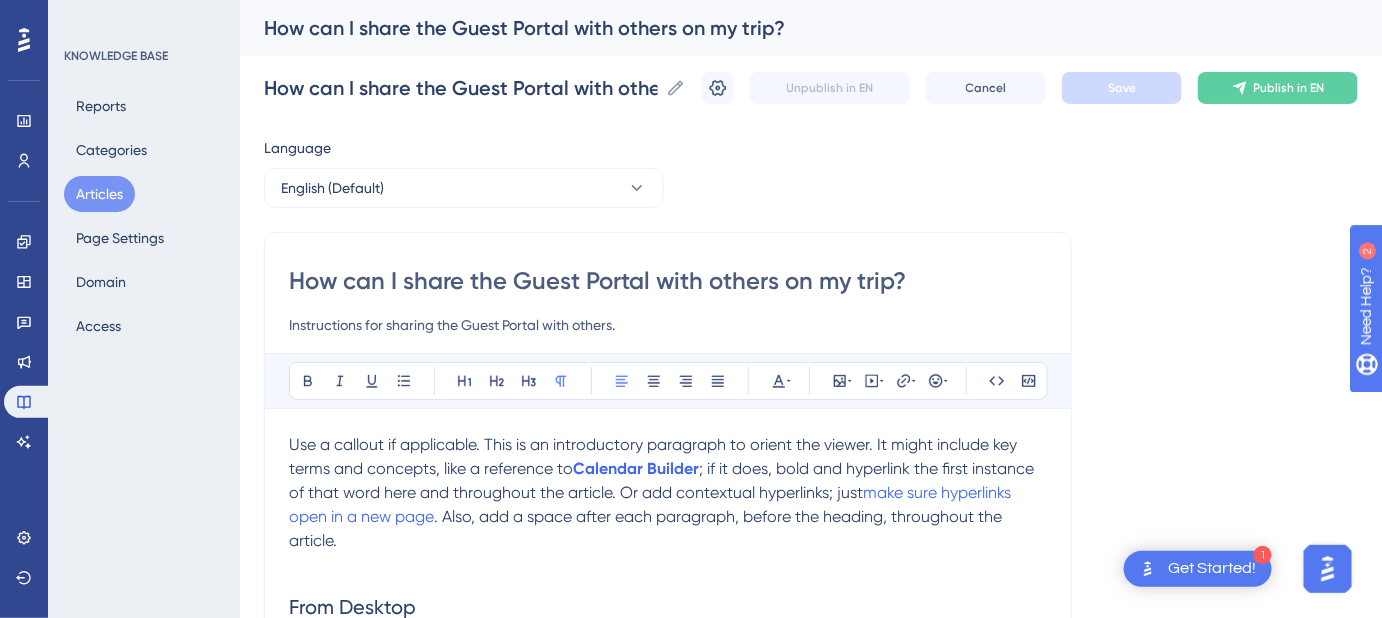 drag, startPoint x: 916, startPoint y: 273, endPoint x: 293, endPoint y: 283, distance: 623.08026 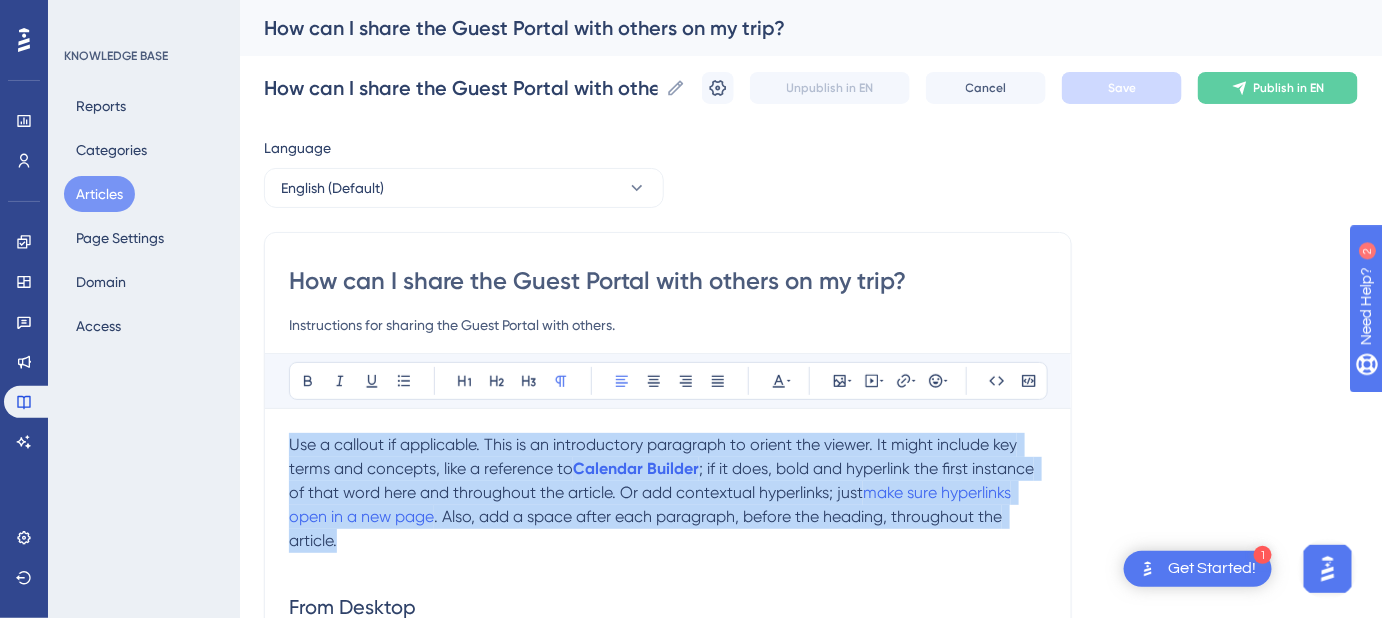 drag, startPoint x: 364, startPoint y: 532, endPoint x: 258, endPoint y: 455, distance: 131.01526 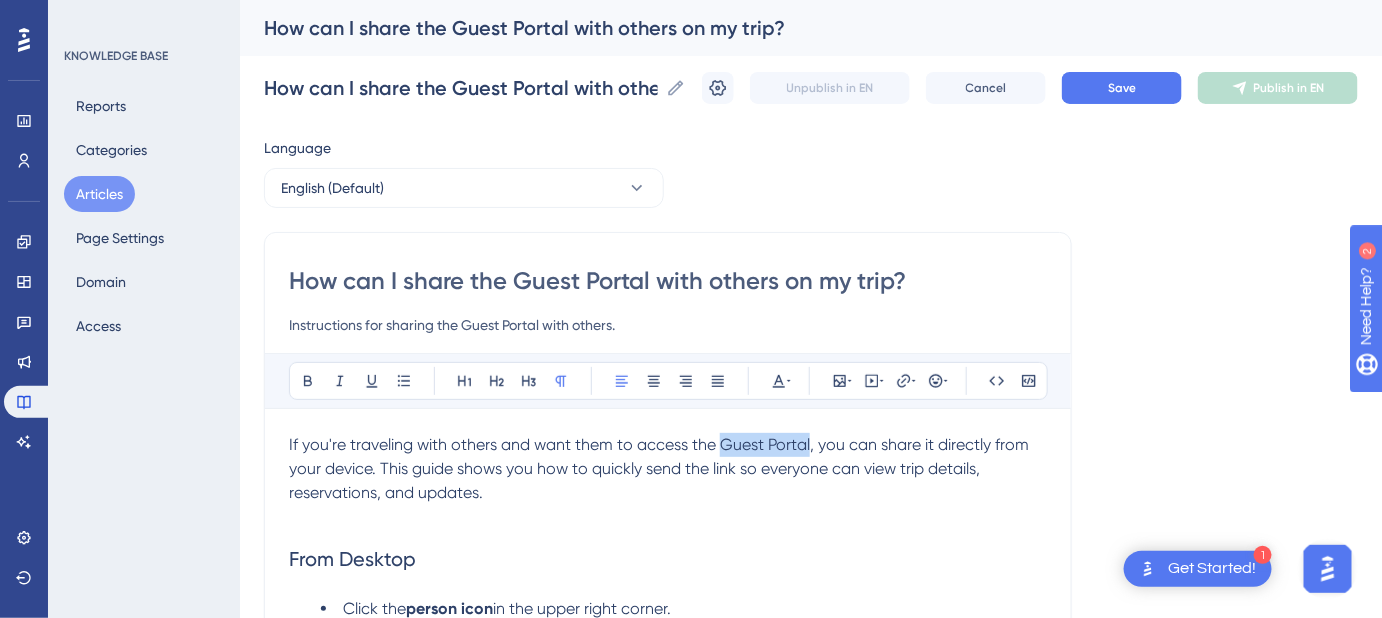 drag, startPoint x: 808, startPoint y: 439, endPoint x: 720, endPoint y: 439, distance: 88 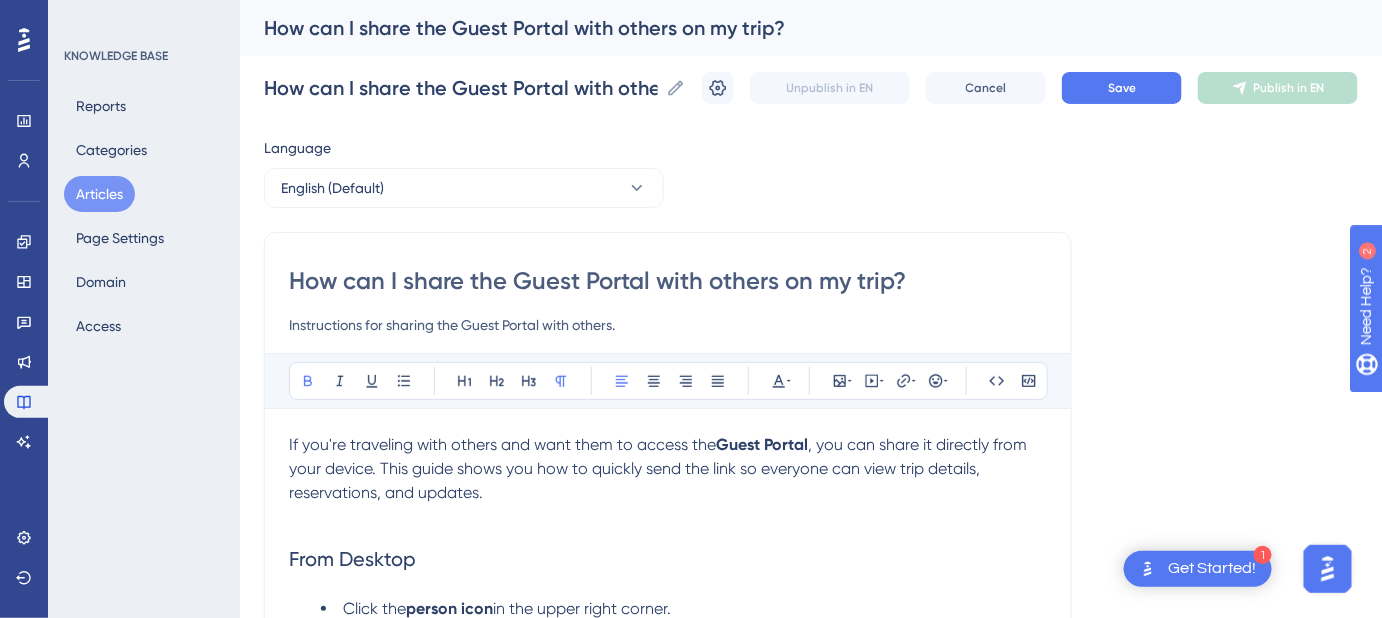 click at bounding box center [668, 517] 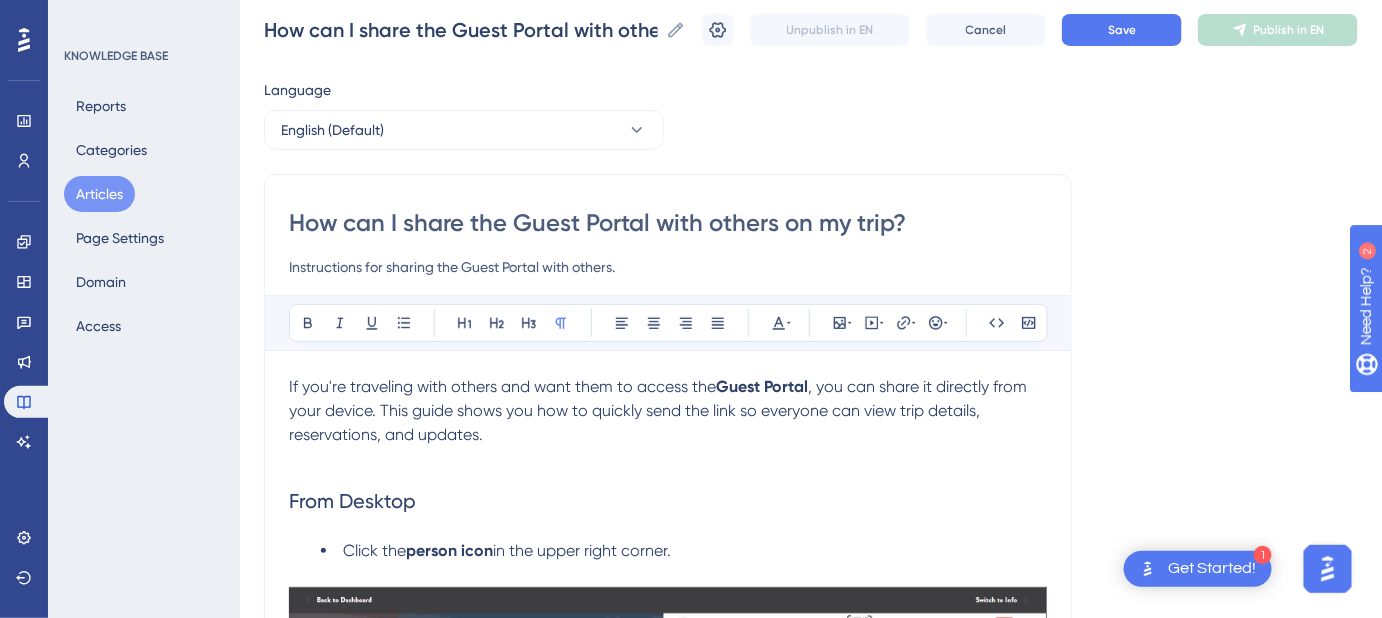 scroll, scrollTop: 90, scrollLeft: 0, axis: vertical 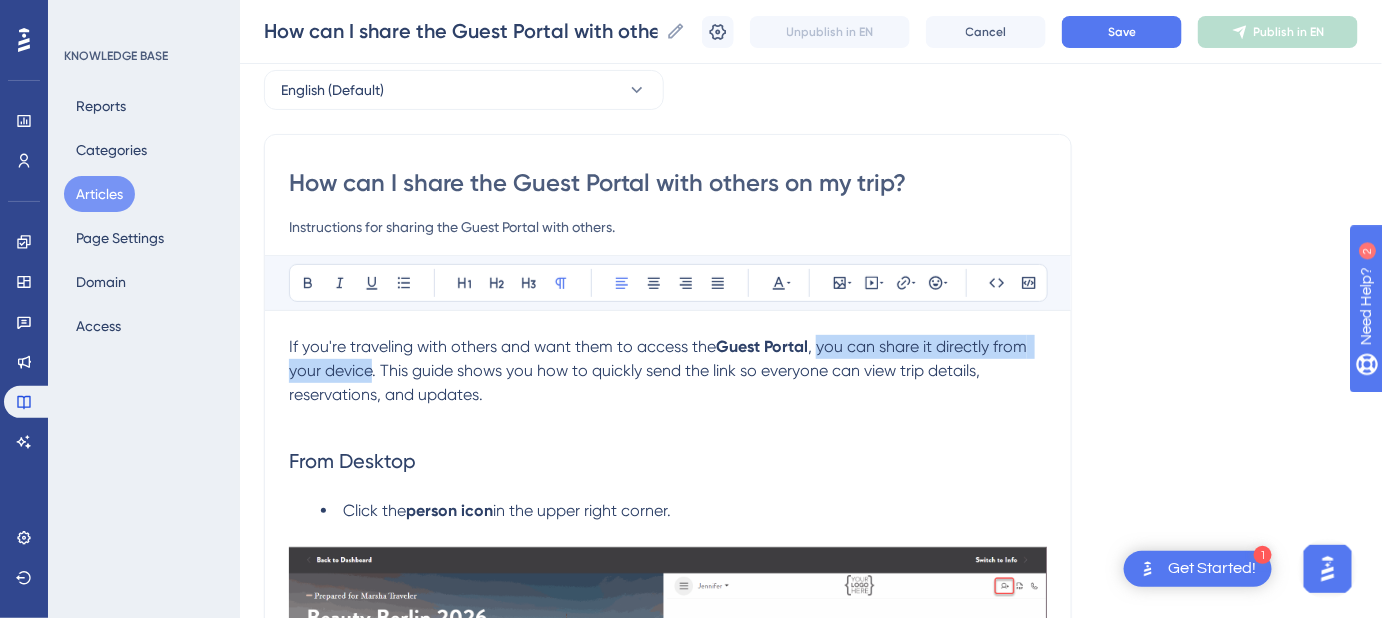 drag, startPoint x: 836, startPoint y: 353, endPoint x: 373, endPoint y: 379, distance: 463.72946 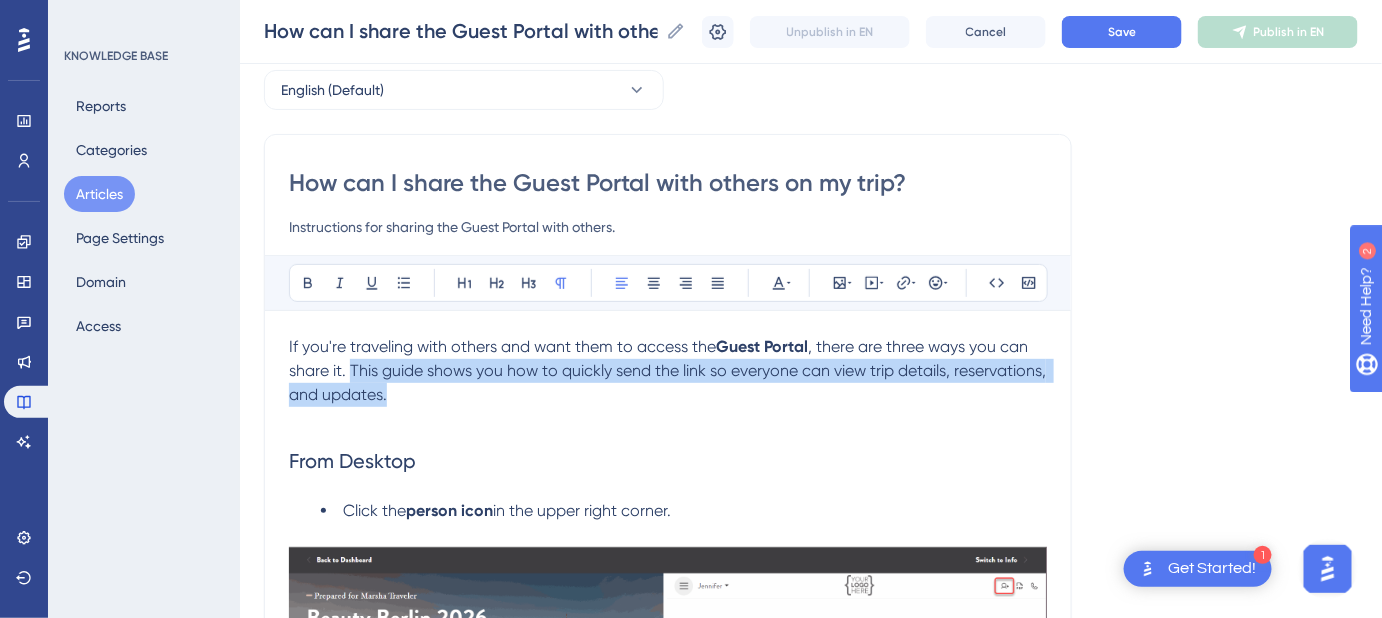 drag, startPoint x: 510, startPoint y: 396, endPoint x: 351, endPoint y: 375, distance: 160.3808 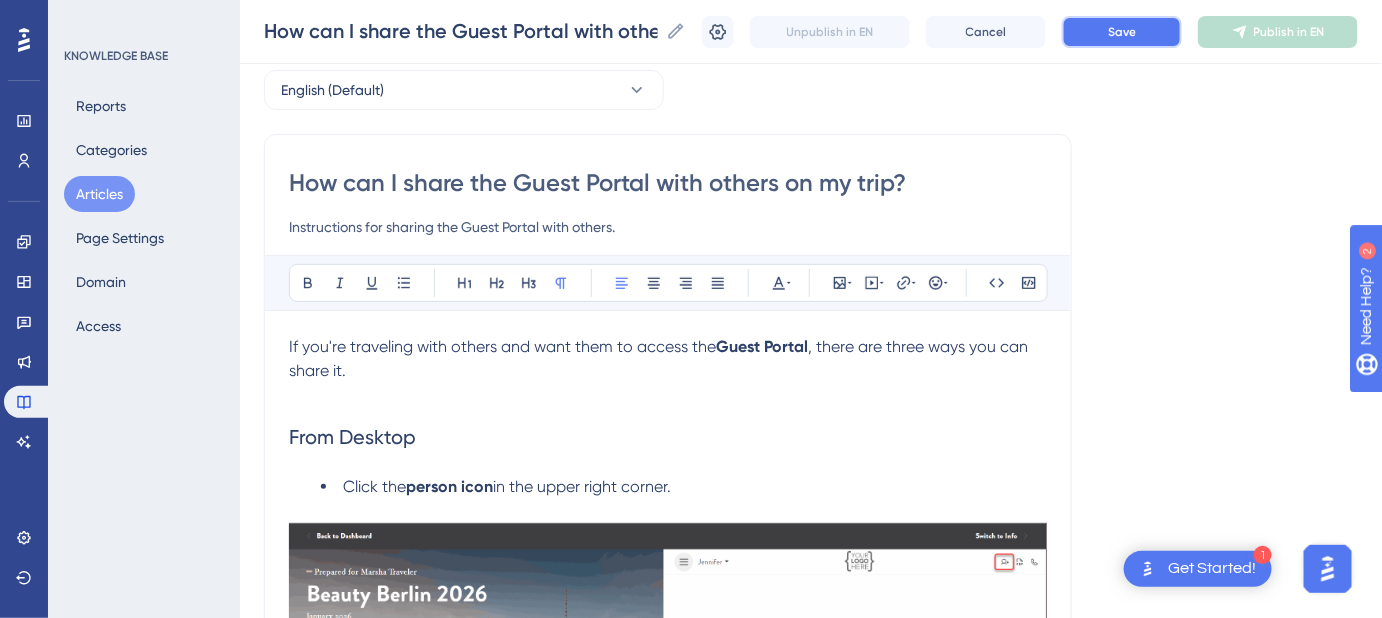 click on "Save" at bounding box center [1122, 32] 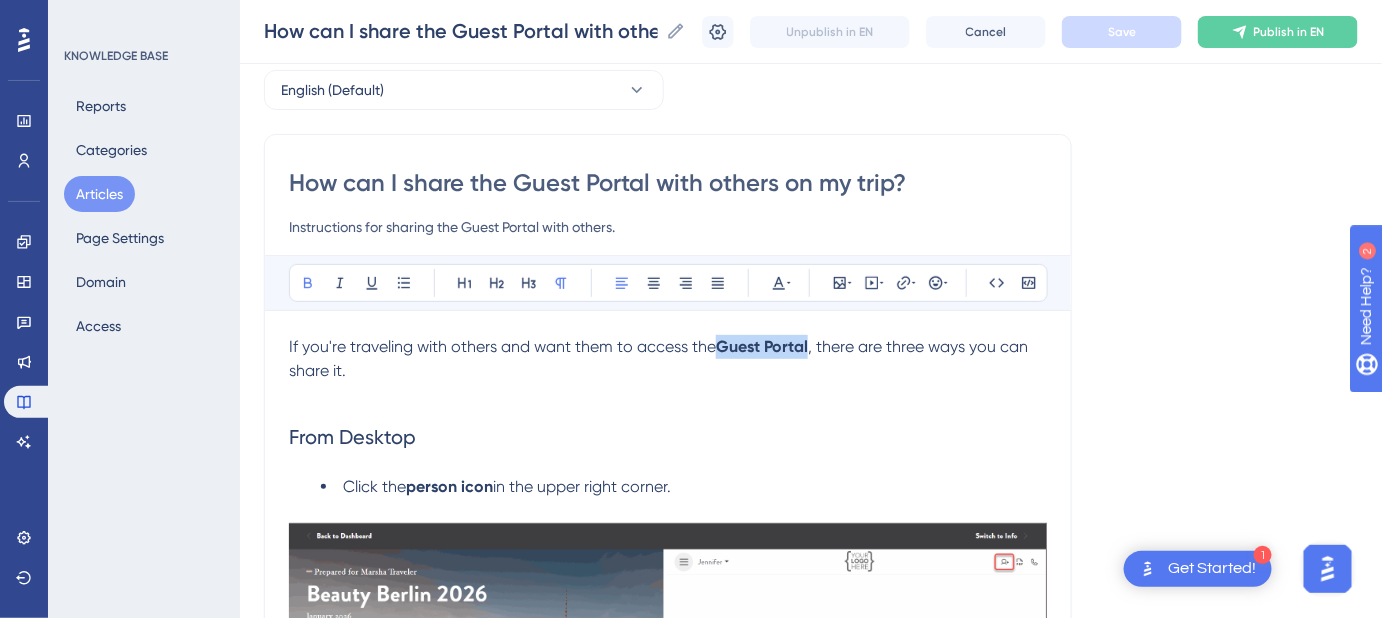 drag, startPoint x: 810, startPoint y: 341, endPoint x: 720, endPoint y: 342, distance: 90.005554 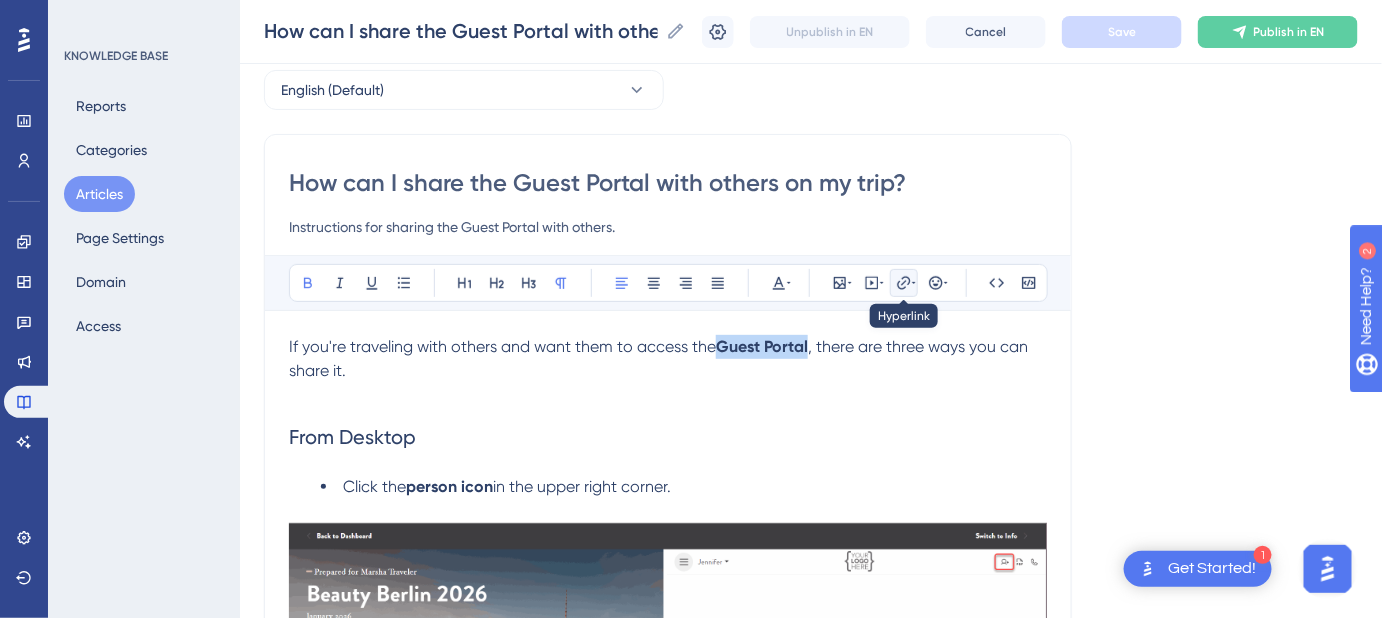 click 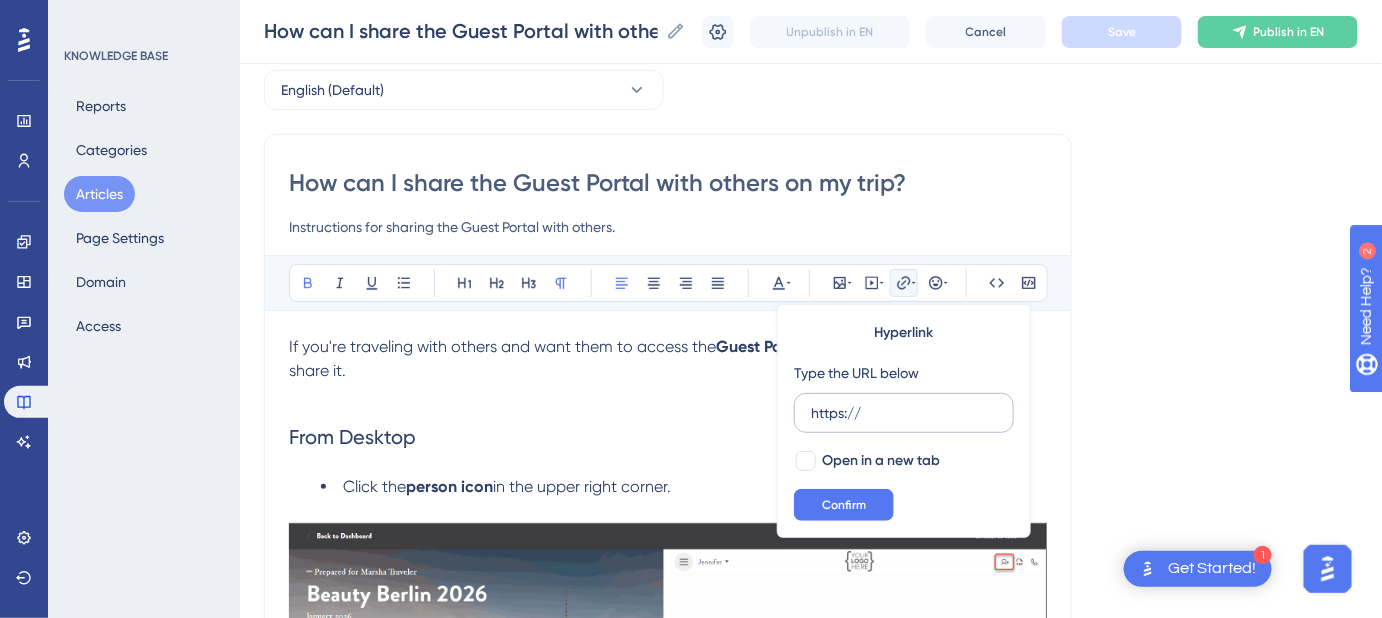 drag, startPoint x: 894, startPoint y: 397, endPoint x: 799, endPoint y: 404, distance: 95.257545 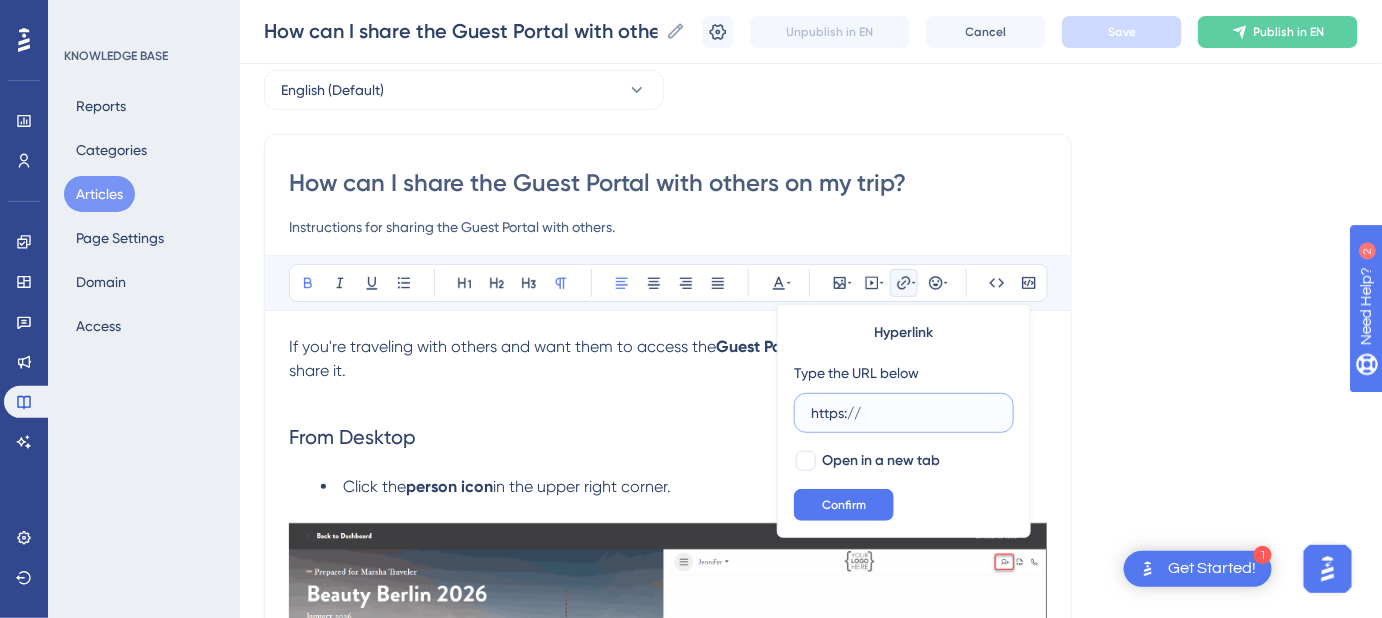 click on "https://" at bounding box center [904, 413] 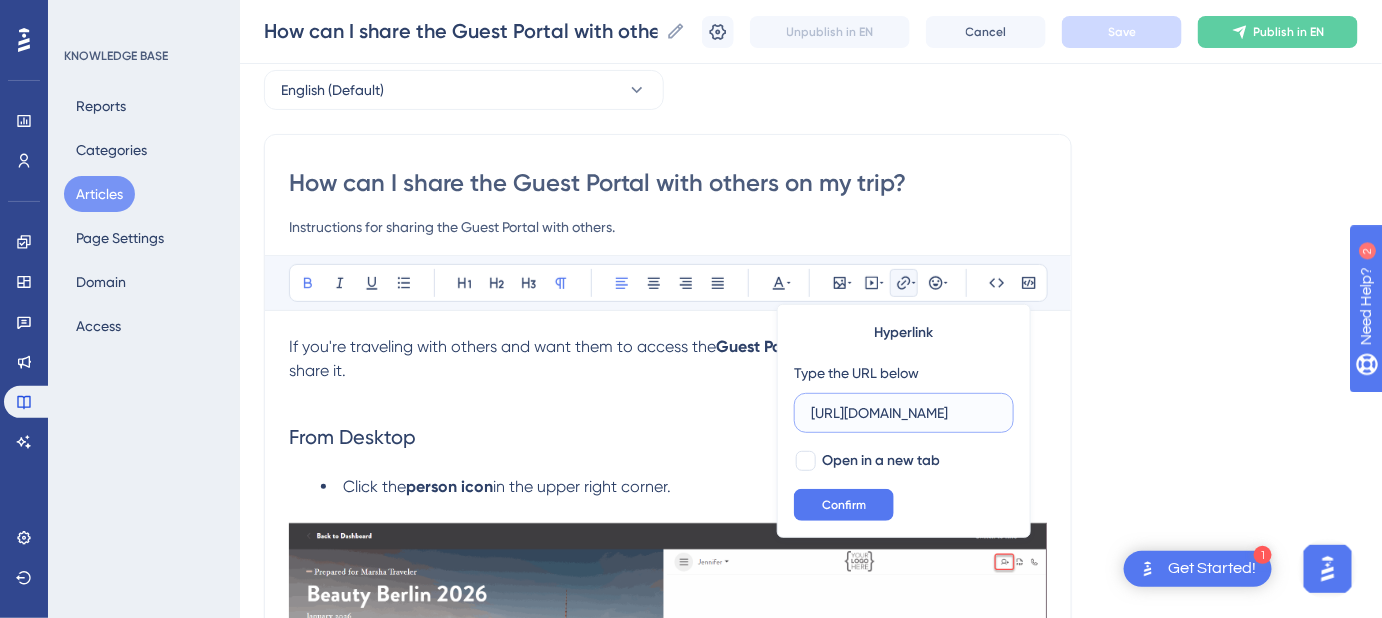 scroll, scrollTop: 0, scrollLeft: 279, axis: horizontal 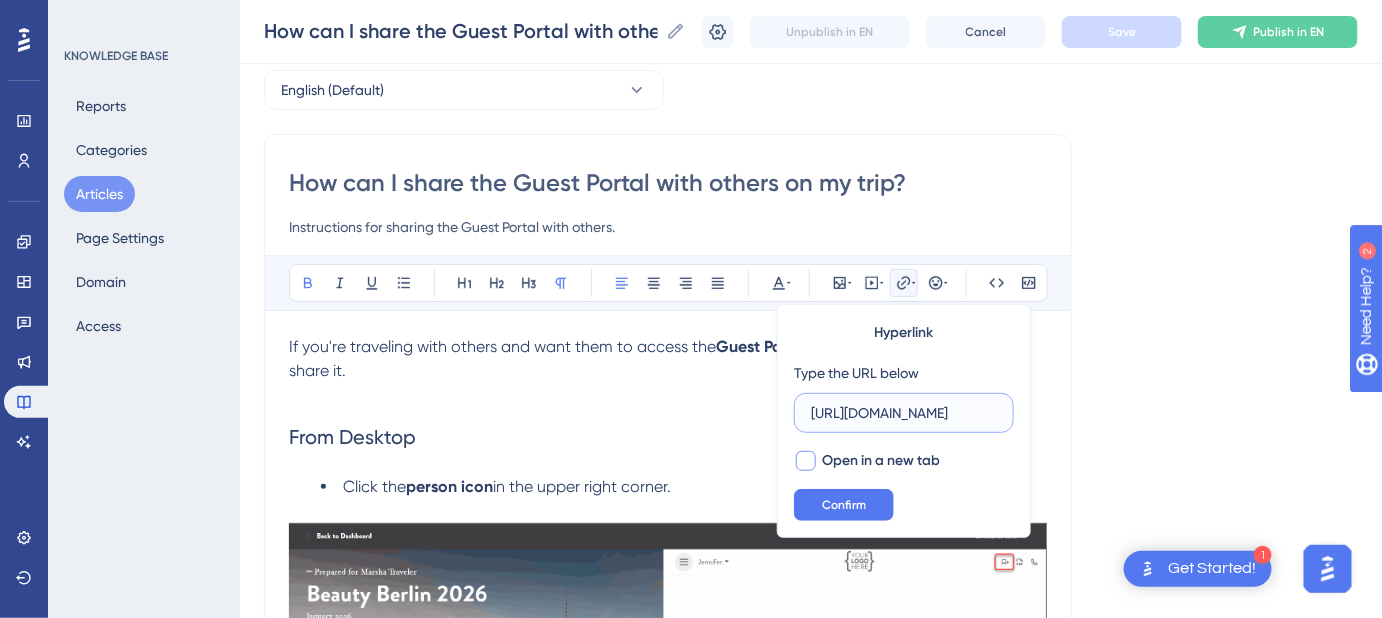 type on "https://help.safariportal.app/en/articles/5602-what-are-guest-portals" 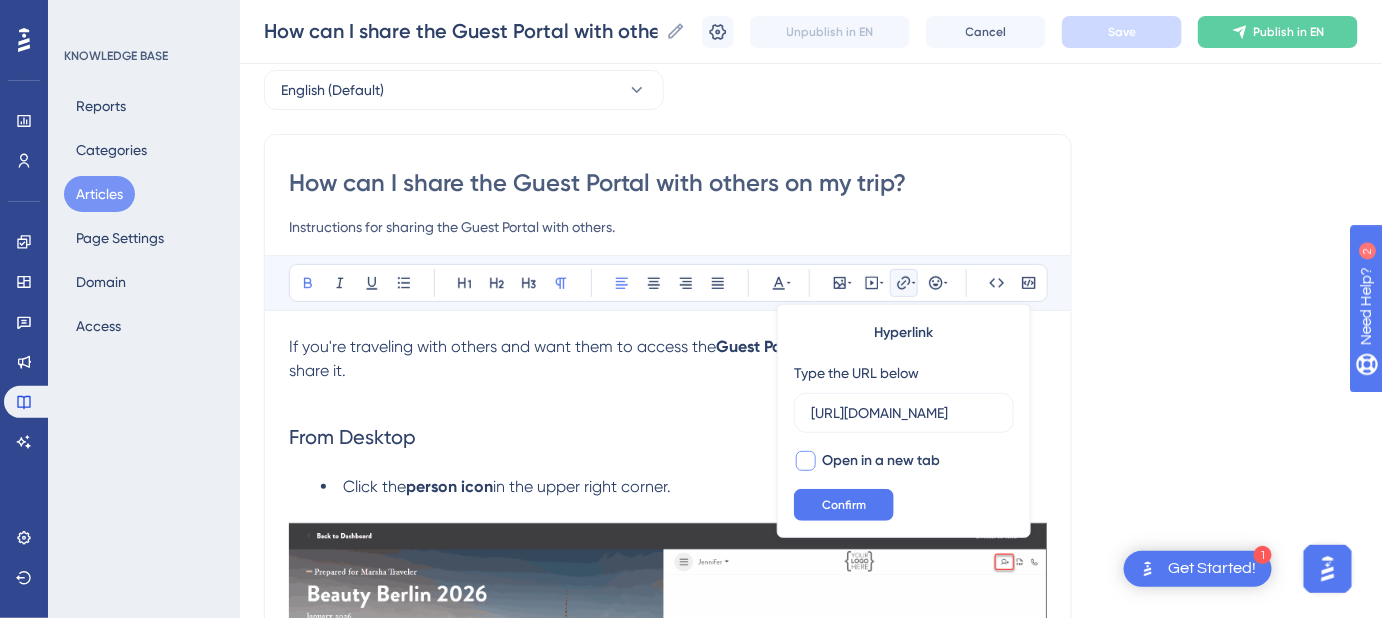 scroll, scrollTop: 0, scrollLeft: 0, axis: both 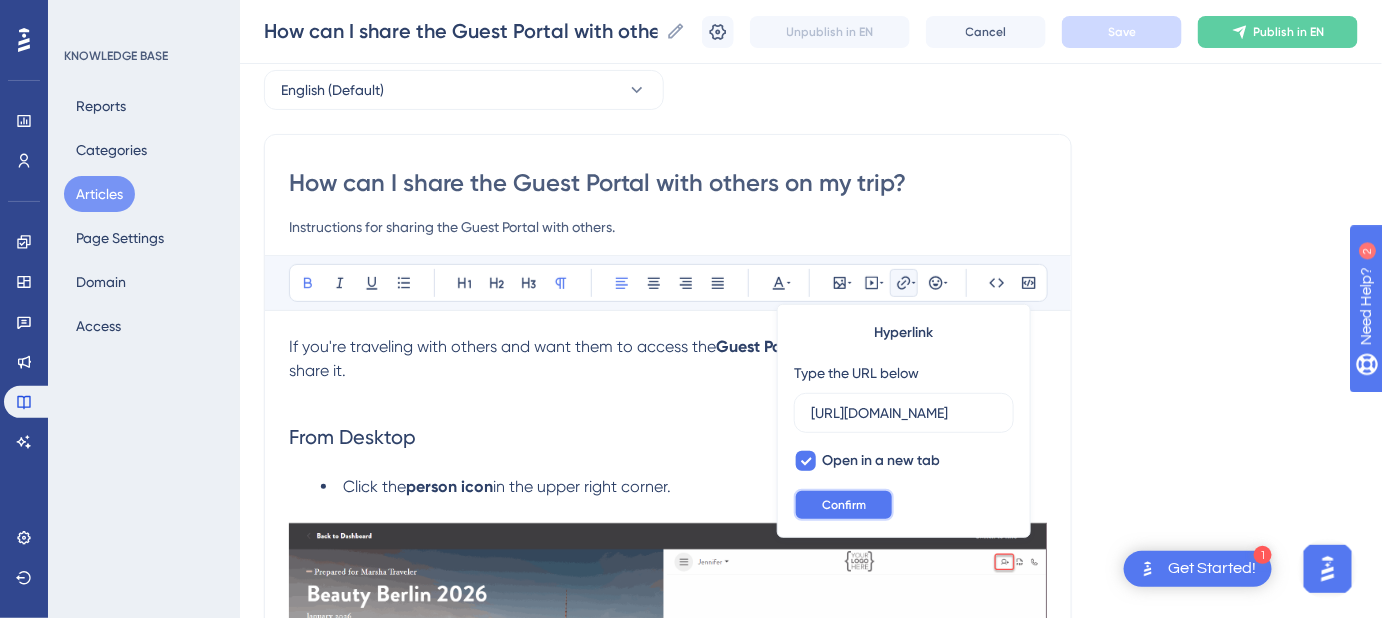 click on "Confirm" at bounding box center (844, 505) 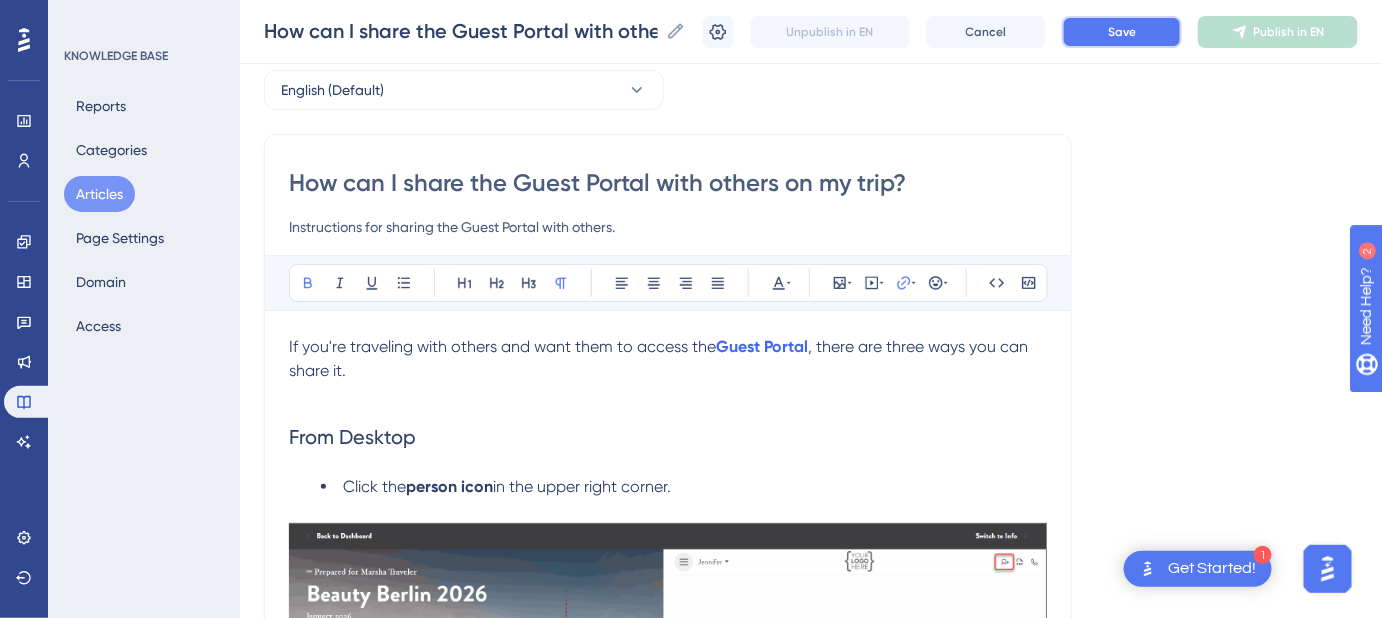 click on "Save" at bounding box center [1122, 32] 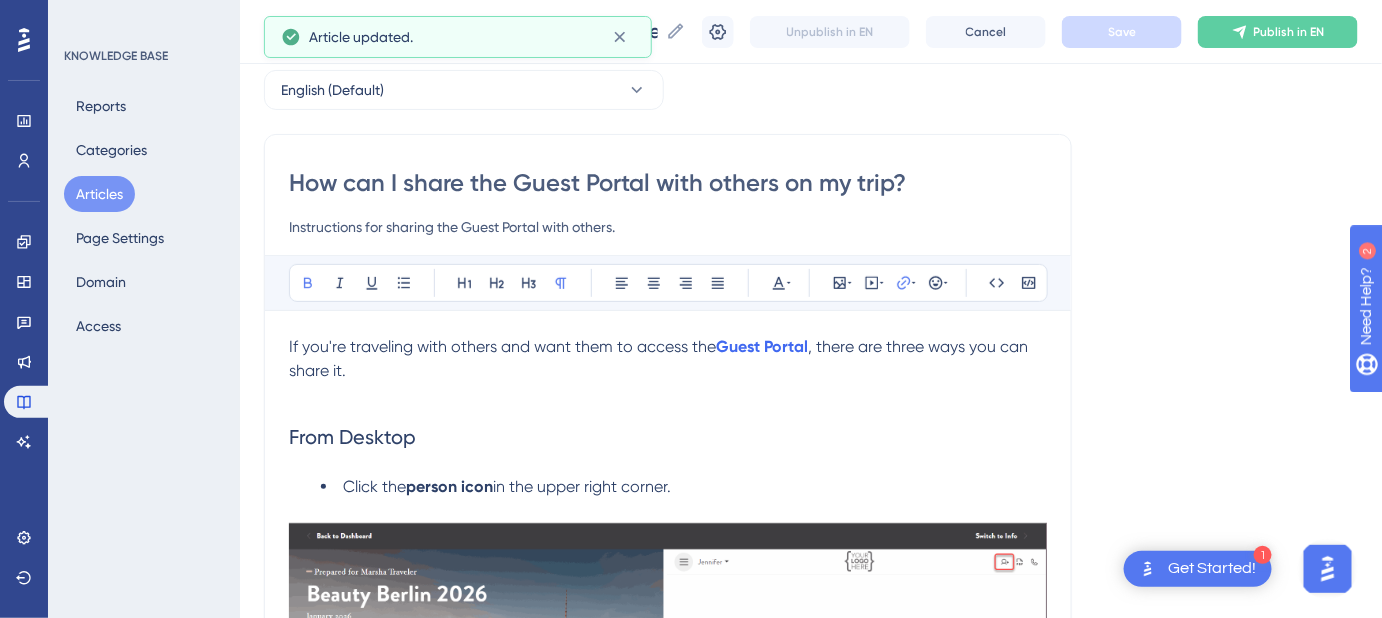 click at bounding box center [668, 395] 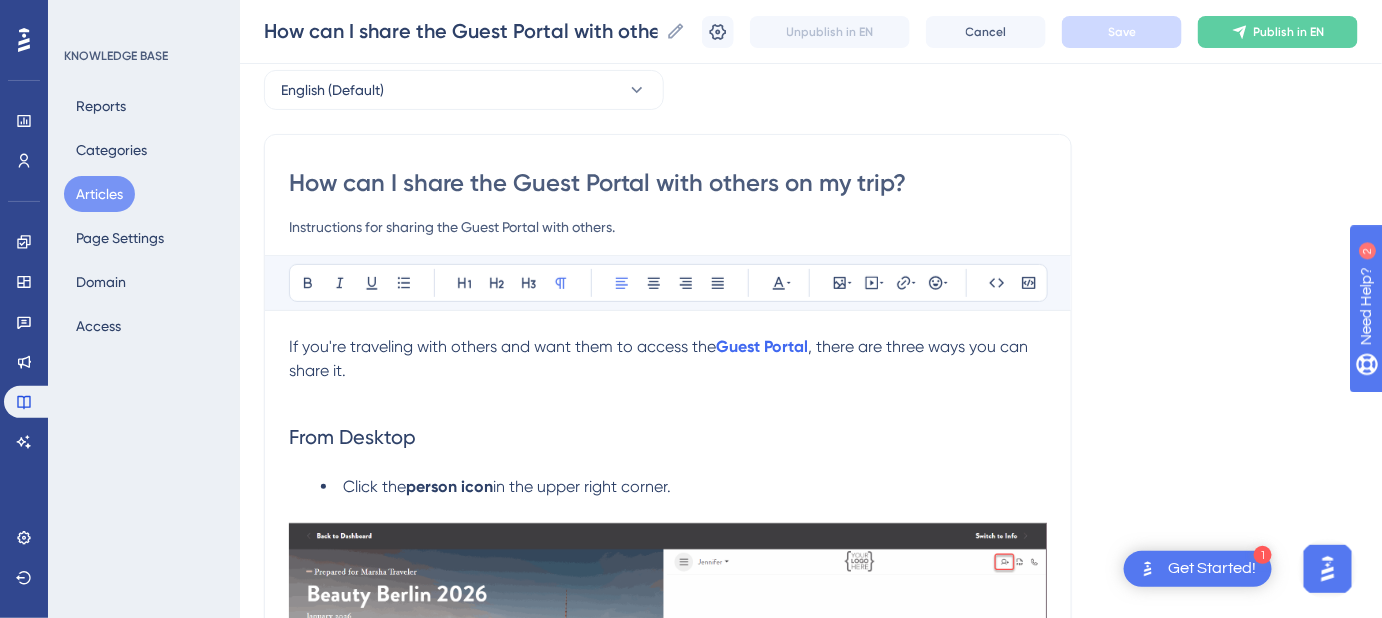 drag, startPoint x: 360, startPoint y: 367, endPoint x: 279, endPoint y: 347, distance: 83.43261 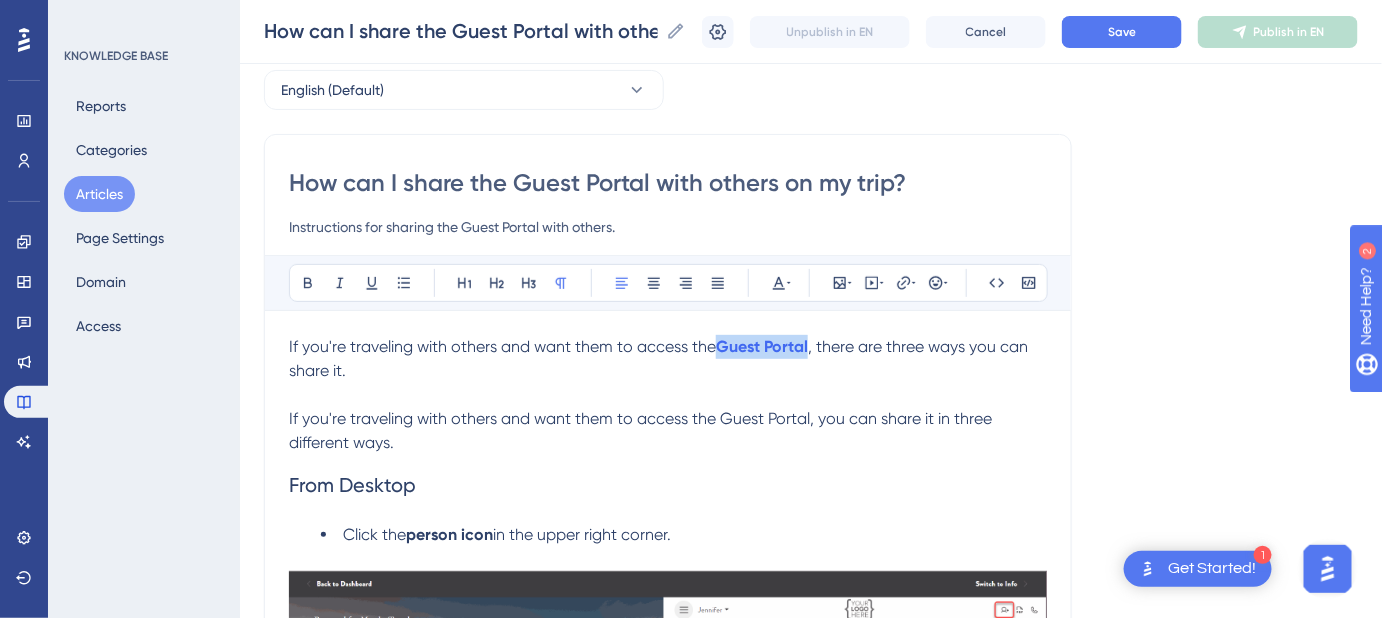 drag, startPoint x: 813, startPoint y: 343, endPoint x: 714, endPoint y: 346, distance: 99.04544 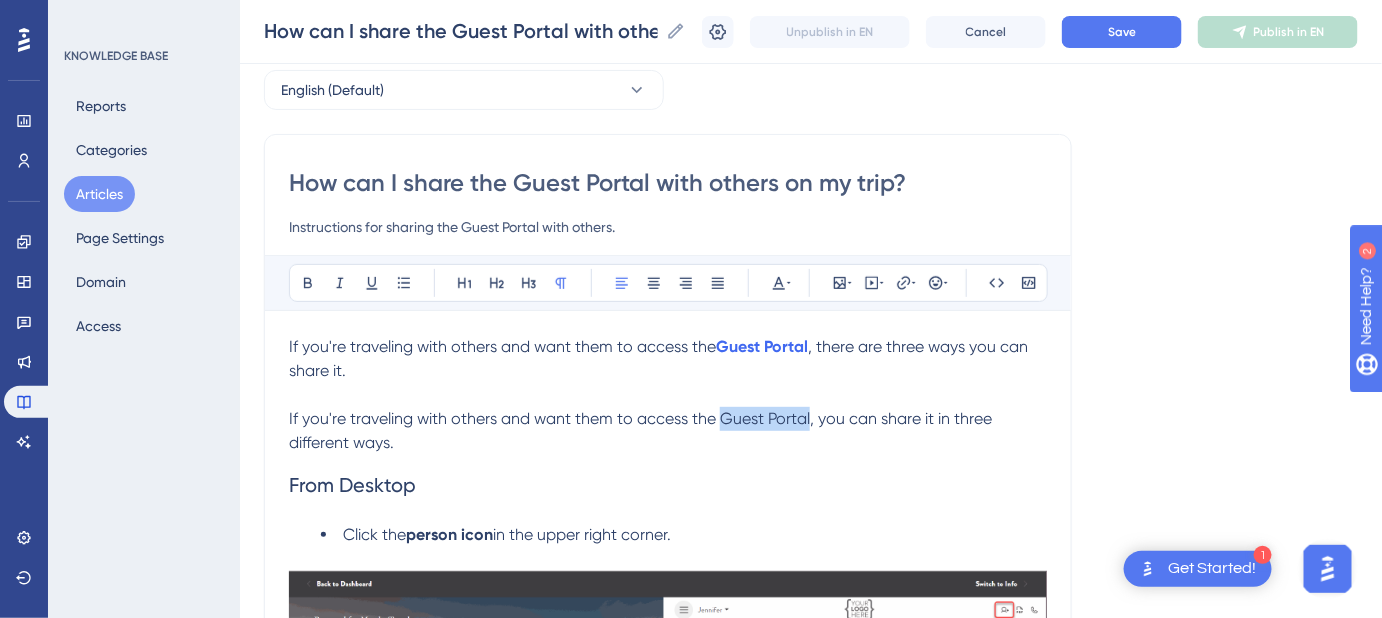 drag, startPoint x: 810, startPoint y: 413, endPoint x: 721, endPoint y: 415, distance: 89.02247 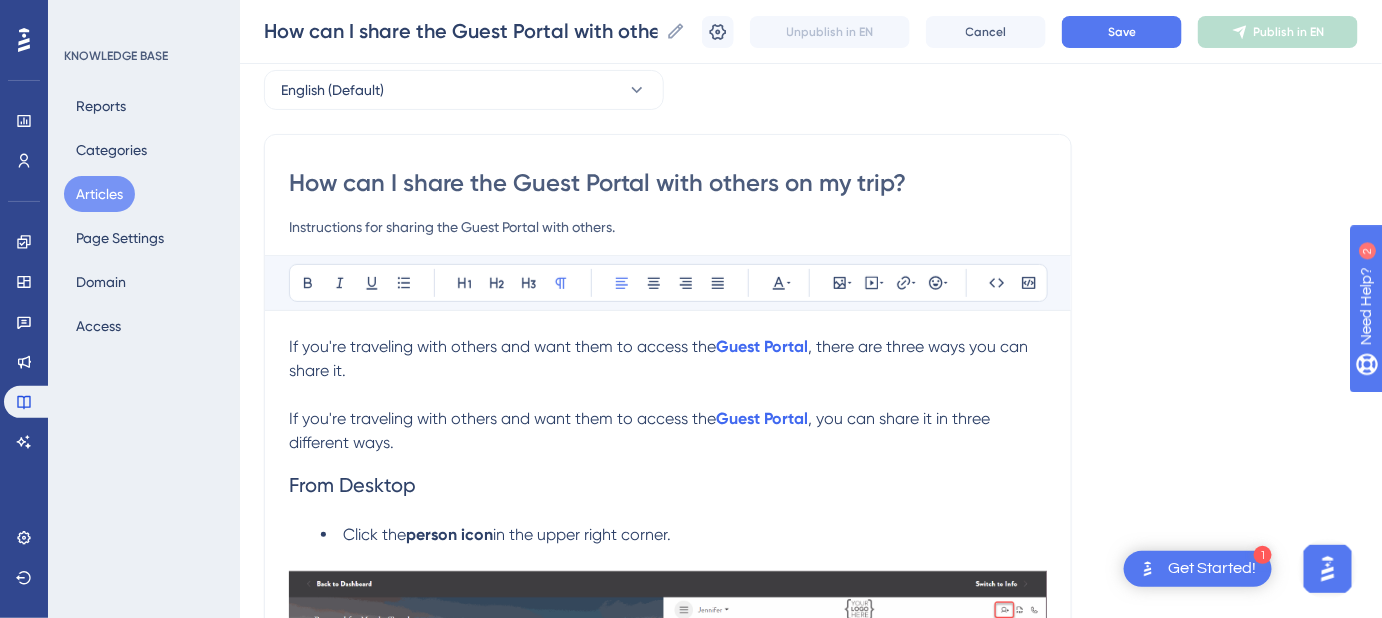 click on "If you're traveling with others and want them to access the" at bounding box center [502, 418] 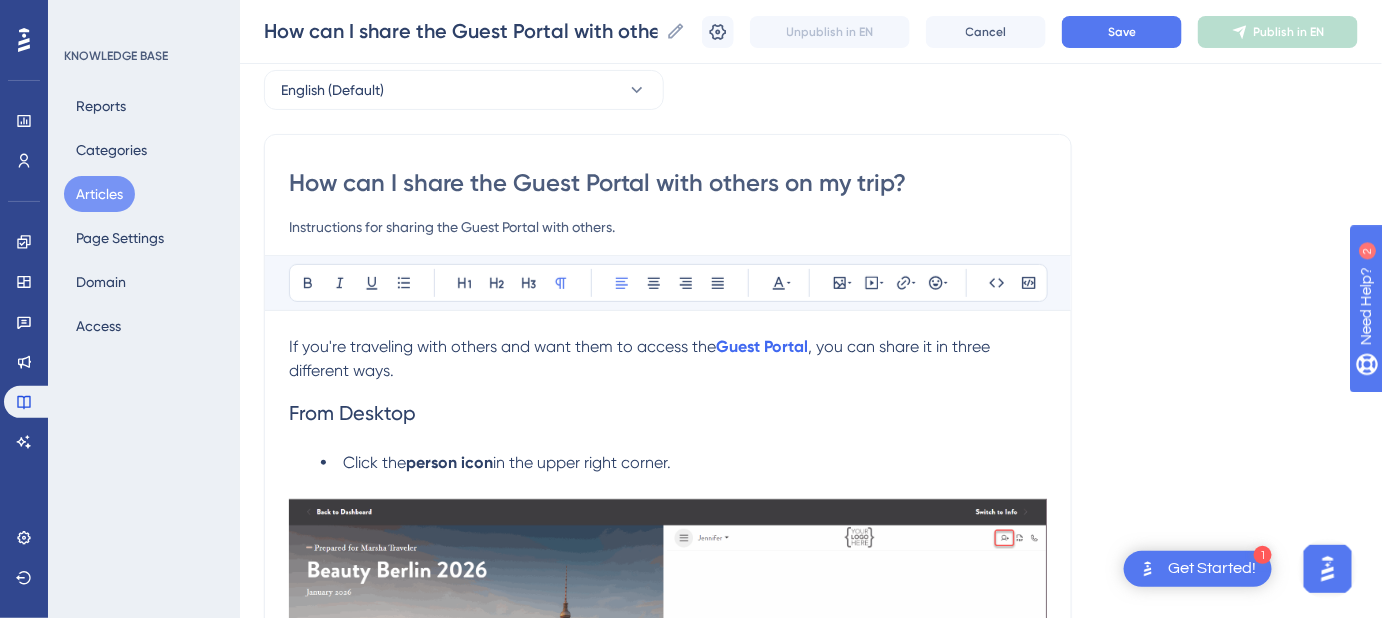 click on "If you're traveling with others and want them to access the  Guest Portal , you can share it in three different ways." at bounding box center [668, 359] 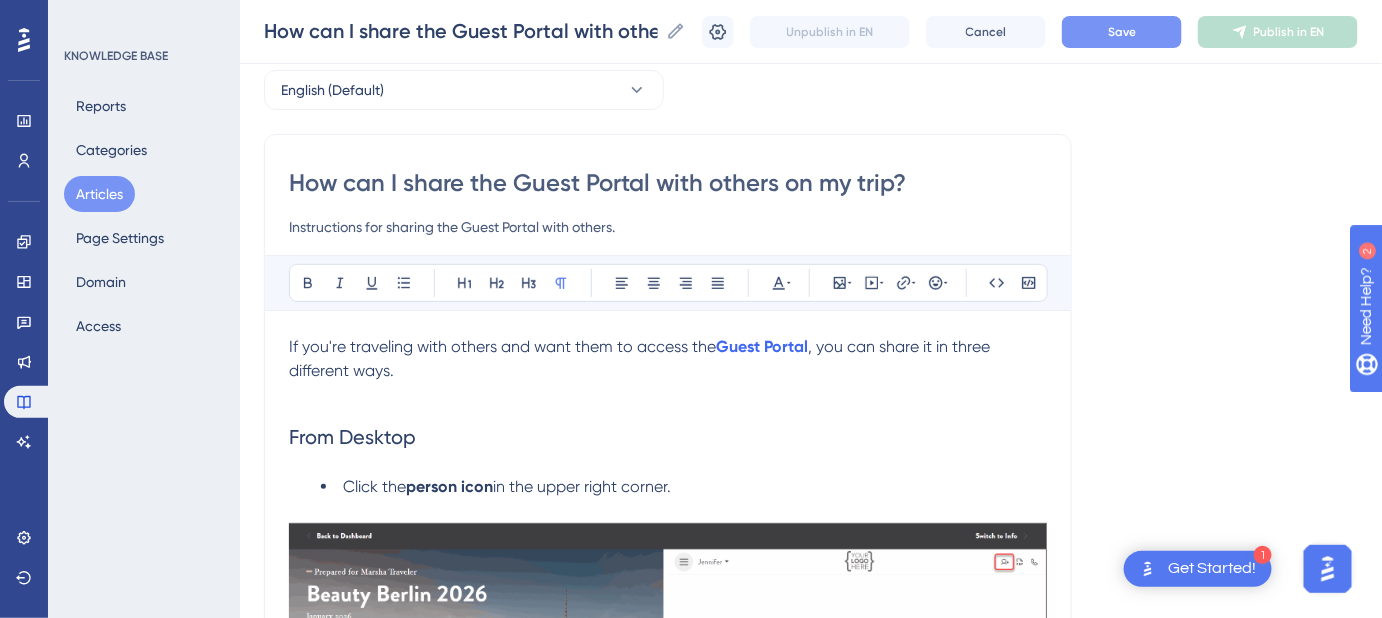 click on "Save" at bounding box center (1122, 32) 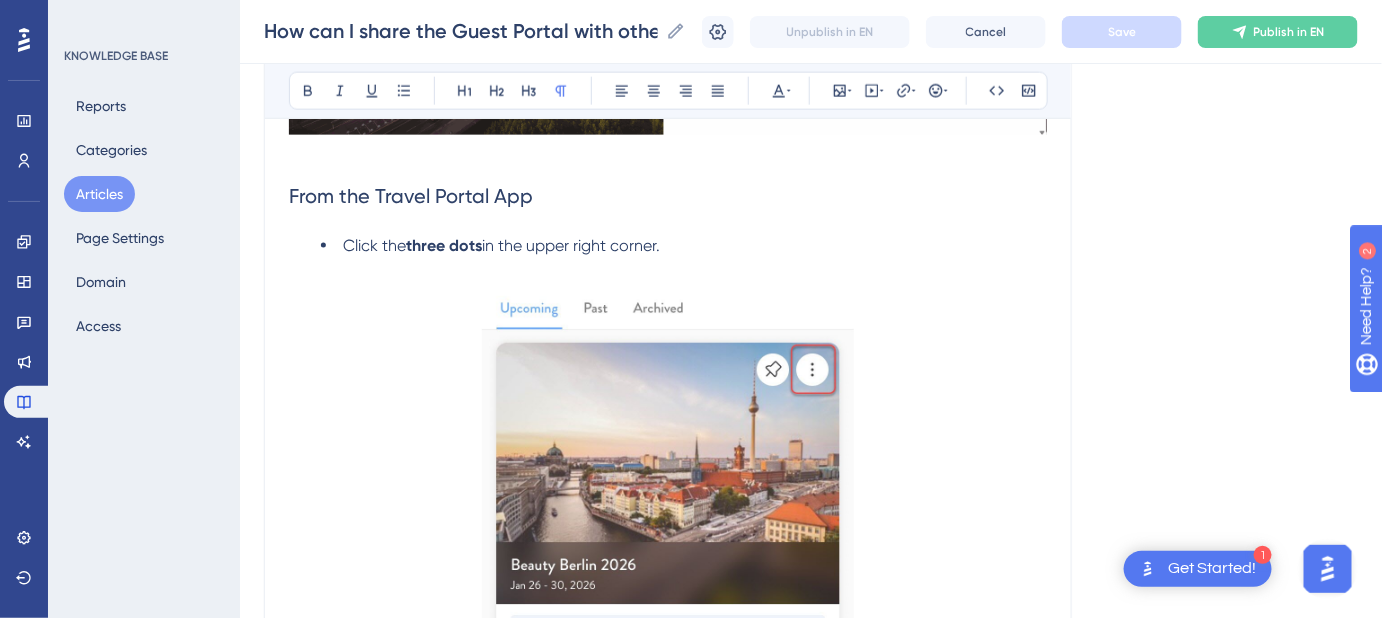 scroll, scrollTop: 818, scrollLeft: 0, axis: vertical 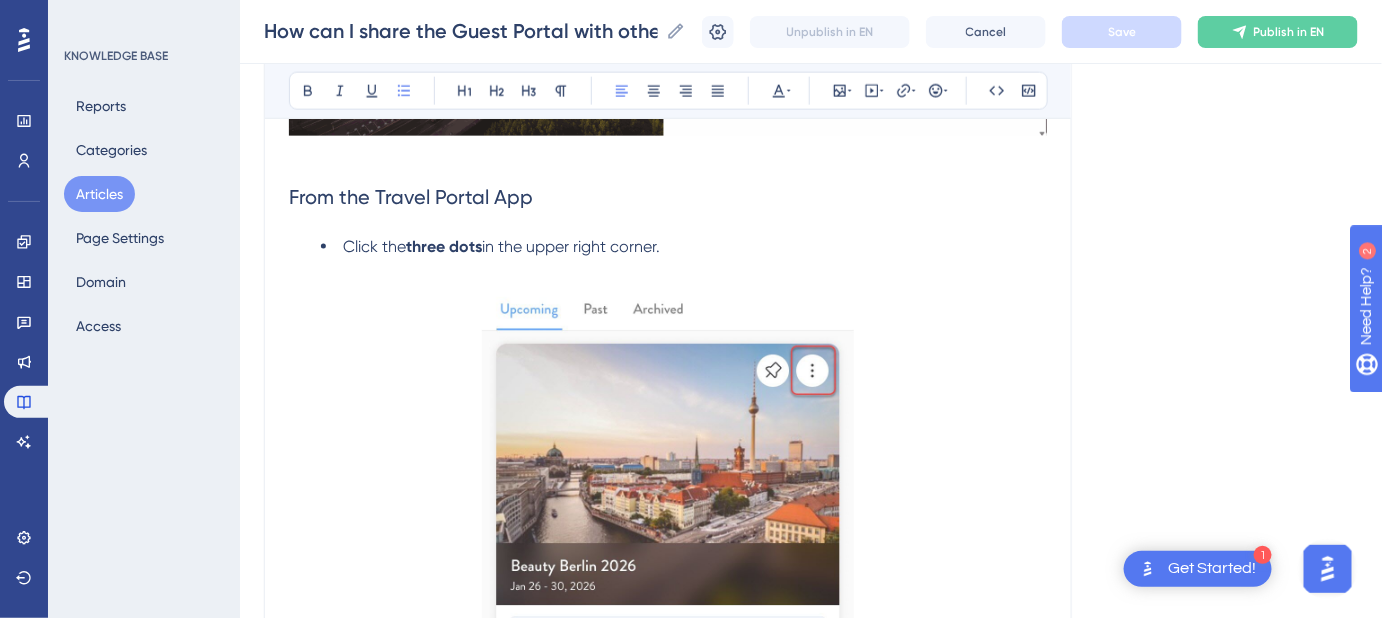 click on "Click the  three dots  in the upper right corner." at bounding box center (684, 247) 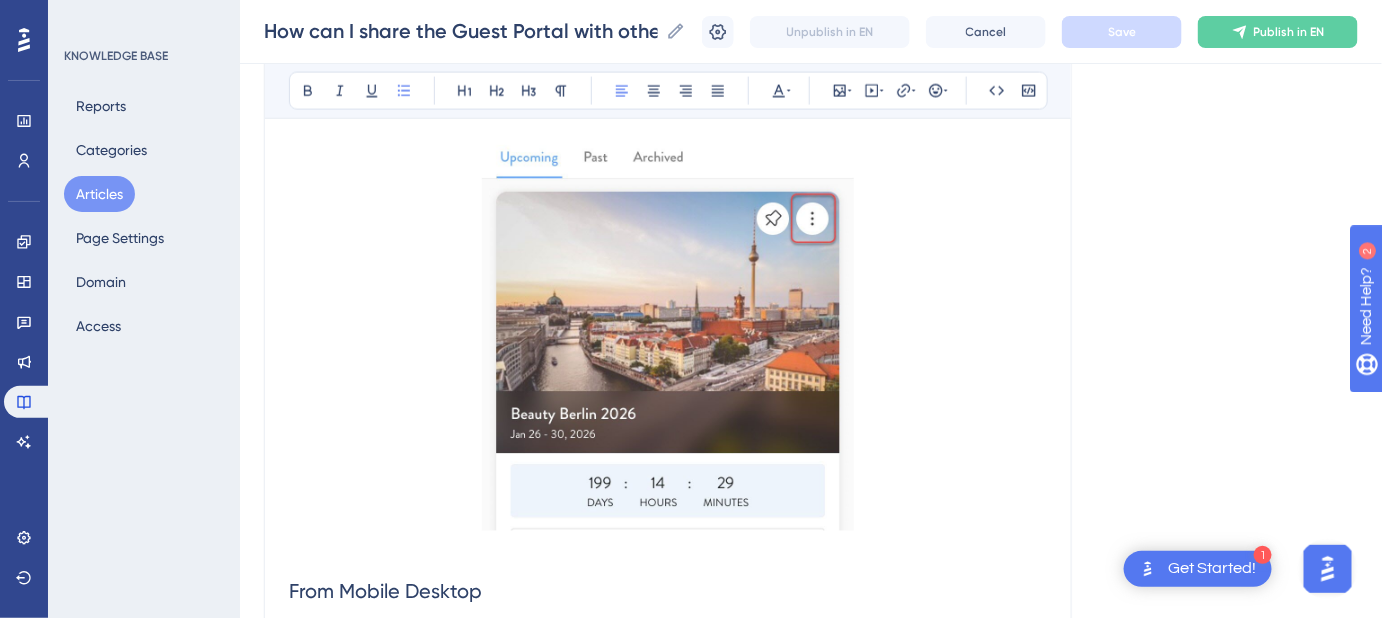 scroll, scrollTop: 1090, scrollLeft: 0, axis: vertical 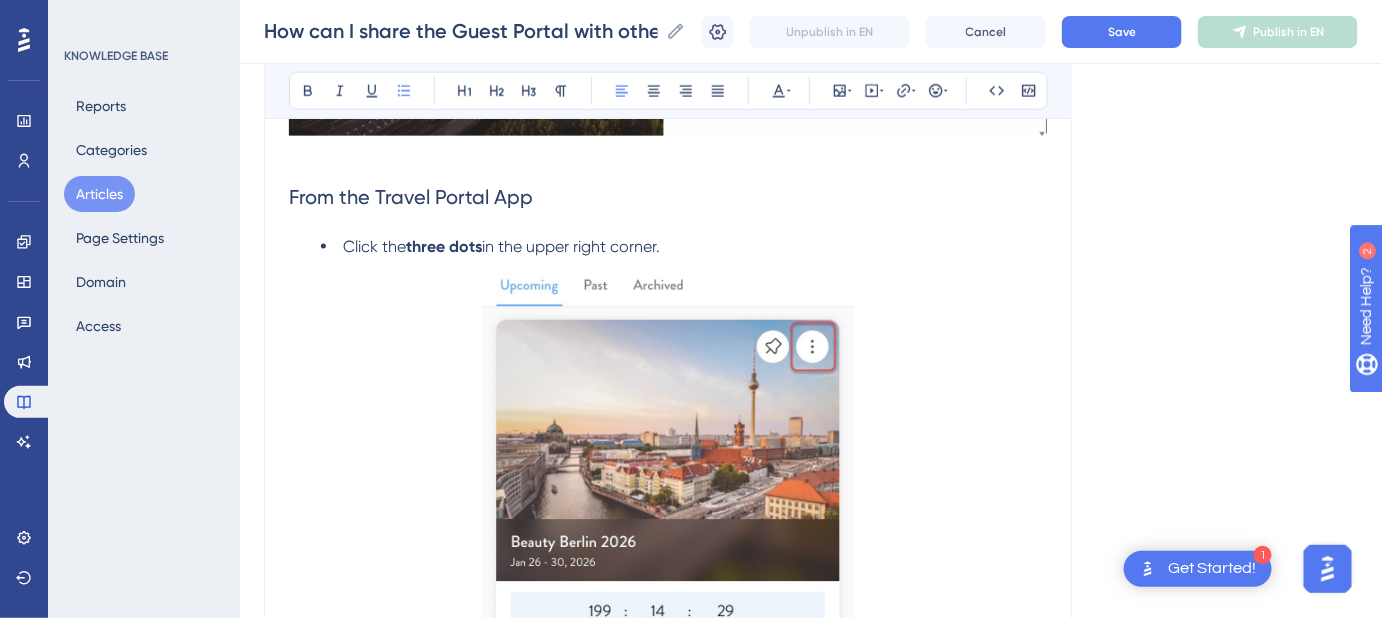 click at bounding box center [668, 459] 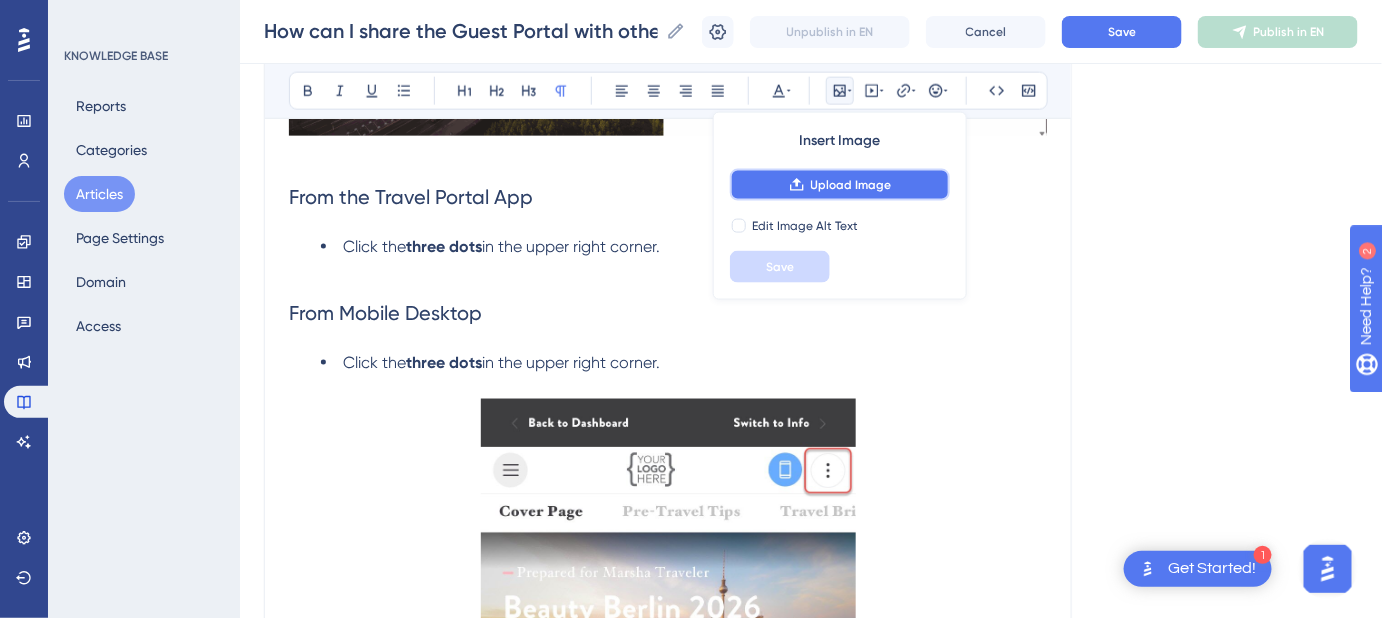click on "Upload Image" at bounding box center (851, 185) 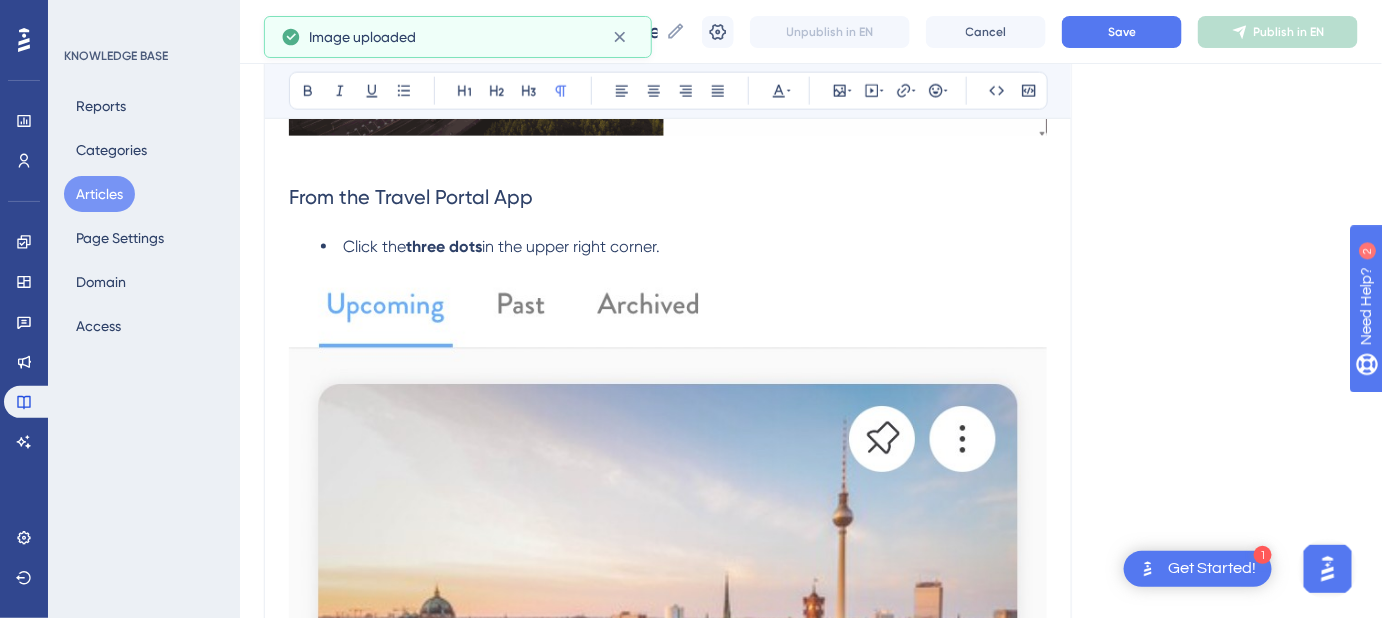 click at bounding box center (668, 828) 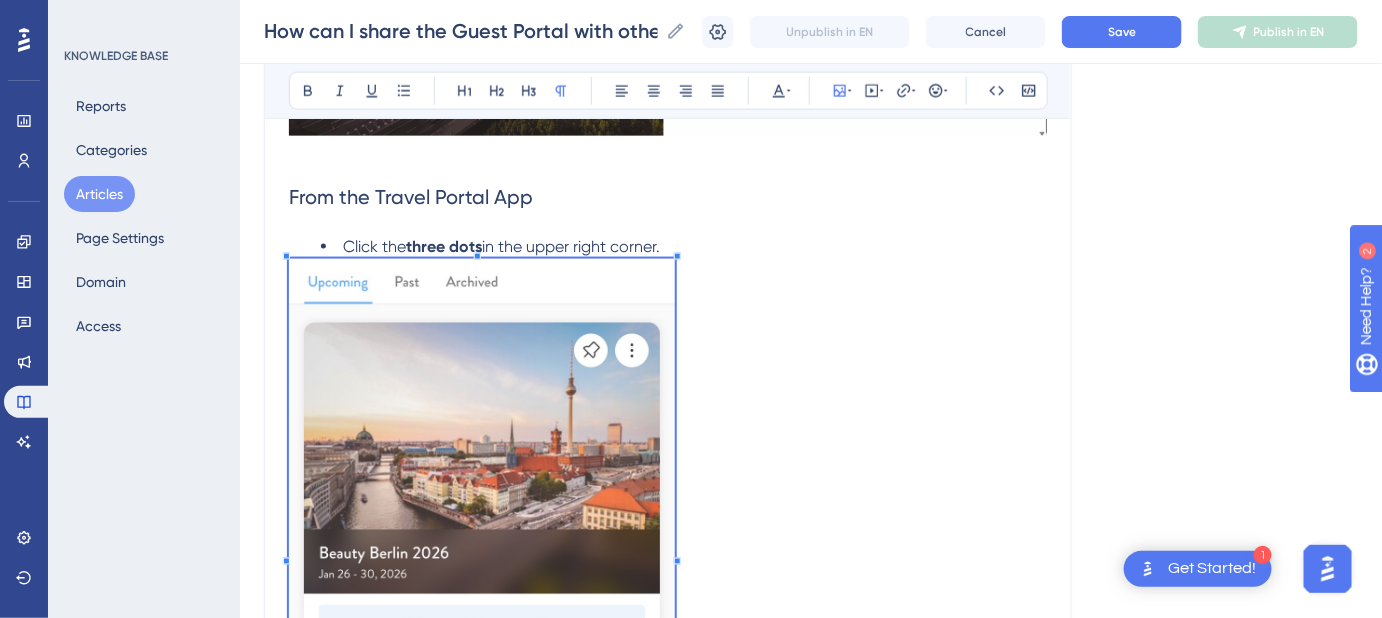 click at bounding box center [482, 552] 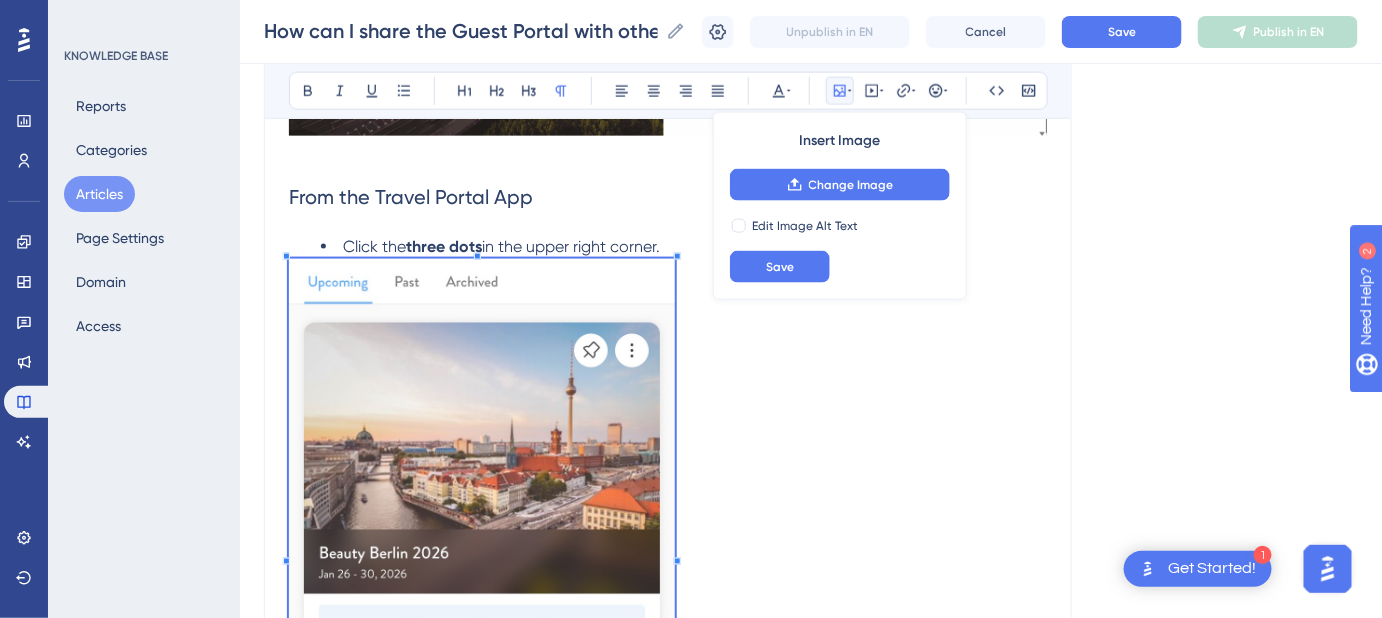 click on "Click the  three dots  in the upper right corner." at bounding box center [684, 247] 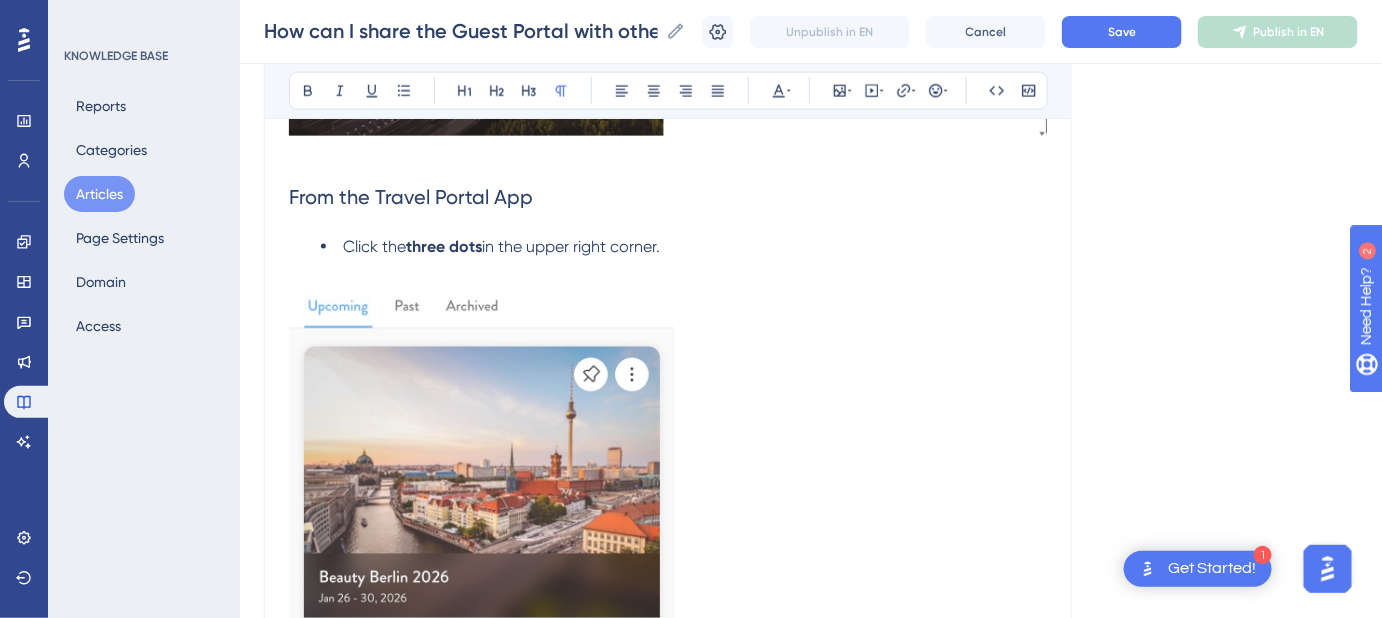 click at bounding box center (482, 573) 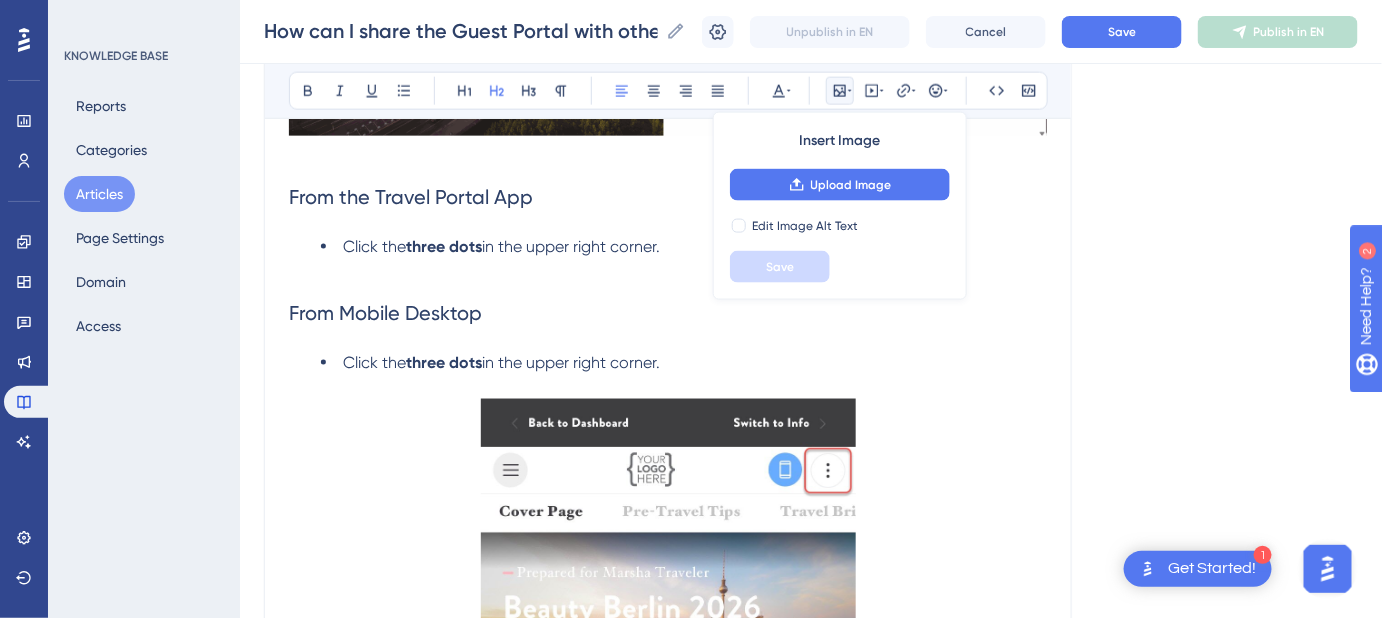 click at bounding box center (668, 271) 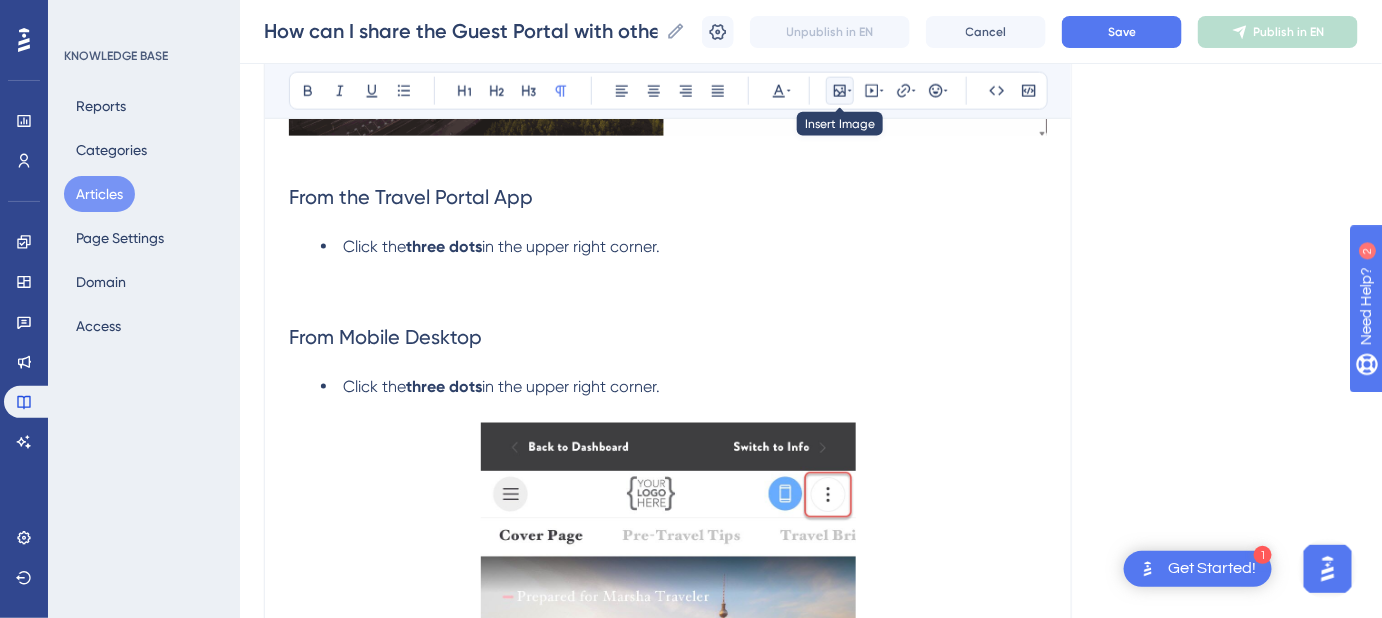 click 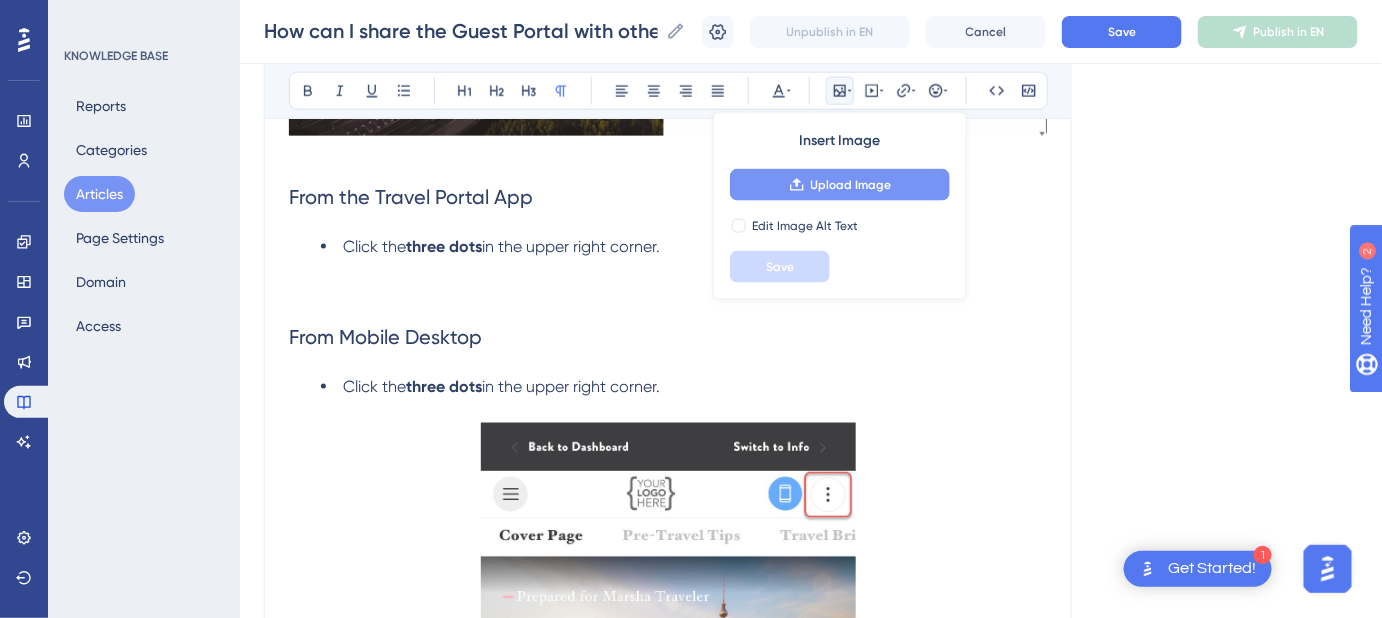 click on "Upload Image" at bounding box center [851, 185] 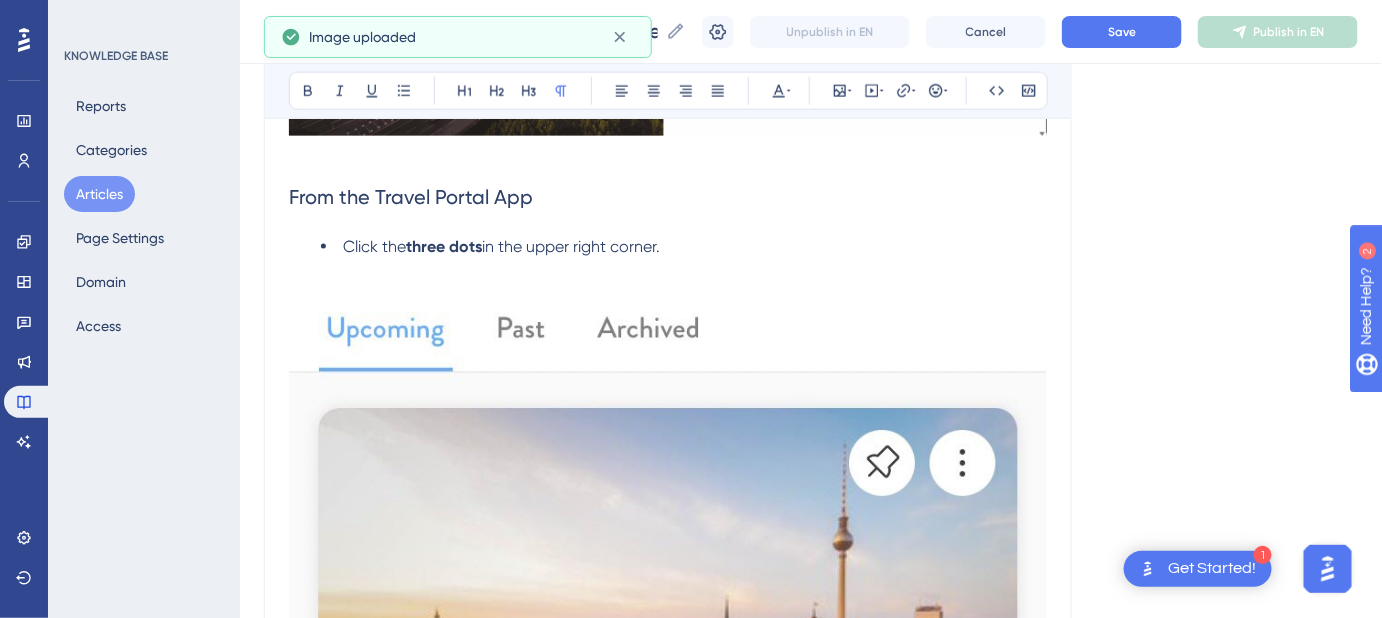 click at bounding box center [668, 852] 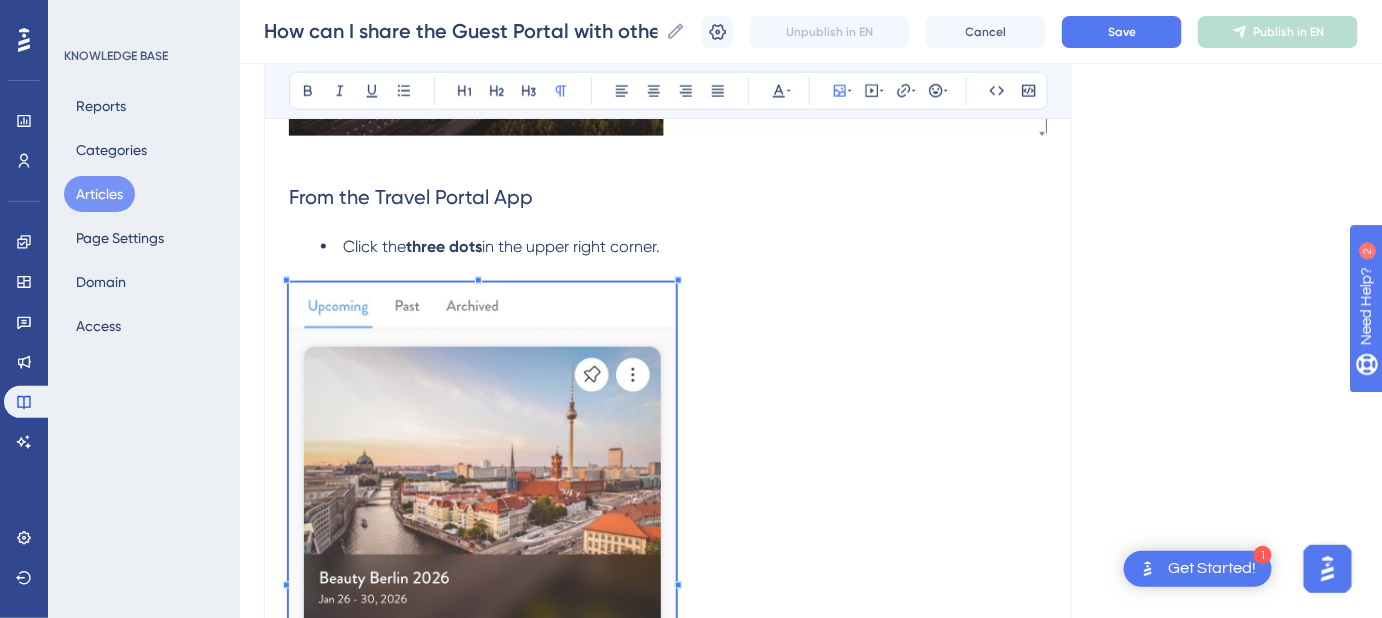 click at bounding box center (482, 577) 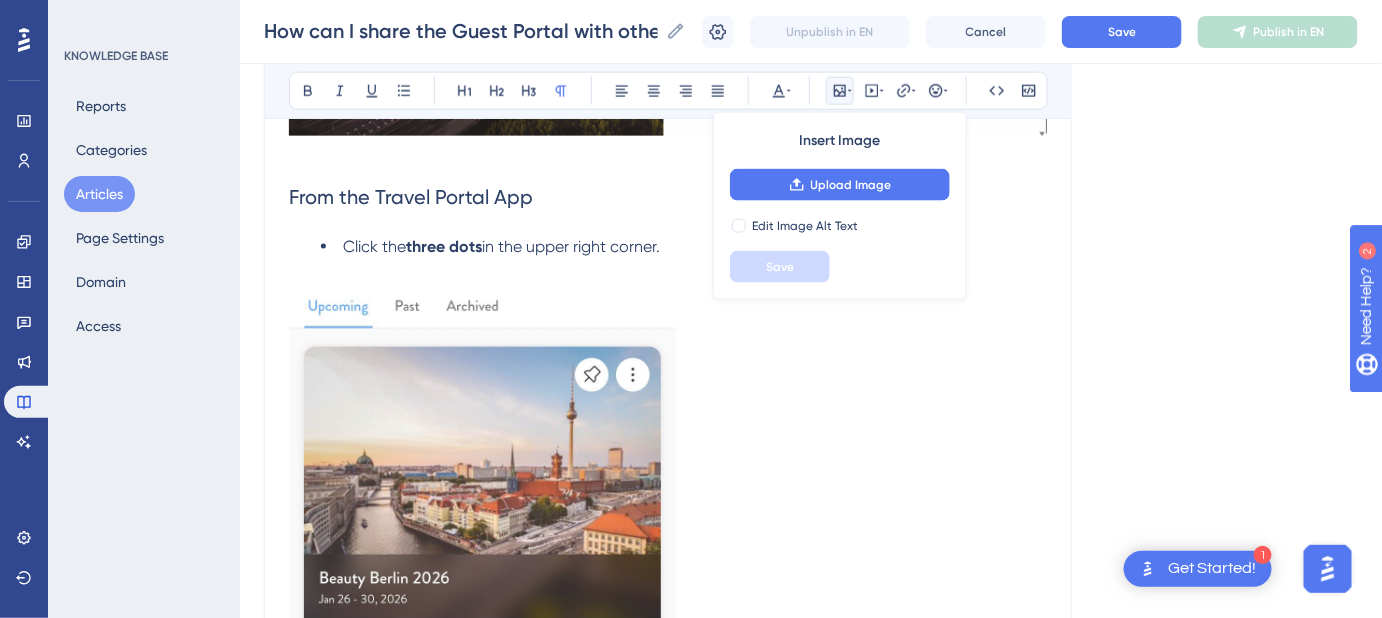 click at bounding box center [668, 577] 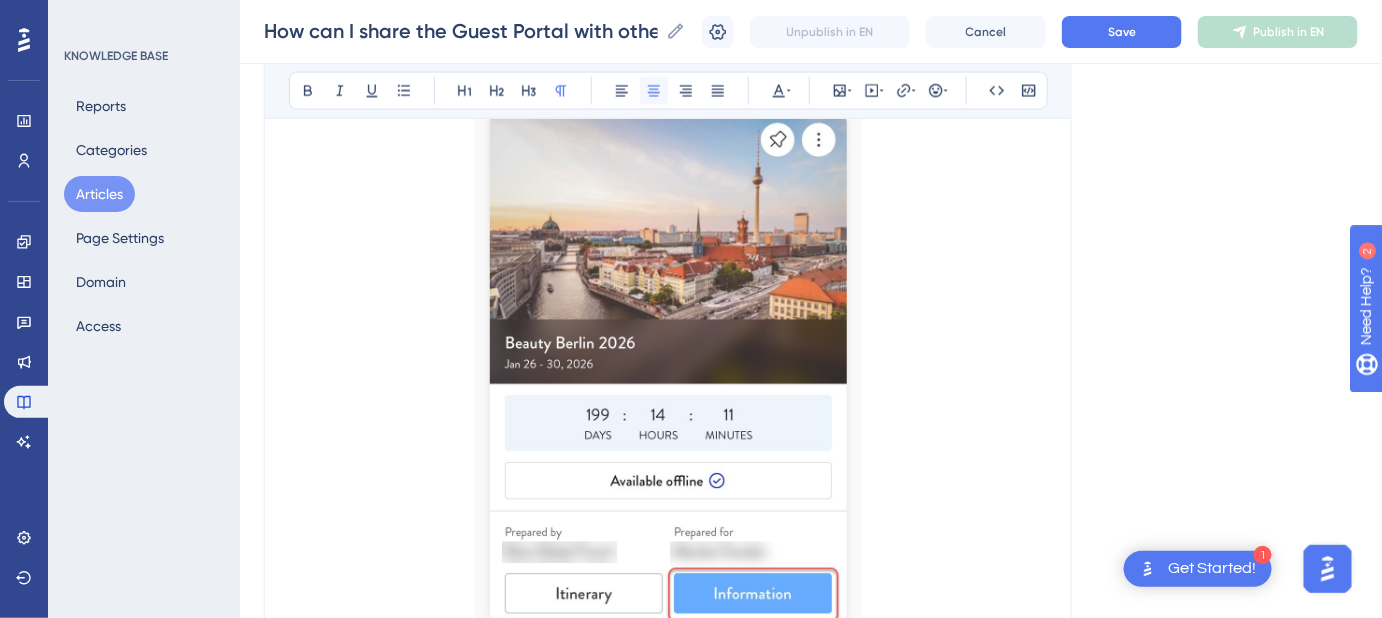 click 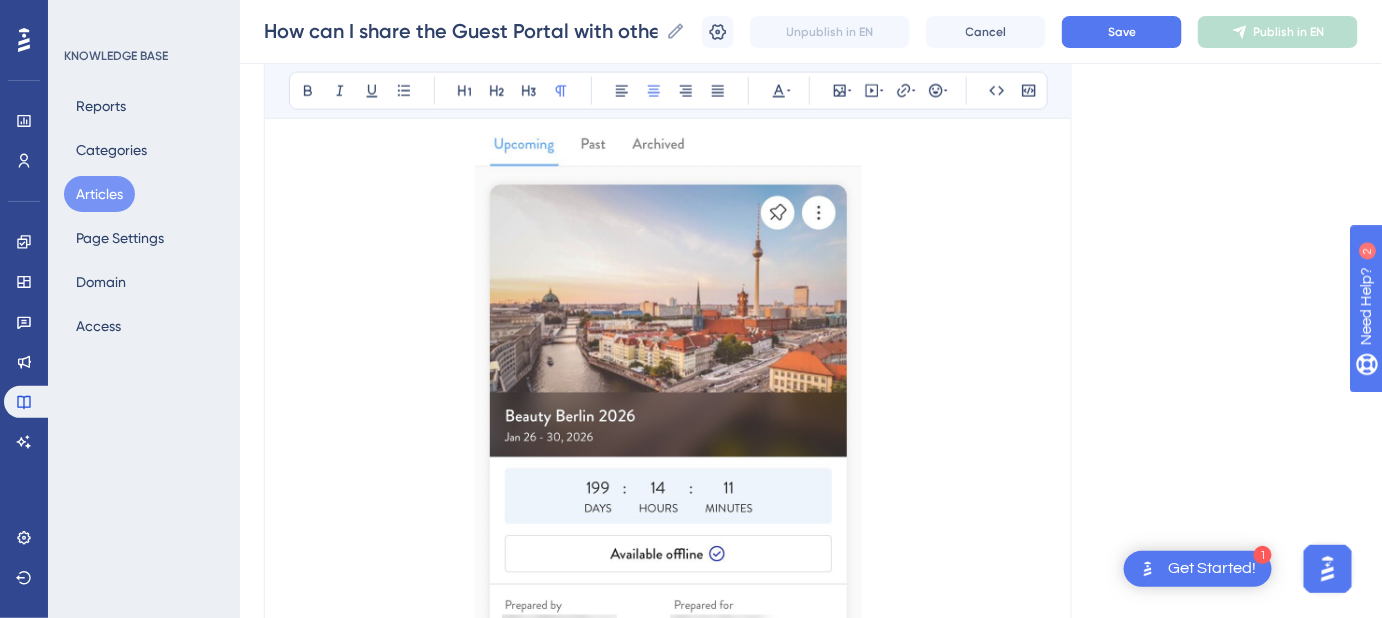 scroll, scrollTop: 871, scrollLeft: 0, axis: vertical 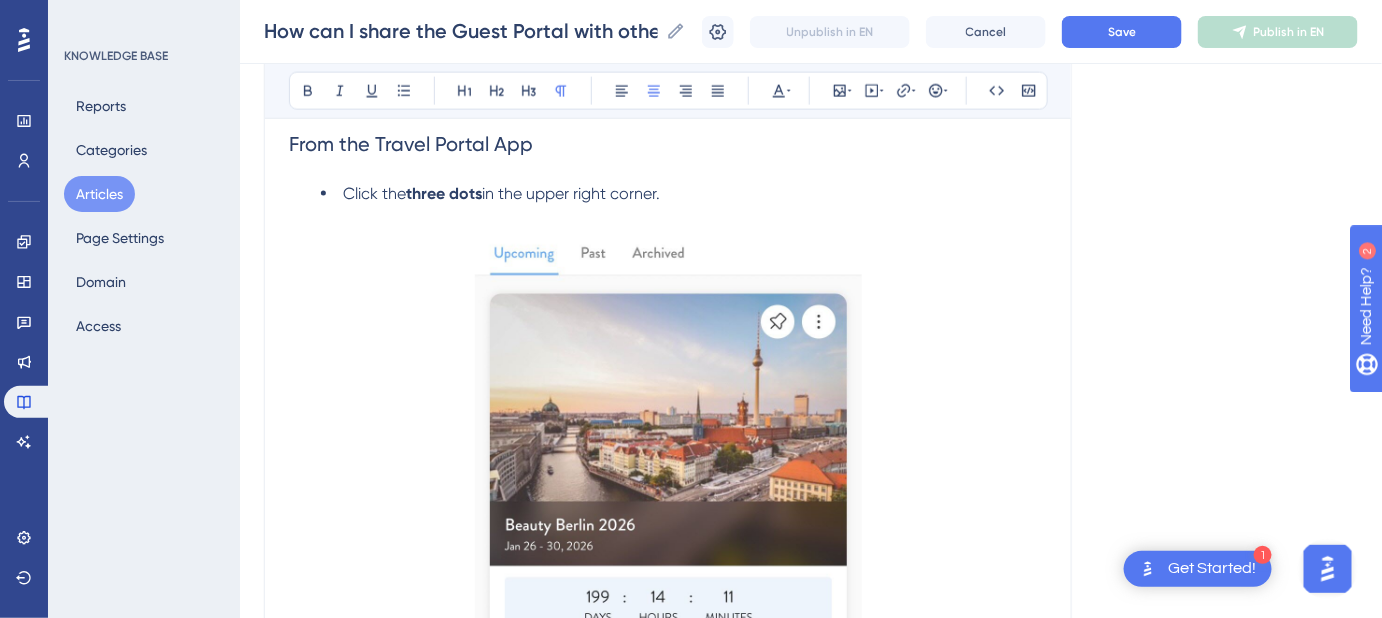 click at bounding box center (668, 520) 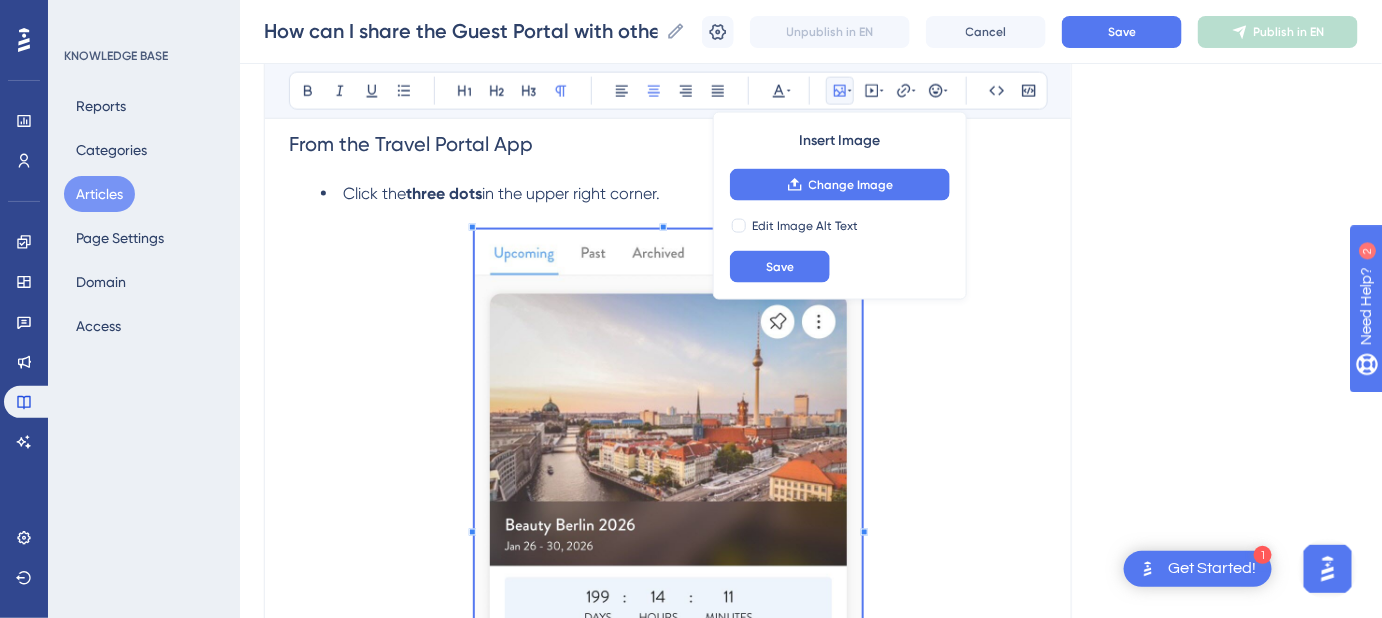 click at bounding box center (668, 524) 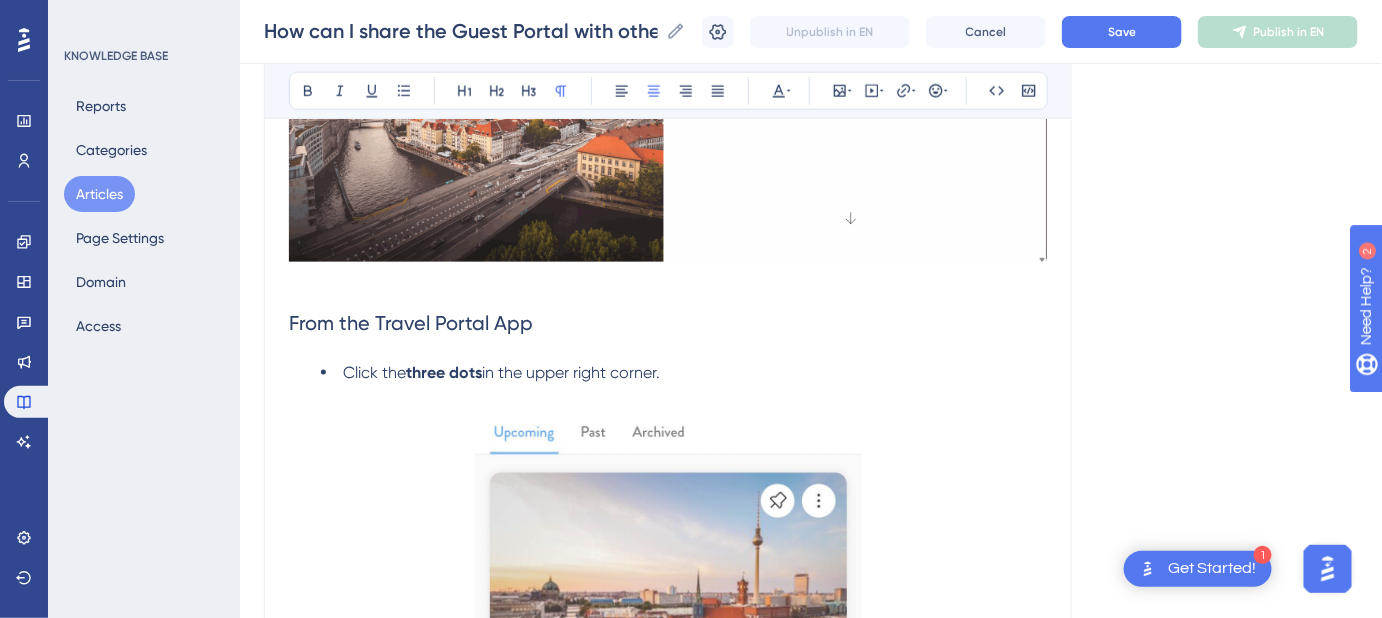 scroll, scrollTop: 689, scrollLeft: 0, axis: vertical 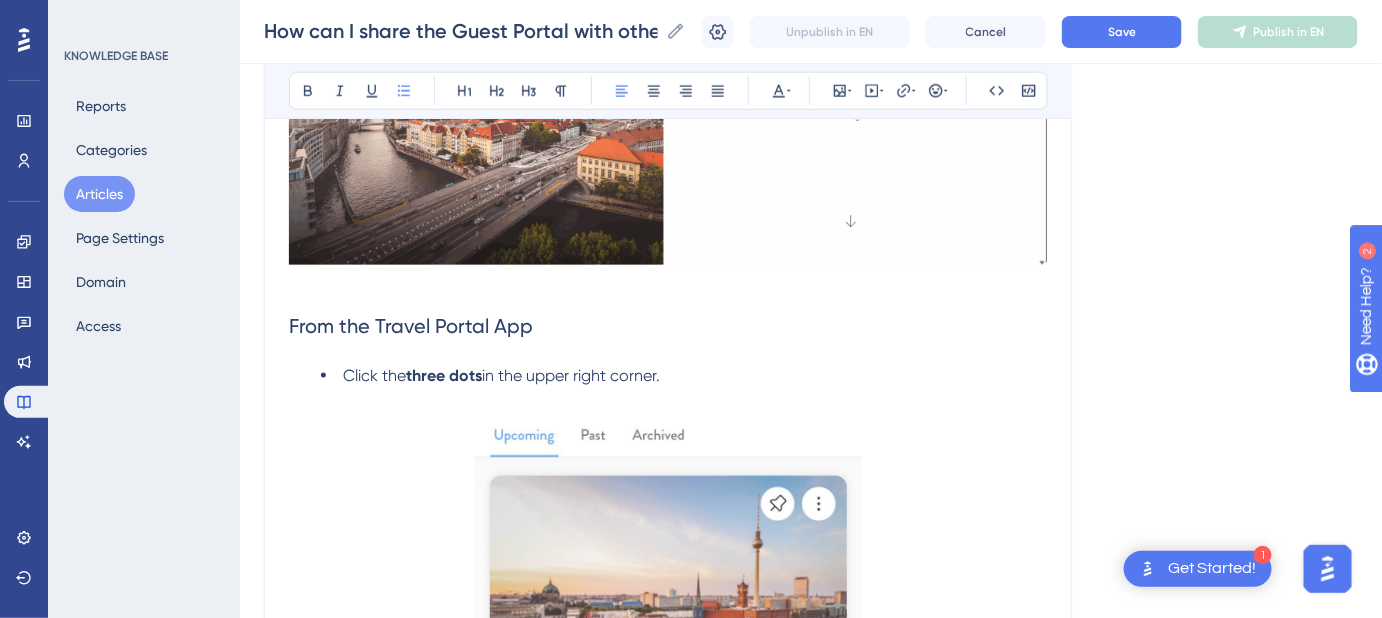 drag, startPoint x: 667, startPoint y: 372, endPoint x: 405, endPoint y: 377, distance: 262.0477 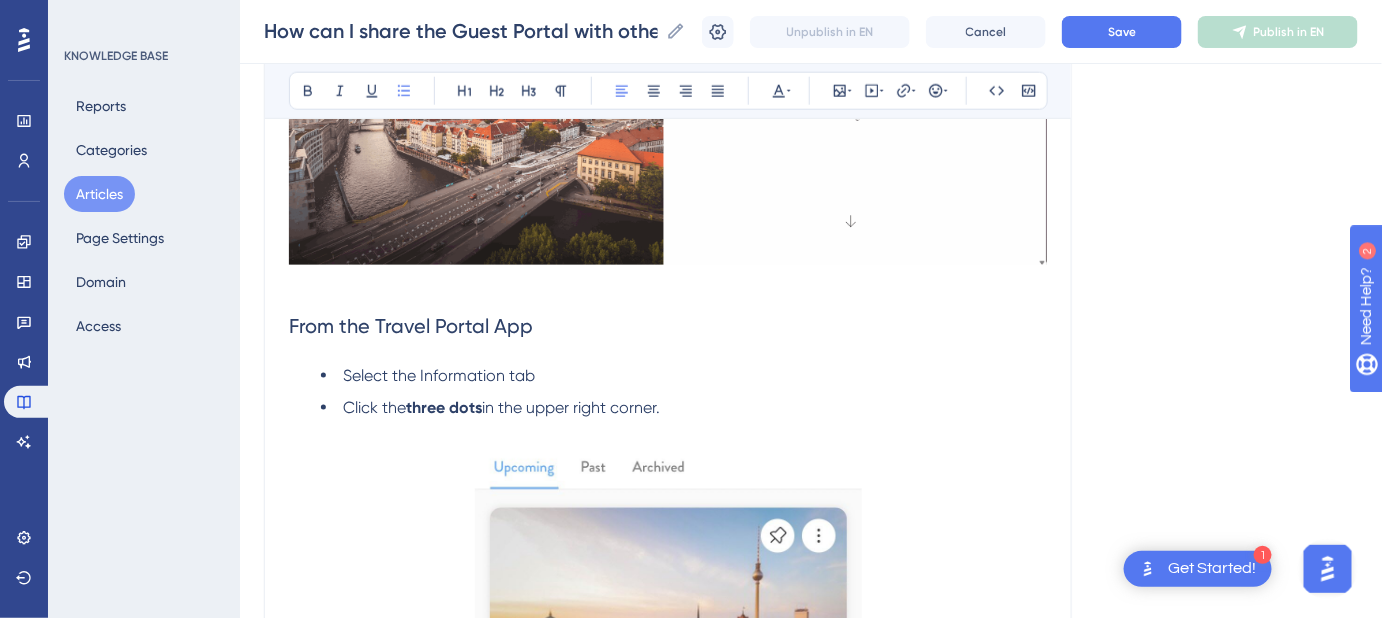 click on "Select the Information tab" at bounding box center [439, 375] 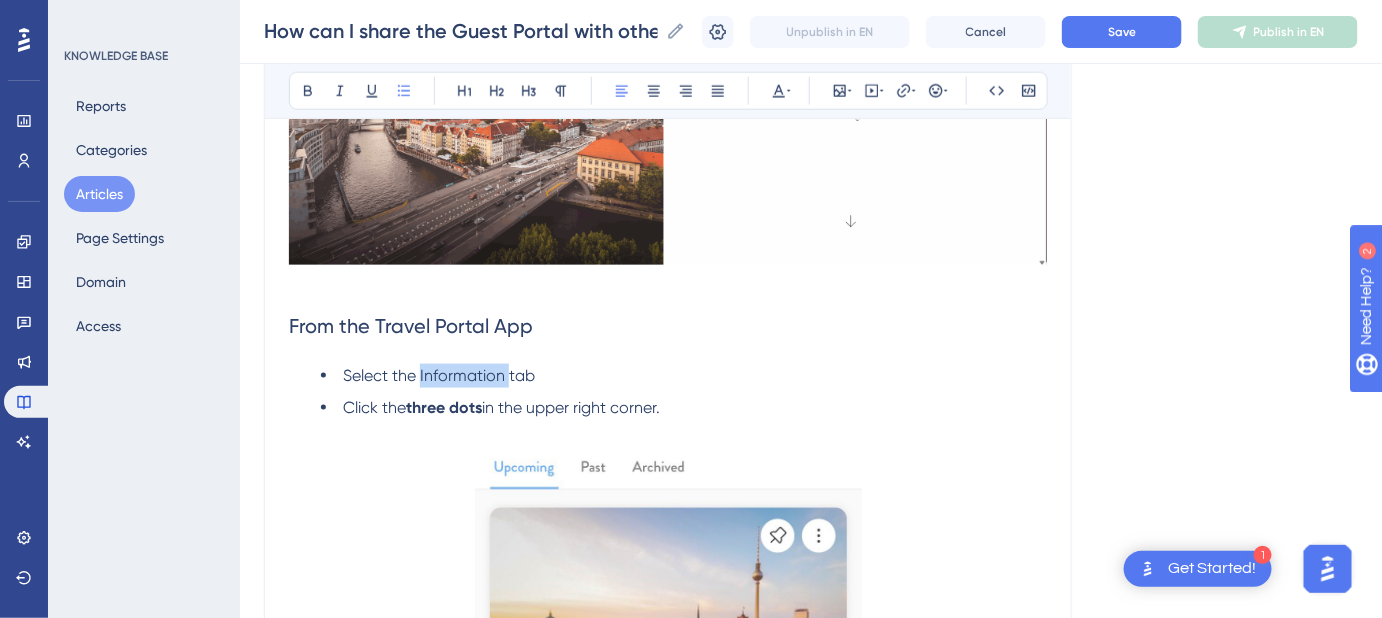 click on "Select the Information tab" at bounding box center (439, 375) 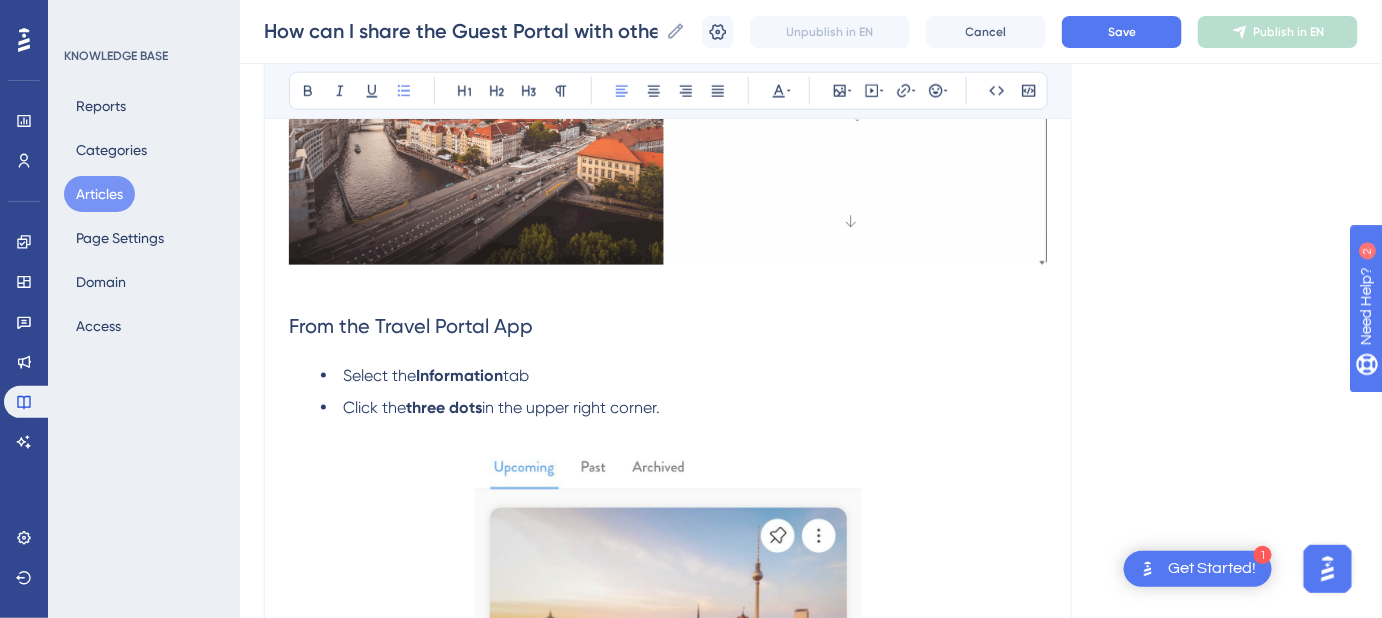 click on "Select the  Information  tab" at bounding box center (684, 376) 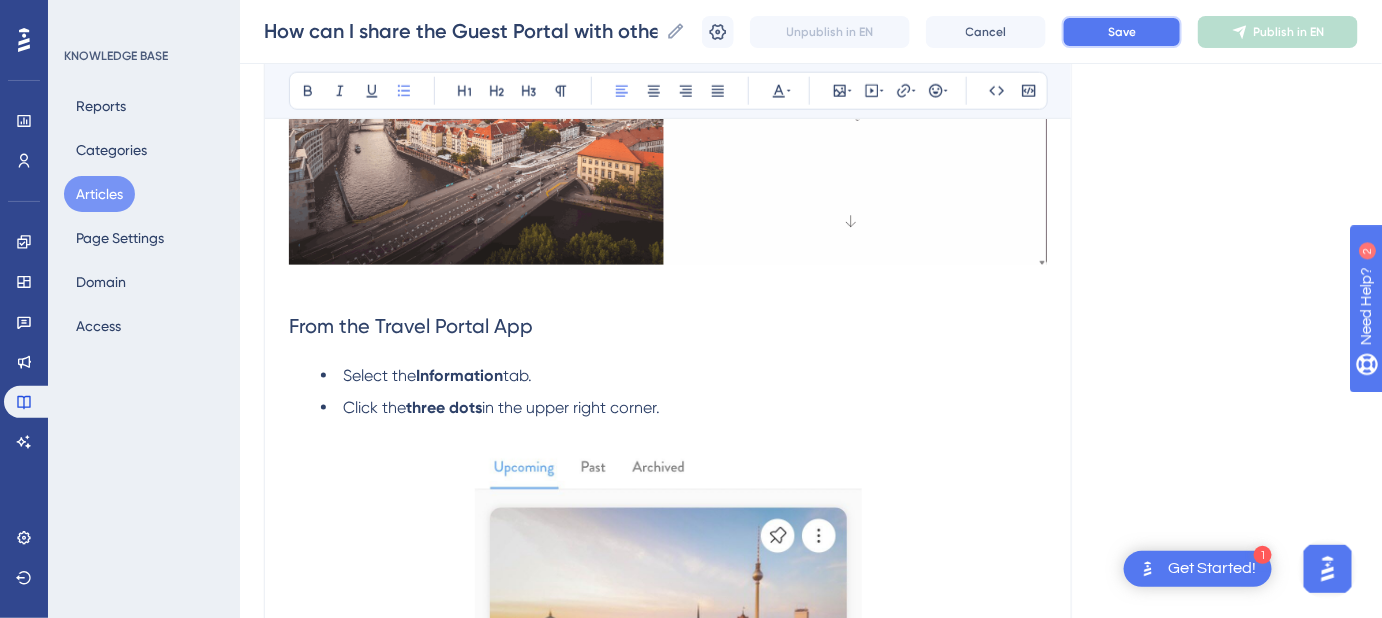click on "Save" at bounding box center [1122, 32] 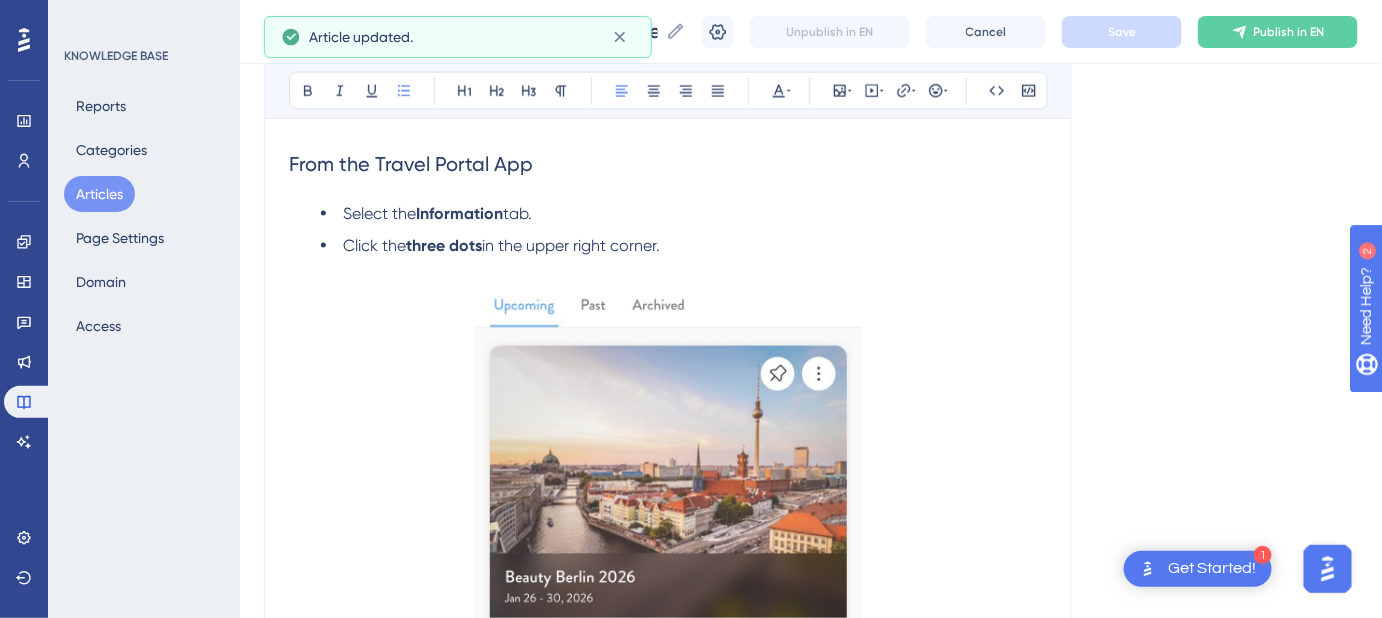 scroll, scrollTop: 871, scrollLeft: 0, axis: vertical 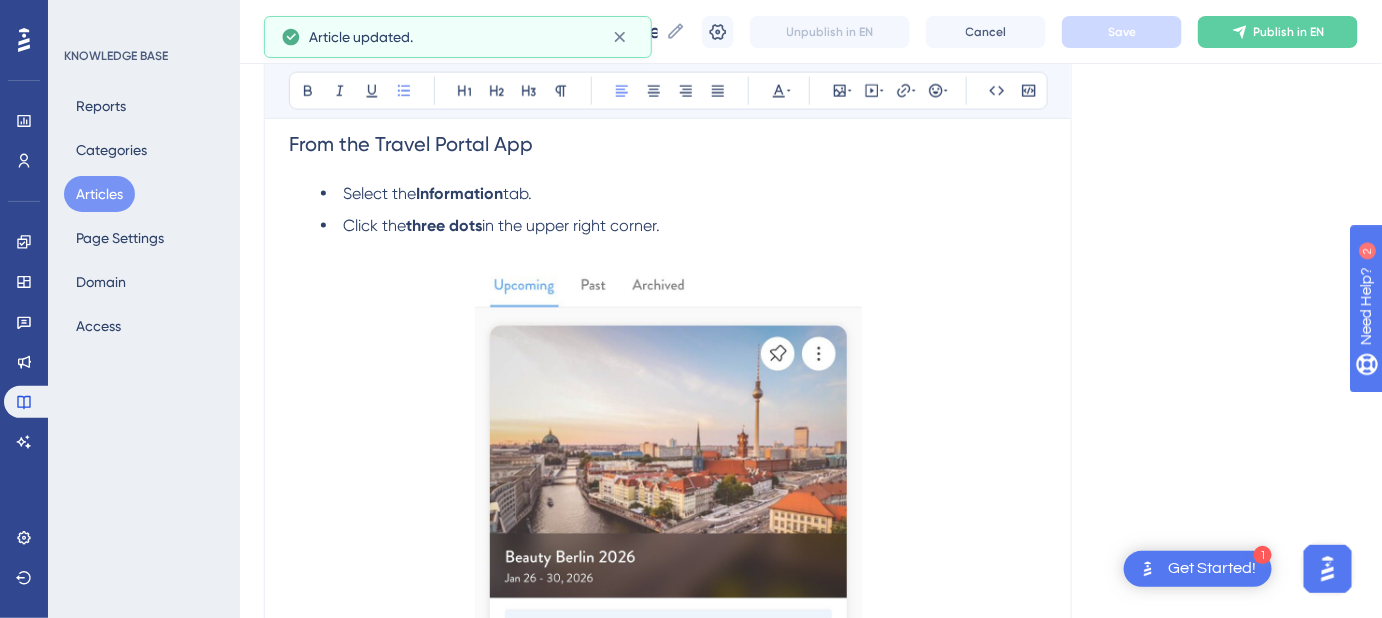 click on "Click the" at bounding box center (374, 225) 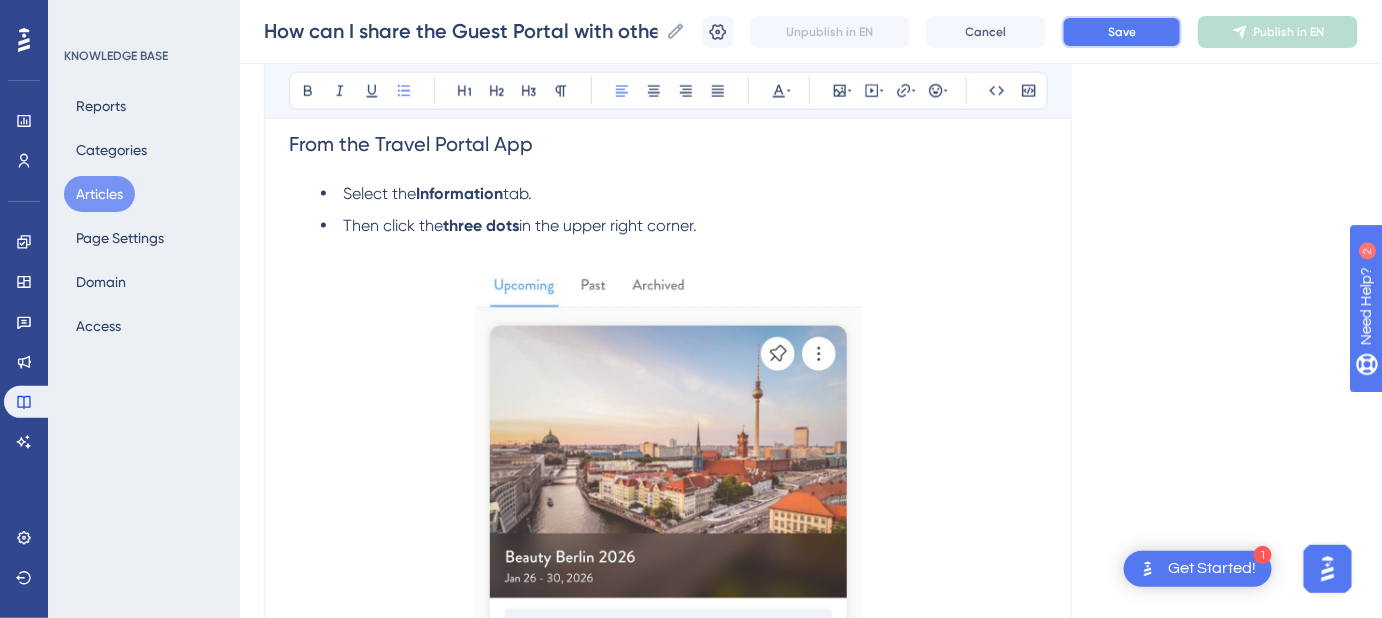 click on "Save" at bounding box center [1122, 32] 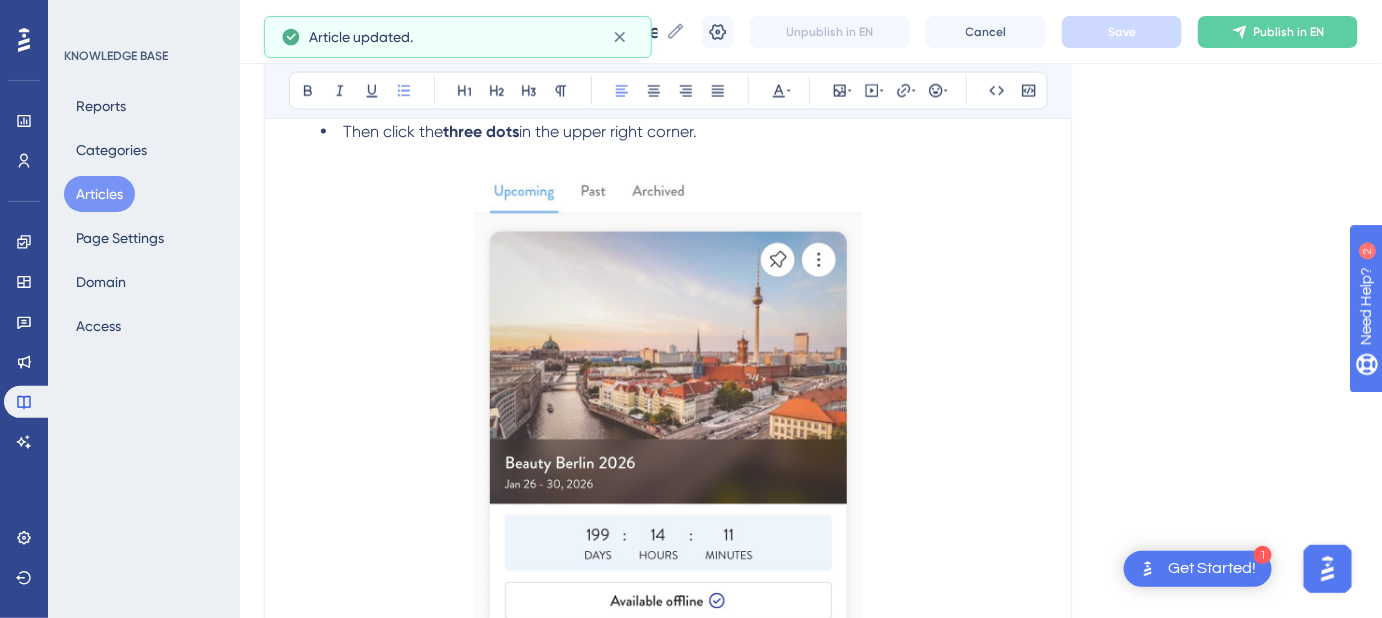 scroll, scrollTop: 1144, scrollLeft: 0, axis: vertical 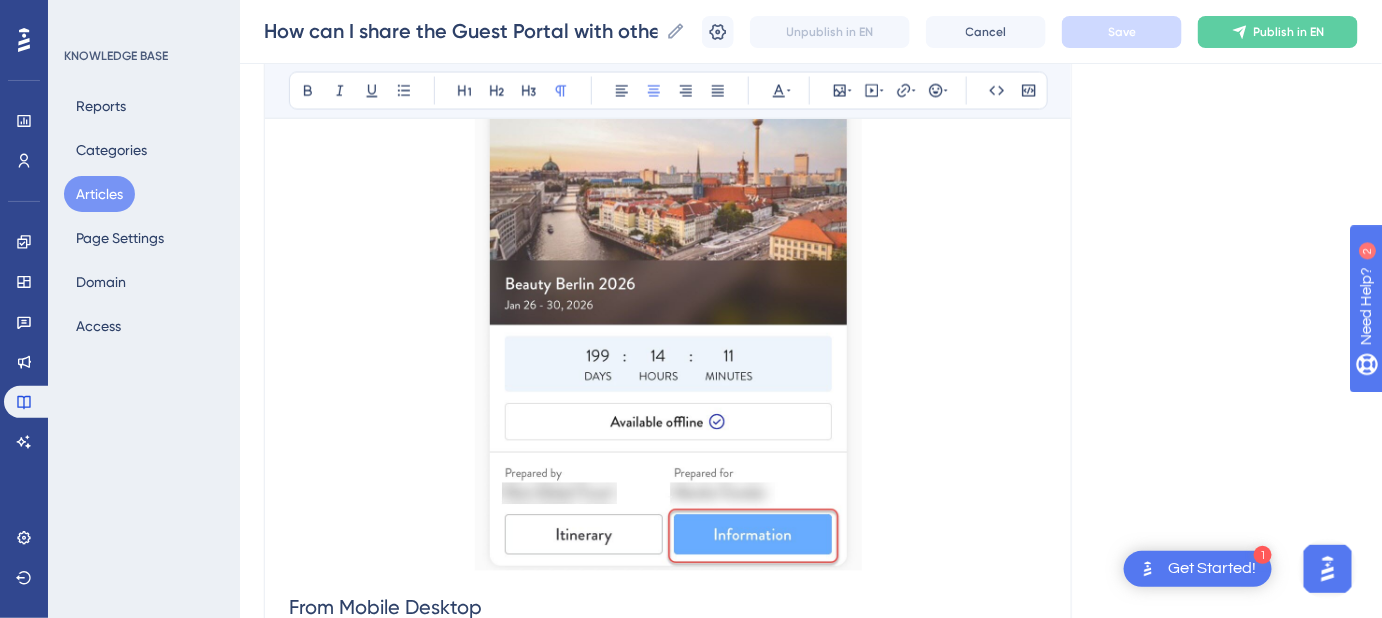 click at bounding box center [668, 283] 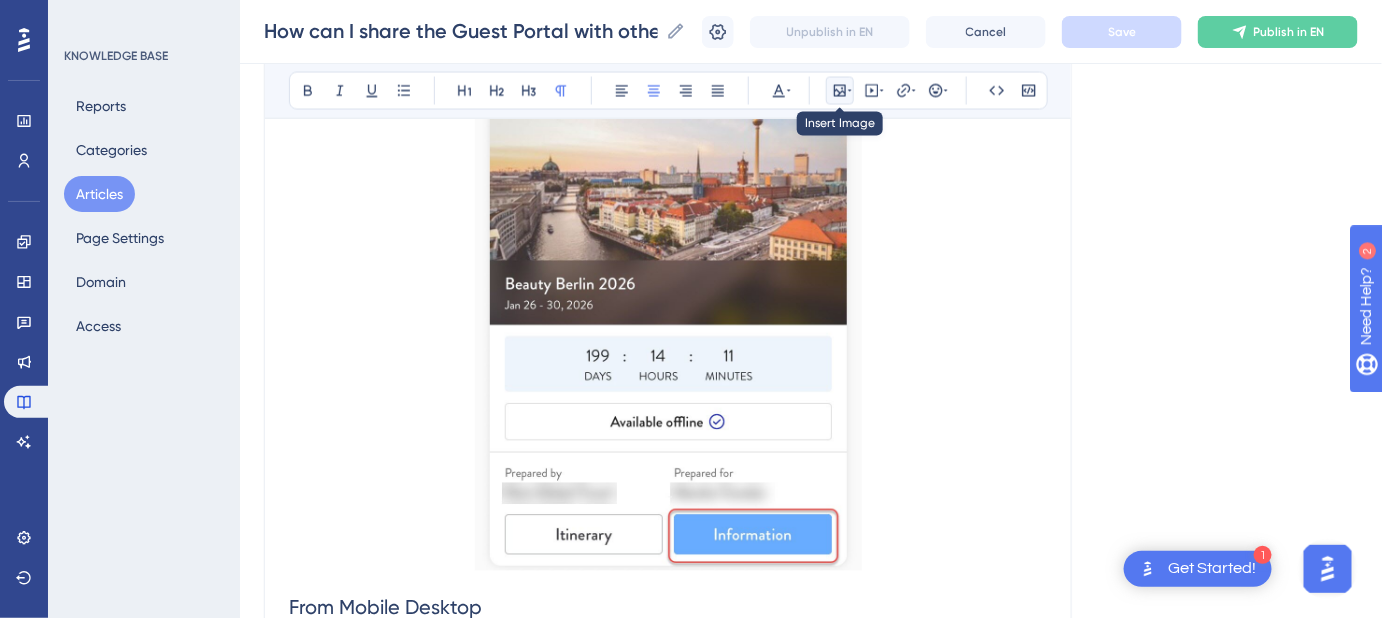 click 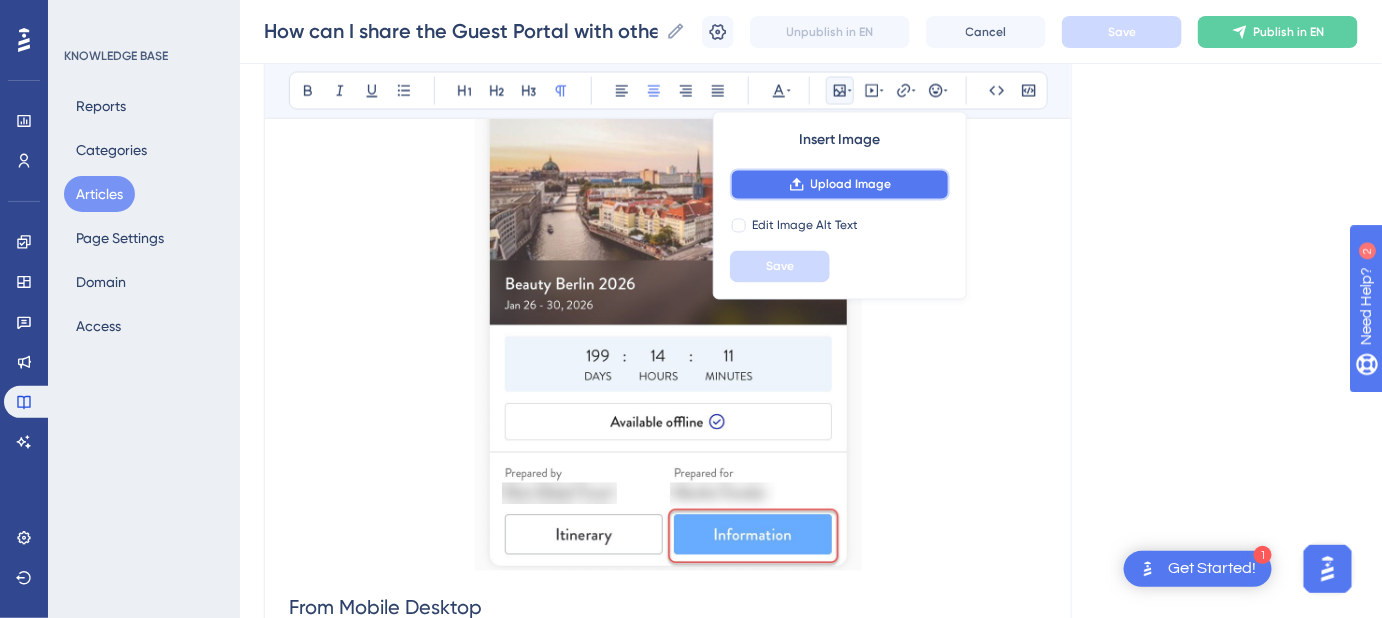 click on "Upload Image" at bounding box center [851, 185] 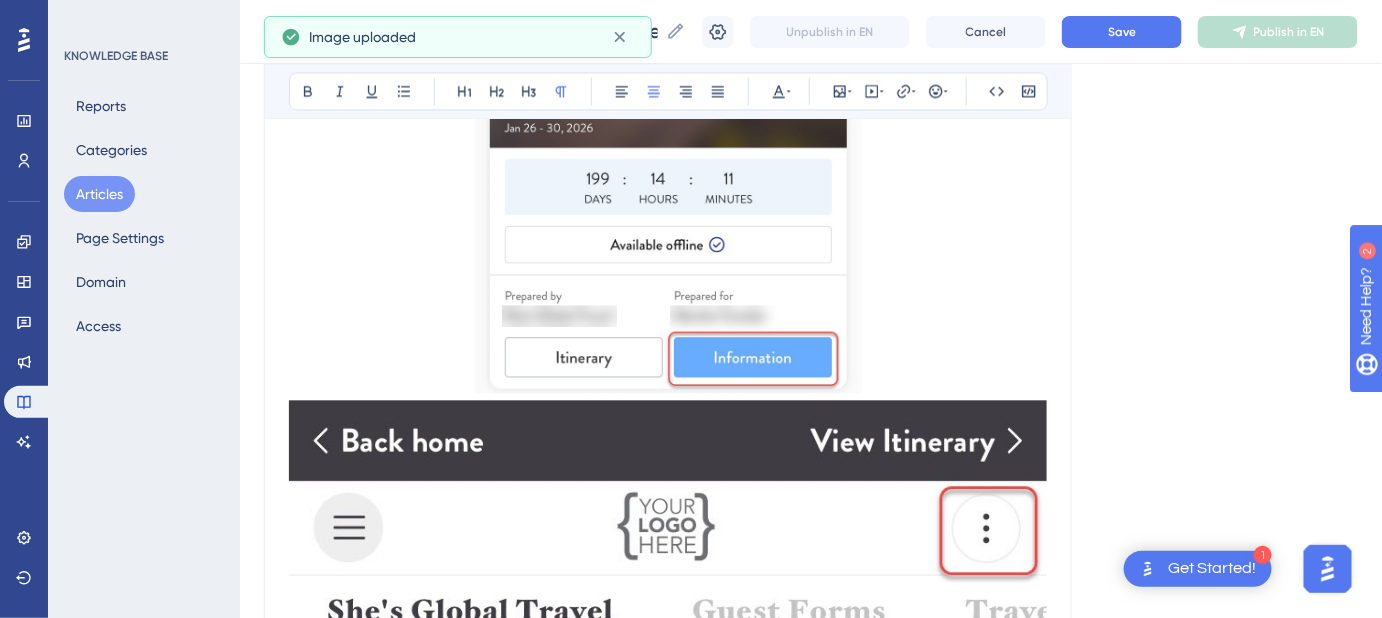 scroll, scrollTop: 1325, scrollLeft: 0, axis: vertical 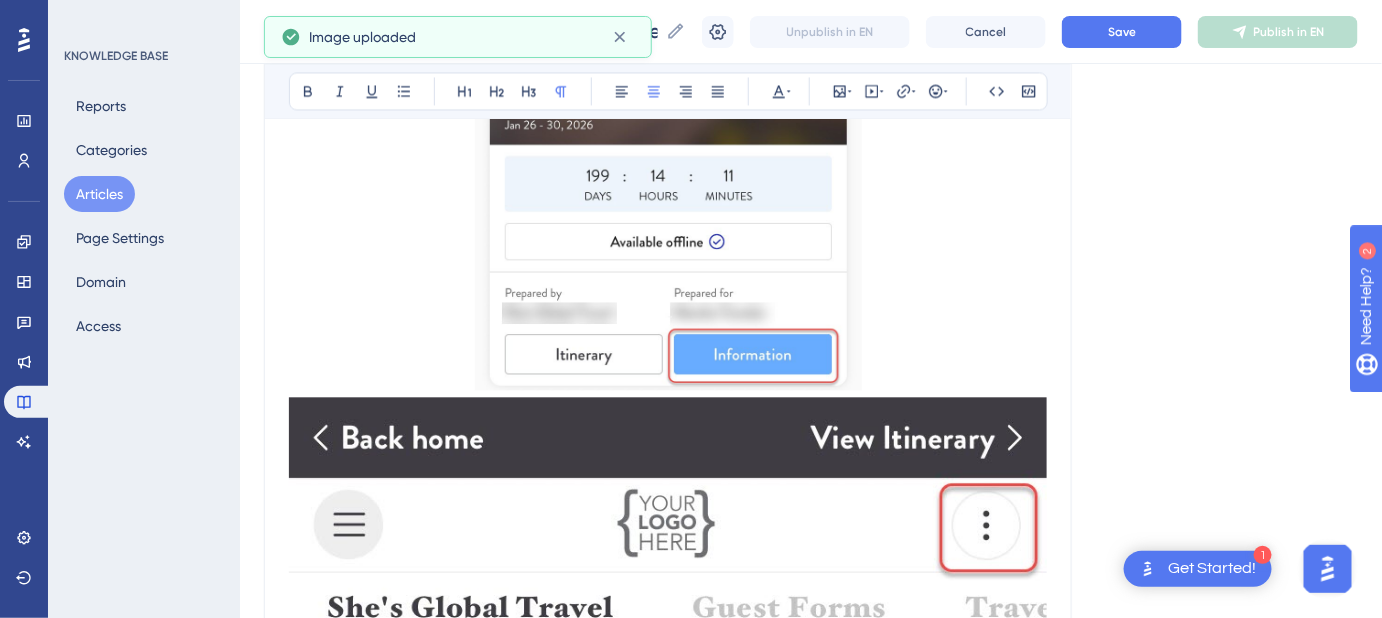 click at bounding box center (668, 764) 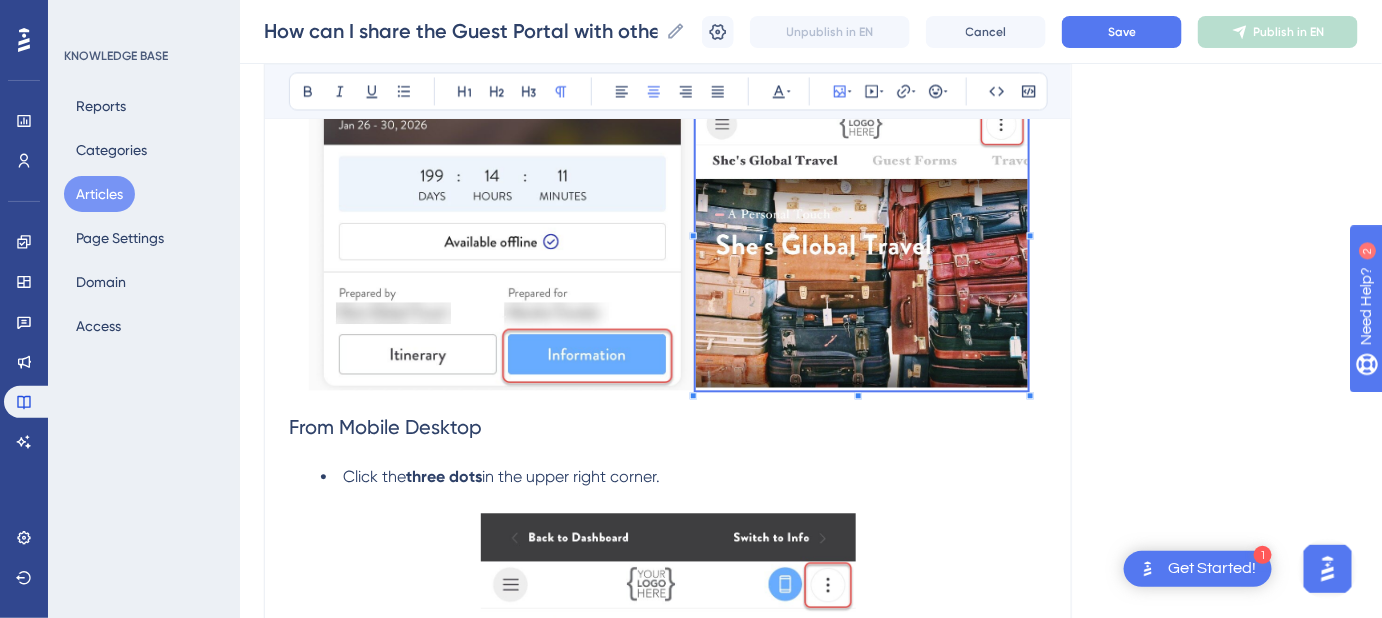 click on "If you're traveling with others and want them to access the  Guest Portal , you can share it in three different ways. From Desktop Click the  person icon  in the upper right corner. From the Travel Portal App Select the  Information  tab. Then click the  three dots  in the upper right corner. From Mobile Desktop Click the  three dots  in the upper right corner. Keywords:   Guest Portal, share Guest Portal, share Guest Portal with others, Travel App, mobile desktop, desktop." at bounding box center (668, 42) 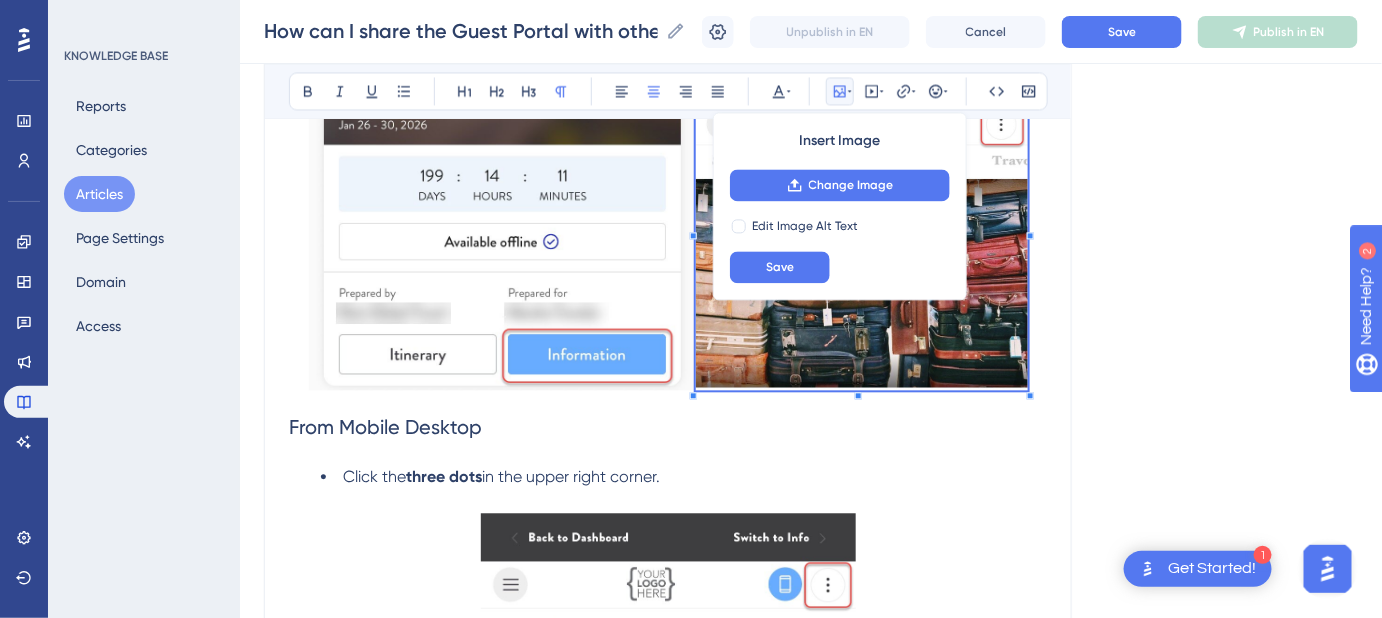 click on "Language English (Default) How can I share the Guest Portal with others on my trip? Instructions for sharing the Guest Portal with others. Bold Italic Underline Bullet Point Heading 1 Heading 2 Heading 3 Normal Align Left Align Center Align Right Align Justify Text Color Insert Image Change Image Edit Image Alt Text Save Embed Video Hyperlink Emojis Code Code Block If you're traveling with others and want them to access the  Guest Portal , you can share it in three different ways. From Desktop Click the  person icon  in the upper right corner. From the Travel Portal App Select the  Information  tab. Then click the  three dots  in the upper right corner. From Mobile Desktop Click the  three dots  in the upper right corner. Keywords:   Guest Portal, share Guest Portal, share Guest Portal with others, Travel App, mobile desktop, desktop. Did this answer your question? 😀 😐 😔" at bounding box center [811, -34] 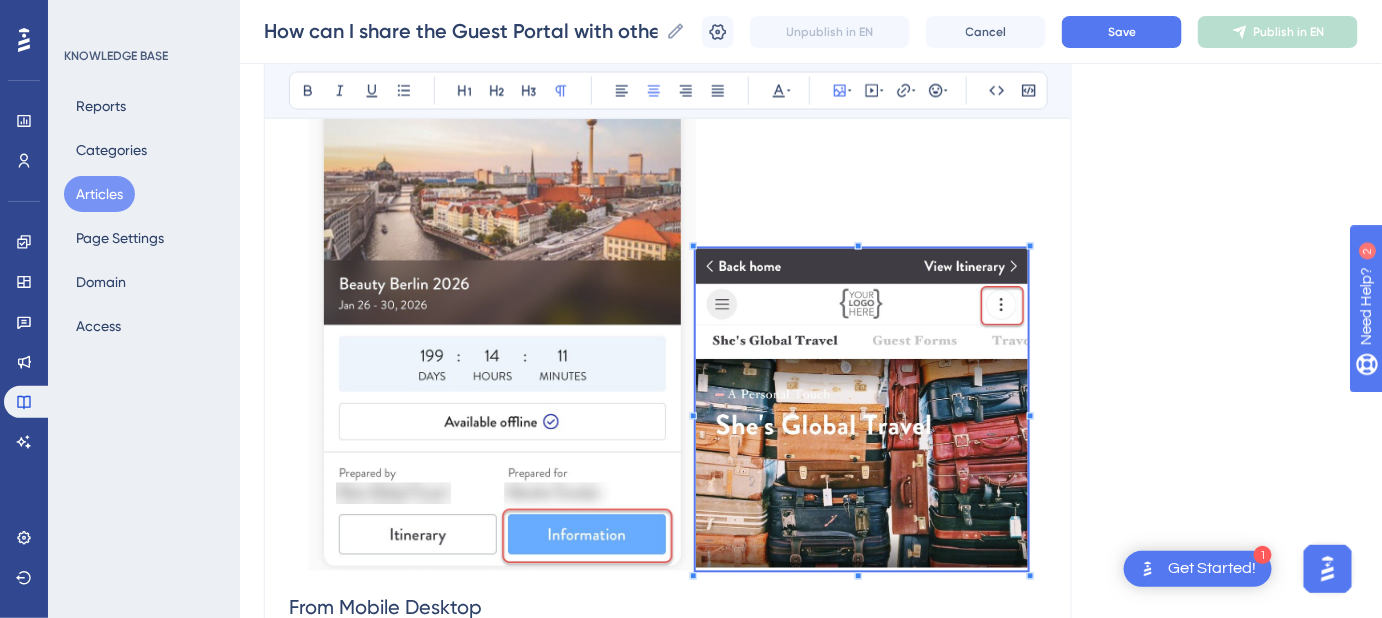 scroll, scrollTop: 1053, scrollLeft: 0, axis: vertical 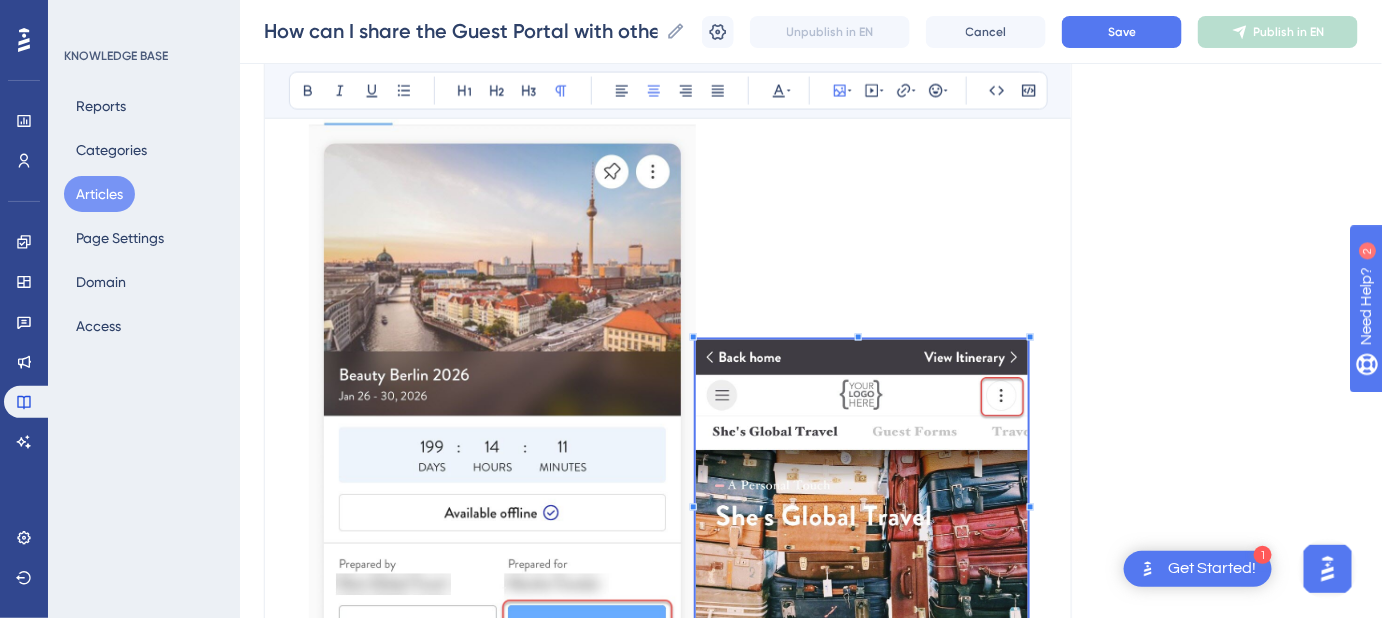 click at bounding box center (668, 374) 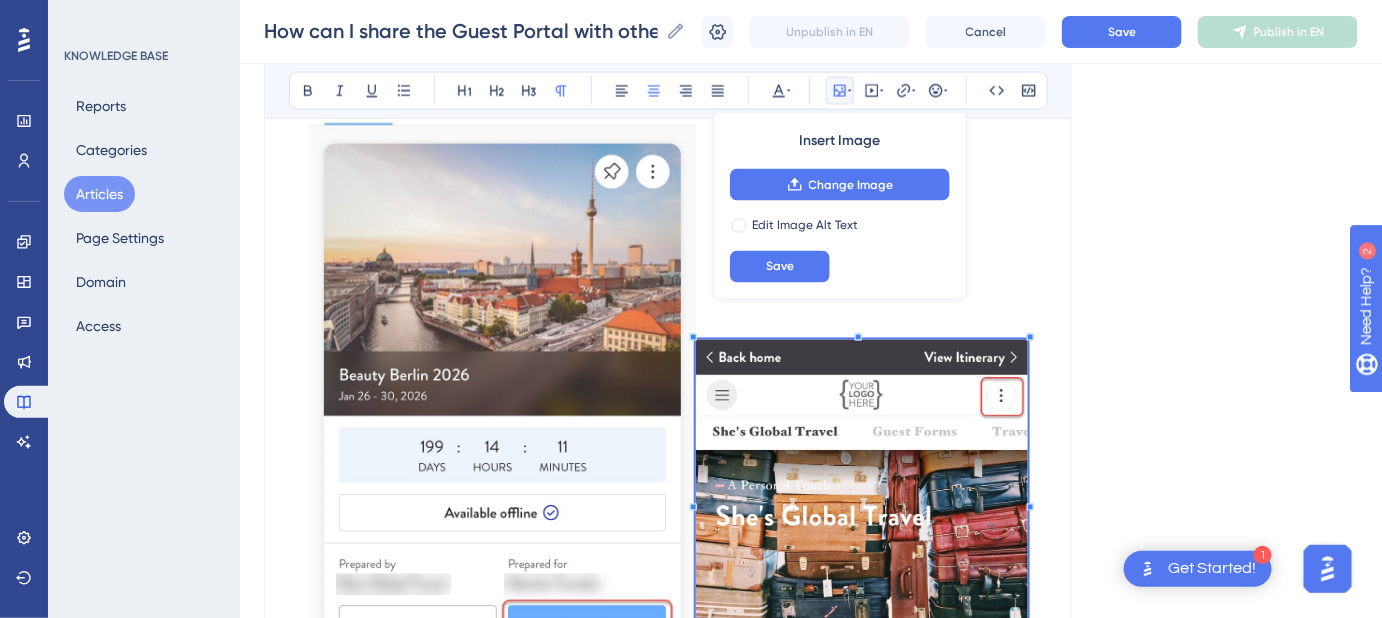 click on "Language English (Default) How can I share the Guest Portal with others on my trip? Instructions for sharing the Guest Portal with others. Bold Italic Underline Bullet Point Heading 1 Heading 2 Heading 3 Normal Align Left Align Center Align Right Align Justify Text Color Insert Image Change Image Edit Image Alt Text Save Embed Video Hyperlink Emojis Code Code Block If you're traveling with others and want them to access the  Guest Portal , you can share it in three different ways. From Desktop Click the  person icon  in the upper right corner. From the Travel Portal App Select the  Information  tab. Then click the  three dots  in the upper right corner. From Mobile Desktop Click the  three dots  in the upper right corner. Keywords:   Guest Portal, share Guest Portal, share Guest Portal with others, Travel App, mobile desktop, desktop. Did this answer your question? 😀 😐 😔" at bounding box center [811, 238] 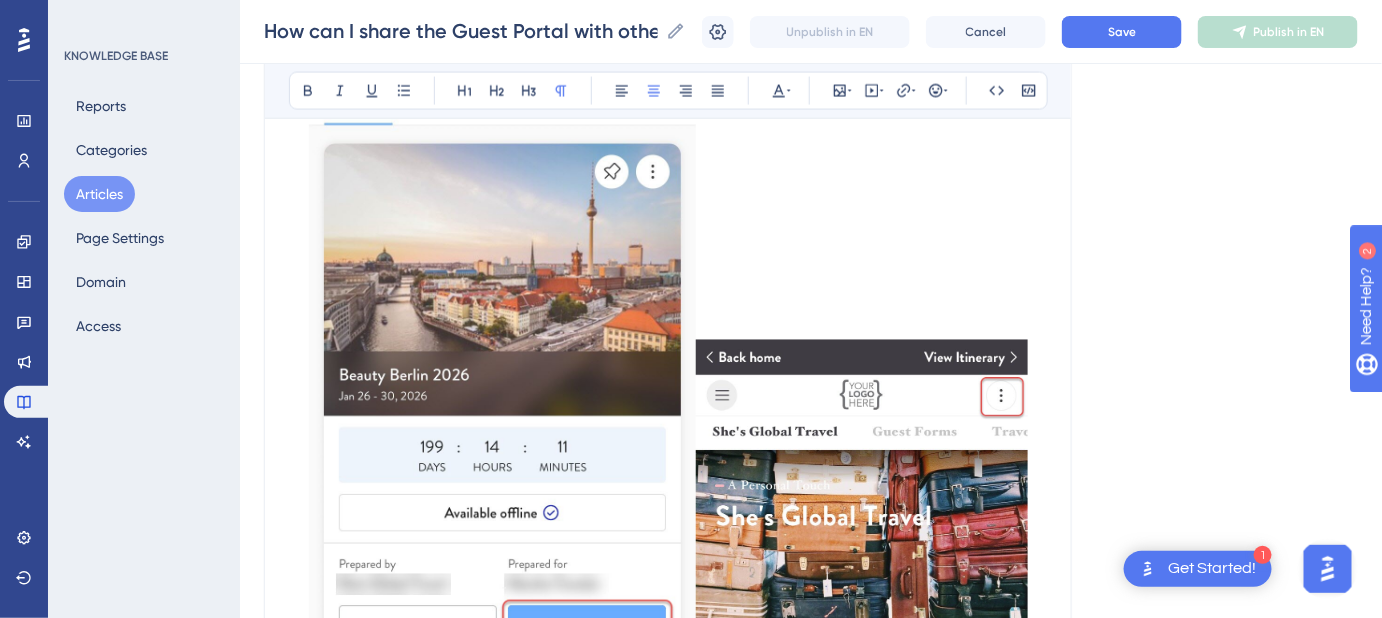 scroll, scrollTop: 1088, scrollLeft: 0, axis: vertical 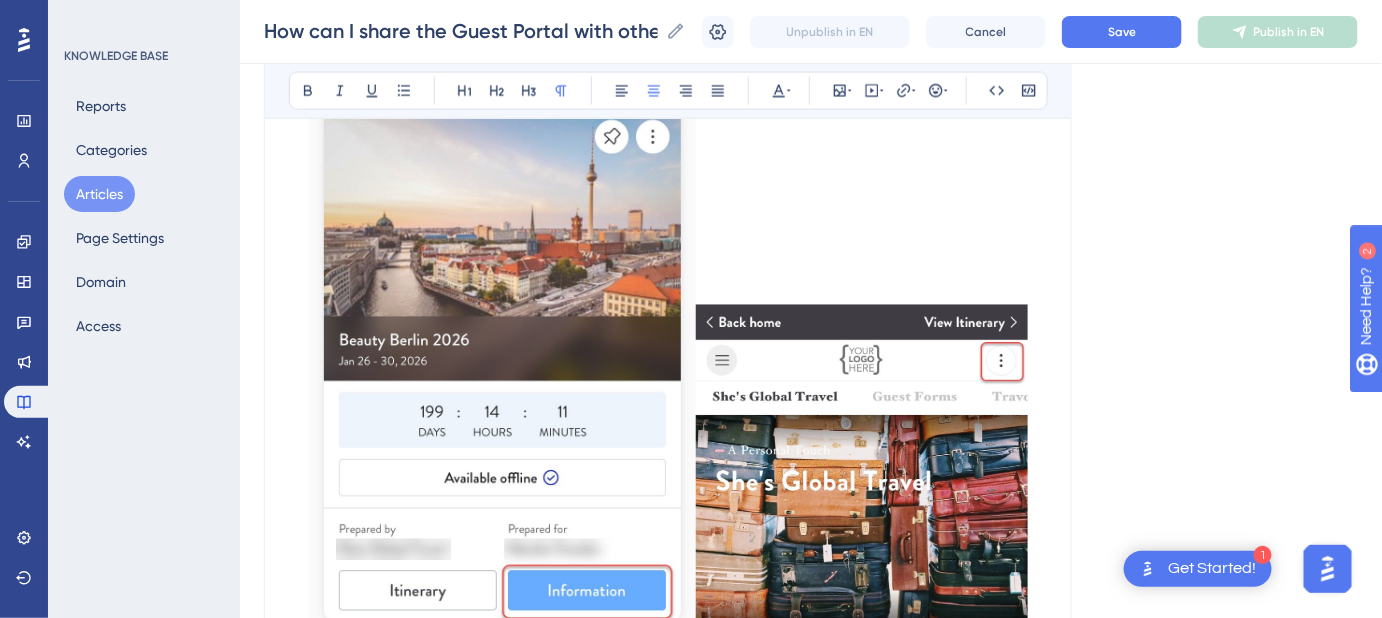 click at bounding box center (668, 339) 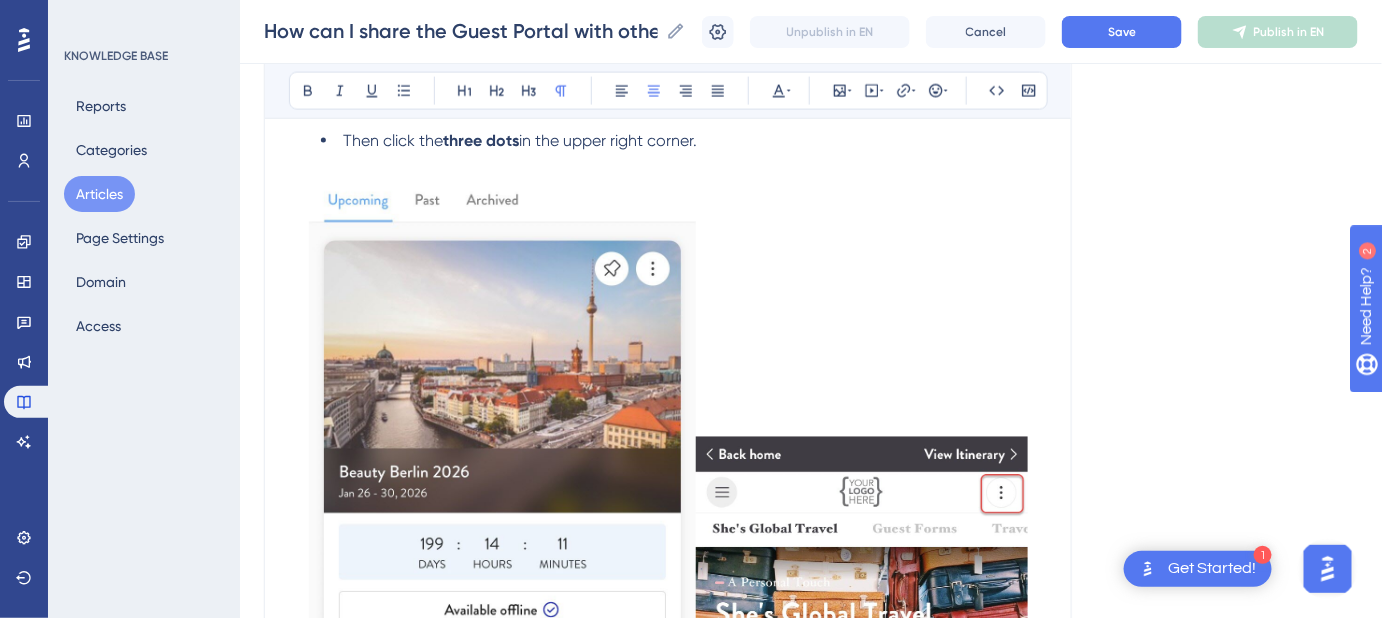scroll, scrollTop: 997, scrollLeft: 0, axis: vertical 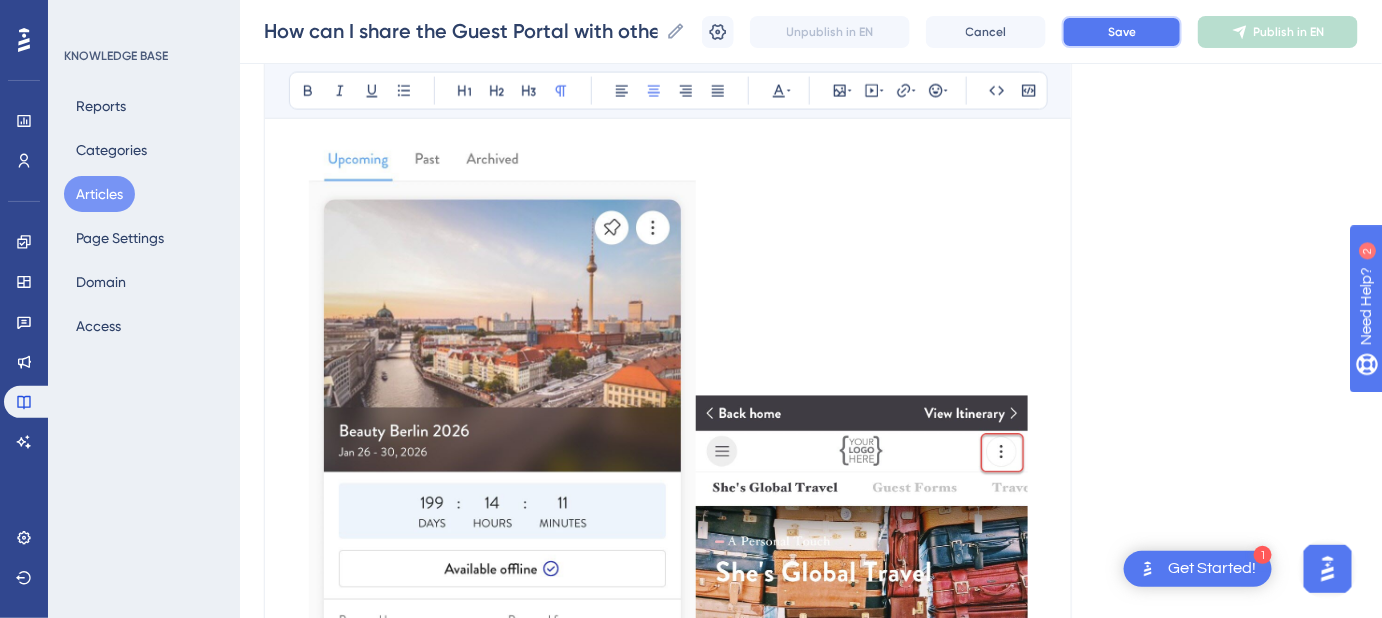 click on "Save" at bounding box center (1122, 32) 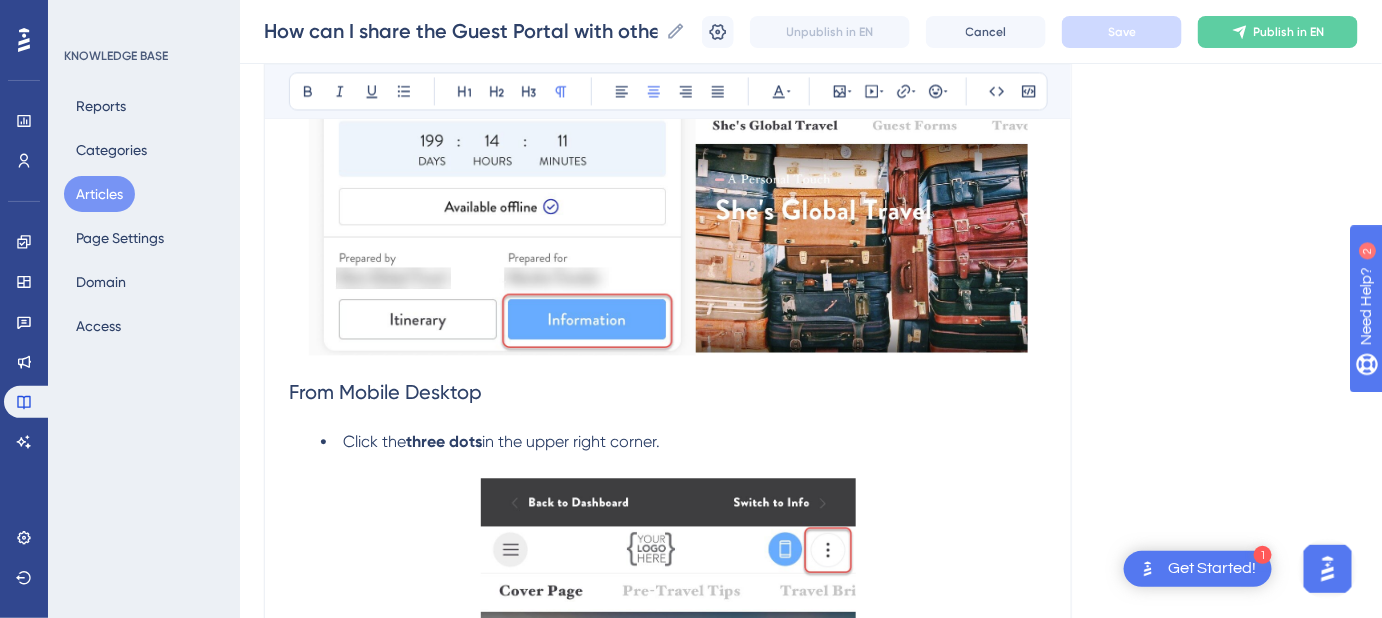 scroll, scrollTop: 1088, scrollLeft: 0, axis: vertical 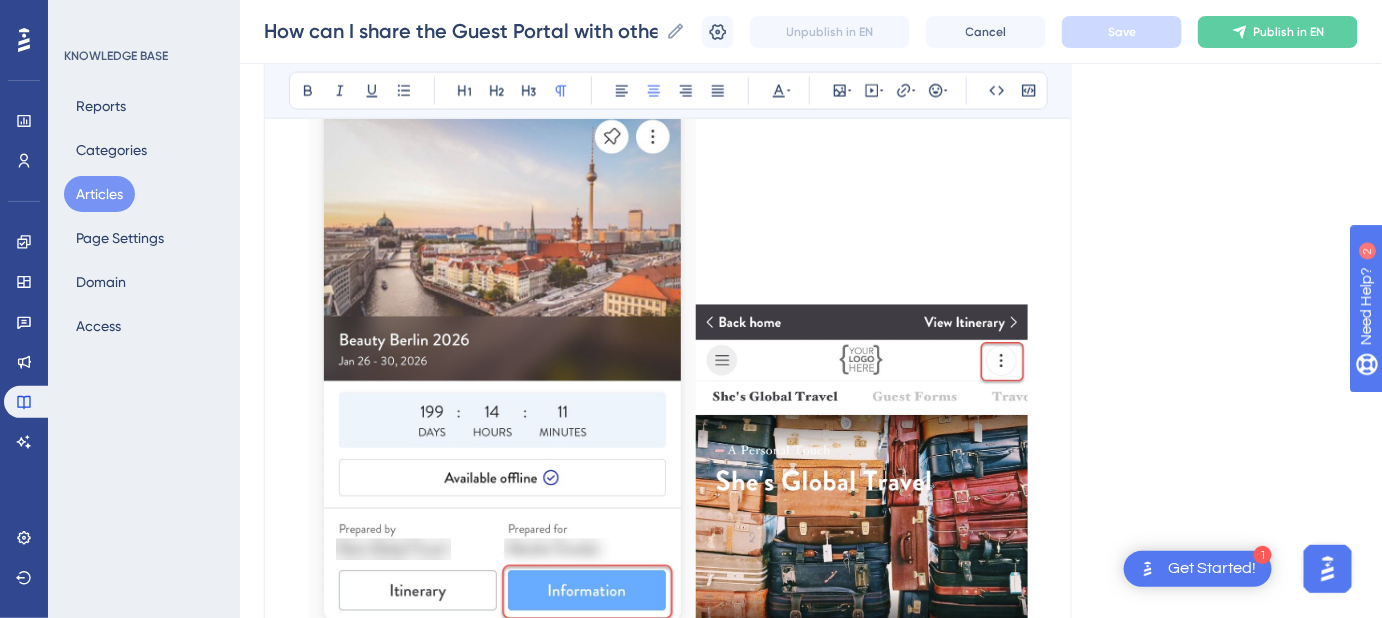 drag, startPoint x: 857, startPoint y: 403, endPoint x: 864, endPoint y: 244, distance: 159.154 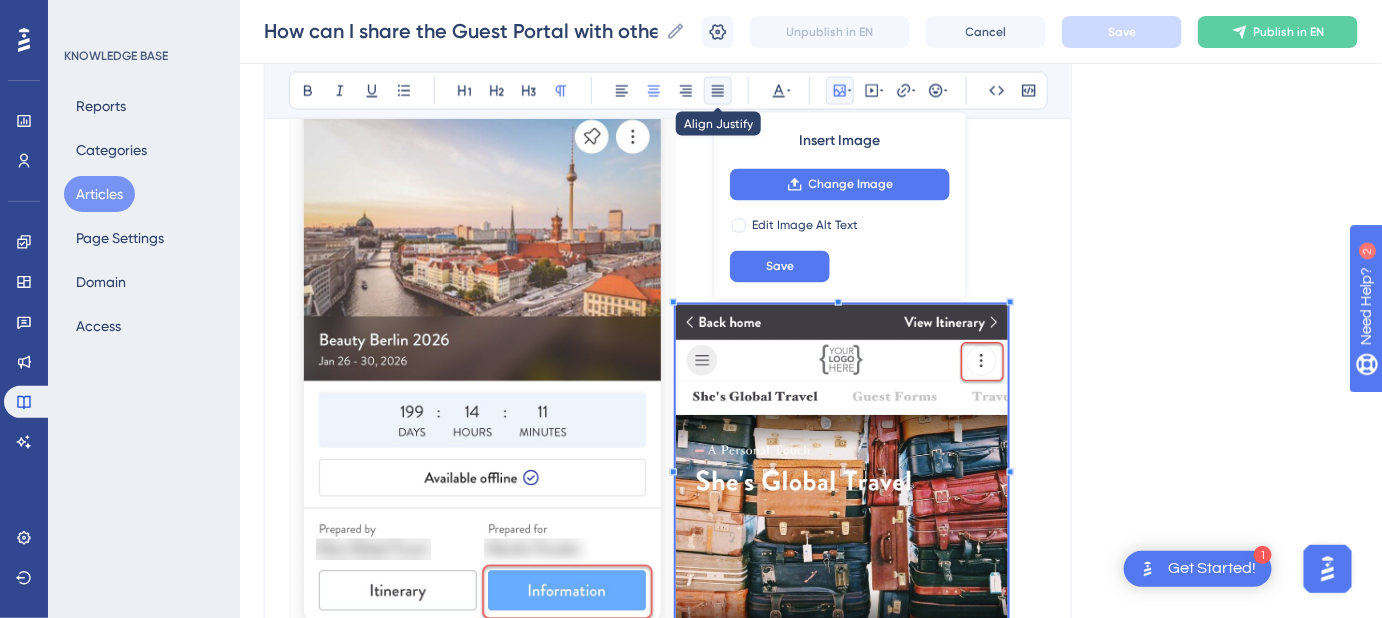 click 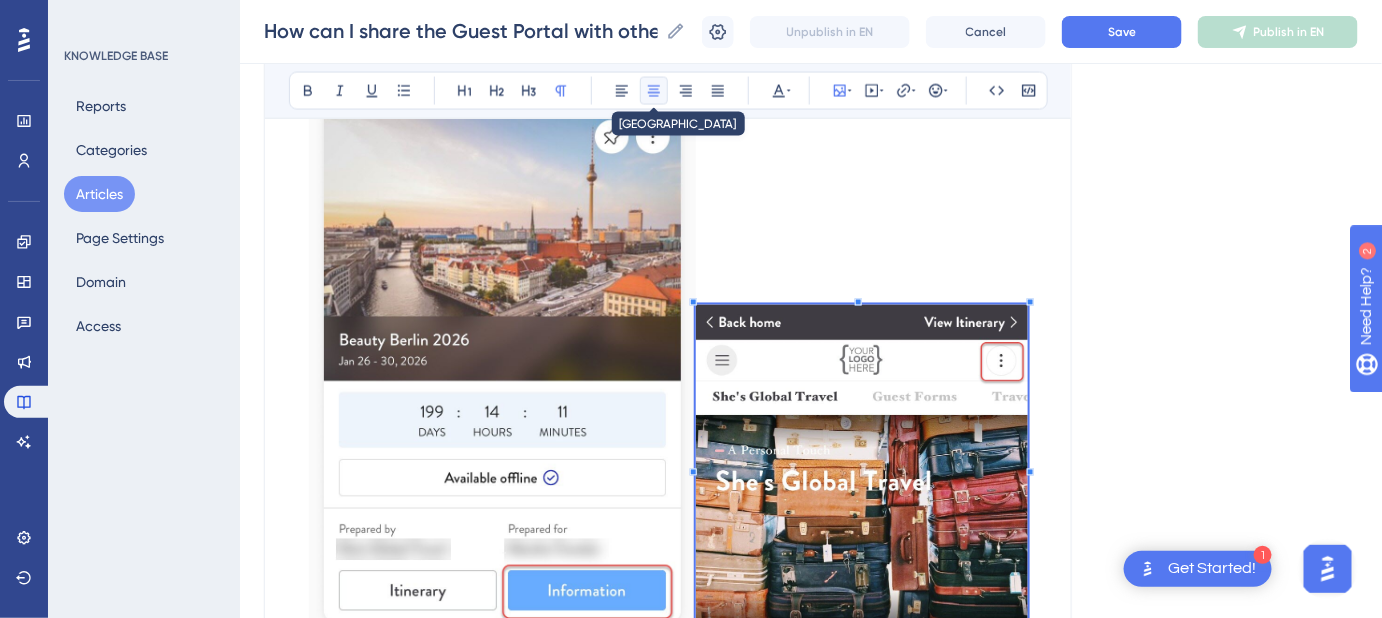 click 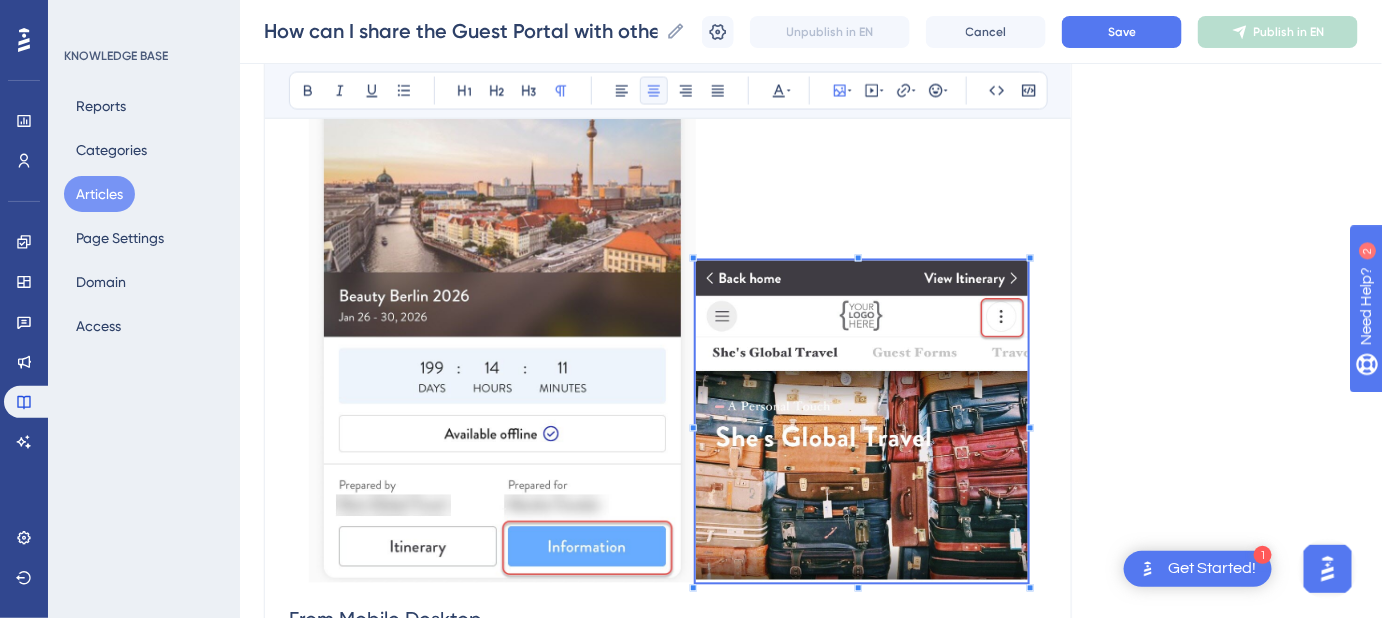 scroll, scrollTop: 1178, scrollLeft: 0, axis: vertical 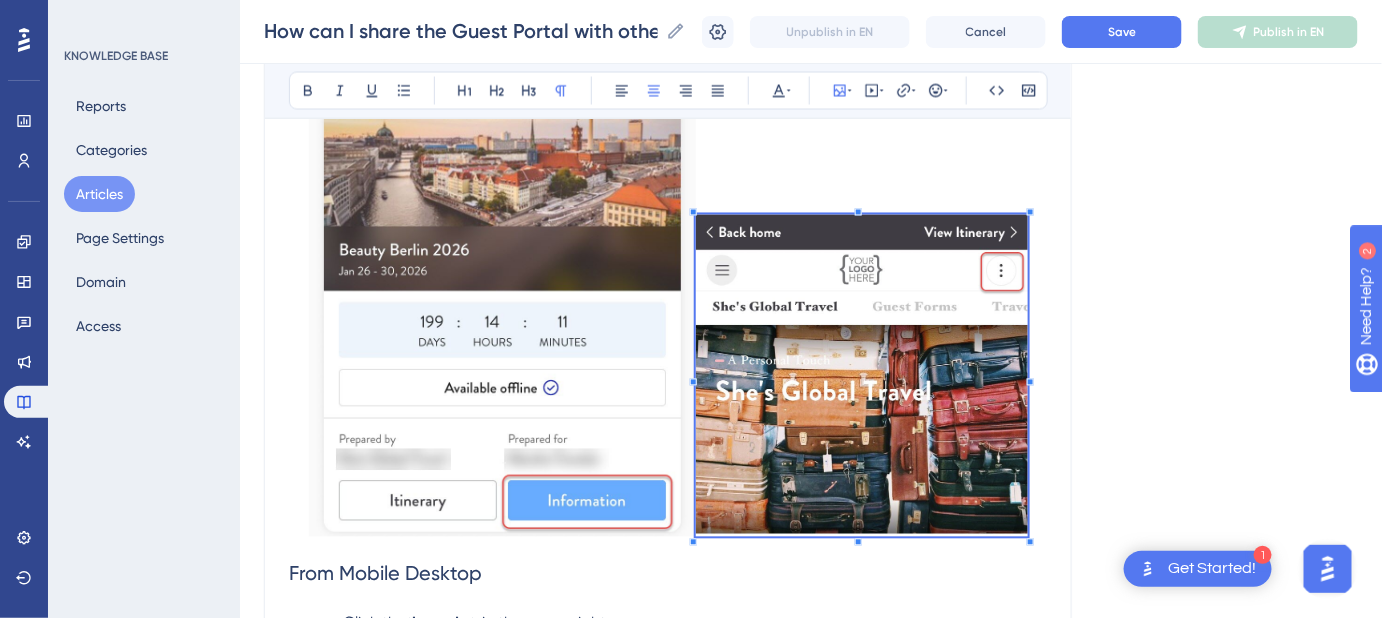 click at bounding box center (862, 376) 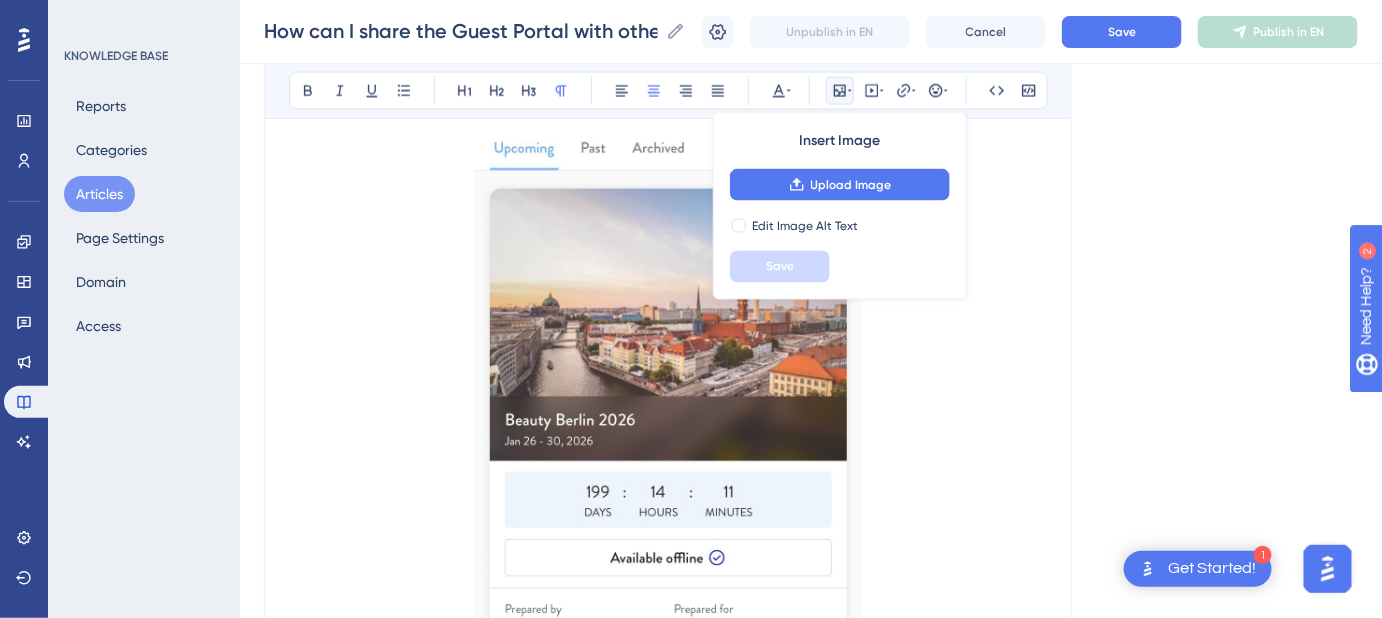 scroll, scrollTop: 997, scrollLeft: 0, axis: vertical 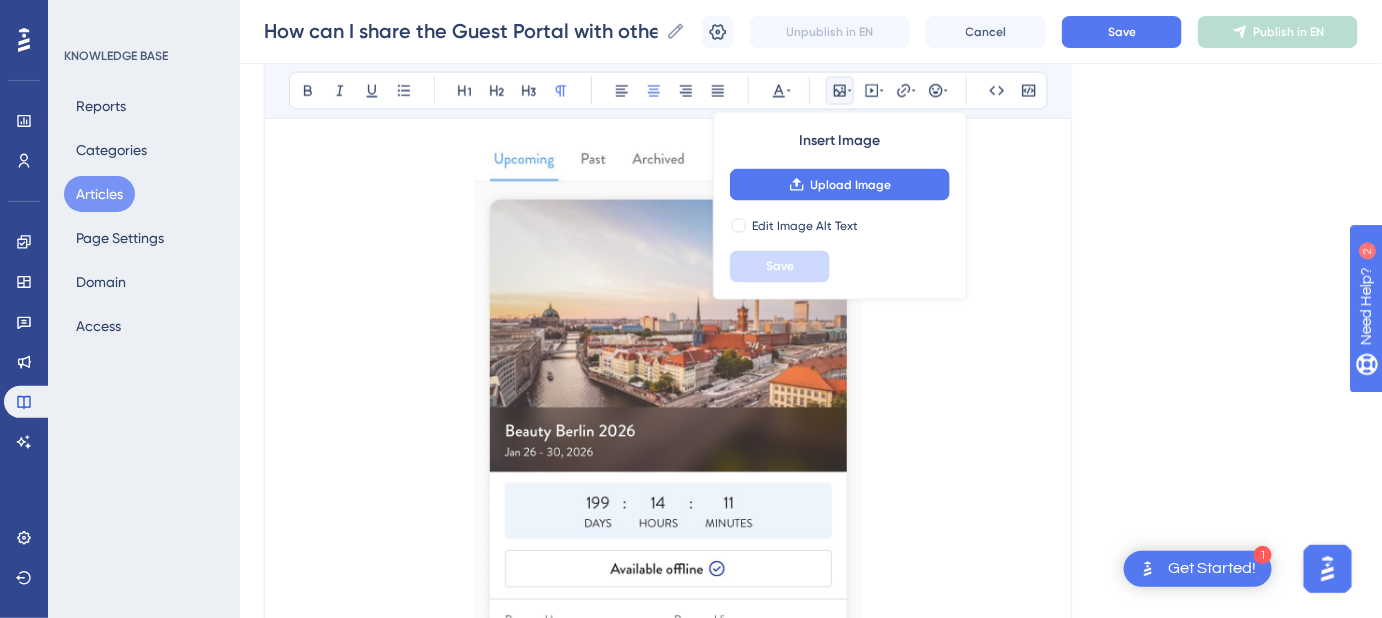 click on "How can I share the Guest Portal with others on my trip? Instructions for sharing the Guest Portal with others. Bold Italic Underline Bullet Point Heading 1 Heading 2 Heading 3 Normal Align Left Align Center Align Right Align Justify Text Color Insert Image Upload Image Edit Image Alt Text Save Embed Video Hyperlink Emojis Code Code Block If you're traveling with others and want them to access the  Guest Portal , you can share it in three different ways. From Desktop Click the  person icon  in the upper right corner. From the Travel Portal App Select the  Information  tab. Then click the  three dots  in the upper right corner. From Mobile Desktop Click the  three dots  in the upper right corner. Keywords:   Guest Portal, share Guest Portal, share Guest Portal with others, Travel App, mobile desktop, desktop." at bounding box center [668, 282] 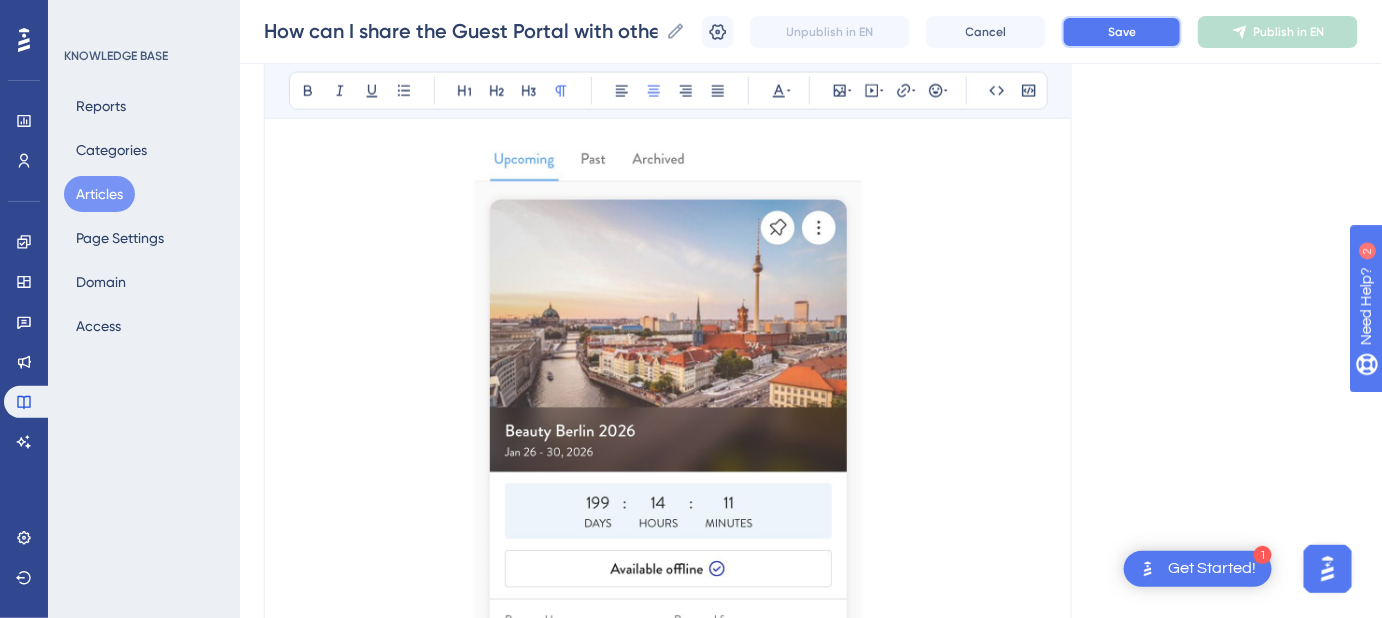 click on "Save" at bounding box center (1122, 32) 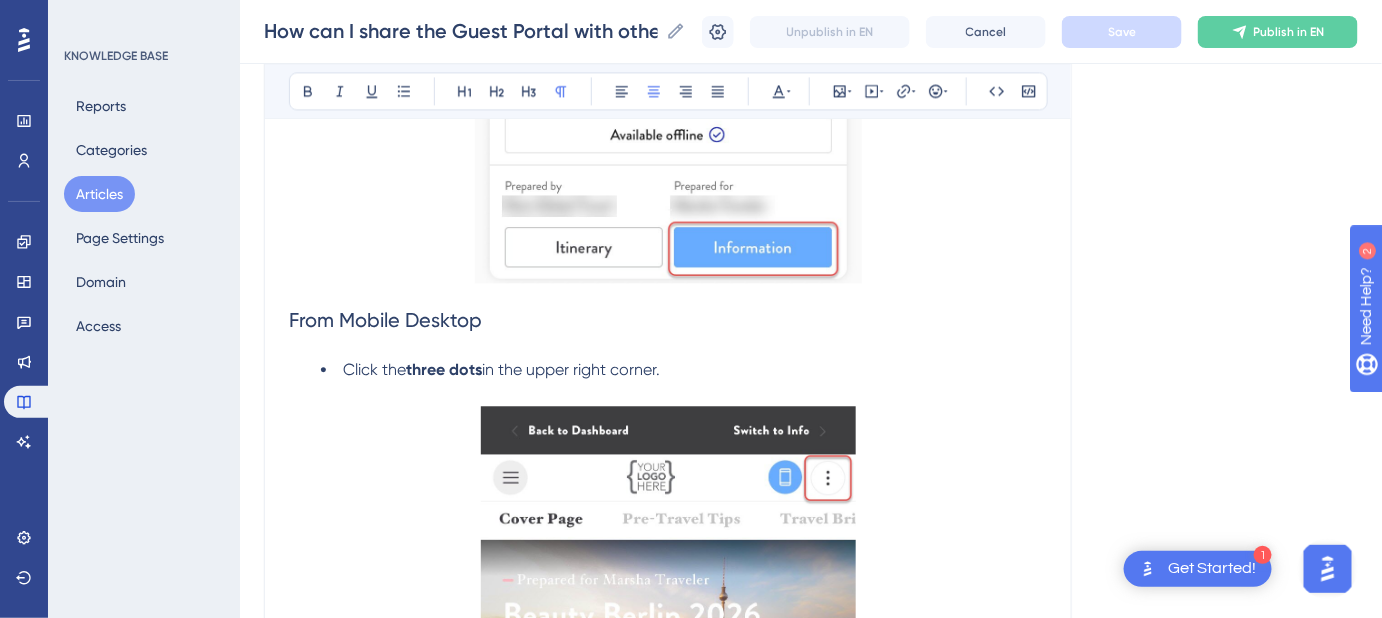 scroll, scrollTop: 1451, scrollLeft: 0, axis: vertical 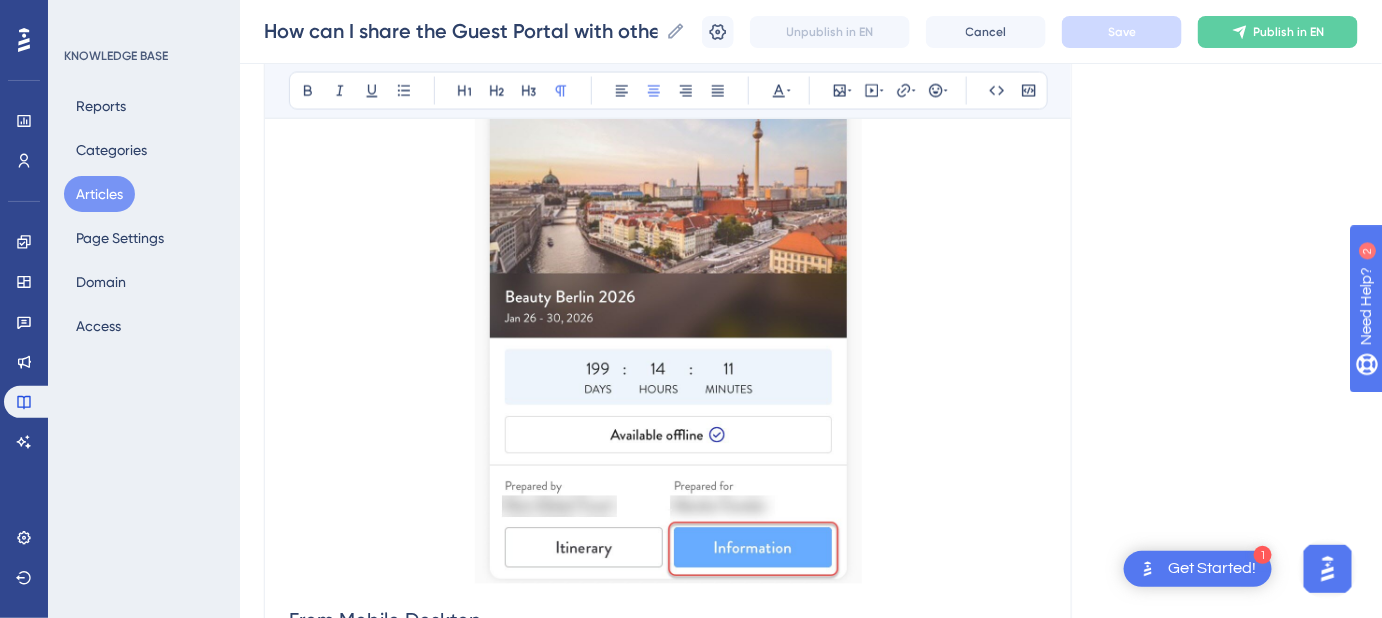 click at bounding box center [668, 296] 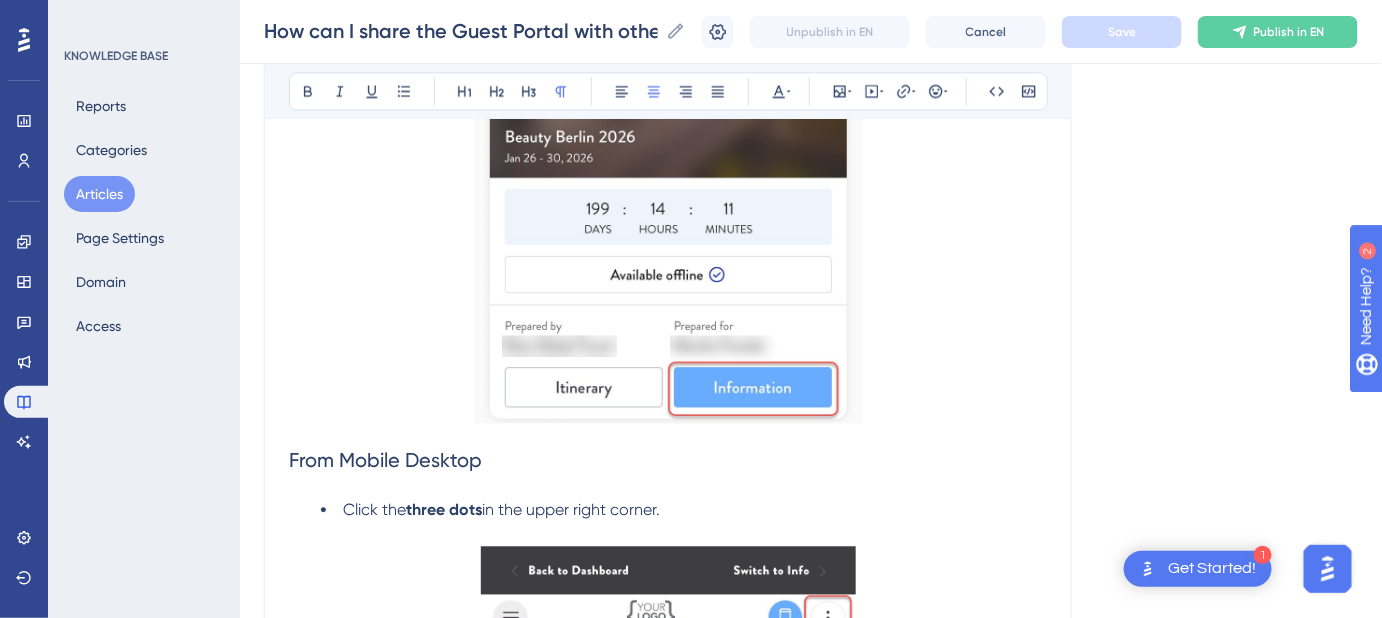 scroll, scrollTop: 1313, scrollLeft: 0, axis: vertical 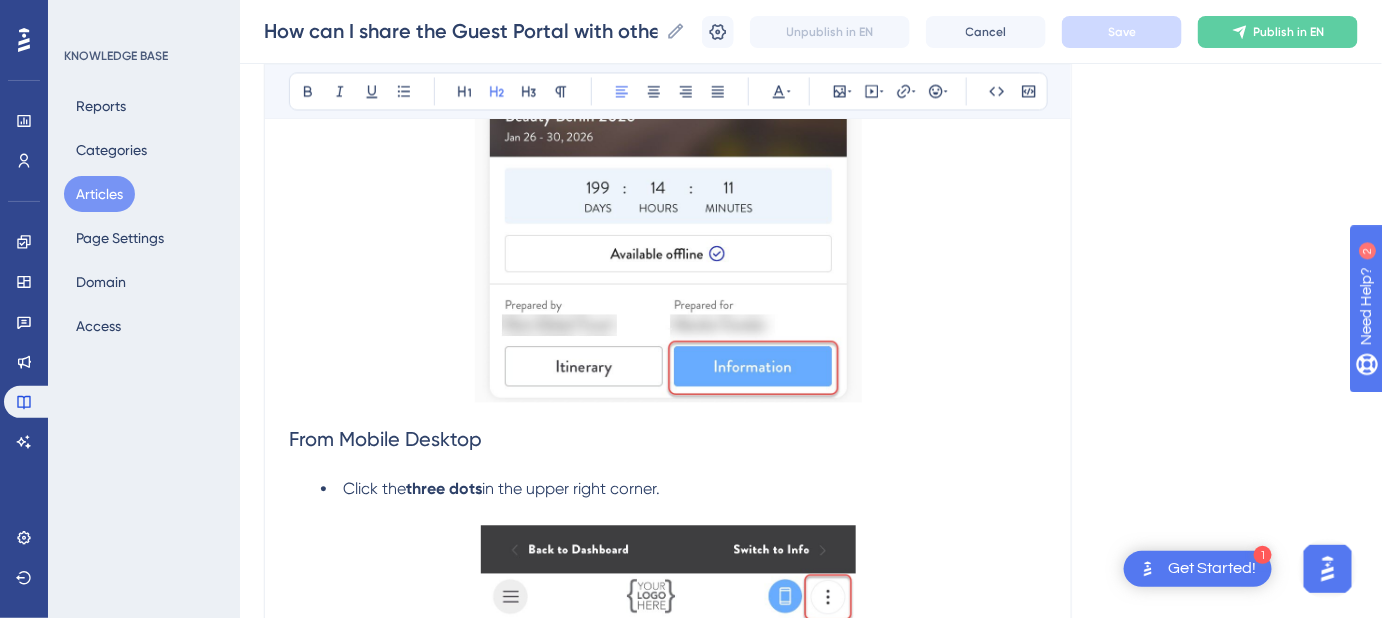 click on "From Mobile Desktop" at bounding box center [385, 439] 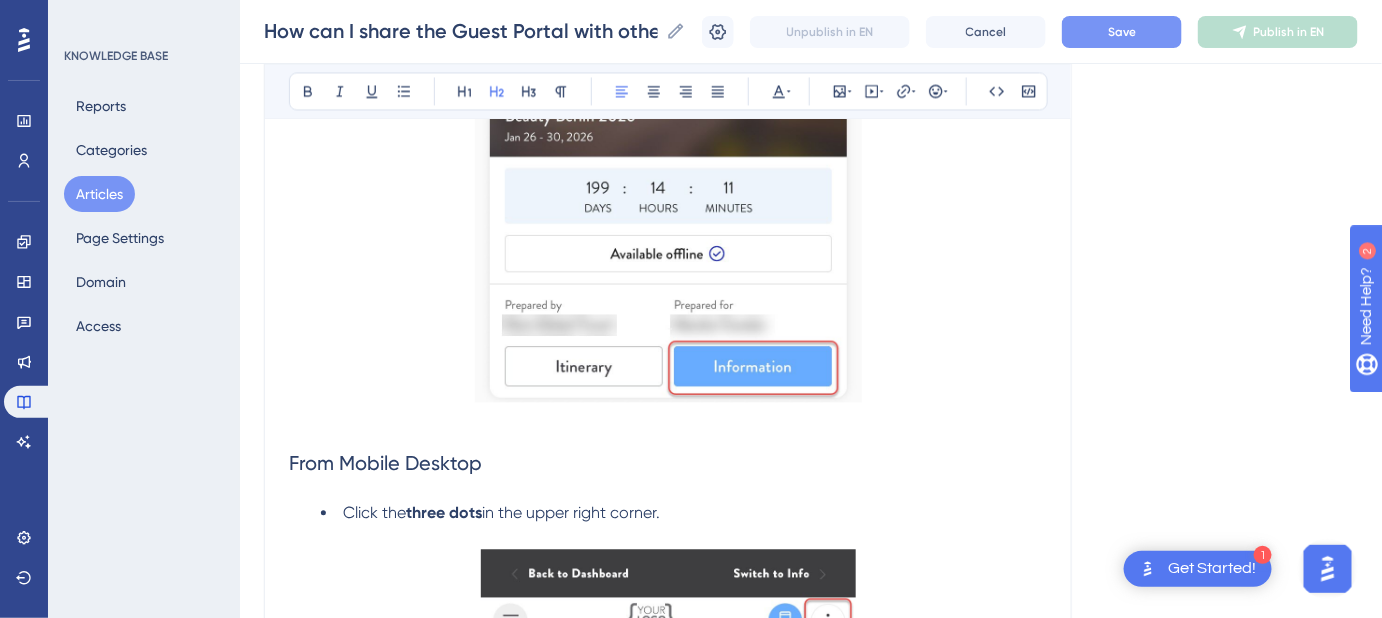 click on "Save" at bounding box center [1122, 32] 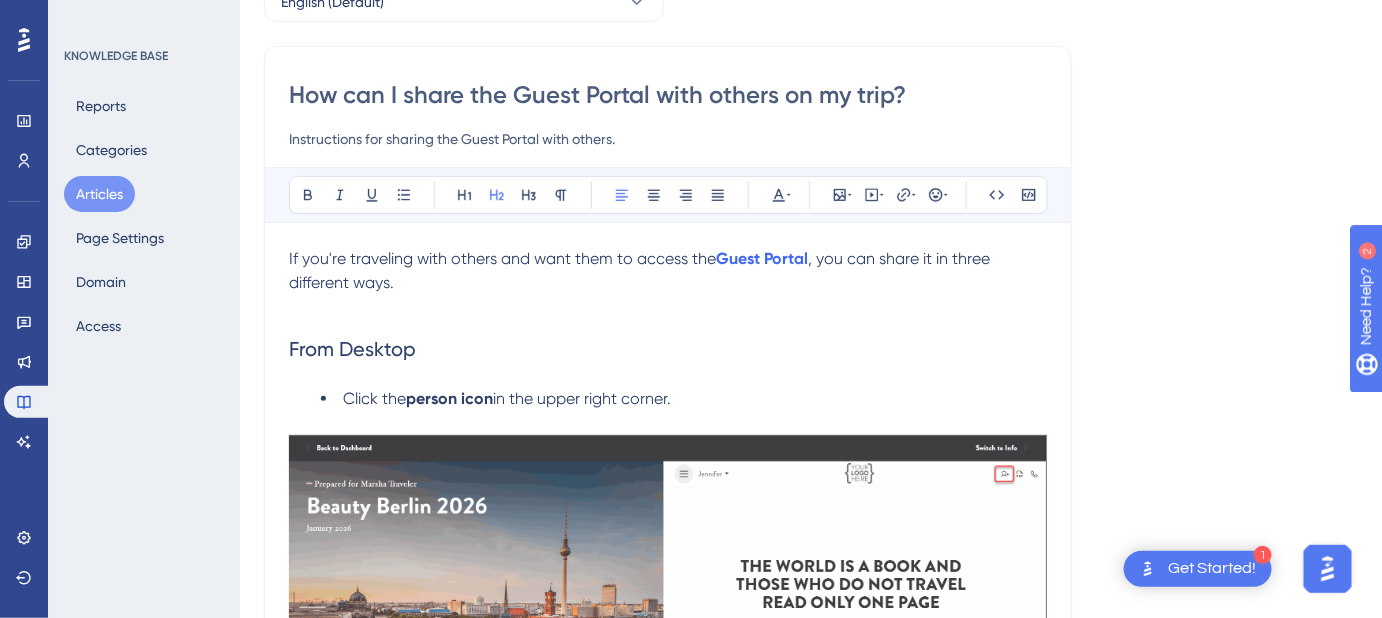 scroll, scrollTop: 193, scrollLeft: 0, axis: vertical 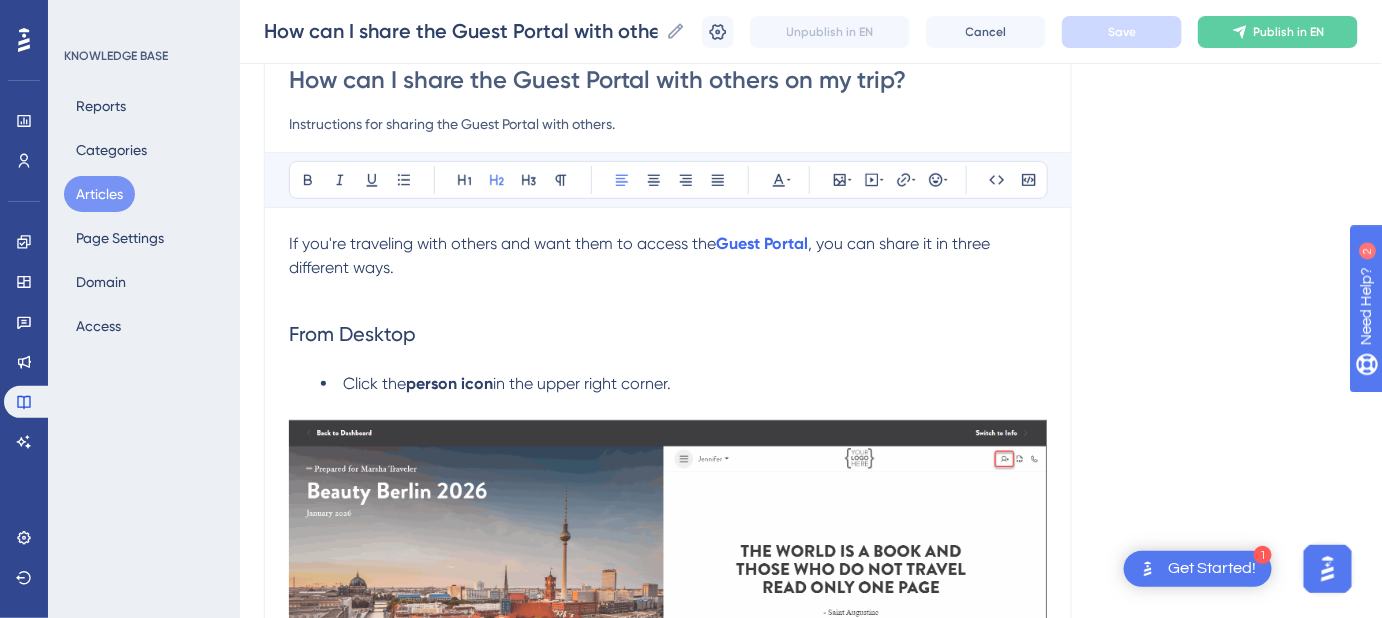 click on "If you're traveling with others and want them to access the" at bounding box center (502, 243) 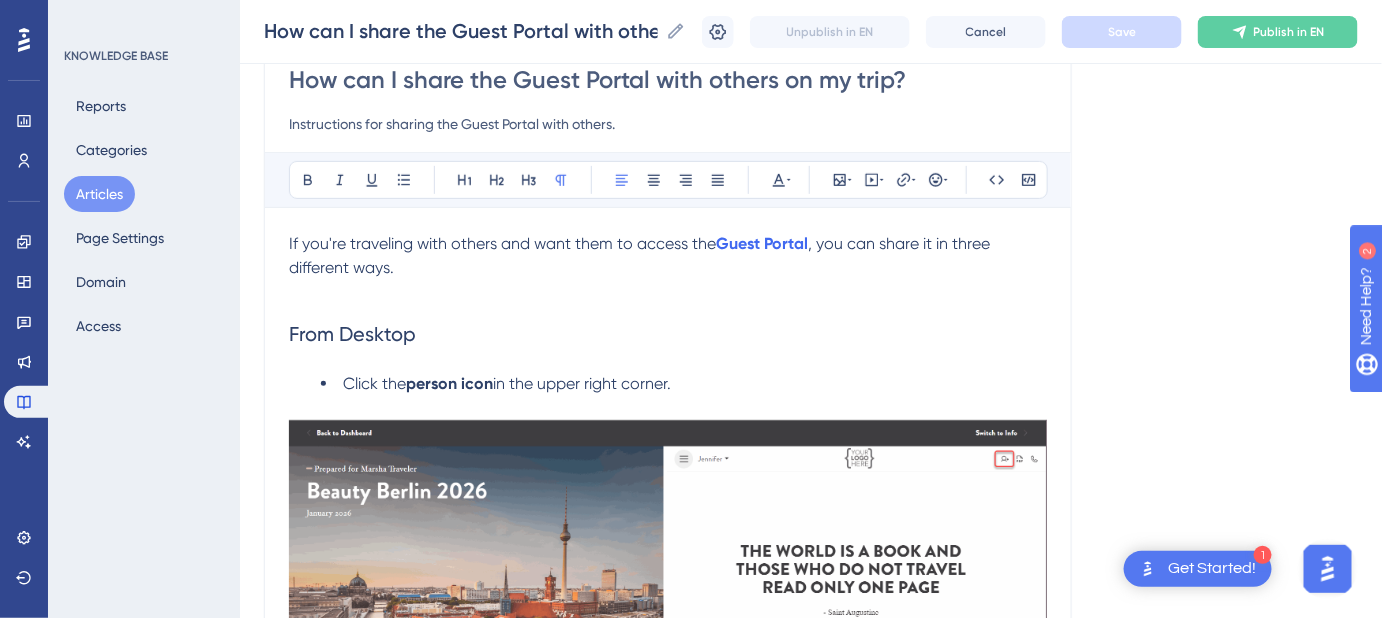 click on "If you're traveling with others and want them to access the" at bounding box center (502, 243) 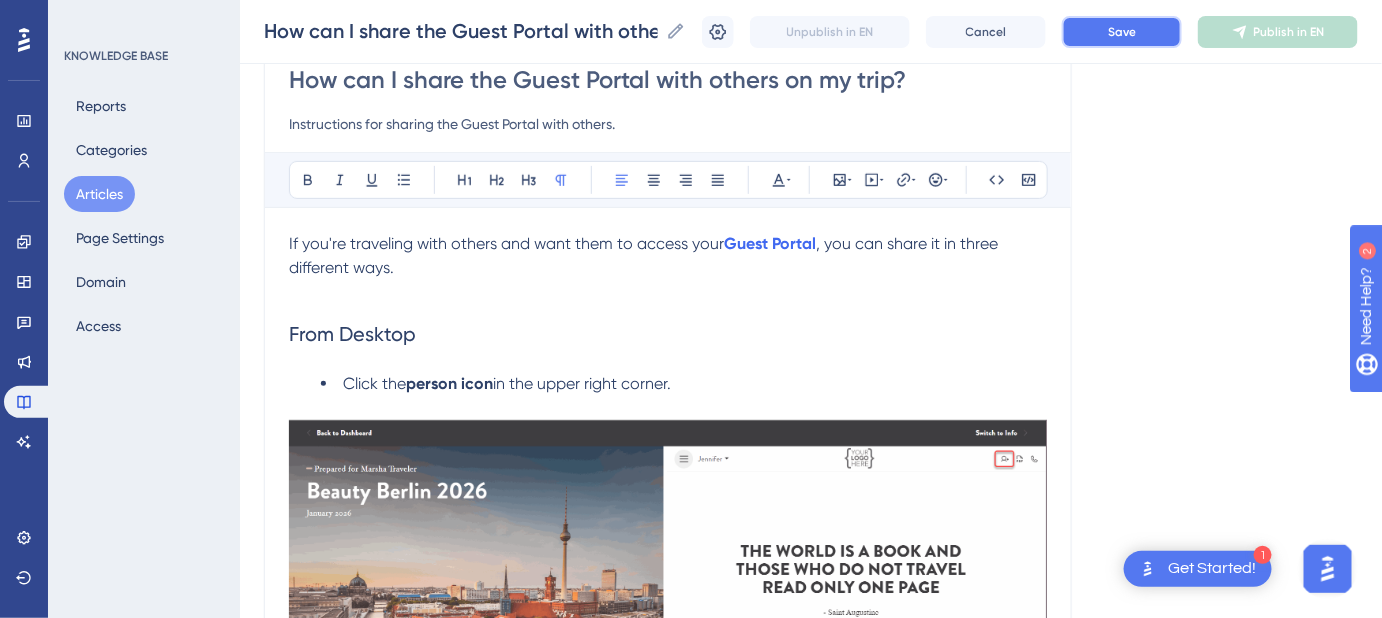 click on "Save" at bounding box center (1122, 32) 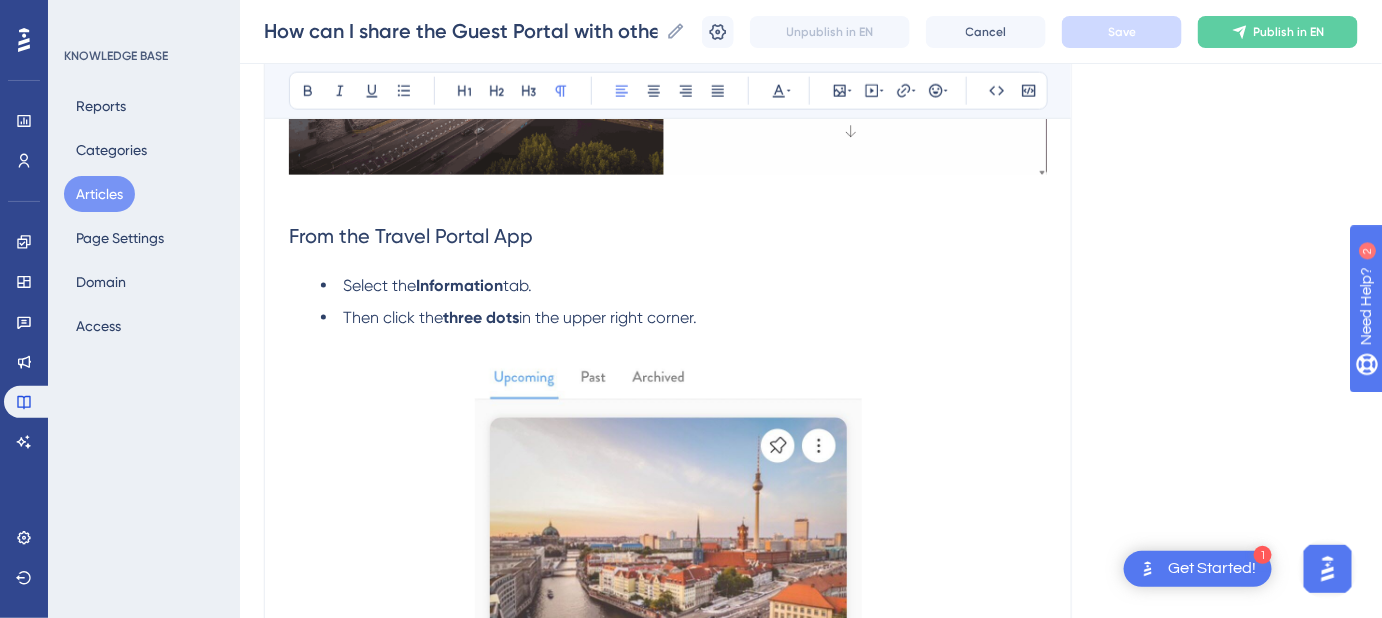 scroll, scrollTop: 829, scrollLeft: 0, axis: vertical 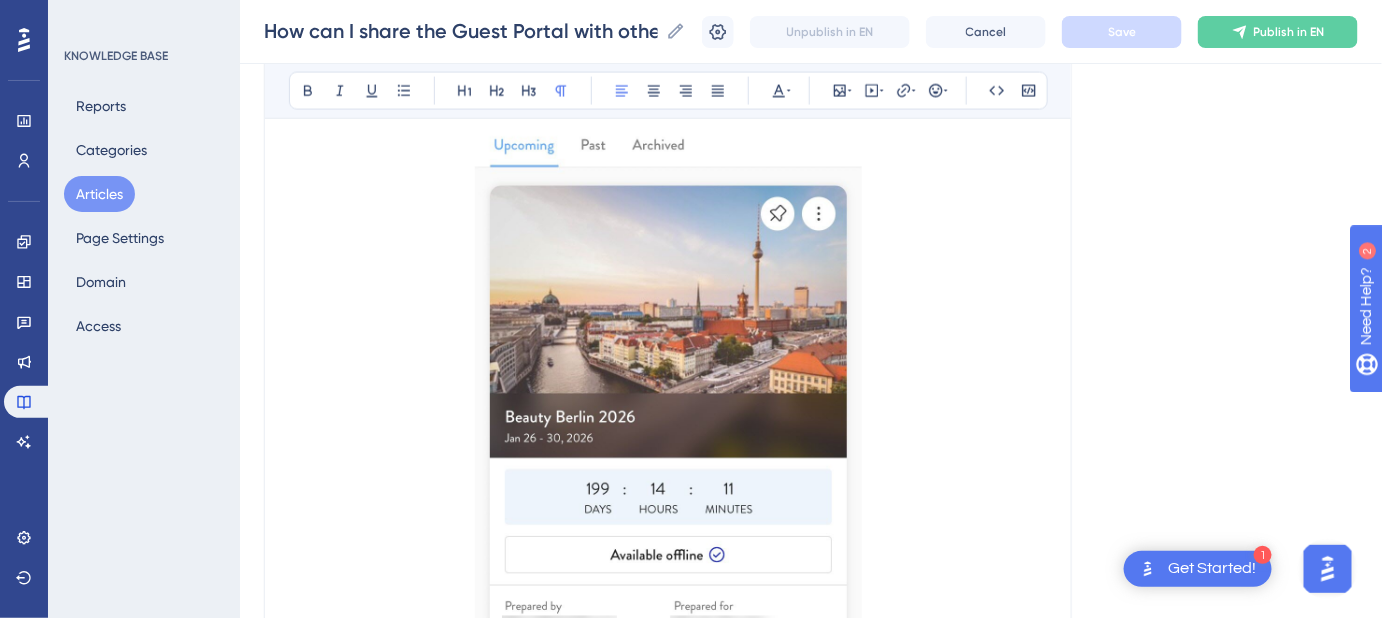 click at bounding box center [668, 416] 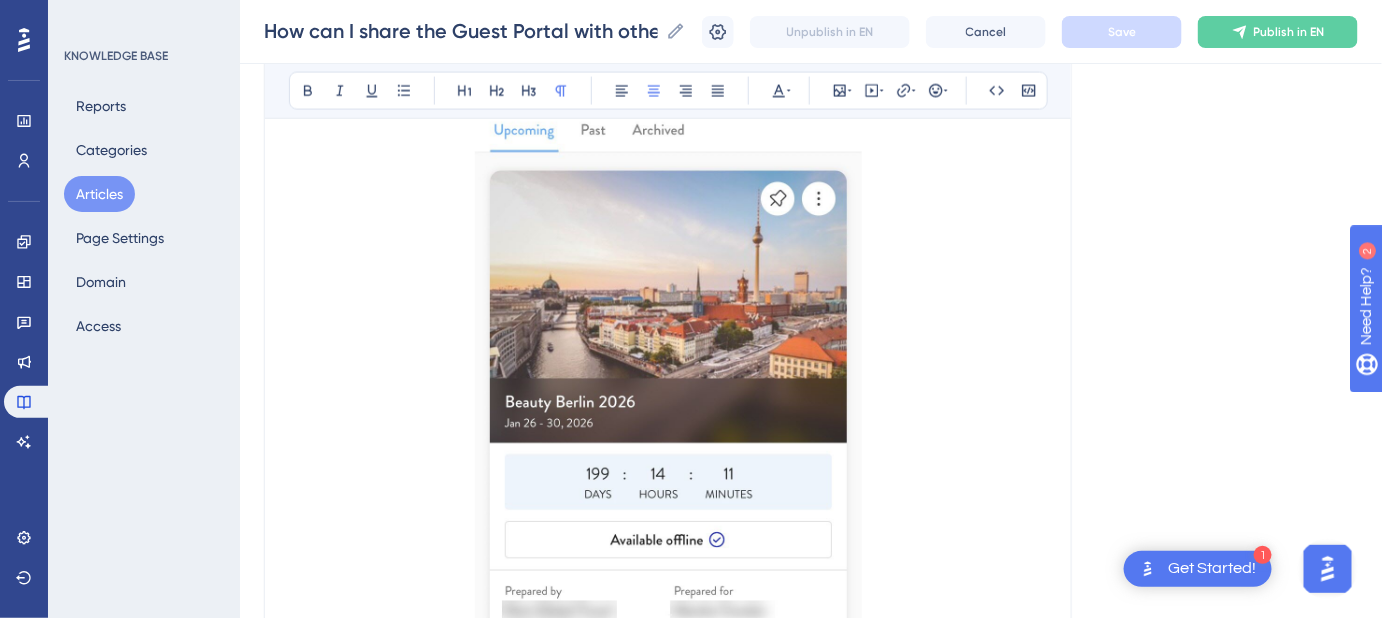 scroll, scrollTop: 994, scrollLeft: 0, axis: vertical 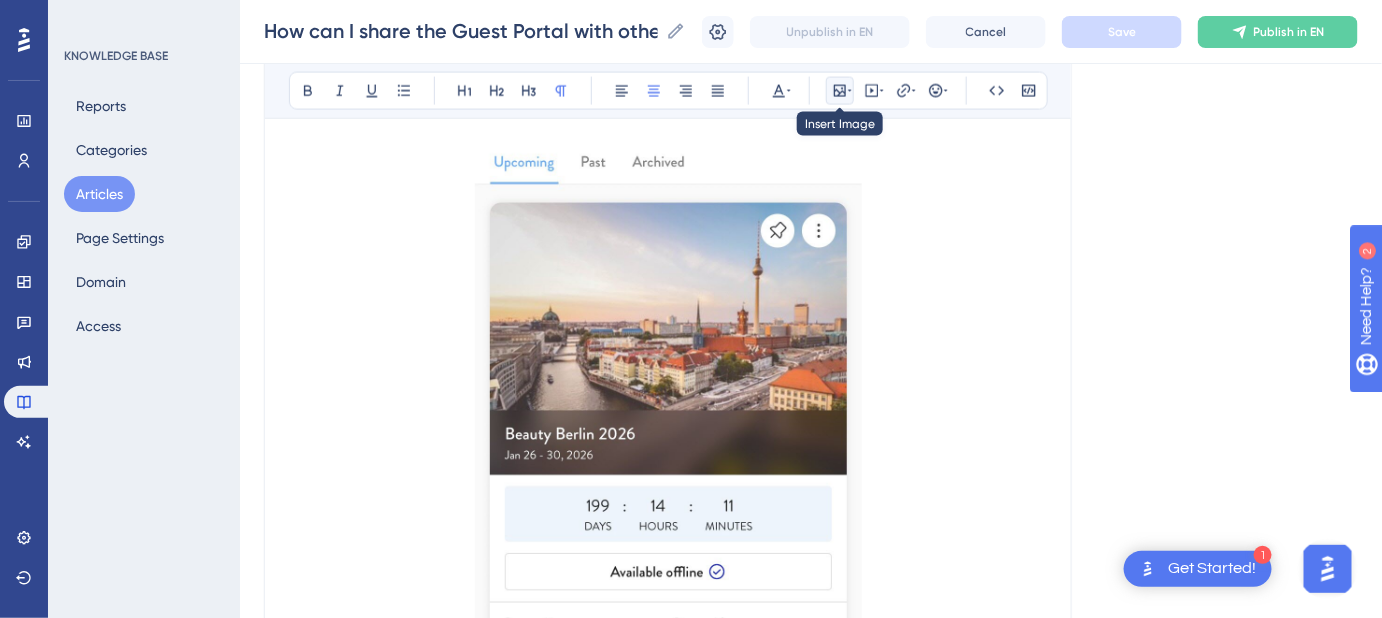 click at bounding box center [840, 91] 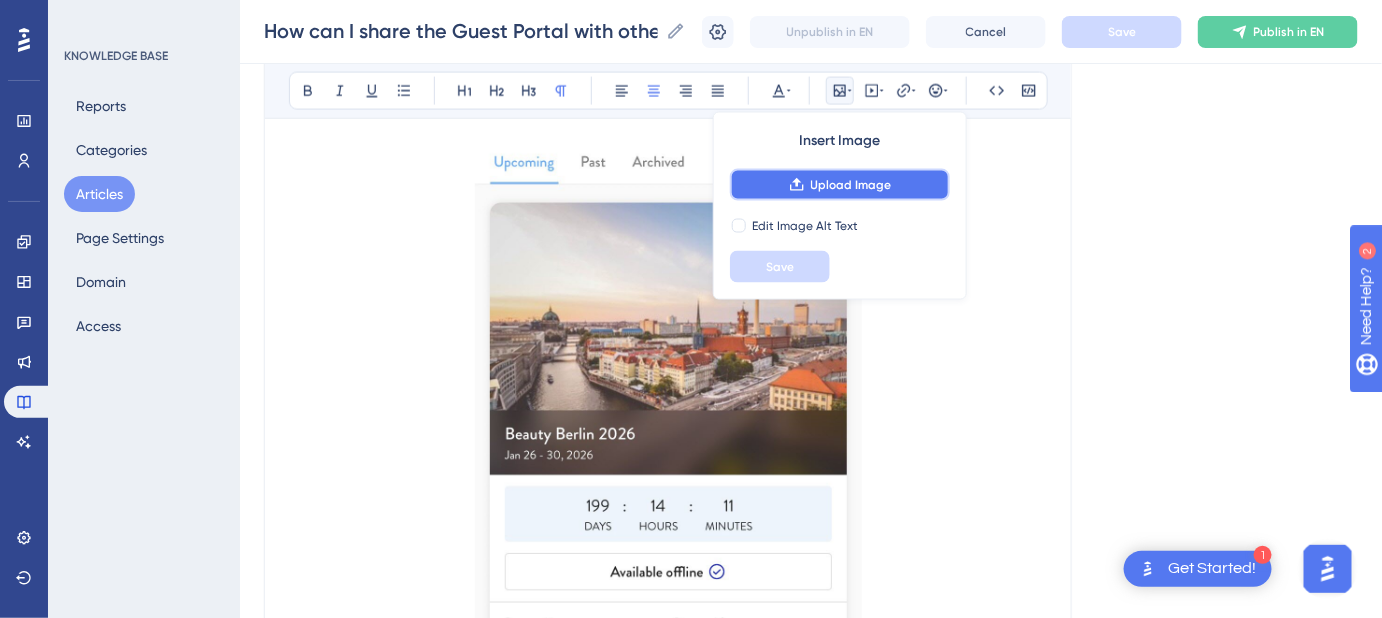 click on "Upload Image" at bounding box center [840, 185] 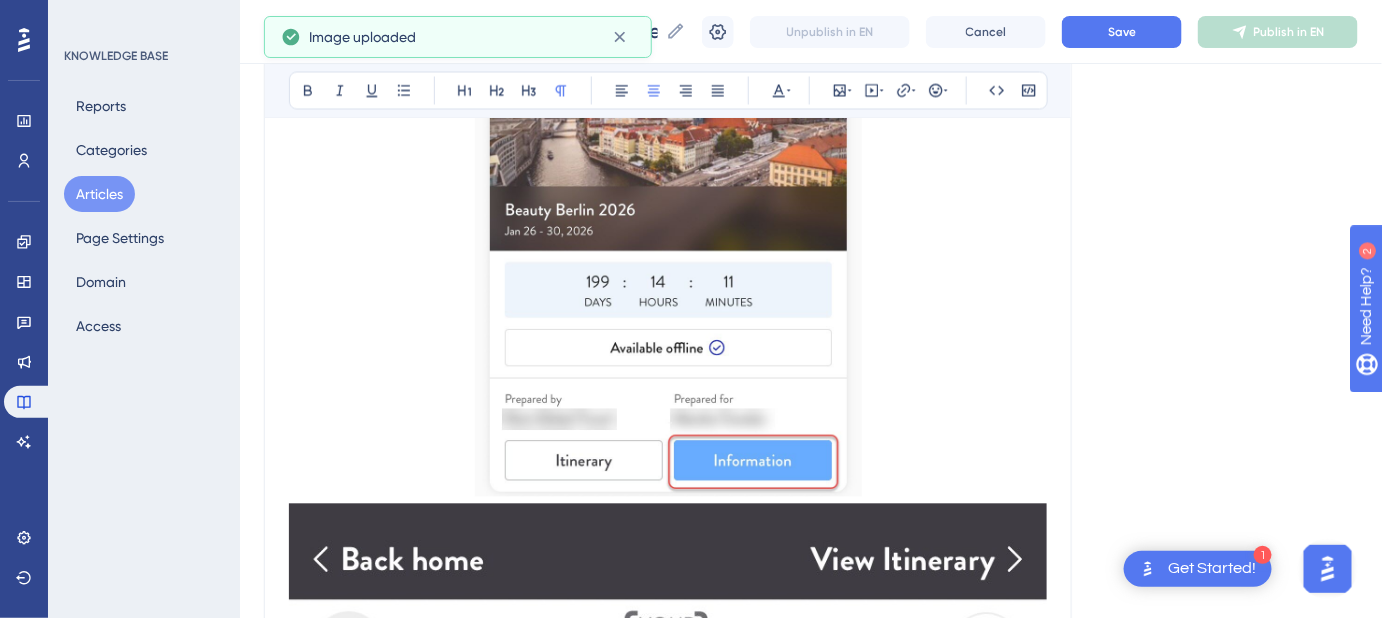 scroll, scrollTop: 1381, scrollLeft: 0, axis: vertical 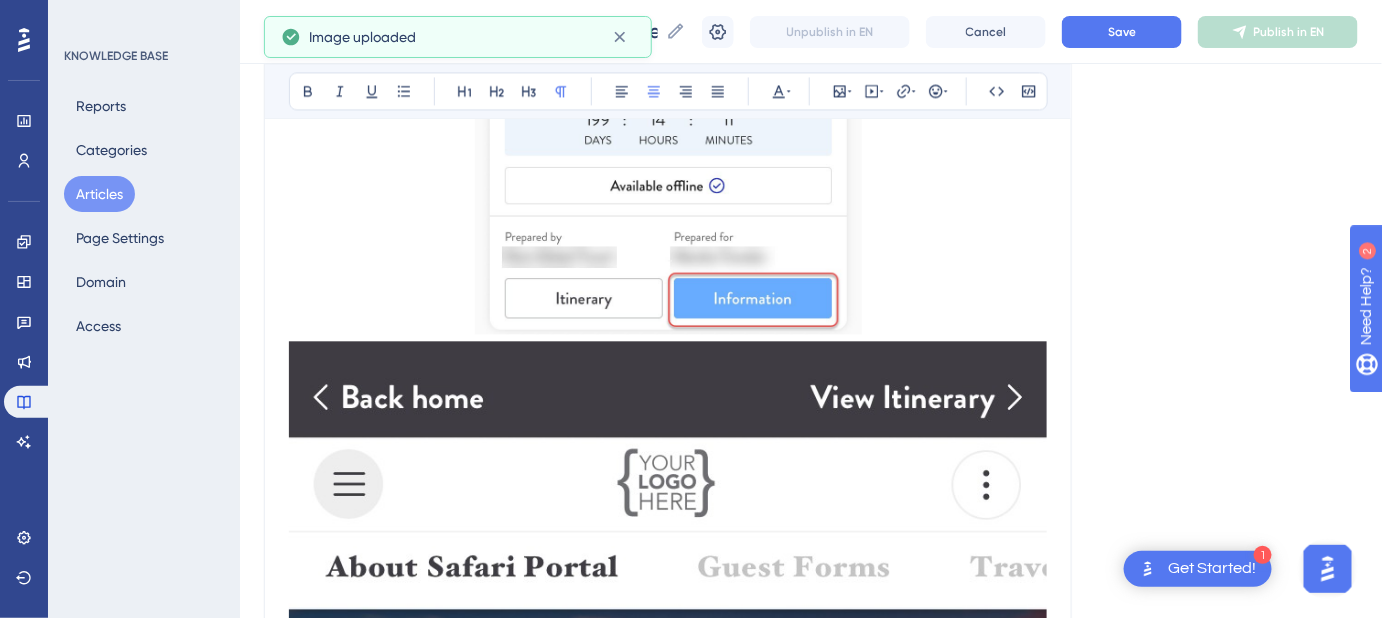 click at bounding box center [668, 993] 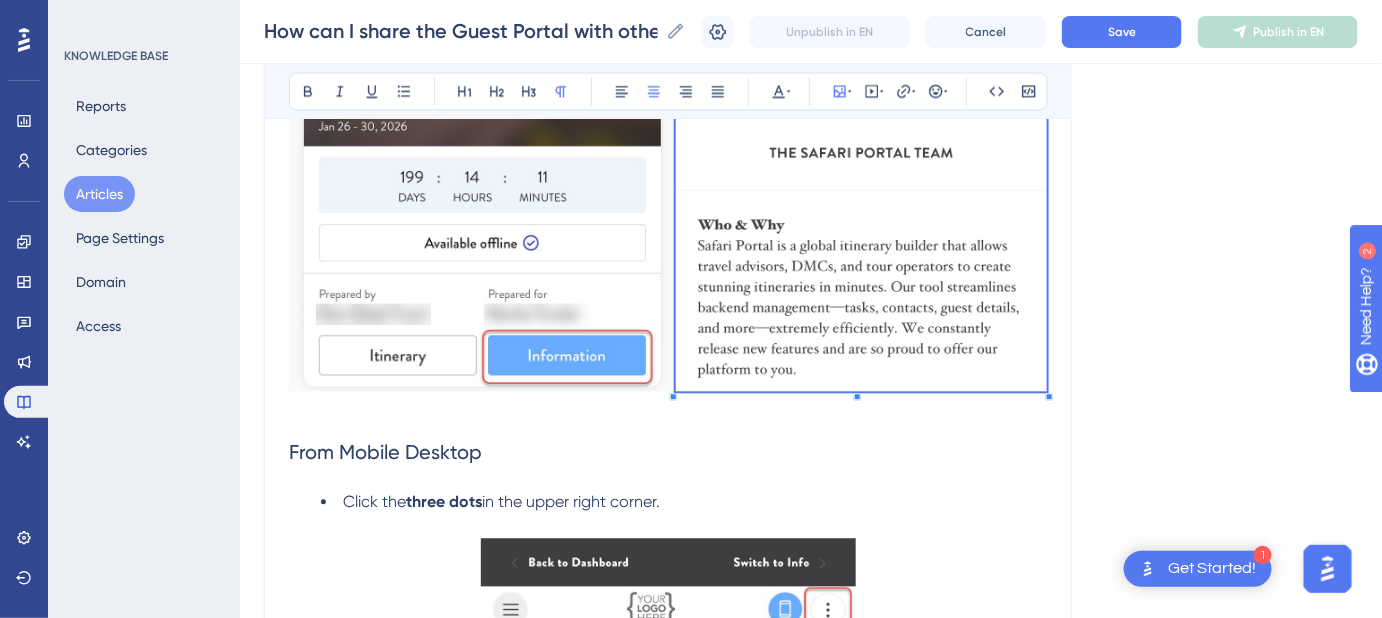 click on "If you're traveling with others and want them to access your  Guest Portal , you can share it in three different ways. From Desktop Click the  person icon  in the upper right corner. From the Travel Portal App Select the  Information  tab. Then click the  three dots  in the upper right corner. From Mobile Desktop Click the  three dots  in the upper right corner. Keywords:   Guest Portal, share Guest Portal, share Guest Portal with others, Travel App, mobile desktop, desktop." at bounding box center [668, 26] 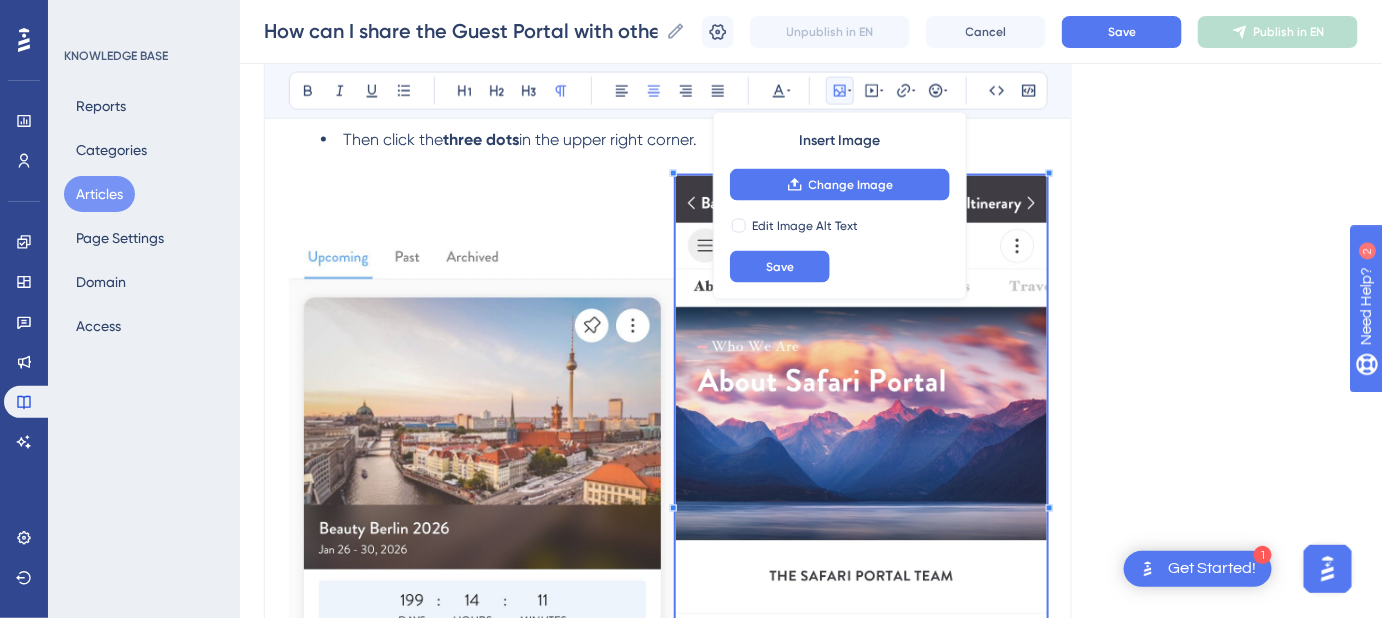 scroll, scrollTop: 927, scrollLeft: 0, axis: vertical 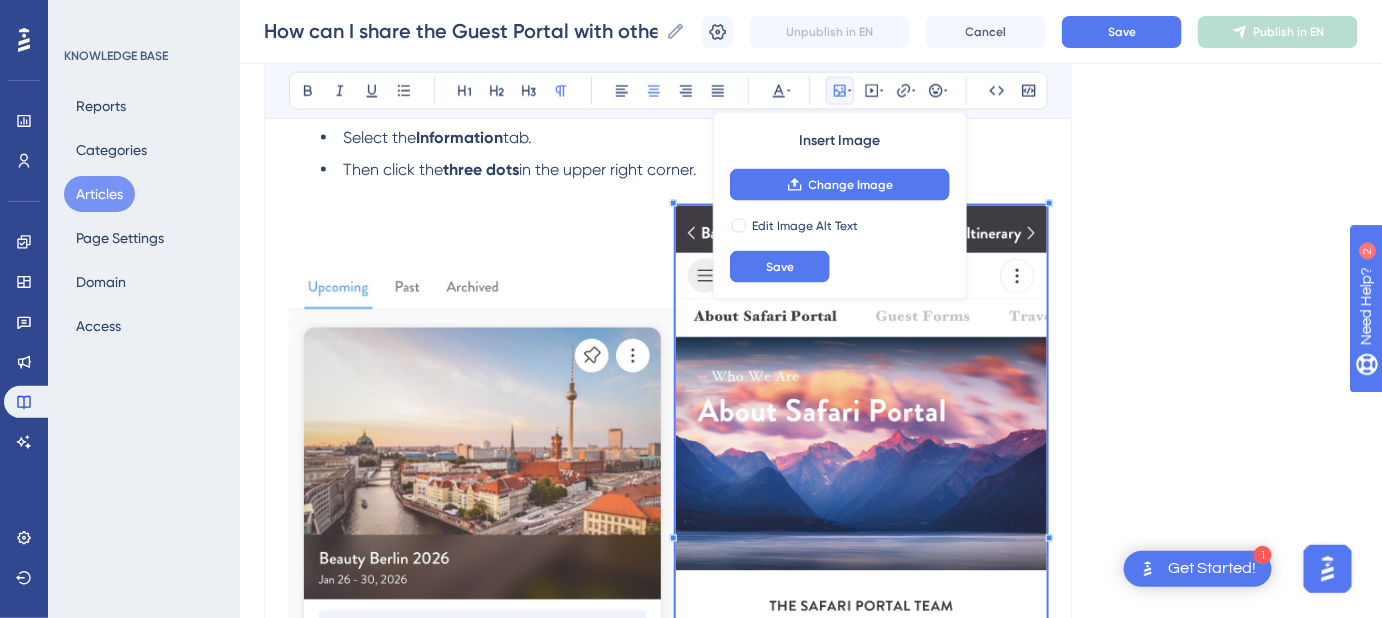 click on "Language English (Default) How can I share the Guest Portal with others on my trip? Instructions for sharing the Guest Portal with others. Bold Italic Underline Bullet Point Heading 1 Heading 2 Heading 3 Normal Align Left Align Center Align Right Align Justify Text Color Insert Image Change Image Edit Image Alt Text Save Embed Video Hyperlink Emojis Code Code Block If you're traveling with others and want them to access your  Guest Portal , you can share it in three different ways. From Desktop Click the  person icon  in the upper right corner. From the Travel Portal App Select the  Information  tab. Then click the  three dots  in the upper right corner. From Mobile Desktop Click the  three dots  in the upper right corner. Keywords:   Guest Portal, share Guest Portal, share Guest Portal with others, Travel App, mobile desktop, desktop. Did this answer your question? 😀 😐 😔" at bounding box center [811, 404] 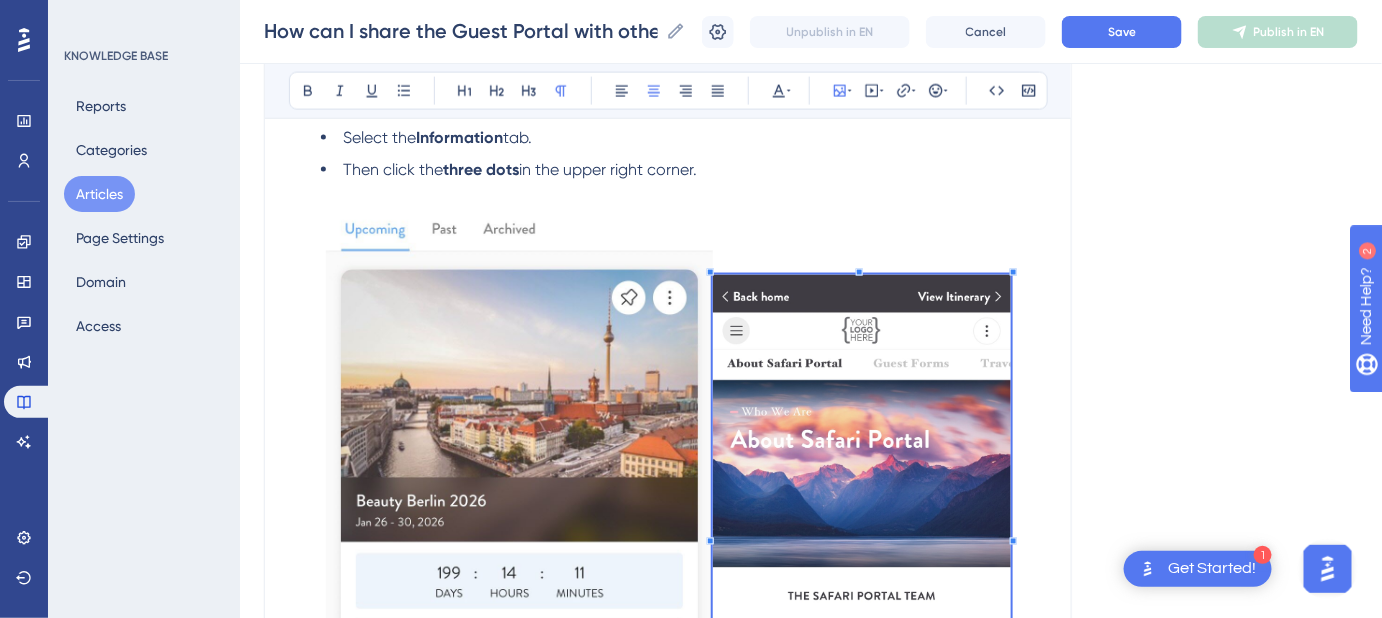 click at bounding box center [862, 535] 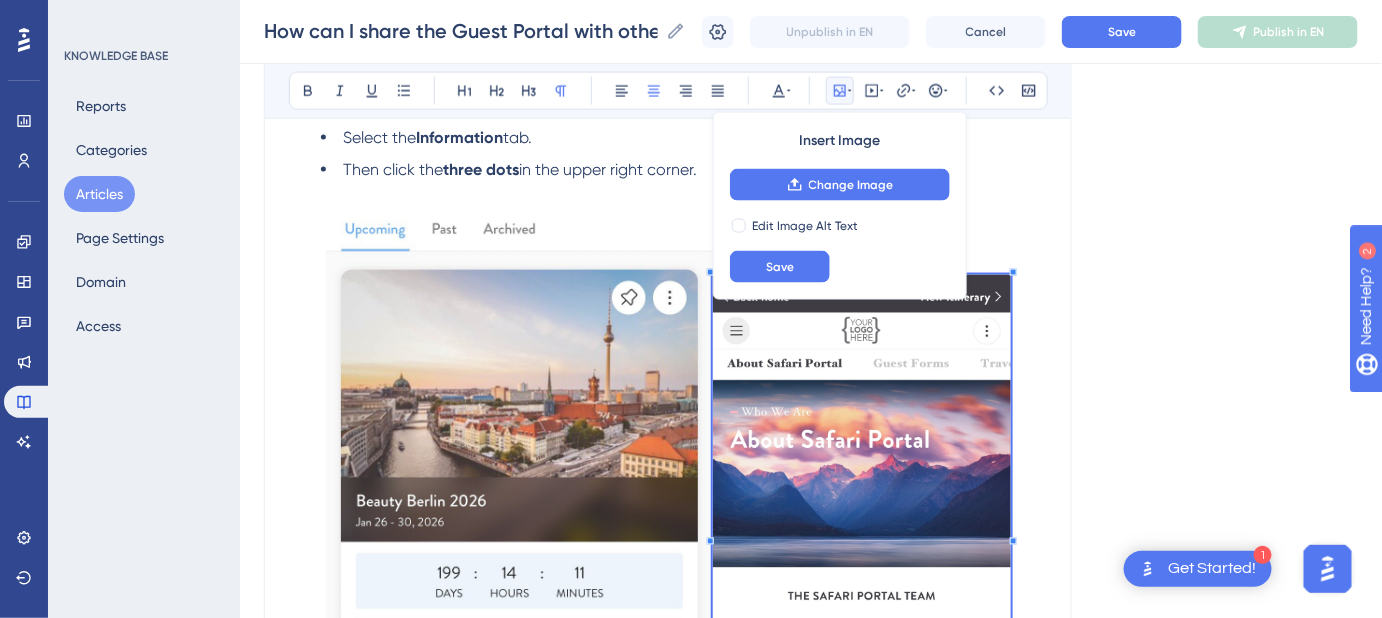 click on "Language English (Default) How can I share the Guest Portal with others on my trip? Instructions for sharing the Guest Portal with others. Bold Italic Underline Bullet Point Heading 1 Heading 2 Heading 3 Normal Align Left Align Center Align Right Align Justify Text Color Insert Image Change Image Edit Image Alt Text Save Embed Video Hyperlink Emojis Code Code Block If you're traveling with others and want them to access your  Guest Portal , you can share it in three different ways. From Desktop Click the  person icon  in the upper right corner. From the Travel Portal App Select the  Information  tab. Then click the  three dots  in the upper right corner. From Mobile Desktop Click the  three dots  in the upper right corner. Keywords:   Guest Portal, share Guest Portal, share Guest Portal with others, Travel App, mobile desktop, desktop. Did this answer your question? 😀 😐 😔" at bounding box center [811, 376] 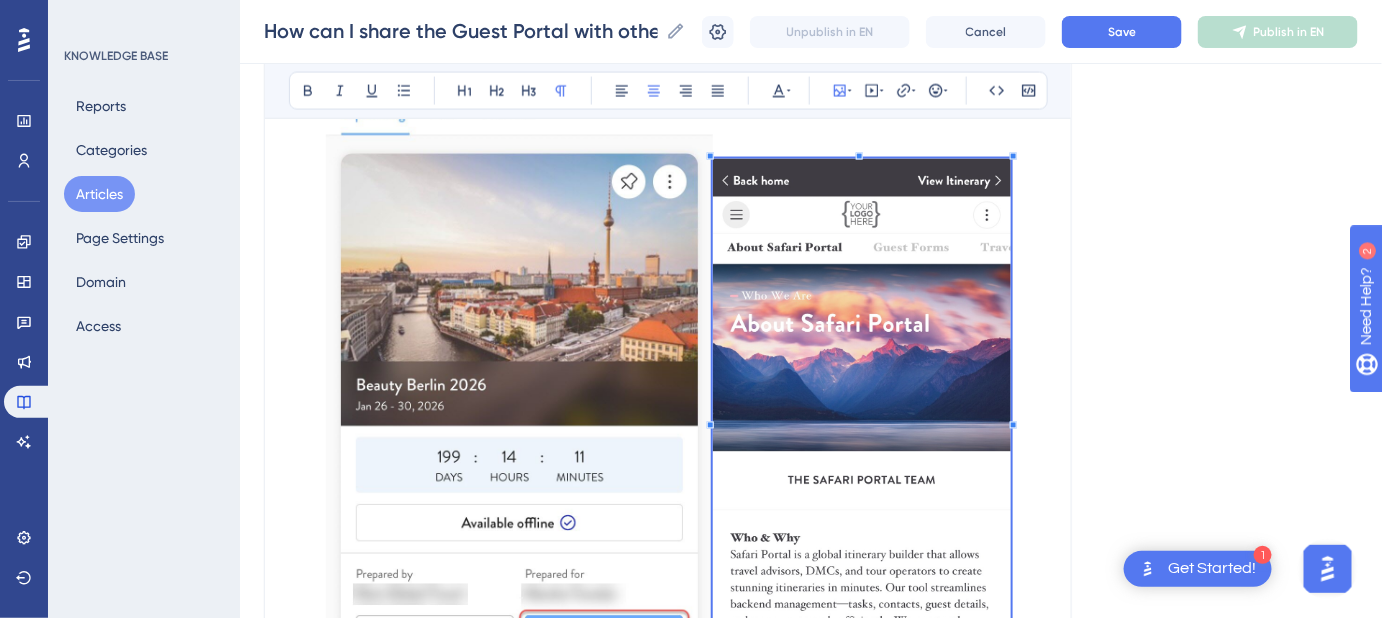 scroll, scrollTop: 1018, scrollLeft: 0, axis: vertical 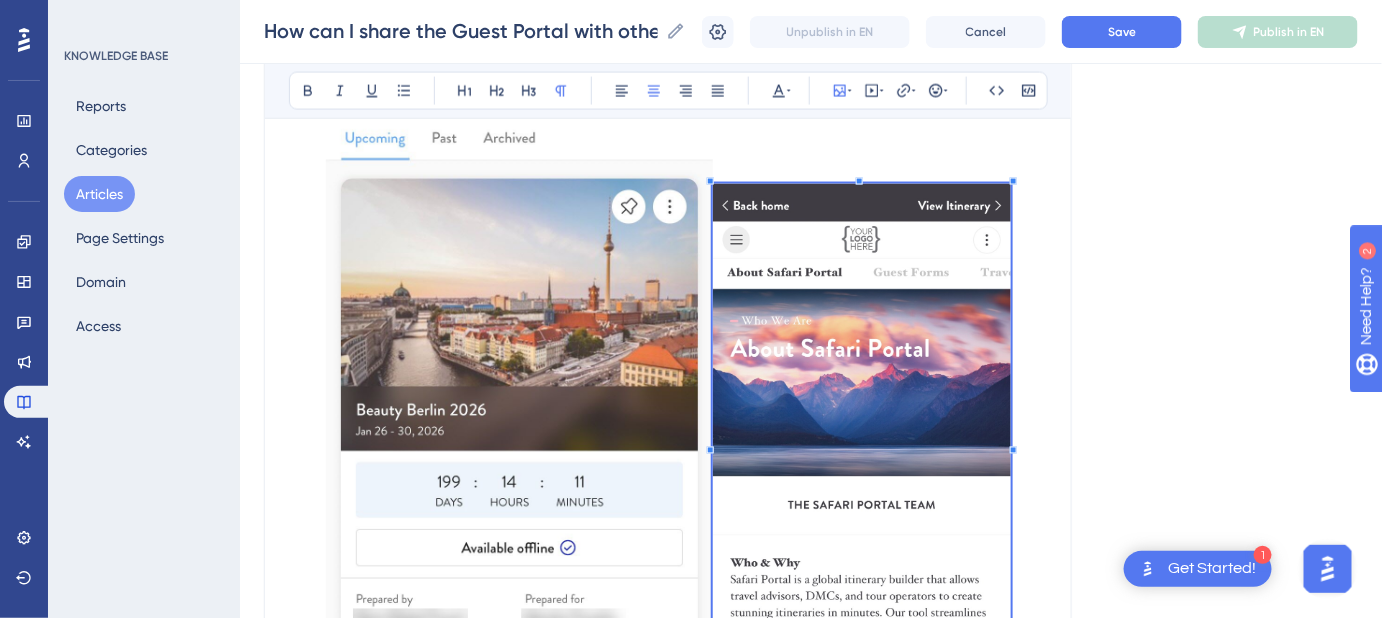 click on "Language English (Default) How can I share the Guest Portal with others on my trip? Instructions for sharing the Guest Portal with others. Bold Italic Underline Bullet Point Heading 1 Heading 2 Heading 3 Normal Align Left Align Center Align Right Align Justify Text Color Insert Image Embed Video Hyperlink Emojis Code Code Block If you're traveling with others and want them to access your  Guest Portal , you can share it in three different ways. From Desktop Click the  person icon  in the upper right corner. From the Travel Portal App Select the  Information  tab. Then click the  three dots  in the upper right corner. From Mobile Desktop Click the  three dots  in the upper right corner. Keywords:   Guest Portal, share Guest Portal, share Guest Portal with others, Travel App, mobile desktop, desktop. Did this answer your question? 😀 😐 😔" at bounding box center (811, 285) 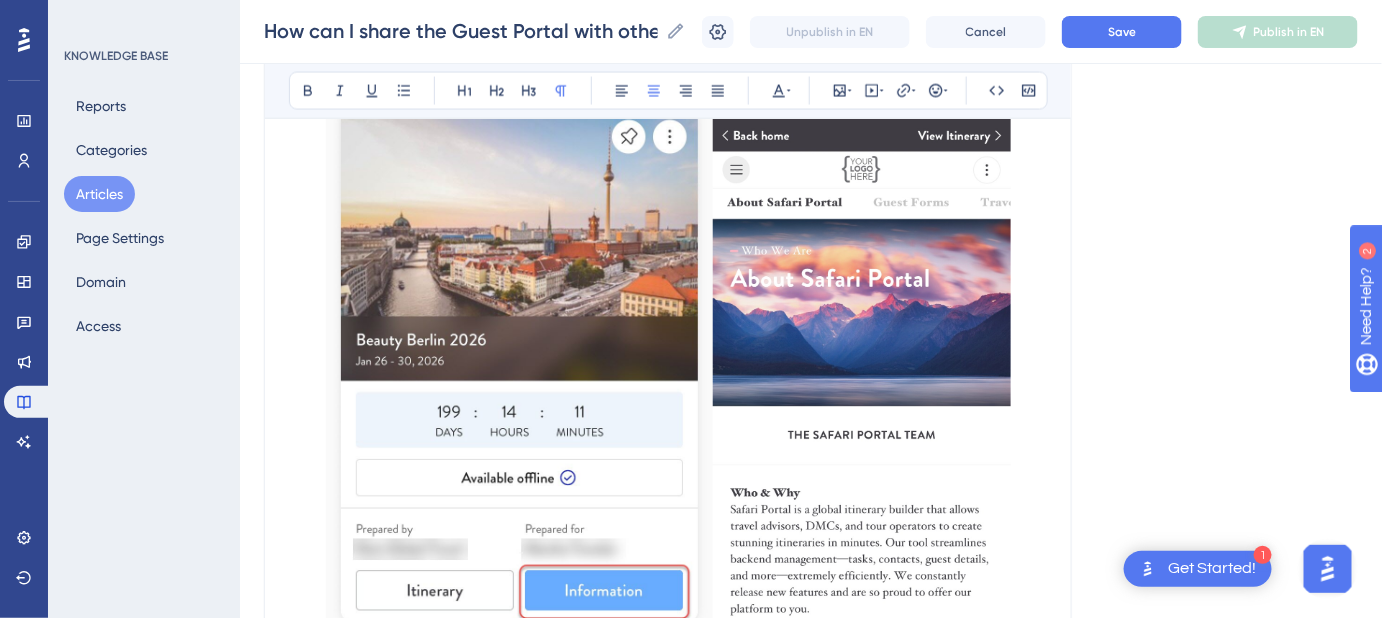 click at bounding box center (668, 339) 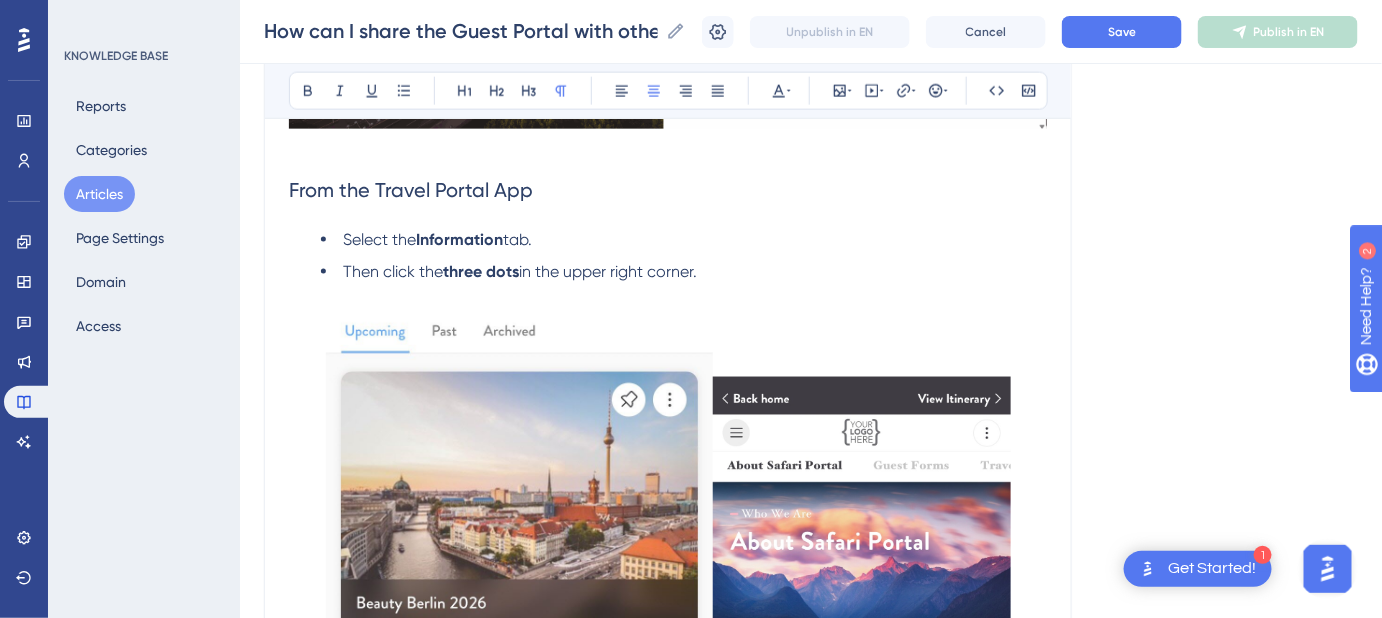 scroll, scrollTop: 815, scrollLeft: 0, axis: vertical 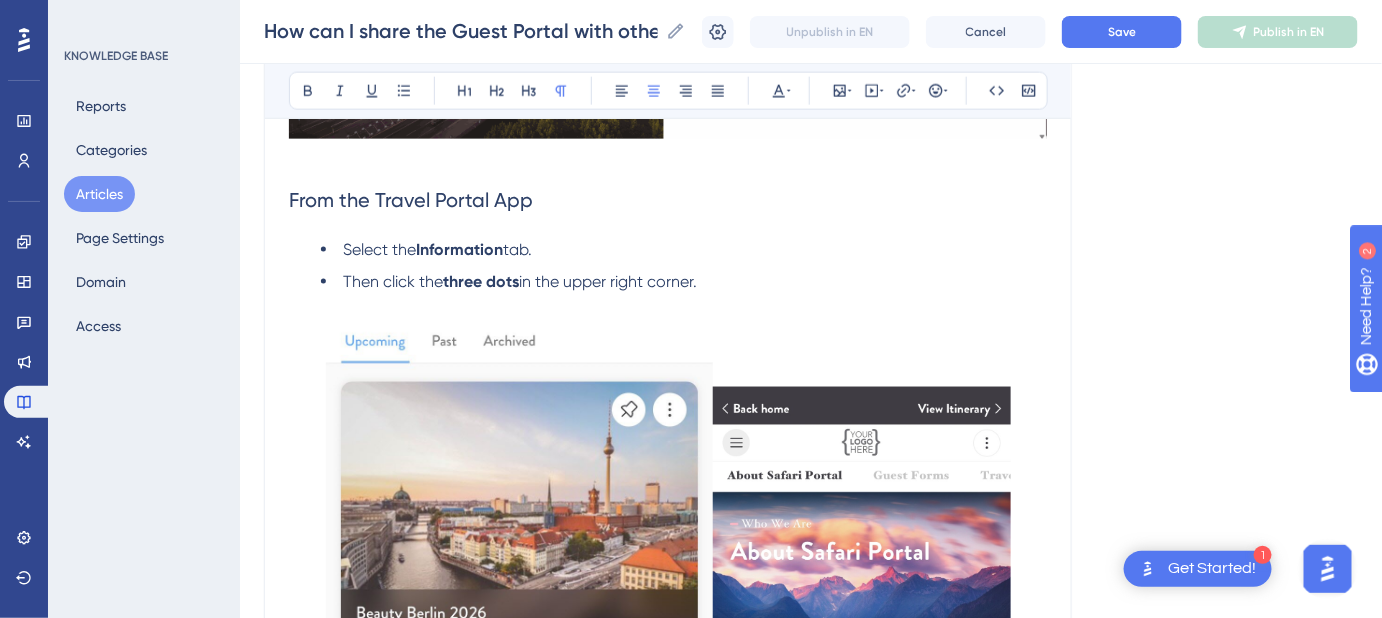 click at bounding box center [862, 643] 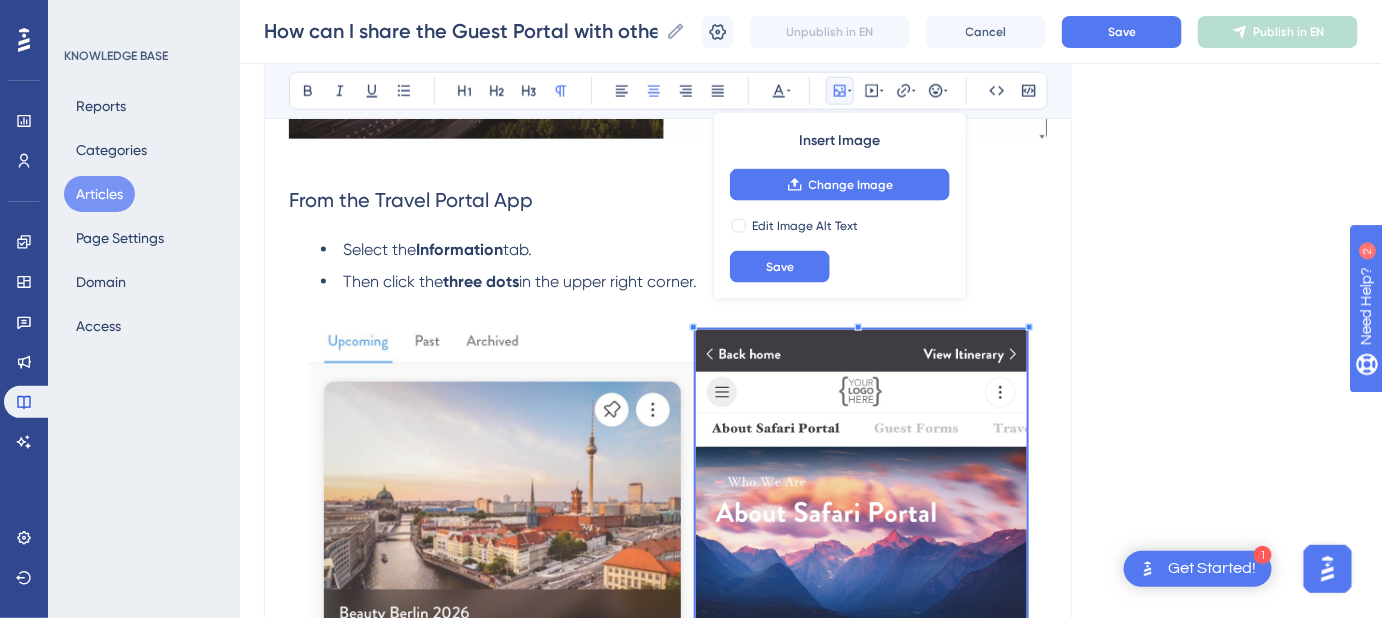 click at bounding box center [668, 612] 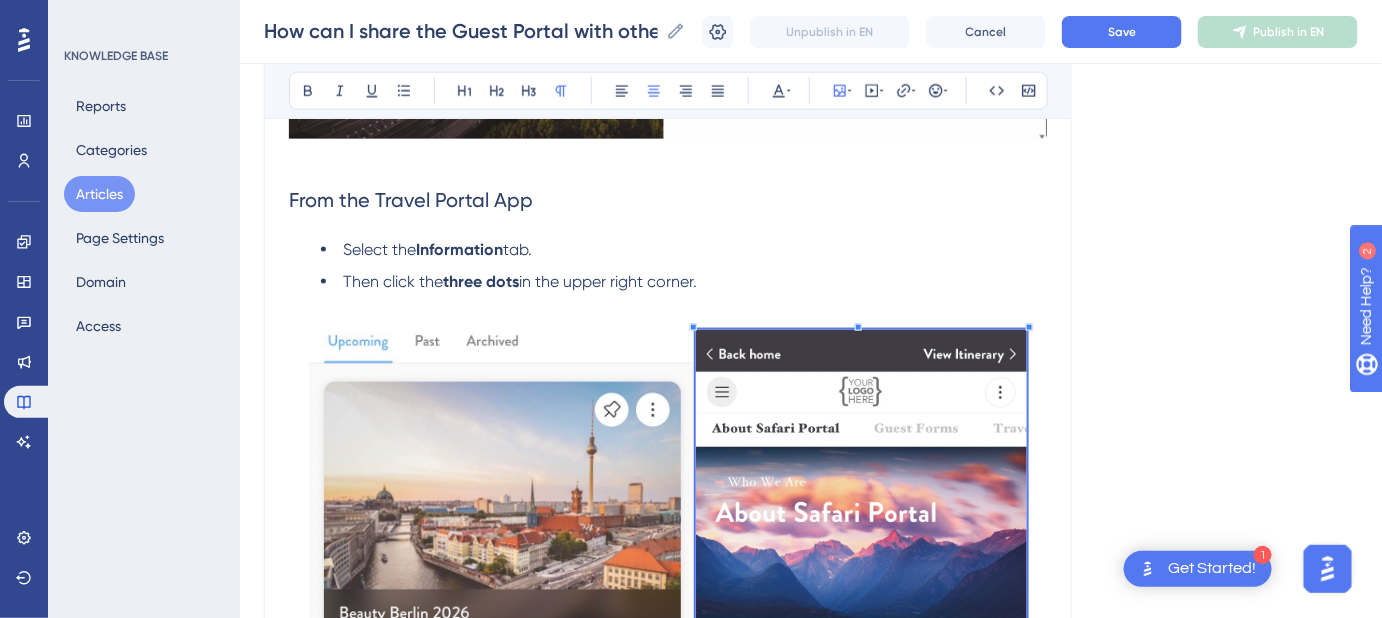 scroll, scrollTop: 1355, scrollLeft: 0, axis: vertical 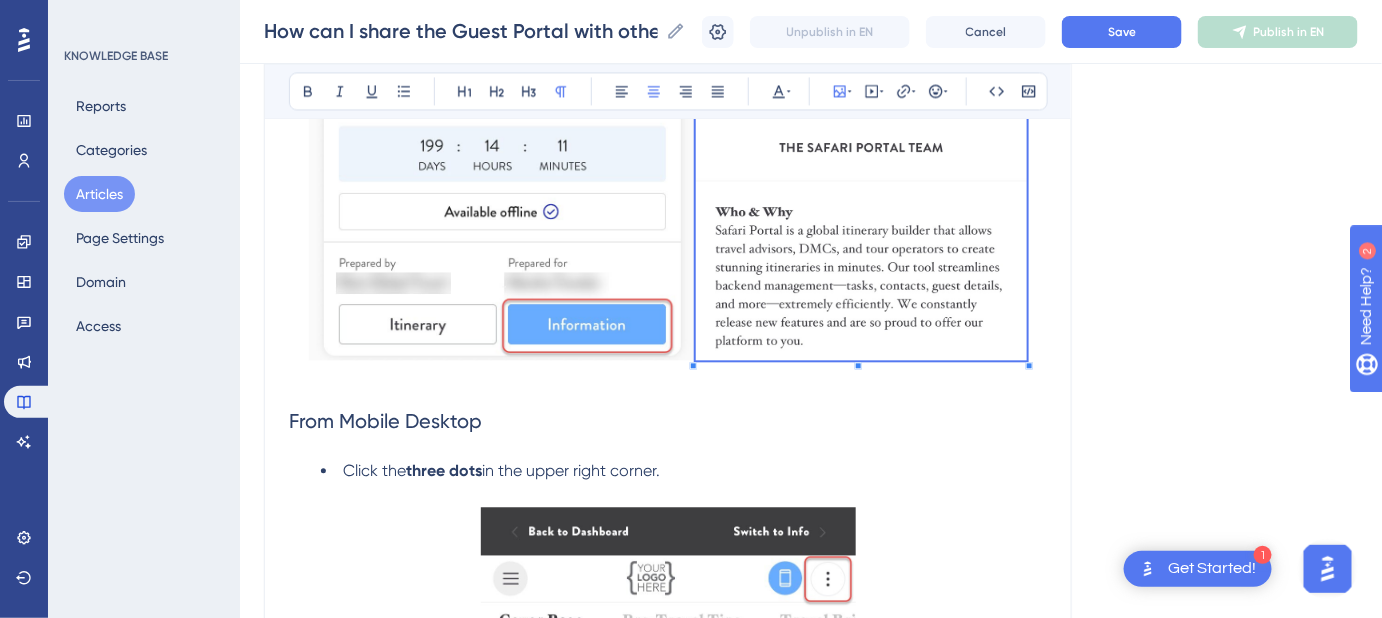click on "Language English (Default) How can I share the Guest Portal with others on my trip? Instructions for sharing the Guest Portal with others. Bold Italic Underline Bullet Point Heading 1 Heading 2 Heading 3 Normal Align Left Align Center Align Right Align Justify Text Color Insert Image Embed Video Hyperlink Emojis Code Code Block If you're traveling with others and want them to access your  Guest Portal , you can share it in three different ways. From Desktop Click the  person icon  in the upper right corner. From the Travel Portal App Select the  Information  tab. Then click the  three dots  in the upper right corner. From Mobile Desktop Click the  three dots  in the upper right corner. Keywords:   Guest Portal, share Guest Portal, share Guest Portal with others, Travel App, mobile desktop, desktop. Did this answer your question? 😀 😐 😔" at bounding box center [811, -52] 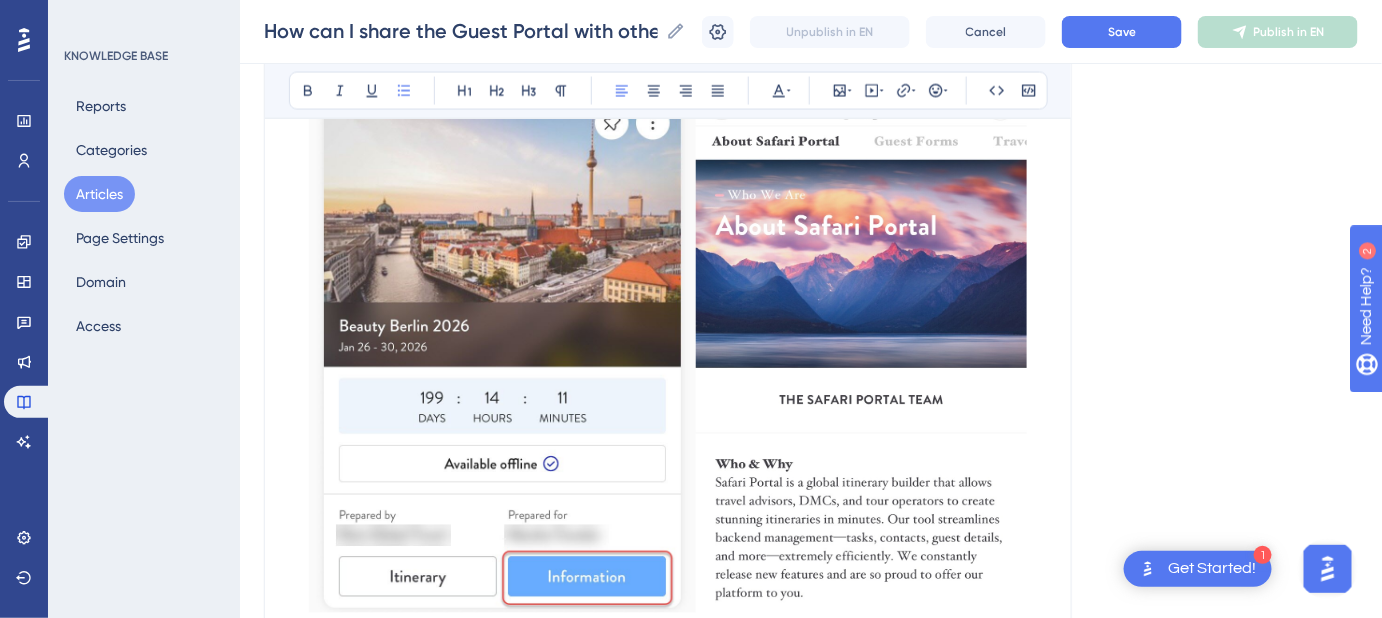 scroll, scrollTop: 992, scrollLeft: 0, axis: vertical 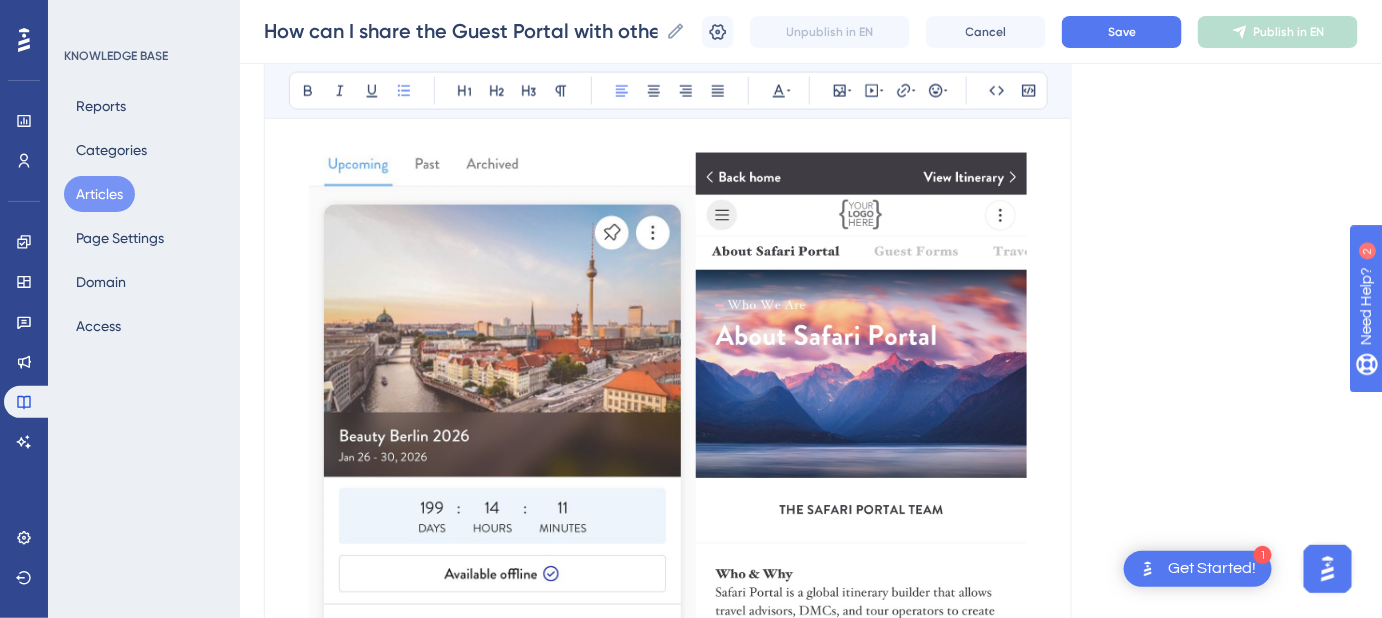 click at bounding box center (861, 438) 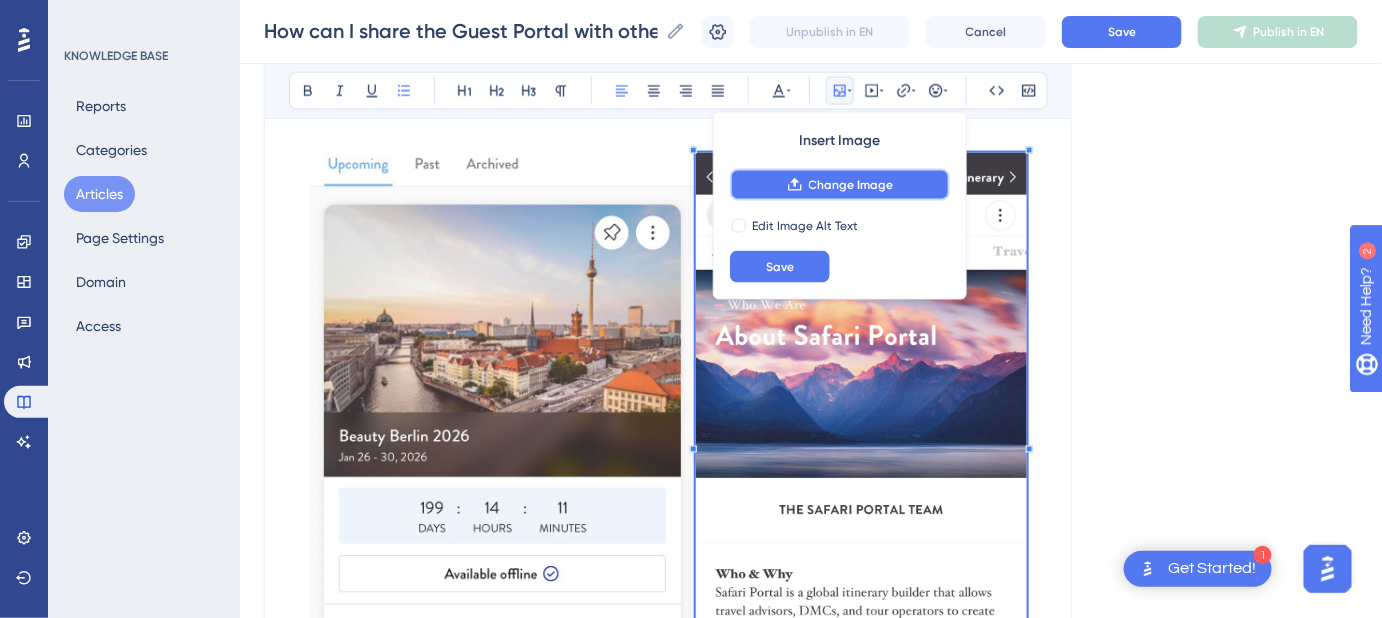 click on "Change Image" at bounding box center (851, 185) 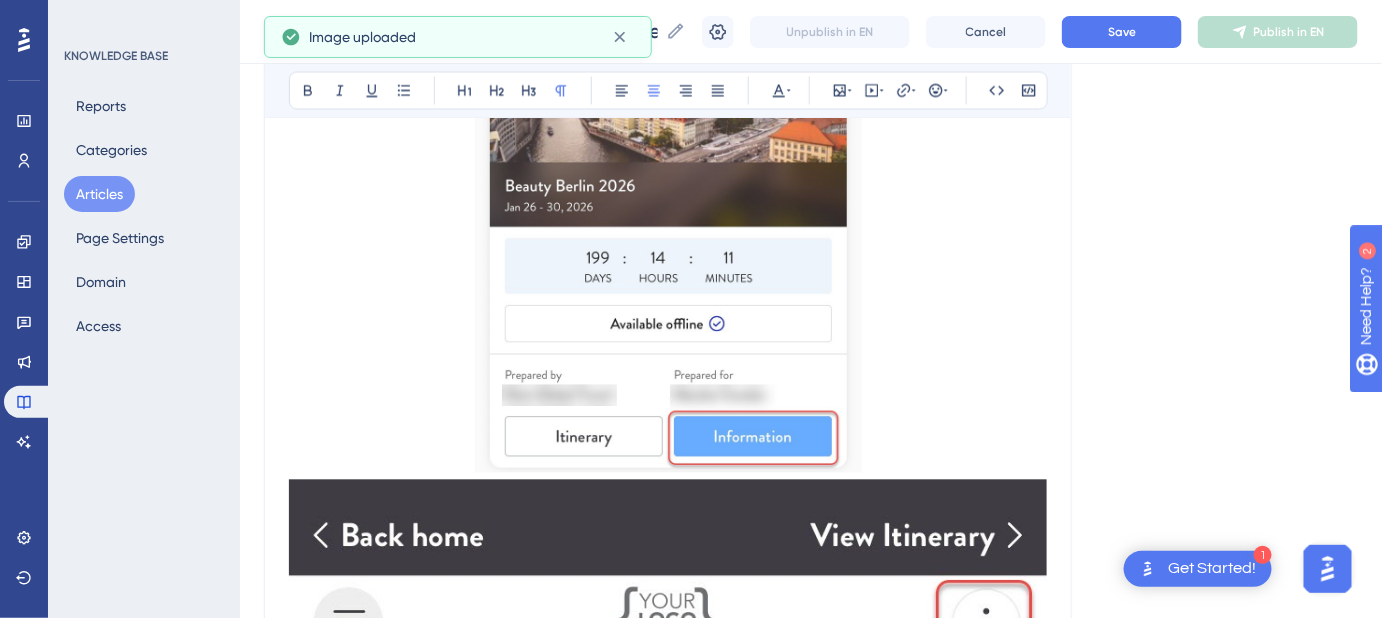 scroll, scrollTop: 1472, scrollLeft: 0, axis: vertical 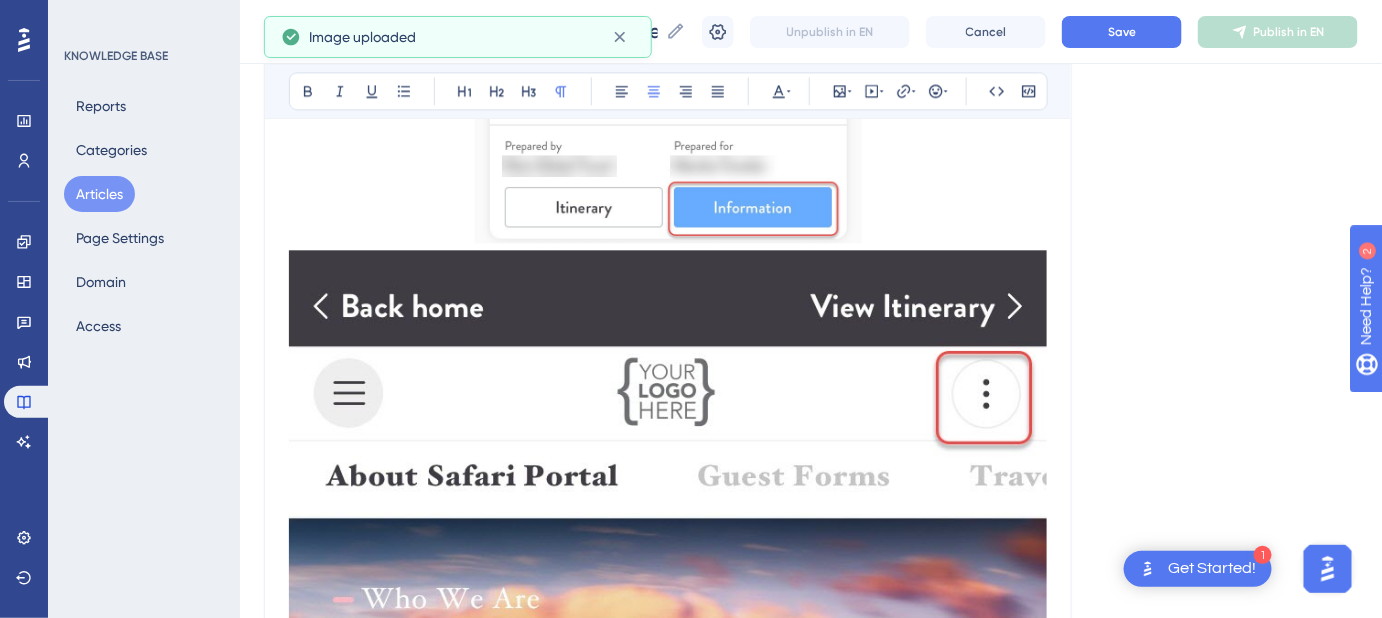 click at bounding box center [668, 902] 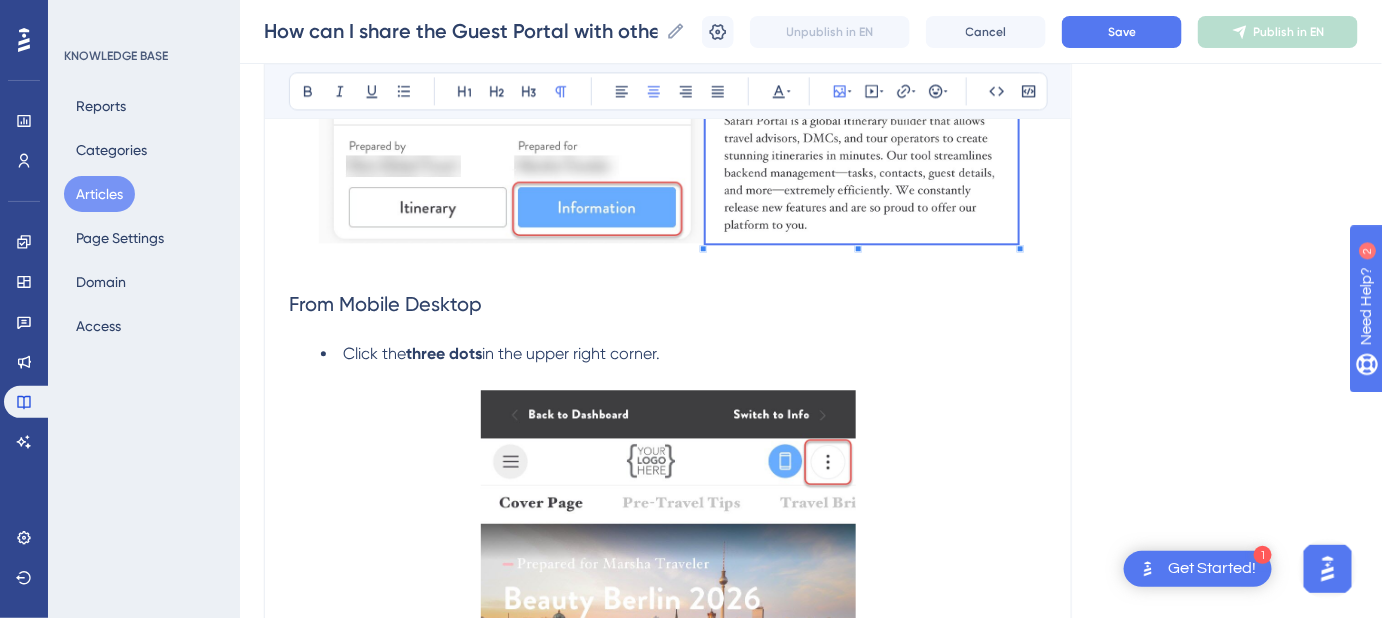 click on "If you're traveling with others and want them to access your  Guest Portal , you can share it in three different ways. From Desktop Click the  person icon  in the upper right corner. From the Travel Portal App Select the  Information  tab. Then click the  three dots  in the upper right corner. From Mobile Desktop Click the  three dots  in the upper right corner. Keywords:   Guest Portal, share Guest Portal, share Guest Portal with others, Travel App, mobile desktop, desktop." at bounding box center (668, -93) 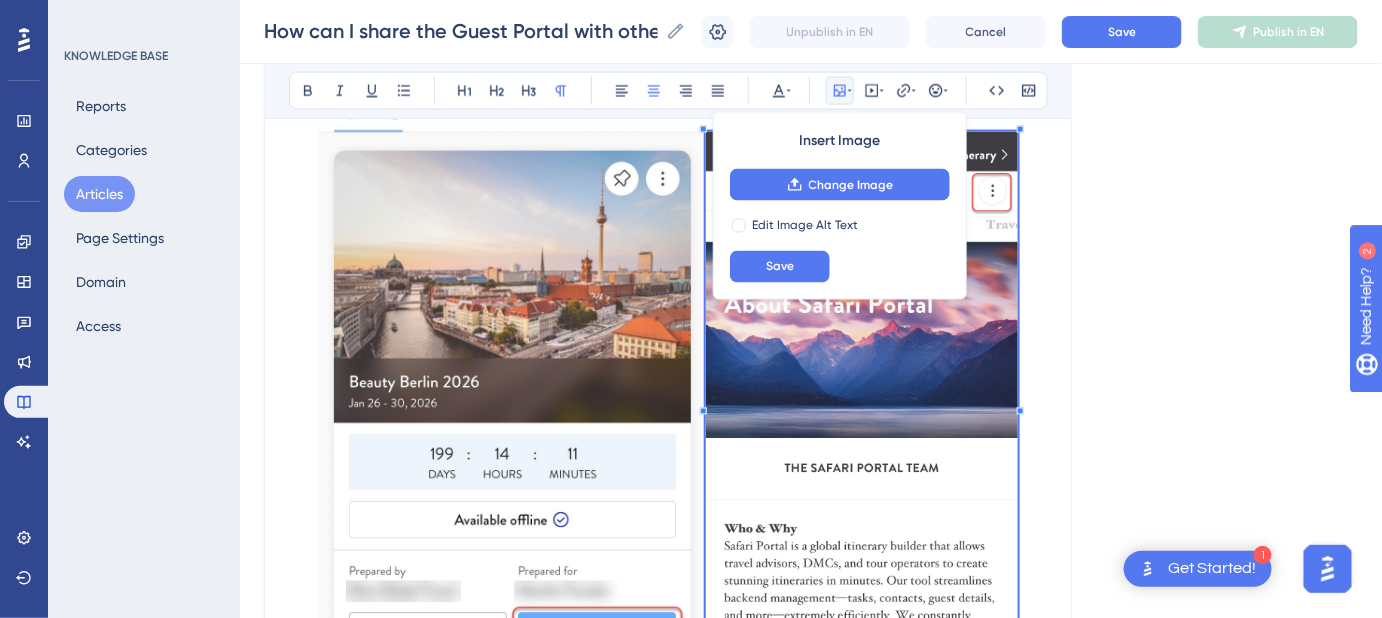 scroll, scrollTop: 1018, scrollLeft: 0, axis: vertical 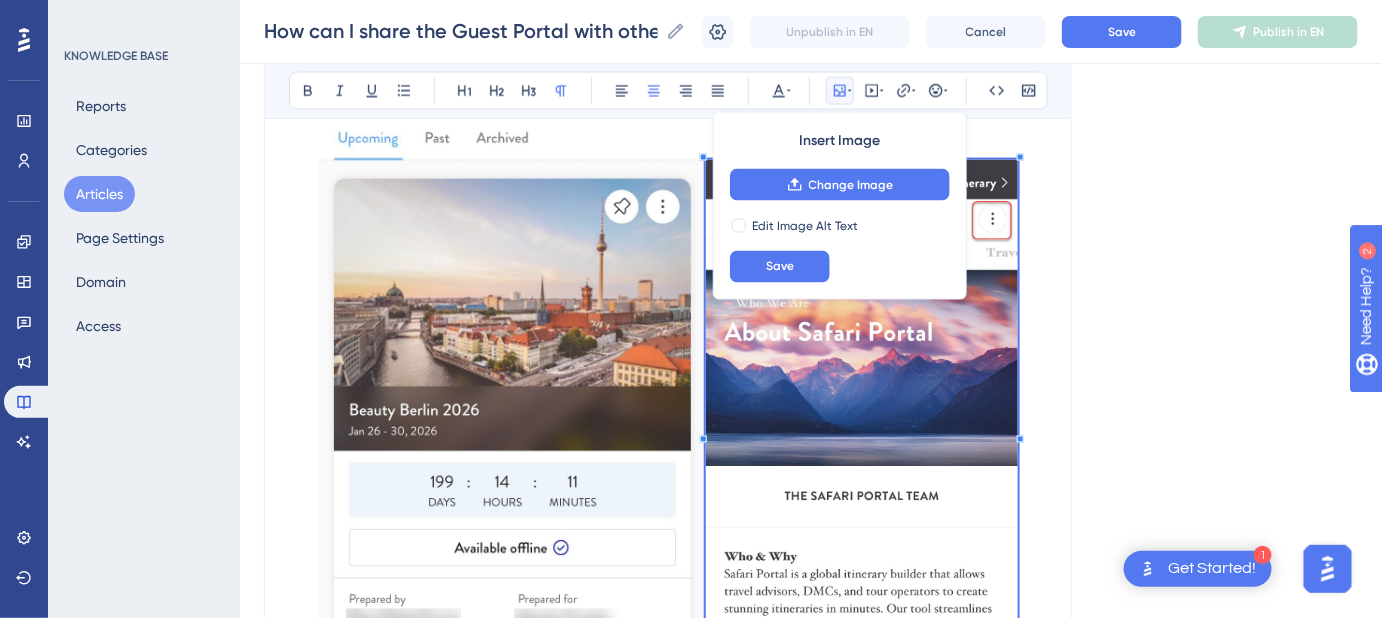 click on "Language English (Default) How can I share the Guest Portal with others on my trip? Instructions for sharing the Guest Portal with others. Bold Italic Underline Bullet Point Heading 1 Heading 2 Heading 3 Normal Align Left Align Center Align Right Align Justify Text Color Insert Image Change Image Edit Image Alt Text Save Embed Video Hyperlink Emojis Code Code Block If you're traveling with others and want them to access your  Guest Portal , you can share it in three different ways. From Desktop Click the  person icon  in the upper right corner. From the Travel Portal App Select the  Information  tab. Then click the  three dots  in the upper right corner. From Mobile Desktop Click the  three dots  in the upper right corner. Keywords:   Guest Portal, share Guest Portal, share Guest Portal with others, Travel App, mobile desktop, desktop. Did this answer your question? 😀 😐 😔" at bounding box center (811, 285) 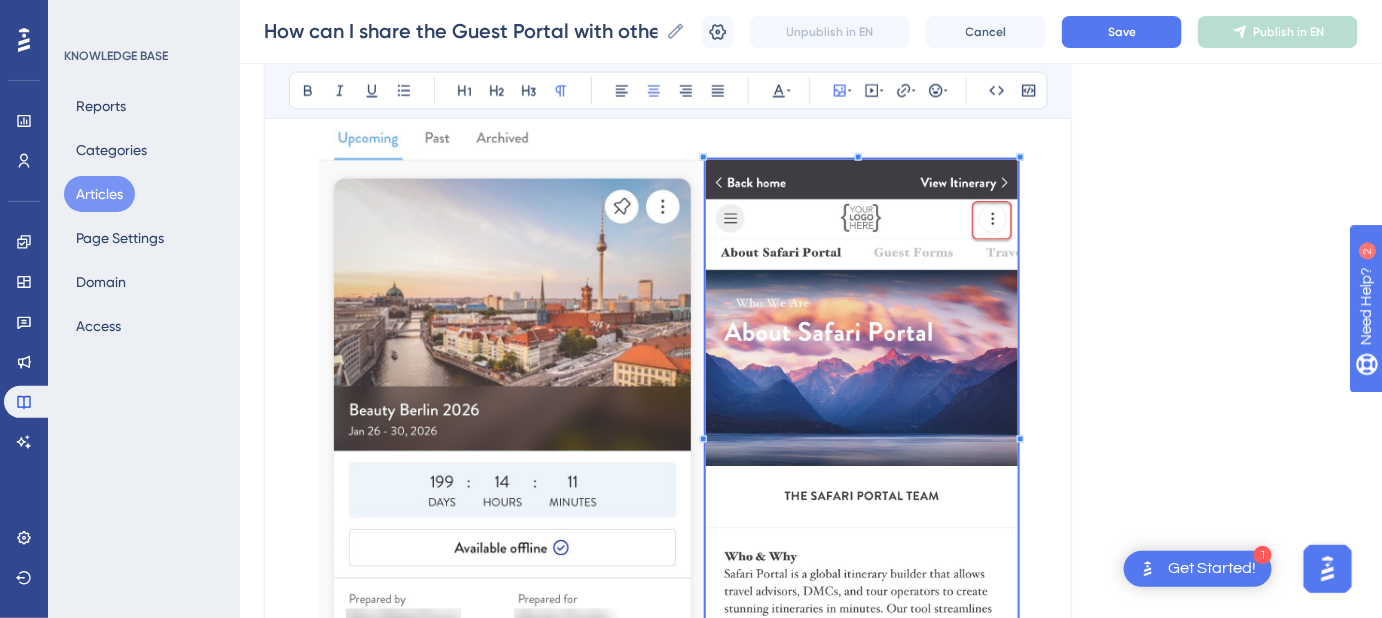 click on "Language English (Default) How can I share the Guest Portal with others on my trip? Instructions for sharing the Guest Portal with others. Bold Italic Underline Bullet Point Heading 1 Heading 2 Heading 3 Normal Align Left Align Center Align Right Align Justify Text Color Insert Image Embed Video Hyperlink Emojis Code Code Block If you're traveling with others and want them to access your  Guest Portal , you can share it in three different ways. From Desktop Click the  person icon  in the upper right corner. From the Travel Portal App Select the  Information  tab. Then click the  three dots  in the upper right corner. From Mobile Desktop Click the  three dots  in the upper right corner. Keywords:   Guest Portal, share Guest Portal, share Guest Portal with others, Travel App, mobile desktop, desktop. Did this answer your question? 😀 😐 😔" at bounding box center (811, 285) 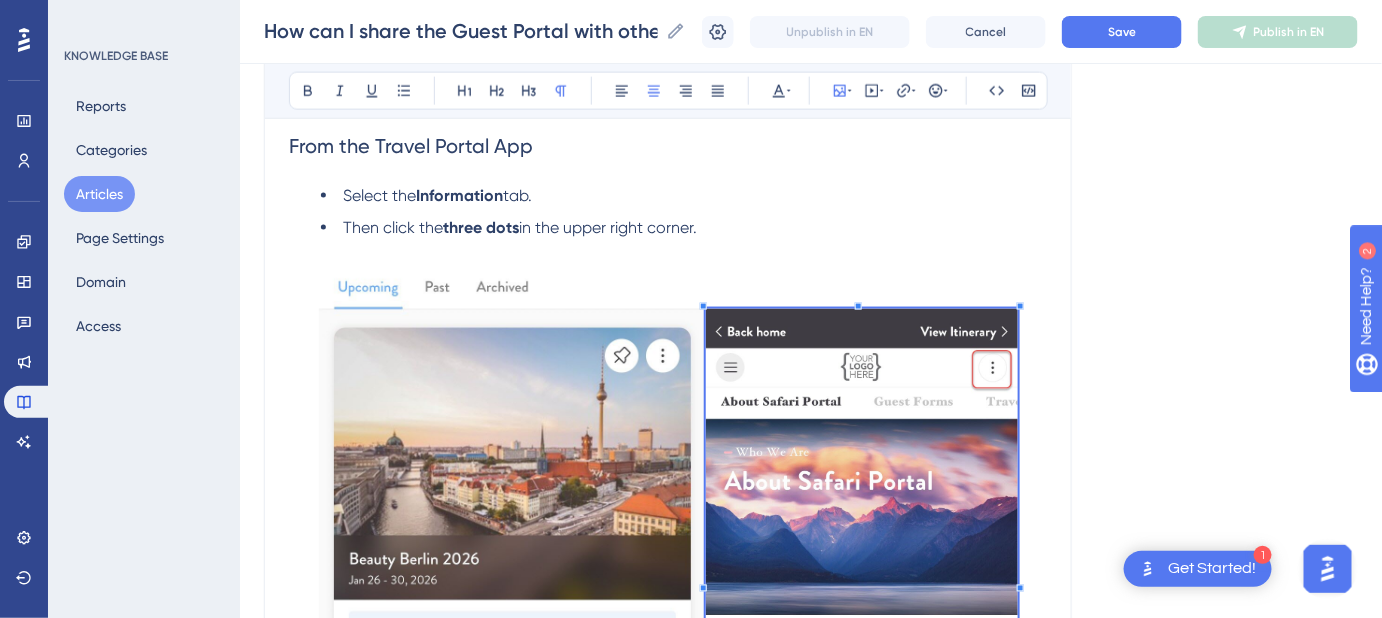 scroll, scrollTop: 836, scrollLeft: 0, axis: vertical 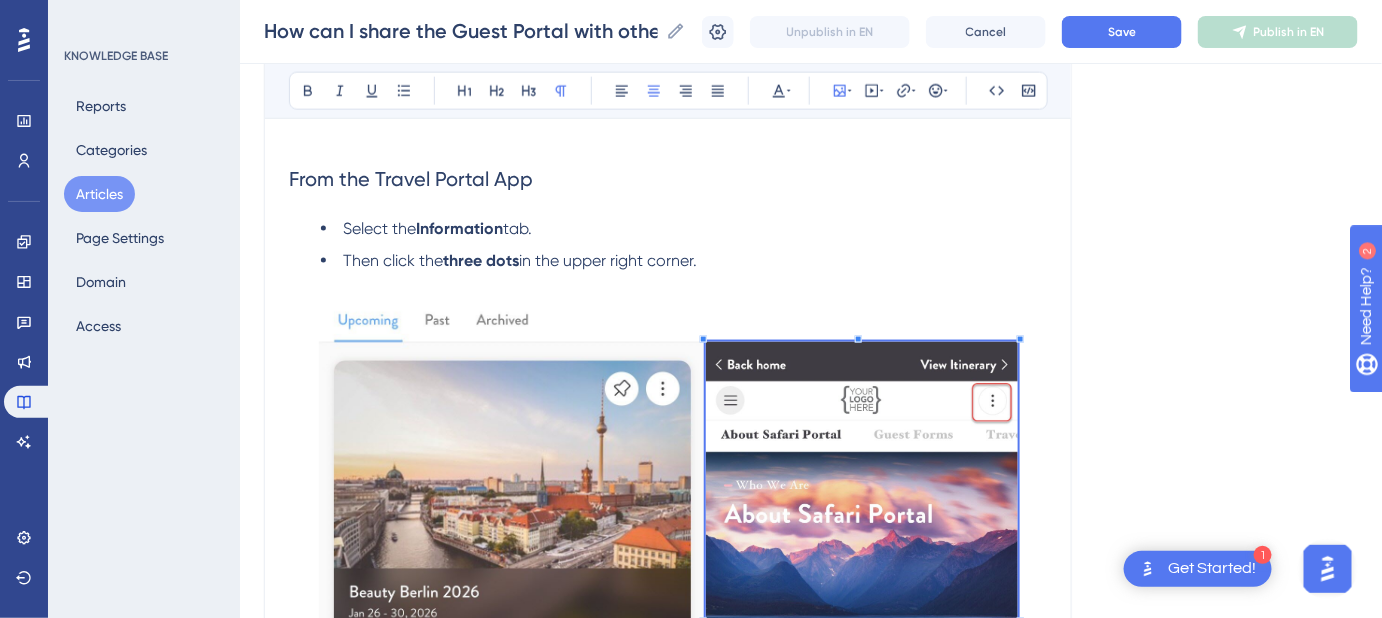 click on "Language English (Default) How can I share the Guest Portal with others on my trip? Instructions for sharing the Guest Portal with others. Bold Italic Underline Bullet Point Heading 1 Heading 2 Heading 3 Normal Align Left Align Center Align Right Align Justify Text Color Insert Image Embed Video Hyperlink Emojis Code Code Block If you're traveling with others and want them to access your  Guest Portal , you can share it in three different ways. From Desktop Click the  person icon  in the upper right corner. From the Travel Portal App Select the  Information  tab. Then click the  three dots  in the upper right corner. From Mobile Desktop Click the  three dots  in the upper right corner. Keywords:   Guest Portal, share Guest Portal, share Guest Portal with others, Travel App, mobile desktop, desktop. Did this answer your question? 😀 😐 😔" at bounding box center (811, 467) 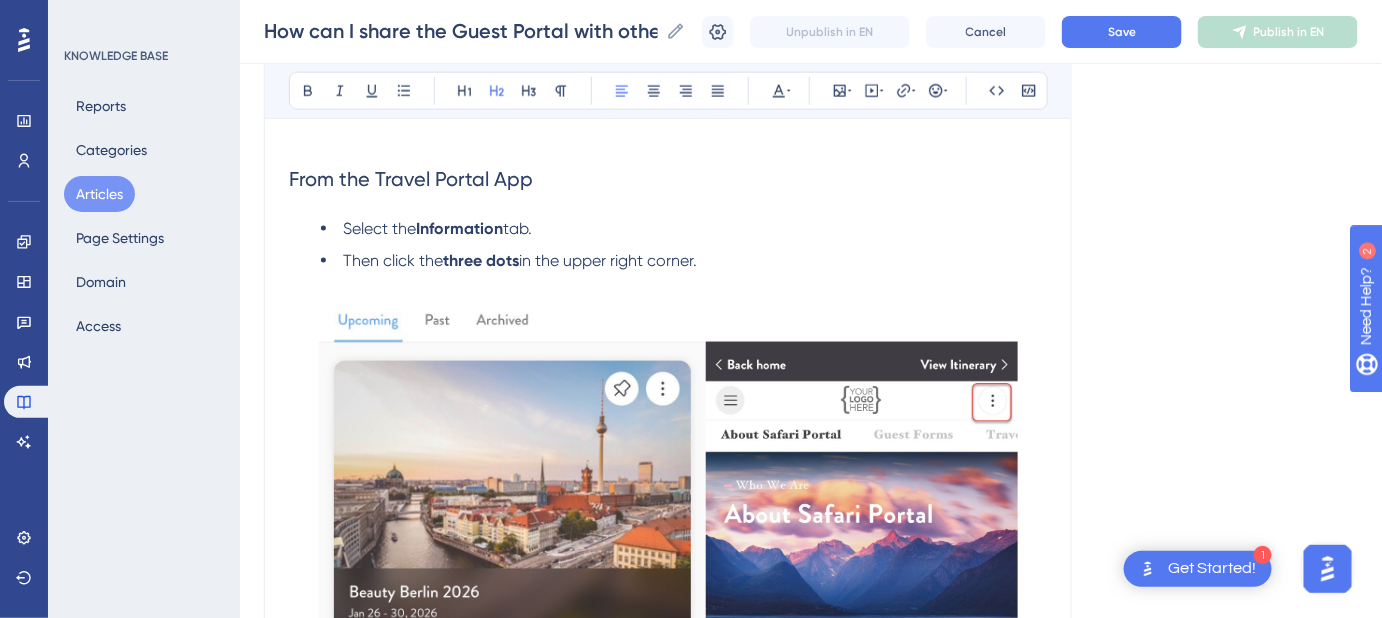 click on "From the Travel Portal App" at bounding box center [668, 179] 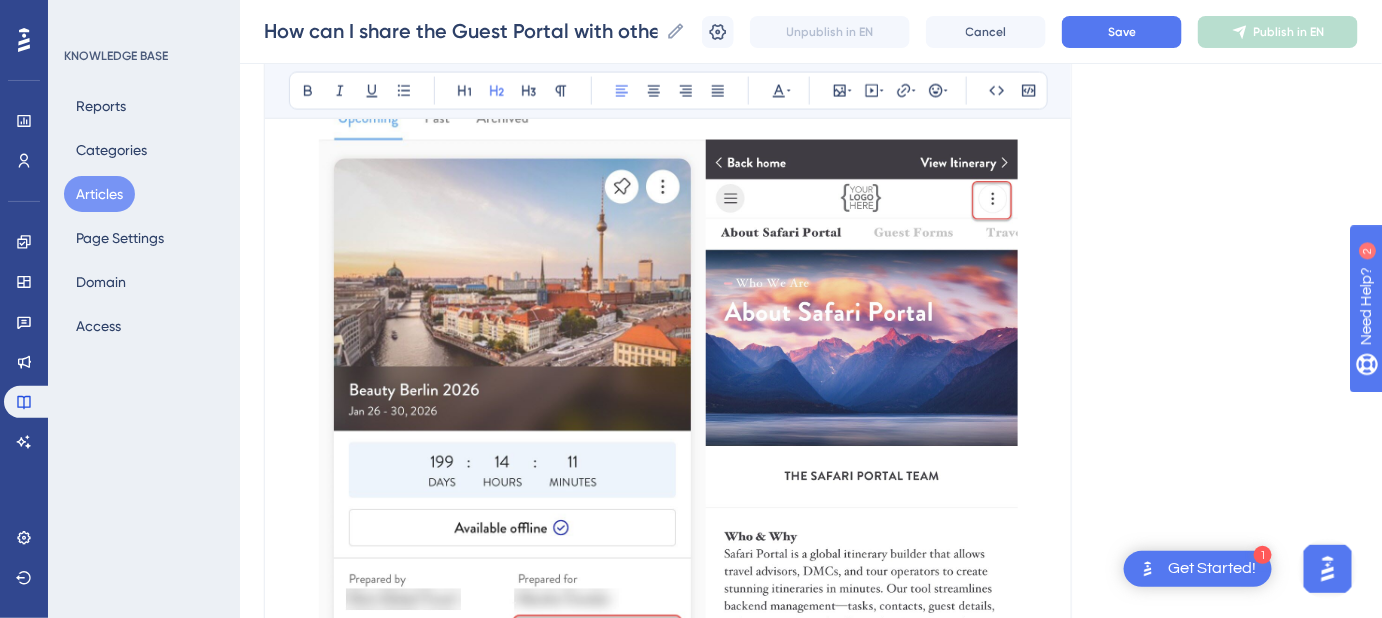 scroll, scrollTop: 1018, scrollLeft: 0, axis: vertical 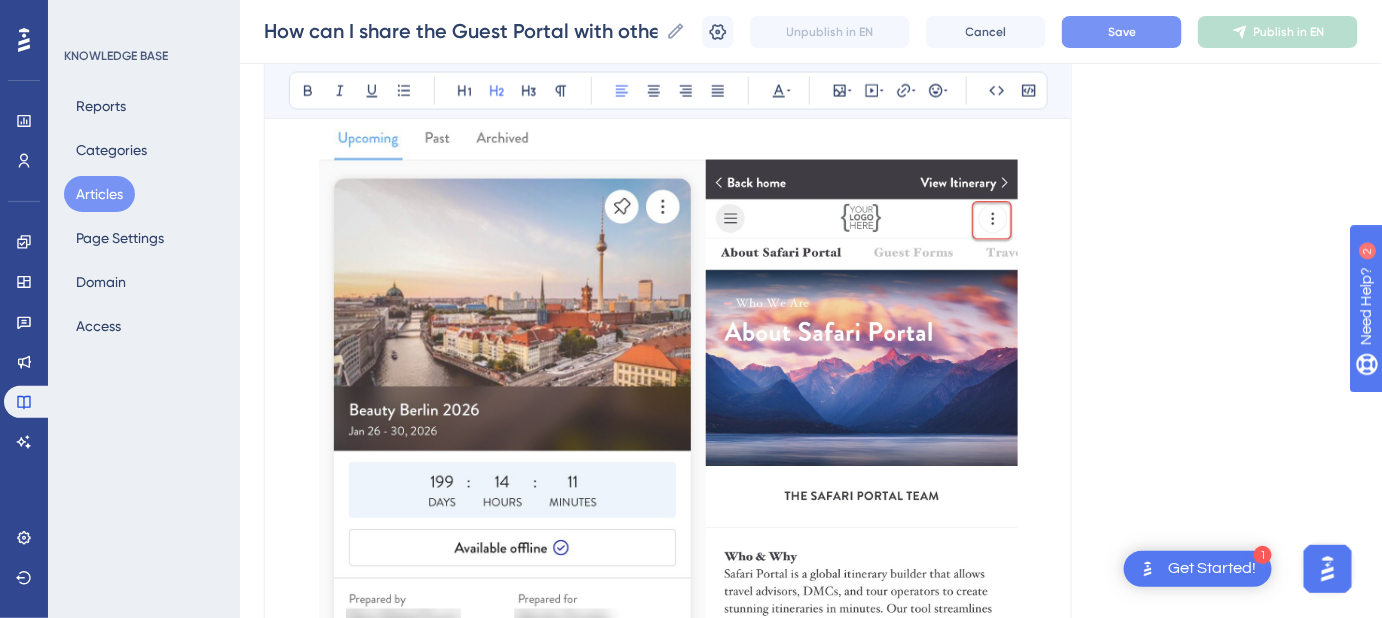 click on "Save" at bounding box center [1122, 32] 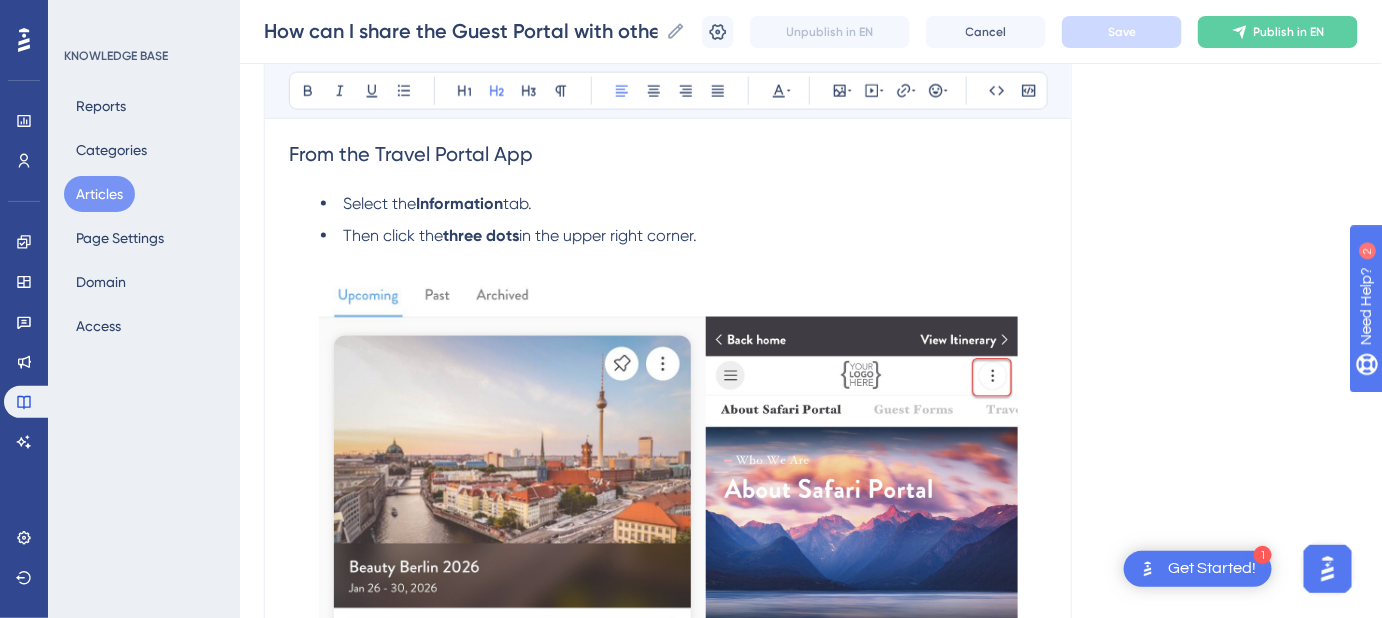 scroll, scrollTop: 829, scrollLeft: 0, axis: vertical 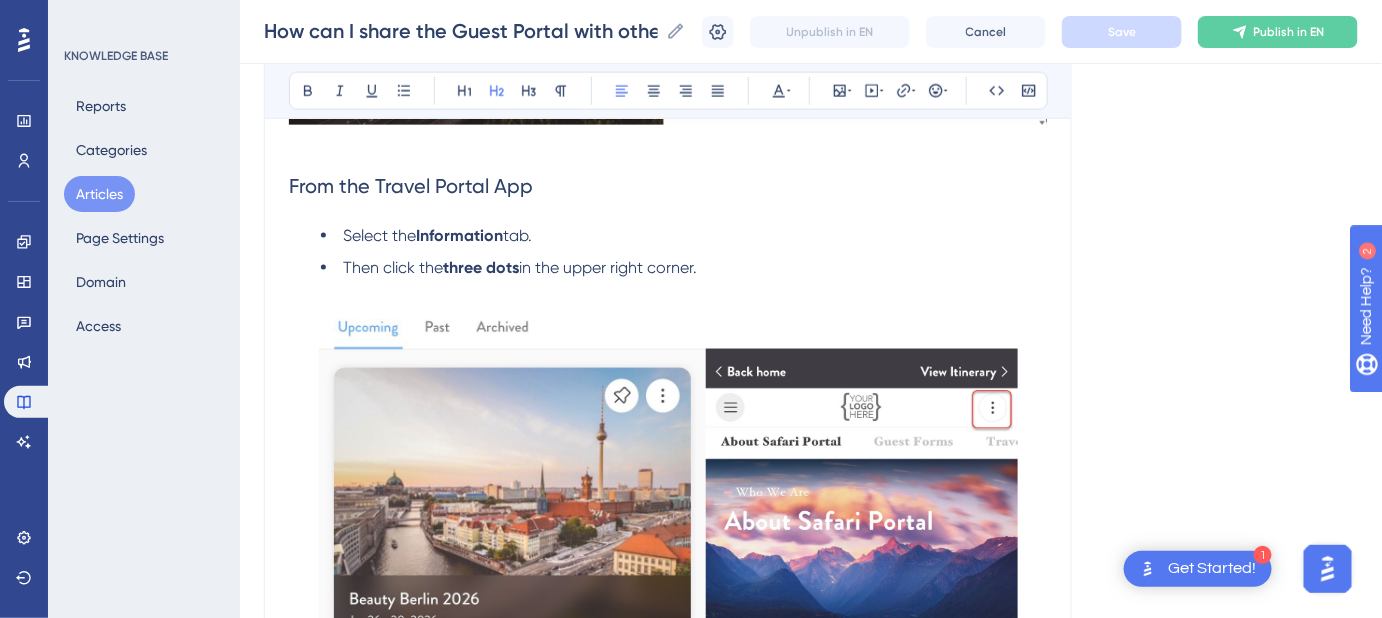 click at bounding box center (862, 617) 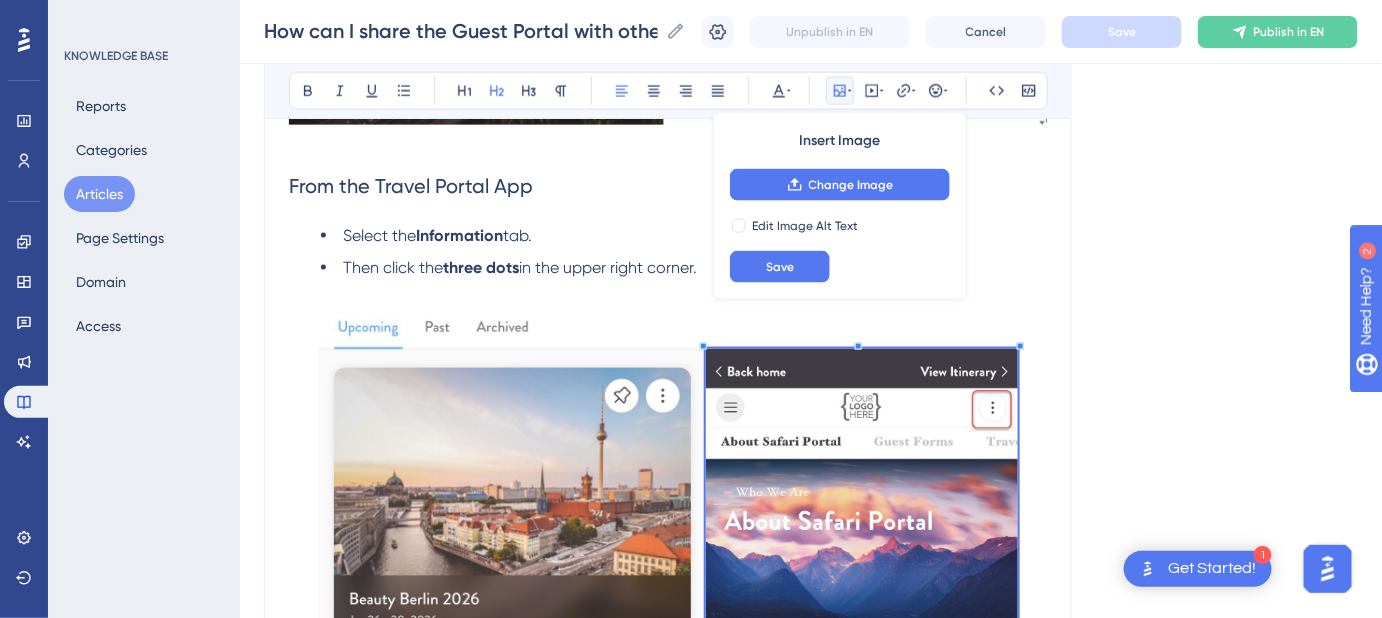 click at bounding box center [668, 598] 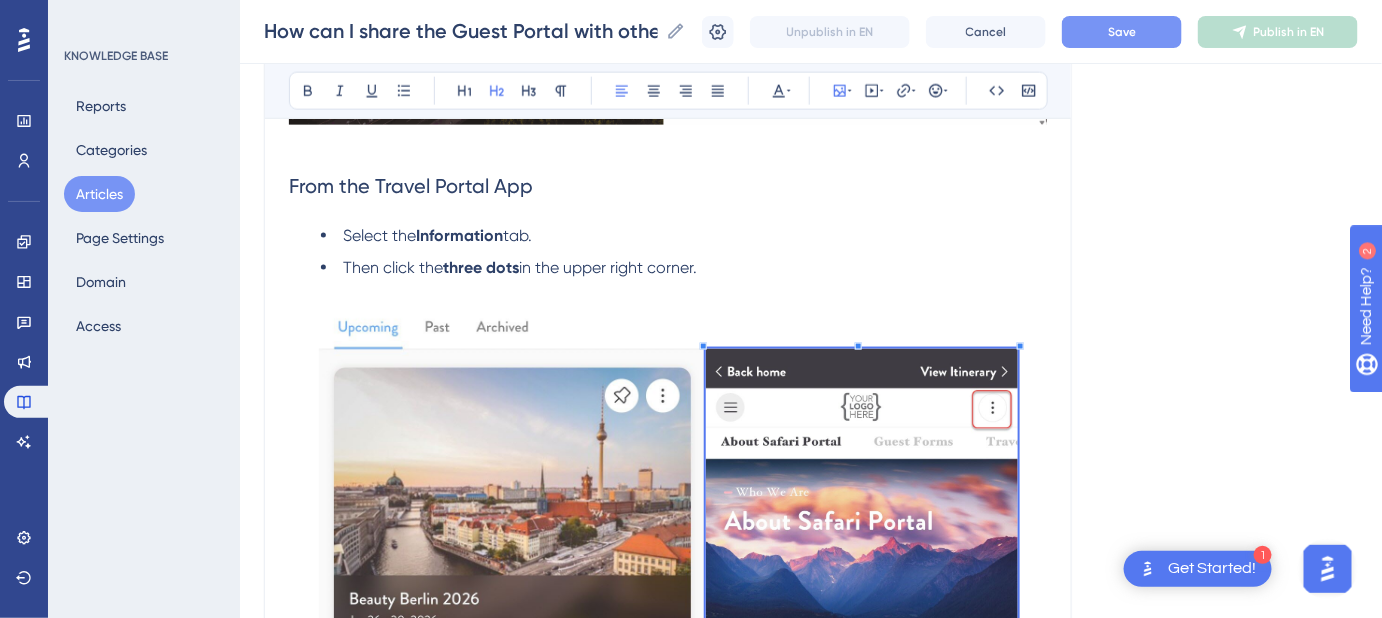 click at bounding box center (668, 598) 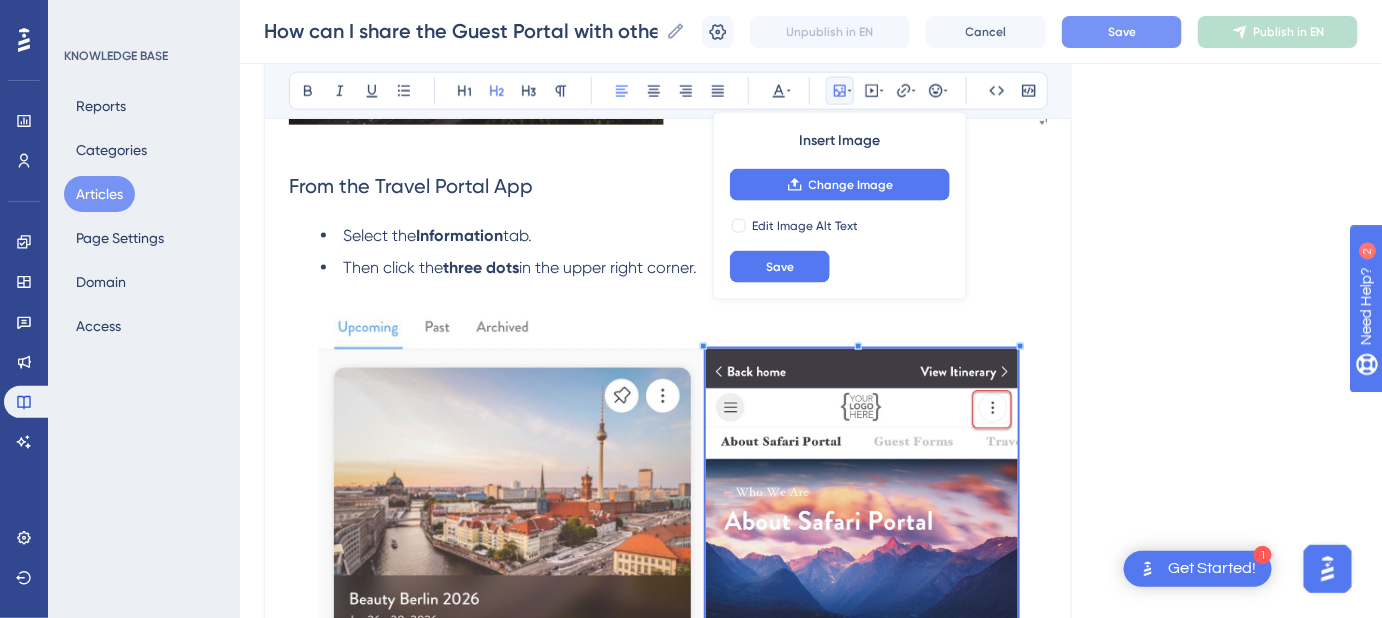 click at bounding box center [862, 617] 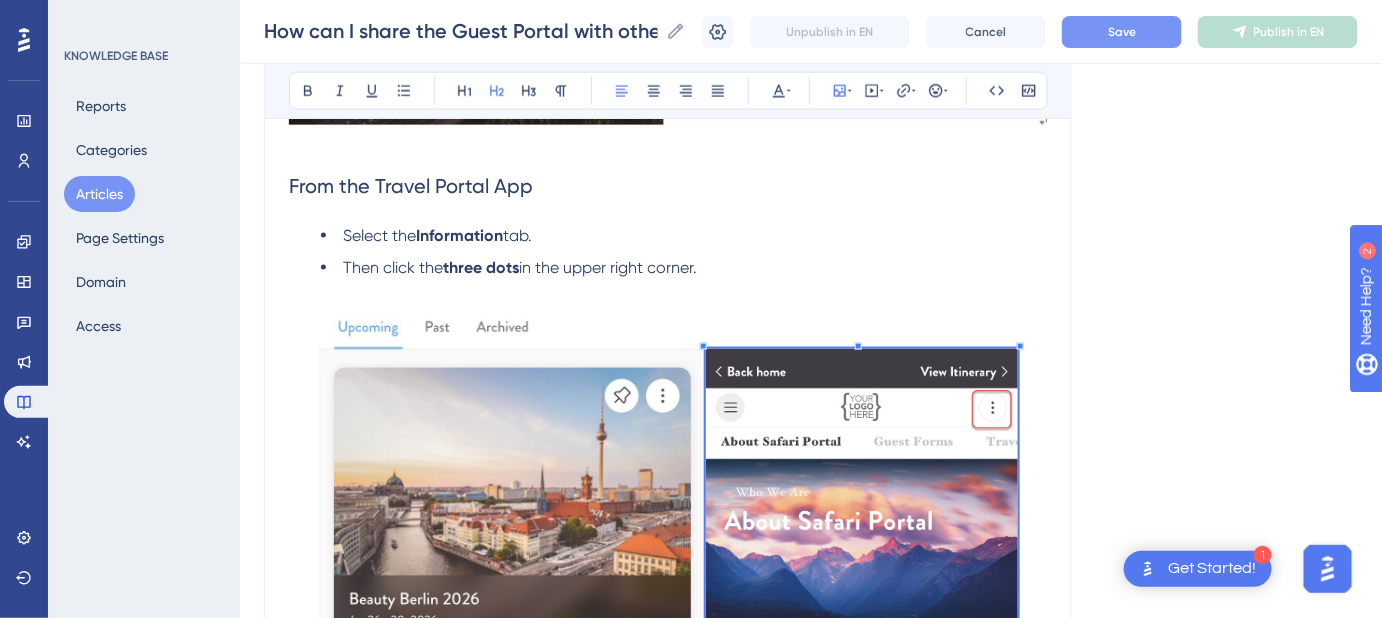 click on "Language English (Default) How can I share the Guest Portal with others on my trip? Instructions for sharing the Guest Portal with others. Bold Italic Underline Bullet Point Heading 1 Heading 2 Heading 3 Normal Align Left Align Center Align Right Align Justify Text Color Insert Image Embed Video Hyperlink Emojis Code Code Block If you're traveling with others and want them to access your  Guest Portal , you can share it in three different ways. From Desktop Click the  person icon  in the upper right corner. From the Travel Portal App Select the  Information  tab. Then click the  three dots  in the upper right corner. From Mobile Desktop Click the  three dots  in the upper right corner. Keywords:   Guest Portal, share Guest Portal, share Guest Portal with others, Travel App, mobile desktop, desktop. Did this answer your question? 😀 😐 😔" at bounding box center (811, 474) 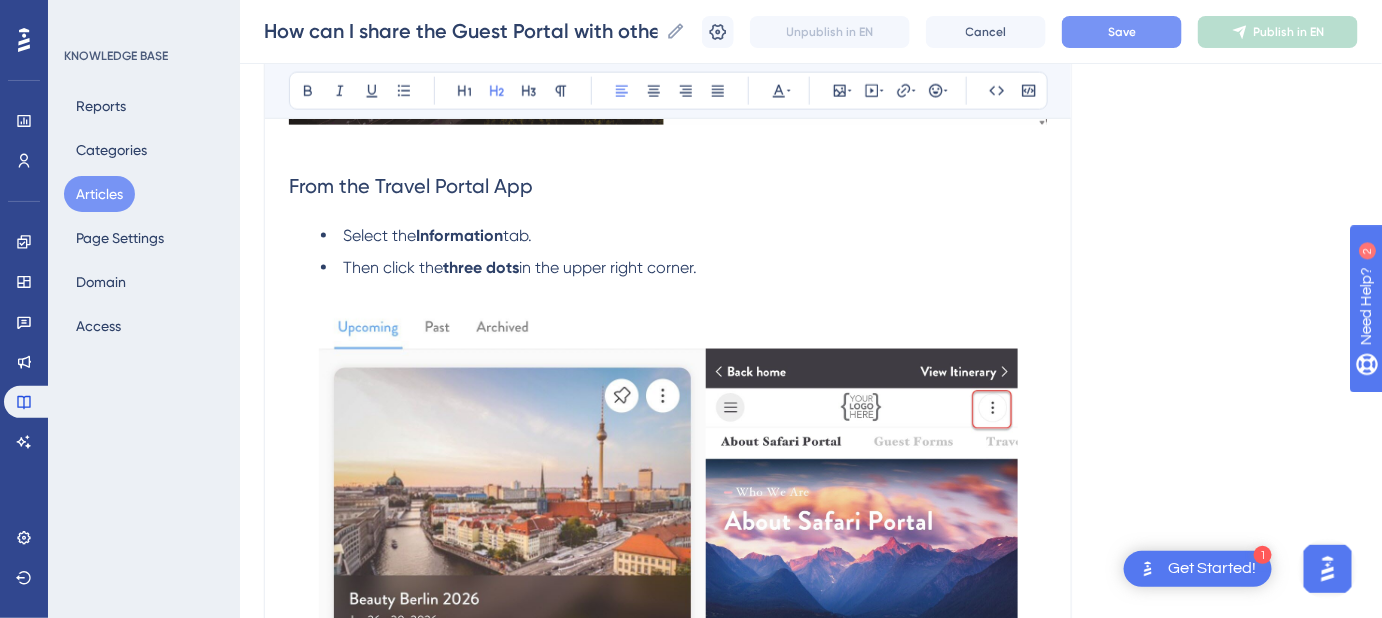 click on "From the Travel Portal App" at bounding box center [668, 186] 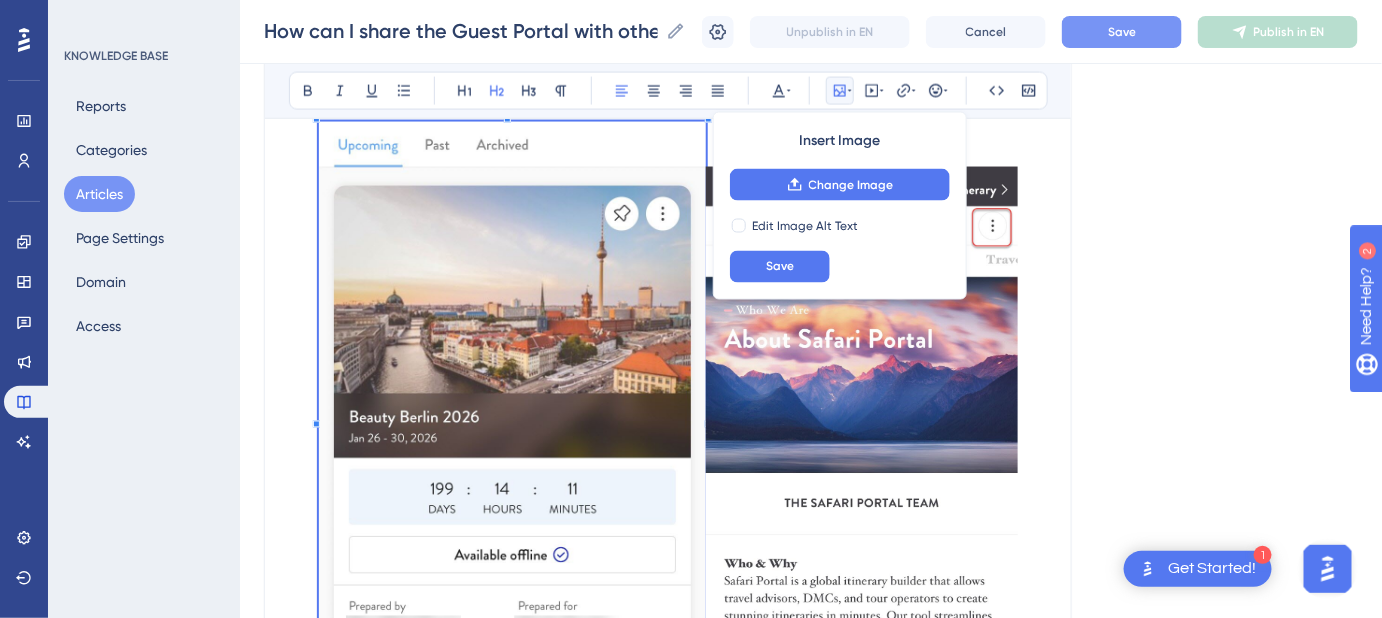 scroll, scrollTop: 920, scrollLeft: 0, axis: vertical 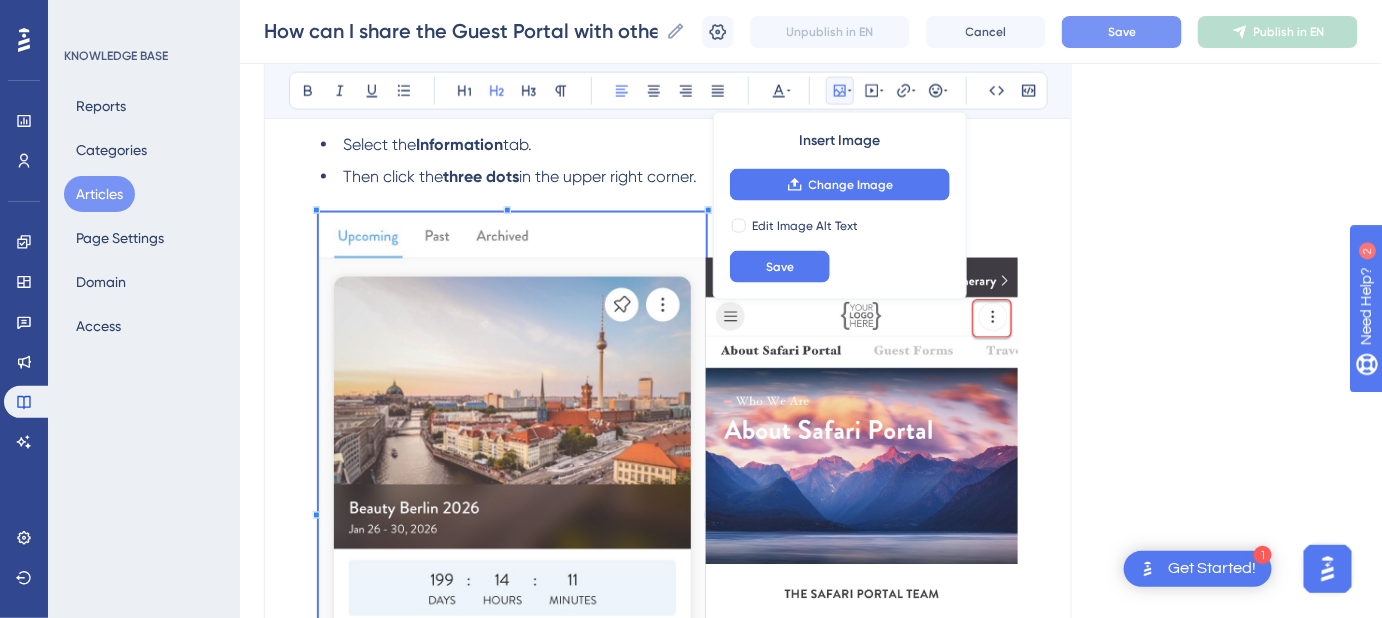 click at bounding box center [512, 507] 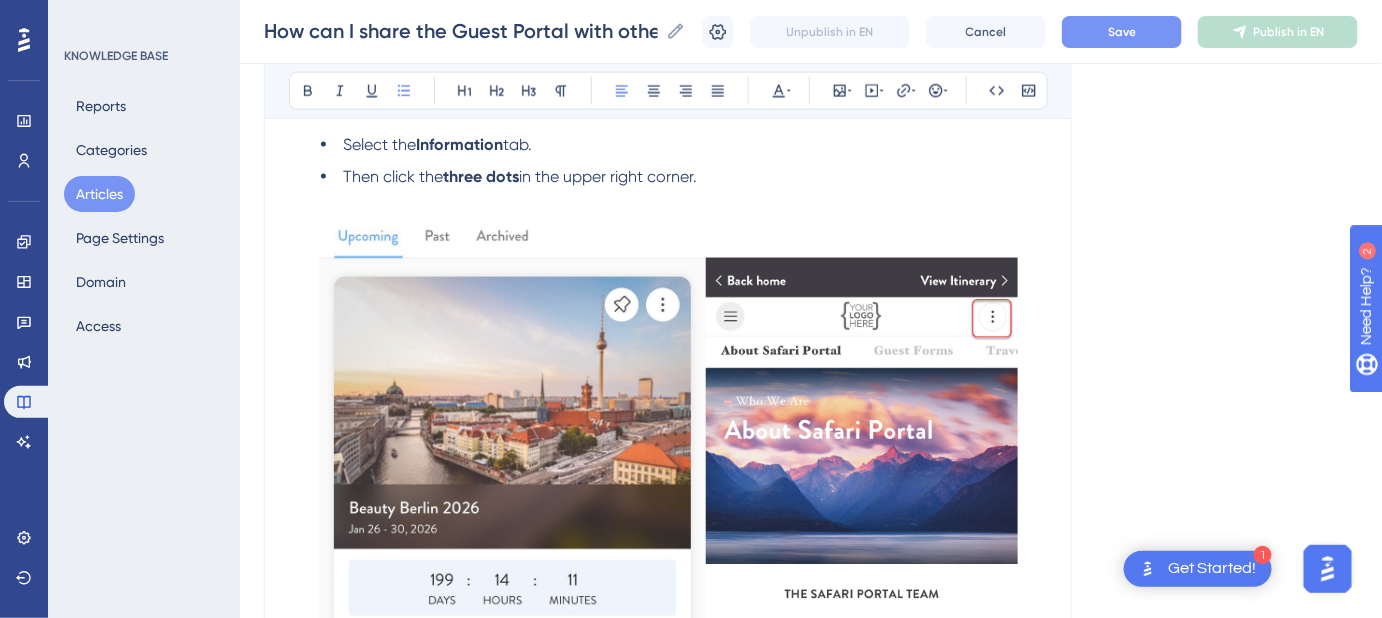 click on "Select the  Information  tab. Then click the  three dots  in the upper right corner." at bounding box center (668, 161) 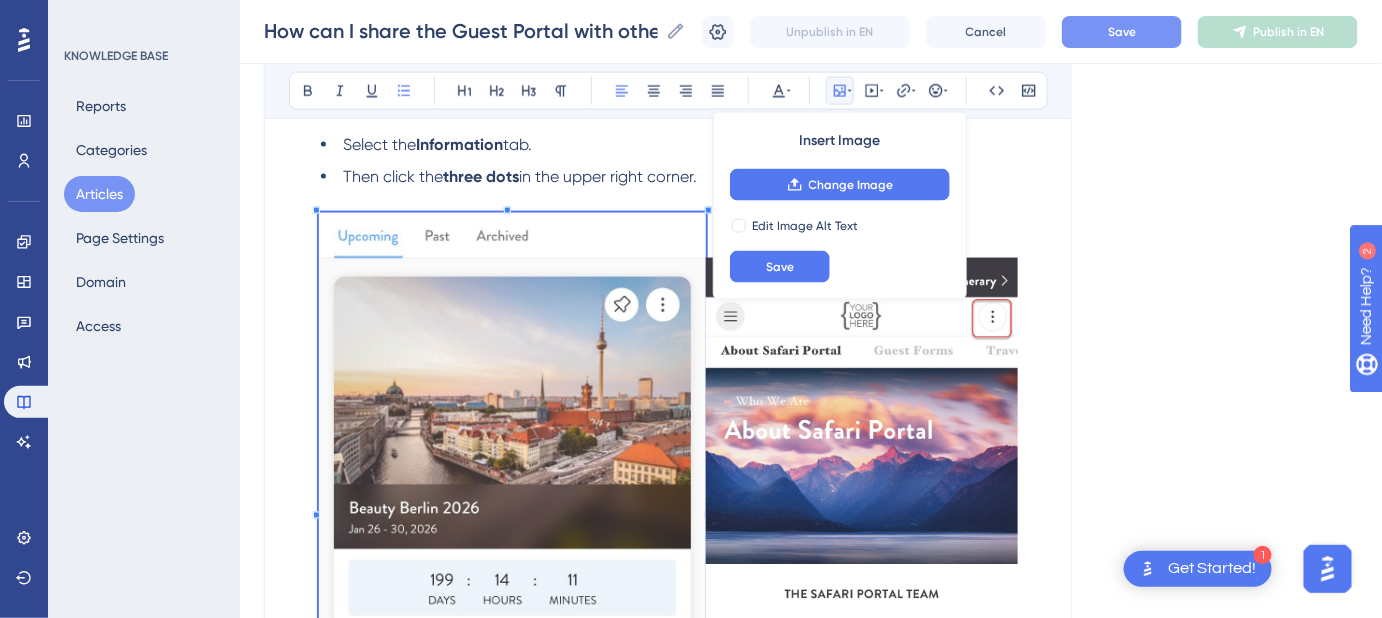 click at bounding box center (512, 507) 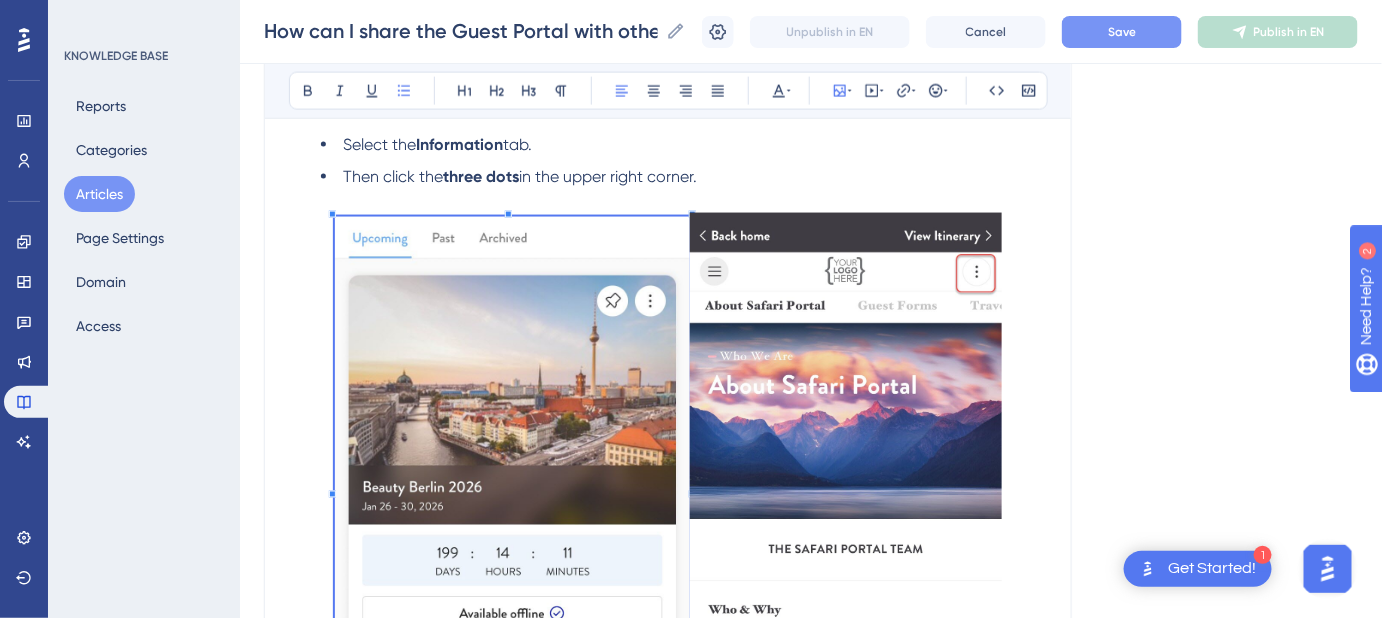 click at bounding box center (668, 485) 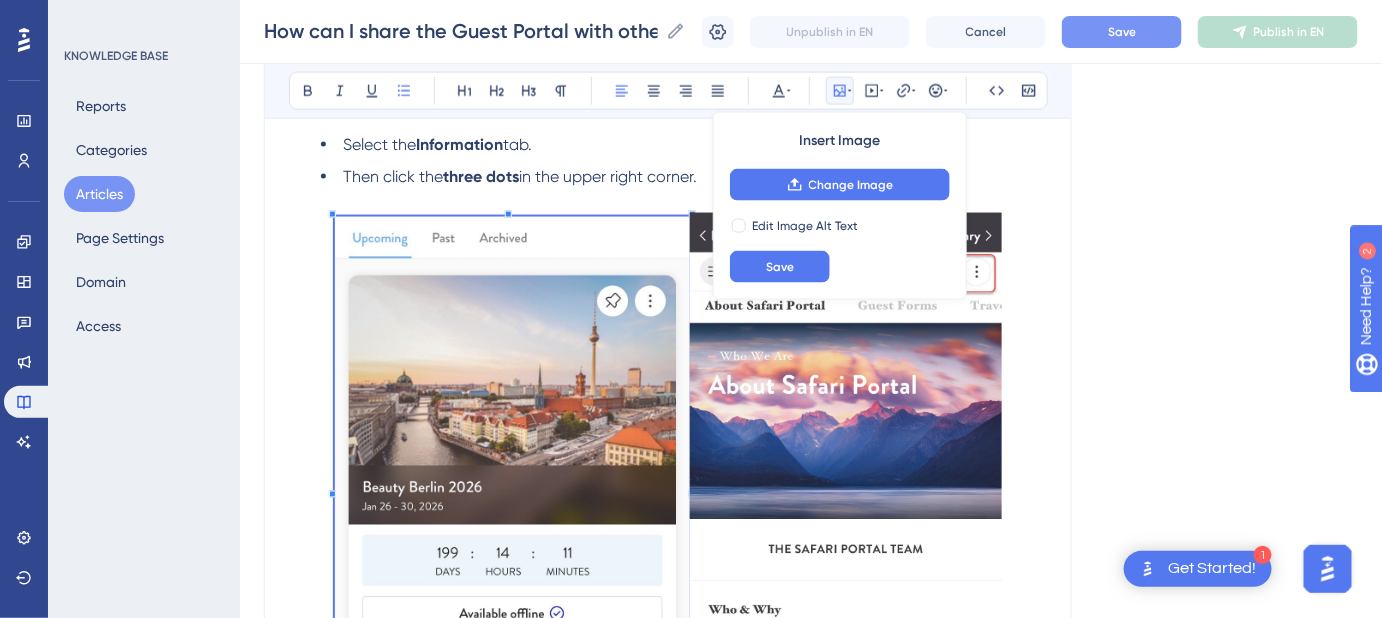 click on "Language English (Default) How can I share the Guest Portal with others on my trip? Instructions for sharing the Guest Portal with others. Bold Italic Underline Bullet Point Heading 1 Heading 2 Heading 3 Normal Align Left Align Center Align Right Align Justify Text Color Insert Image Change Image Edit Image Alt Text Save Embed Video Hyperlink Emojis Code Code Block If you're traveling with others and want them to access your  Guest Portal , you can share it in three different ways. From Desktop Click the  person icon  in the upper right corner. From the Travel Portal App Select the  Information  tab. Then click the  three dots  in the upper right corner. From Mobile Desktop Click the  three dots  in the upper right corner. Keywords:   Guest Portal, share Guest Portal, share Guest Portal with others, Travel App, mobile desktop, desktop. Did this answer your question? 😀 😐 😔" at bounding box center (811, 361) 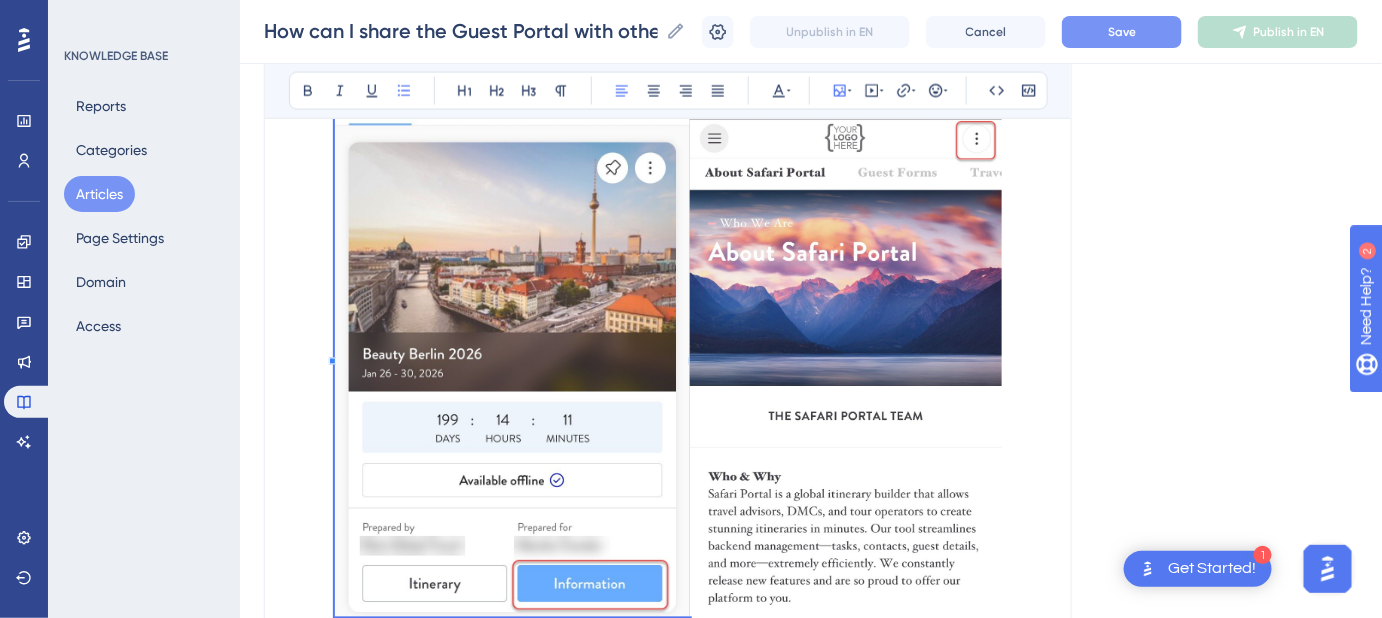 scroll, scrollTop: 1193, scrollLeft: 0, axis: vertical 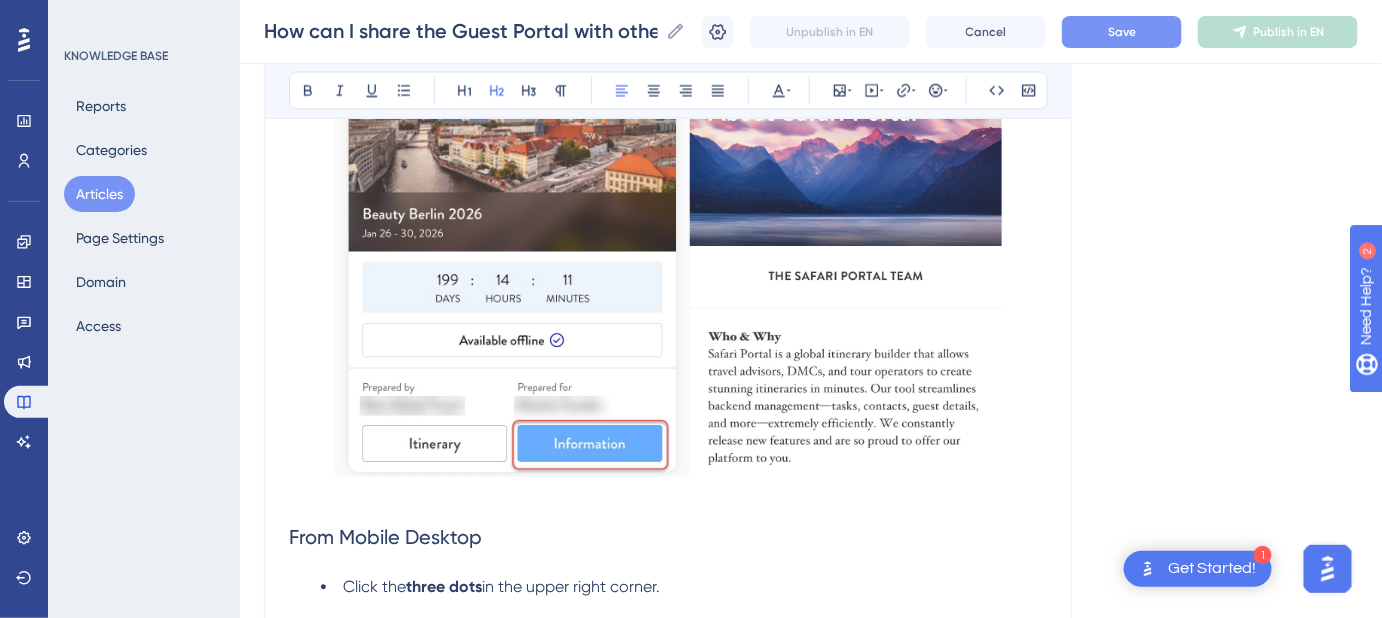 click on "From Mobile Desktop" at bounding box center (668, 538) 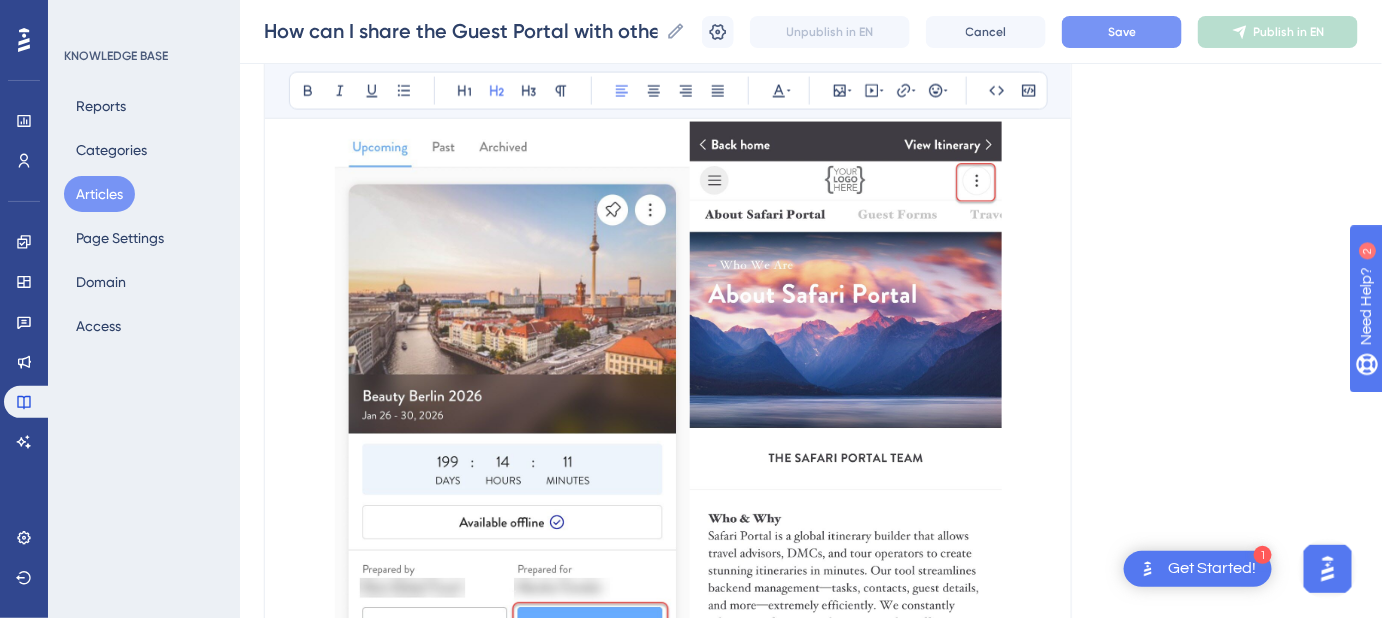 scroll, scrollTop: 920, scrollLeft: 0, axis: vertical 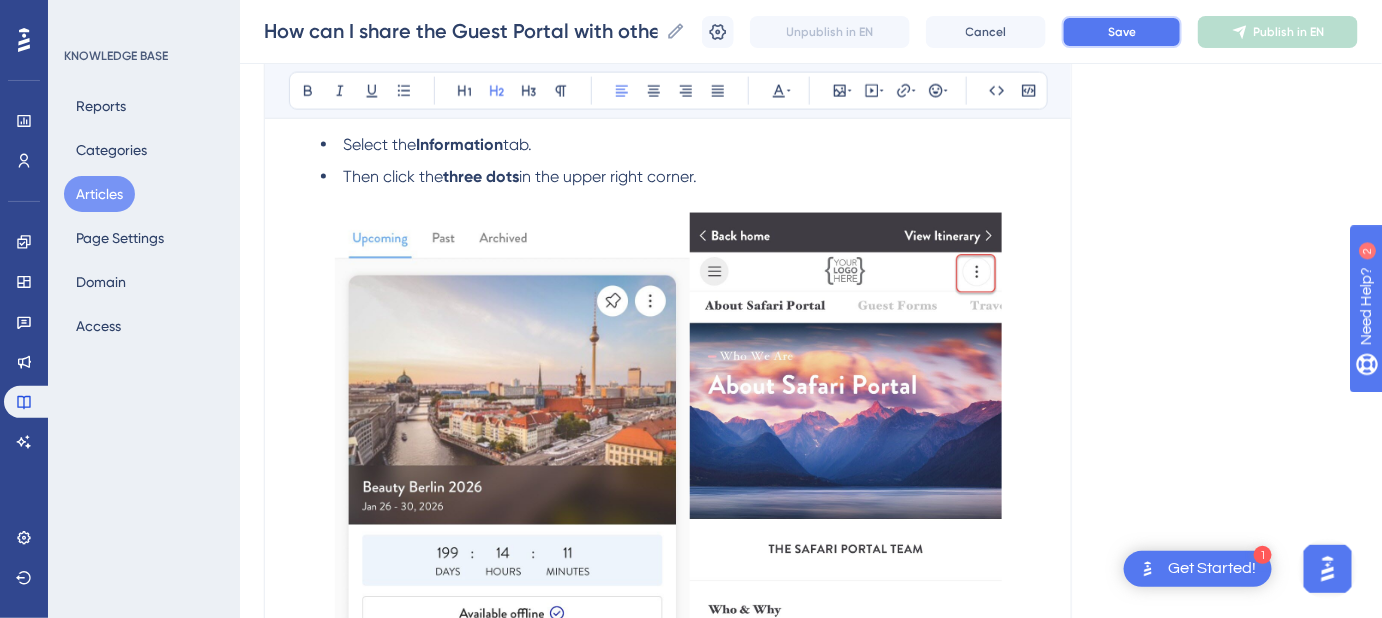 click on "Save" at bounding box center [1122, 32] 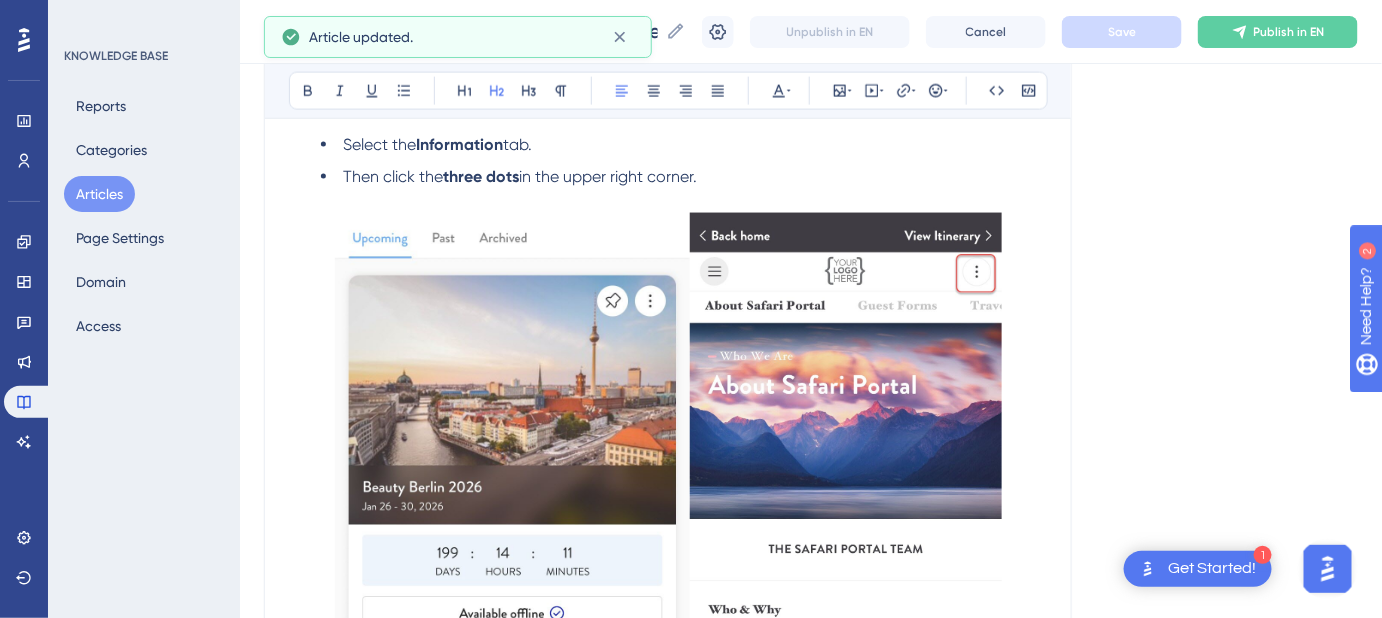 scroll, scrollTop: 1011, scrollLeft: 0, axis: vertical 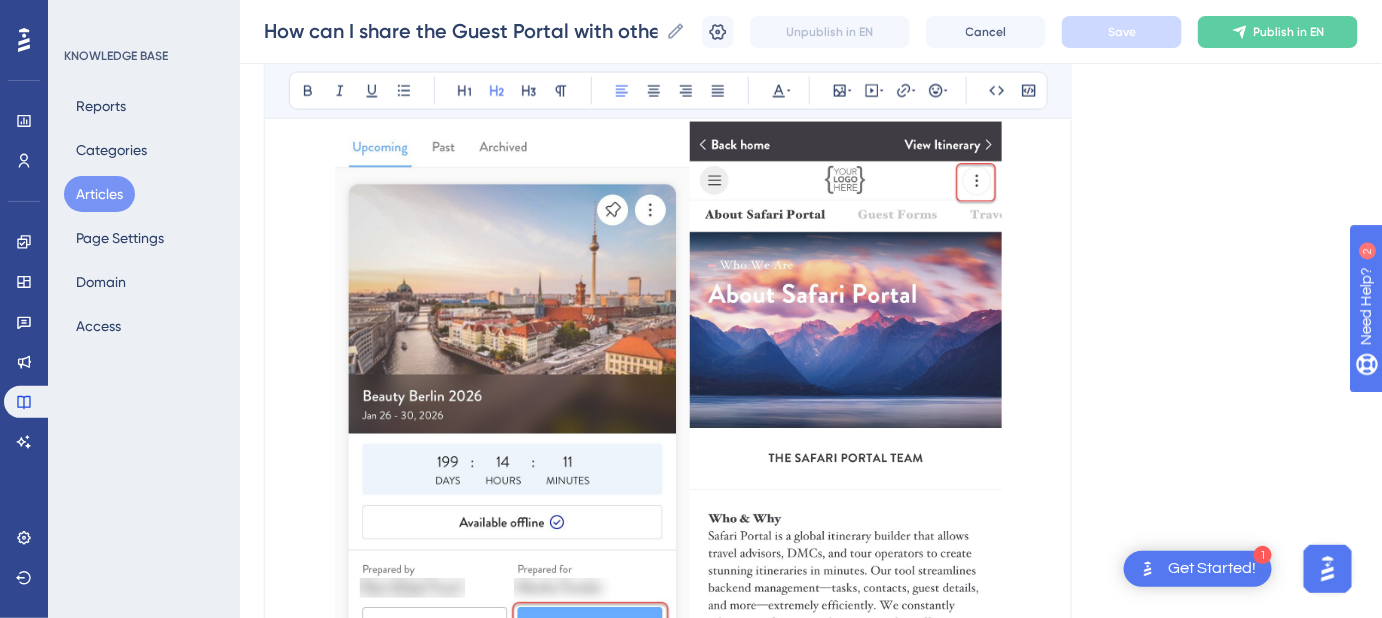 click at bounding box center (846, 390) 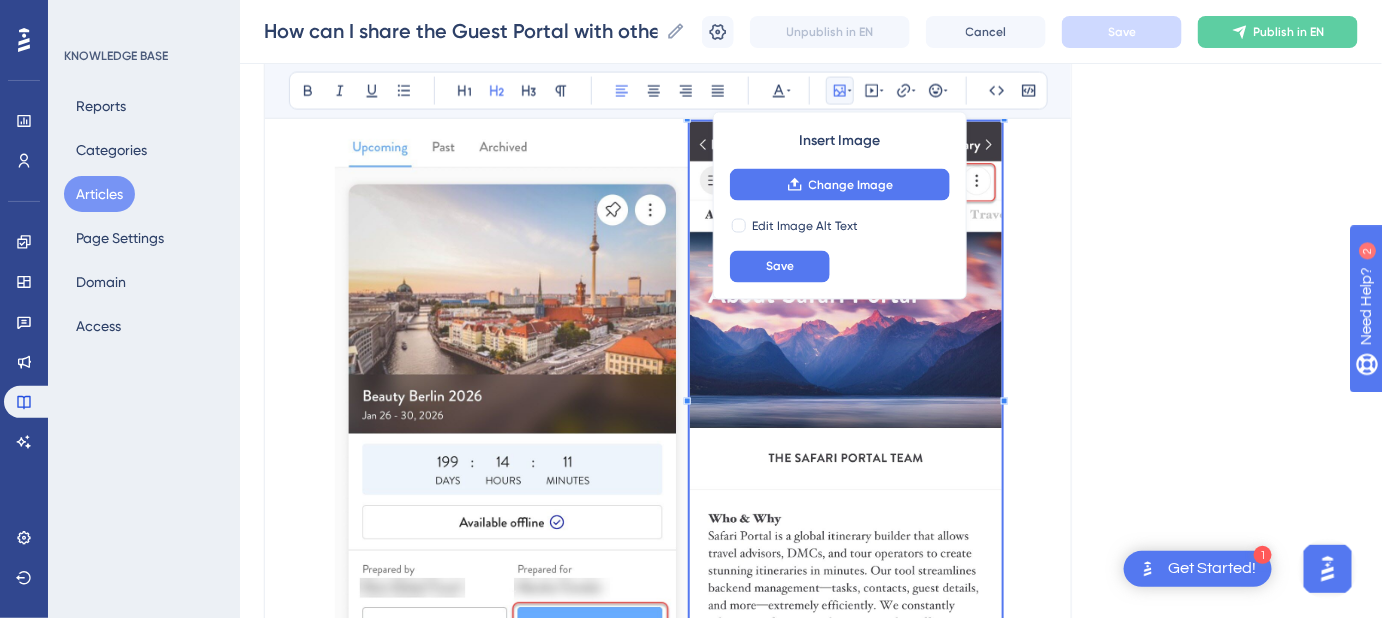 click on "Language English (Default) How can I share the Guest Portal with others on my trip? Instructions for sharing the Guest Portal with others. Bold Italic Underline Bullet Point Heading 1 Heading 2 Heading 3 Normal Align Left Align Center Align Right Align Justify Text Color Insert Image Change Image Edit Image Alt Text Save Embed Video Hyperlink Emojis Code Code Block If you're traveling with others and want them to access your  Guest Portal , you can share it in three different ways. From Desktop Click the  person icon  in the upper right corner. From the Travel Portal App Select the  Information  tab. Then click the  three dots  in the upper right corner. From Mobile Desktop Click the  three dots  in the upper right corner. Keywords:   Guest Portal, share Guest Portal, share Guest Portal with others, Travel App, mobile desktop, desktop. Did this answer your question? 😀 😐 😔" at bounding box center (811, 270) 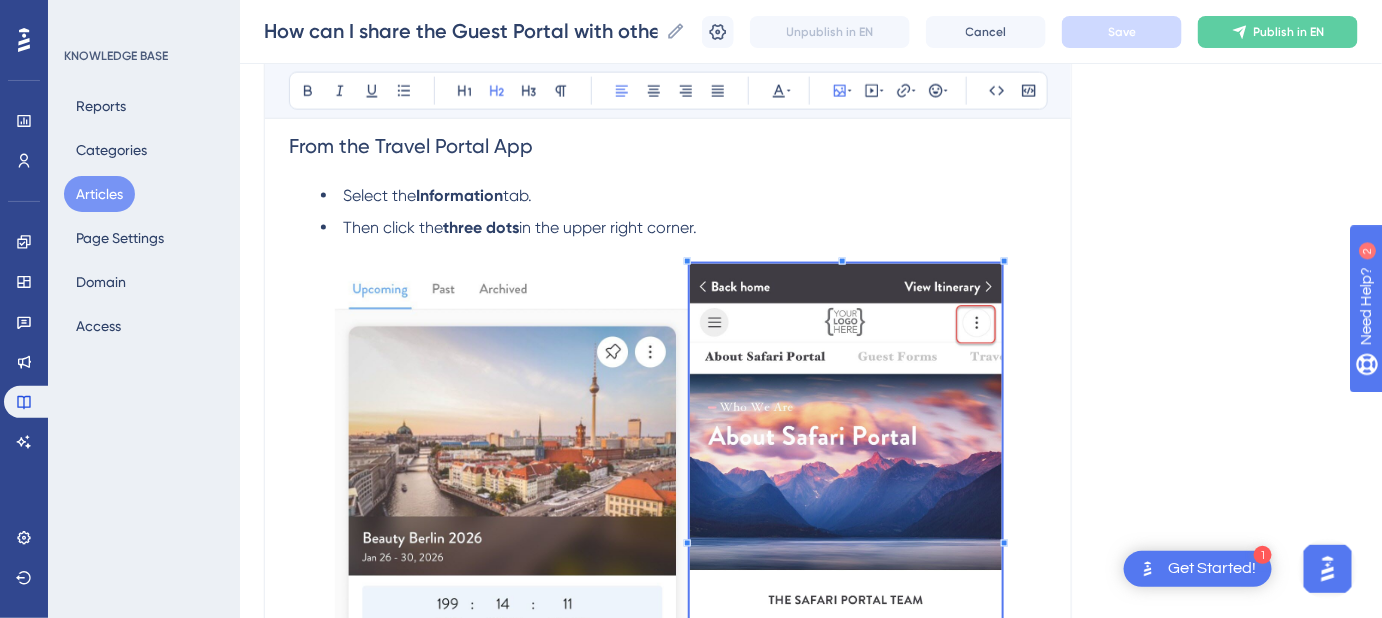 scroll, scrollTop: 829, scrollLeft: 0, axis: vertical 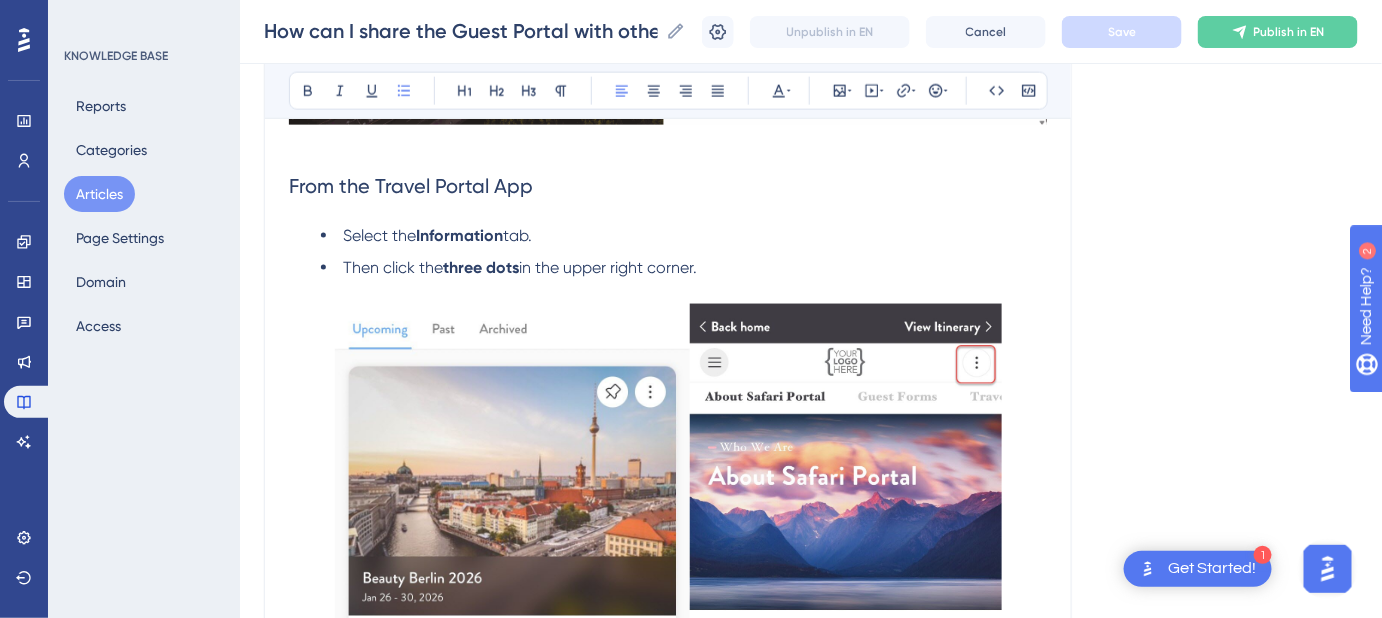 click on "tab." at bounding box center [517, 235] 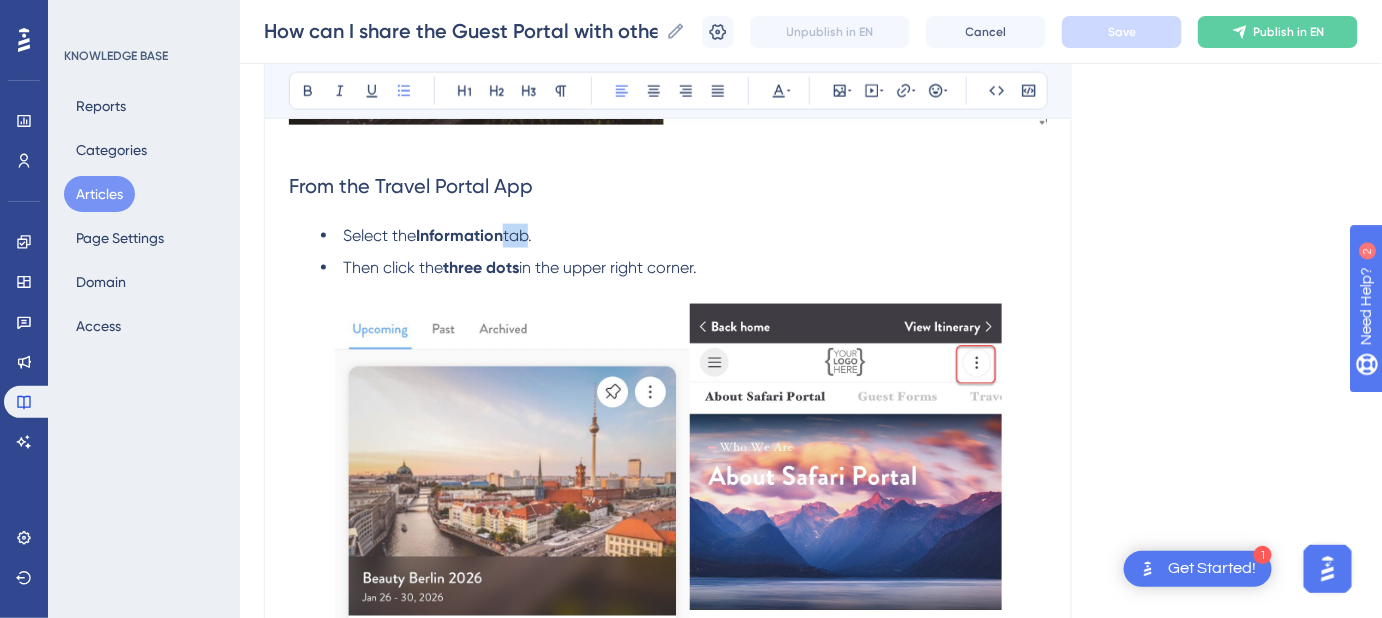 click on "tab." at bounding box center (517, 235) 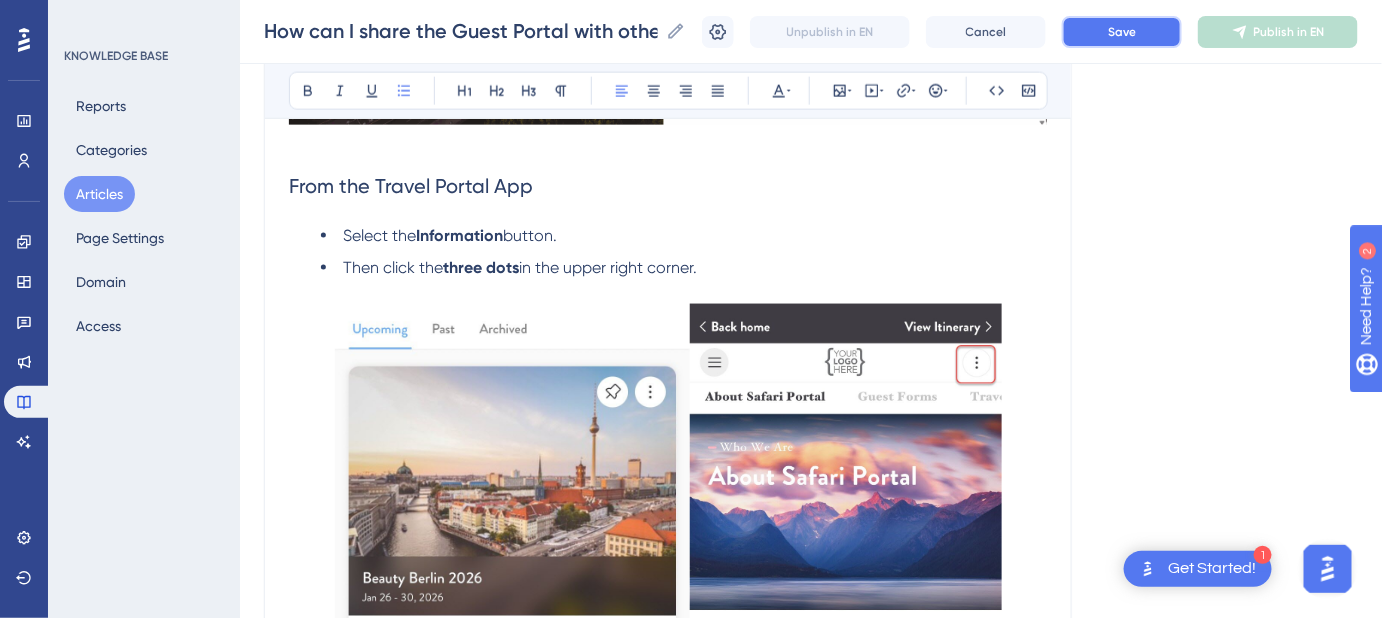 click on "Save" at bounding box center [1122, 32] 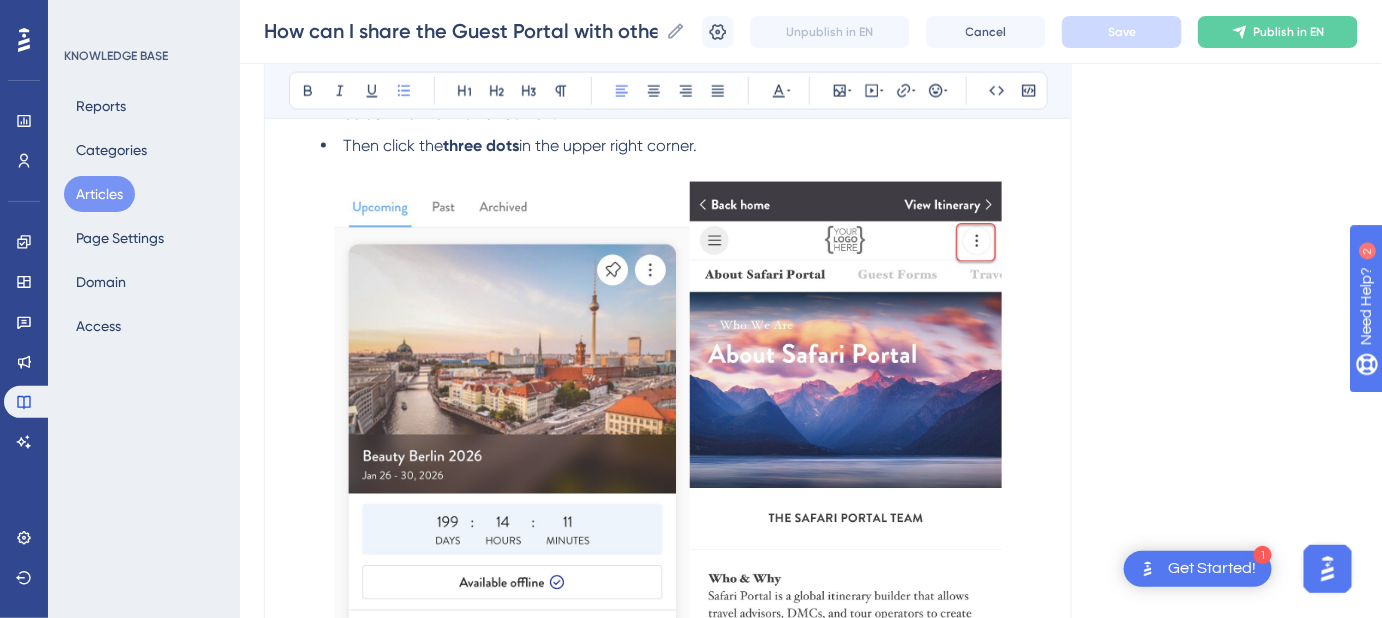 scroll, scrollTop: 920, scrollLeft: 0, axis: vertical 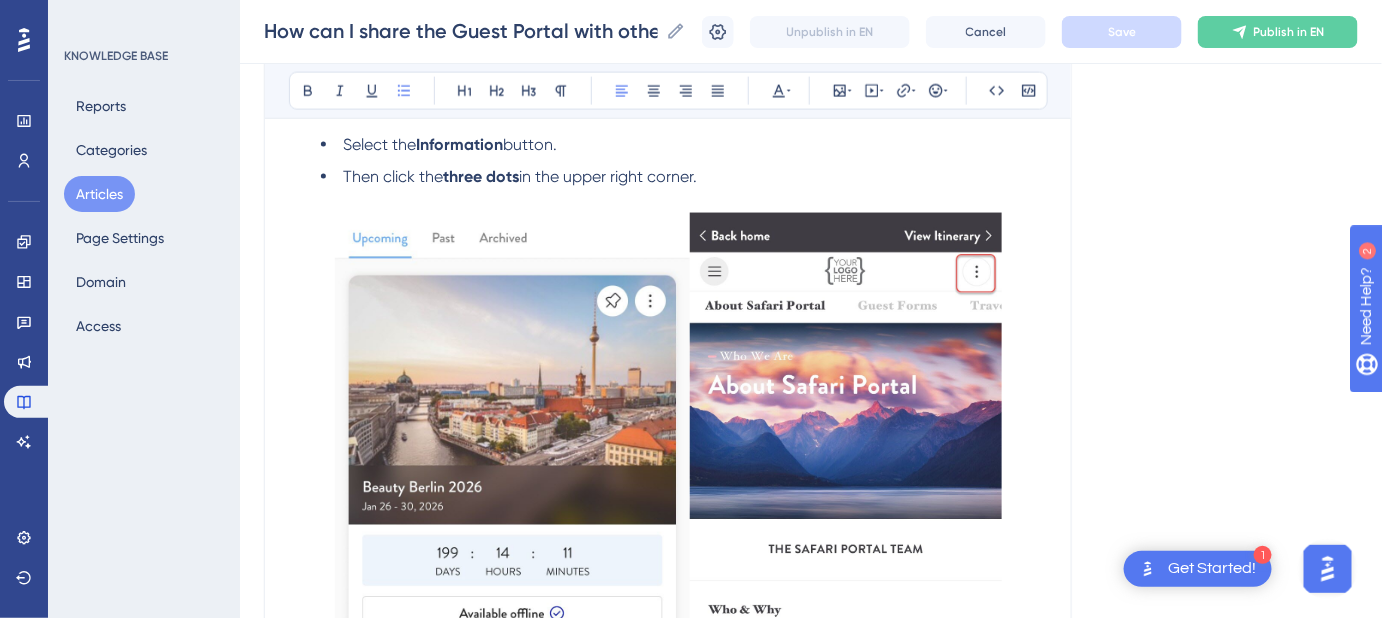 click at bounding box center (846, 481) 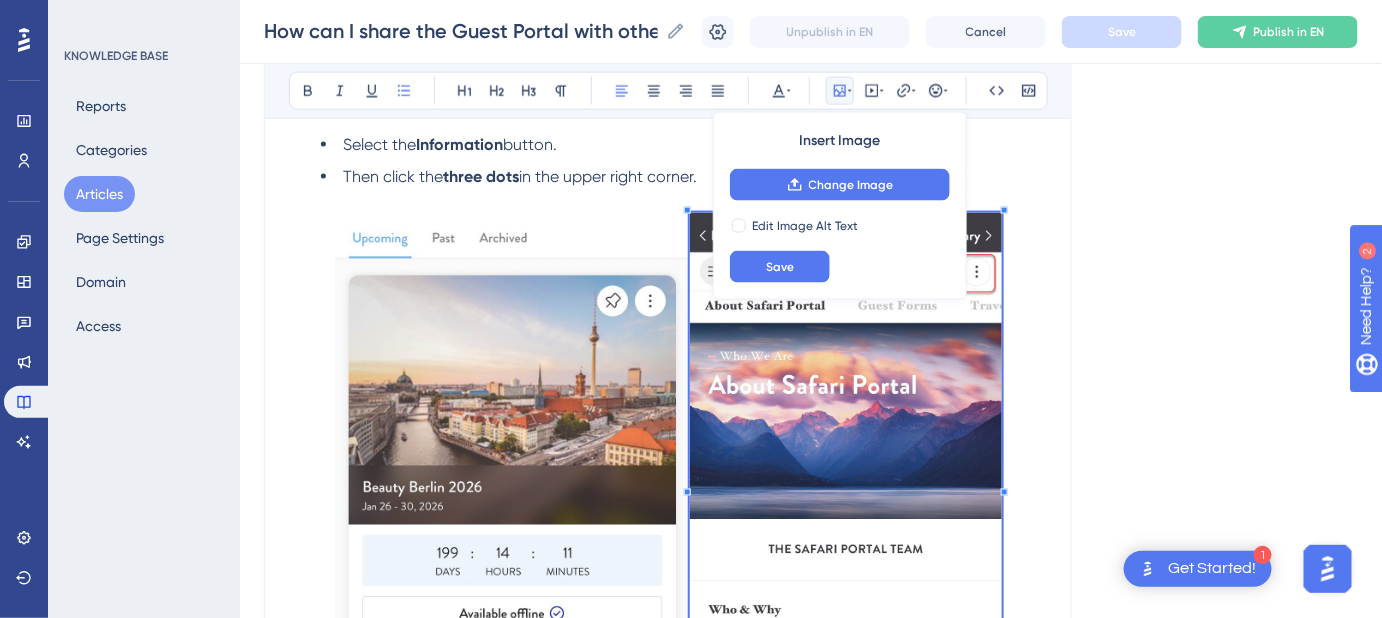 scroll, scrollTop: 1036, scrollLeft: 0, axis: vertical 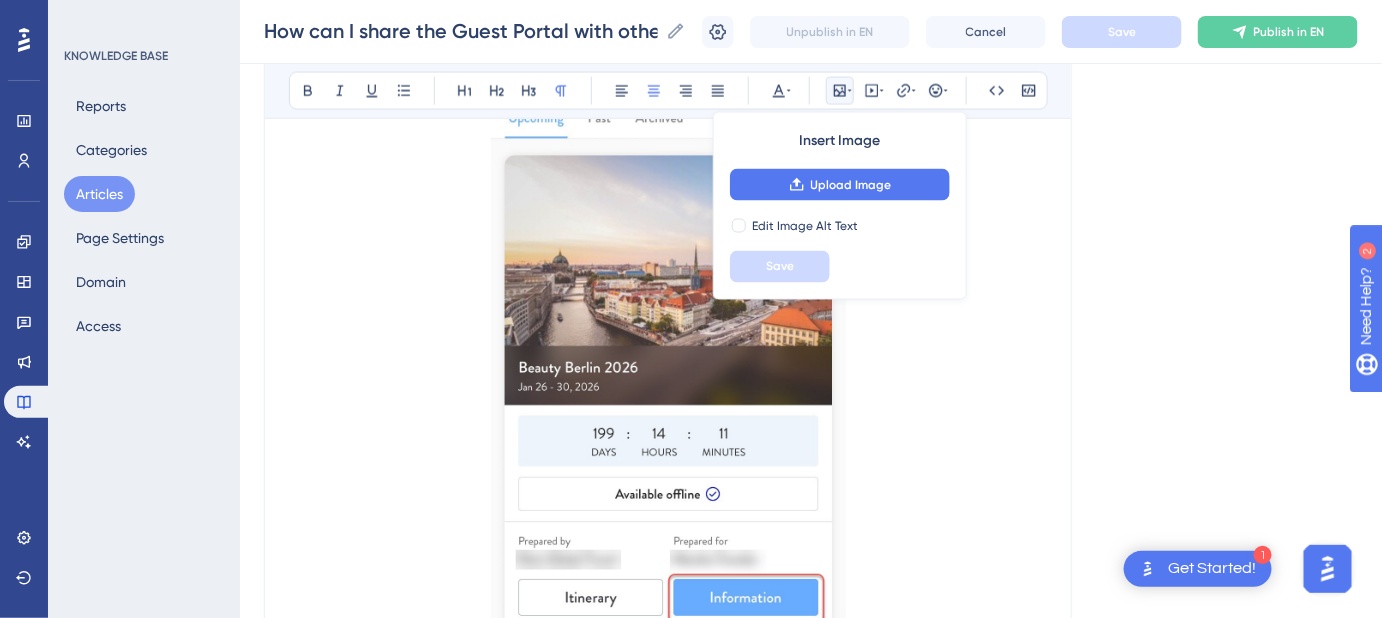 click at bounding box center [668, 363] 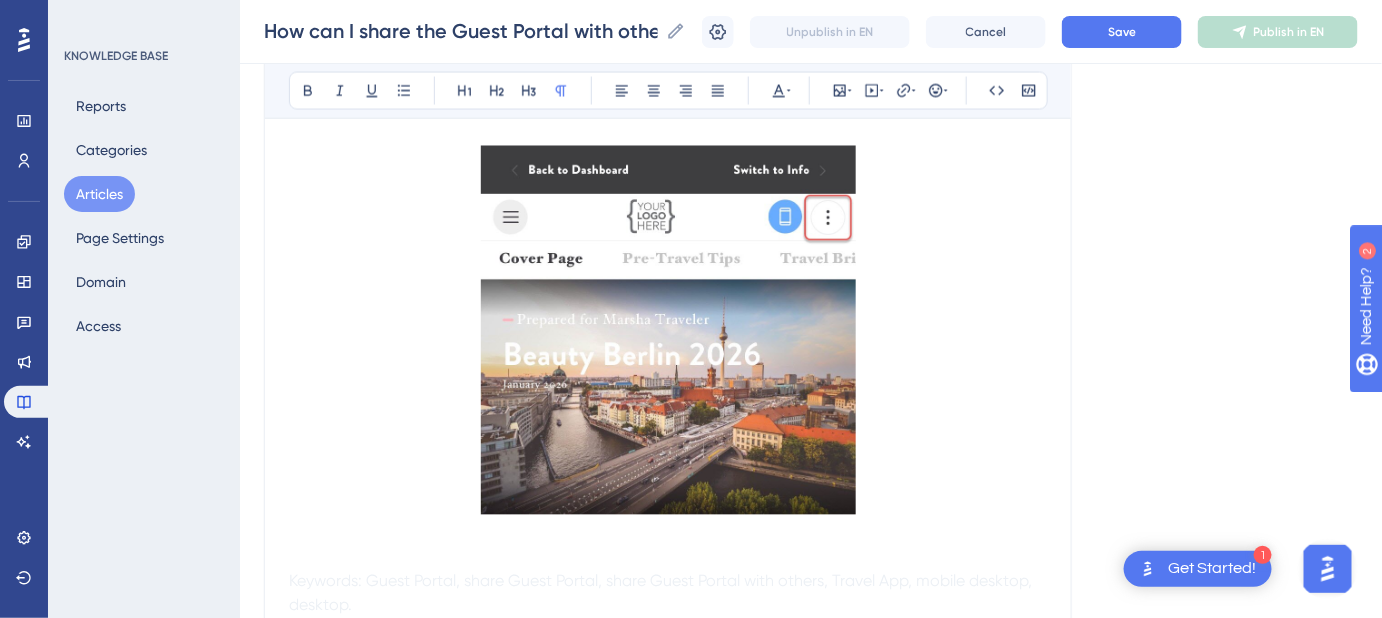 scroll, scrollTop: 763, scrollLeft: 0, axis: vertical 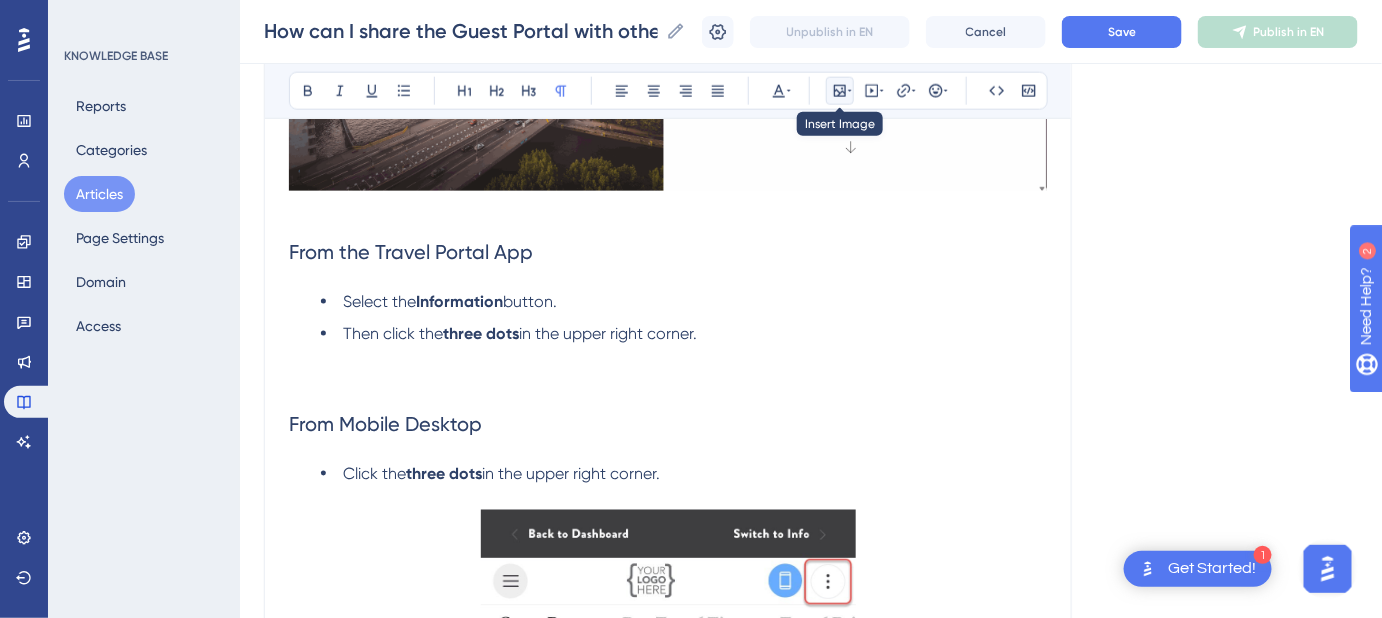 click at bounding box center (840, 91) 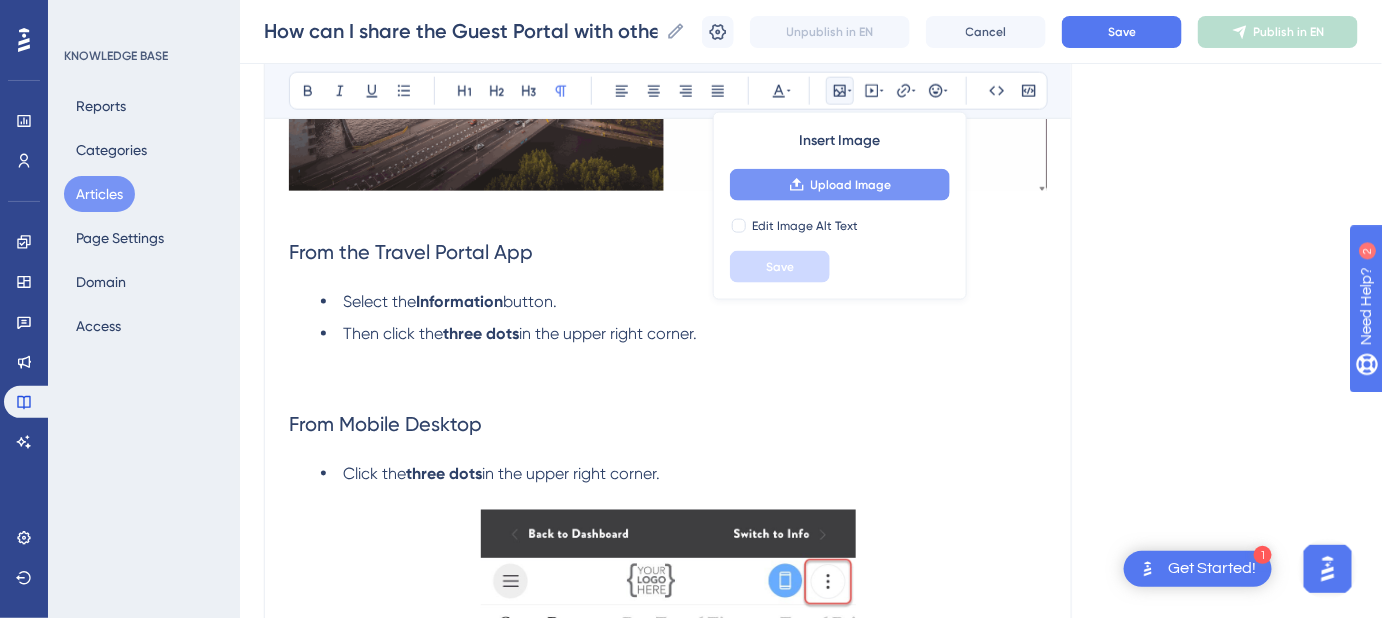 click on "Upload Image" at bounding box center [851, 185] 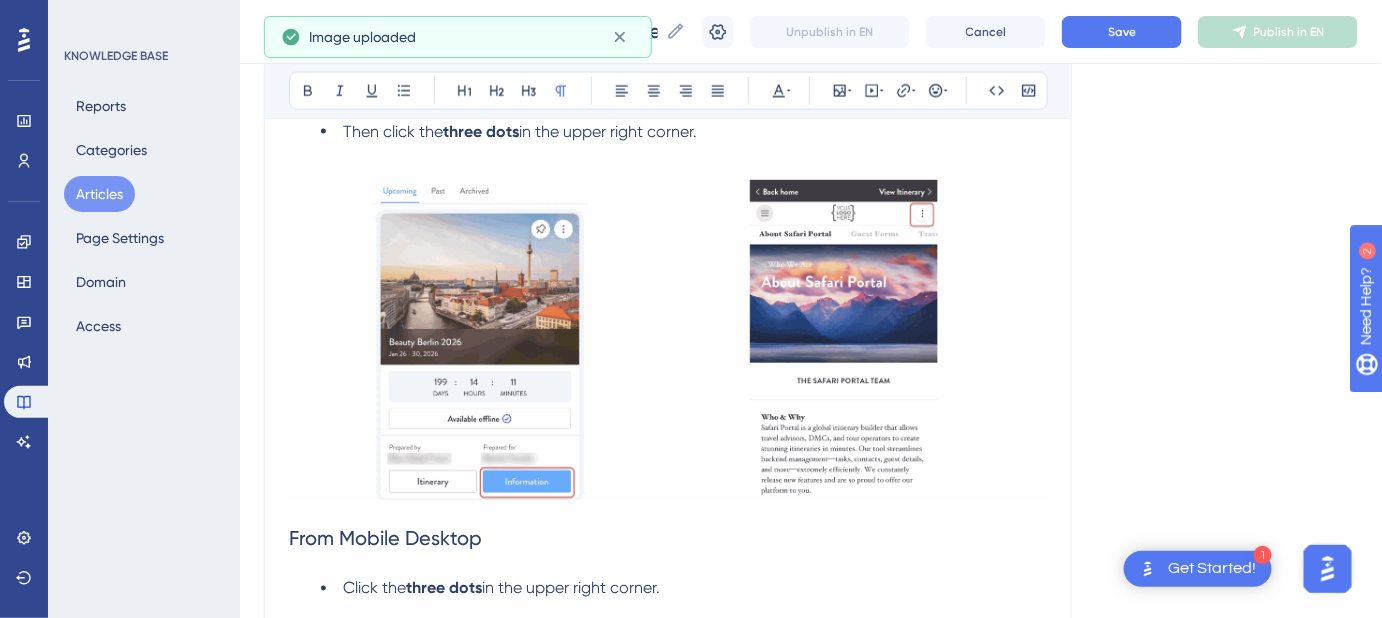 scroll, scrollTop: 1036, scrollLeft: 0, axis: vertical 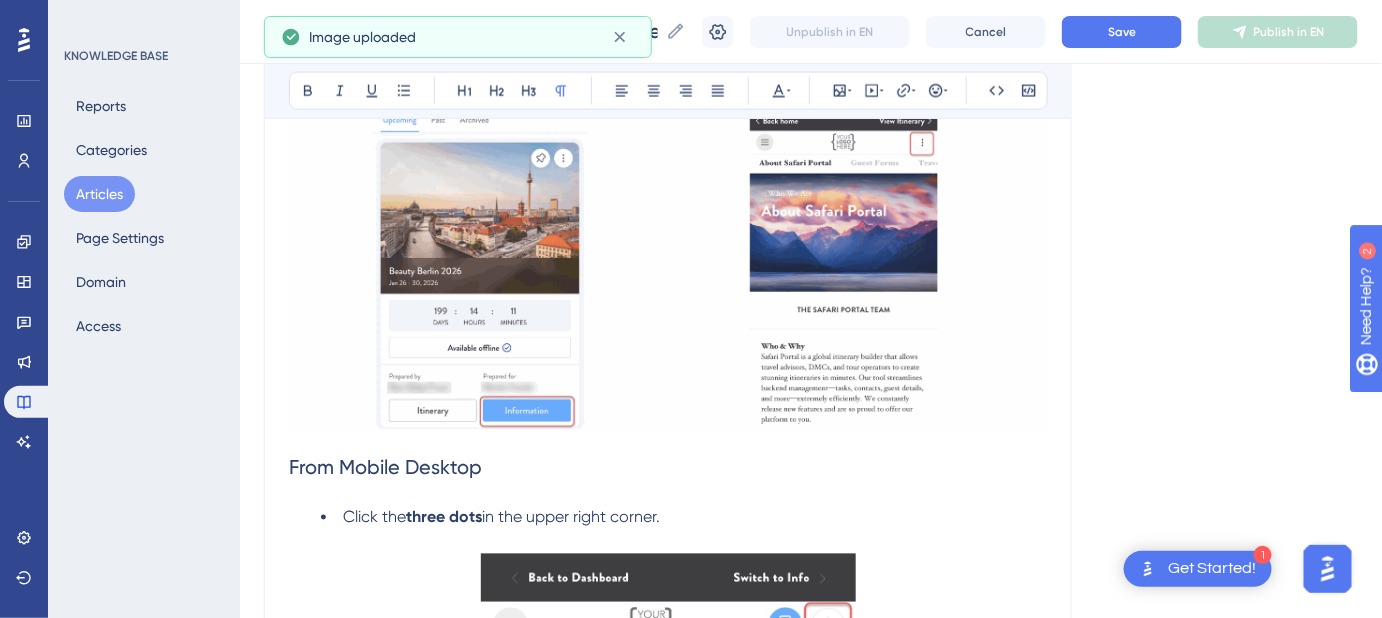 click at bounding box center (668, 263) 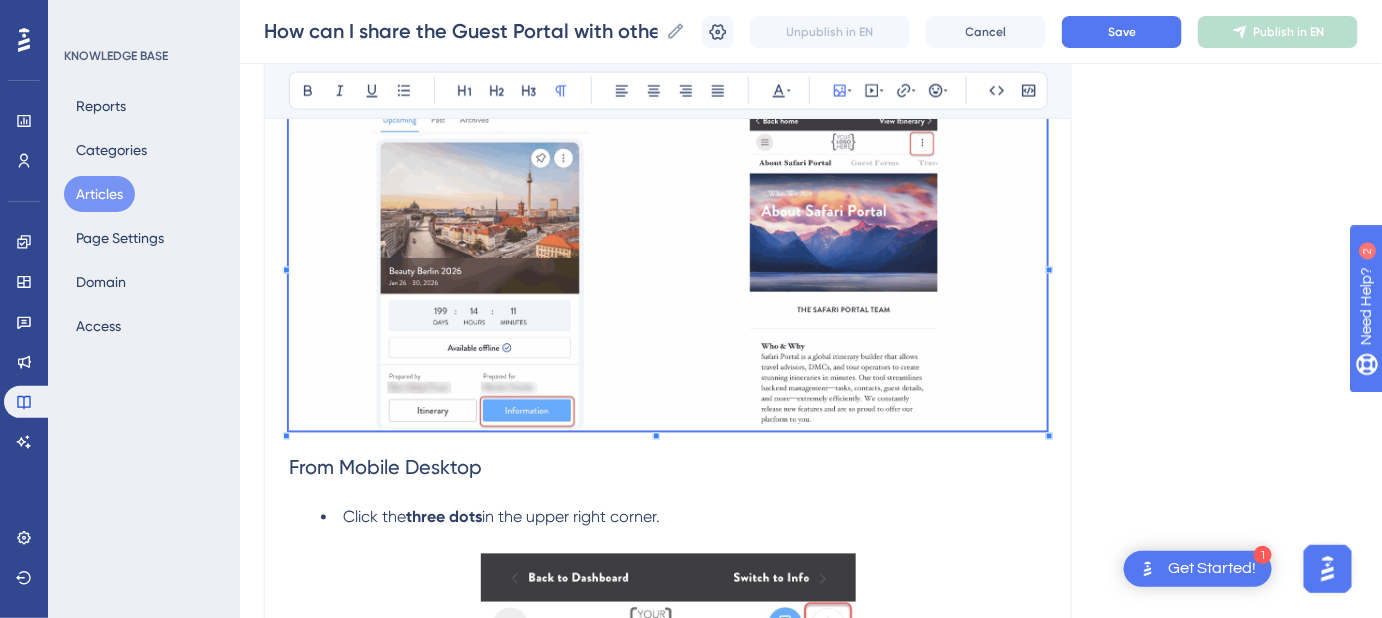 click on "Performance Users Engagement Widgets Feedback Product Updates Knowledge Base AI Assistant Settings Logout KNOWLEDGE BASE Reports Categories Articles Page Settings Domain Access How can I share the Guest Portal with others on my trip? How can I share the Guest Portal with others on my trip? How can I share the Guest Portal with others on my trip? Unpublish in EN Cancel Save Publish in EN Language English (Default) How can I share the Guest Portal with others on my trip? Instructions for sharing the Guest Portal with others. Bold Italic Underline Bullet Point Heading 1 Heading 2 Heading 3 Normal Align Left Align Center Align Right Align Justify Text Color Insert Image Embed Video Hyperlink Emojis Code Code Block If you're traveling with others and want them to access your  Guest Portal , you can share it in three different ways. From Desktop Click the  person icon  in the upper right corner. From the Travel Portal App Select the  Information  button. Then click the  three dots  in the upper right corner.   😀" at bounding box center [811, 83] 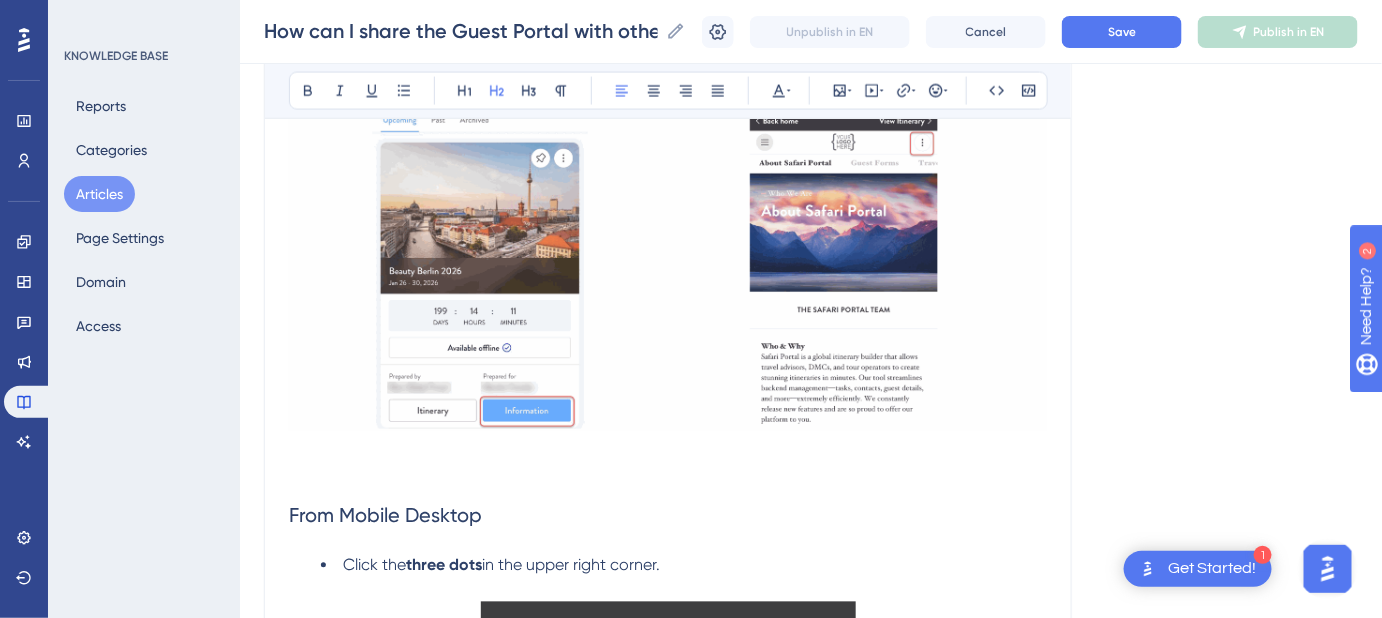 click at bounding box center [668, 263] 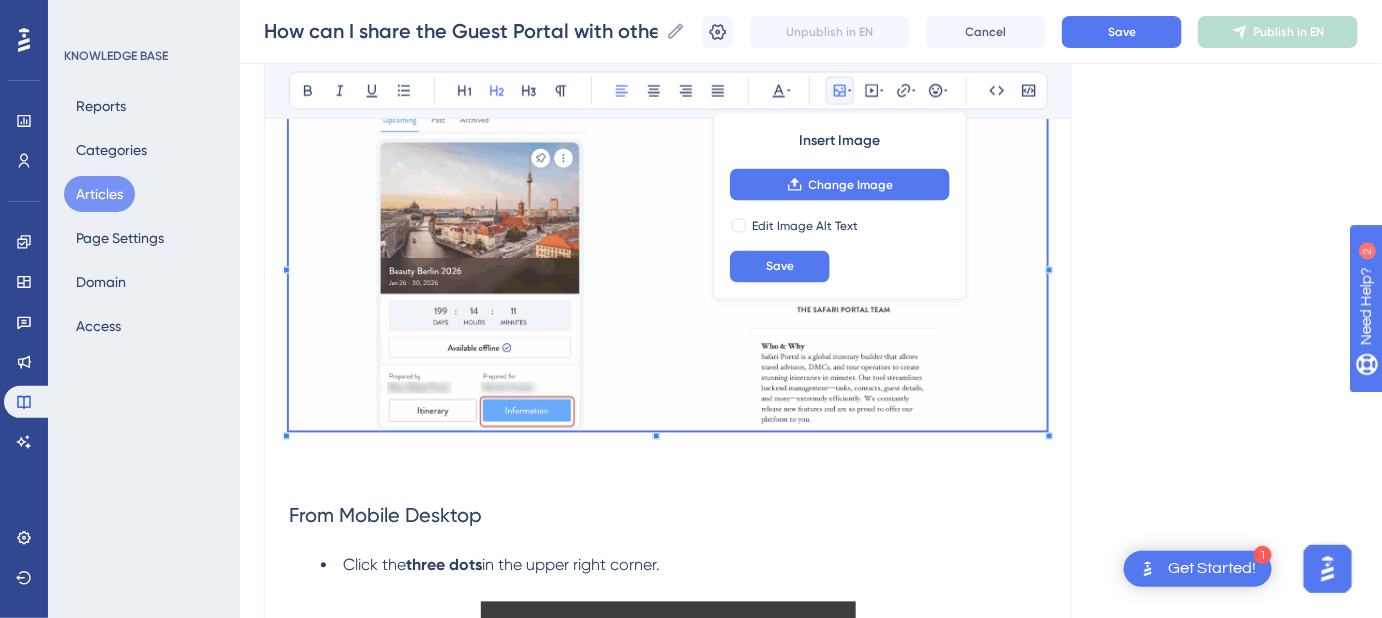 click on "If you're traveling with others and want them to access your  Guest Portal , you can share it in three different ways. From Desktop Click the  person icon  in the upper right corner. From the Travel Portal App Select the  Information  button. Then click the  three dots  in the upper right corner. From Mobile Desktop Click the  three dots  in the upper right corner. Keywords:   Guest Portal, share Guest Portal, share Guest Portal with others, Travel App, mobile desktop, desktop." at bounding box center [668, 231] 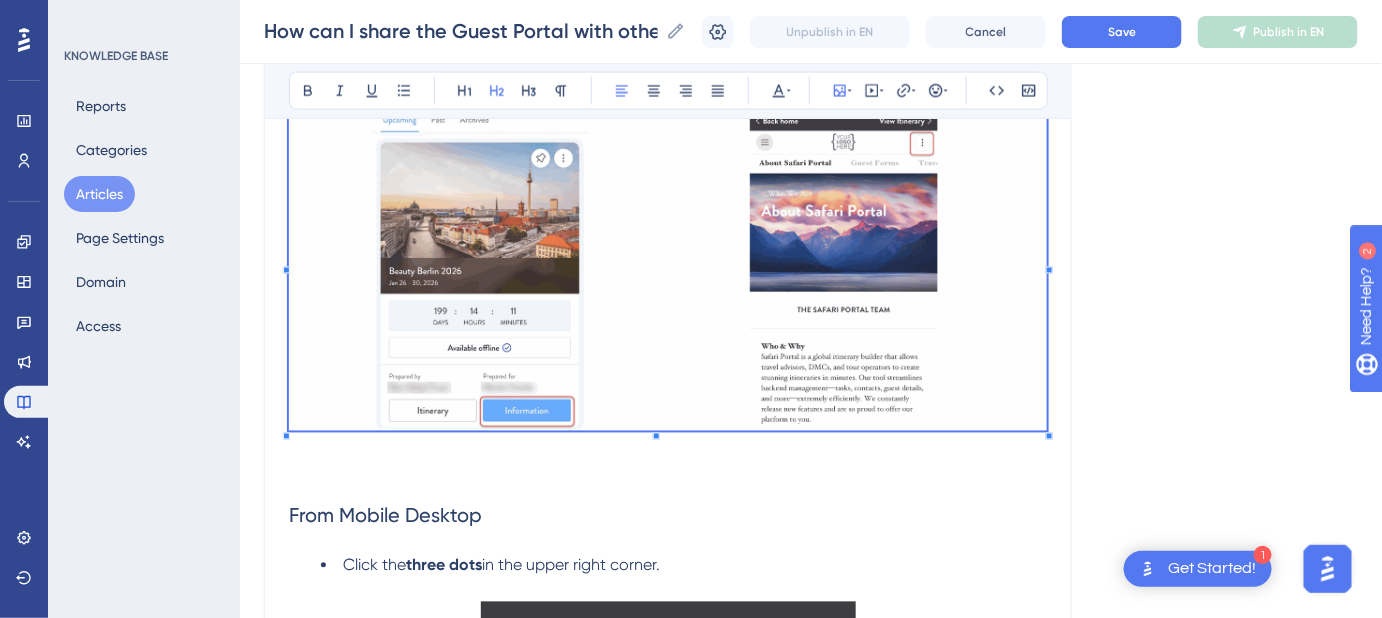 click on "If you're traveling with others and want them to access your  Guest Portal , you can share it in three different ways. From Desktop Click the  person icon  in the upper right corner. From the Travel Portal App Select the  Information  button. Then click the  three dots  in the upper right corner. From Mobile Desktop Click the  three dots  in the upper right corner. Keywords:   Guest Portal, share Guest Portal, share Guest Portal with others, Travel App, mobile desktop, desktop." at bounding box center (668, 231) 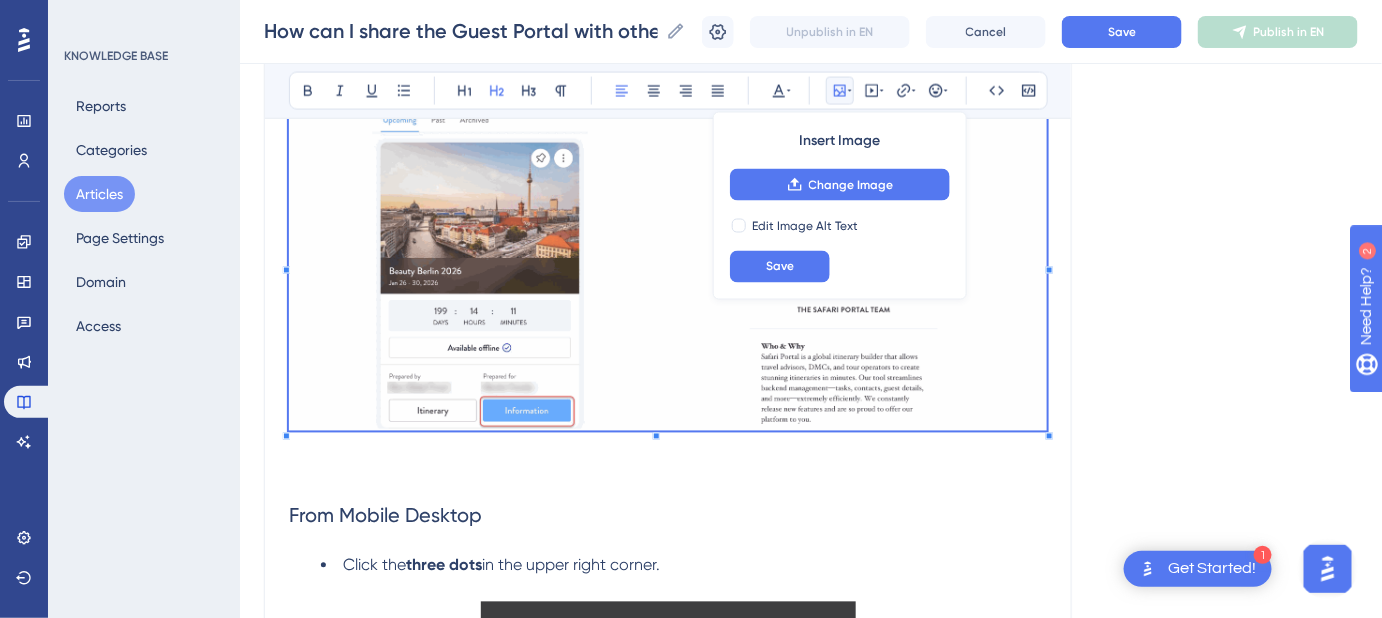 scroll, scrollTop: 854, scrollLeft: 0, axis: vertical 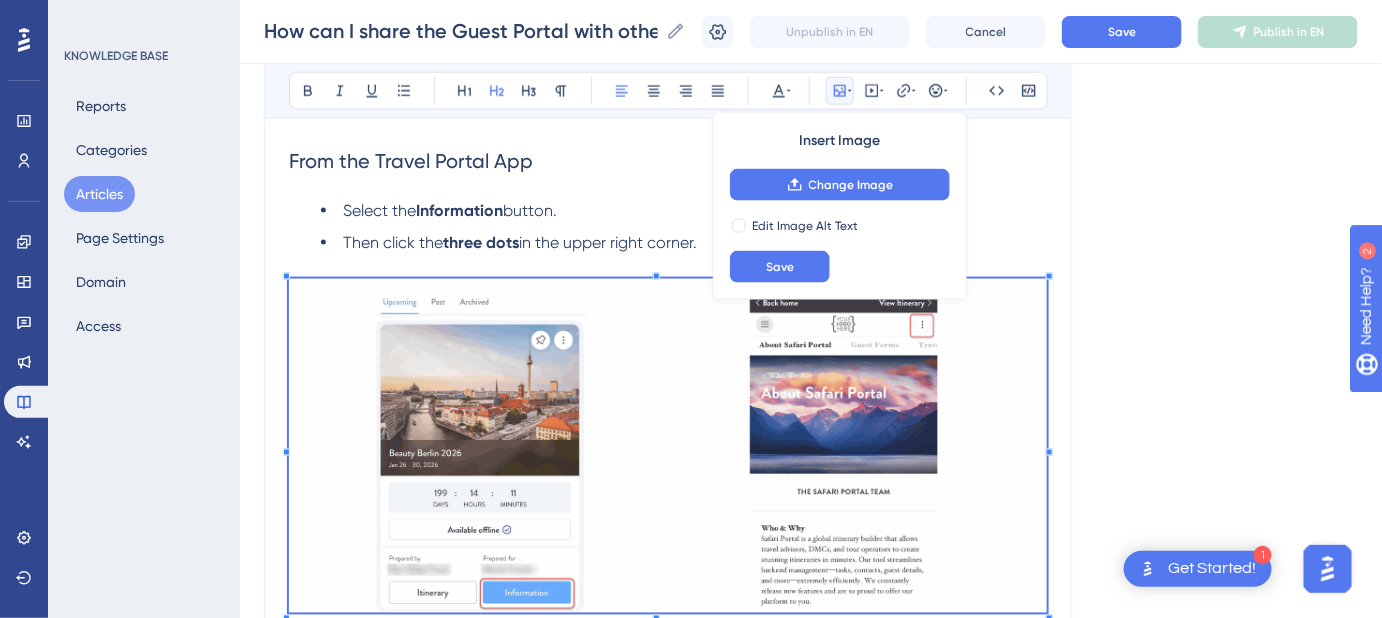 click on "Language English (Default) How can I share the Guest Portal with others on my trip? Instructions for sharing the Guest Portal with others. Bold Italic Underline Bullet Point Heading 1 Heading 2 Heading 3 Normal Align Left Align Center Align Right Align Justify Text Color Insert Image Change Image Edit Image Alt Text Save Embed Video Hyperlink Emojis Code Code Block If you're traveling with others and want them to access your  Guest Portal , you can share it in three different ways. From Desktop Click the  person icon  in the upper right corner. From the Travel Portal App Select the  Information  button. Then click the  three dots  in the upper right corner. From Mobile Desktop Click the  three dots  in the upper right corner. Keywords:   Guest Portal, share Guest Portal, share Guest Portal with others, Travel App, mobile desktop, desktop. Did this answer your question? 😀 😐 😔" at bounding box center [811, 337] 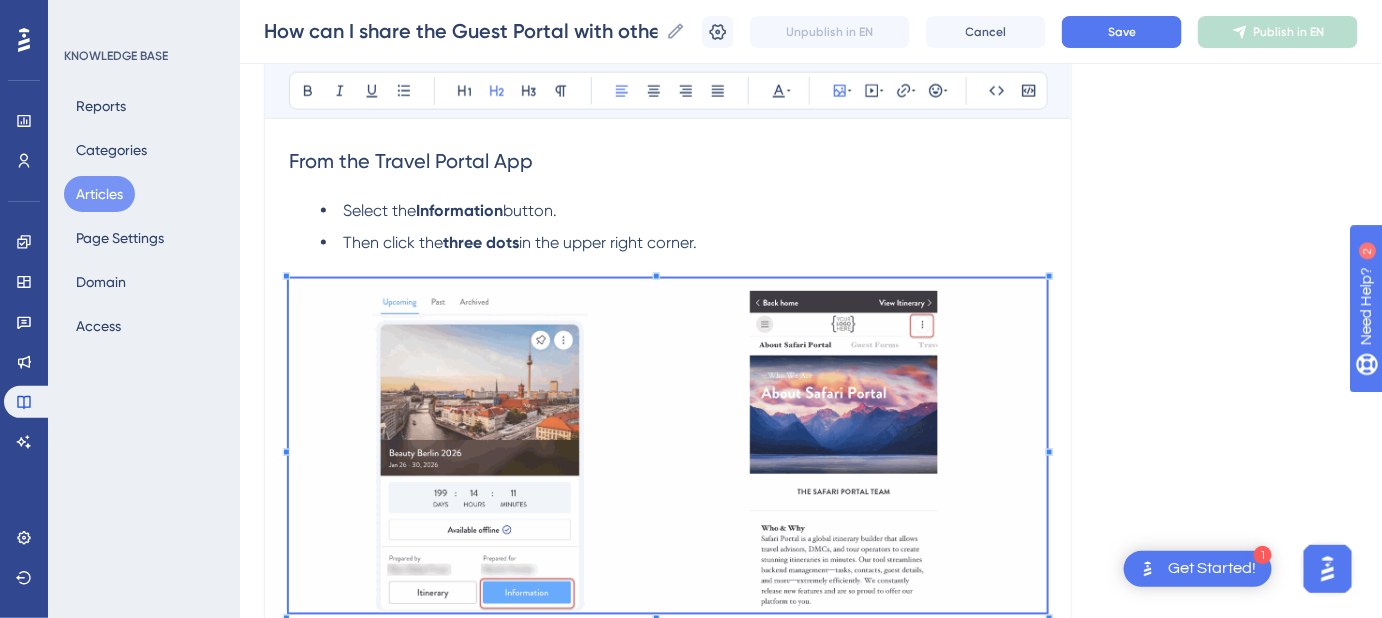 click on "From the Travel Portal App" at bounding box center (668, 161) 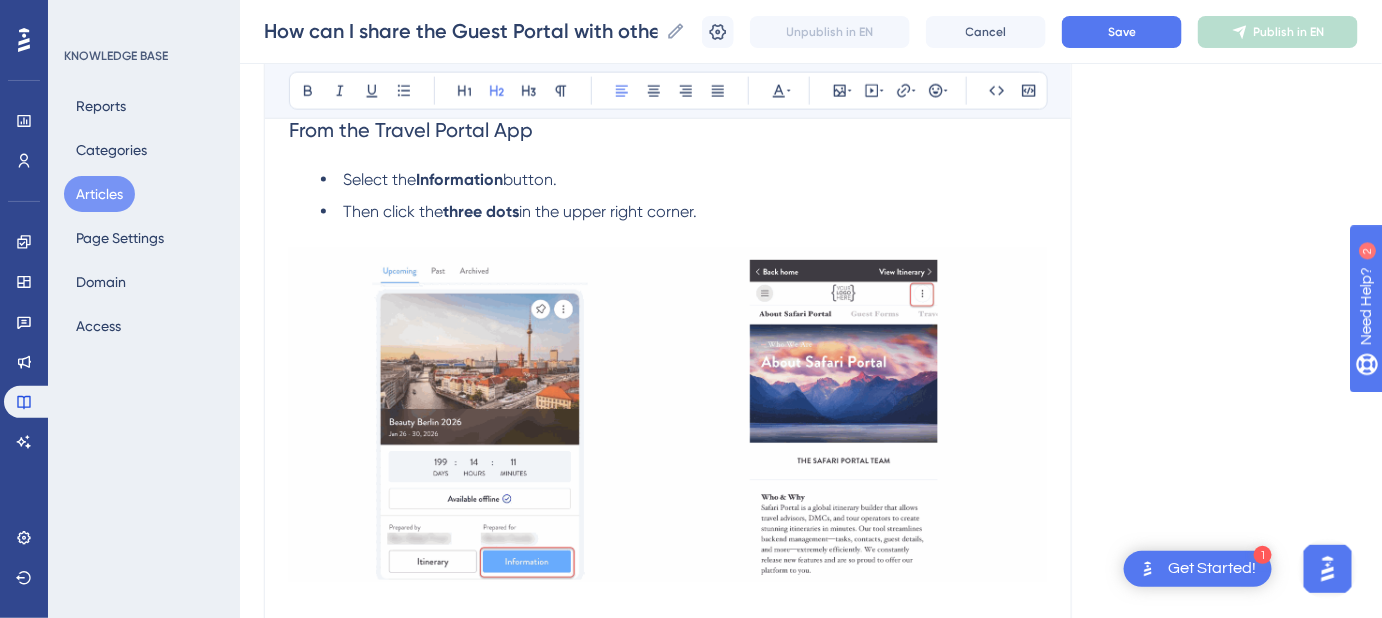 scroll, scrollTop: 854, scrollLeft: 0, axis: vertical 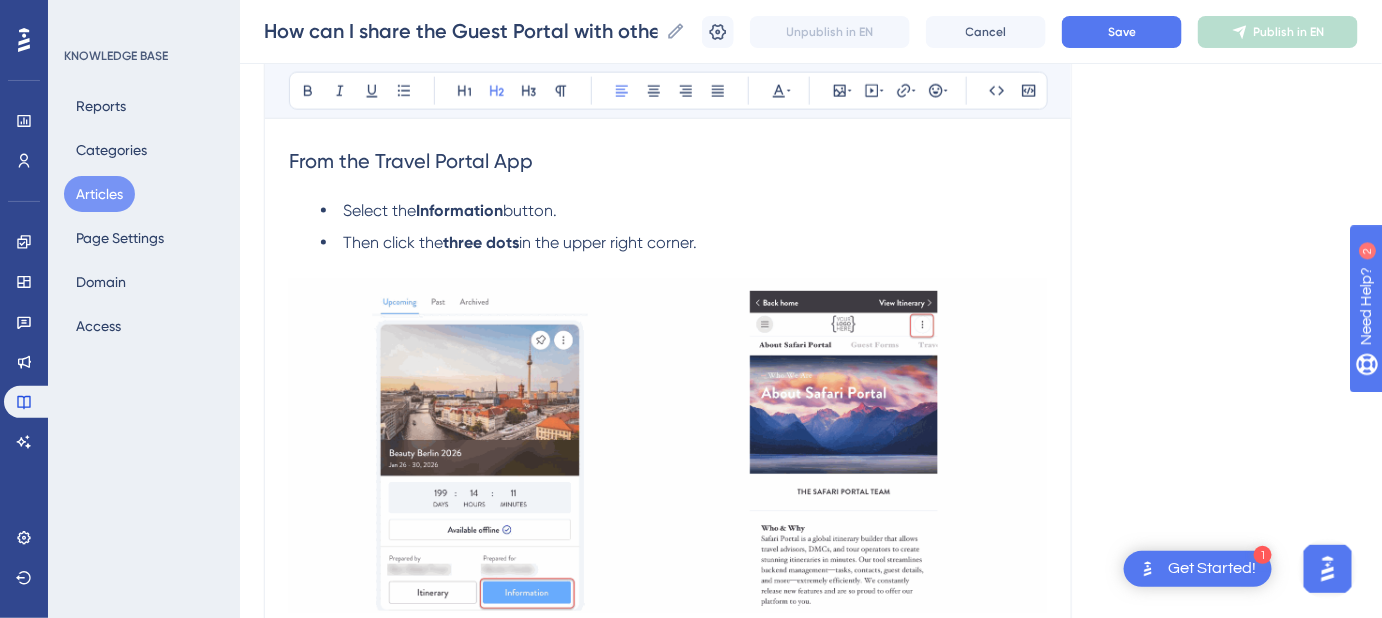 click at bounding box center (668, 445) 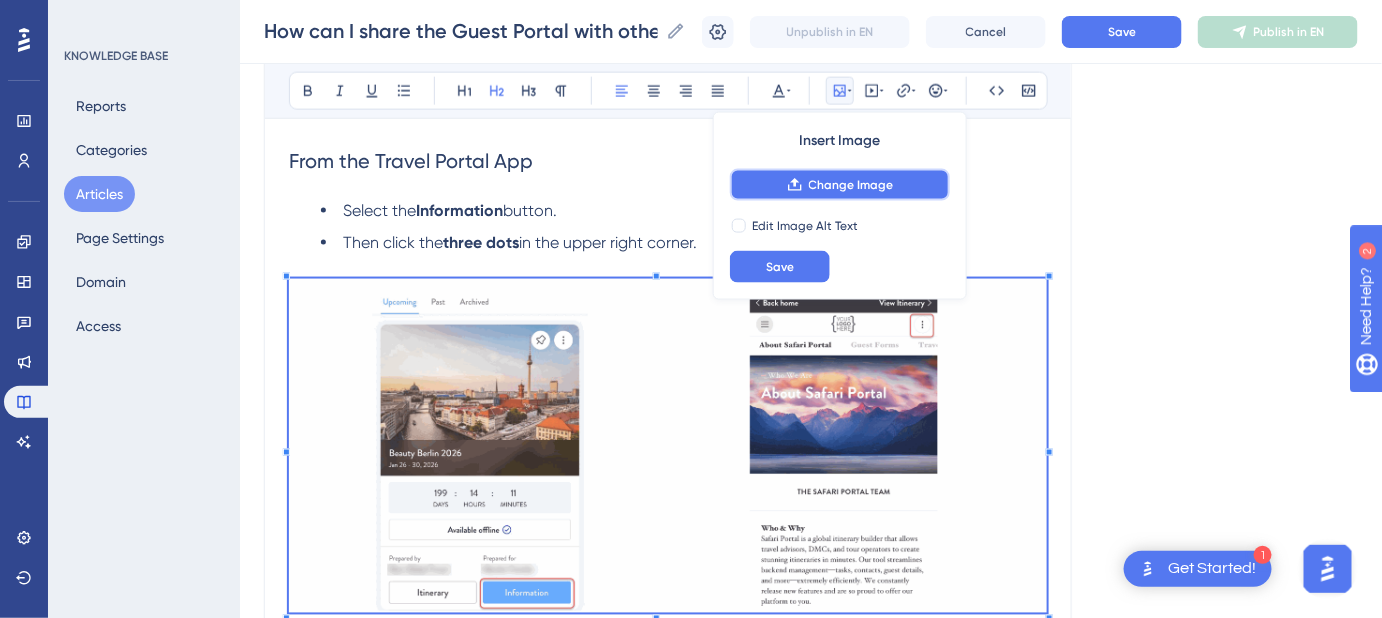 click on "Change Image" at bounding box center (851, 185) 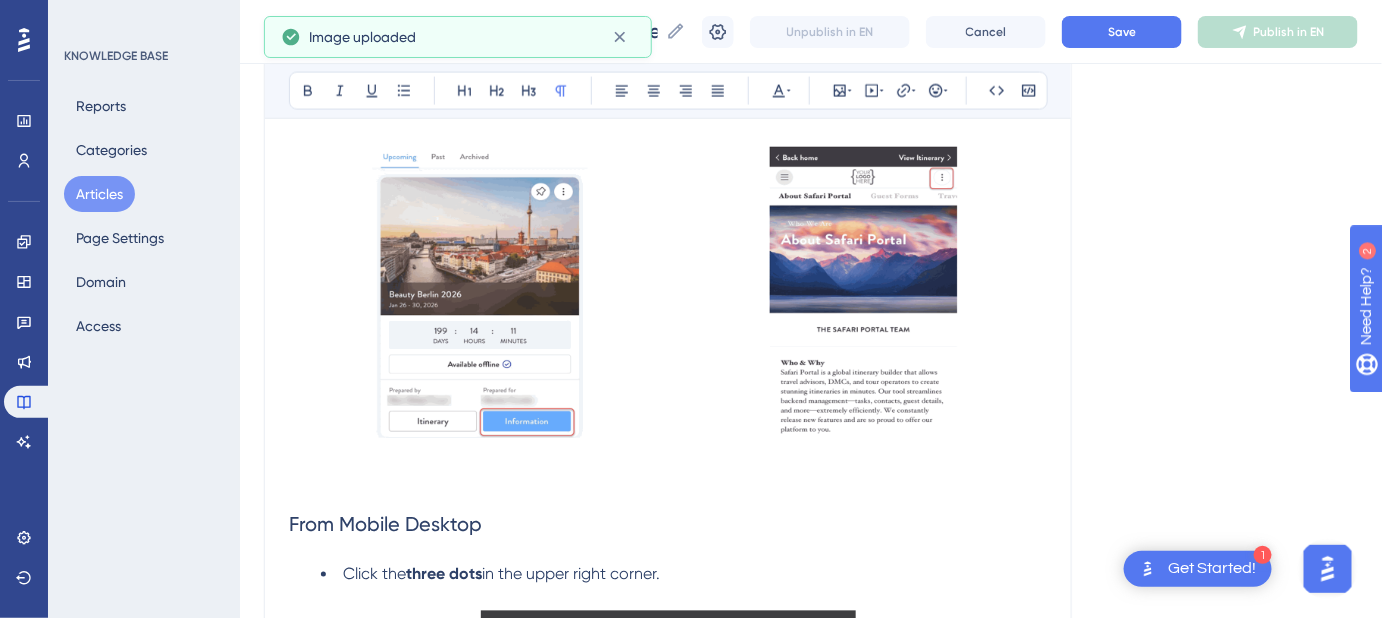 scroll, scrollTop: 1036, scrollLeft: 0, axis: vertical 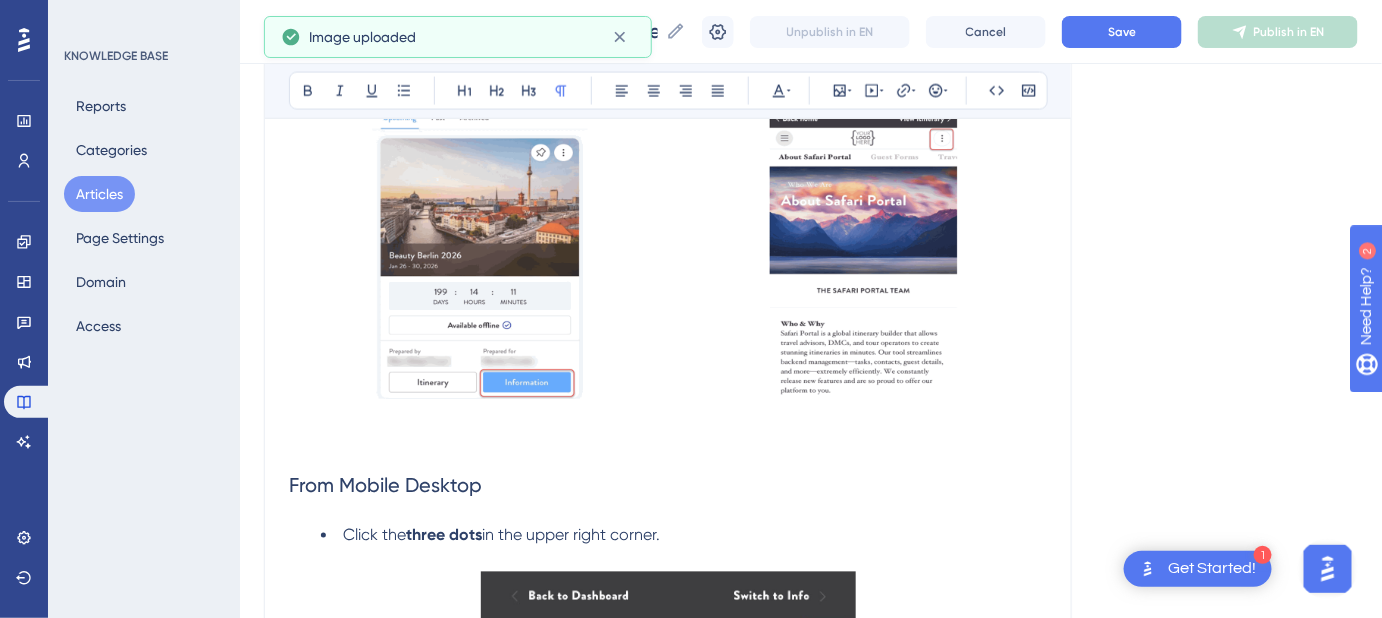 click at bounding box center (668, 248) 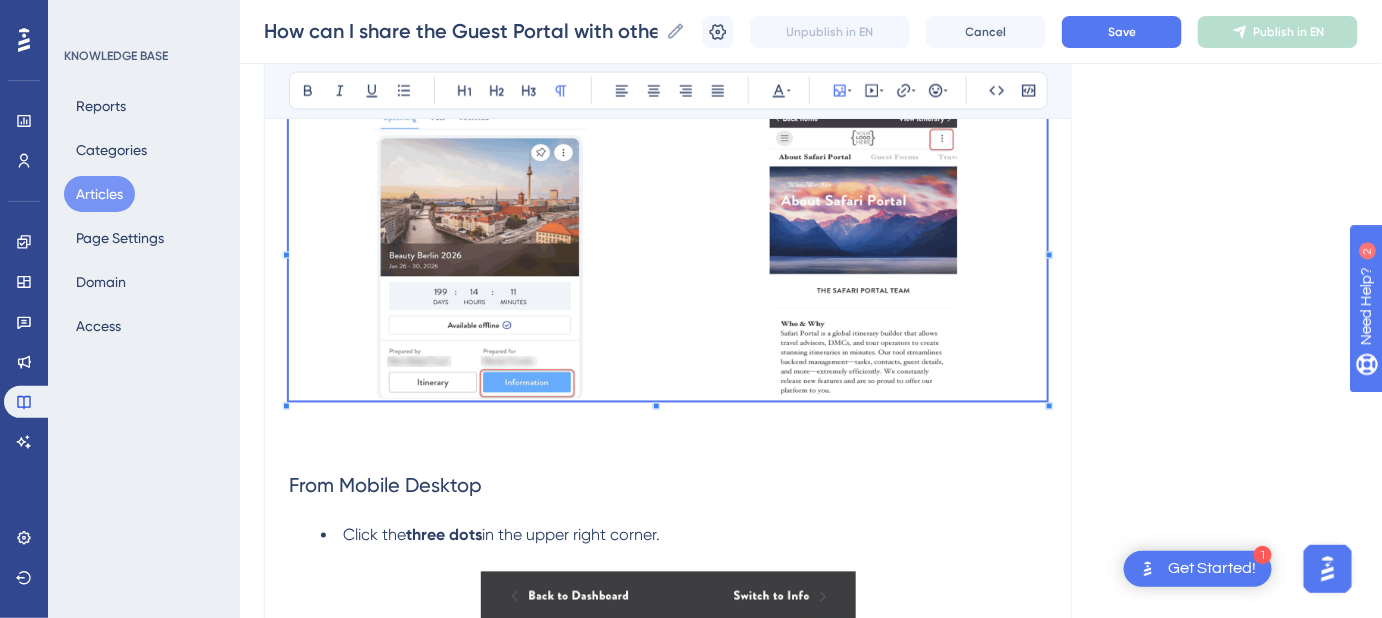 click on "How can I share the Guest Portal with others on my trip? Instructions for sharing the Guest Portal with others. Bold Italic Underline Bullet Point Heading 1 Heading 2 Heading 3 Normal Align Left Align Center Align Right Align Justify Text Color Insert Image Embed Video Hyperlink Emojis Code Code Block If you're traveling with others and want them to access your  Guest Portal , you can share it in three different ways. From Desktop Click the  person icon  in the upper right corner. From the Travel Portal App Select the  Information  button. Then click the  three dots  in the upper right corner. From Mobile Desktop Click the  three dots  in the upper right corner. Keywords:   Guest Portal, share Guest Portal, share Guest Portal with others, Travel App, mobile desktop, desktop." at bounding box center (668, 128) 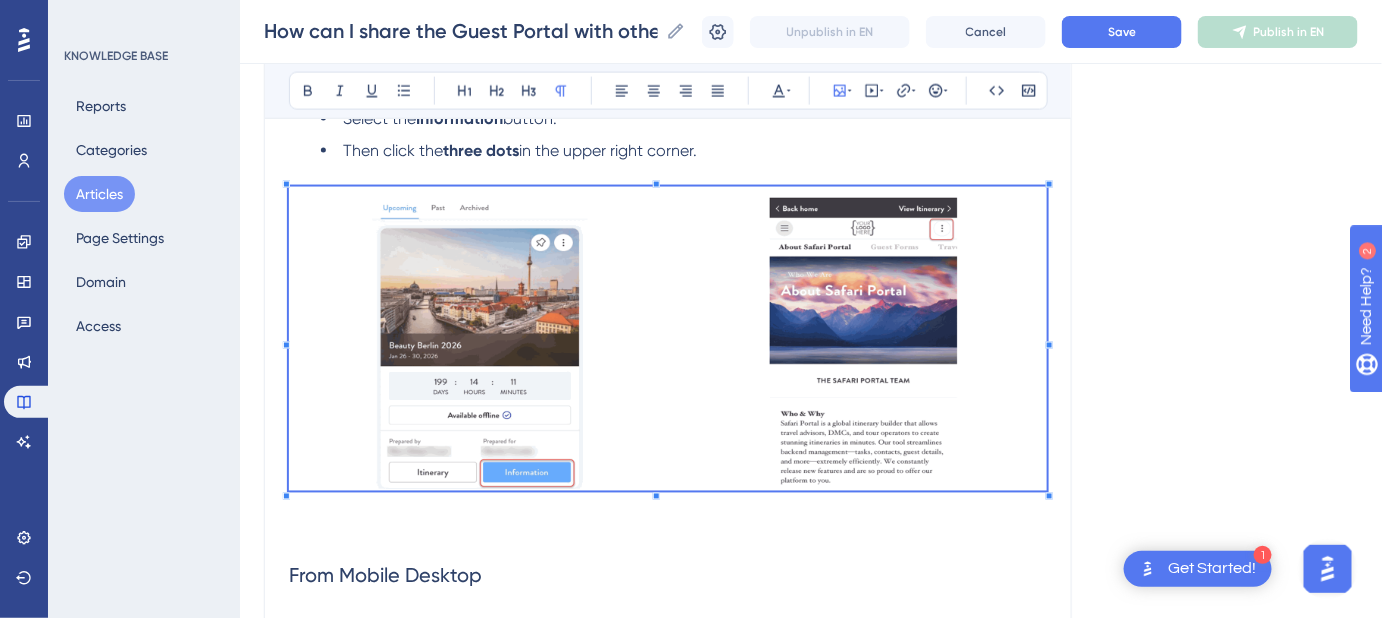 scroll, scrollTop: 854, scrollLeft: 0, axis: vertical 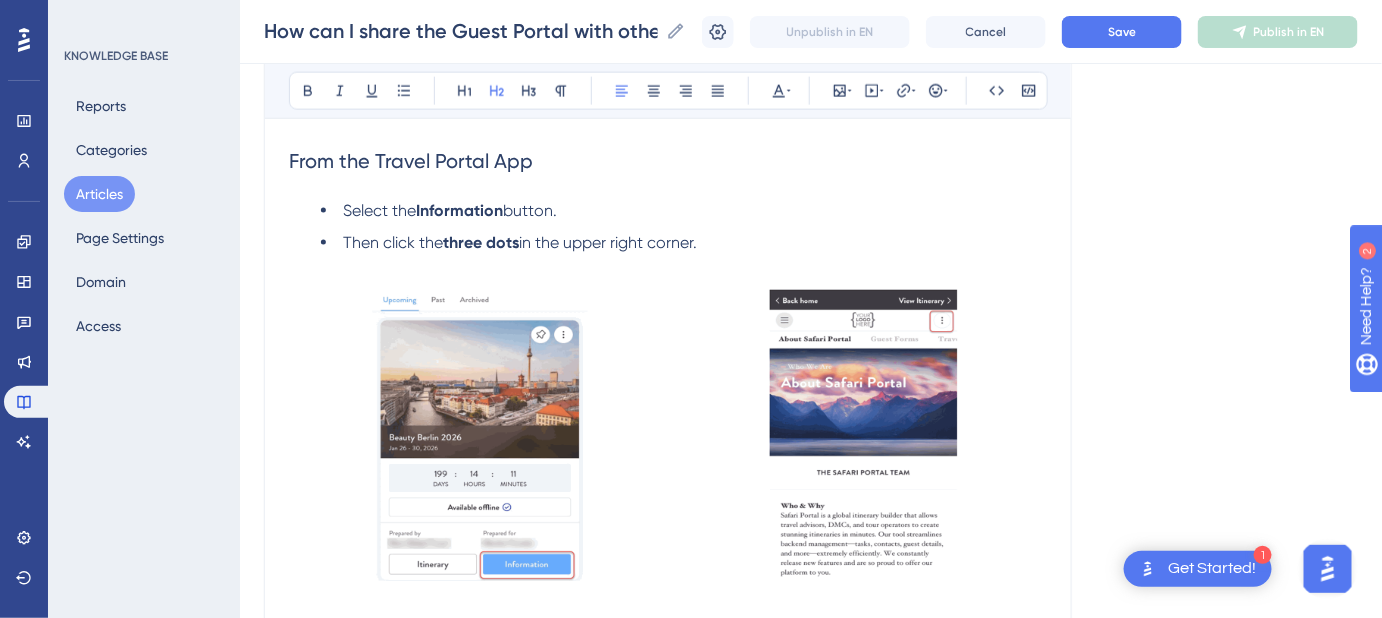 click on "From the Travel Portal App" at bounding box center (668, 161) 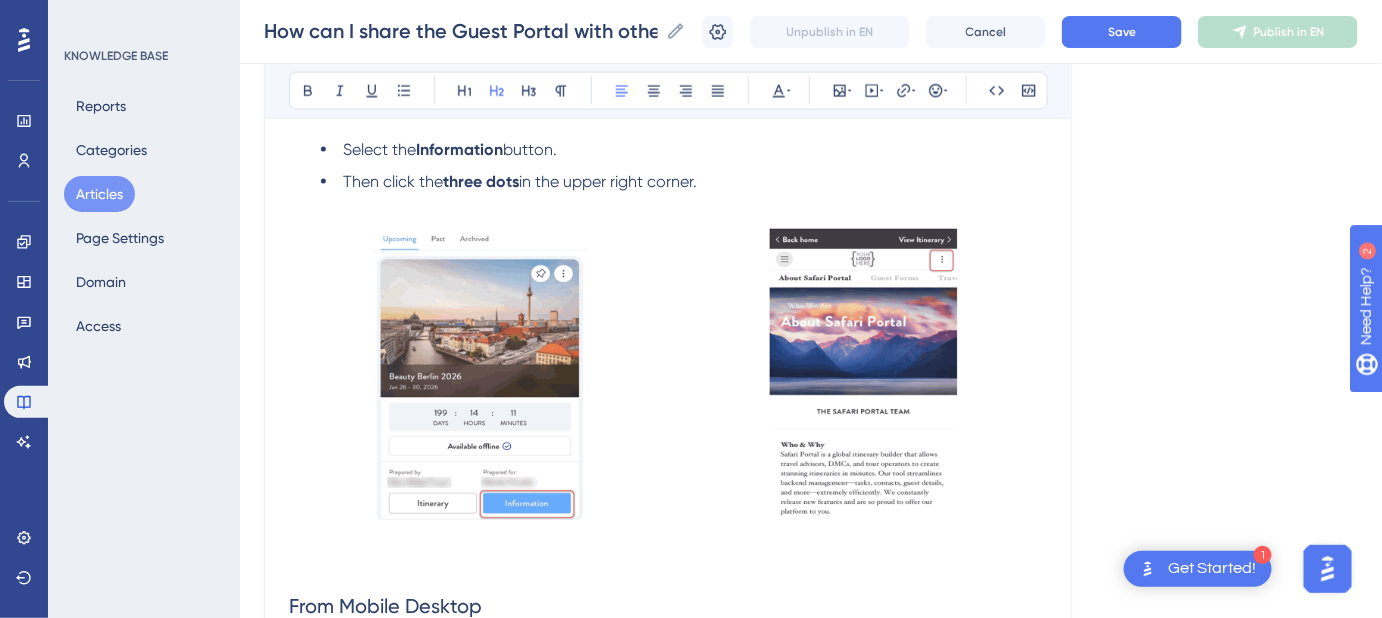 scroll, scrollTop: 945, scrollLeft: 0, axis: vertical 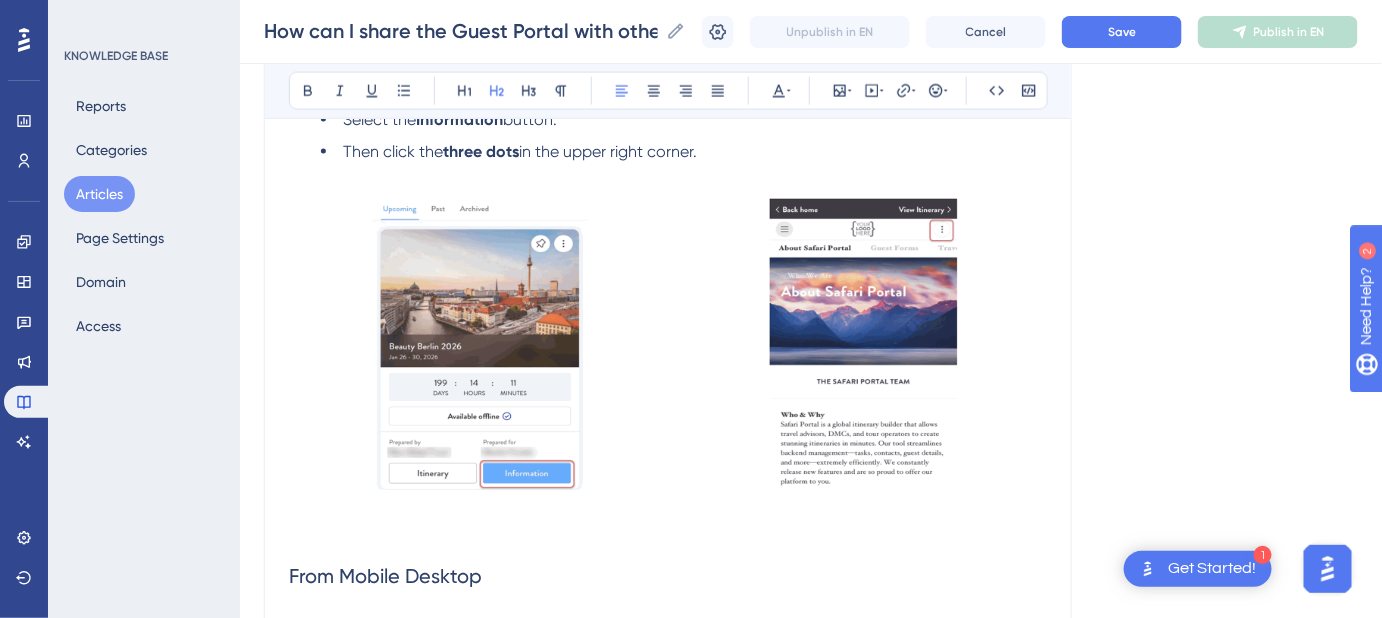 click at bounding box center (668, 339) 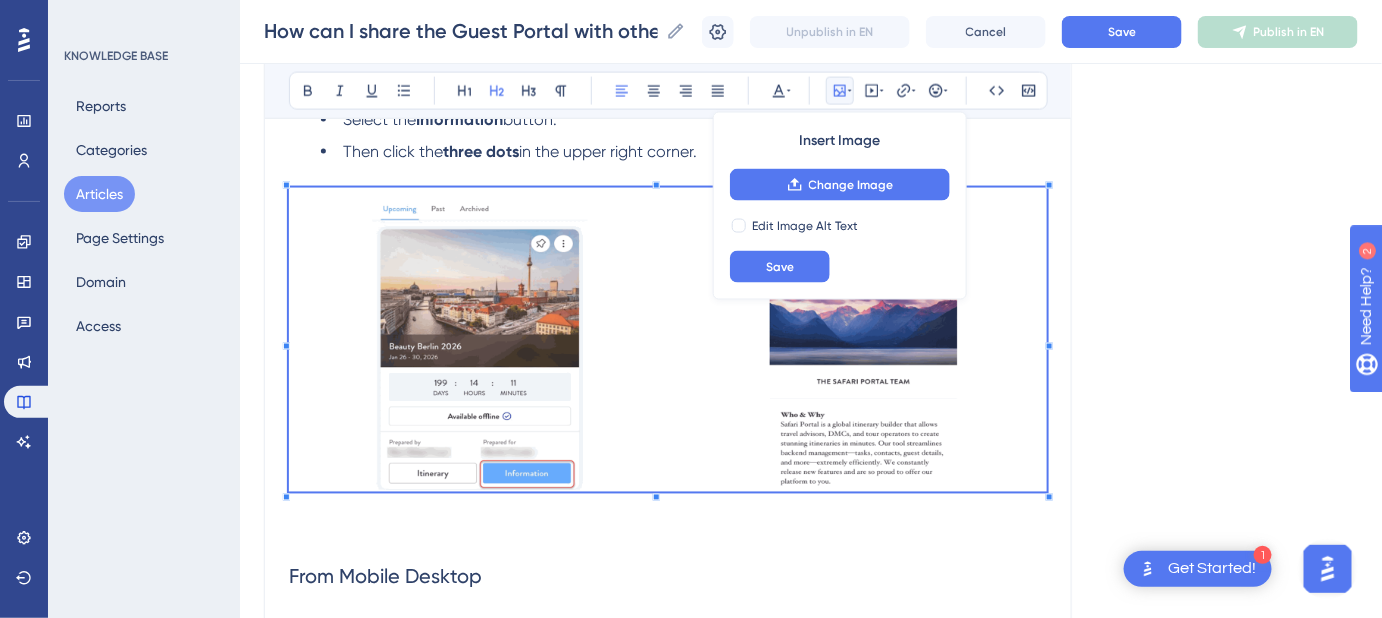 drag, startPoint x: 805, startPoint y: 421, endPoint x: 715, endPoint y: 378, distance: 99.744675 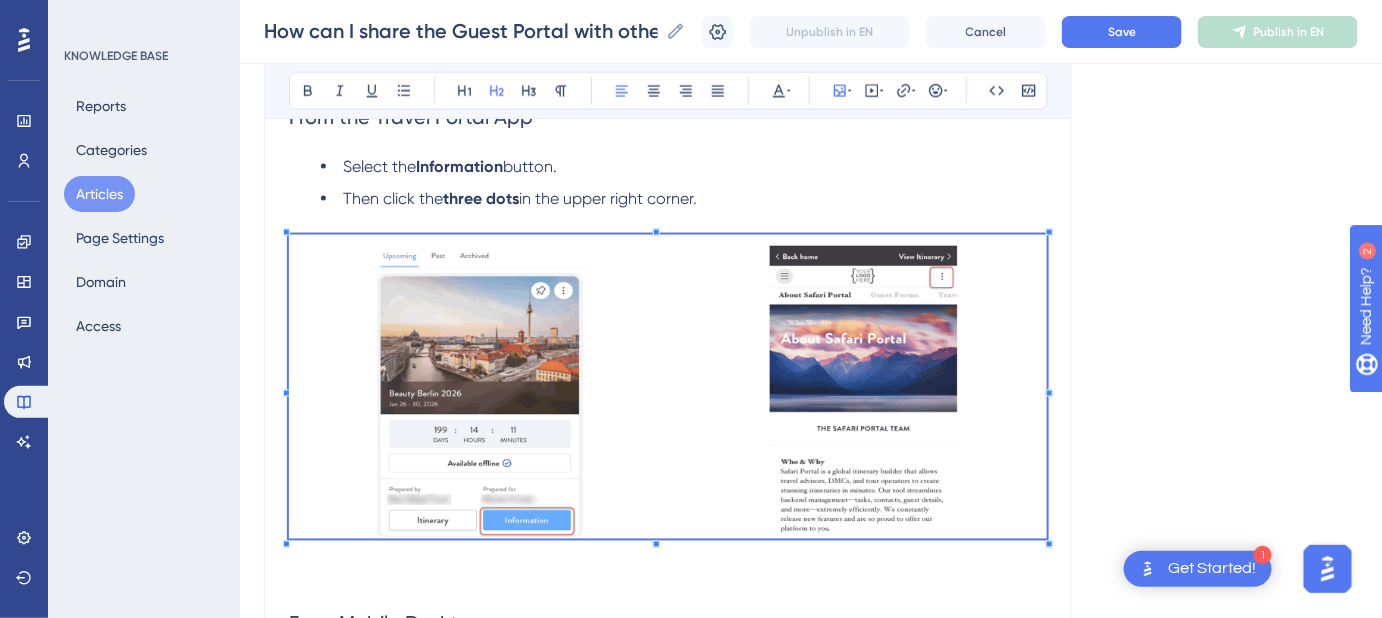 scroll, scrollTop: 854, scrollLeft: 0, axis: vertical 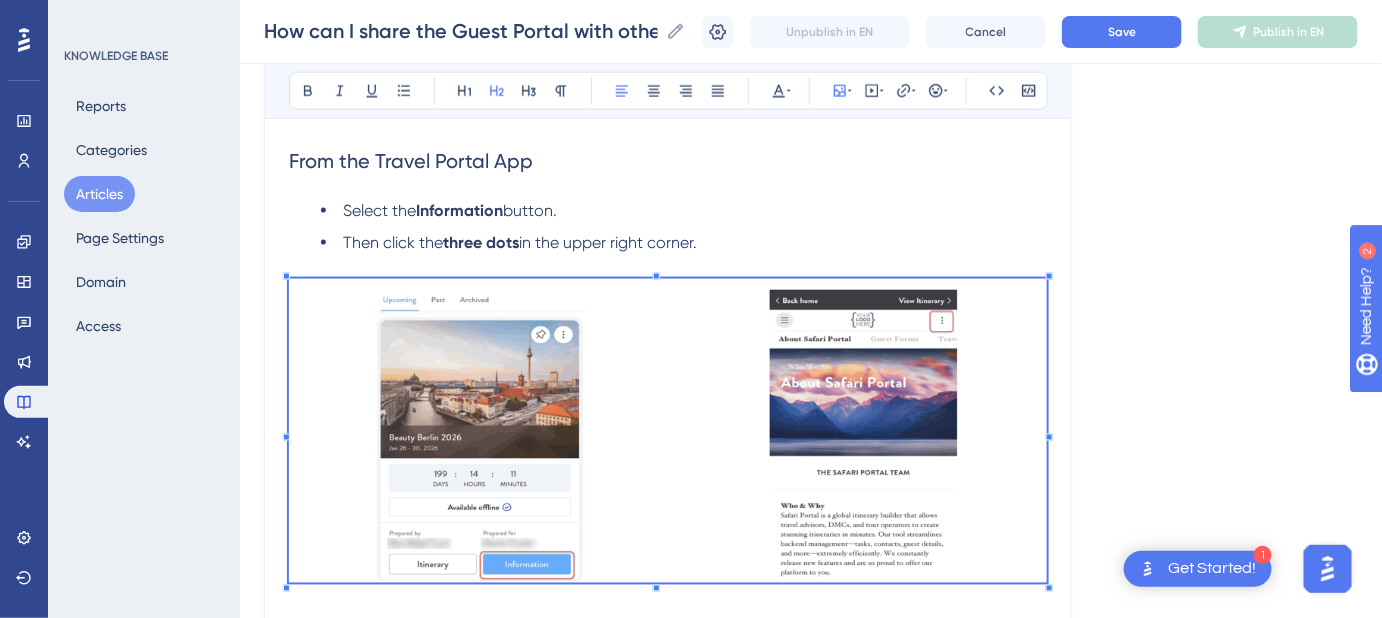 click on "Language English (Default) How can I share the Guest Portal with others on my trip? Instructions for sharing the Guest Portal with others. Bold Italic Underline Bullet Point Heading 1 Heading 2 Heading 3 Normal Align Left Align Center Align Right Align Justify Text Color Insert Image Embed Video Hyperlink Emojis Code Code Block If you're traveling with others and want them to access your  Guest Portal , you can share it in three different ways. From Desktop Click the  person icon  in the upper right corner. From the Travel Portal App Select the  Information  button. Then click the  three dots  in the upper right corner. From Mobile Desktop Click the  three dots  in the upper right corner. Keywords:   Guest Portal, share Guest Portal, share Guest Portal with others, Travel App, mobile desktop, desktop. Did this answer your question? 😀 😐 😔" at bounding box center [811, 322] 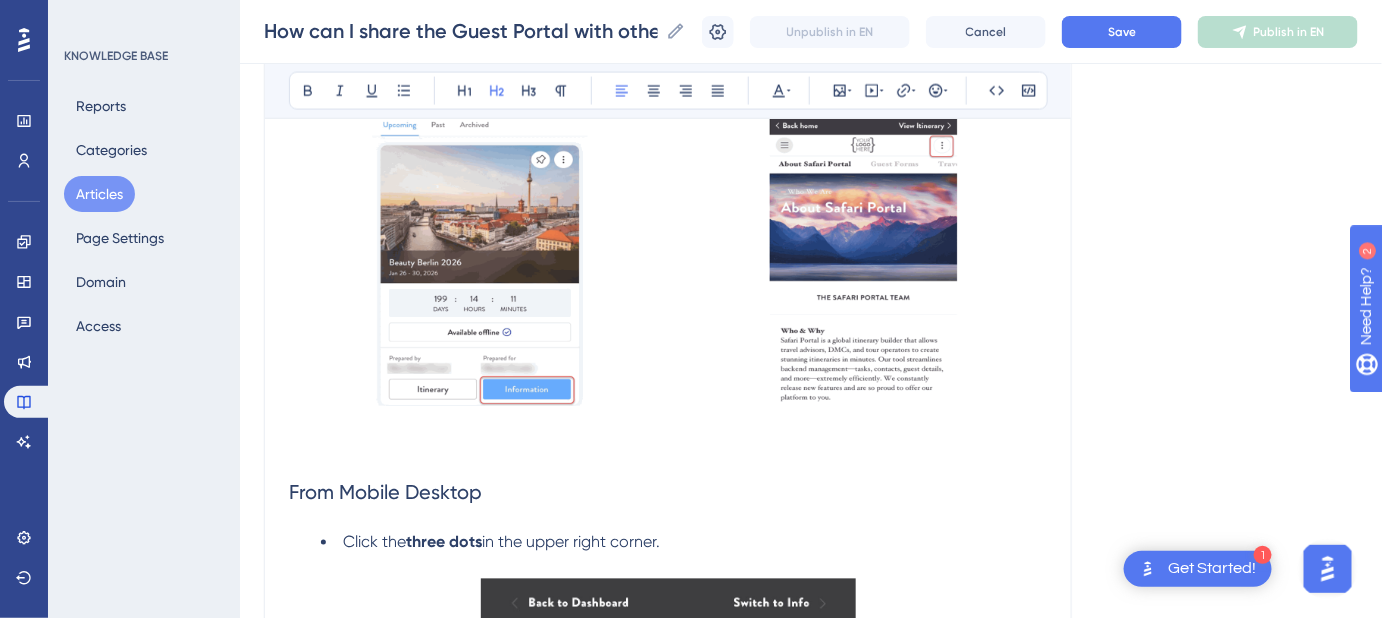 scroll, scrollTop: 1036, scrollLeft: 0, axis: vertical 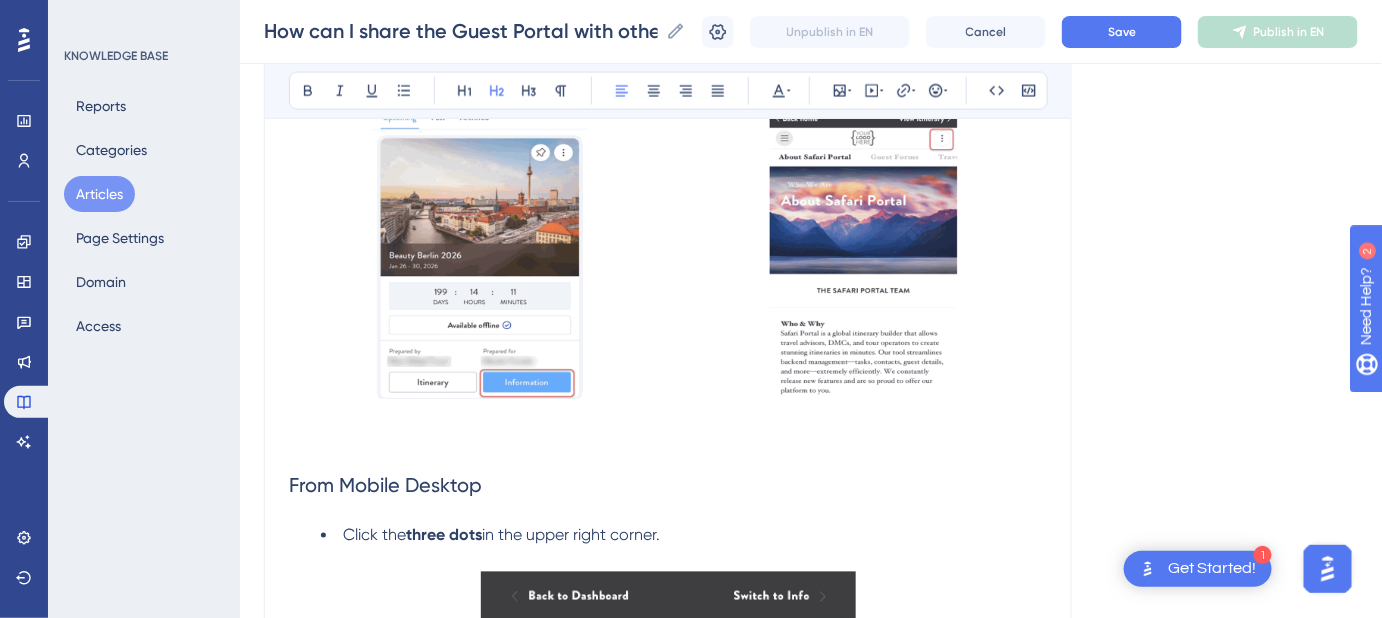 click at bounding box center (668, 248) 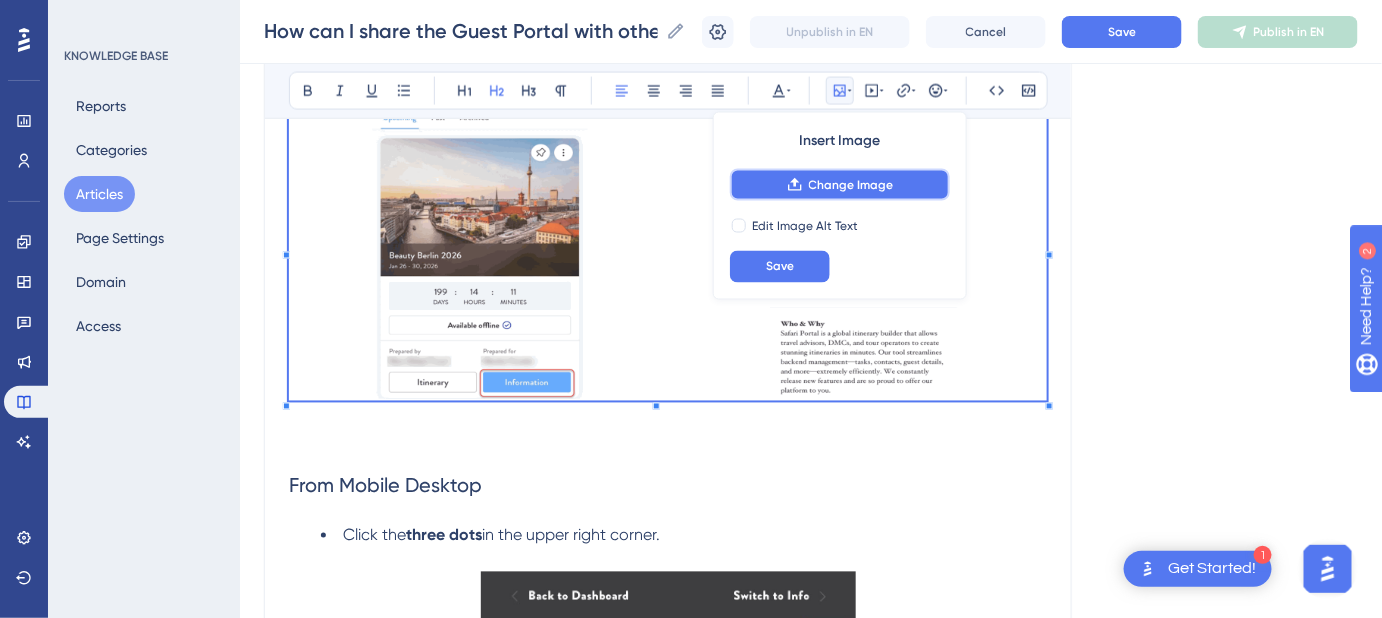 click on "Change Image" at bounding box center (851, 185) 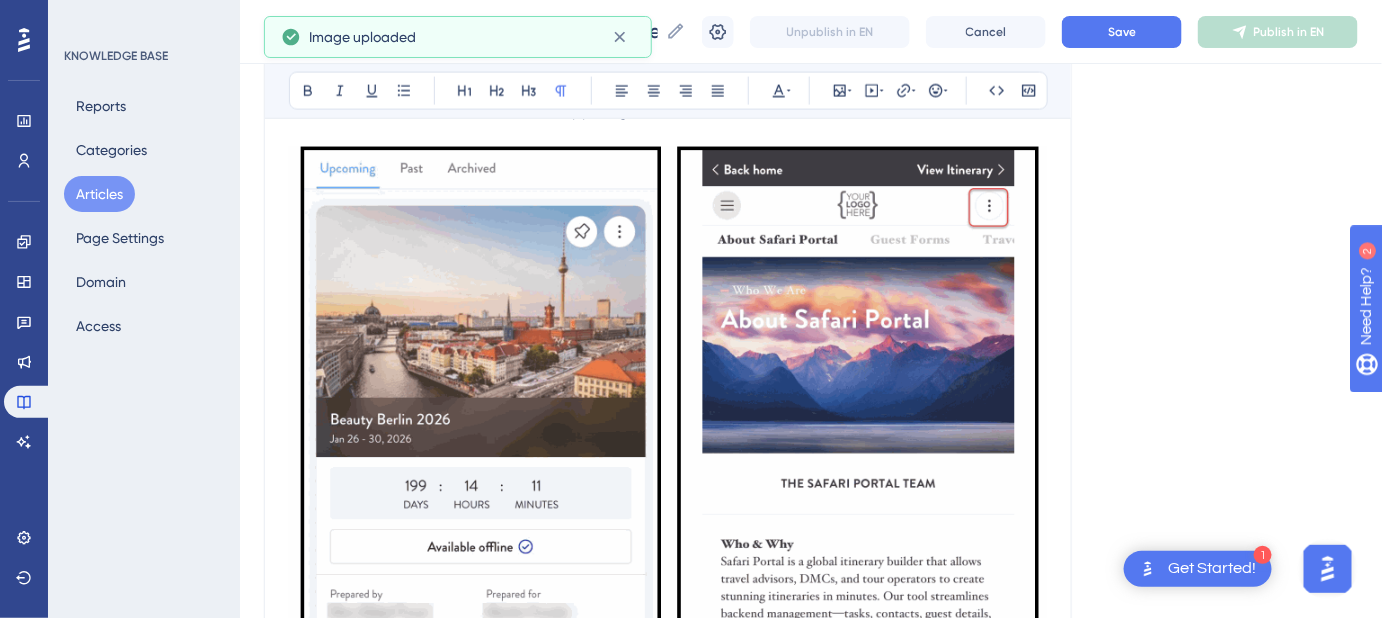 scroll, scrollTop: 945, scrollLeft: 0, axis: vertical 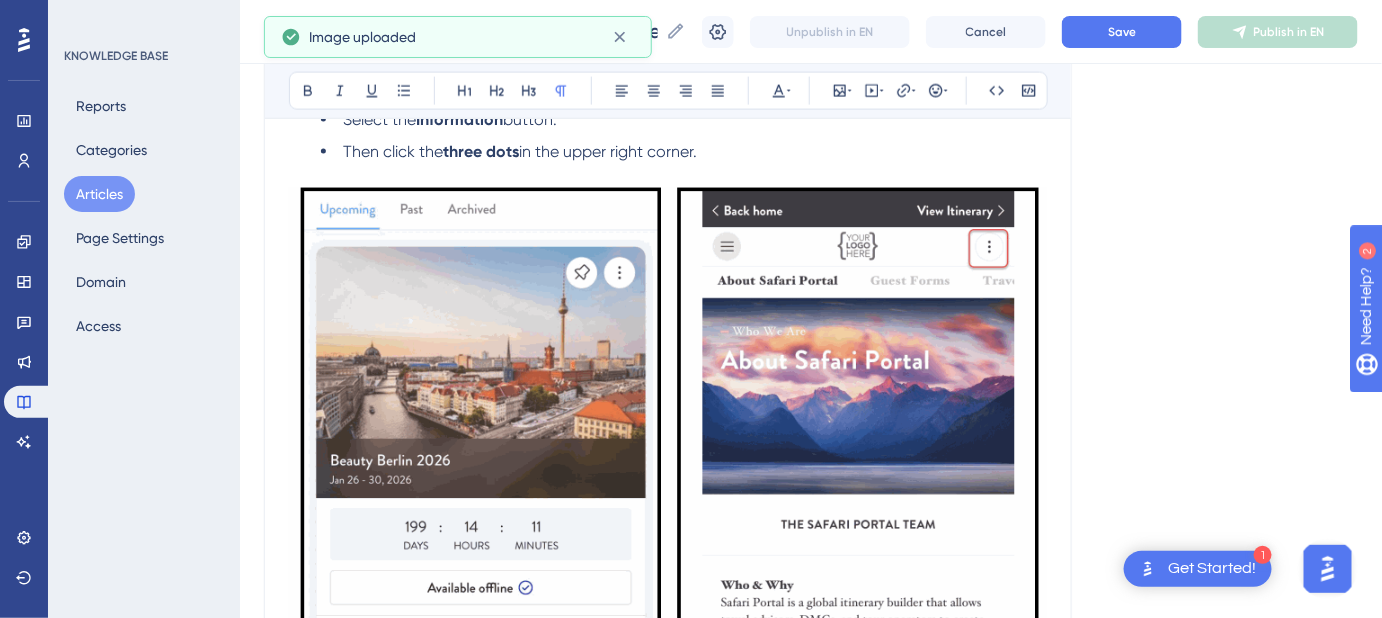 click at bounding box center (668, 459) 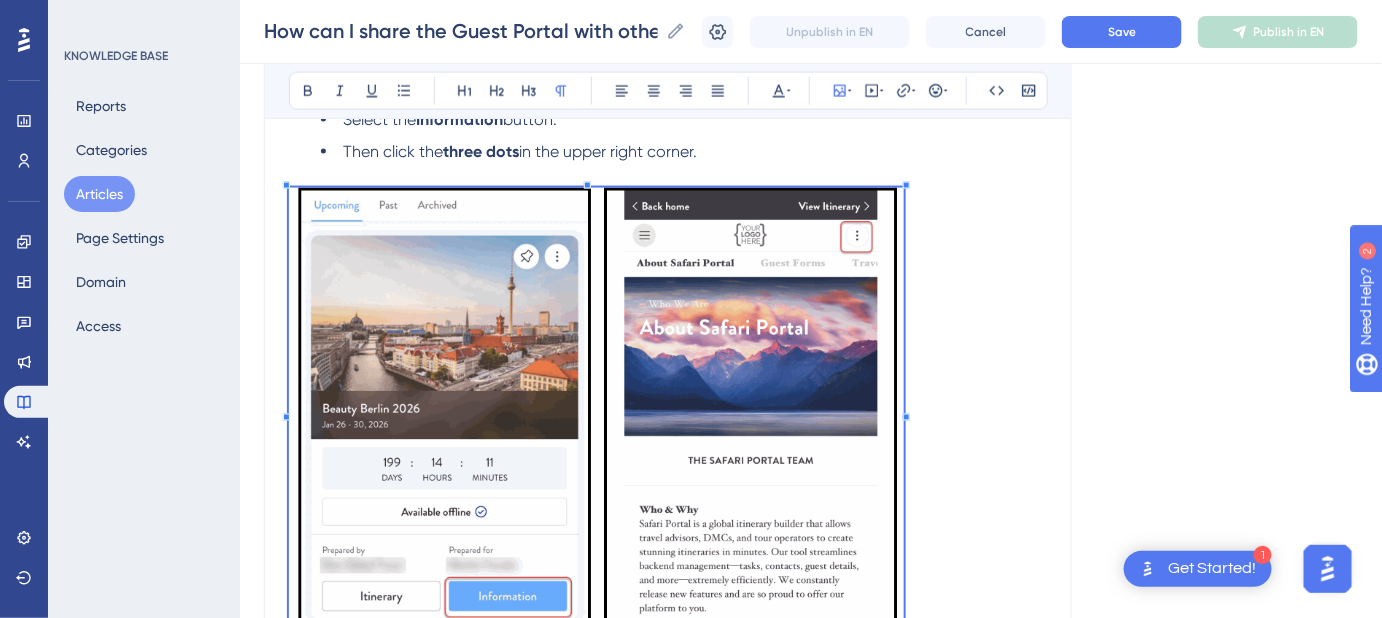 click at bounding box center [596, 411] 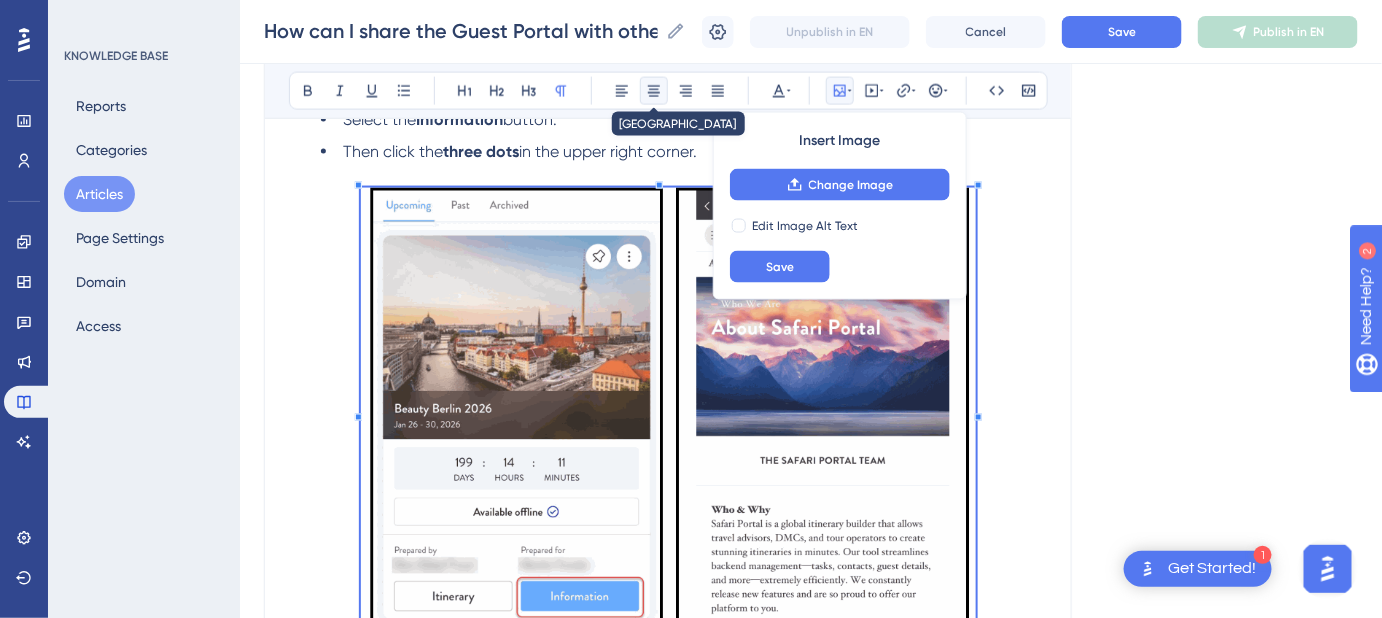 click 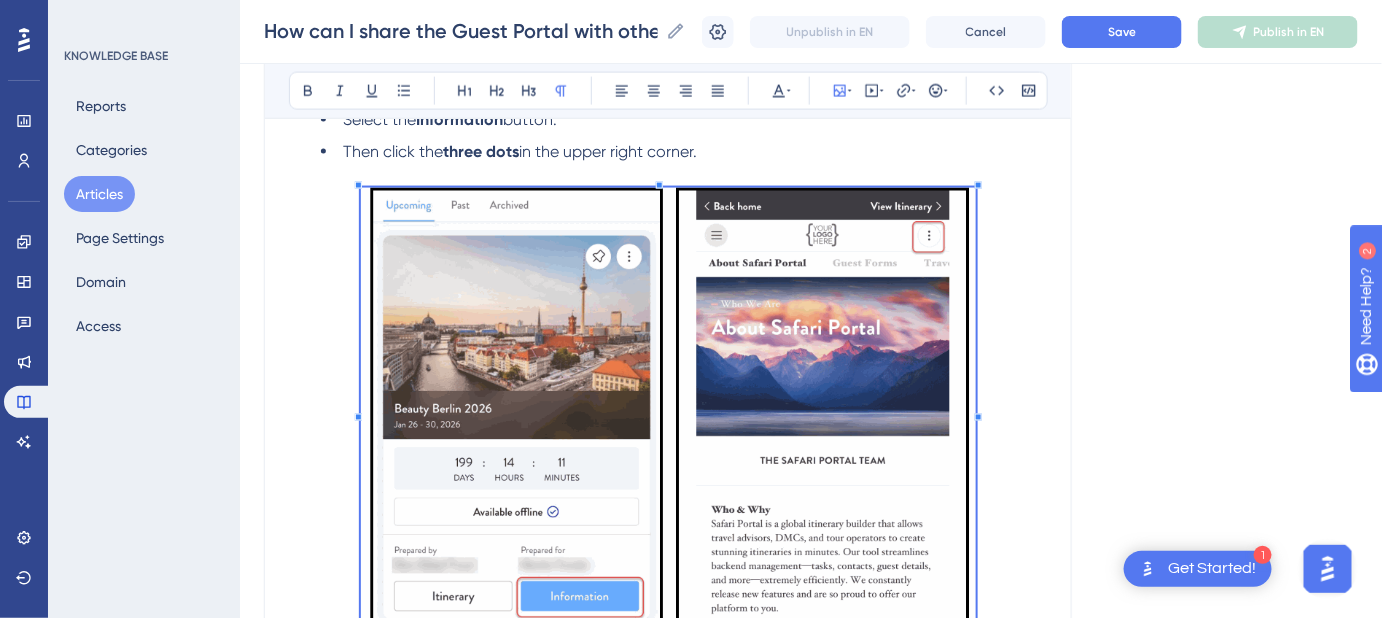 click on "Language English (Default) How can I share the Guest Portal with others on my trip? Instructions for sharing the Guest Portal with others. Bold Italic Underline Bullet Point Heading 1 Heading 2 Heading 3 Normal Align Left Align Center Align Right Align Justify Text Color Insert Image Embed Video Hyperlink Emojis Code Code Block If you're traveling with others and want them to access your  Guest Portal , you can share it in three different ways. From Desktop Click the  person icon  in the upper right corner. From the Travel Portal App Select the  Information  button. Then click the  three dots  in the upper right corner. From Mobile Desktop Click the  three dots  in the upper right corner. Keywords:   Guest Portal, share Guest Portal, share Guest Portal with others, Travel App, mobile desktop, desktop. Did this answer your question? 😀 😐 😔" at bounding box center (811, 299) 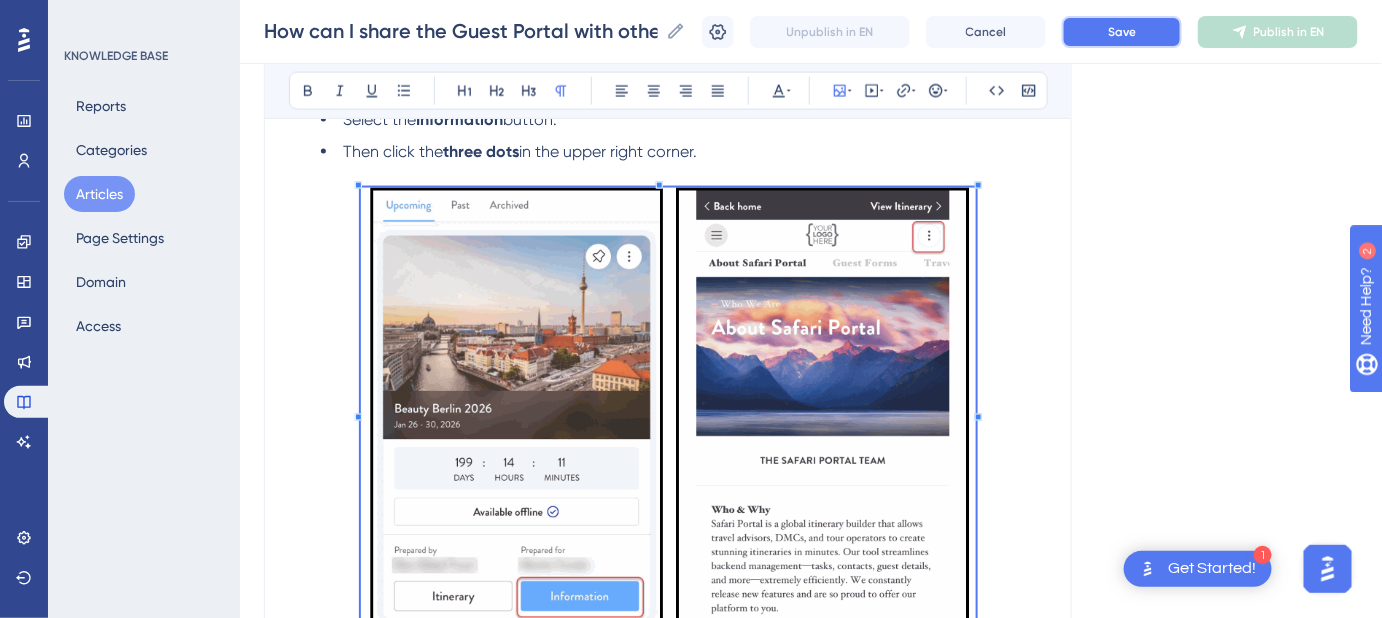 click on "Save" at bounding box center [1122, 32] 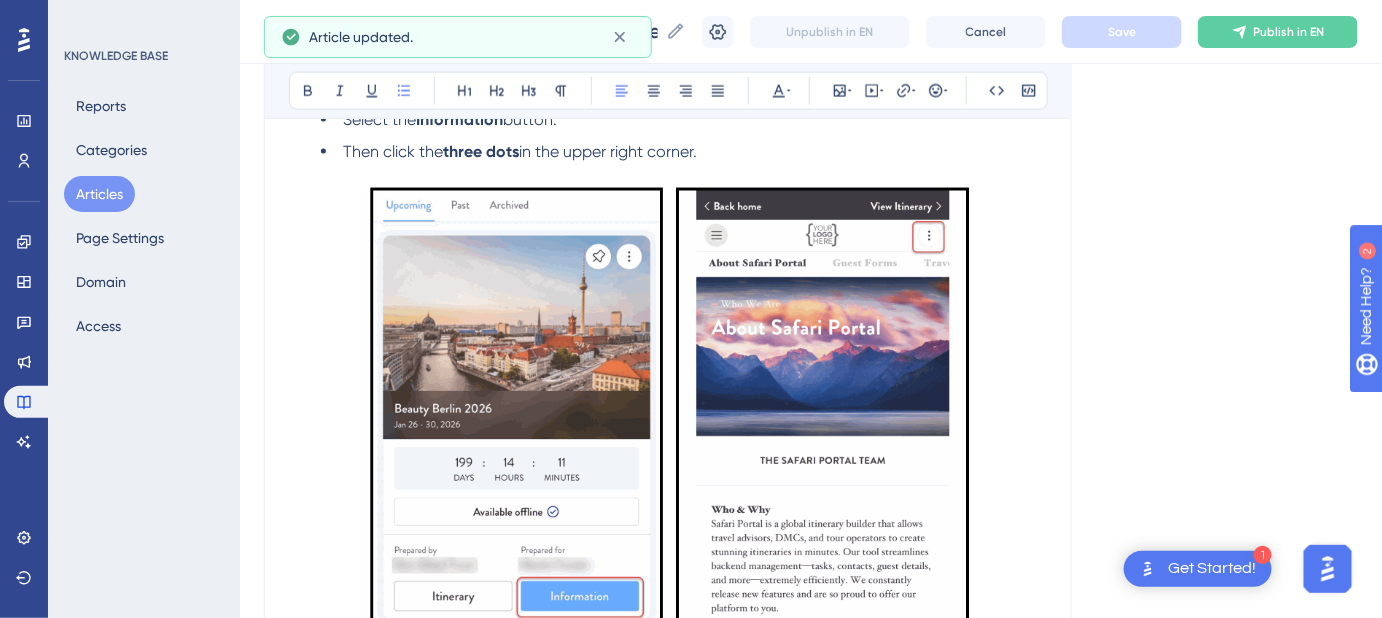 click on "Then click the  three dots  in the upper right corner." at bounding box center (684, 152) 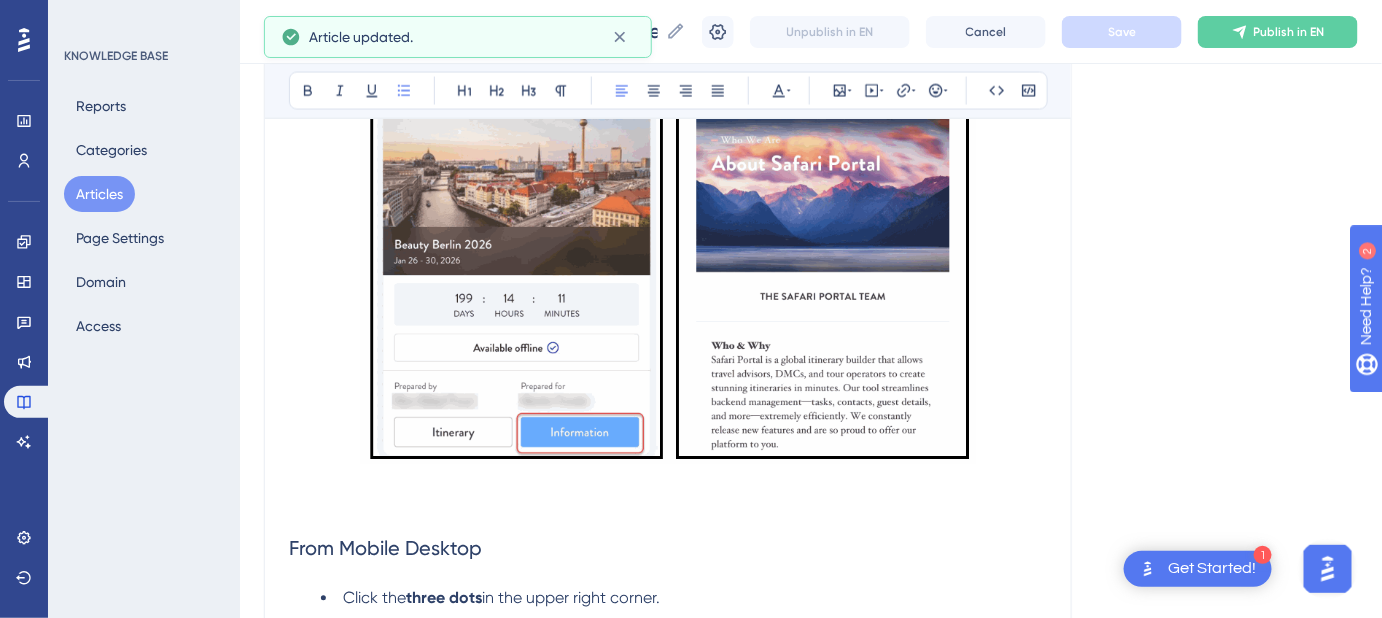 scroll, scrollTop: 1127, scrollLeft: 0, axis: vertical 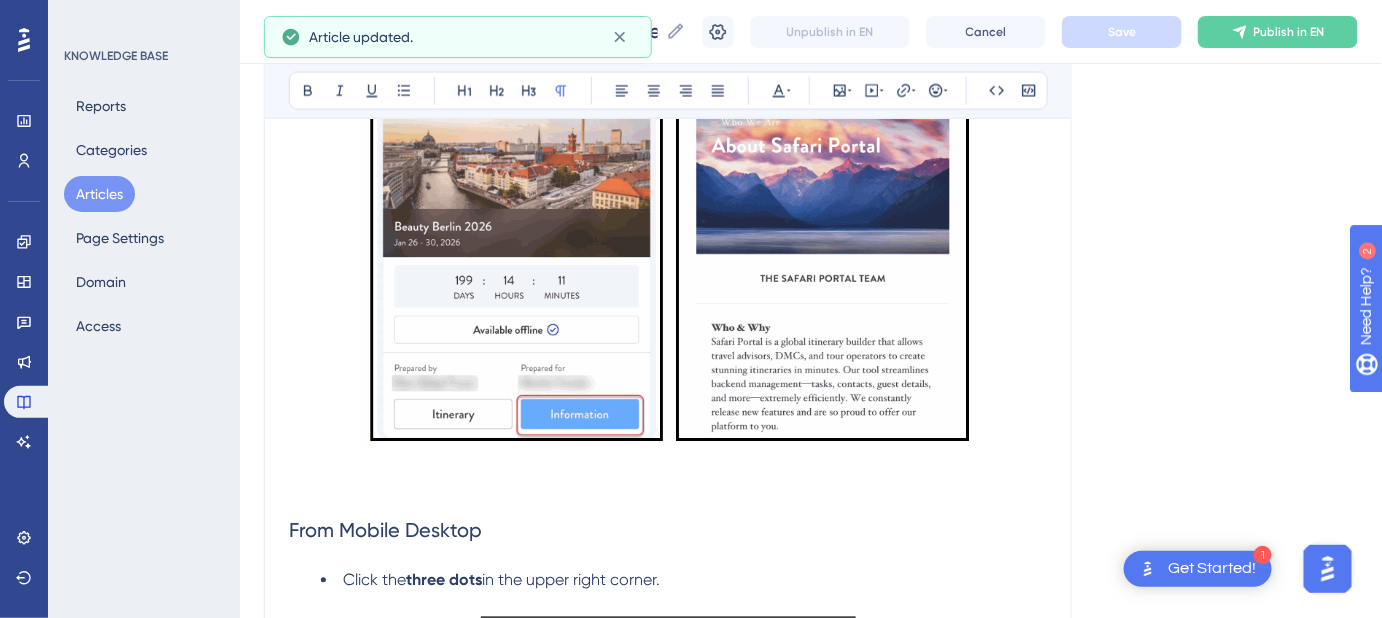 click at bounding box center (668, 465) 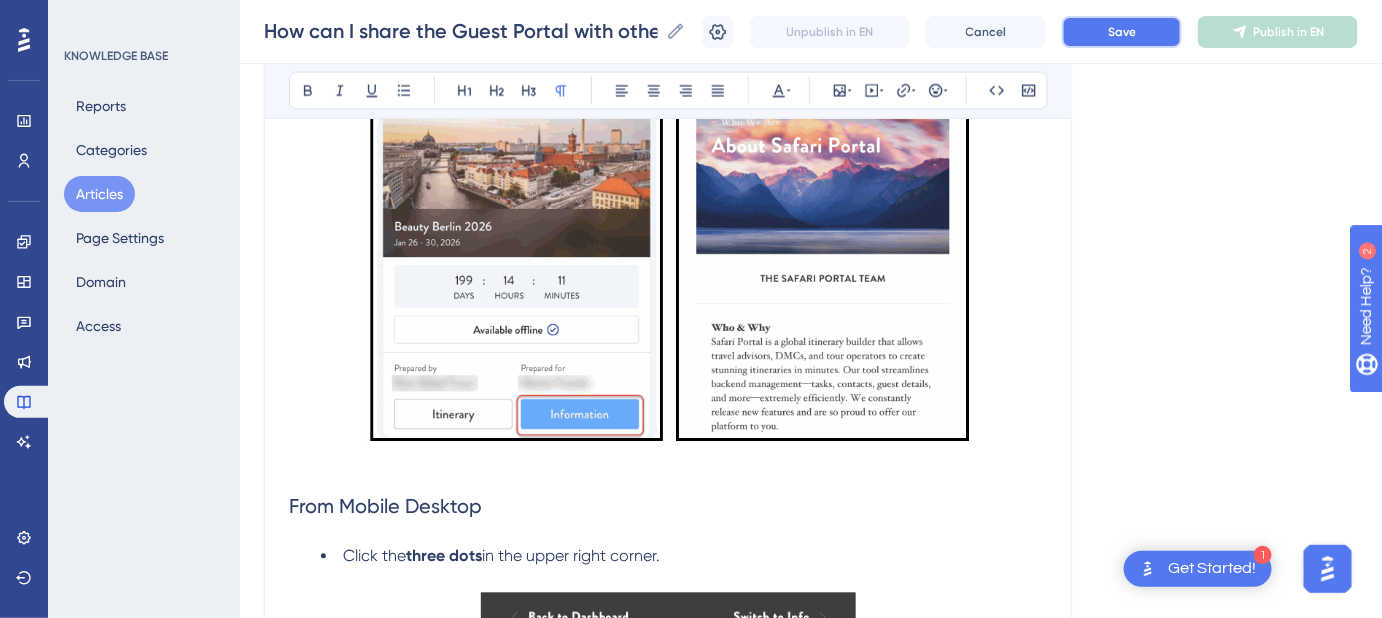 click on "Save" at bounding box center [1122, 32] 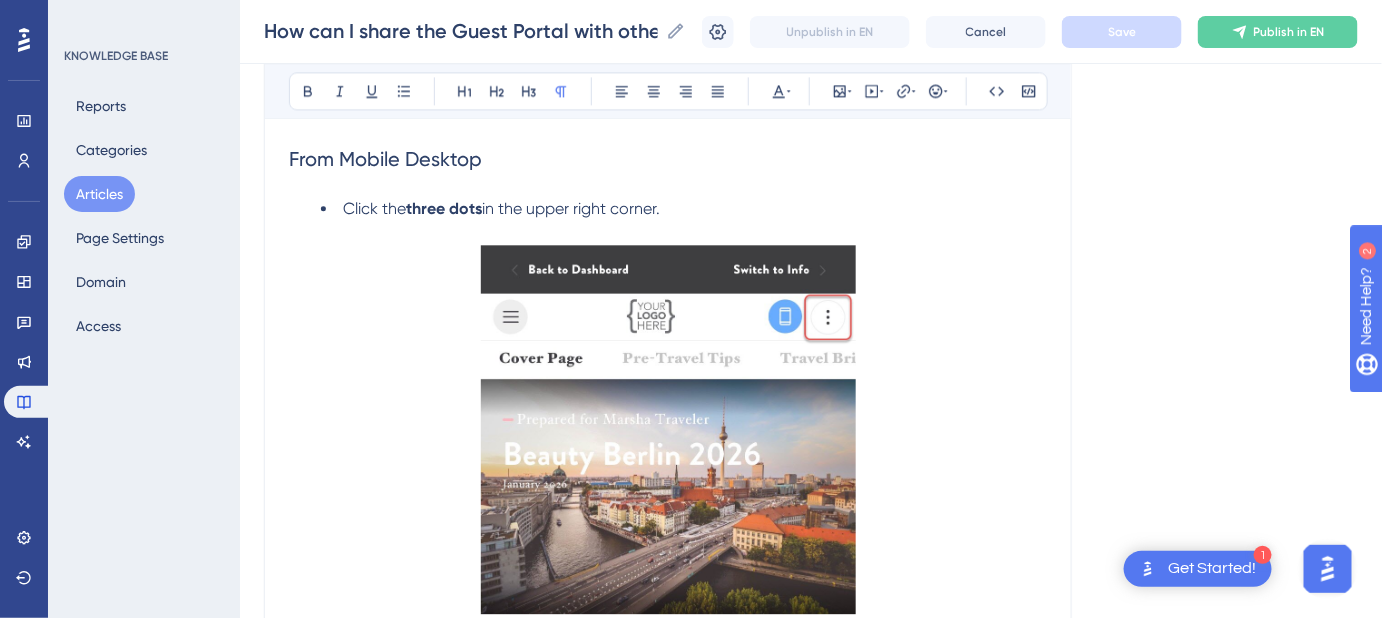 scroll, scrollTop: 1490, scrollLeft: 0, axis: vertical 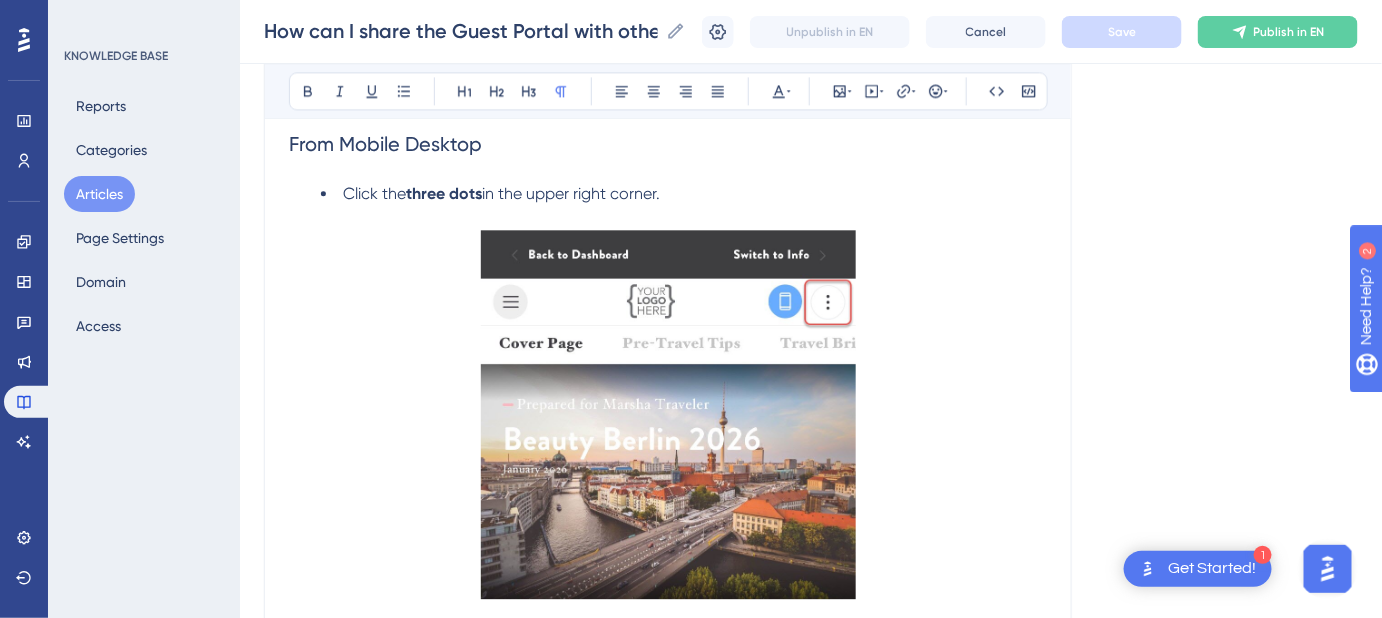 click at bounding box center [668, 414] 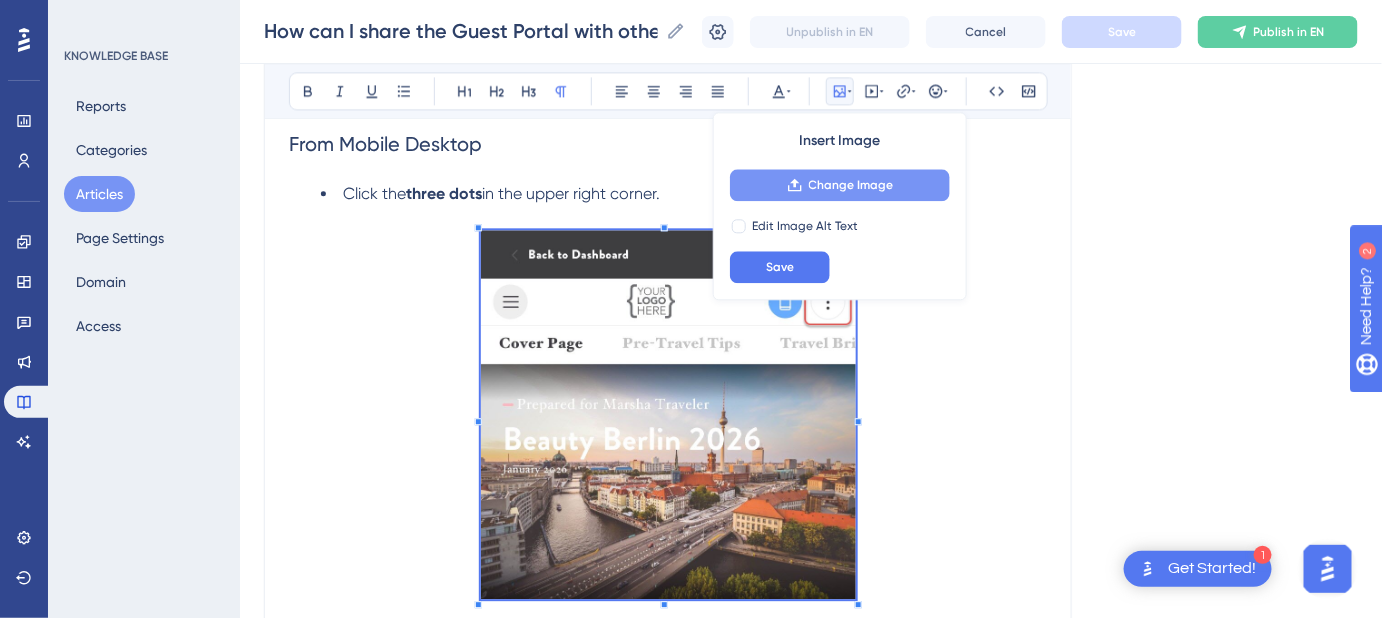 click 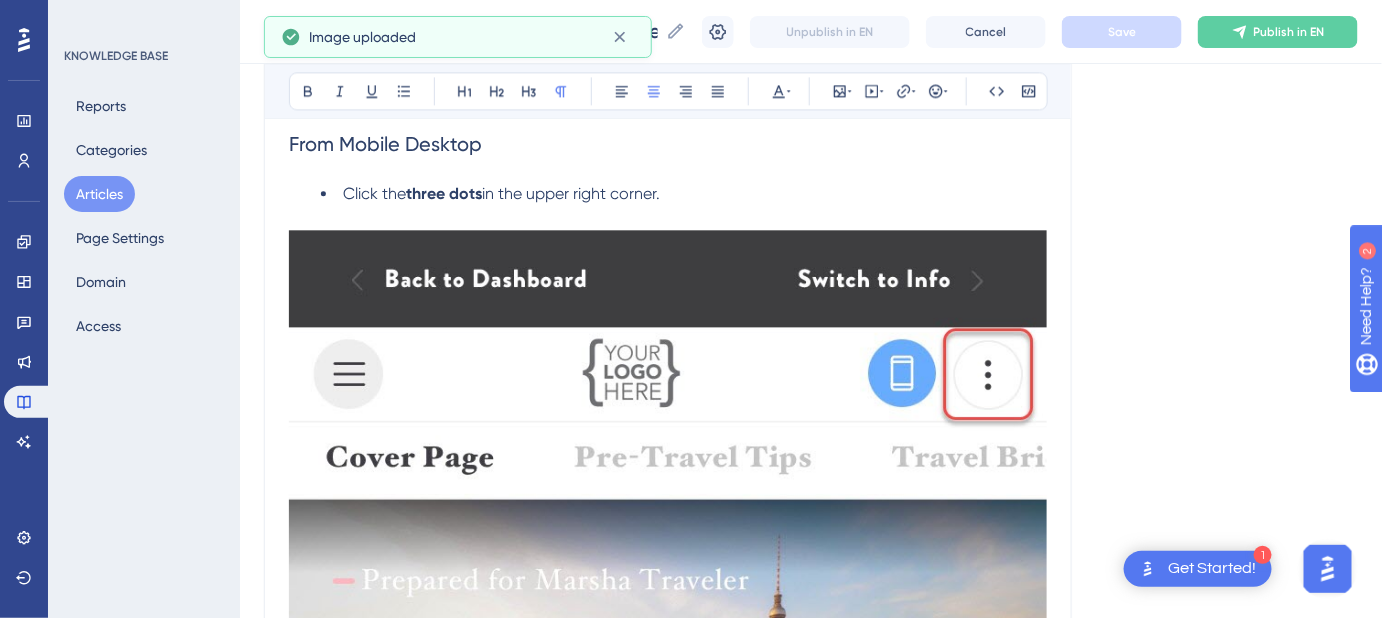 scroll, scrollTop: 1428, scrollLeft: 0, axis: vertical 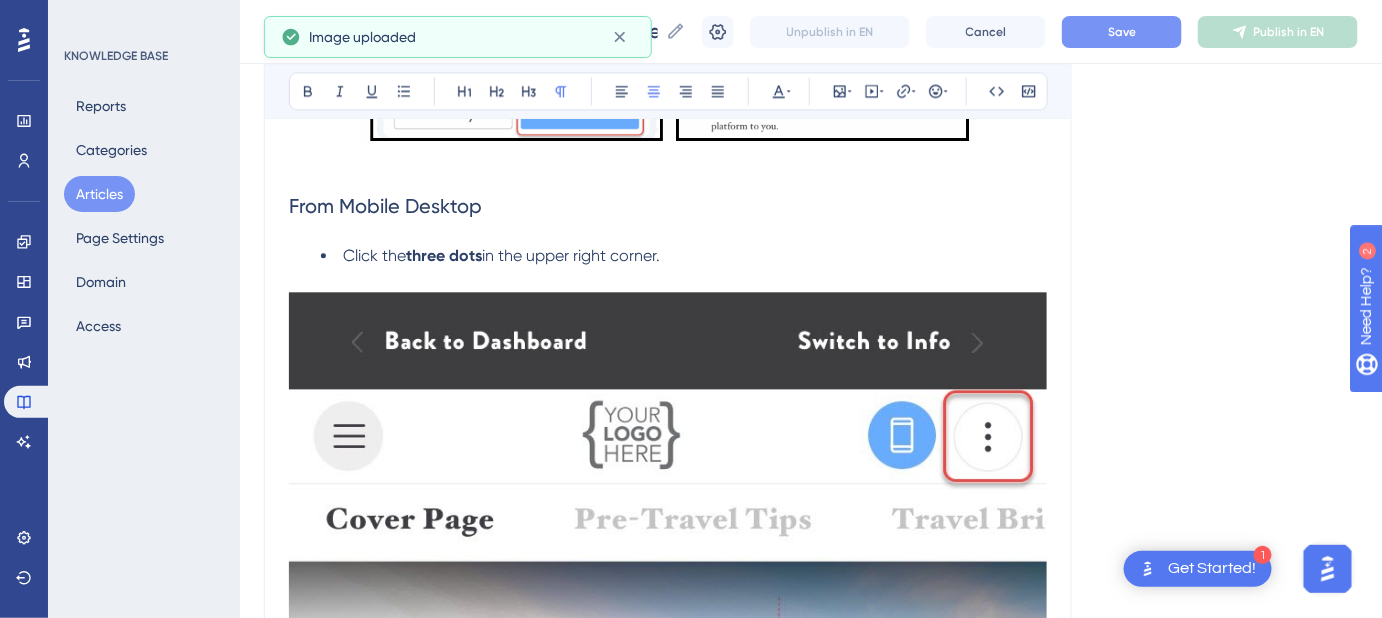 click at bounding box center [668, 946] 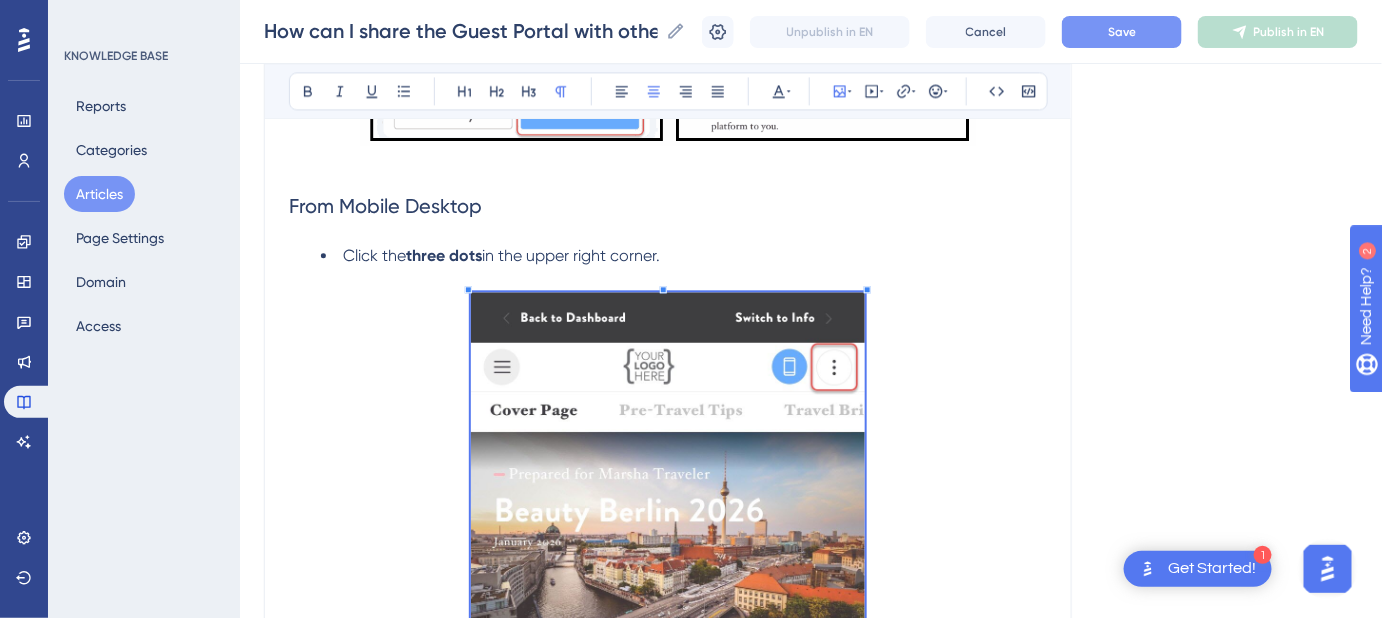click at bounding box center (668, 635) 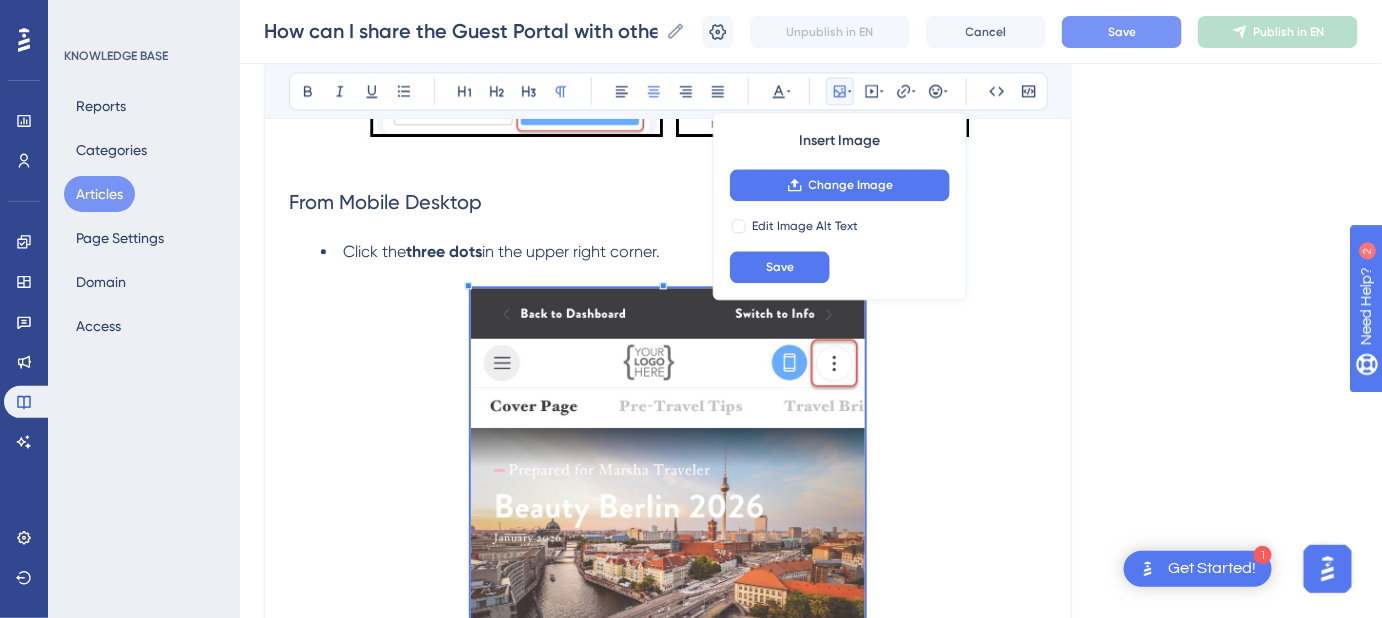 scroll, scrollTop: 1337, scrollLeft: 0, axis: vertical 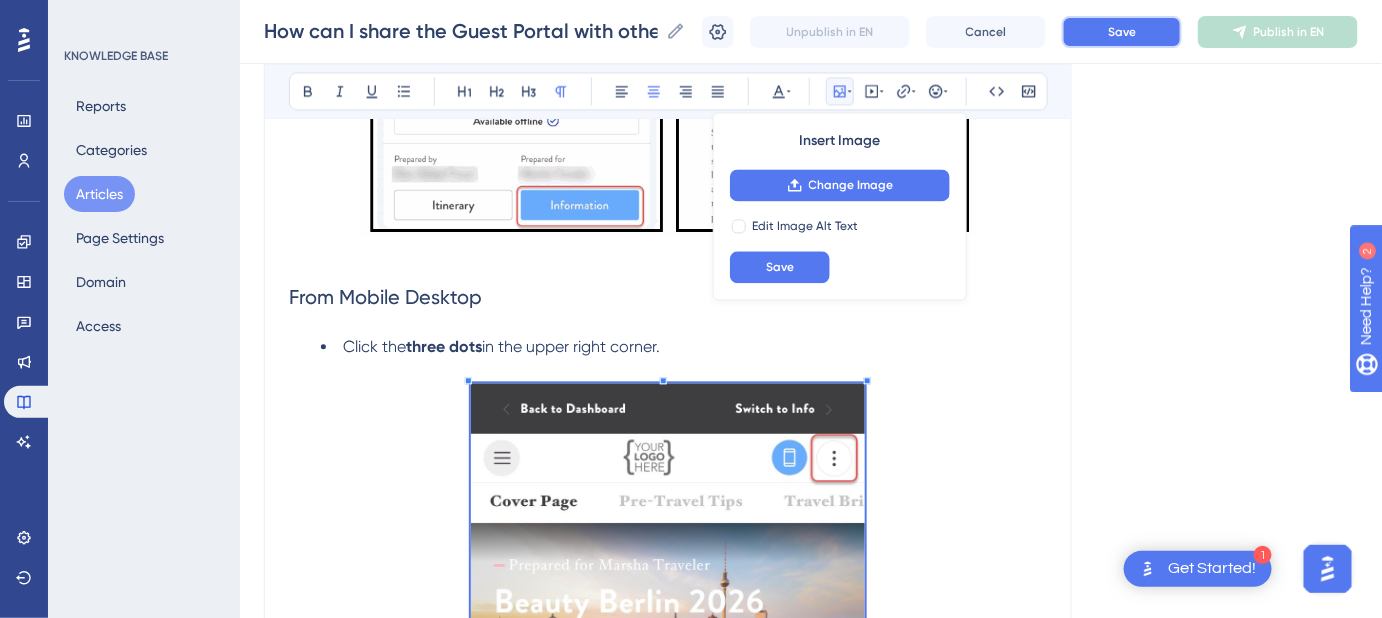 click on "Save" at bounding box center (1122, 32) 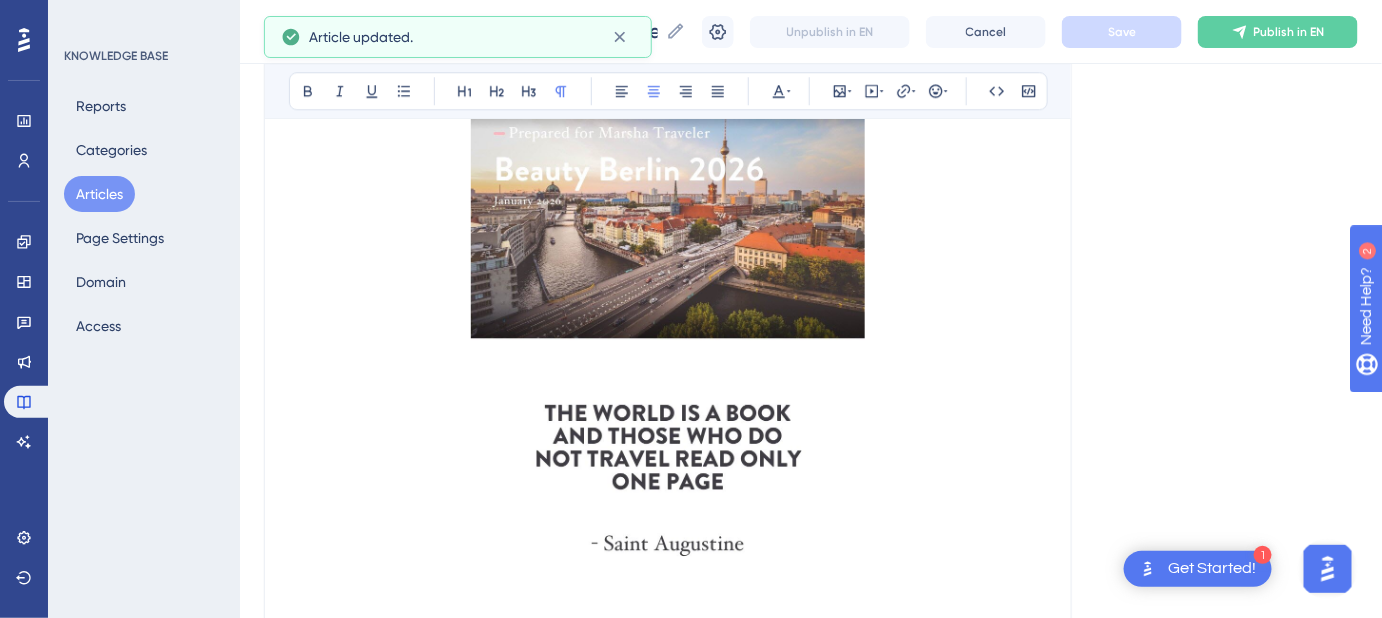 click at bounding box center (668, 294) 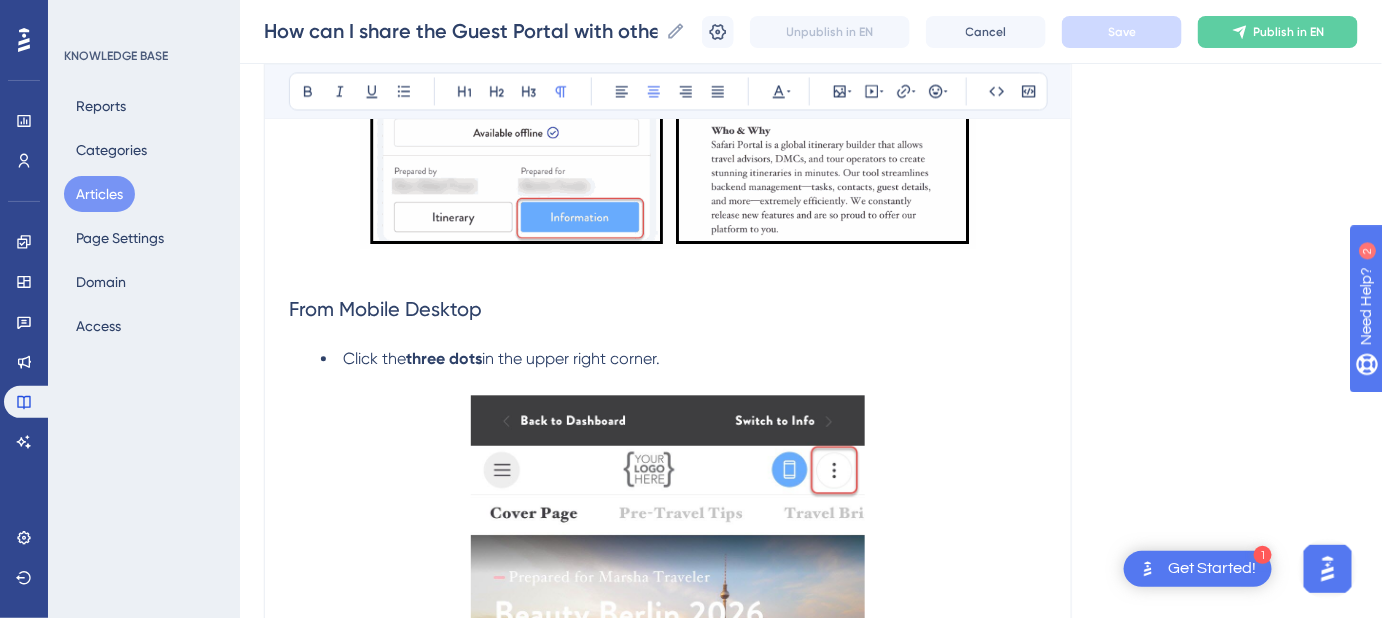 scroll, scrollTop: 1587, scrollLeft: 0, axis: vertical 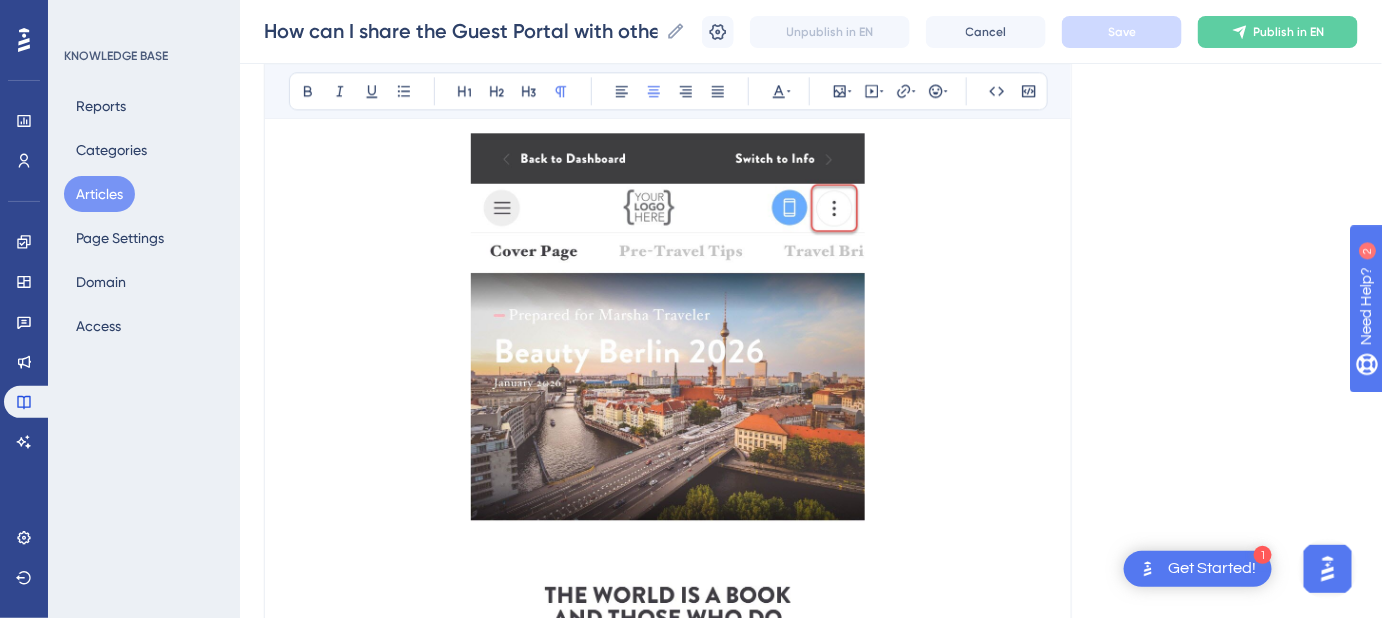 click at bounding box center (668, 473) 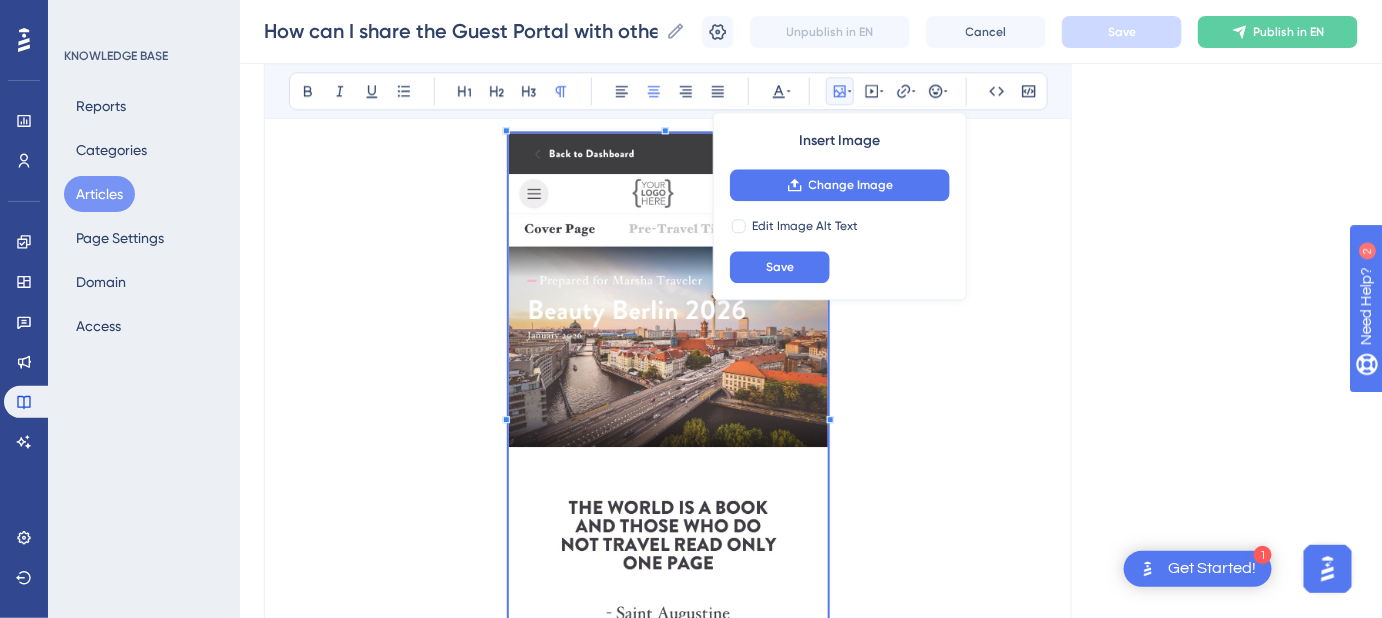 click at bounding box center (668, 412) 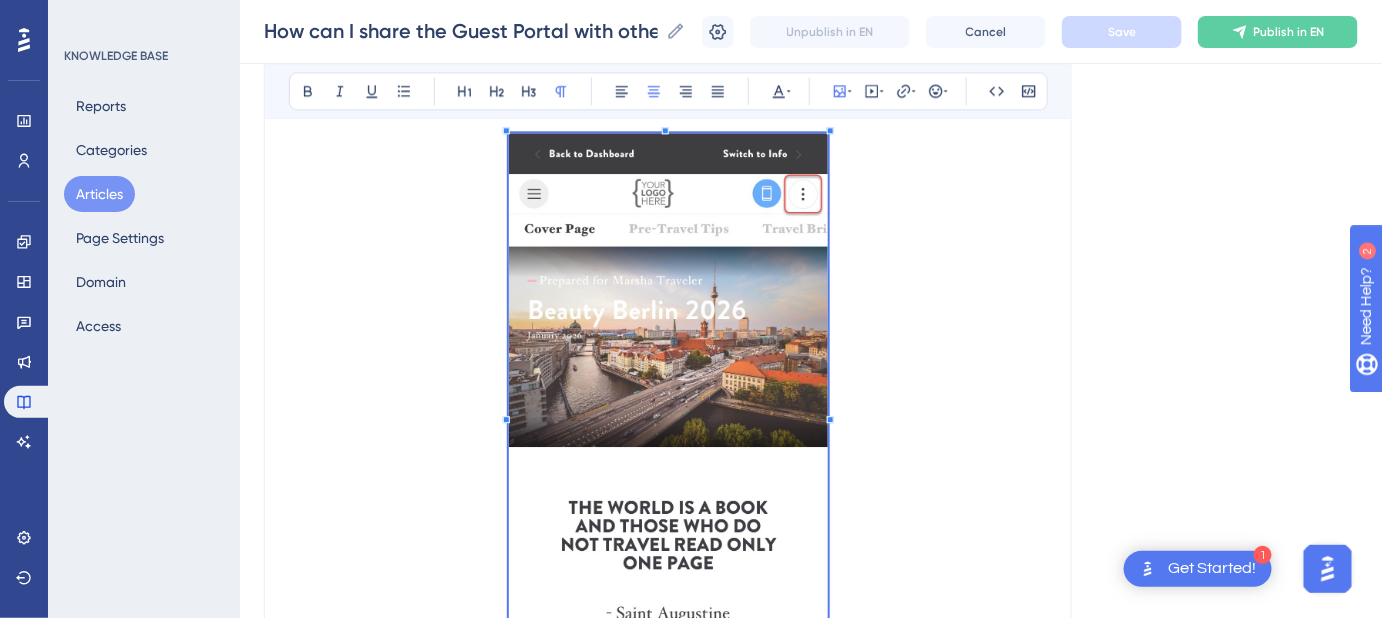 click on "Language English (Default) How can I share the Guest Portal with others on my trip? Instructions for sharing the Guest Portal with others. Bold Italic Underline Bullet Point Heading 1 Heading 2 Heading 3 Normal Align Left Align Center Align Right Align Justify Text Color Insert Image Embed Video Hyperlink Emojis Code Code Block If you're traveling with others and want them to access your  Guest Portal , you can share it in three different ways. From Desktop Click the  person icon  in the upper right corner. From the Travel Portal App Select the  Information  button. Then click the  three dots  in the upper right corner. From Mobile Desktop Click the  three dots  in the upper right corner. Keywords:   Guest Portal, share Guest Portal, share Guest Portal with others, Travel App, mobile desktop, desktop. Did this answer your question? 😀 😐 😔" at bounding box center (811, -264) 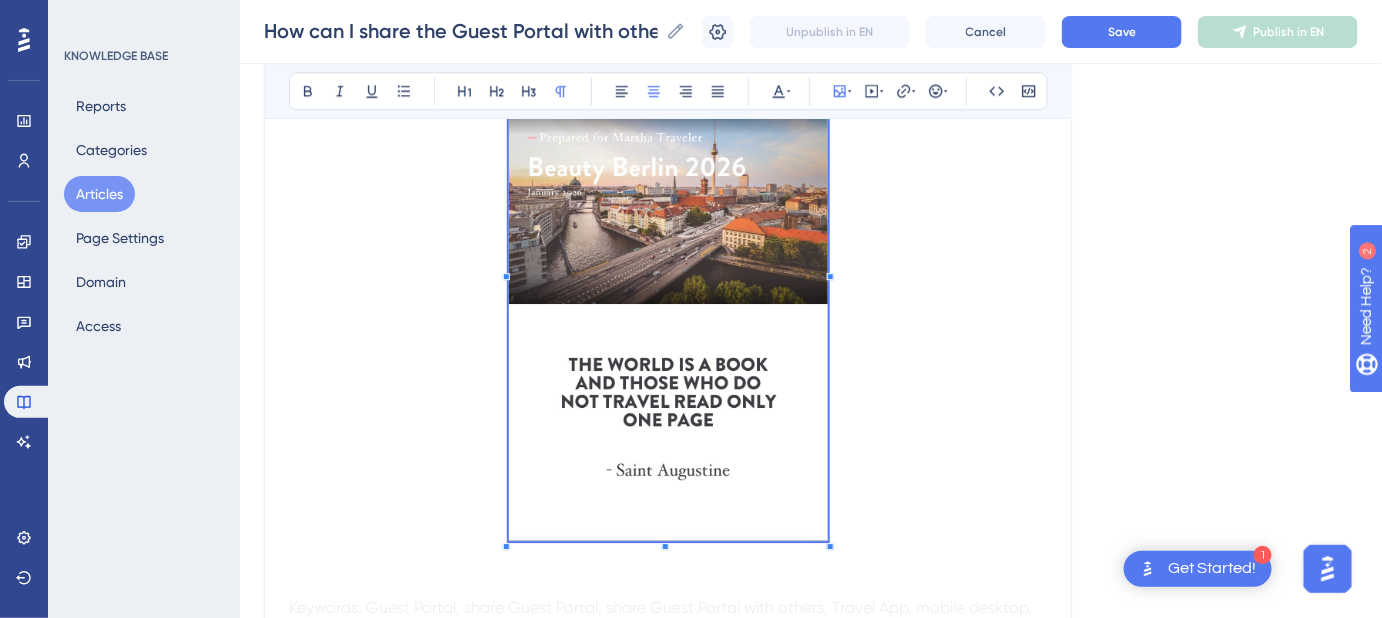 scroll, scrollTop: 1860, scrollLeft: 0, axis: vertical 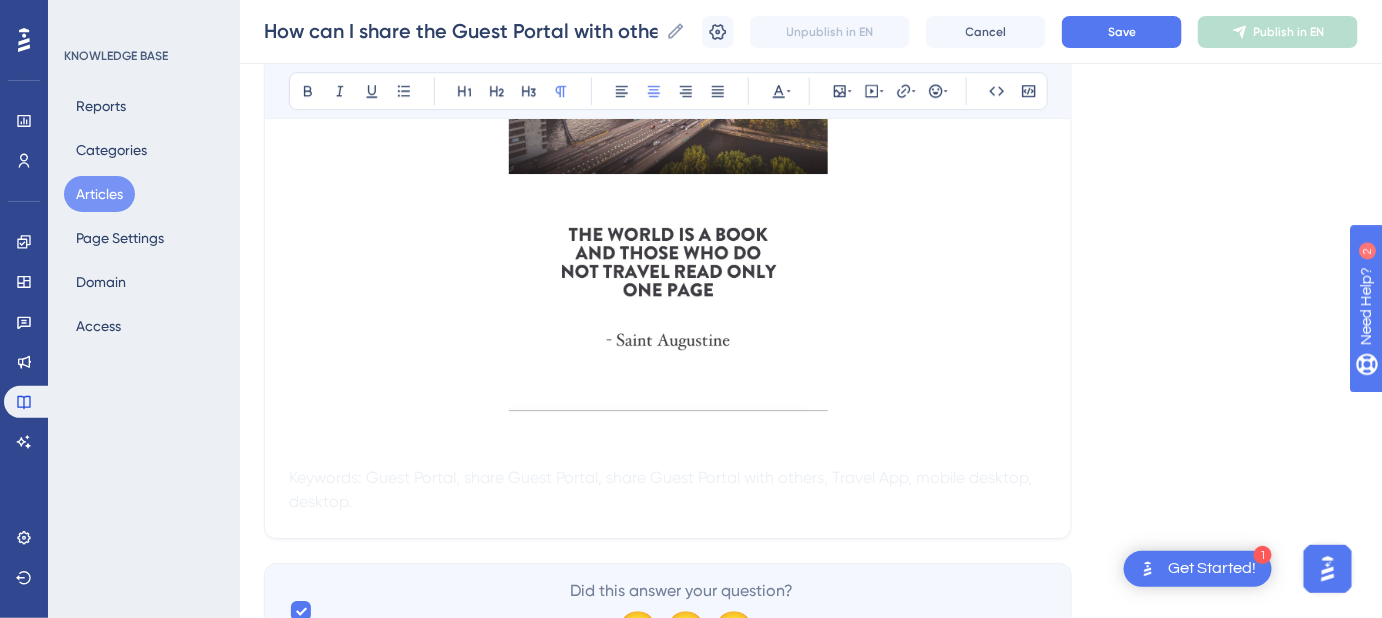 drag, startPoint x: 663, startPoint y: 415, endPoint x: 663, endPoint y: 372, distance: 43 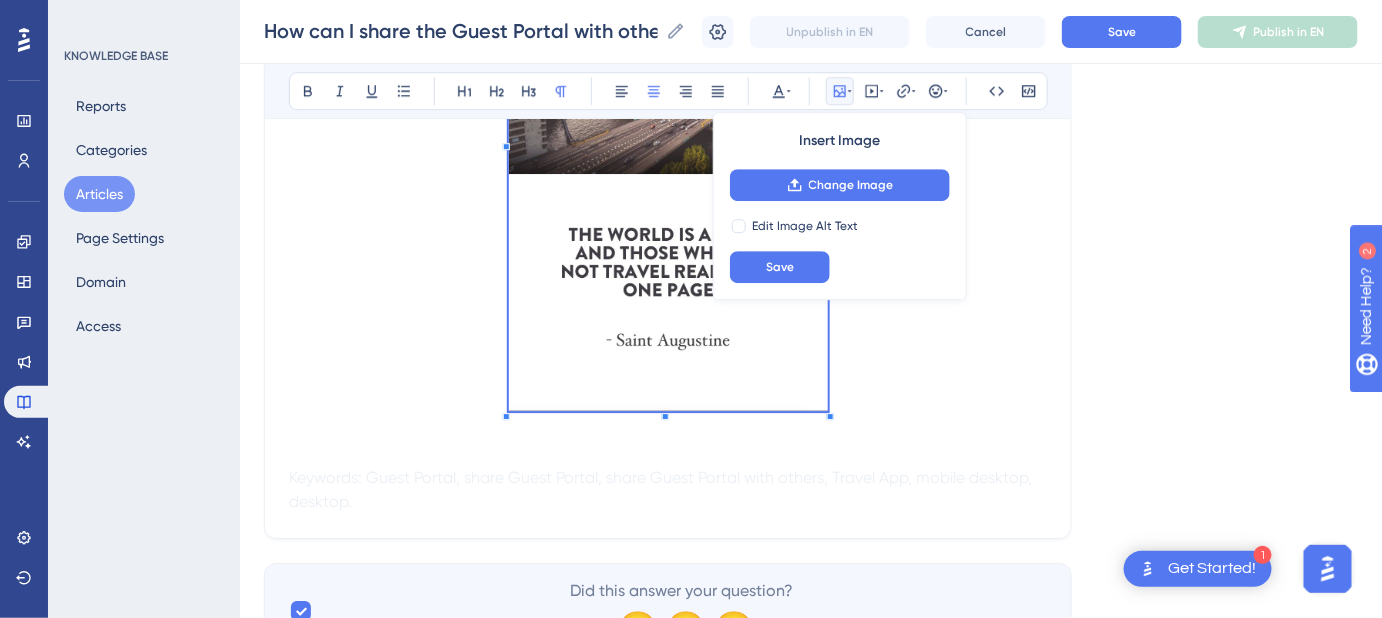 click at bounding box center [668, 139] 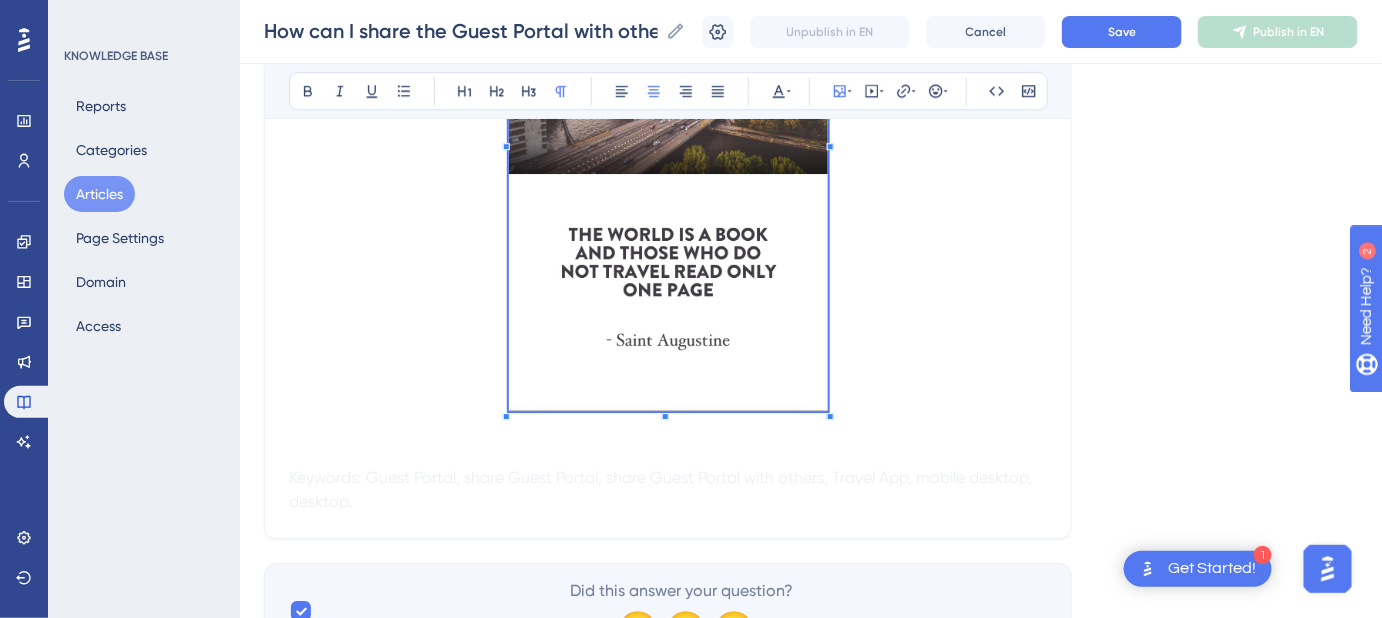 click at bounding box center (668, 139) 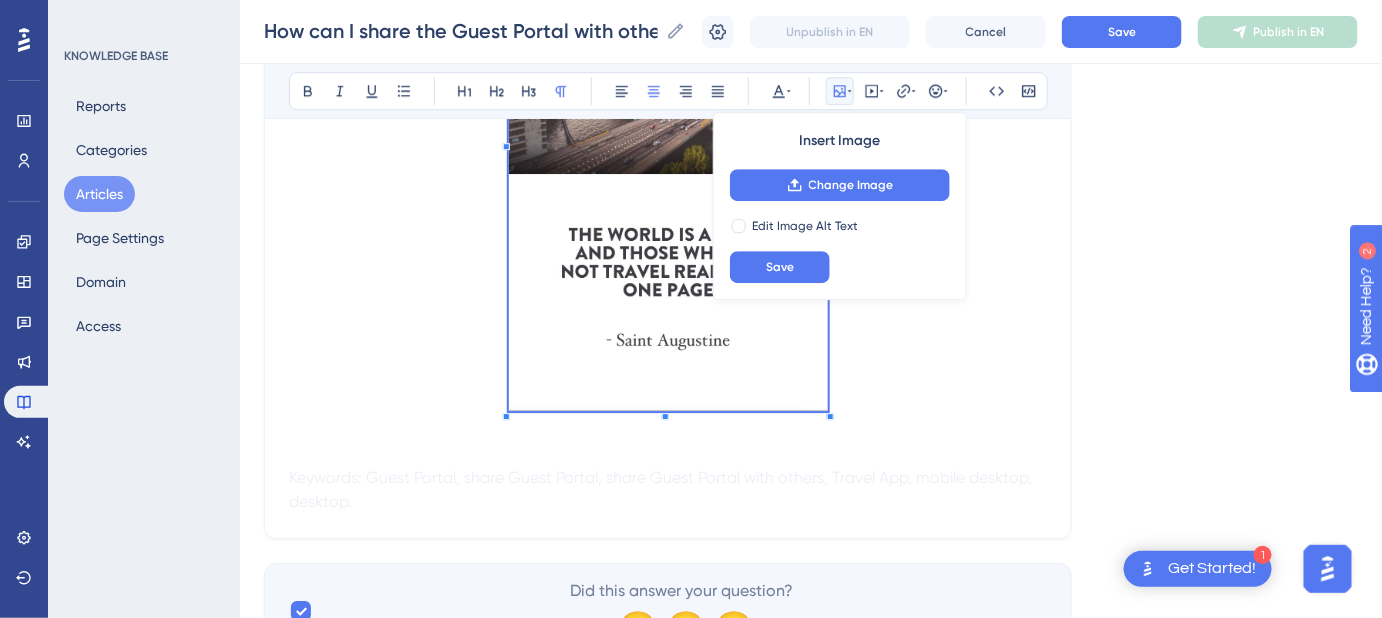 drag, startPoint x: 1202, startPoint y: 206, endPoint x: 1200, endPoint y: 186, distance: 20.09975 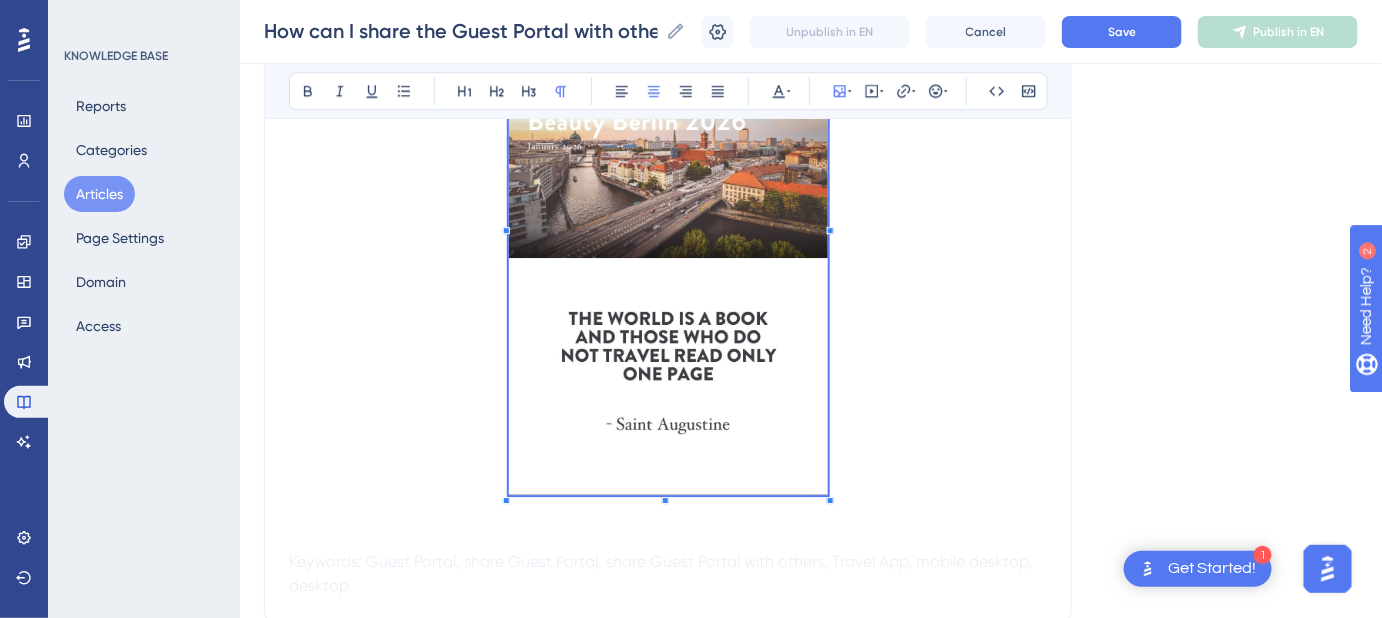 scroll, scrollTop: 1678, scrollLeft: 0, axis: vertical 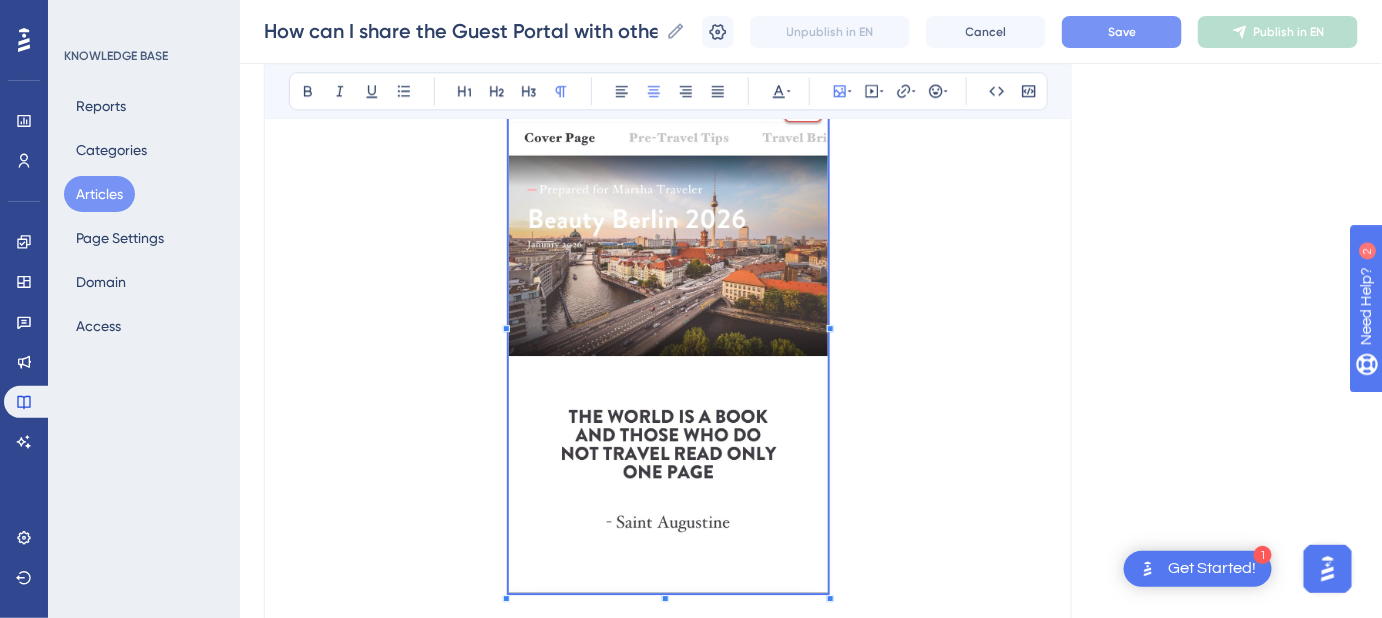 click on "Save" at bounding box center [1122, 32] 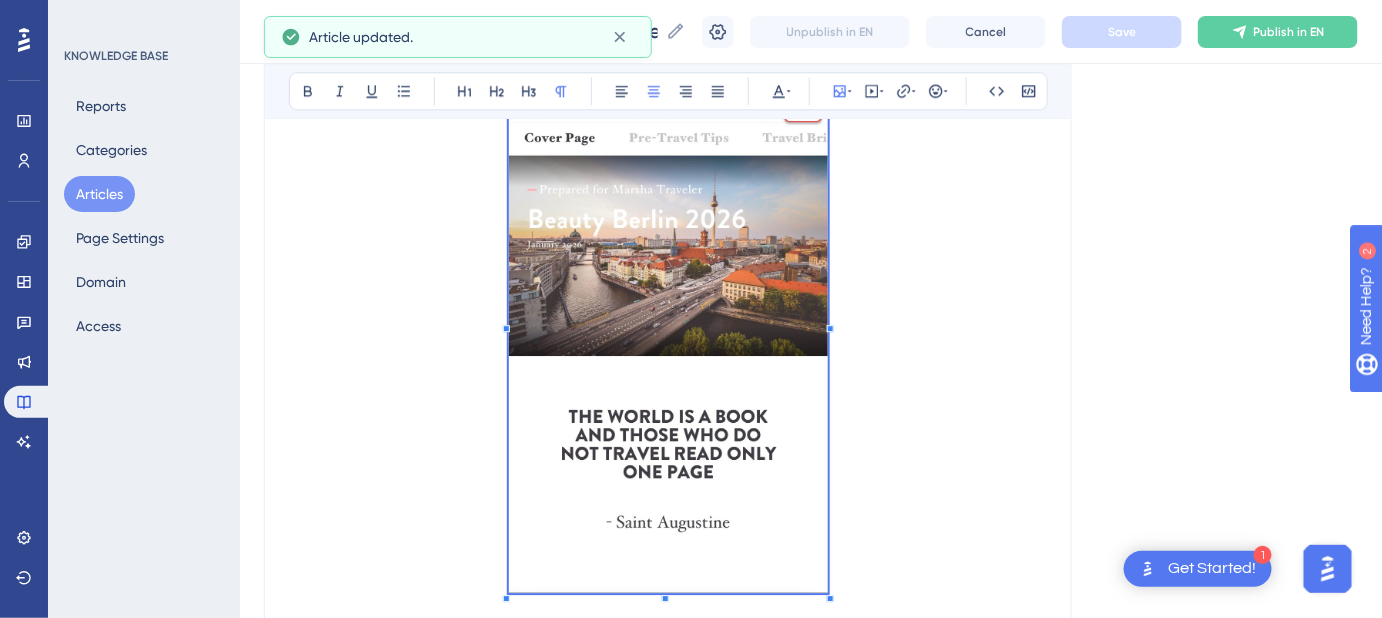 click on "Language English (Default) How can I share the Guest Portal with others on my trip? Instructions for sharing the Guest Portal with others. Bold Italic Underline Bullet Point Heading 1 Heading 2 Heading 3 Normal Align Left Align Center Align Right Align Justify Text Color Insert Image Embed Video Hyperlink Emojis Code Code Block If you're traveling with others and want them to access your  Guest Portal , you can share it in three different ways. From Desktop Click the  person icon  in the upper right corner. From the Travel Portal App Select the  Information  button. Then click the  three dots  in the upper right corner. From Mobile Desktop Click the  three dots  in the upper right corner. Keywords:   Guest Portal, share Guest Portal, share Guest Portal with others, Travel App, mobile desktop, desktop. Did this answer your question? 😀 😐 😔" at bounding box center (811, -355) 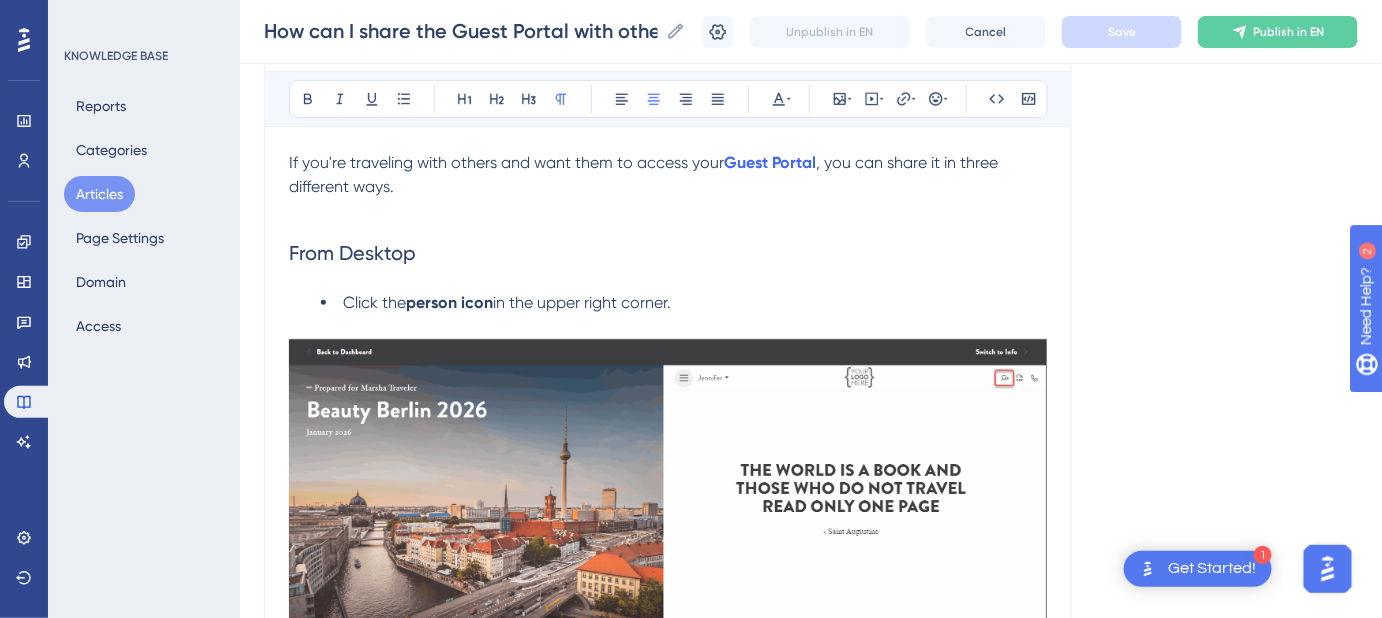 scroll, scrollTop: 224, scrollLeft: 0, axis: vertical 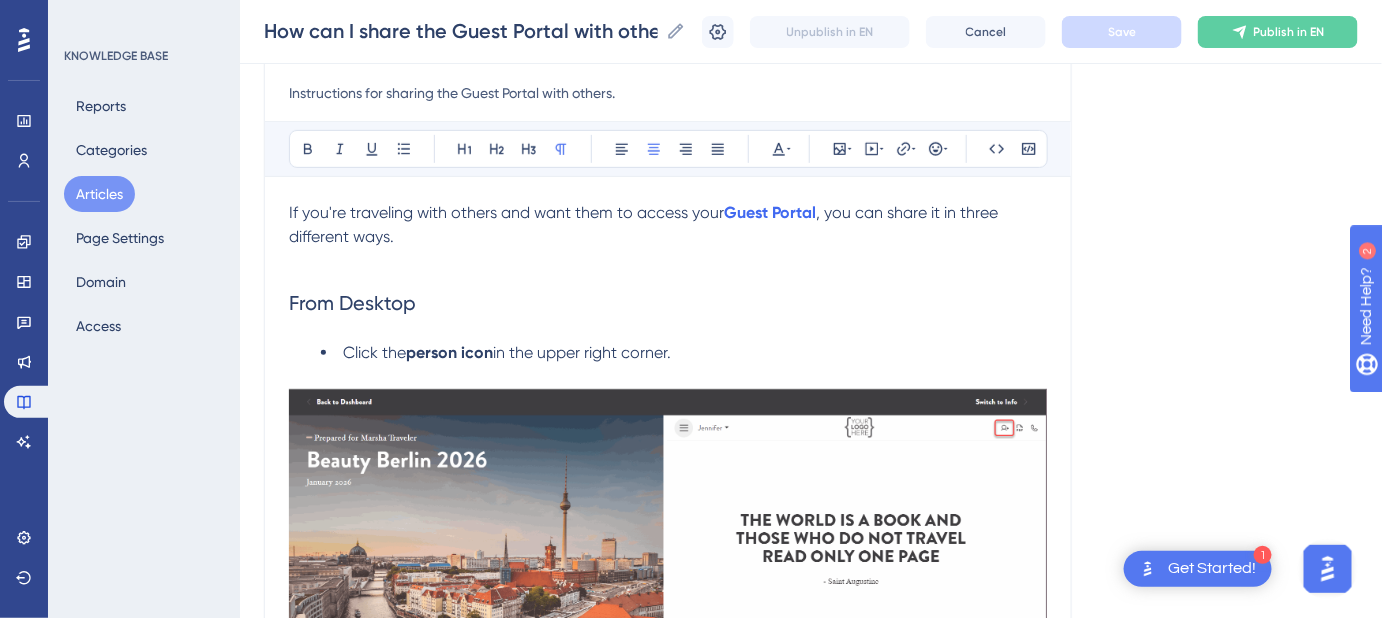click on "Language English (Default) How can I share the Guest Portal with others on my trip? Instructions for sharing the Guest Portal with others. Bold Italic Underline Bullet Point Heading 1 Heading 2 Heading 3 Normal Align Left Align Center Align Right Align Justify Text Color Insert Image Embed Video Hyperlink Emojis Code Code Block If you're traveling with others and want them to access your  Guest Portal , you can share it in three different ways. From Desktop Click the  person icon  in the upper right corner. From the Travel Portal App Select the  Information  button. Then click the  three dots  in the upper right corner. From Mobile Desktop Click the  three dots  in the upper right corner. Keywords:   Guest Portal, share Guest Portal, share Guest Portal with others, Travel App, mobile desktop, desktop. Did this answer your question? 😀 😐 😔" at bounding box center (811, 1099) 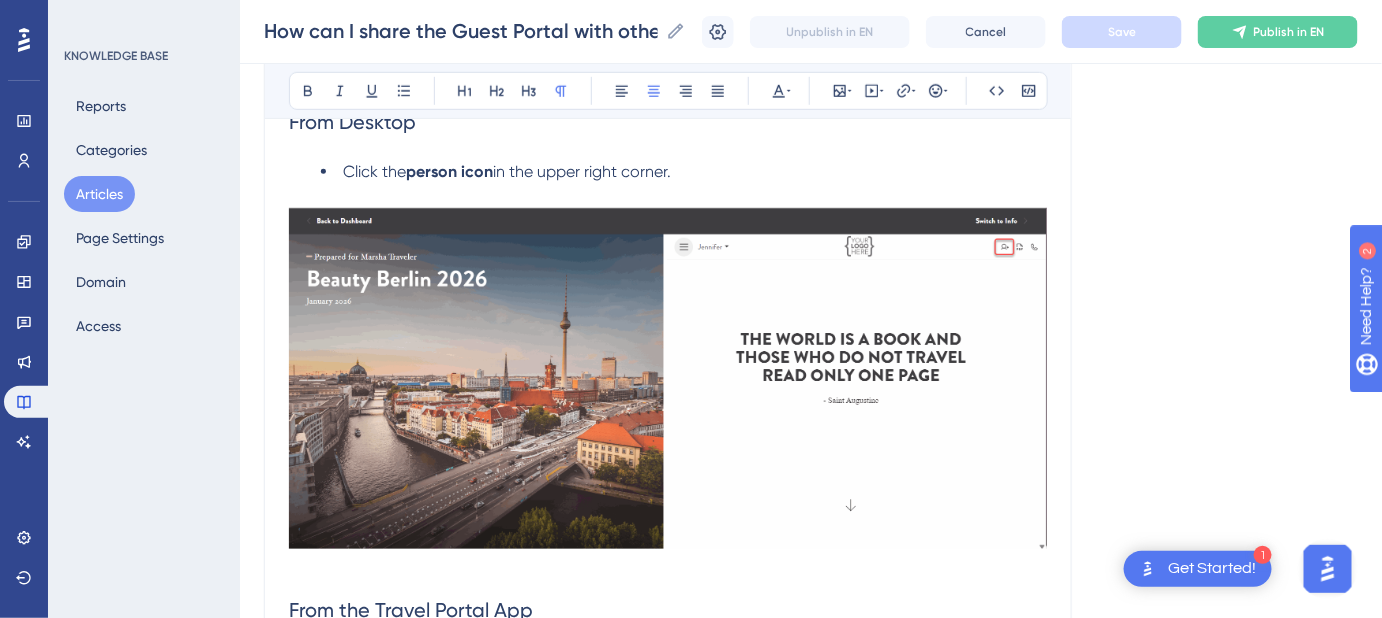 click at bounding box center (668, 378) 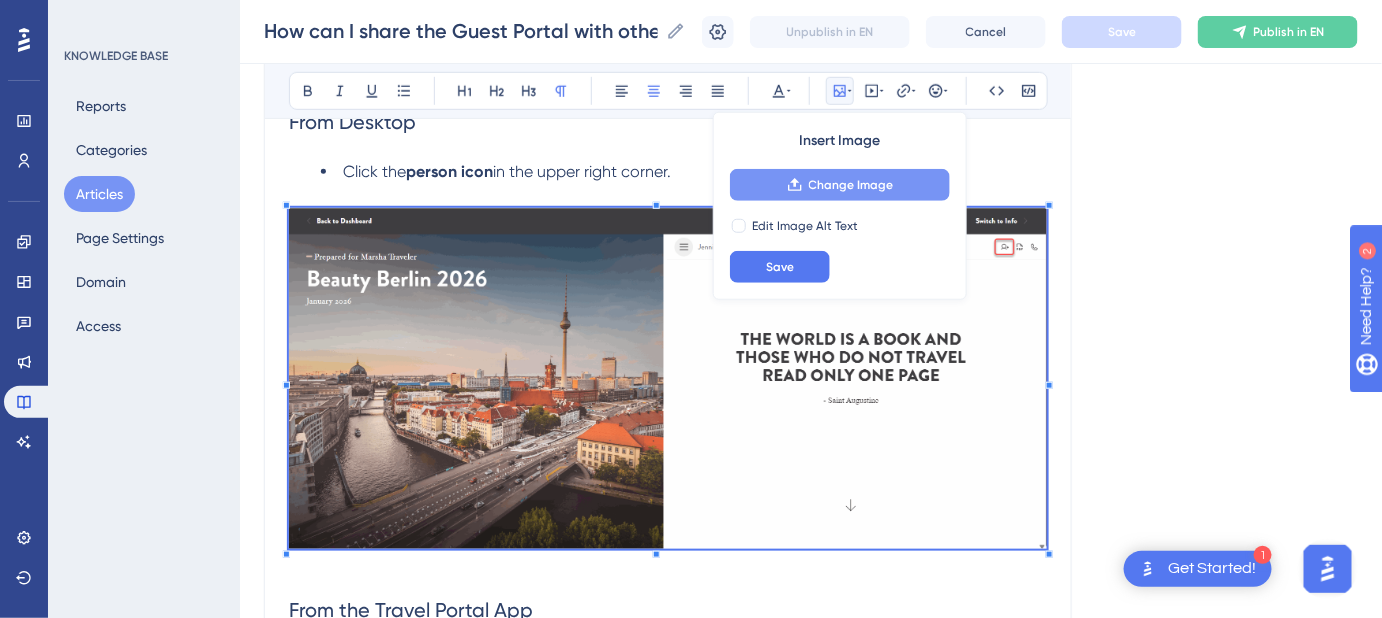 click on "Change Image" at bounding box center [851, 185] 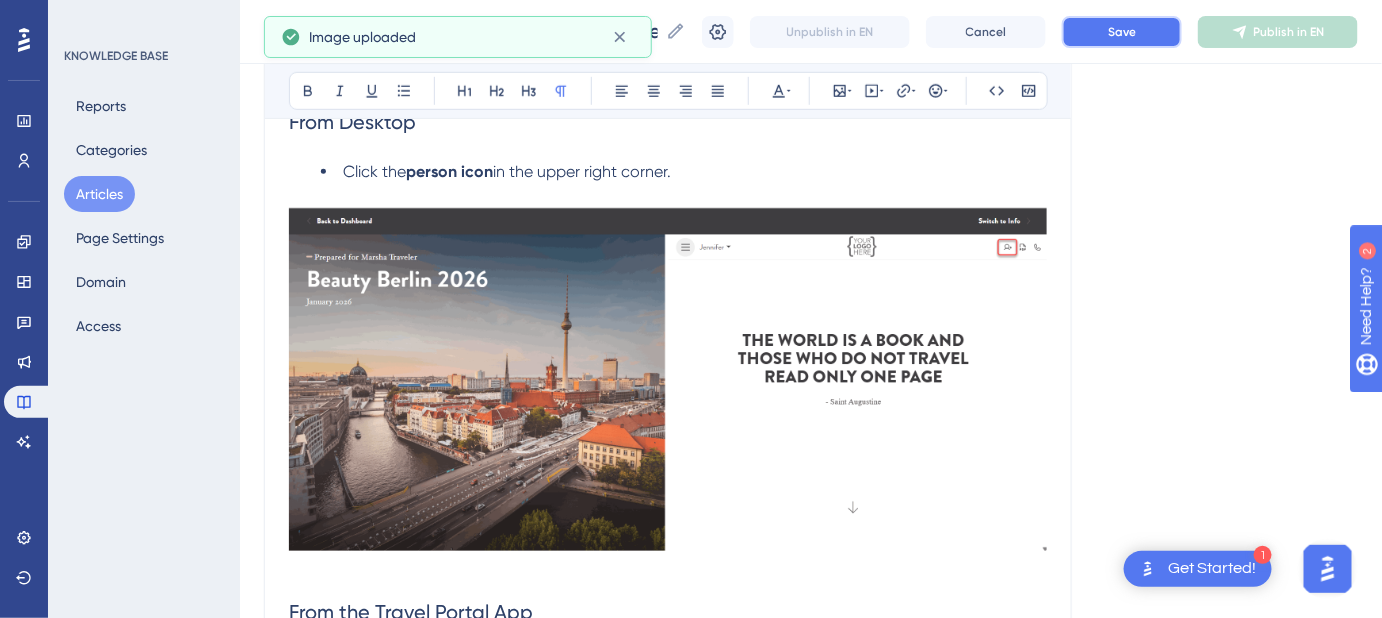 click on "Save" at bounding box center (1122, 32) 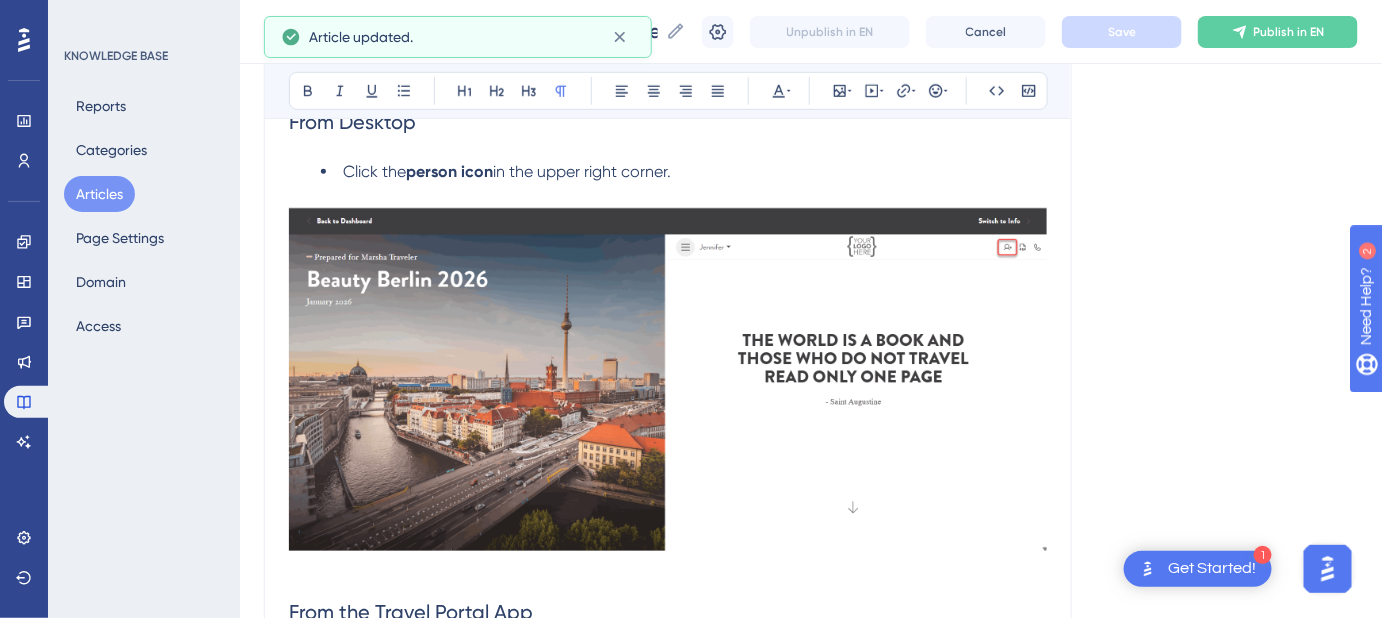 click on "Language English (Default) How can I share the Guest Portal with others on my trip? Instructions for sharing the Guest Portal with others. Bold Italic Underline Bullet Point Heading 1 Heading 2 Heading 3 Normal Align Left Align Center Align Right Align Justify Text Color Insert Image Embed Video Hyperlink Emojis Code Code Block If you're traveling with others and want them to access your  Guest Portal , you can share it in three different ways. From Desktop Click the  person icon  in the upper right corner. From the Travel Portal App Select the  Information  button. Then click the  three dots  in the upper right corner. From Mobile Desktop Click the  three dots  in the upper right corner. Keywords:   Guest Portal, share Guest Portal, share Guest Portal with others, Travel App, mobile desktop, desktop. Did this answer your question? 😀 😐 😔" at bounding box center [811, 919] 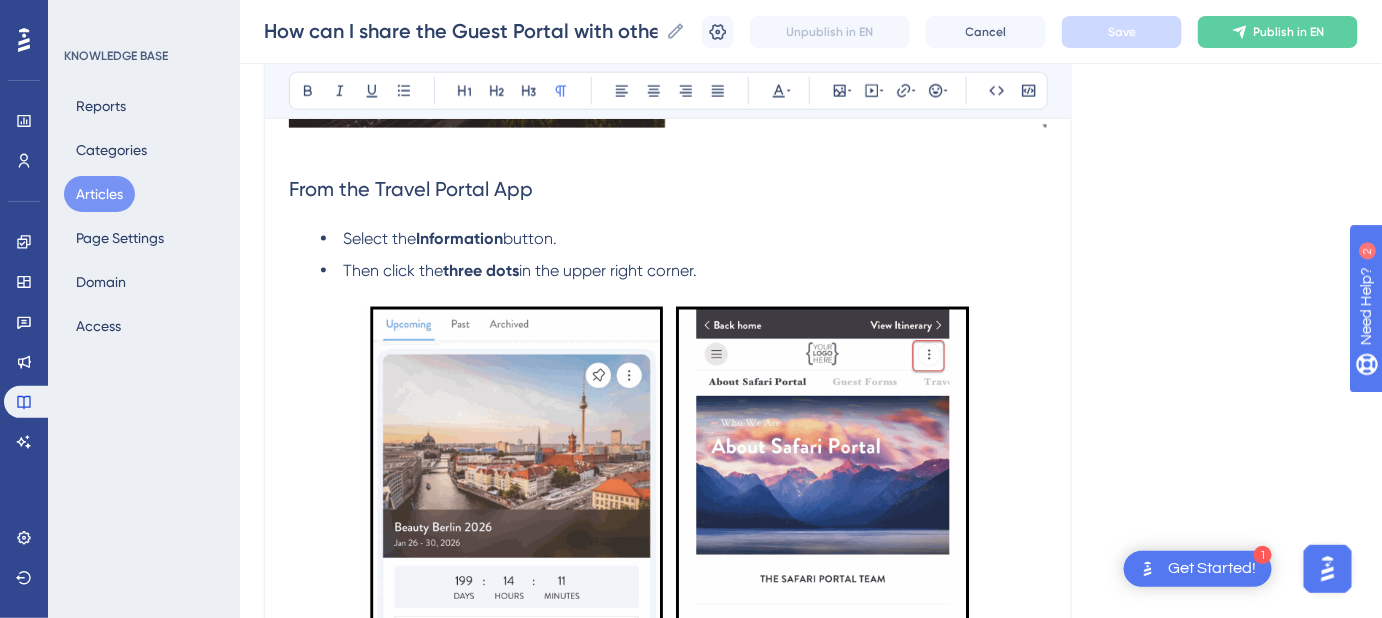 scroll, scrollTop: 860, scrollLeft: 0, axis: vertical 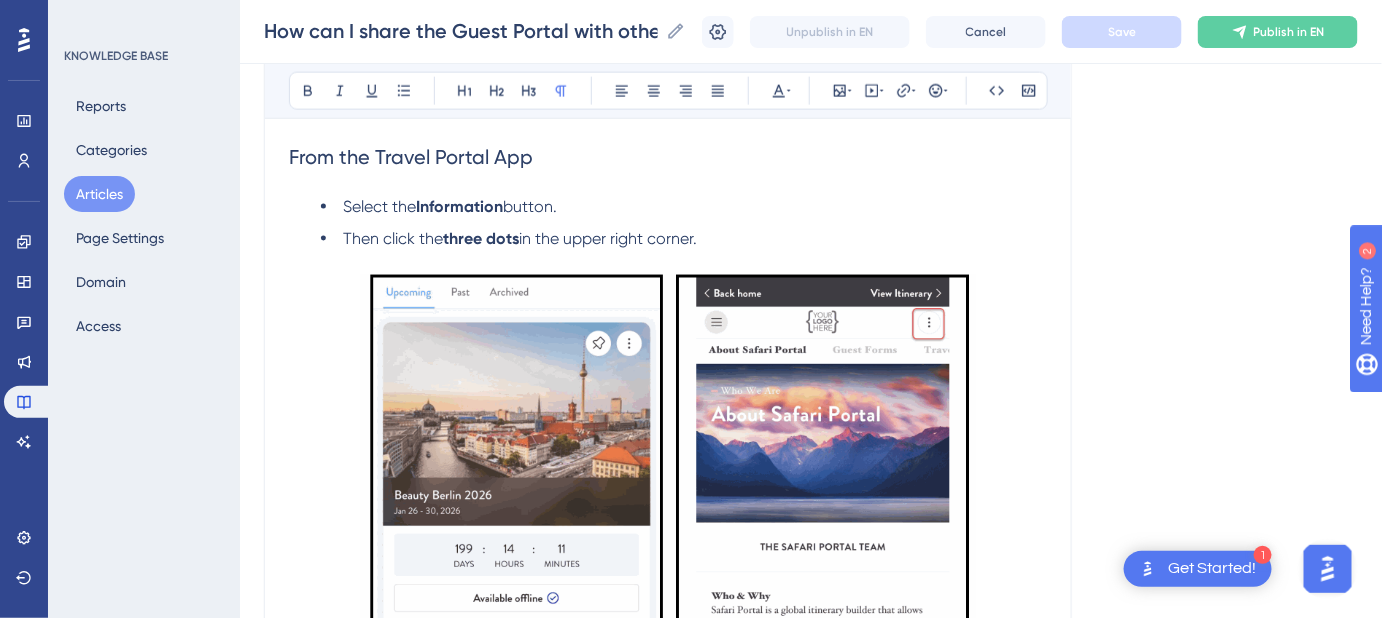 click on "Language English (Default) How can I share the Guest Portal with others on my trip? Instructions for sharing the Guest Portal with others. Bold Italic Underline Bullet Point Heading 1 Heading 2 Heading 3 Normal Align Left Align Center Align Right Align Justify Text Color Insert Image Embed Video Hyperlink Emojis Code Code Block If you're traveling with others and want them to access your  Guest Portal , you can share it in three different ways. From Desktop Click the  person icon  in the upper right corner. From the Travel Portal App Select the  Information  button. Then click the  three dots  in the upper right corner. From Mobile Desktop Click the  three dots  in the upper right corner. Keywords:   Guest Portal, share Guest Portal, share Guest Portal with others, Travel App, mobile desktop, desktop. Did this answer your question? 😀 😐 😔" at bounding box center [811, 464] 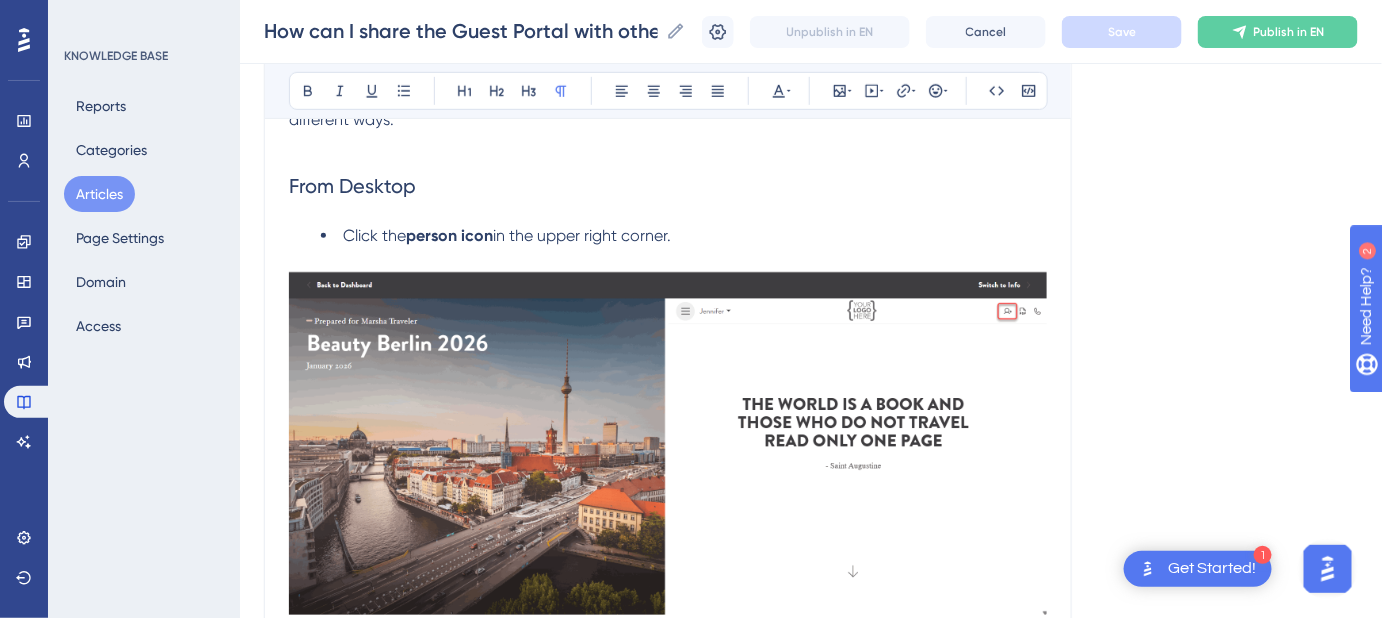 scroll, scrollTop: 314, scrollLeft: 0, axis: vertical 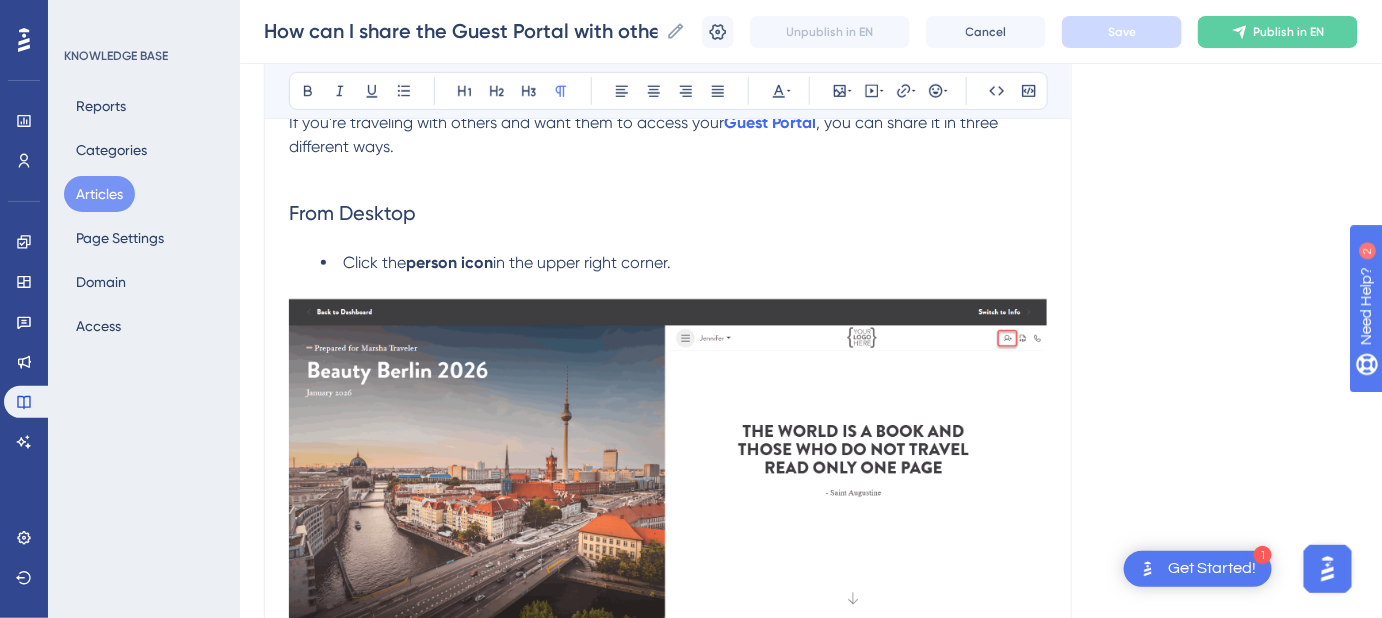 click on "Click the" at bounding box center (374, 262) 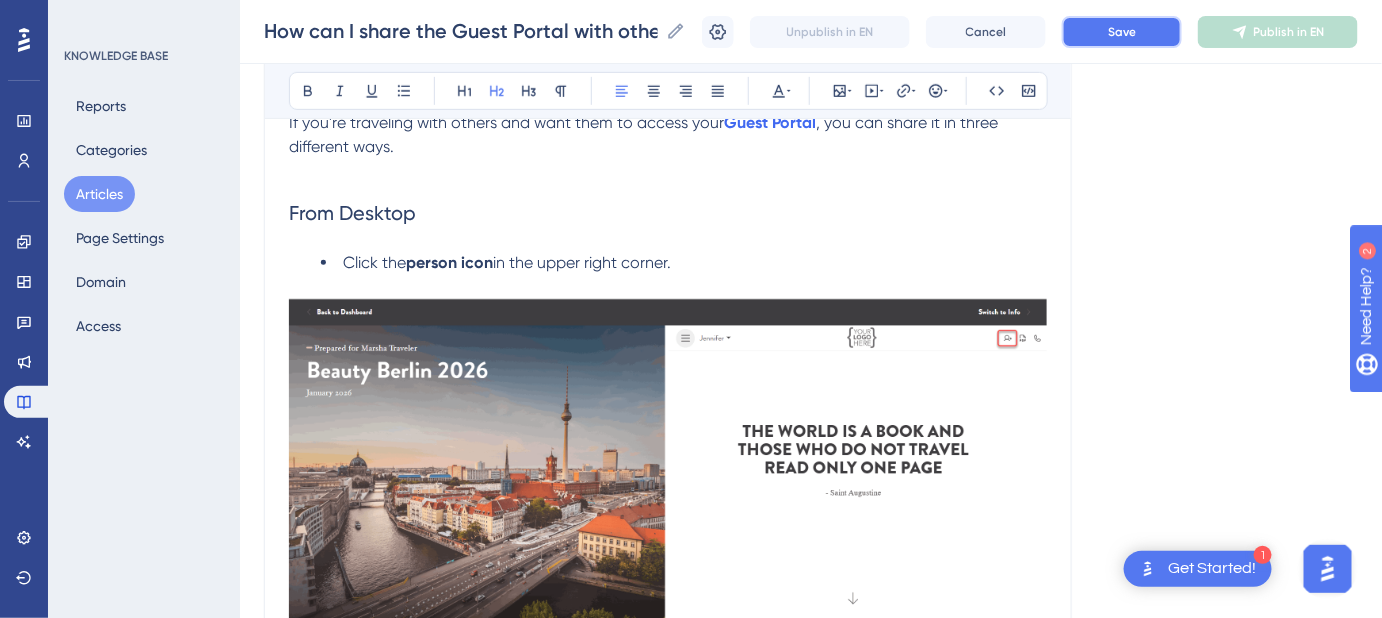 click on "Save" at bounding box center (1122, 32) 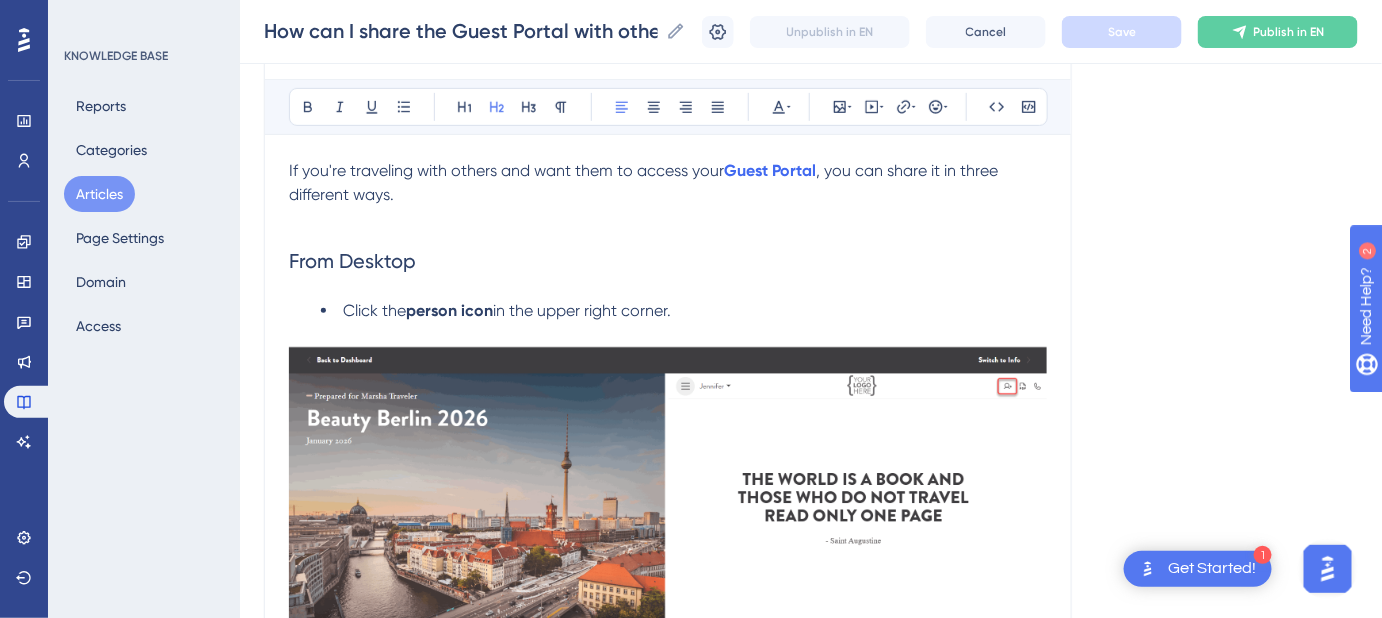 scroll, scrollTop: 224, scrollLeft: 0, axis: vertical 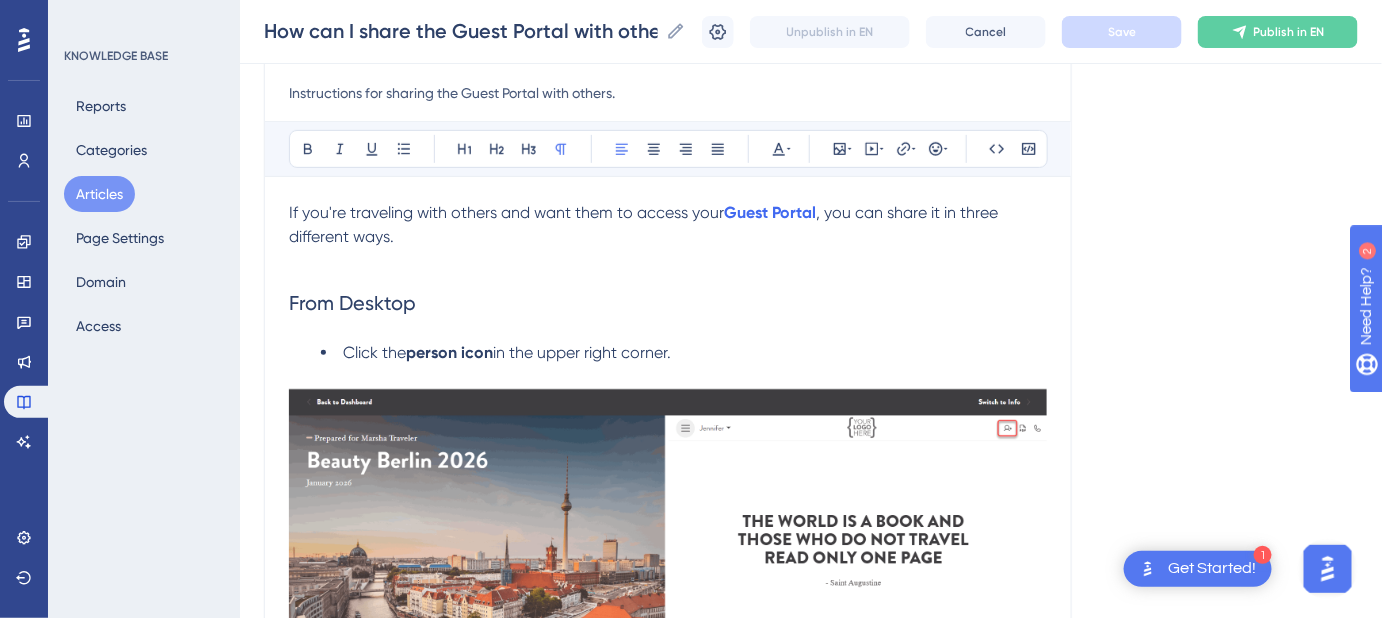 click on "If you're traveling with others and want them to access your  Guest Portal , you can share it in three different ways." at bounding box center [668, 225] 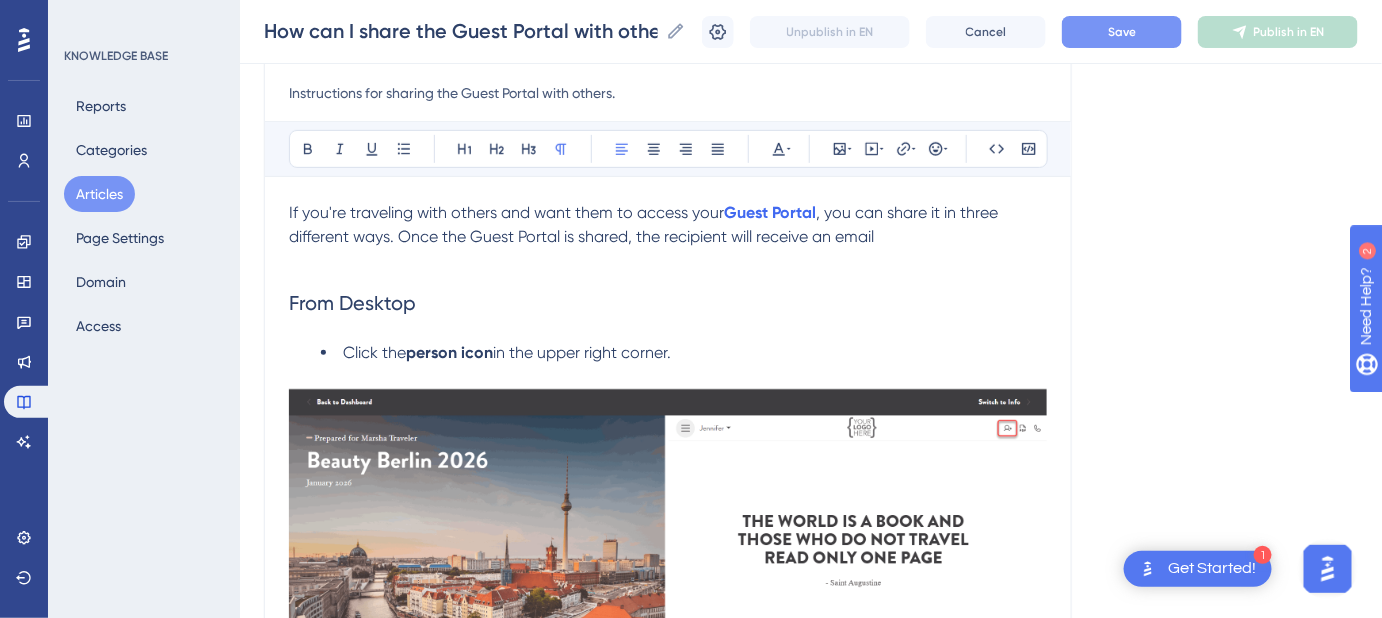 click on "If you're traveling with others and want them to access your  Guest Portal , you can share it in three different ways. Once the Guest Portal is shared, the recipient will receive an email" at bounding box center [668, 225] 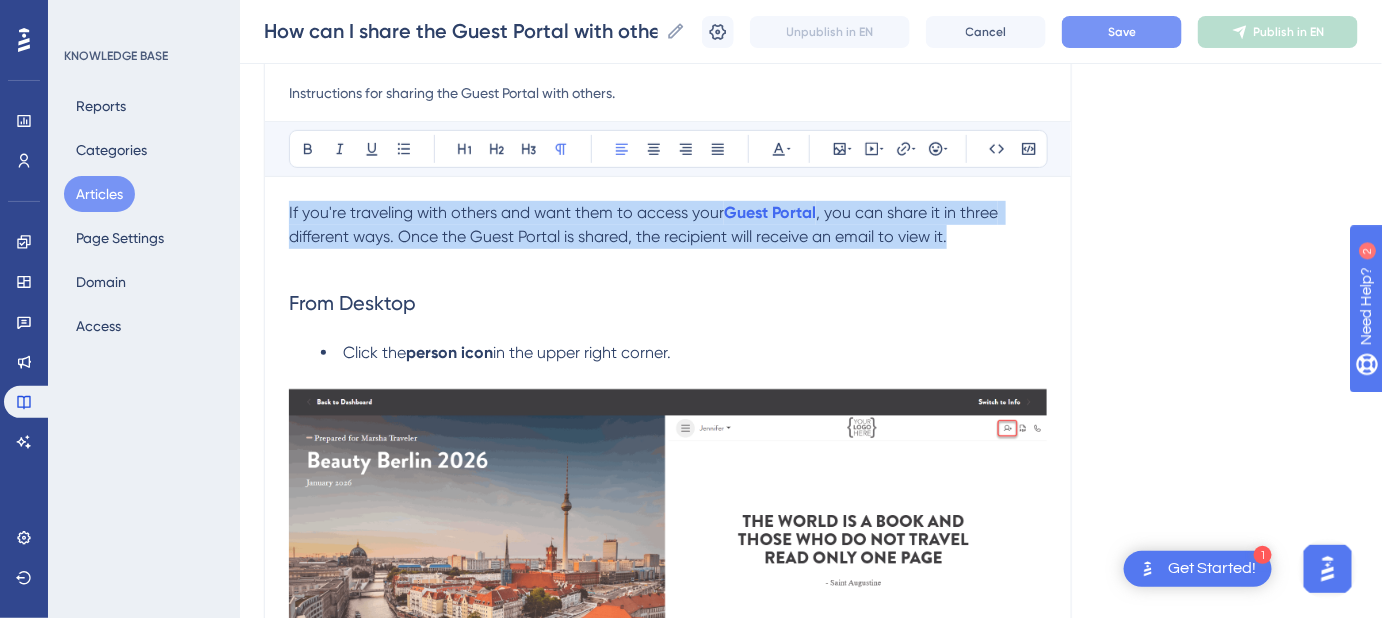 drag, startPoint x: 976, startPoint y: 235, endPoint x: 247, endPoint y: 221, distance: 729.1344 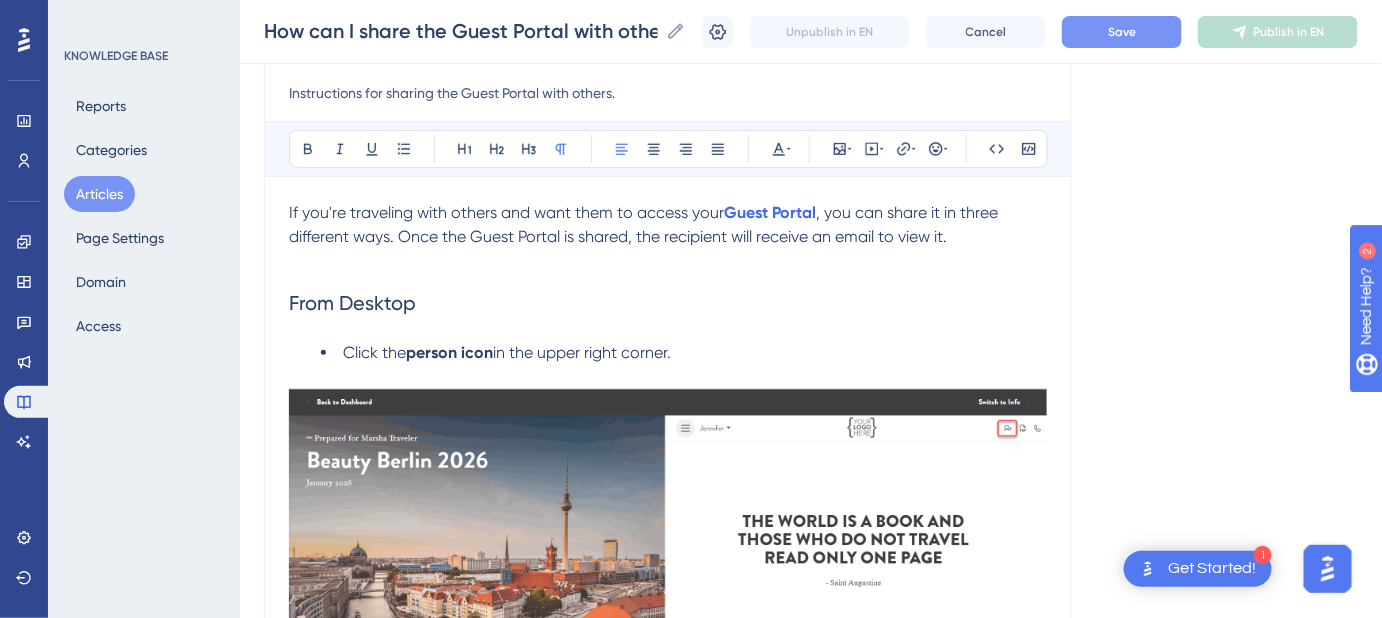 click at bounding box center (668, 261) 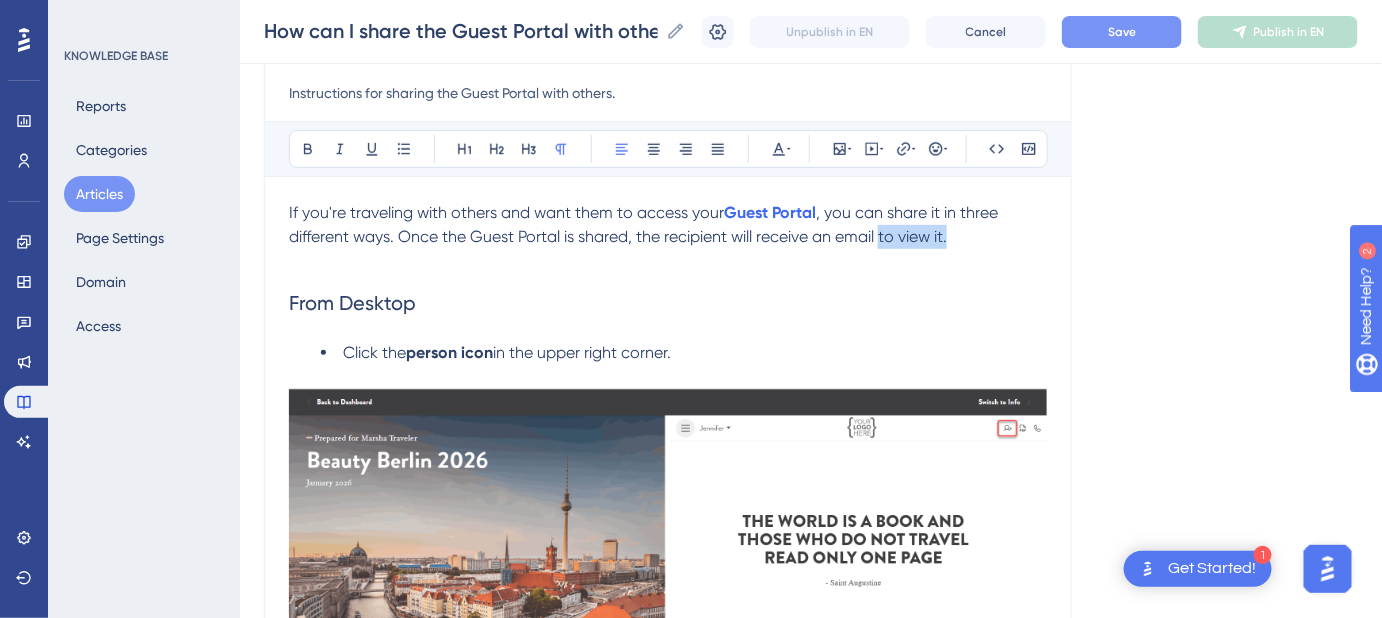 drag, startPoint x: 952, startPoint y: 236, endPoint x: 881, endPoint y: 244, distance: 71.44928 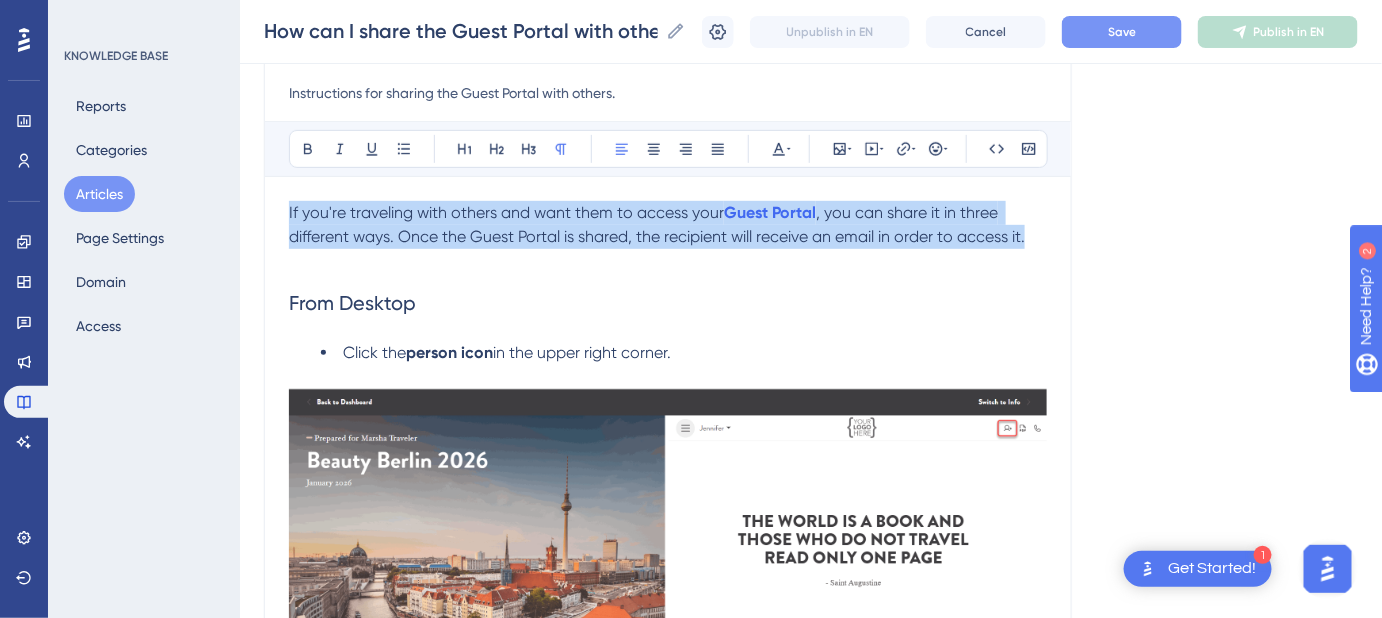 drag, startPoint x: 1030, startPoint y: 236, endPoint x: 282, endPoint y: 201, distance: 748.8184 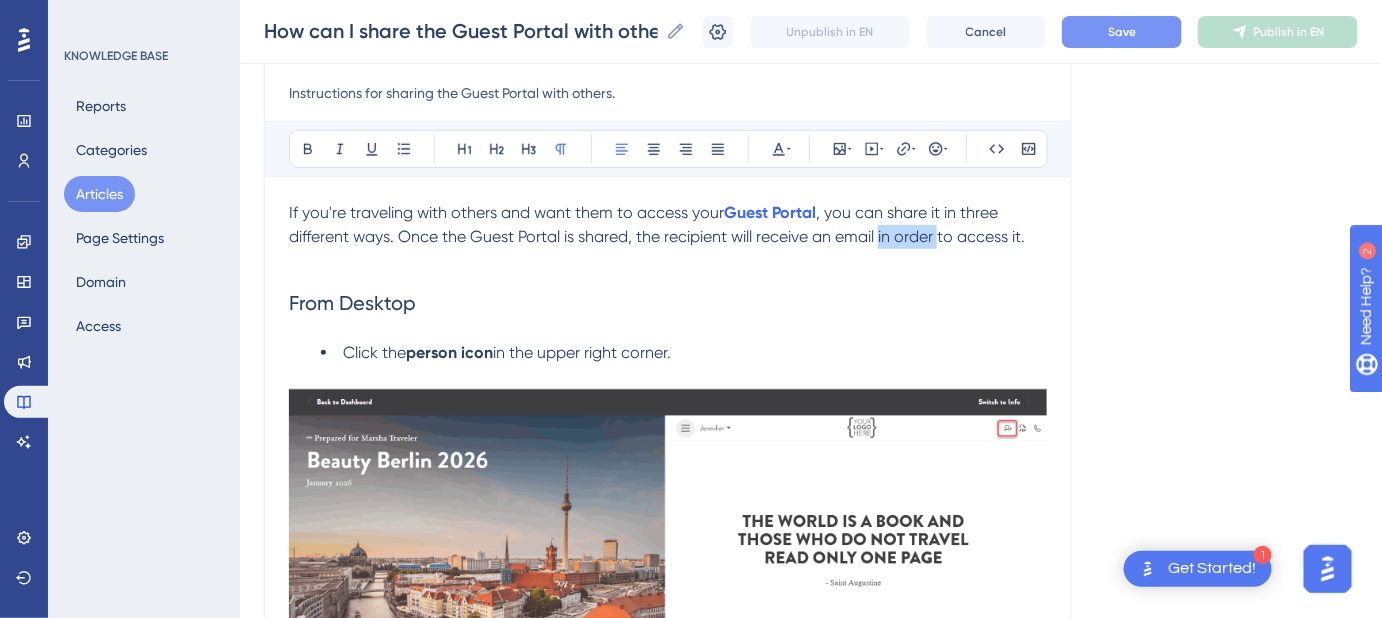 drag, startPoint x: 940, startPoint y: 236, endPoint x: 882, endPoint y: 243, distance: 58.420887 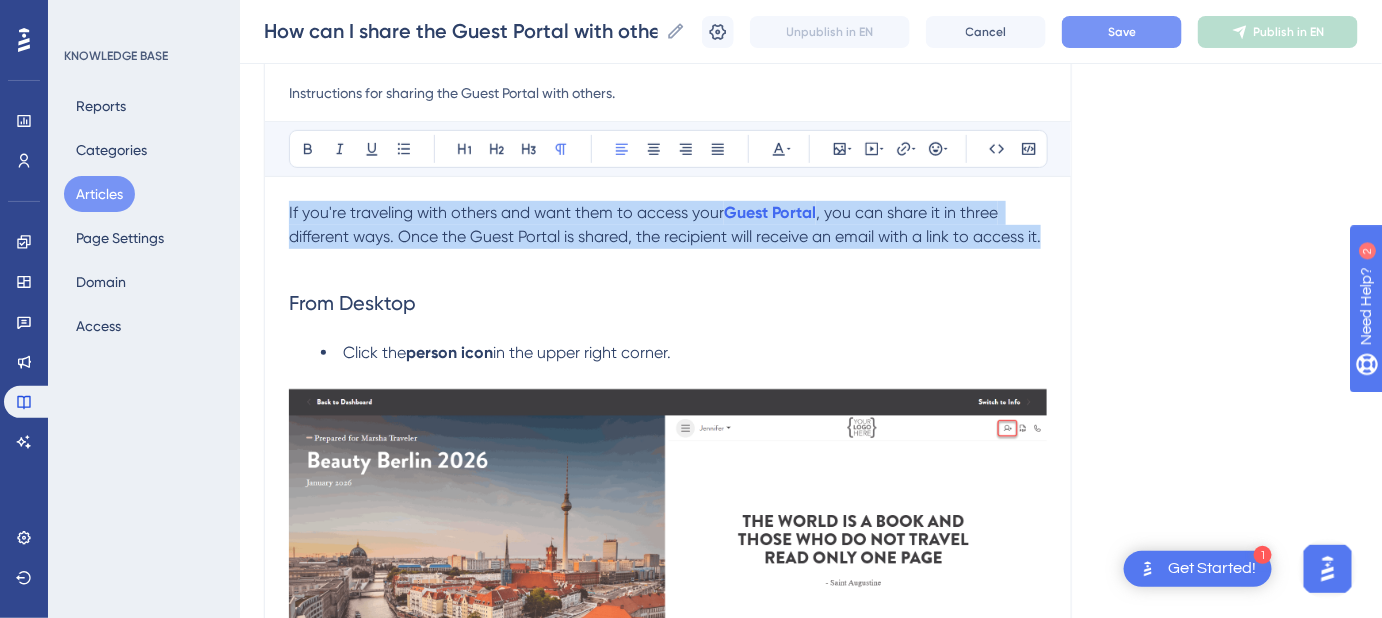 drag, startPoint x: 1010, startPoint y: 235, endPoint x: 282, endPoint y: 211, distance: 728.3955 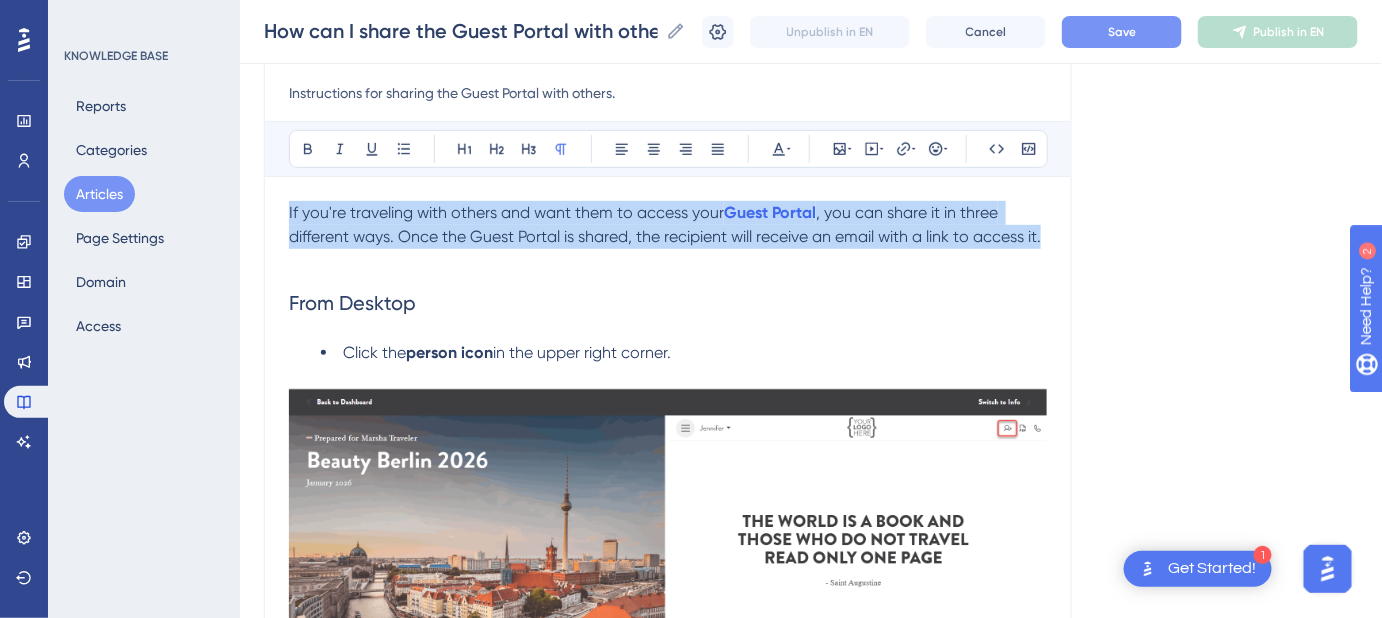 click at bounding box center [668, 261] 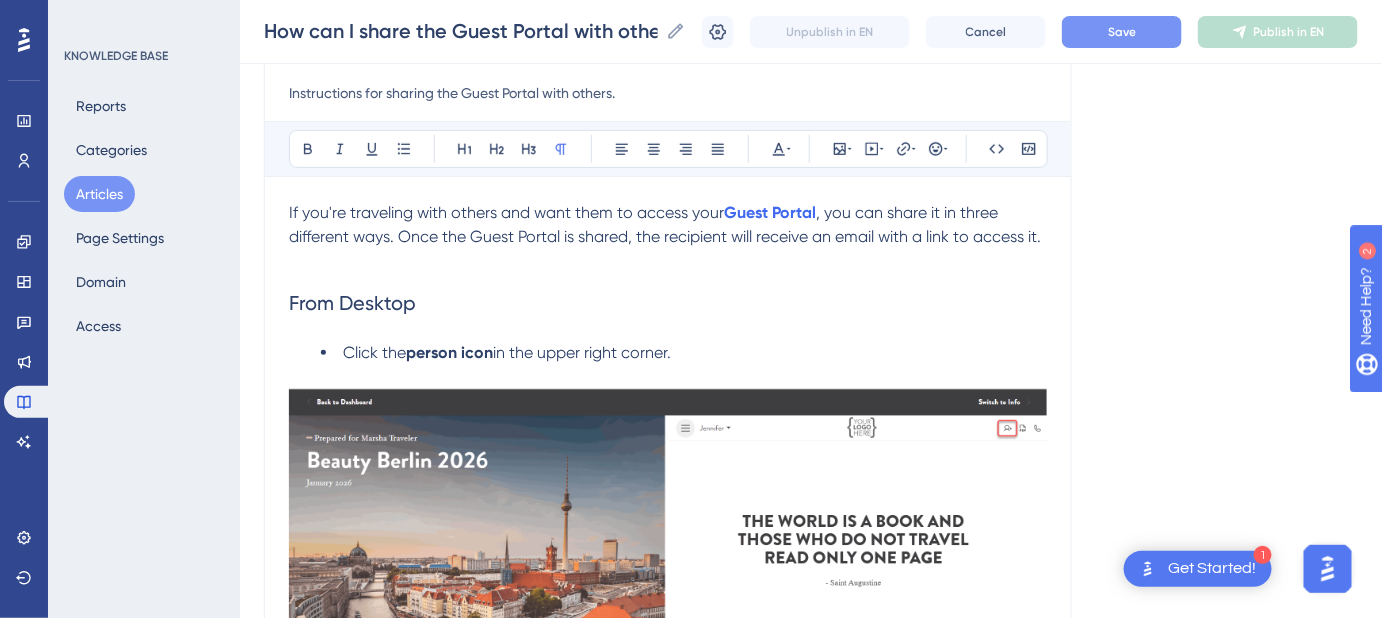 click on "How can I share the Guest Portal with others on my trip? Instructions for sharing the Guest Portal with others. Bold Italic Underline Bullet Point Heading 1 Heading 2 Heading 3 Normal Align Left Align Center Align Right Align Justify Text Color Insert Image Embed Video Hyperlink Emojis Code Code Block If you're traveling with others and want them to access your  Guest Portal , you can share it in three different ways. Once the Guest Portal is shared, the recipient will receive an email with a link to access it. From Desktop Click the  person icon  in the upper right corner. From the Travel Portal App Select the  Information  button. Then click the  three dots  in the upper right corner. From Mobile Desktop Click the  three dots  in the upper right corner. Keywords:   Guest Portal, share Guest Portal, share Guest Portal with others, Travel App, mobile desktop, desktop." at bounding box center (668, 1088) 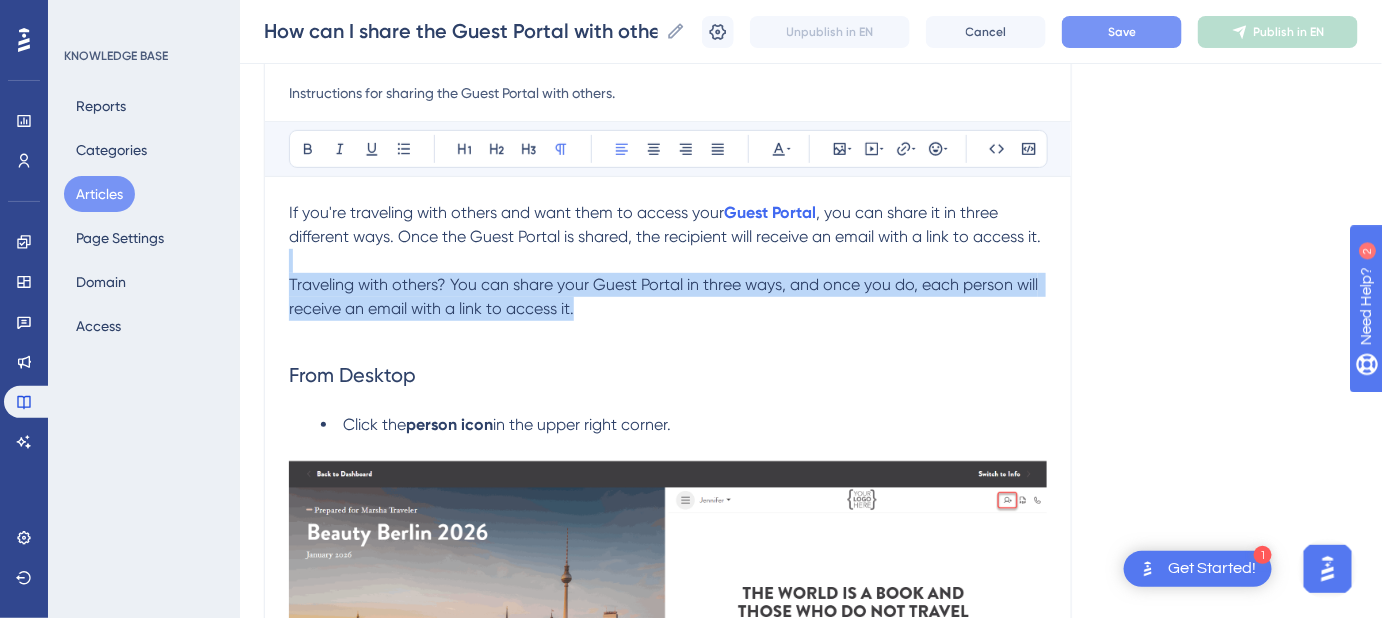drag, startPoint x: 640, startPoint y: 304, endPoint x: 284, endPoint y: 269, distance: 357.71637 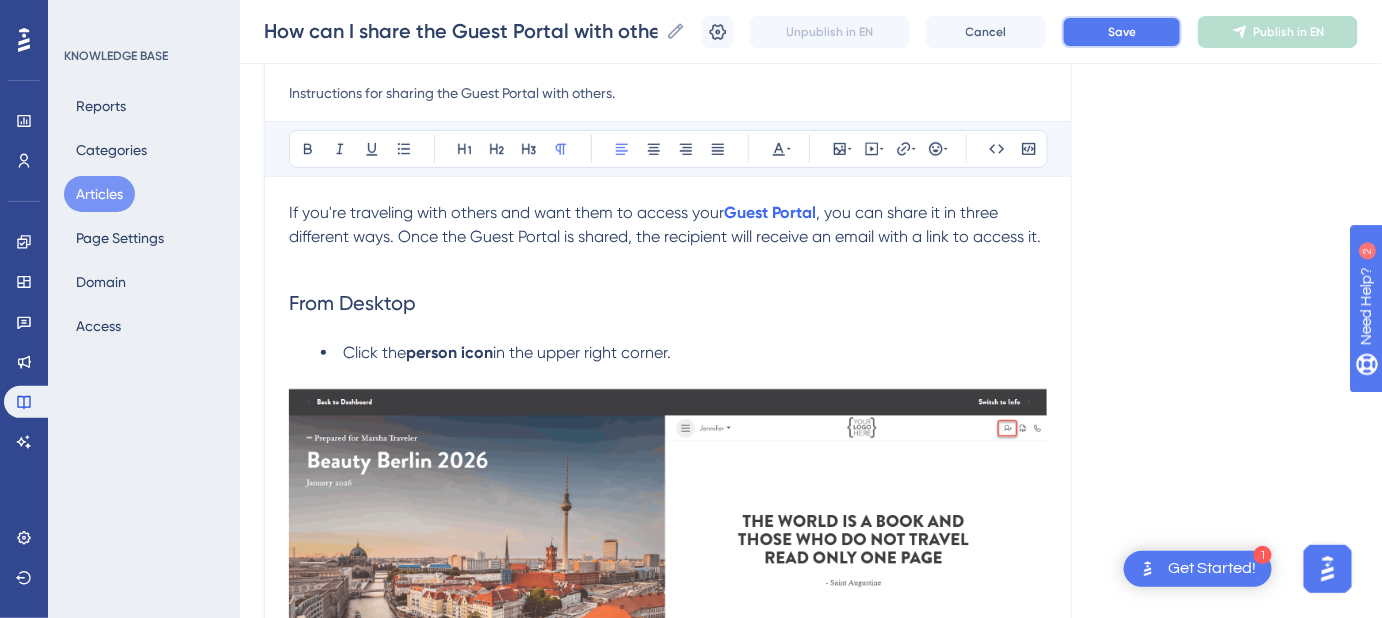 click on "Save" at bounding box center [1122, 32] 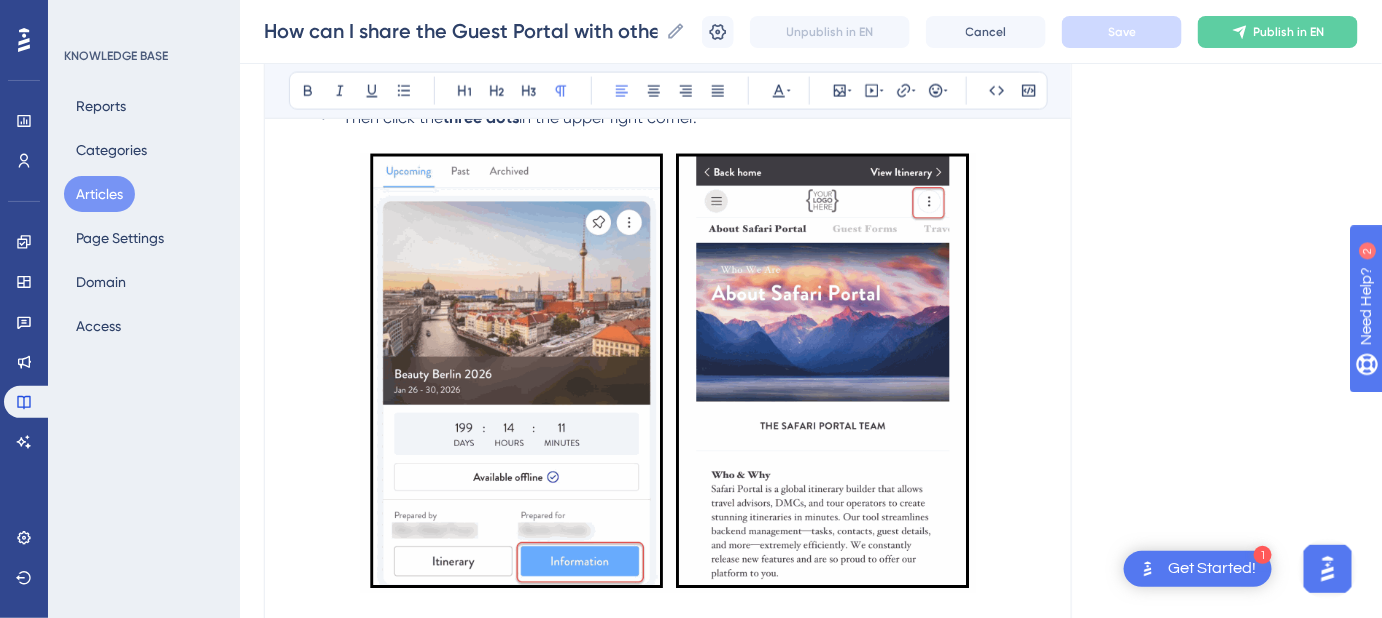 scroll, scrollTop: 951, scrollLeft: 0, axis: vertical 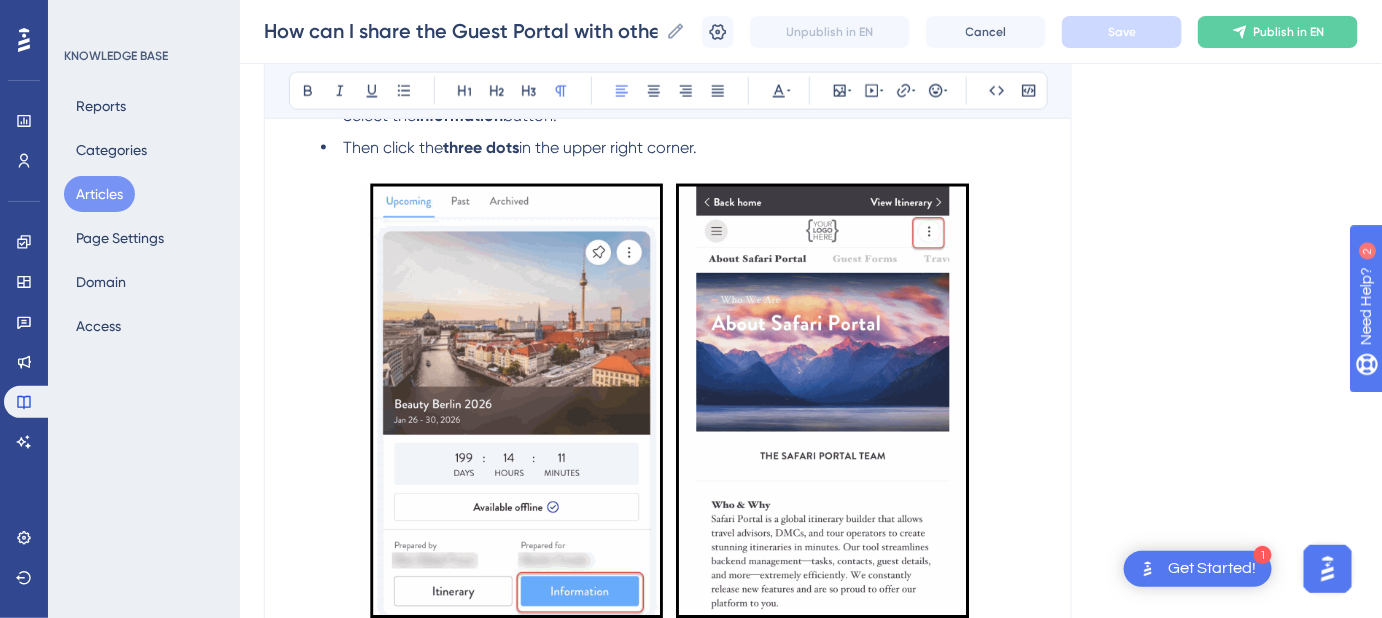 click on "Language English (Default) How can I share the Guest Portal with others on my trip? Instructions for sharing the Guest Portal with others. Bold Italic Underline Bullet Point Heading 1 Heading 2 Heading 3 Normal Align Left Align Center Align Right Align Justify Text Color Insert Image Embed Video Hyperlink Emojis Code Code Block If you're traveling with others and want them to access your  Guest Portal , you can share it in three different ways. Once the Guest Portal is shared, the recipient will receive an email with a link to access it. From Desktop Click the  person icon  in the upper right corner. From the Travel Portal App Select the  Information  button. Then click the  three dots  in the upper right corner. From Mobile Desktop Click the  three dots  in the upper right corner. Keywords:   Guest Portal, share Guest Portal, share Guest Portal with others, Travel App, mobile desktop, desktop. Did this answer your question? 😀 😐 😔" at bounding box center (811, 373) 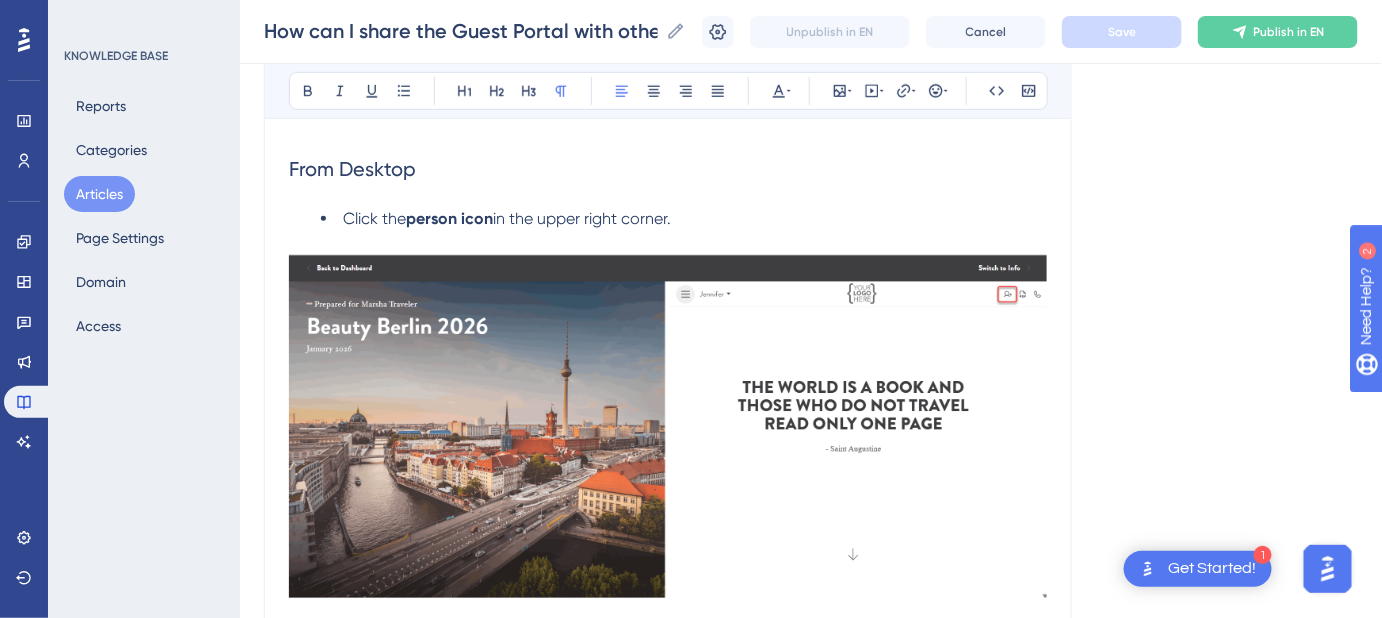 scroll, scrollTop: 314, scrollLeft: 0, axis: vertical 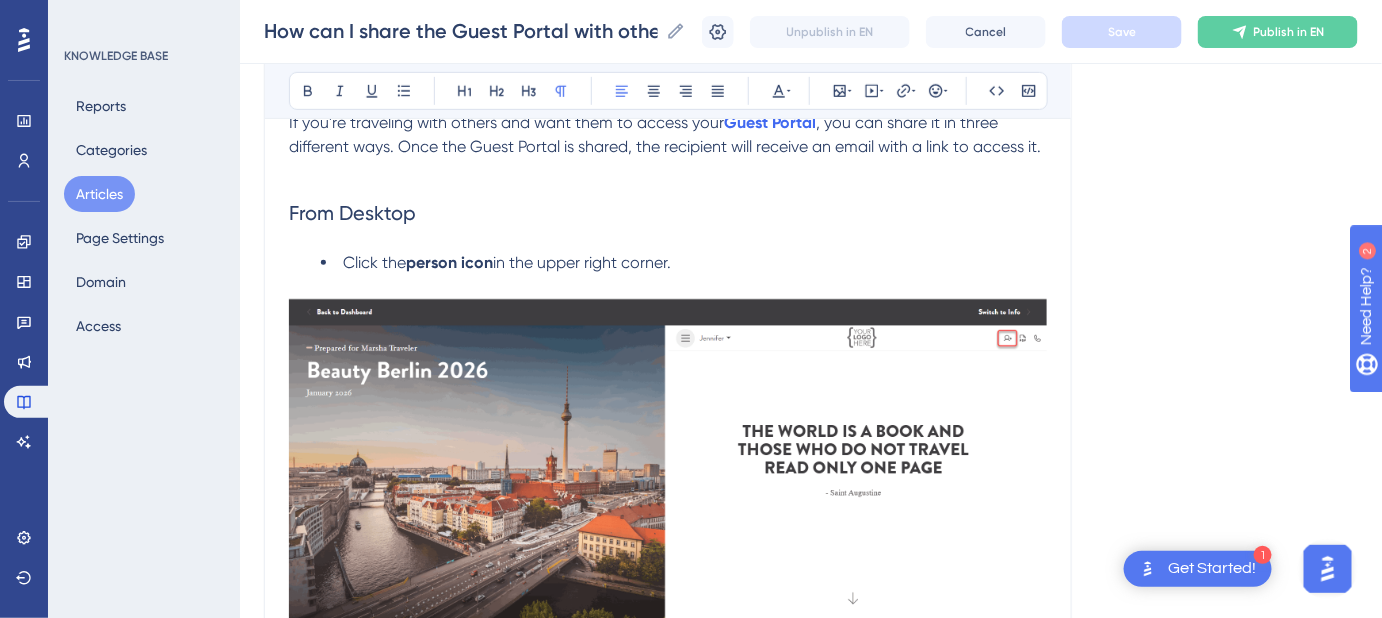 click on "Click the" at bounding box center (374, 262) 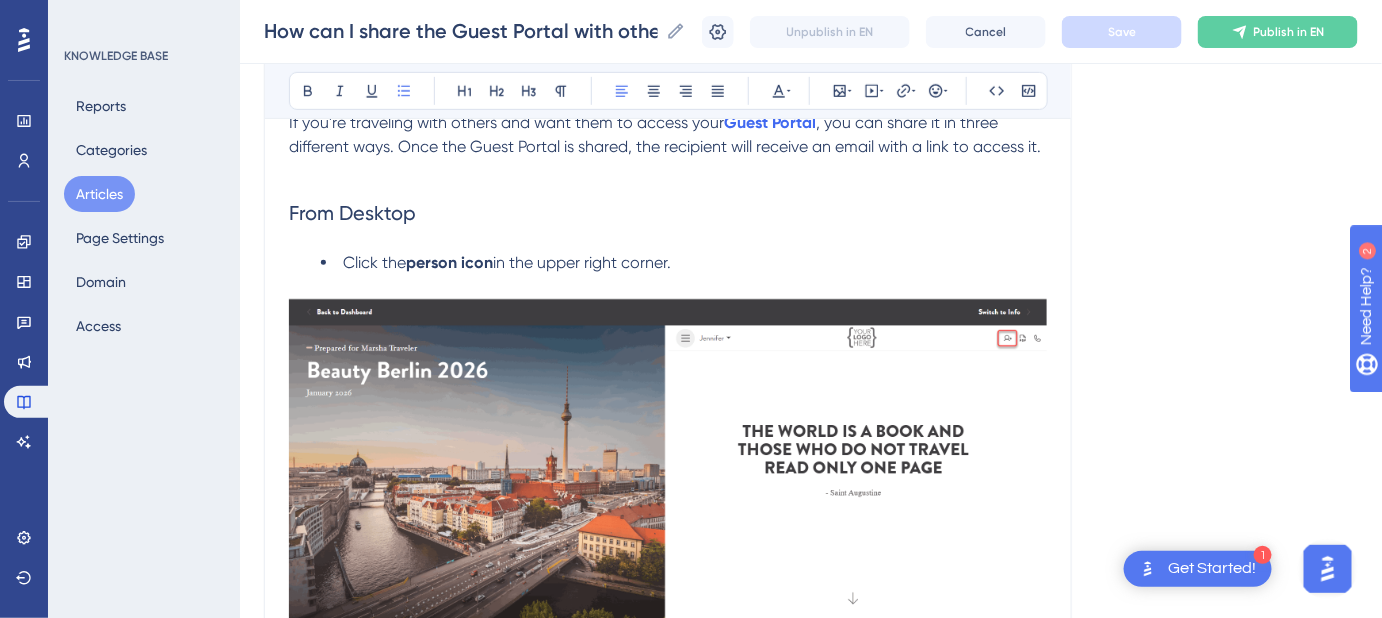 scroll, scrollTop: 133, scrollLeft: 0, axis: vertical 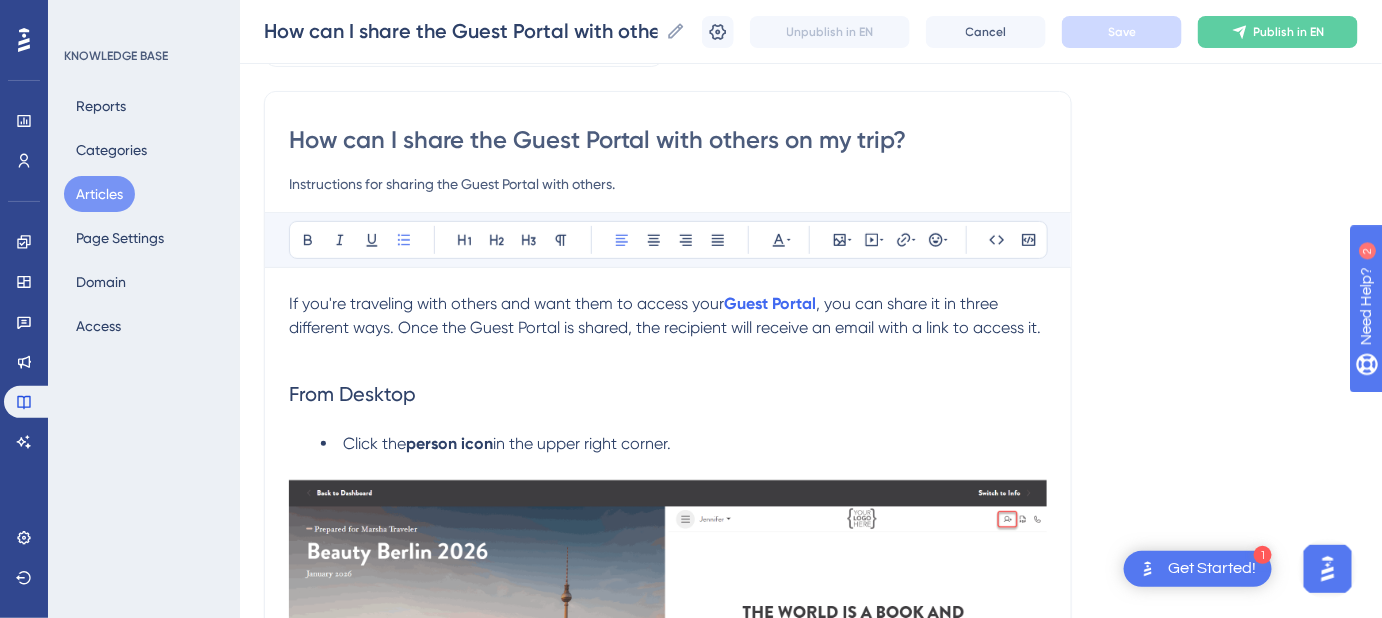 click on "How can I share the Guest Portal with others on my trip?" at bounding box center (668, 140) 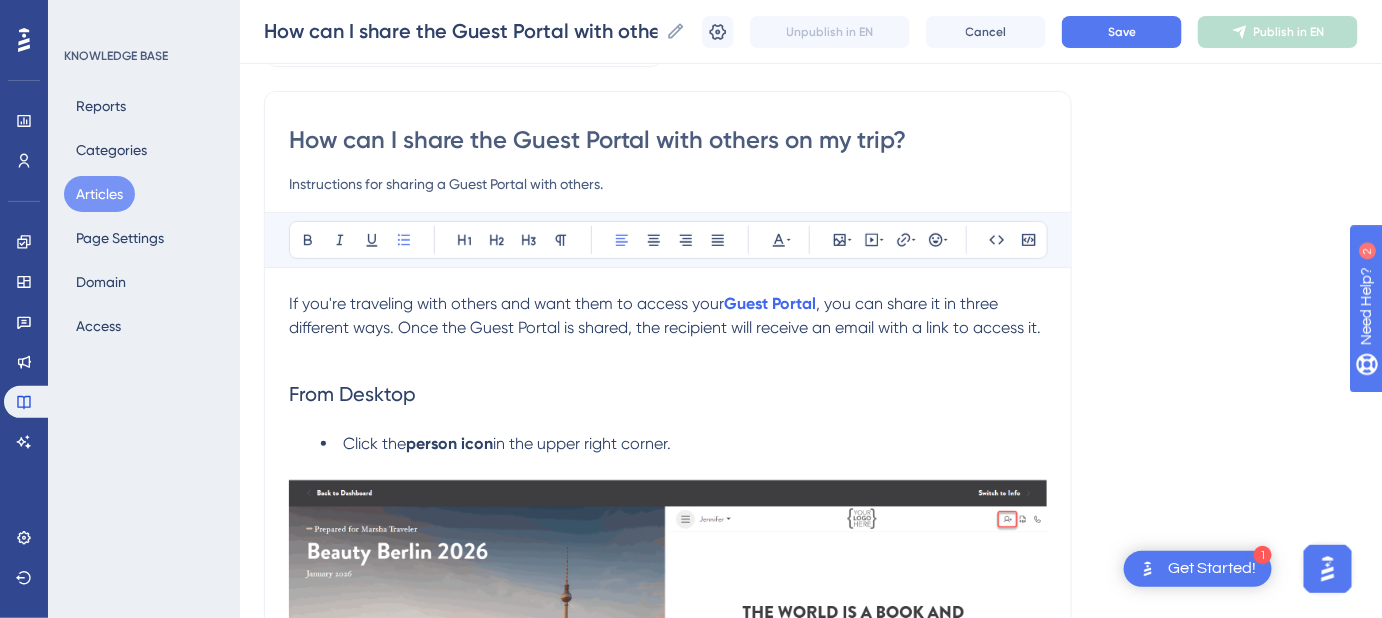 type on "Instructions for sharing a Guest Portal with others." 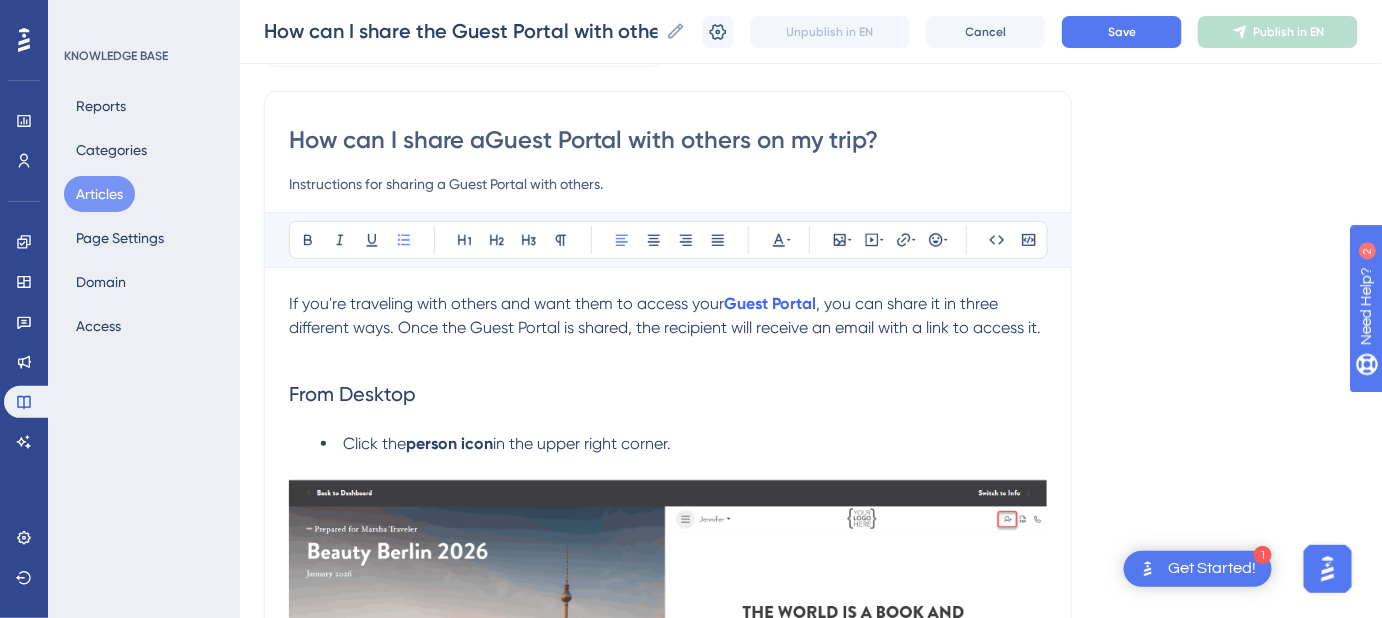 type on "How can I share aGuest Portal with others on my trip?" 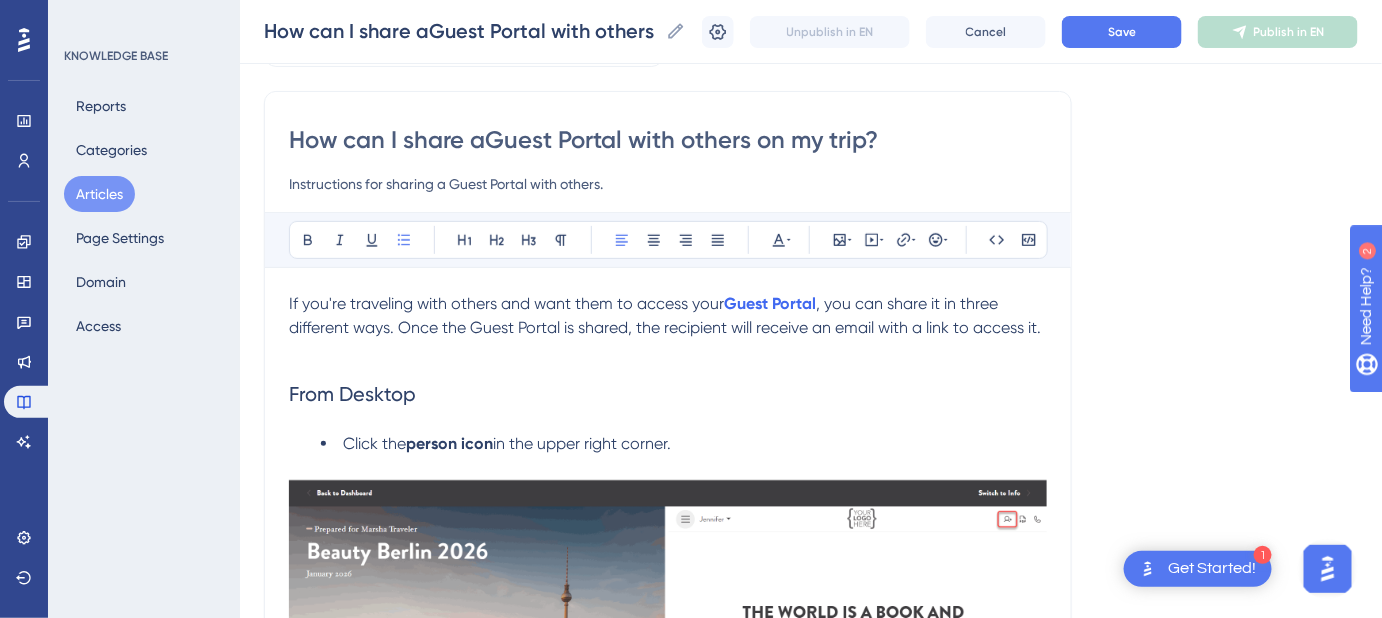 type on "How can I share a Guest Portal with others on my trip?" 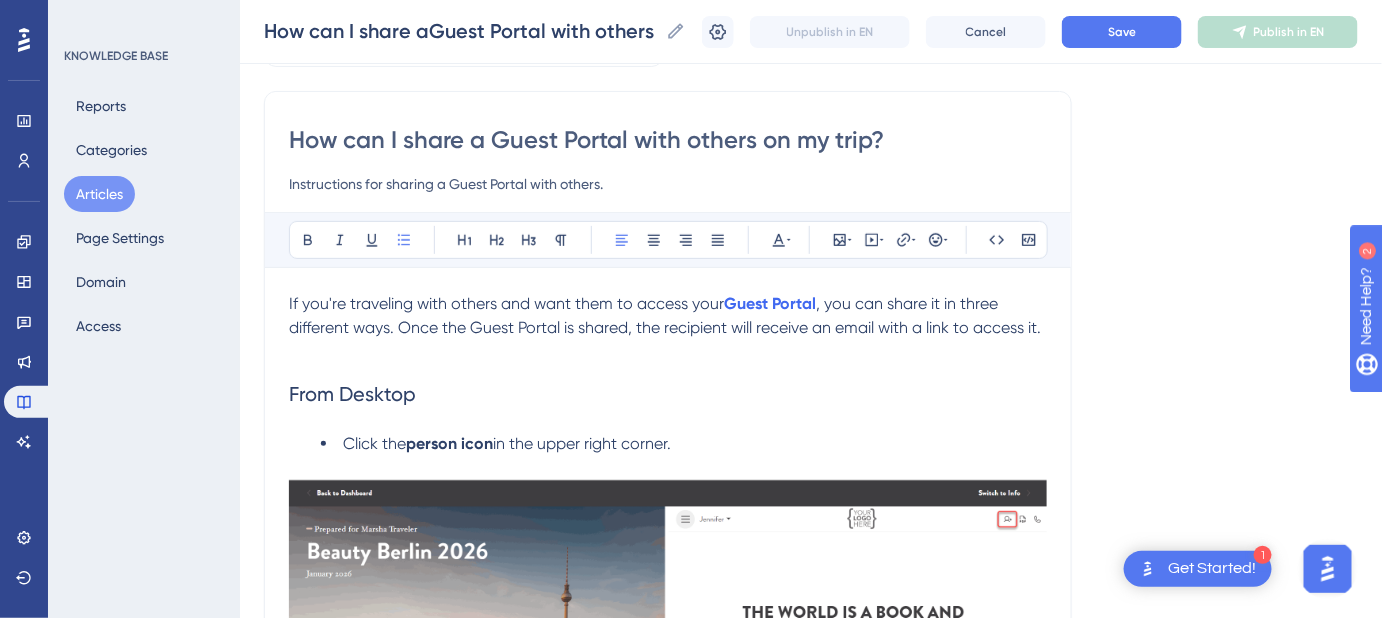 type on "How can I share a Guest Portal with others on my trip?" 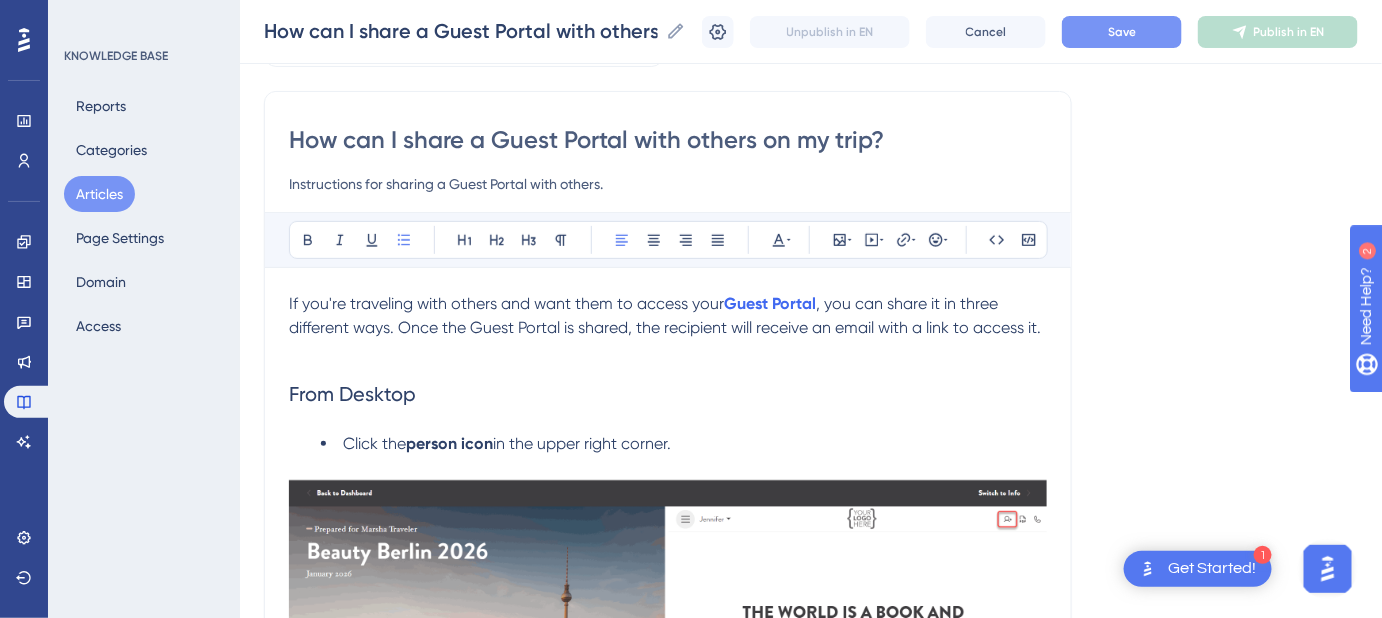 type on "How can I share a Guest Portal with others on my trip?" 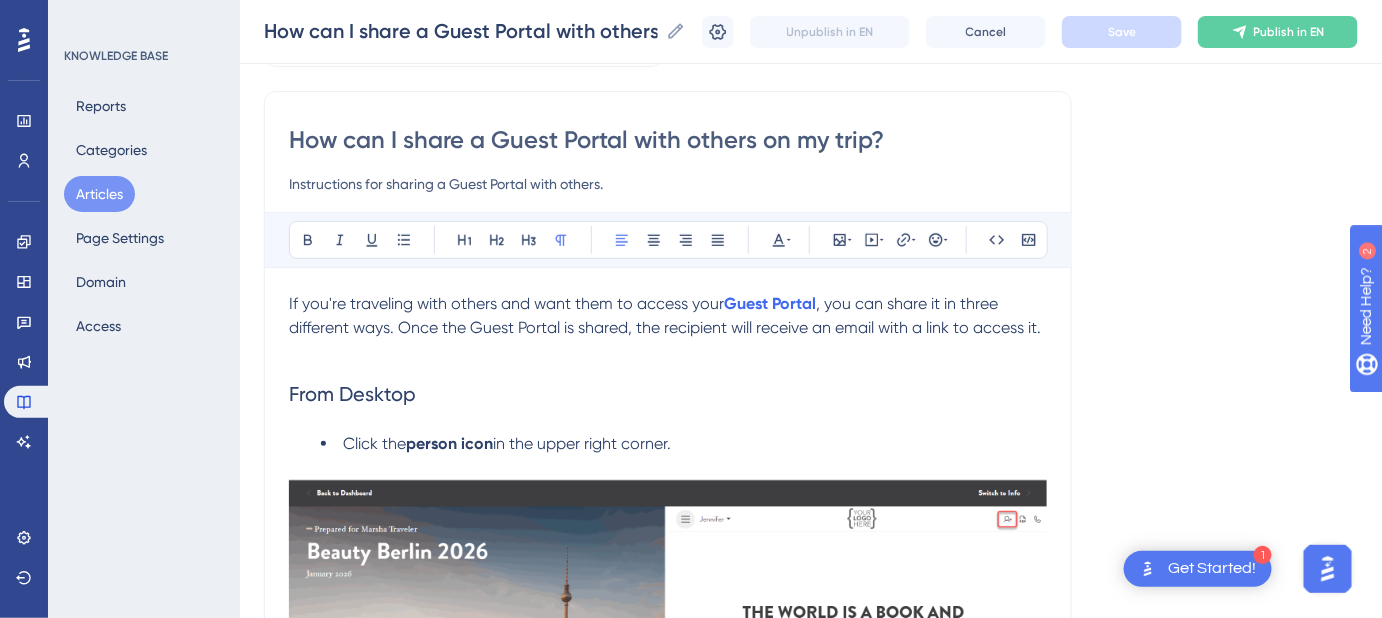 click on ", you can share it in three different ways. Once the Guest Portal is shared, the recipient will receive an email with a link to access it." at bounding box center [665, 315] 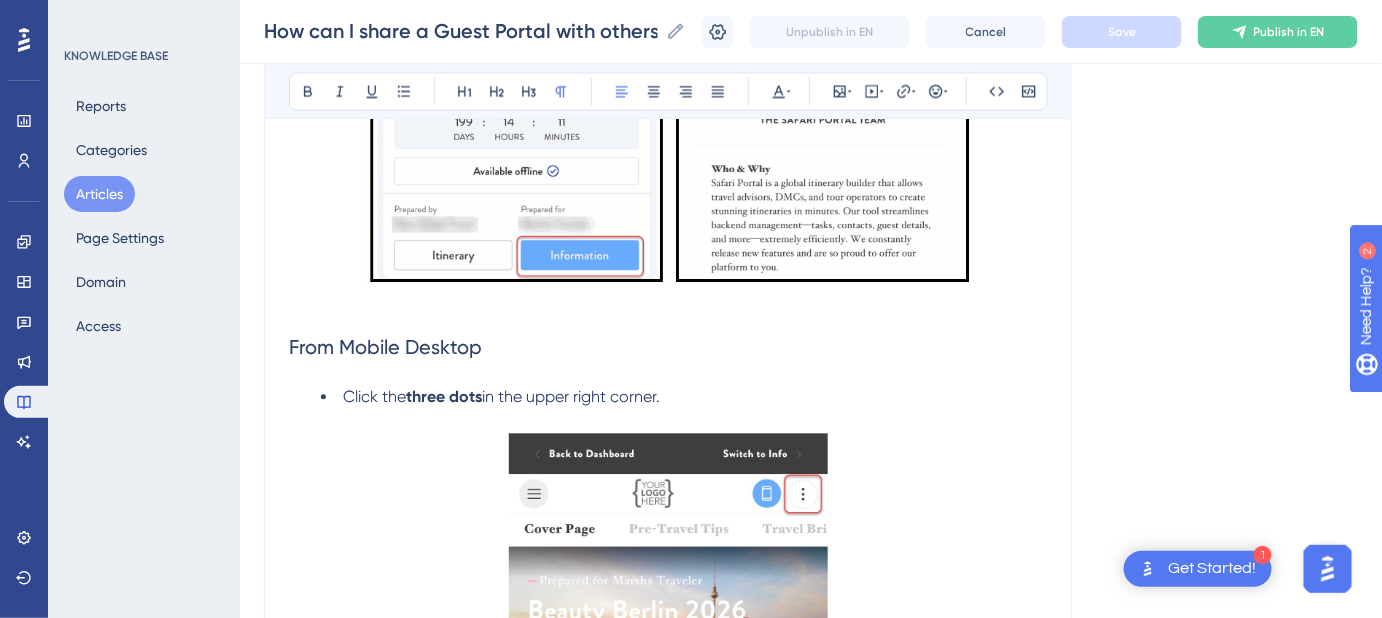 scroll, scrollTop: 1496, scrollLeft: 0, axis: vertical 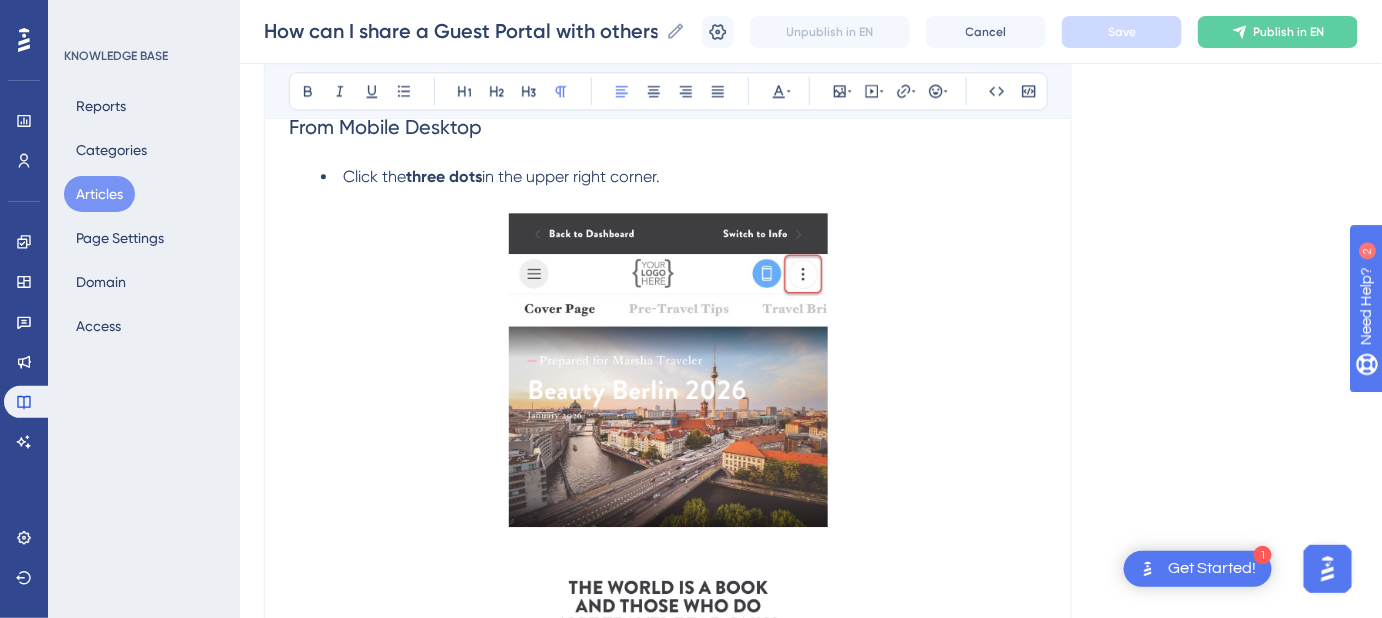 click at bounding box center [668, 488] 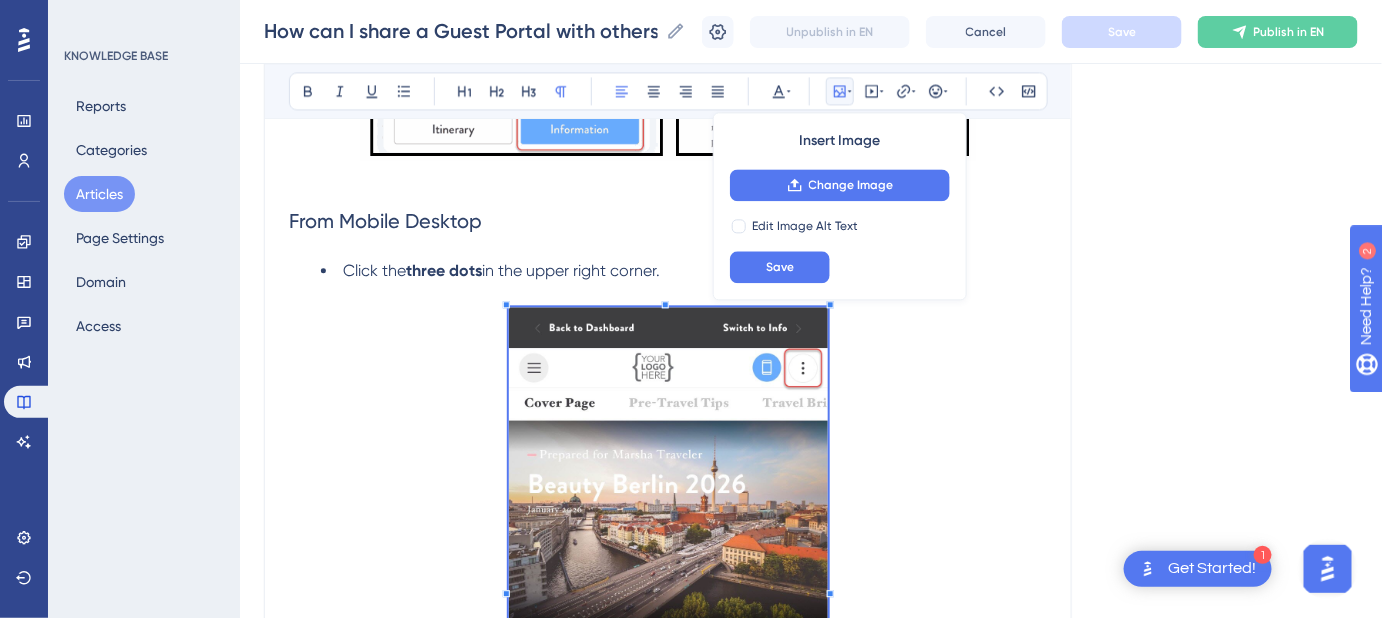 scroll, scrollTop: 1417, scrollLeft: 0, axis: vertical 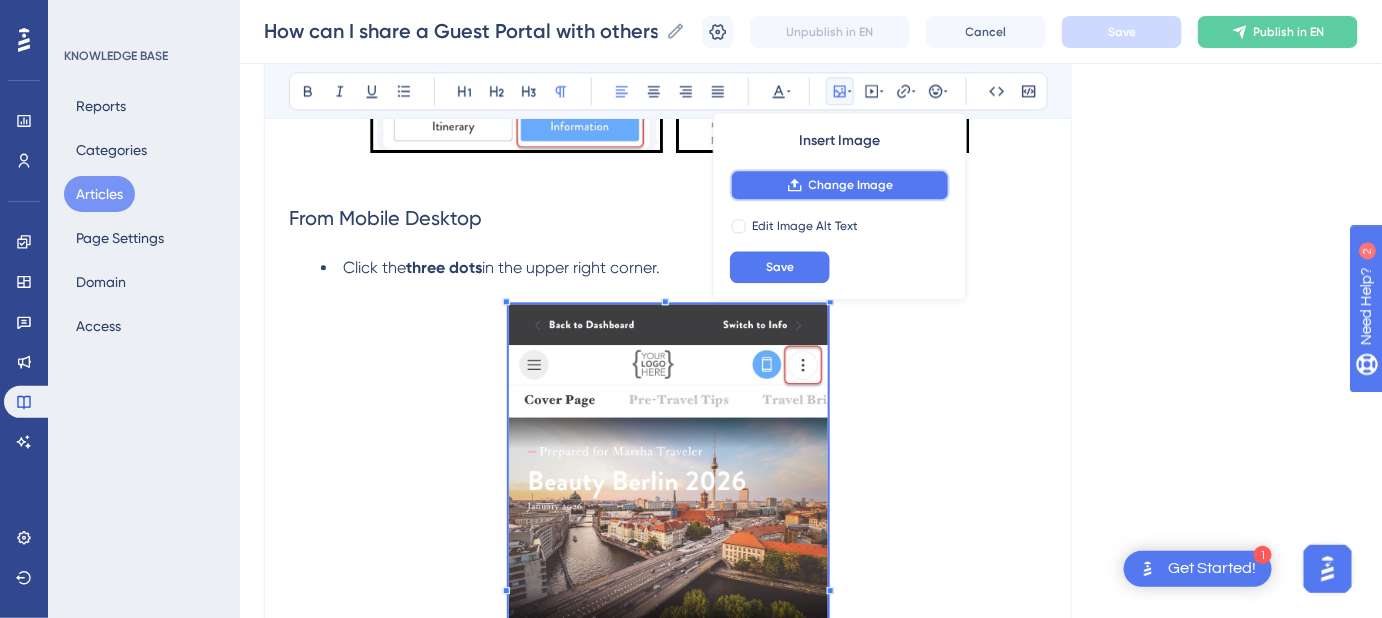 click on "Change Image" at bounding box center [851, 185] 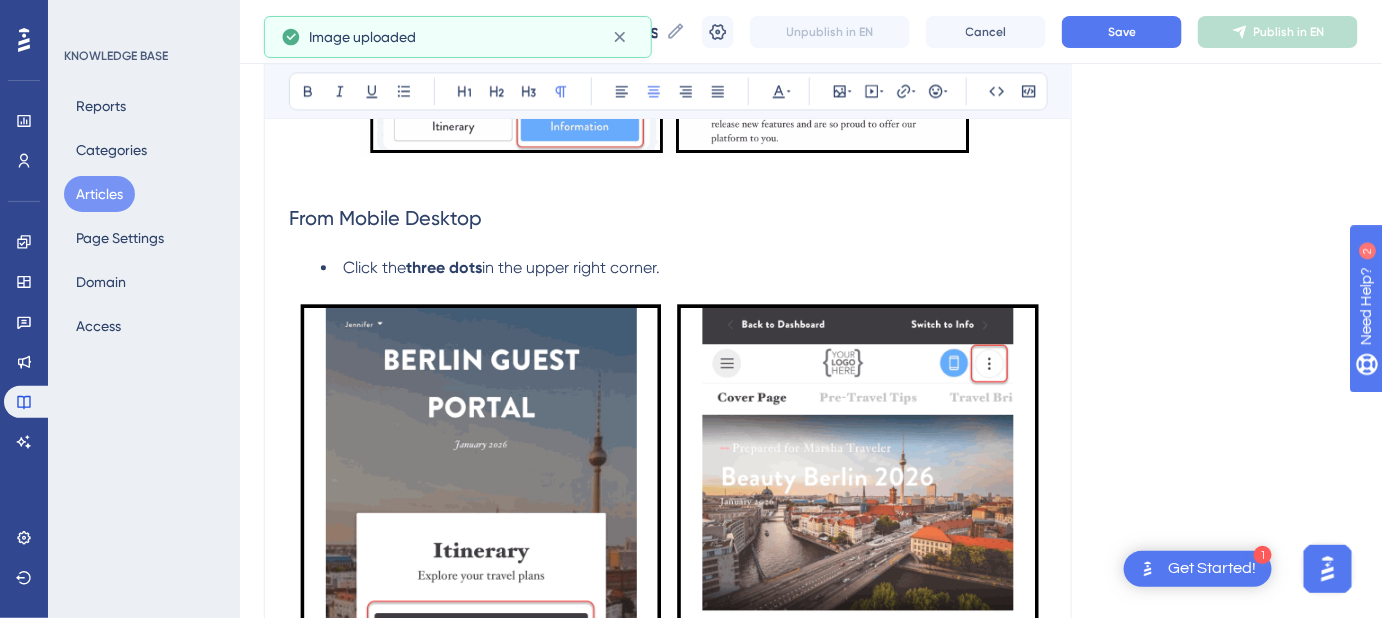 click at bounding box center [668, 575] 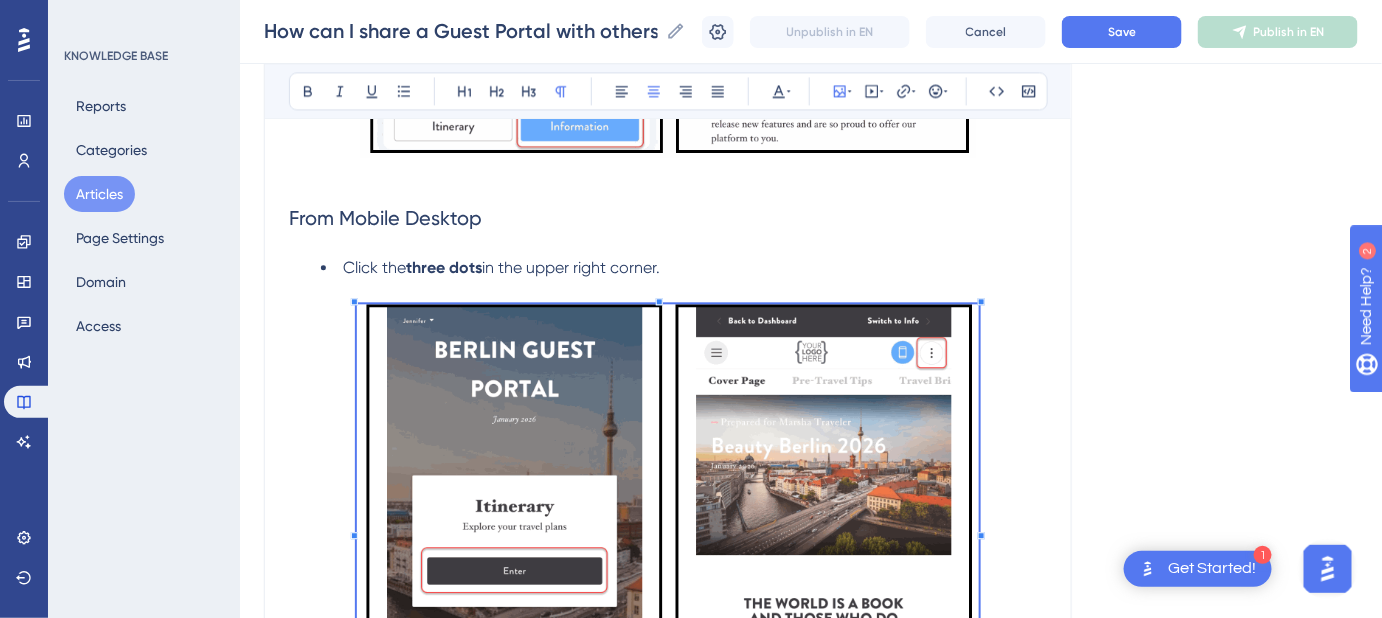 click at bounding box center (668, 530) 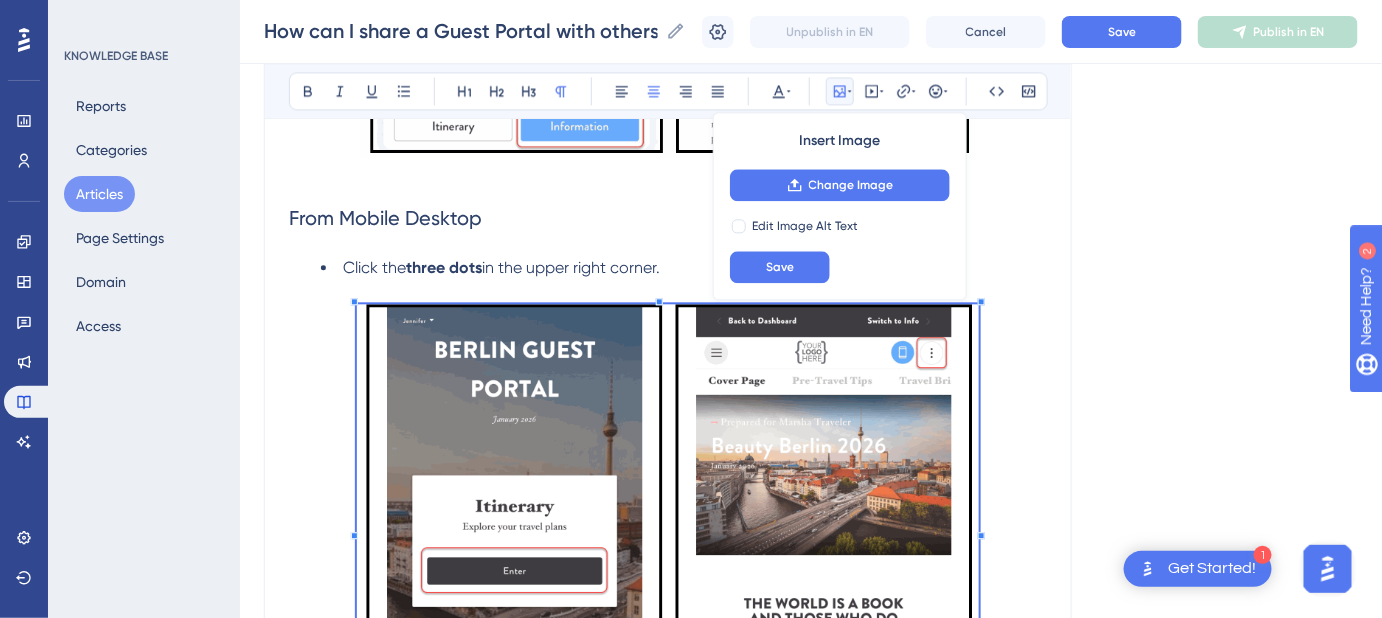 click on "Language English (Default) How can I share a Guest Portal with others on my trip? Instructions for sharing a Guest Portal with others. Bold Italic Underline Bullet Point Heading 1 Heading 2 Heading 3 Normal Align Left Align Center Align Right Align Justify Text Color Insert Image Change Image Edit Image Alt Text Save Embed Video Hyperlink Emojis Code Code Block If you're traveling with others and want them to access your  Guest Portal , you can share it in three different ways. Once the Guest Portal is shared, the recipient will receive an email with a link to access it. From Desktop Click the  person icon  in the upper right corner. From the Travel Portal App Select the  Information  button. Then click the  three dots  in the upper right corner. From Mobile Desktop Click the  three dots  in the upper right corner. Keywords:   Guest Portal, share Guest Portal, share Guest Portal with others, Travel App, mobile desktop, desktop. Did this answer your question? 😀 😐 😔" at bounding box center [811, -146] 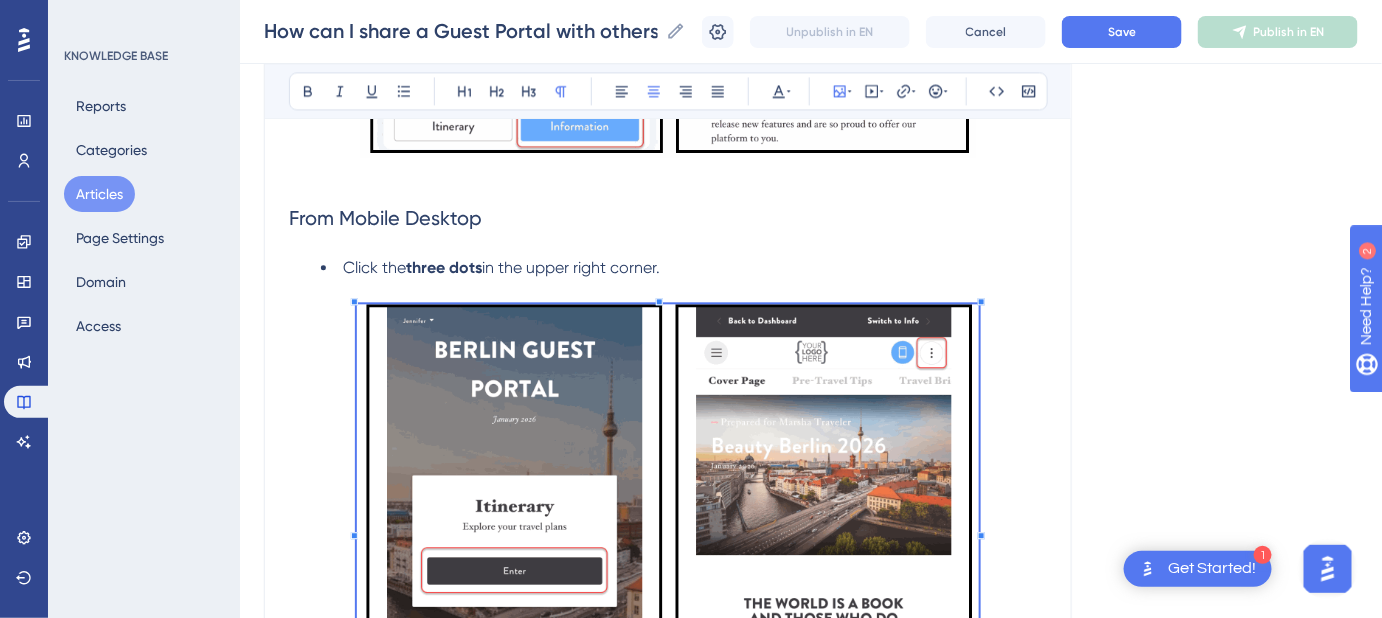 click on "Language English (Default) How can I share a Guest Portal with others on my trip? Instructions for sharing a Guest Portal with others. Bold Italic Underline Bullet Point Heading 1 Heading 2 Heading 3 Normal Align Left Align Center Align Right Align Justify Text Color Insert Image Embed Video Hyperlink Emojis Code Code Block If you're traveling with others and want them to access your  Guest Portal , you can share it in three different ways. Once the Guest Portal is shared, the recipient will receive an email with a link to access it. From Desktop Click the  person icon  in the upper right corner. From the Travel Portal App Select the  Information  button. Then click the  three dots  in the upper right corner. From Mobile Desktop Click the  three dots  in the upper right corner. Keywords:   Guest Portal, share Guest Portal, share Guest Portal with others, Travel App, mobile desktop, desktop. Did this answer your question? 😀 😐 😔" at bounding box center [811, -146] 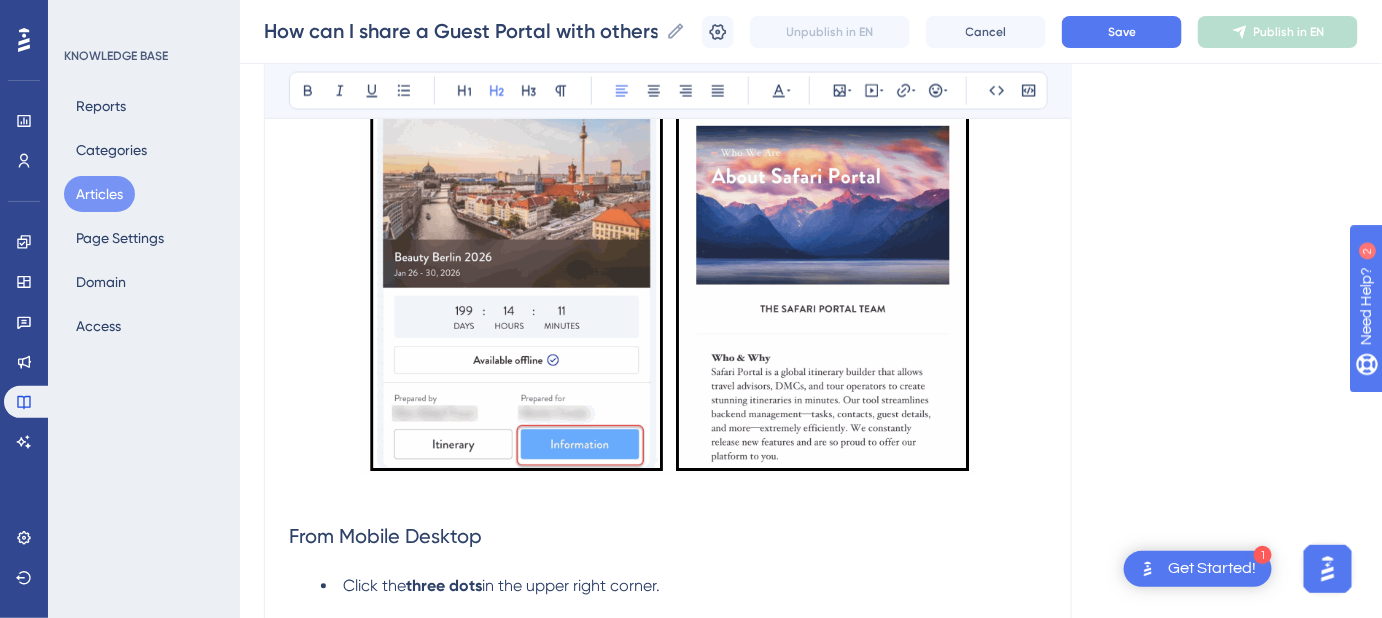 scroll, scrollTop: 1326, scrollLeft: 0, axis: vertical 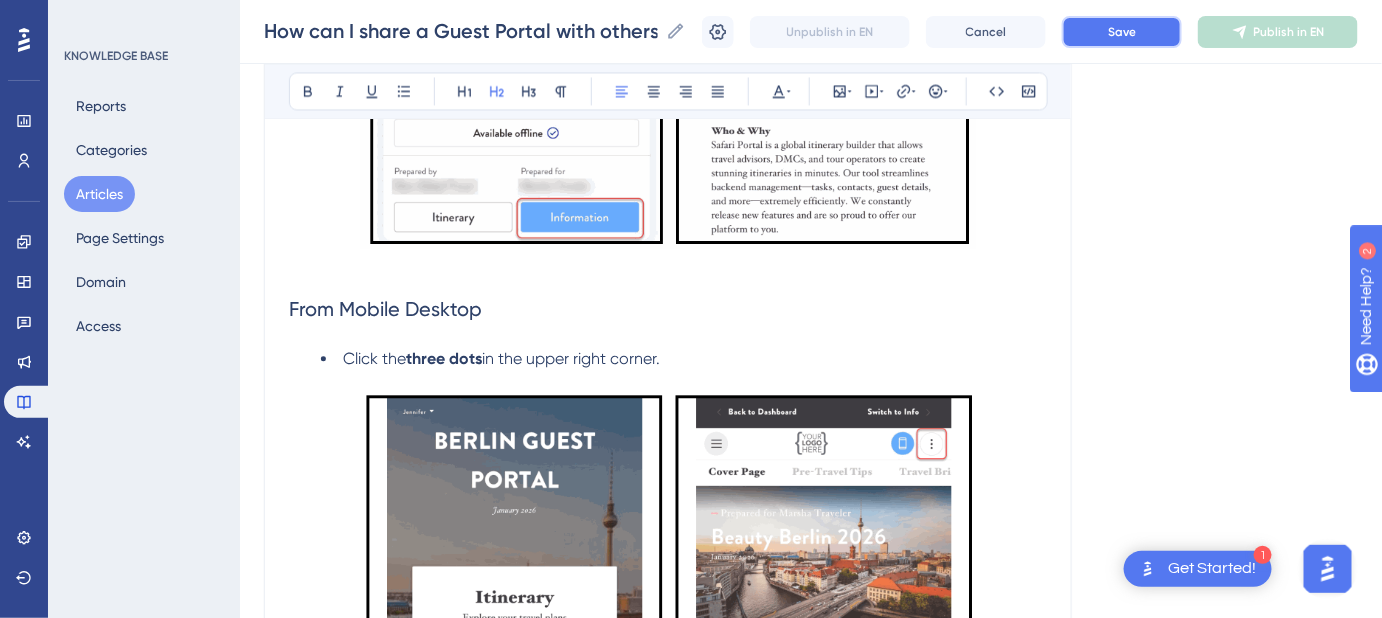 click on "Save" at bounding box center [1122, 32] 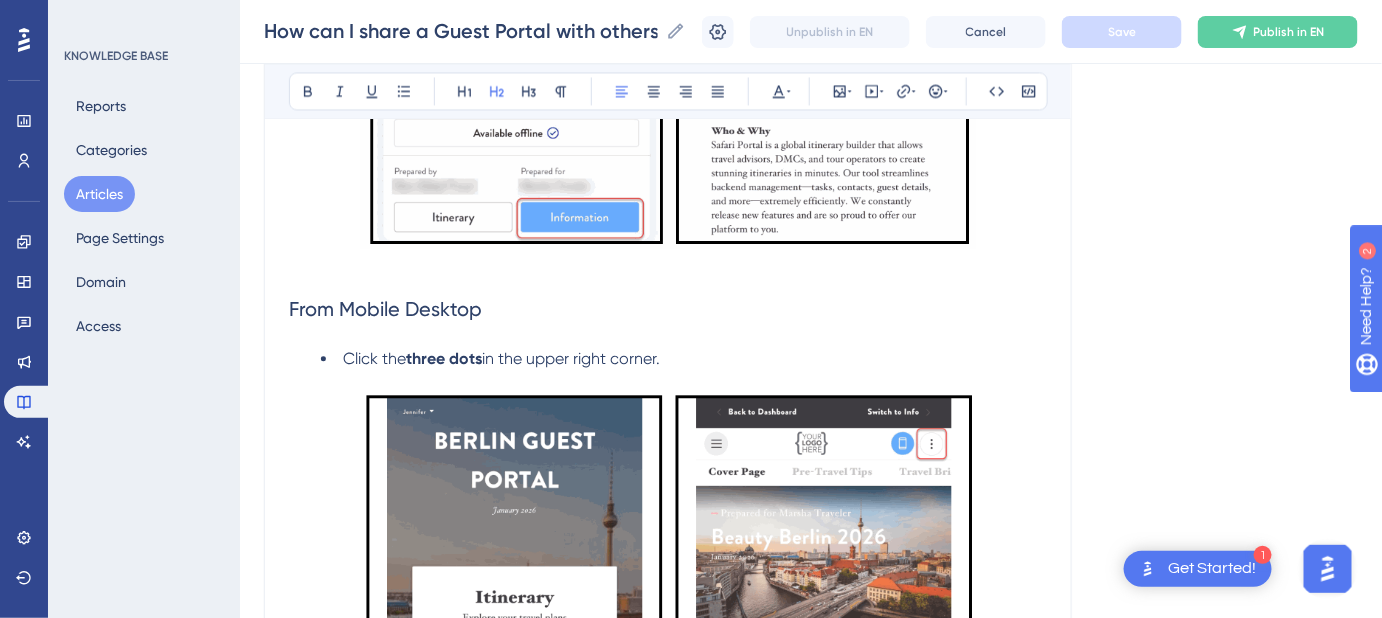 scroll, scrollTop: 1417, scrollLeft: 0, axis: vertical 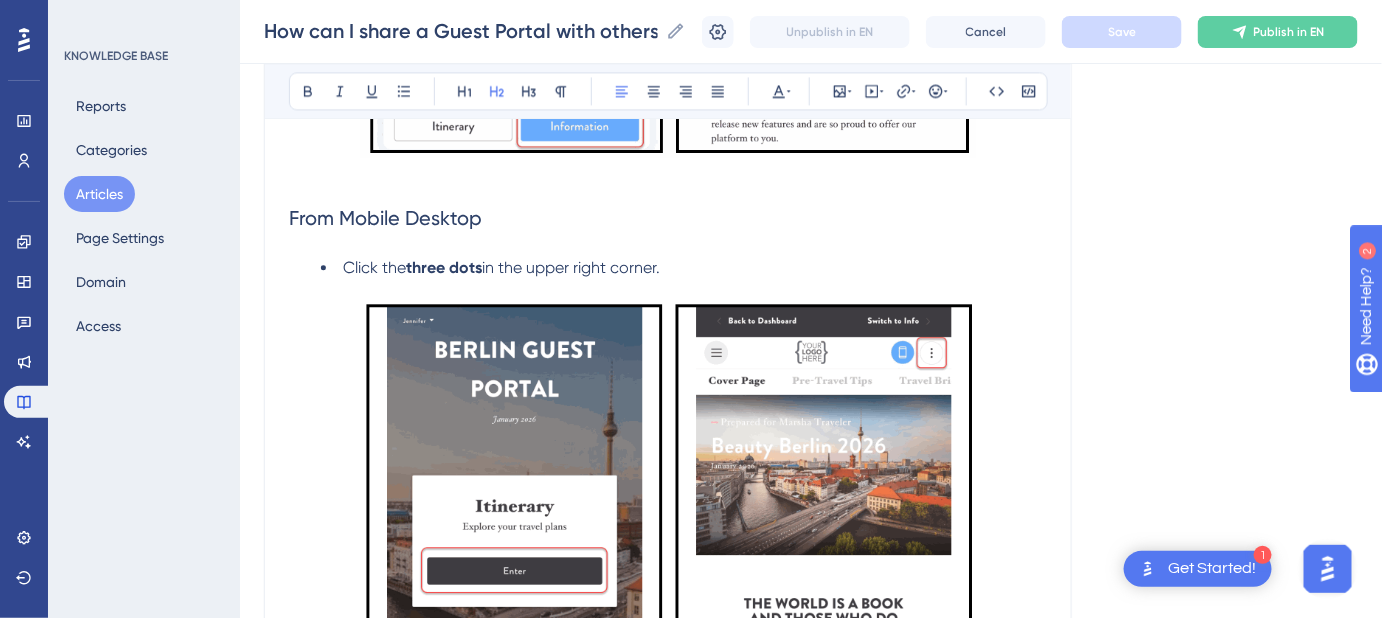 click on "Click the" at bounding box center [374, 267] 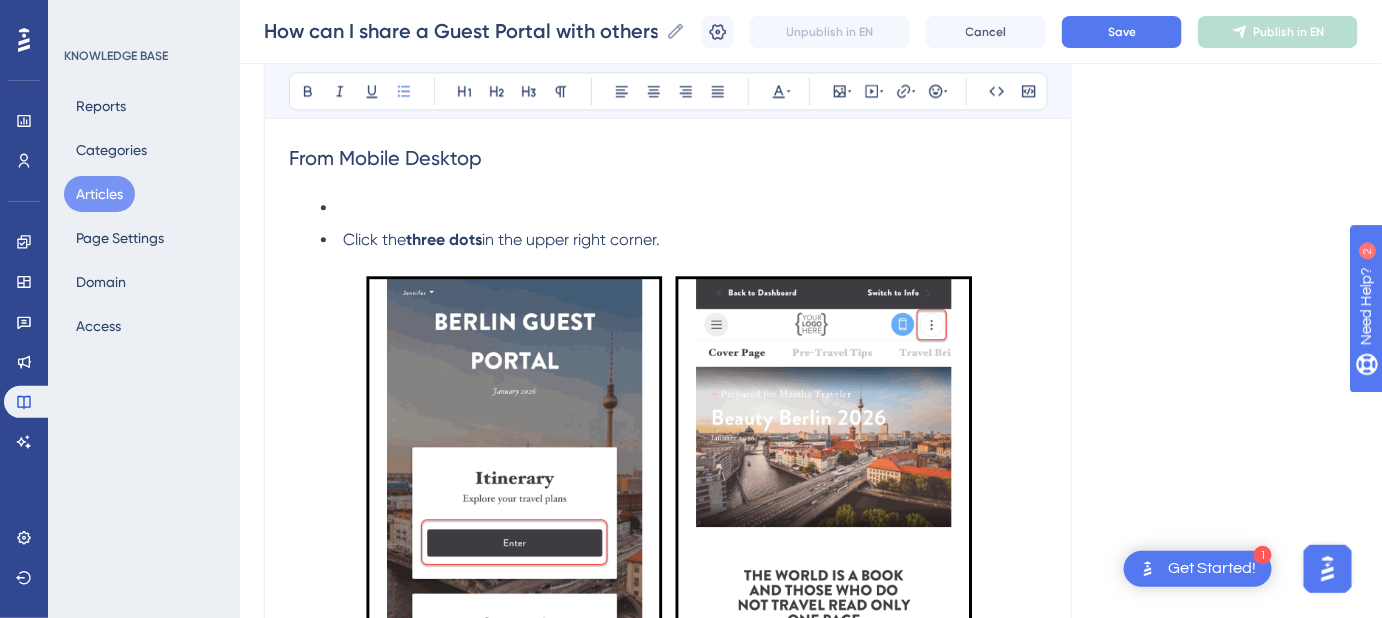 scroll, scrollTop: 1508, scrollLeft: 0, axis: vertical 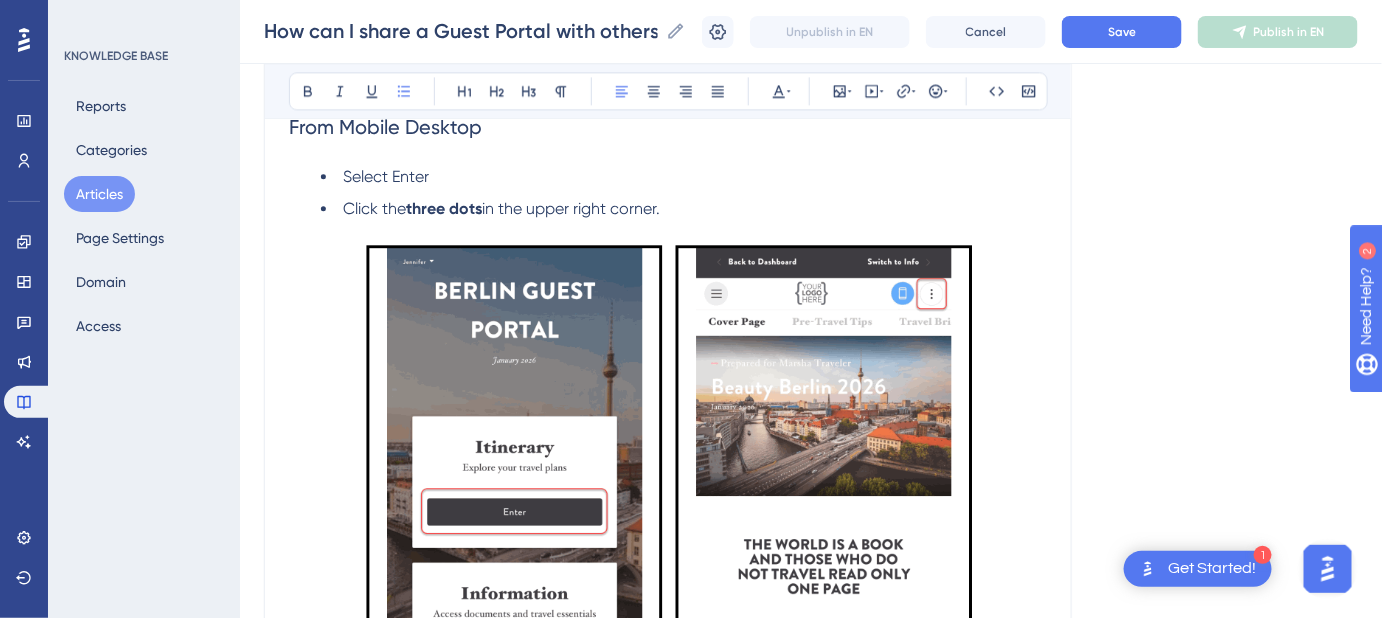 click on "Select Enter" at bounding box center [386, 176] 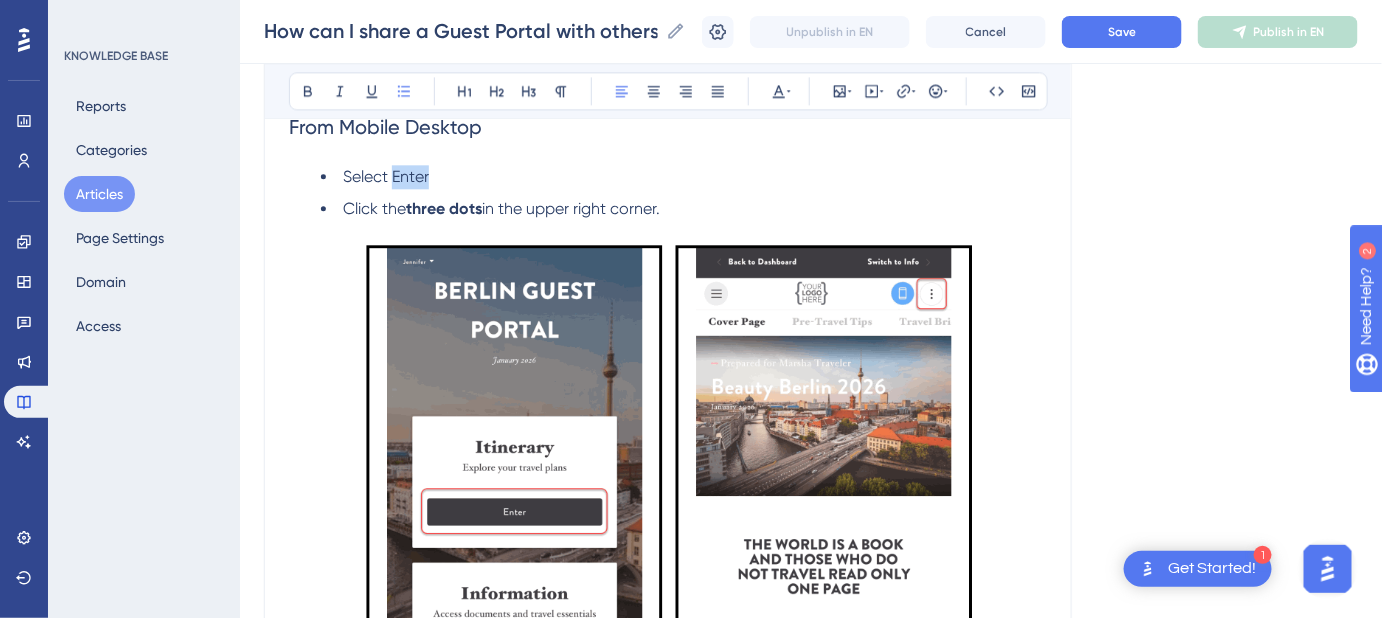 click on "Select Enter" at bounding box center (386, 176) 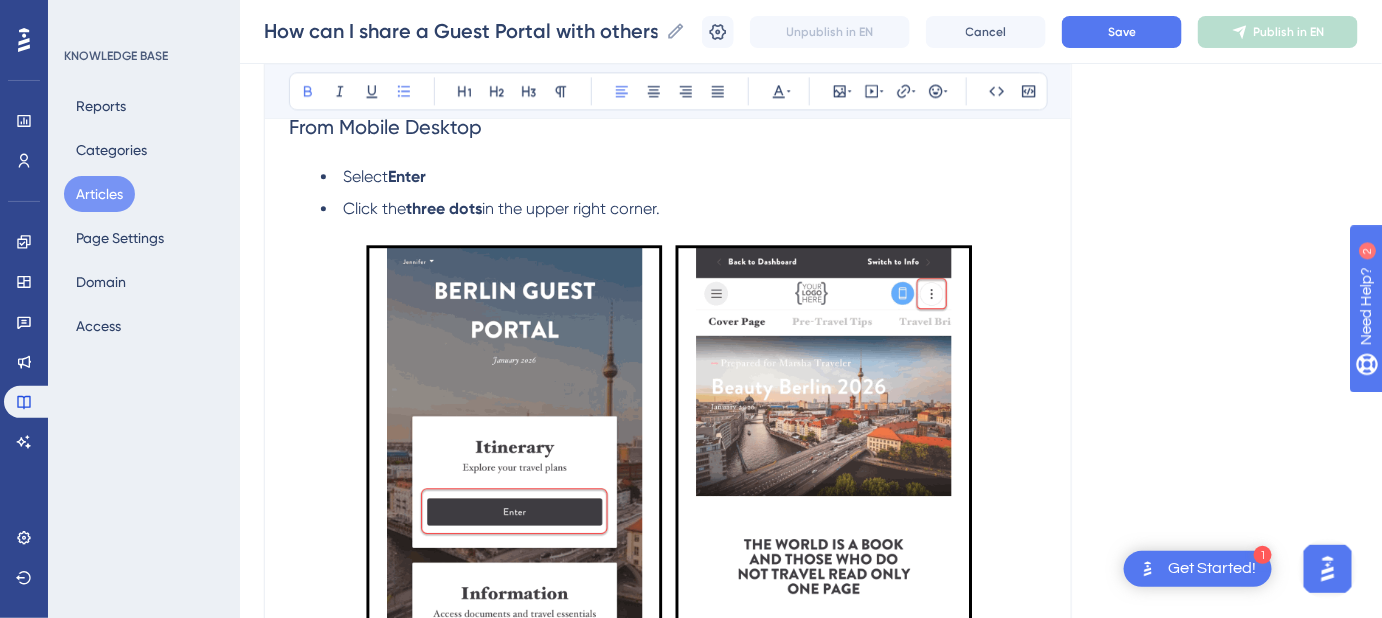 click on "Select  Enter" at bounding box center (684, 177) 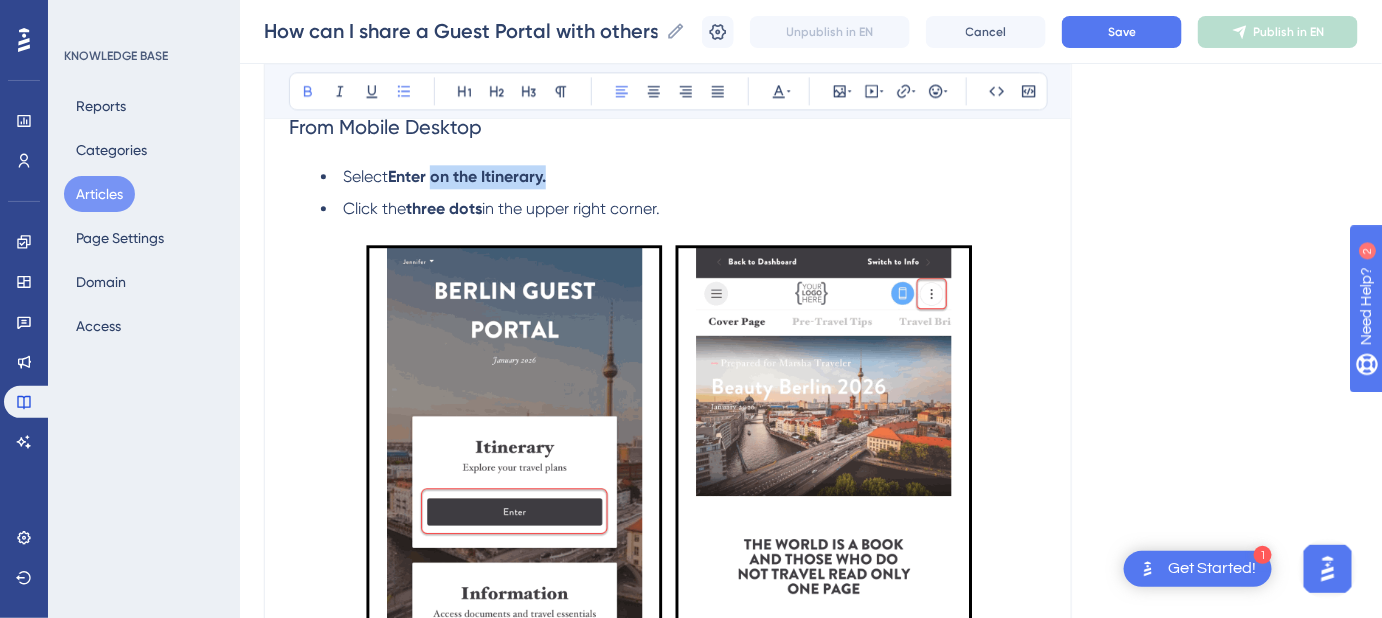 drag, startPoint x: 564, startPoint y: 176, endPoint x: 434, endPoint y: 180, distance: 130.06152 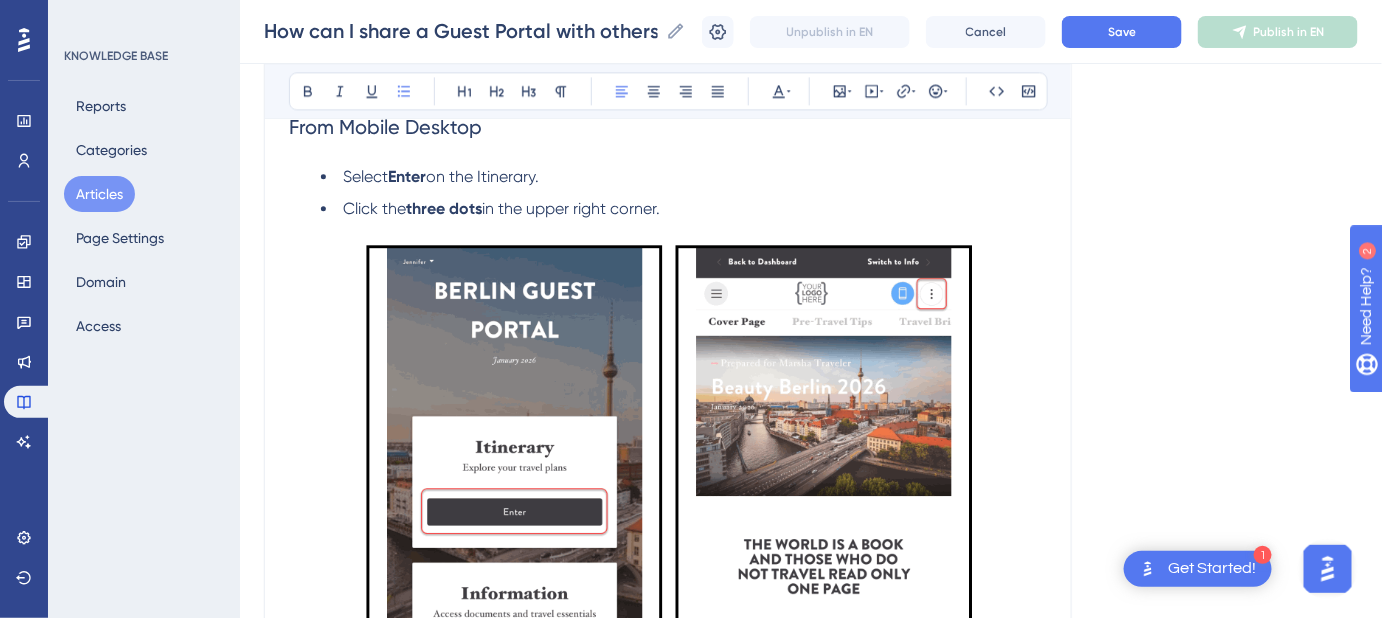 click on "If you're traveling with others and want them to access your  Guest Portal , you can share it in three different ways. Once the Guest Portal is shared, the recipient will receive an email with a link to access it. From Desktop Click the  person icon  in the upper right corner. From the Travel Portal App Select the  Information  button. Then click the  three dots  in the upper right corner. From Mobile Desktop Select  Enter  on the Itinerary. Click the  three dots  in the upper right corner. Keywords:   Guest Portal, share Guest Portal, share Guest Portal with others, Travel App, mobile desktop, desktop." at bounding box center [668, -145] 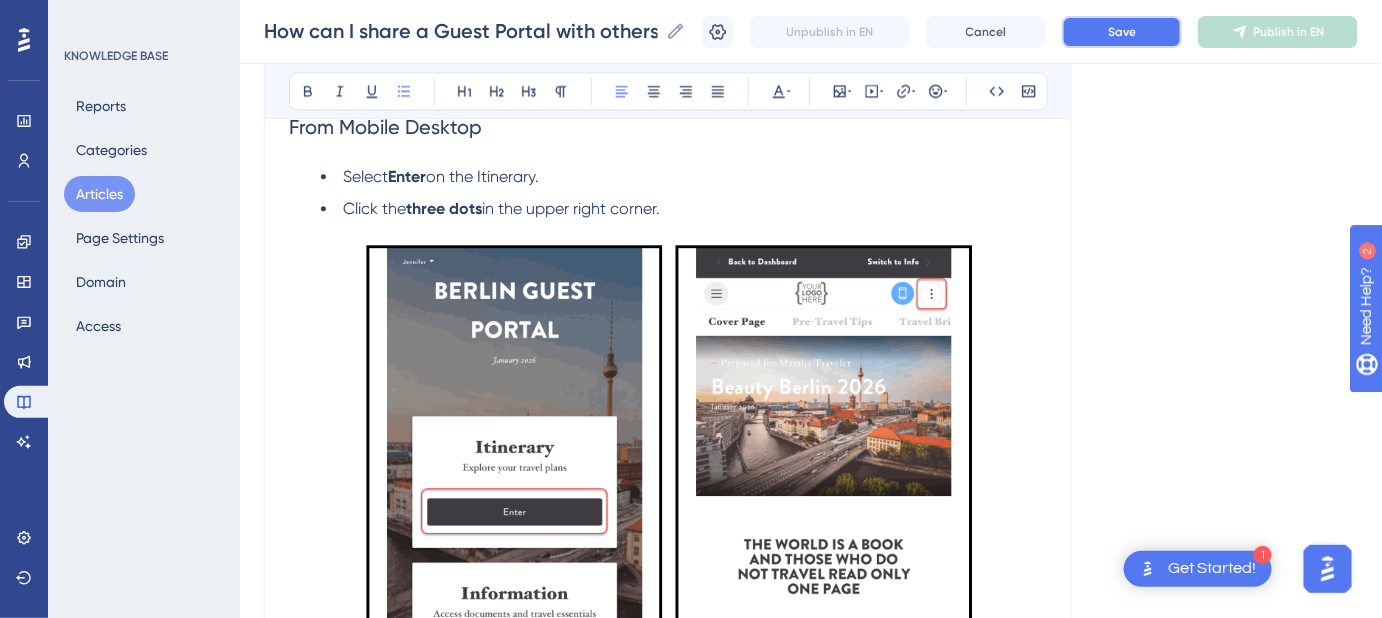 click on "Save" at bounding box center [1122, 32] 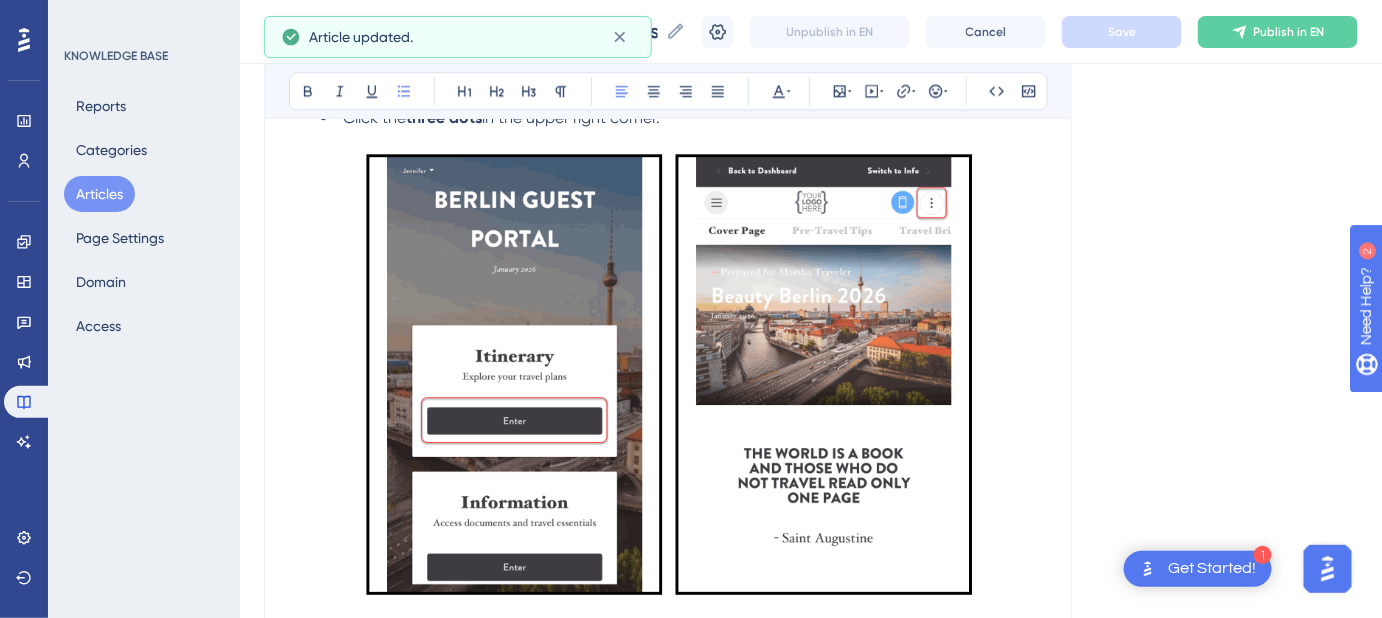 scroll, scrollTop: 1508, scrollLeft: 0, axis: vertical 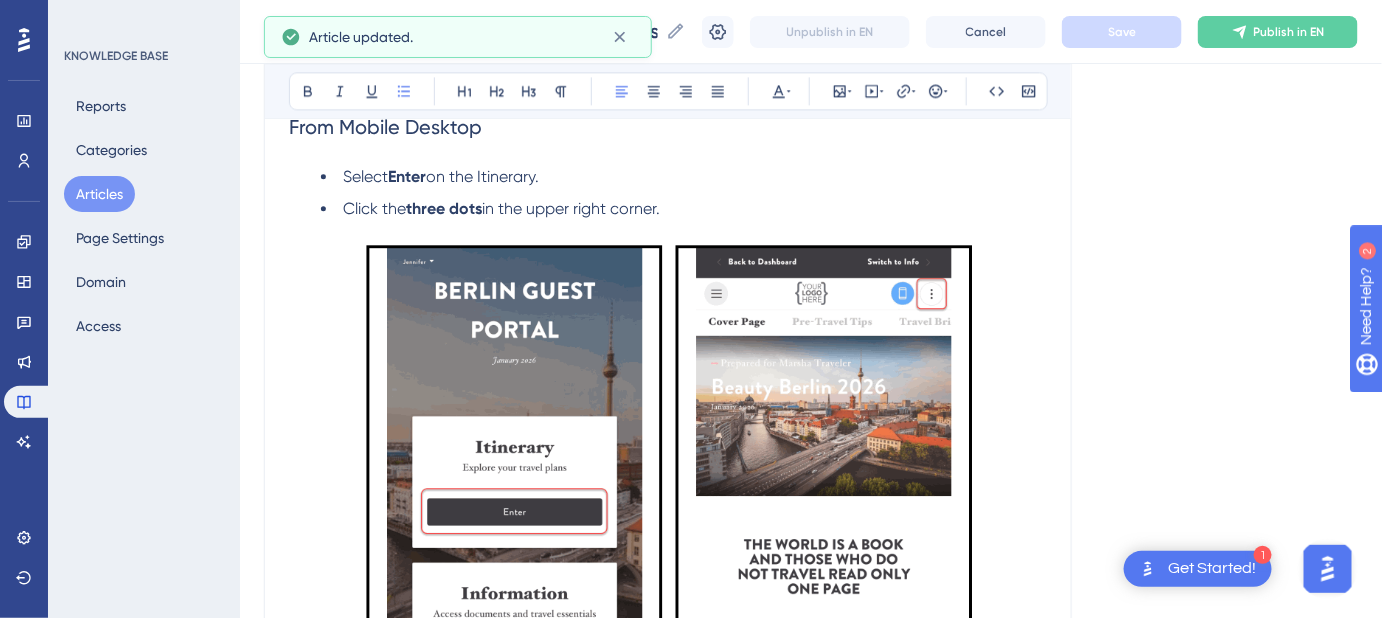 click on "Click the" at bounding box center [374, 208] 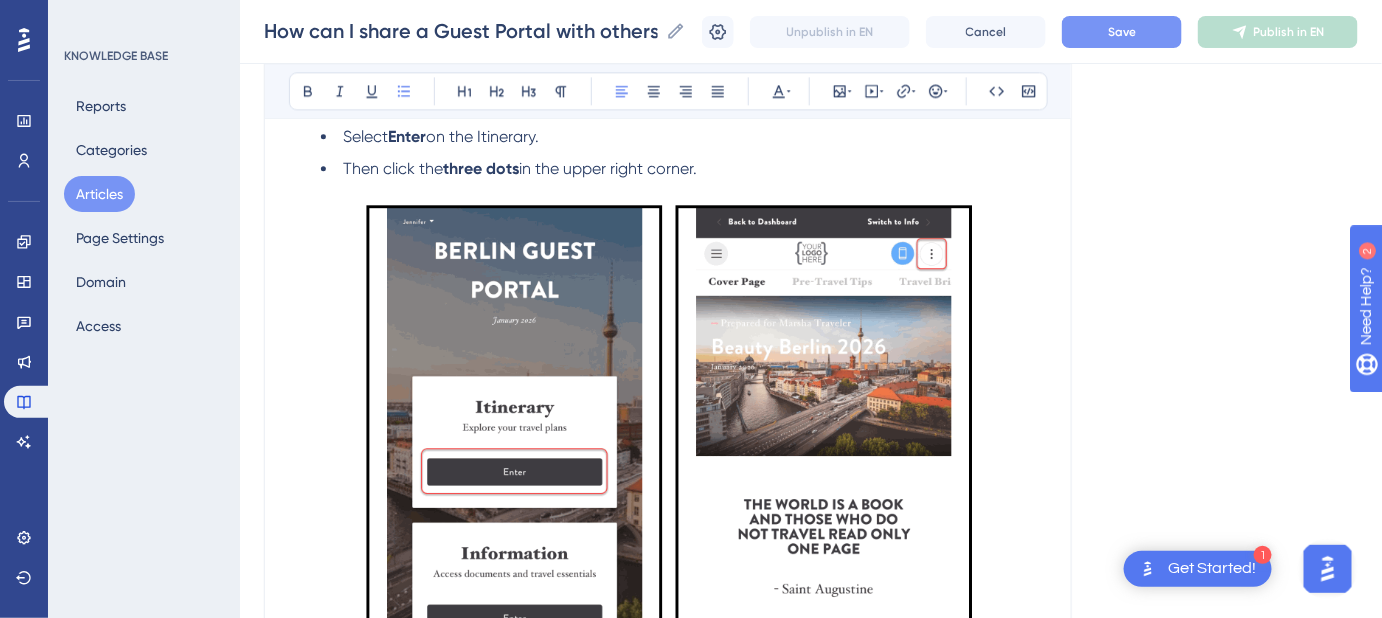 scroll, scrollTop: 1508, scrollLeft: 0, axis: vertical 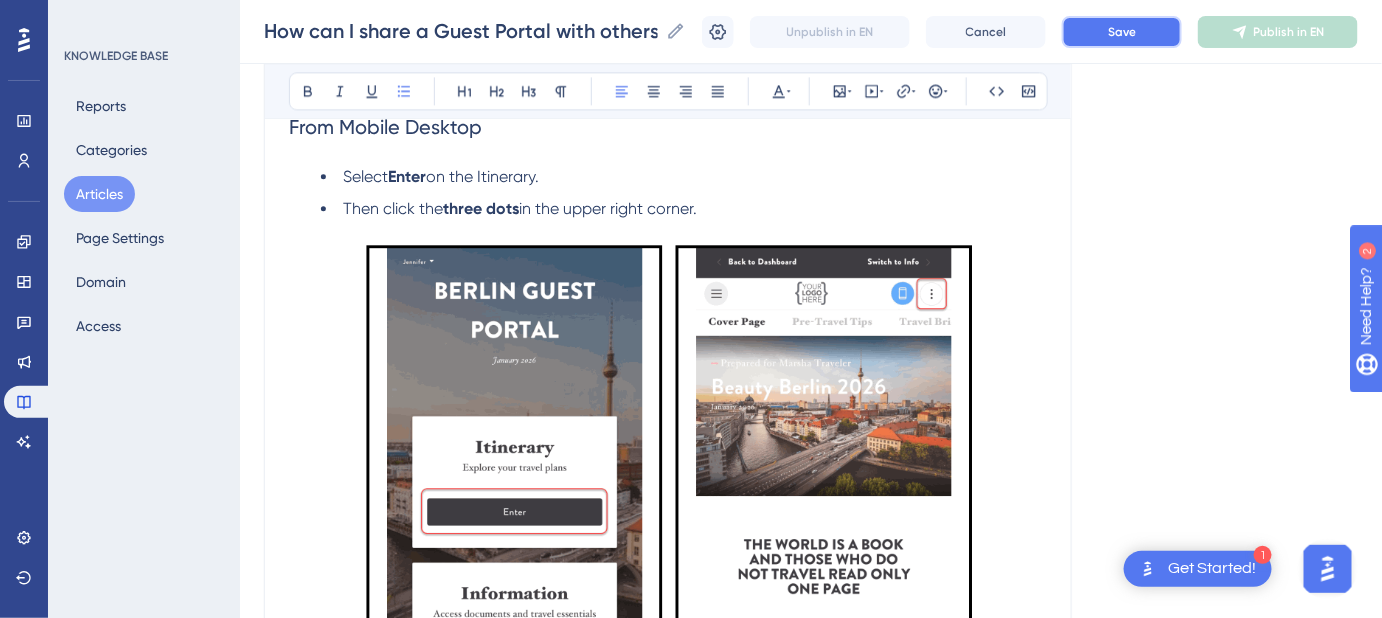 click on "Save" at bounding box center (1122, 32) 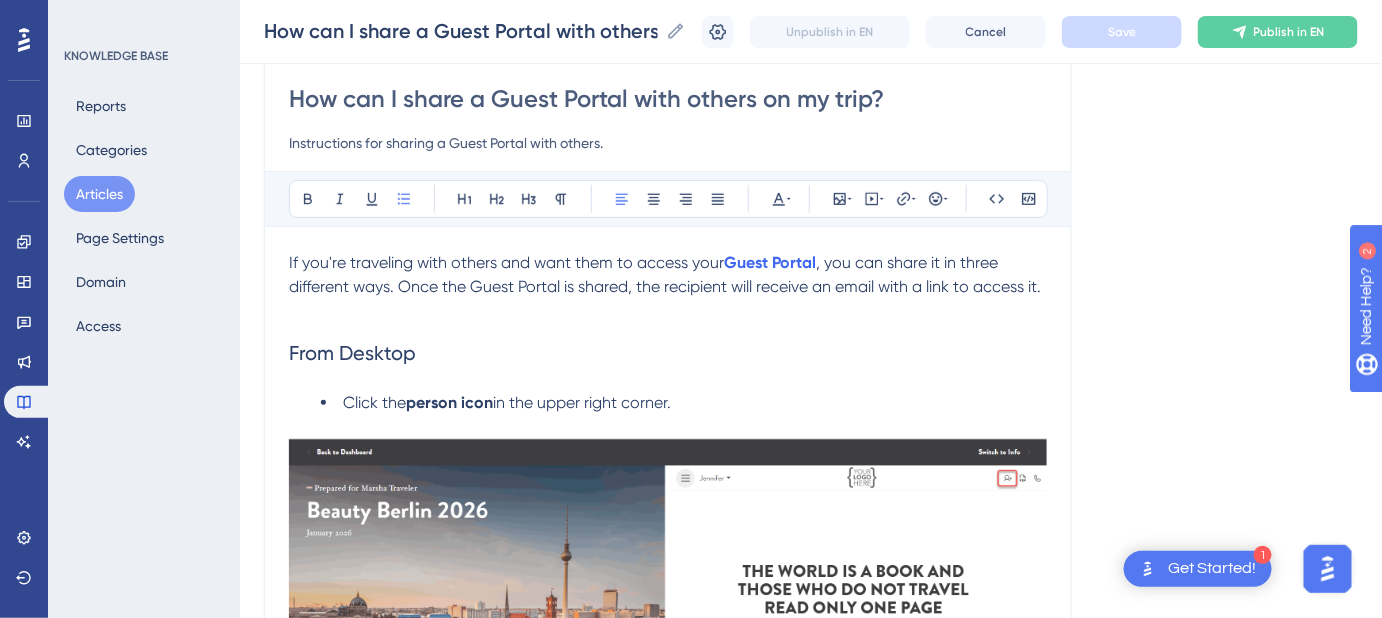 scroll, scrollTop: 162, scrollLeft: 0, axis: vertical 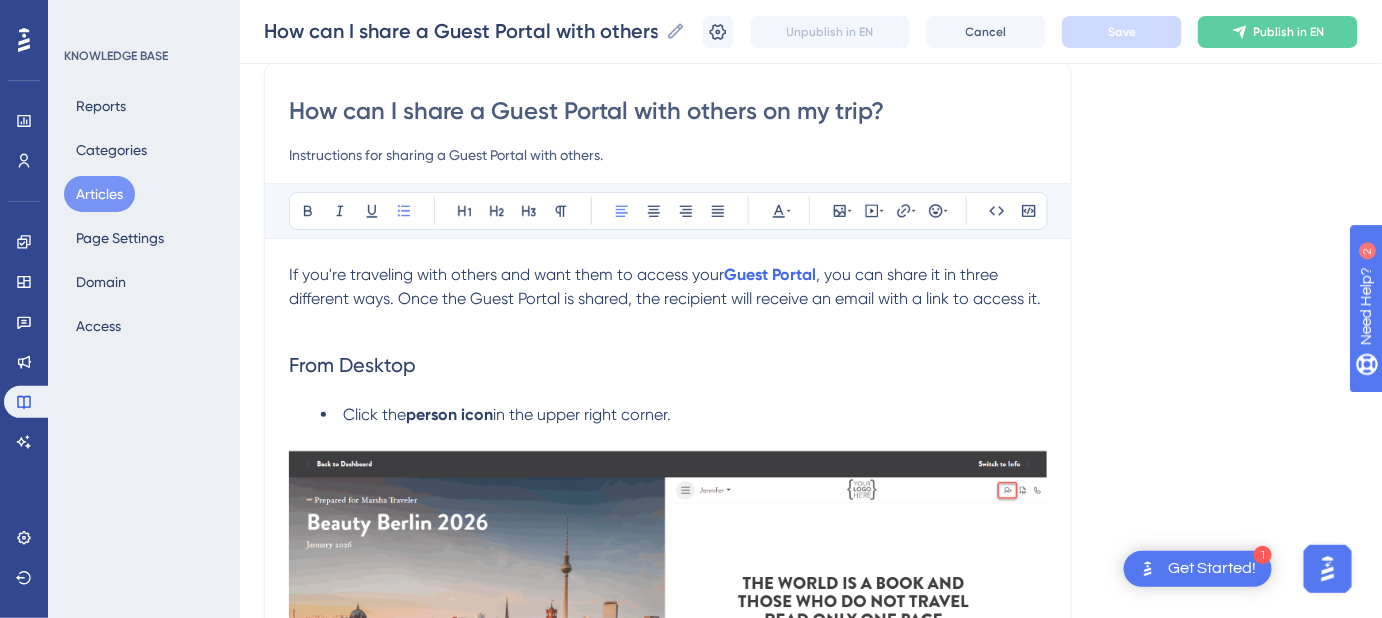 drag, startPoint x: 648, startPoint y: 160, endPoint x: 271, endPoint y: 167, distance: 377.06497 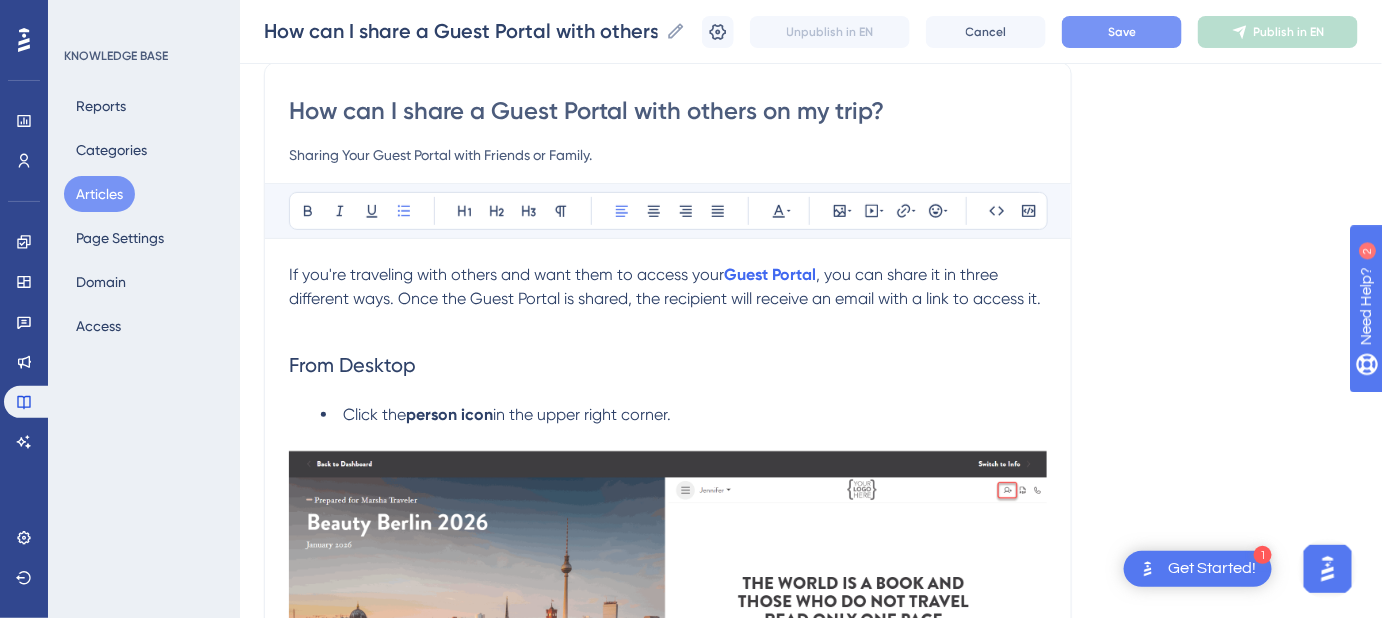 click on "Sharing Your Guest Portal with Friends or Family." at bounding box center [668, 155] 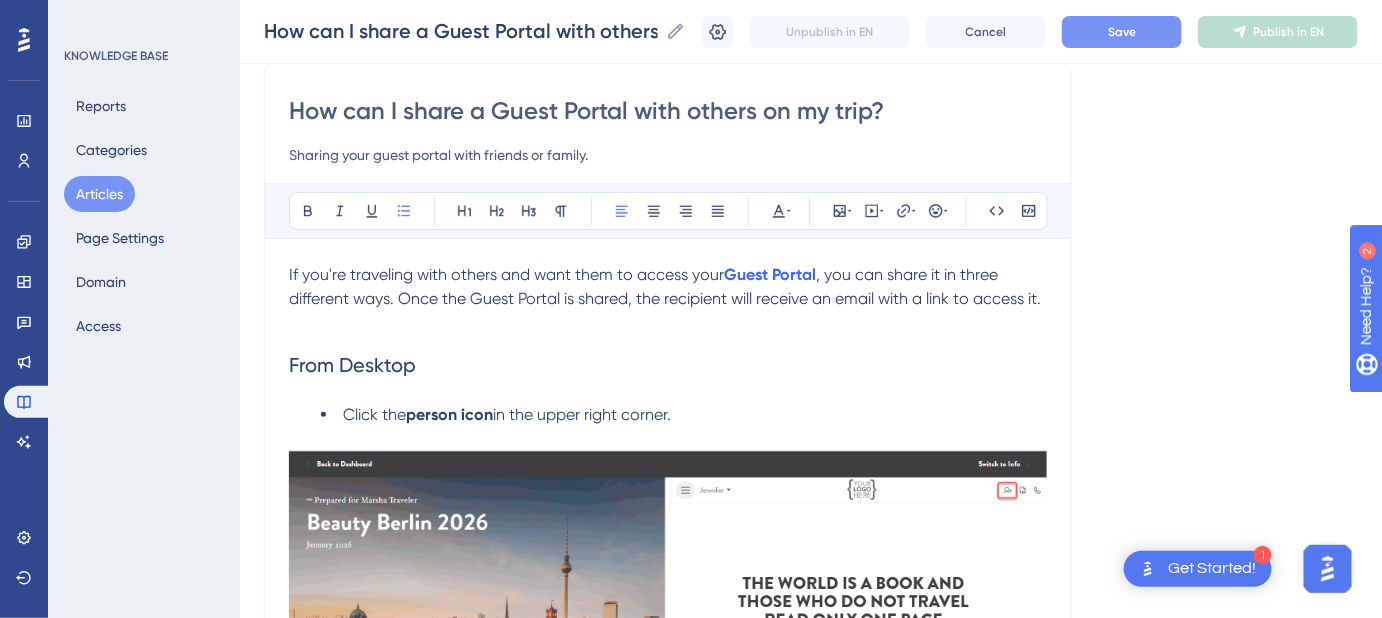 click on "Sharing your guest portal with friends or family." at bounding box center [668, 155] 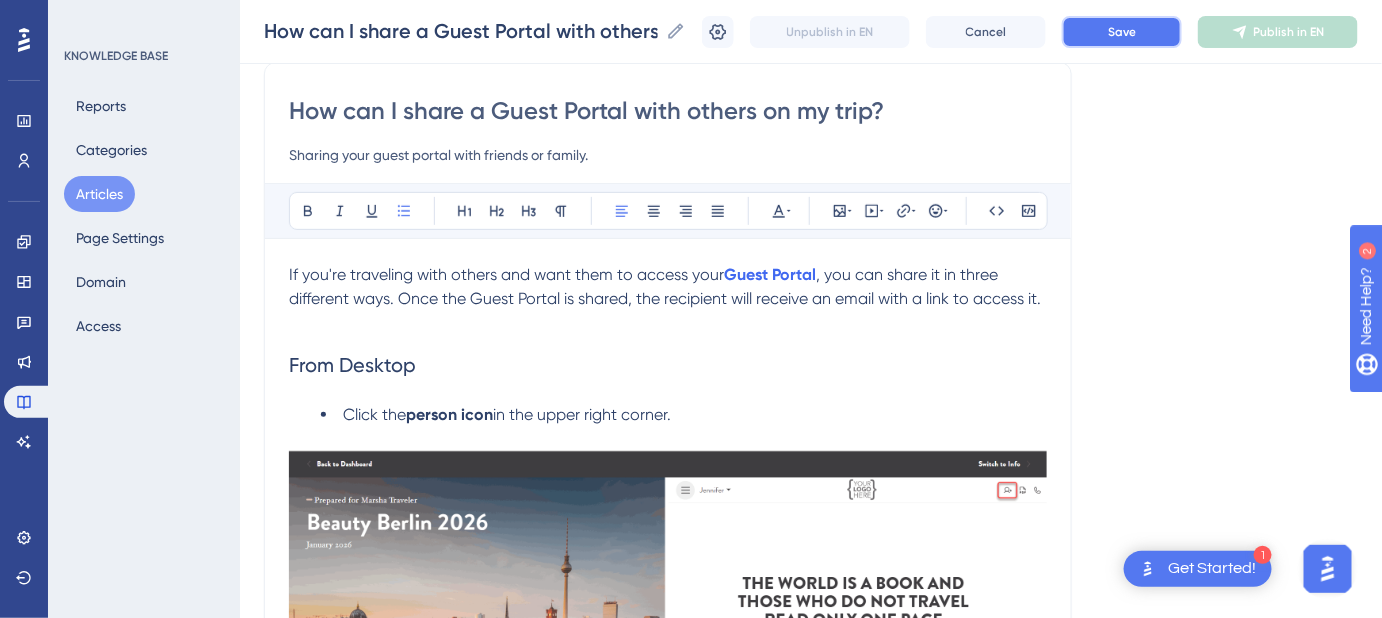 click on "Save" at bounding box center (1122, 32) 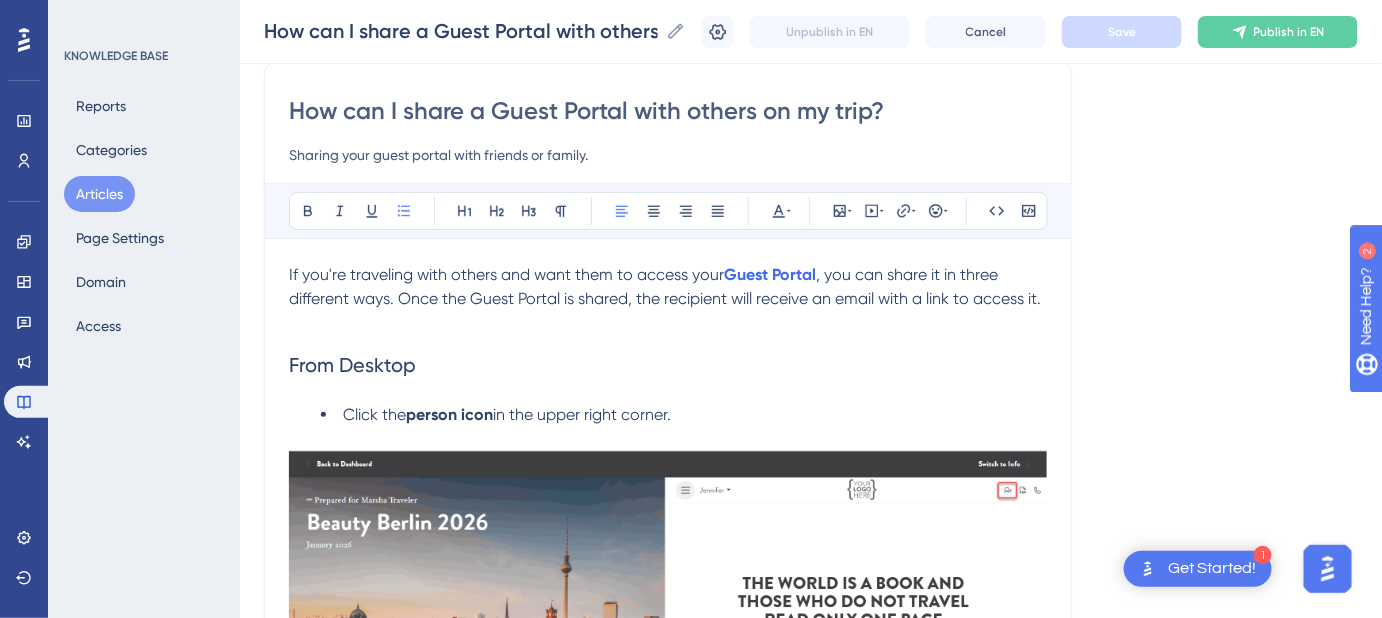 click on "Sharing your guest portal with friends or family." at bounding box center (668, 155) 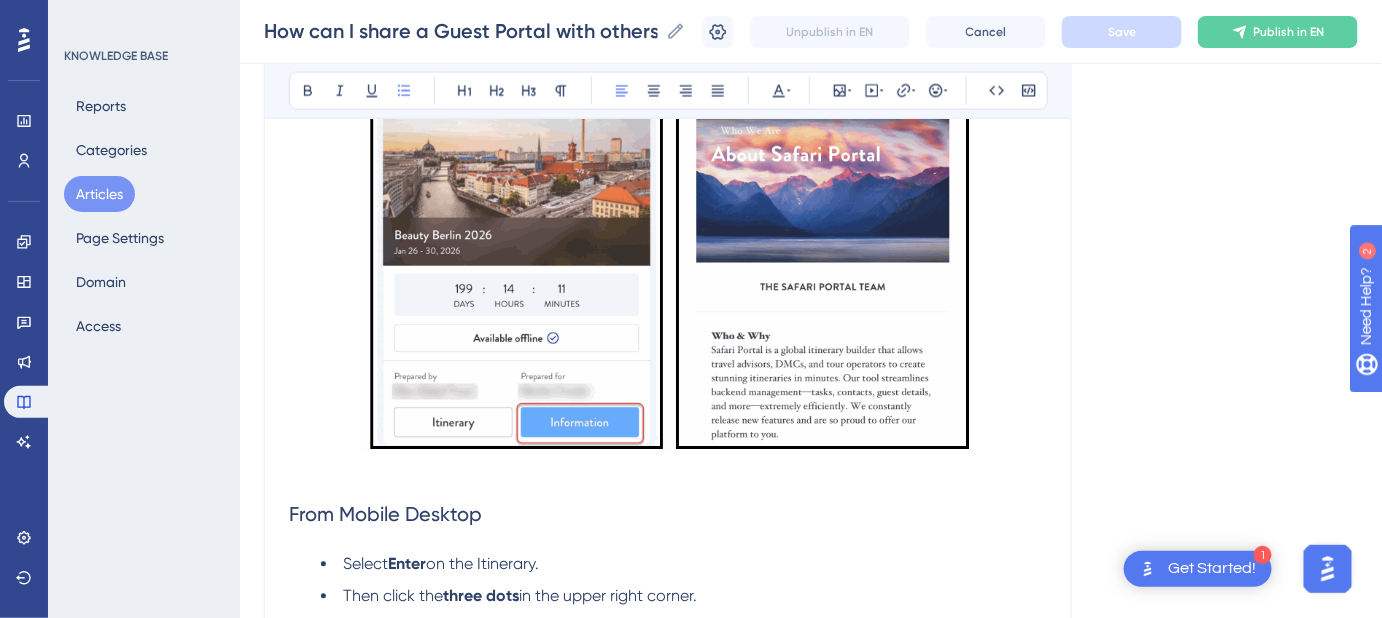 scroll, scrollTop: 1162, scrollLeft: 0, axis: vertical 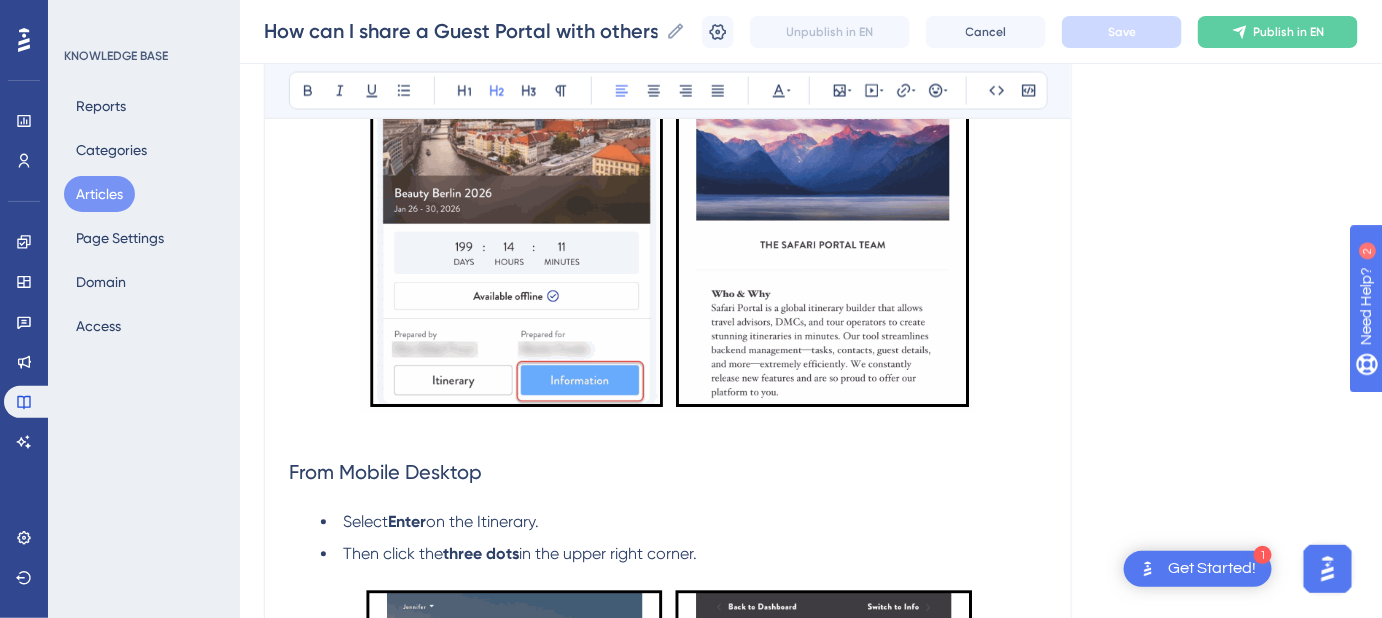 click on "From Mobile Desktop" at bounding box center (385, 473) 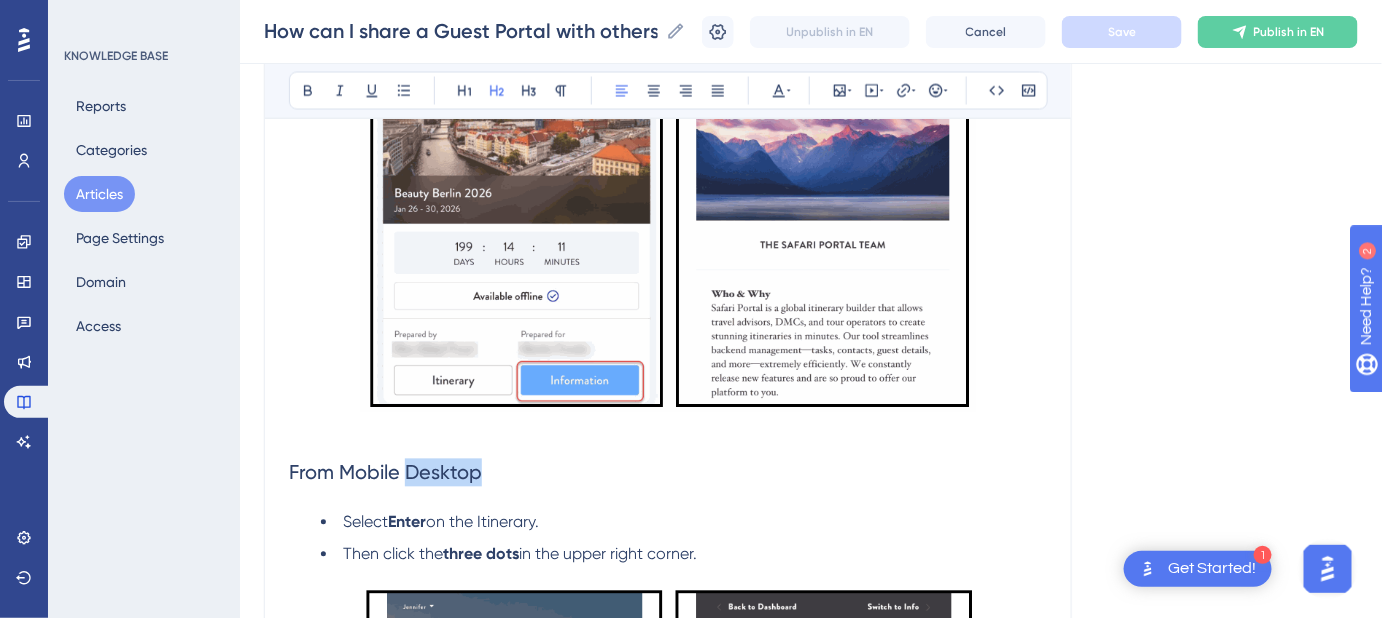 click on "From Mobile Desktop" at bounding box center [385, 473] 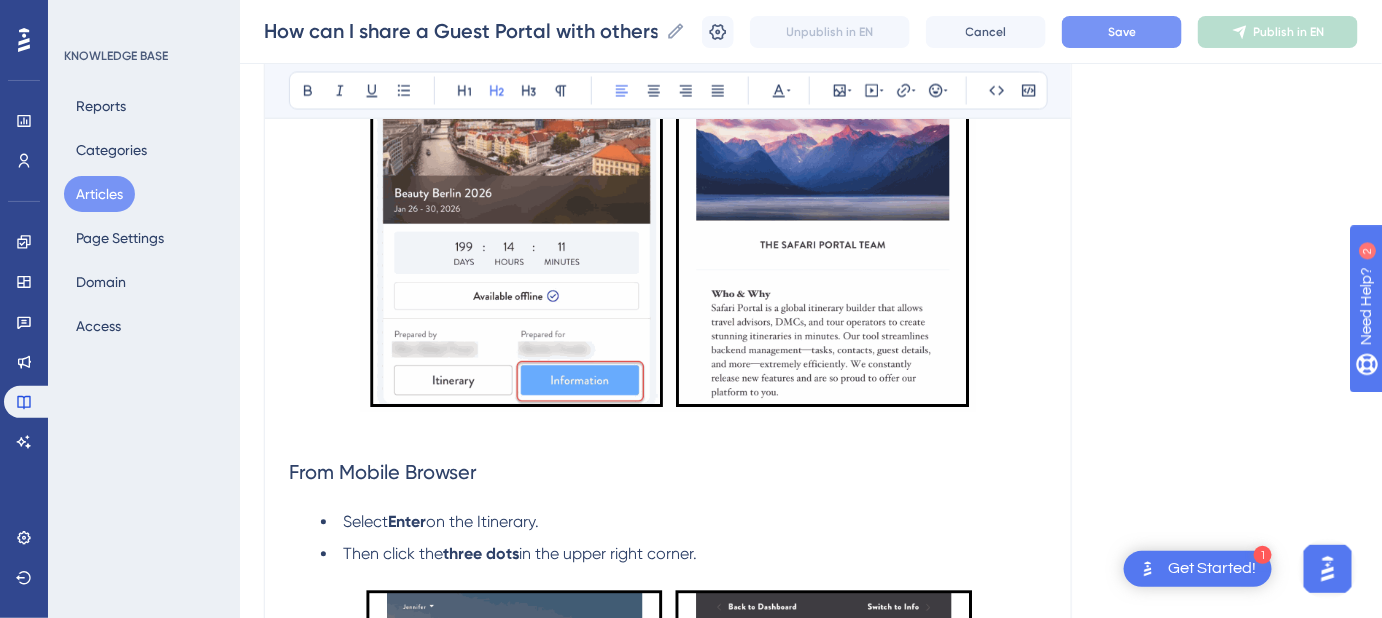 click on "Save" at bounding box center [1122, 32] 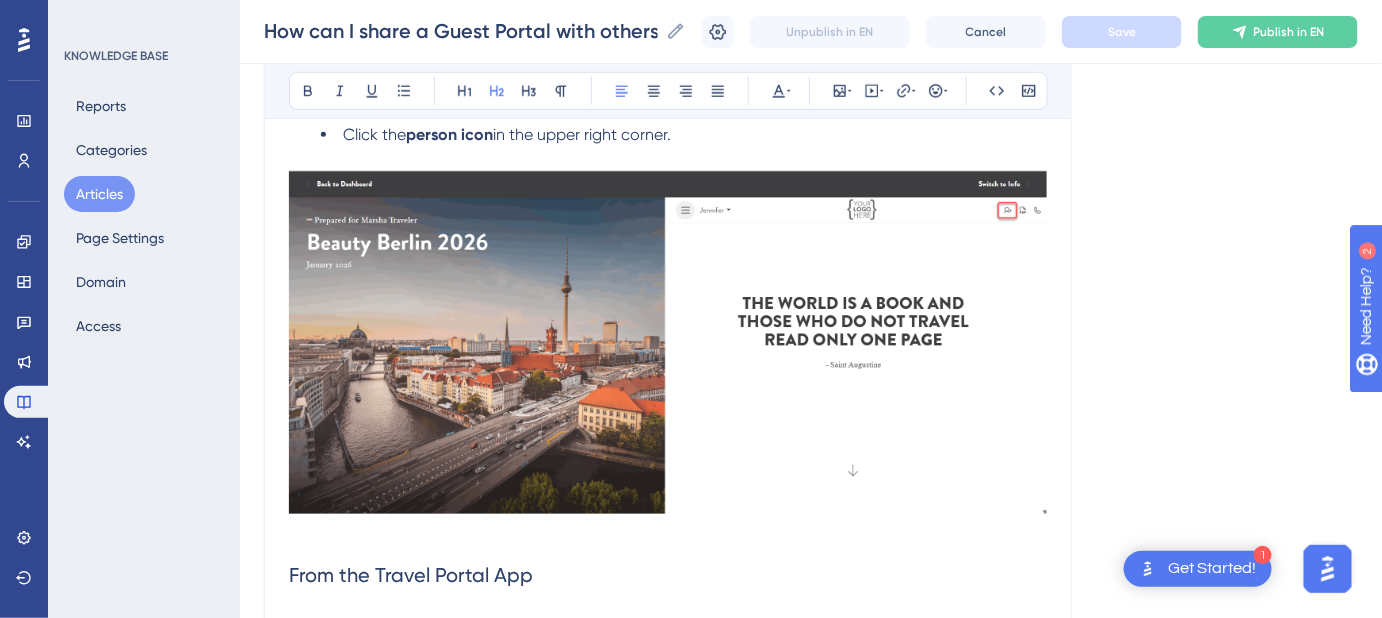 scroll, scrollTop: 344, scrollLeft: 0, axis: vertical 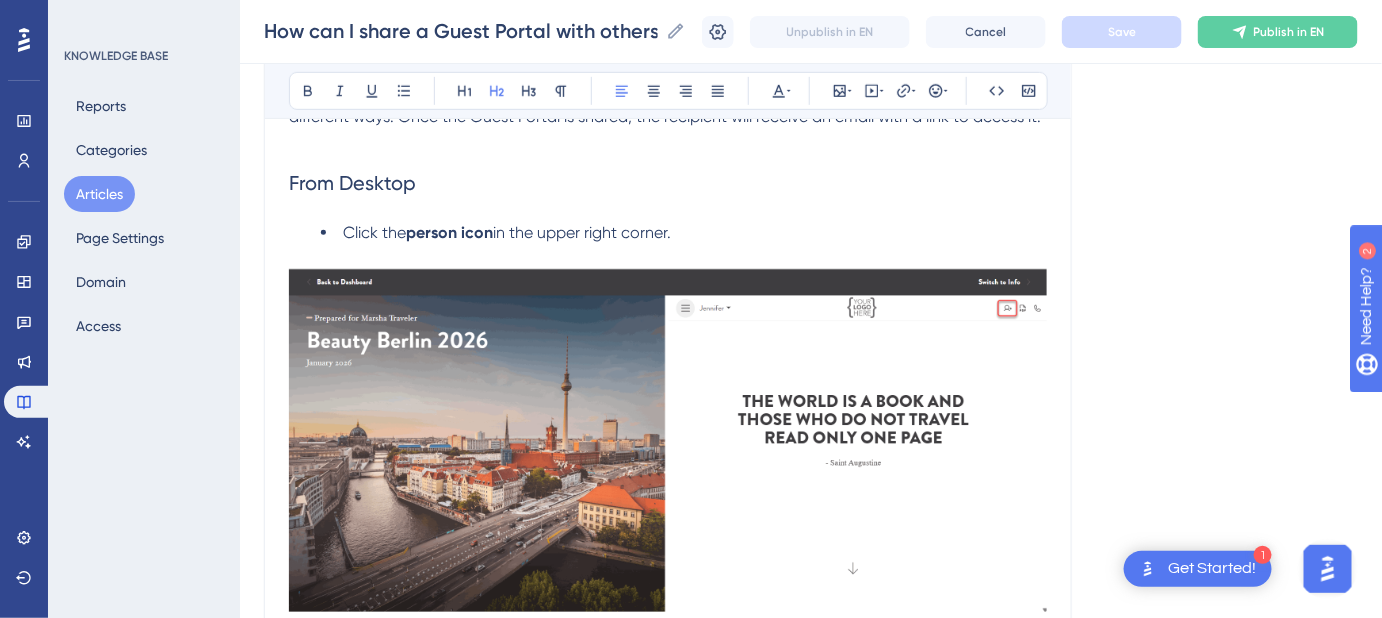 click on "person icon" at bounding box center (449, 232) 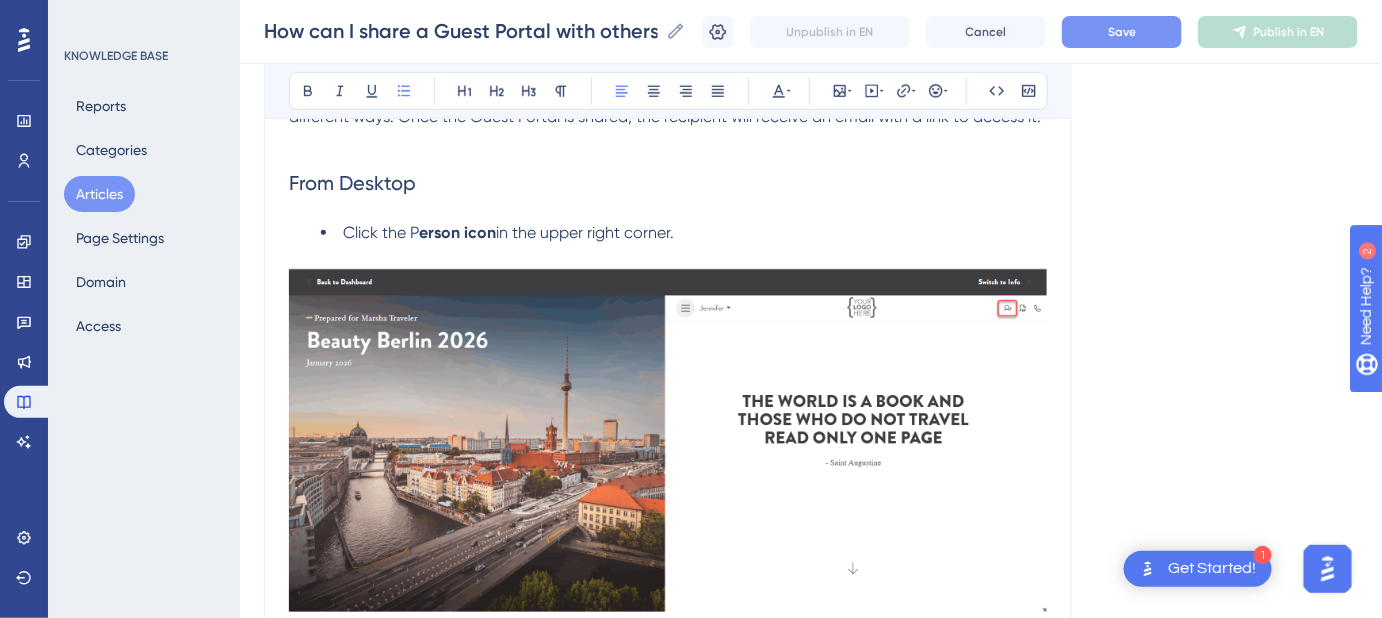 click on "erson icon" at bounding box center [457, 232] 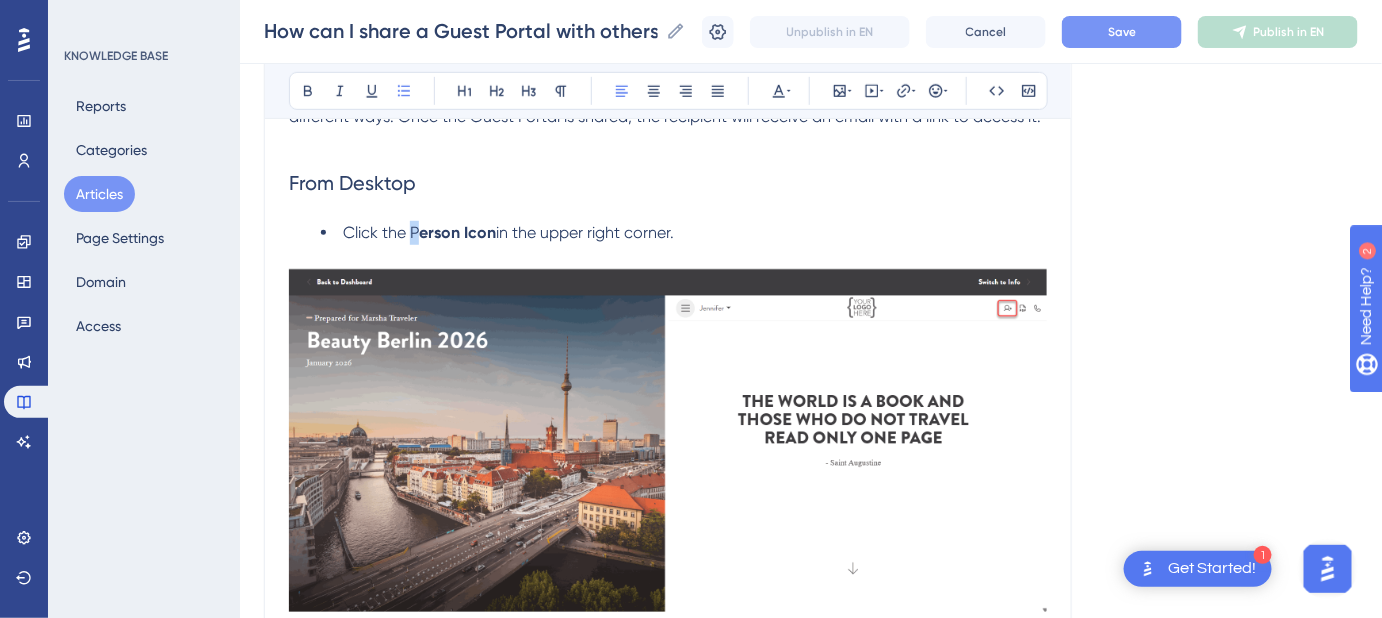 click on "Click the P" at bounding box center (381, 232) 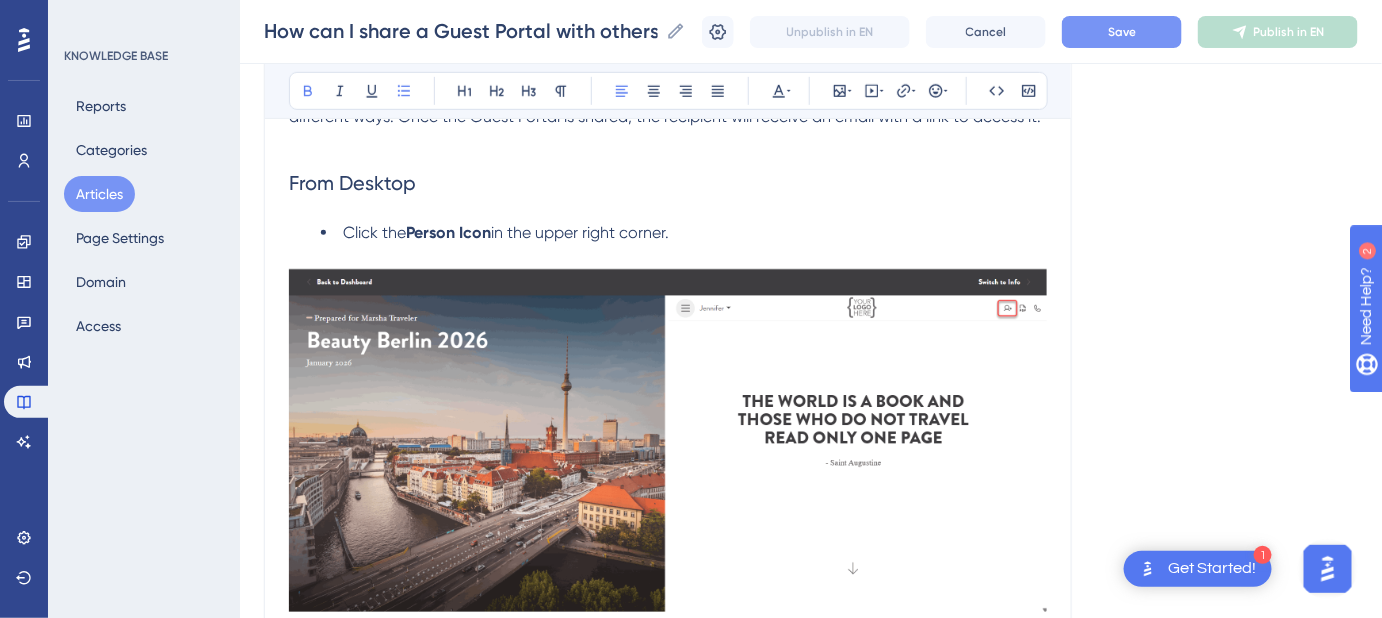 drag, startPoint x: 1184, startPoint y: 222, endPoint x: 1178, endPoint y: 203, distance: 19.924858 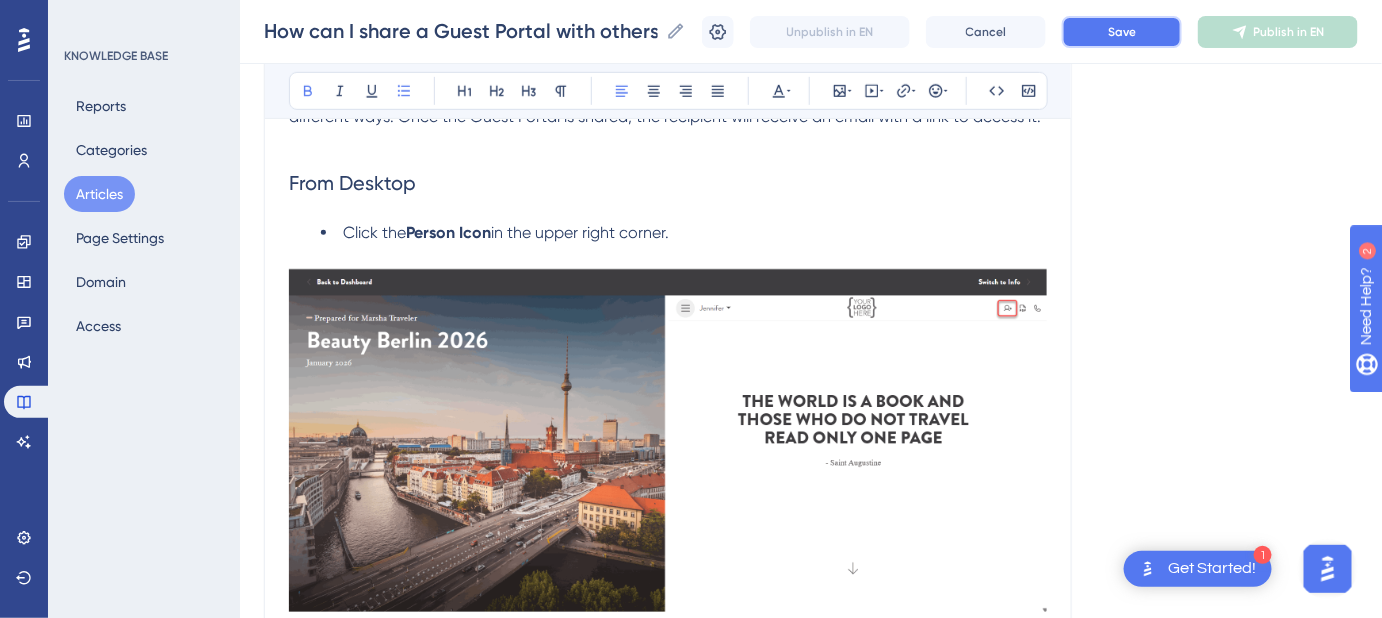 click on "Save" at bounding box center [1122, 32] 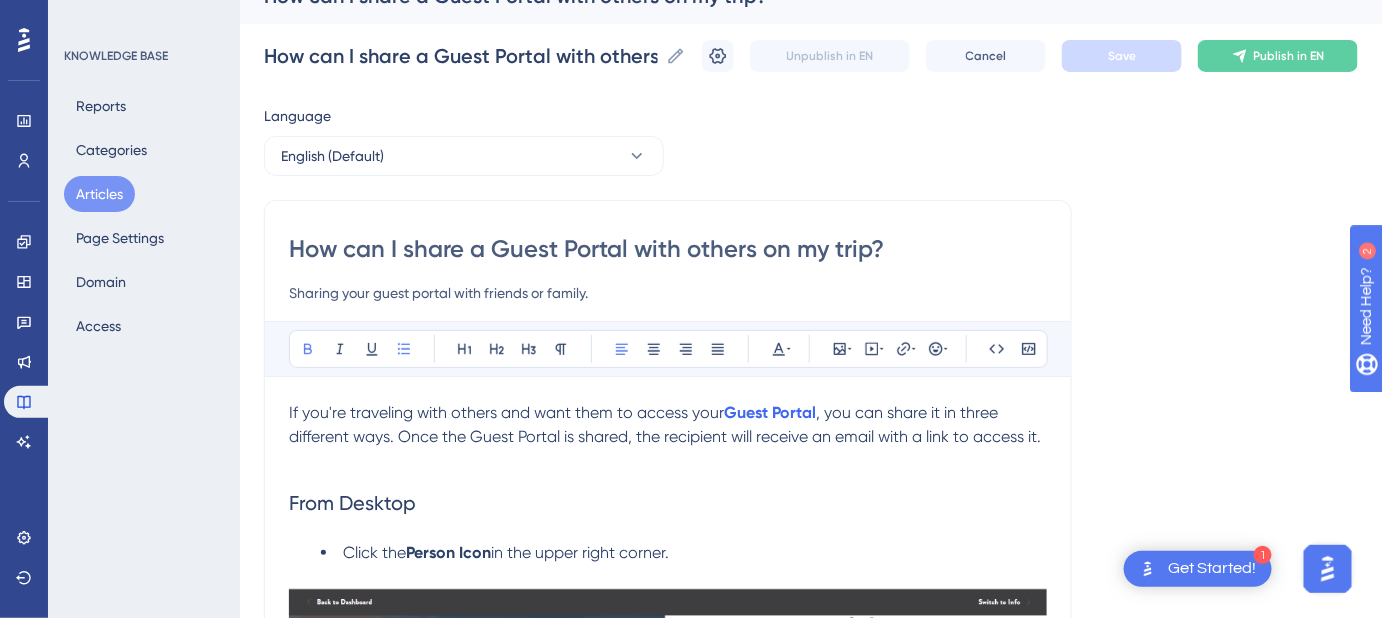 scroll, scrollTop: 0, scrollLeft: 0, axis: both 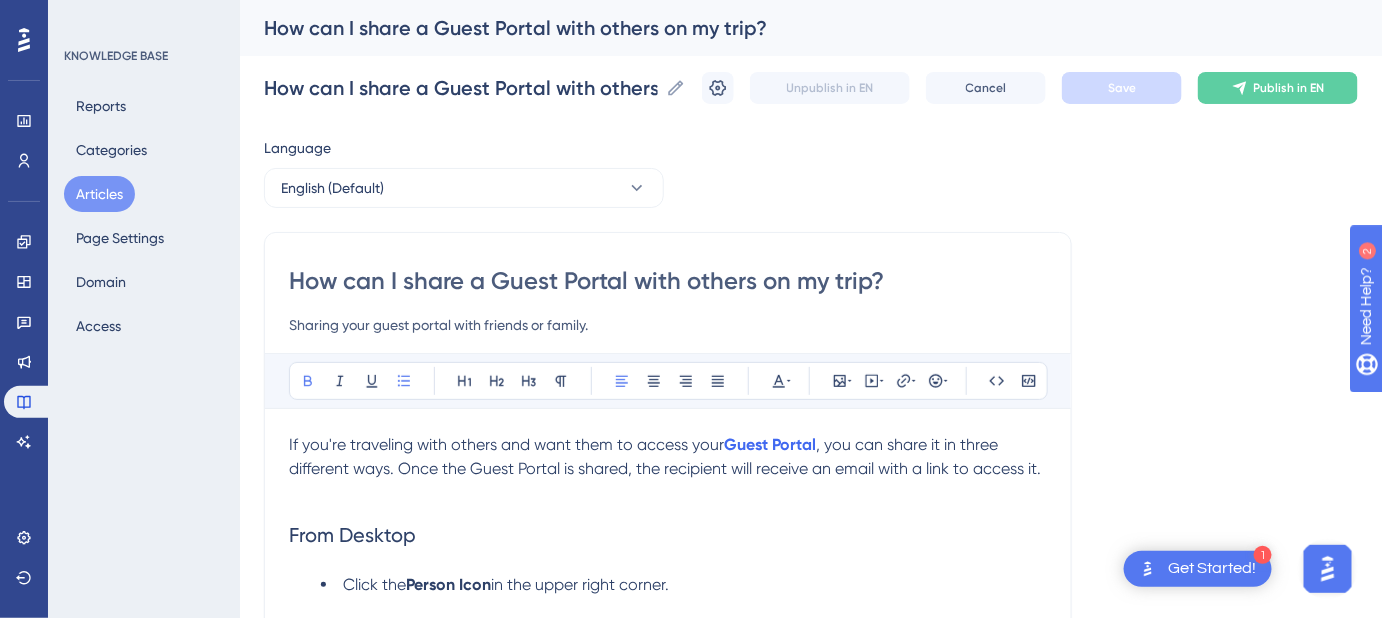 click on "How can I share a Guest Portal with others on my trip?" at bounding box center [668, 281] 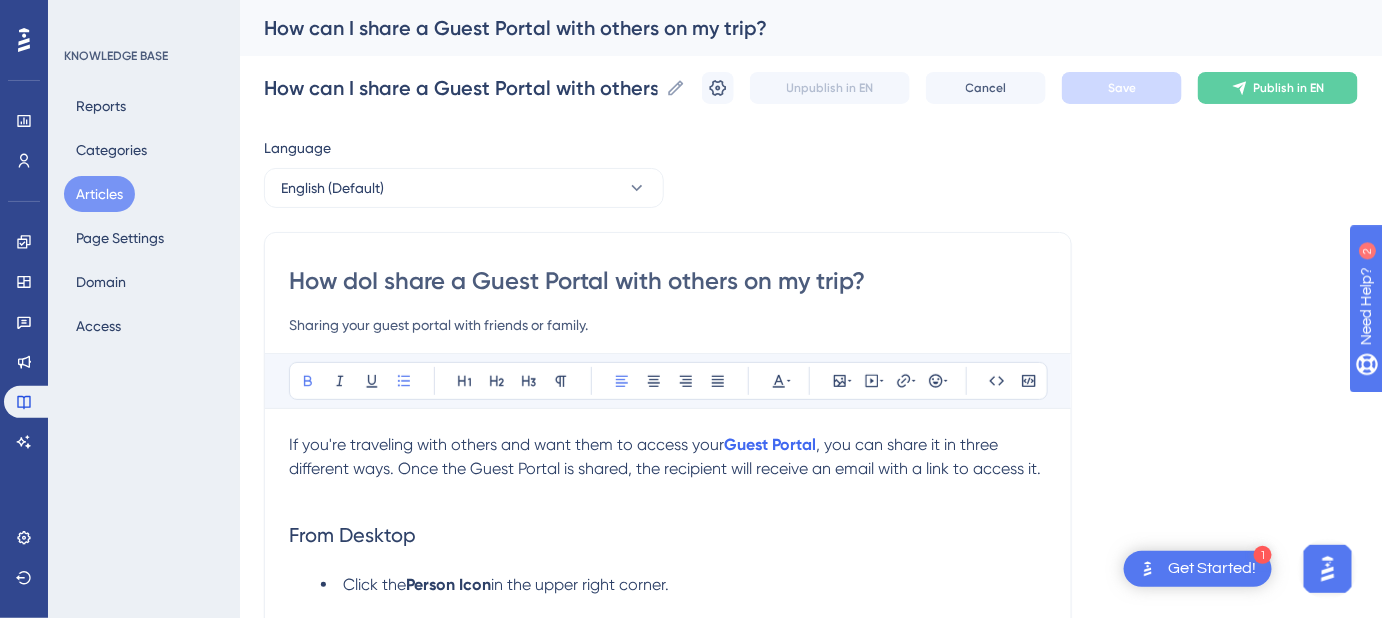 type on "How do I share a Guest Portal with others on my trip?" 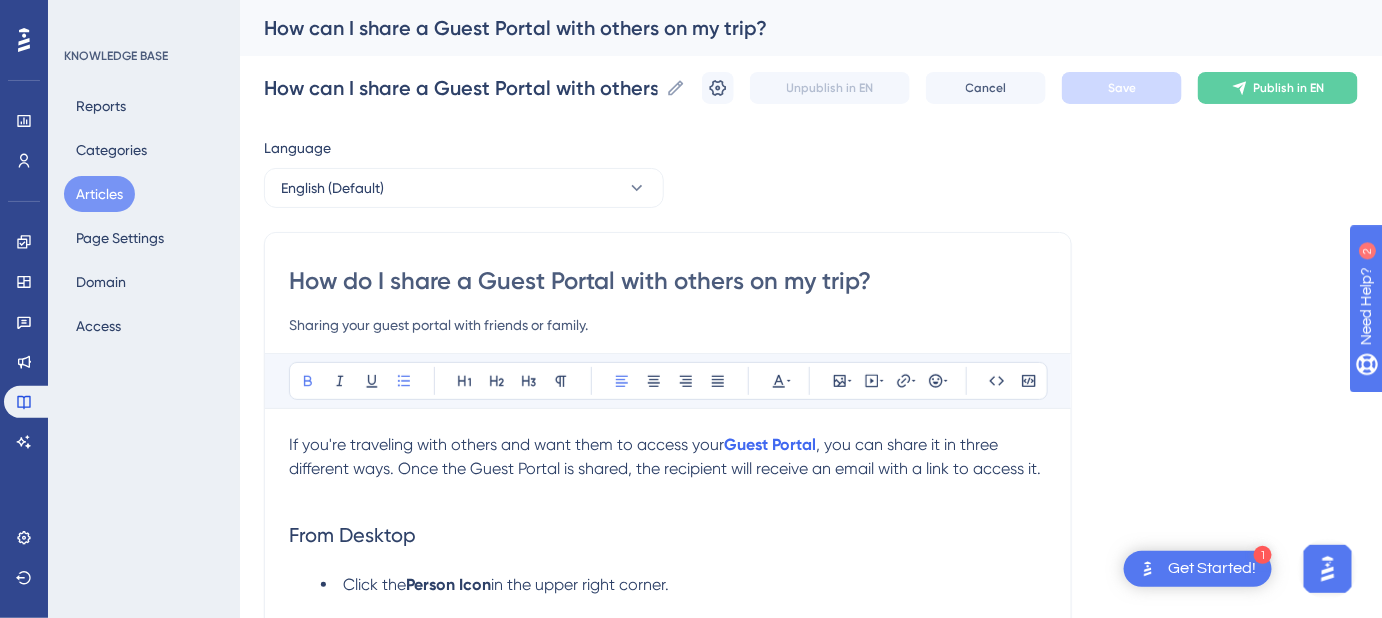 type on "How do I share a Guest Portal with others on my trip?" 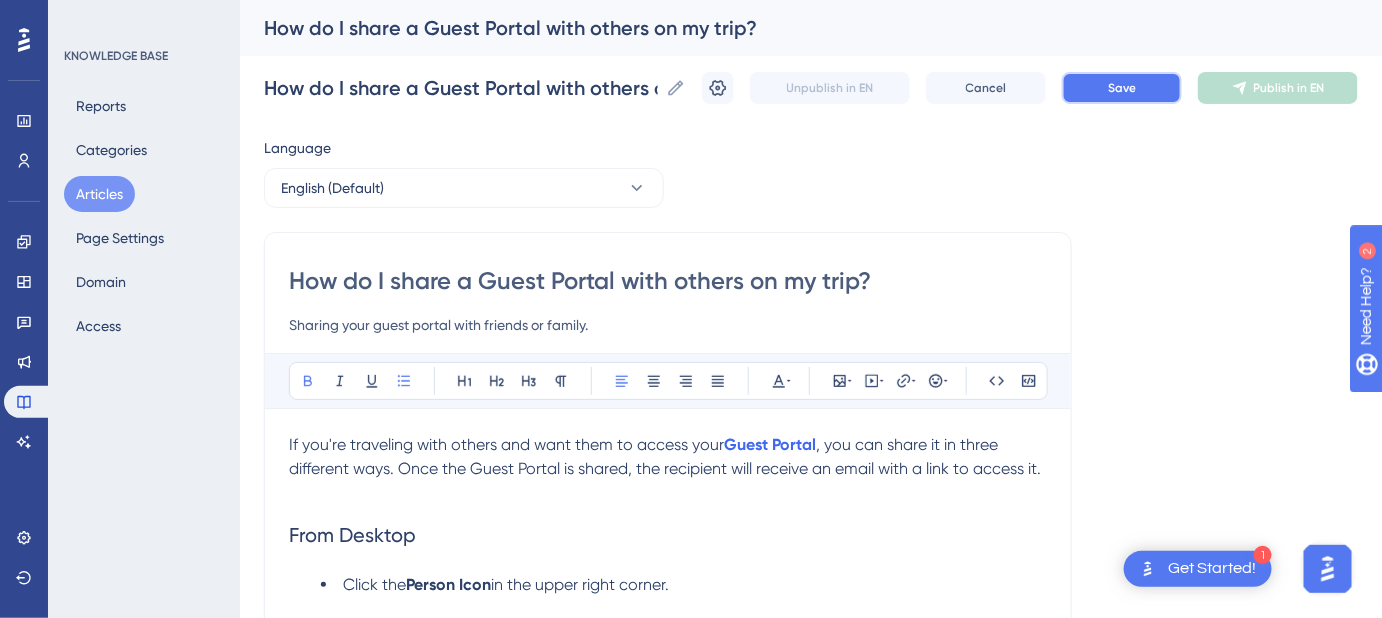 click on "Save" at bounding box center [1122, 88] 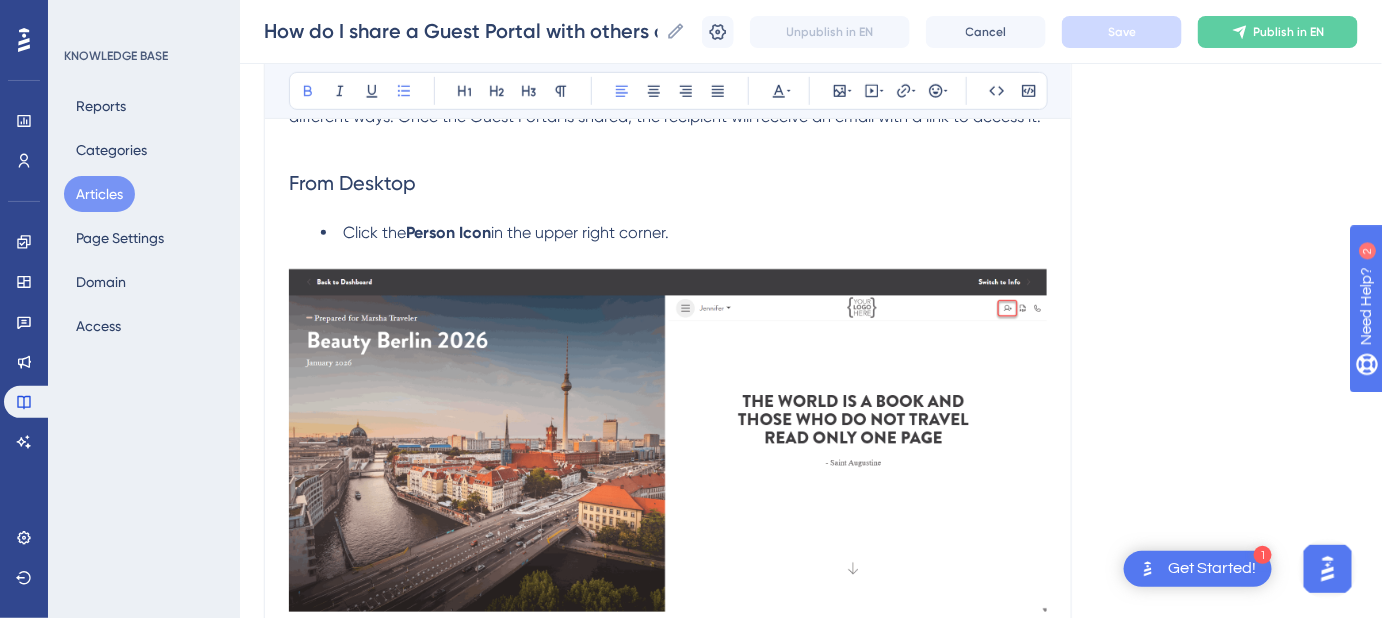 scroll, scrollTop: 0, scrollLeft: 0, axis: both 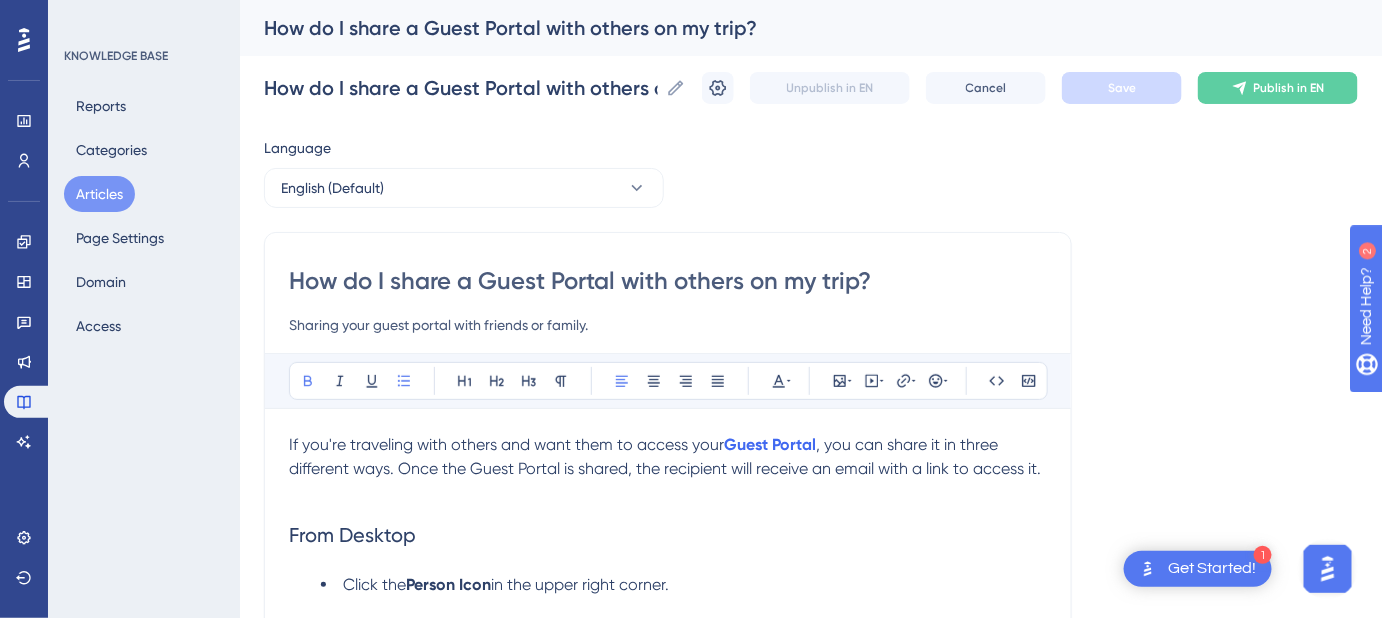 click on "How do I share a Guest Portal with others on my trip?" at bounding box center [668, 281] 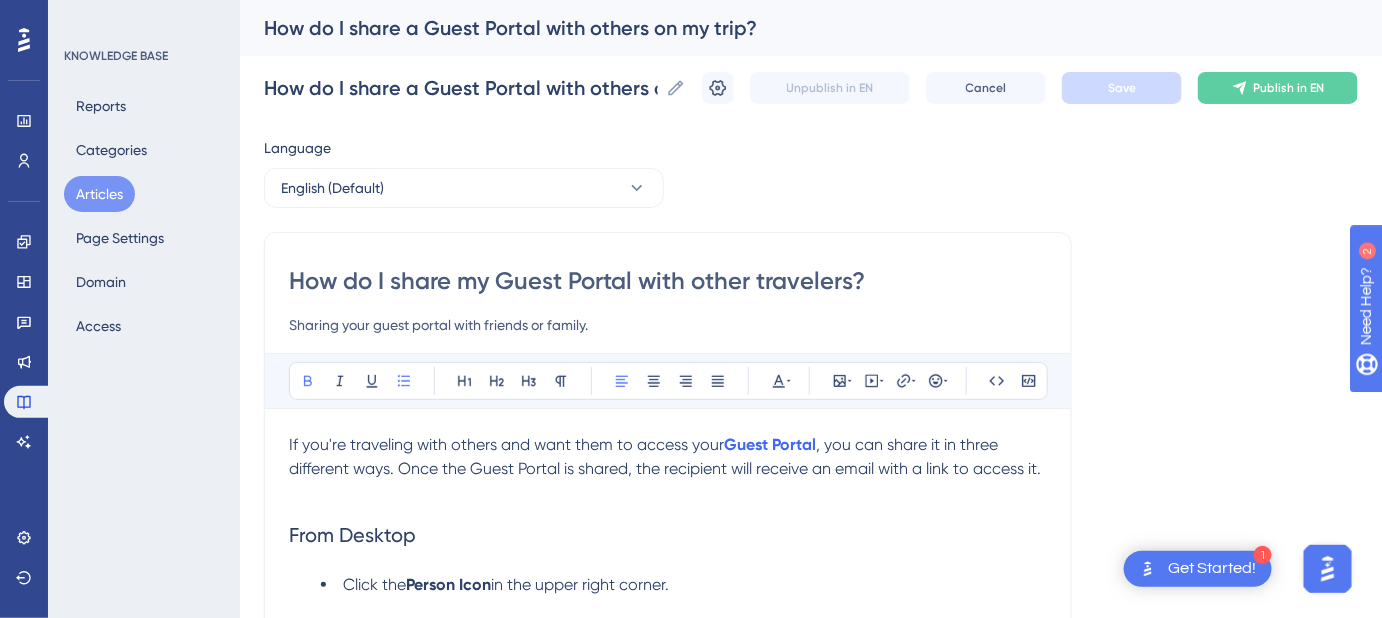 type on "How do I share my Guest Portal with other travelers?" 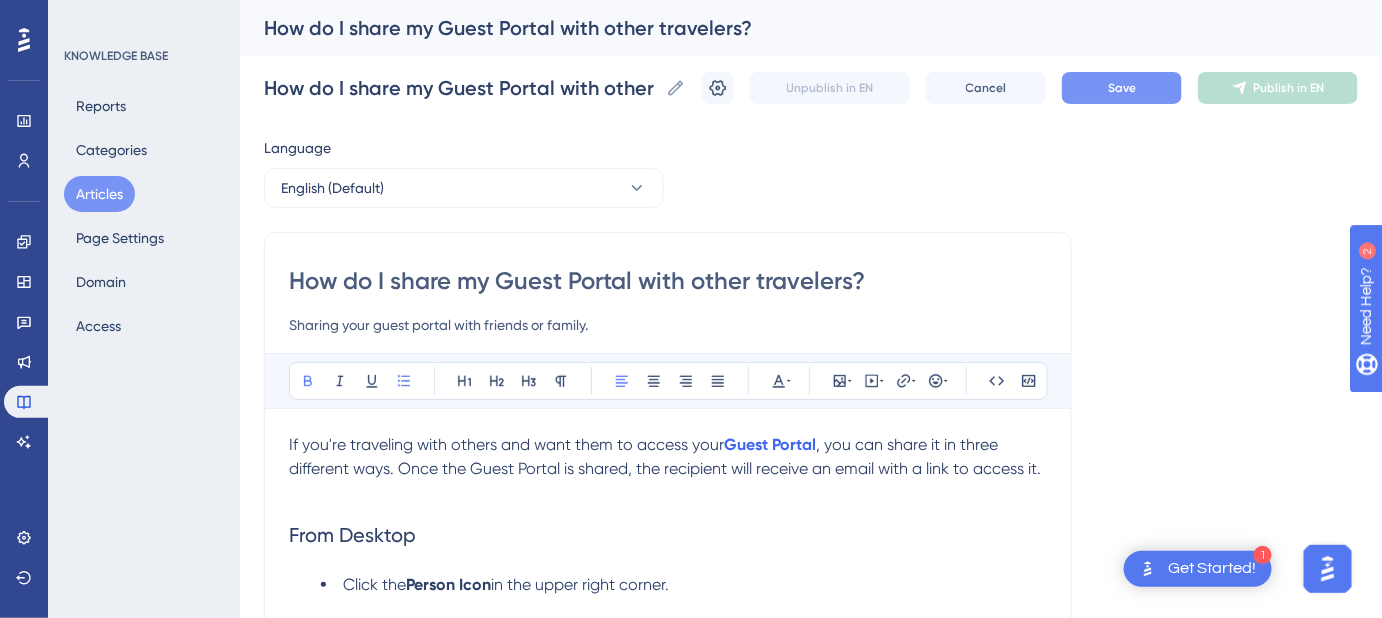 type on "How do I share my Guest Portal with other travelers?" 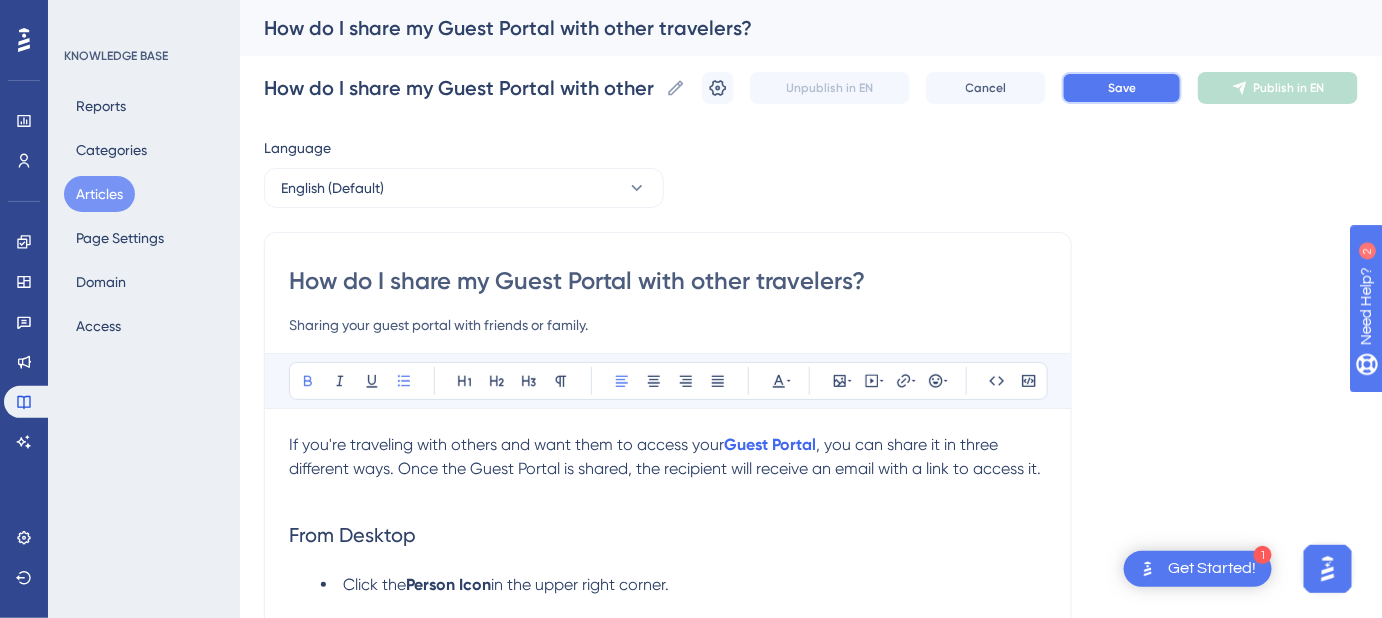click on "Save" at bounding box center [1122, 88] 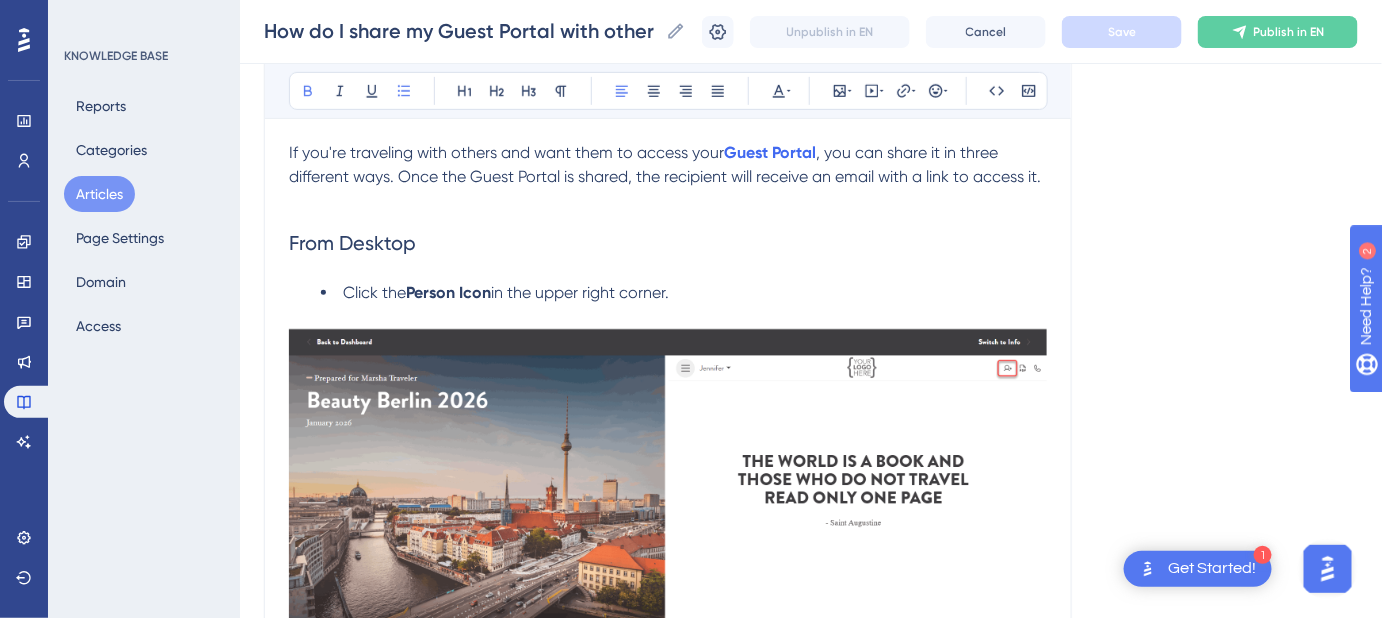 scroll, scrollTop: 90, scrollLeft: 0, axis: vertical 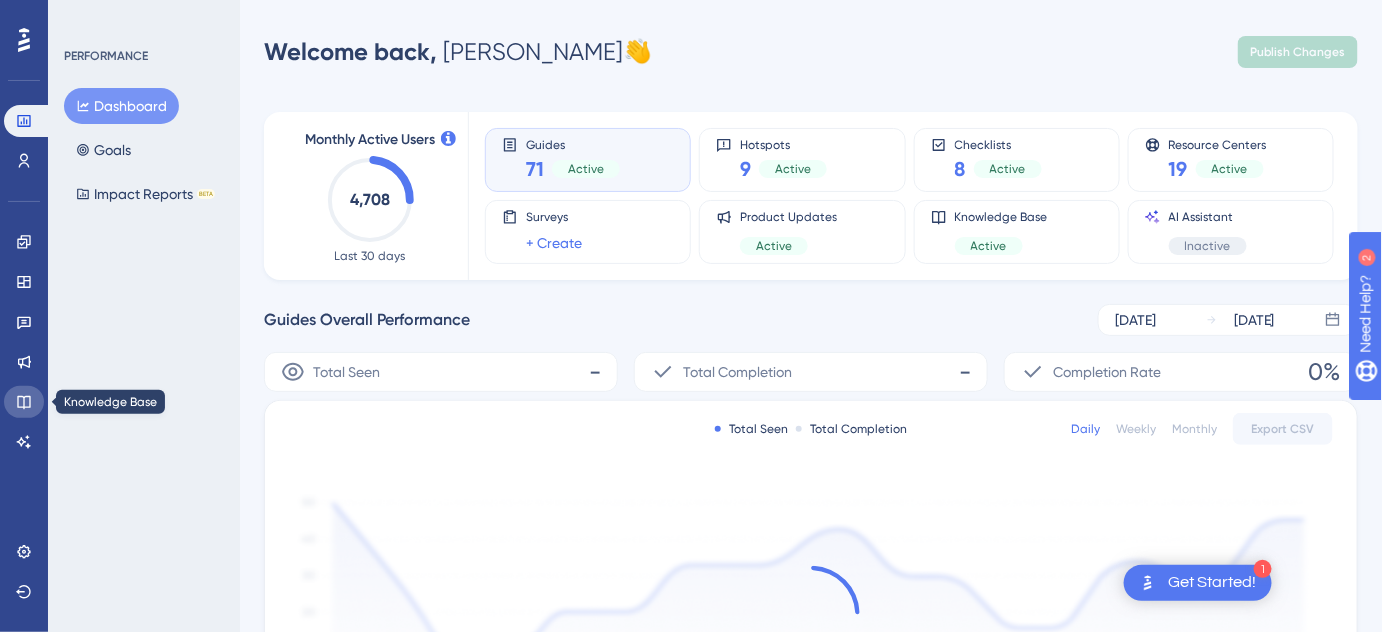 click 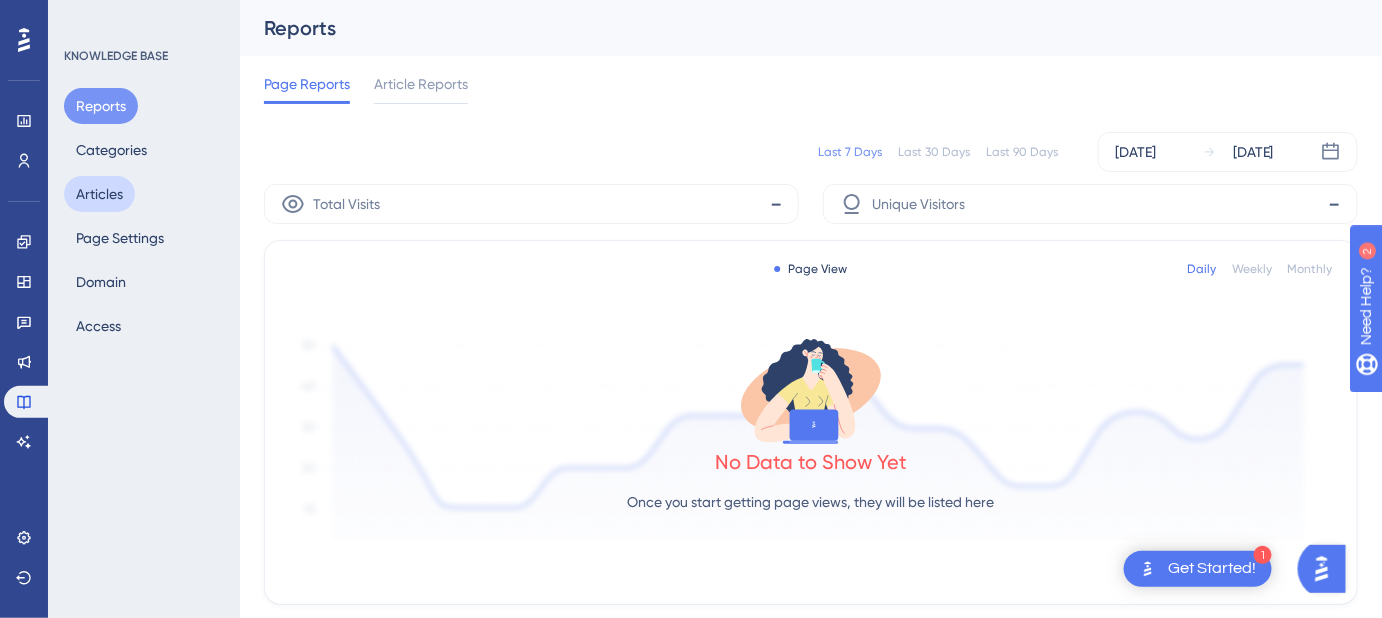 click on "Articles" at bounding box center [99, 194] 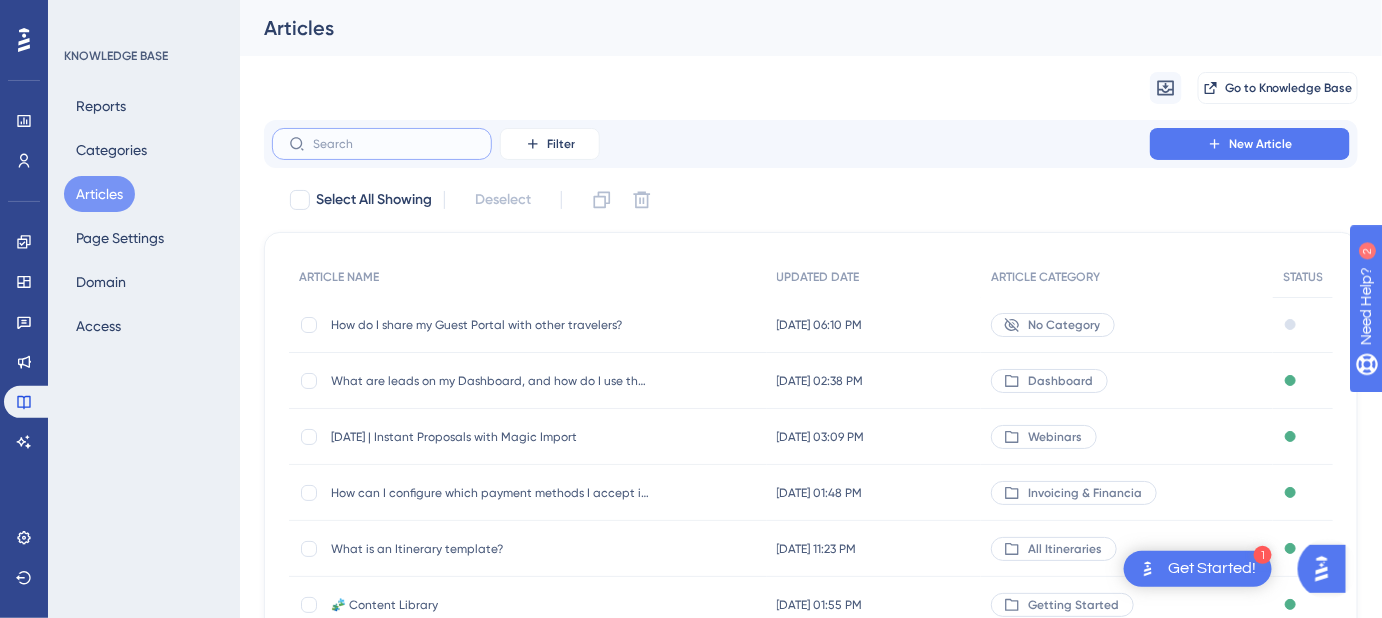 click at bounding box center [394, 144] 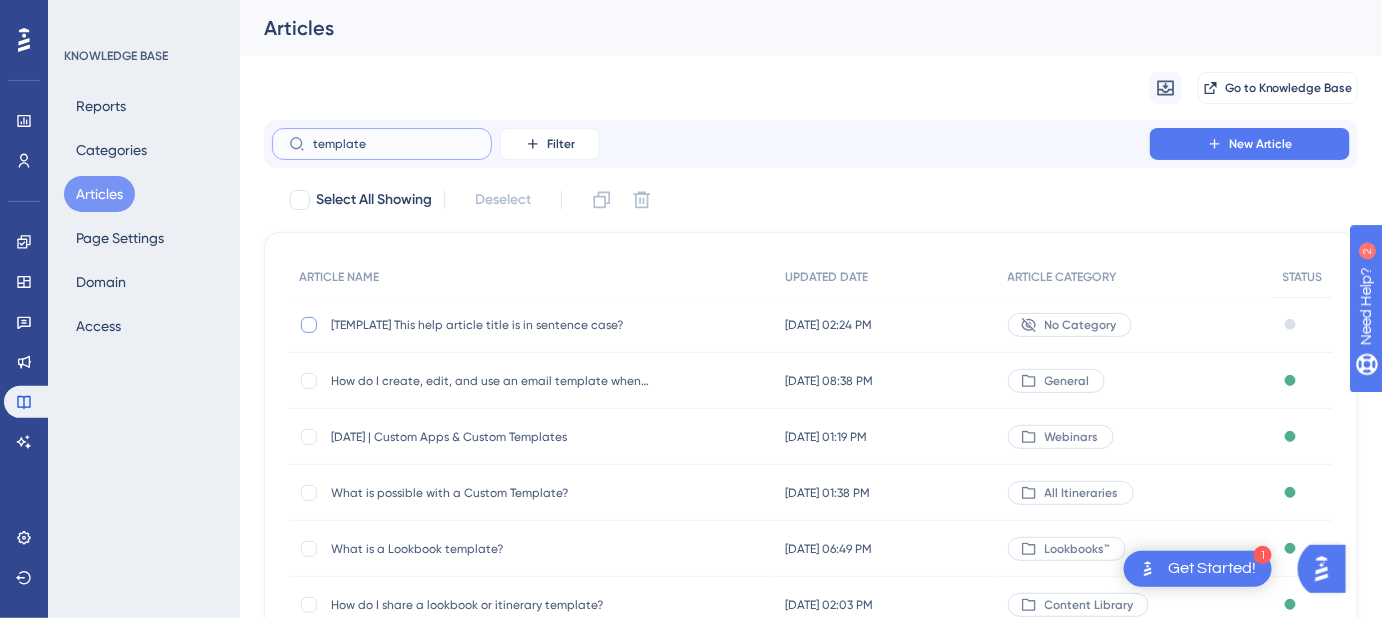 type on "template" 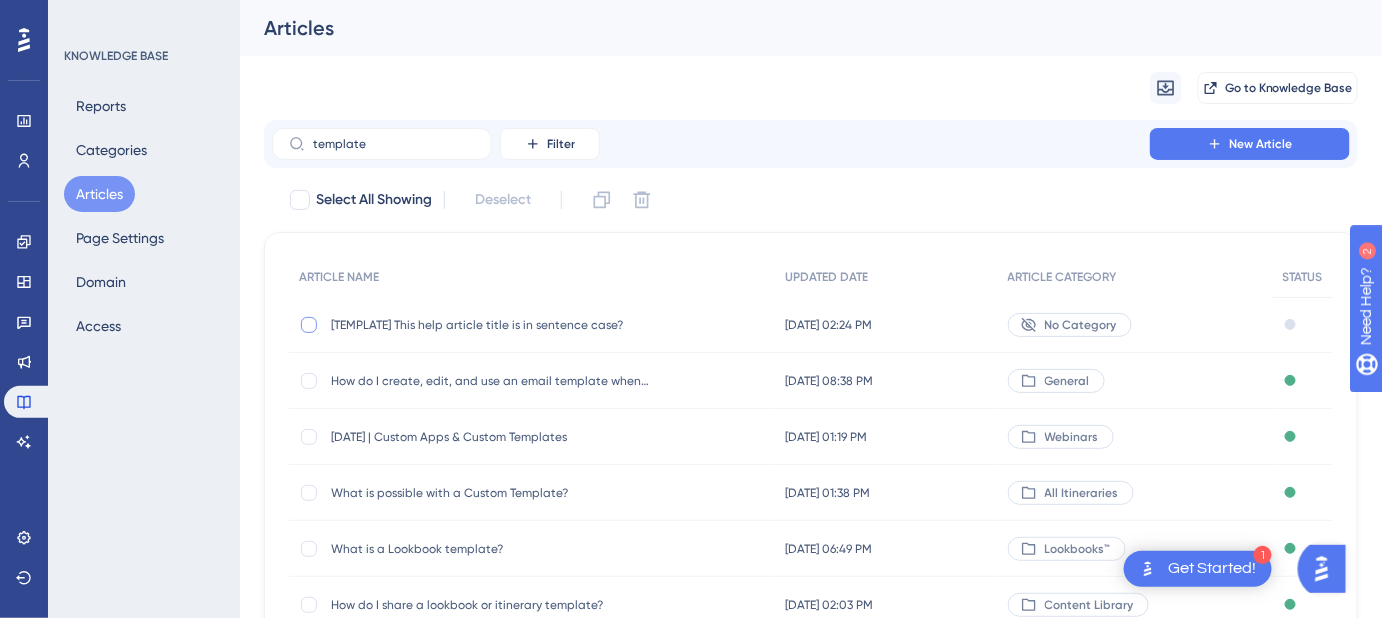 click at bounding box center (309, 325) 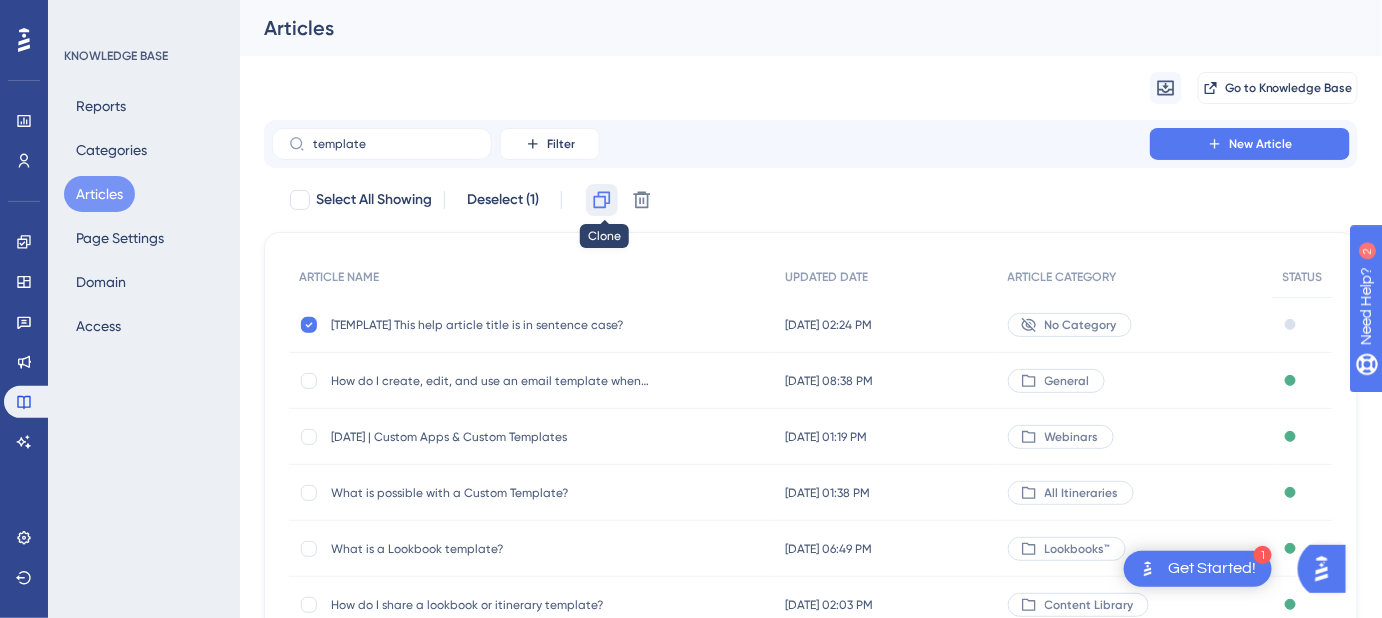 click 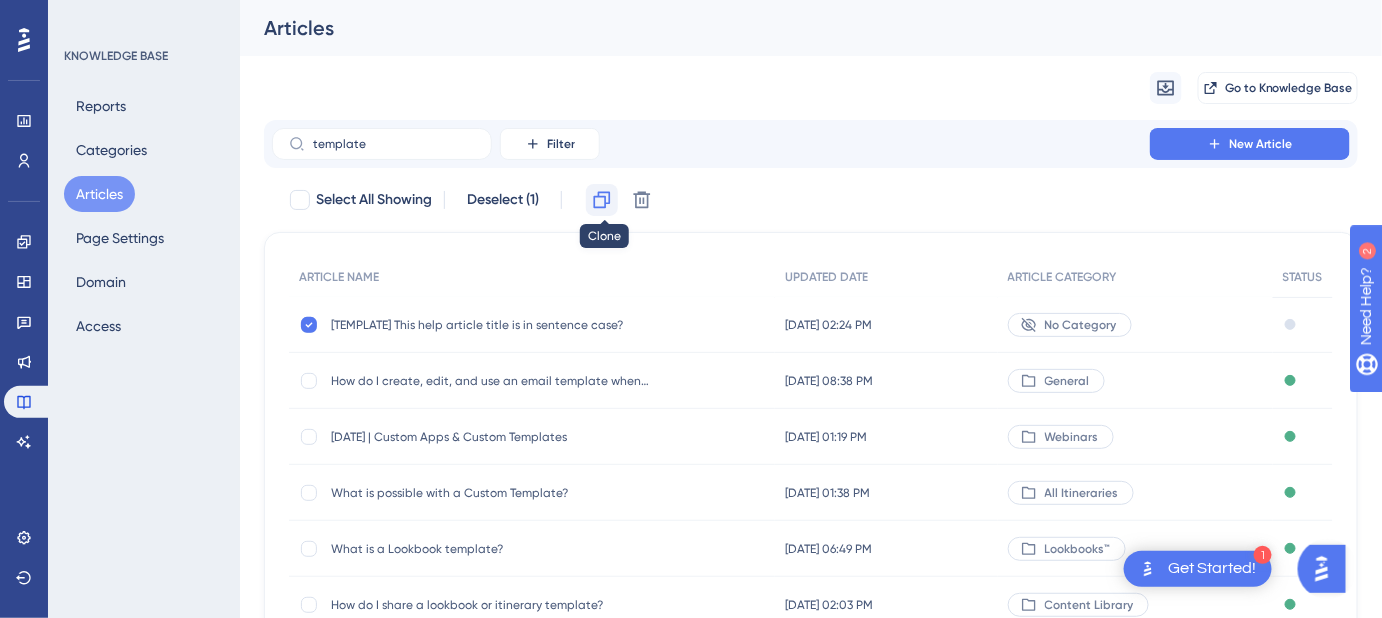 checkbox on "false" 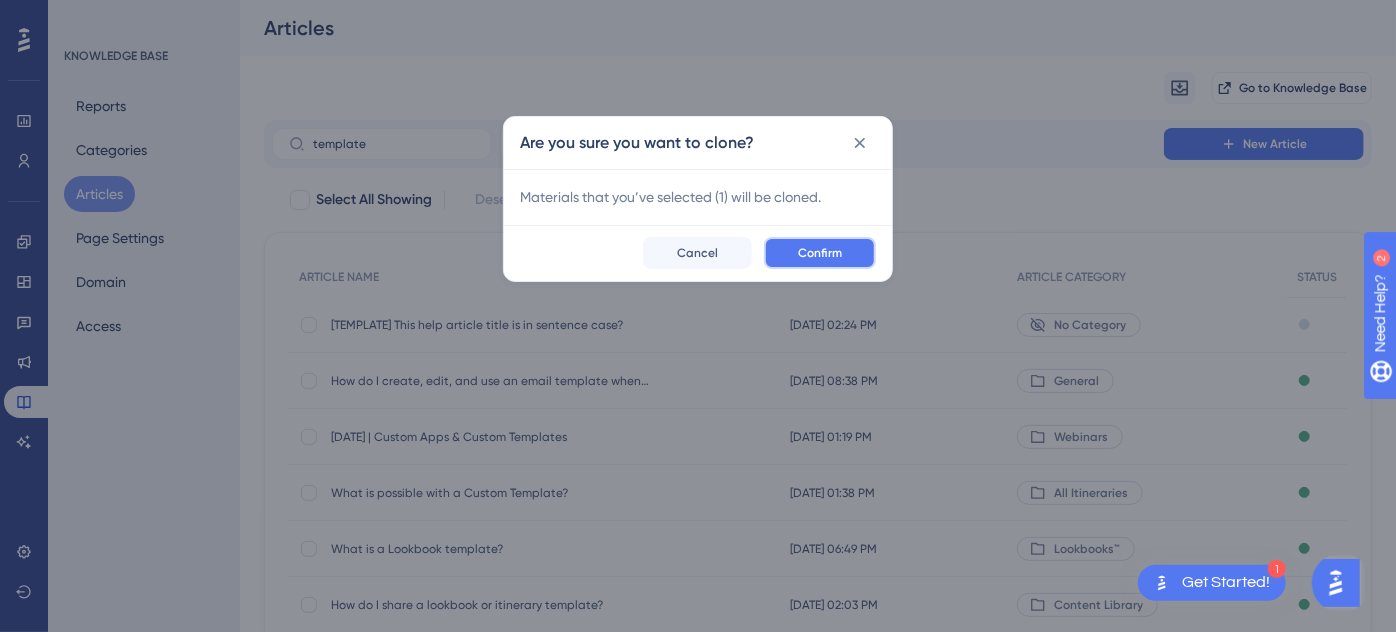 click on "Confirm" at bounding box center (820, 253) 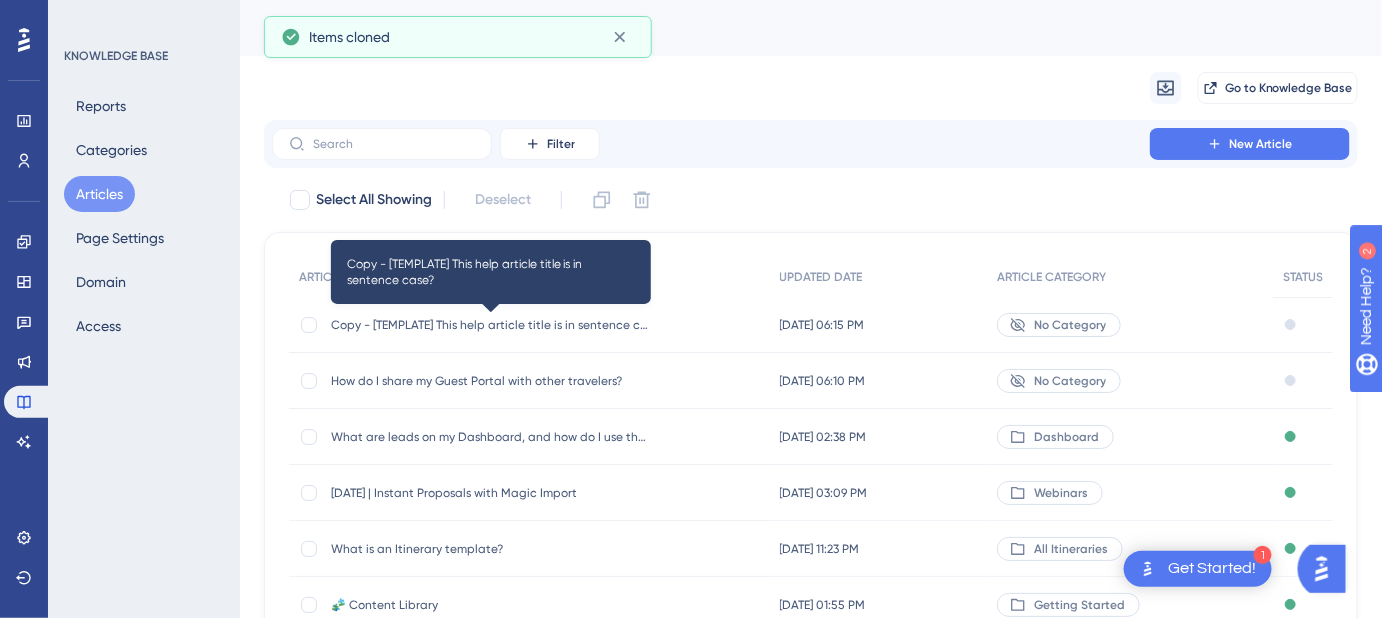 click on "Copy - [TEMPLATE] This help article title is in sentence case?" at bounding box center [491, 325] 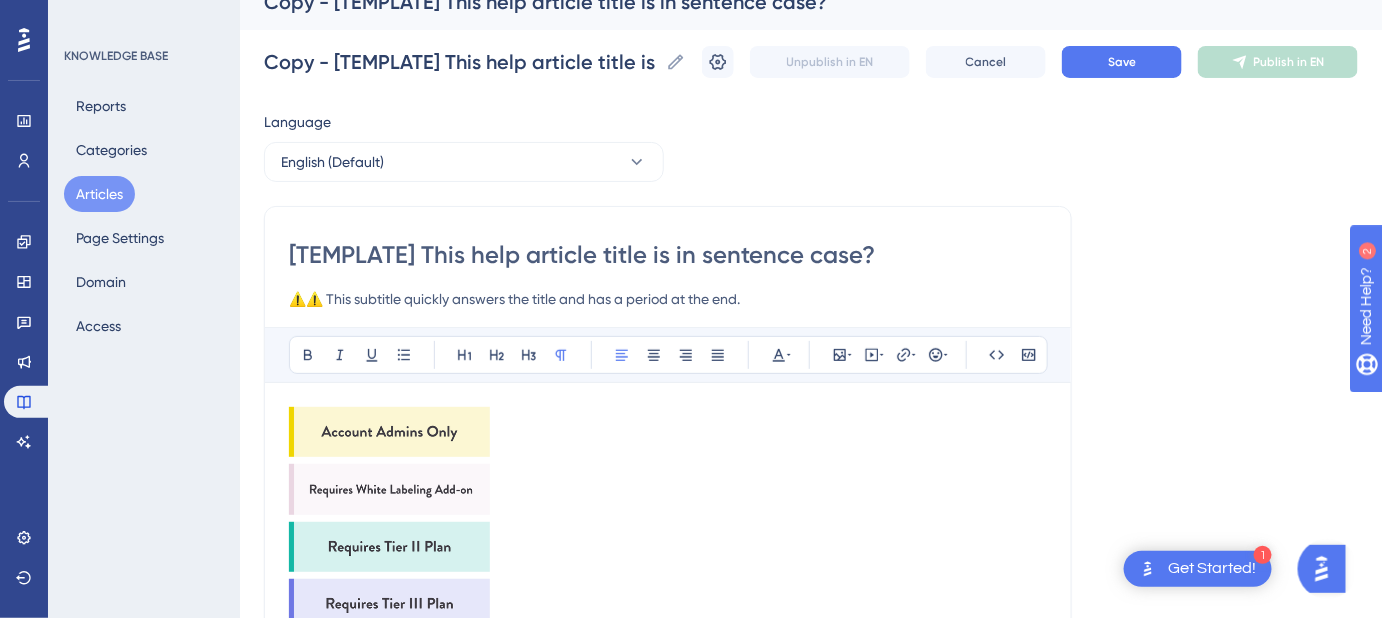 scroll, scrollTop: 11, scrollLeft: 0, axis: vertical 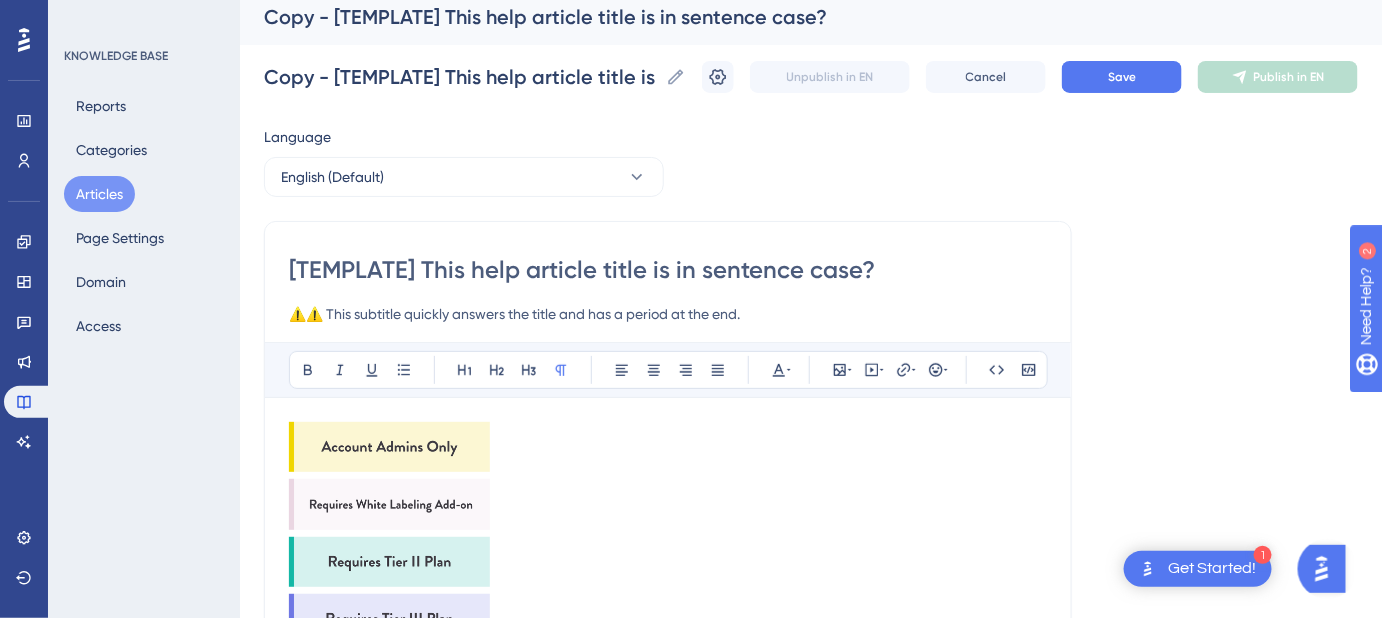drag, startPoint x: 896, startPoint y: 267, endPoint x: 170, endPoint y: 287, distance: 726.27545 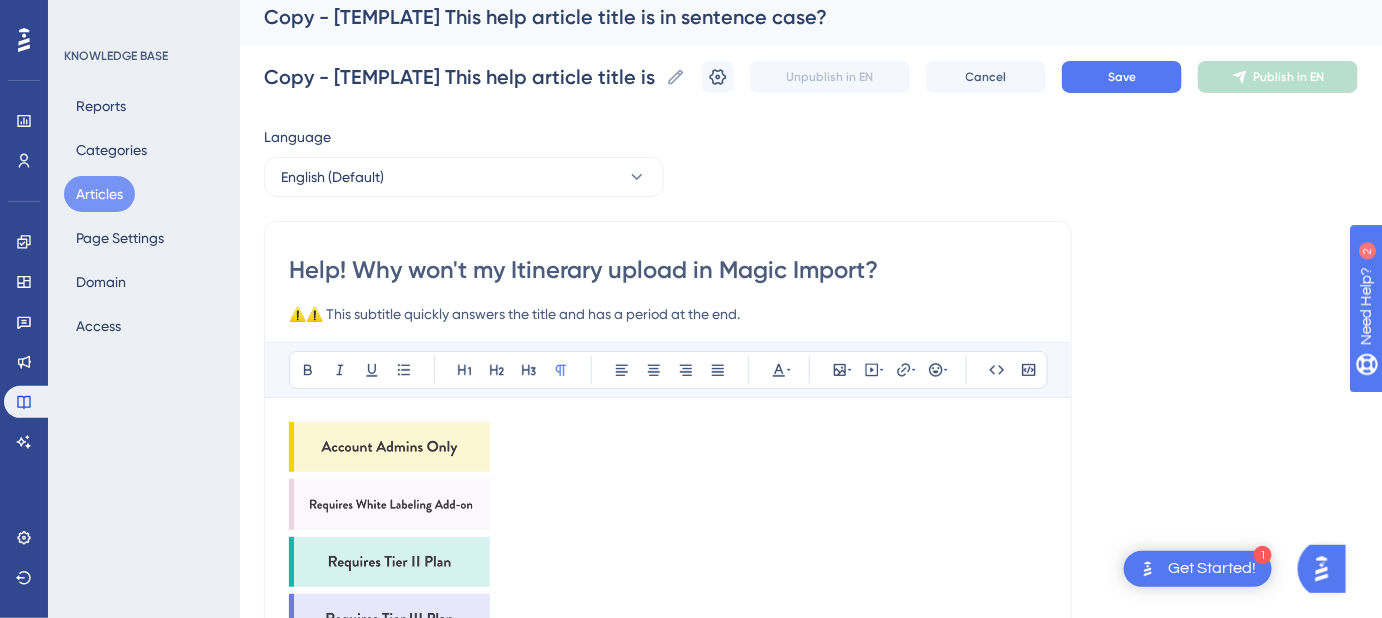 drag, startPoint x: 890, startPoint y: 266, endPoint x: 261, endPoint y: 266, distance: 629 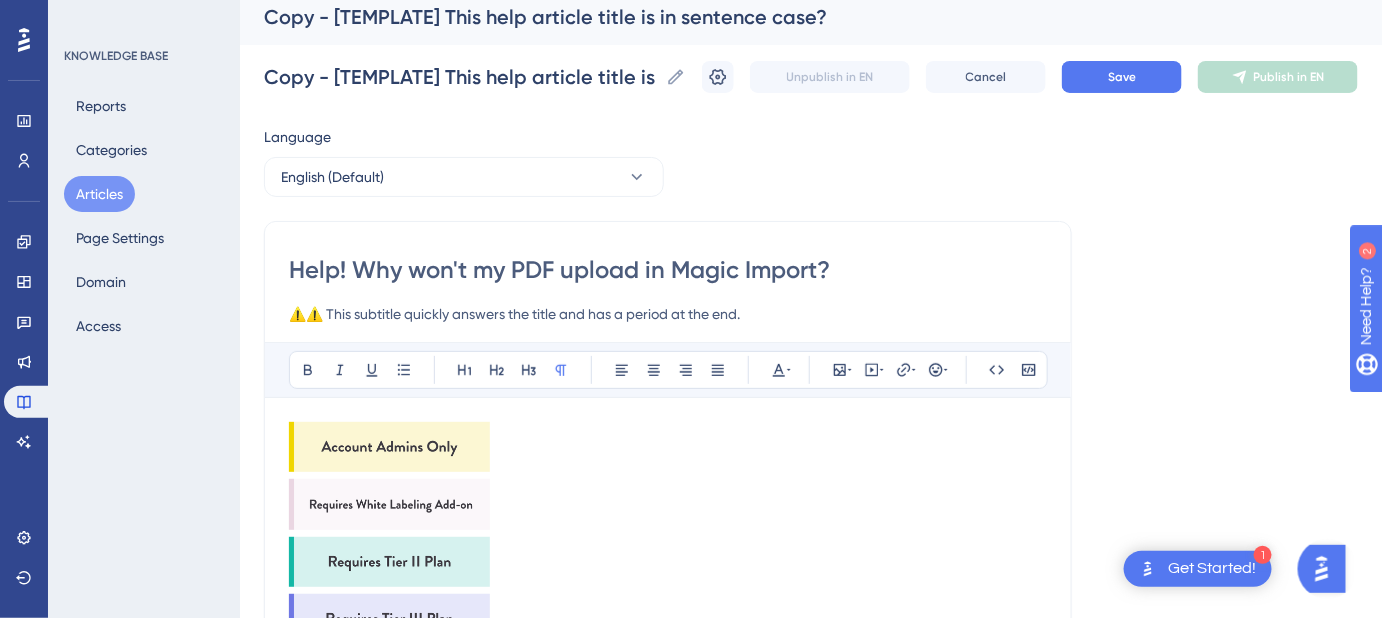 drag, startPoint x: 864, startPoint y: 262, endPoint x: 294, endPoint y: 260, distance: 570.0035 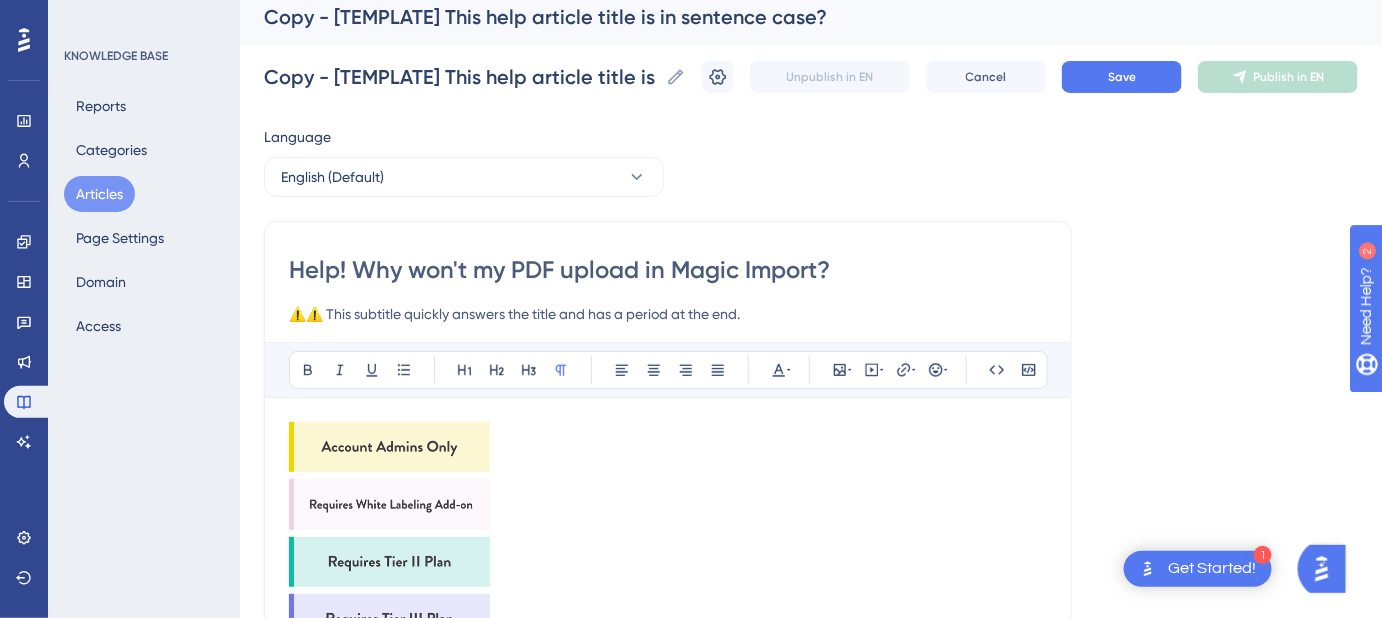 type on "Help! Why won't my PDF upload in Magic Import?" 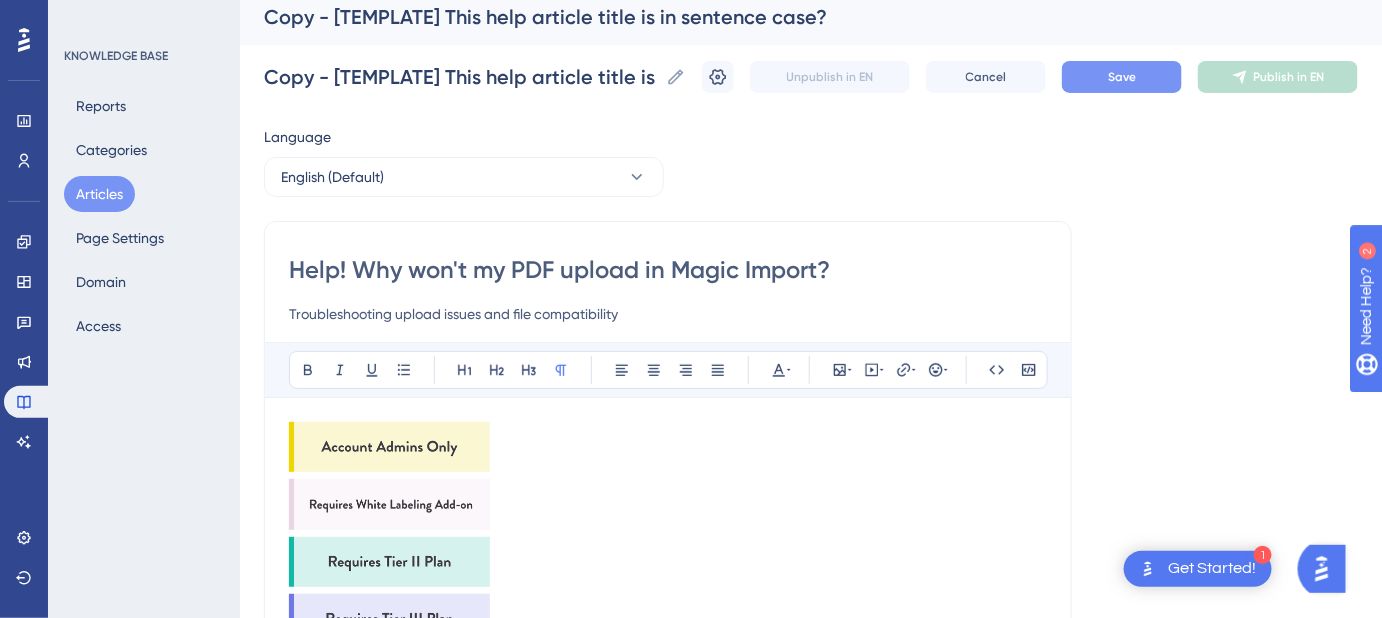type on "Troubleshooting upload issues and file compatibility" 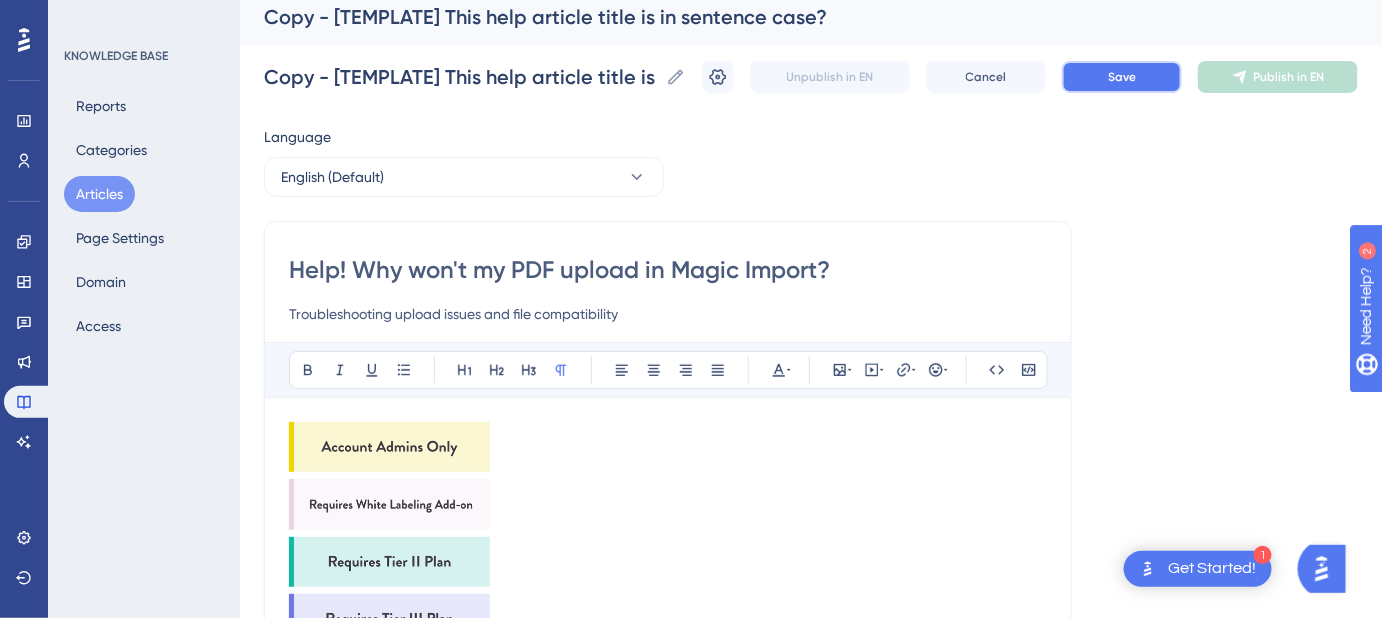 click on "Save" at bounding box center [1122, 77] 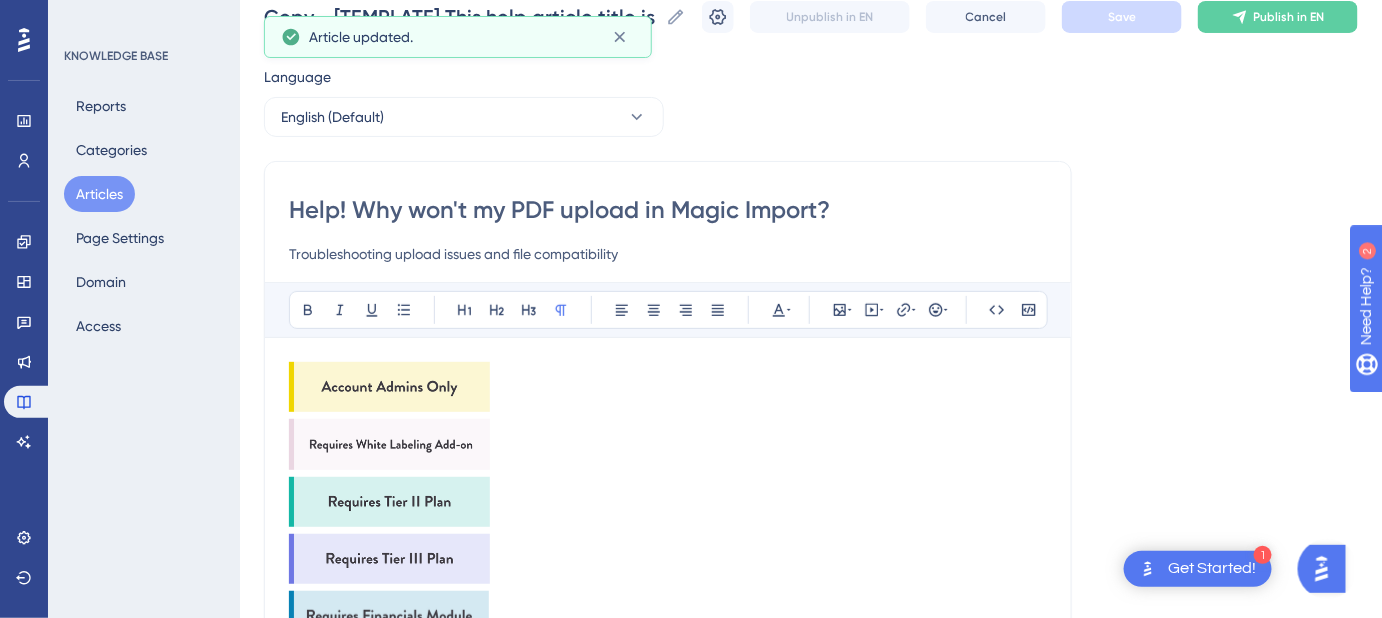 scroll, scrollTop: 102, scrollLeft: 0, axis: vertical 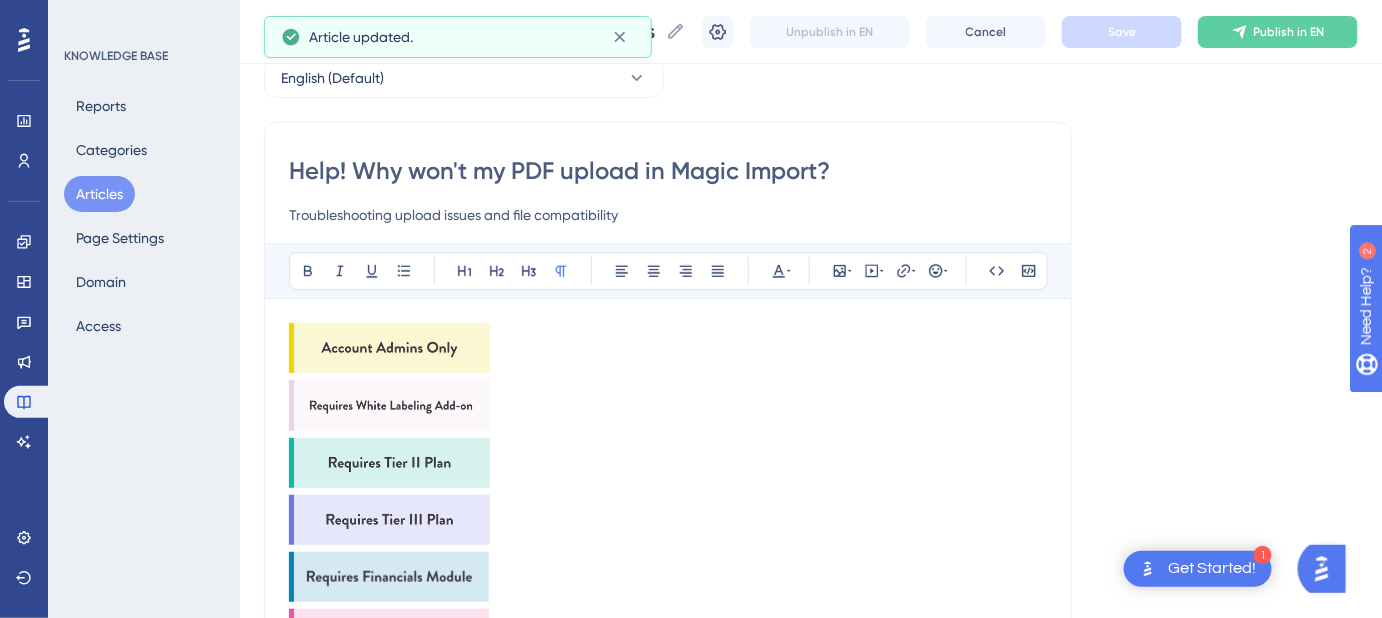 click at bounding box center (389, 348) 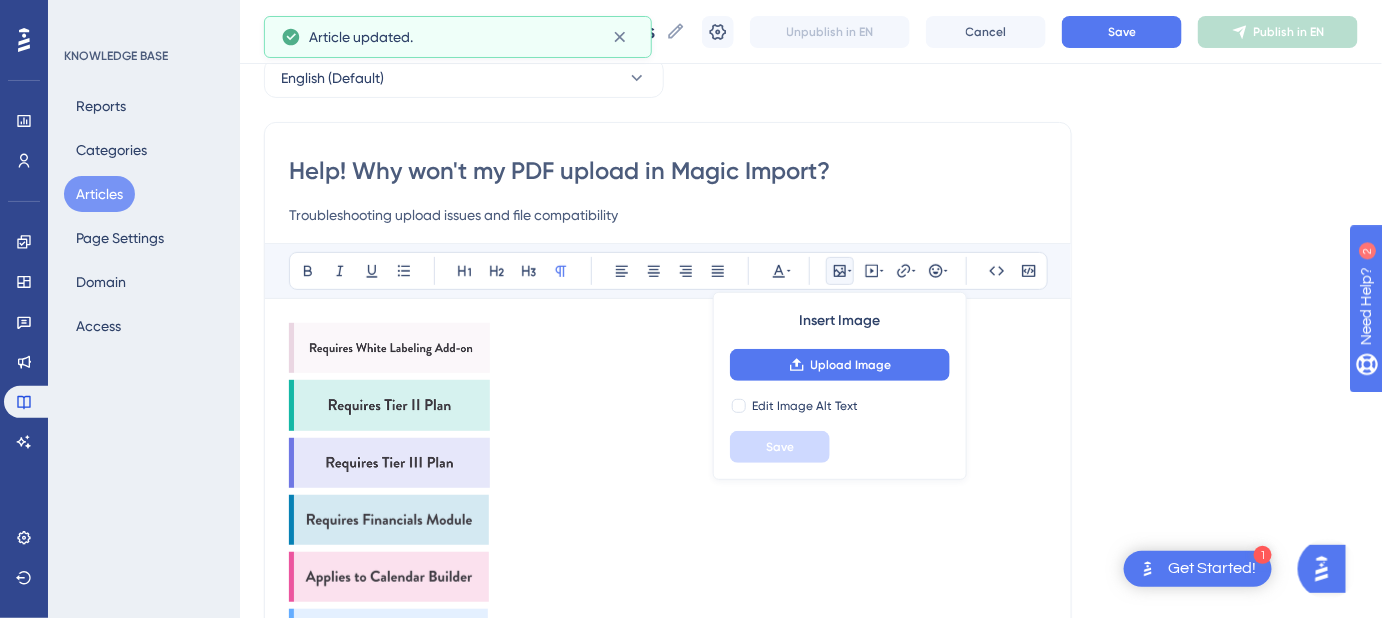 click at bounding box center [389, 348] 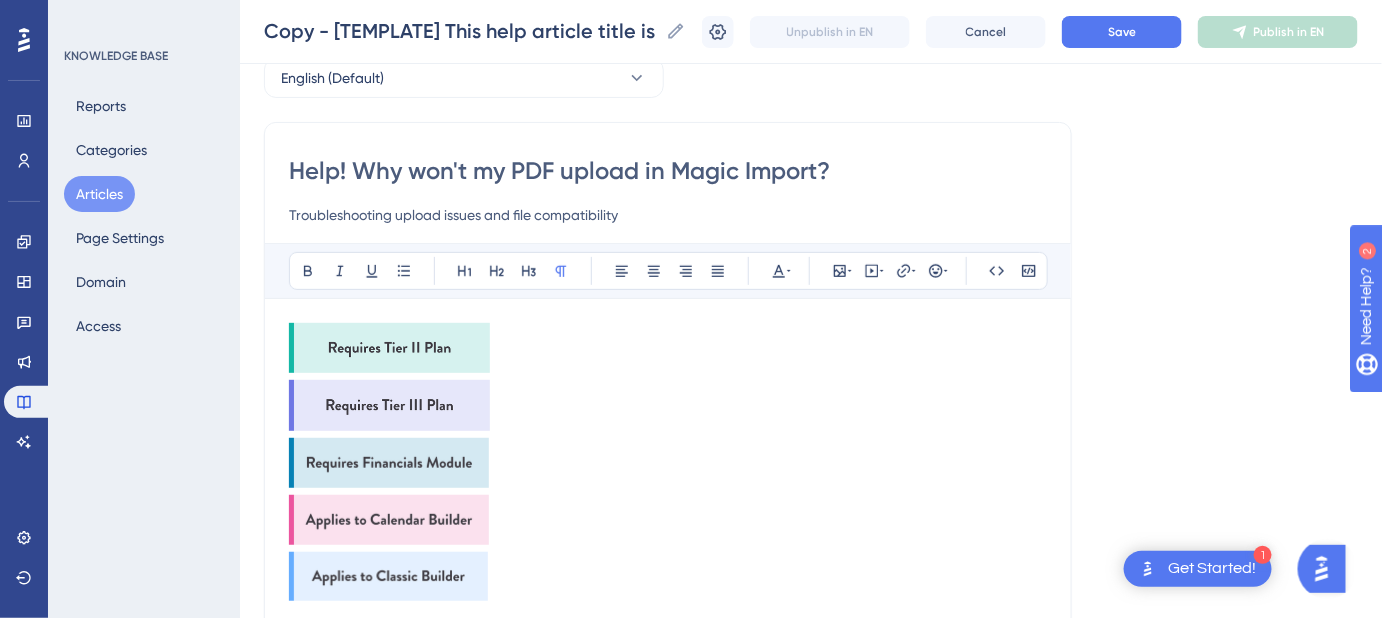 click at bounding box center (389, 348) 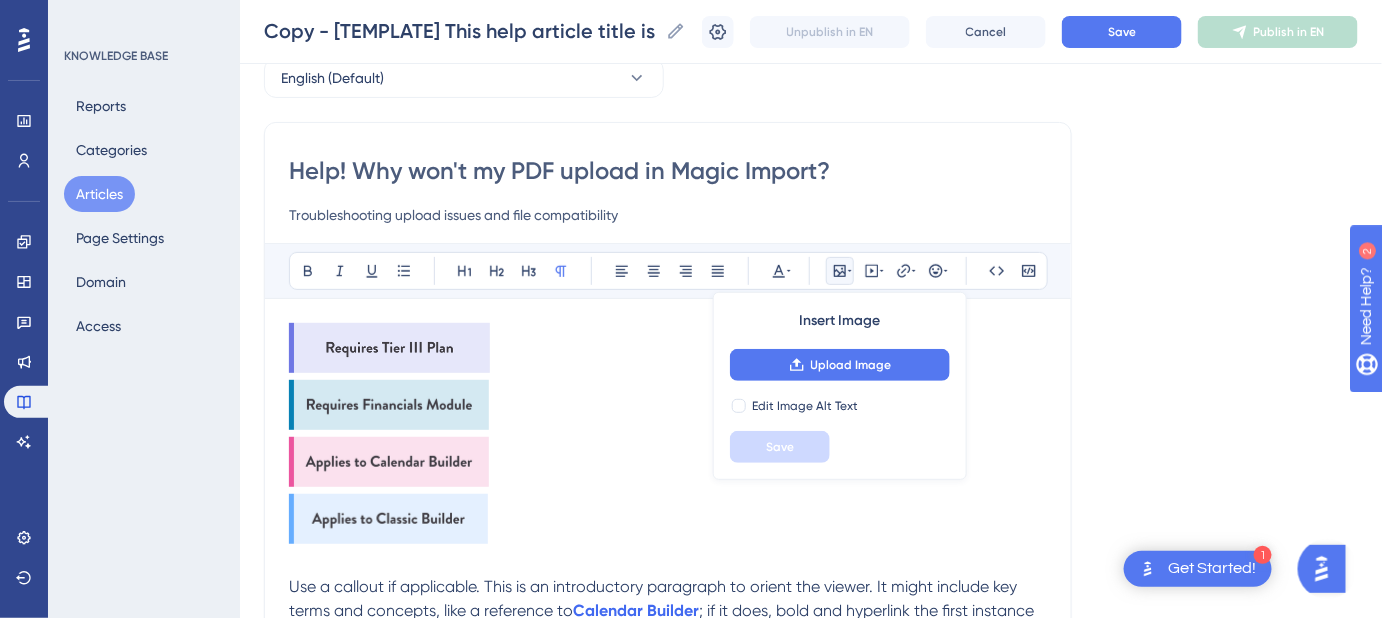 click at bounding box center [389, 348] 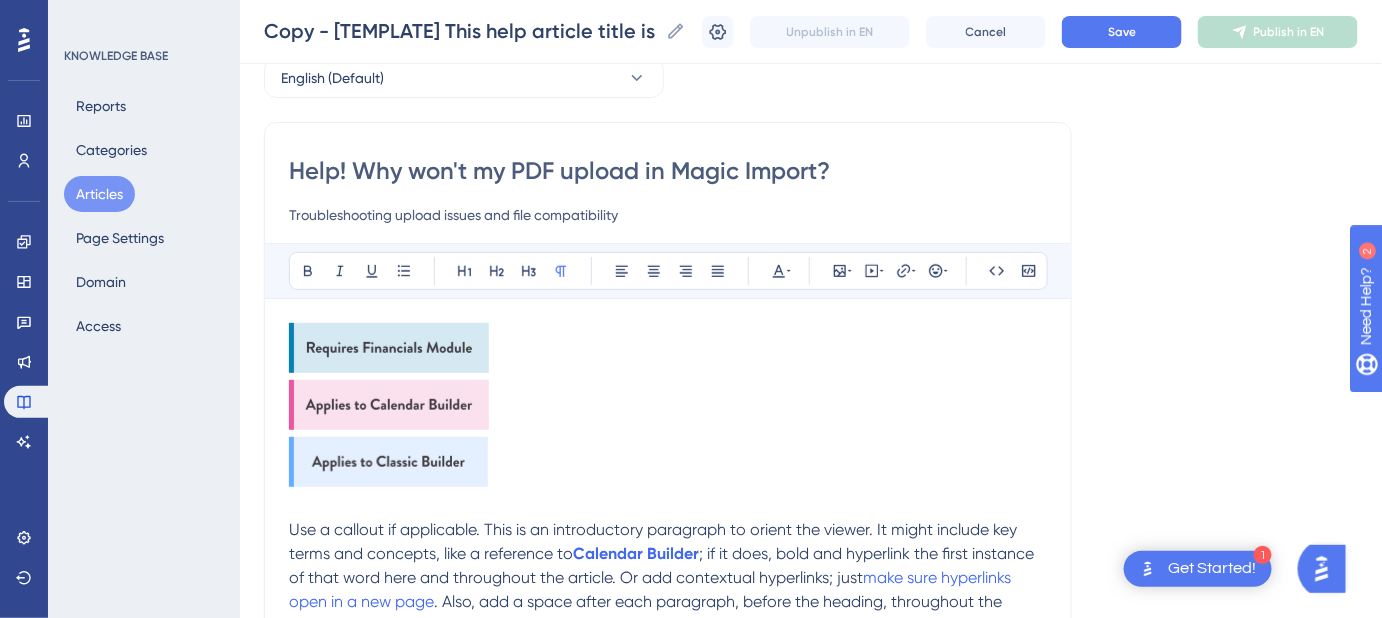 click at bounding box center [389, 348] 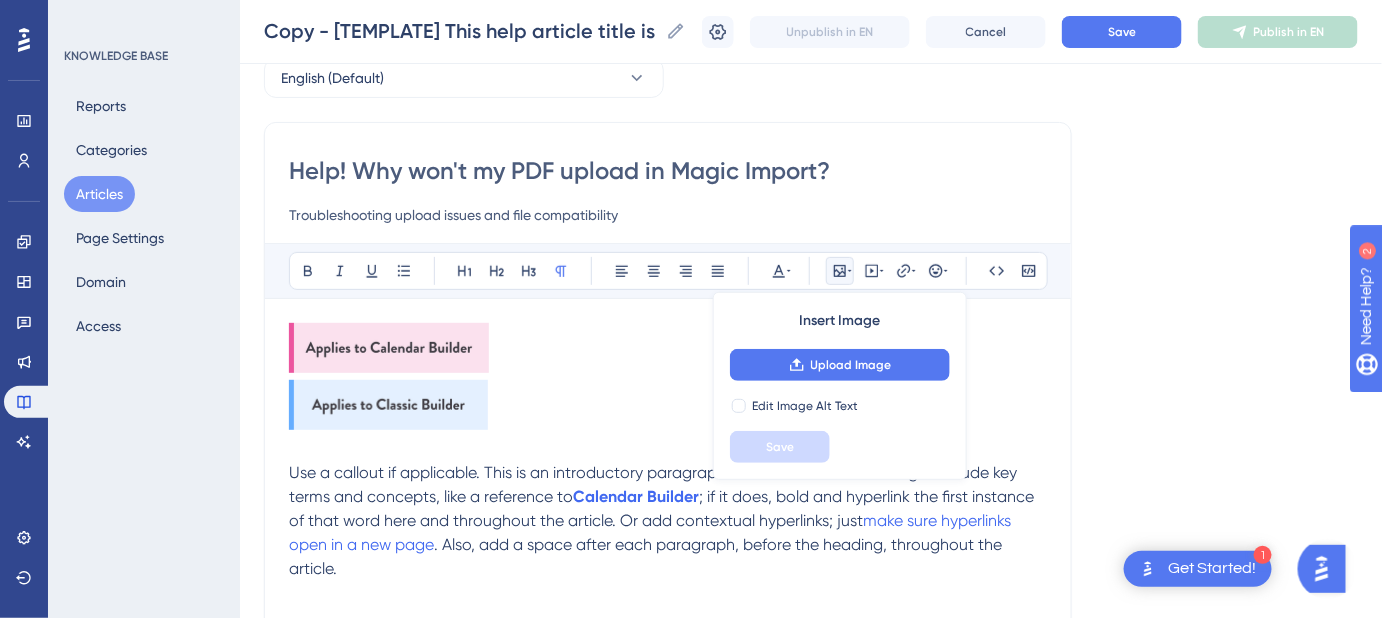 click at bounding box center [389, 348] 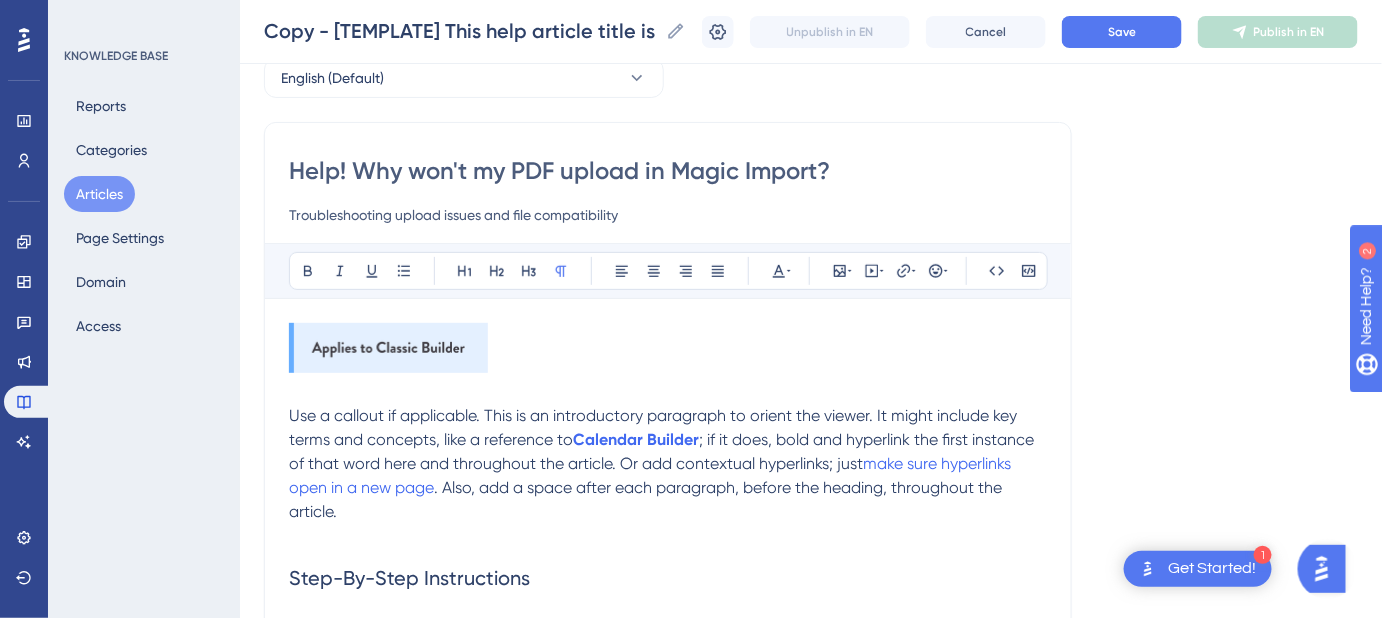 click at bounding box center [388, 348] 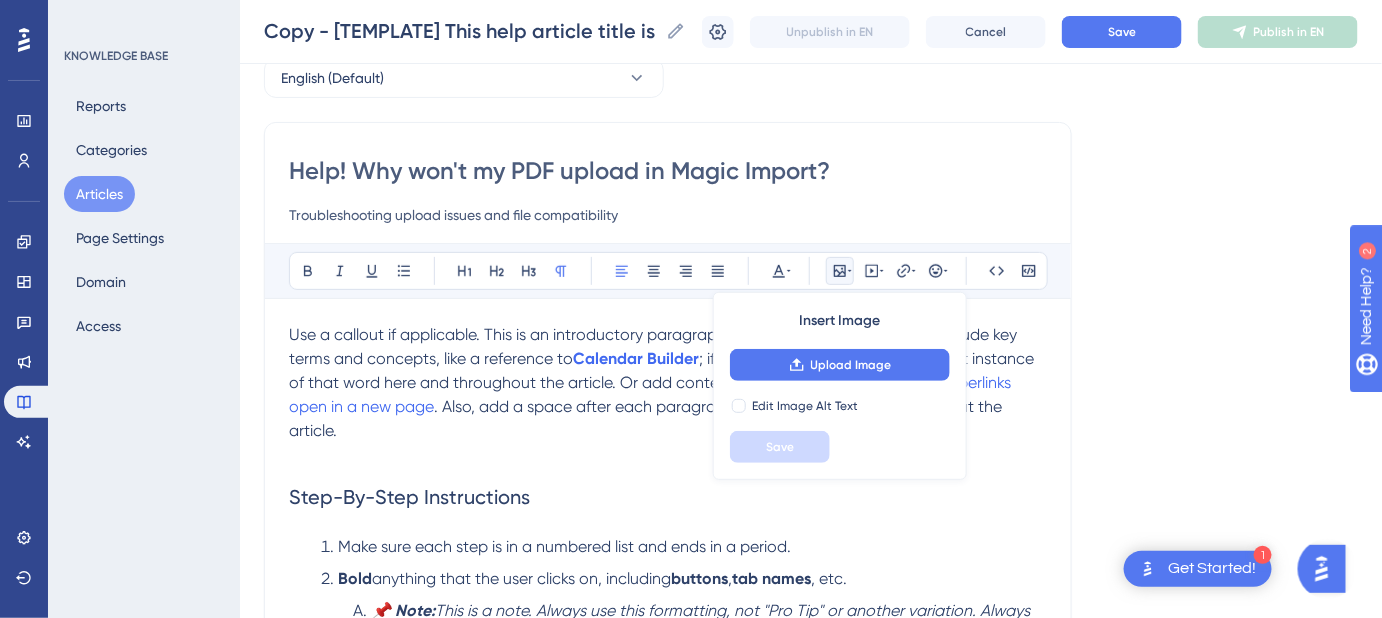 click on "Use a callout if applicable. This is an introductory paragraph to orient the viewer. It might include key terms and concepts, like a reference to  Calendar Builder ; if it does, bold and hyperlink the first instance of that word here and throughout the article. Or add contextual hyperlinks; just  make sure hyperlinks open in a new page . Also, add a space after each paragraph, before the heading, throughout the article." at bounding box center (668, 383) 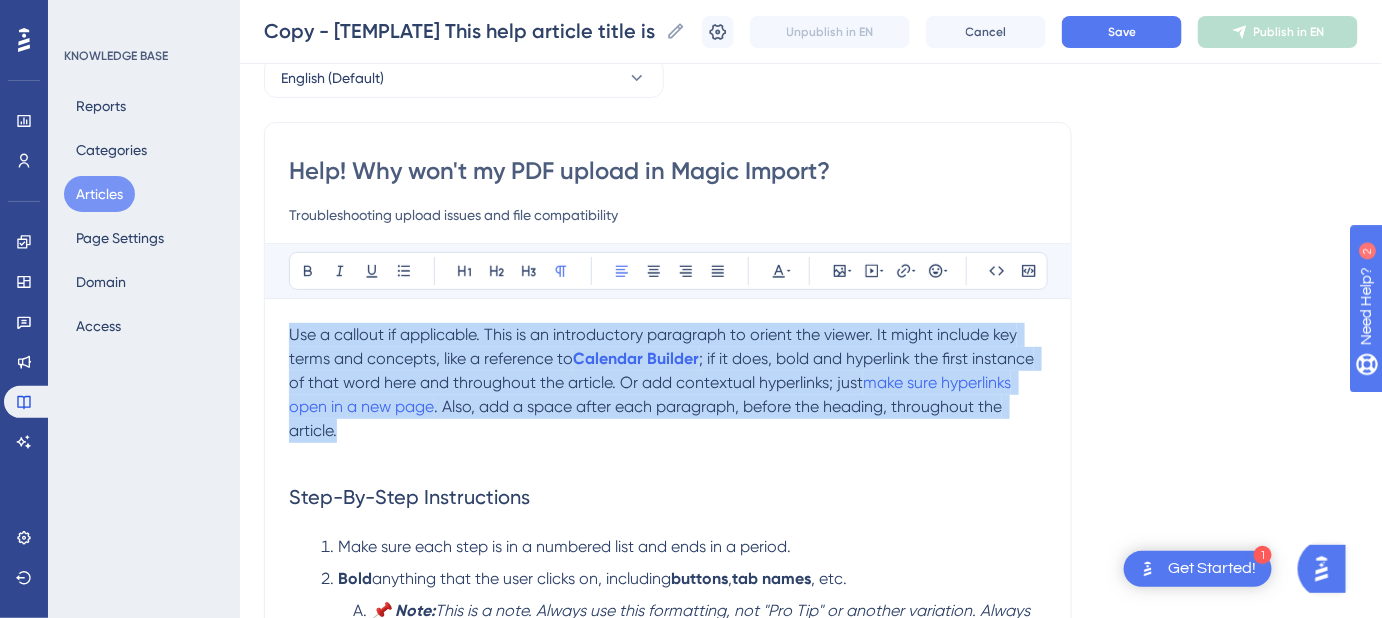 drag, startPoint x: 336, startPoint y: 427, endPoint x: 242, endPoint y: 322, distance: 140.92906 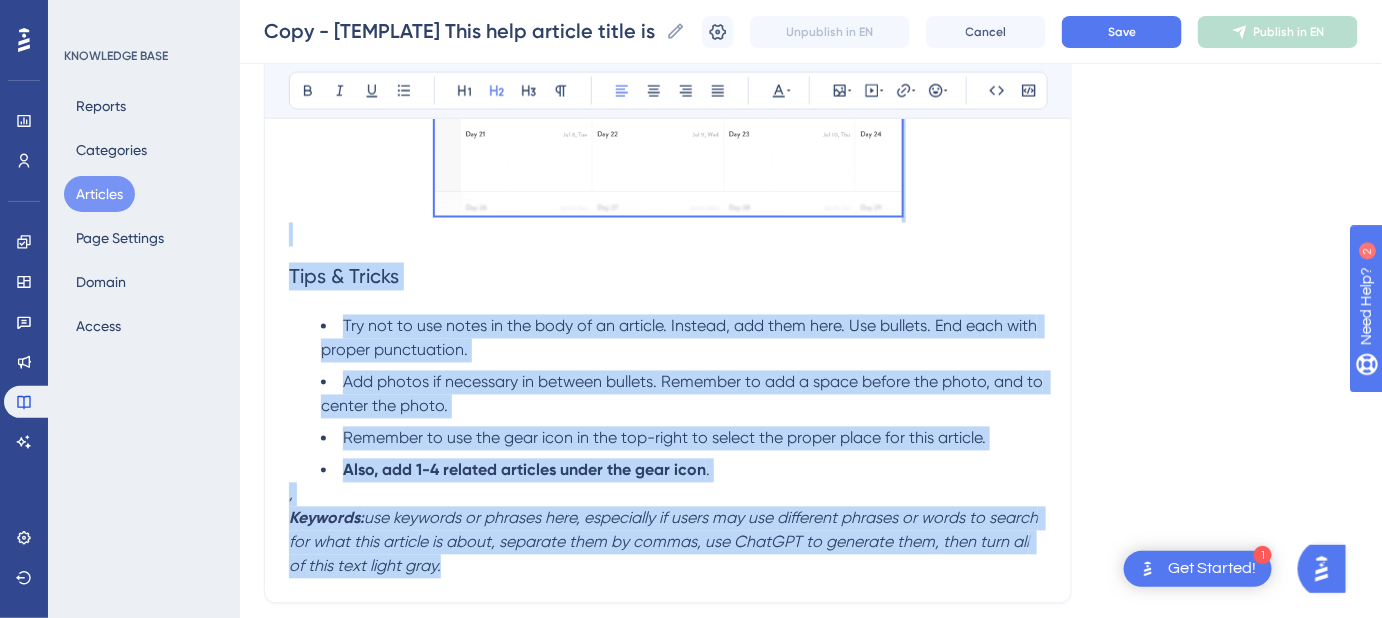 scroll, scrollTop: 1102, scrollLeft: 0, axis: vertical 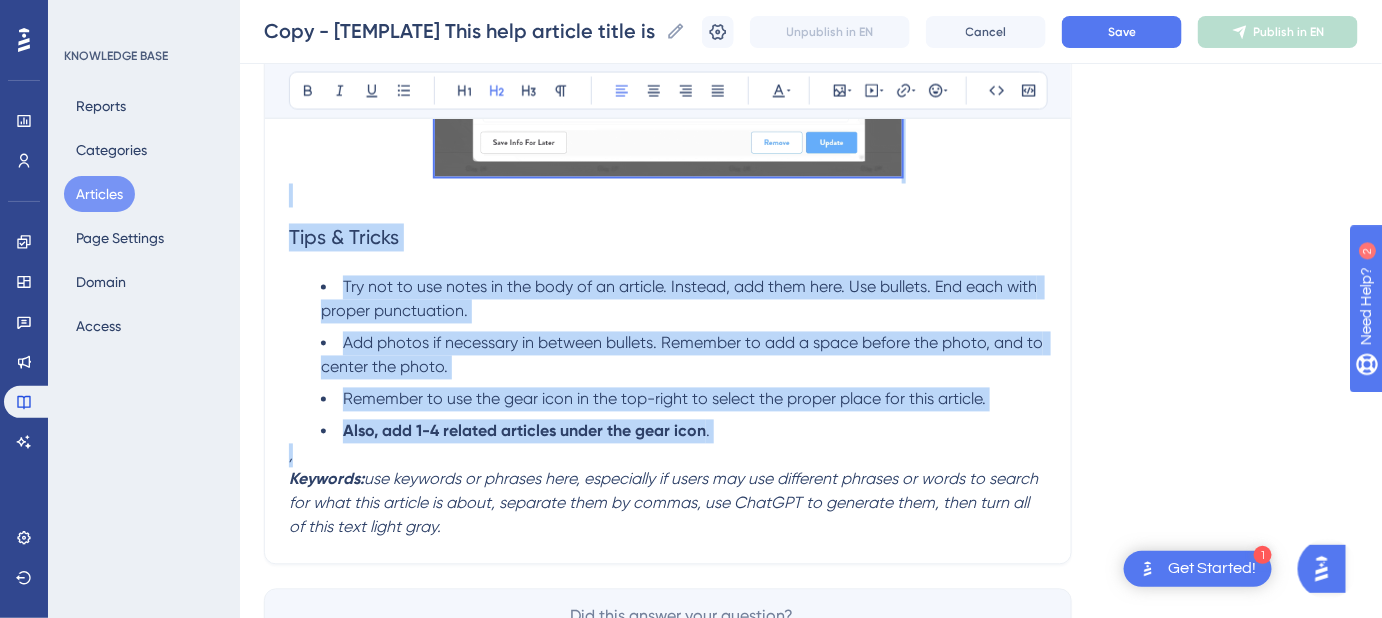 drag, startPoint x: 293, startPoint y: 440, endPoint x: 780, endPoint y: 447, distance: 487.0503 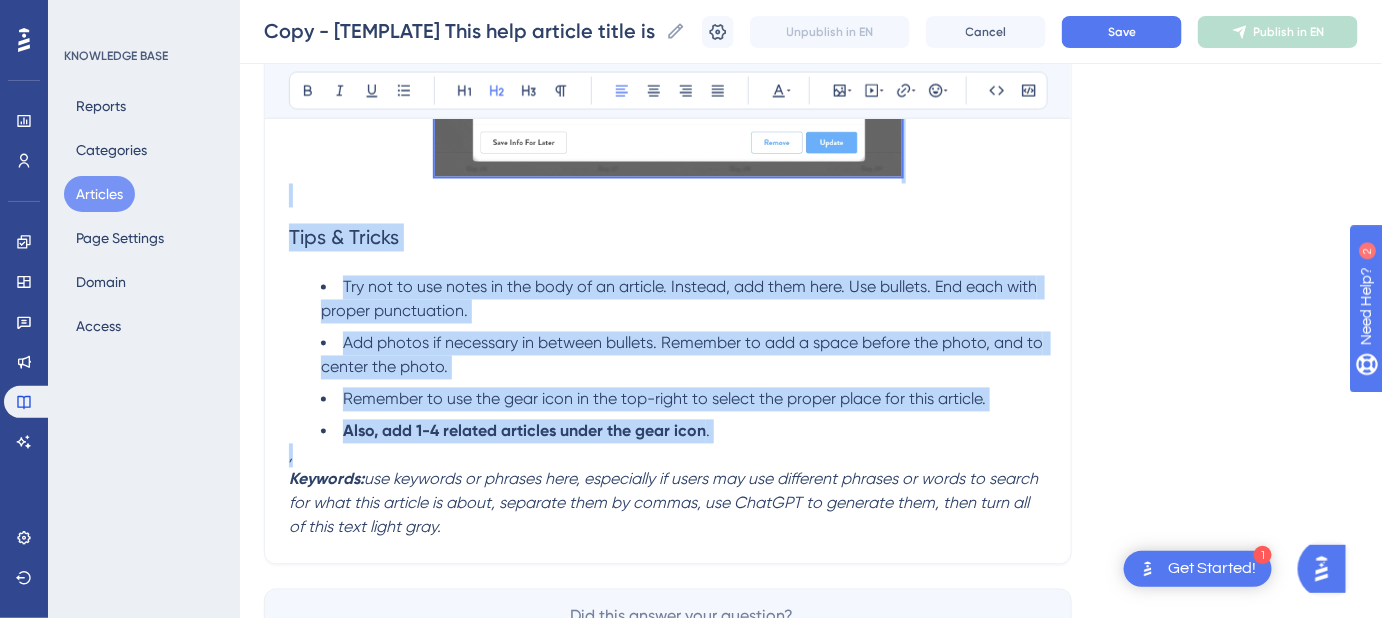 click on "If your PDF contains too many images and can't be uploaded into Magic Import, you can use an AI tool to extract the text by removing the images. Simply upload the original PDF to the AI, ask it to return a version without images, and then re-upload the cleaned PDF to Magic Import. Step-By-Step Instructions Make sure each step is in a numbered list and ends in a period. Bold  anything that the user clicks on, including  buttons ,  tab names , etc.  📌 Note:  This is a note. Always use this formatting, not "Pro Tip" or another variation. Always use with a pushpin. Use these EXTREMELY sparingly.  Remember to bold anything that references a Safari Portal-specific page location or module, like  Dashboard  or  Content Library . At the end, add a GIF or screenshot or Arcade. If adding an image, remember to center it, and add a space before (try using a line break after the last bullet,  Shift  +  Enter ).  Tips & Tricks Remember to use the gear icon in the top-right to select the proper place for this article.  ." at bounding box center (668, -69) 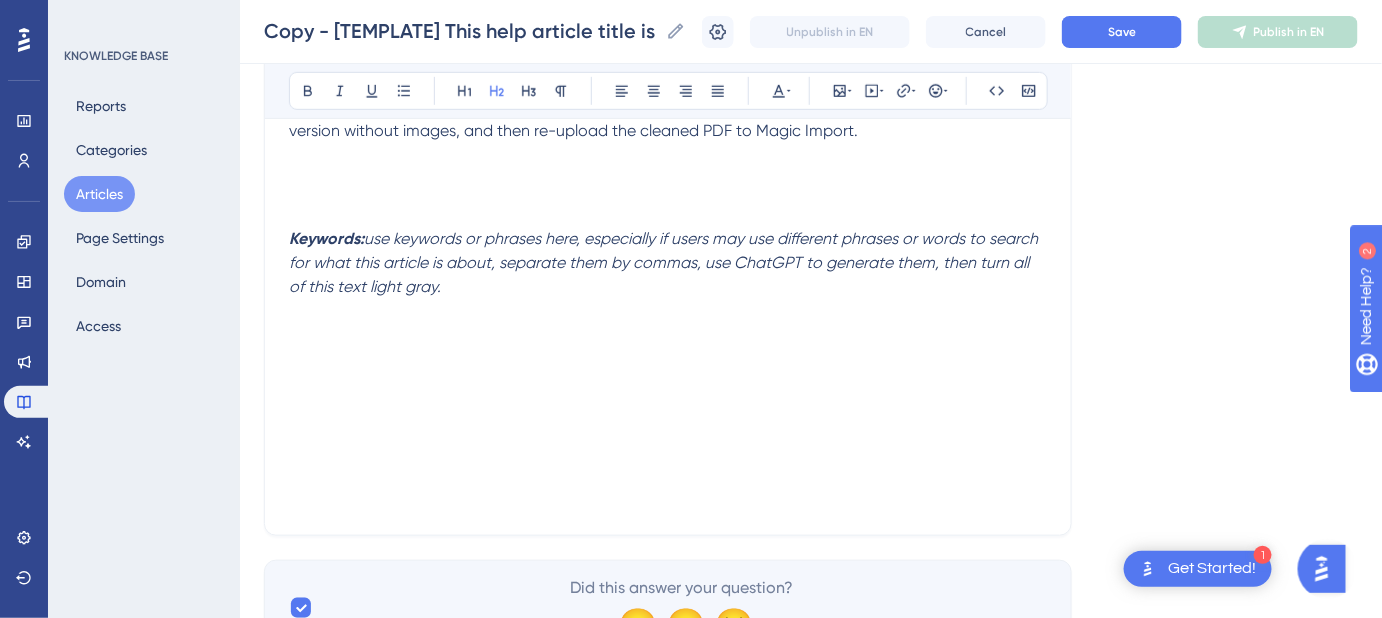scroll, scrollTop: 90, scrollLeft: 0, axis: vertical 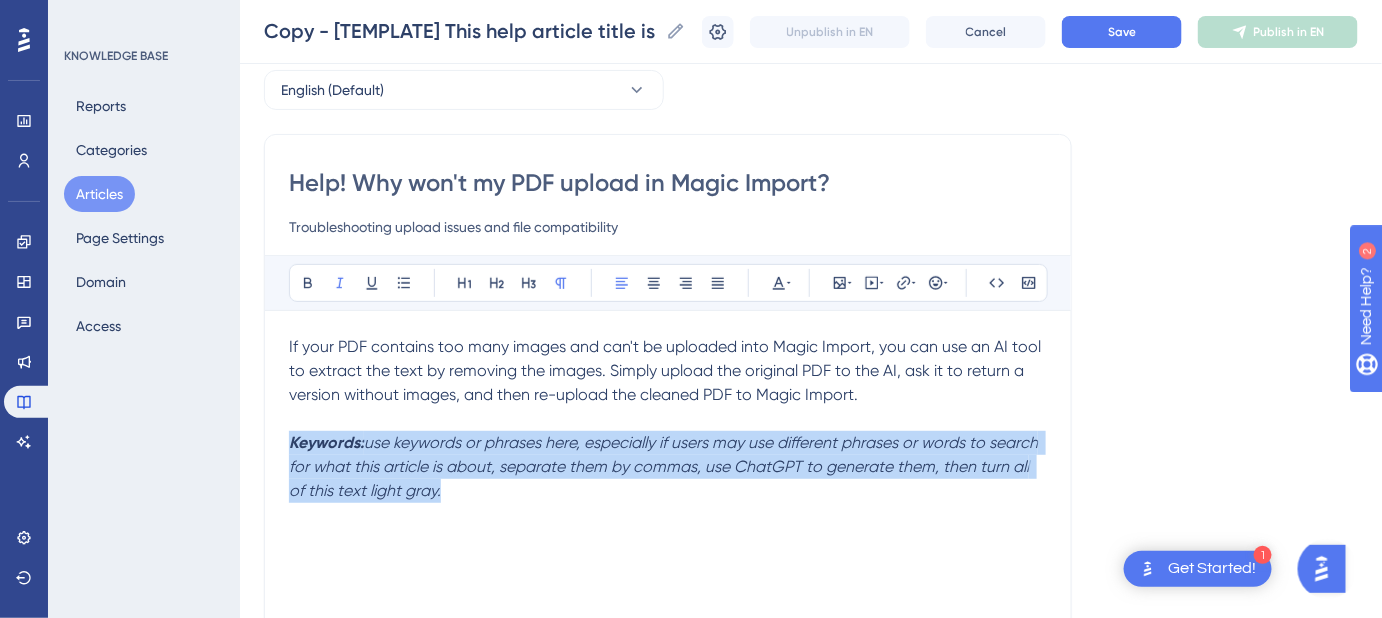 drag, startPoint x: 446, startPoint y: 491, endPoint x: 276, endPoint y: 435, distance: 178.98604 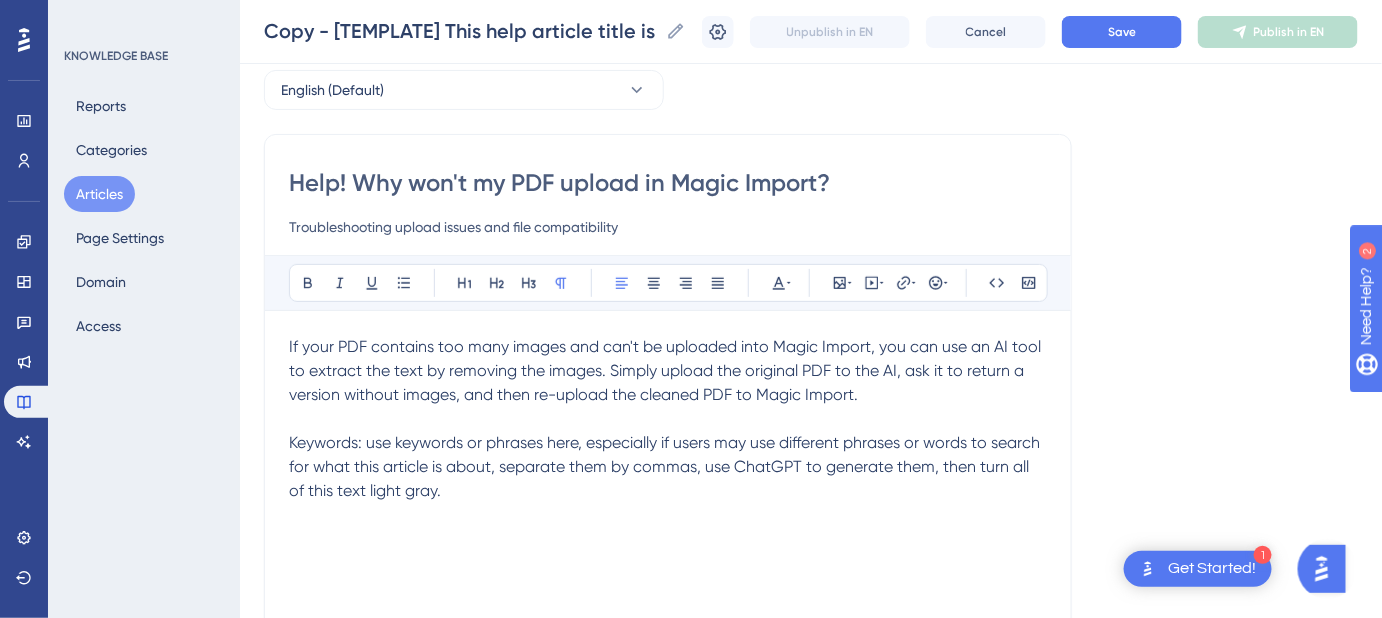 click on "Keywords: use keywords or phrases here, especially if users may use different phrases or words to search for what this article is about, separate them by commas, use ChatGPT to generate them, then turn all of this text light gray." at bounding box center [668, 467] 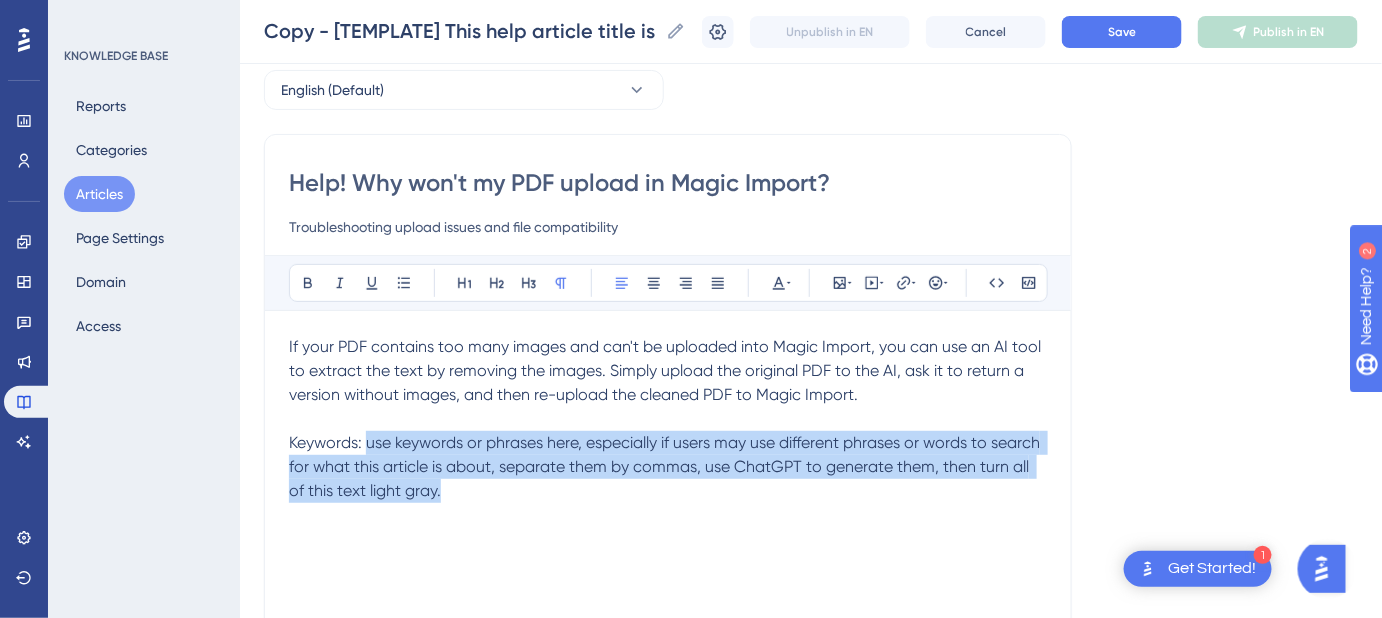 drag, startPoint x: 453, startPoint y: 487, endPoint x: 365, endPoint y: 442, distance: 98.83825 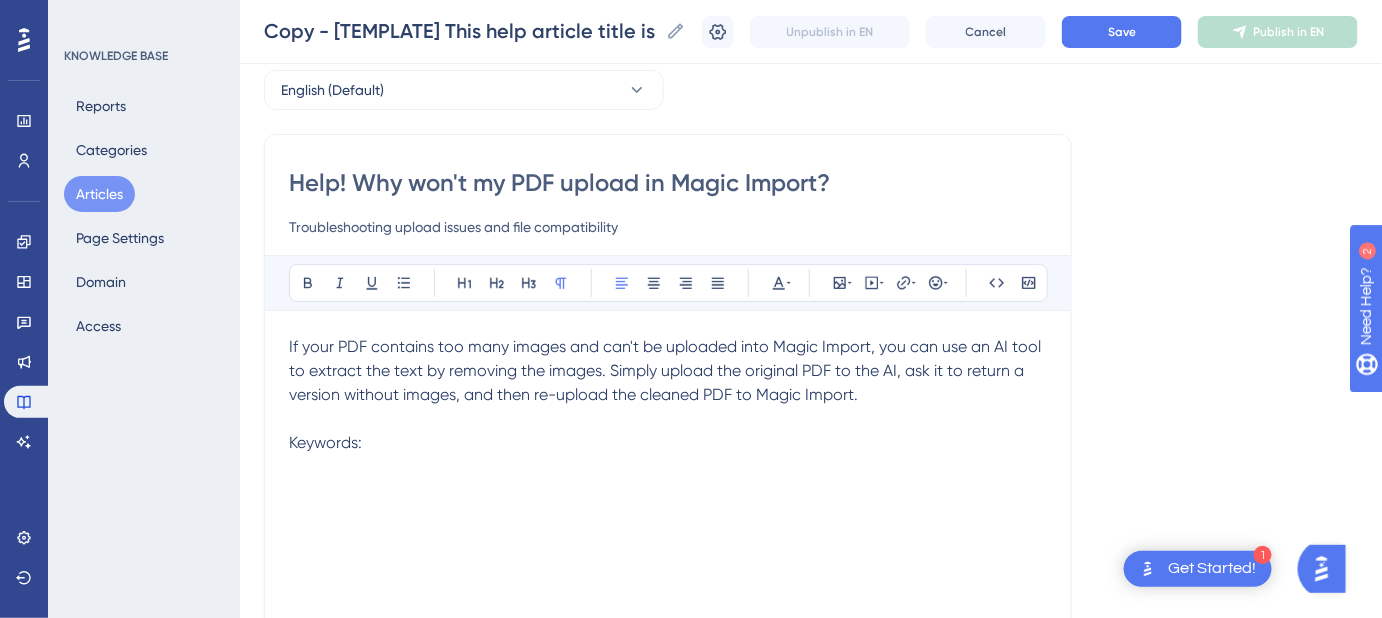 click on "If your PDF contains too many images and can't be uploaded into Magic Import, you can use an AI tool to extract the text by removing the images. Simply upload the original PDF to the AI, ask it to return a version without images, and then re-upload the cleaned PDF to Magic Import." at bounding box center (667, 370) 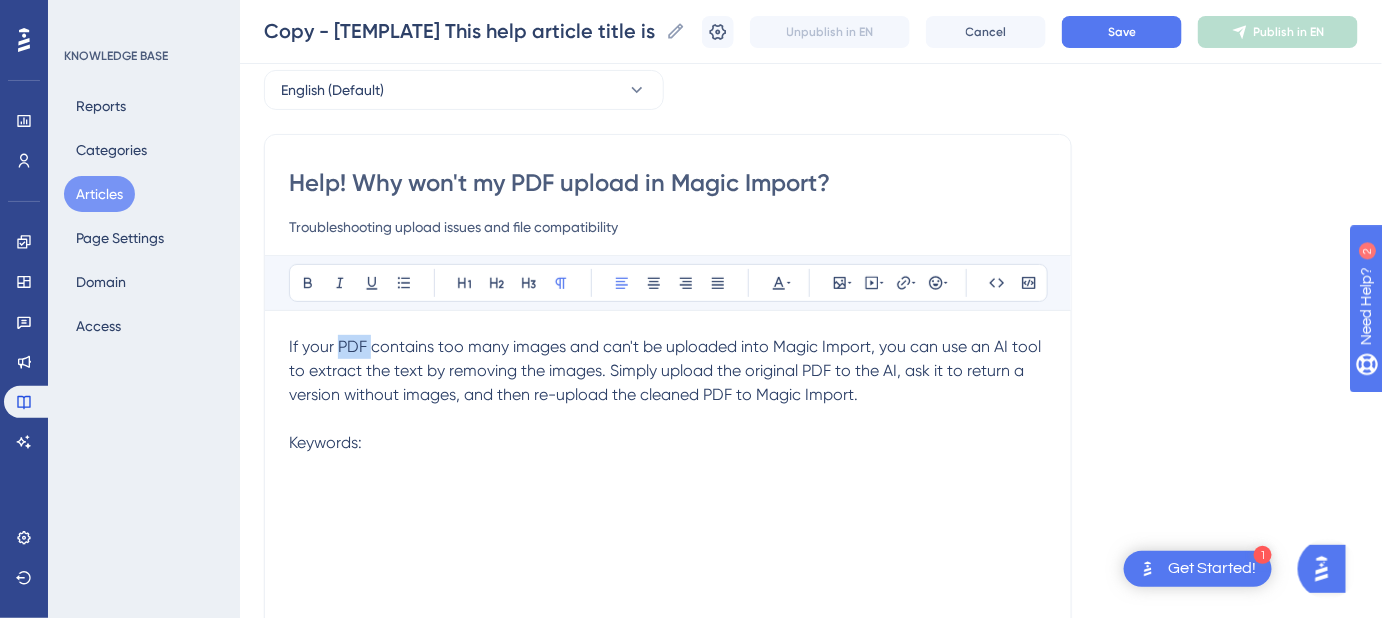 click on "If your PDF contains too many images and can't be uploaded into Magic Import, you can use an AI tool to extract the text by removing the images. Simply upload the original PDF to the AI, ask it to return a version without images, and then re-upload the cleaned PDF to Magic Import." at bounding box center [667, 370] 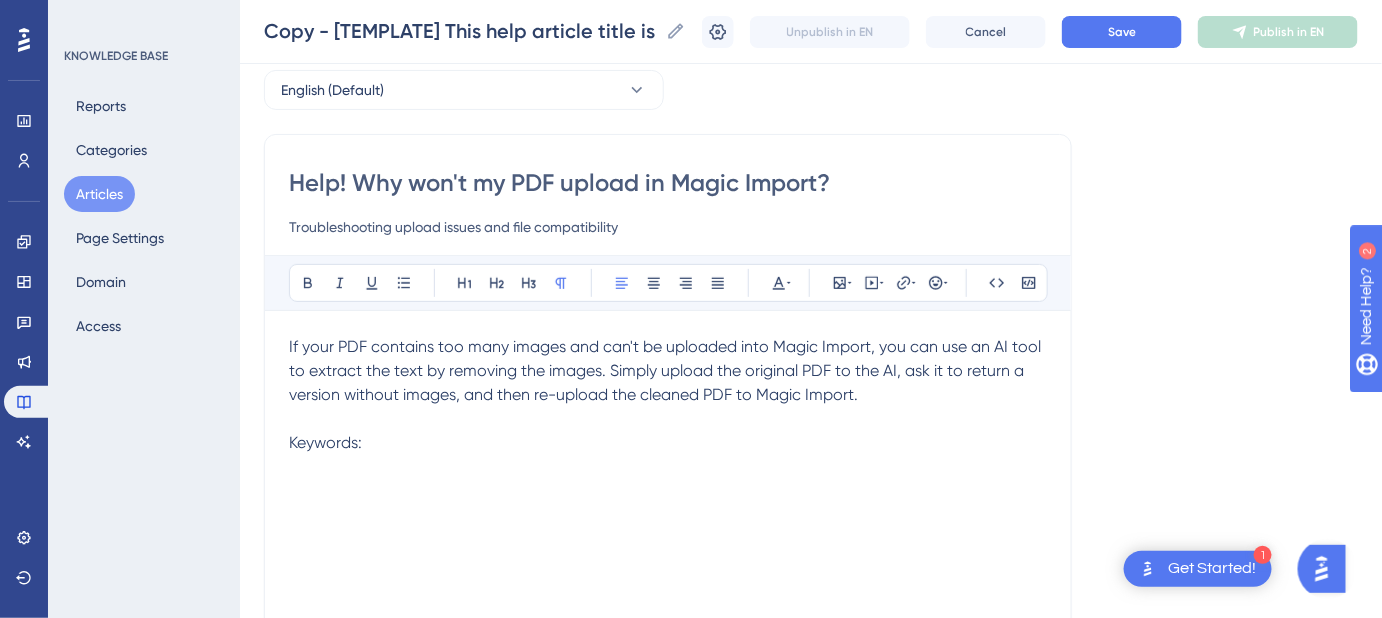 type 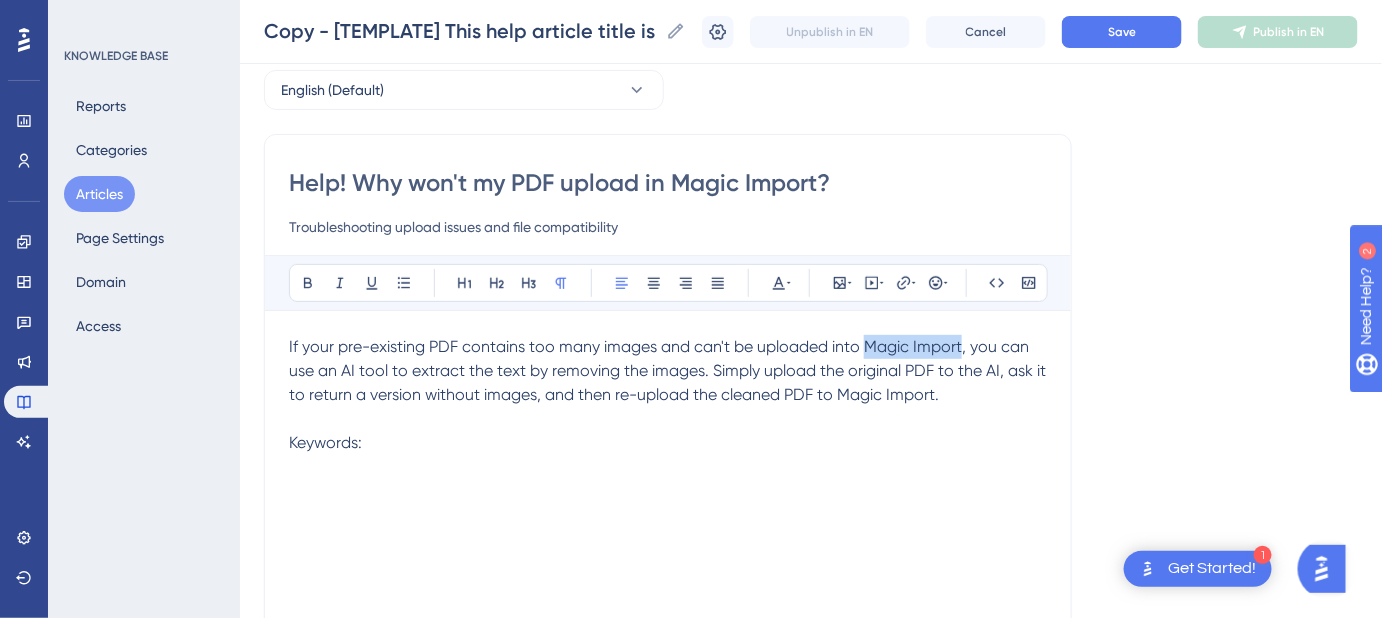 drag, startPoint x: 941, startPoint y: 343, endPoint x: 862, endPoint y: 346, distance: 79.05694 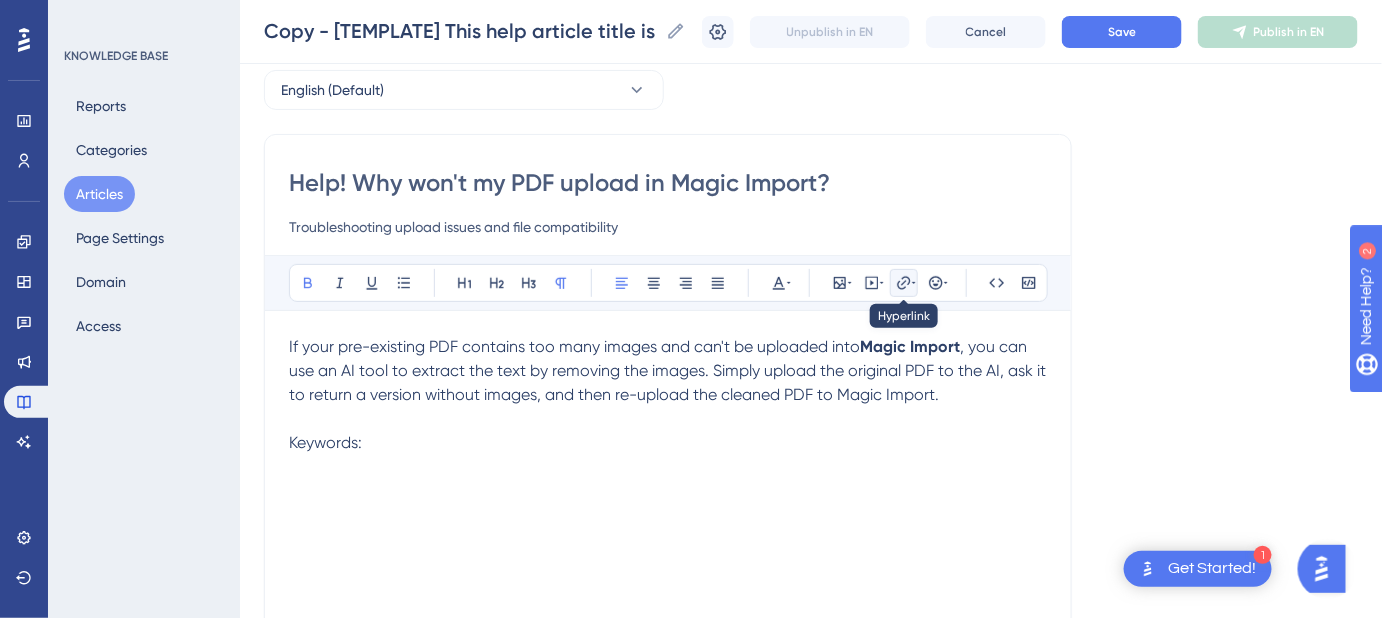 click 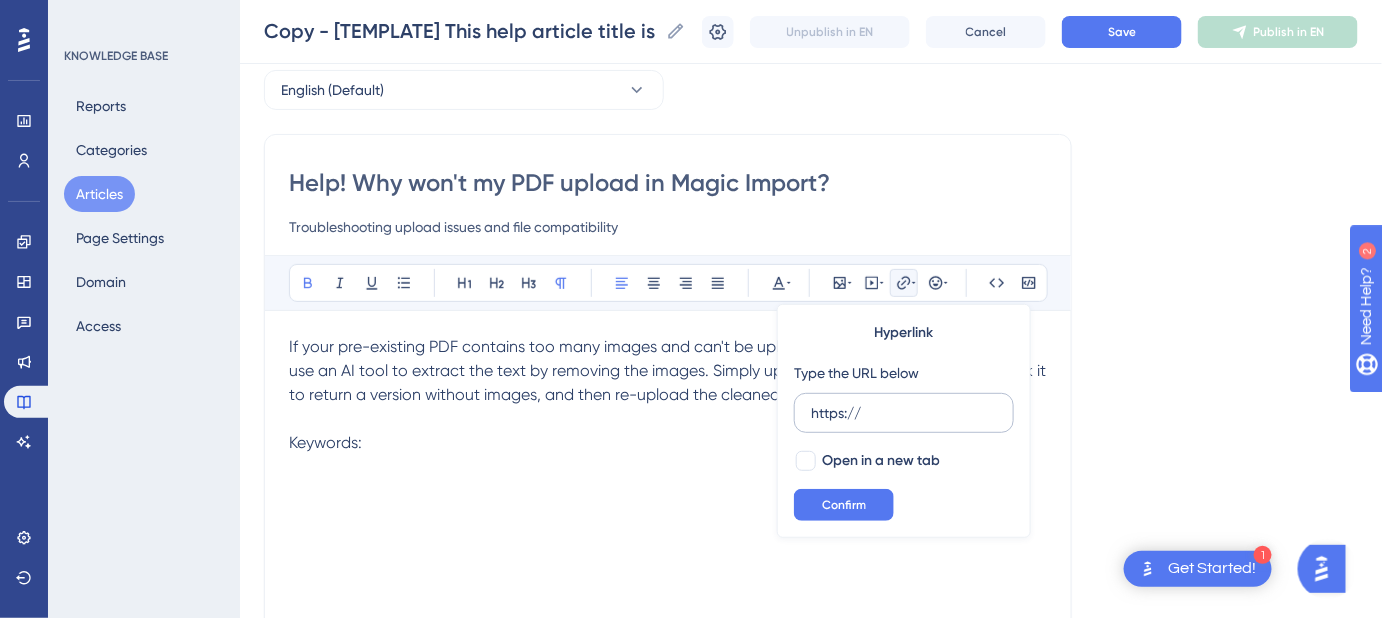 drag, startPoint x: 889, startPoint y: 411, endPoint x: 808, endPoint y: 410, distance: 81.00617 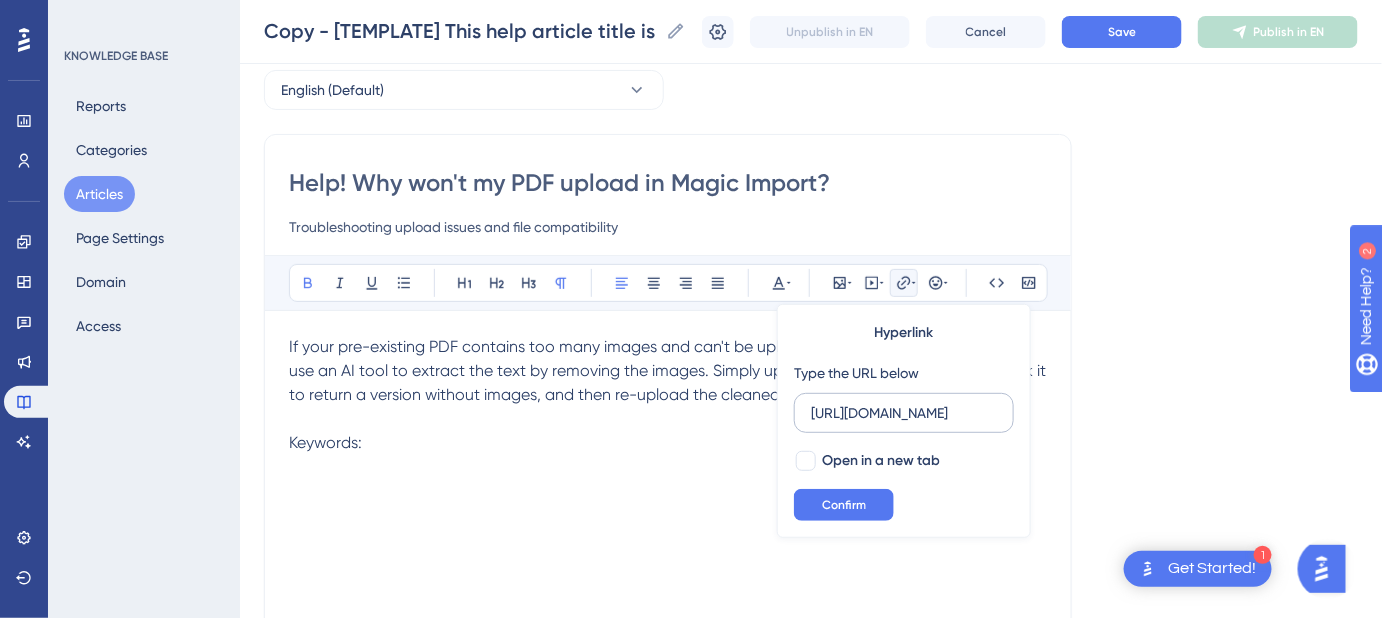 scroll, scrollTop: 0, scrollLeft: 394, axis: horizontal 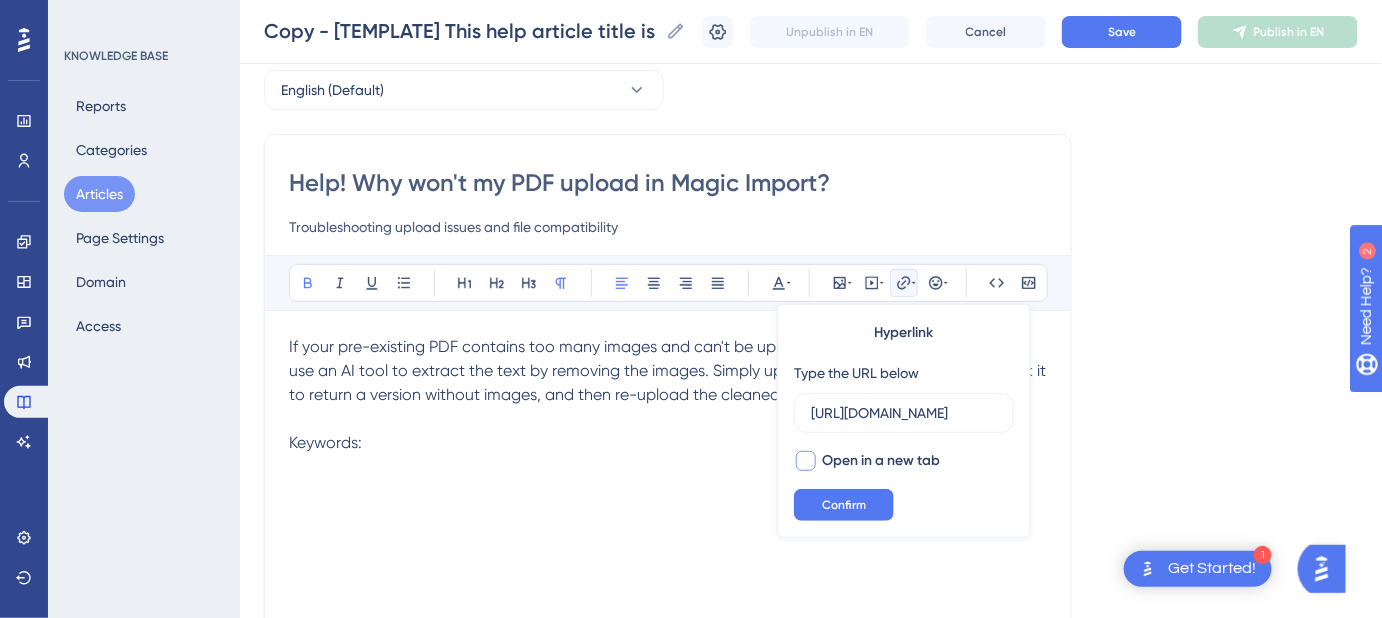type on "https://help.safariportal.app/en/articles/13153-how-do-i-use-the-magic-import-feature" 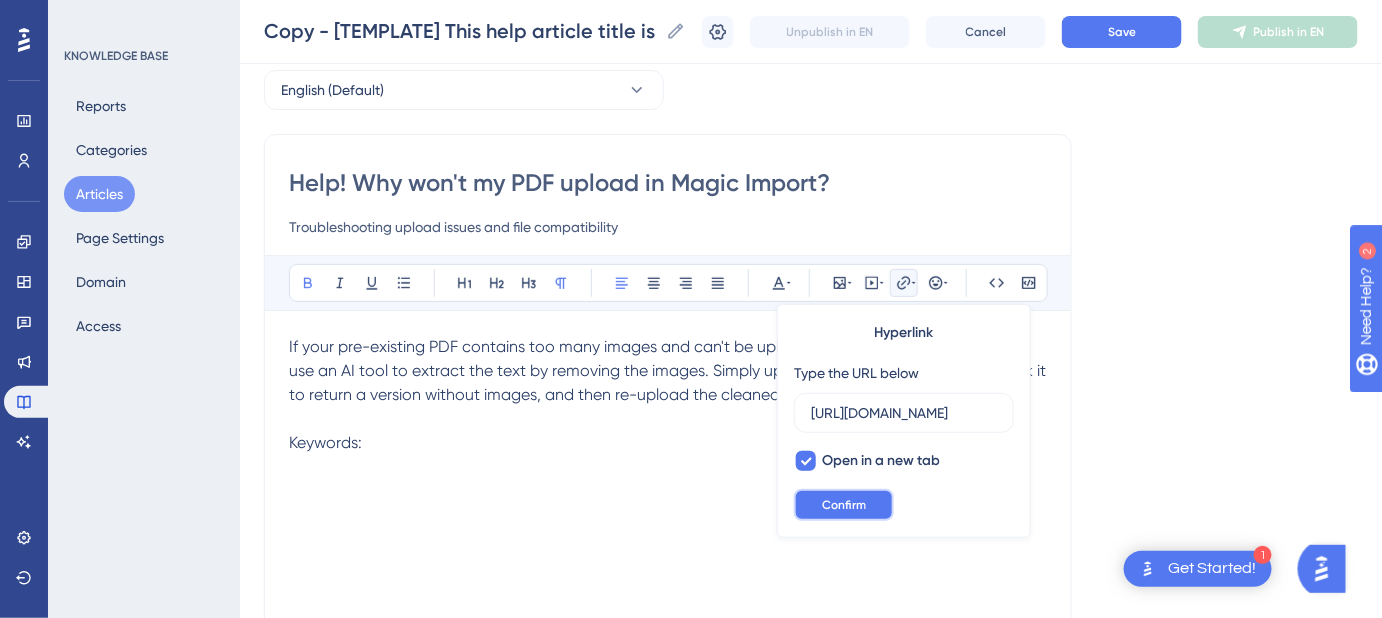 click on "Confirm" at bounding box center (844, 505) 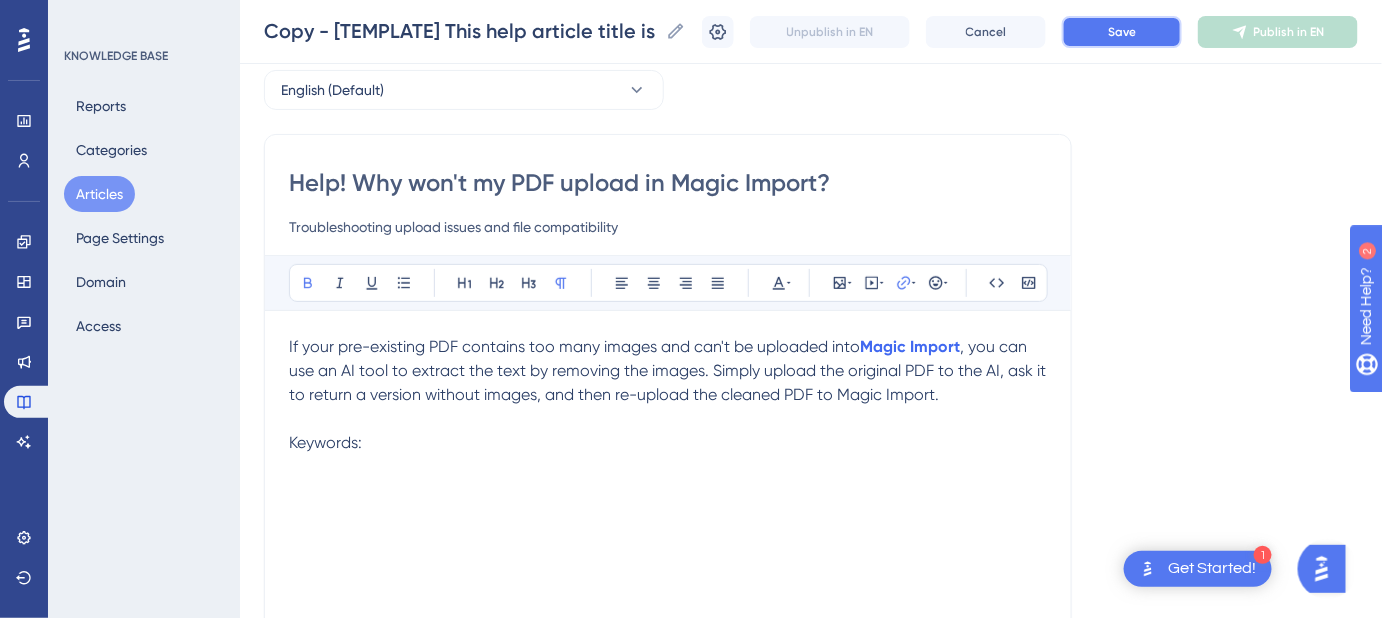click on "Save" at bounding box center [1122, 32] 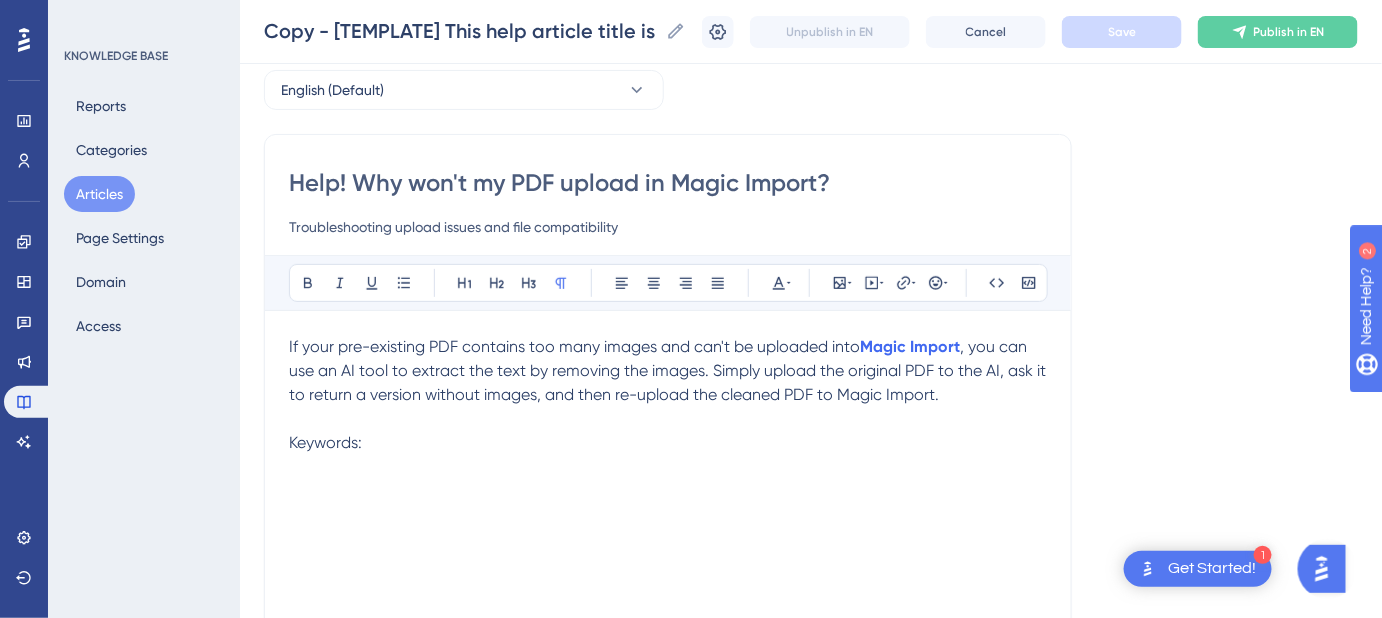 click at bounding box center (668, 419) 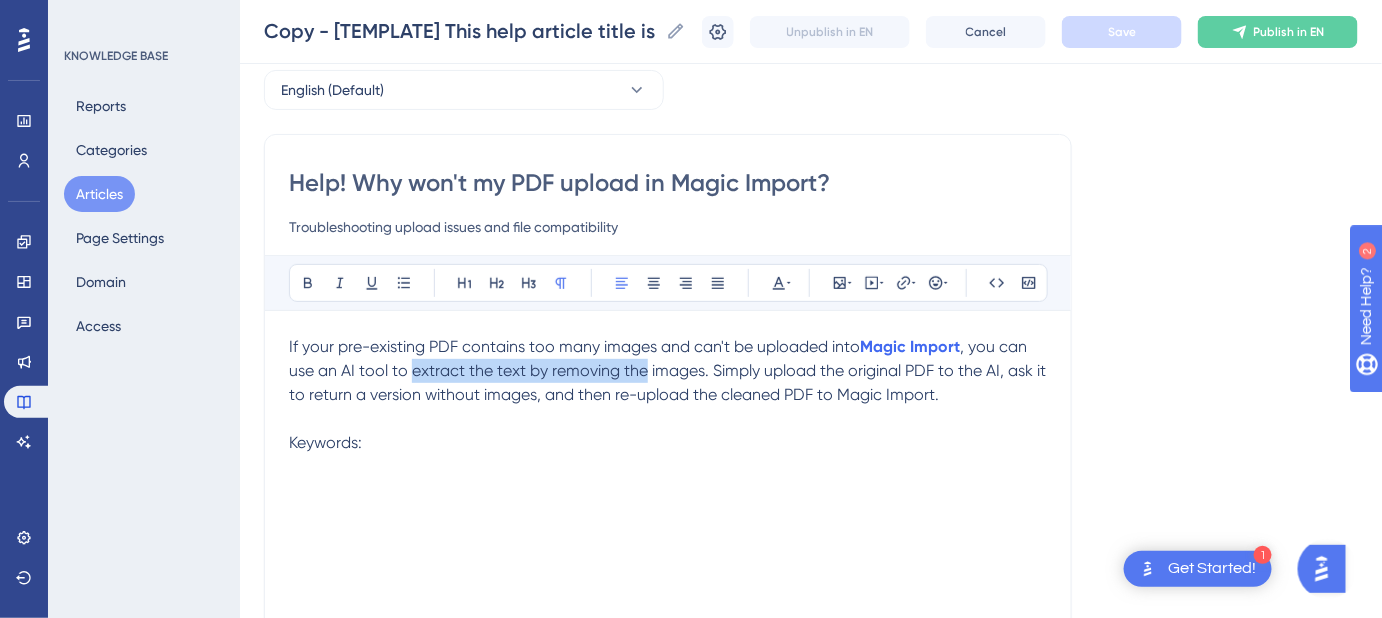 drag, startPoint x: 645, startPoint y: 367, endPoint x: 413, endPoint y: 375, distance: 232.1379 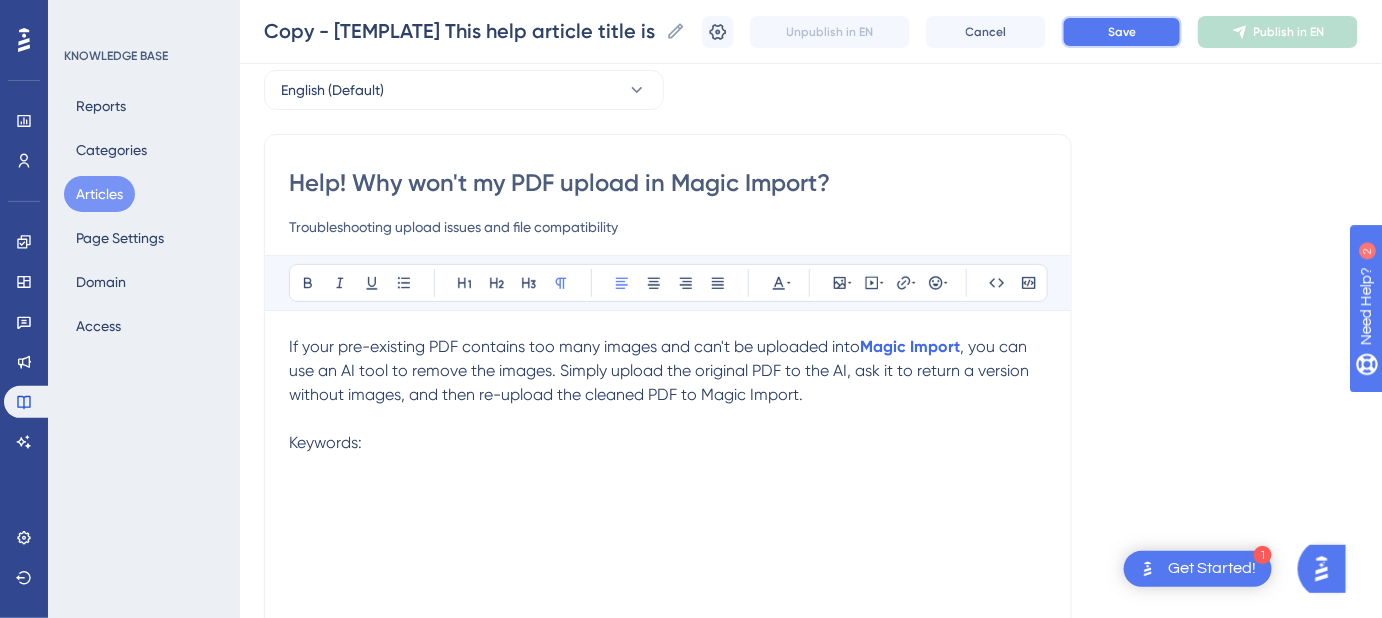 click on "Save" at bounding box center (1122, 32) 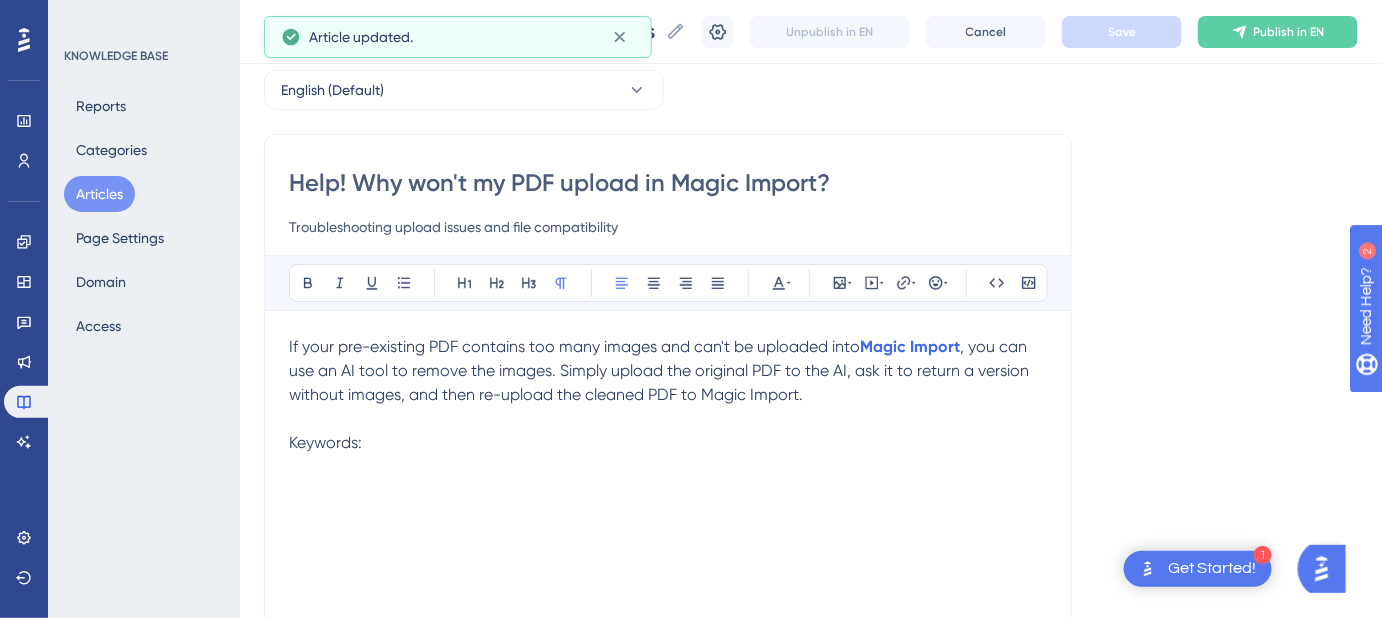 click on ", you can use an AI tool to remove the images. Simply upload the original PDF to the AI, ask it to return a version without images, and then re-upload the cleaned PDF to Magic Import." at bounding box center (661, 370) 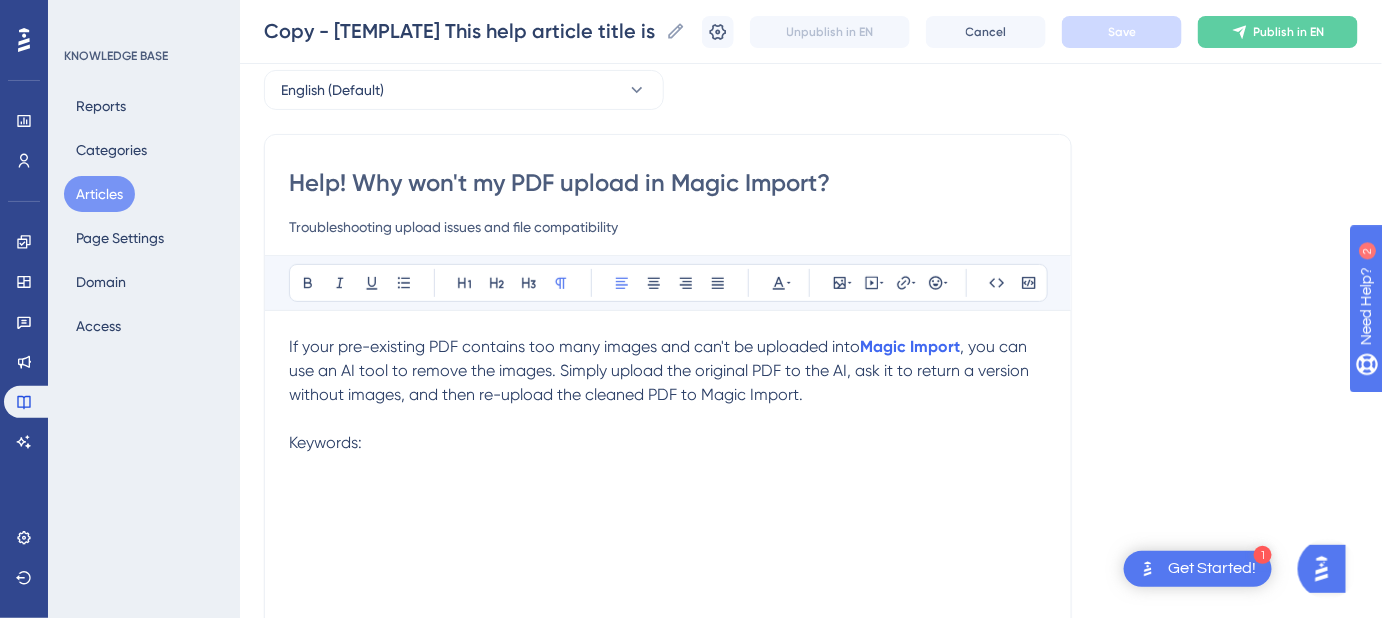 click on "If your pre-existing PDF contains too many images and can't be uploaded into  Magic Import , you can use an AI tool to remove the images. Simply upload the original PDF to the AI, ask it to return a version without images, and then re-upload the cleaned PDF to Magic Import. Keywords:" at bounding box center (668, 555) 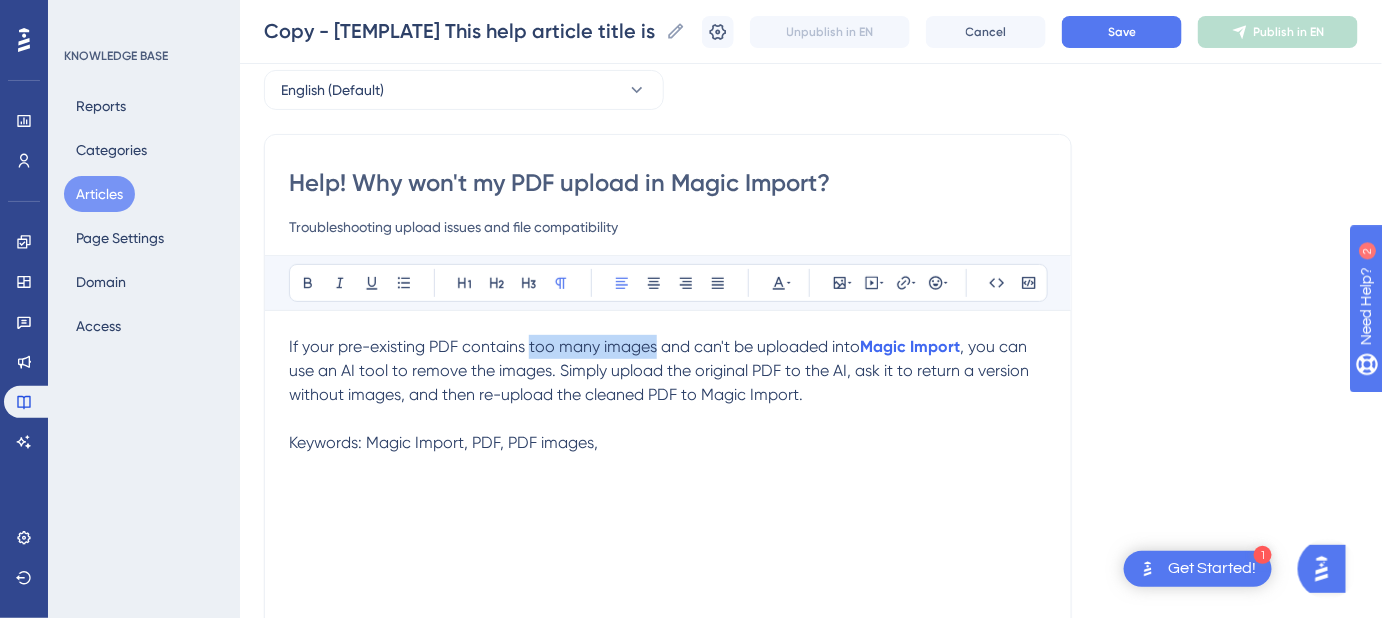 drag, startPoint x: 528, startPoint y: 343, endPoint x: 654, endPoint y: 348, distance: 126.09917 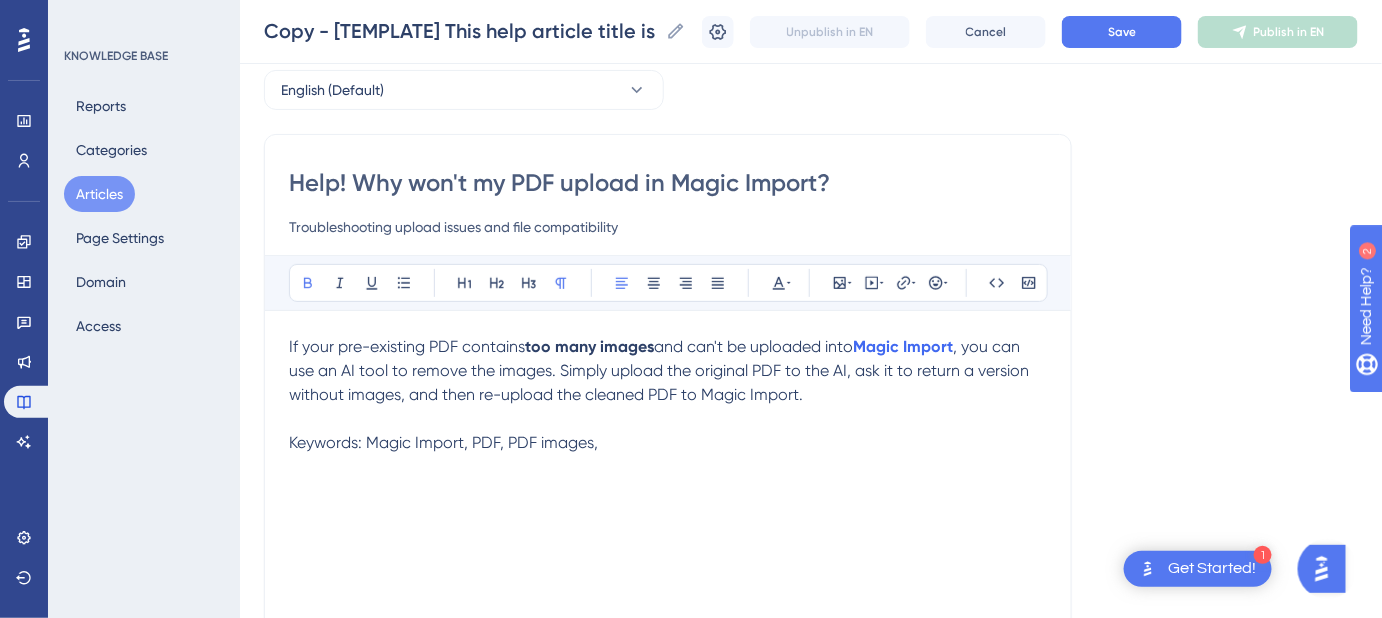 click on "If your pre-existing PDF contains  too many images  and can't be uploaded into  Magic Import , you can use an AI tool to remove the images. Simply upload the original PDF to the AI, ask it to return a version without images, and then re-upload the cleaned PDF to Magic Import." at bounding box center (668, 371) 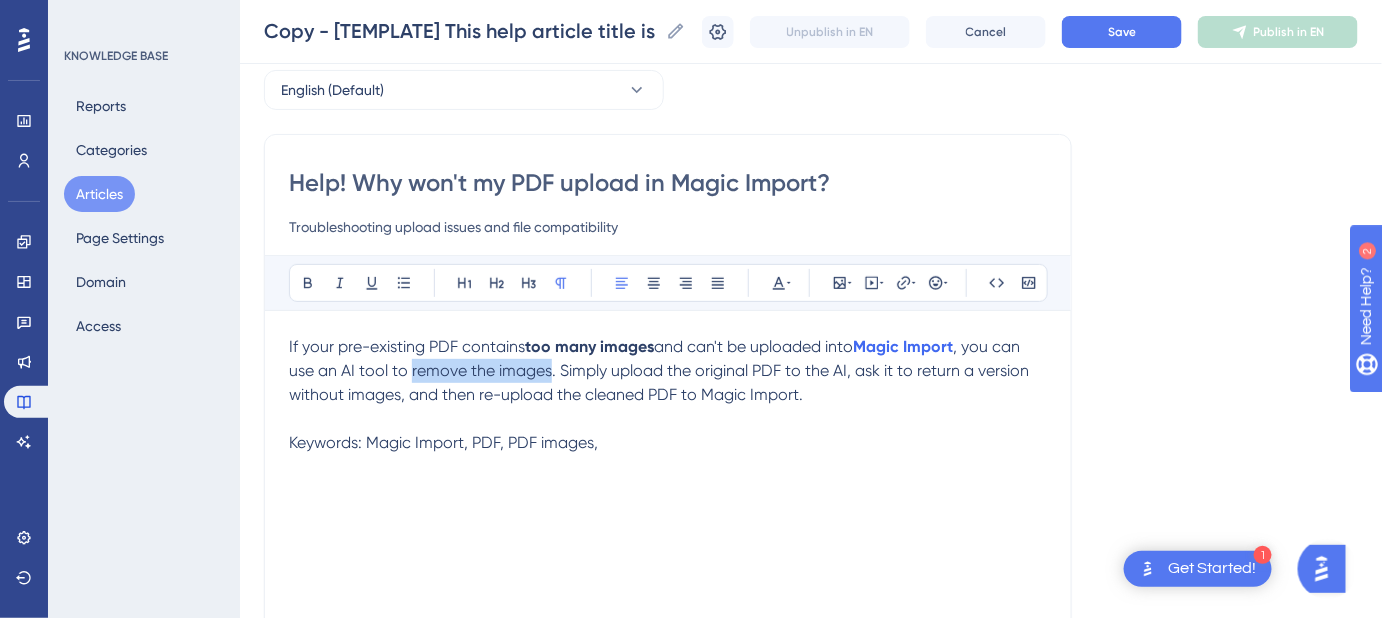 drag, startPoint x: 411, startPoint y: 370, endPoint x: 551, endPoint y: 372, distance: 140.01428 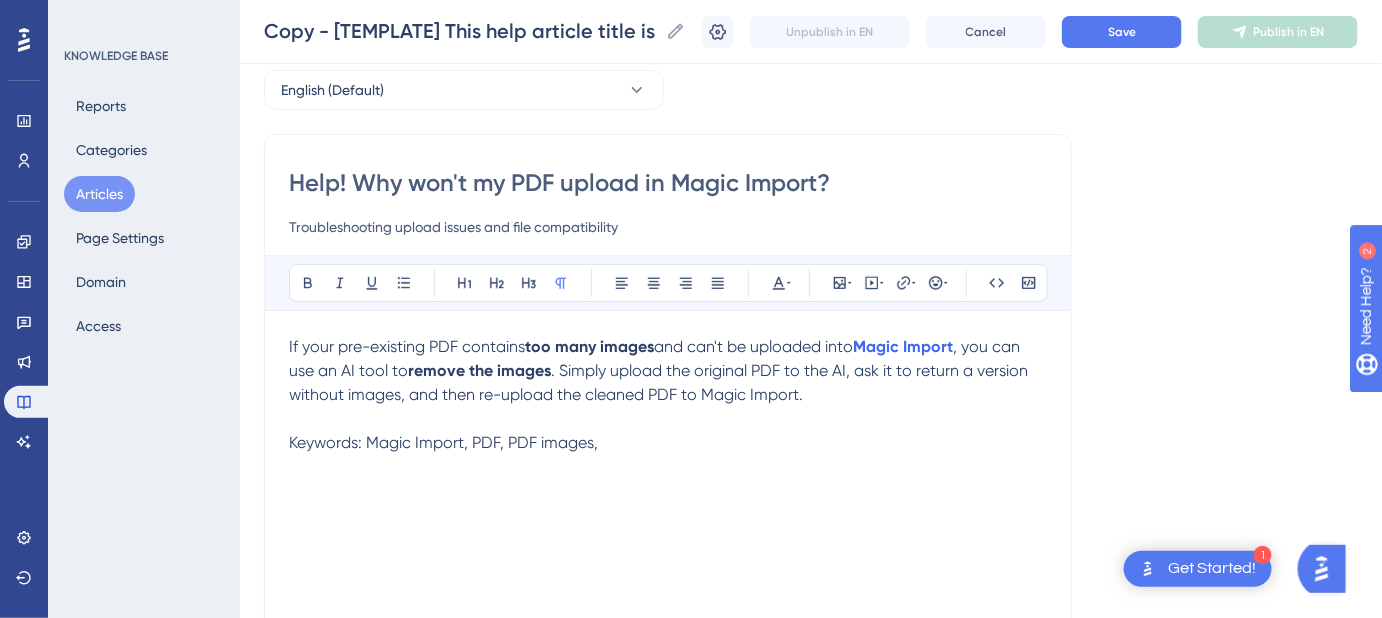 click at bounding box center [668, 419] 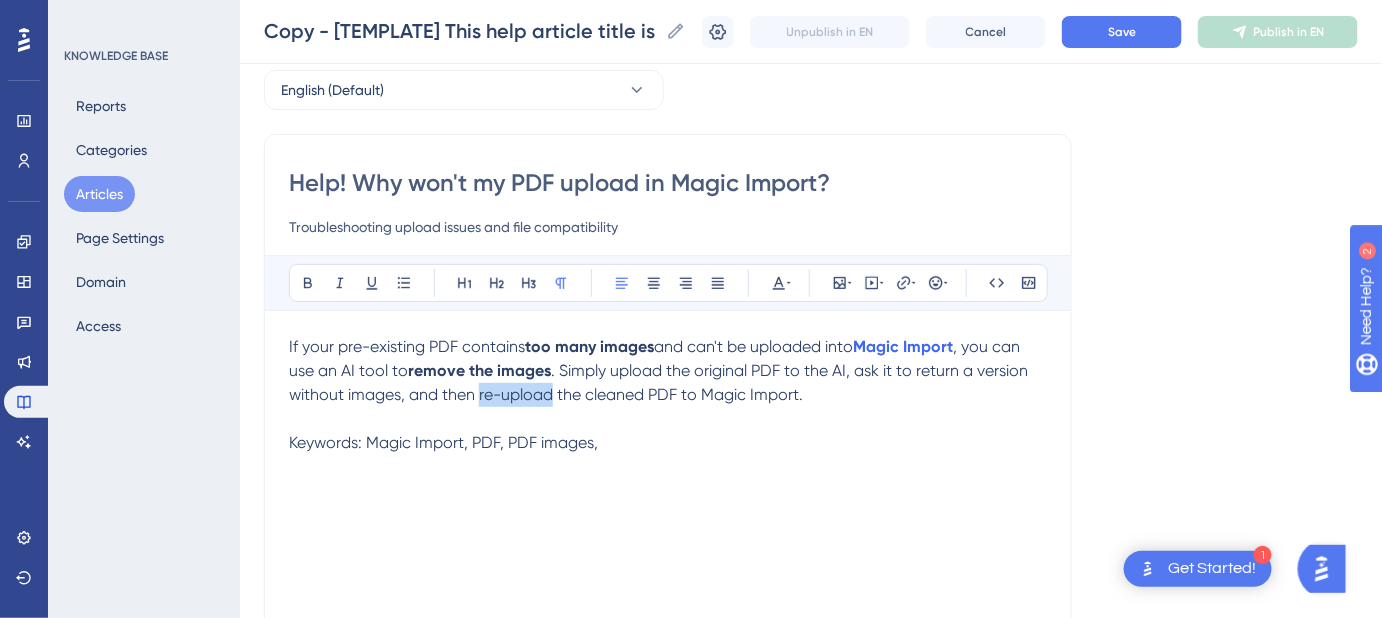drag, startPoint x: 478, startPoint y: 391, endPoint x: 552, endPoint y: 403, distance: 74.96666 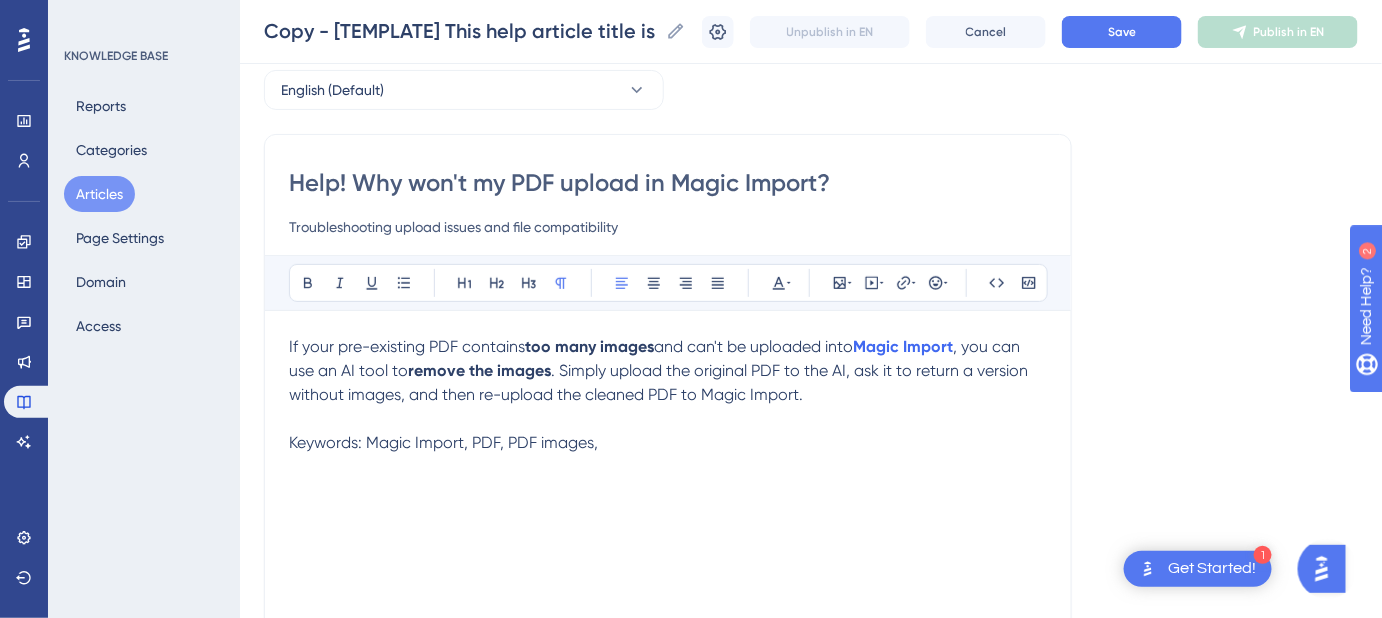 click on ". Simply upload the original PDF to the AI, ask it to return a version without images, and then re-upload the cleaned PDF to Magic Import." at bounding box center (660, 382) 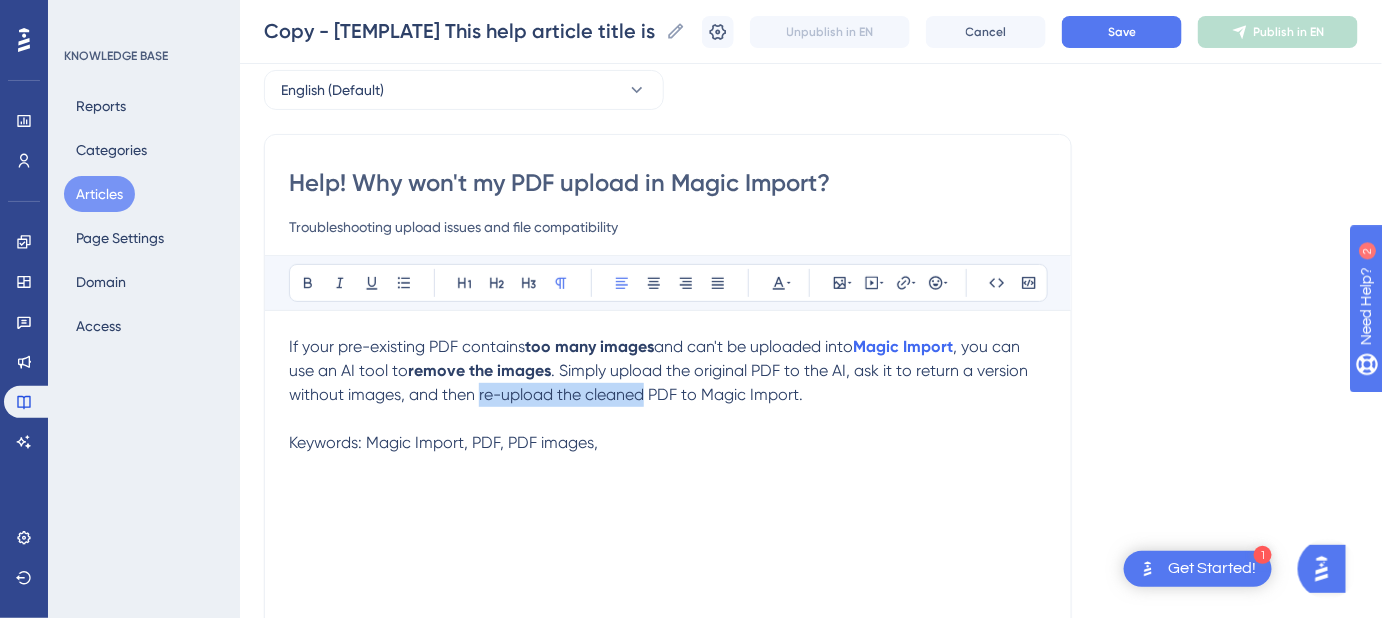 drag, startPoint x: 647, startPoint y: 395, endPoint x: 478, endPoint y: 400, distance: 169.07394 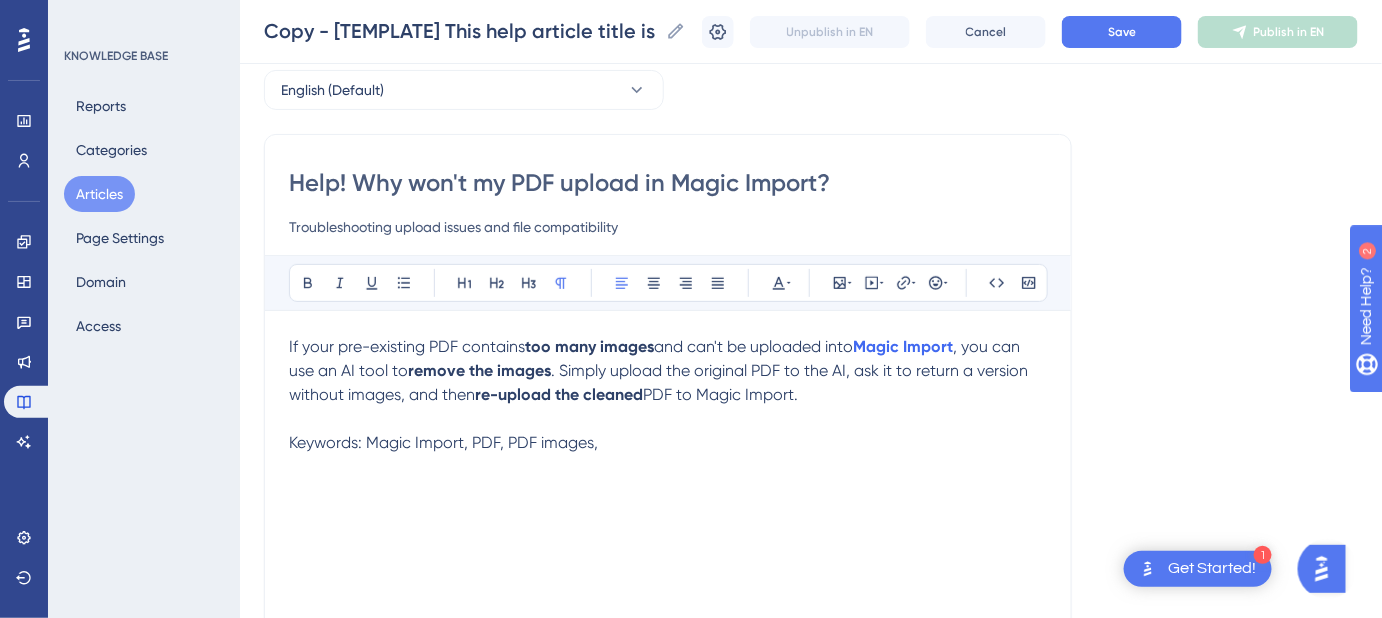 click on "If your pre-existing PDF contains  too many images  and can't be uploaded into  Magic Import , you can use an AI tool to  remove the images . Simply upload the original PDF to the AI, ask it to return a version without images, and then  re-upload the cleaned  PDF to Magic Import." at bounding box center [668, 371] 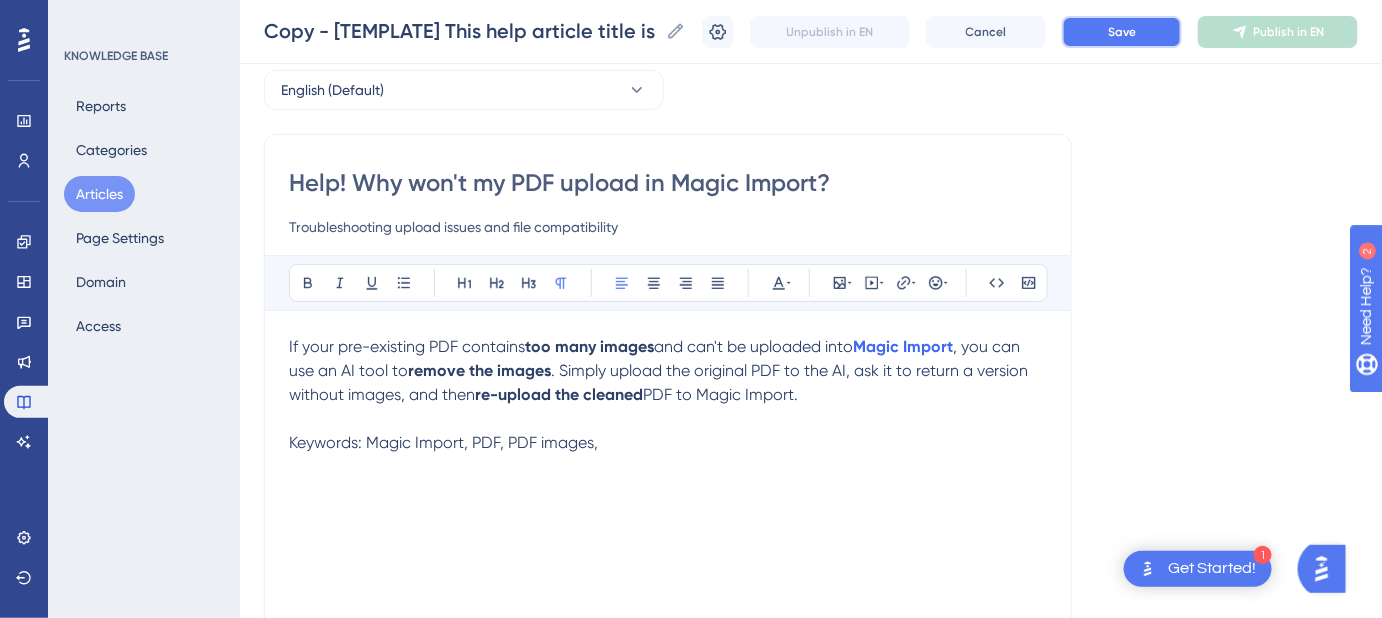 click on "Save" at bounding box center (1122, 32) 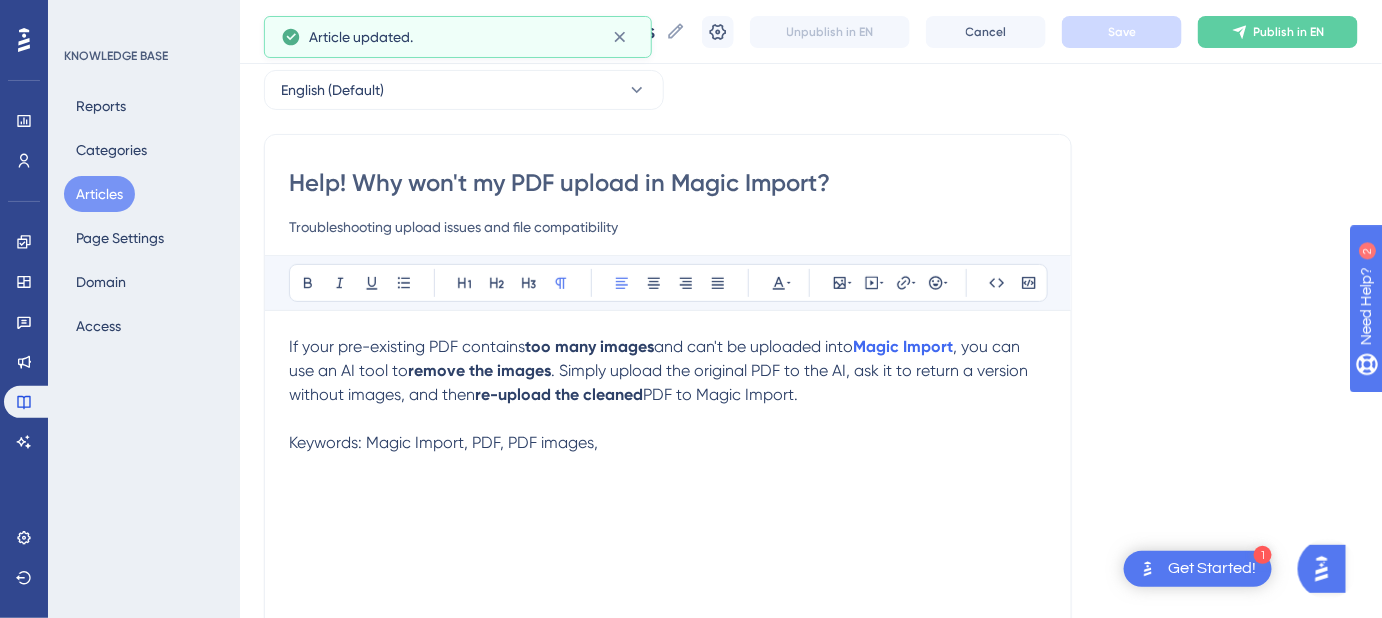 click on "Keywords: Magic Import, PDF, PDF images," at bounding box center [668, 443] 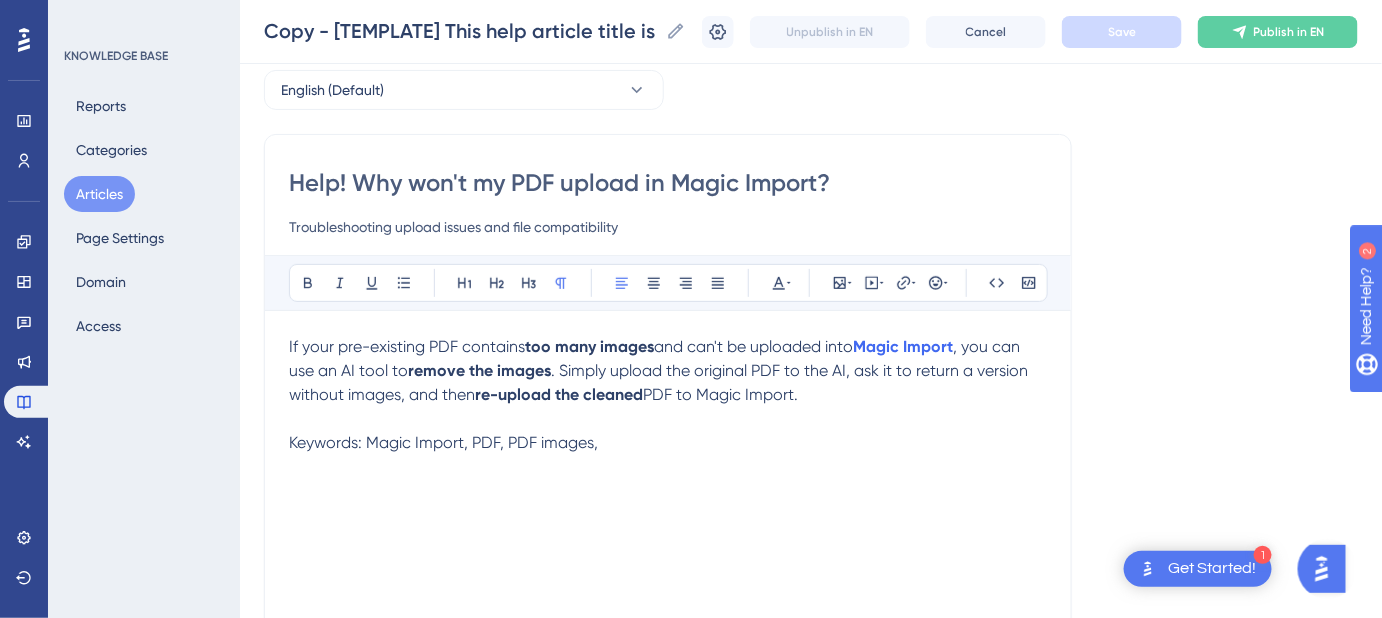 click on "If your pre-existing PDF contains  too many images  and can't be uploaded into  Magic Import , you can use an AI tool to  remove the images . Simply upload the original PDF to the AI, ask it to return a version without images, and then  re-upload the cleaned  PDF to Magic Import." at bounding box center (668, 371) 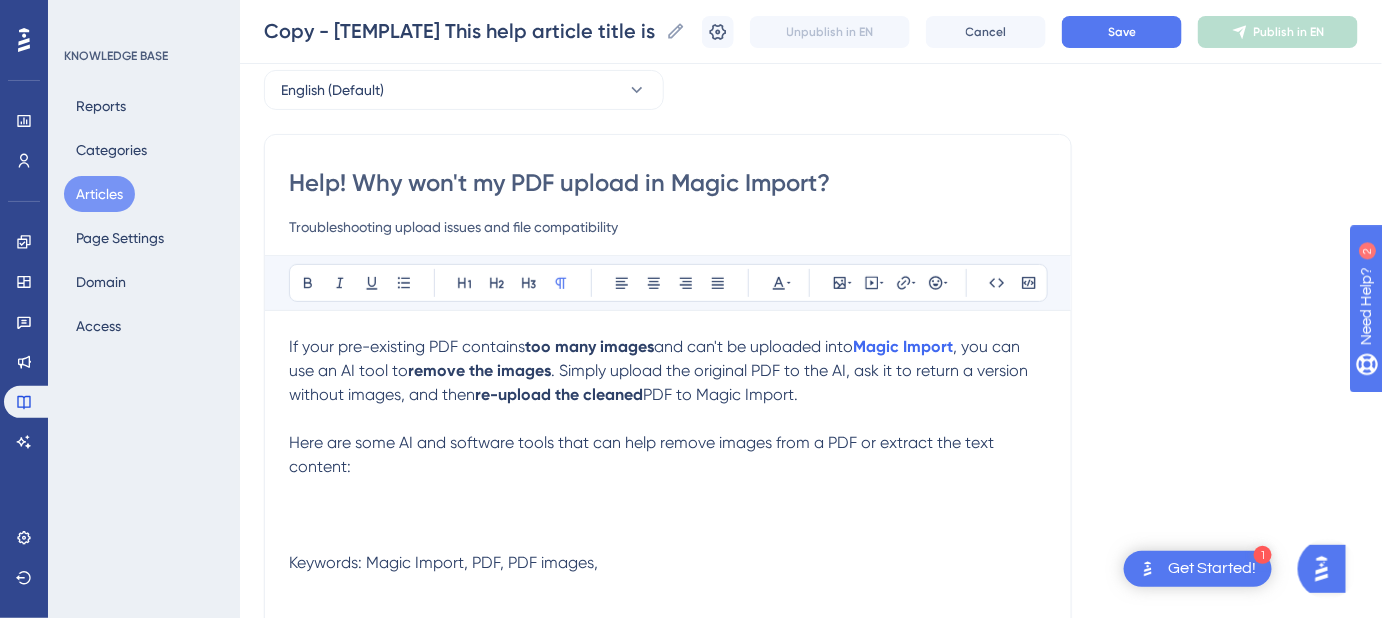 click at bounding box center (668, 515) 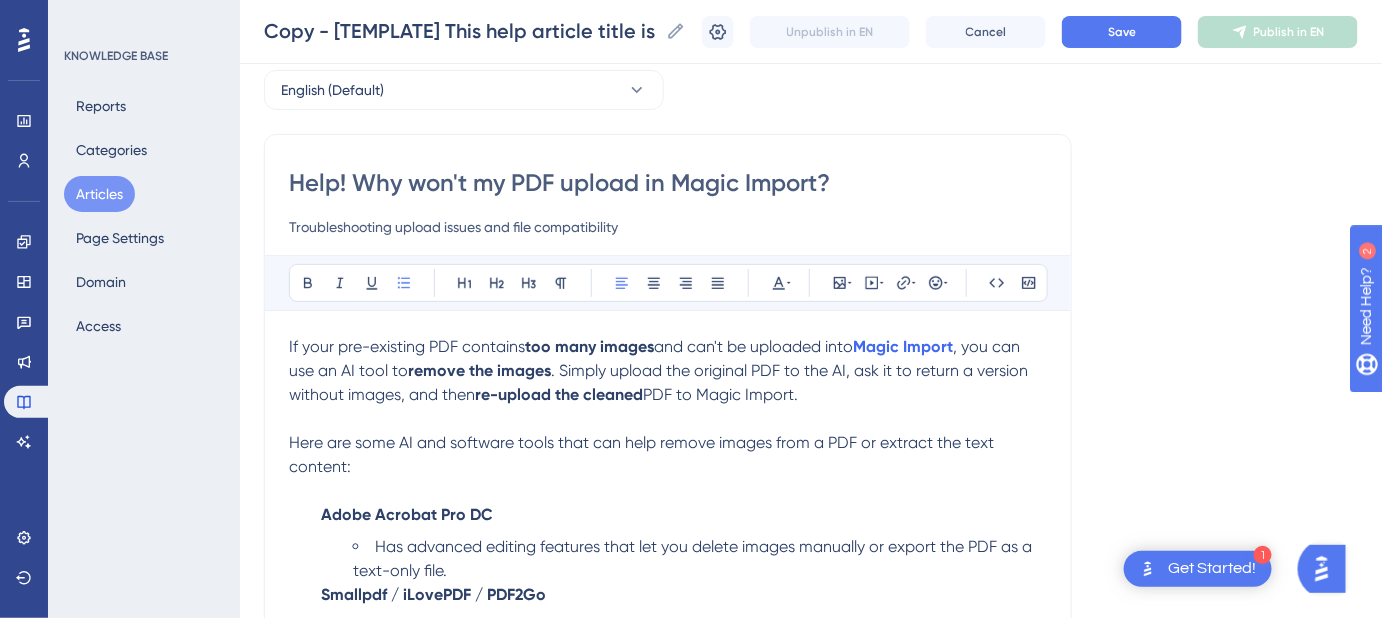 scroll, scrollTop: 173, scrollLeft: 0, axis: vertical 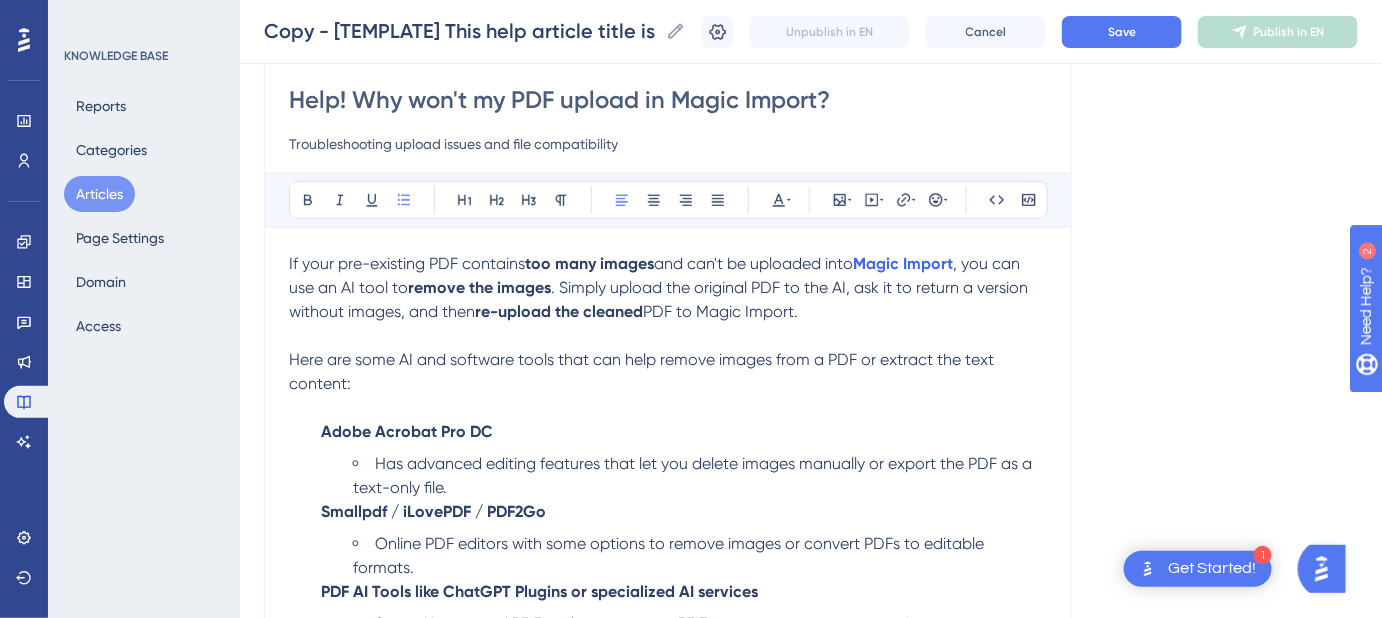 click at bounding box center [668, 408] 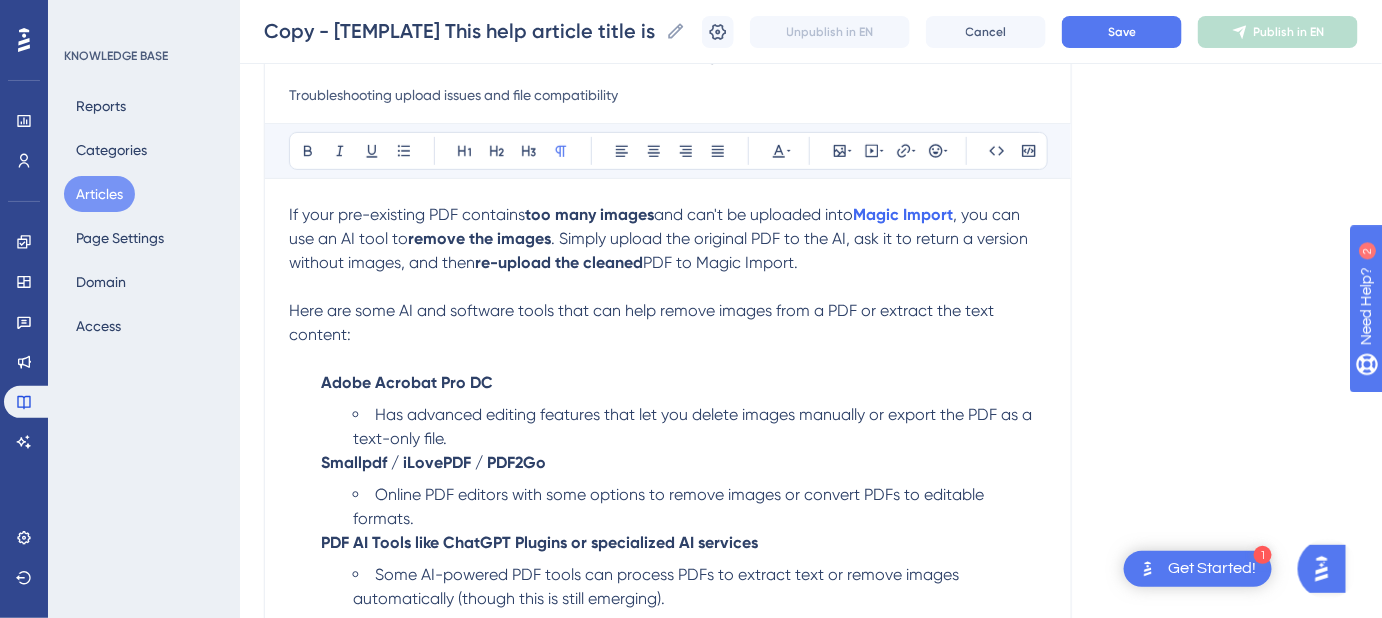 scroll, scrollTop: 264, scrollLeft: 0, axis: vertical 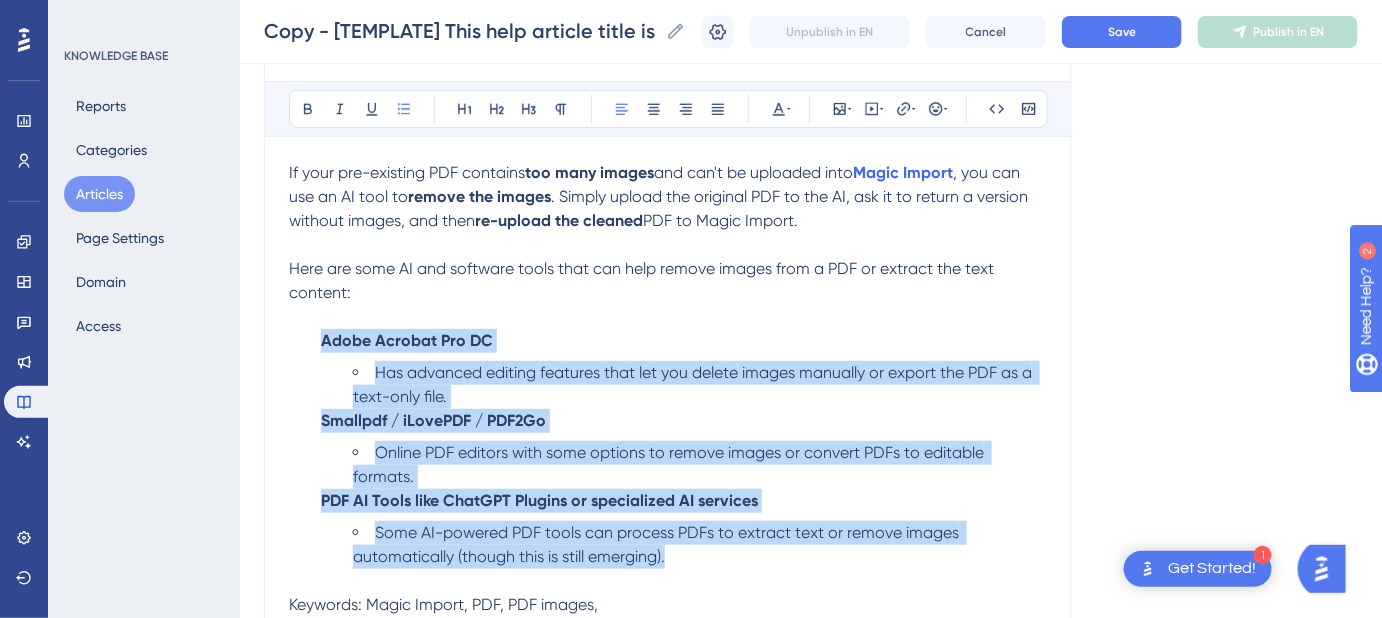 drag, startPoint x: 669, startPoint y: 530, endPoint x: 252, endPoint y: 348, distance: 454.98682 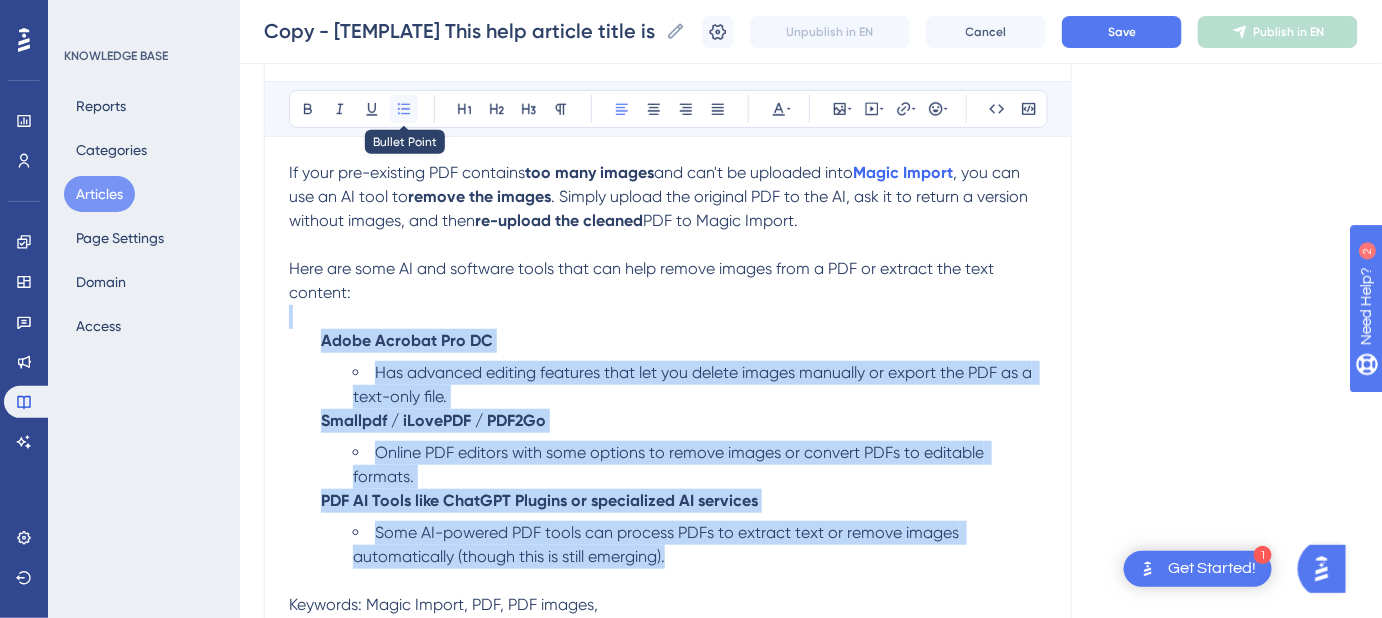click 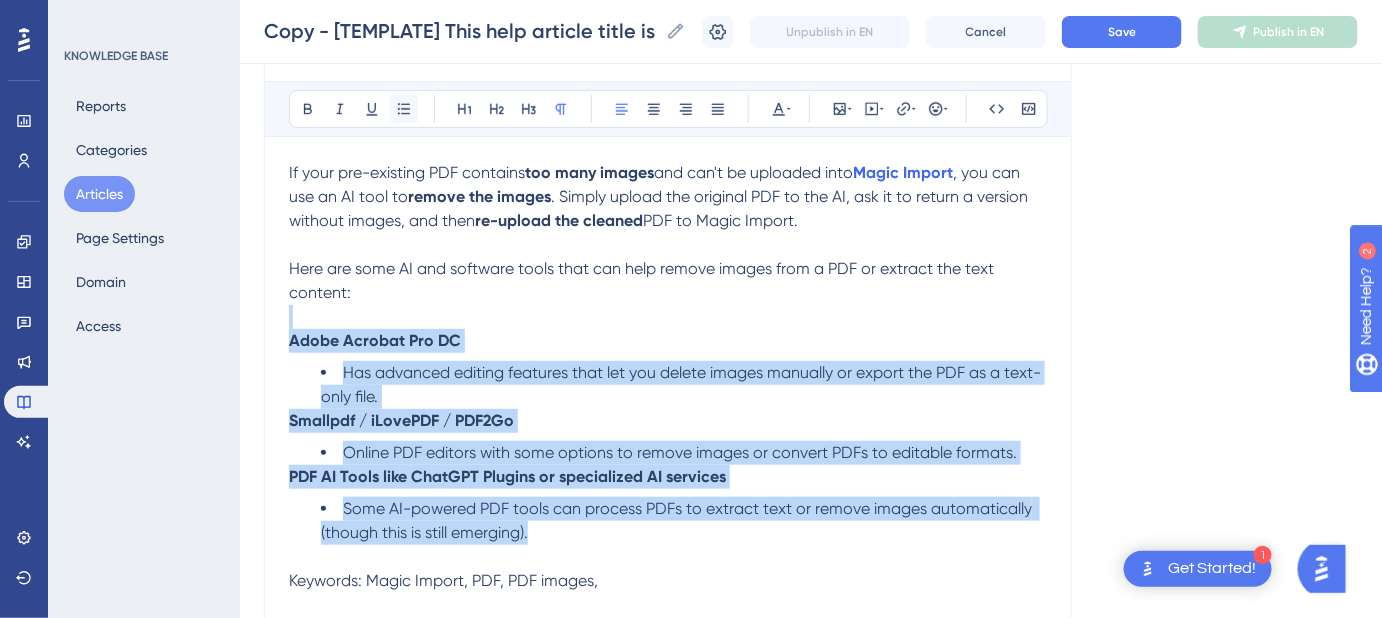 click 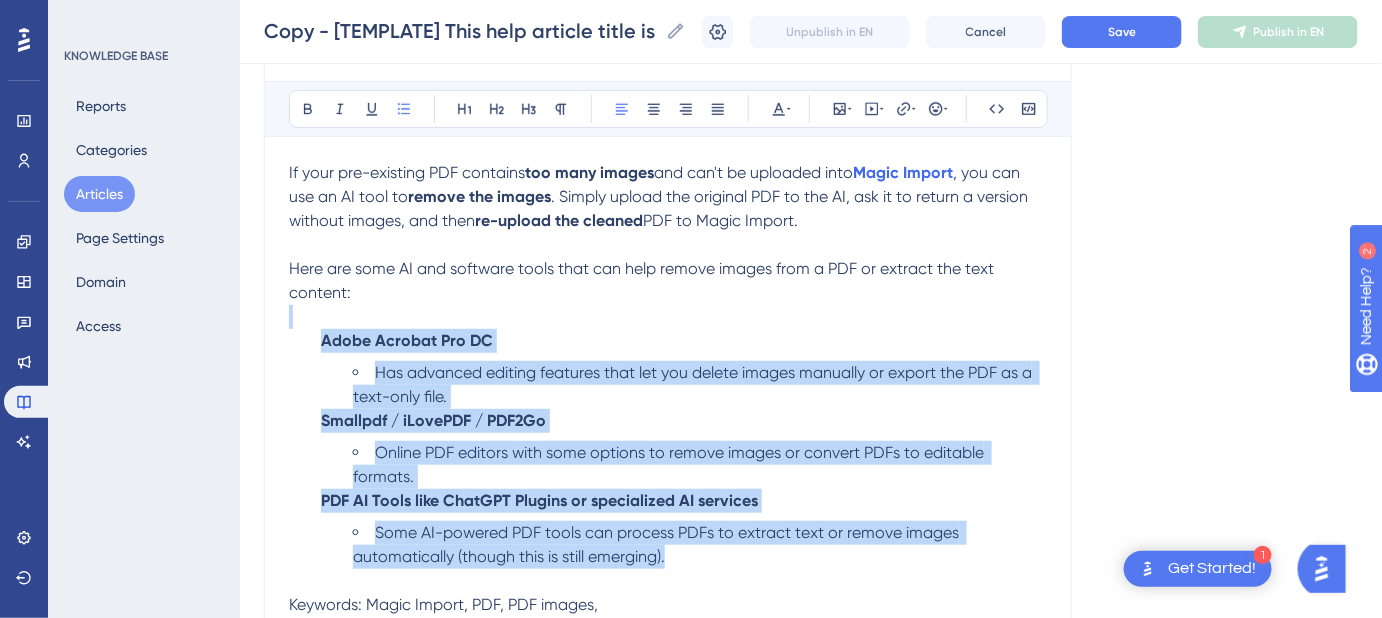 click on "Adobe Acrobat Pro DC" at bounding box center [407, 340] 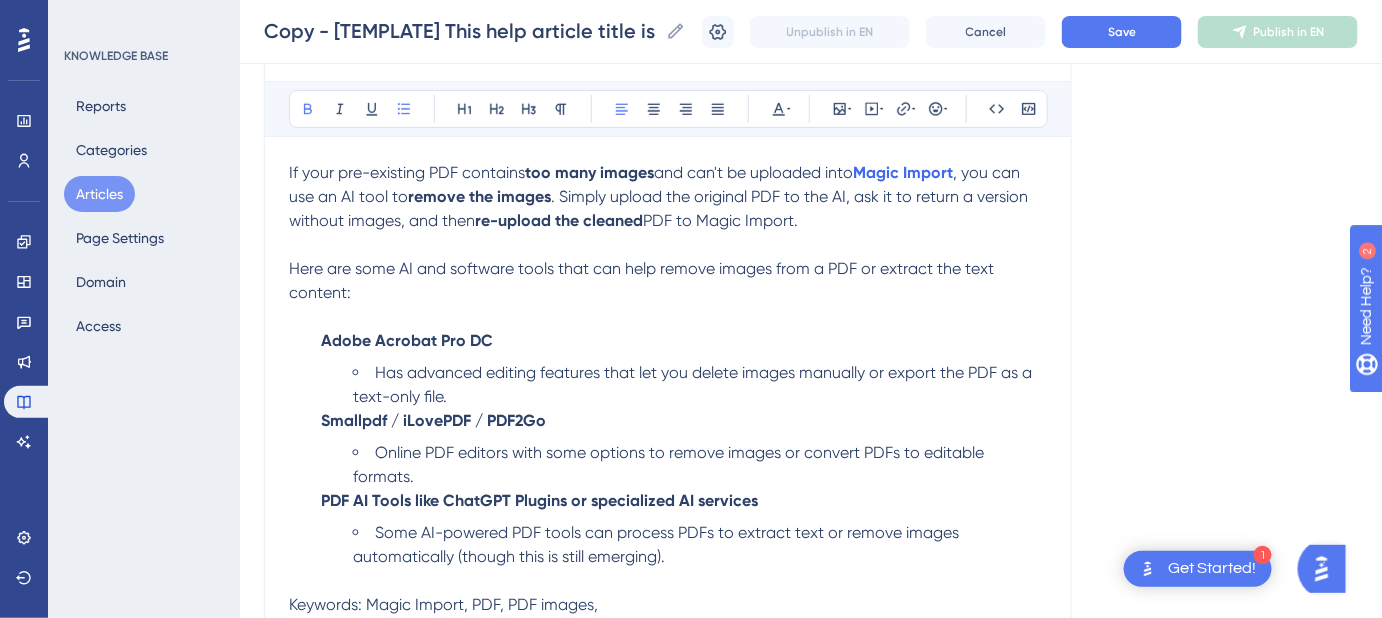 click on "Adobe Acrobat Pro DC" at bounding box center (407, 340) 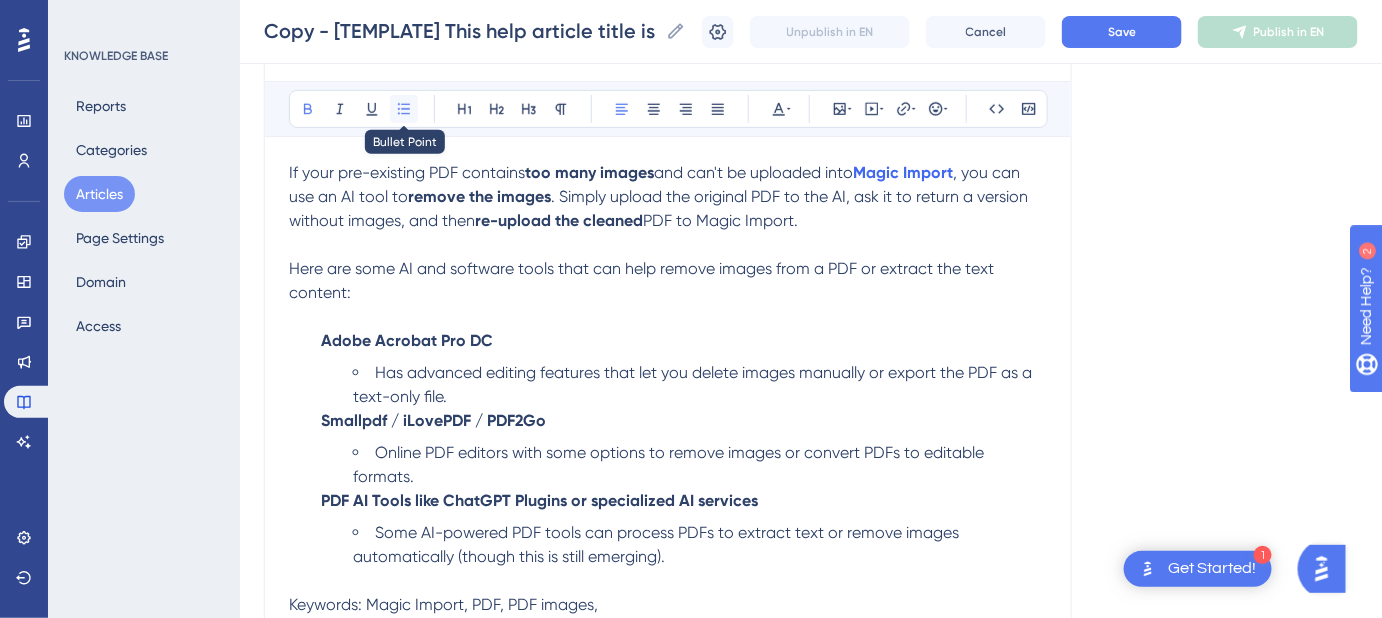 click at bounding box center (404, 109) 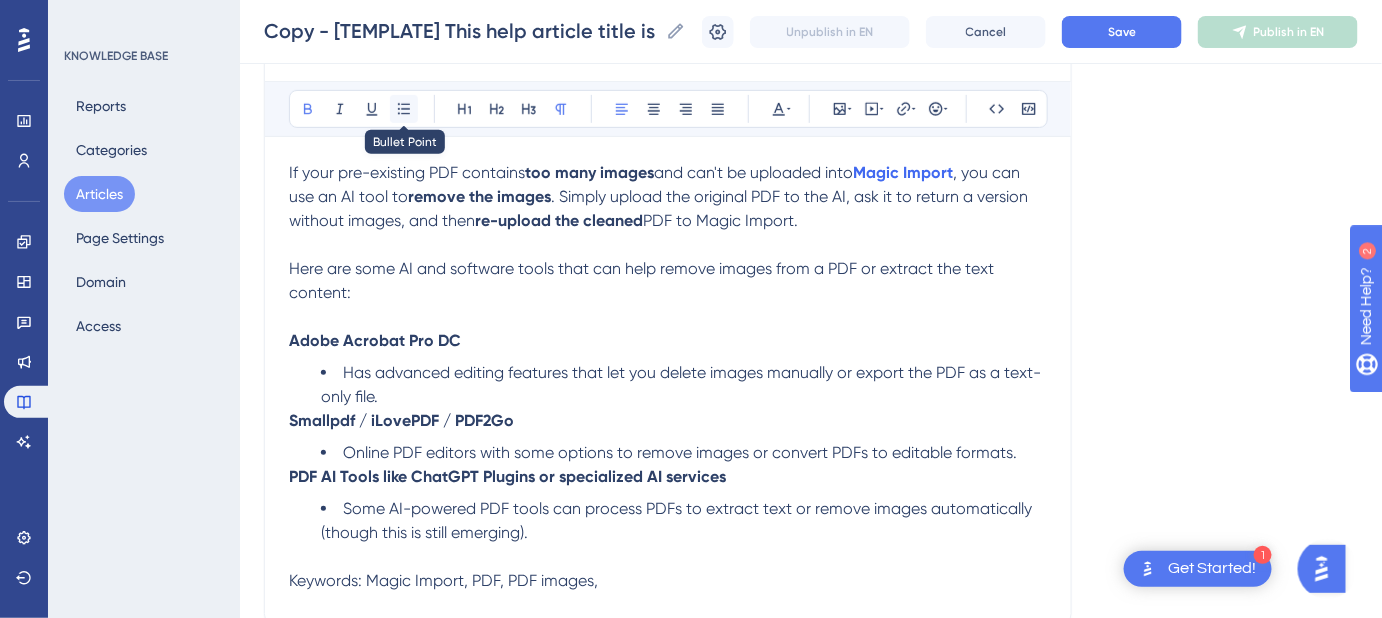 click at bounding box center [404, 109] 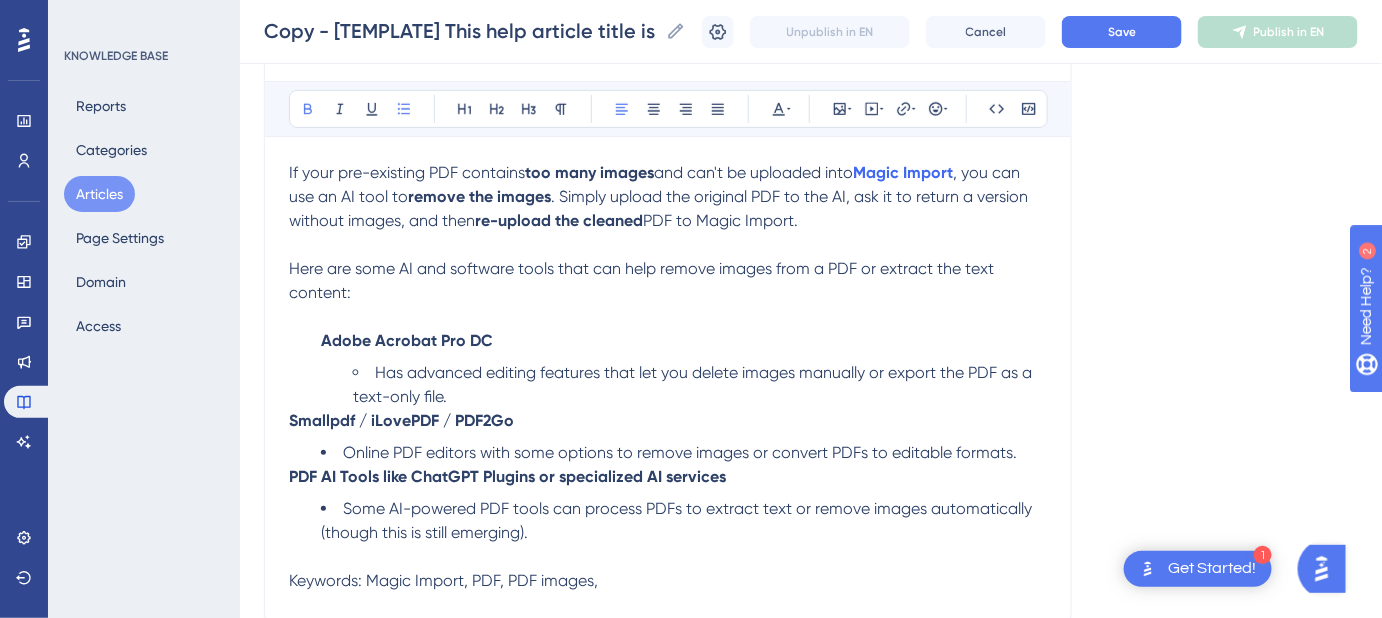 click on "Help! Why won't my PDF upload in Magic Import? Troubleshooting upload issues and file compatibility Bold Italic Underline Bullet Point Heading 1 Heading 2 Heading 3 Normal Align Left Align Center Align Right Align Justify Text Color Insert Image Embed Video Hyperlink Emojis Code Code Block If your pre-existing PDF contains  too many images  and can't be uploaded into  Magic Import , you can use an AI tool to  remove the images . Simply upload the original PDF to the AI, ask it to return a version without images, and then  re-upload the cleaned  PDF to Magic Import. Here are some AI and software tools that can help remove images from a PDF or extract the text content: Adobe Acrobat Pro DC Has advanced editing features that let you delete images manually or export the PDF as a text-only file. Smallpdf / iLovePDF / PDF2Go Online PDF editors with some options to remove images or convert PDFs to editable formats. PDF AI Tools like ChatGPT Plugins or specialized AI services Keywords: Magic Import, PDF, PDF images," at bounding box center (668, 293) 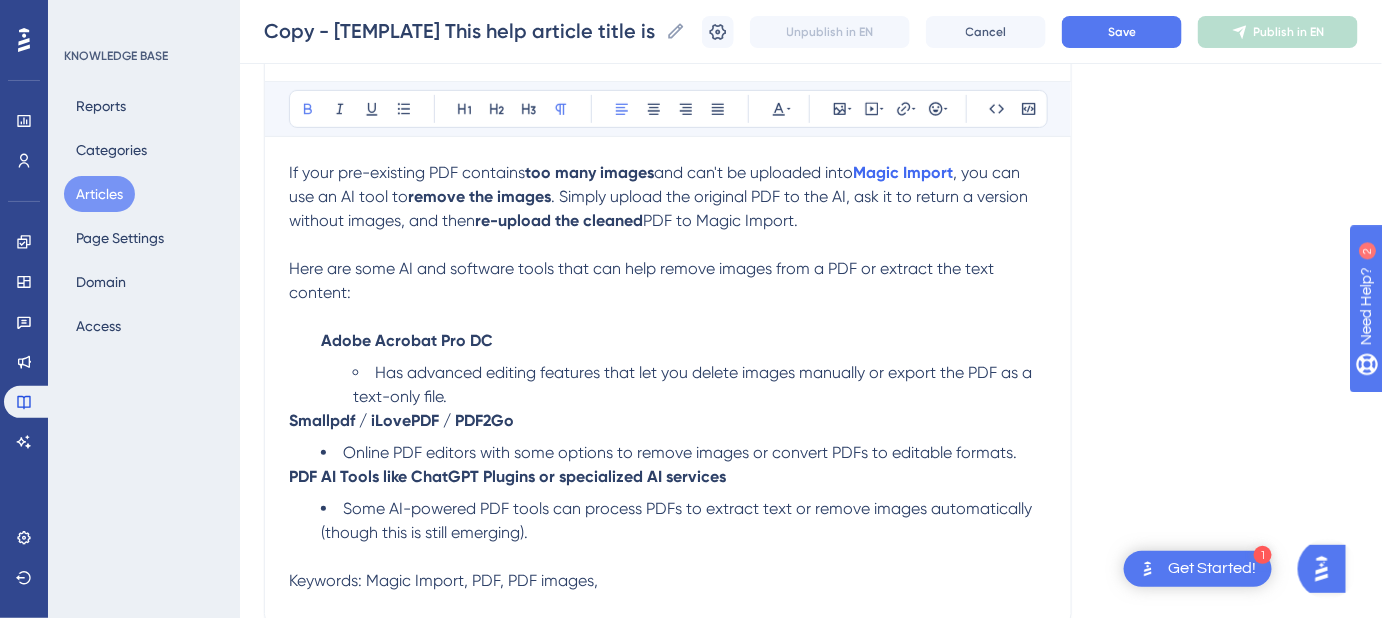 click on "Smallpdf / iLovePDF / PDF2Go" at bounding box center [401, 420] 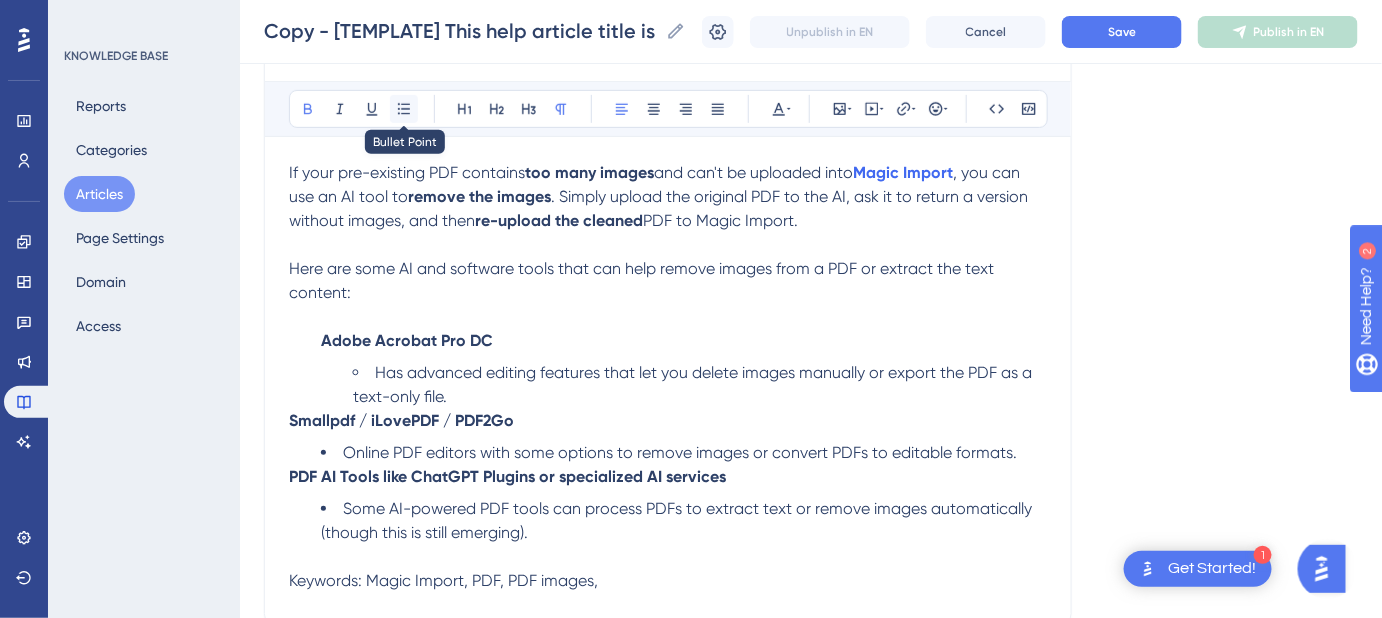 click 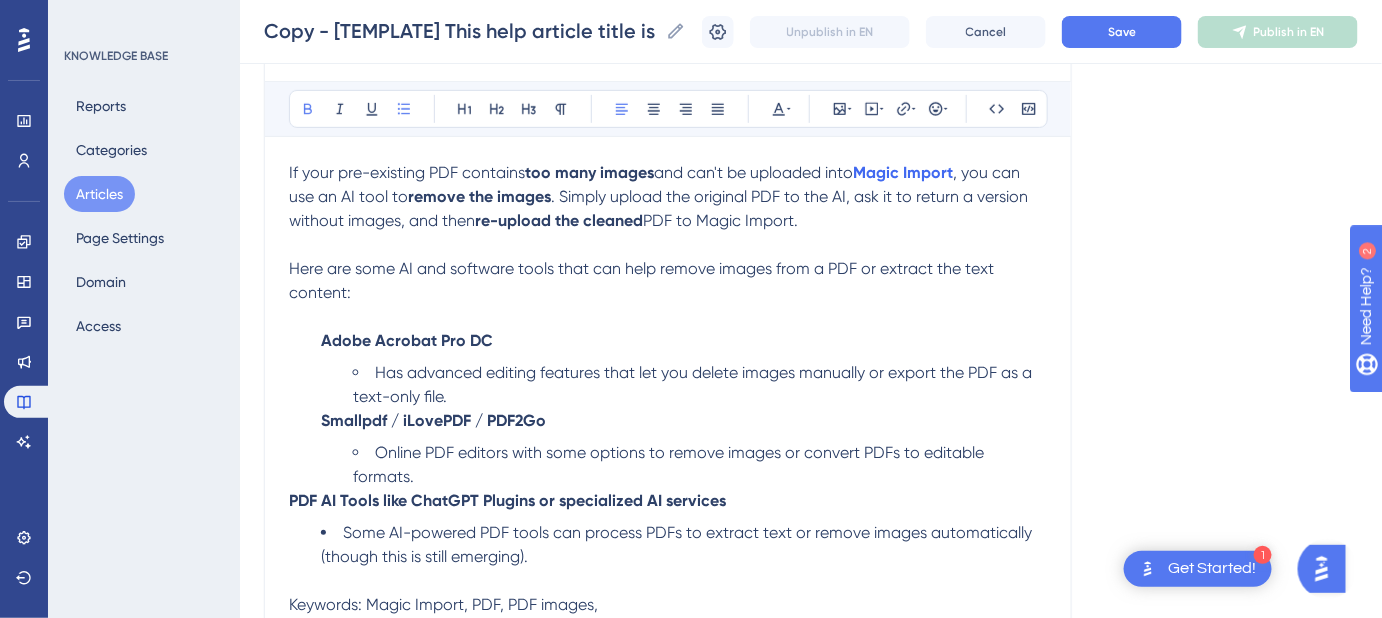 click on "PDF AI Tools like ChatGPT Plugins or specialized AI services" at bounding box center [507, 500] 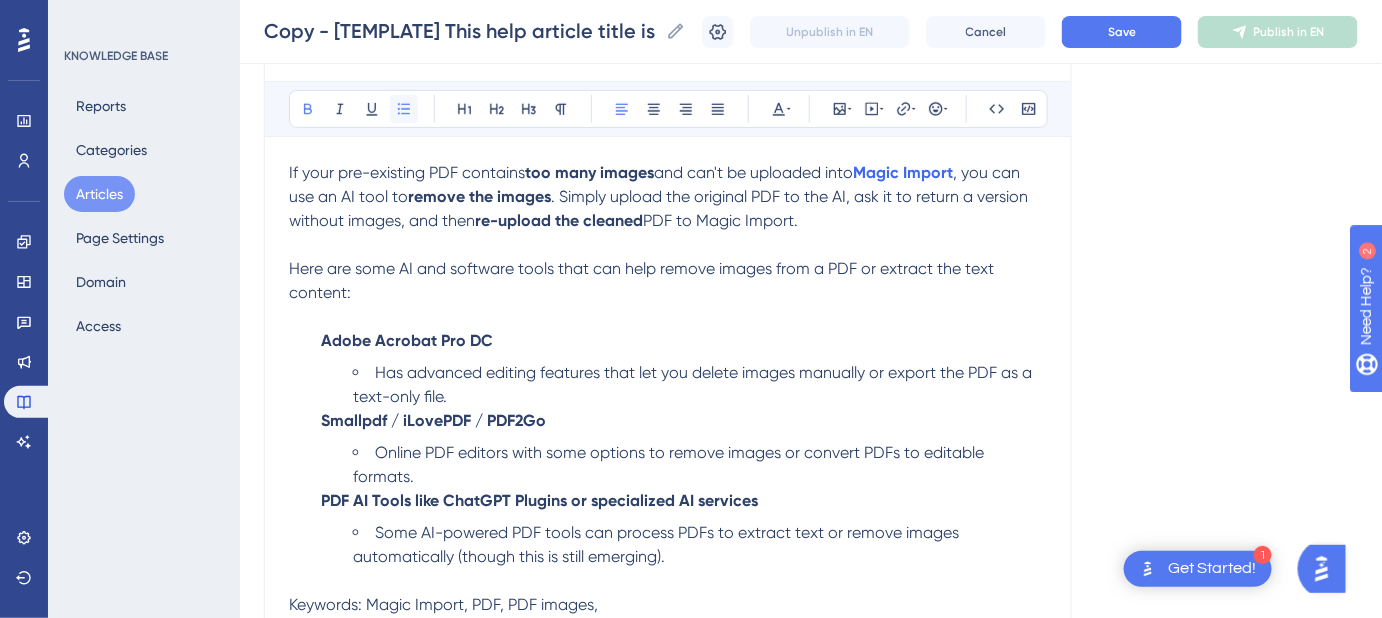 click 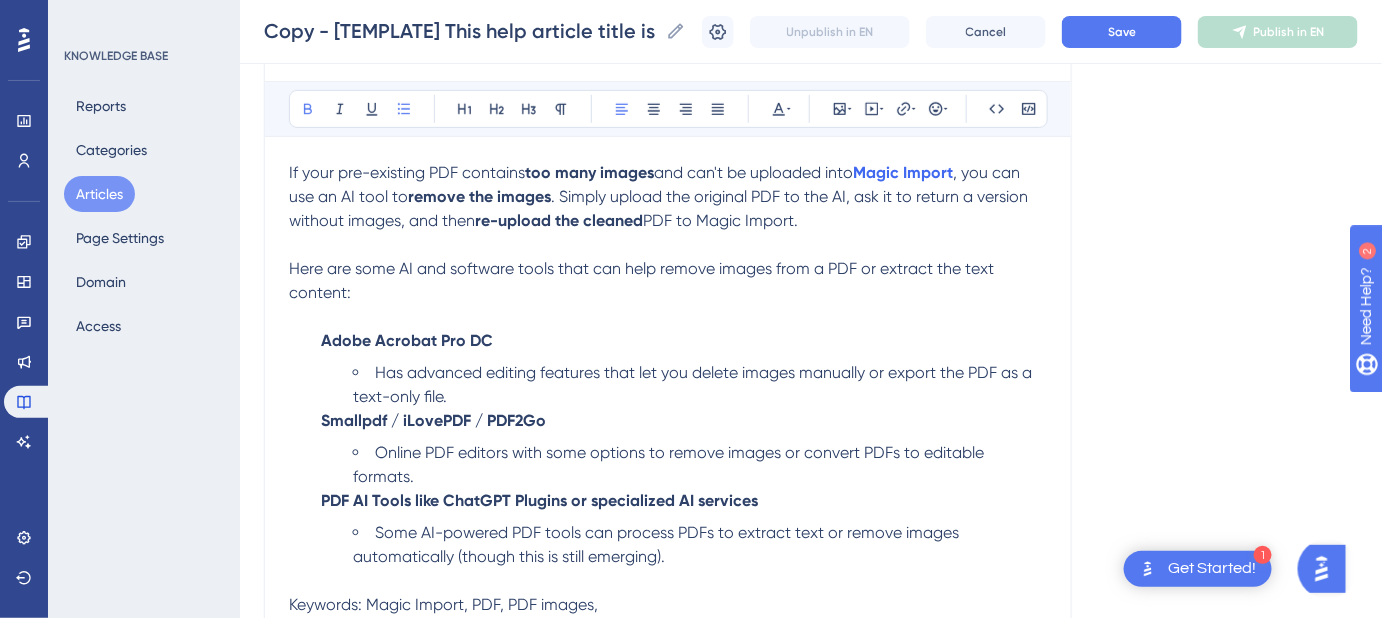 click on "Has advanced editing features that let you delete images manually or export the PDF as a text-only file." at bounding box center [700, 385] 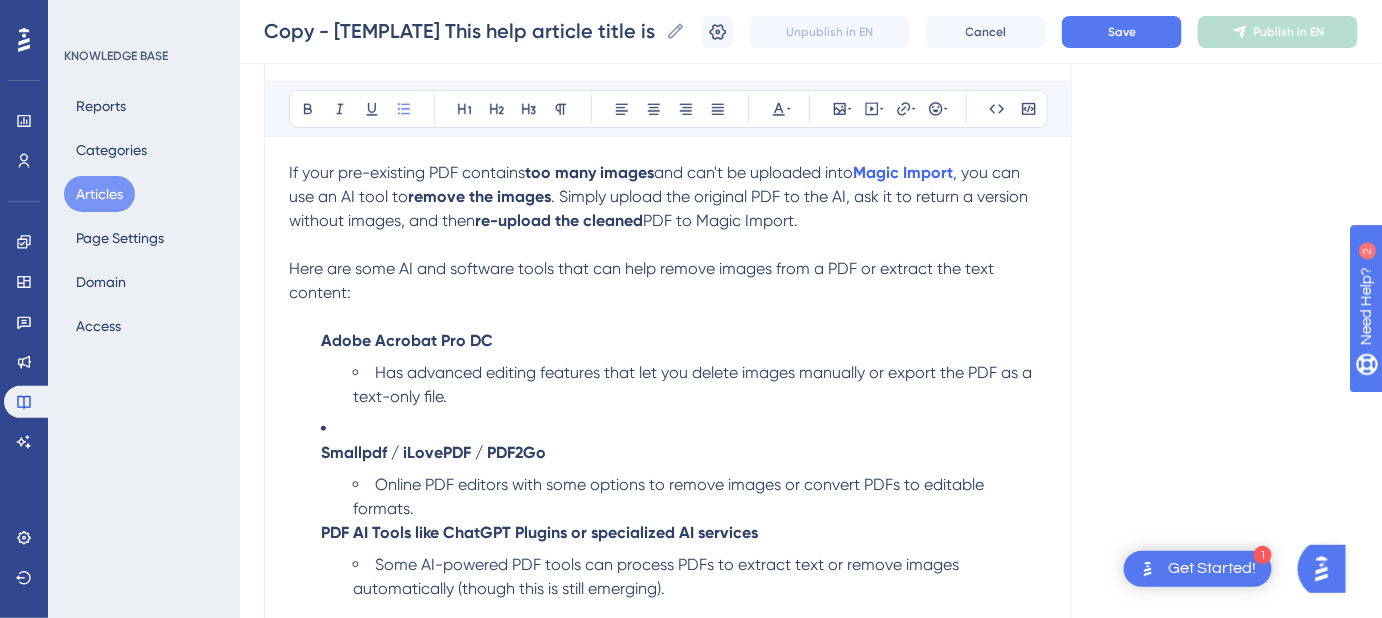 click on "Help! Why won't my PDF upload in Magic Import? Troubleshooting upload issues and file compatibility Bold Italic Underline Bullet Point Heading 1 Heading 2 Heading 3 Normal Align Left Align Center Align Right Align Justify Text Color Insert Image Embed Video Hyperlink Emojis Code Code Block If your pre-existing PDF contains  too many images  and can't be uploaded into  Magic Import , you can use an AI tool to  remove the images . Simply upload the original PDF to the AI, ask it to return a version without images, and then  re-upload the cleaned  PDF to Magic Import. Here are some AI and software tools that can help remove images from a PDF or extract the text content: Adobe Acrobat Pro DC Has advanced editing features that let you delete images manually or export the PDF as a text-only file. Smallpdf / iLovePDF / PDF2Go Online PDF editors with some options to remove images or convert PDFs to editable formats. PDF AI Tools like ChatGPT Plugins or specialized AI services Keywords: Magic Import, PDF, PDF images," at bounding box center [668, 317] 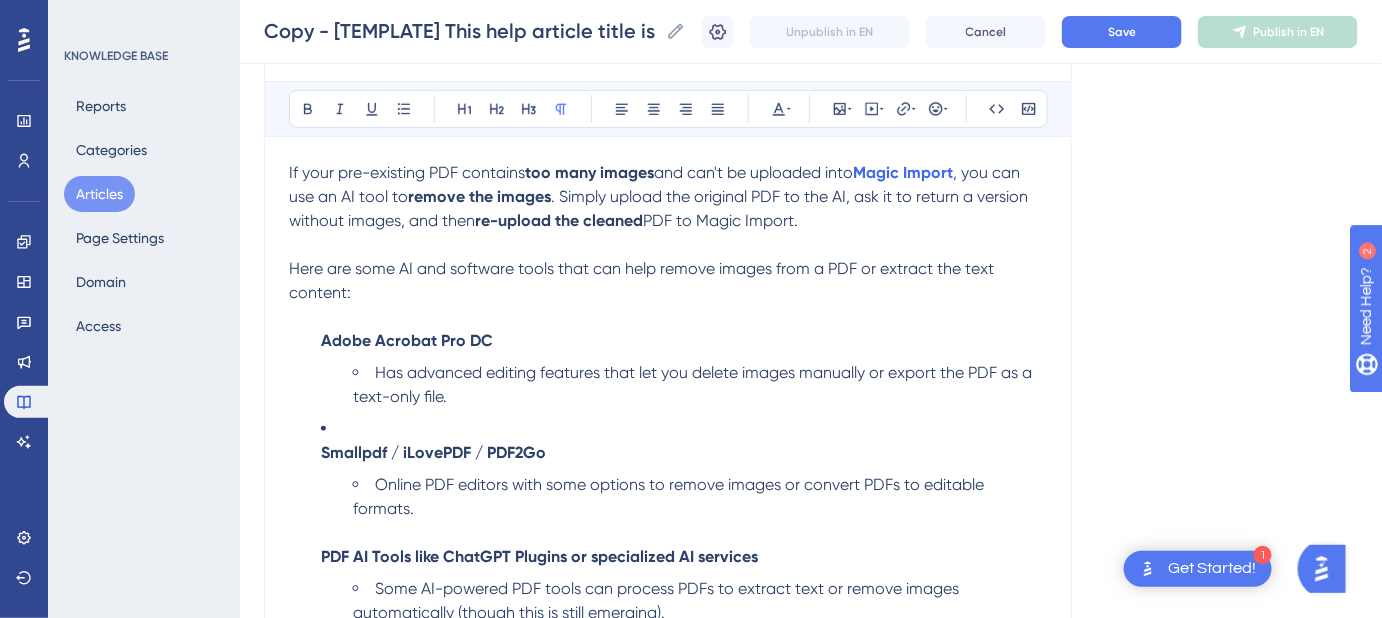 click on "Has advanced editing features that let you delete images manually or export the PDF as a text-only file." at bounding box center [700, 385] 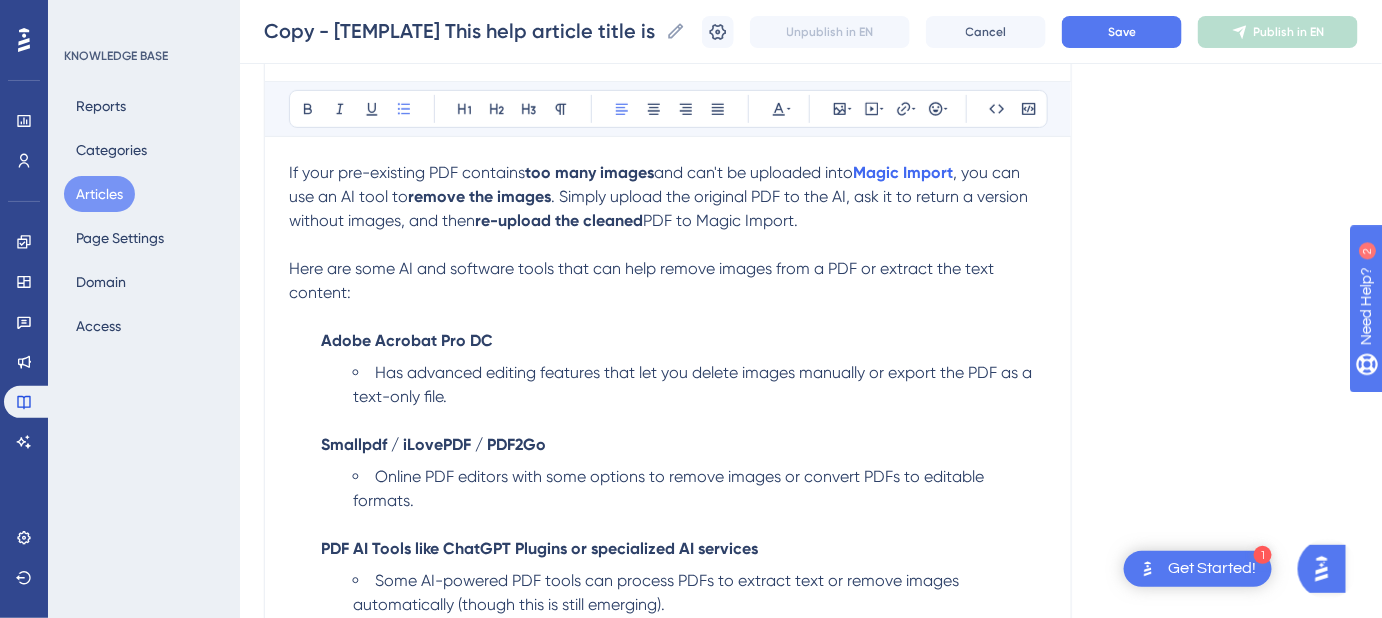 scroll, scrollTop: 354, scrollLeft: 0, axis: vertical 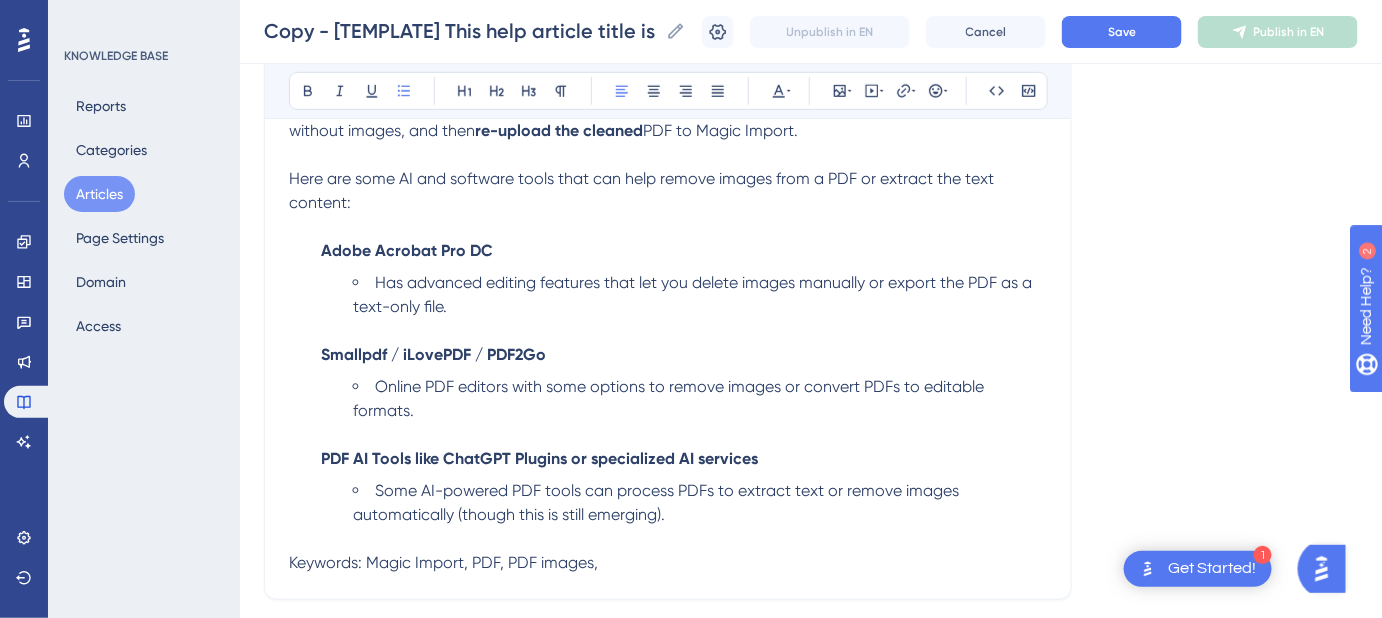 click on "Keywords: Magic Import, PDF, PDF images," at bounding box center (668, 563) 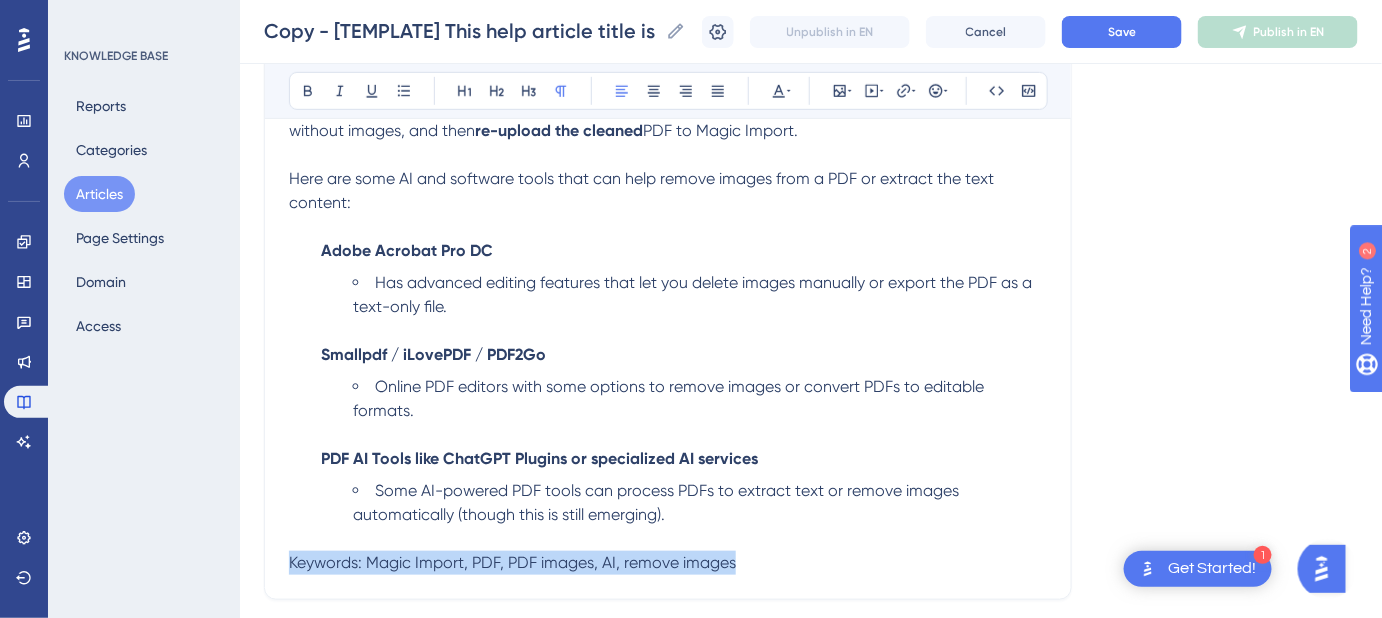 drag, startPoint x: 742, startPoint y: 538, endPoint x: 278, endPoint y: 536, distance: 464.0043 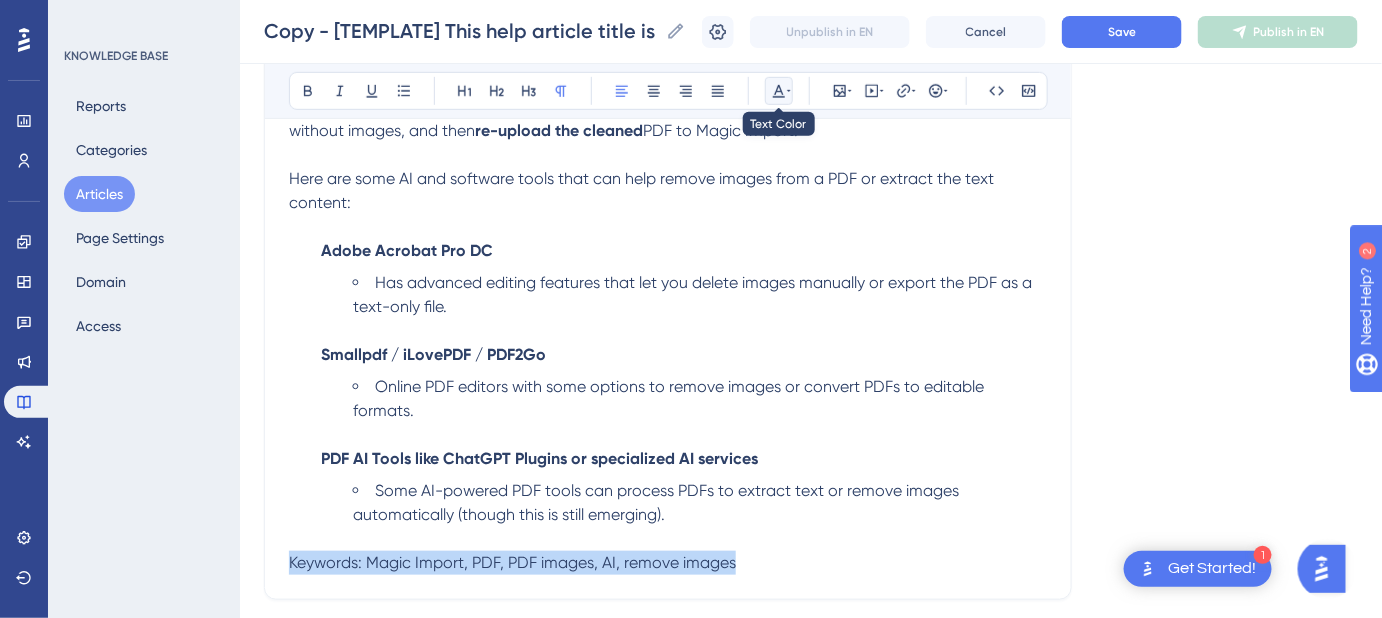 click 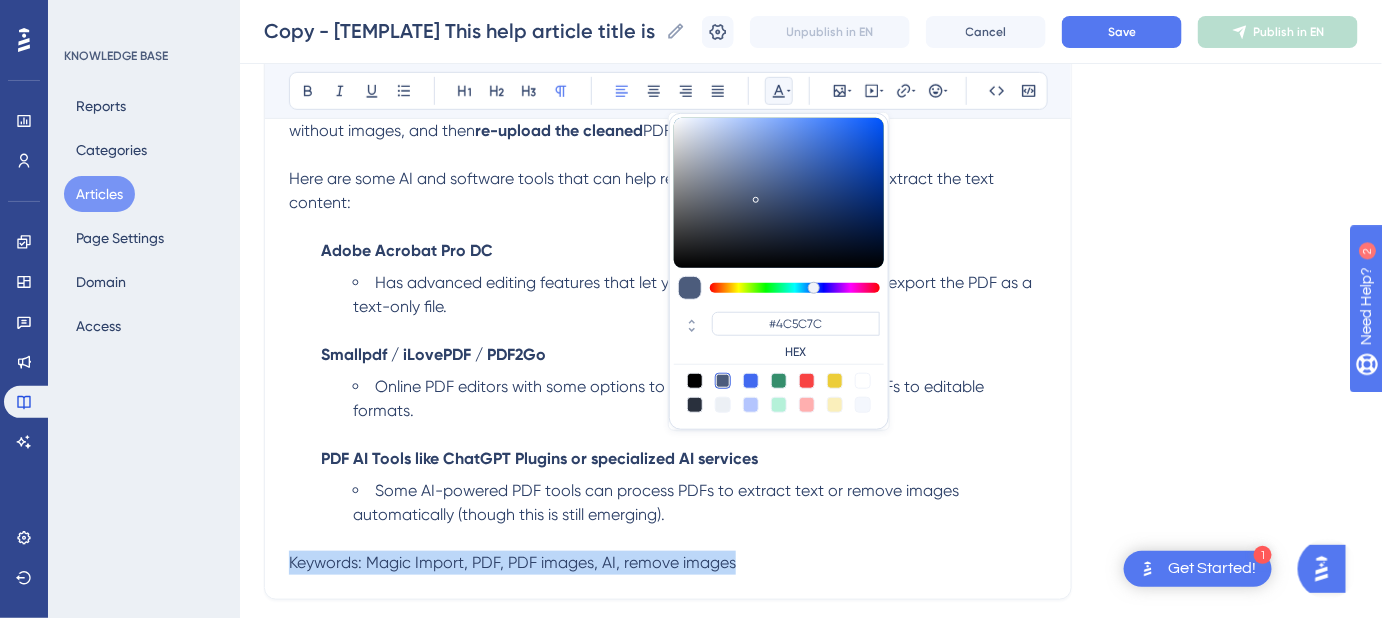 click at bounding box center [723, 405] 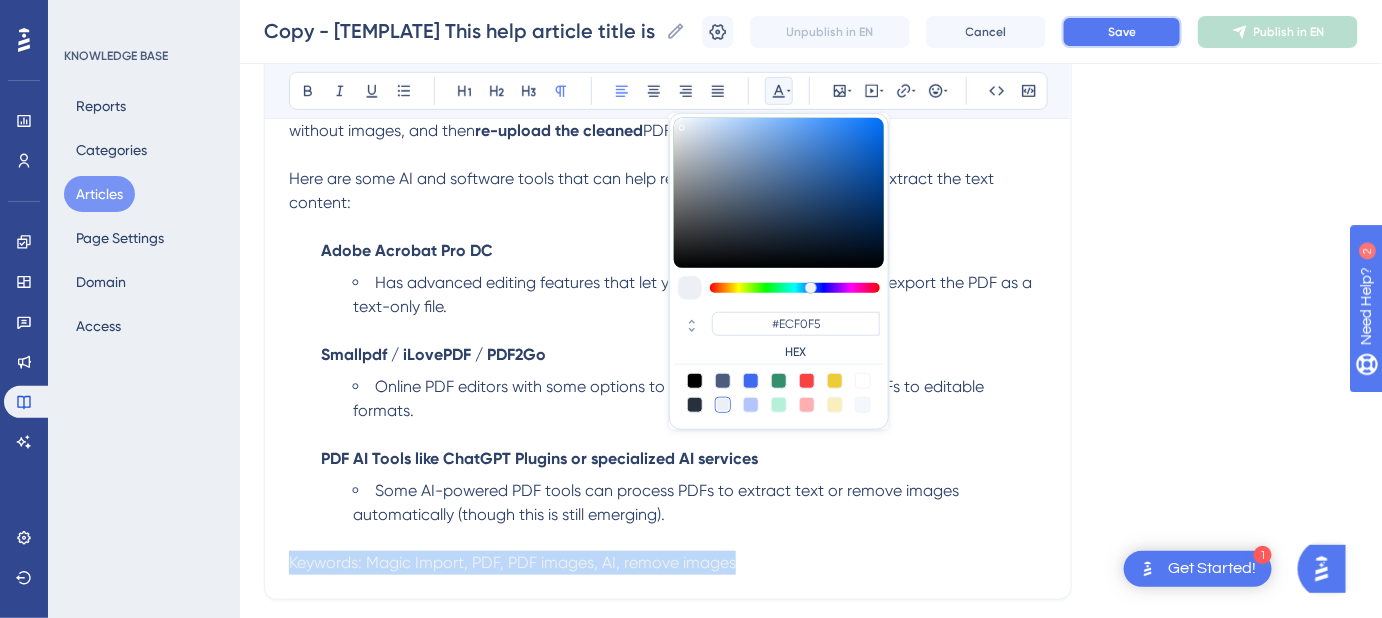 click on "Save" at bounding box center [1122, 32] 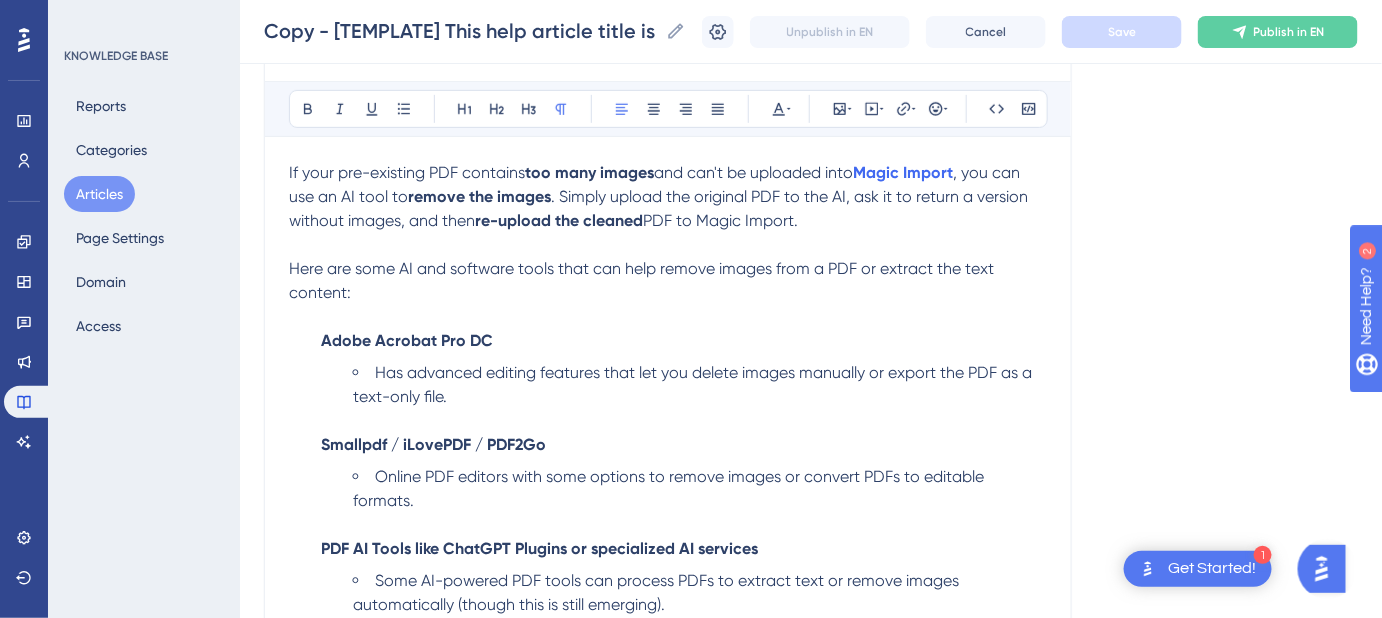 scroll, scrollTop: 354, scrollLeft: 0, axis: vertical 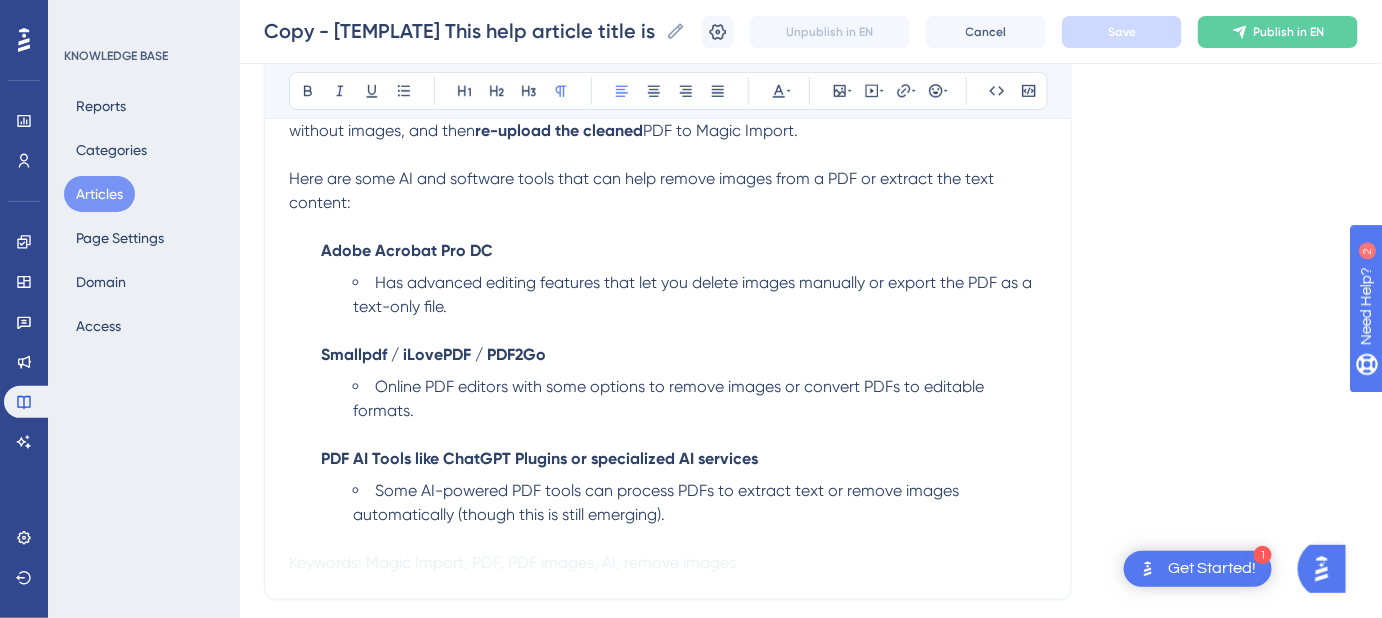 click on "Language English (Default) Help! Why won't my PDF upload in Magic Import? Troubleshooting upload issues and file compatibility Bold Italic Underline Bullet Point Heading 1 Heading 2 Heading 3 Normal Align Left Align Center Align Right Align Justify Text Color Insert Image Embed Video Hyperlink Emojis Code Code Block If your pre-existing PDF contains  too many images  and can't be uploaded into  Magic Import , you can use an AI tool to  remove the images . Simply upload the original PDF to the AI, ask it to return a version without images, and then  re-upload the cleaned  PDF to Magic Import. Here are some AI and software tools that can help remove images from a PDF or extract the text content: Adobe Acrobat Pro DC Has advanced editing features that let you delete images manually or export the PDF as a text-only file. Smallpdf / iLovePDF / PDF2Go Online PDF editors with some options to remove images or convert PDFs to editable formats. PDF AI Tools like ChatGPT Plugins or specialized AI services 😀 😐 😔" at bounding box center (811, 247) 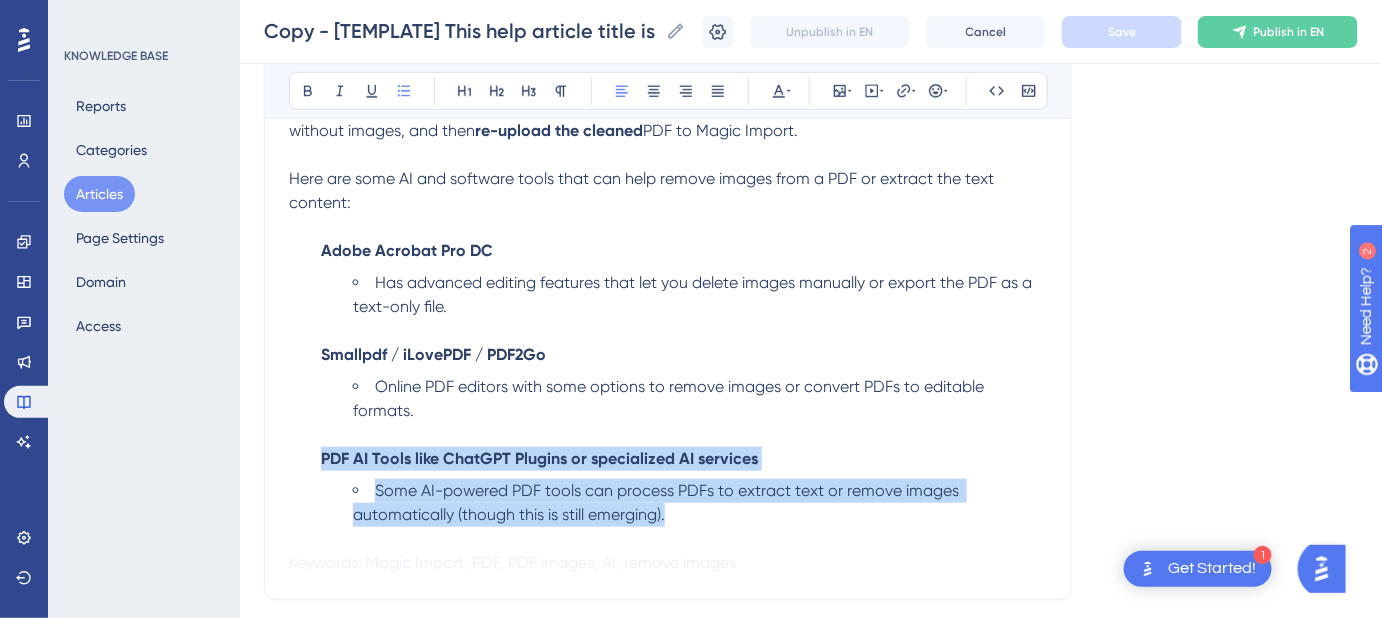 drag, startPoint x: 680, startPoint y: 492, endPoint x: 322, endPoint y: 442, distance: 361.47476 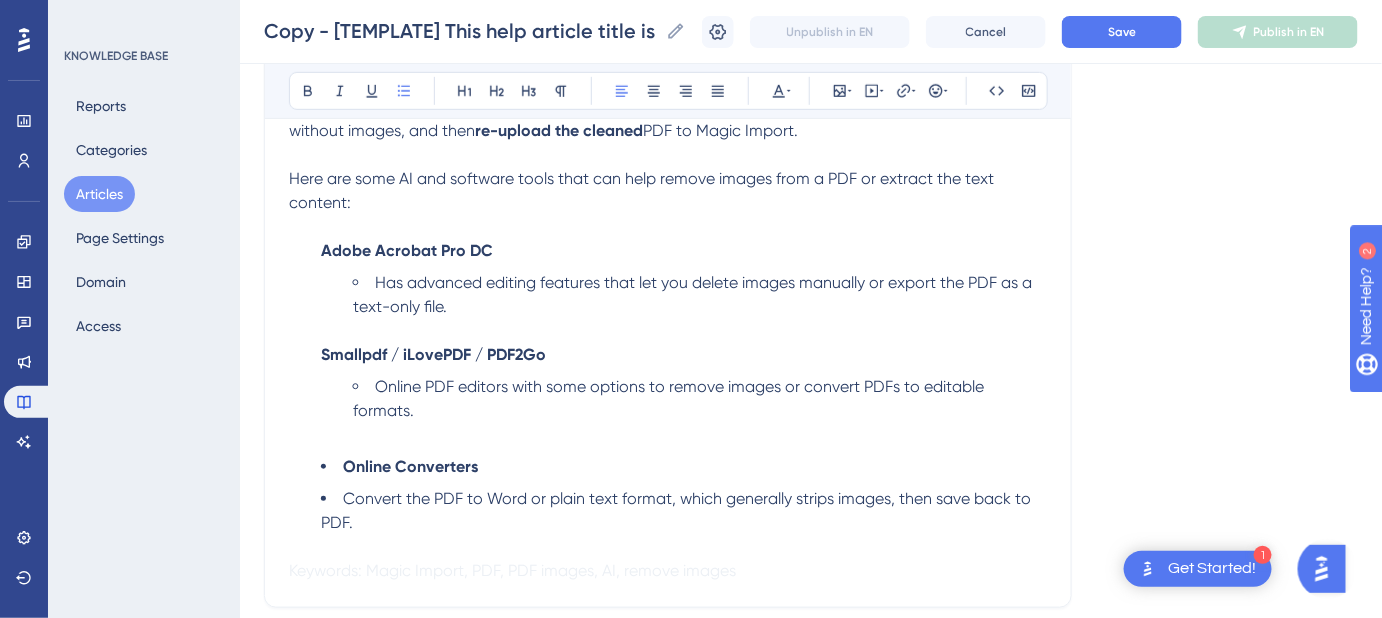 click on "Online Converters" at bounding box center (410, 466) 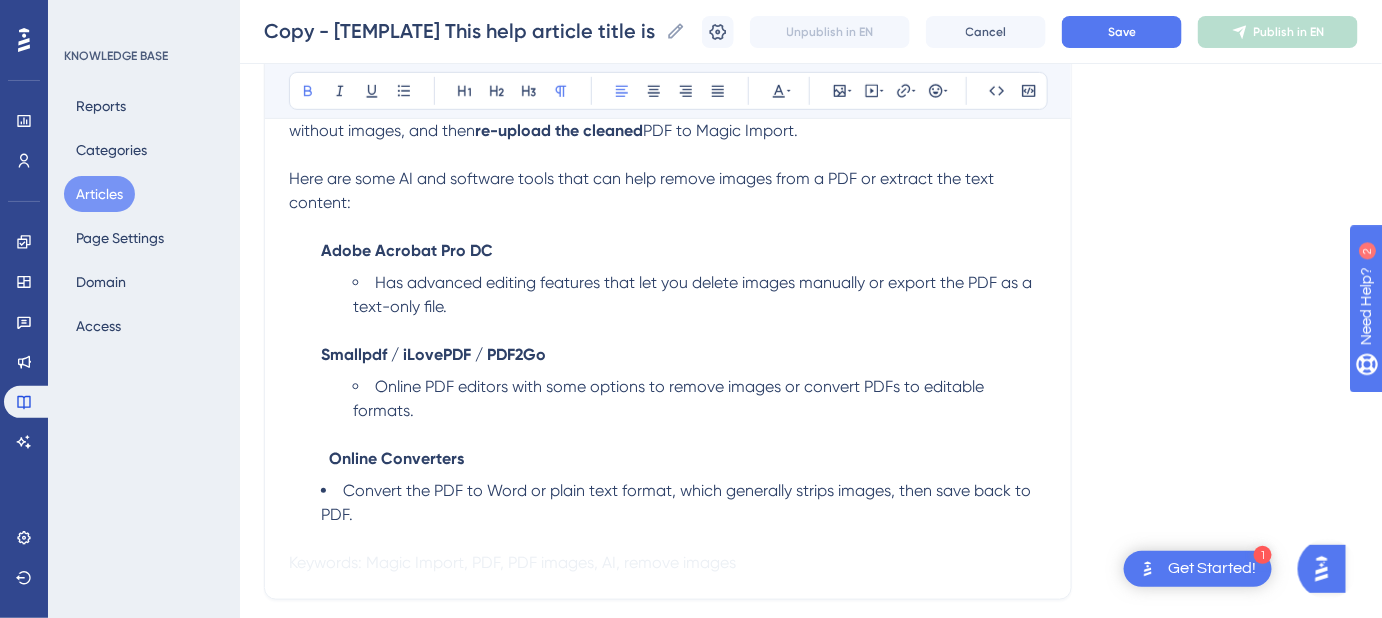 click on "Convert the PDF to Word or plain text format, which generally strips images, then save back to PDF." at bounding box center (678, 502) 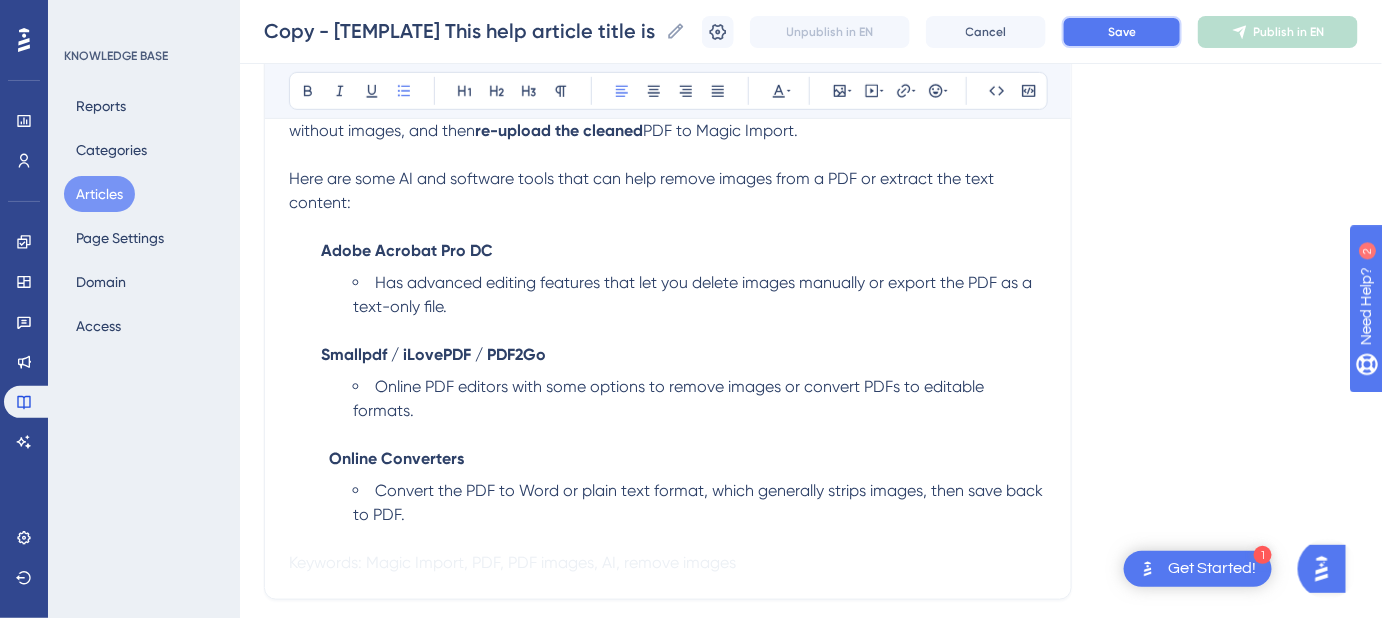 click on "Save" at bounding box center (1122, 32) 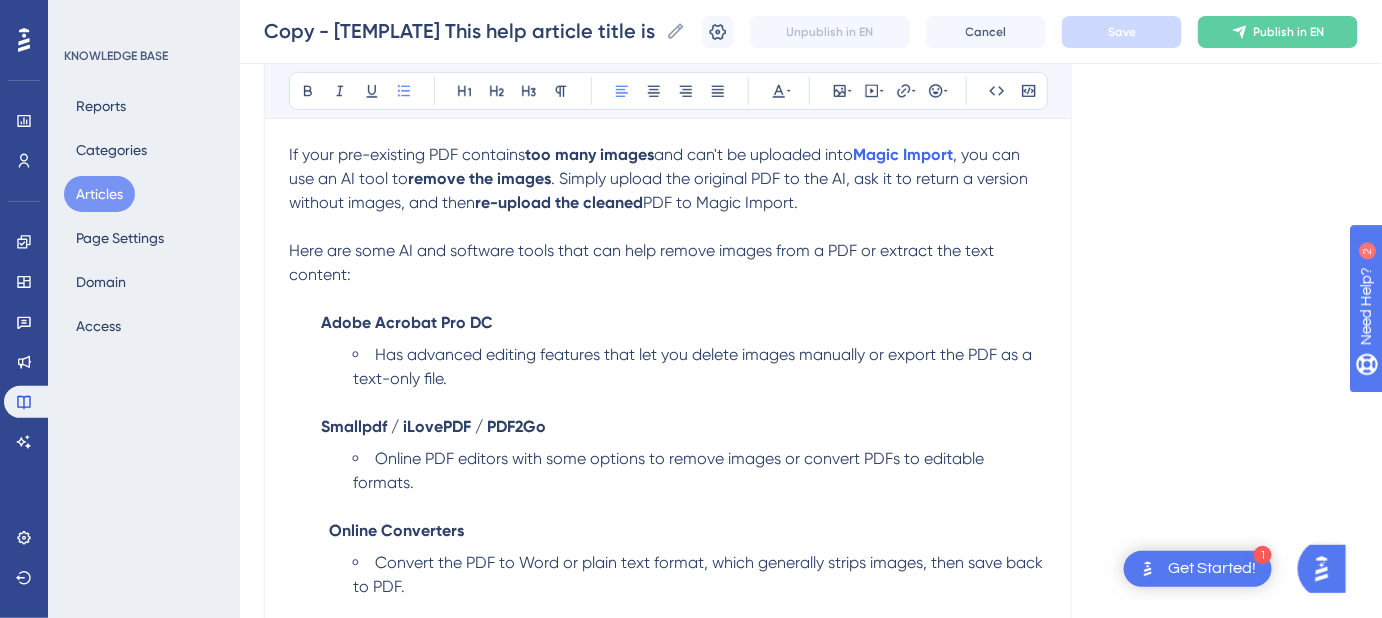 scroll, scrollTop: 173, scrollLeft: 0, axis: vertical 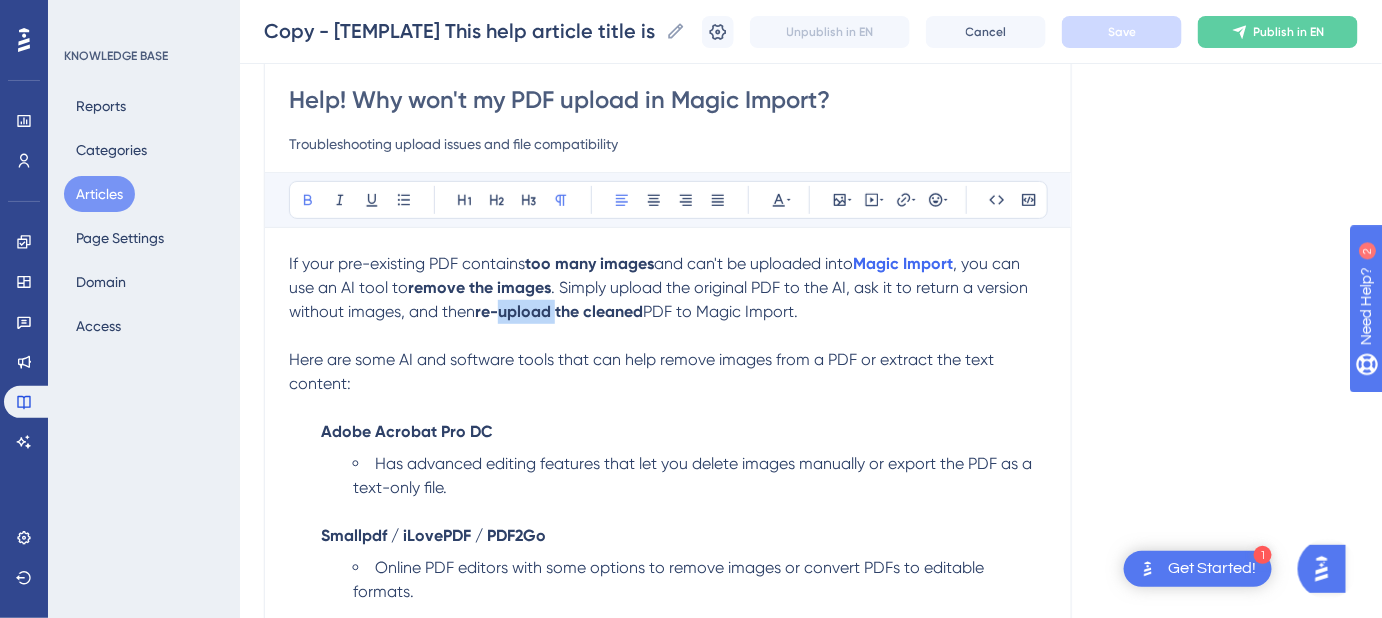 drag, startPoint x: 559, startPoint y: 308, endPoint x: 501, endPoint y: 316, distance: 58.549126 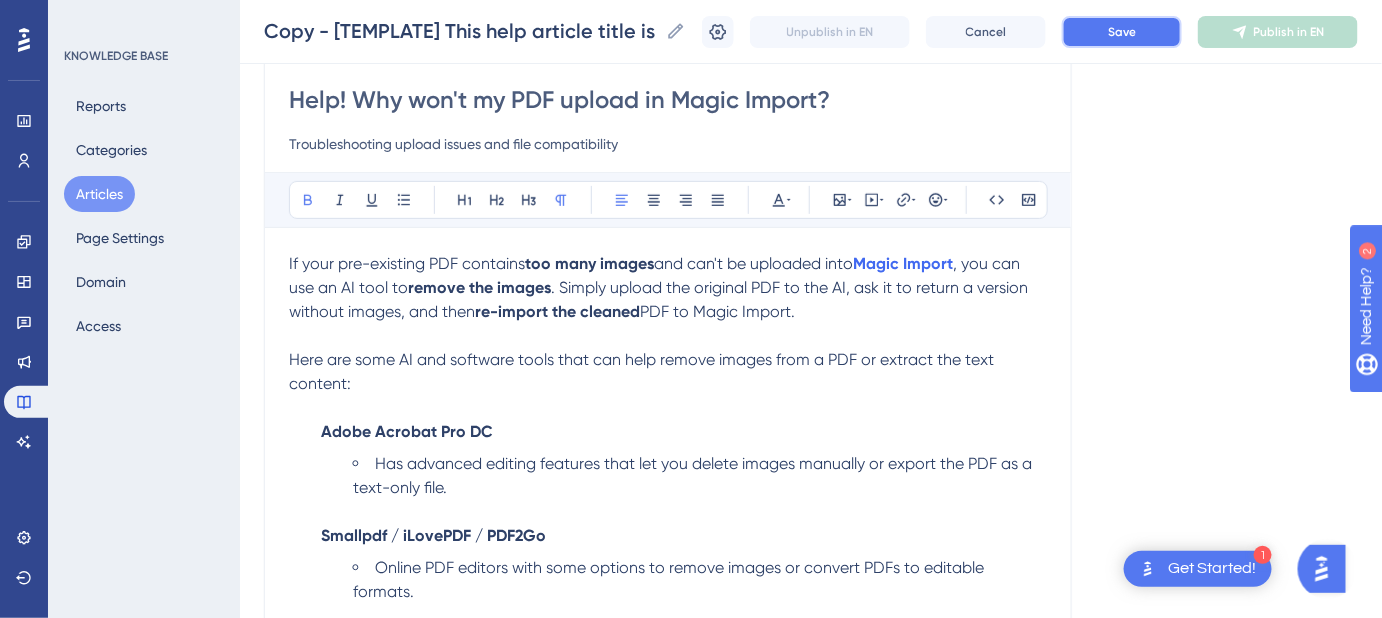 click on "Save" at bounding box center [1122, 32] 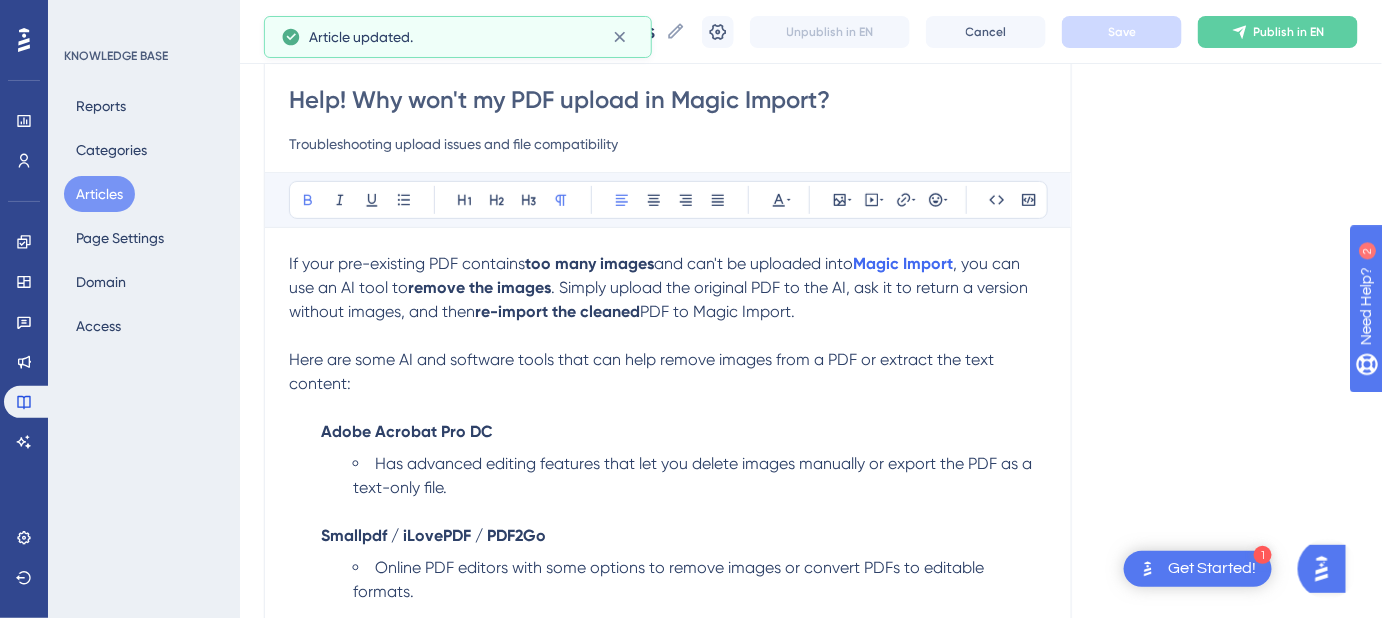 click on "and can't be uploaded into" at bounding box center (753, 263) 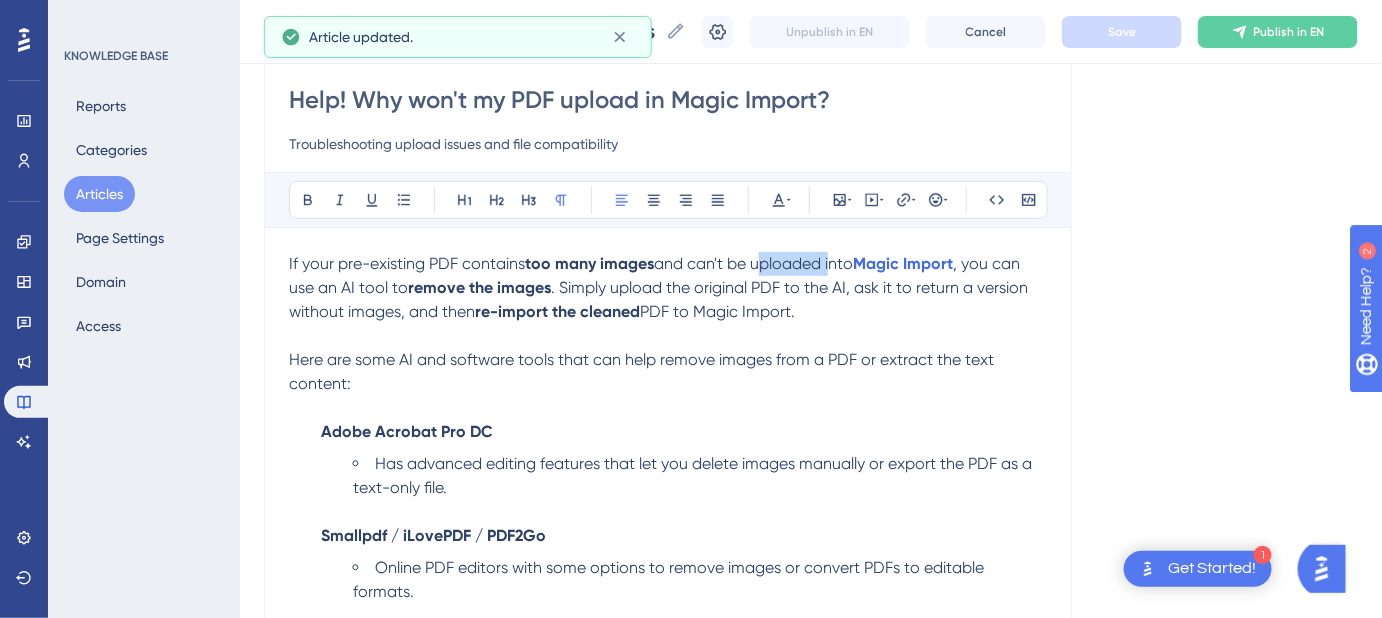 click on "and can't be uploaded into" at bounding box center [753, 263] 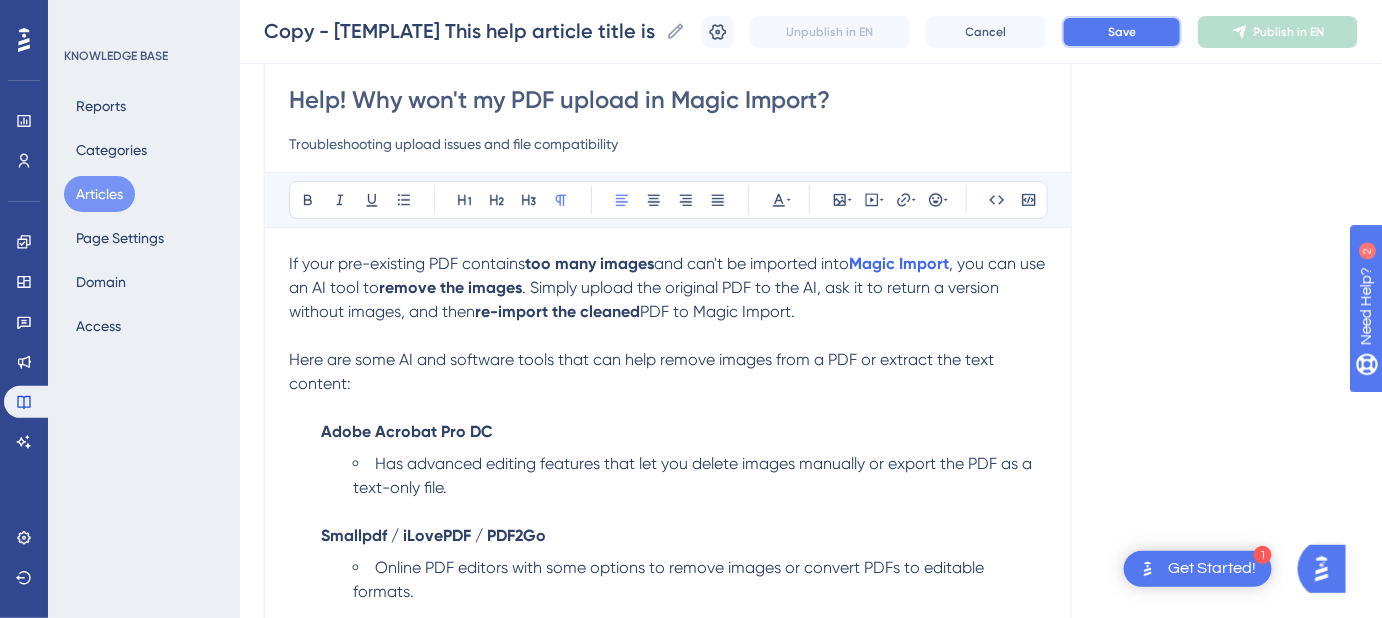 click on "Save" at bounding box center [1122, 32] 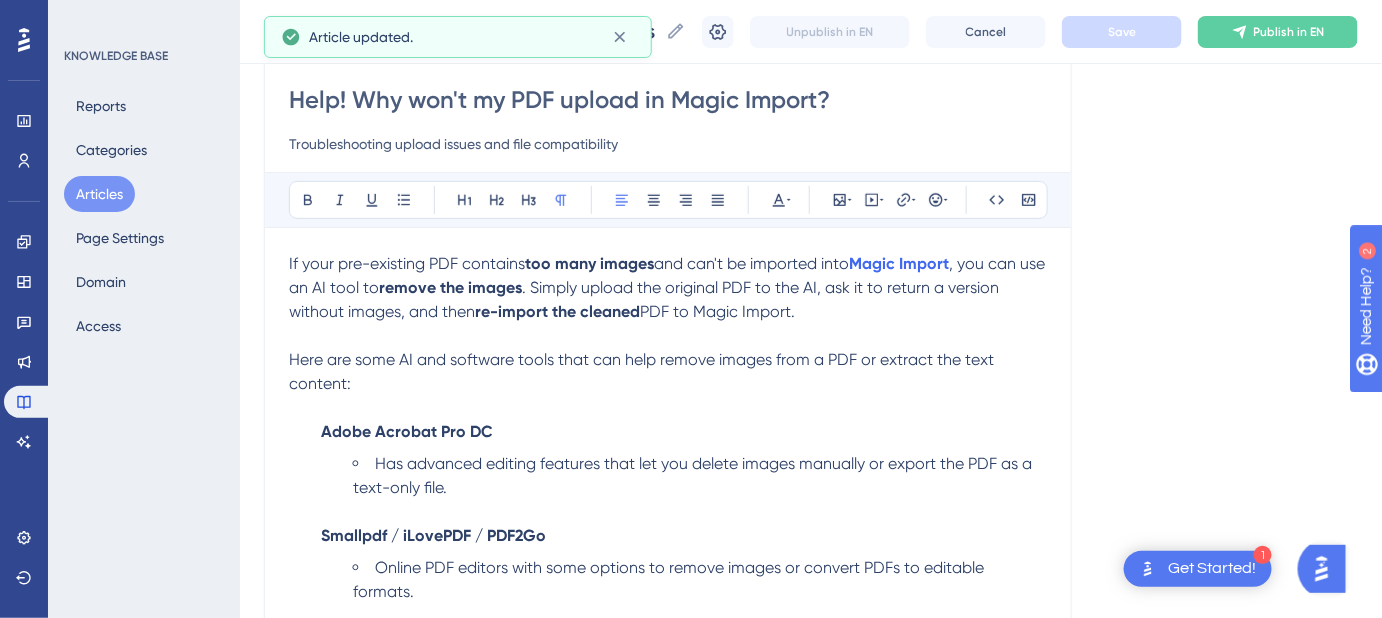 drag, startPoint x: 811, startPoint y: 314, endPoint x: 314, endPoint y: 307, distance: 497.0493 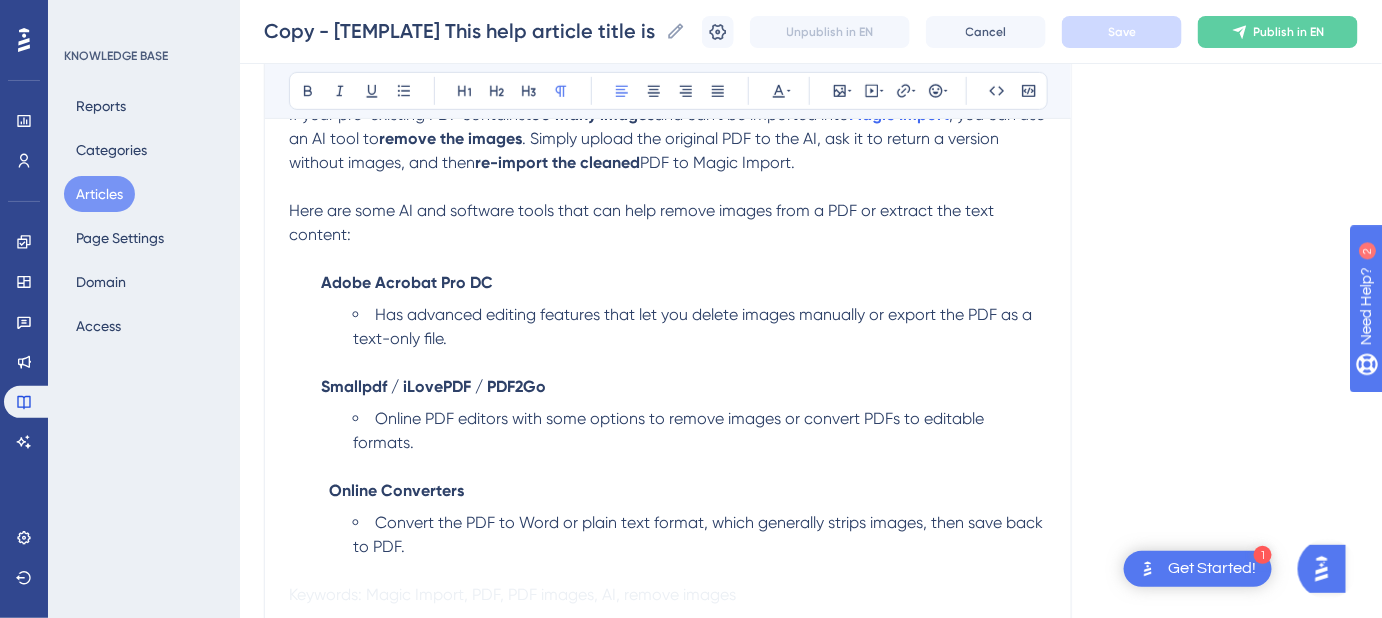 scroll, scrollTop: 354, scrollLeft: 0, axis: vertical 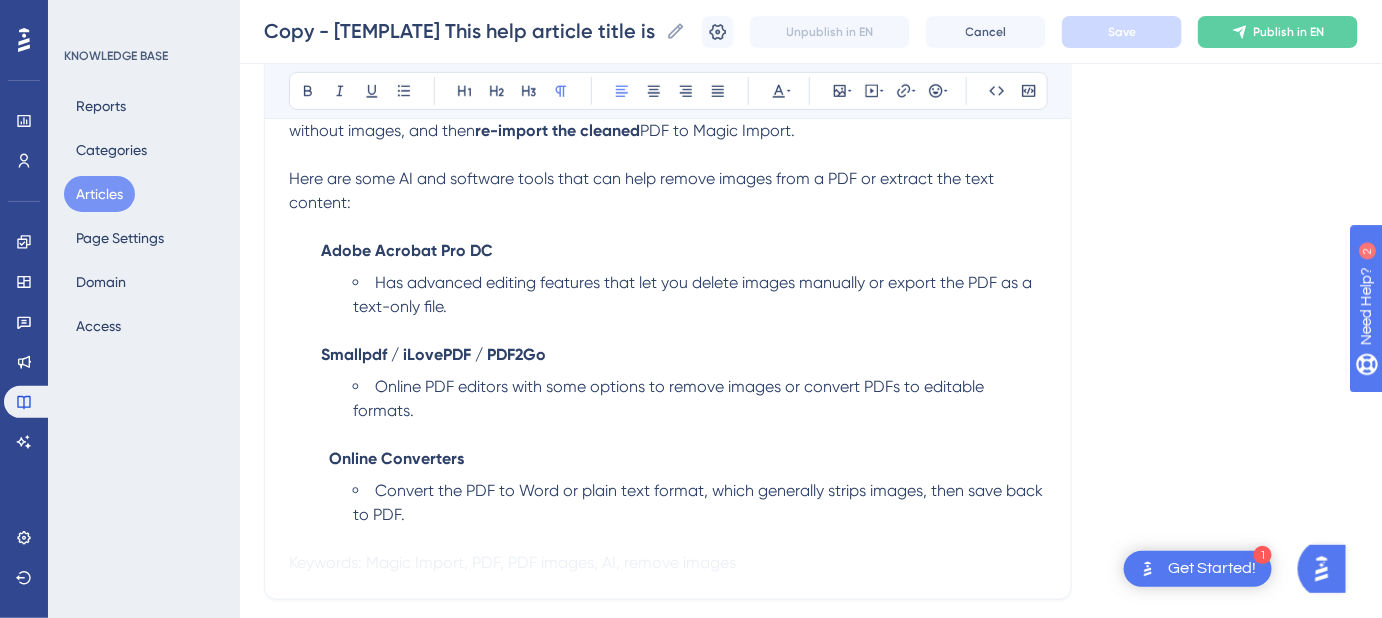 click on "Smallpdf / iLovePDF / PDF2Go" at bounding box center [433, 354] 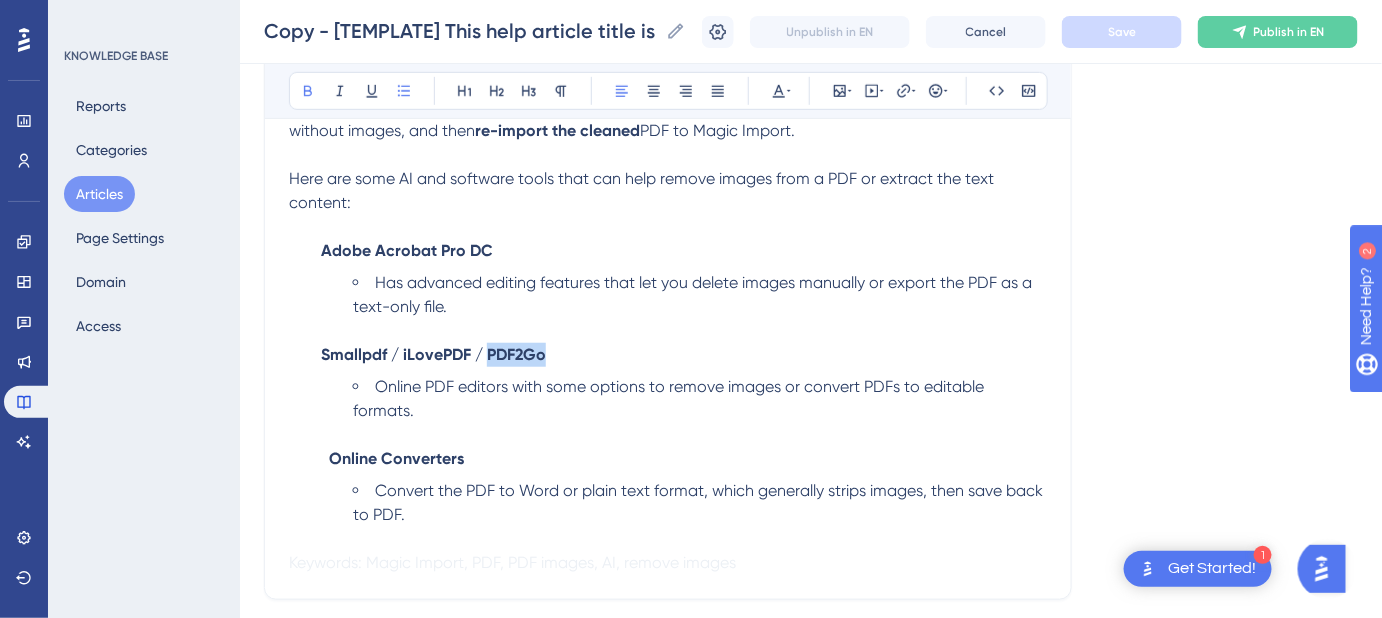 click on "Smallpdf / iLovePDF / PDF2Go" at bounding box center [433, 354] 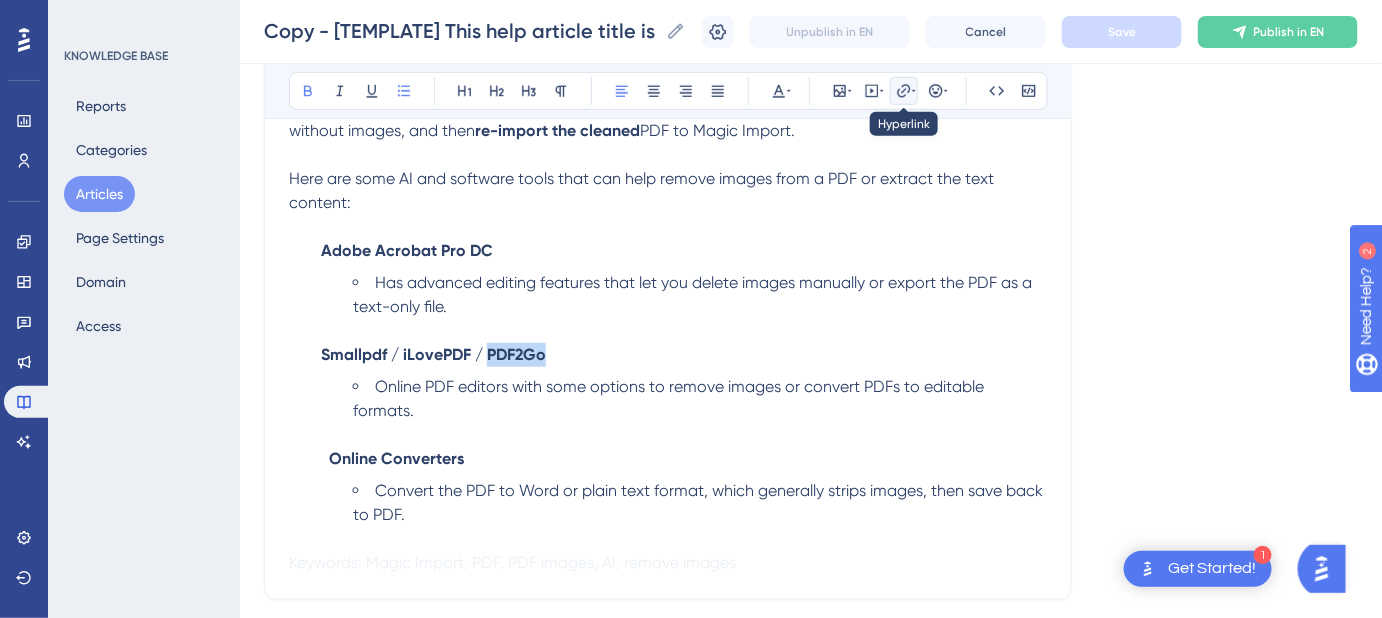 click 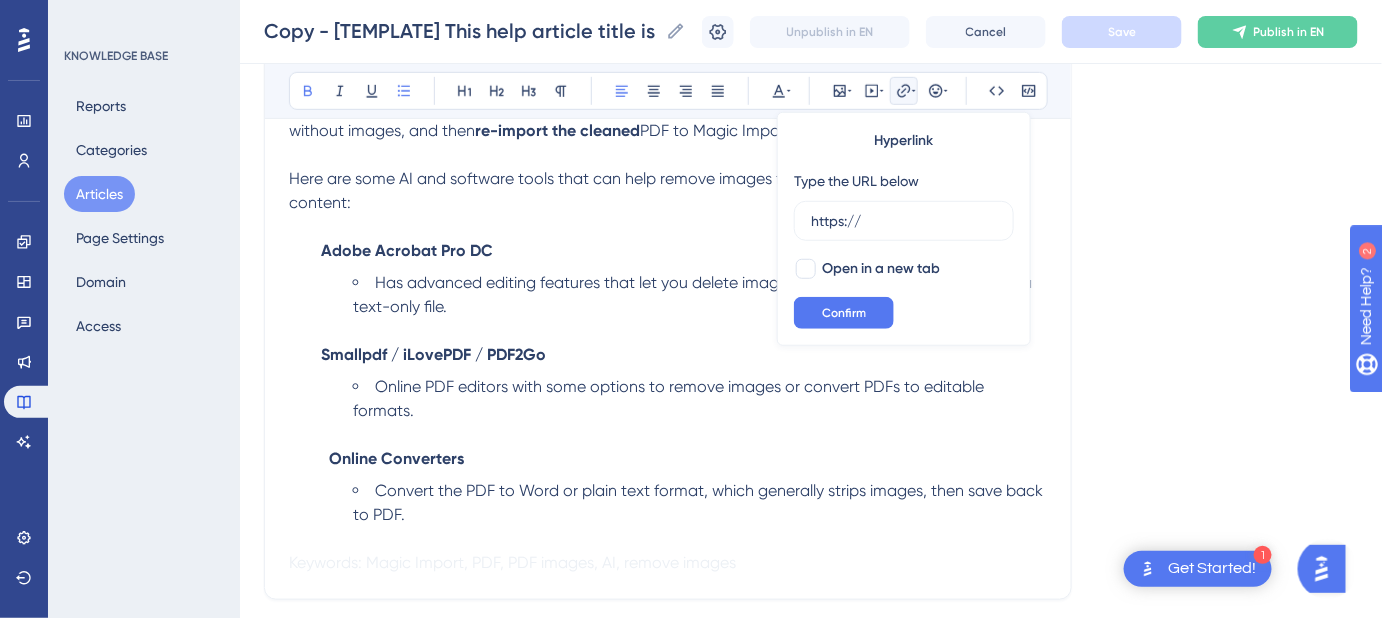 drag, startPoint x: 873, startPoint y: 218, endPoint x: 787, endPoint y: 218, distance: 86 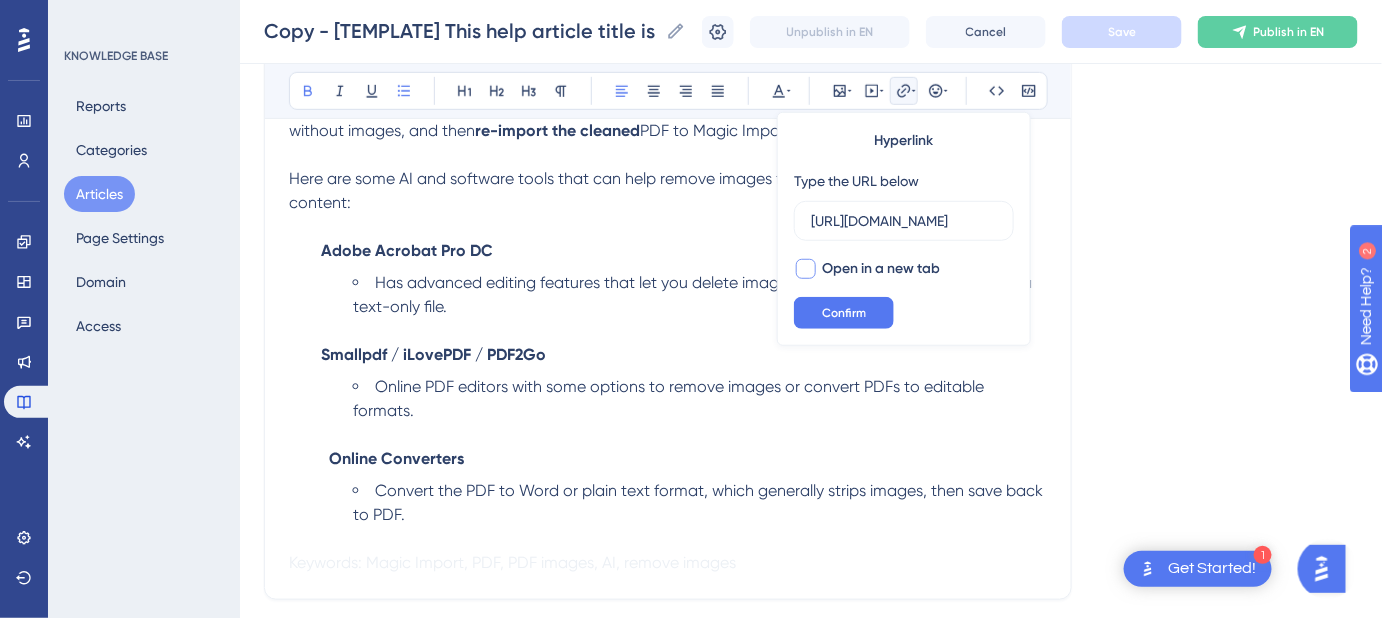 type on "https://www.pdf2go.com/" 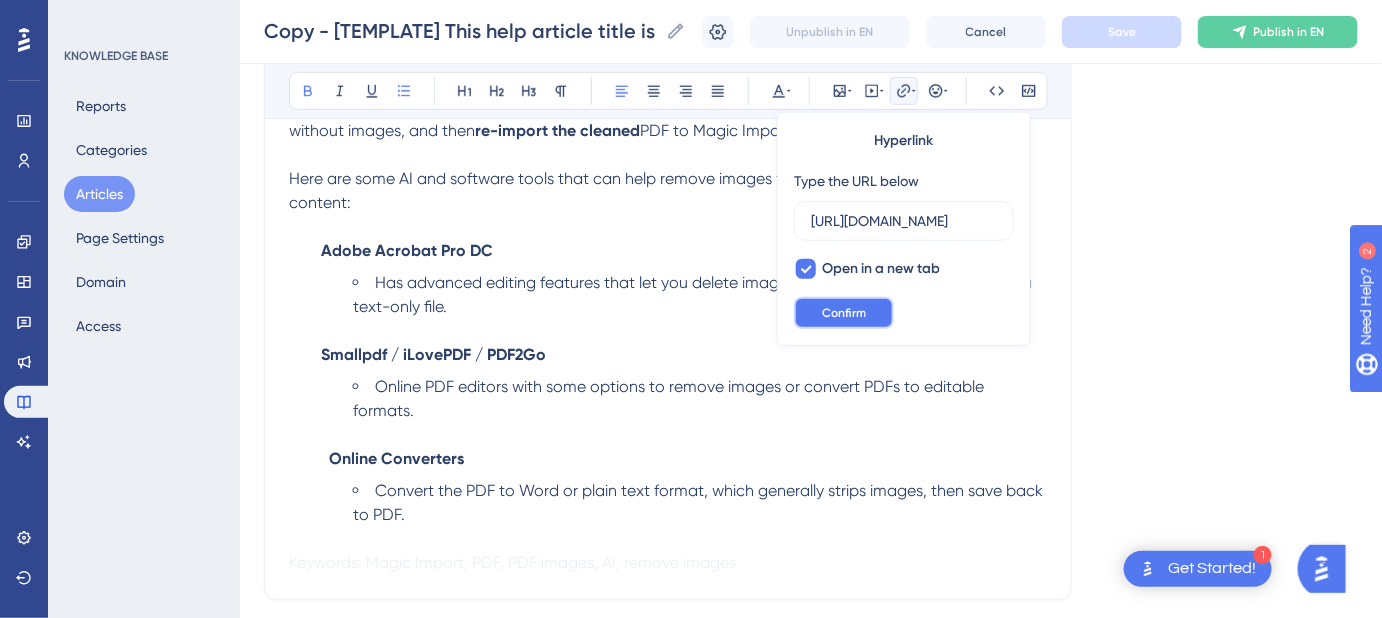 click on "Confirm" at bounding box center [844, 313] 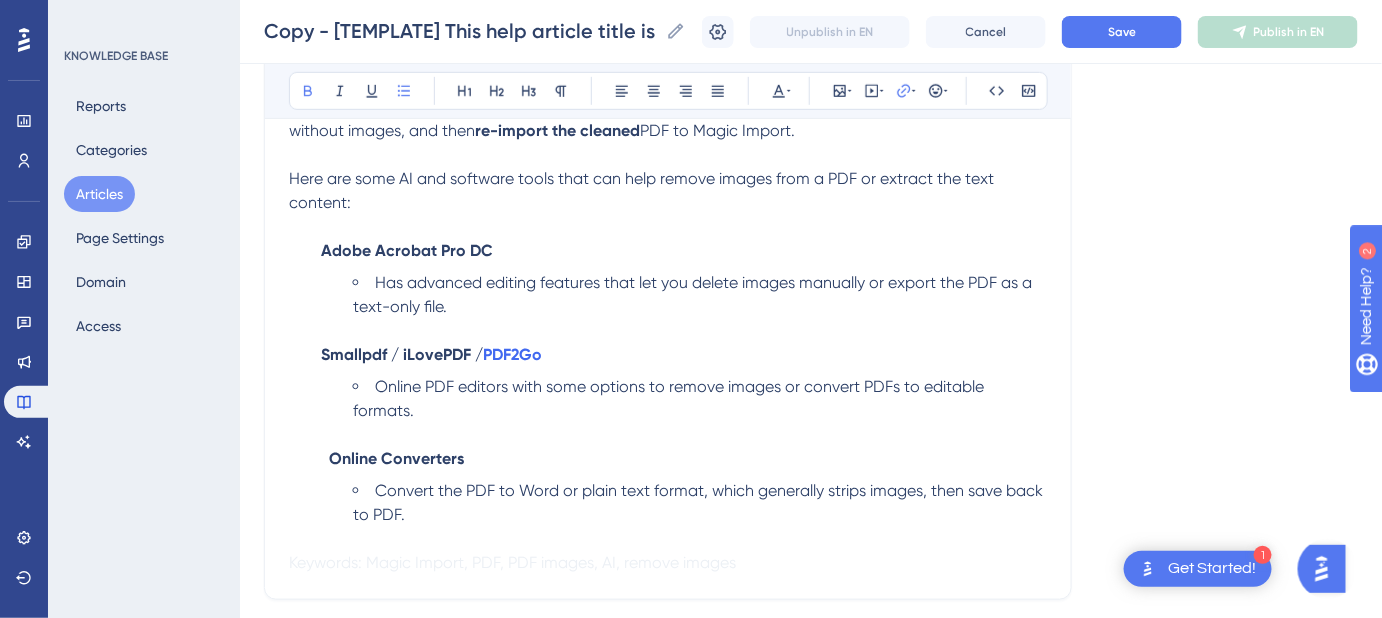 click on "Smallpdf / iLovePDF /" at bounding box center [402, 354] 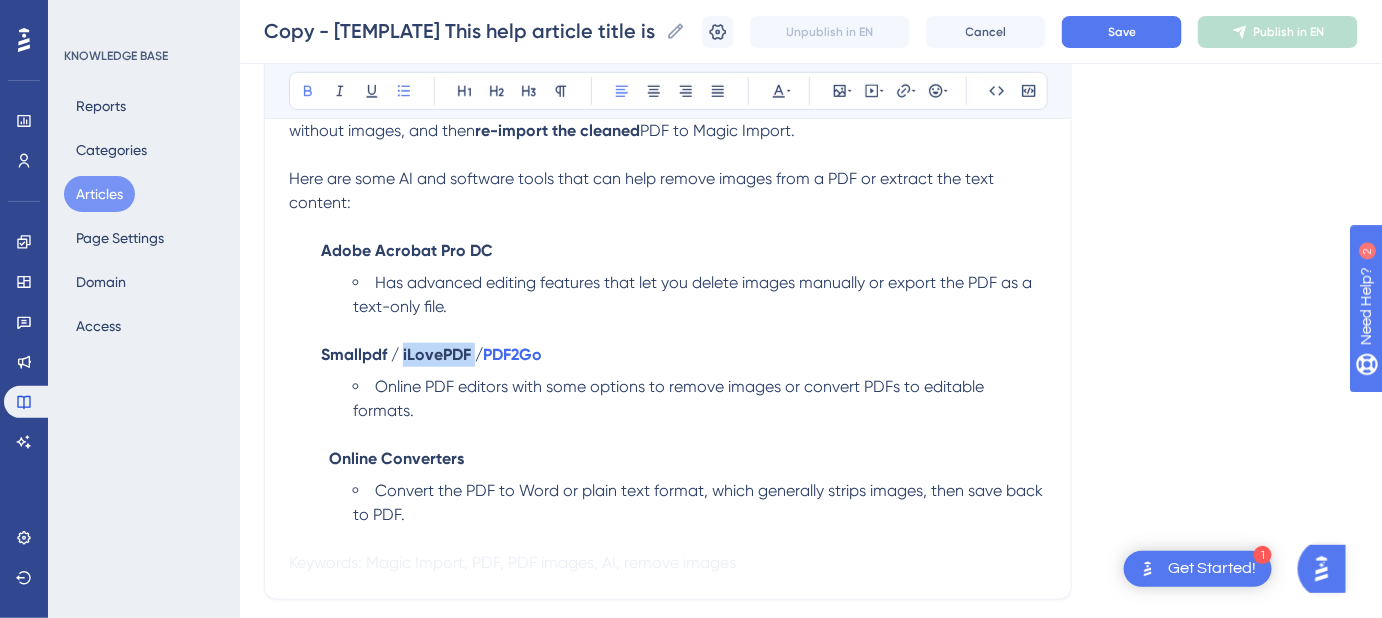 click on "Smallpdf / iLovePDF /" at bounding box center [402, 354] 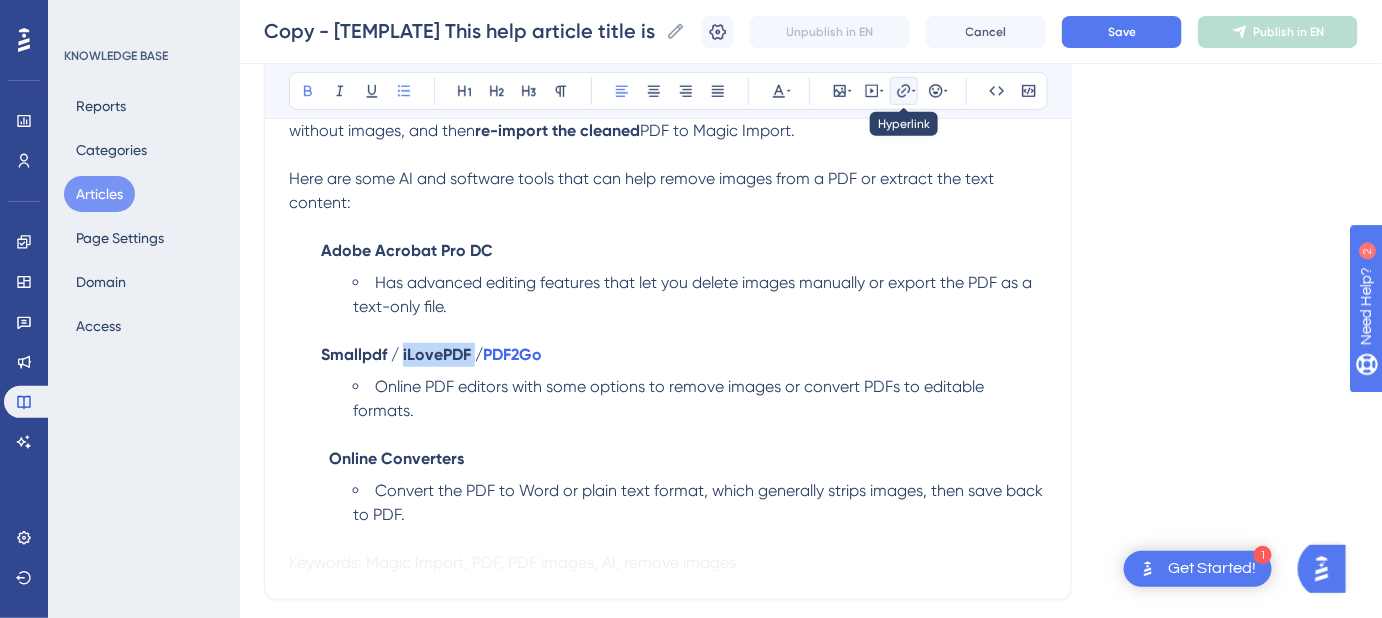 click 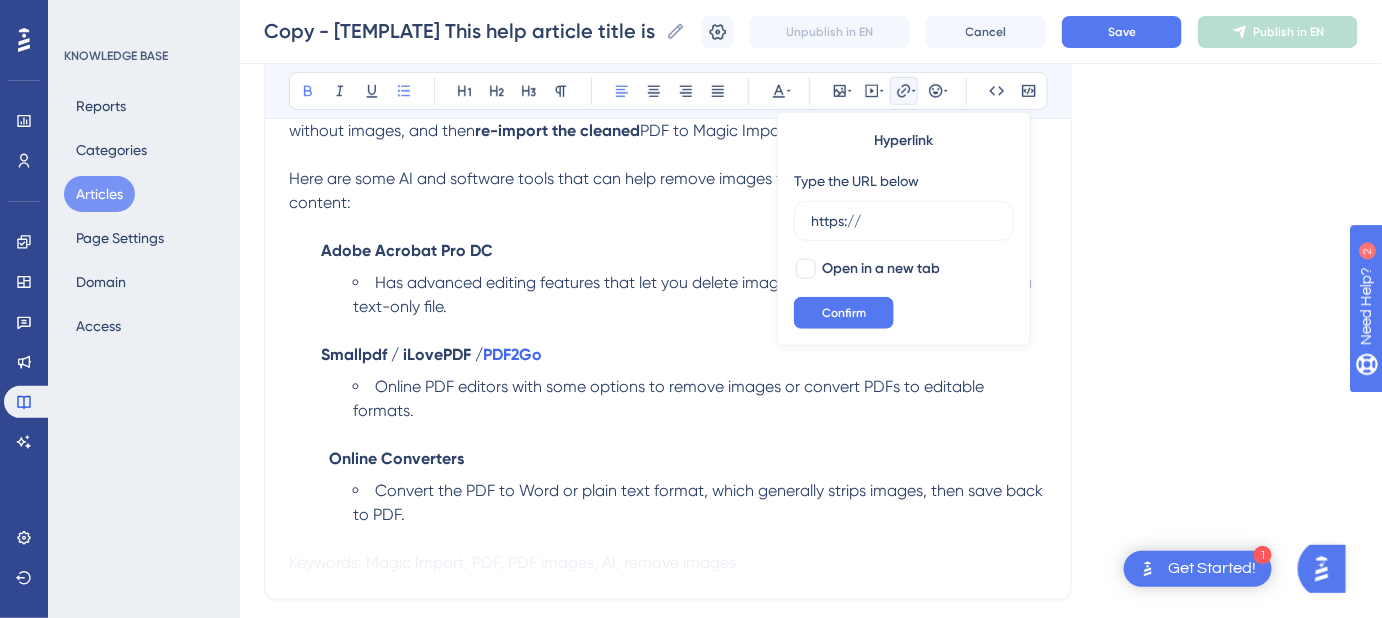 drag, startPoint x: 849, startPoint y: 220, endPoint x: 779, endPoint y: 220, distance: 70 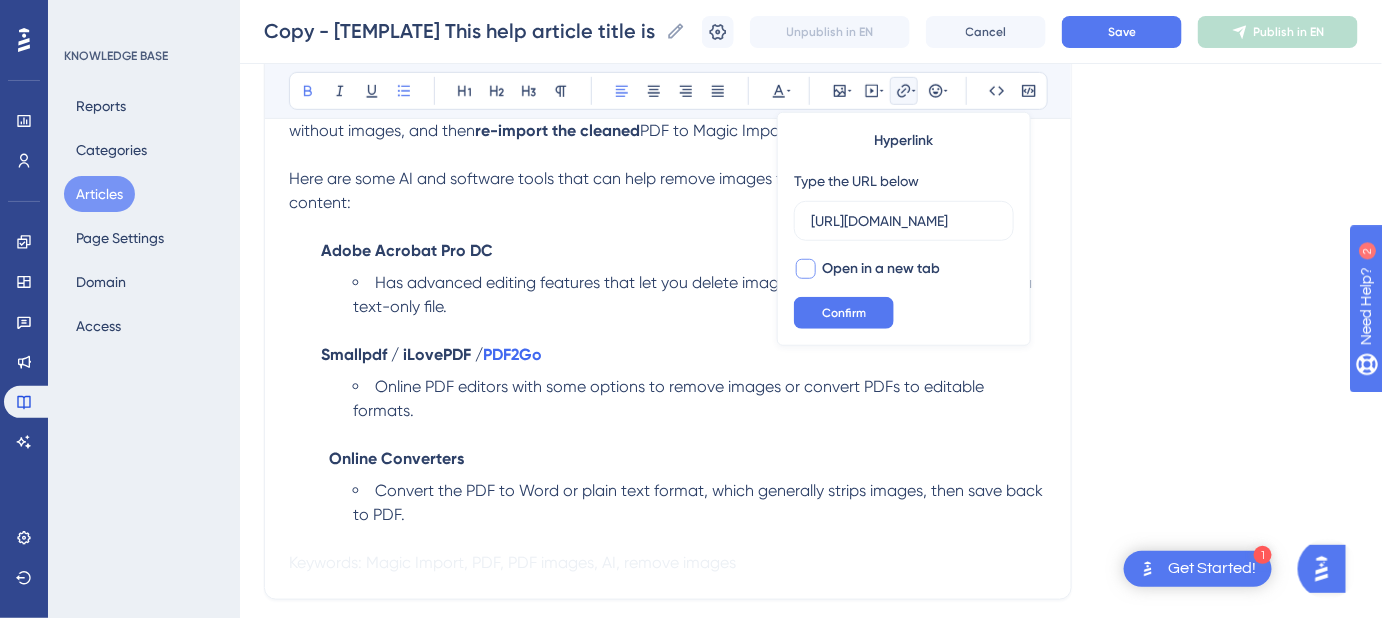 type on "https://www.ilovepdf.com/" 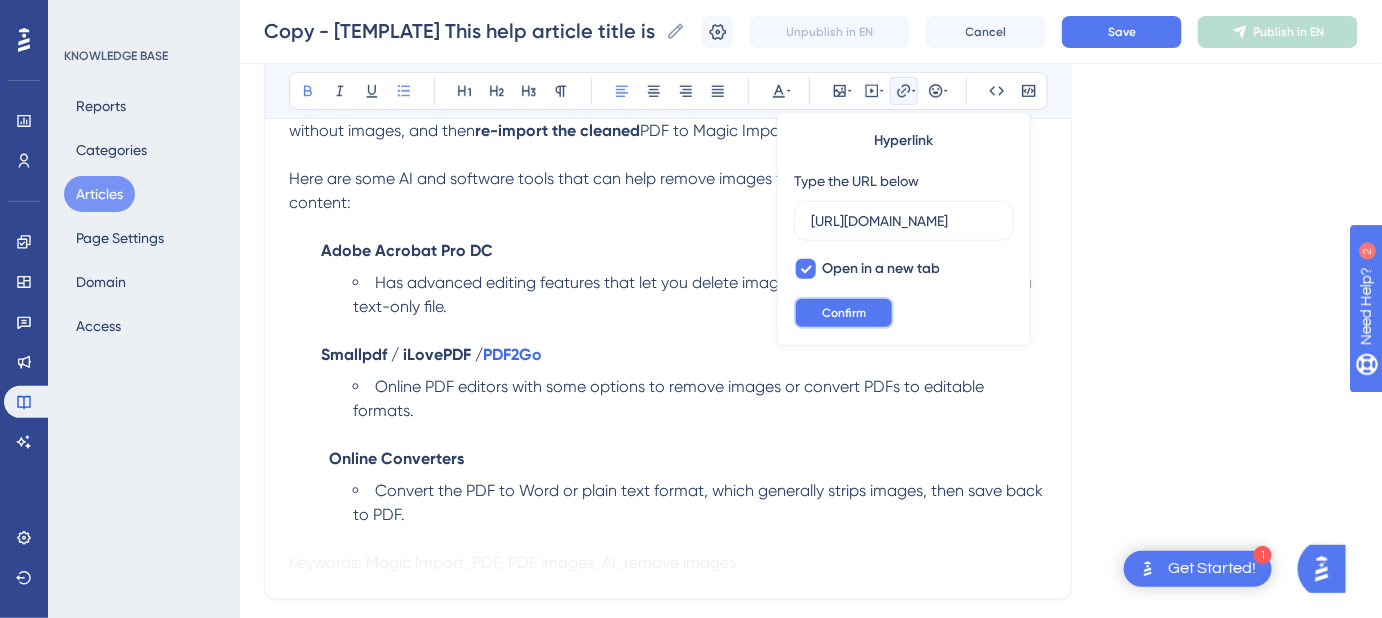click on "Confirm" at bounding box center [844, 313] 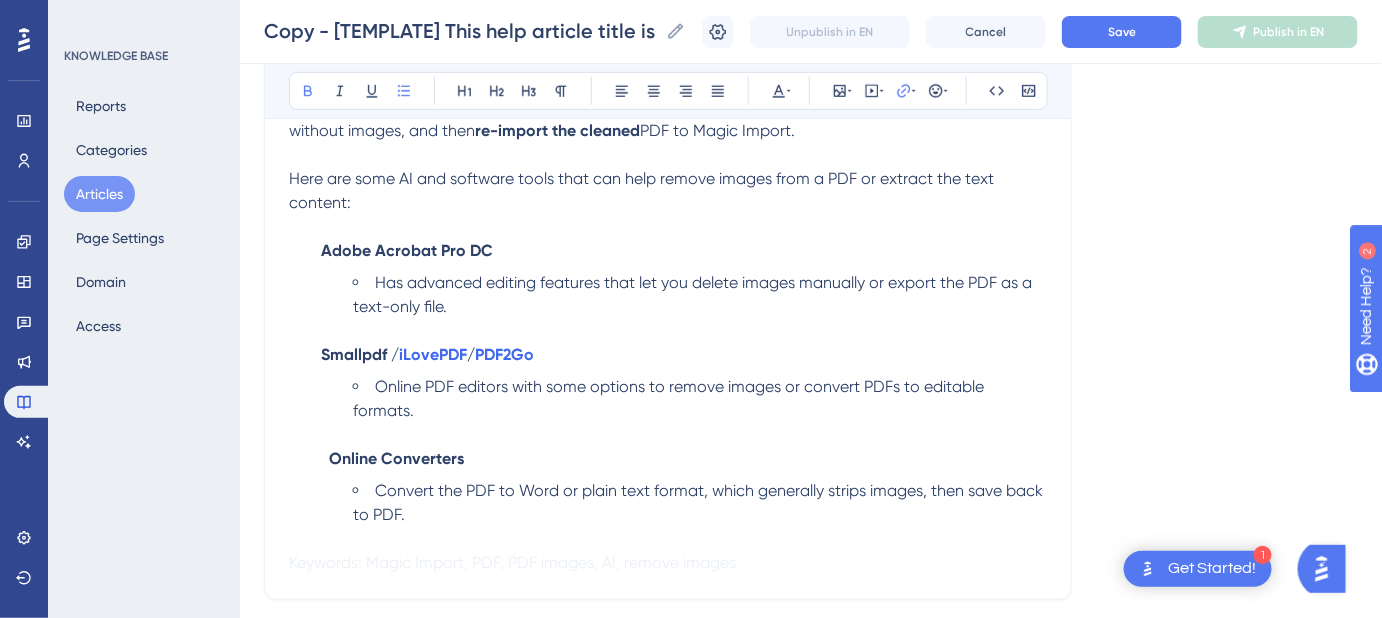 click on "Smallpdf /" at bounding box center [360, 354] 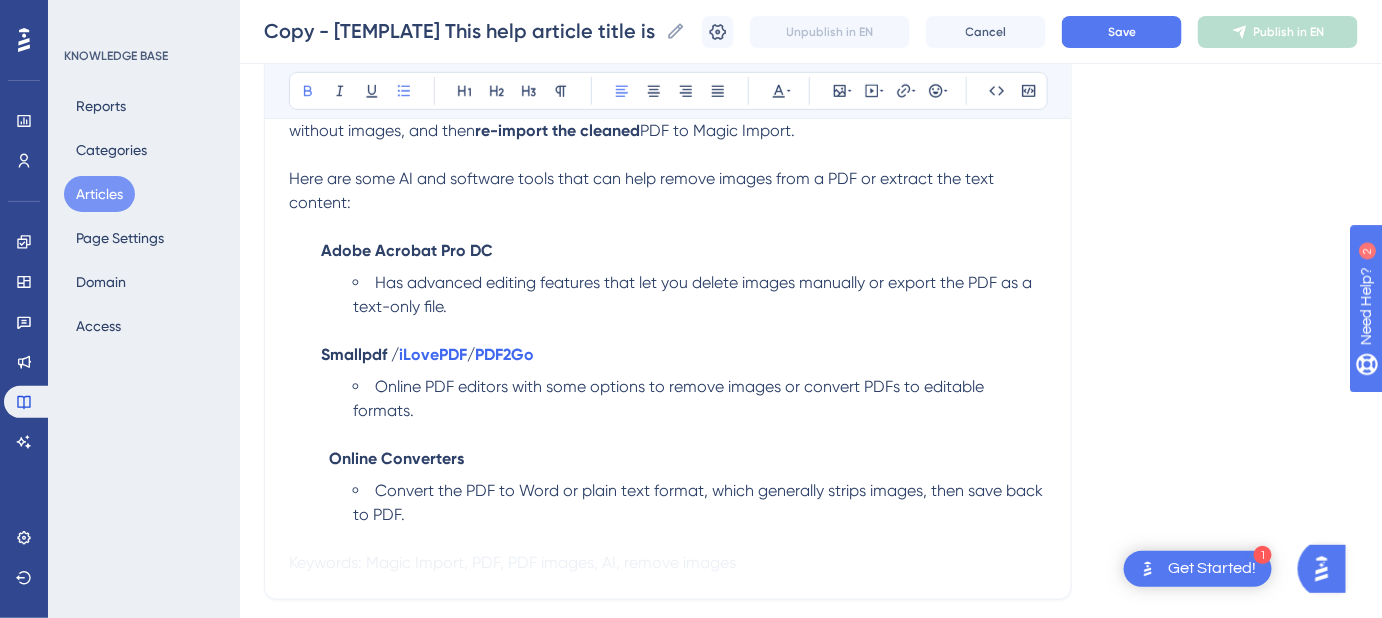 click on "Smallpdf /" at bounding box center [360, 354] 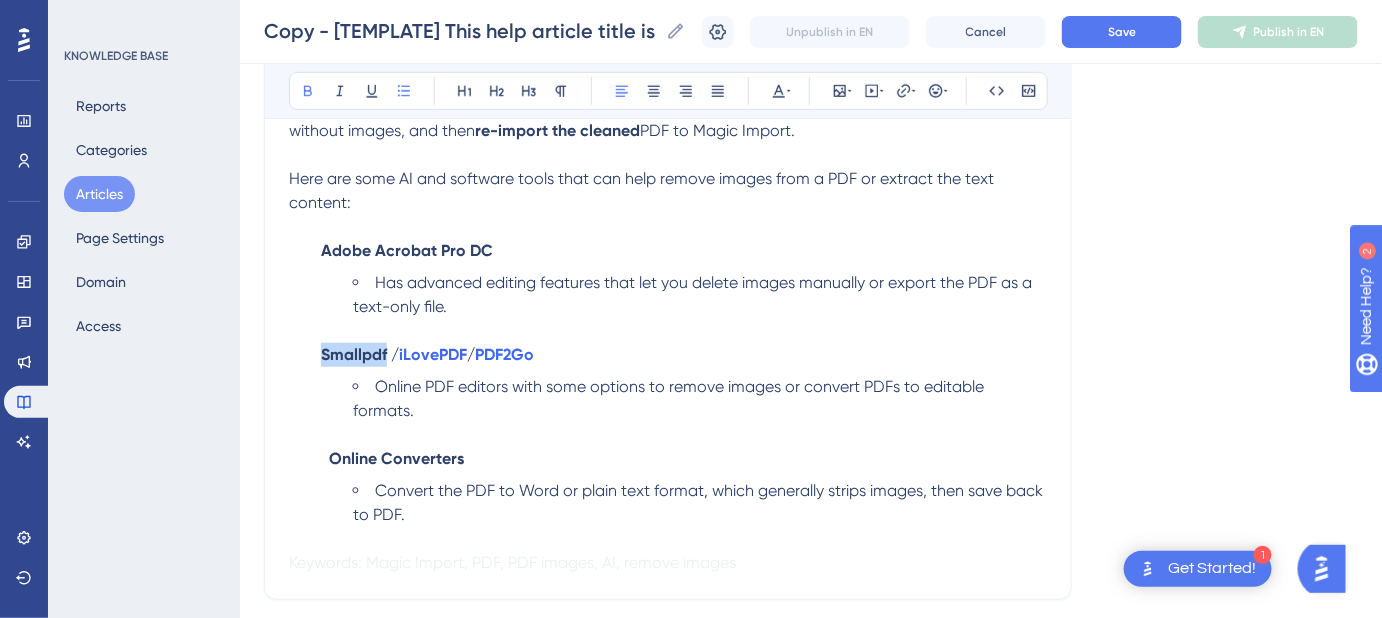 click on "Smallpdf /" at bounding box center [360, 354] 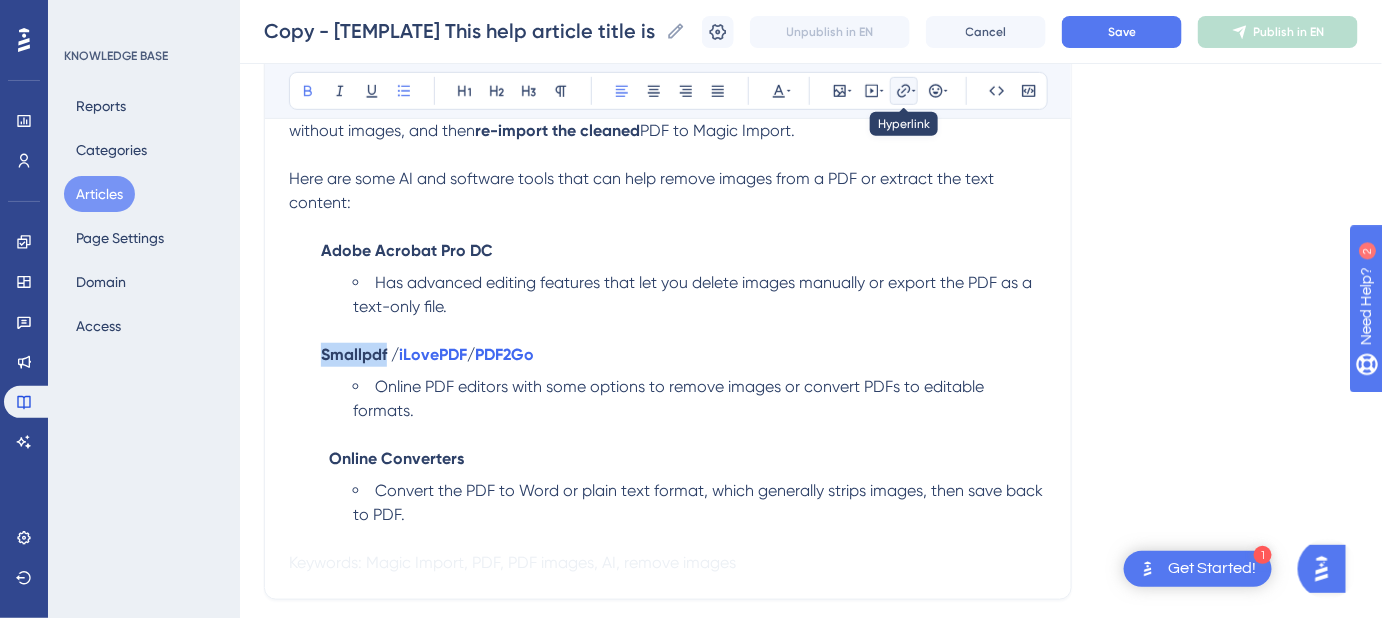 click 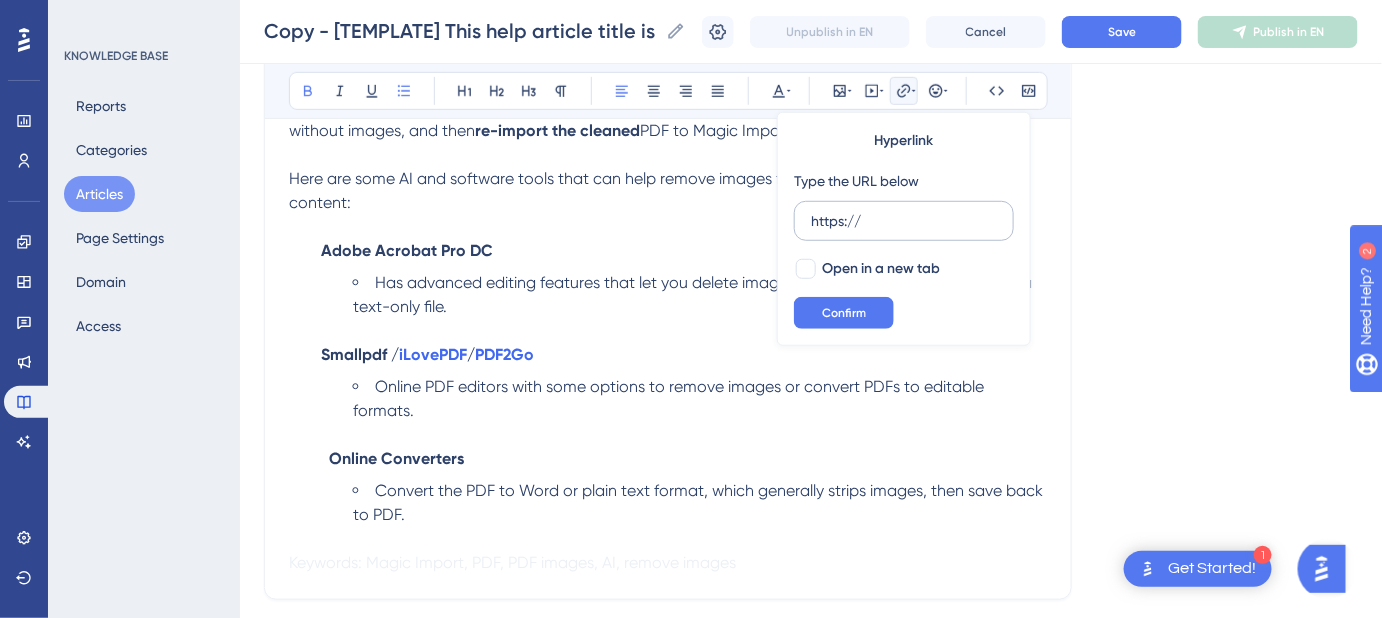 drag, startPoint x: 880, startPoint y: 223, endPoint x: 800, endPoint y: 223, distance: 80 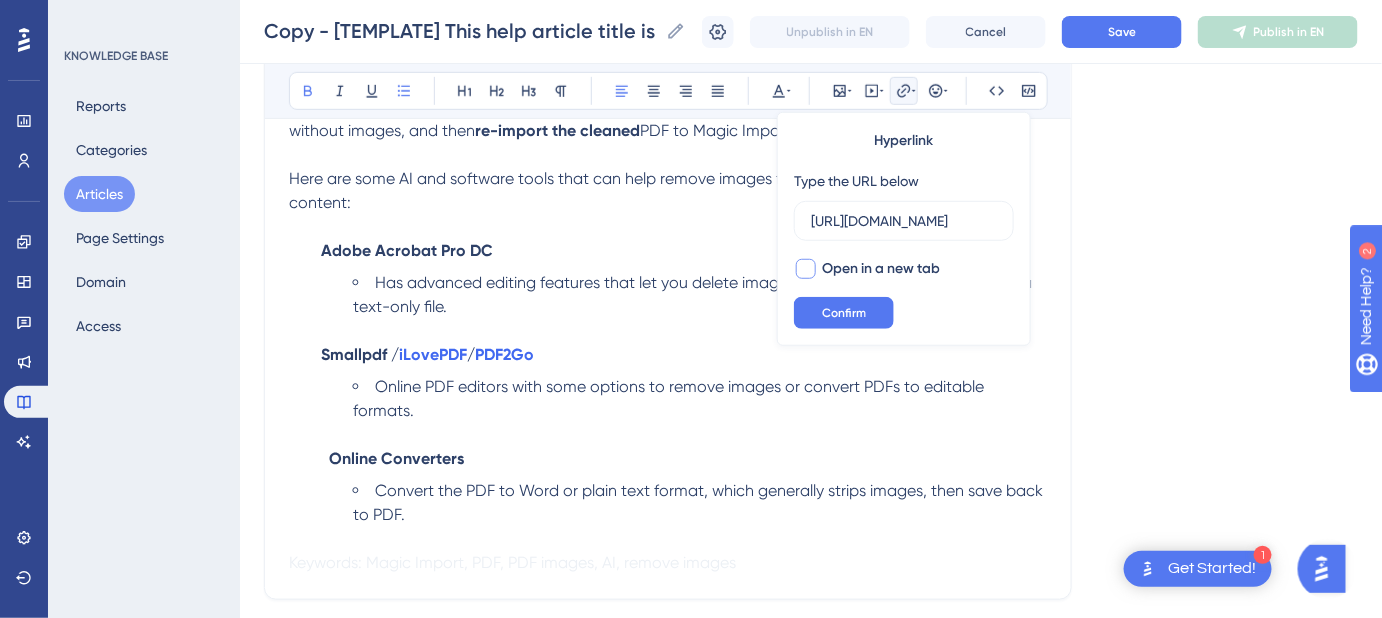 type on "https://smallpdf.com/" 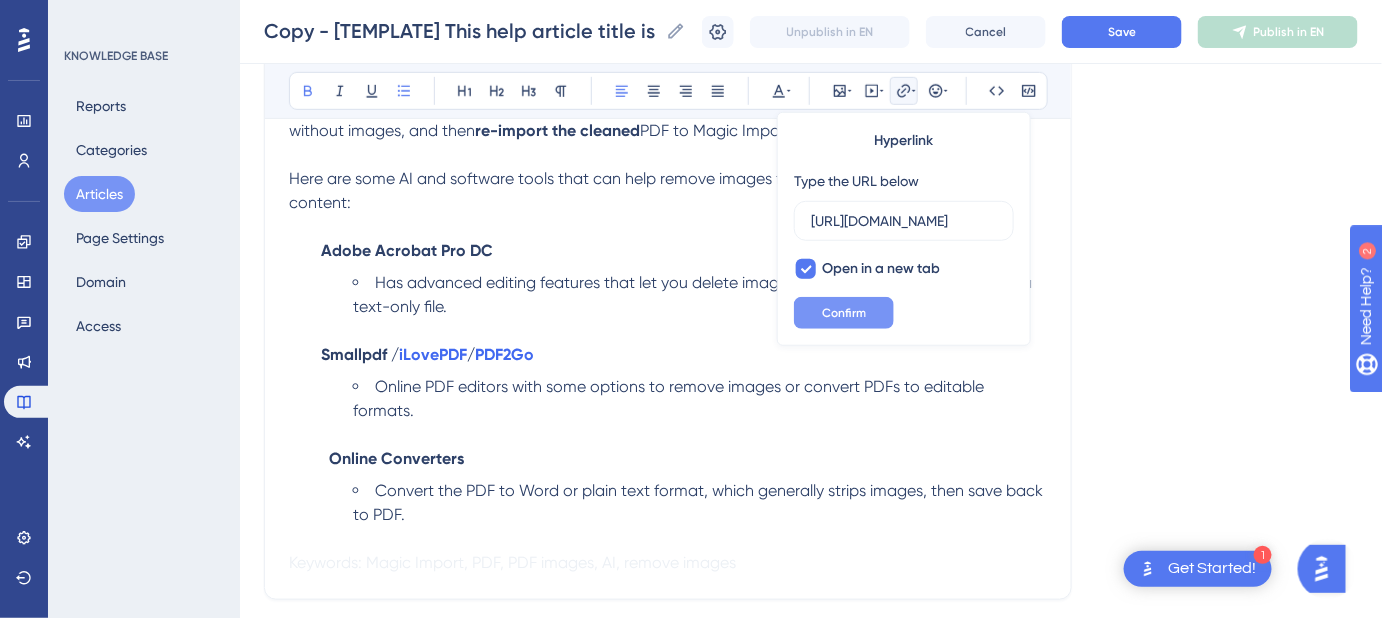 click on "Confirm" at bounding box center [844, 313] 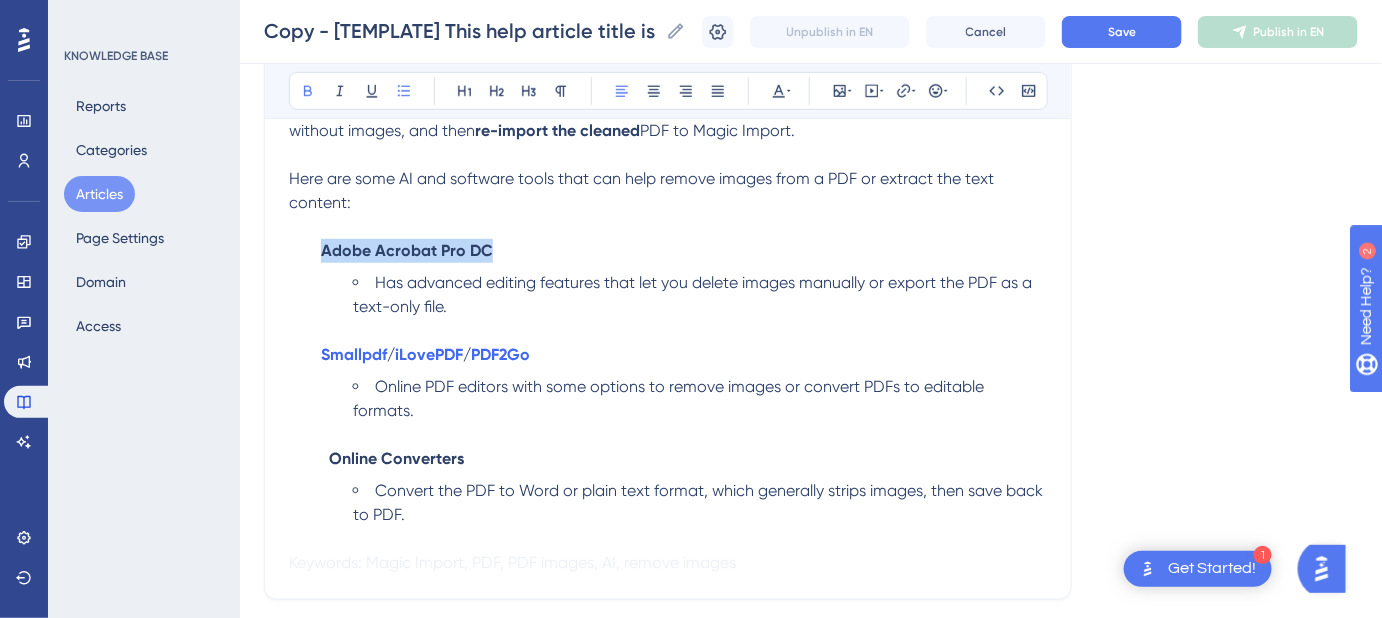 drag, startPoint x: 500, startPoint y: 251, endPoint x: 314, endPoint y: 251, distance: 186 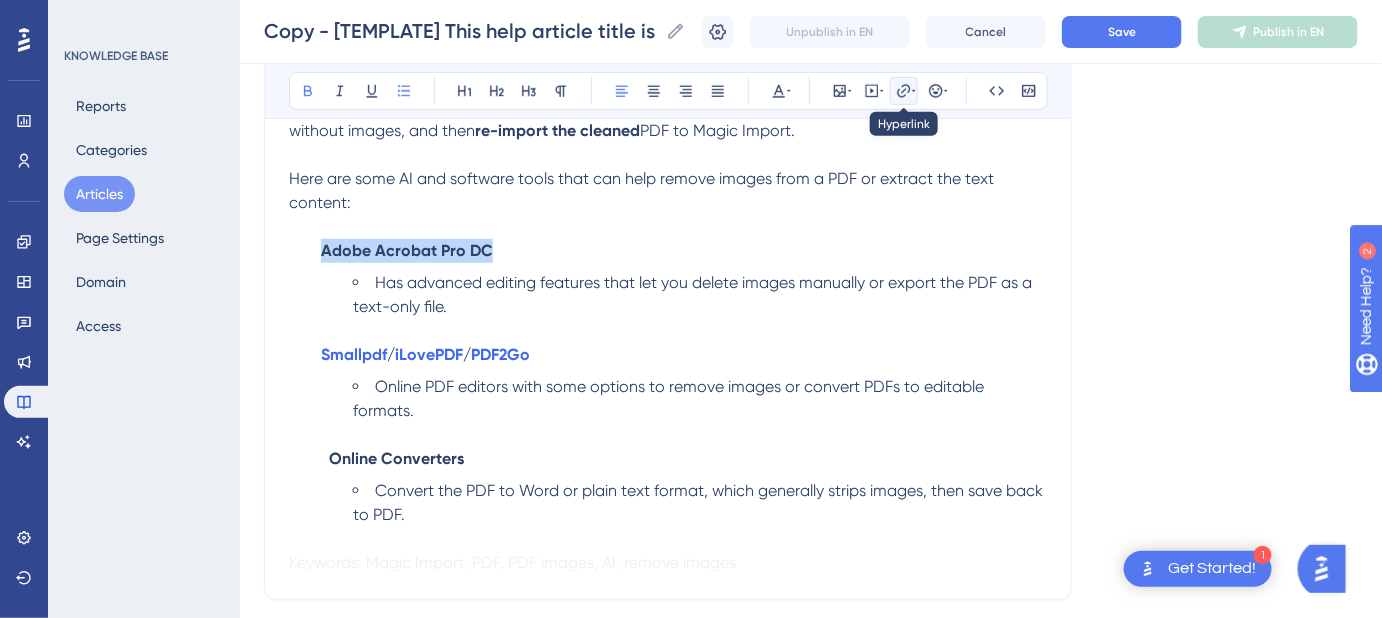 click 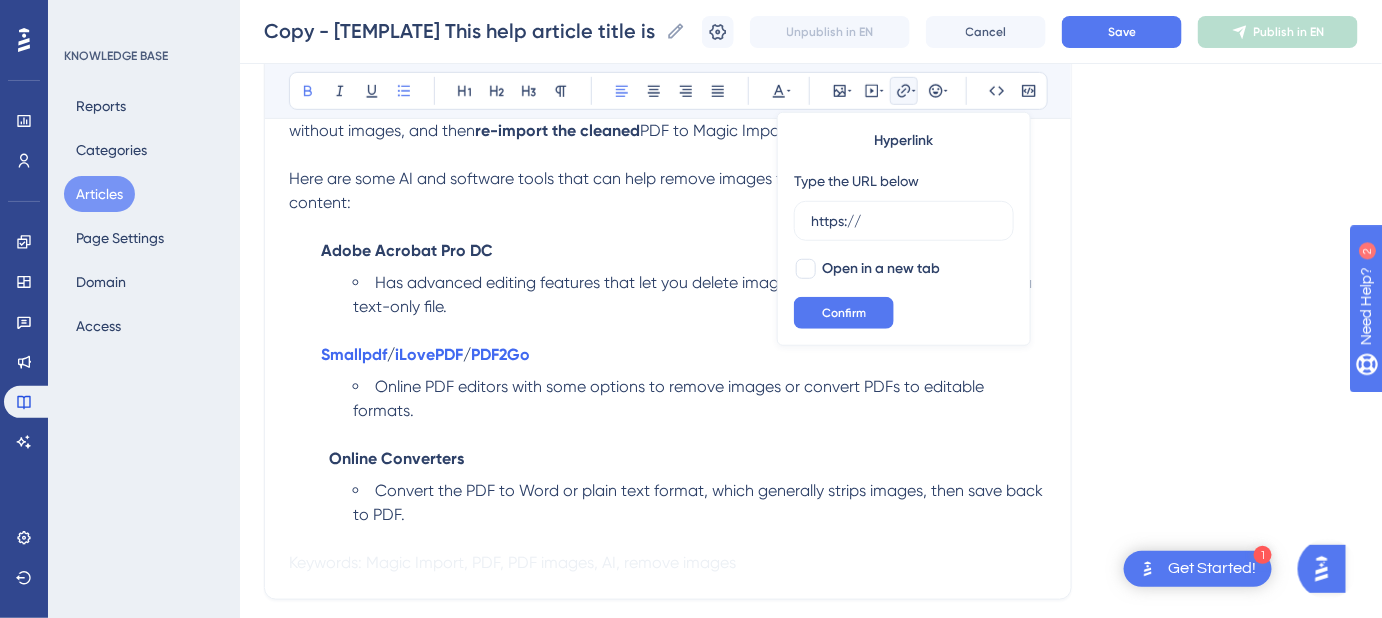 drag, startPoint x: 892, startPoint y: 219, endPoint x: 759, endPoint y: 236, distance: 134.08206 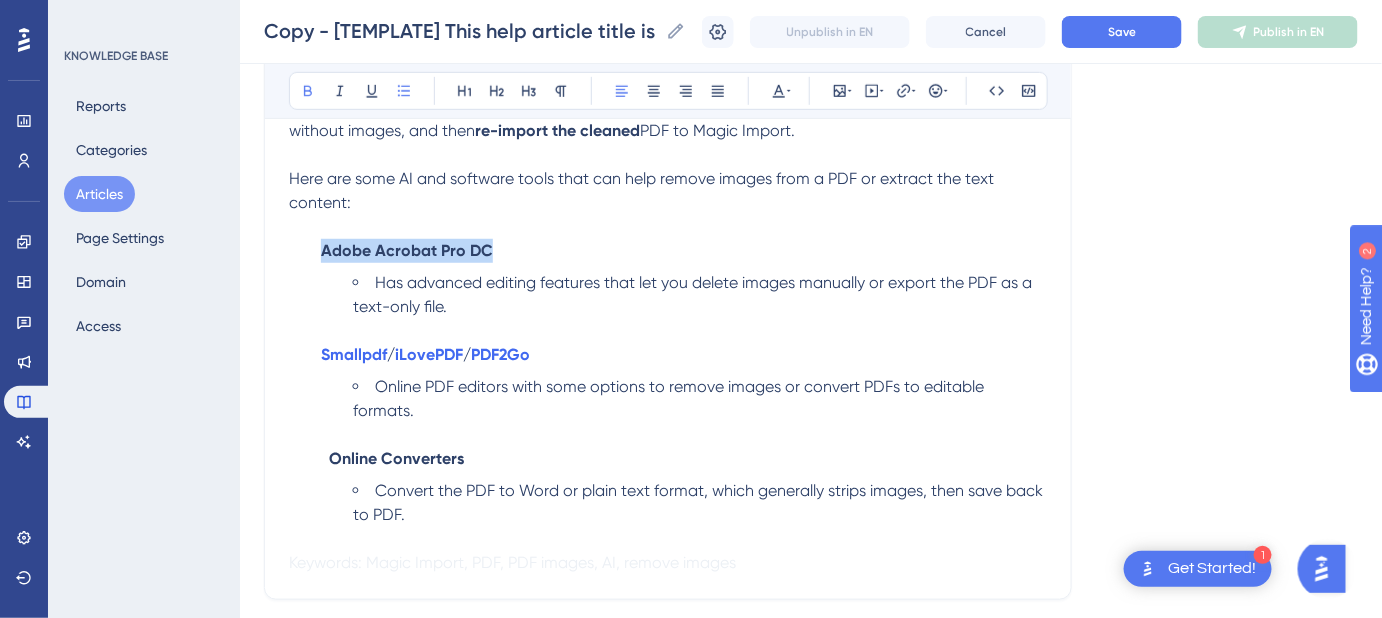 drag, startPoint x: 519, startPoint y: 251, endPoint x: 296, endPoint y: 251, distance: 223 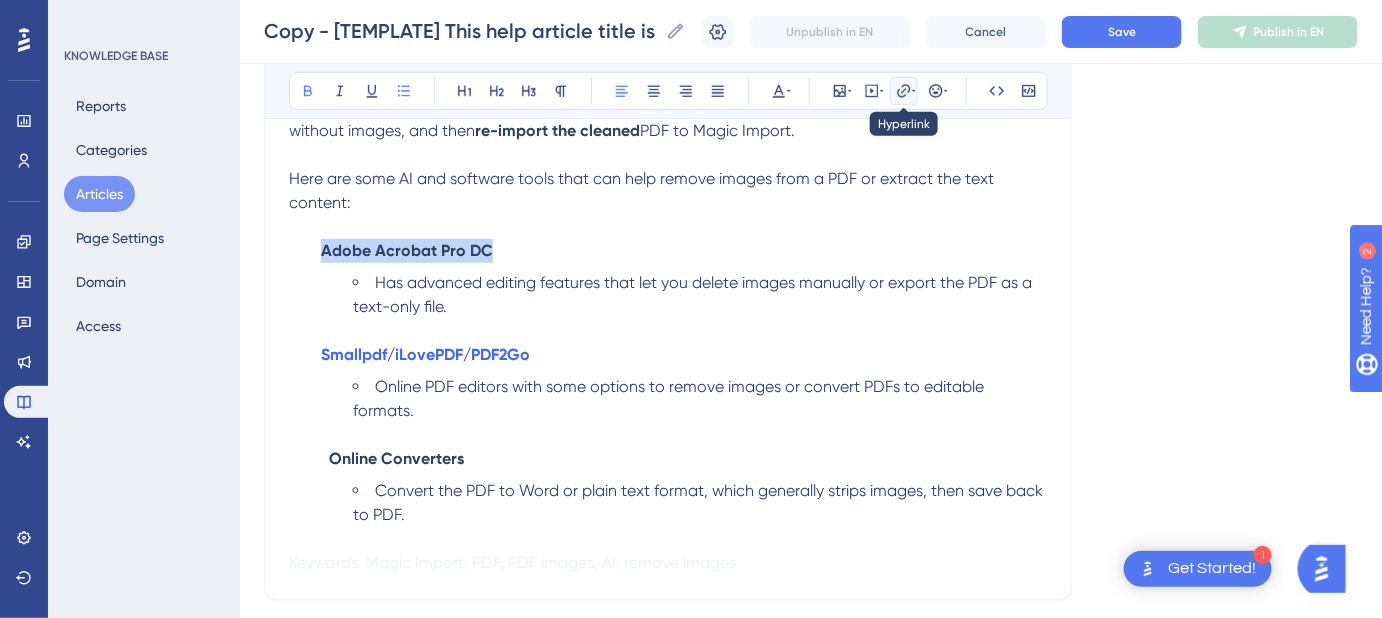 click 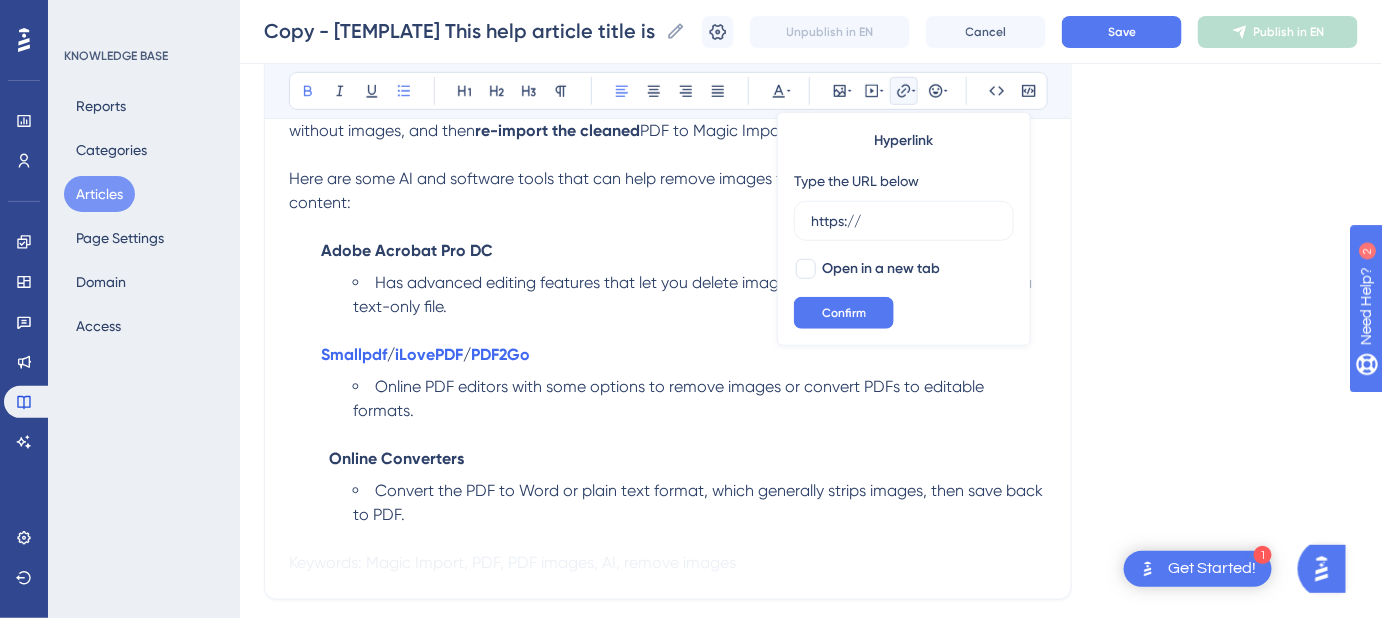 drag, startPoint x: 869, startPoint y: 221, endPoint x: 773, endPoint y: 235, distance: 97.015465 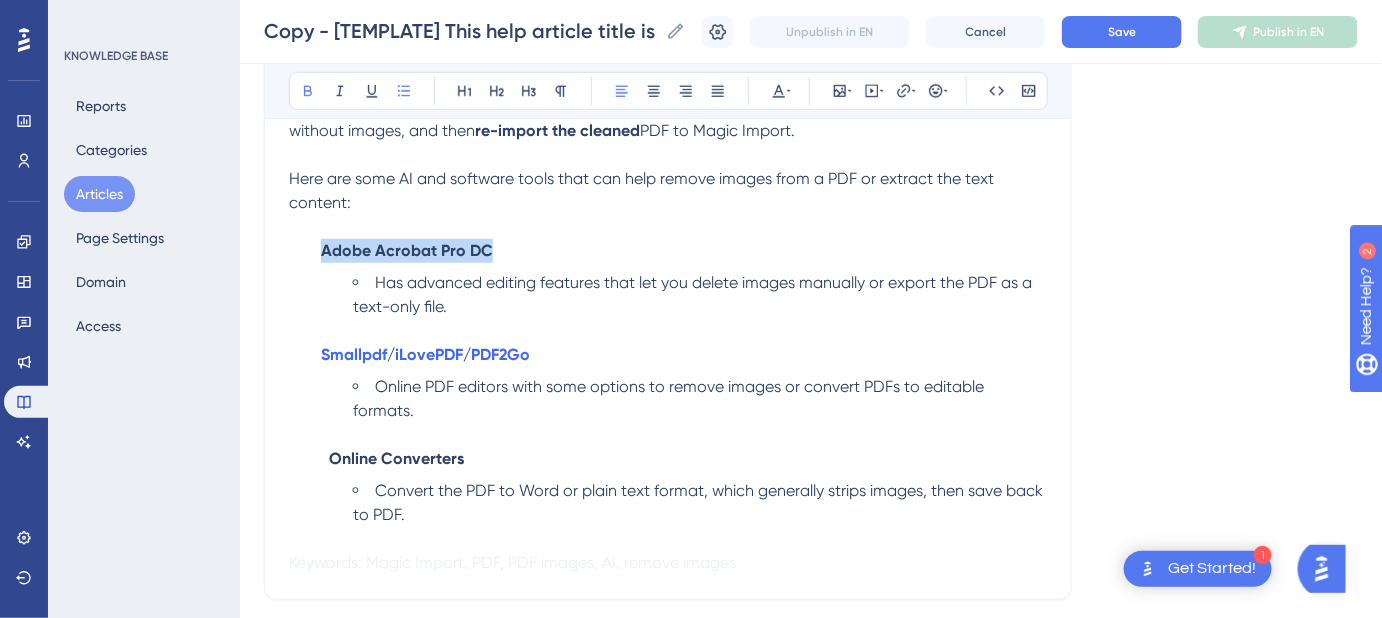 drag, startPoint x: 504, startPoint y: 250, endPoint x: 320, endPoint y: 249, distance: 184.00272 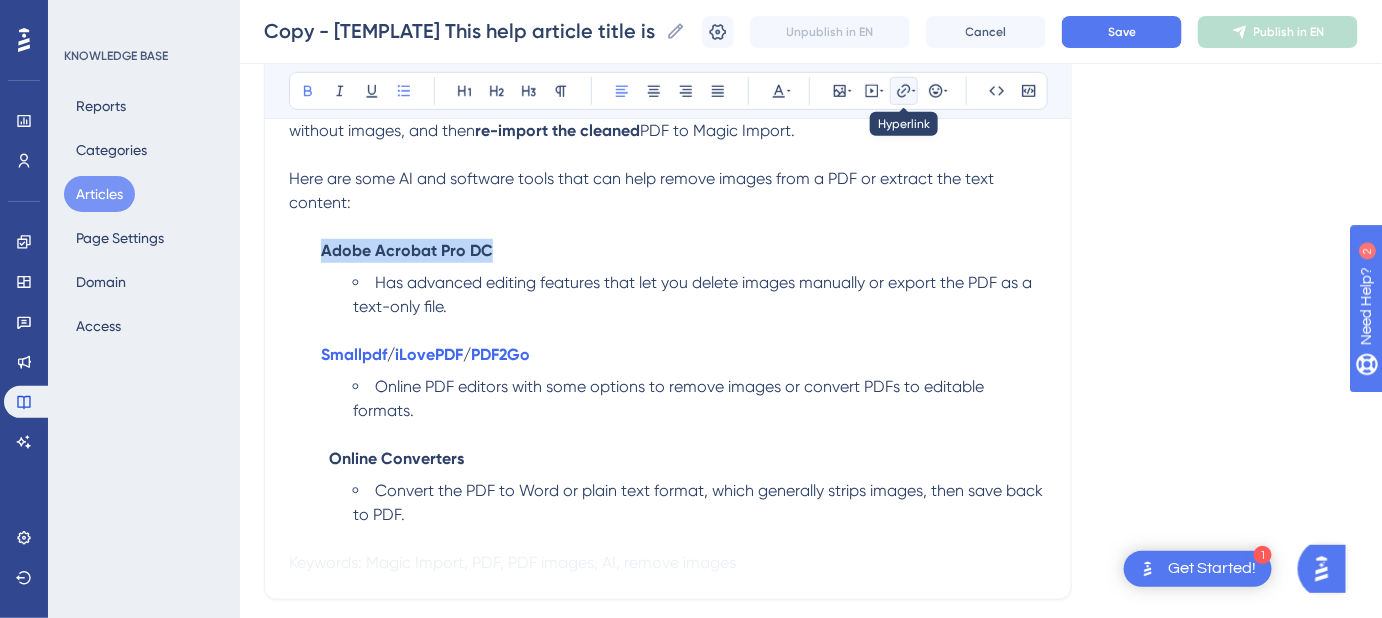 click 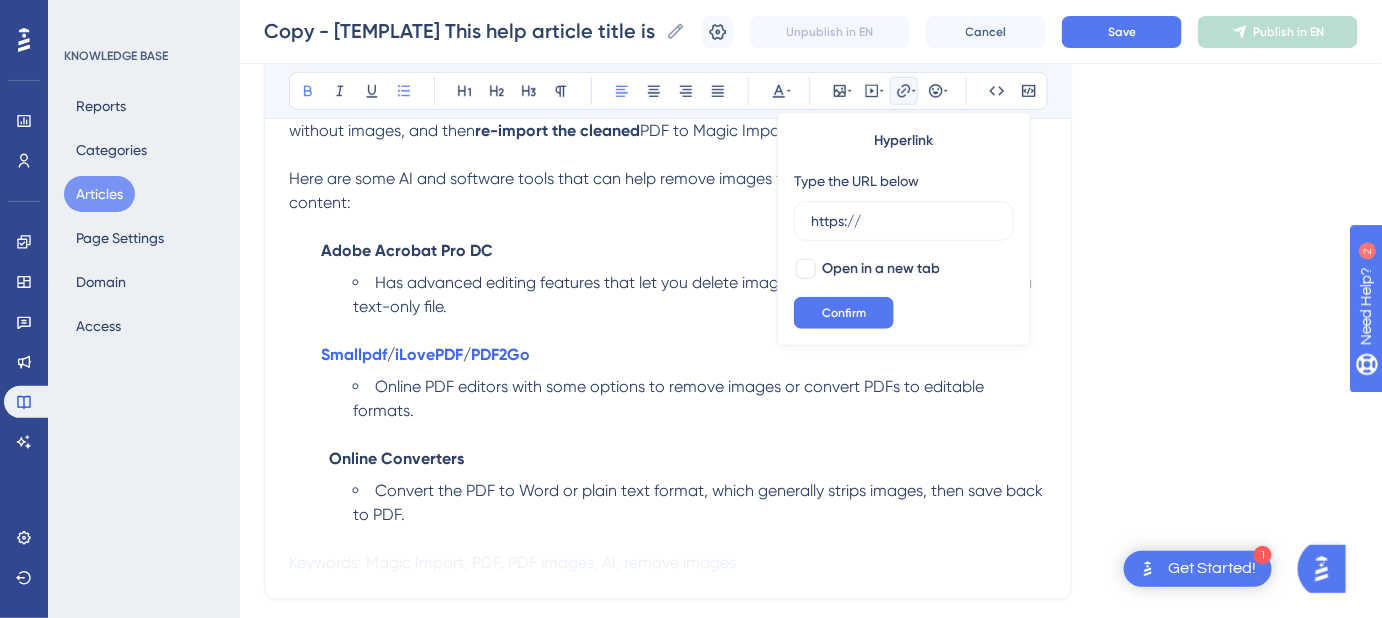 drag, startPoint x: 881, startPoint y: 219, endPoint x: 781, endPoint y: 227, distance: 100.31949 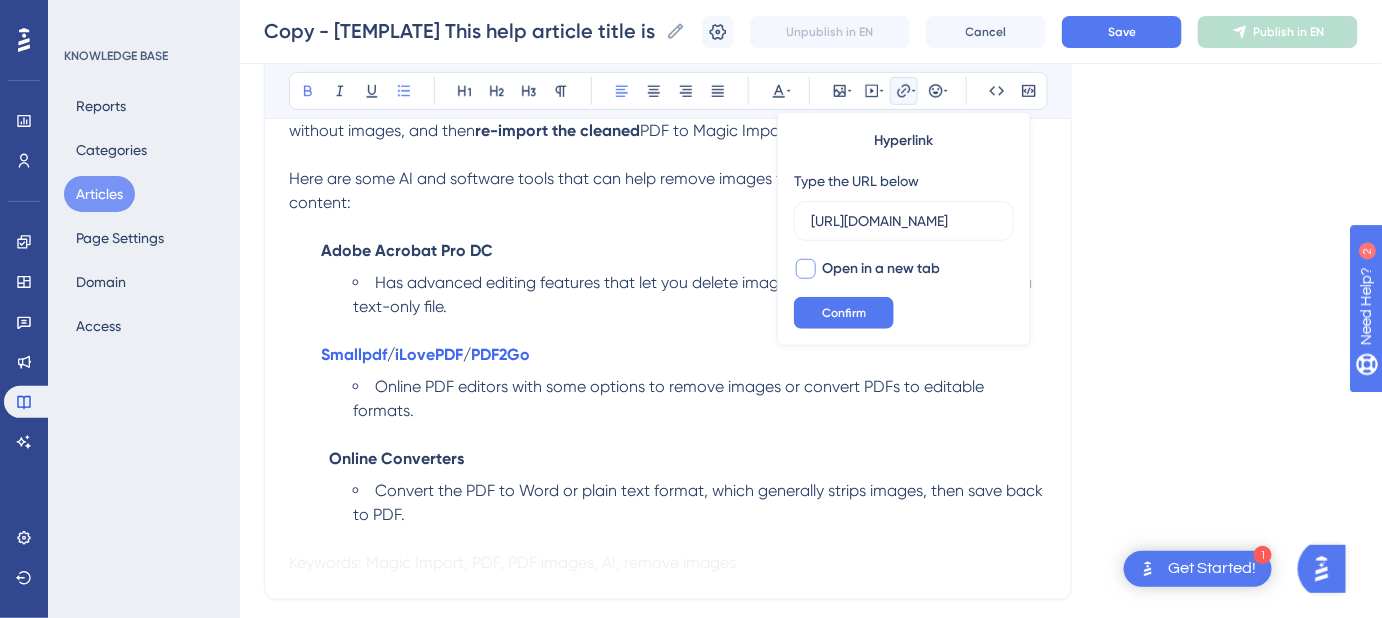 type on "https://www.adobe.com/" 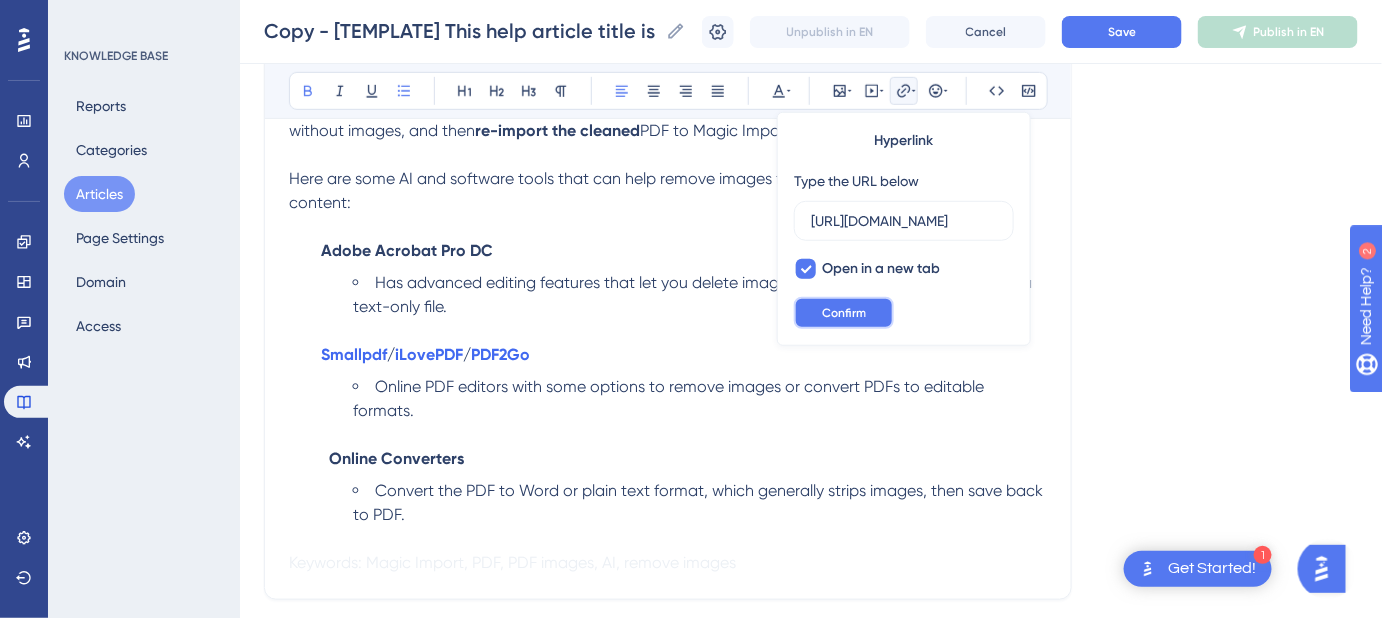 click on "Confirm" at bounding box center (844, 313) 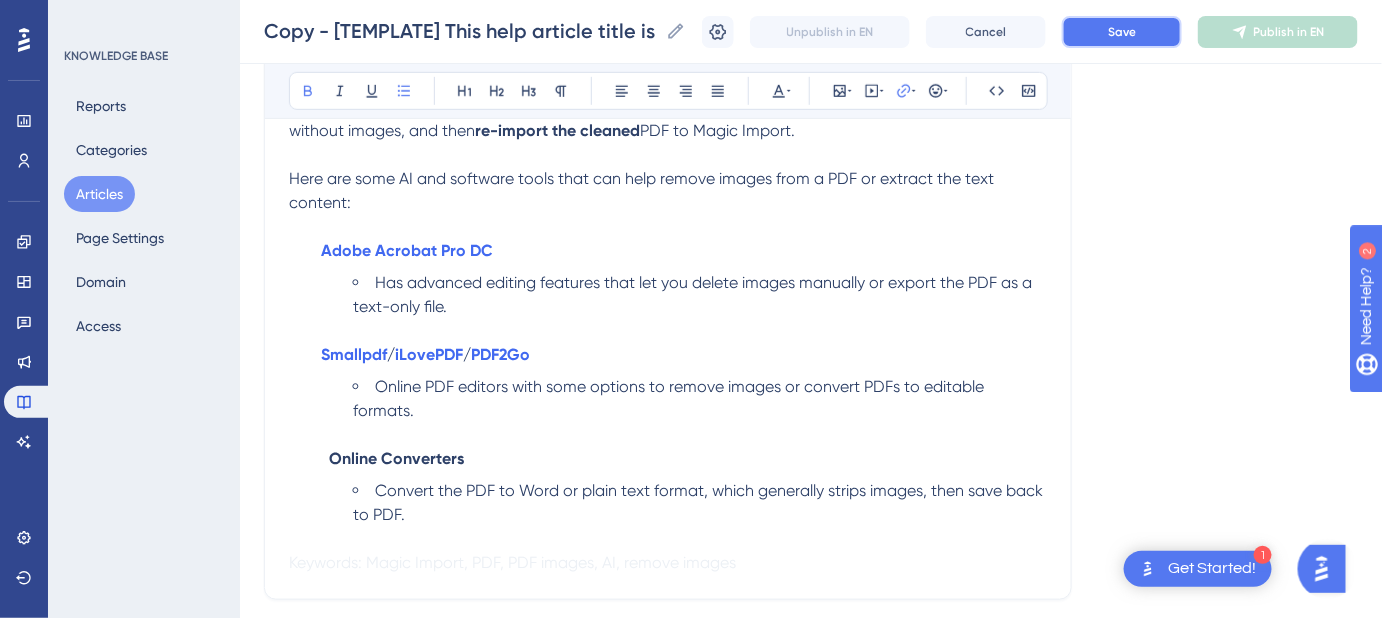 click on "Save" at bounding box center (1122, 32) 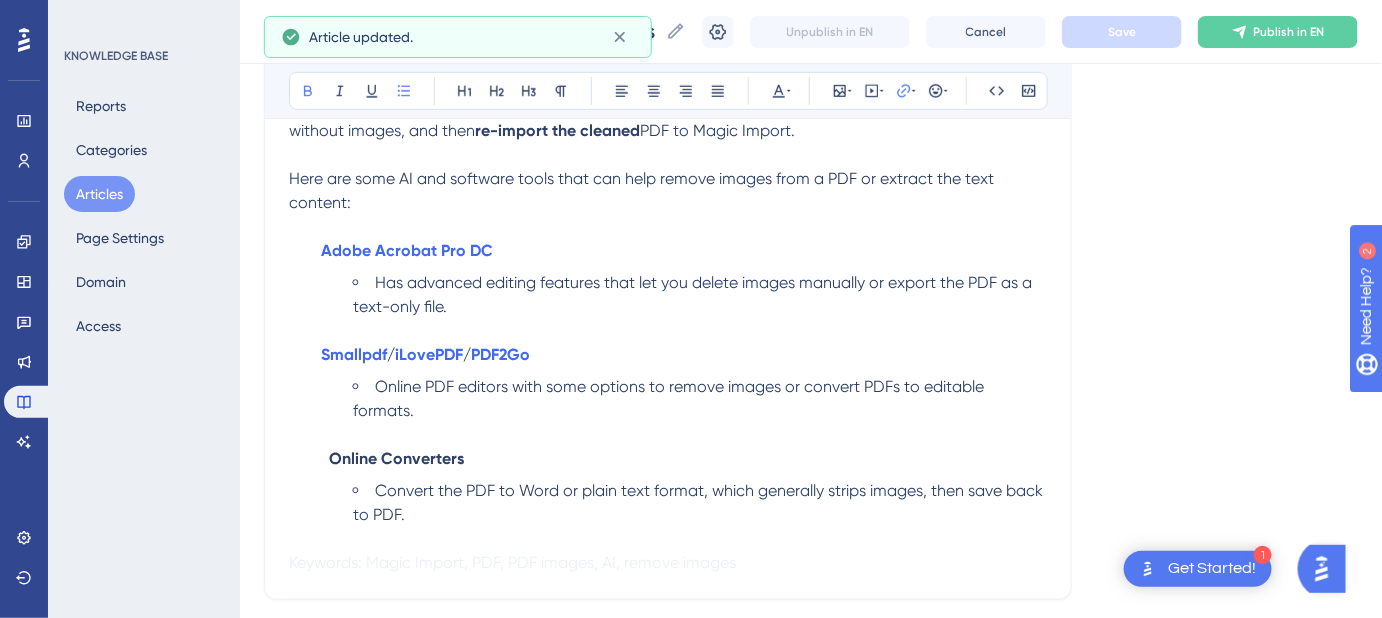 click on "Adobe Acrobat Pro DC Has advanced editing features that let you delete images manually or export the PDF as a text-only file." at bounding box center (684, 279) 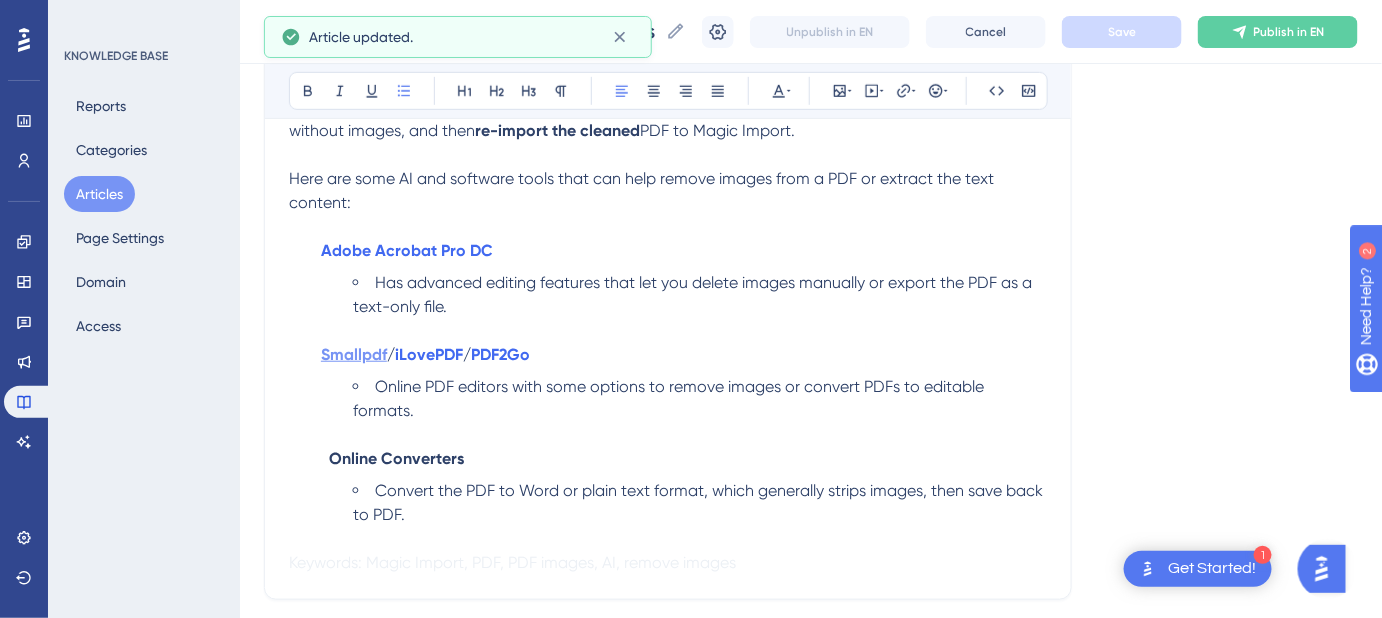 click on "Smallpdf" at bounding box center [354, 354] 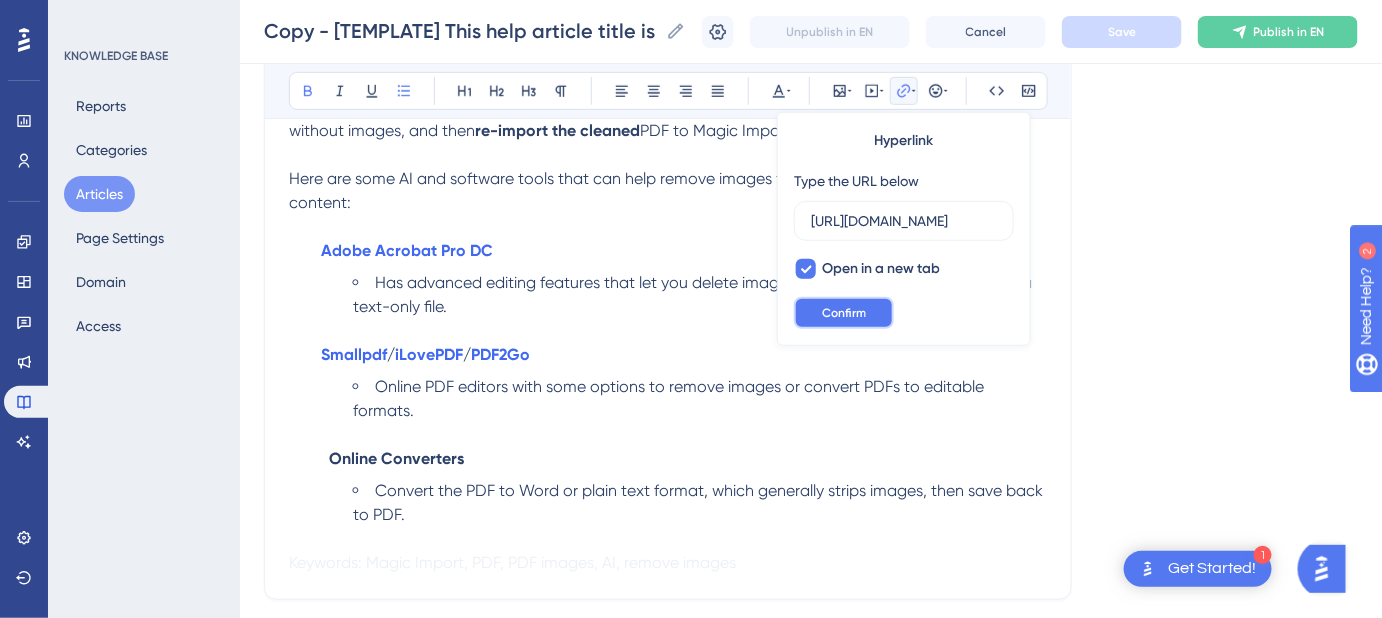 click on "Confirm" at bounding box center [844, 313] 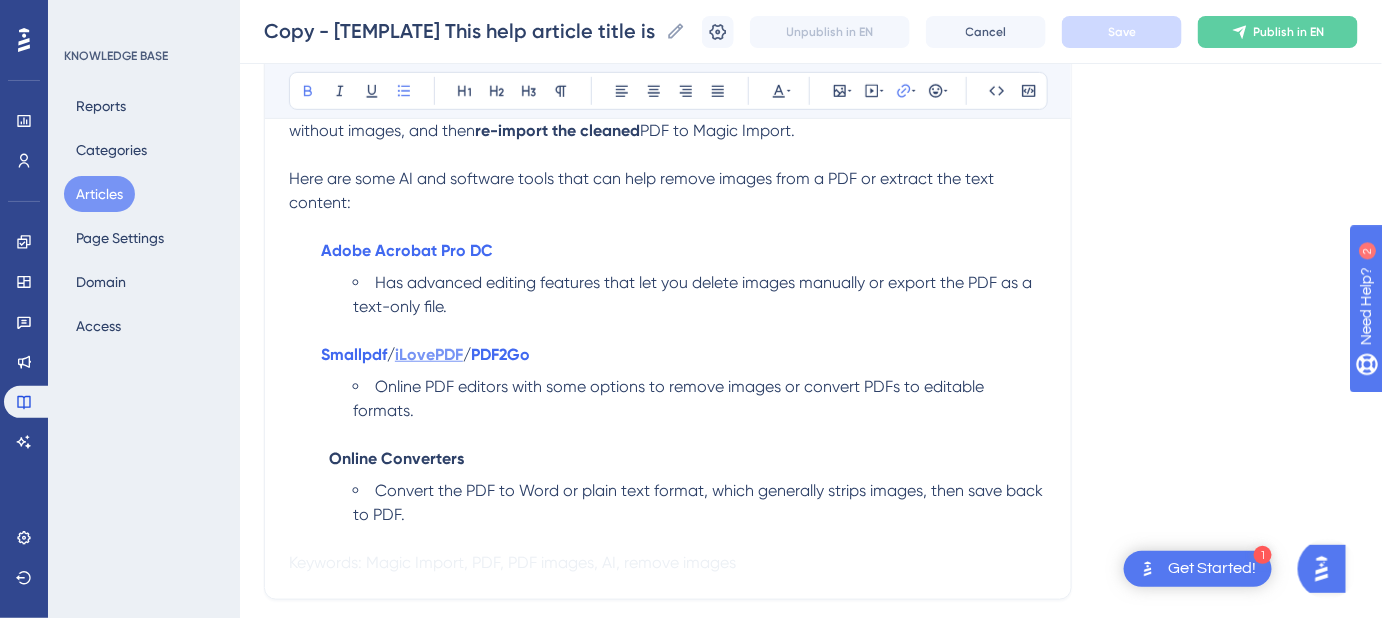 click on "iLovePDF" at bounding box center (429, 354) 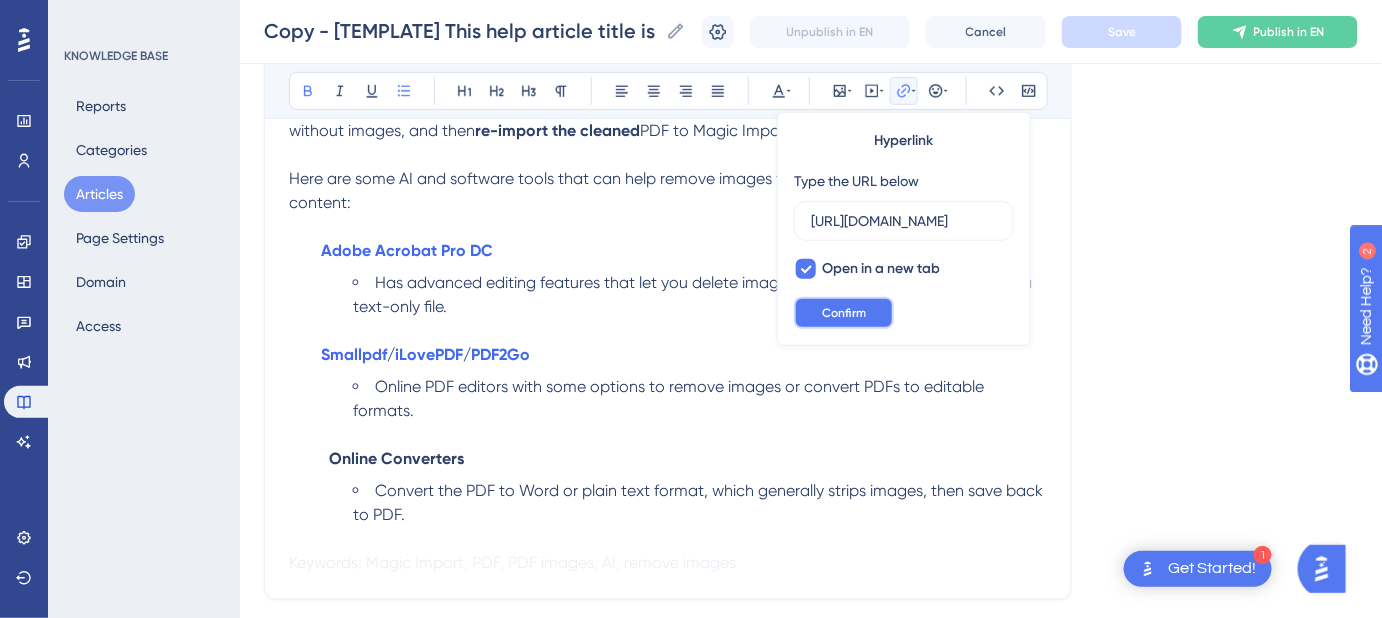 click on "Confirm" at bounding box center [844, 313] 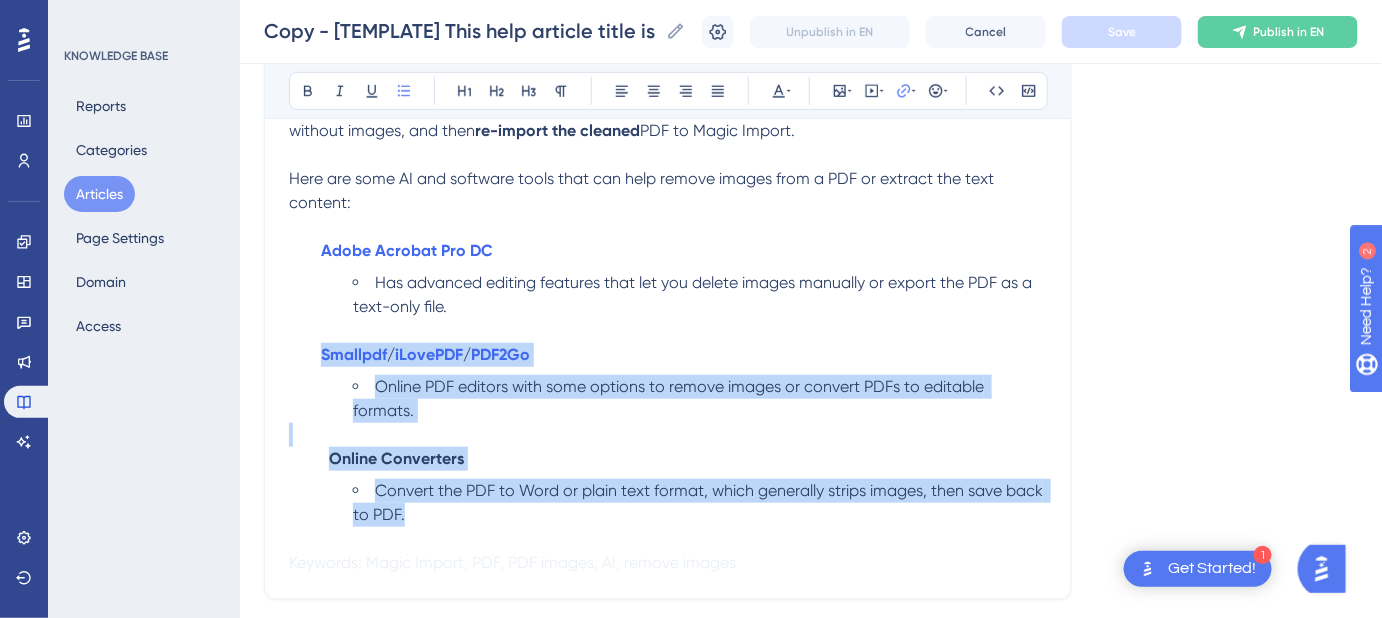 drag, startPoint x: 406, startPoint y: 487, endPoint x: 312, endPoint y: 364, distance: 154.80634 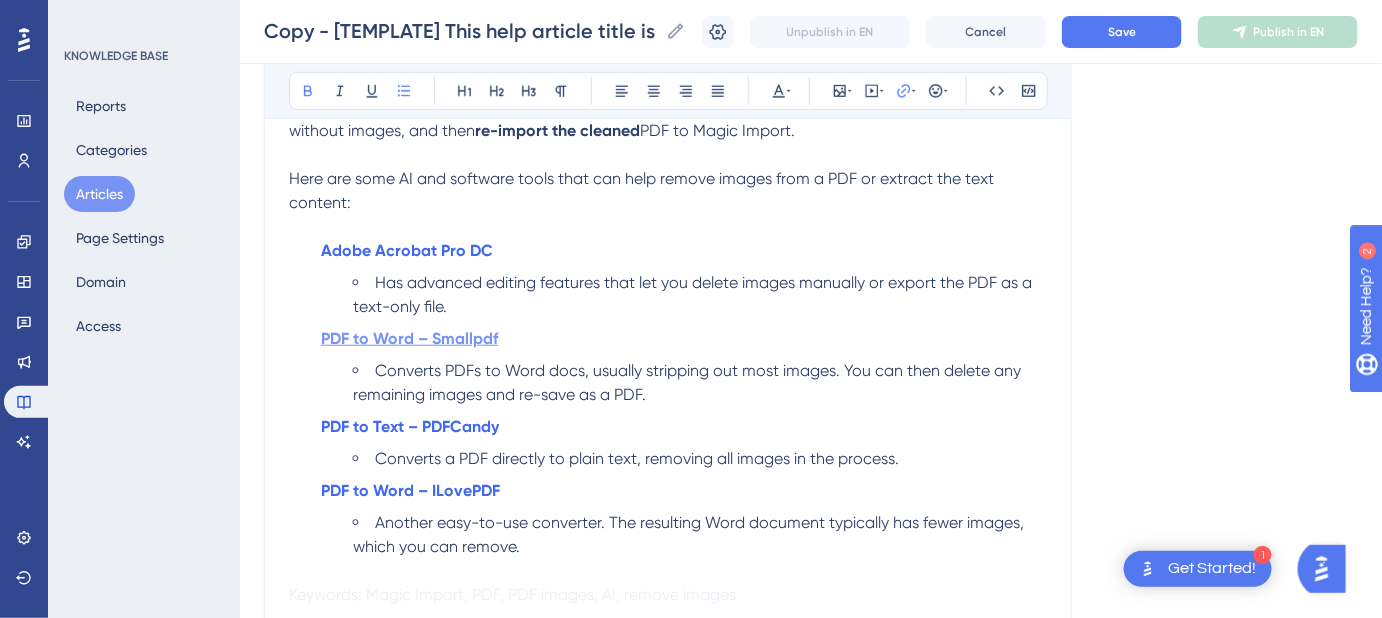 click on "PDF to Word – Smallpdf" at bounding box center (409, 338) 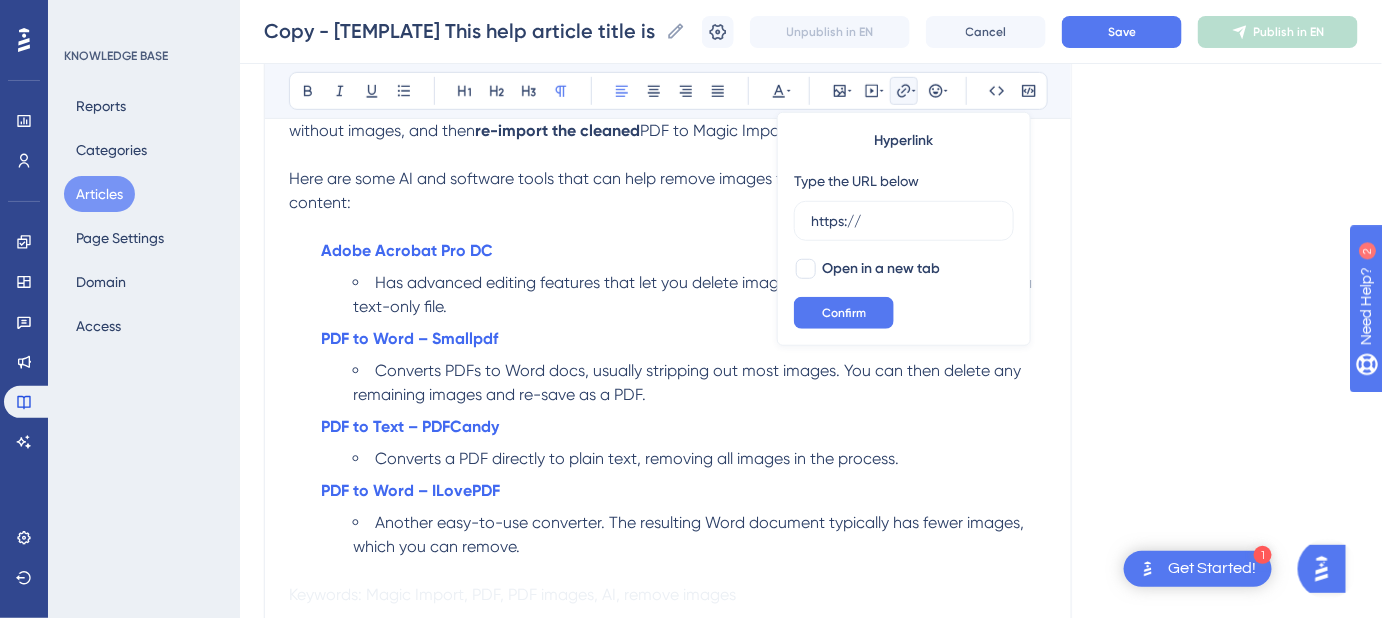 click on "PDF to Word – Smallpdf Converts PDFs to Word docs, usually stripping out most images. You can then delete any remaining images and re-save as a PDF." at bounding box center (684, 367) 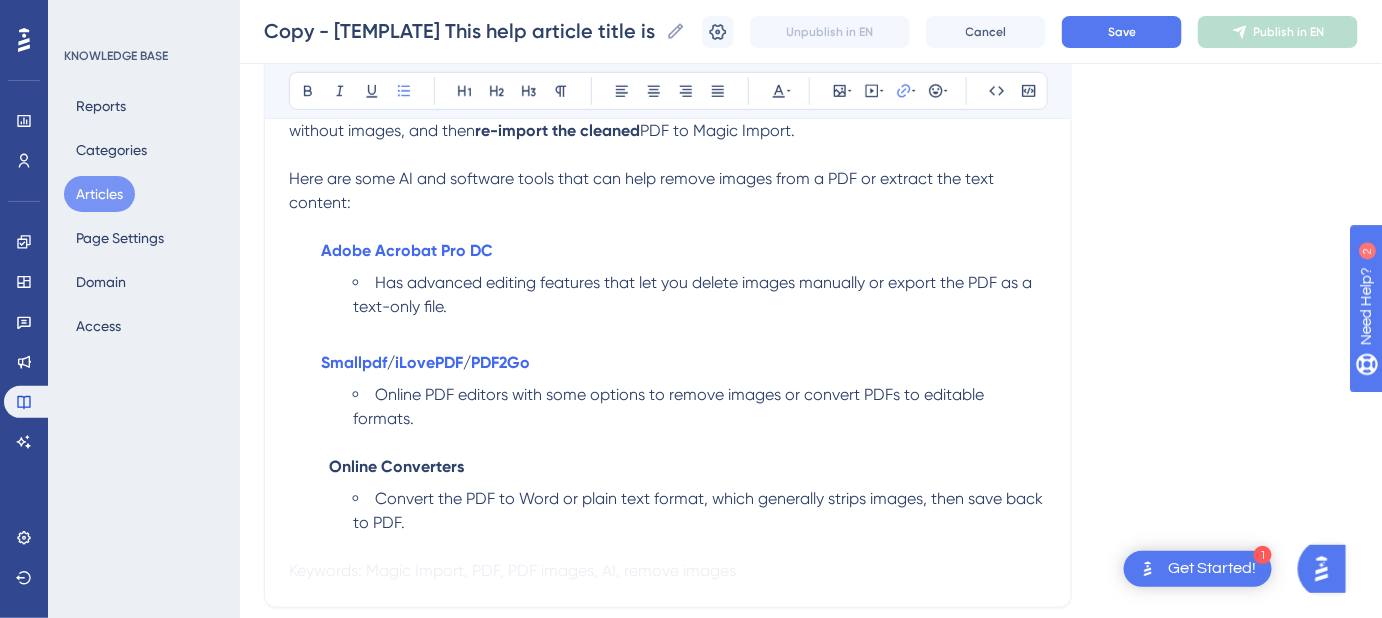 click on "Has advanced editing features that let you delete images manually or export the PDF as a text-only file." at bounding box center (700, 295) 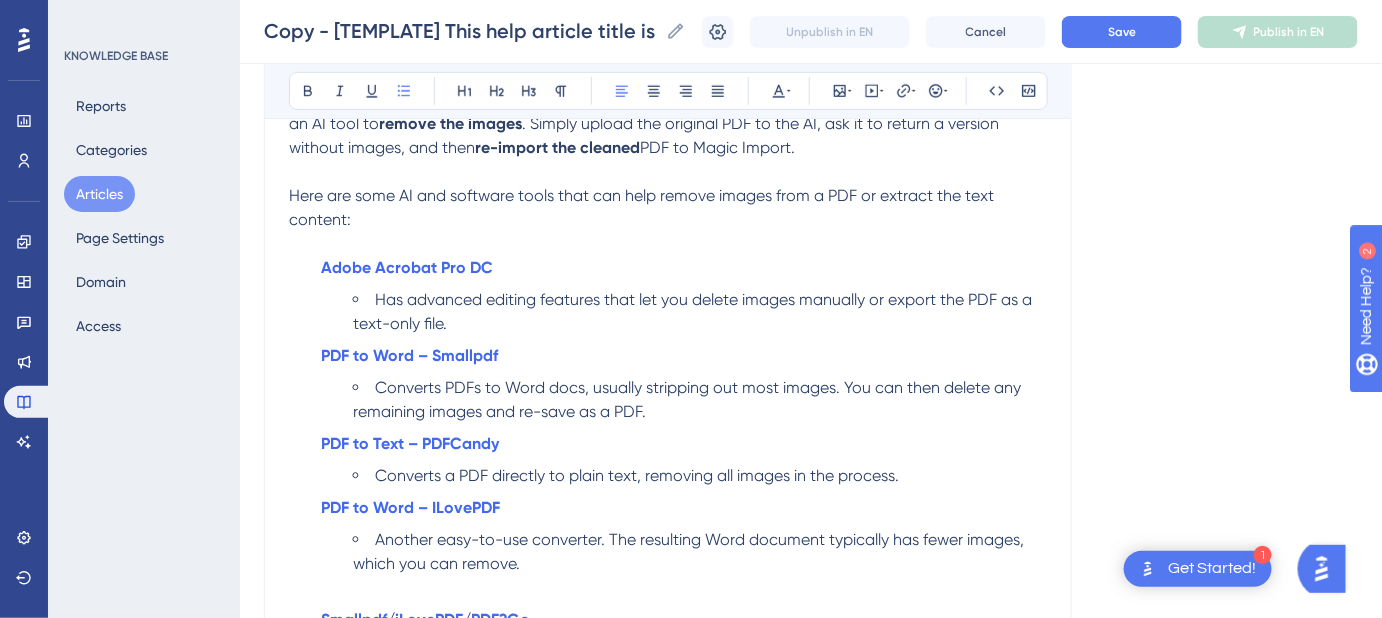 scroll, scrollTop: 354, scrollLeft: 0, axis: vertical 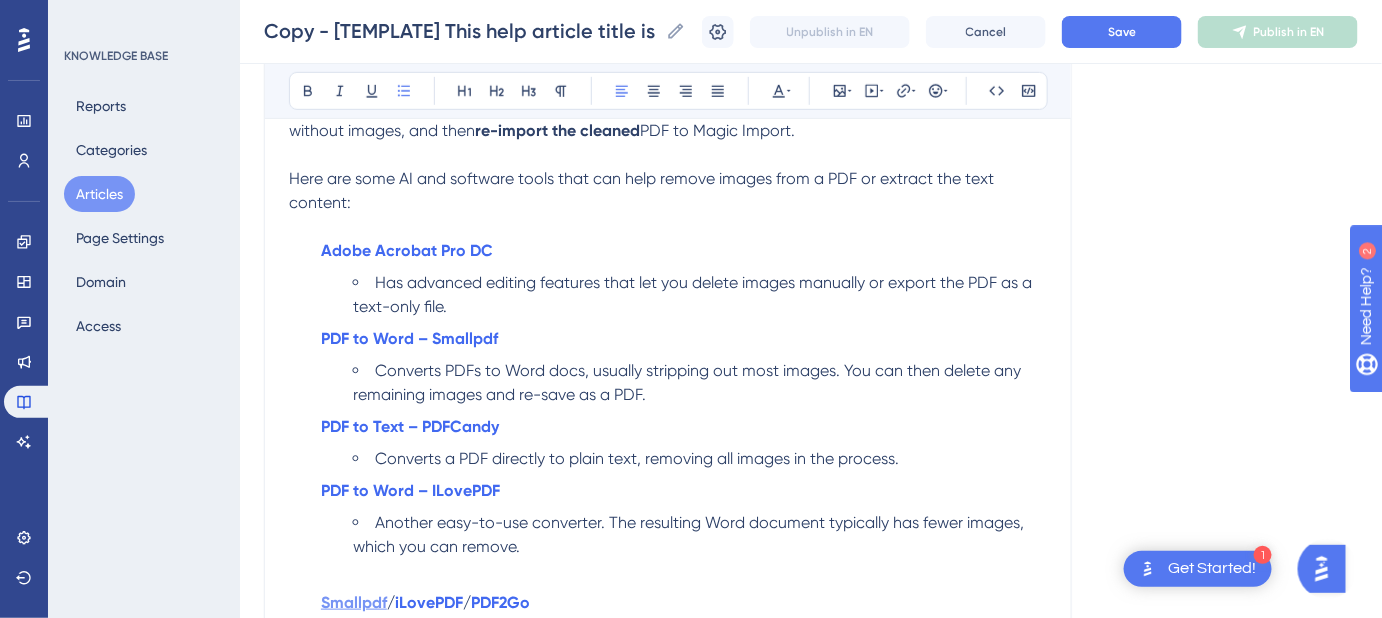 click on "Smallpdf" at bounding box center (354, 602) 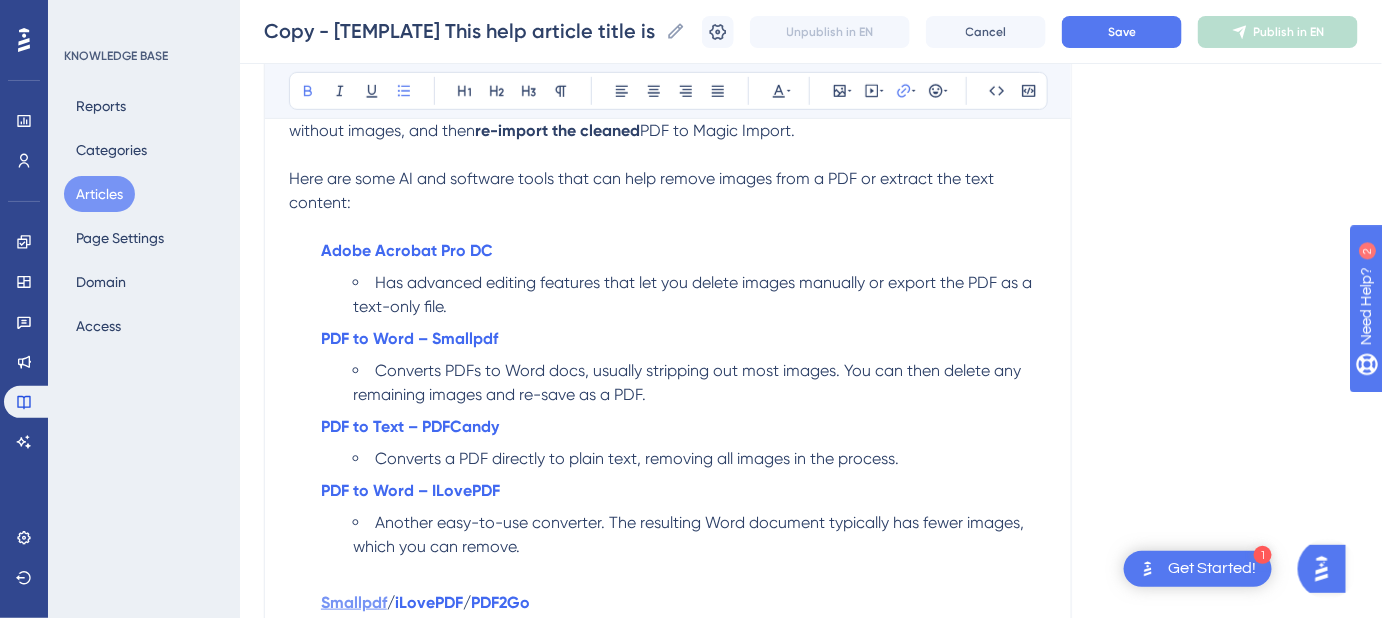 click on "Smallpdf" at bounding box center [354, 602] 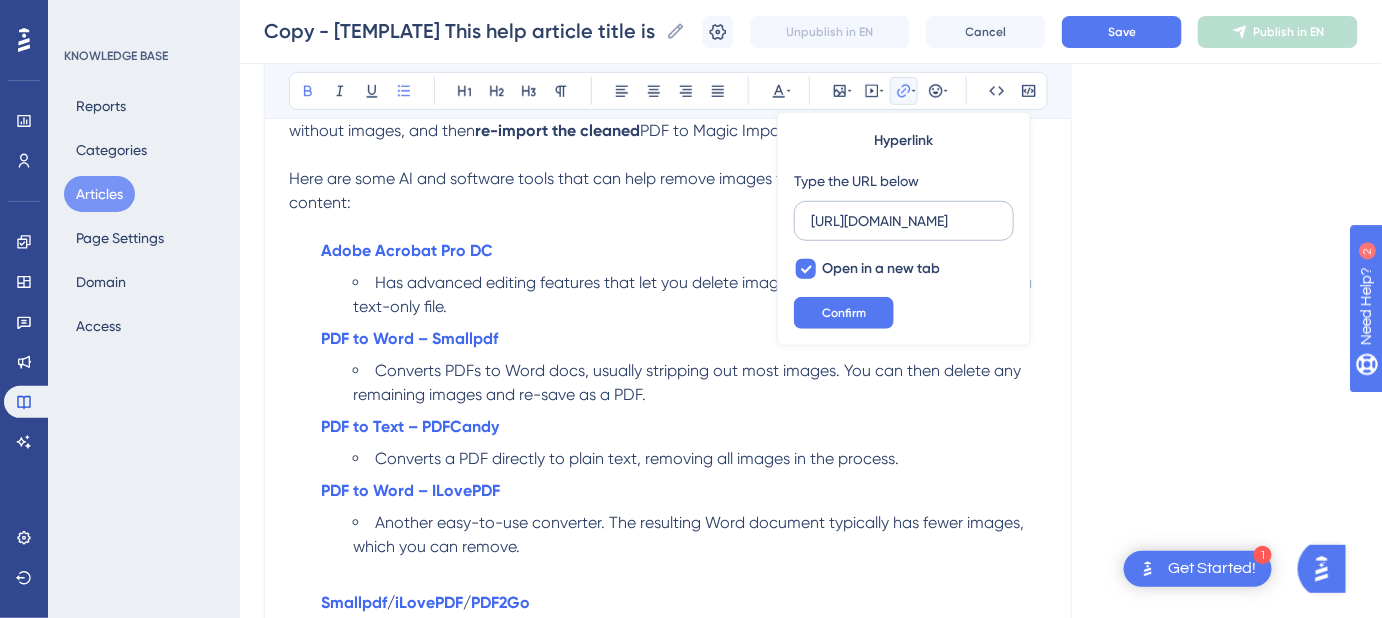 drag, startPoint x: 964, startPoint y: 218, endPoint x: 807, endPoint y: 218, distance: 157 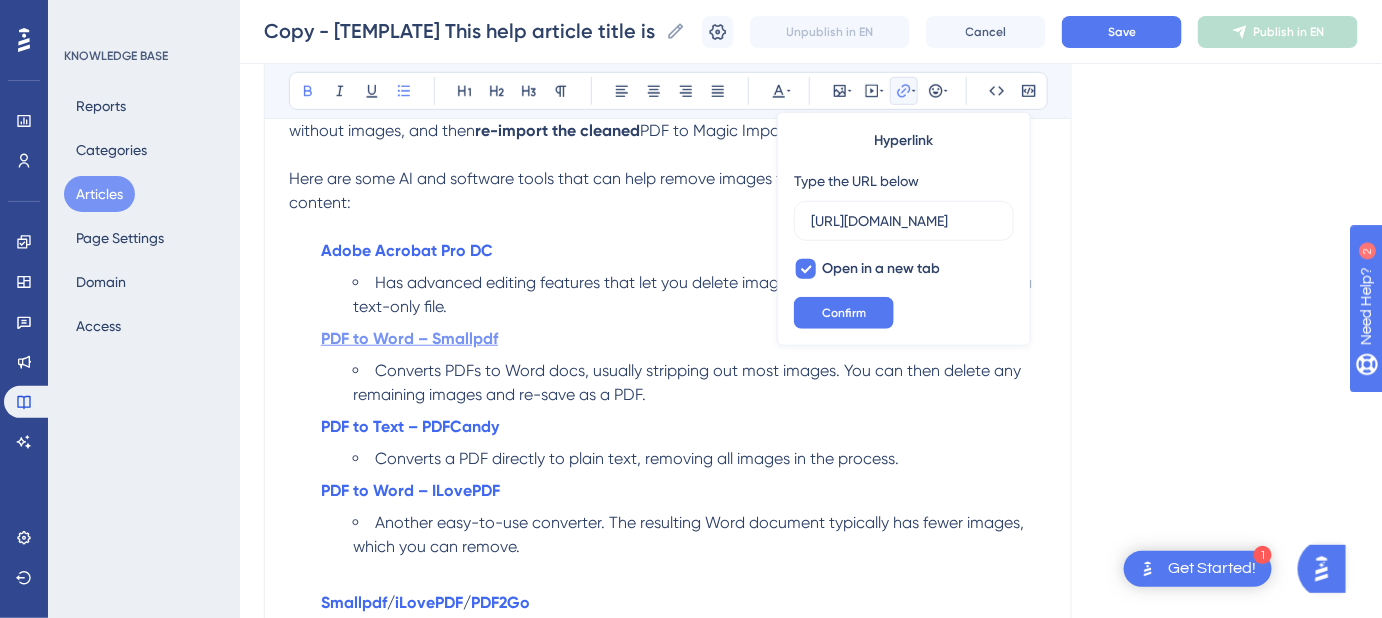 click on "PDF to Word – Smallpdf" at bounding box center (409, 338) 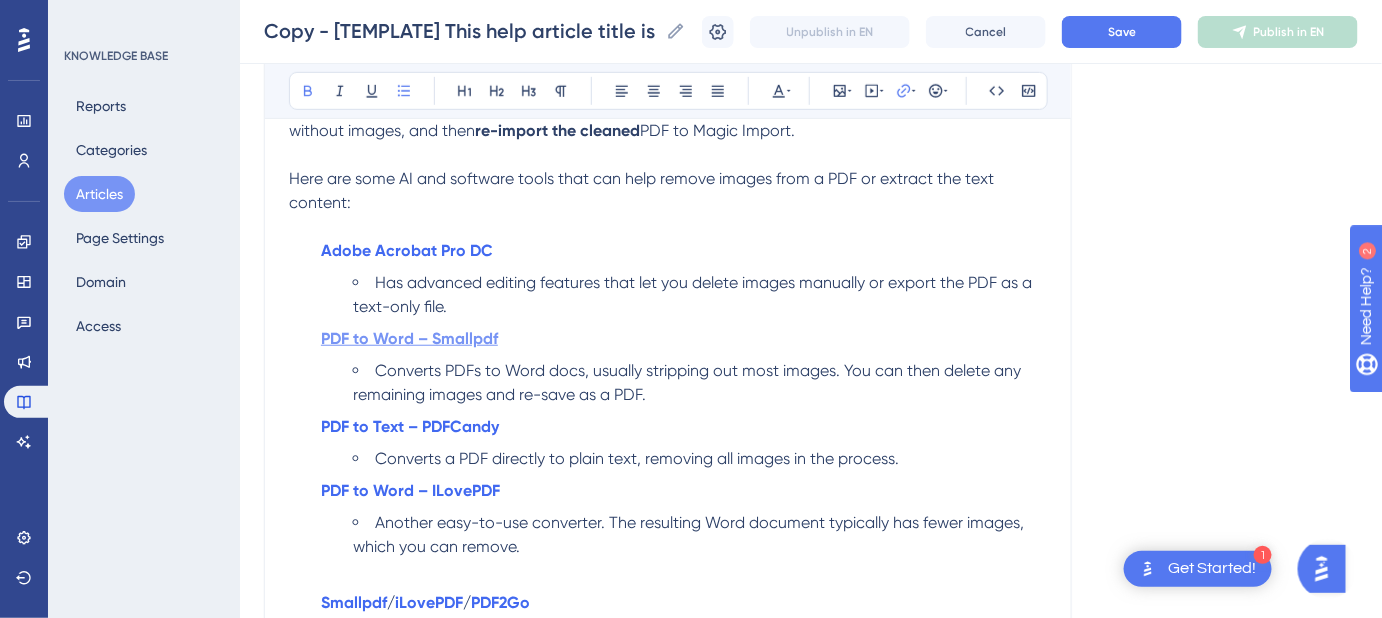 click on "PDF to Word – Smallpdf" at bounding box center (409, 338) 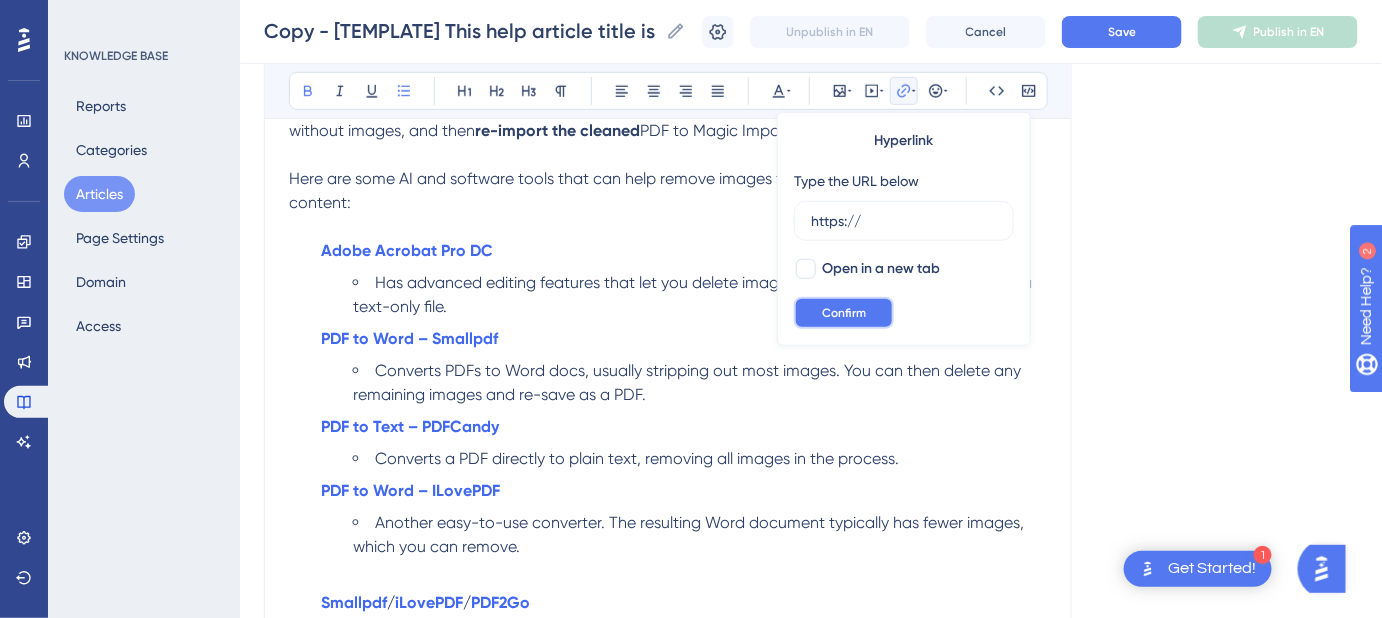 click on "Confirm" at bounding box center (844, 313) 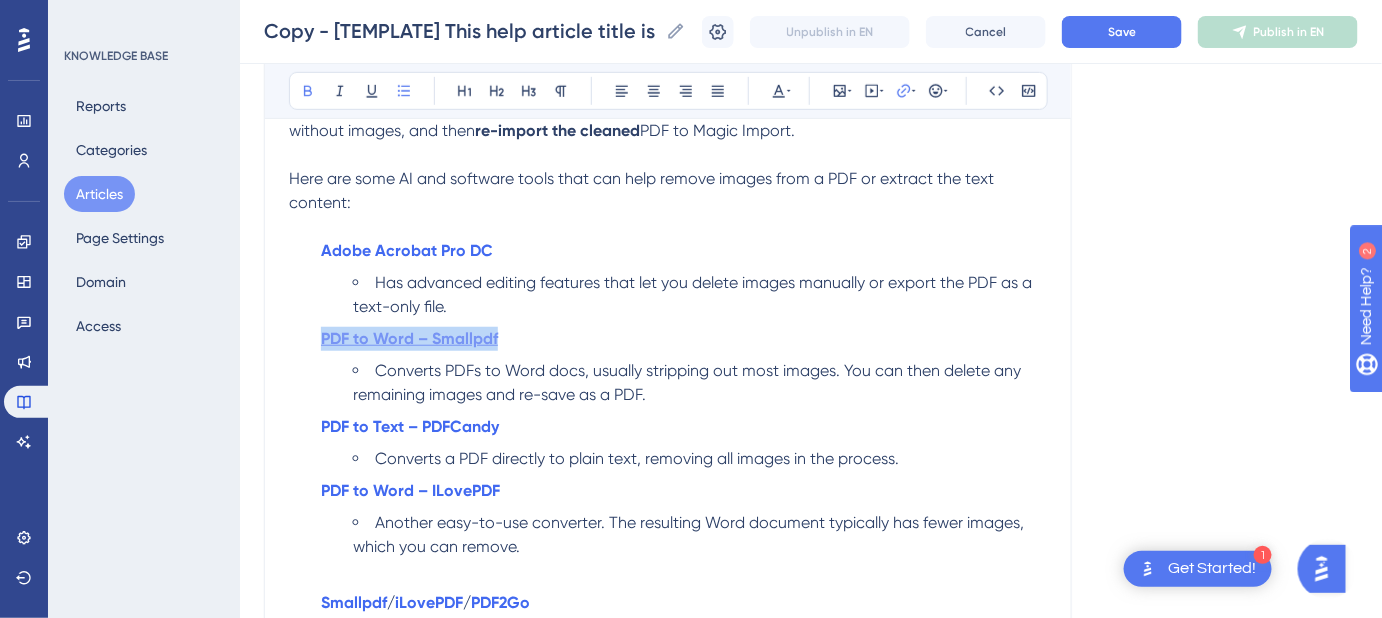 drag, startPoint x: 526, startPoint y: 340, endPoint x: 321, endPoint y: 340, distance: 205 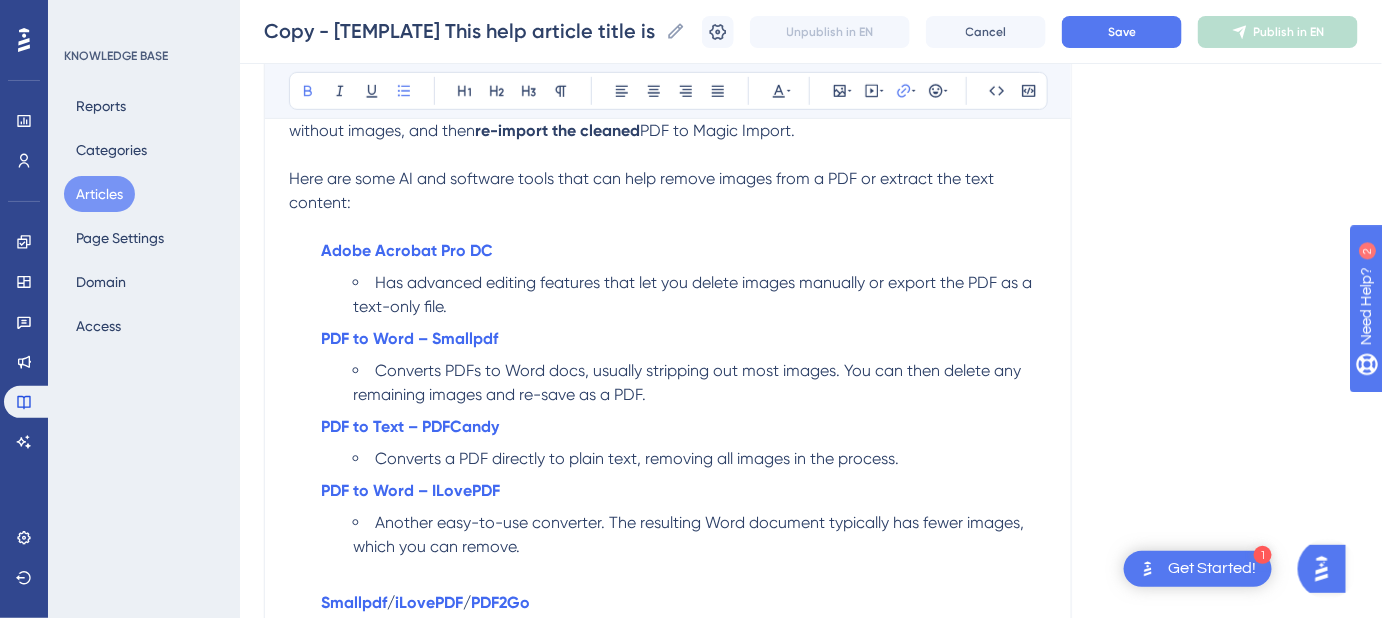 click on "PDF to Word – Smallpdf Converts PDFs to Word docs, usually stripping out most images. You can then delete any remaining images and re-save as a PDF." at bounding box center [684, 367] 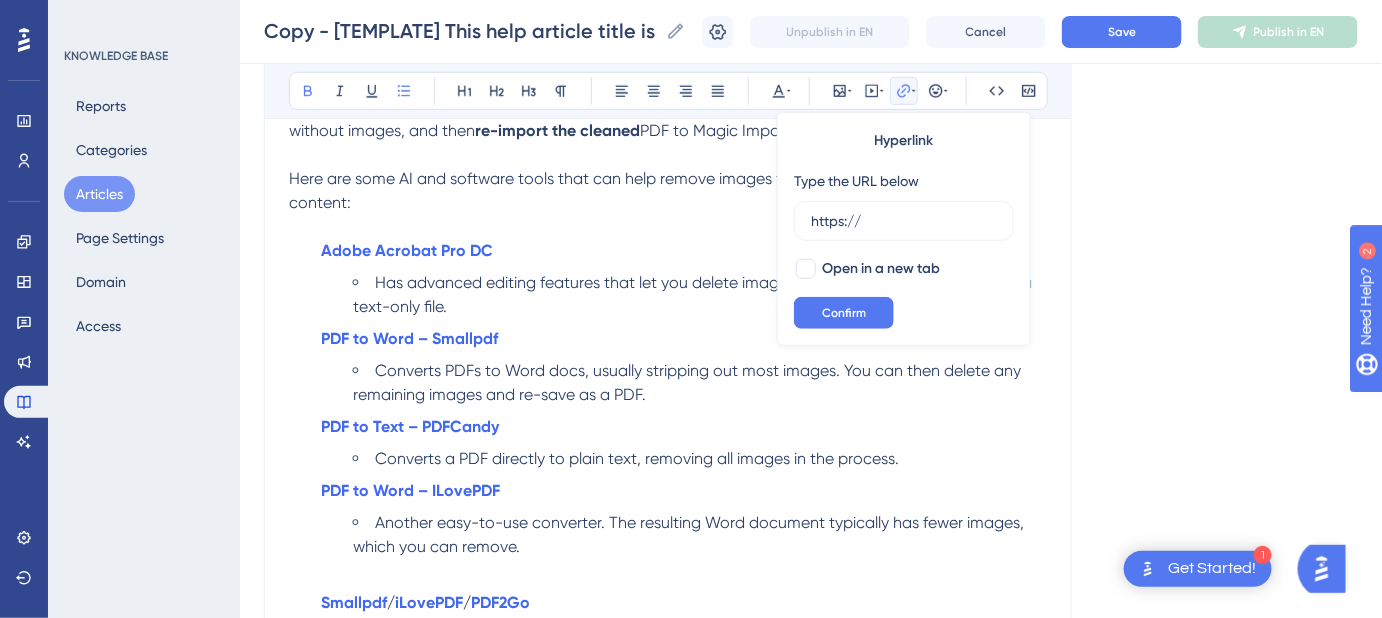 click on "PDF to Word – Smallpdf Converts PDFs to Word docs, usually stripping out most images. You can then delete any remaining images and re-save as a PDF." at bounding box center (684, 367) 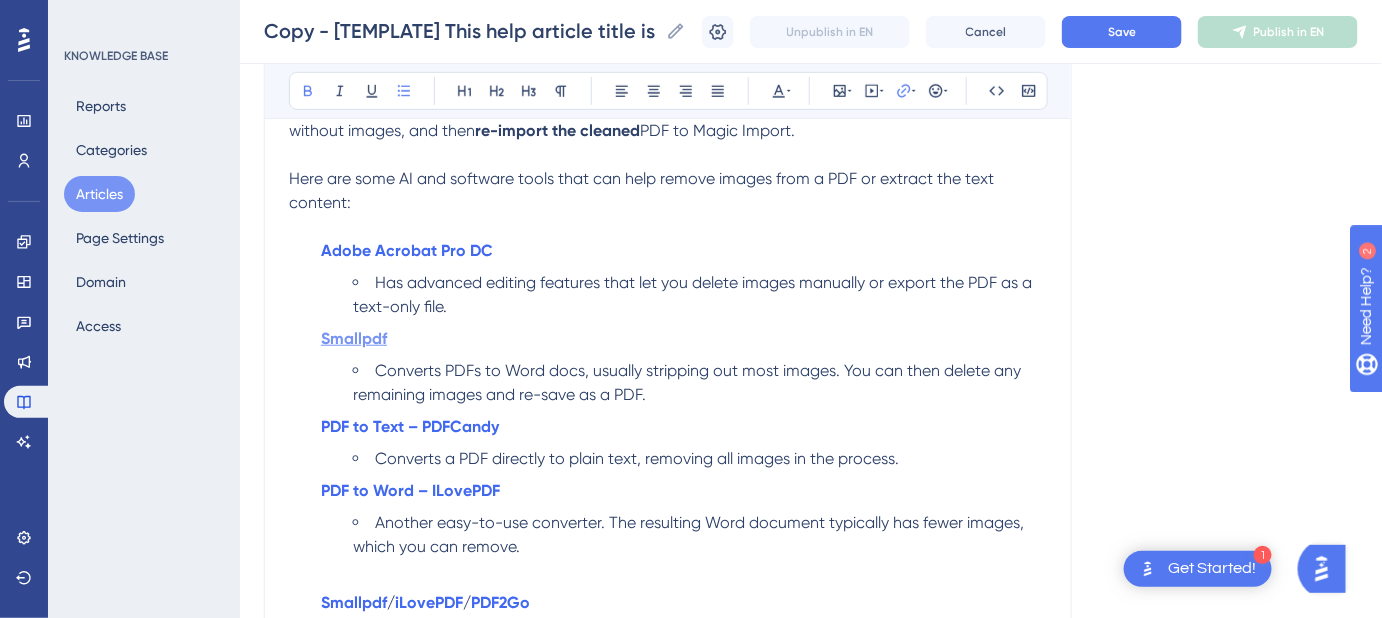 click on "Smallpdf" at bounding box center [354, 338] 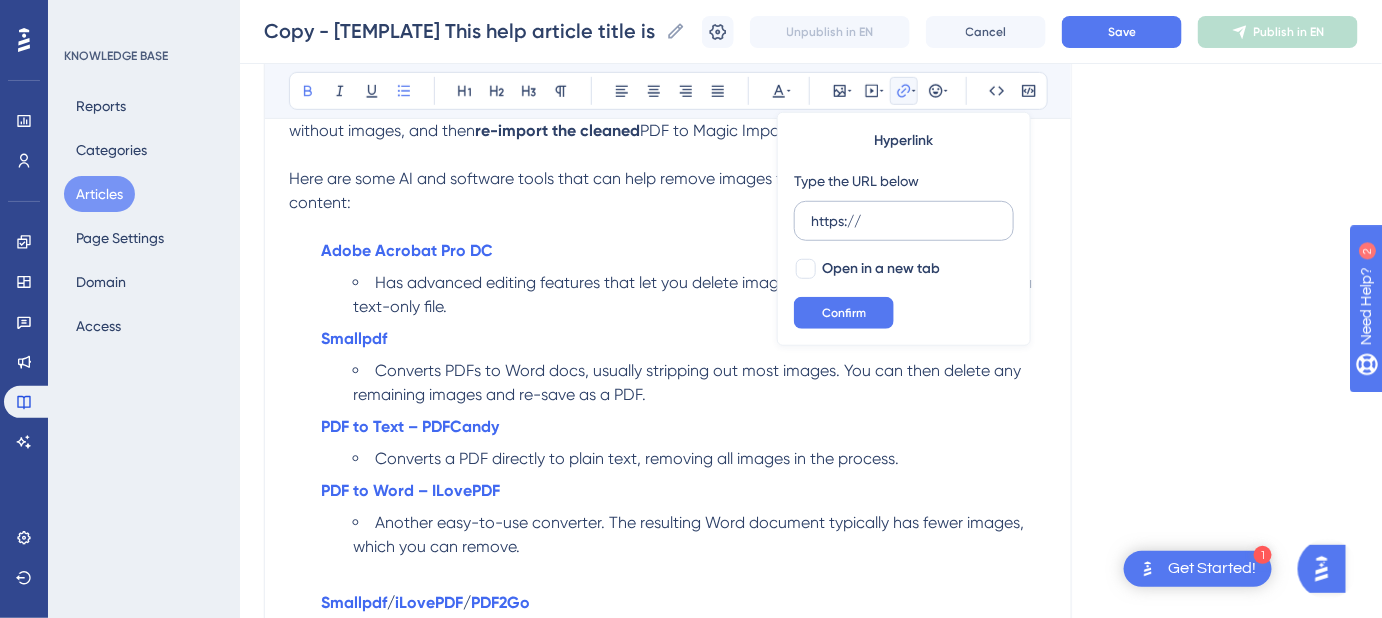 drag, startPoint x: 889, startPoint y: 229, endPoint x: 806, endPoint y: 224, distance: 83.15047 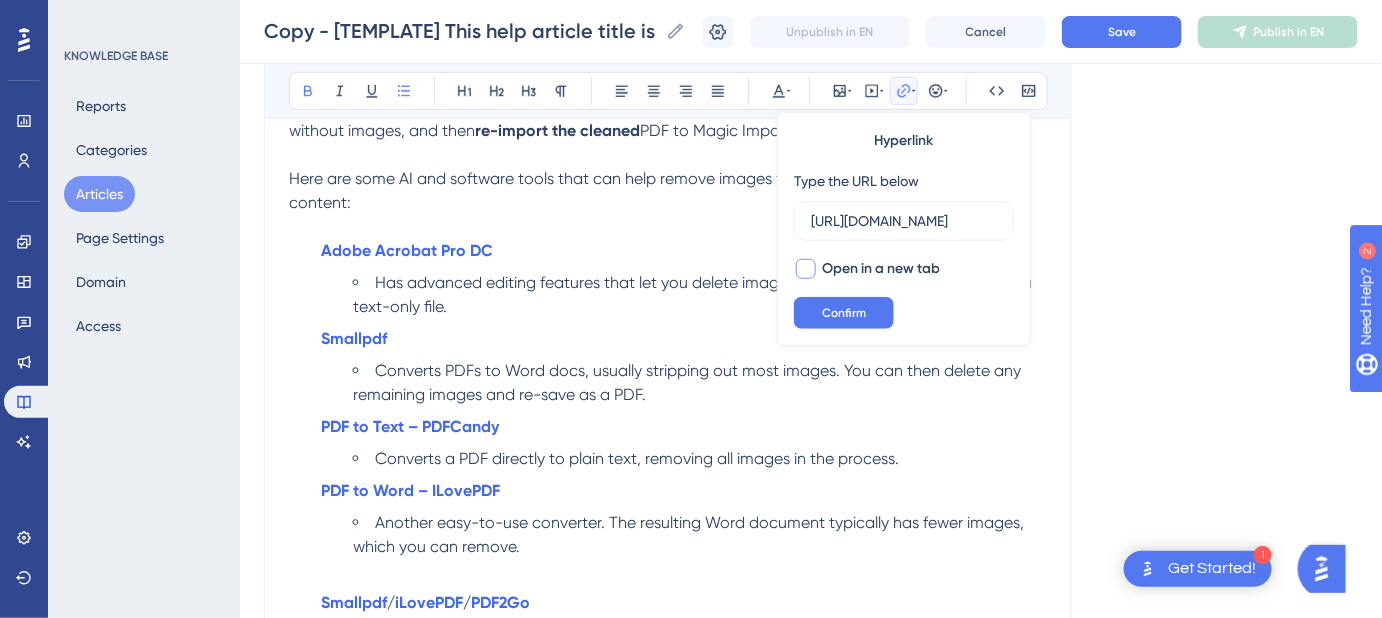 type on "https://smallpdf.com/" 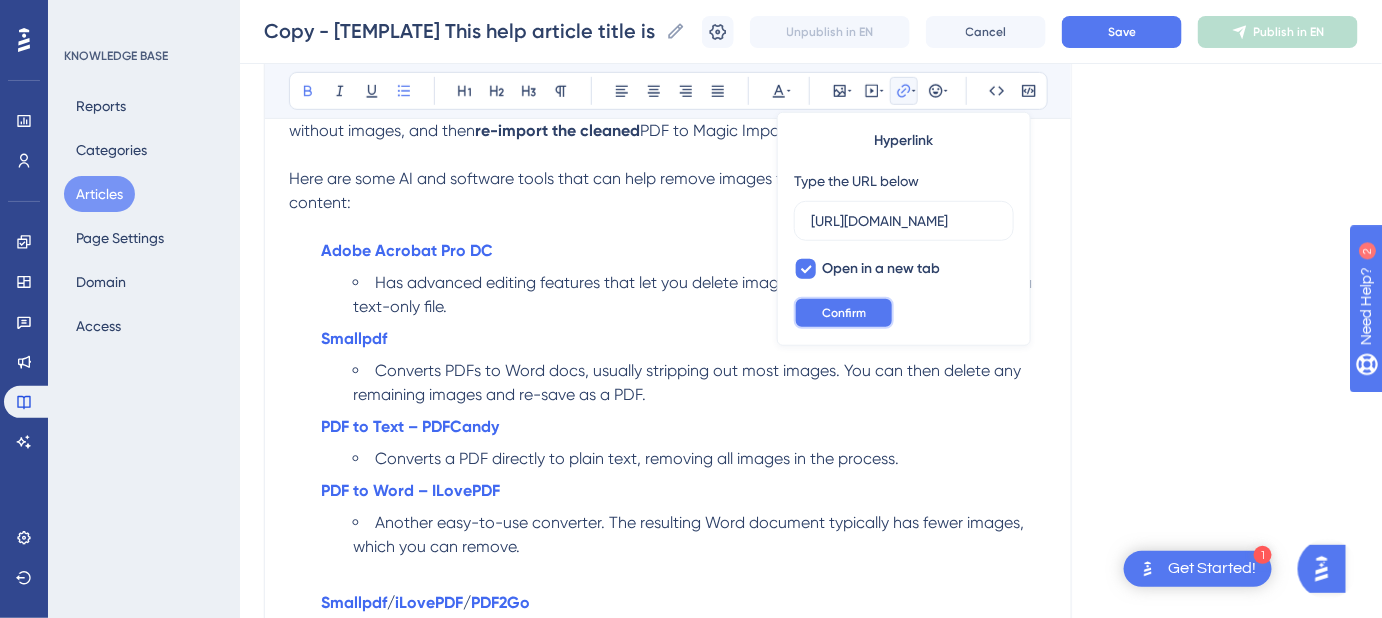 click on "Confirm" at bounding box center (844, 313) 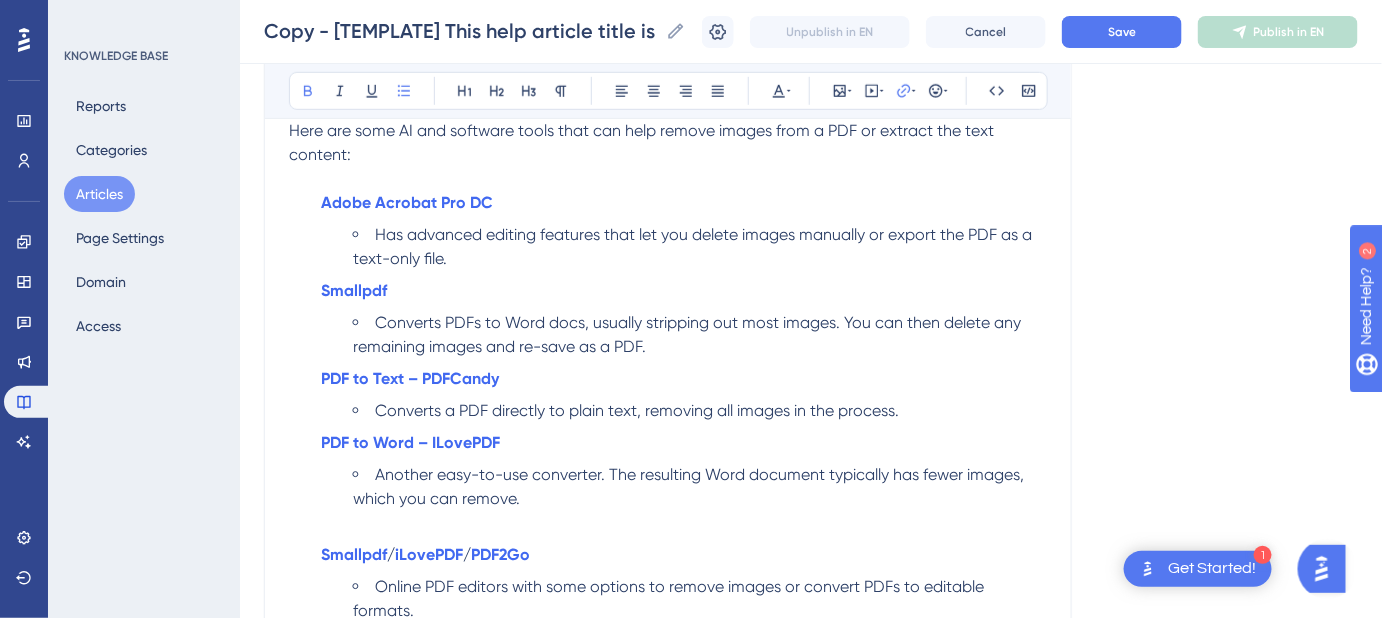 scroll, scrollTop: 445, scrollLeft: 0, axis: vertical 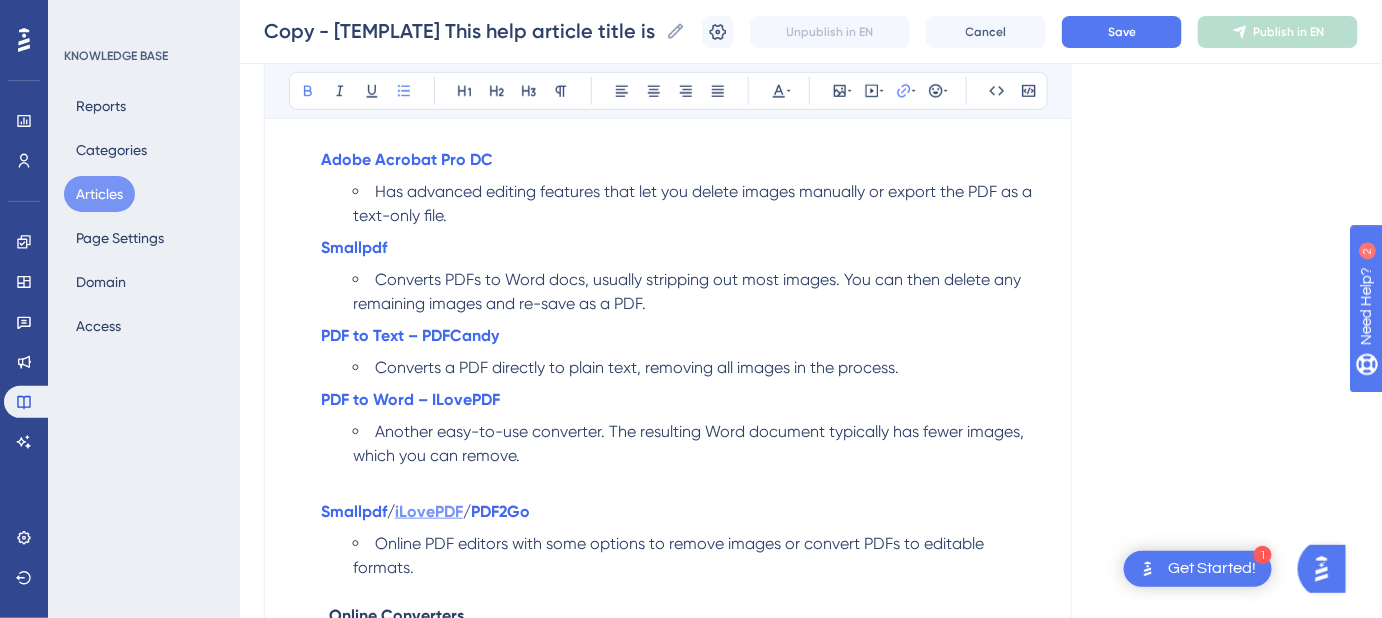 click on "iLovePDF" at bounding box center [429, 511] 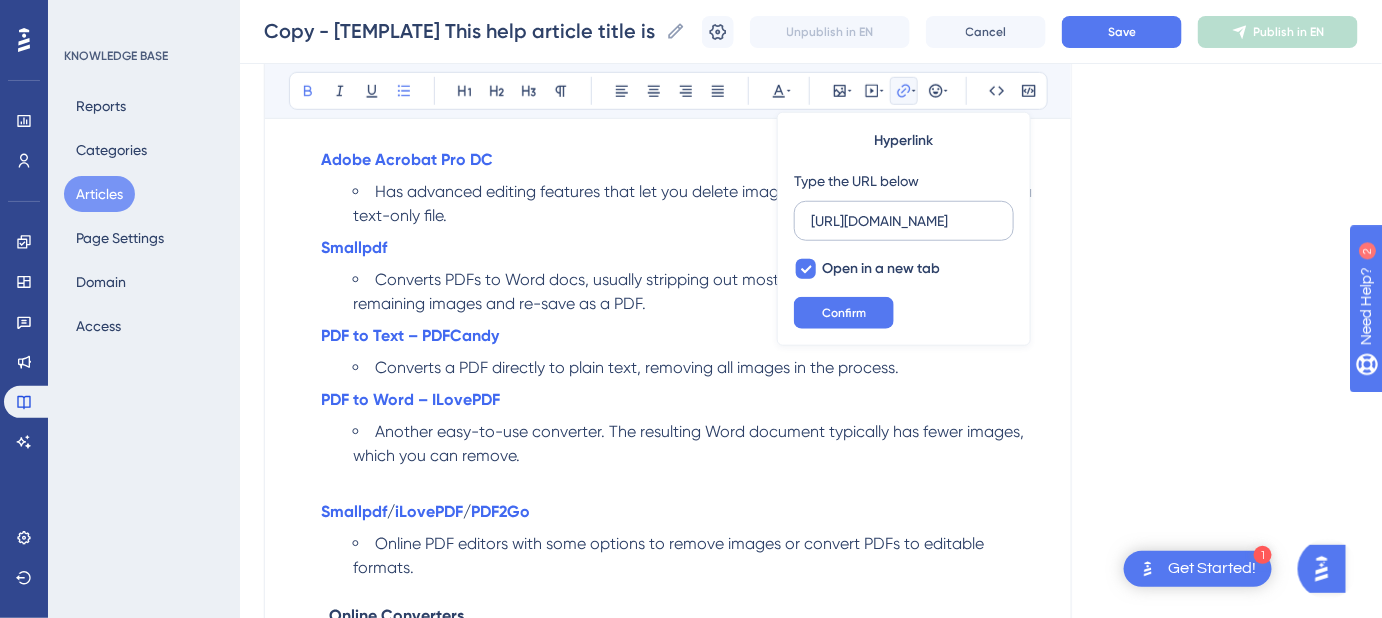 click on "https://www.ilovepdf.com/" at bounding box center [904, 221] 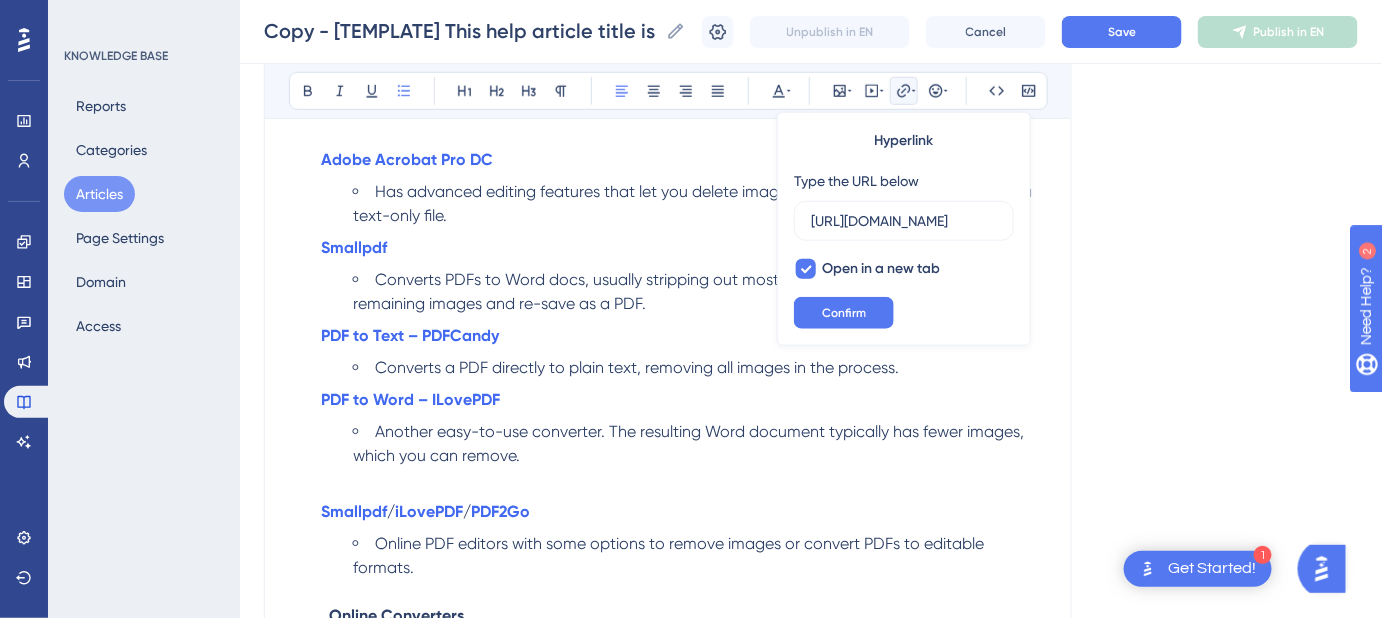 click on "Converts a PDF directly to plain text, removing all images in the process." at bounding box center [637, 367] 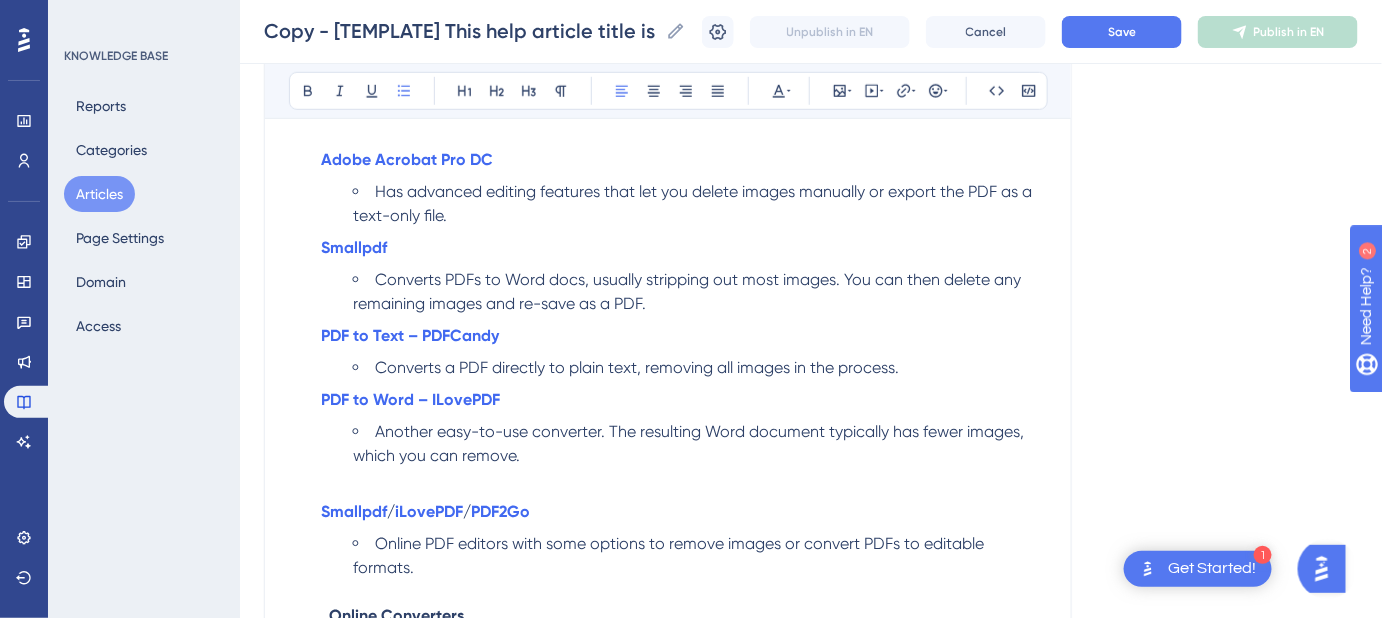 click on "PDF to Word – ILovePDF Another easy-to-use converter. The resulting Word document typically has fewer images, which you can remove." at bounding box center [684, 428] 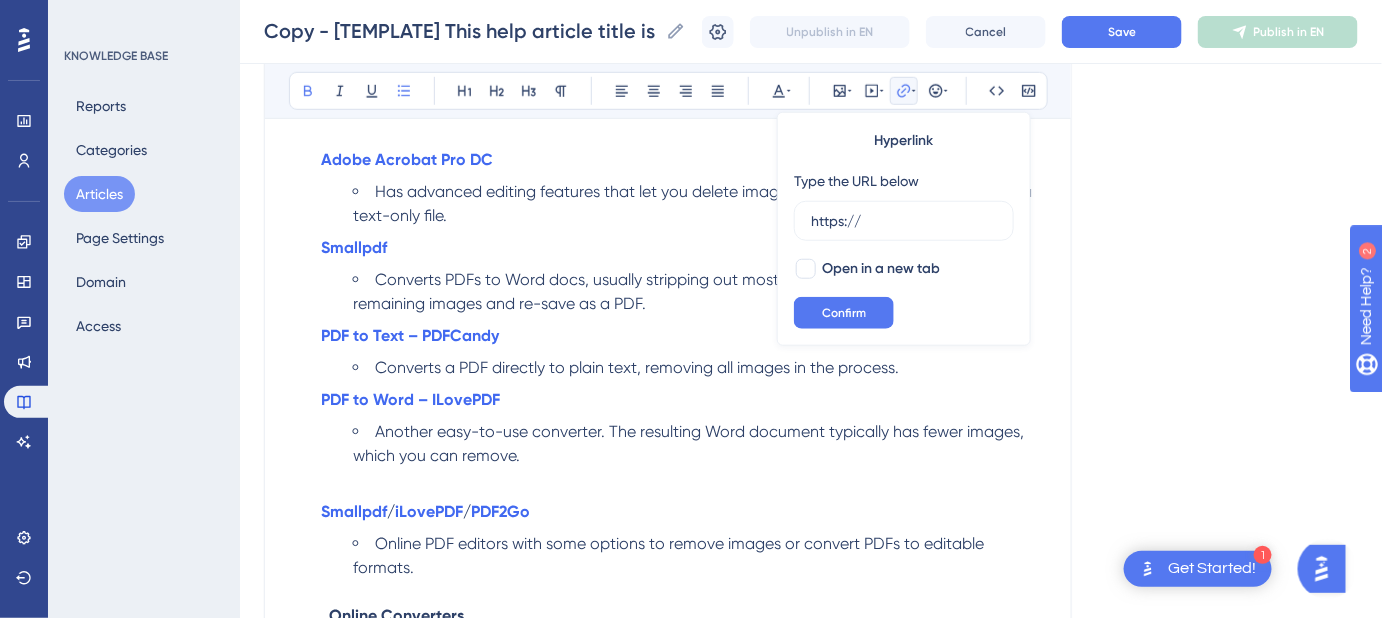 click on "PDF to Word – ILovePDF Another easy-to-use converter. The resulting Word document typically has fewer images, which you can remove." at bounding box center (684, 428) 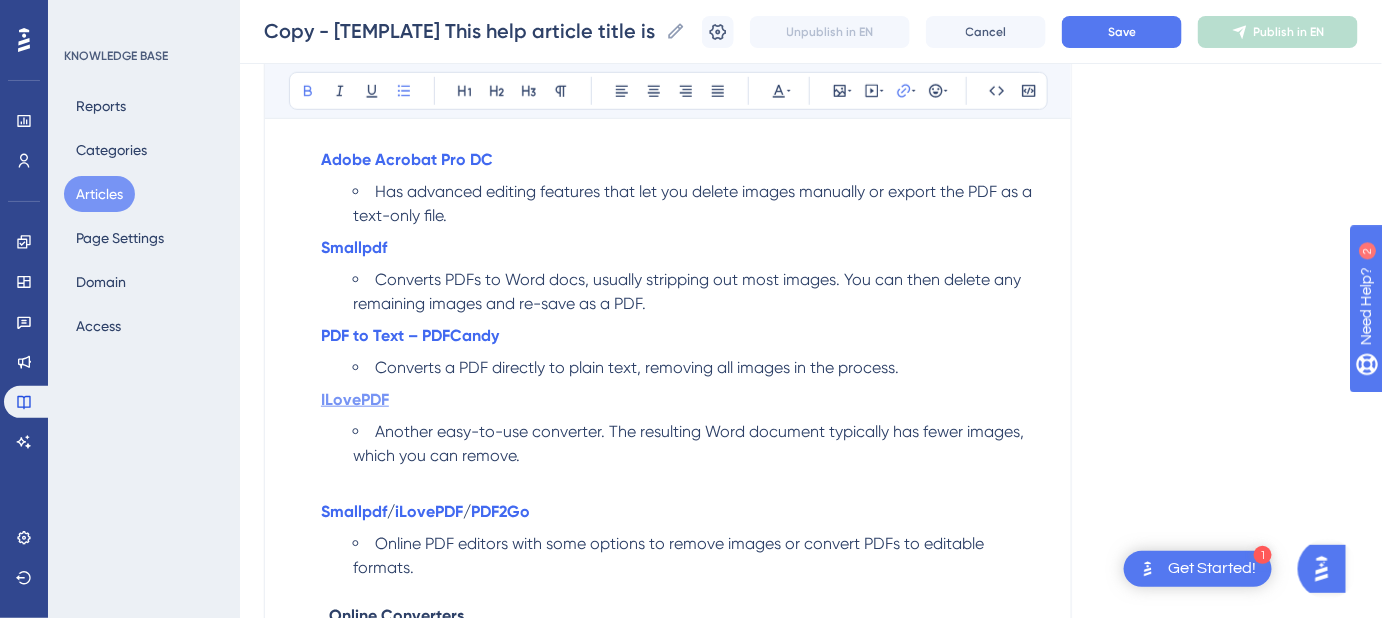 click on "ILovePDF" at bounding box center (355, 399) 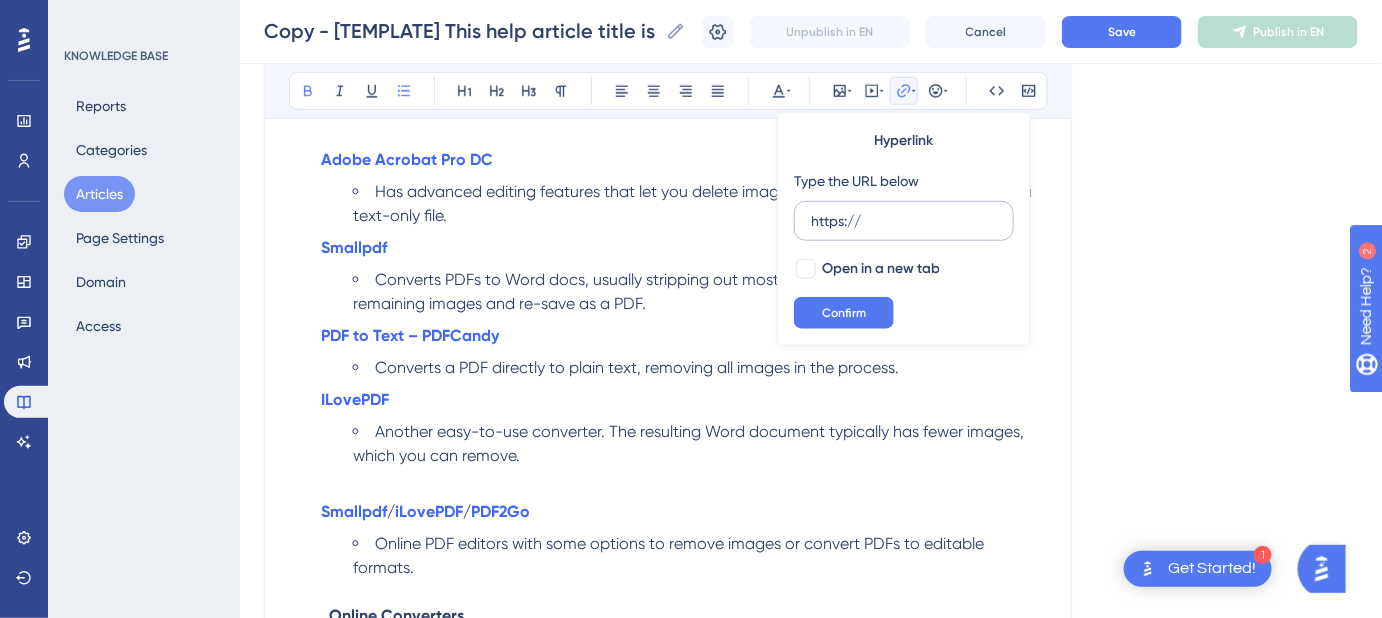 drag, startPoint x: 904, startPoint y: 218, endPoint x: 805, endPoint y: 218, distance: 99 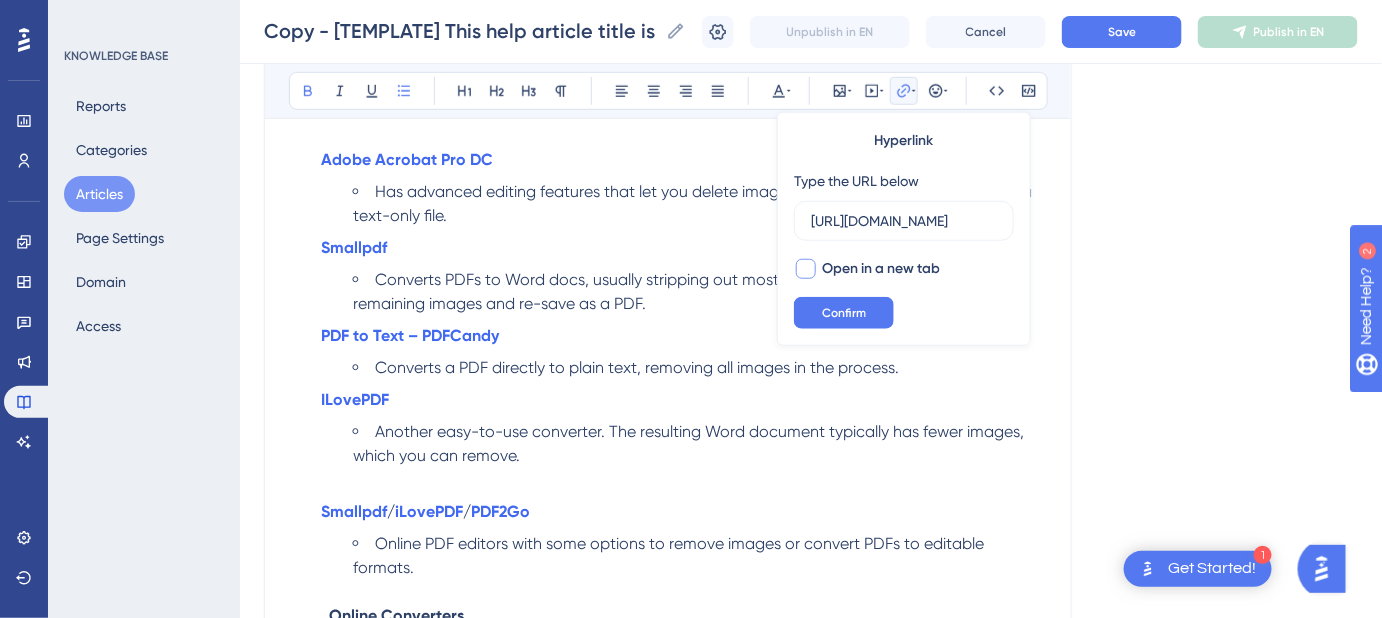 type on "https://www.ilovepdf.com/" 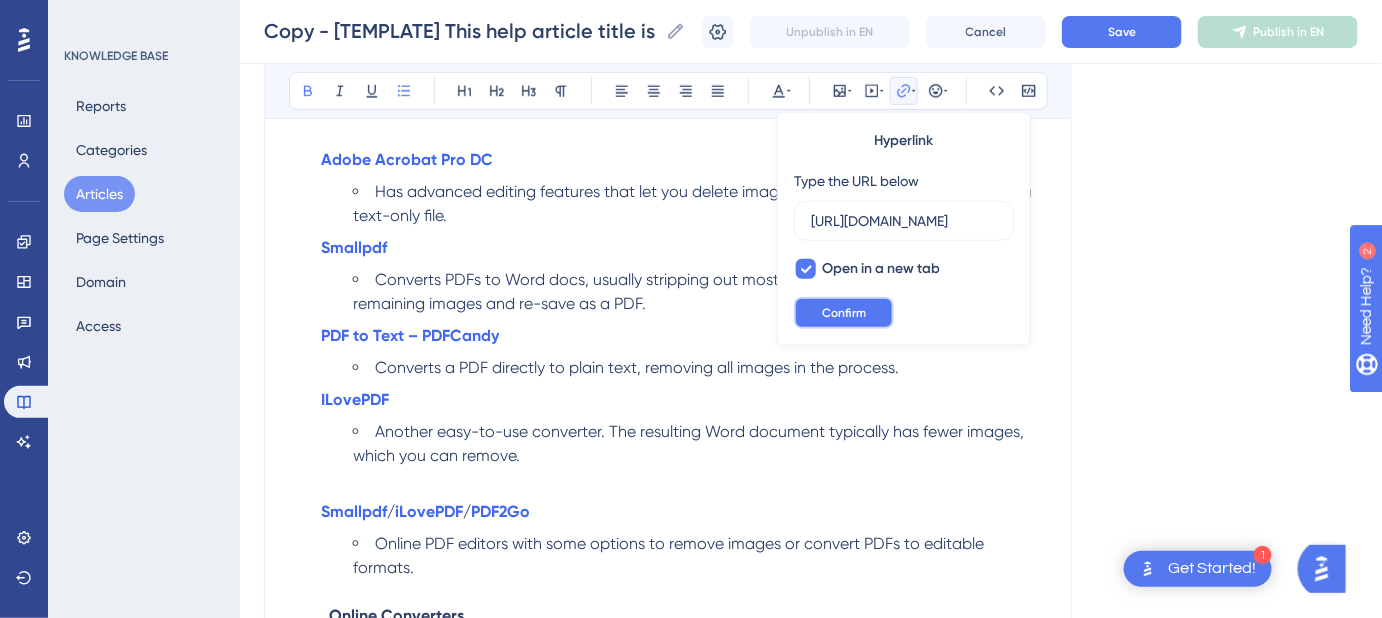 click on "Confirm" at bounding box center (844, 313) 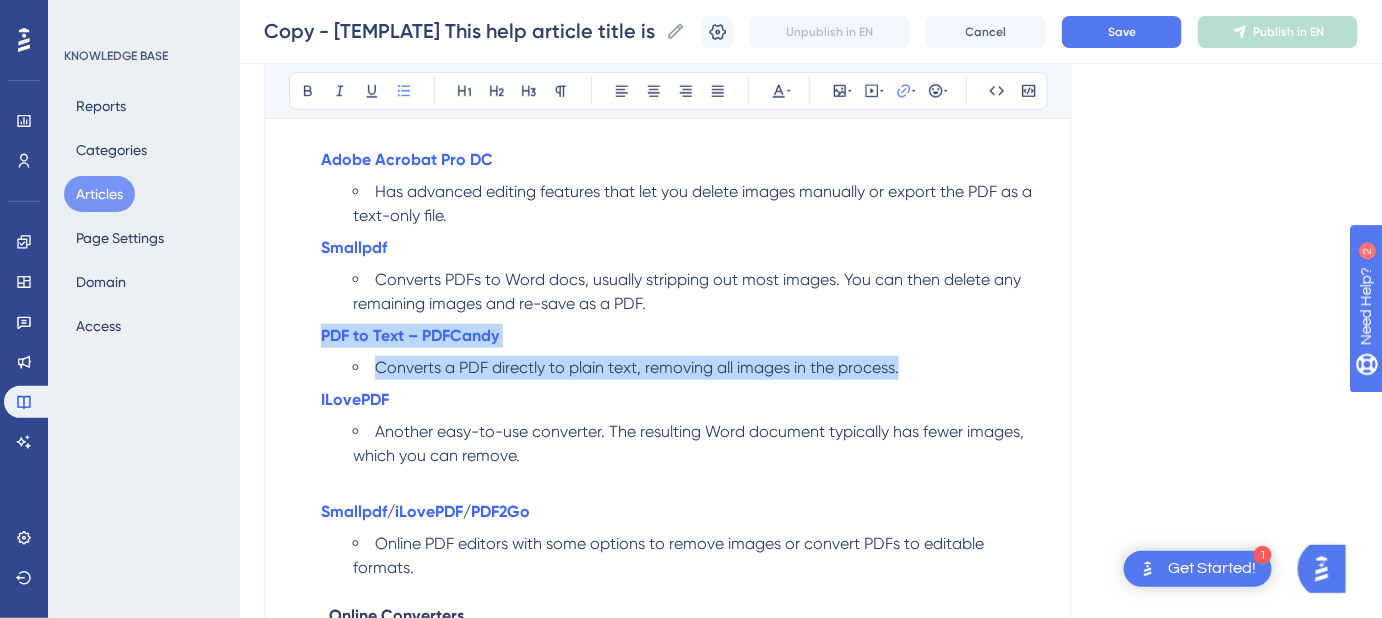 drag, startPoint x: 909, startPoint y: 370, endPoint x: 306, endPoint y: 342, distance: 603.6497 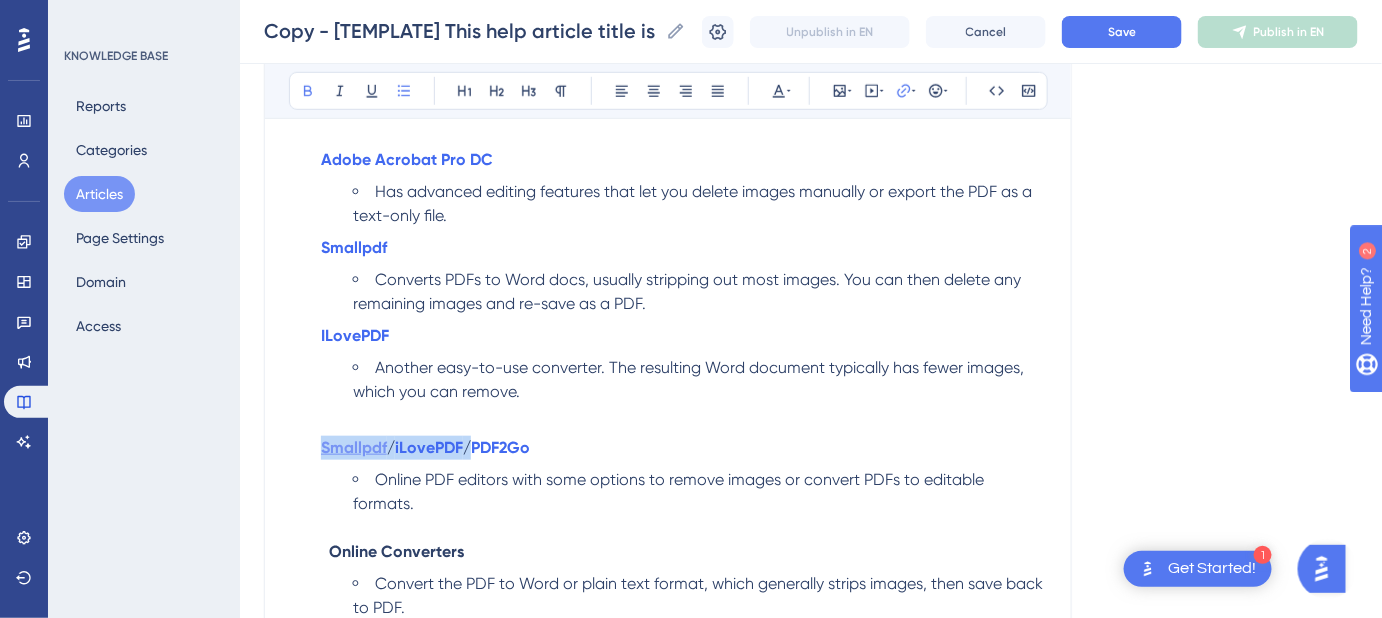 drag, startPoint x: 482, startPoint y: 443, endPoint x: 323, endPoint y: 440, distance: 159.0283 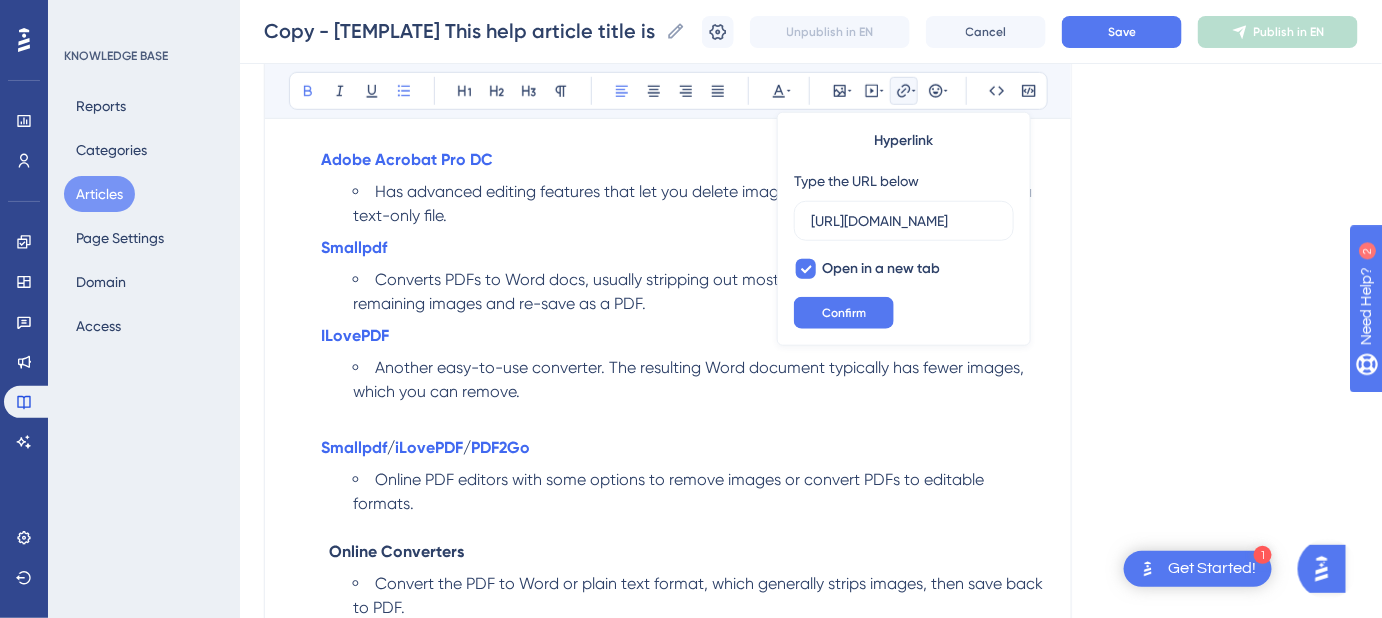 click on "/" at bounding box center [467, 447] 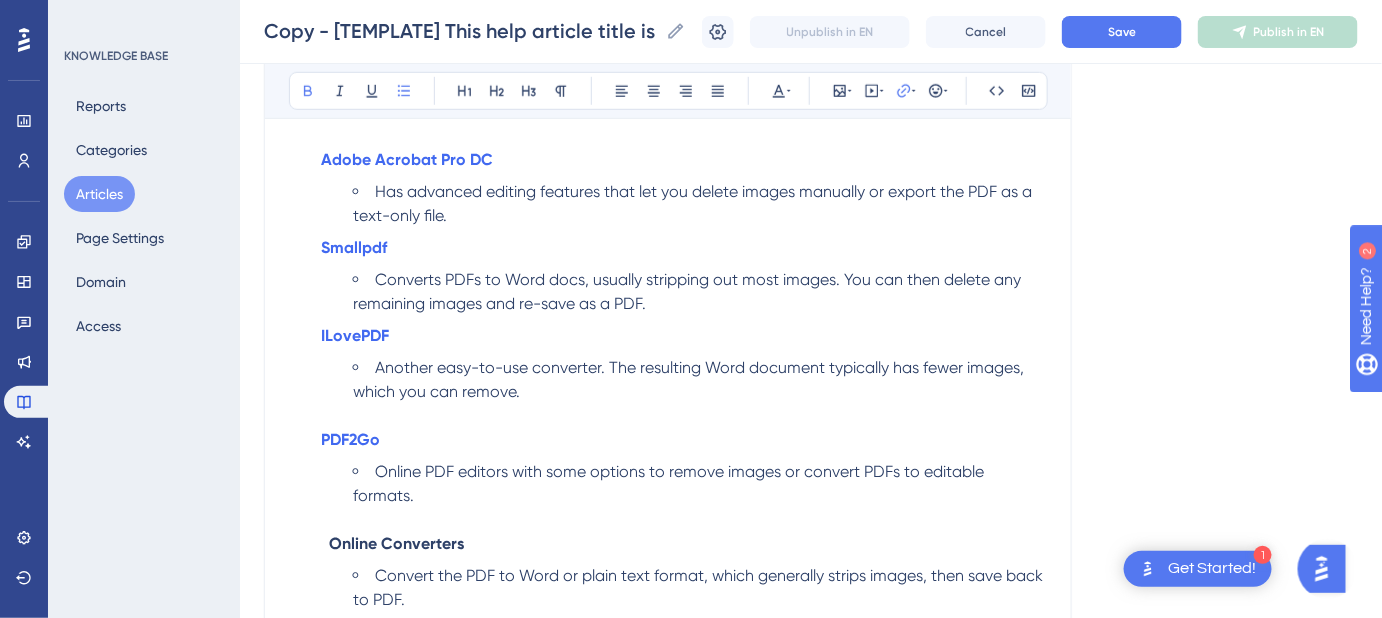 click on "Online PDF editors with some options to remove images or convert PDFs to editable formats." at bounding box center (670, 483) 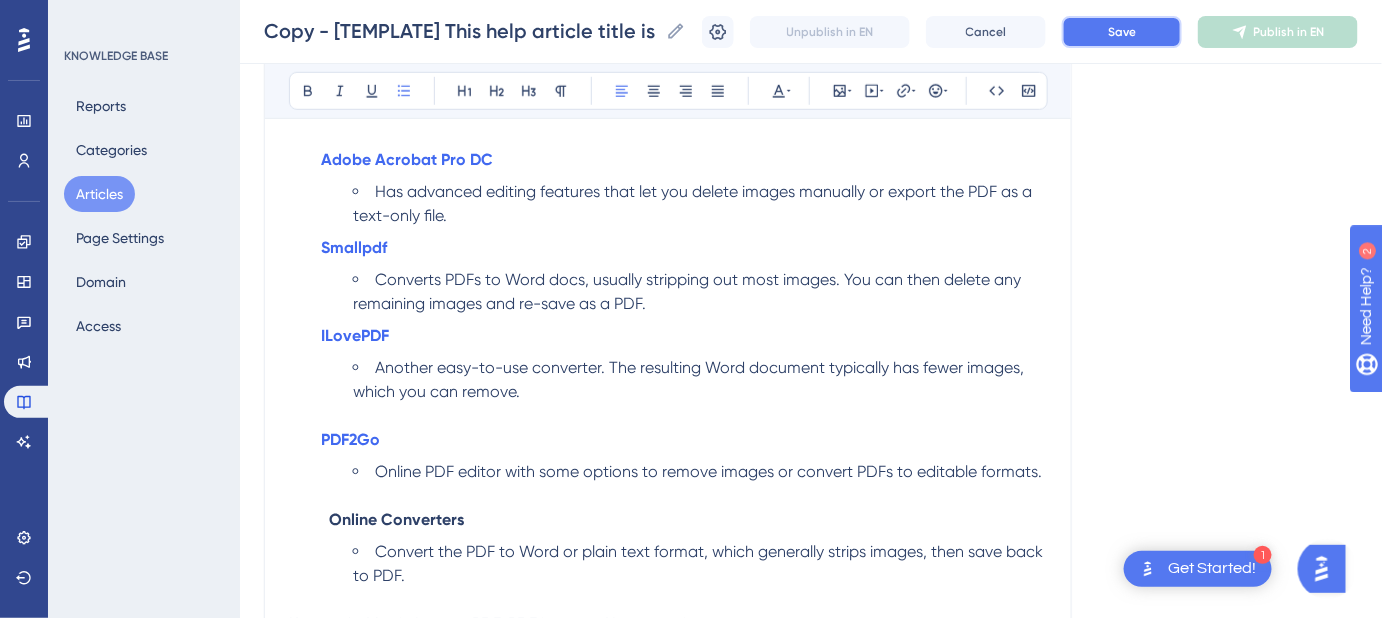 click on "Save" at bounding box center (1122, 32) 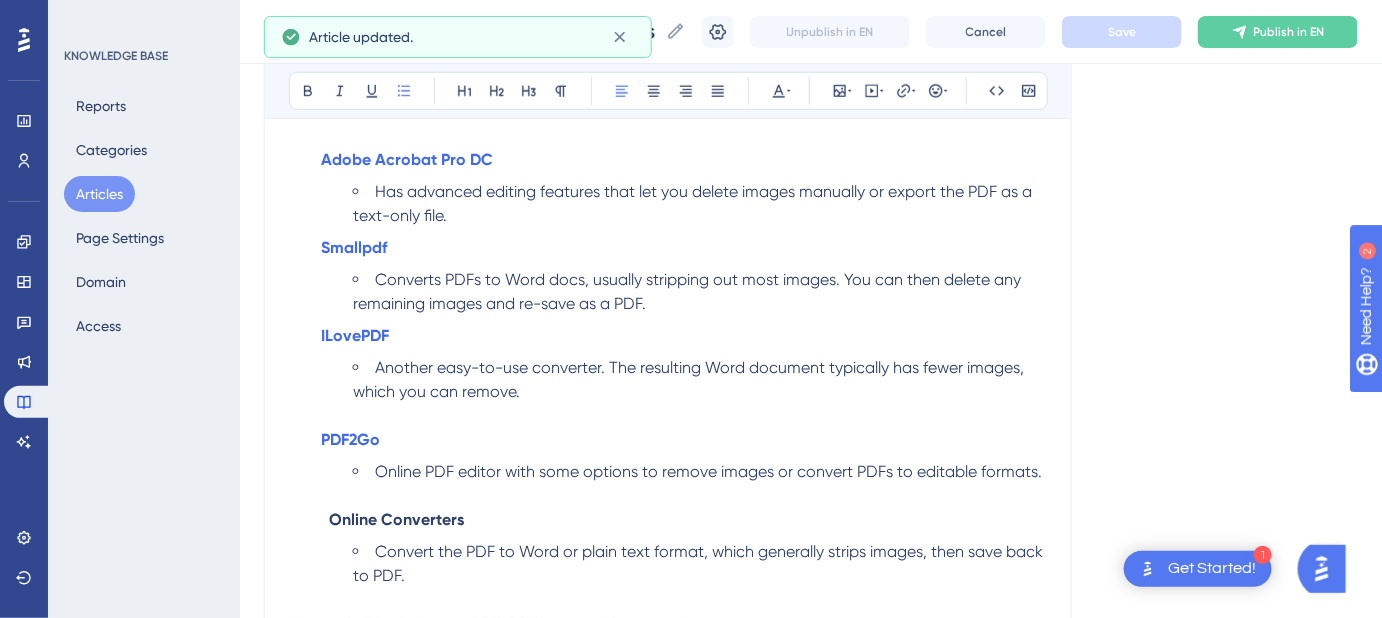 click on "Another easy-to-use converter. The resulting Word document typically has fewer images, which you can remove." at bounding box center [700, 380] 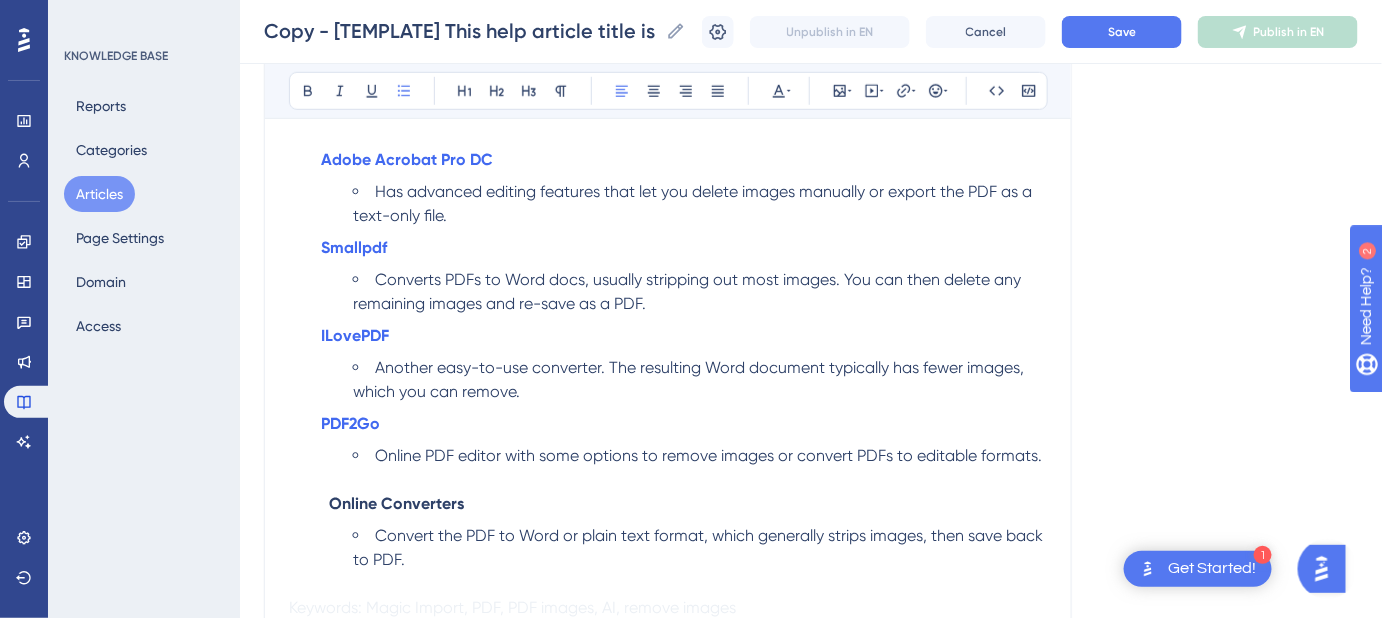 click on "Has advanced editing features that let you delete images manually or export the PDF as a text-only file." at bounding box center [700, 204] 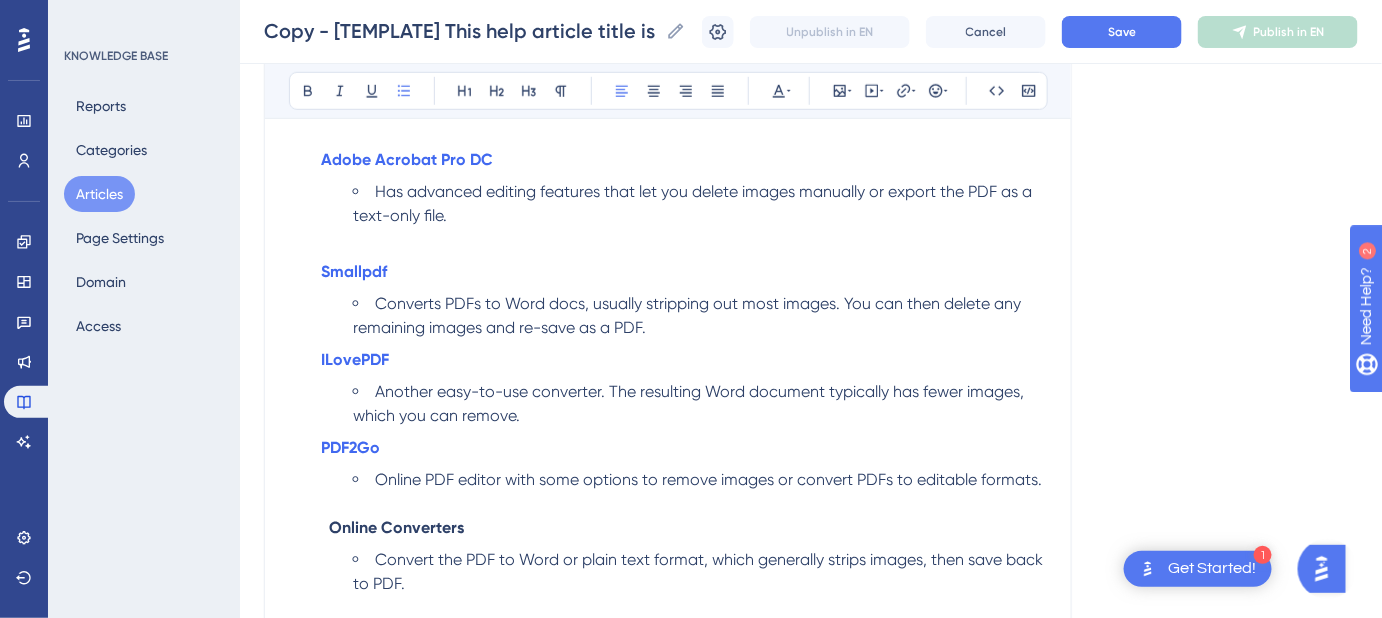 click on "Converts PDFs to Word docs, usually stripping out most images. You can then delete any remaining images and re-save as a PDF." at bounding box center [700, 316] 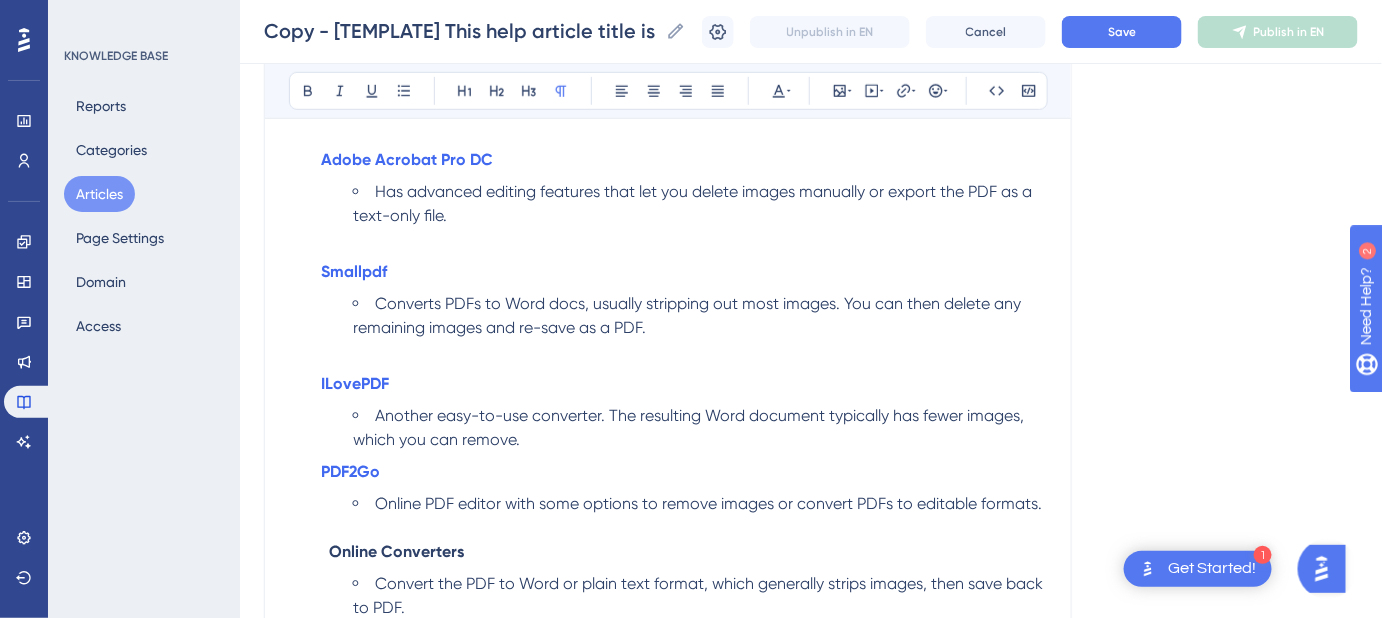 click on "Another easy-to-use converter. The resulting Word document typically has fewer images, which you can remove." at bounding box center [700, 428] 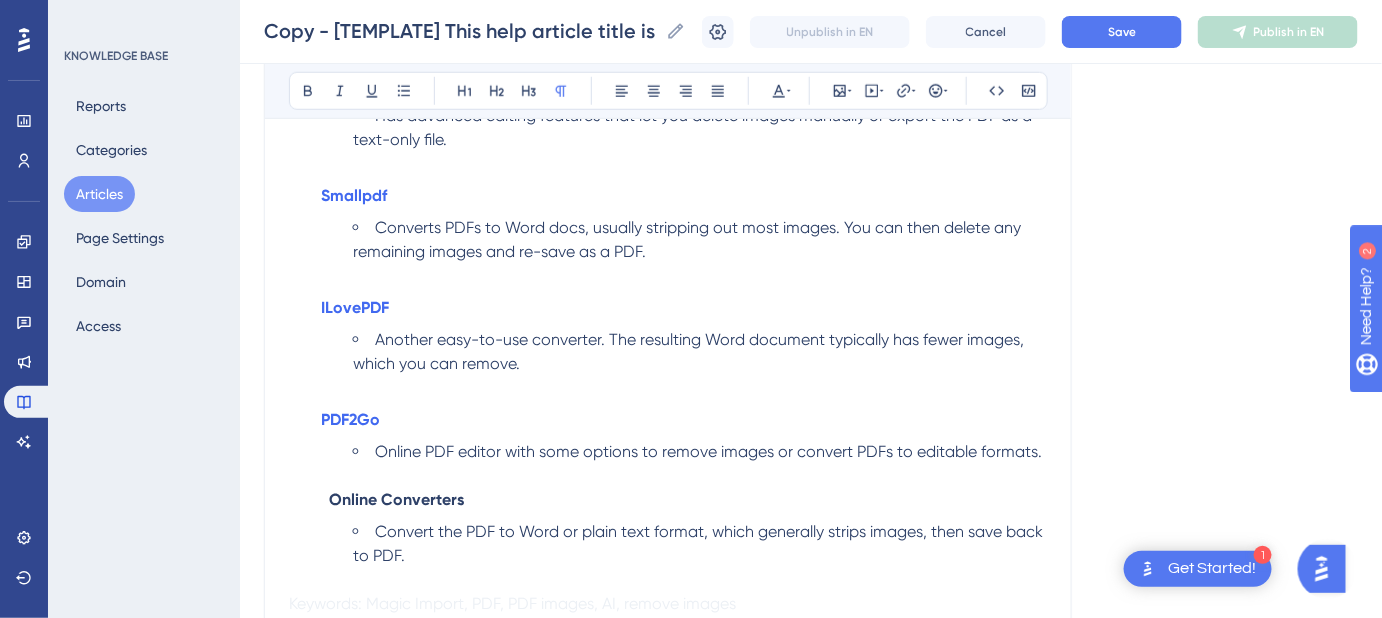 scroll, scrollTop: 627, scrollLeft: 0, axis: vertical 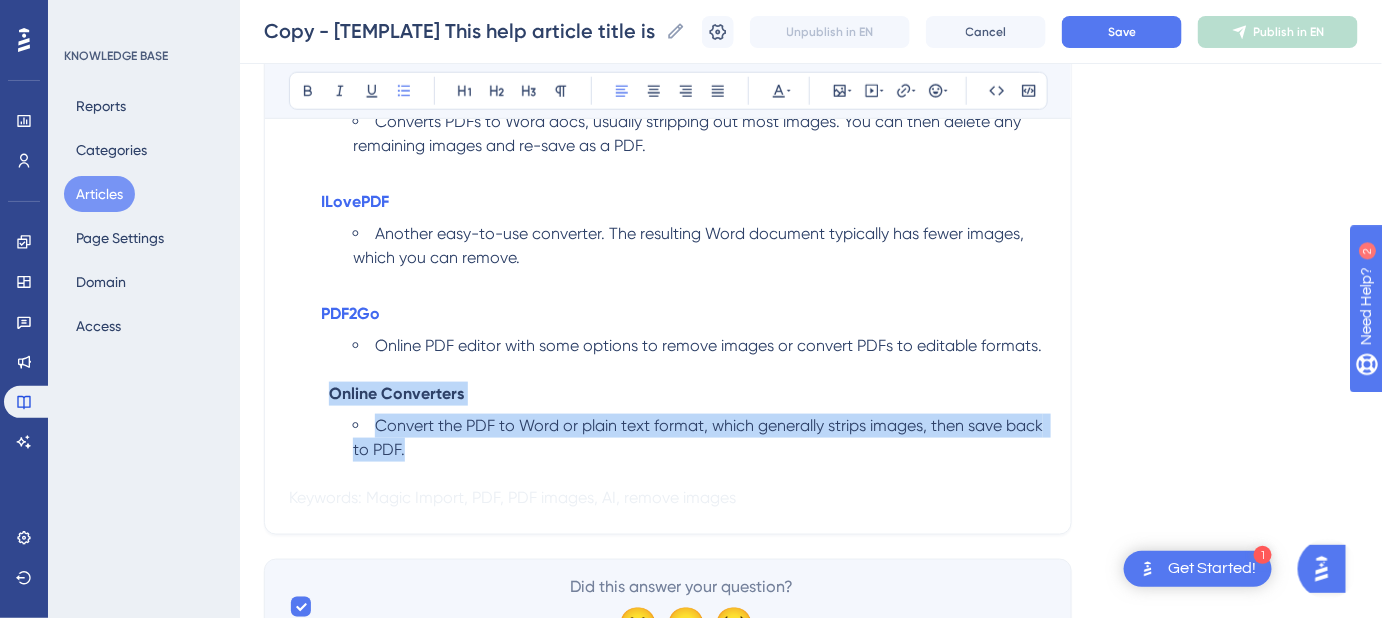 drag, startPoint x: 434, startPoint y: 448, endPoint x: 310, endPoint y: 394, distance: 135.24792 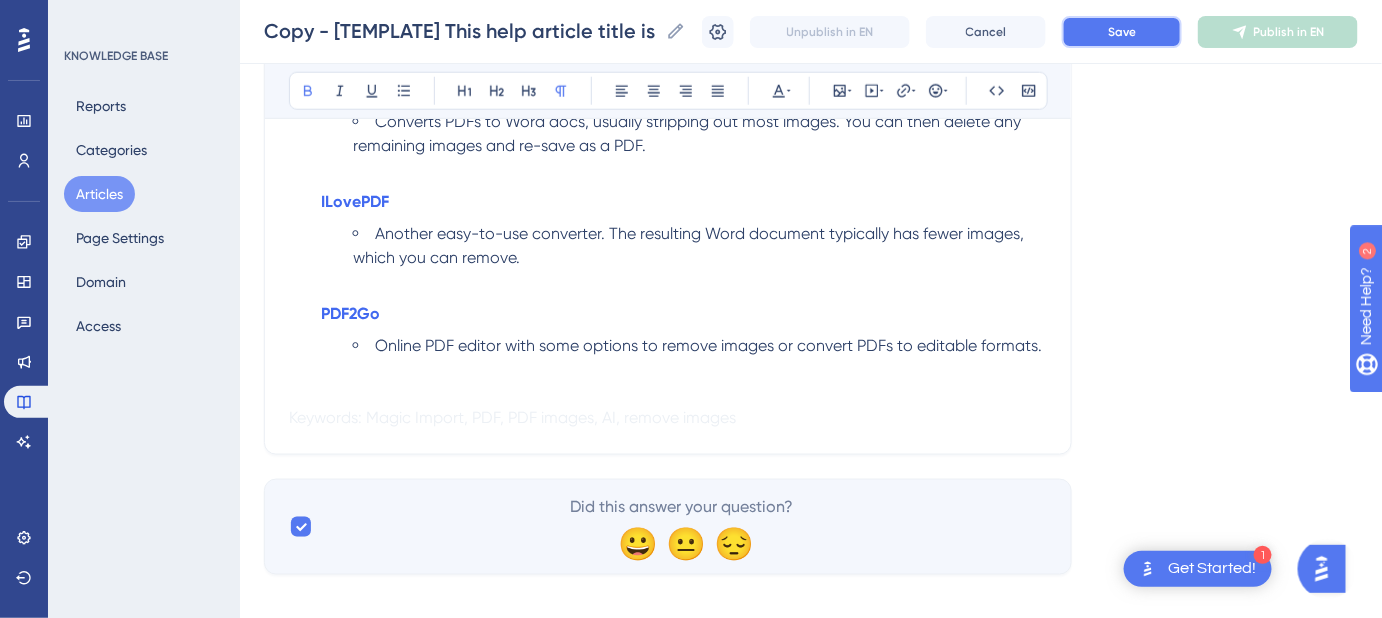 click on "Save" at bounding box center (1122, 32) 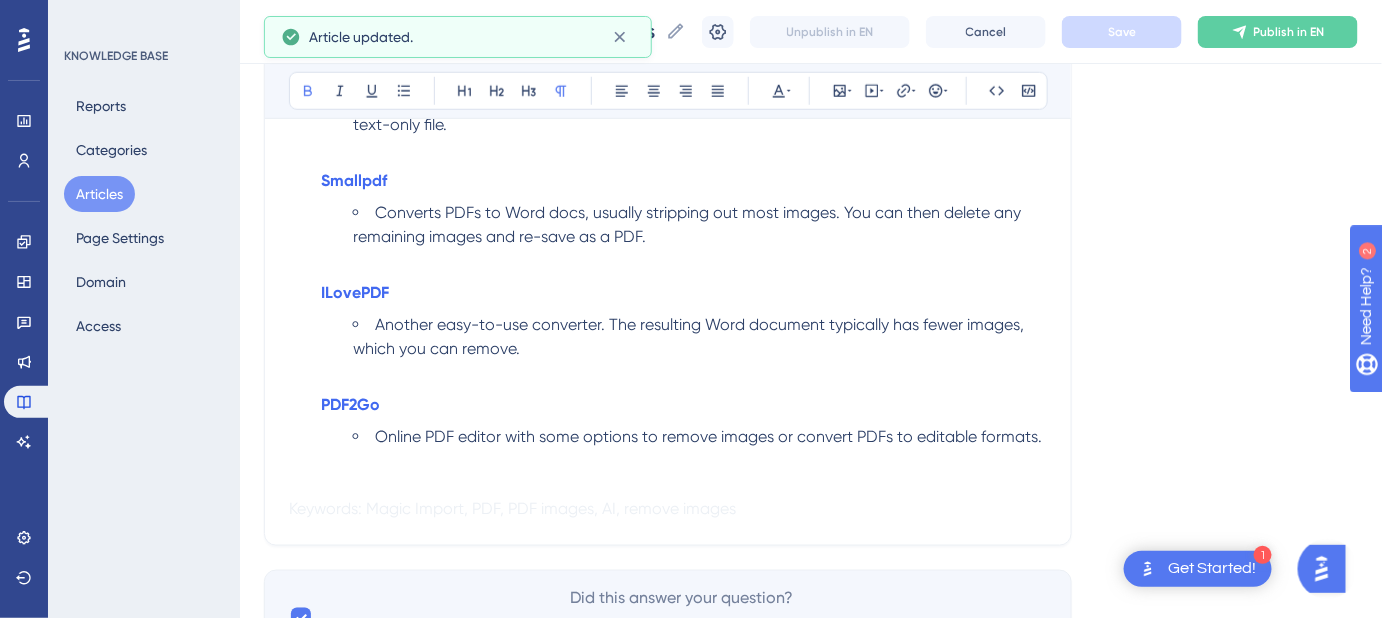 scroll, scrollTop: 354, scrollLeft: 0, axis: vertical 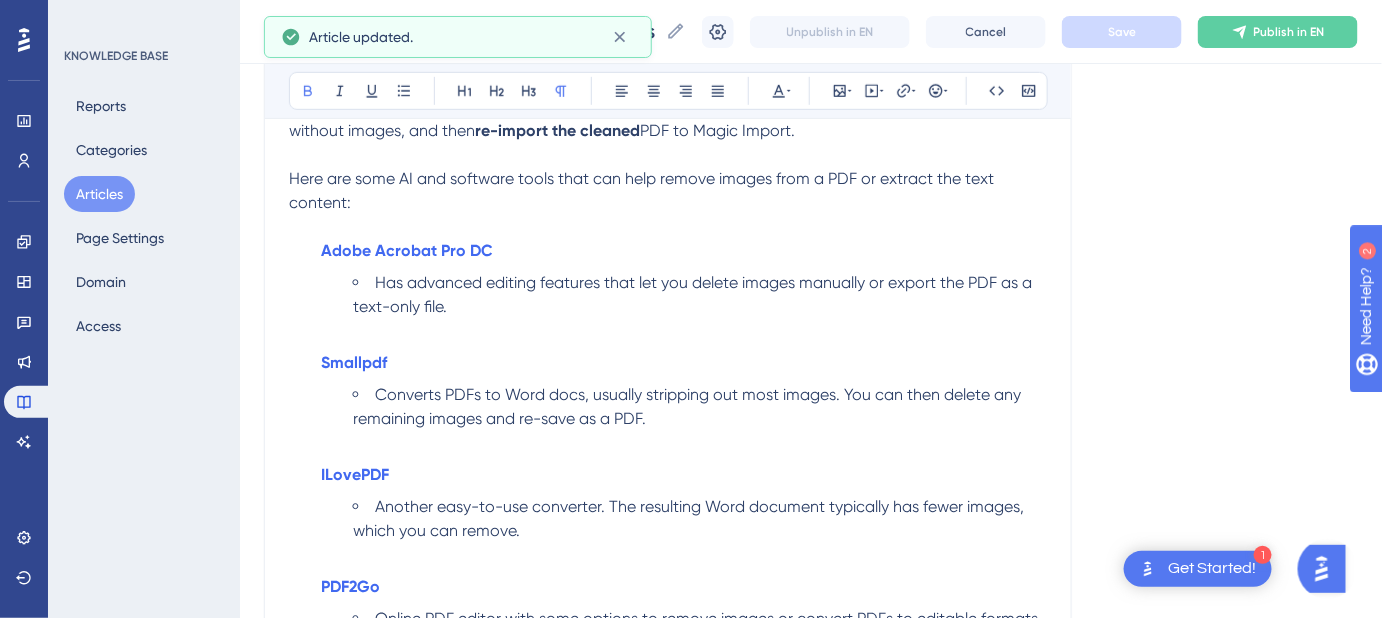 click on "Has advanced editing features that let you delete images manually or export the PDF as a text-only file." at bounding box center (700, 295) 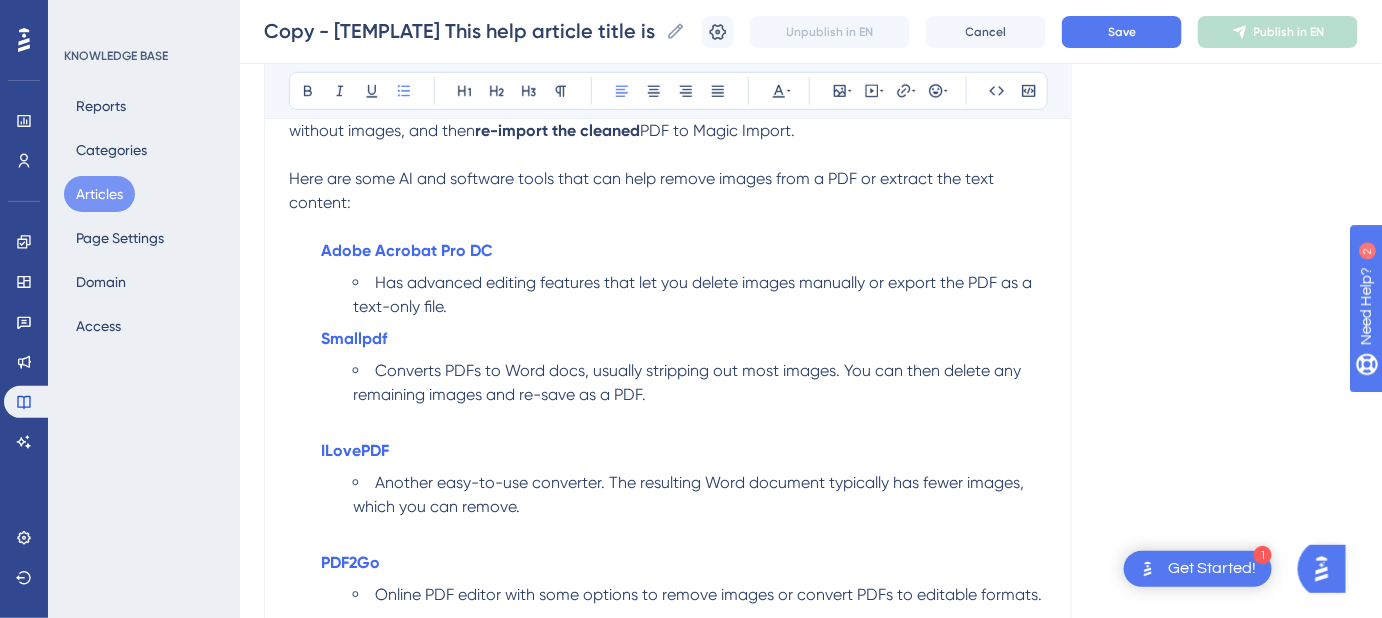 click on "Converts PDFs to Word docs, usually stripping out most images. You can then delete any remaining images and re-save as a PDF." at bounding box center (700, 383) 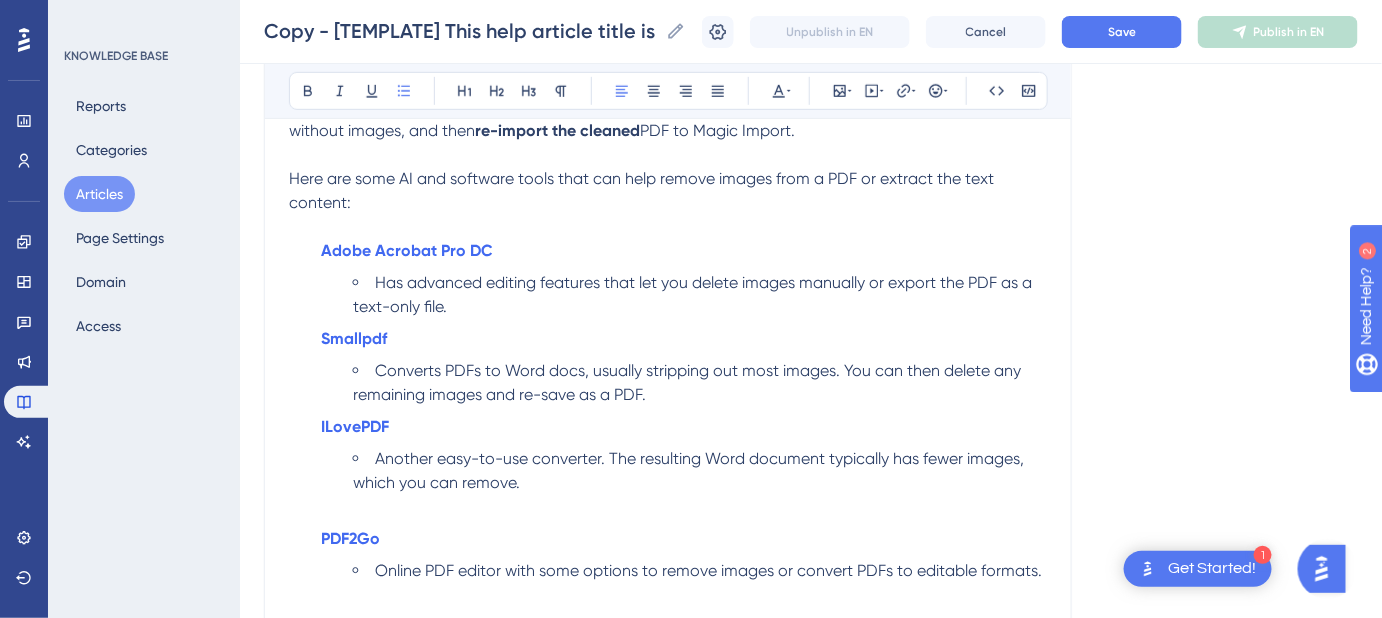 click on "Another easy-to-use converter. The resulting Word document typically has fewer images, which you can remove." at bounding box center [700, 471] 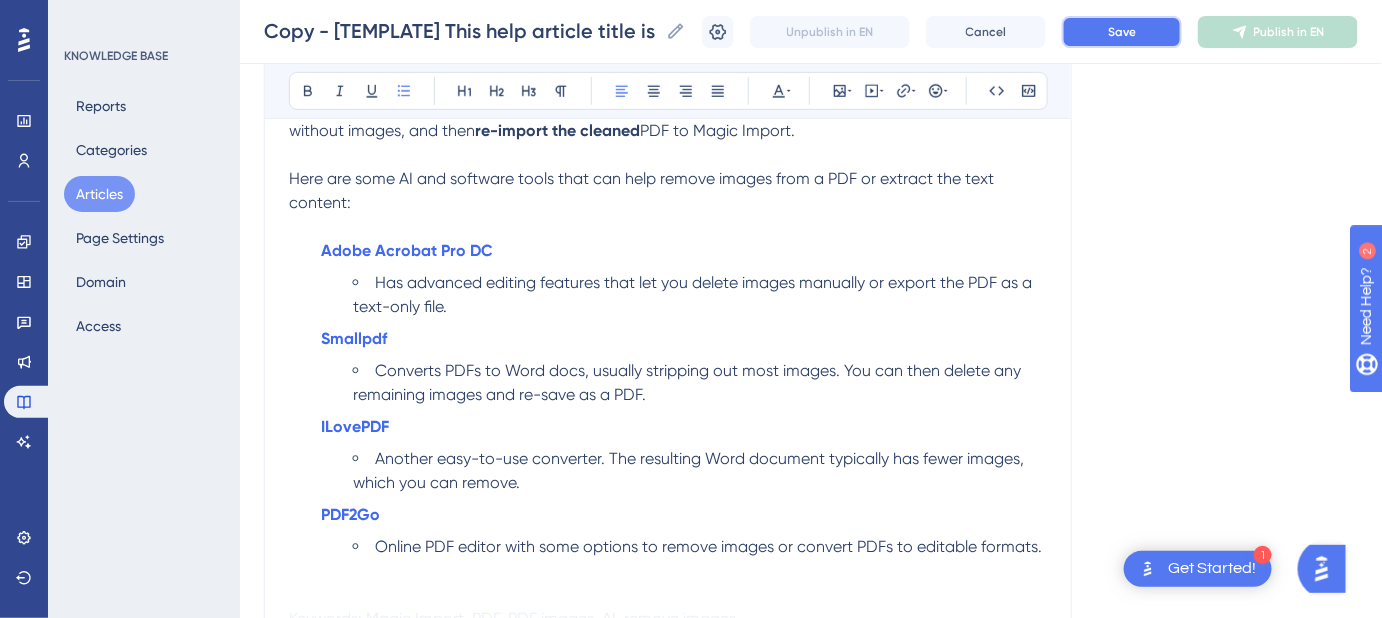 click on "Save" at bounding box center (1122, 32) 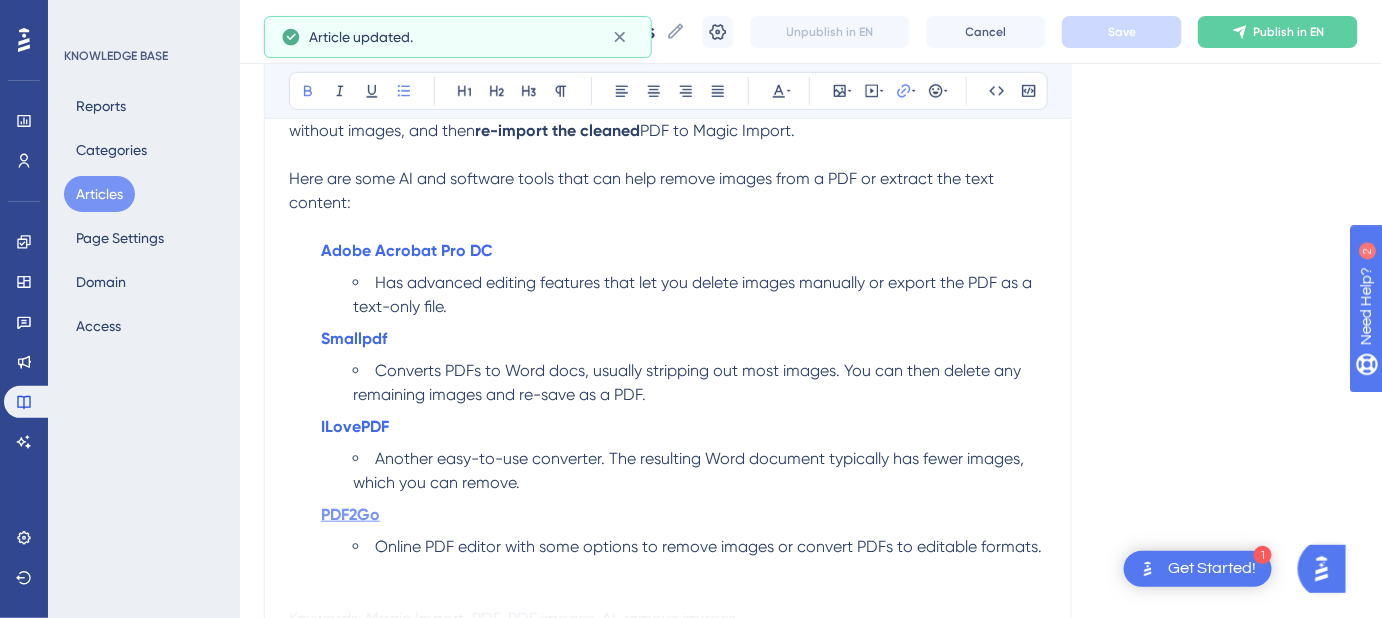 click on "PDF2Go" at bounding box center (350, 514) 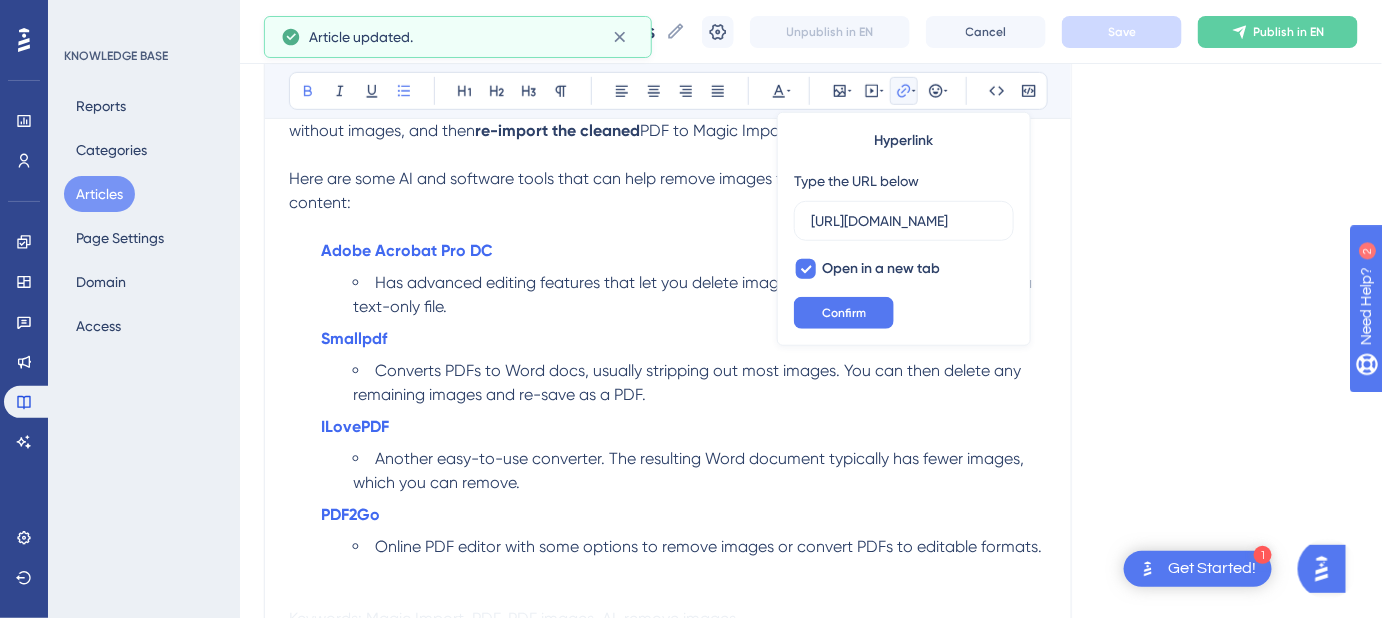 click on "Another easy-to-use converter. The resulting Word document typically has fewer images, which you can remove." at bounding box center [700, 471] 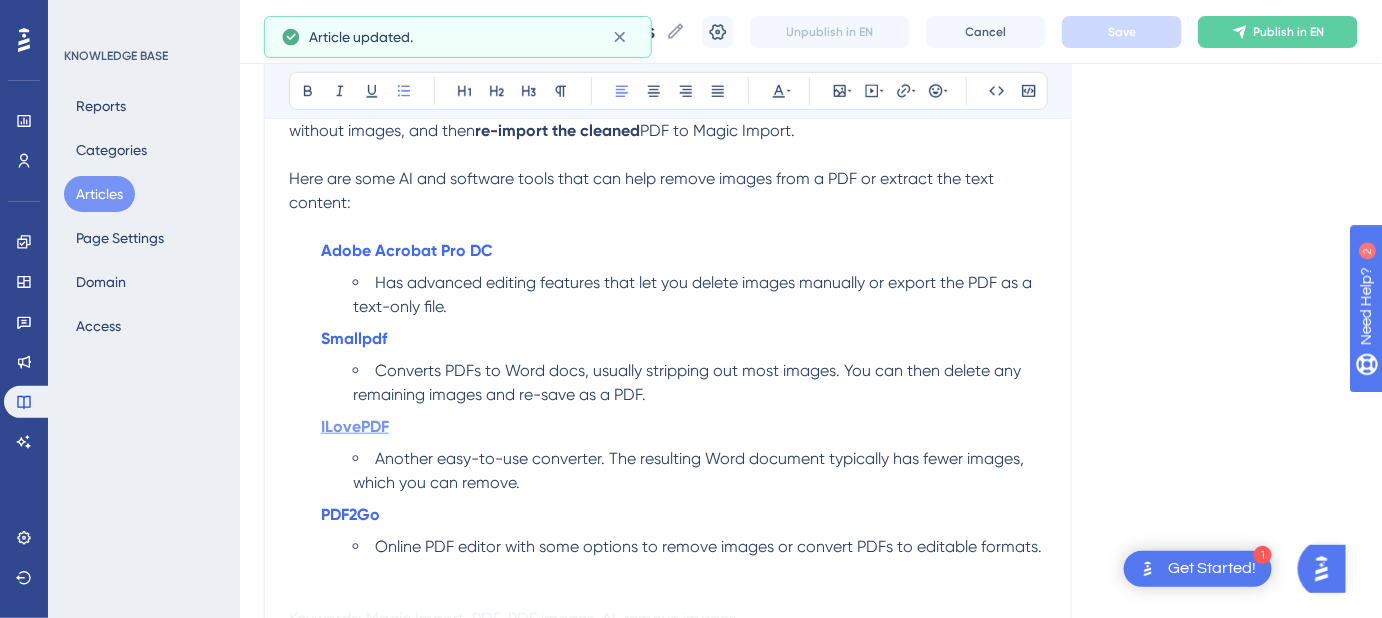 click on "ILovePDF" at bounding box center (355, 426) 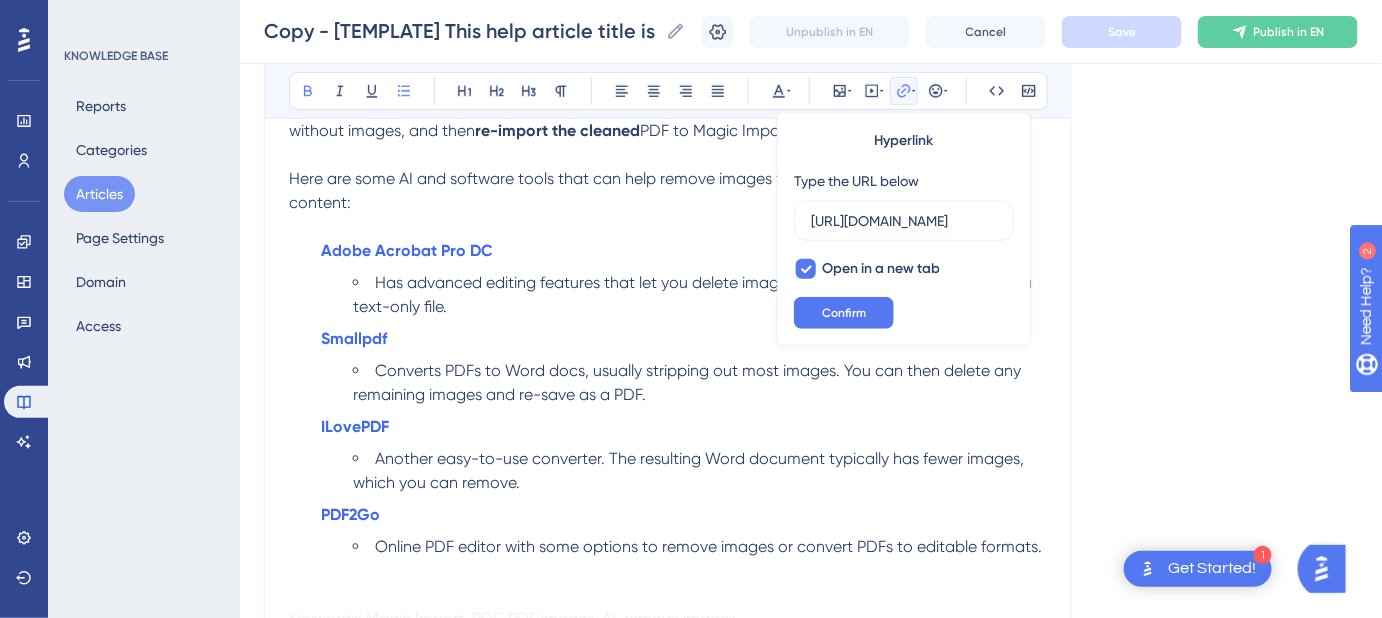 click on "ILovePDF Another easy-to-use converter. The resulting Word document typically has fewer images, which you can remove." at bounding box center (684, 455) 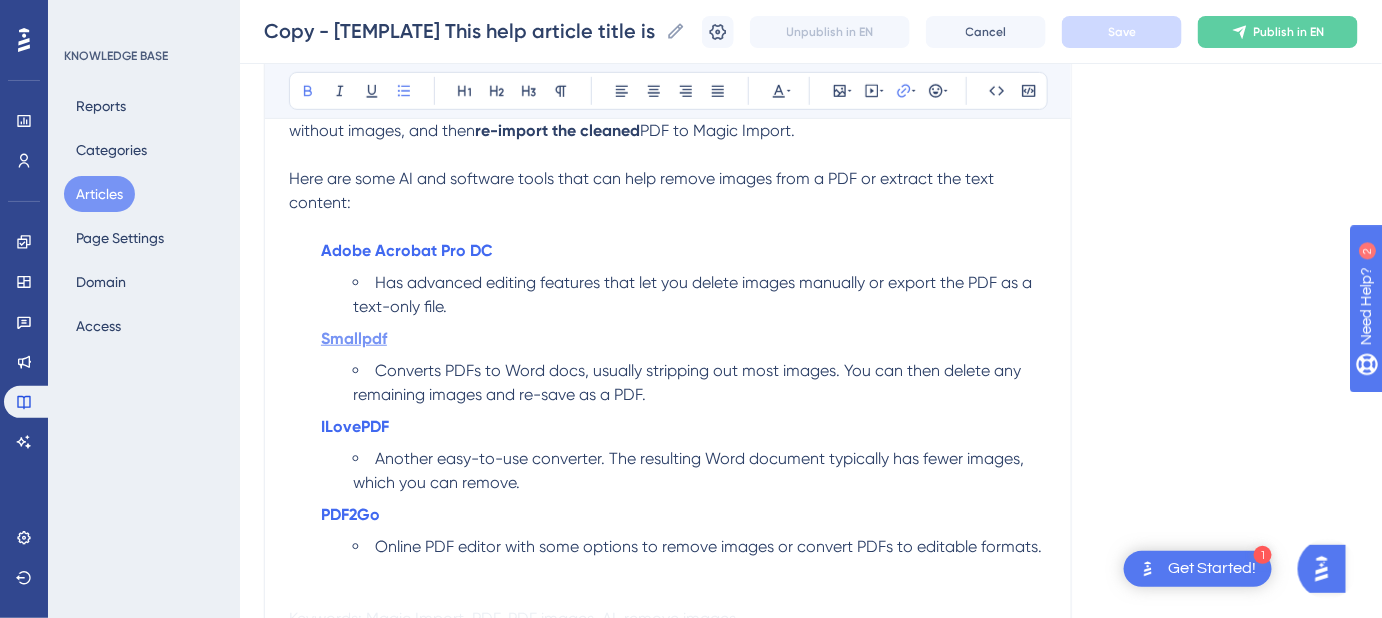 click on "Smallpdf" at bounding box center (354, 338) 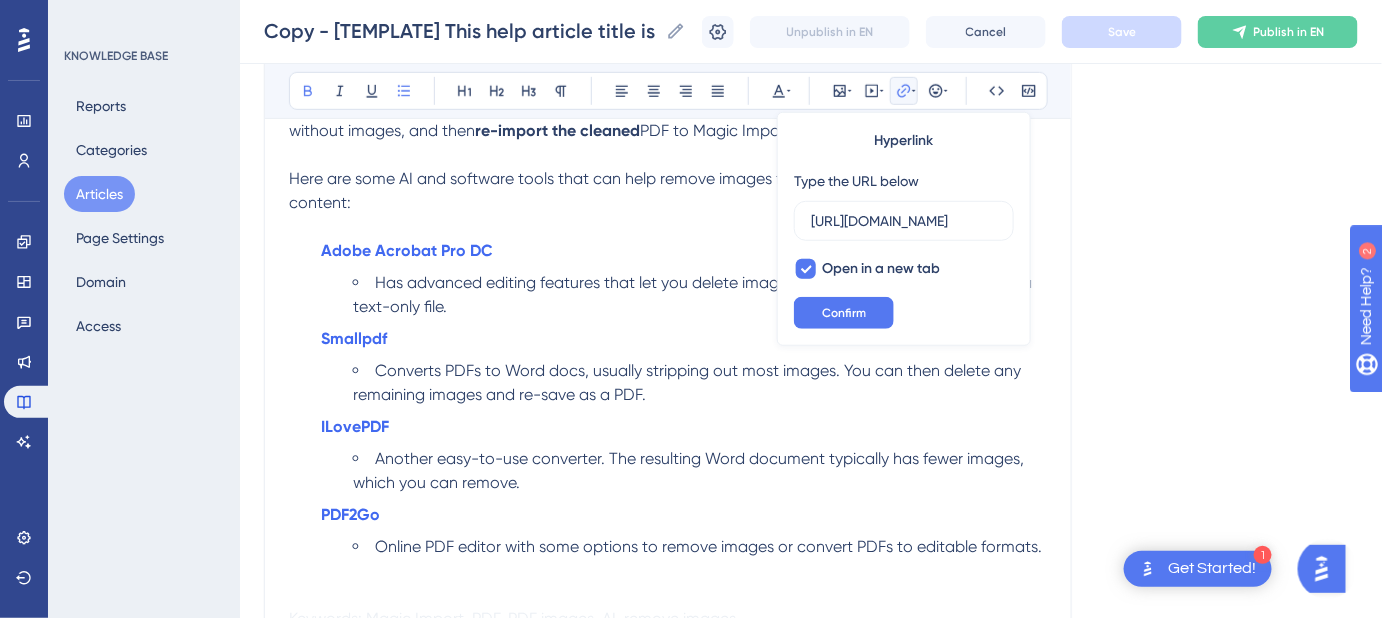click on "ILovePDF Another easy-to-use converter. The resulting Word document typically has fewer images, which you can remove." at bounding box center (684, 455) 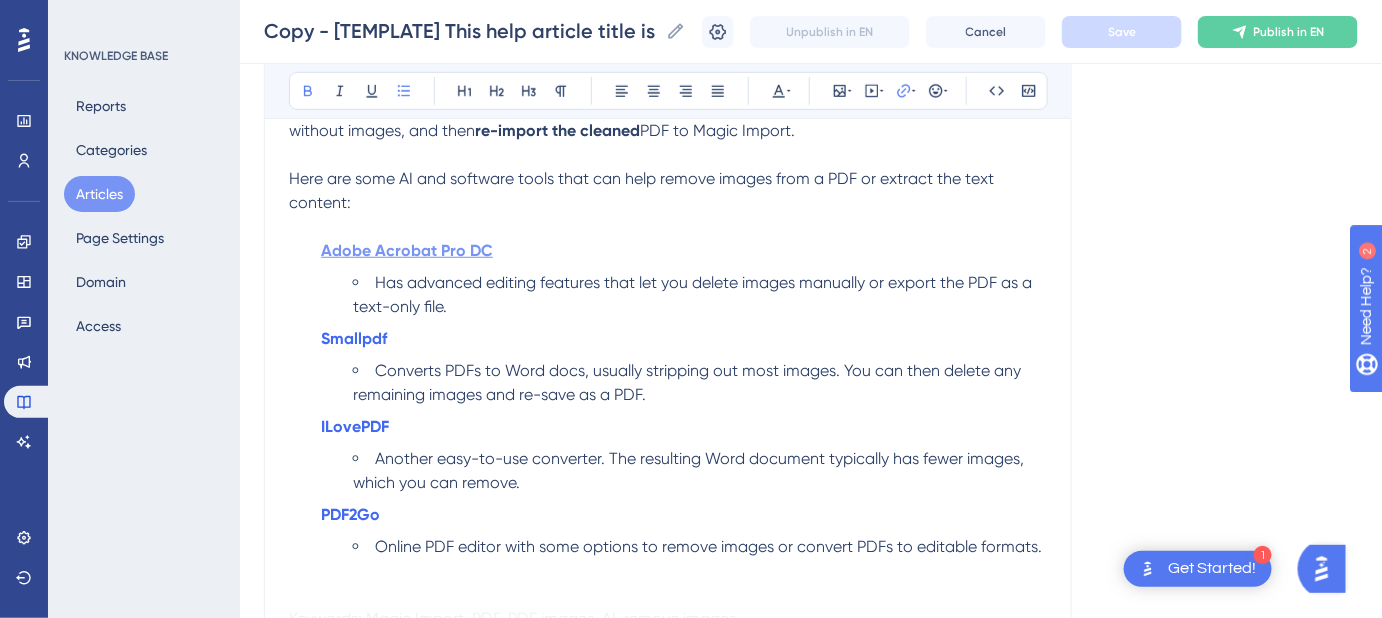 click on "Adobe Acrobat Pro DC" at bounding box center [407, 250] 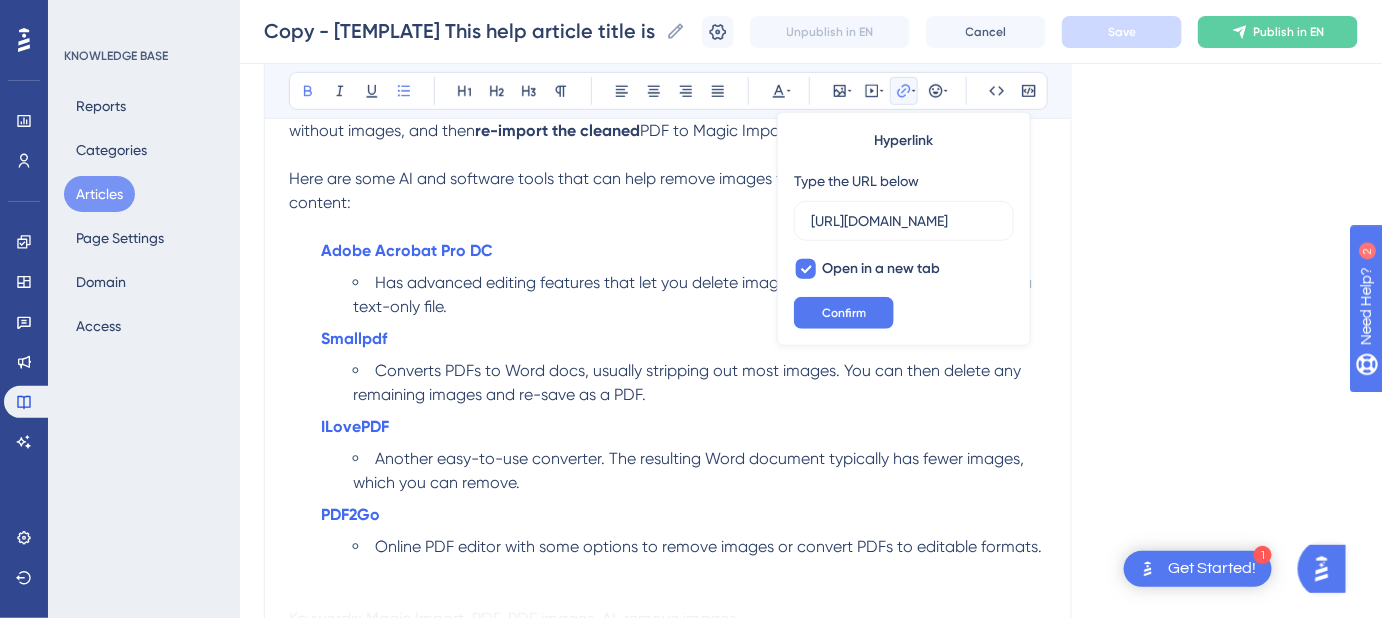 click on "Converts PDFs to Word docs, usually stripping out most images. You can then delete any remaining images and re-save as a PDF." at bounding box center [689, 382] 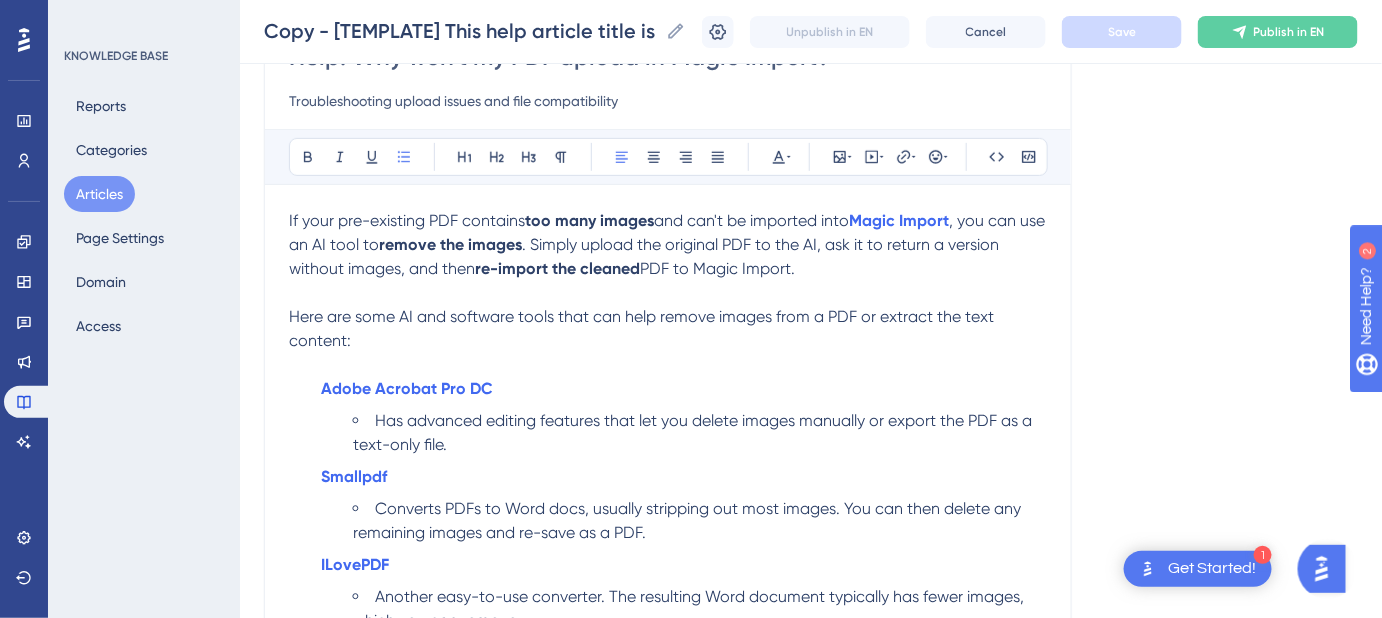scroll, scrollTop: 173, scrollLeft: 0, axis: vertical 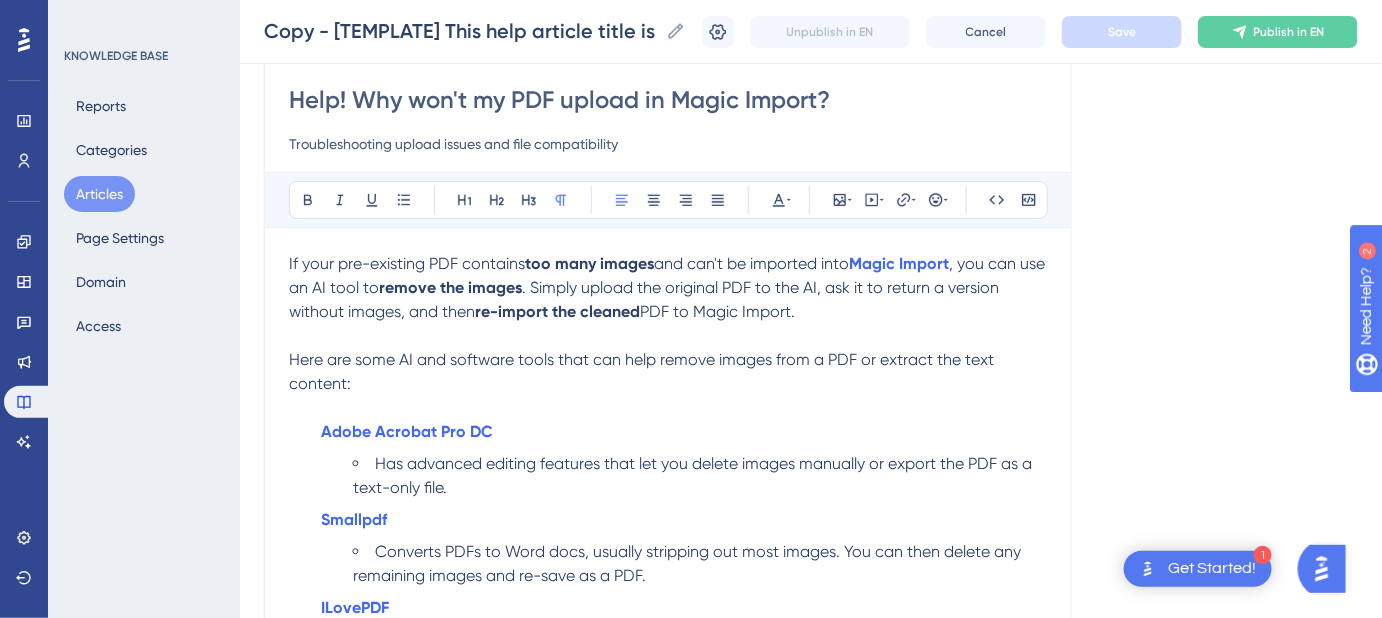 click on "Here are some AI and software tools that can help remove images from a PDF or extract the text content:" at bounding box center [643, 371] 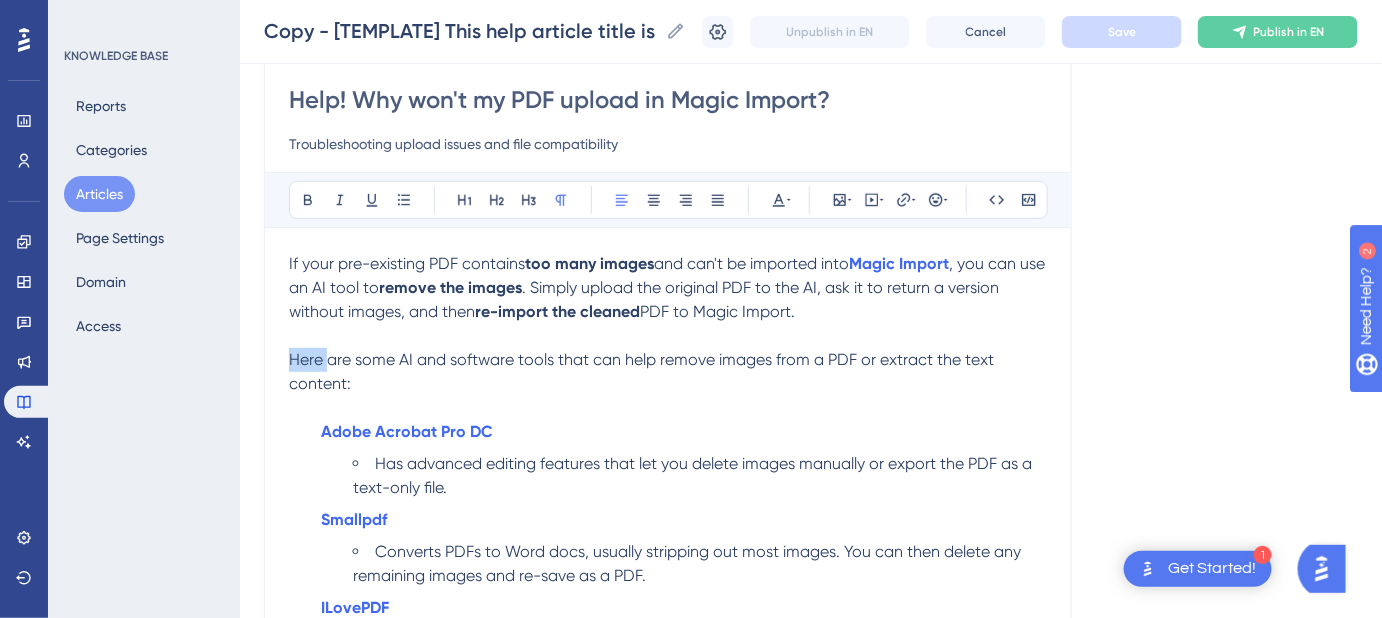 click on "Here are some AI and software tools that can help remove images from a PDF or extract the text content:" at bounding box center (643, 371) 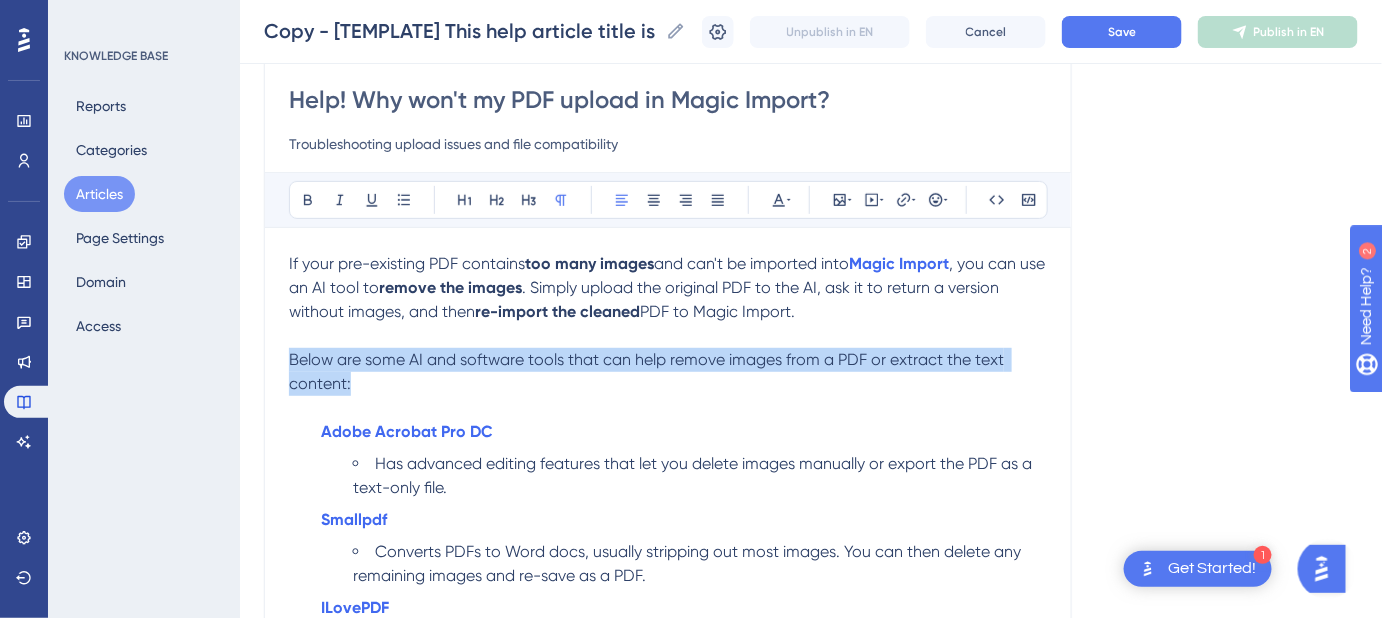 drag, startPoint x: 346, startPoint y: 386, endPoint x: 285, endPoint y: 358, distance: 67.11929 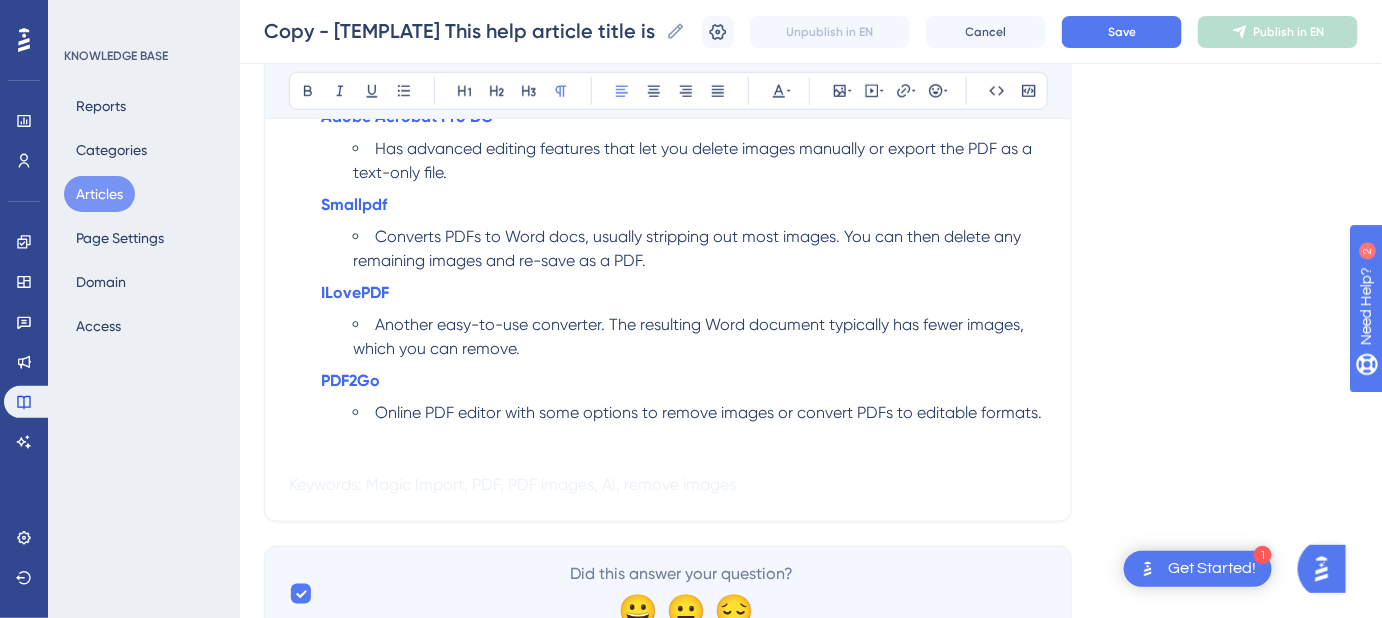 scroll, scrollTop: 354, scrollLeft: 0, axis: vertical 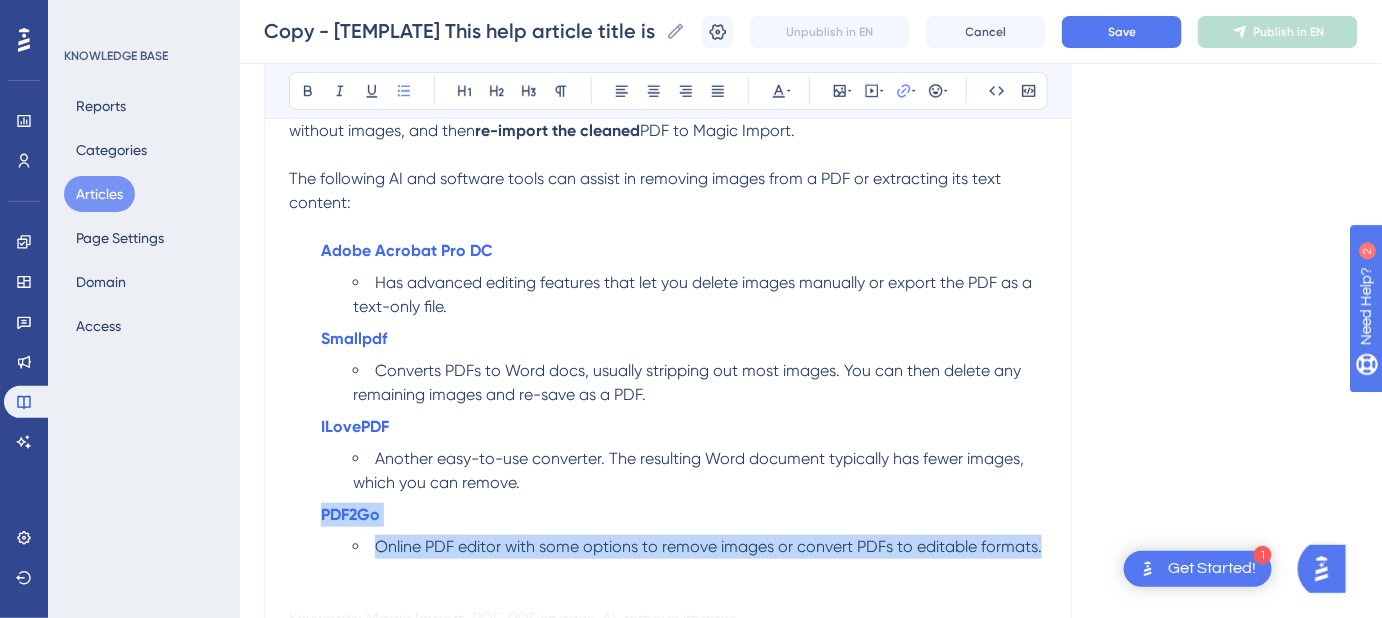 drag, startPoint x: 1040, startPoint y: 544, endPoint x: 295, endPoint y: 522, distance: 745.32477 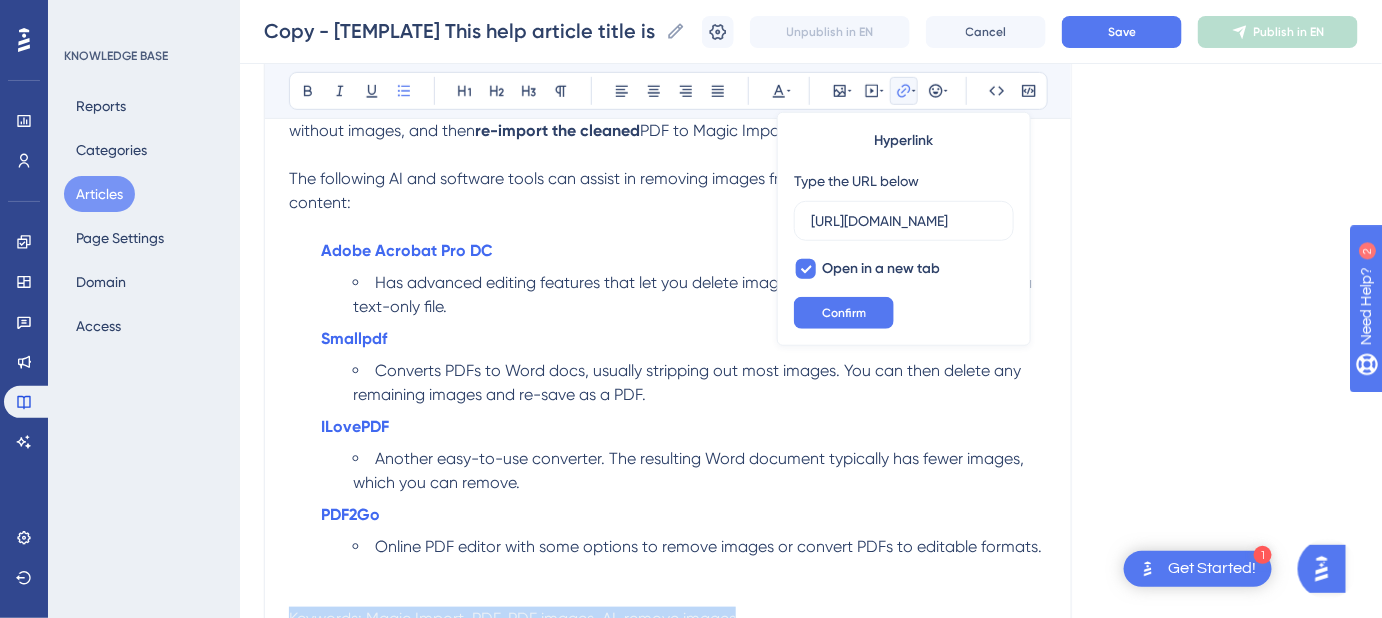 drag, startPoint x: 1048, startPoint y: 543, endPoint x: 850, endPoint y: 543, distance: 198 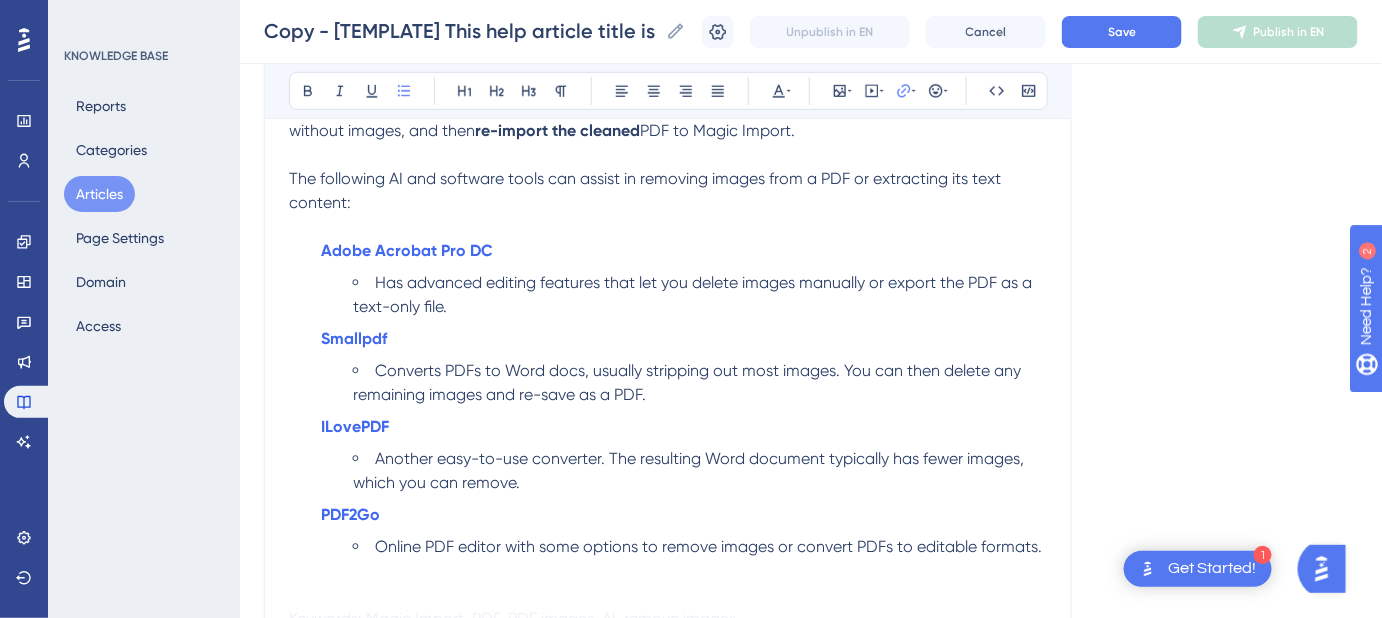 click on "Online PDF editor with some options to remove images or convert PDFs to editable formats." at bounding box center (708, 546) 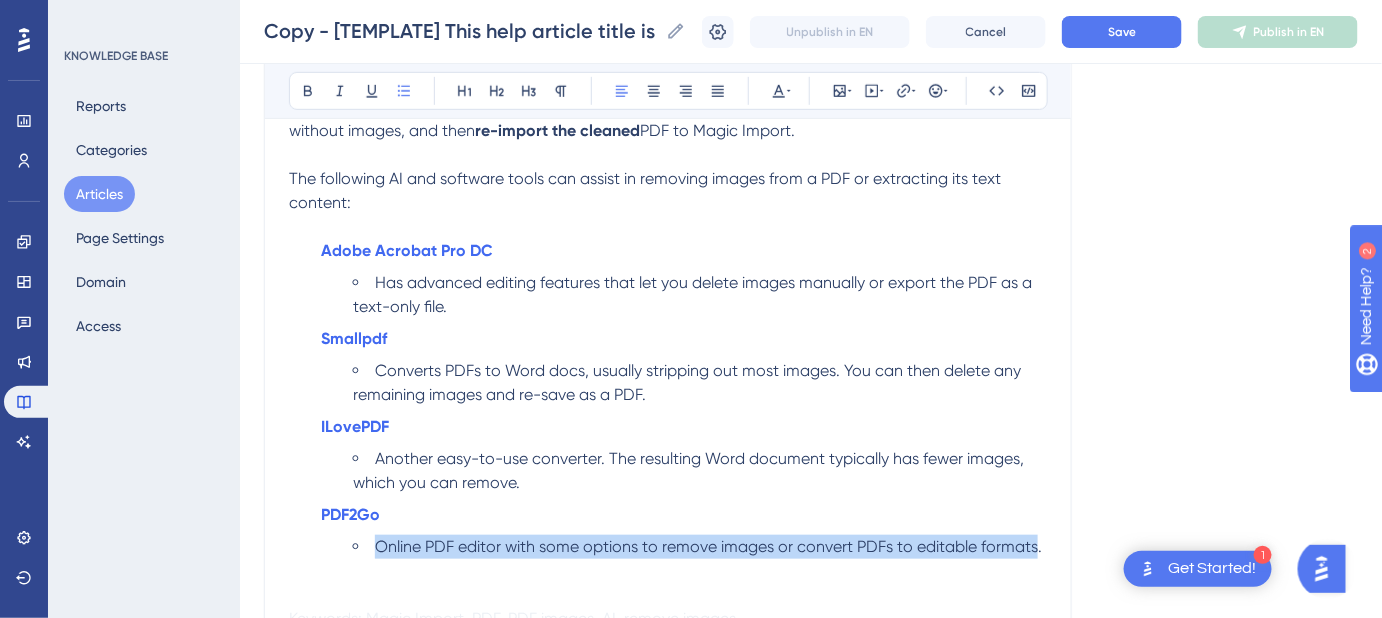 drag, startPoint x: 1036, startPoint y: 543, endPoint x: 344, endPoint y: 535, distance: 692.04626 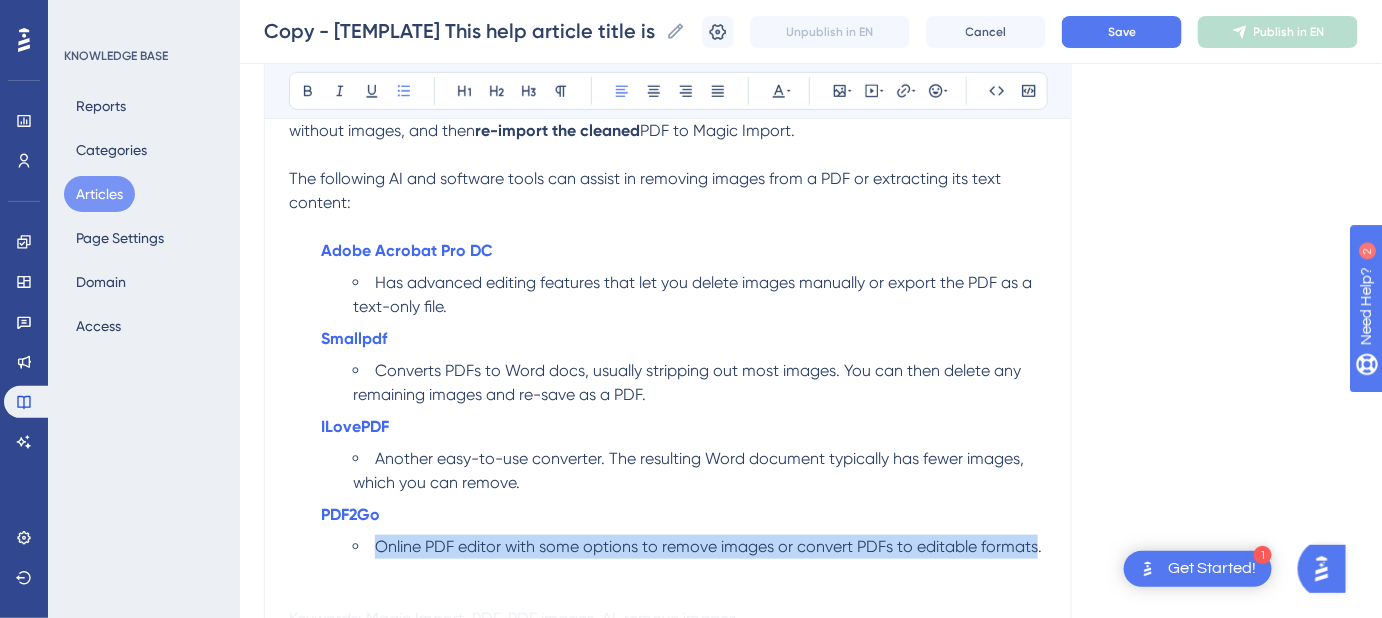 click on "Online PDF editor with some options to remove images or convert PDFs to editable formats." at bounding box center (708, 546) 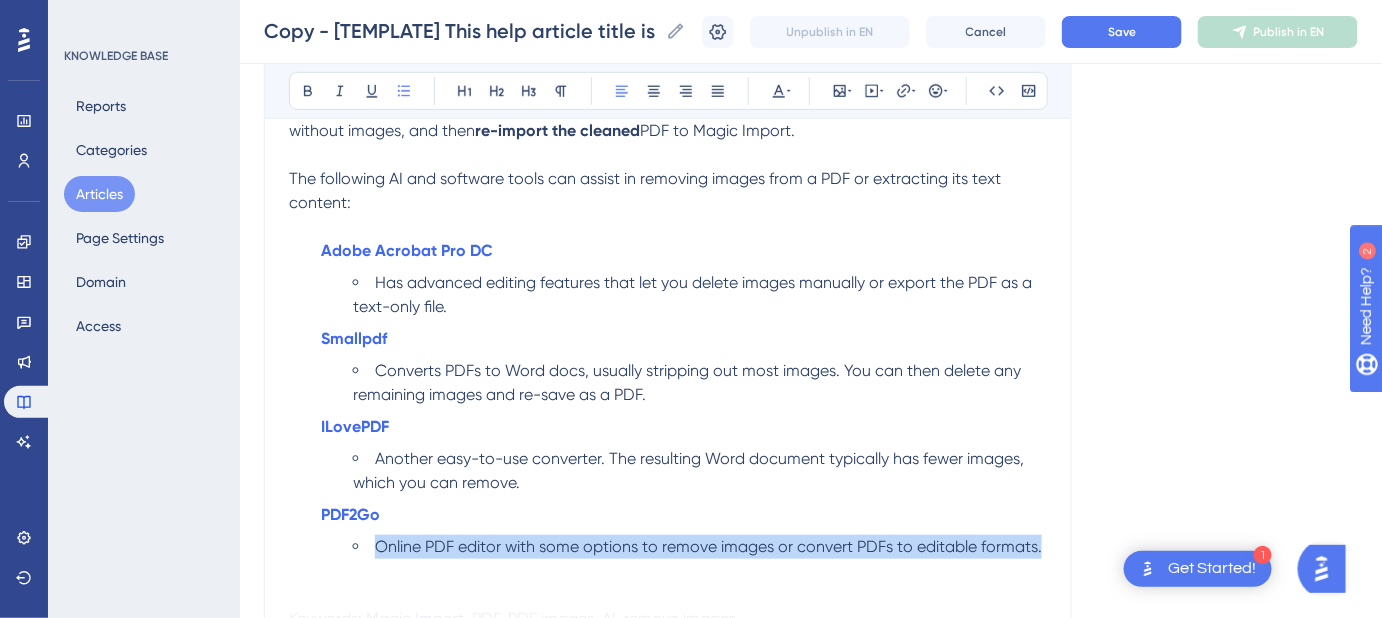 drag, startPoint x: 1045, startPoint y: 542, endPoint x: 333, endPoint y: 542, distance: 712 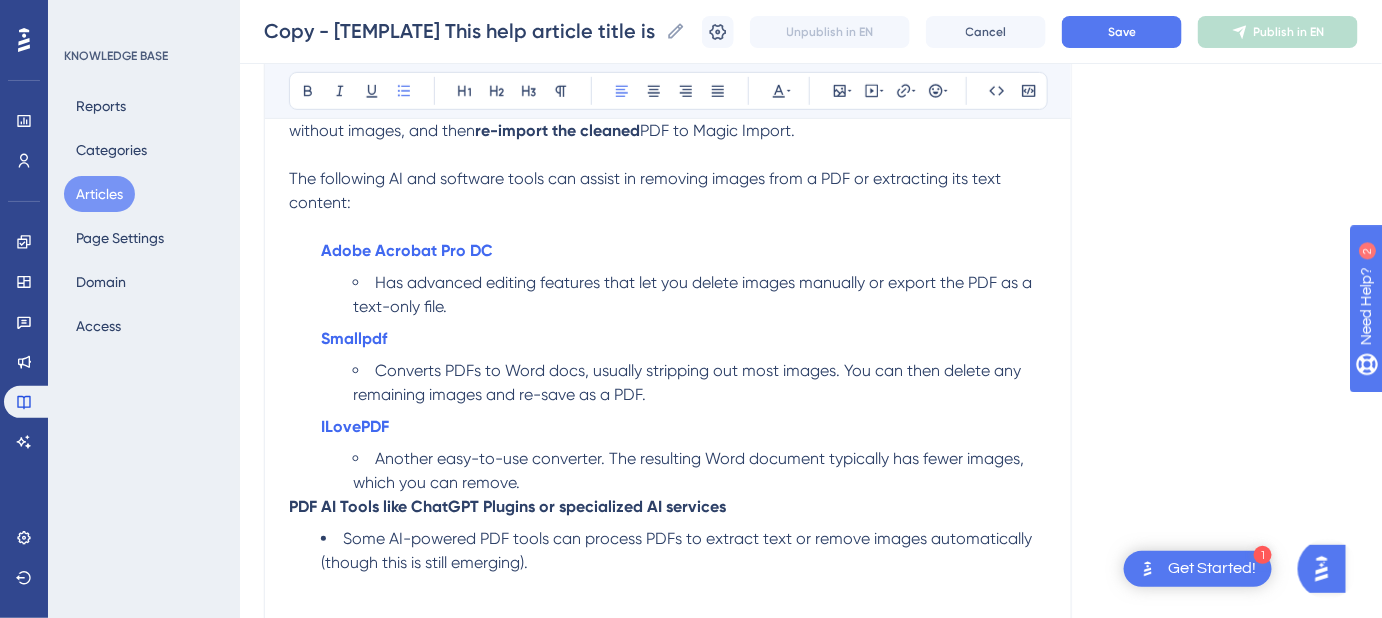 click on "Another easy-to-use converter. The resulting Word document typically has fewer images, which you can remove." at bounding box center [700, 471] 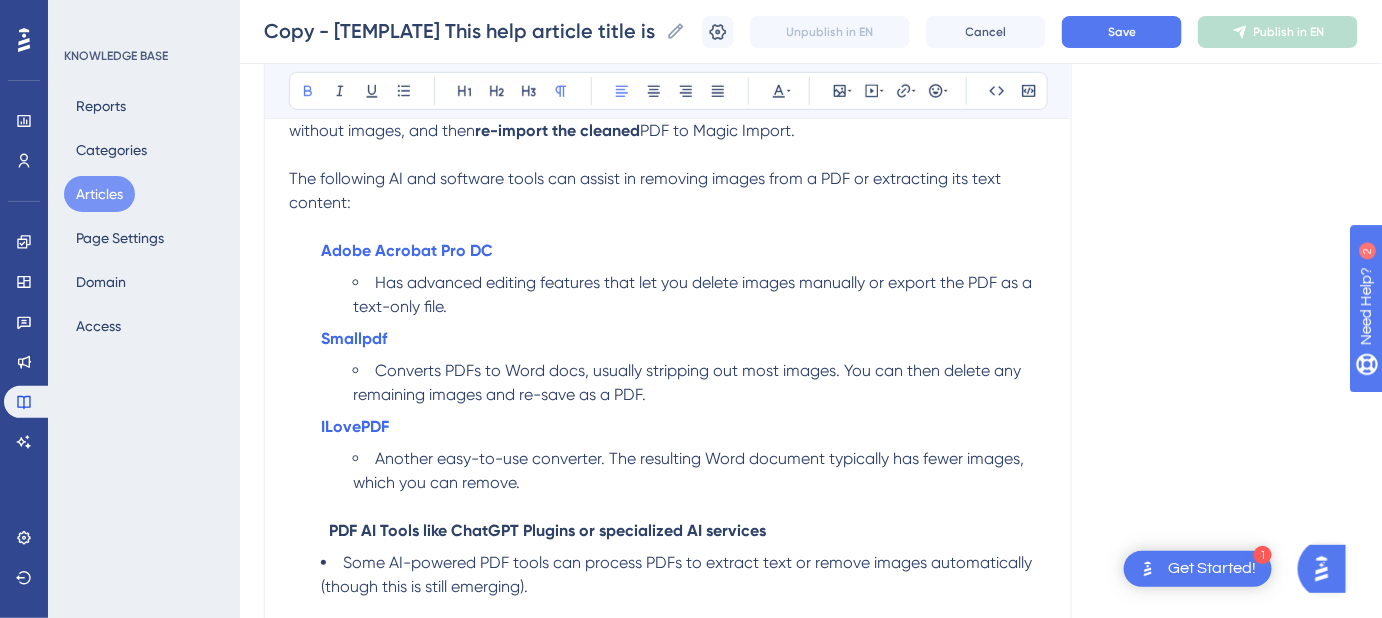 click on "Some AI-powered PDF tools can process PDFs to extract text or remove images automatically (though this is still emerging)." at bounding box center (678, 574) 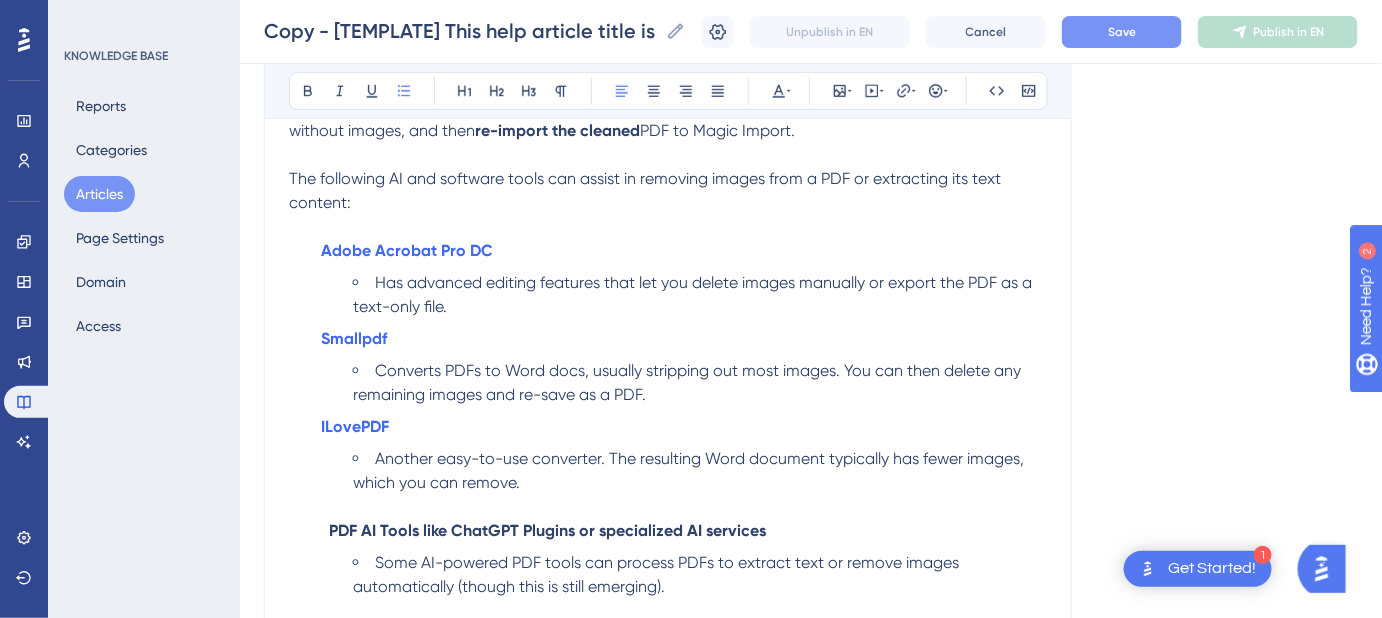 click on "Save" at bounding box center [1122, 32] 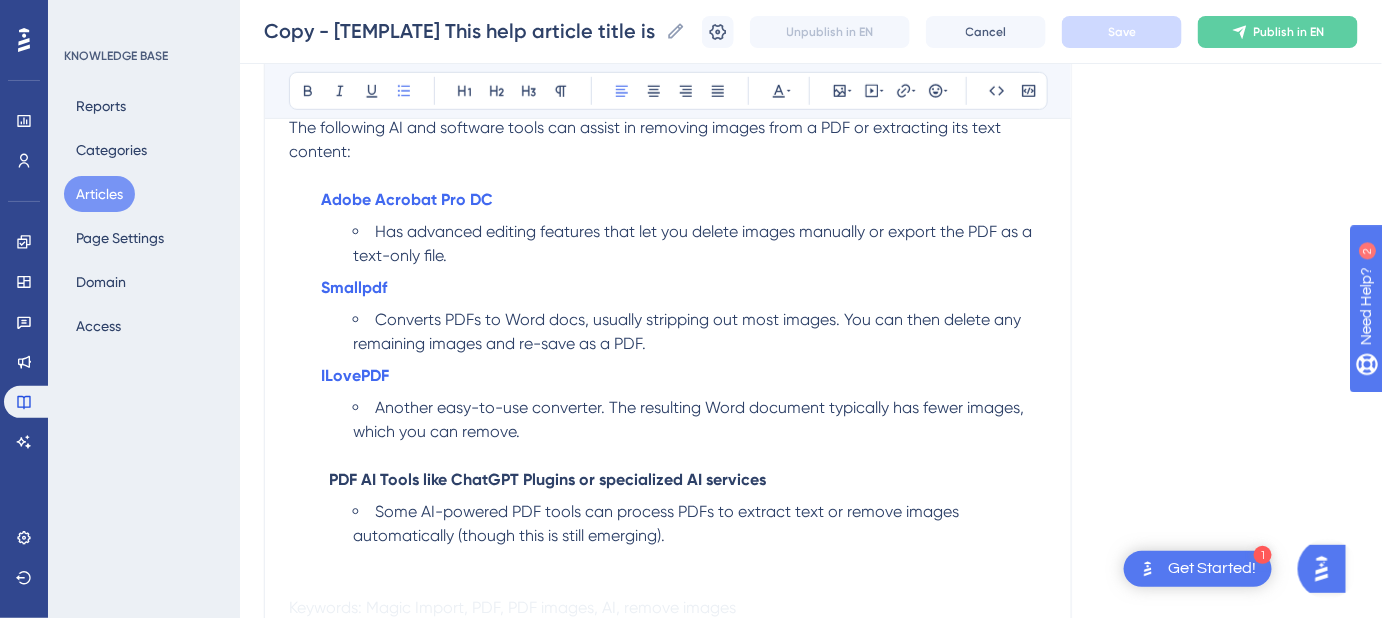 scroll, scrollTop: 445, scrollLeft: 0, axis: vertical 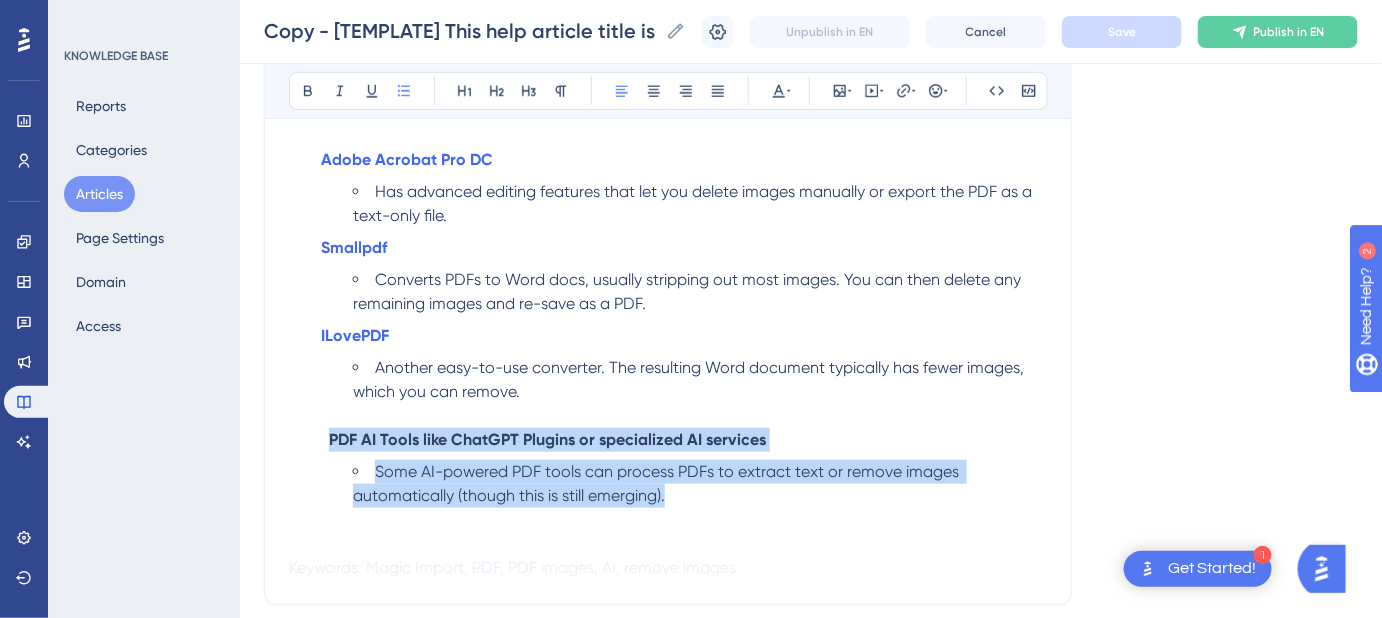 drag, startPoint x: 666, startPoint y: 493, endPoint x: 315, endPoint y: 429, distance: 356.78705 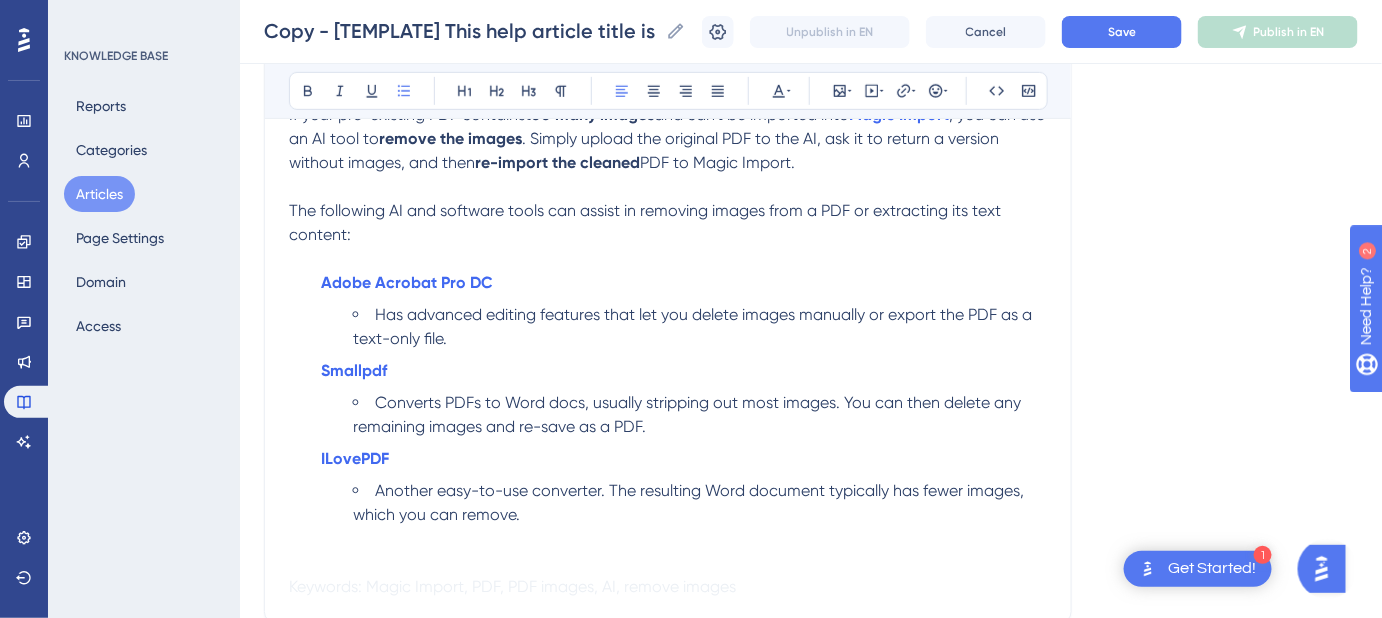 scroll, scrollTop: 173, scrollLeft: 0, axis: vertical 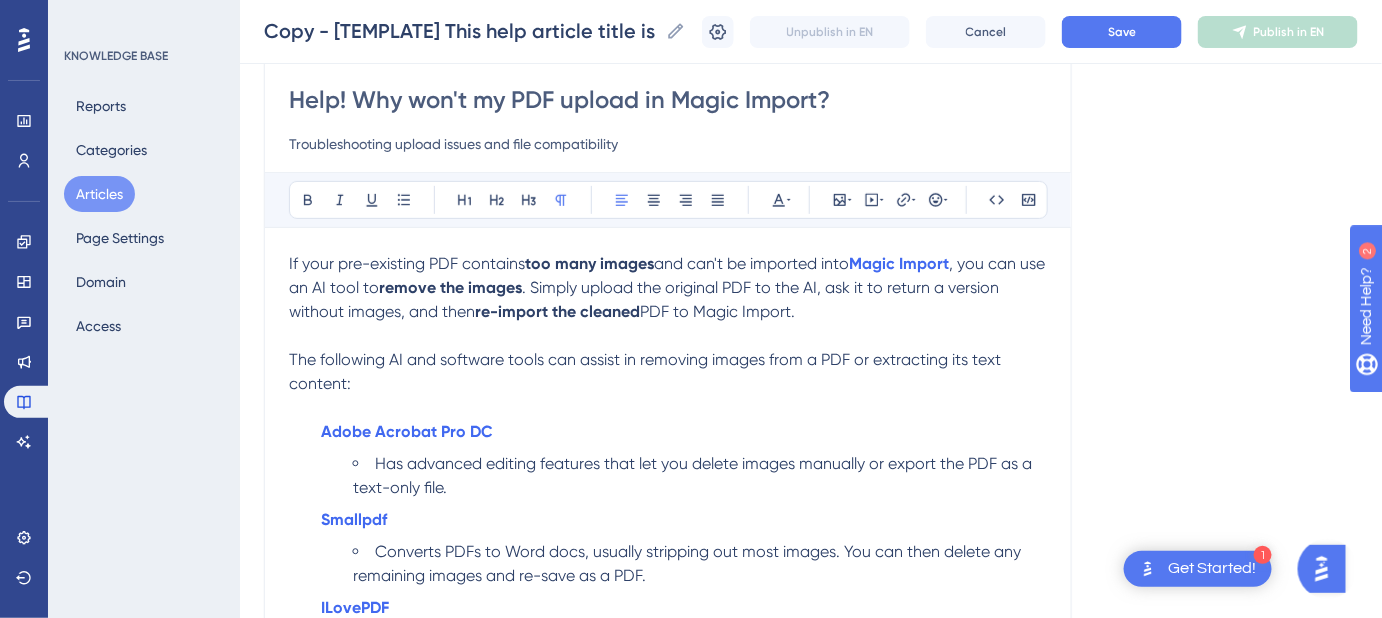 click on "The following AI and software tools can assist in removing images from a PDF or extracting its text content:" at bounding box center [668, 372] 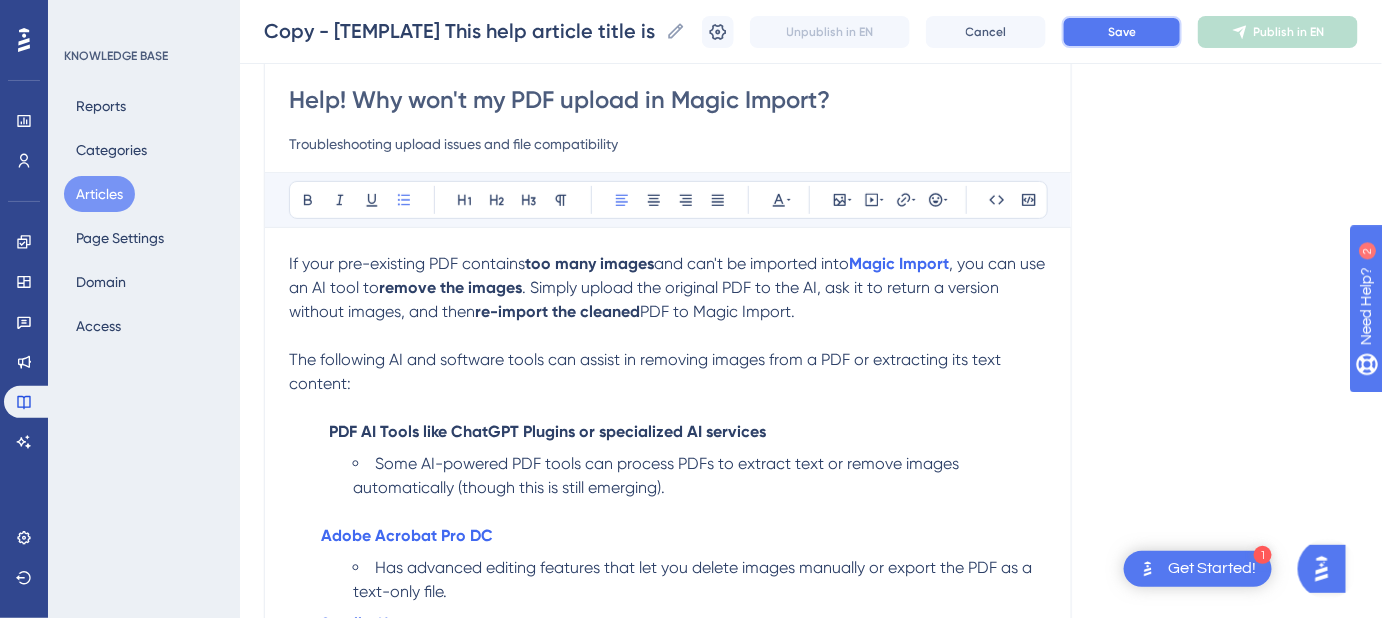 click on "Save" at bounding box center (1122, 32) 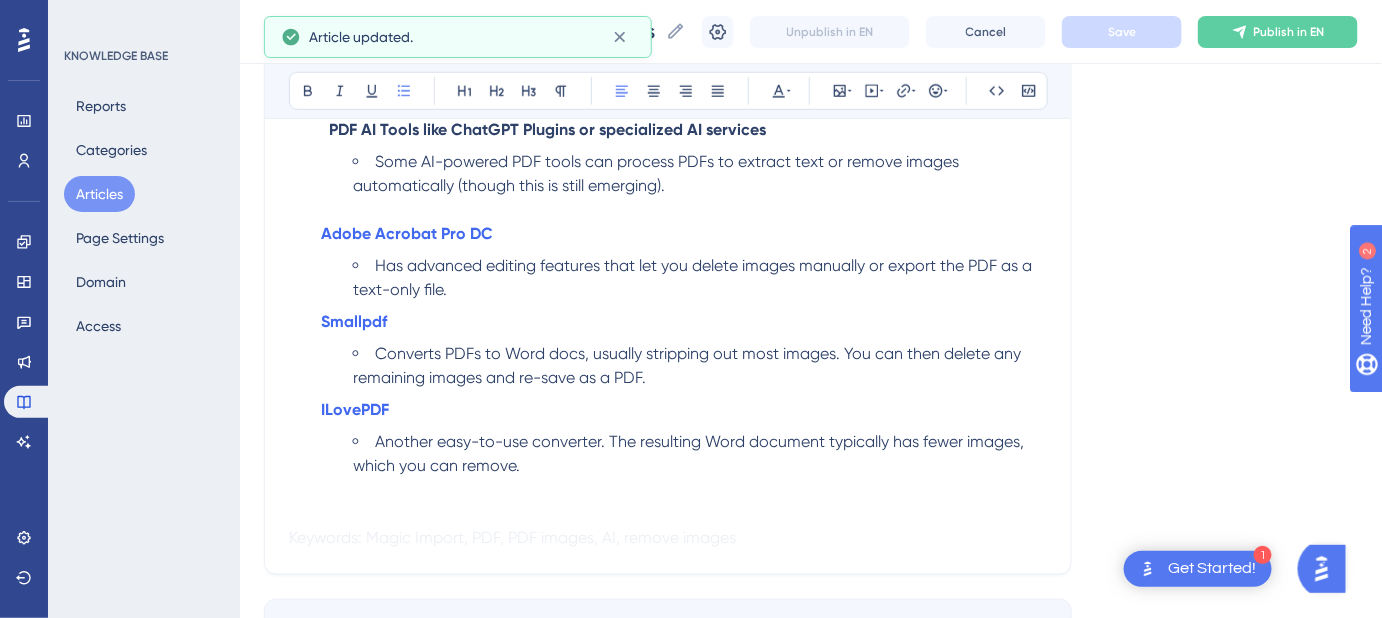 scroll, scrollTop: 536, scrollLeft: 0, axis: vertical 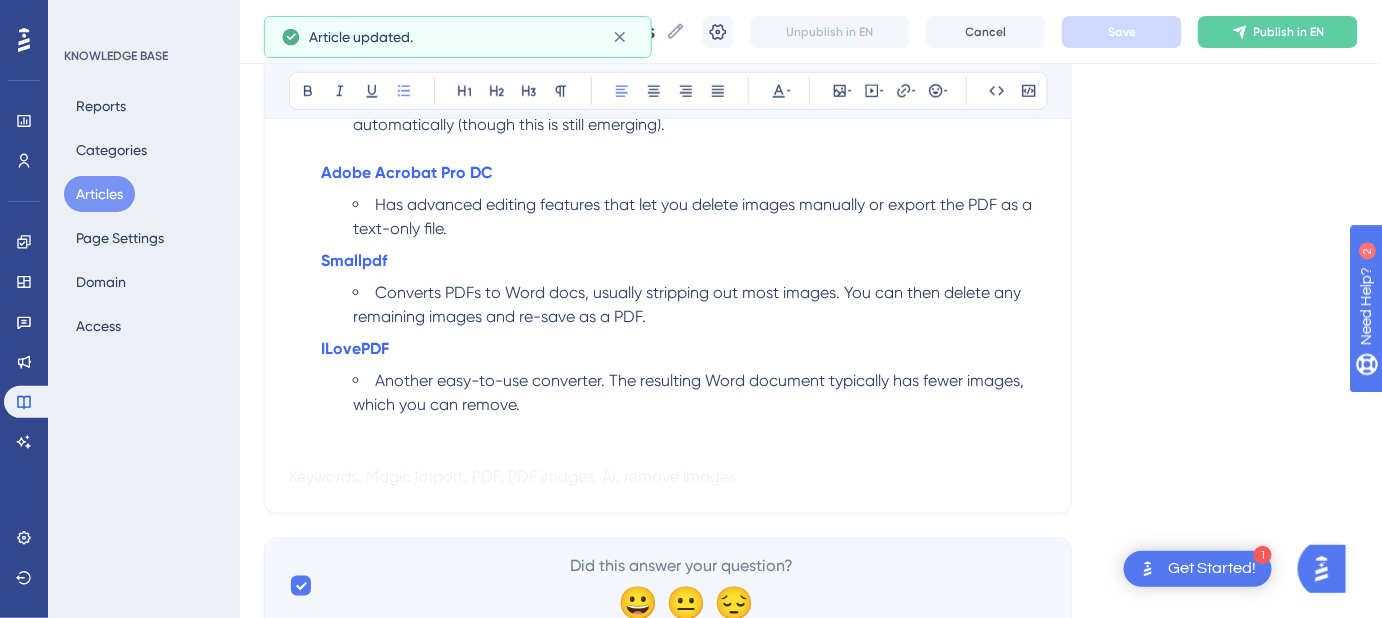 click on "Another easy-to-use converter. The resulting Word document typically has fewer images, which you can remove." at bounding box center [700, 393] 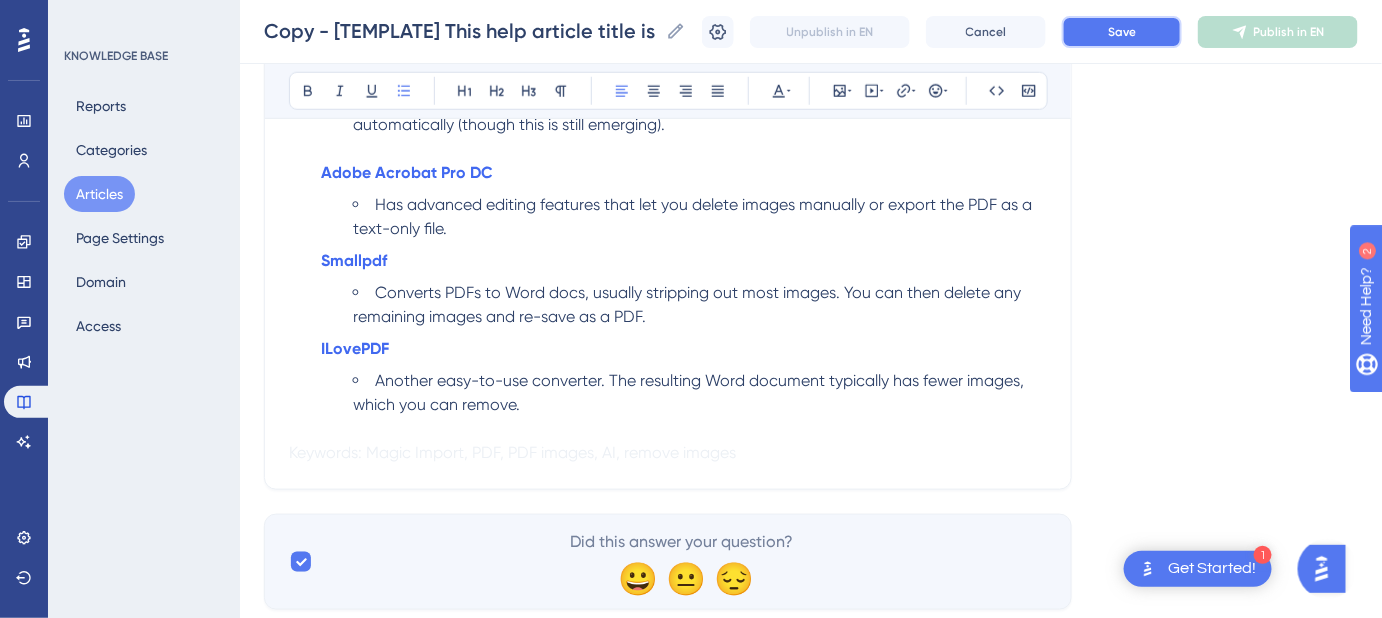 click on "Save" at bounding box center [1122, 32] 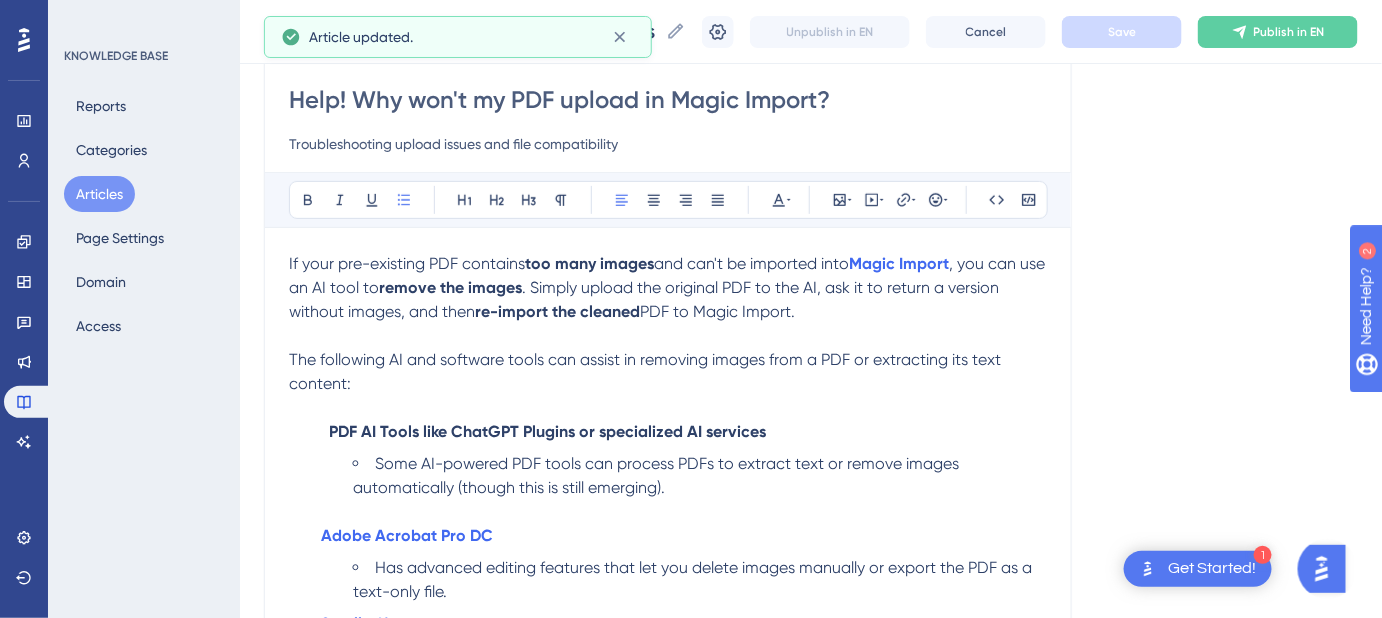 scroll, scrollTop: 0, scrollLeft: 0, axis: both 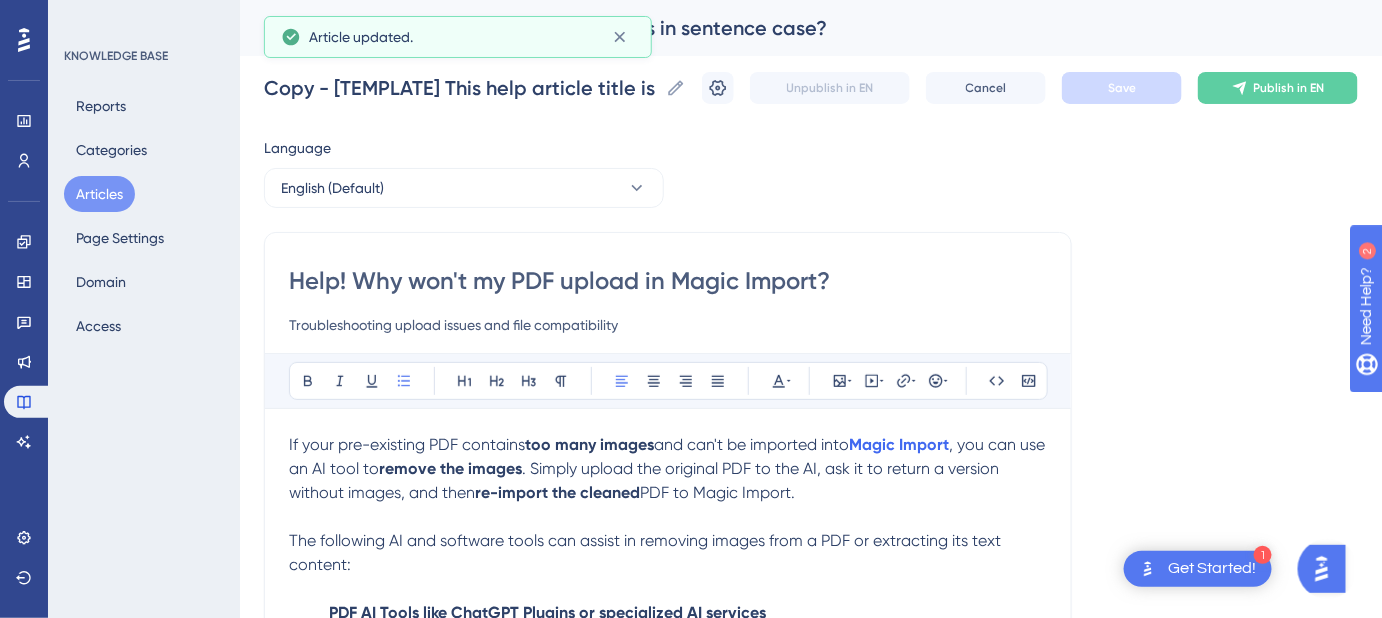 drag, startPoint x: 778, startPoint y: 282, endPoint x: 280, endPoint y: 278, distance: 498.01605 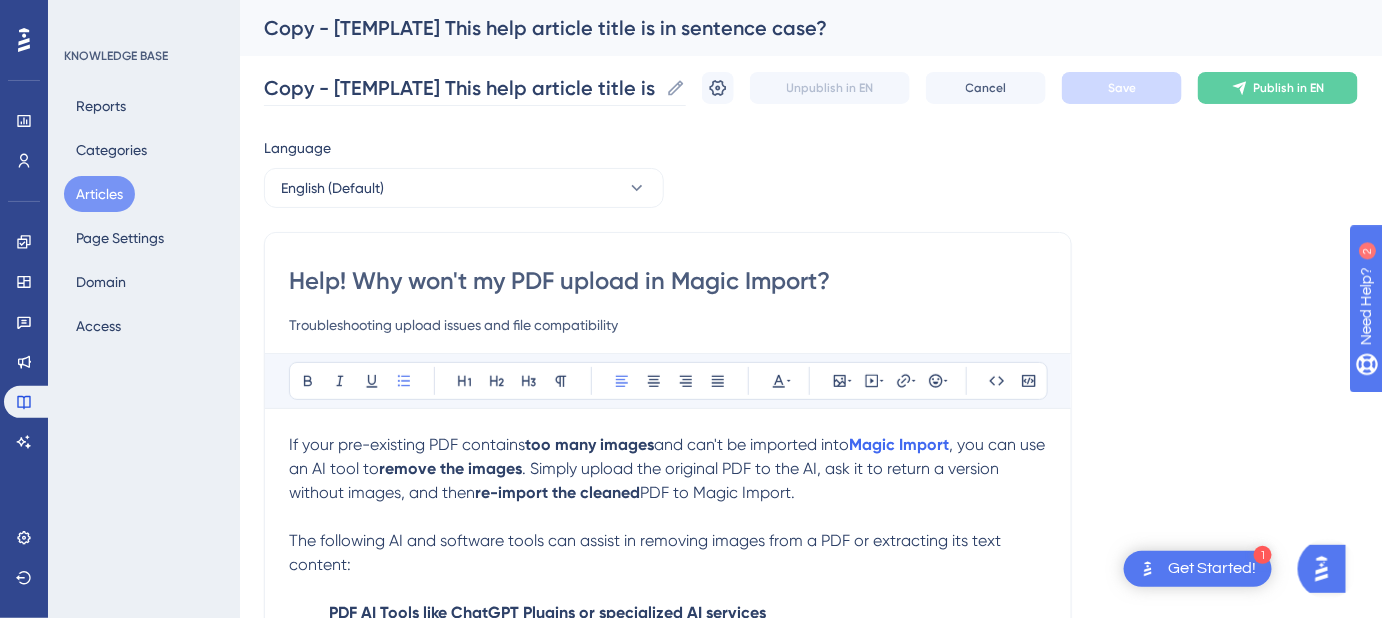 click 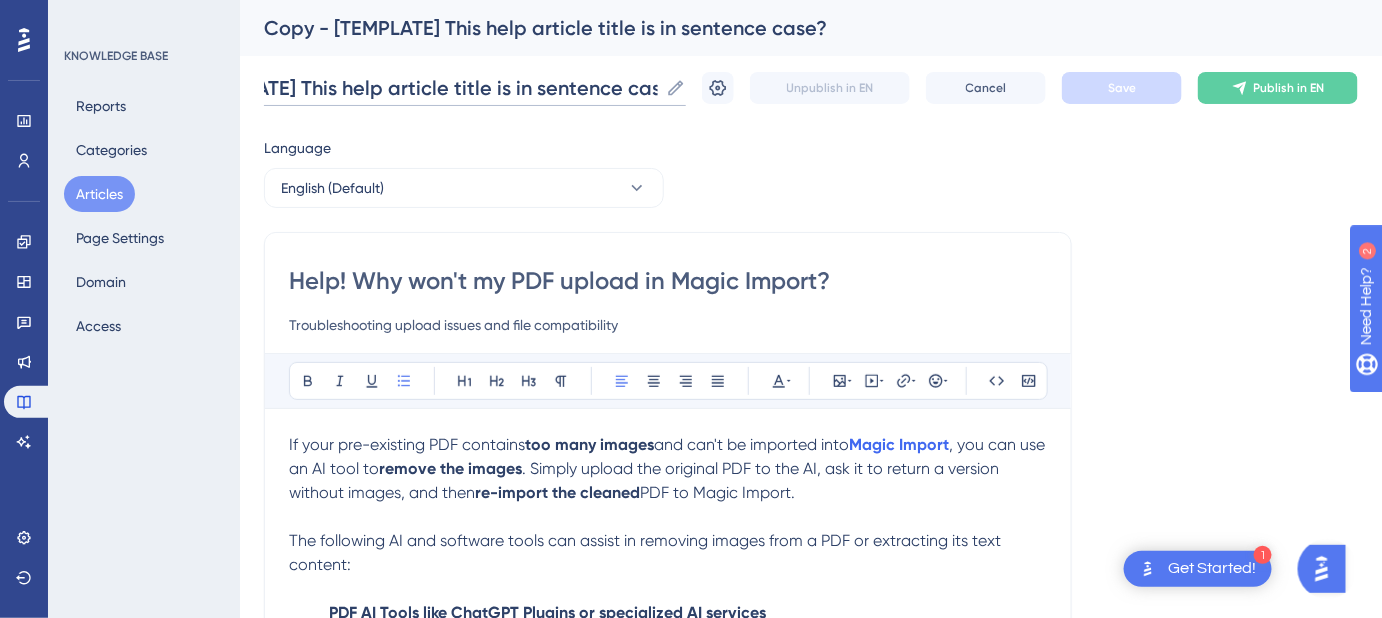 scroll, scrollTop: 0, scrollLeft: 0, axis: both 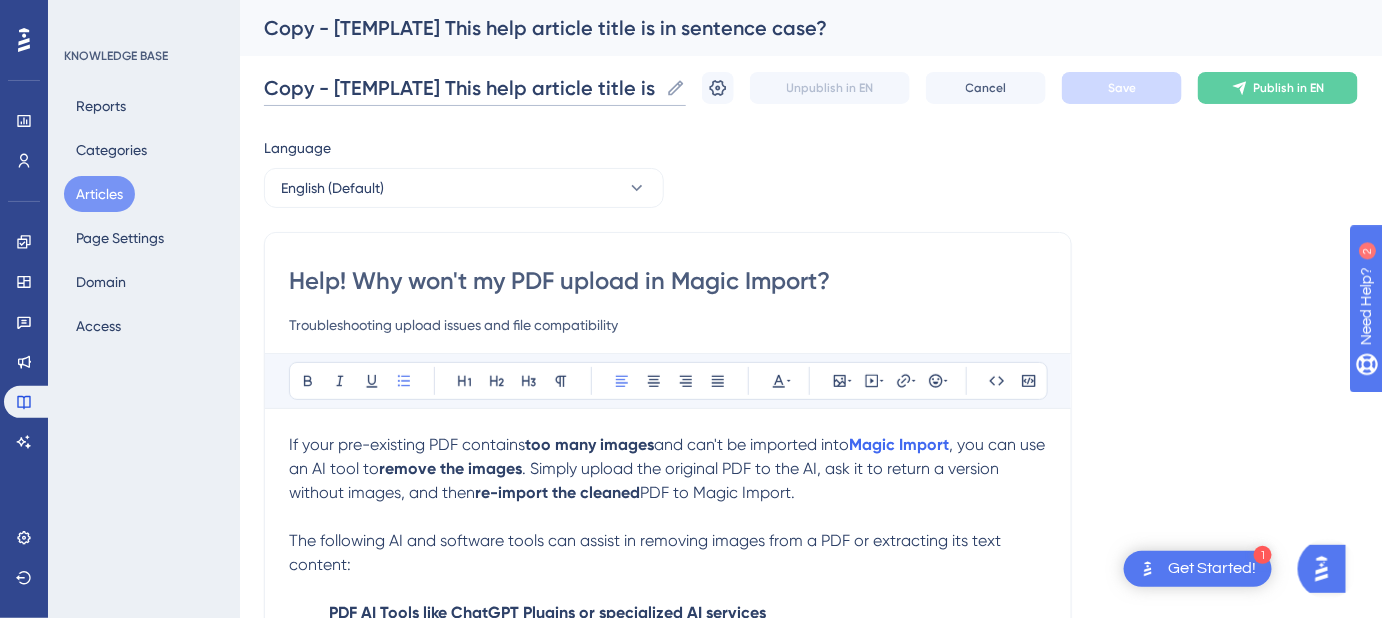 drag, startPoint x: 670, startPoint y: 86, endPoint x: 188, endPoint y: 87, distance: 482.00104 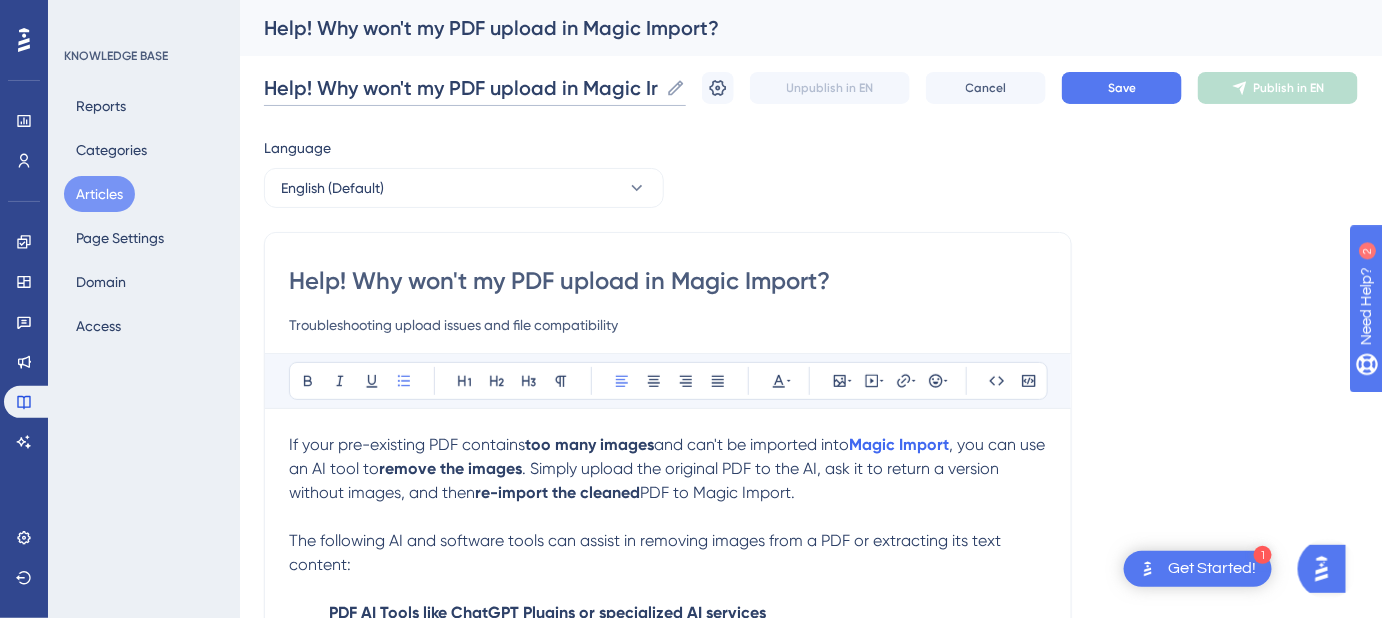 scroll, scrollTop: 0, scrollLeft: 44, axis: horizontal 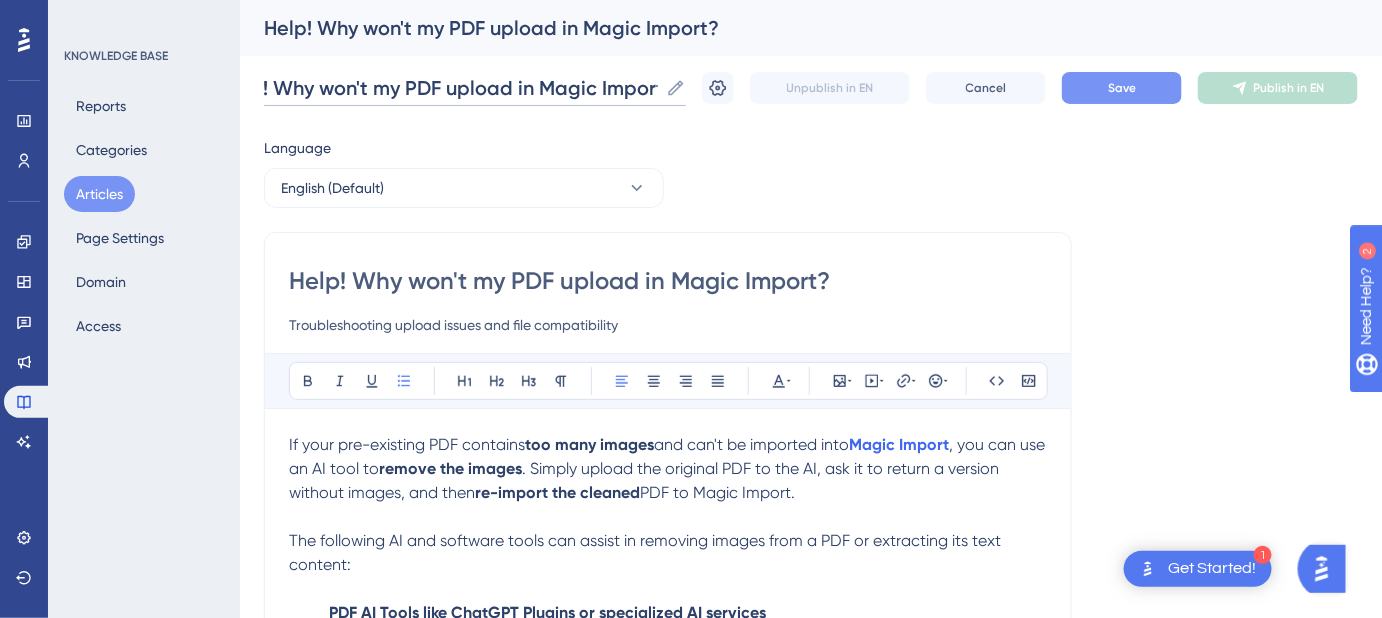 type on "Help! Why won't my PDF upload in Magic Import?" 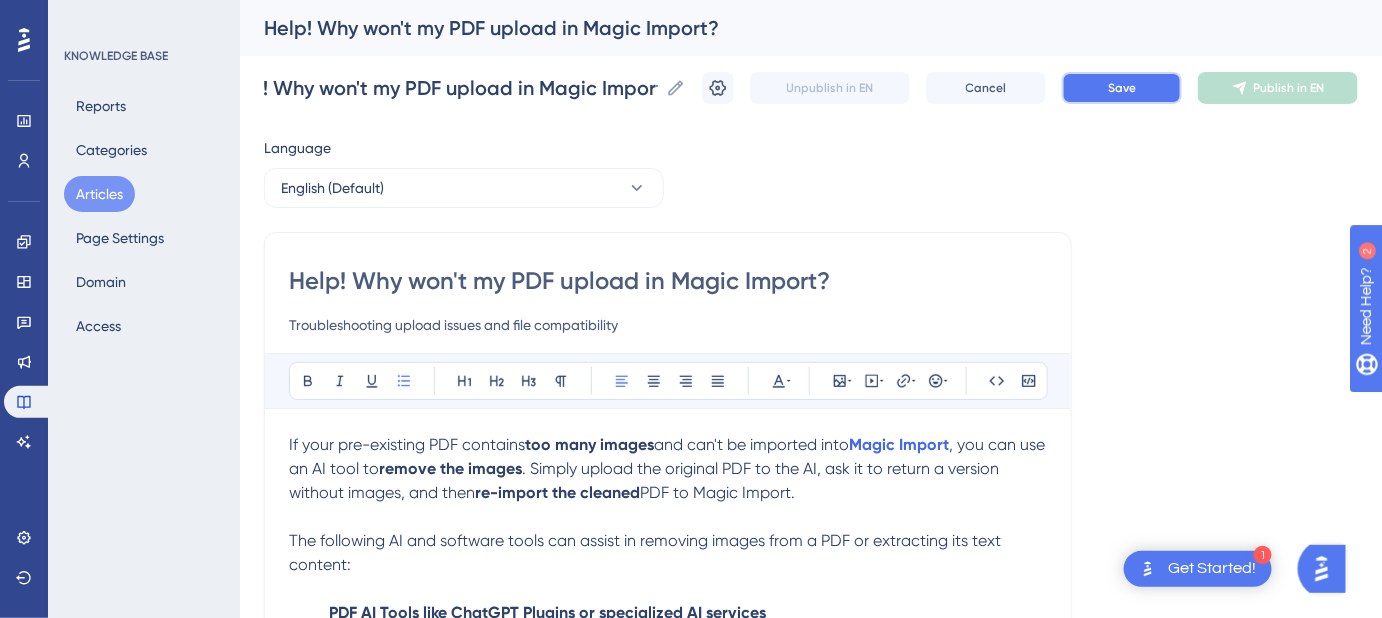 scroll, scrollTop: 0, scrollLeft: 0, axis: both 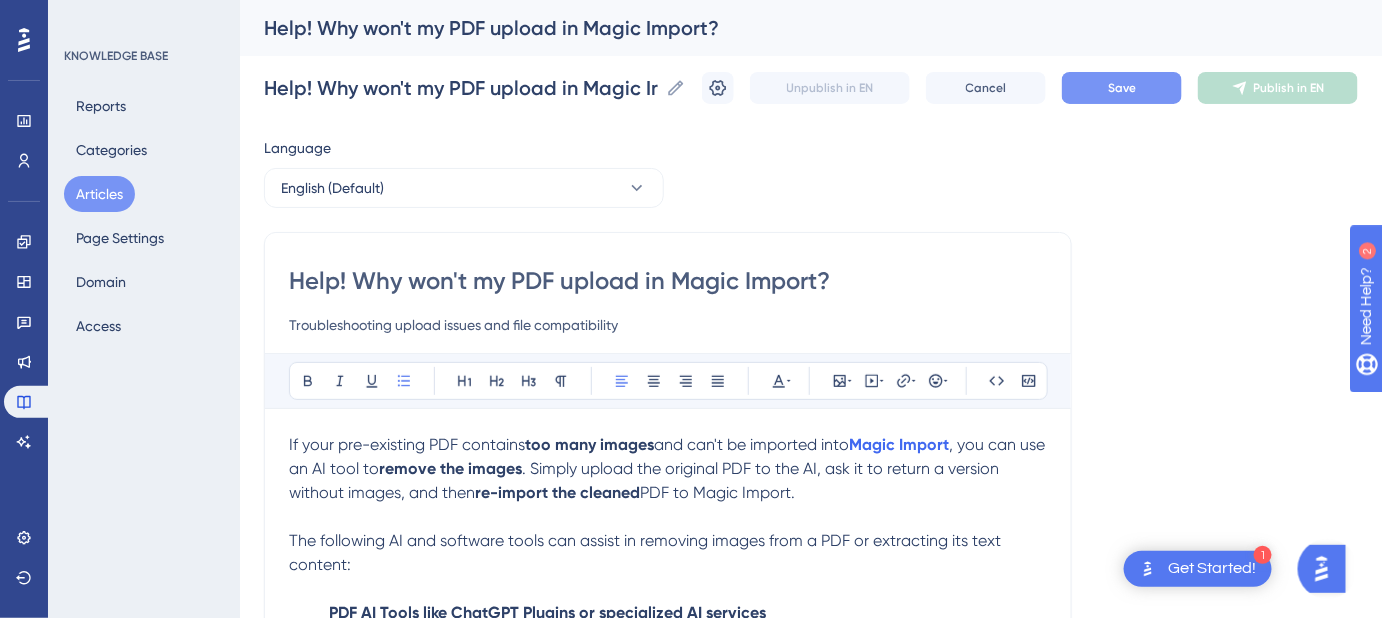 click on "Save" at bounding box center [1122, 88] 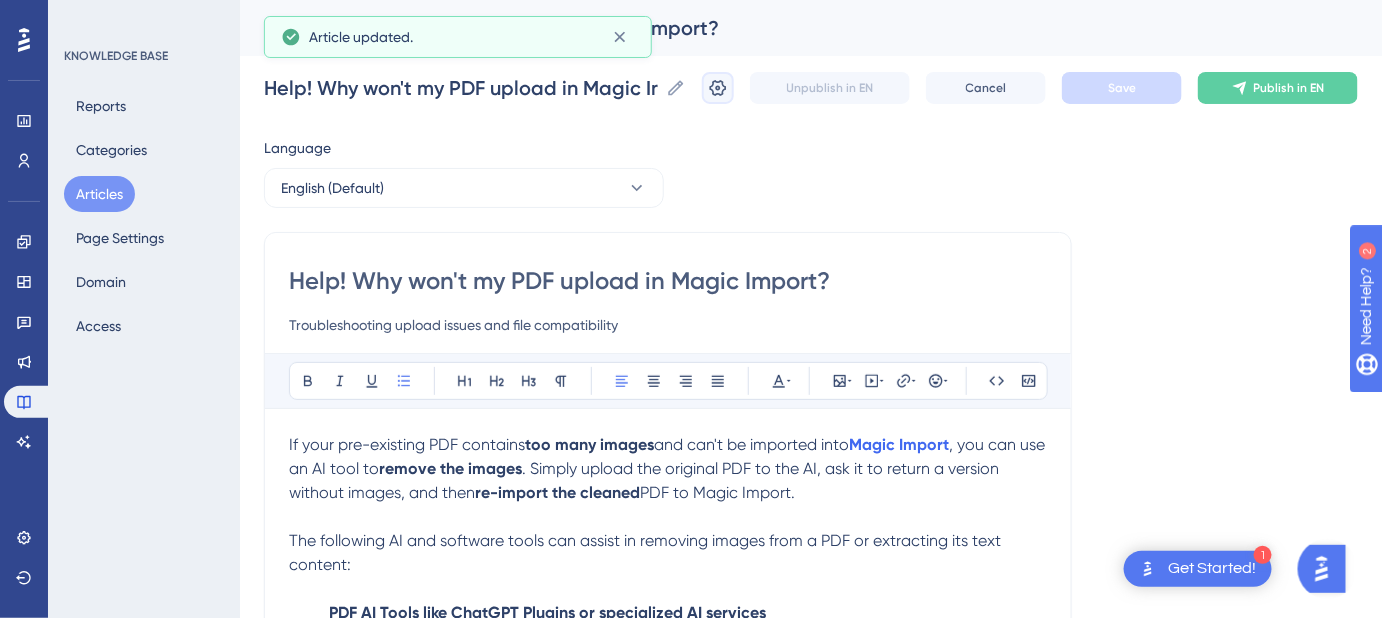click 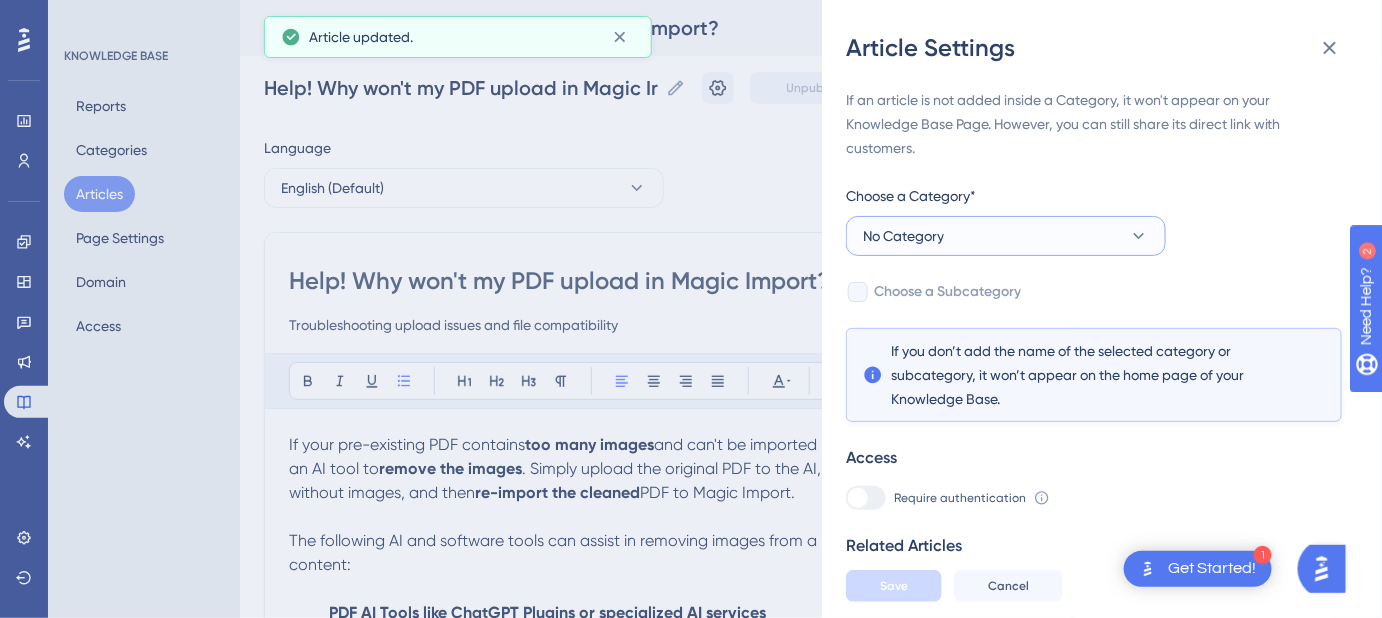 click 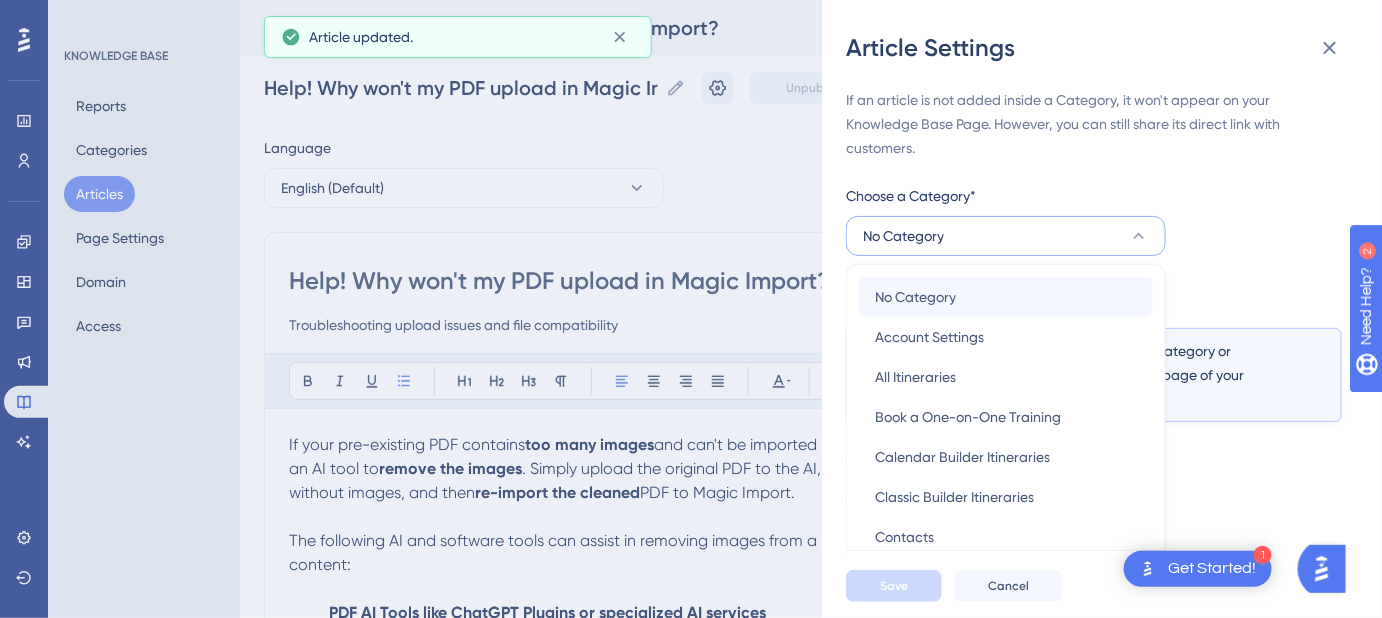 scroll, scrollTop: 48, scrollLeft: 0, axis: vertical 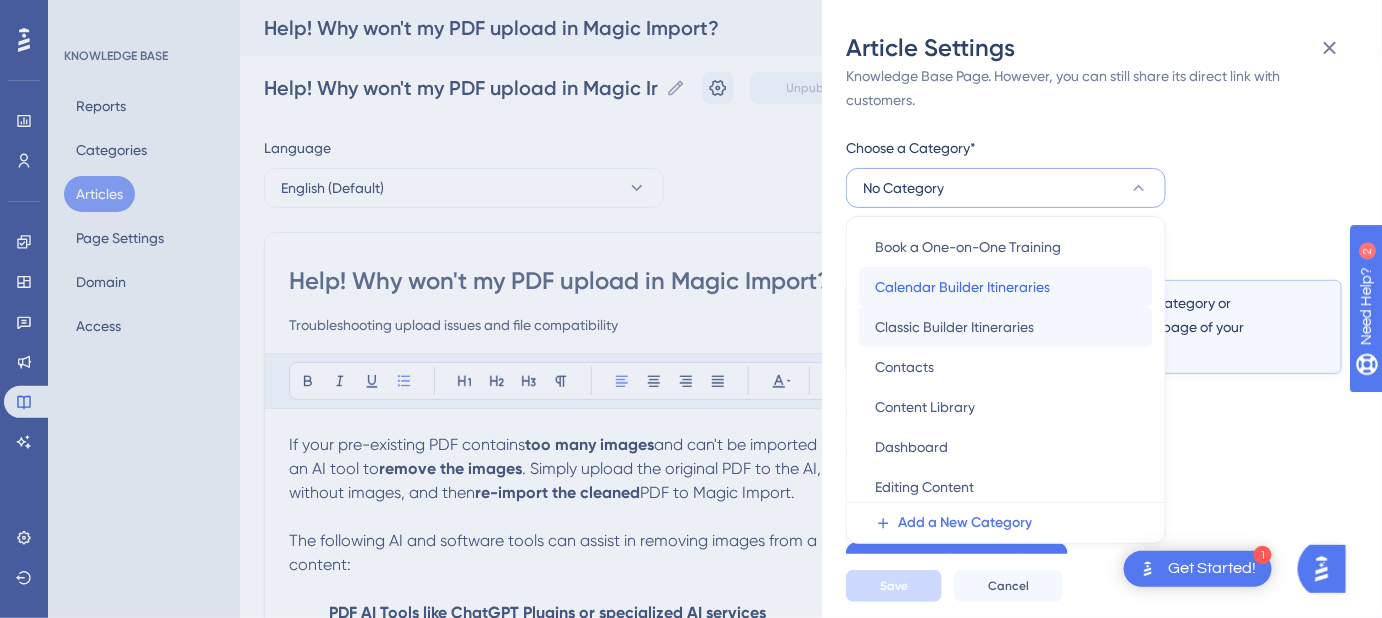 click on "Calendar Builder Itineraries" at bounding box center [962, 287] 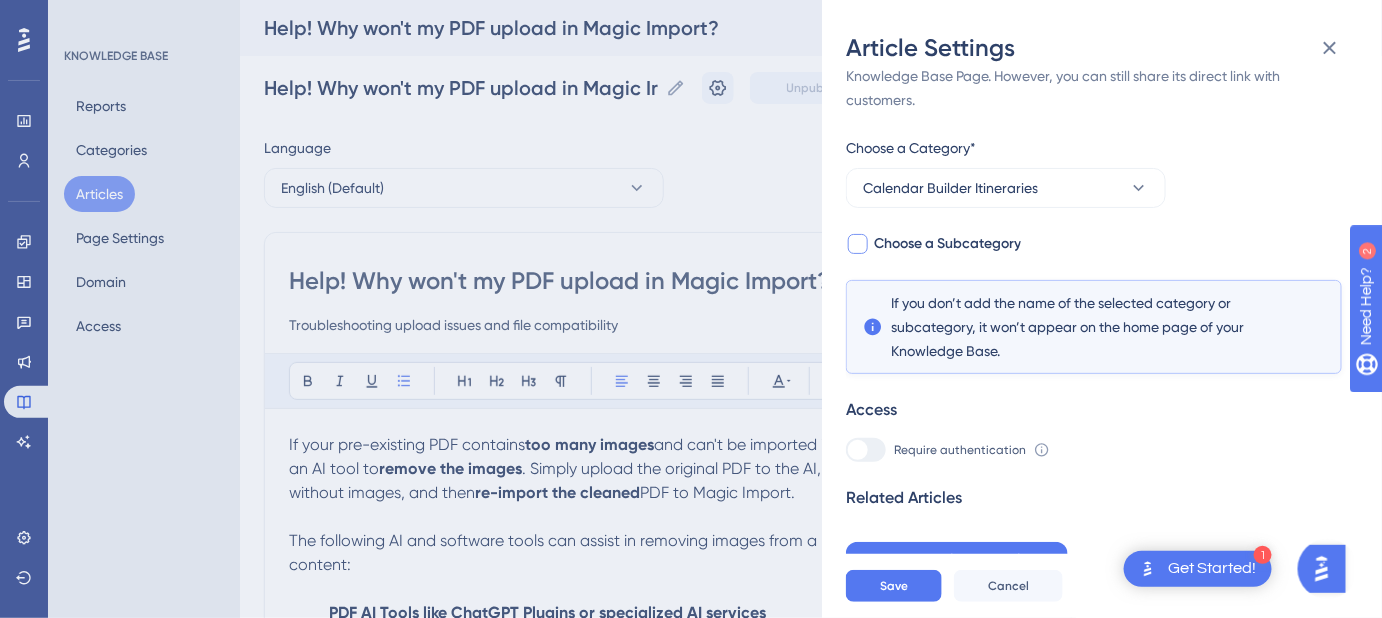 click at bounding box center (858, 244) 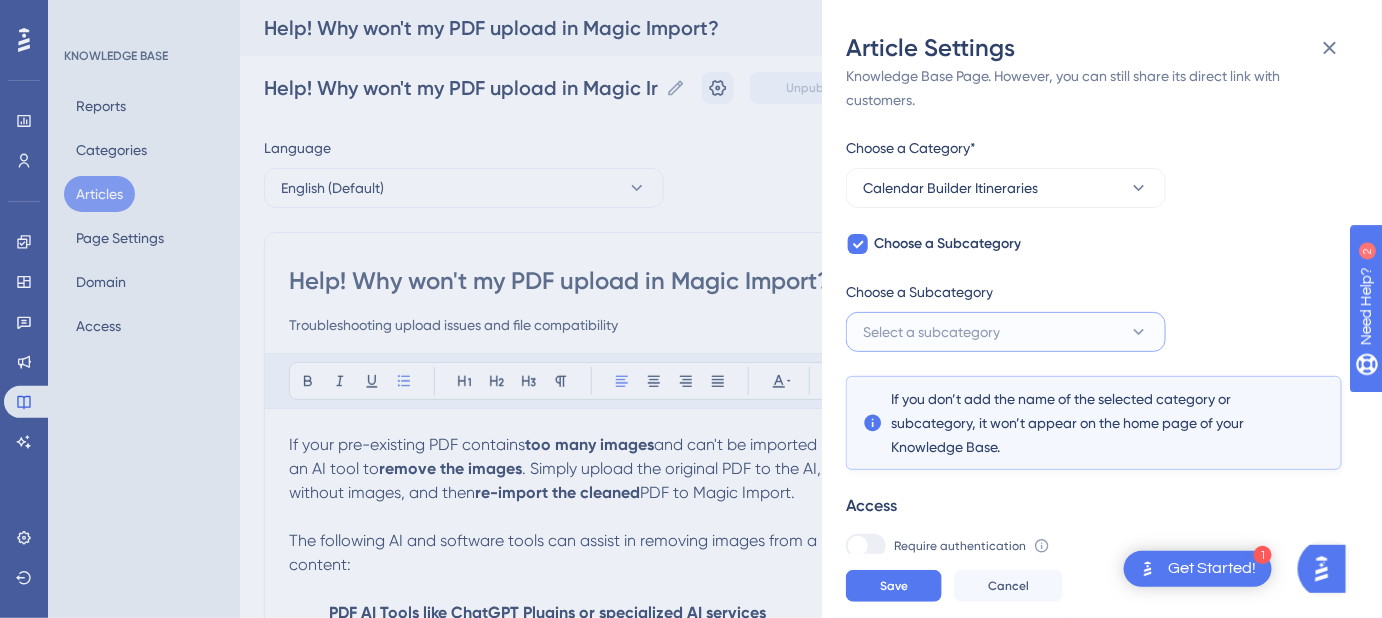 click 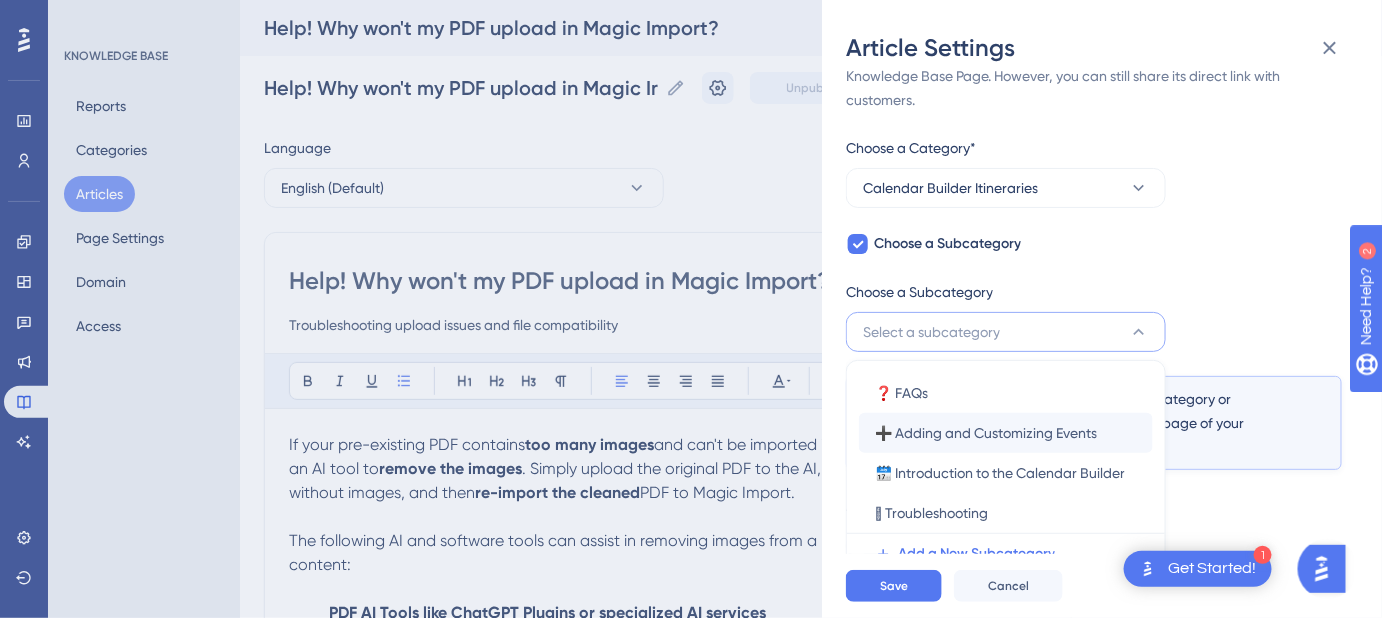 scroll, scrollTop: 153, scrollLeft: 0, axis: vertical 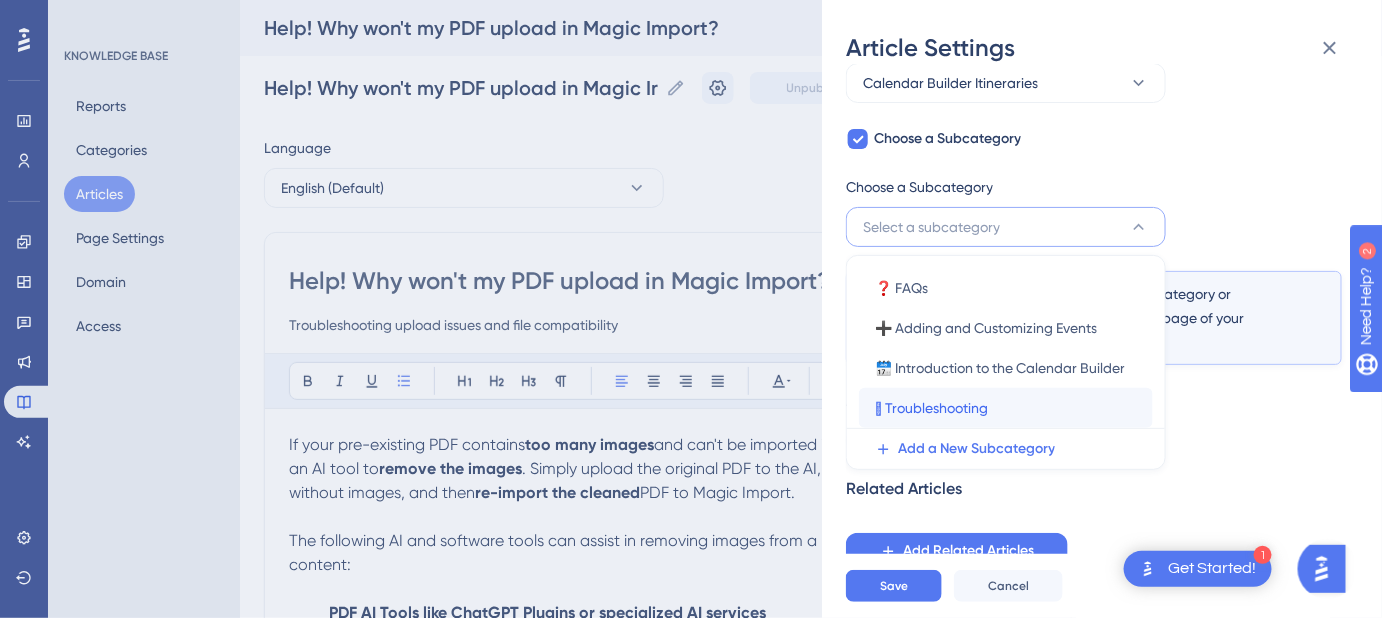 click on "🛟 Troubleshooting" at bounding box center (931, 408) 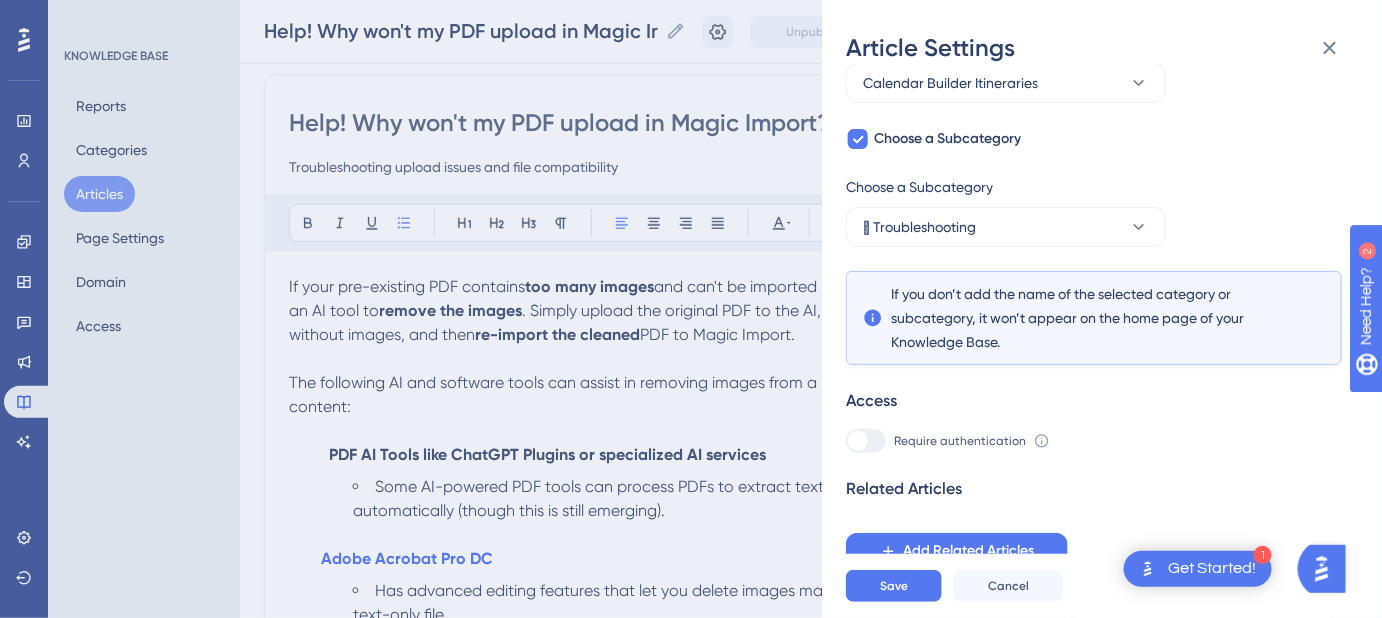 scroll, scrollTop: 181, scrollLeft: 0, axis: vertical 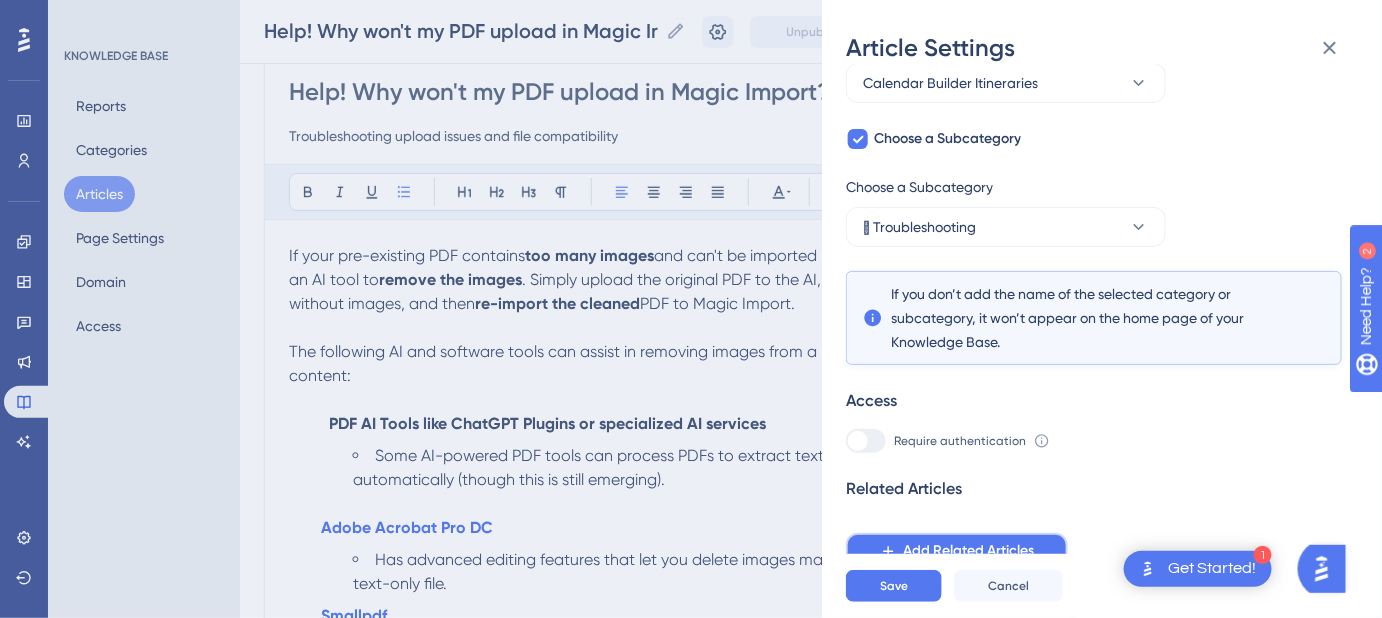 click on "Add Related Articles" at bounding box center (968, 551) 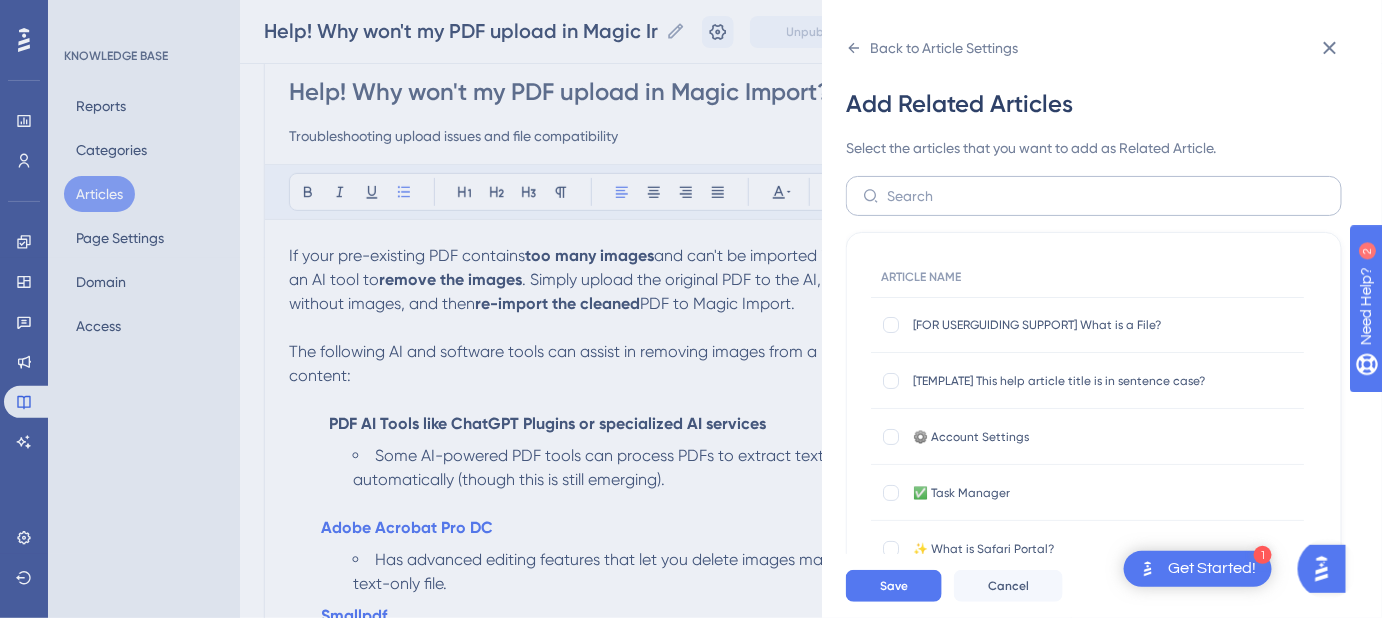 scroll, scrollTop: 0, scrollLeft: 0, axis: both 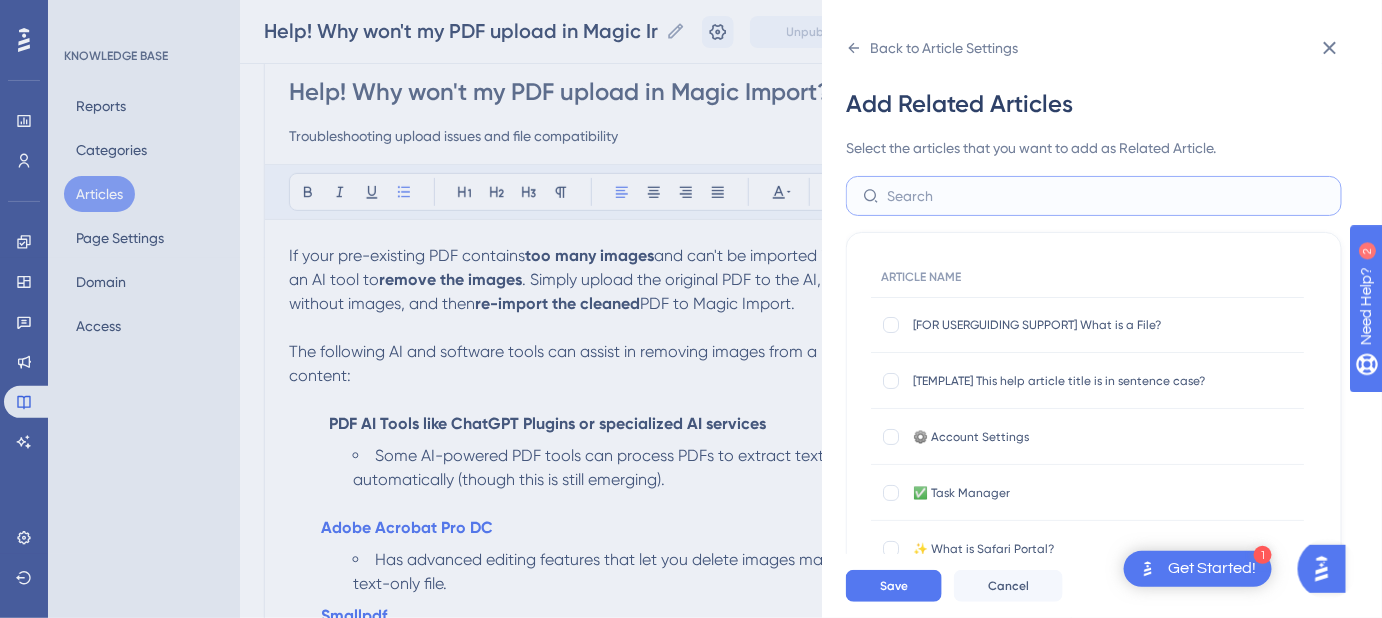 click at bounding box center (1106, 196) 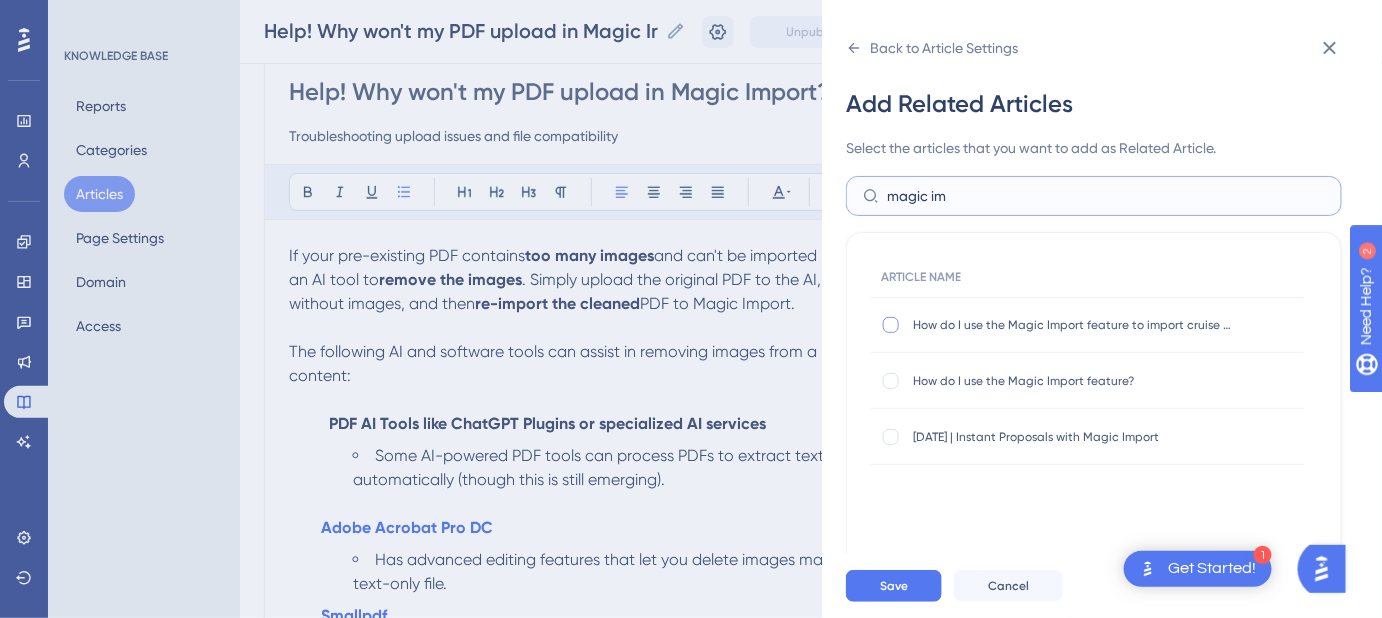 type on "magic im" 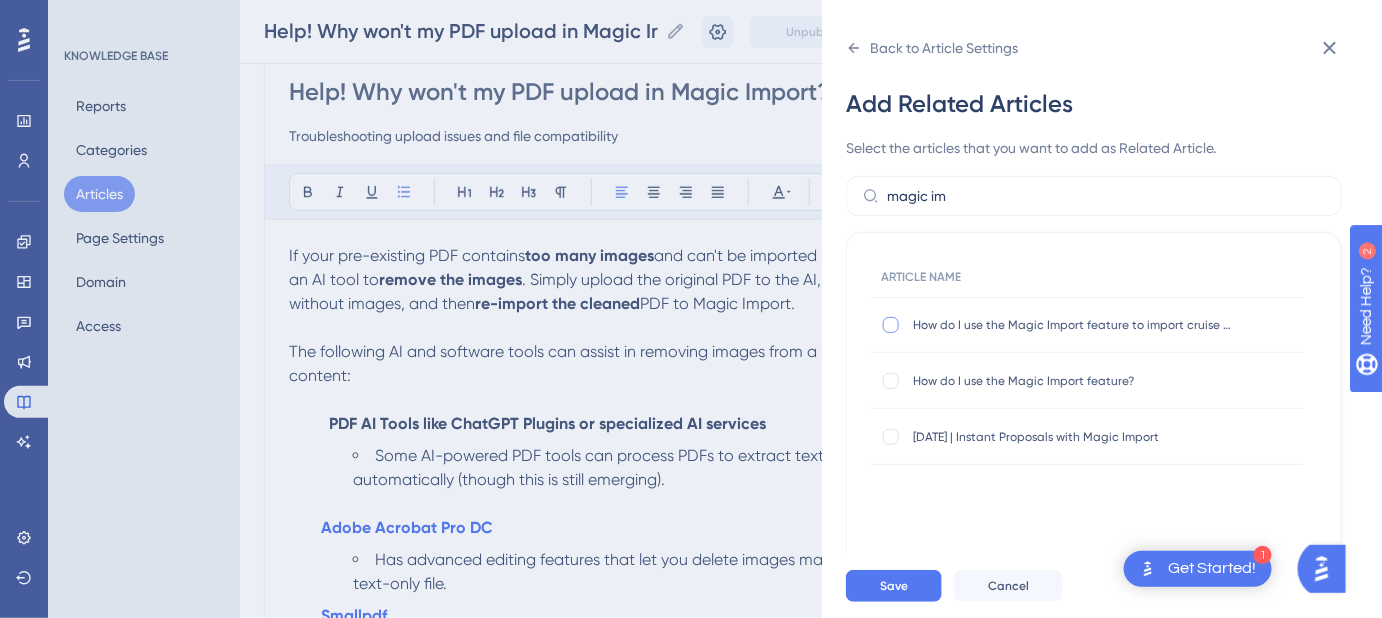 click at bounding box center (891, 325) 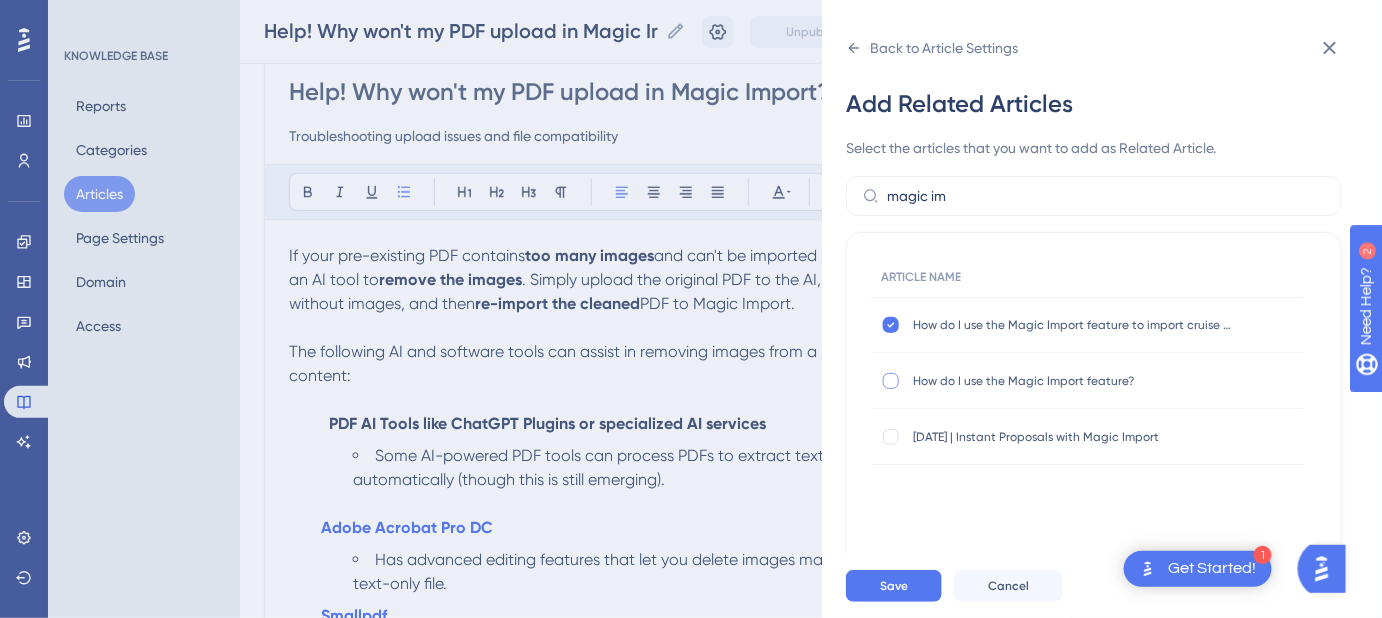 click at bounding box center (891, 381) 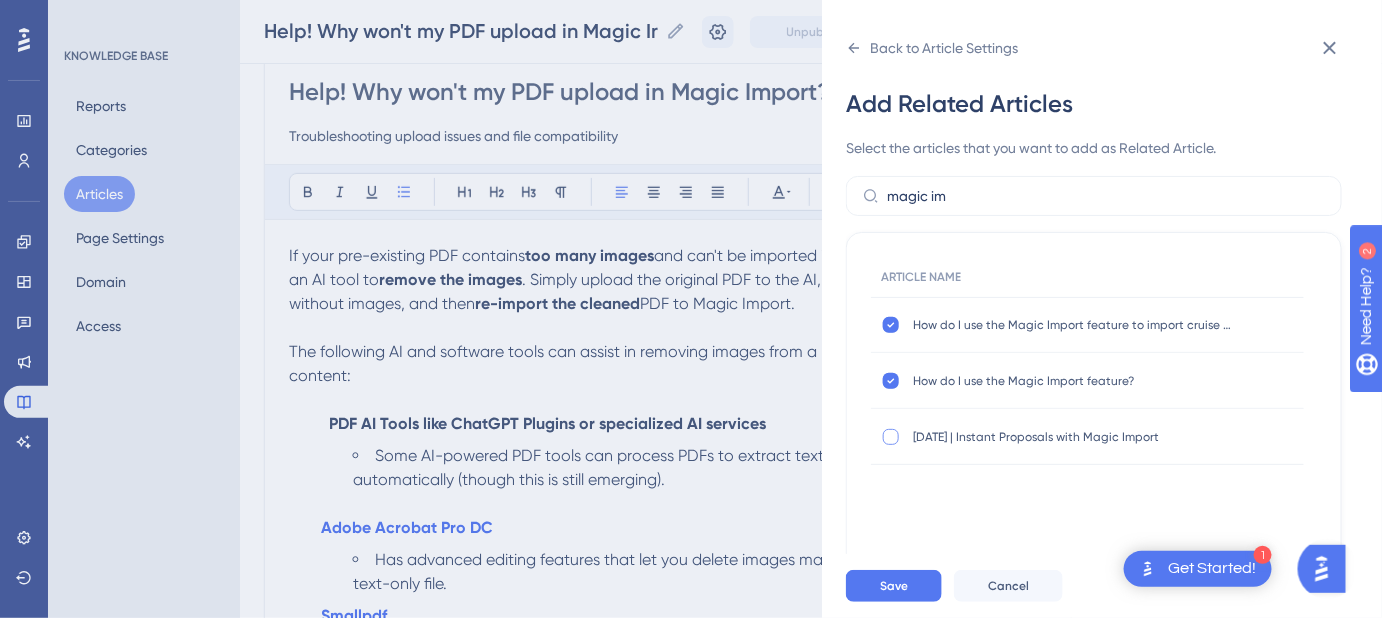 click at bounding box center (891, 437) 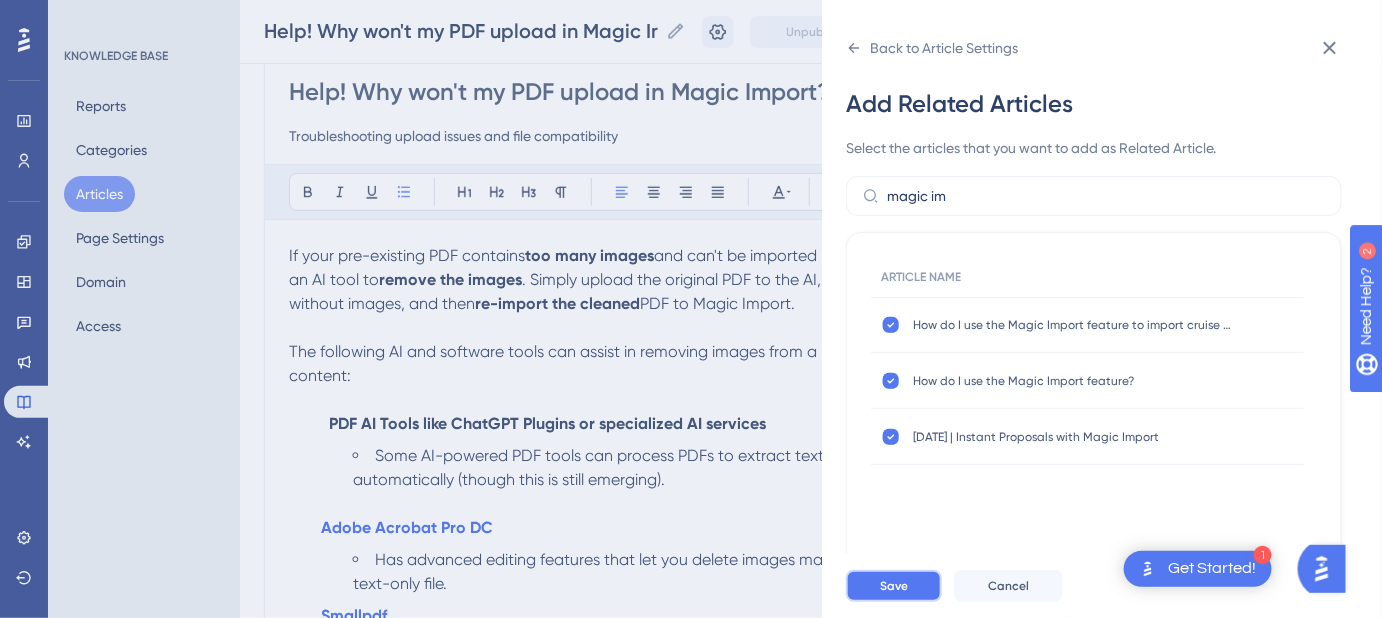drag, startPoint x: 899, startPoint y: 605, endPoint x: 981, endPoint y: 428, distance: 195.07178 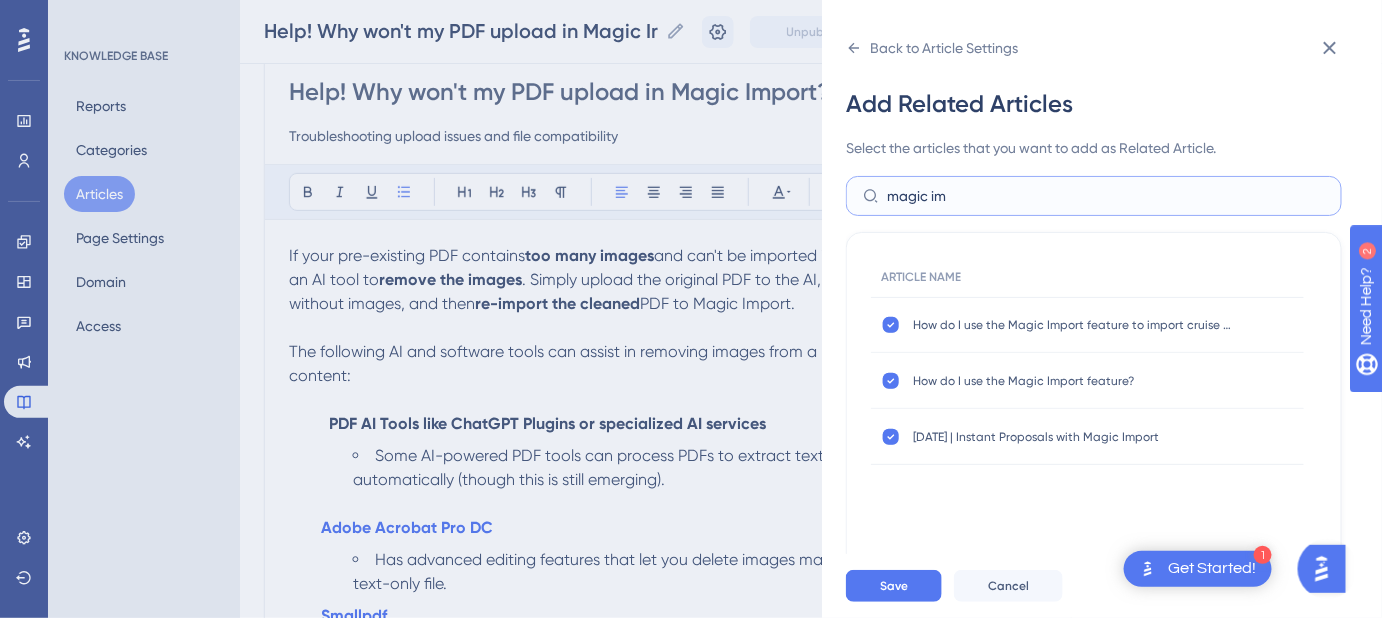 drag, startPoint x: 968, startPoint y: 196, endPoint x: 902, endPoint y: 363, distance: 179.56892 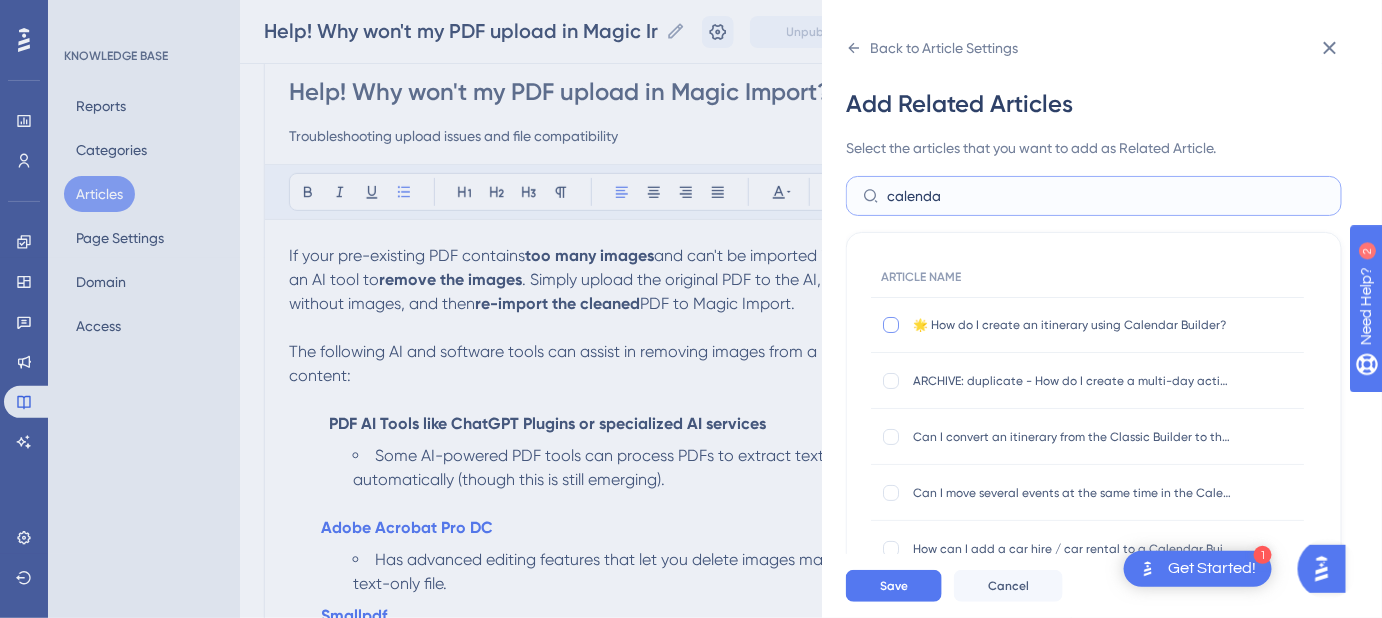 type on "calenda" 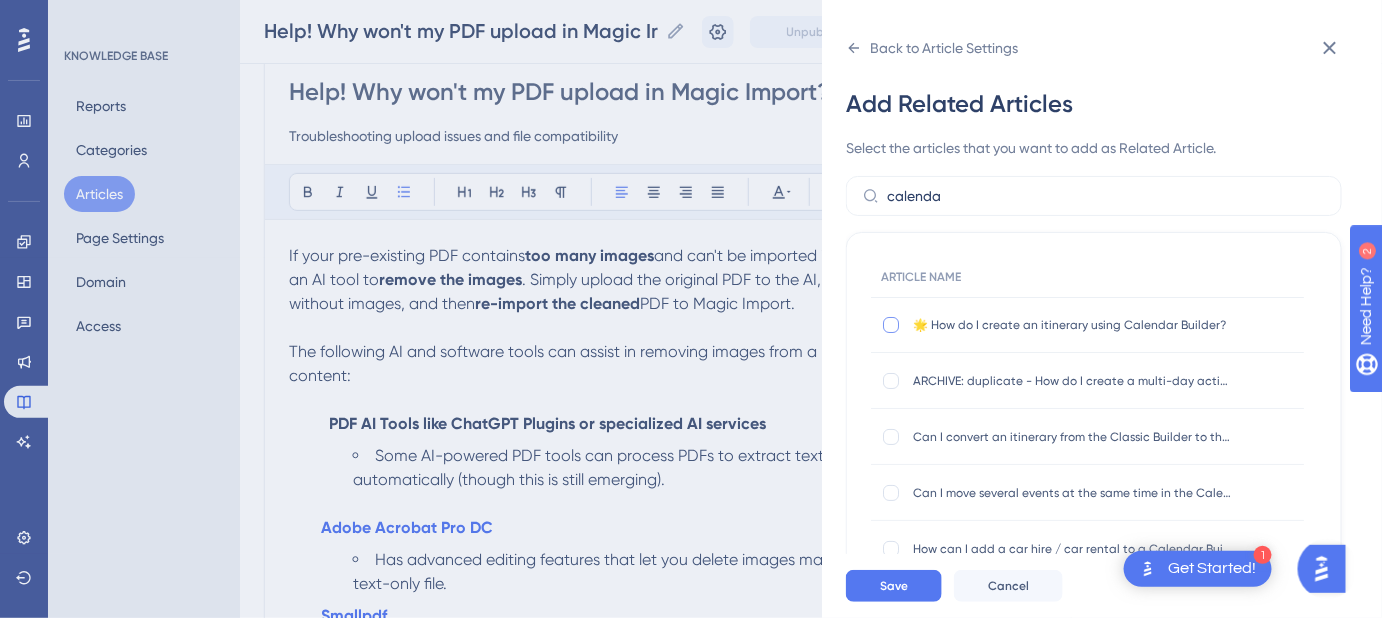 click at bounding box center (891, 325) 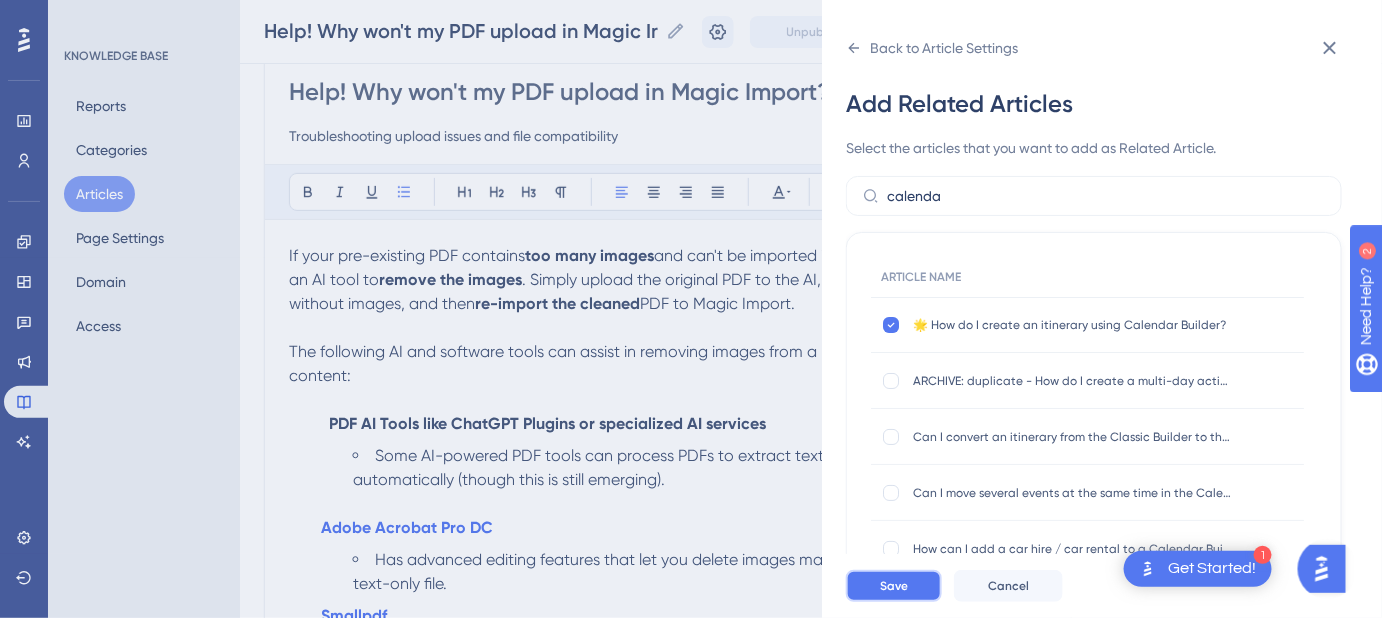 click on "Save" at bounding box center [894, 586] 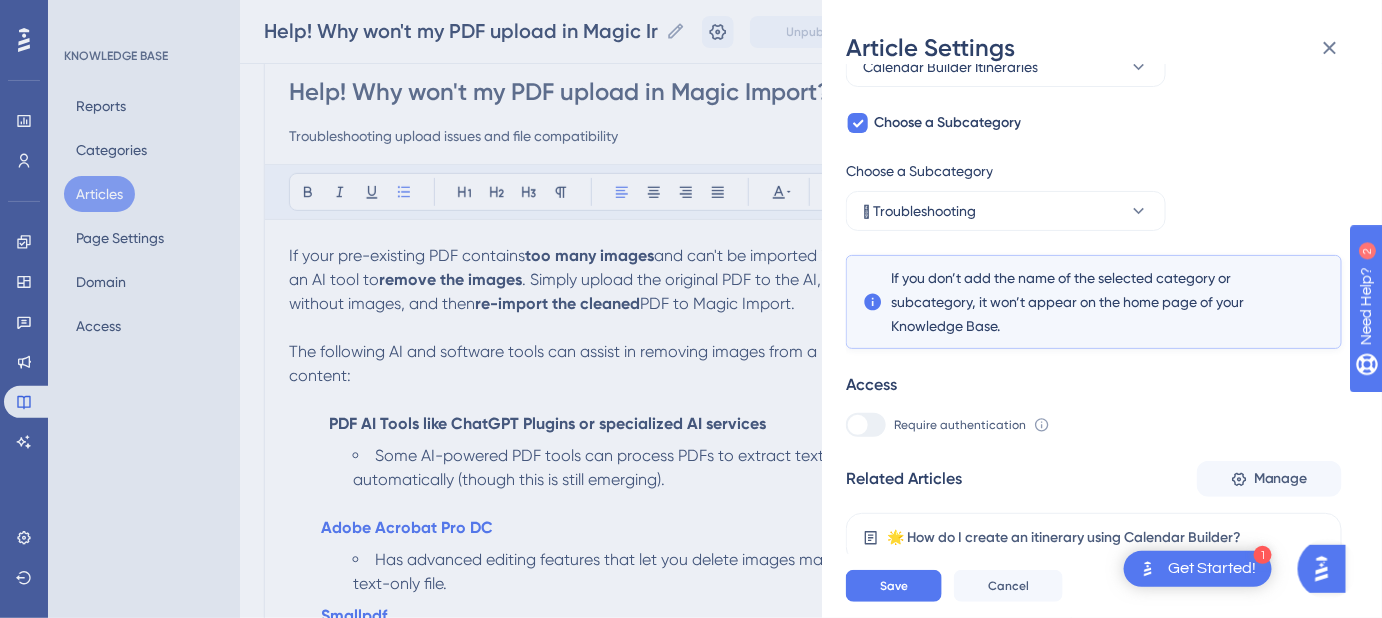 scroll, scrollTop: 359, scrollLeft: 0, axis: vertical 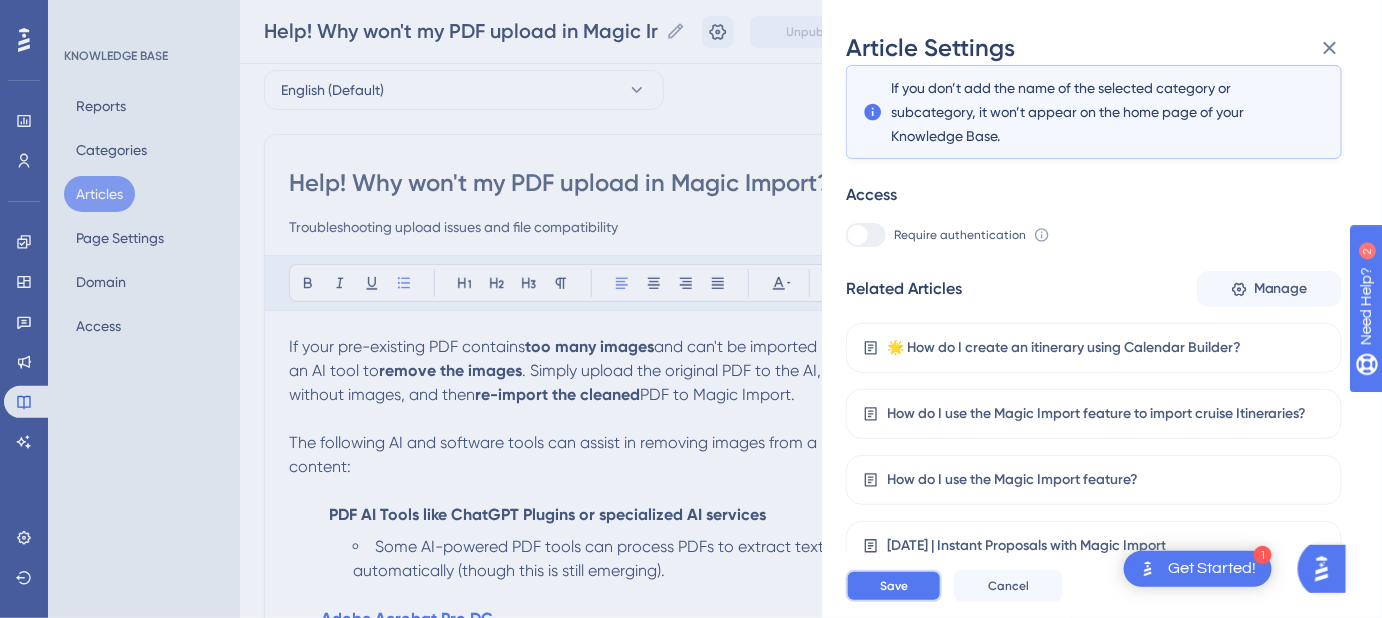 click on "Save" at bounding box center (894, 586) 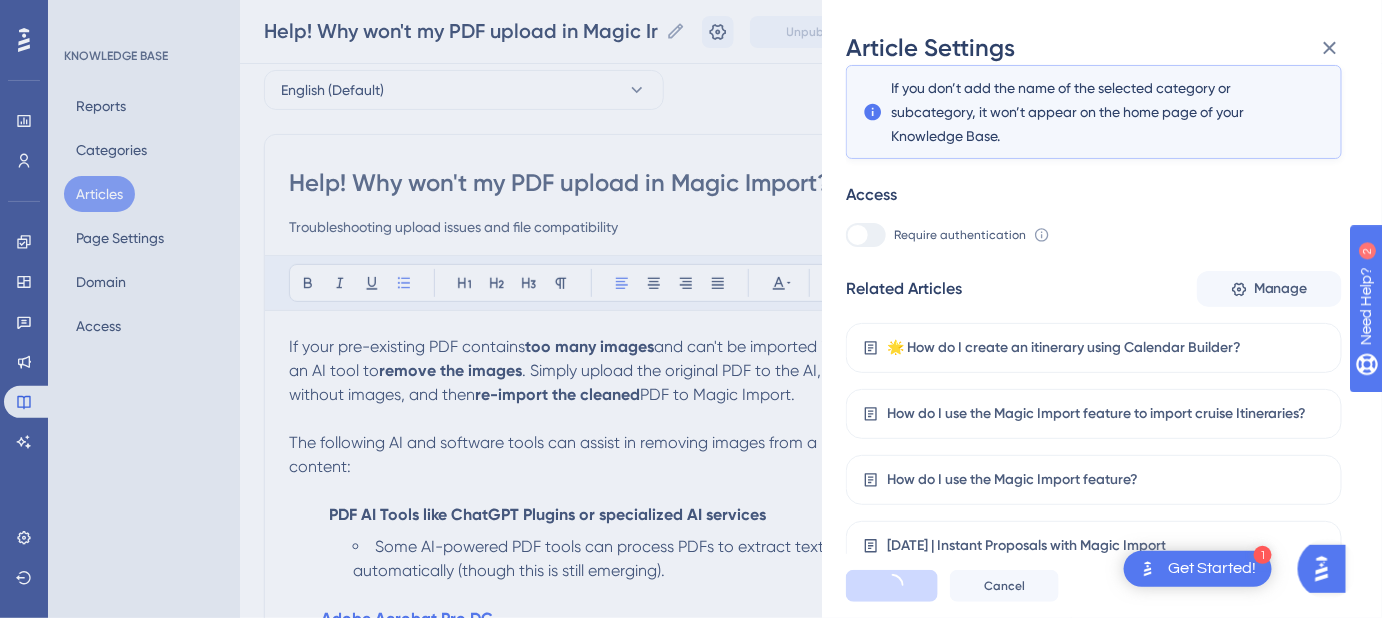 scroll, scrollTop: 0, scrollLeft: 0, axis: both 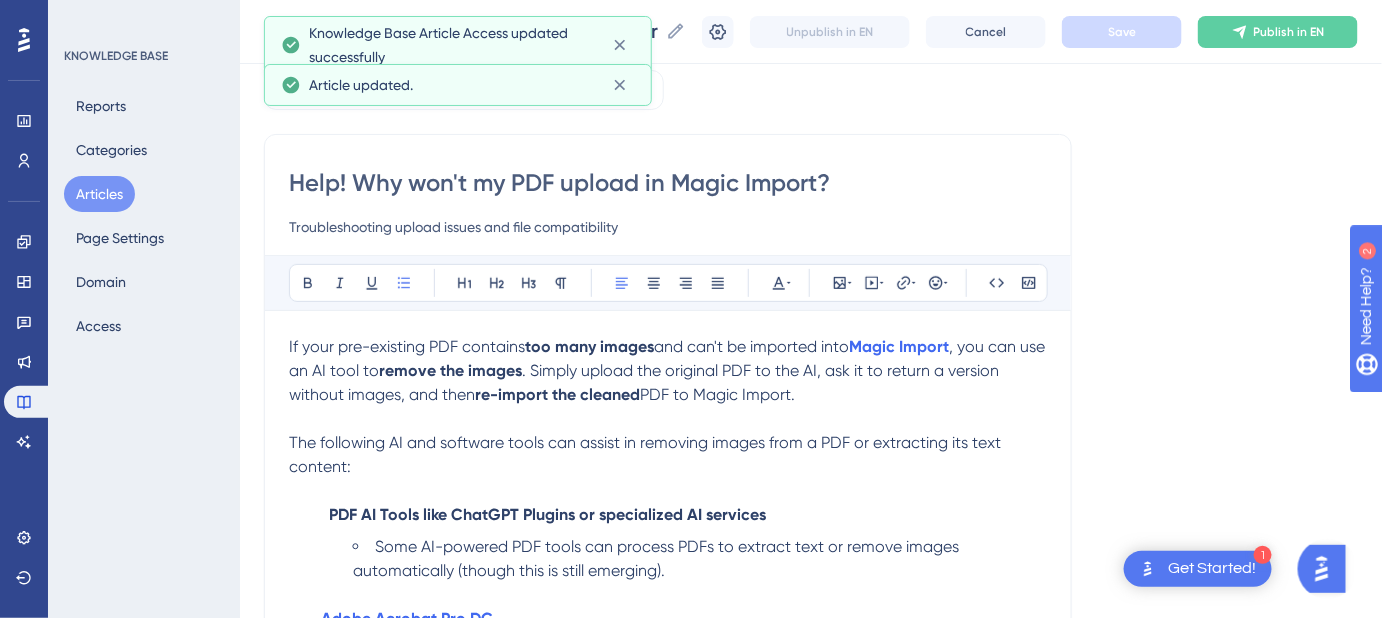 click on "If your pre-existing PDF contains" at bounding box center (407, 346) 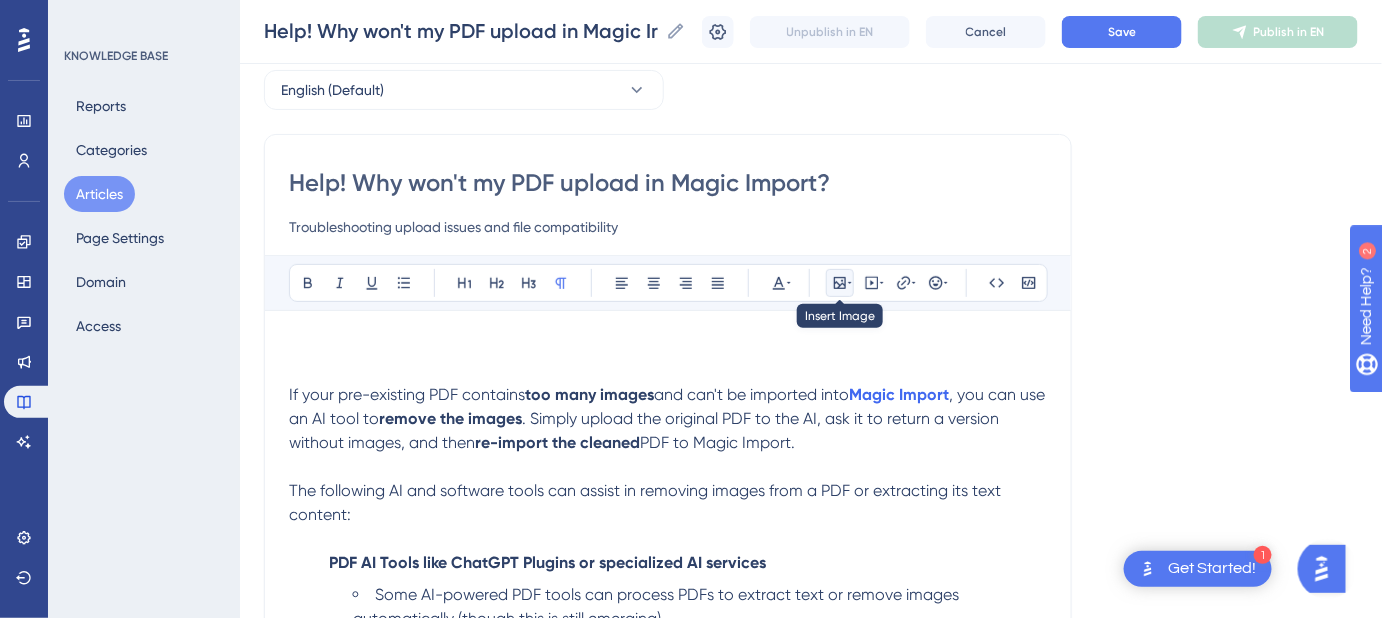 click 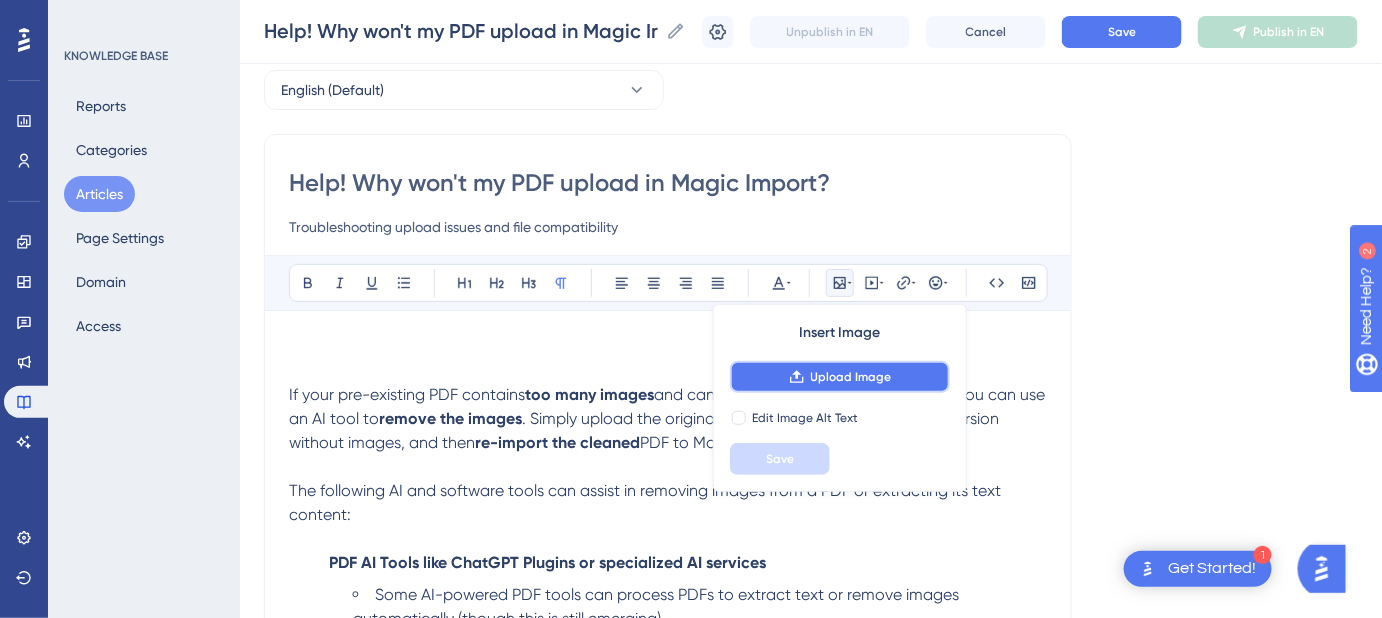 click 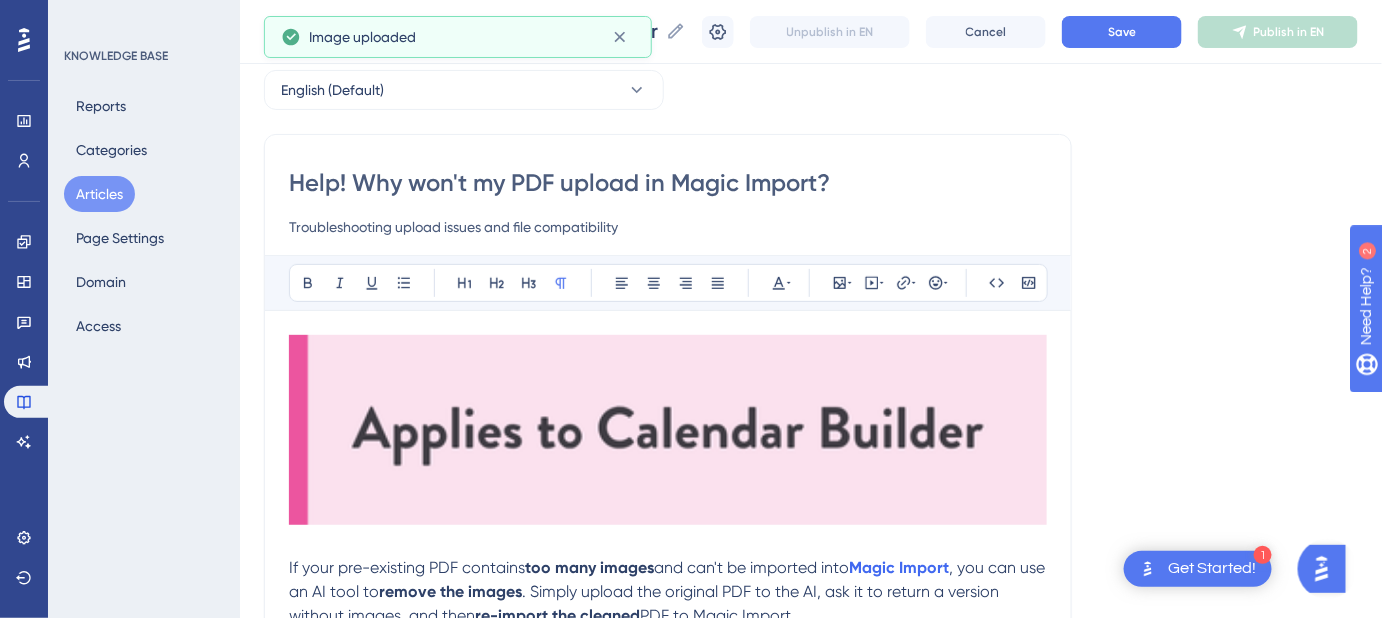 click at bounding box center [668, 430] 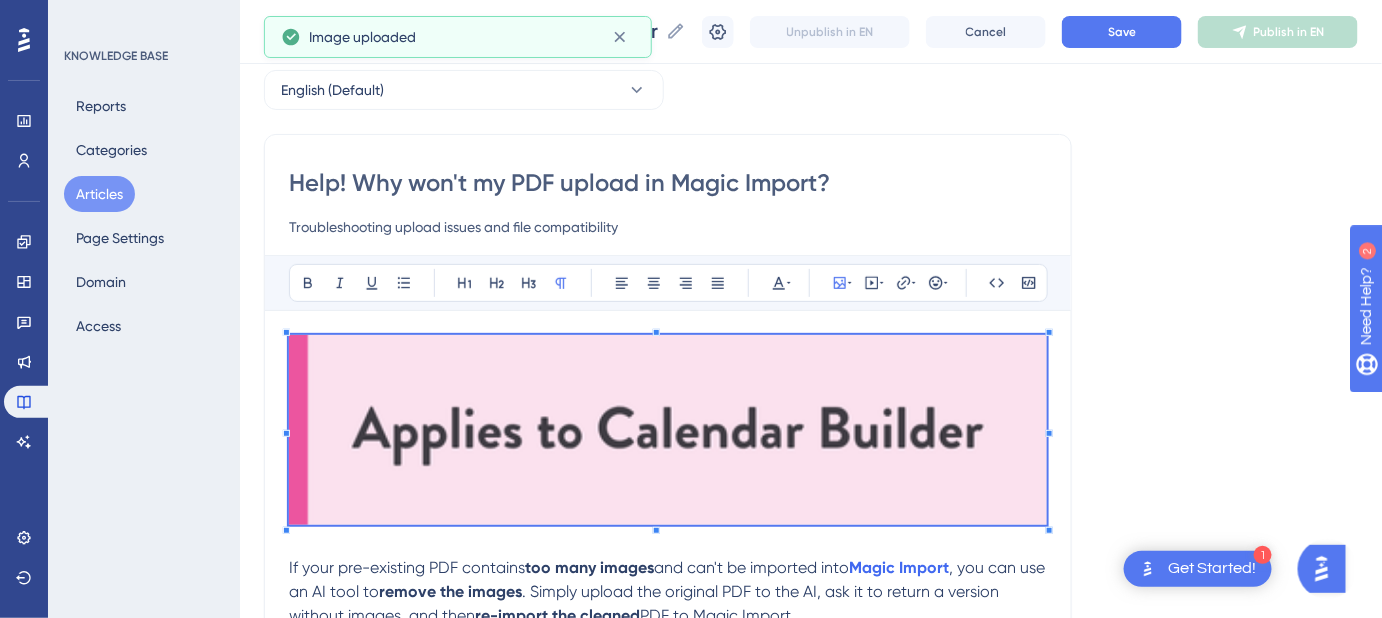 click on "Help! Why won't my PDF upload in Magic Import? Troubleshooting upload issues and file compatibility Bold Italic Underline Bullet Point Heading 1 Heading 2 Heading 3 Normal Align Left Align Center Align Right Align Justify Text Color Insert Image Embed Video Hyperlink Emojis Code Code Block If your pre-existing PDF contains  too many images  and can't be imported into  Magic Import , you can use an AI tool to  remove the images . Simply upload the original PDF to the AI, ask it to return a version without images, and then  re-import the cleaned  PDF to Magic Import. The following AI and software tools can assist in removing images from a PDF or extracting its text content: PDF AI Tools like ChatGPT Plugins or specialized AI services Some AI-powered PDF tools can process PDFs to extract text or remove images automatically (though this is still emerging). Adobe Acrobat Pro DC Has advanced editing features that let you delete images manually or export the PDF as a text-only file. Smallpdf ILovePDF" at bounding box center (668, 645) 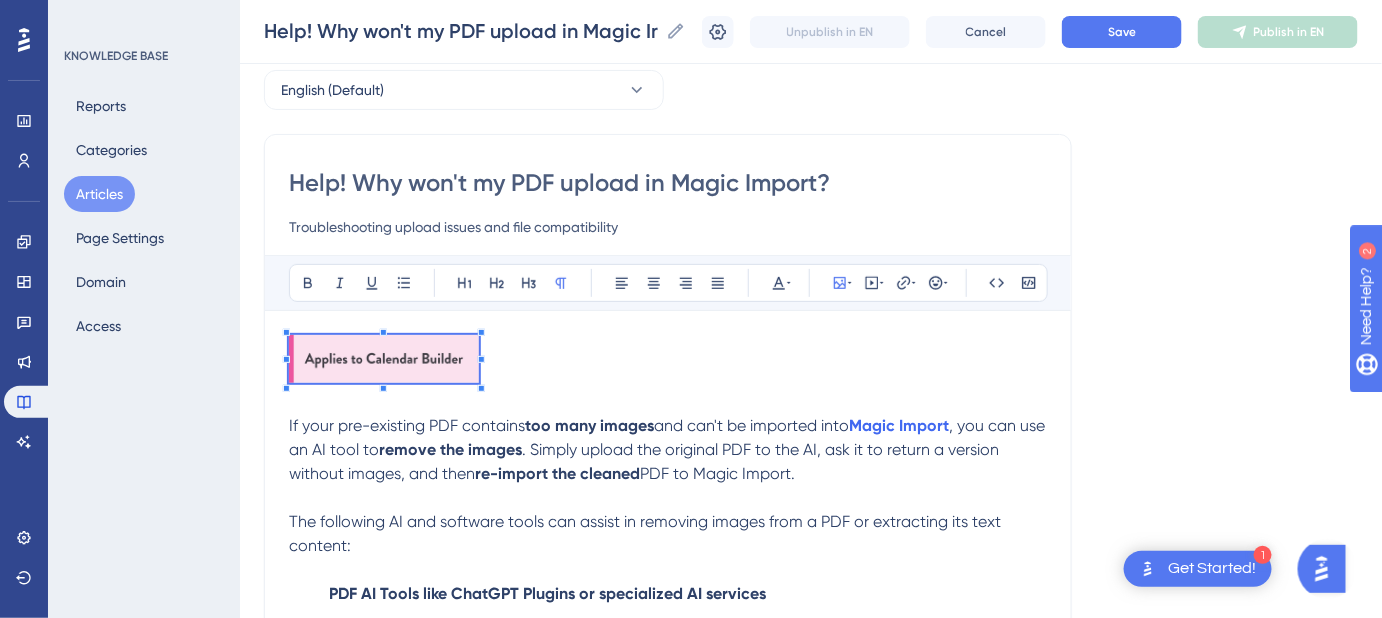 click on "If your pre-existing PDF contains  too many images  and can't be imported into  Magic Import , you can use an AI tool to  remove the images . Simply upload the original PDF to the AI, ask it to return a version without images, and then  re-import the cleaned  PDF to Magic Import. The following AI and software tools can assist in removing images from a PDF or extracting its text content: PDF AI Tools like ChatGPT Plugins or specialized AI services Some AI-powered PDF tools can process PDFs to extract text or remove images automatically (though this is still emerging). Adobe Acrobat Pro DC Has advanced editing features that let you delete images manually or export the PDF as a text-only file. Smallpdf Converts PDFs to Word docs, usually stripping out most images. You can then delete any remaining images and re-save as a PDF. ILovePDF Another easy-to-use converter. The resulting Word document typically has fewer images, which you can remove. Keywords: Magic Import, PDF, PDF images, AI, remove images" at bounding box center [668, 662] 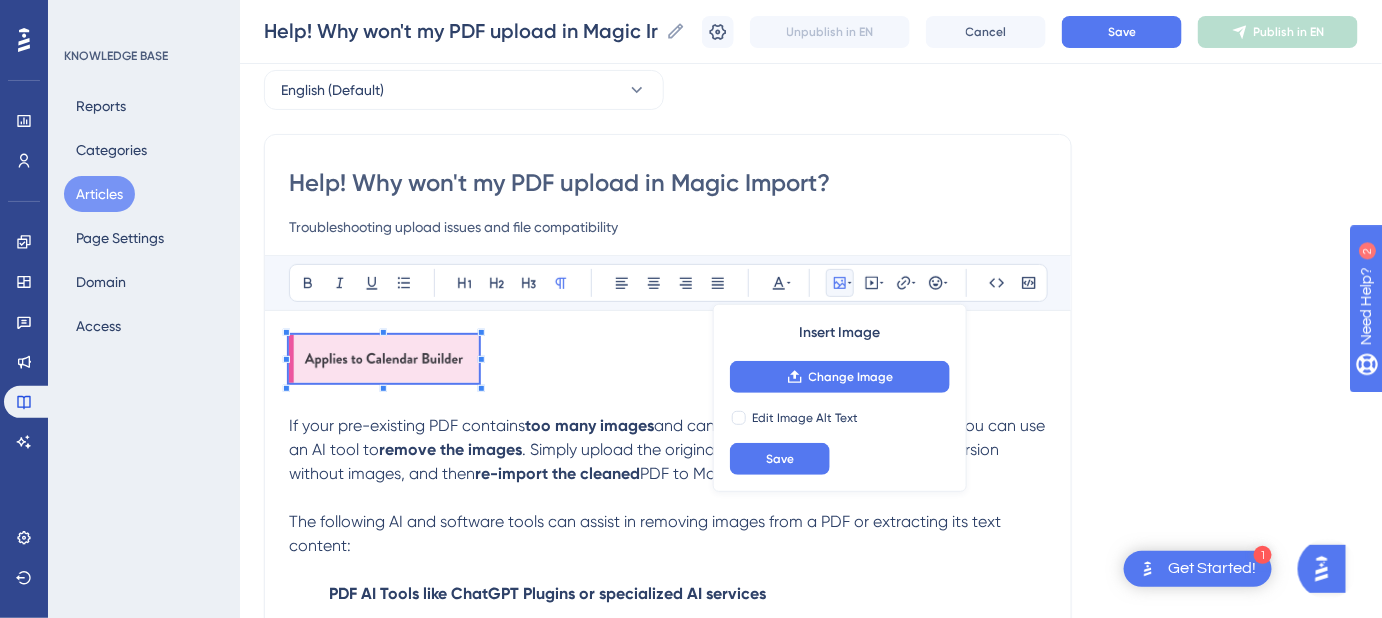 click on "Language English (Default) Help! Why won't my PDF upload in Magic Import? Troubleshooting upload issues and file compatibility Bold Italic Underline Bullet Point Heading 1 Heading 2 Heading 3 Normal Align Left Align Center Align Right Align Justify Text Color Insert Image Change Image Edit Image Alt Text Save Embed Video Hyperlink Emojis Code Code Block If your pre-existing PDF contains  too many images  and can't be imported into  Magic Import , you can use an AI tool to  remove the images . Simply upload the original PDF to the AI, ask it to return a version without images, and then  re-import the cleaned  PDF to Magic Import. The following AI and software tools can assist in removing images from a PDF or extracting its text content: PDF AI Tools like ChatGPT Plugins or specialized AI services Some AI-powered PDF tools can process PDFs to extract text or remove images automatically (though this is still emerging). Adobe Acrobat Pro DC Smallpdf ILovePDF Did this answer your question? 😀 😐 😔" at bounding box center (811, 586) 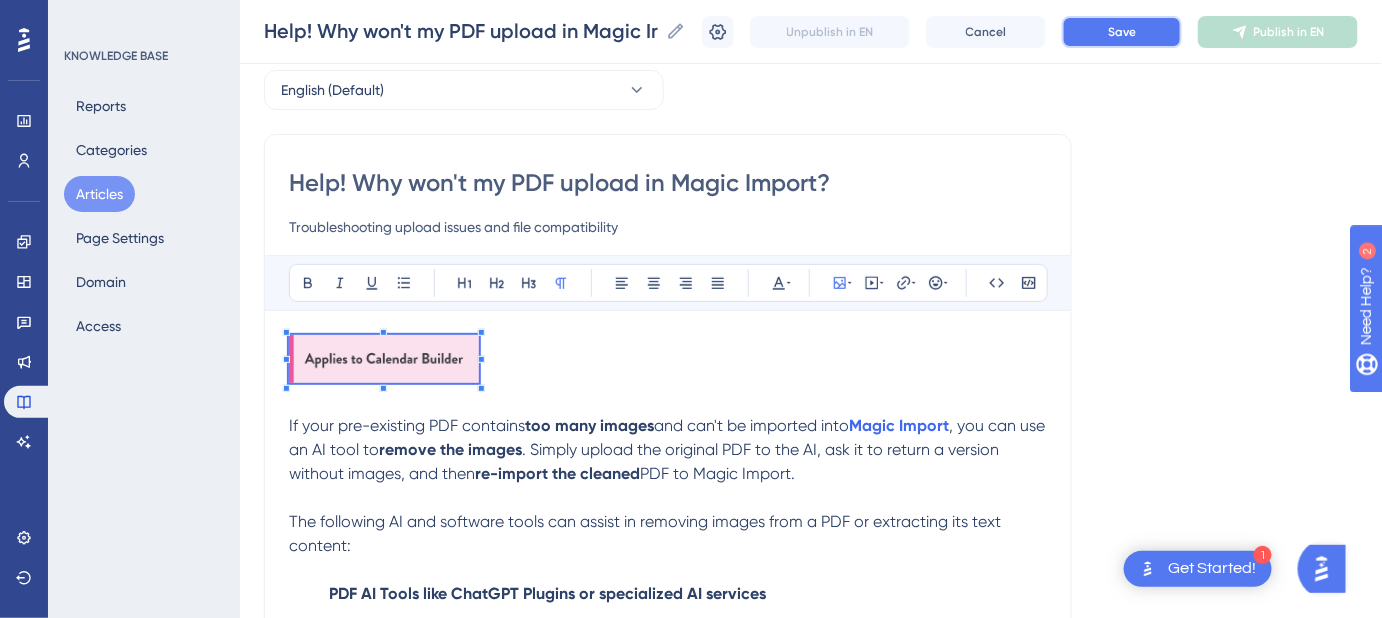 click on "Save" at bounding box center (1122, 32) 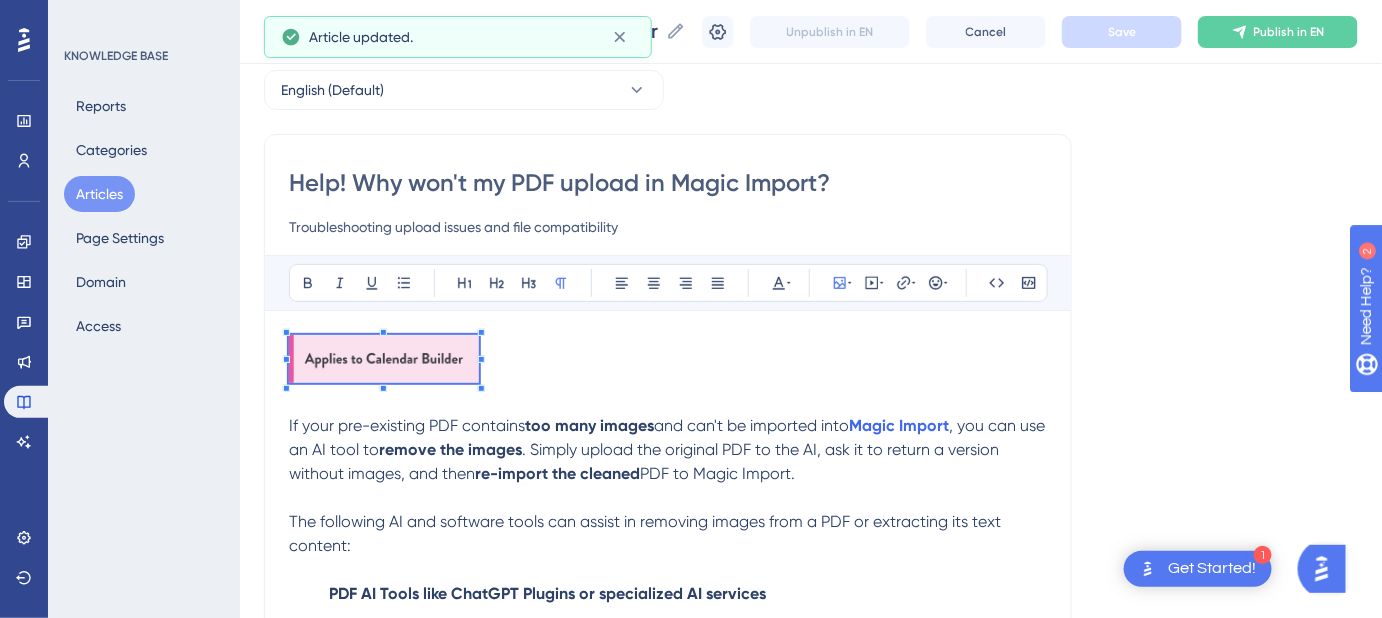 click on "Help! Why won't my PDF upload in Magic Import? Troubleshooting upload issues and file compatibility" at bounding box center [668, 203] 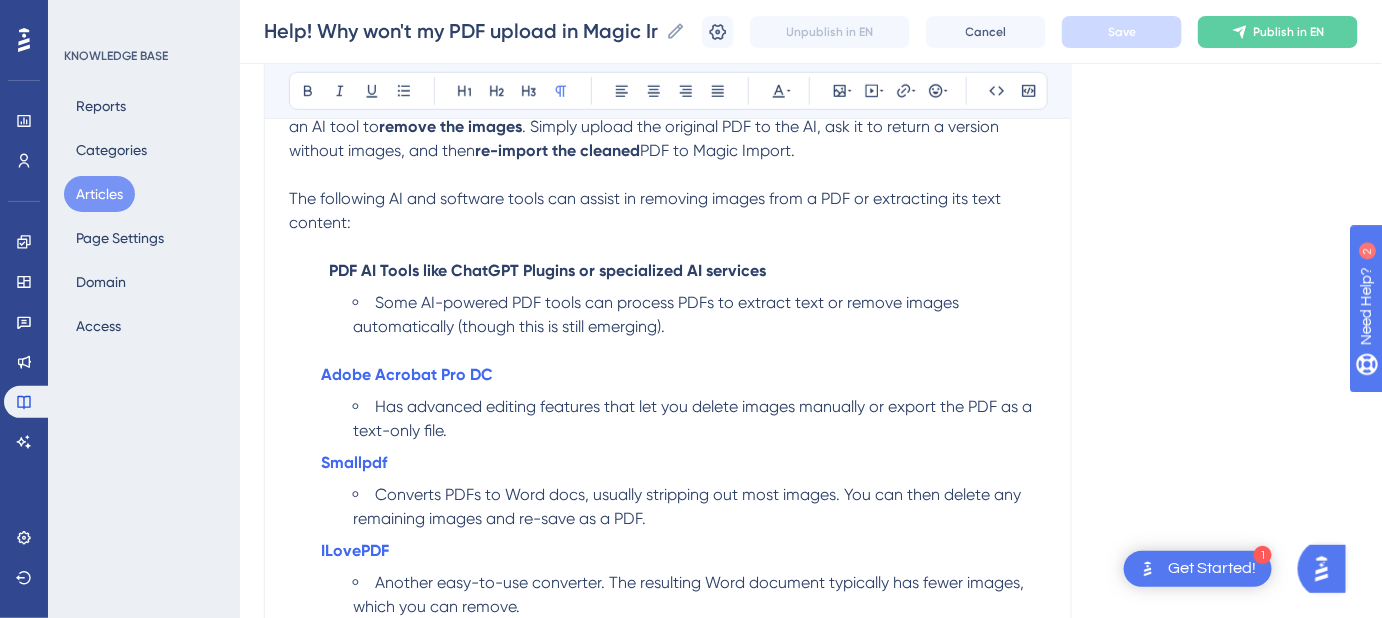 scroll, scrollTop: 454, scrollLeft: 0, axis: vertical 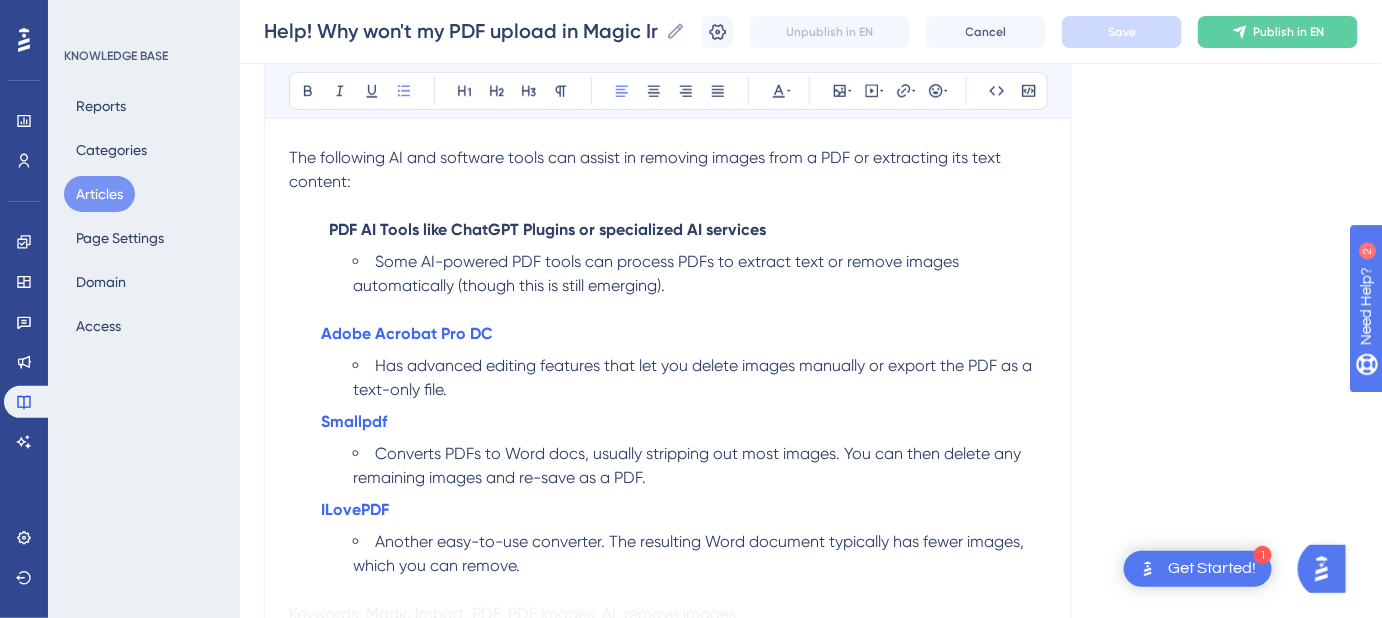 click on "Has advanced editing features that let you delete images manually or export the PDF as a text-only file." at bounding box center (700, 378) 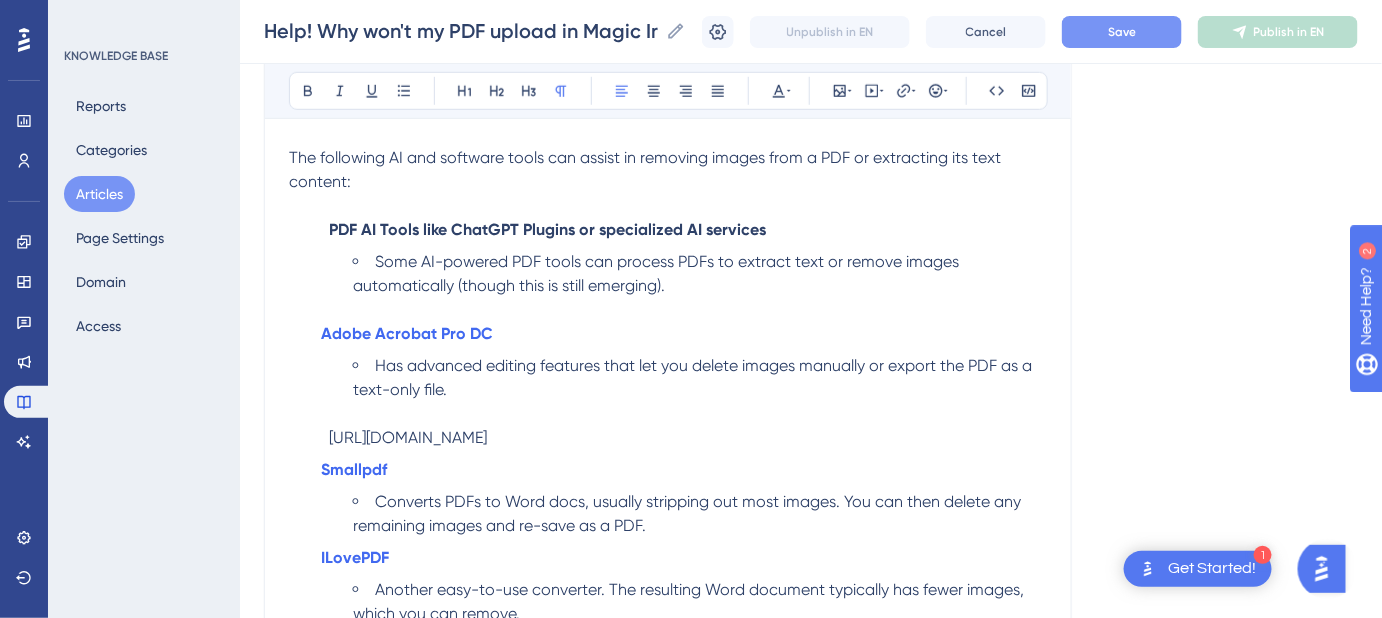 drag, startPoint x: 508, startPoint y: 428, endPoint x: 334, endPoint y: 421, distance: 174.14075 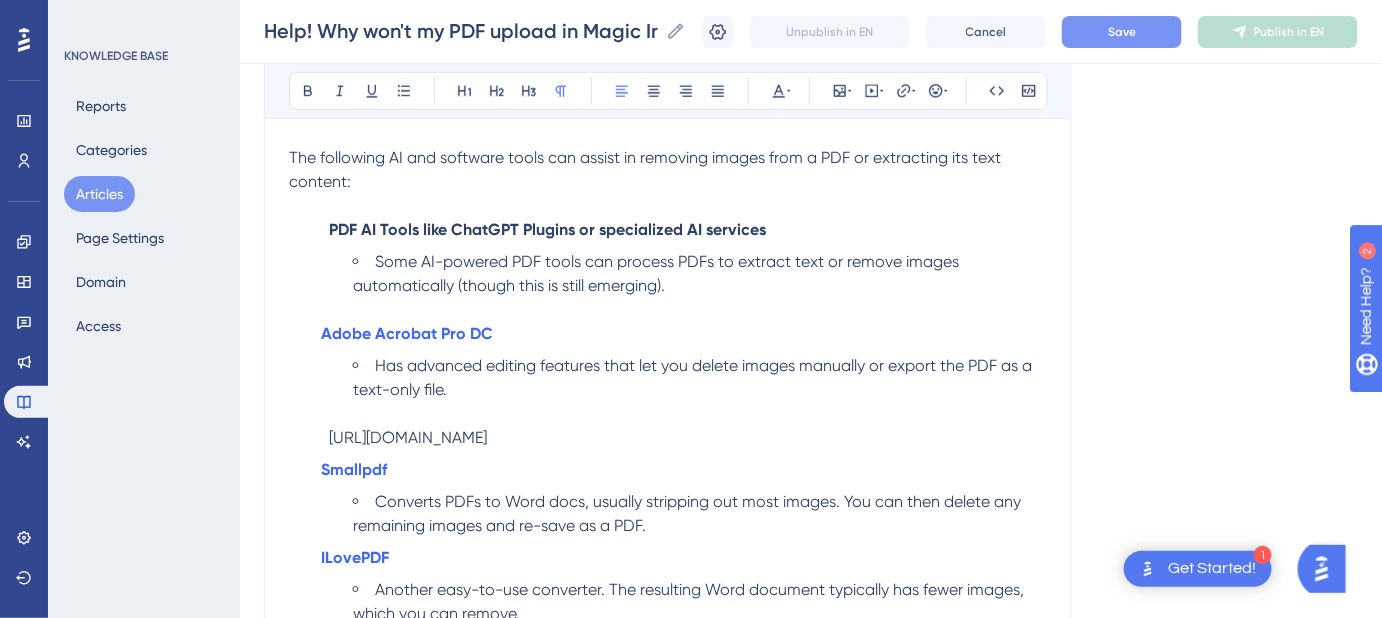 click on "Has advanced editing features that let you delete images manually or export the PDF as a text-only file." at bounding box center (700, 378) 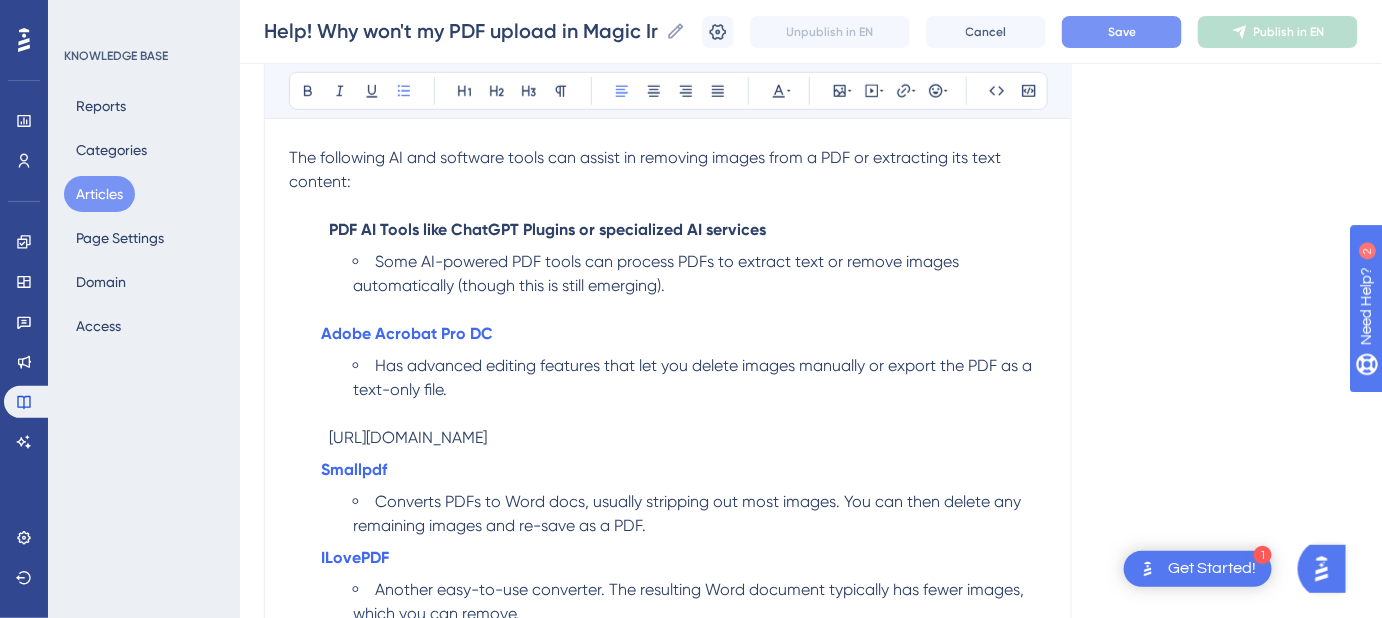 click on "https://pdfcandy.com/" at bounding box center (668, 438) 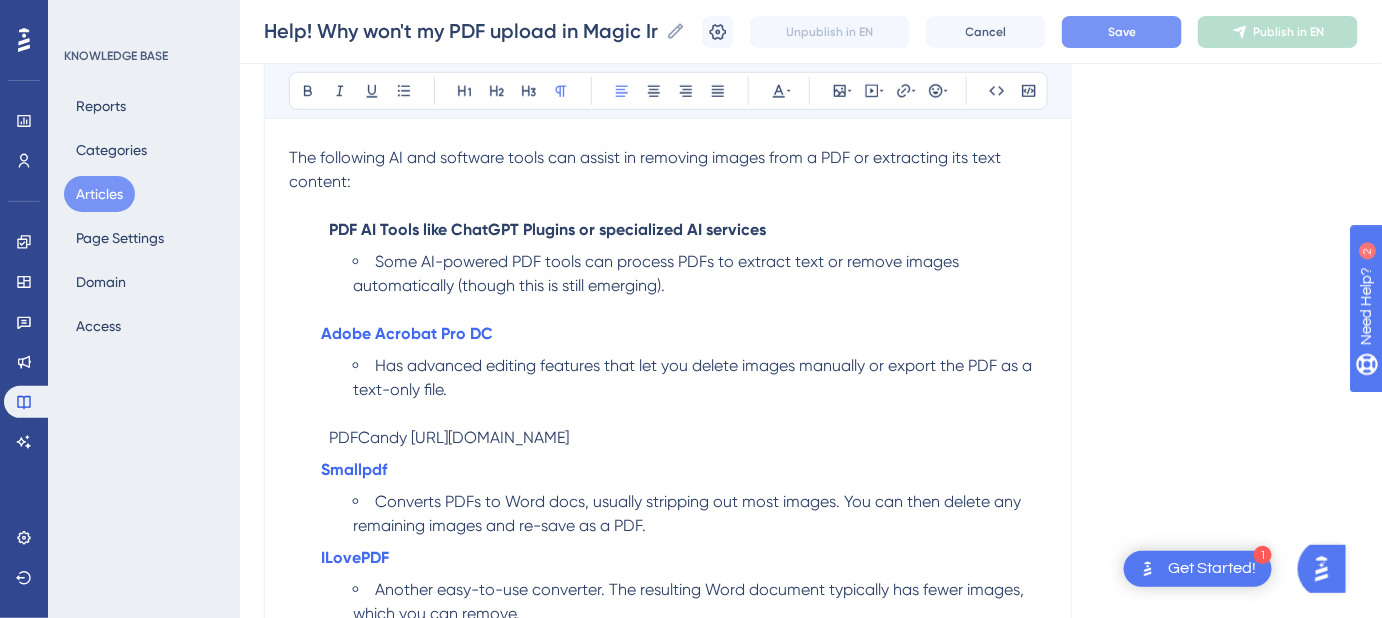 click on "PDFCandy https://pdfcandy.com/" at bounding box center (449, 437) 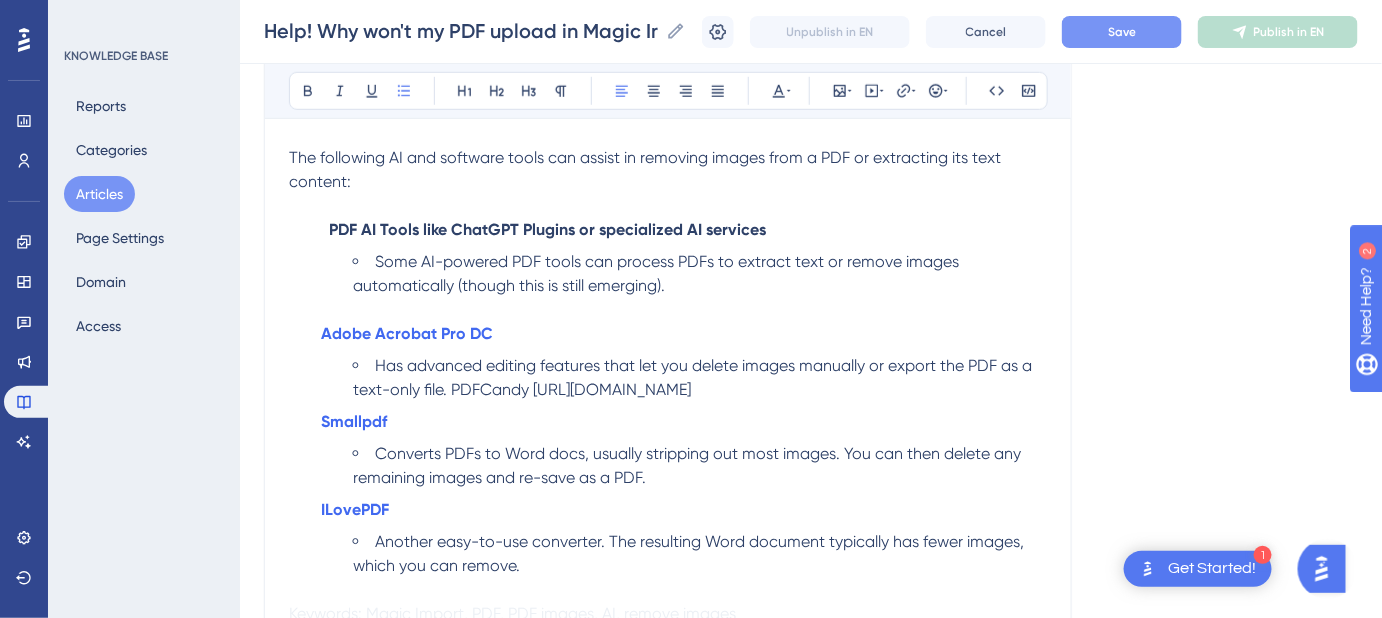 drag, startPoint x: 718, startPoint y: 390, endPoint x: 455, endPoint y: 395, distance: 263.04752 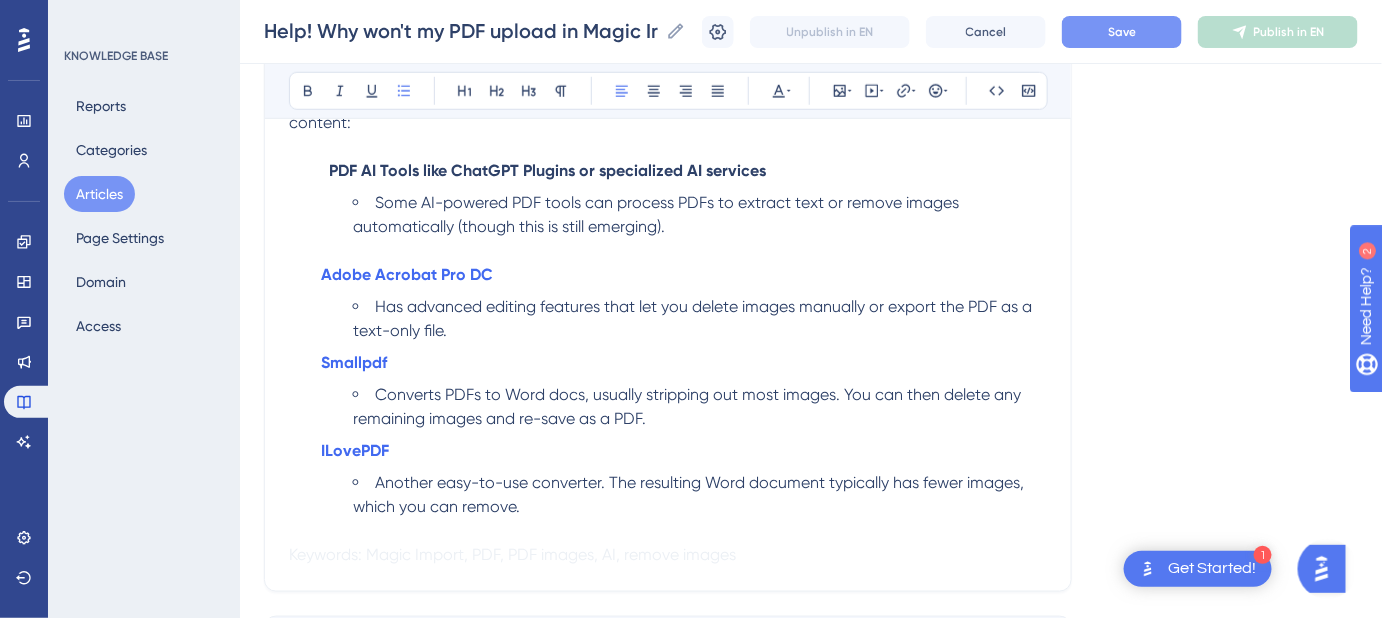 scroll, scrollTop: 545, scrollLeft: 0, axis: vertical 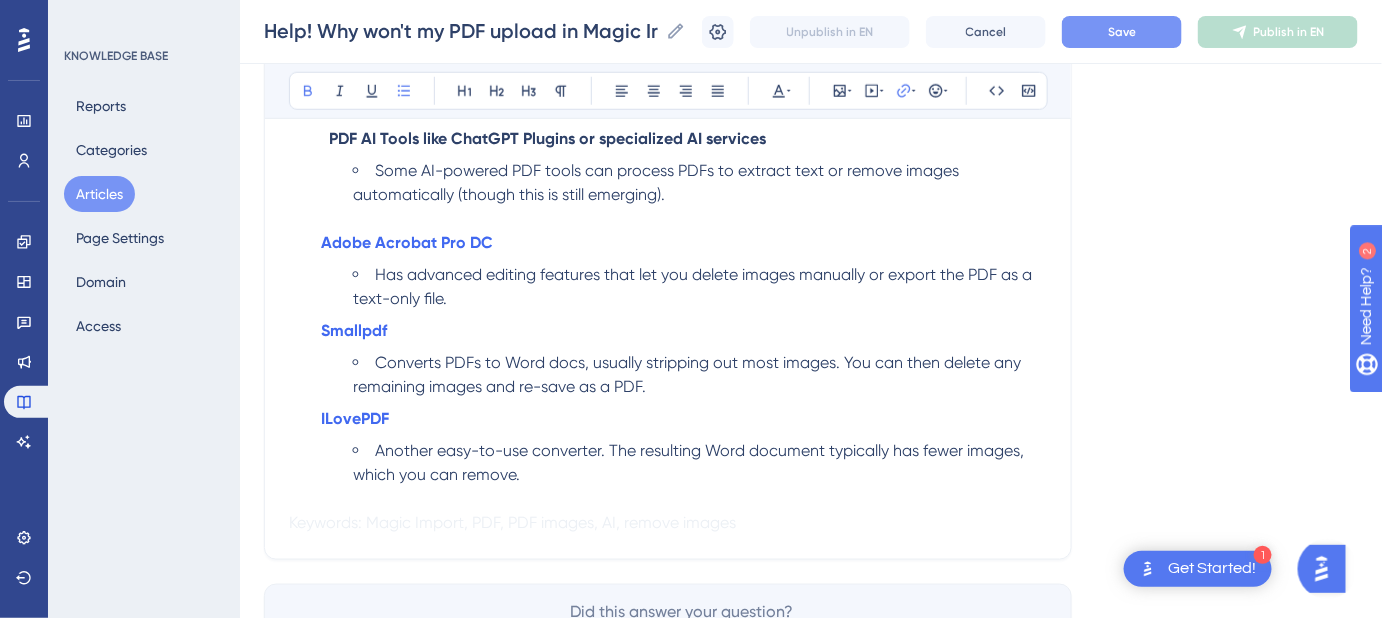 click on "ILovePDF Another easy-to-use converter. The resulting Word document typically has fewer images, which you can remove." at bounding box center (684, 447) 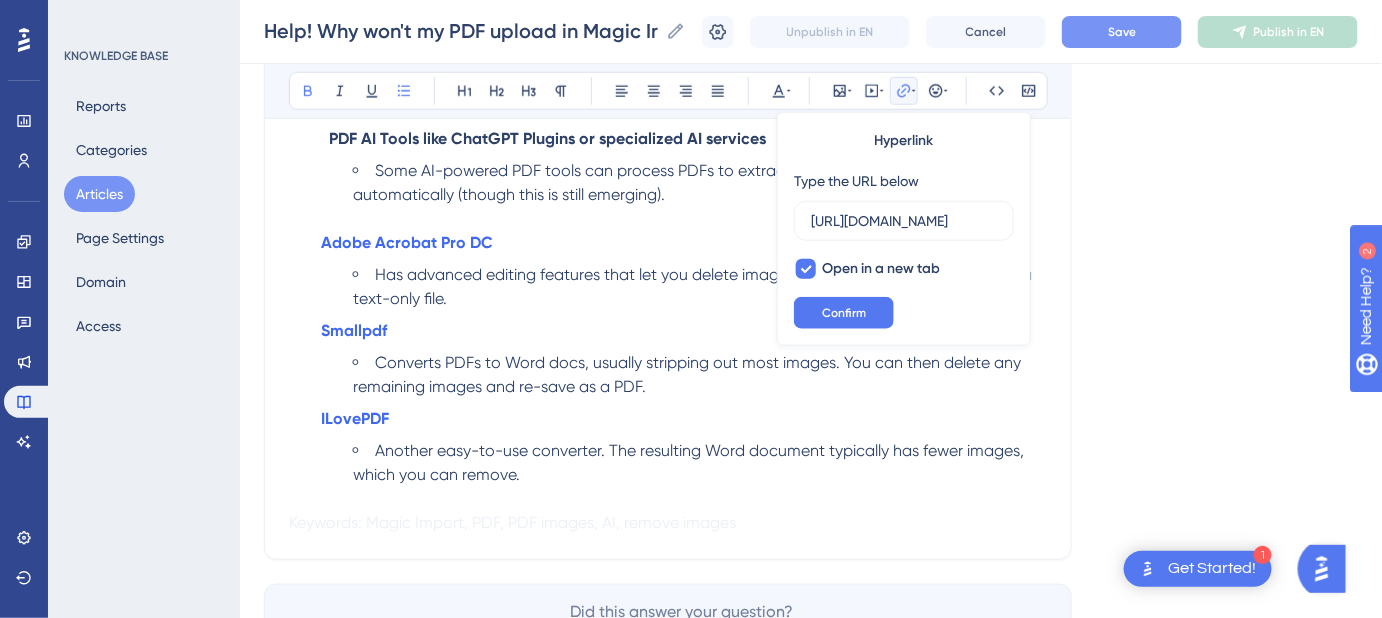 click on "ILovePDF Another easy-to-use converter. The resulting Word document typically has fewer images, which you can remove." at bounding box center (684, 447) 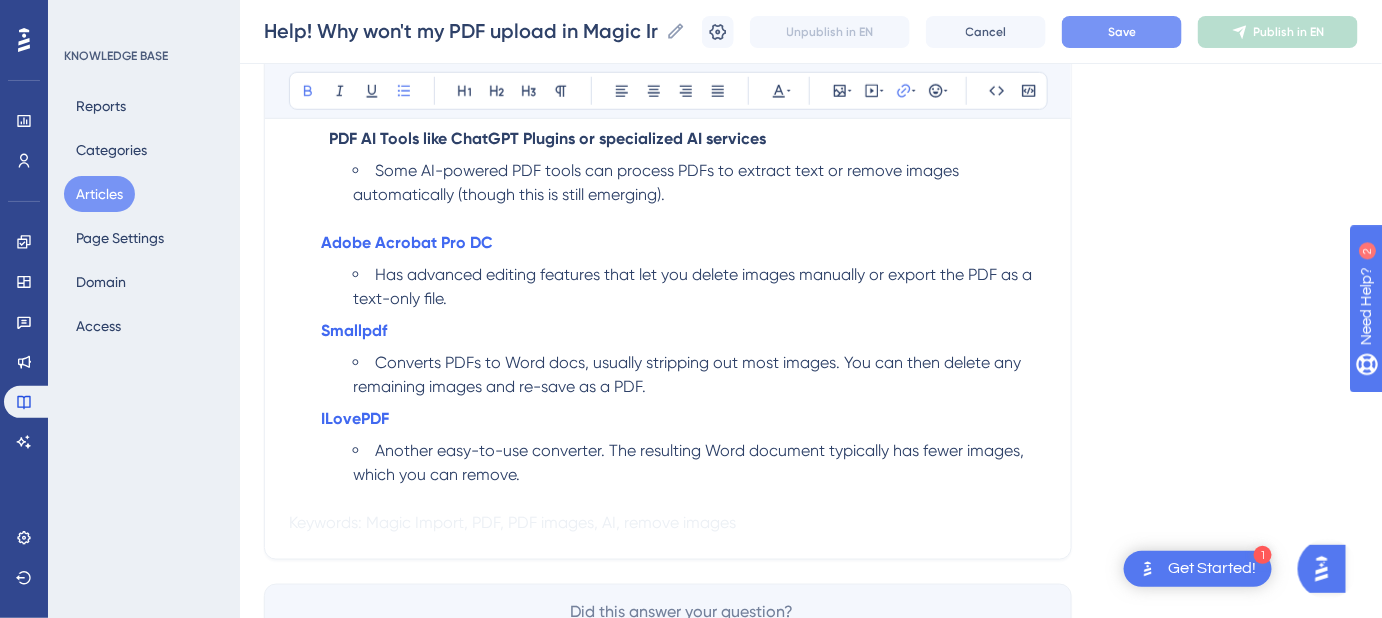 click on "ILovePDF Another easy-to-use converter. The resulting Word document typically has fewer images, which you can remove." at bounding box center (684, 447) 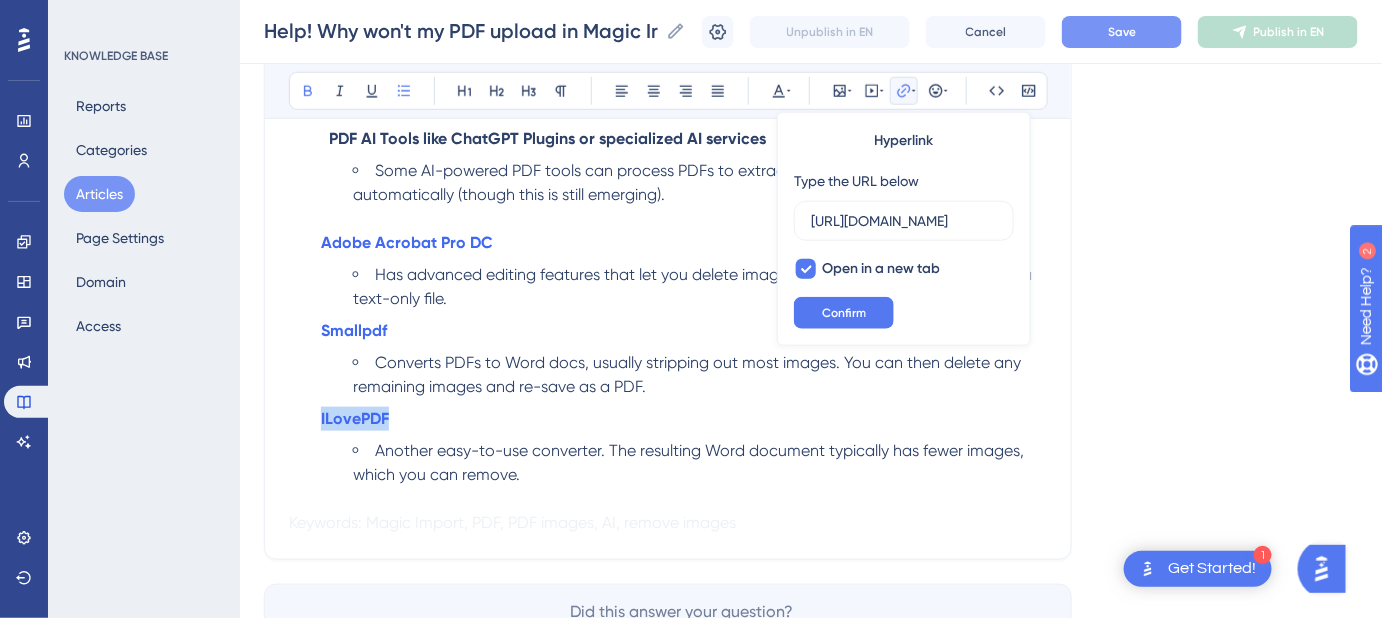 drag, startPoint x: 407, startPoint y: 413, endPoint x: 312, endPoint y: 413, distance: 95 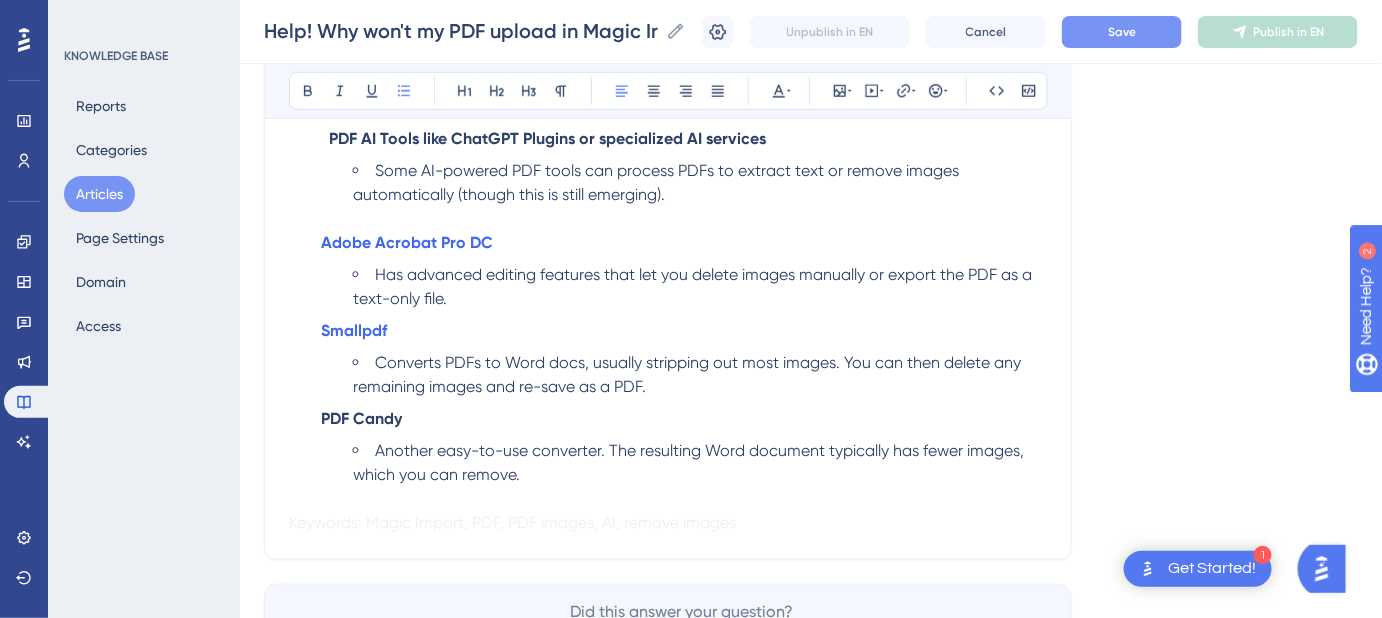 click on "Another easy-to-use converter. The resulting Word document typically has fewer images, which you can remove." at bounding box center [700, 463] 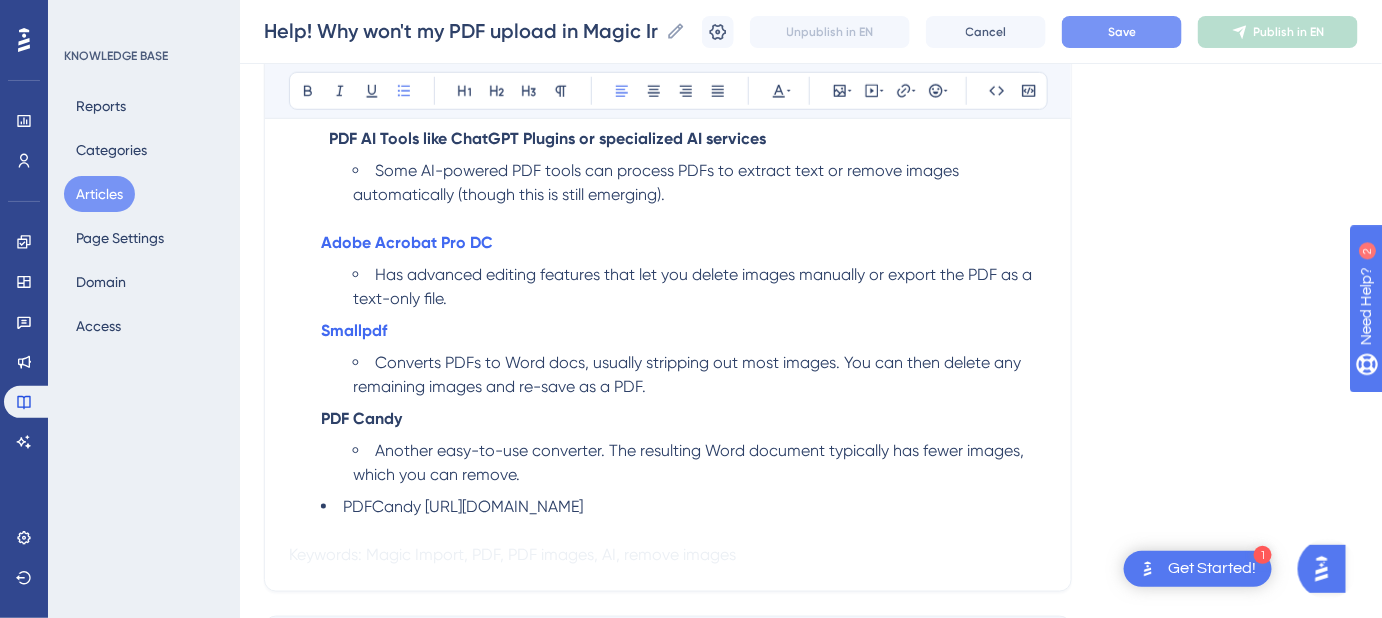 drag, startPoint x: 591, startPoint y: 505, endPoint x: 424, endPoint y: 503, distance: 167.01198 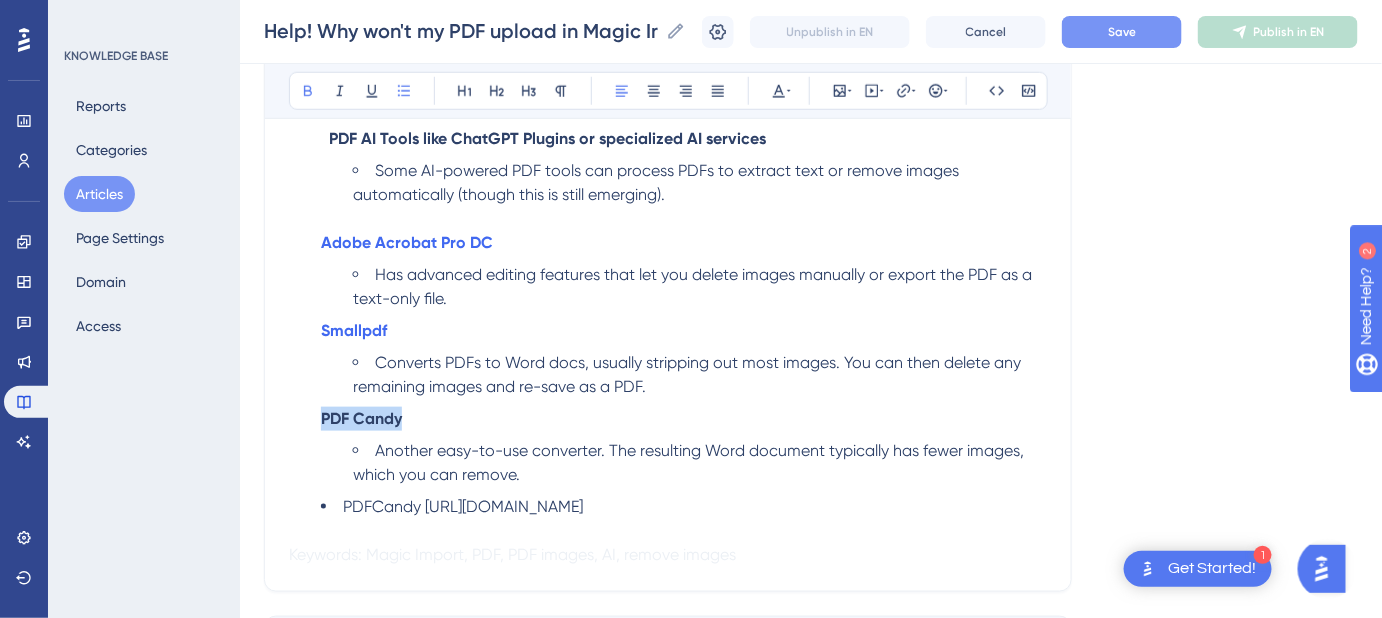 drag, startPoint x: 413, startPoint y: 412, endPoint x: 316, endPoint y: 416, distance: 97.082436 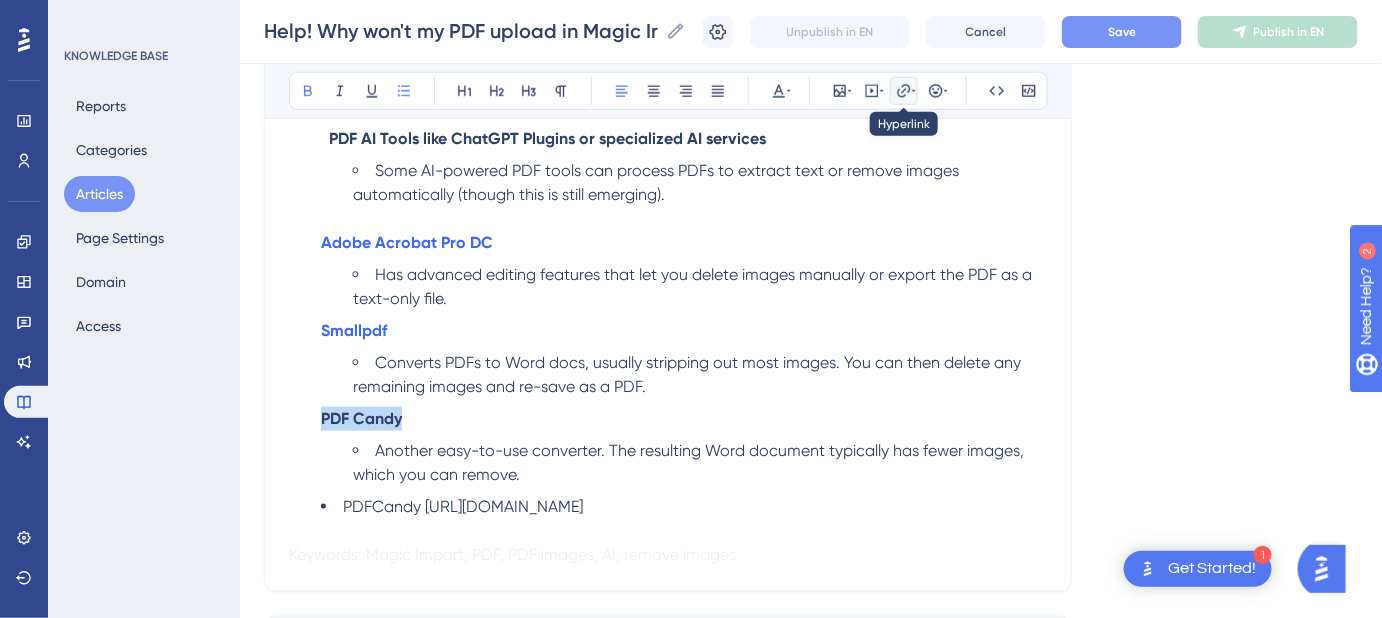 click 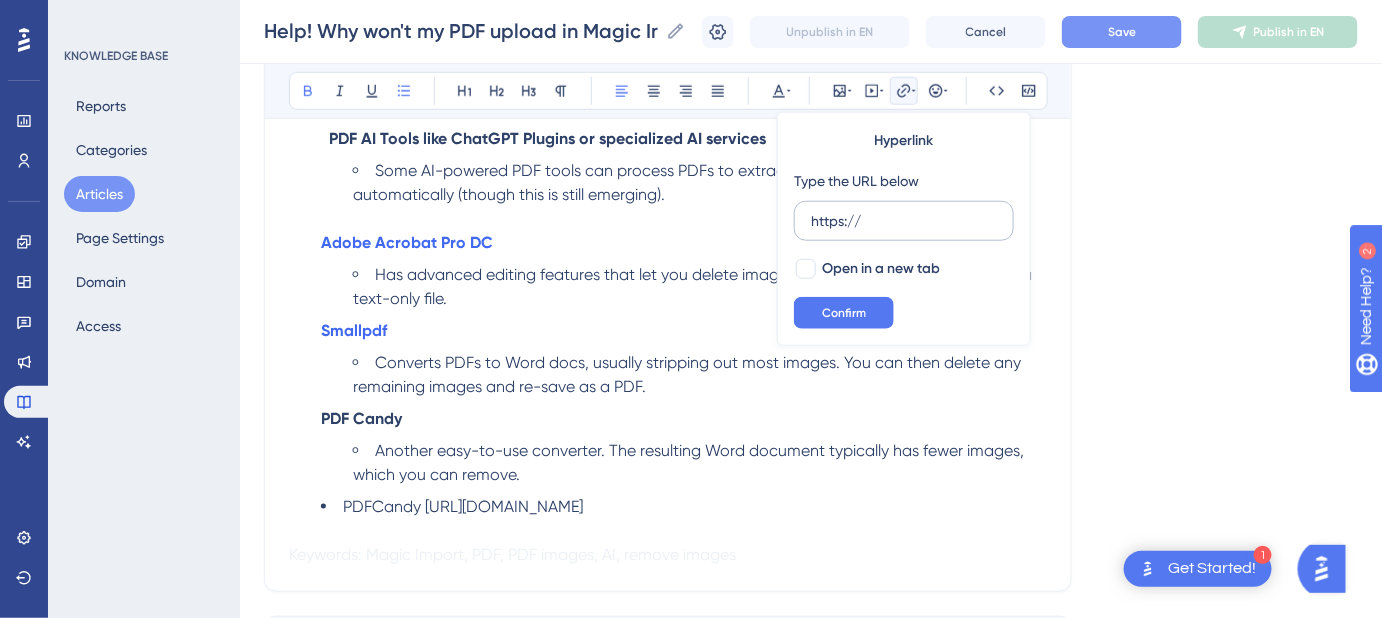 drag, startPoint x: 877, startPoint y: 213, endPoint x: 796, endPoint y: 229, distance: 82.565125 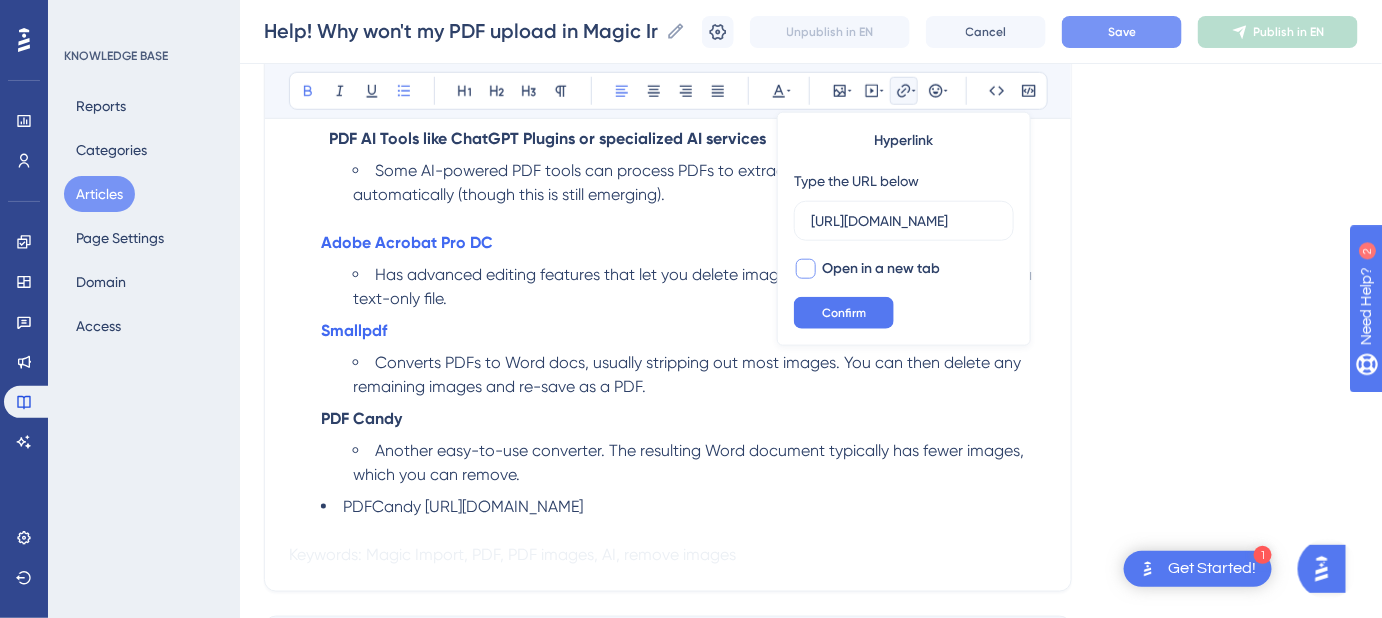 type on "https://pdfcandy.com/" 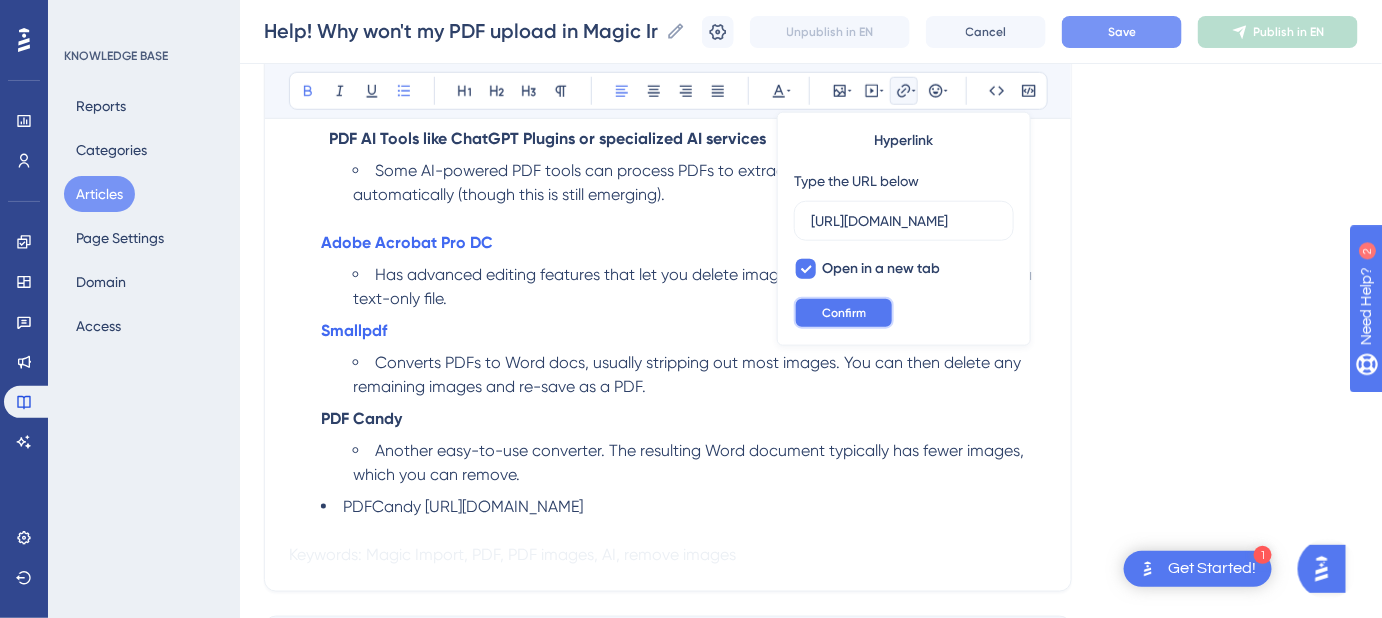 click on "Confirm" at bounding box center [844, 313] 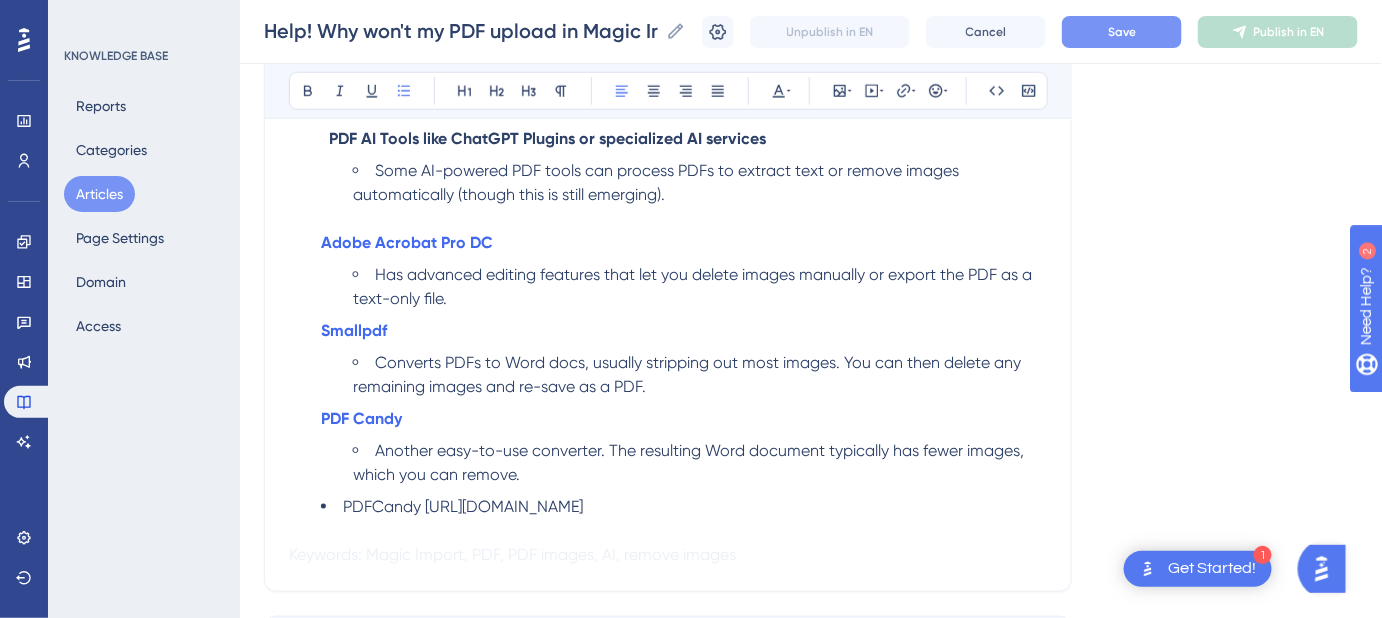 drag, startPoint x: 574, startPoint y: 497, endPoint x: 301, endPoint y: 499, distance: 273.00732 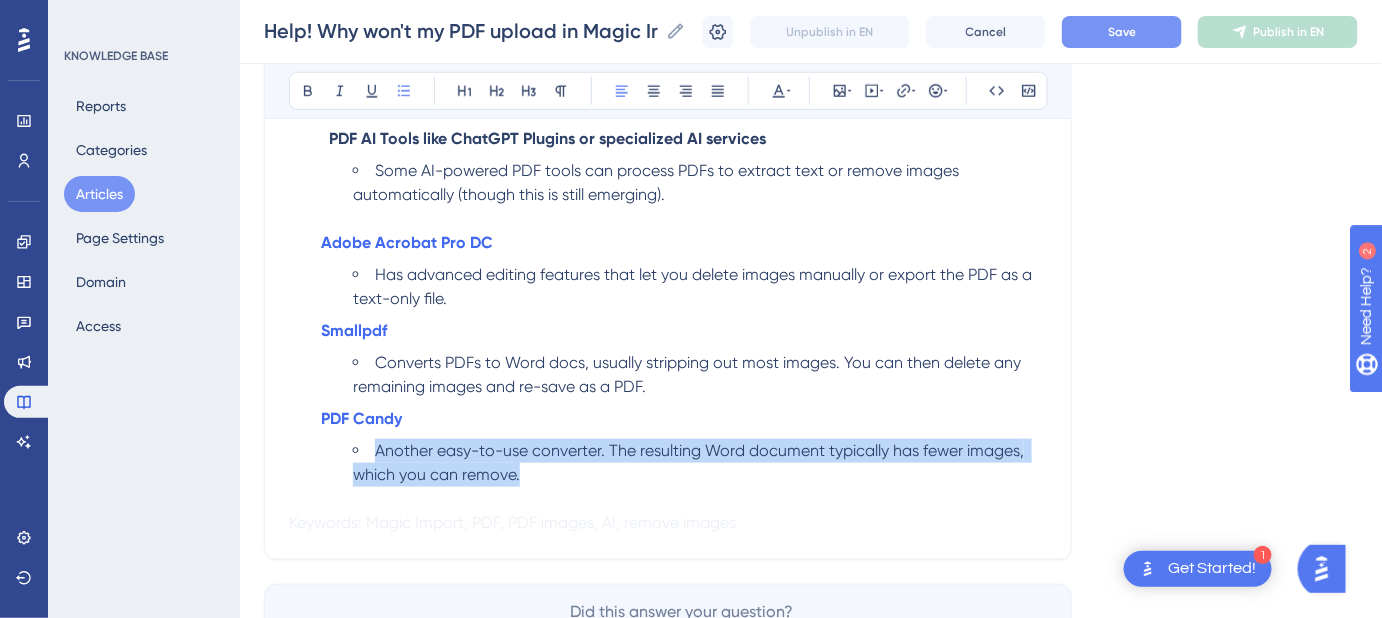 drag, startPoint x: 530, startPoint y: 476, endPoint x: 376, endPoint y: 458, distance: 155.04839 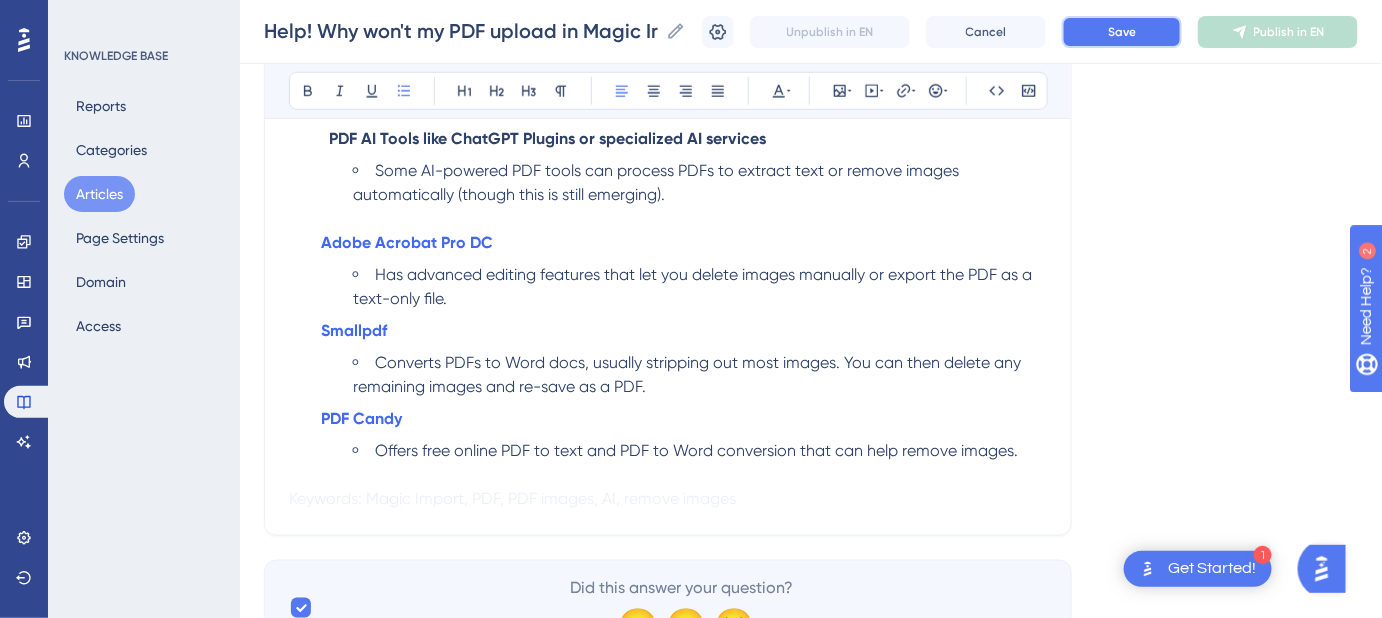 click on "Save" at bounding box center [1122, 32] 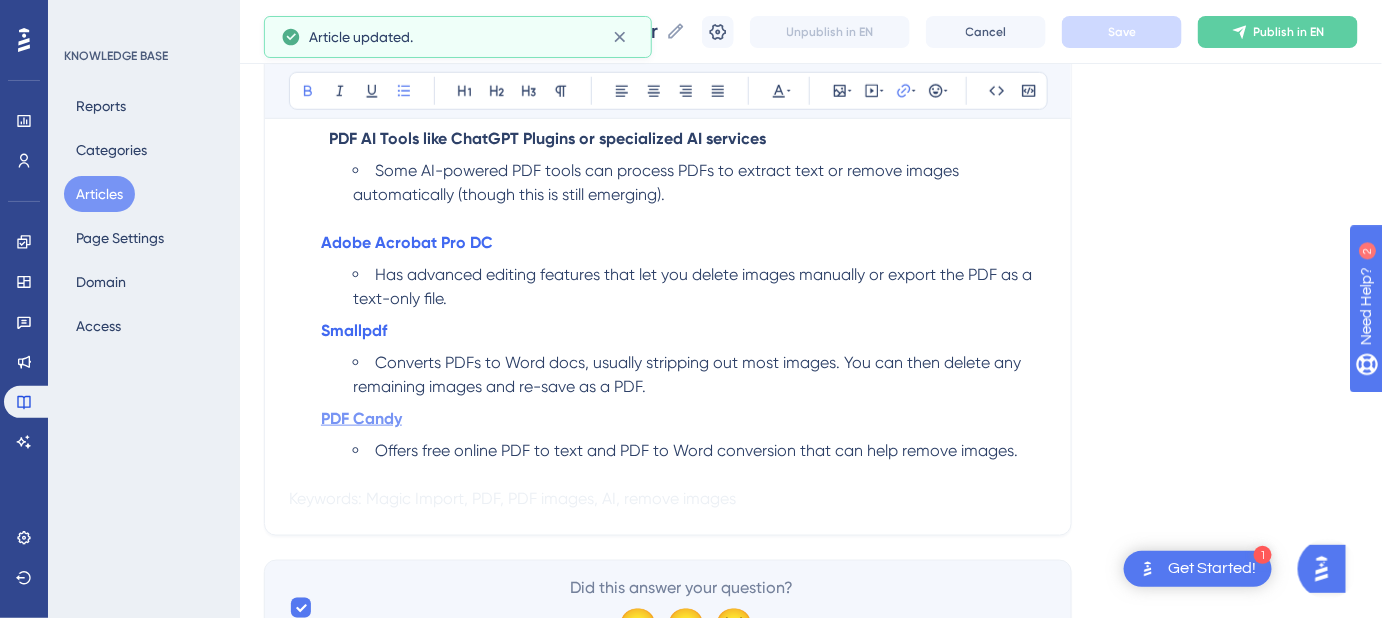 click on "PDF Candy" at bounding box center [361, 418] 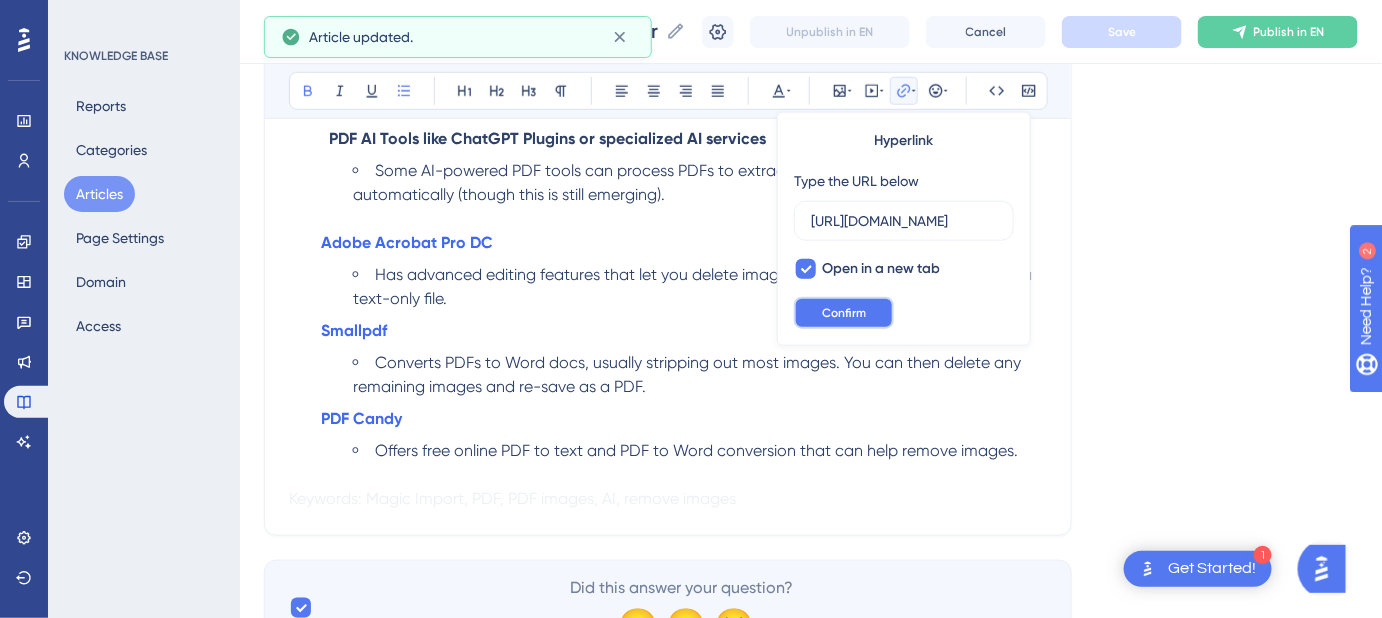 click on "Confirm" at bounding box center (844, 313) 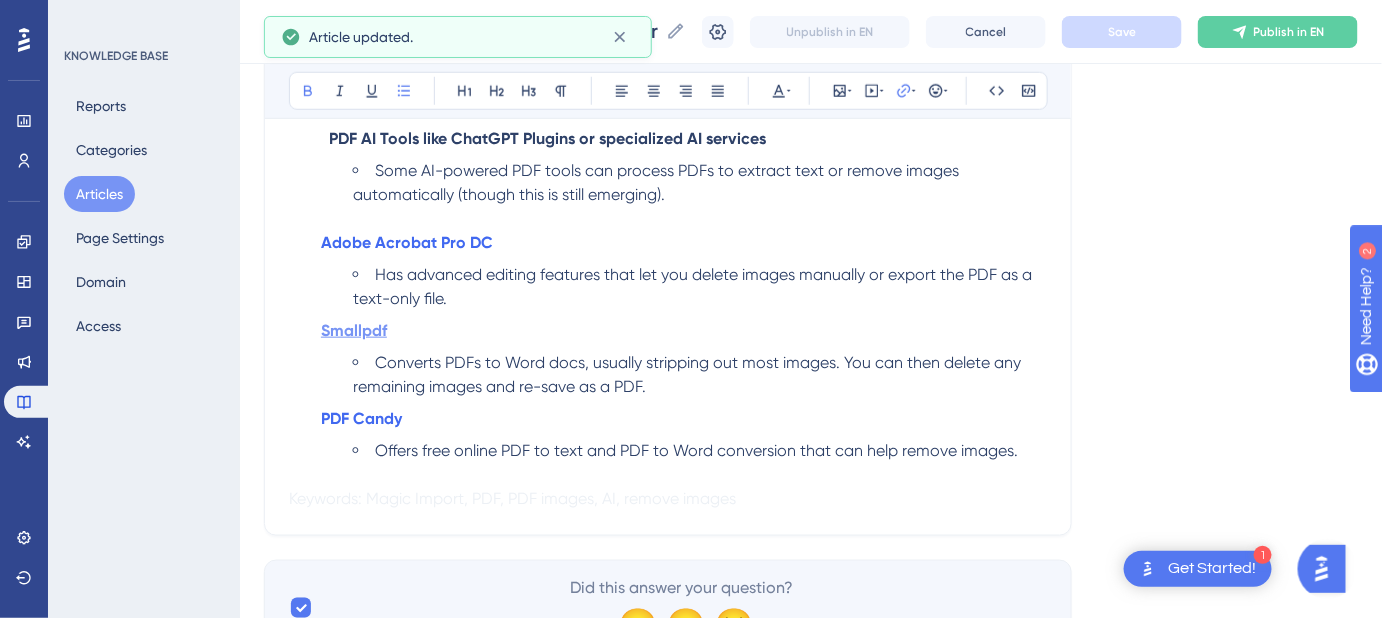 click on "Smallpdf" at bounding box center [354, 330] 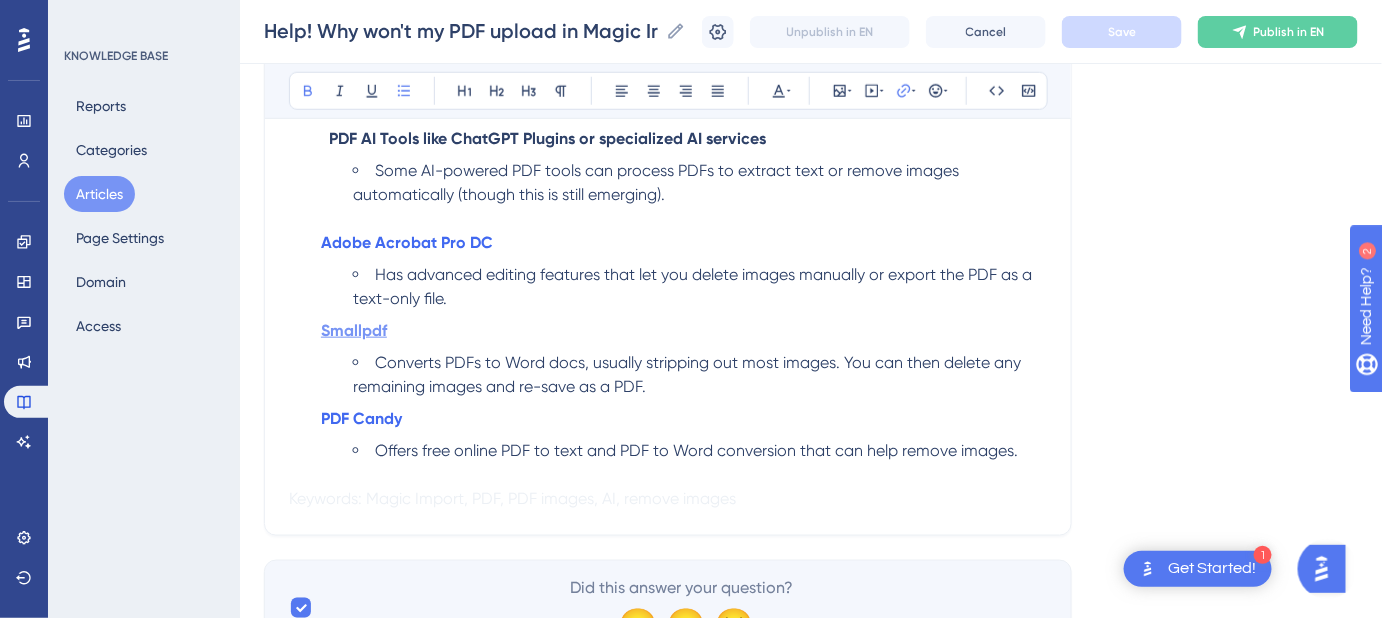 click on "Smallpdf" at bounding box center [354, 330] 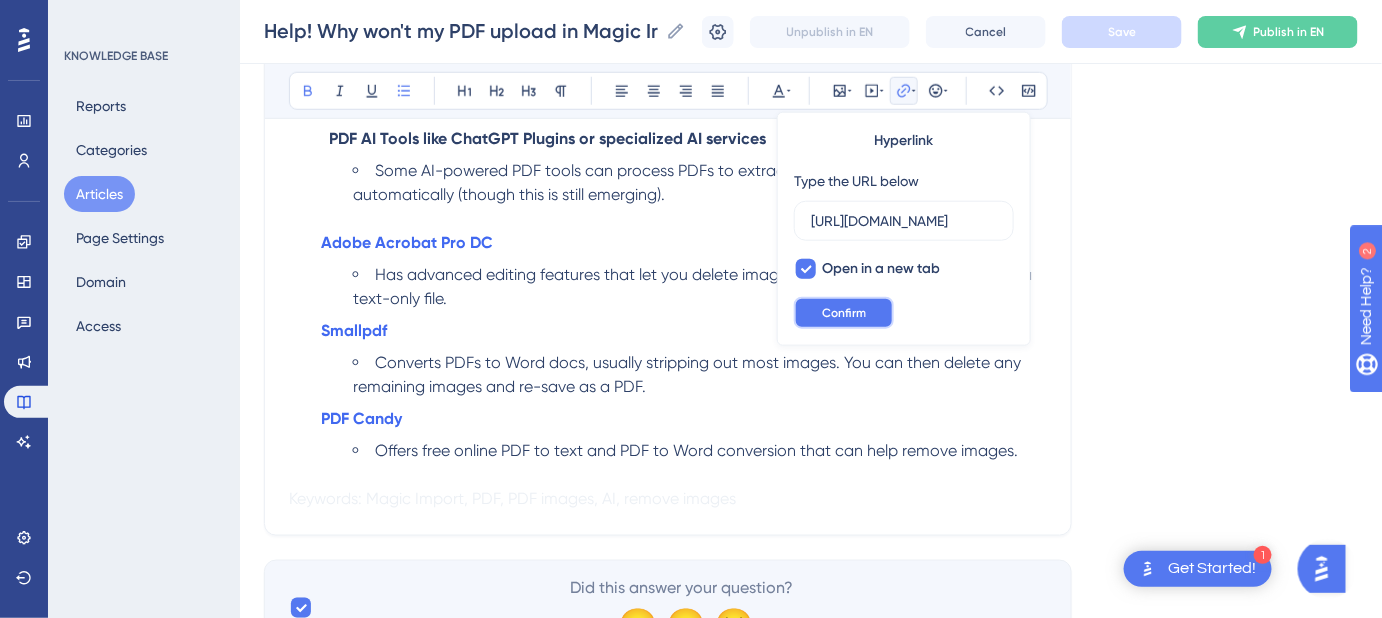 click on "Confirm" at bounding box center [844, 313] 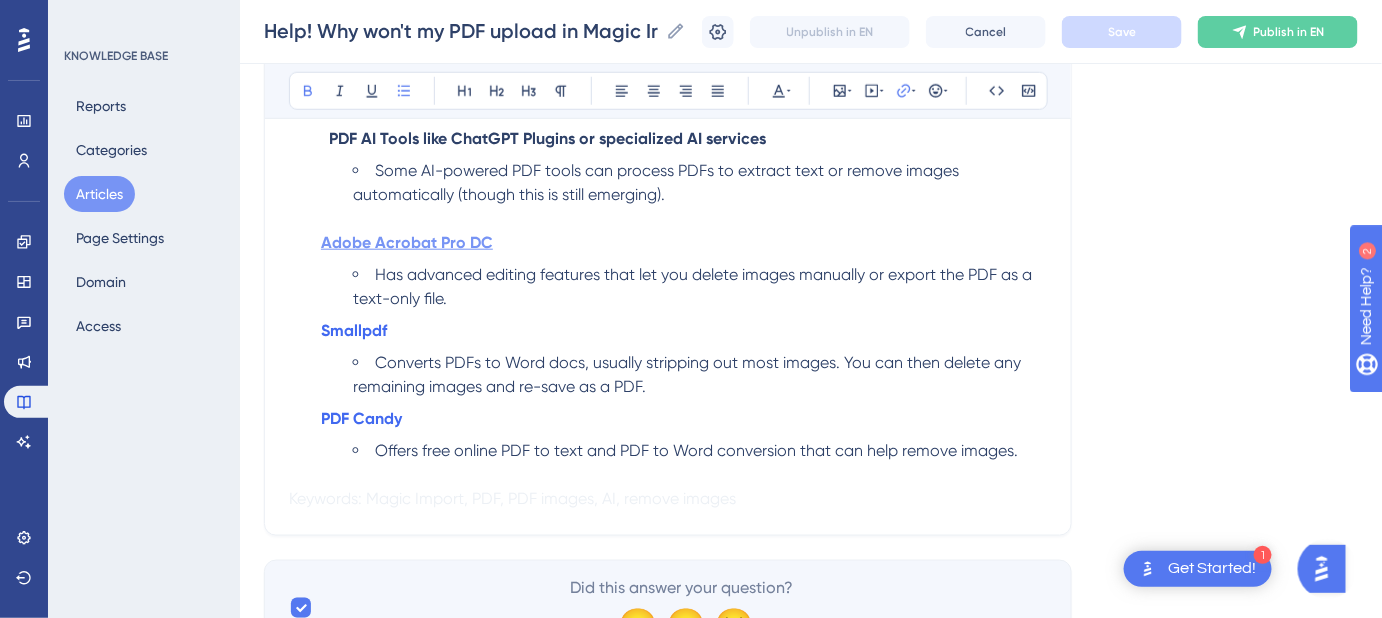 click on "Adobe Acrobat Pro DC" at bounding box center (407, 242) 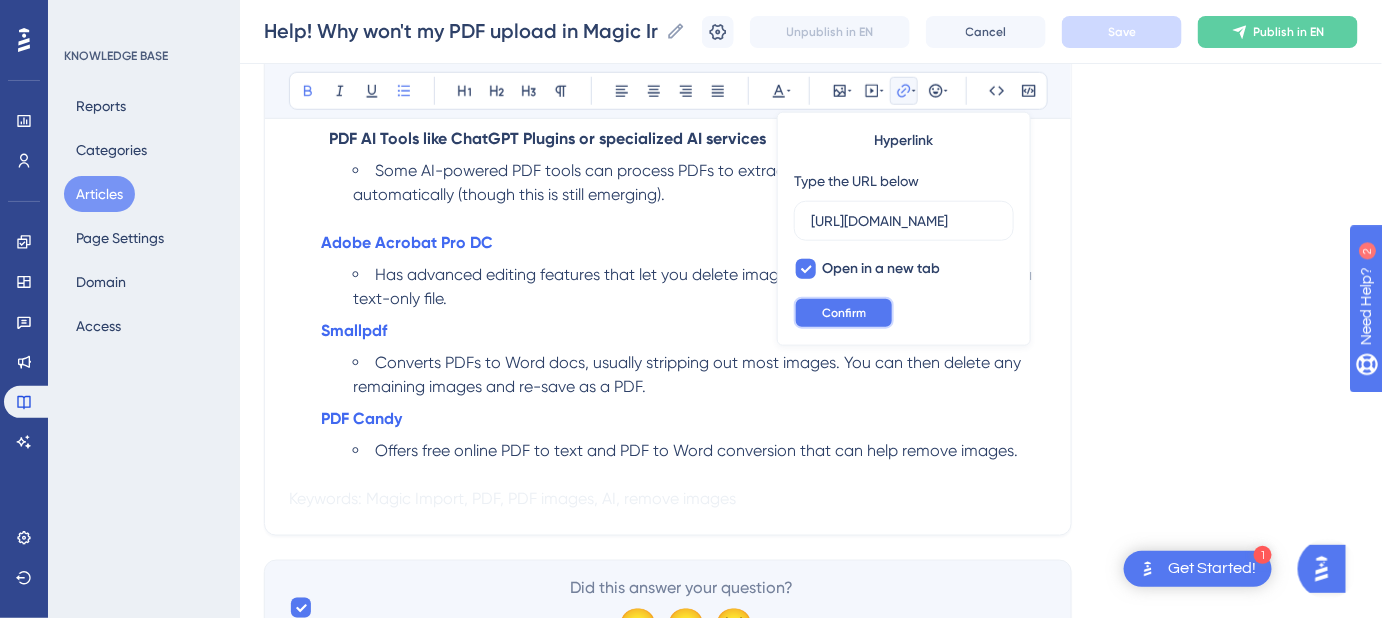 click on "Confirm" at bounding box center (844, 313) 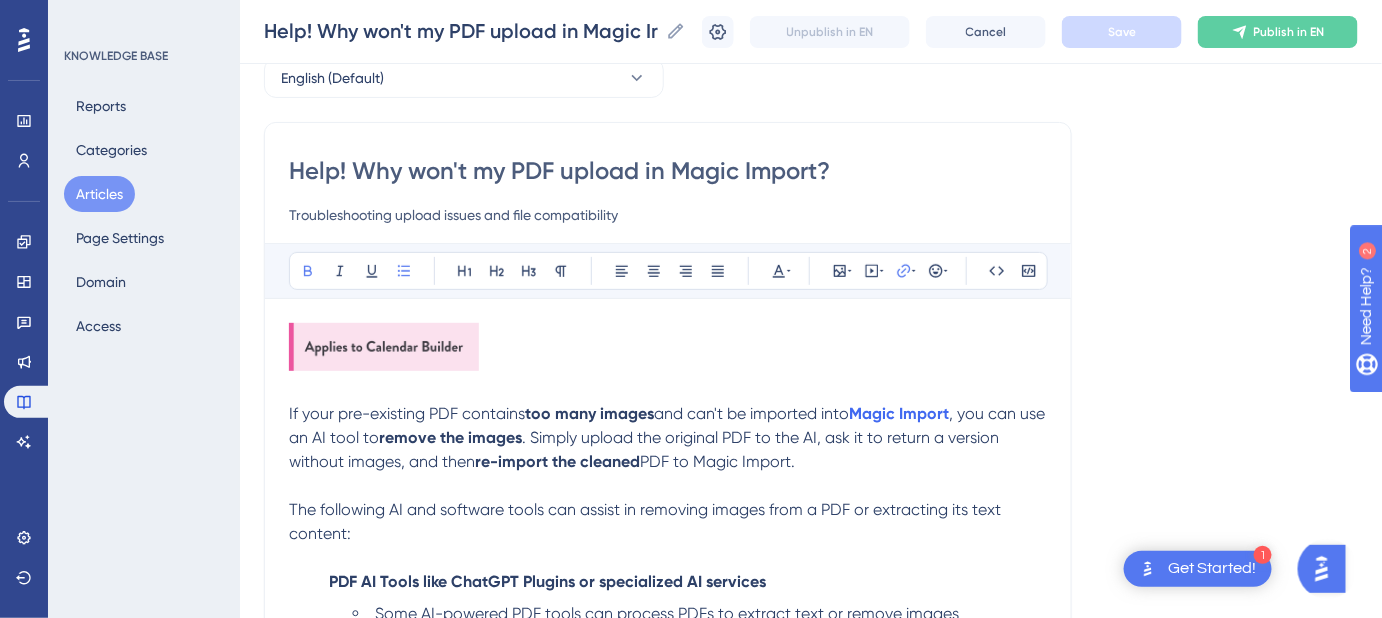 scroll, scrollTop: 90, scrollLeft: 0, axis: vertical 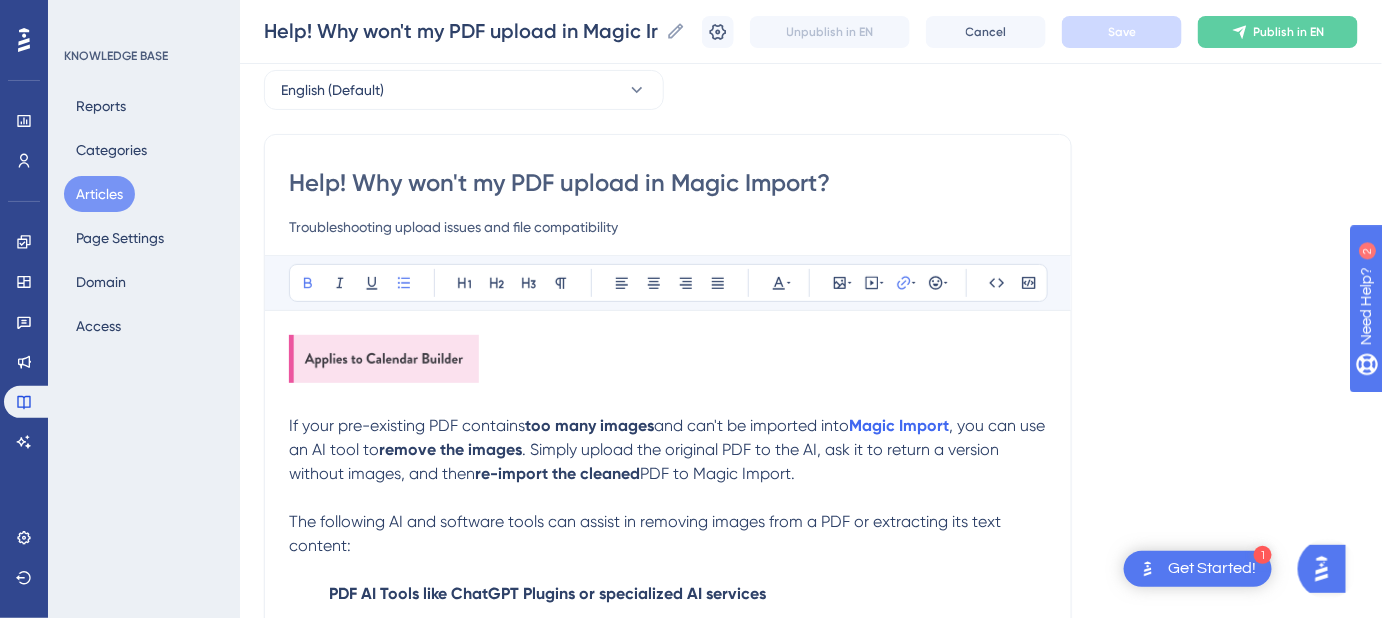 click on "Troubleshooting upload issues and file compatibility" at bounding box center [668, 227] 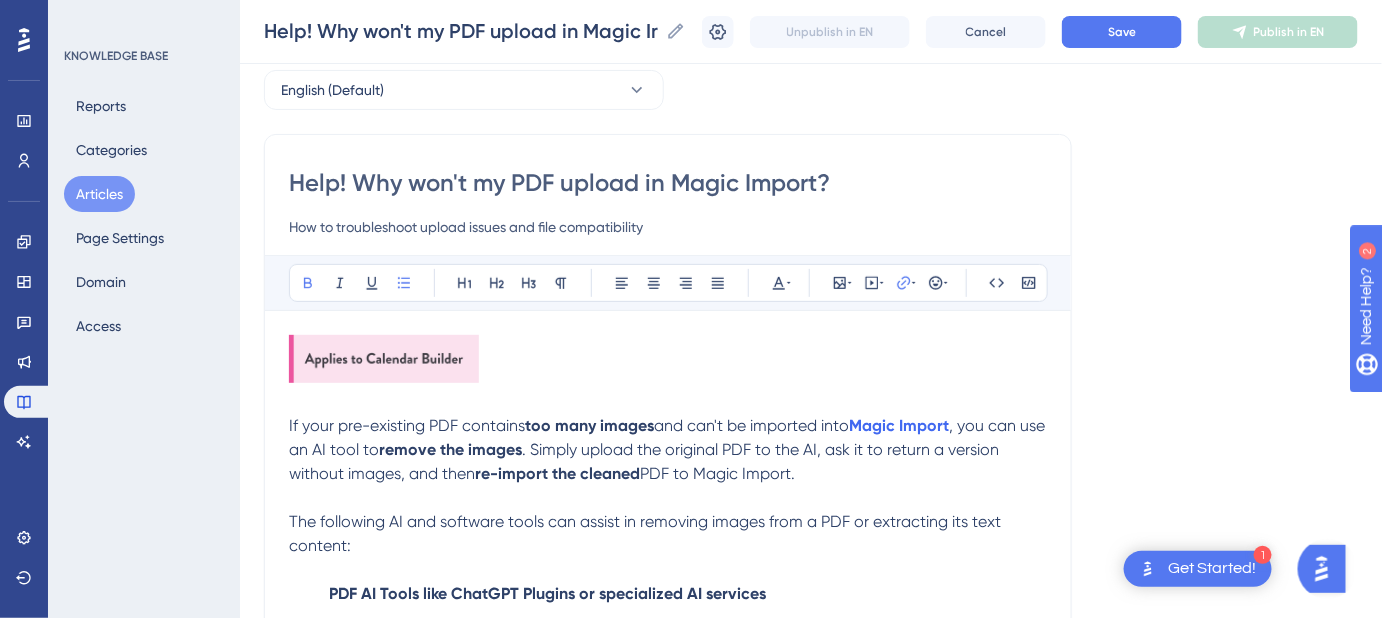 drag, startPoint x: 673, startPoint y: 225, endPoint x: 424, endPoint y: 233, distance: 249.12848 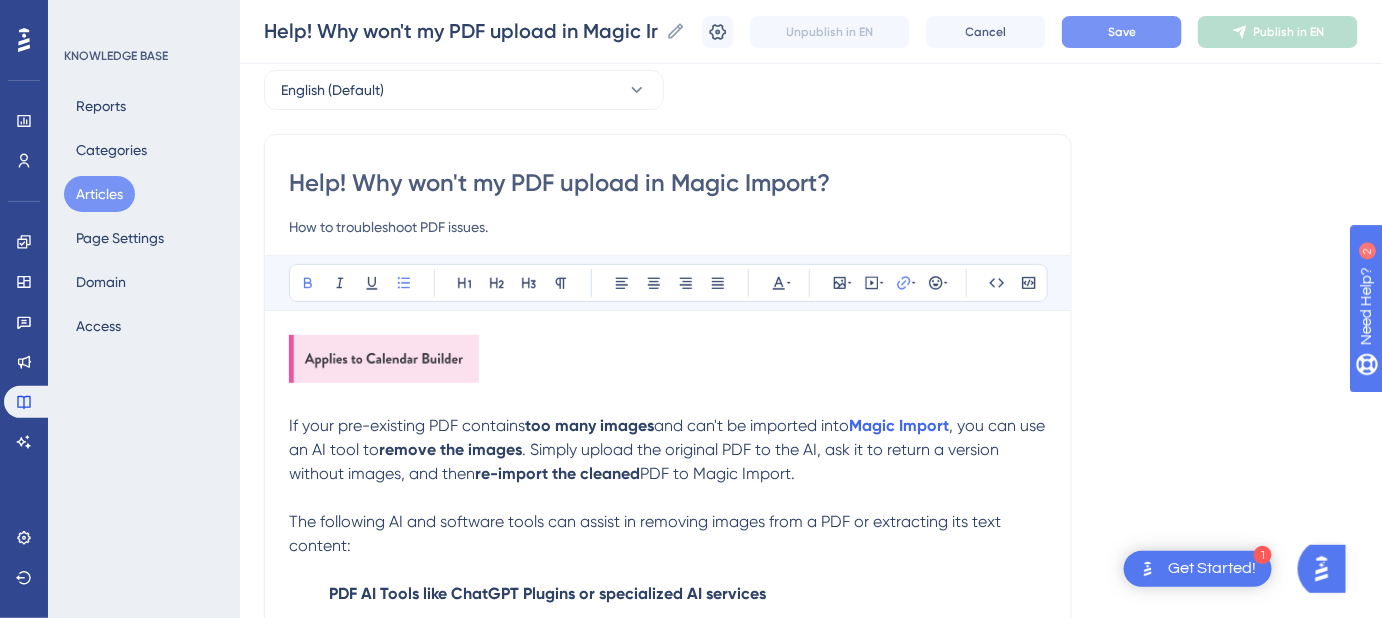 type on "How to troubleshoot PDF issues." 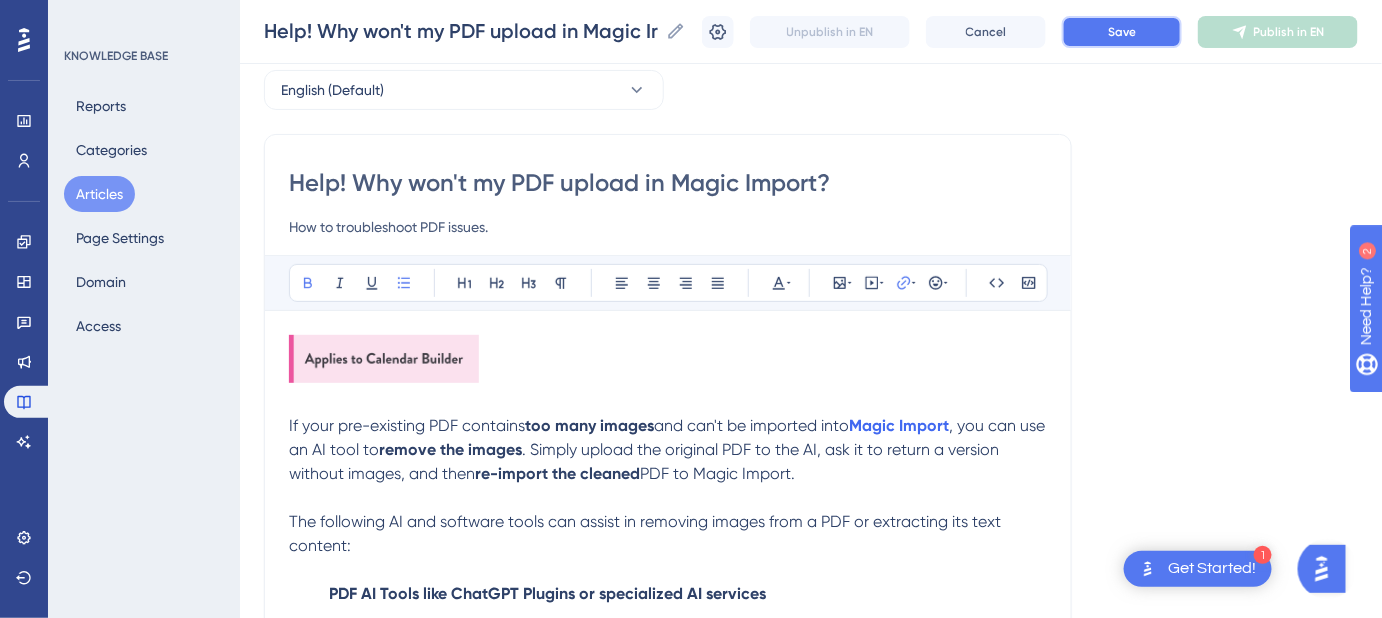 click on "Save" at bounding box center (1122, 32) 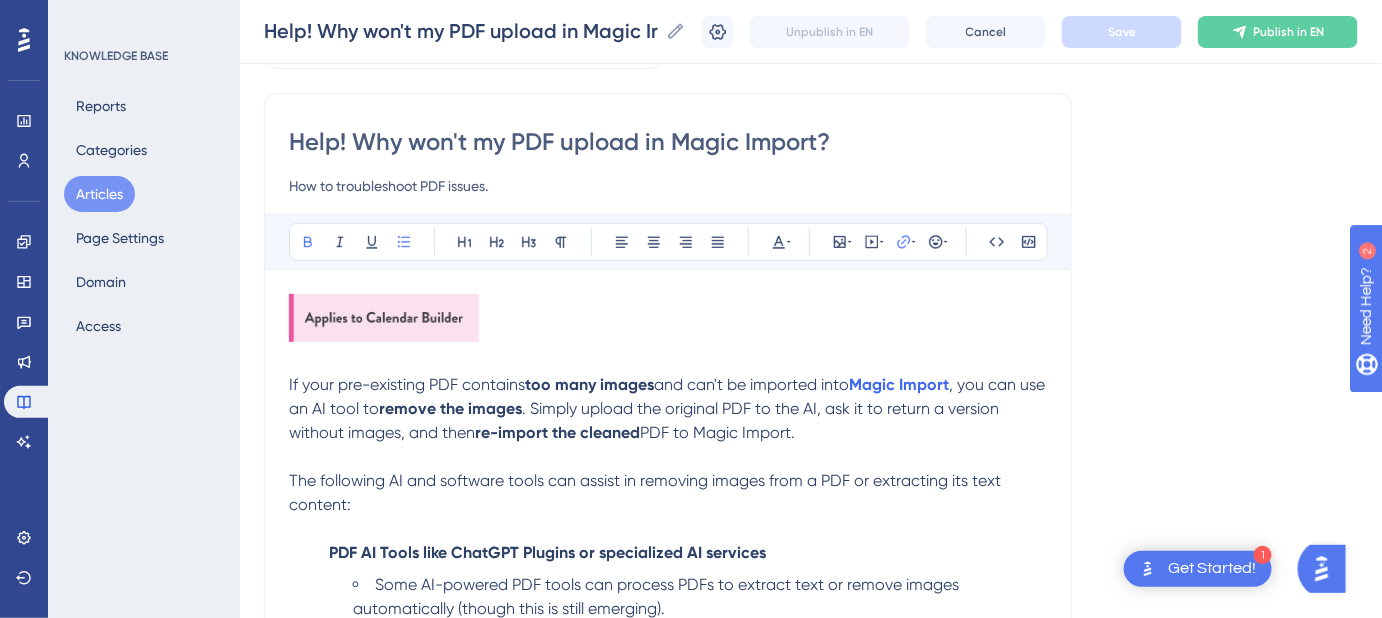 scroll, scrollTop: 90, scrollLeft: 0, axis: vertical 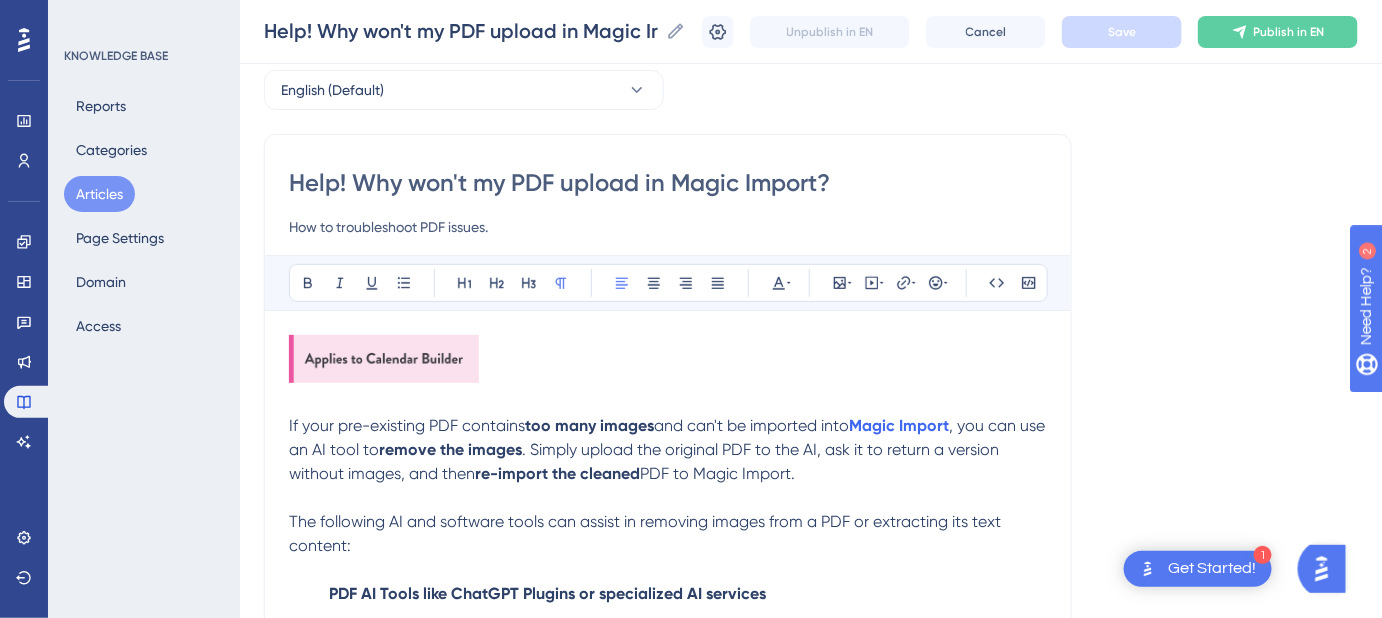drag, startPoint x: 822, startPoint y: 480, endPoint x: 238, endPoint y: 431, distance: 586.05206 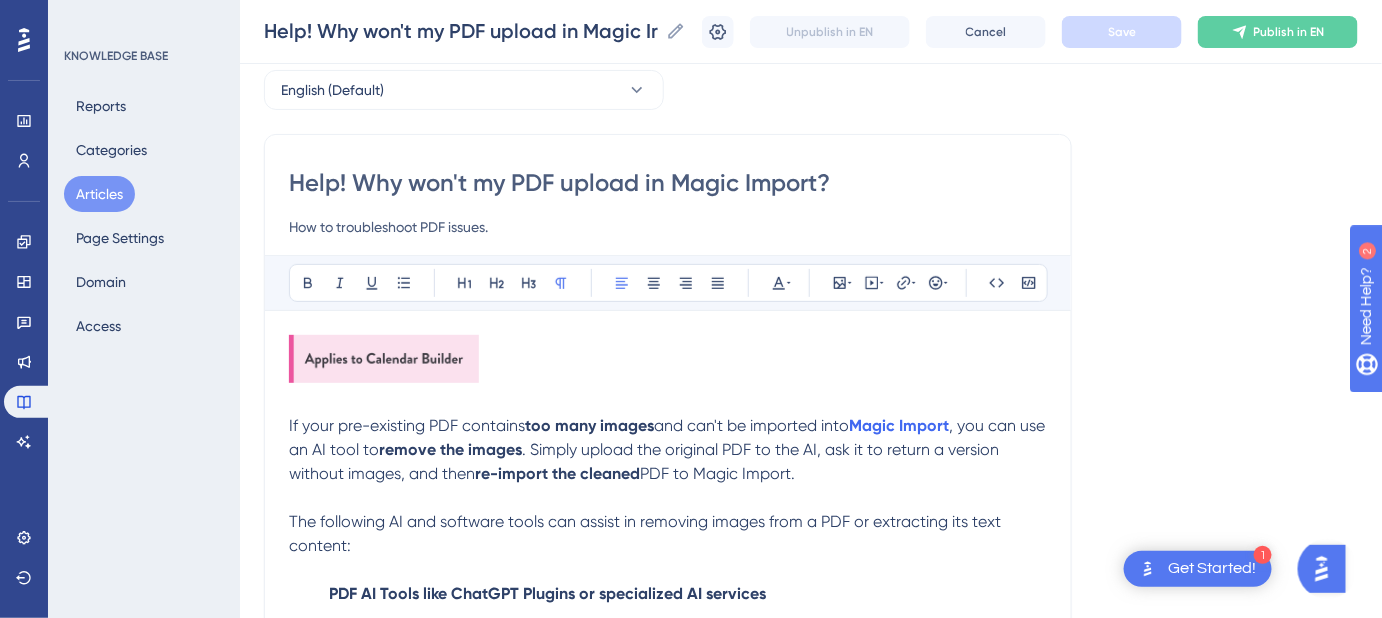 click on "Help! Why won't my PDF upload in Magic Import?" at bounding box center (668, 183) 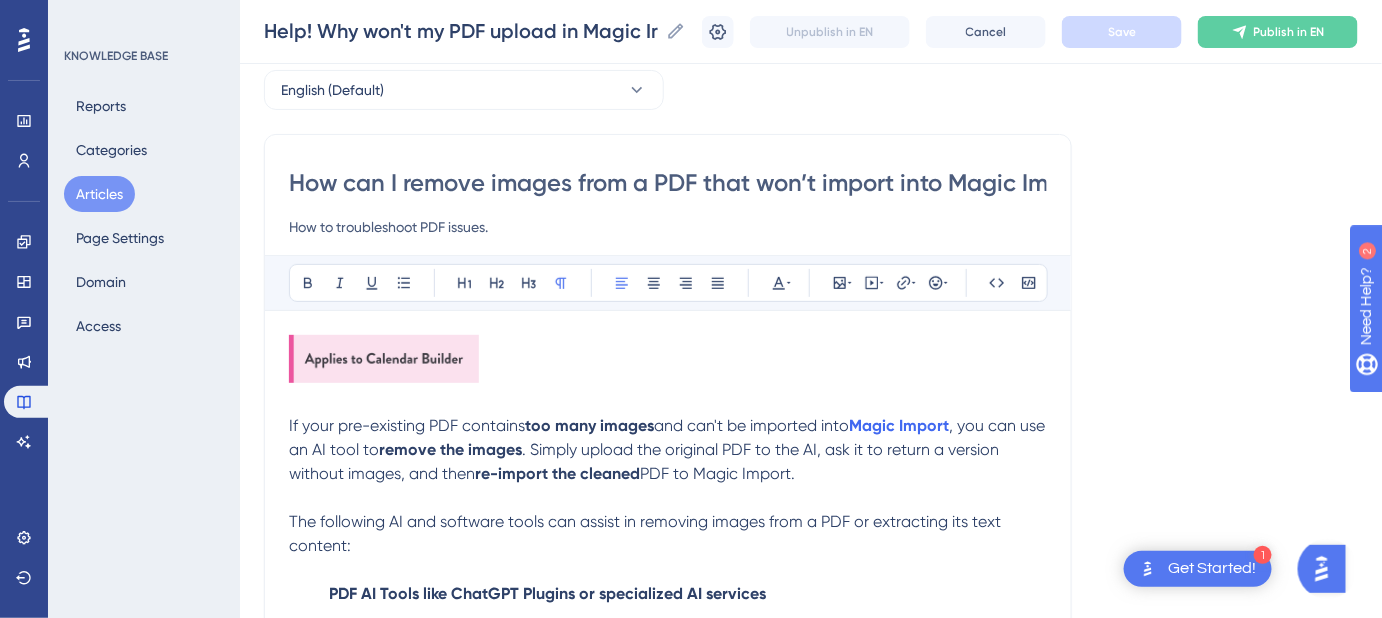 scroll, scrollTop: 0, scrollLeft: 65, axis: horizontal 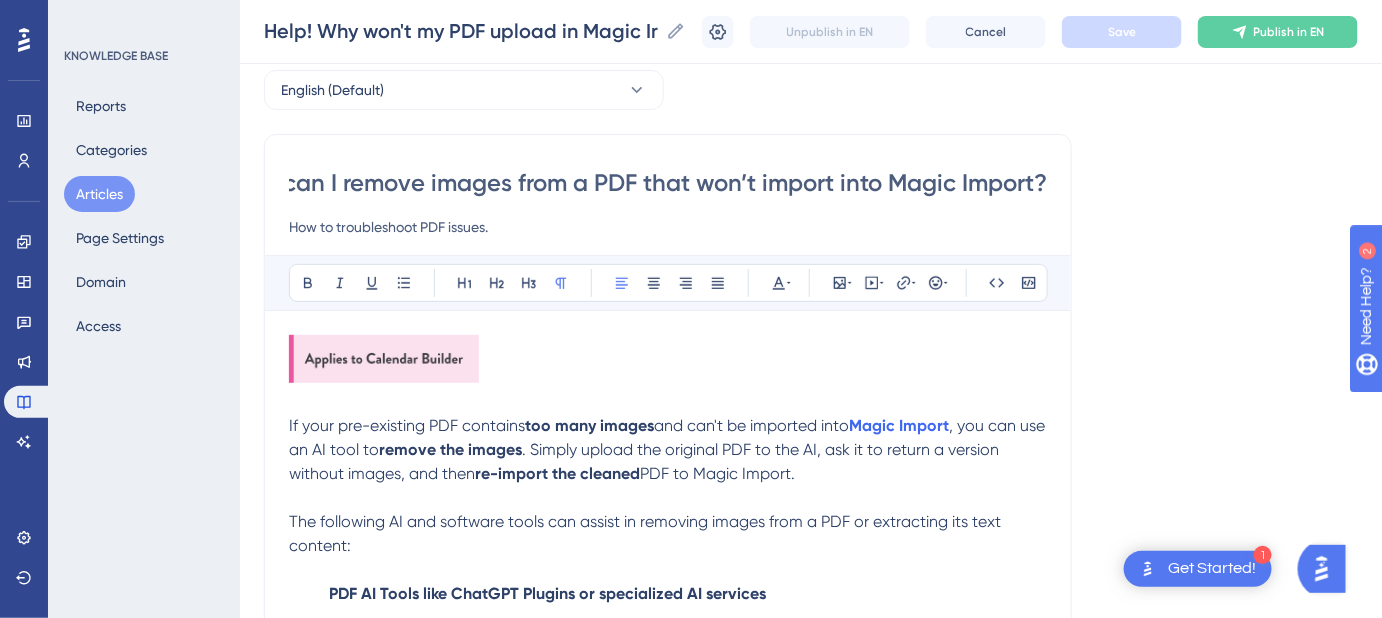 type on "How can I remove images from a PDF that won’t import into Magic Import?" 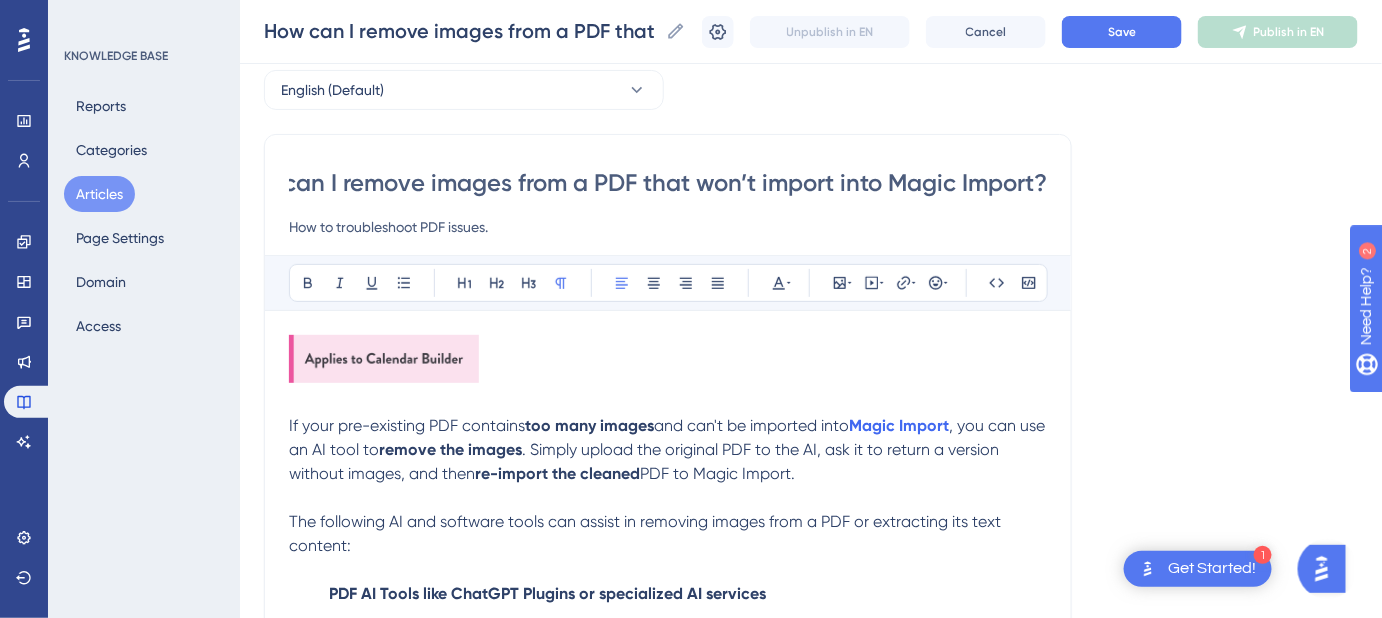 click on "How can I remove images from a PDF that won’t import into Magic Import?" at bounding box center [668, 183] 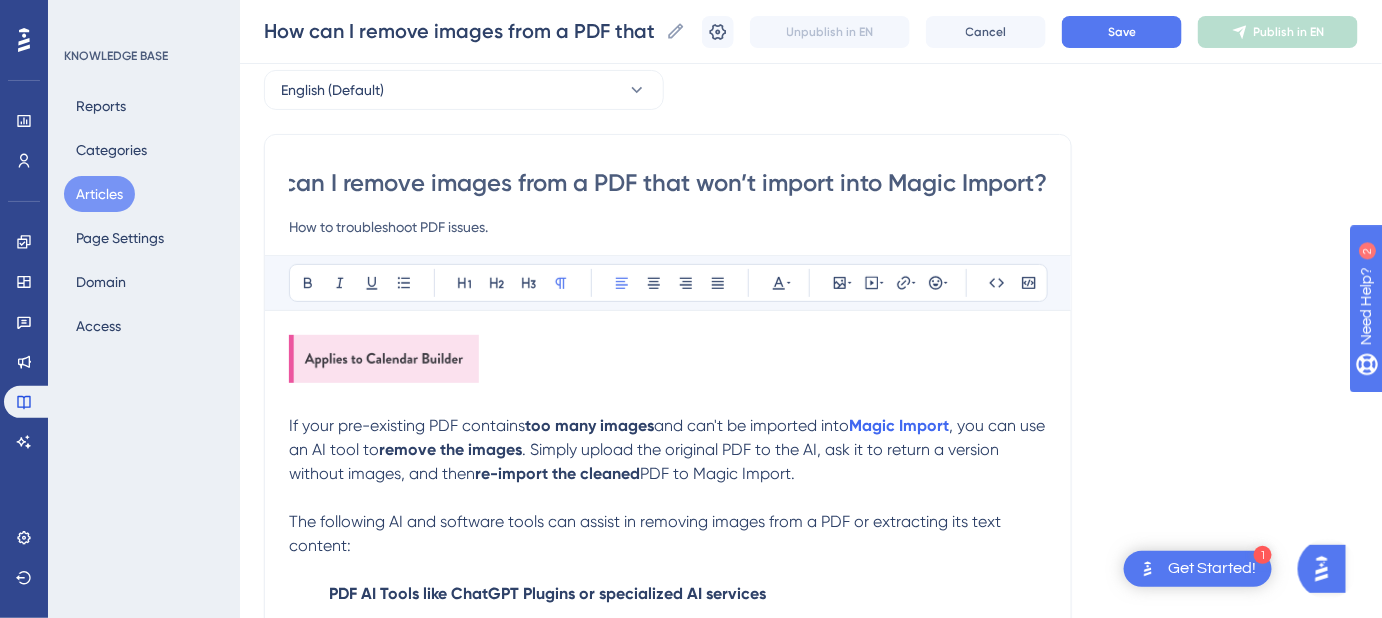 click on "How can I remove images from a PDF that won’t import into Magic Import?" at bounding box center [668, 183] 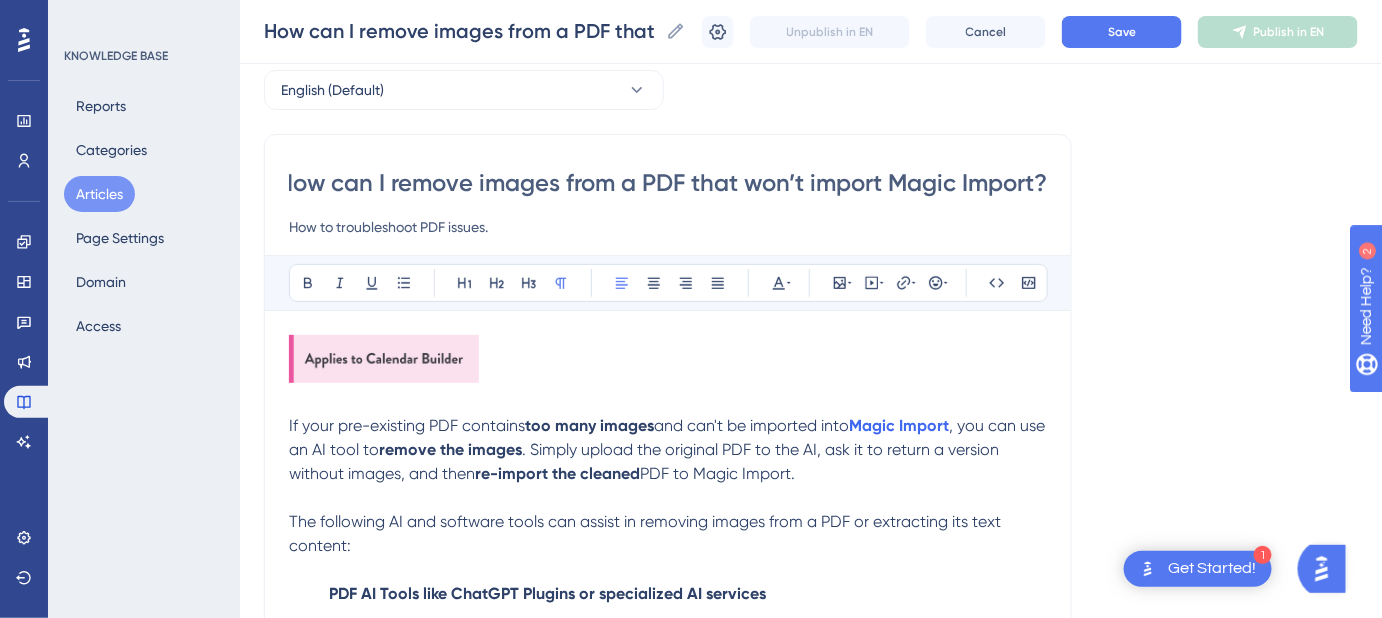 scroll, scrollTop: 0, scrollLeft: 17, axis: horizontal 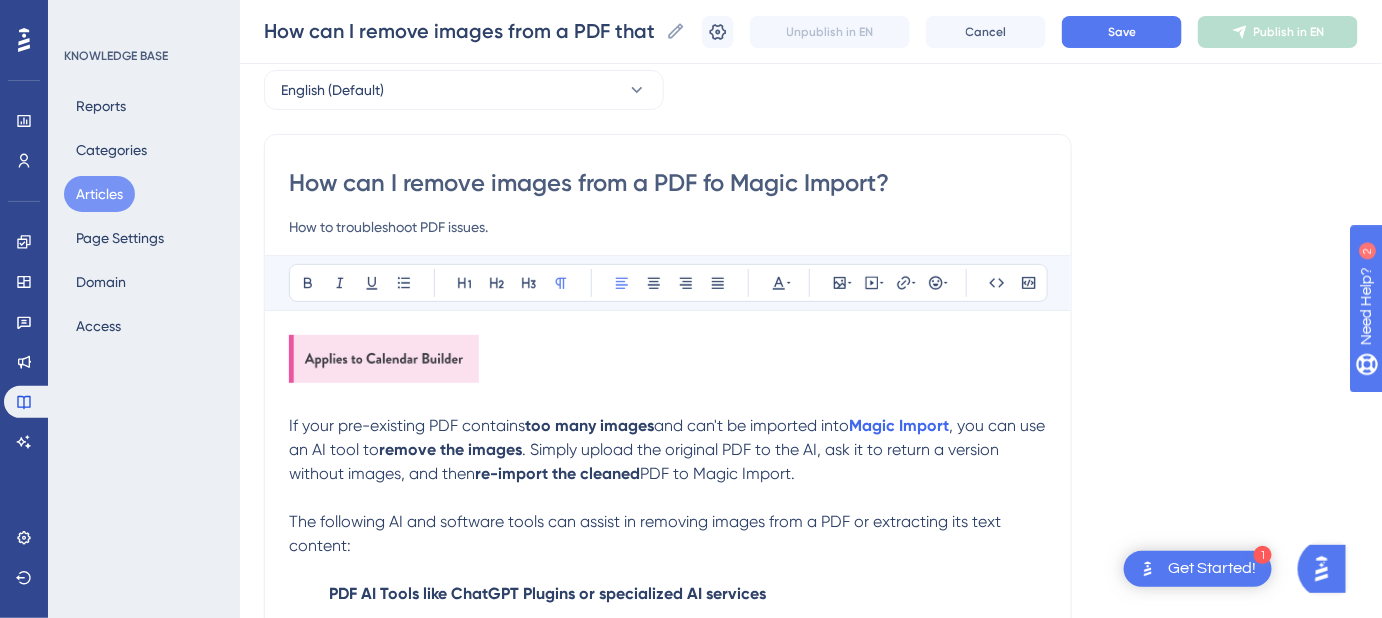 type on "How can I remove images from a PDF for Magic Import?" 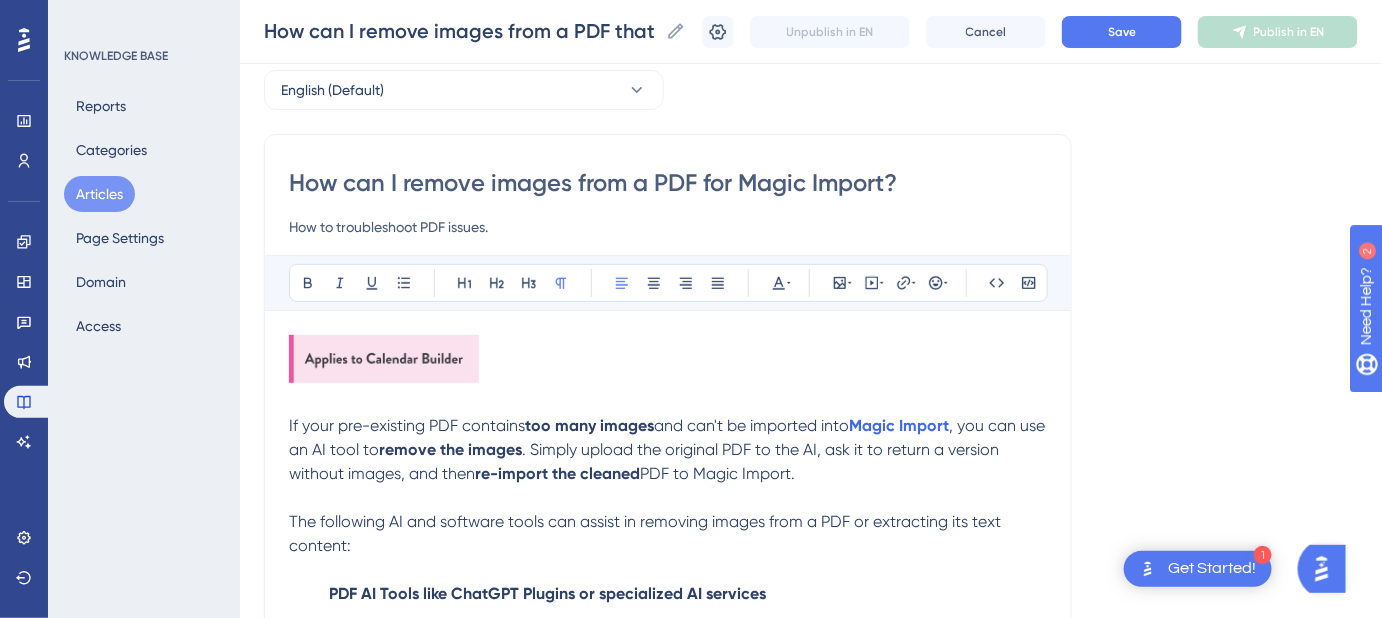 type on "How can I remove images from a PDF for Magic Import?" 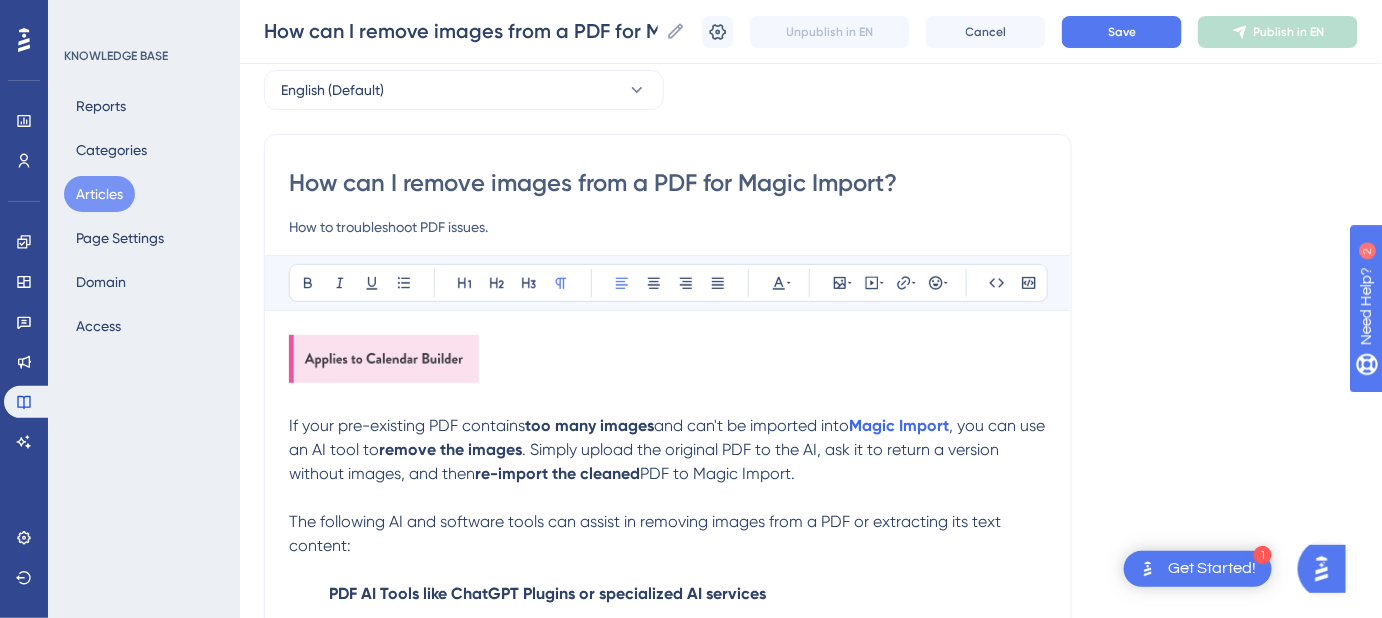 drag, startPoint x: 910, startPoint y: 180, endPoint x: 226, endPoint y: 173, distance: 684.0358 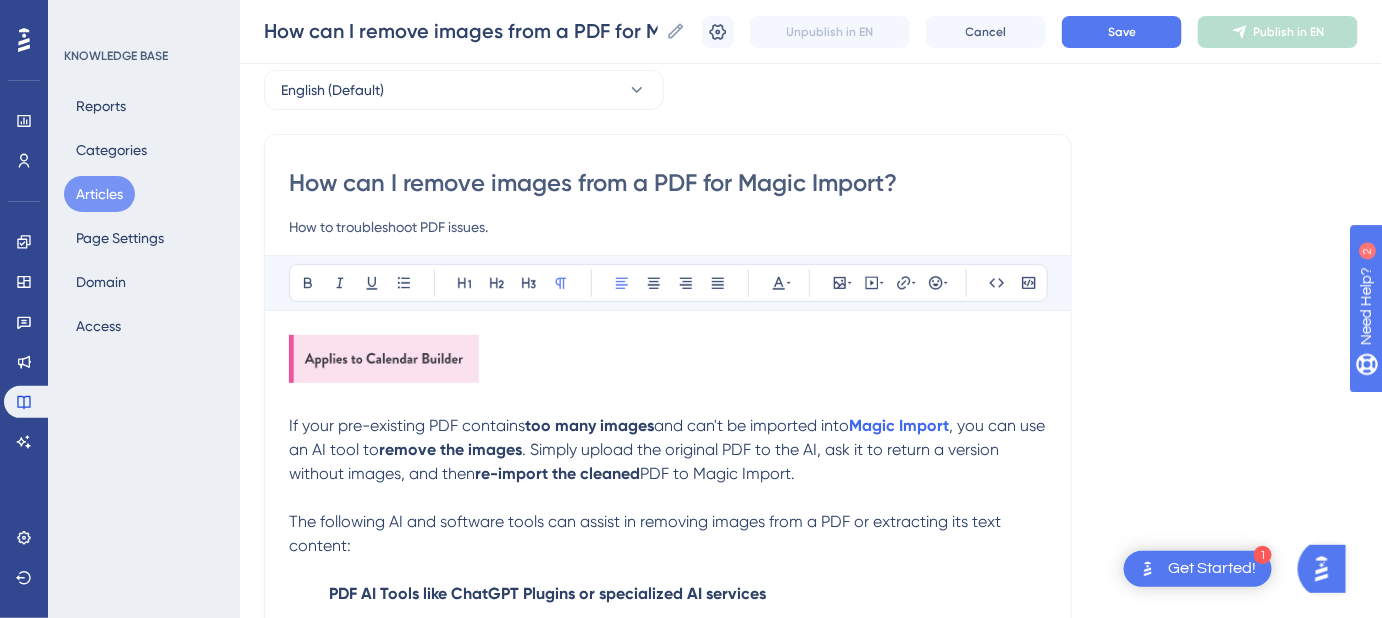 click on "How can I remove images from a PDF for Magic Import?" at bounding box center (668, 183) 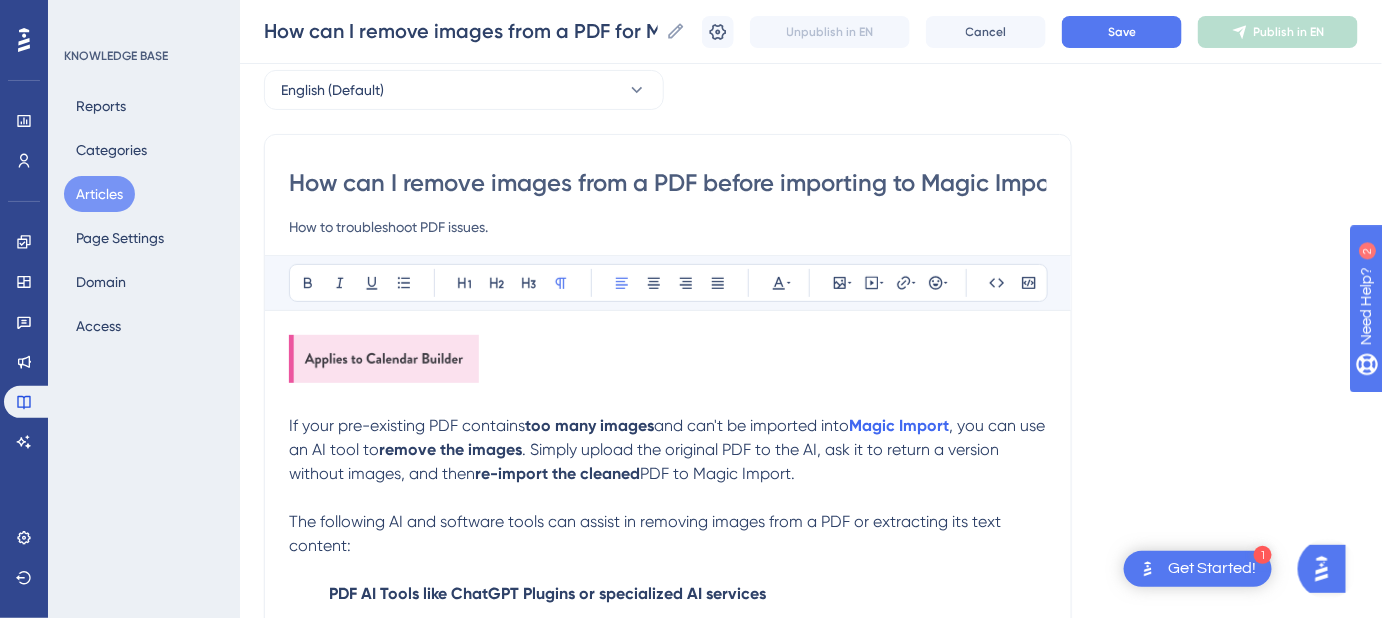 scroll, scrollTop: 0, scrollLeft: 39, axis: horizontal 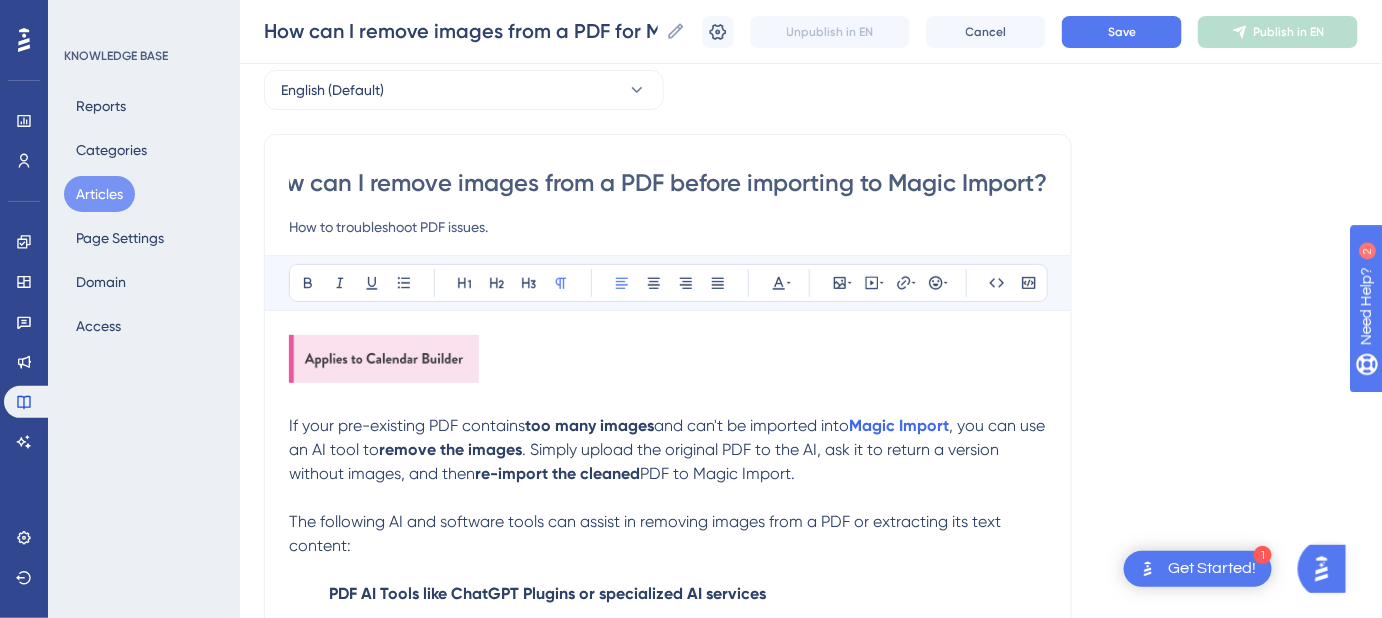 type on "How can I remove images from a PDF before importing to Magic Import?" 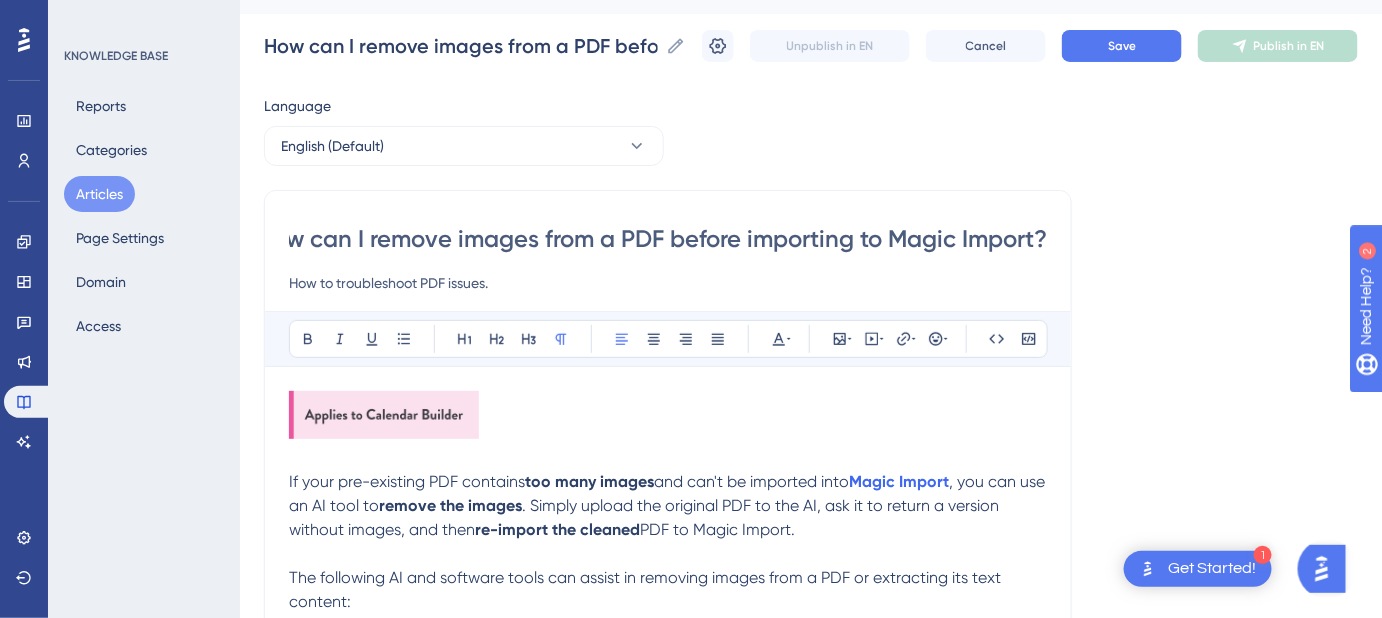 scroll, scrollTop: 0, scrollLeft: 0, axis: both 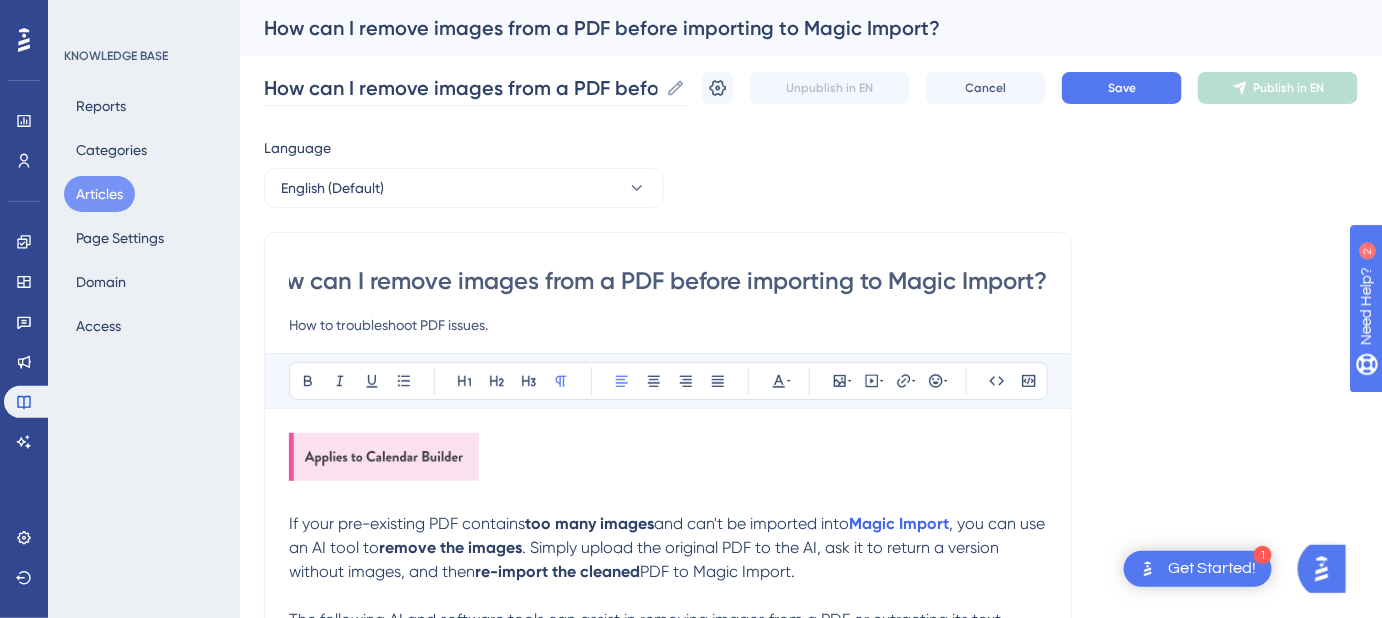 type on "How can I remove images from a PDF before importing to Magic Import?" 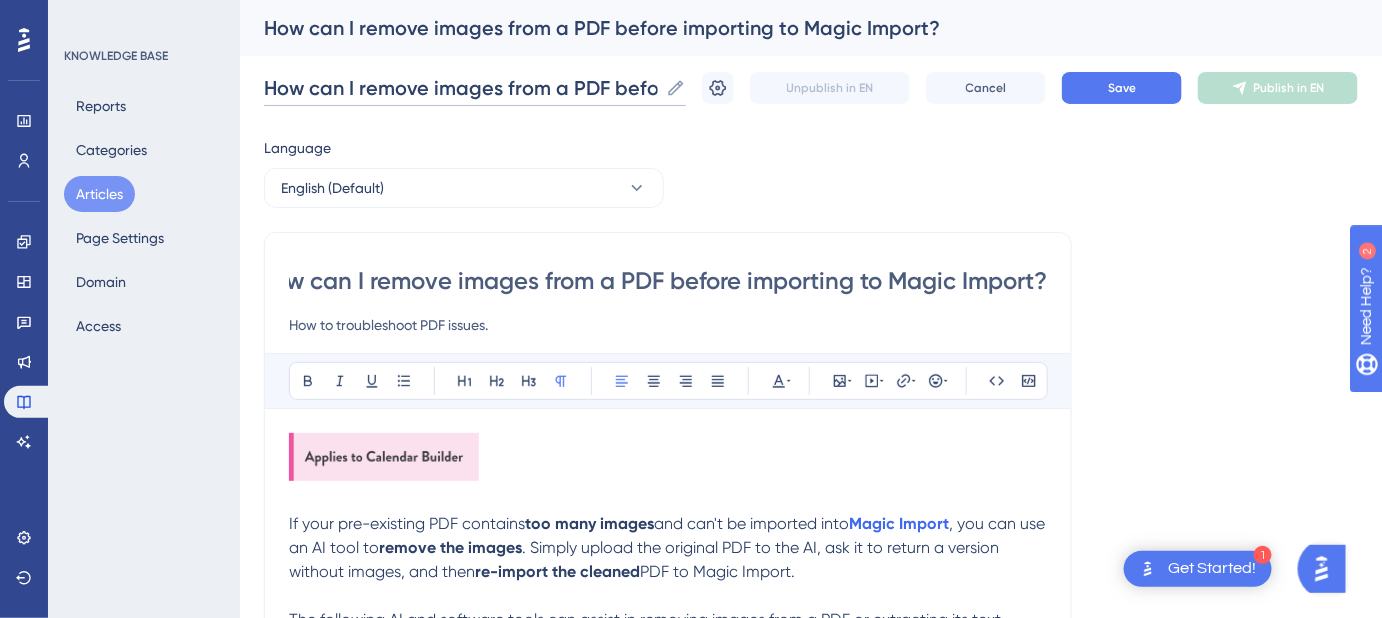 click on "How can I remove images from a PDF before importing to Magic Import?" at bounding box center (461, 88) 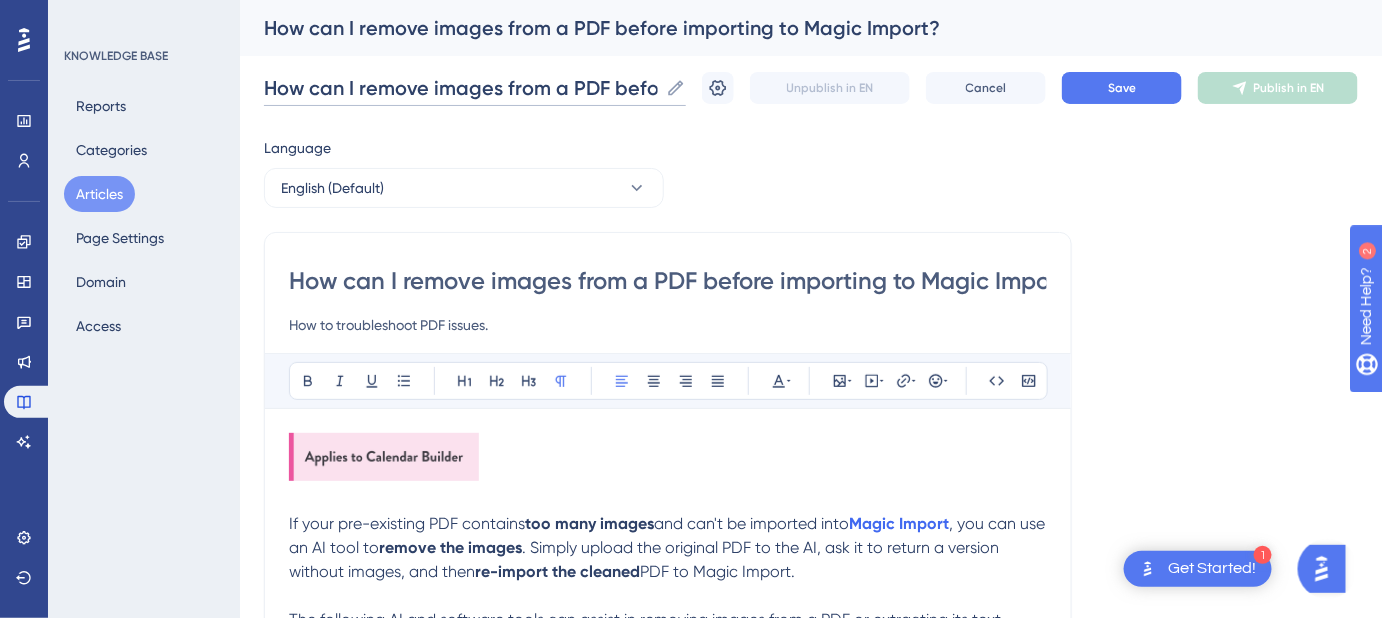 scroll, scrollTop: 0, scrollLeft: 256, axis: horizontal 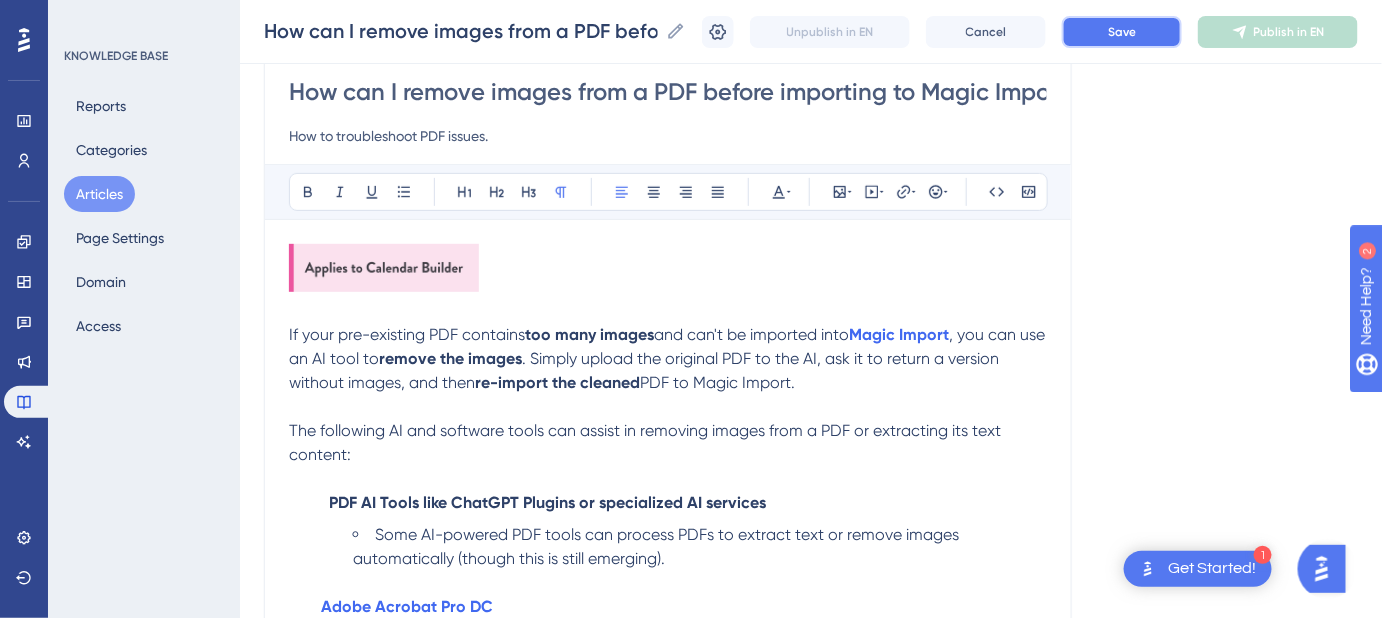 click on "Save" at bounding box center (1122, 32) 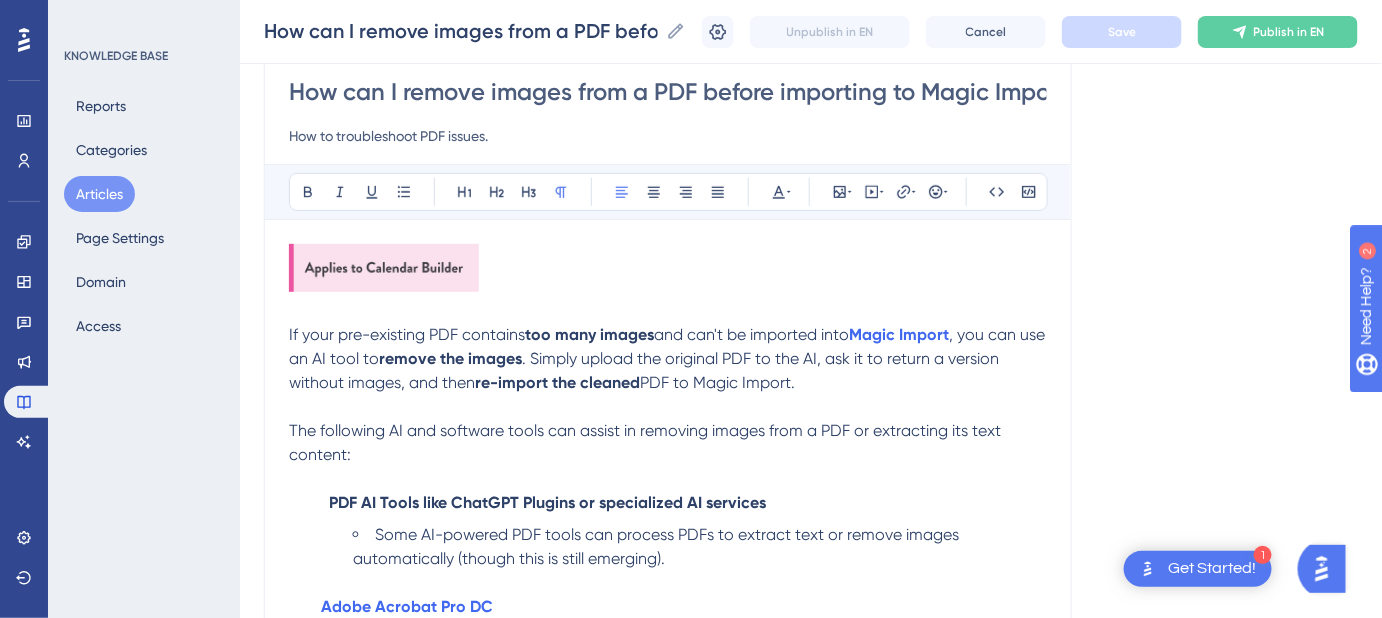 click on "How can I remove images from a PDF before importing to Magic Import?" at bounding box center (668, 92) 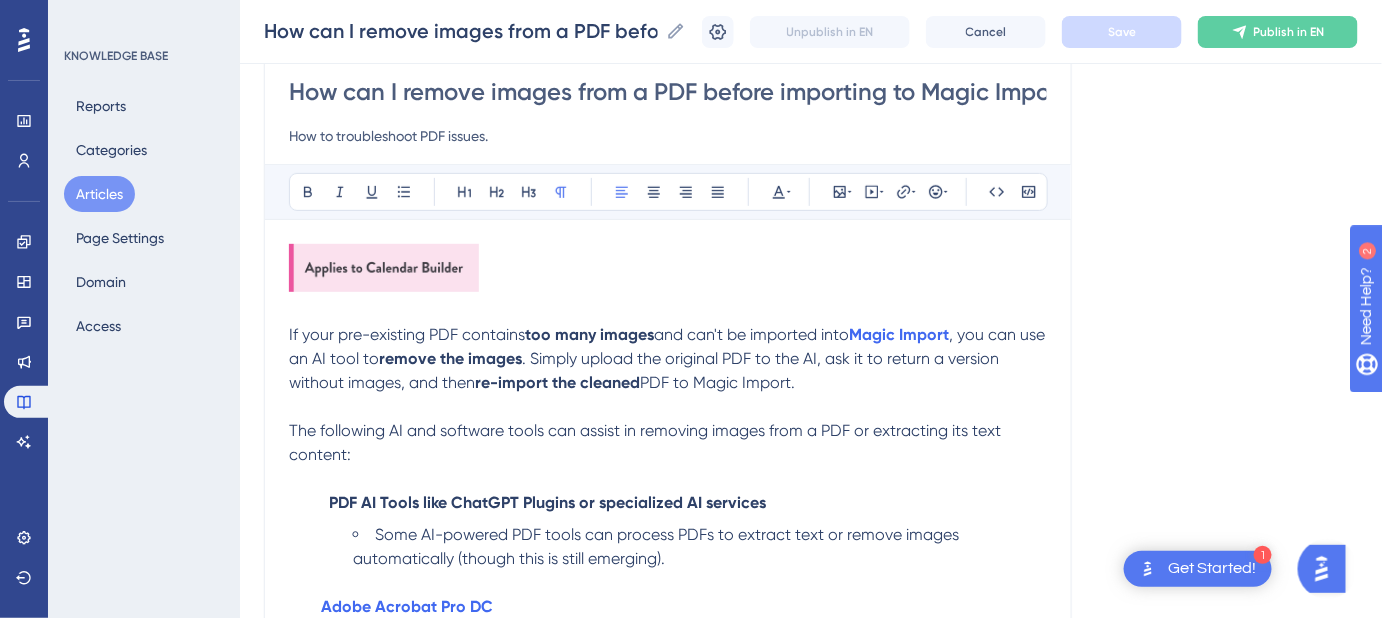 click on "How to troubleshoot PDF issues." at bounding box center [668, 136] 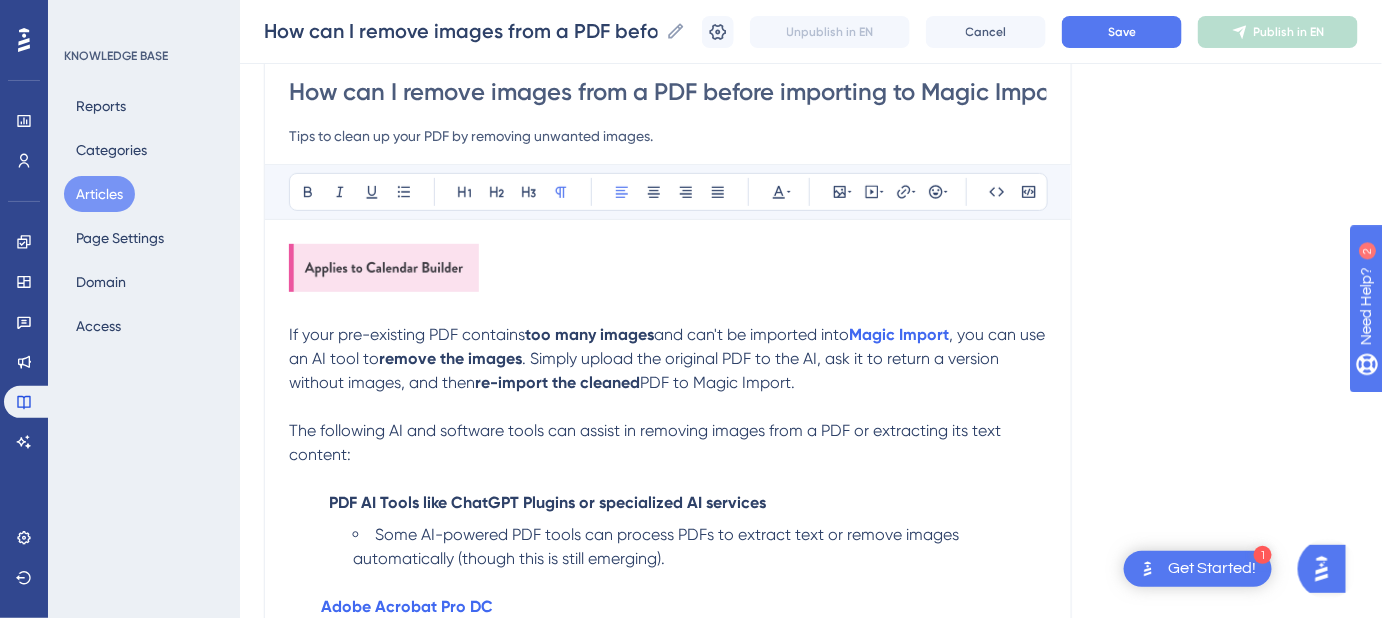 type on "Tips to clean up your PDF by removing unwanted images." 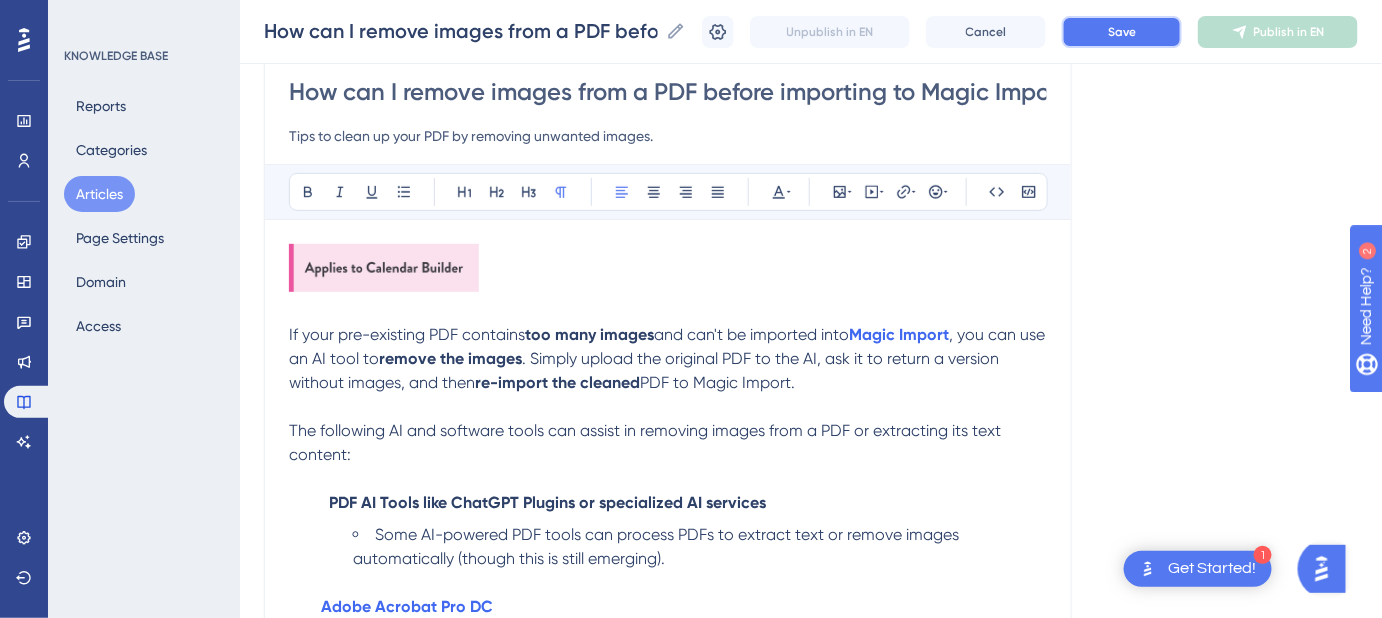 click on "Save" at bounding box center (1122, 32) 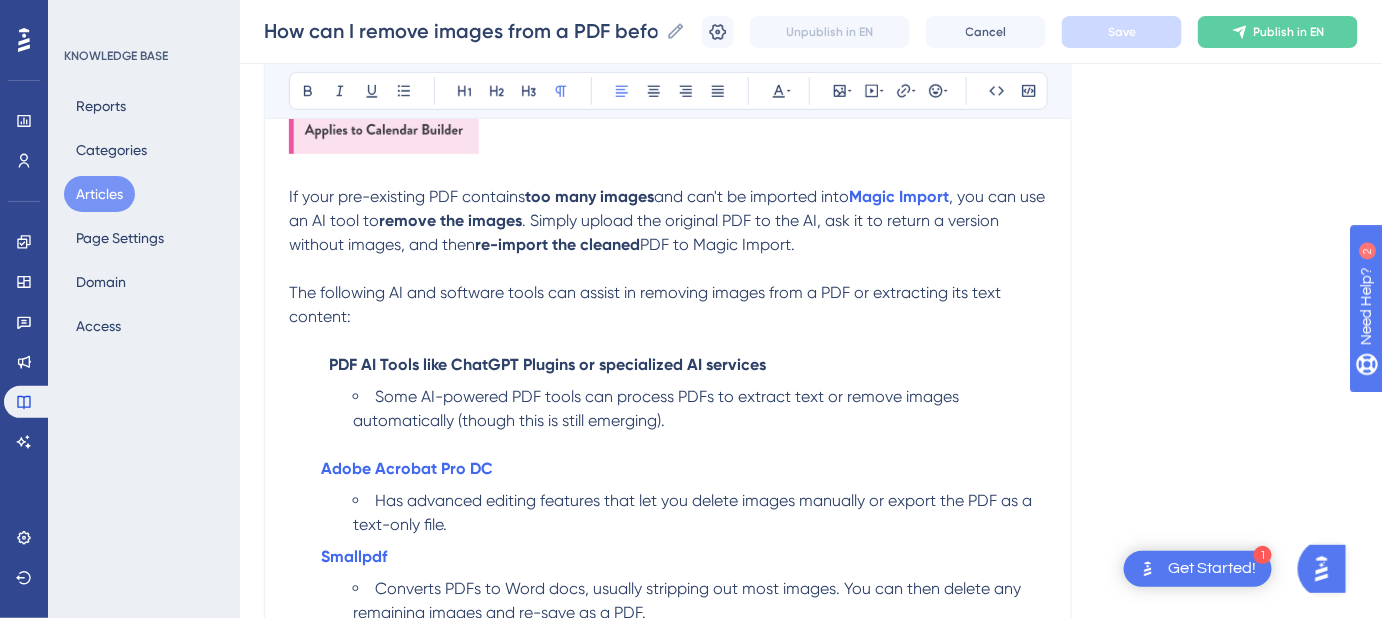 scroll, scrollTop: 363, scrollLeft: 0, axis: vertical 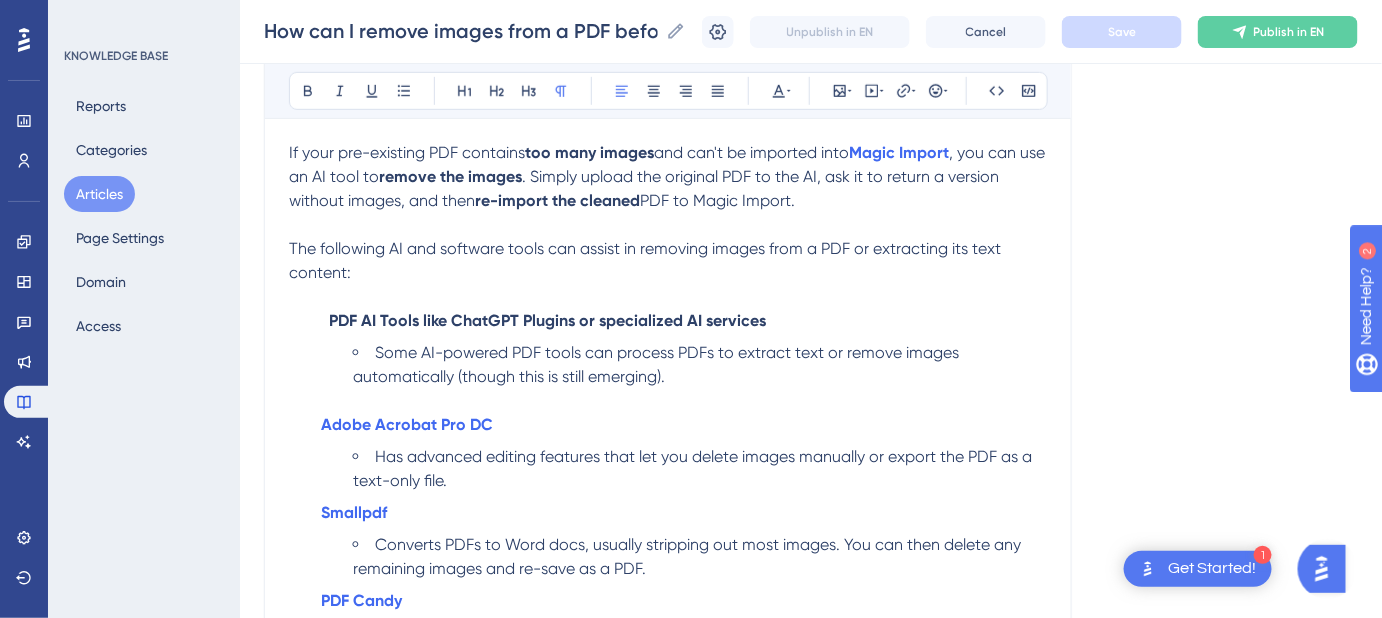 drag, startPoint x: 805, startPoint y: 199, endPoint x: 281, endPoint y: 155, distance: 525.84406 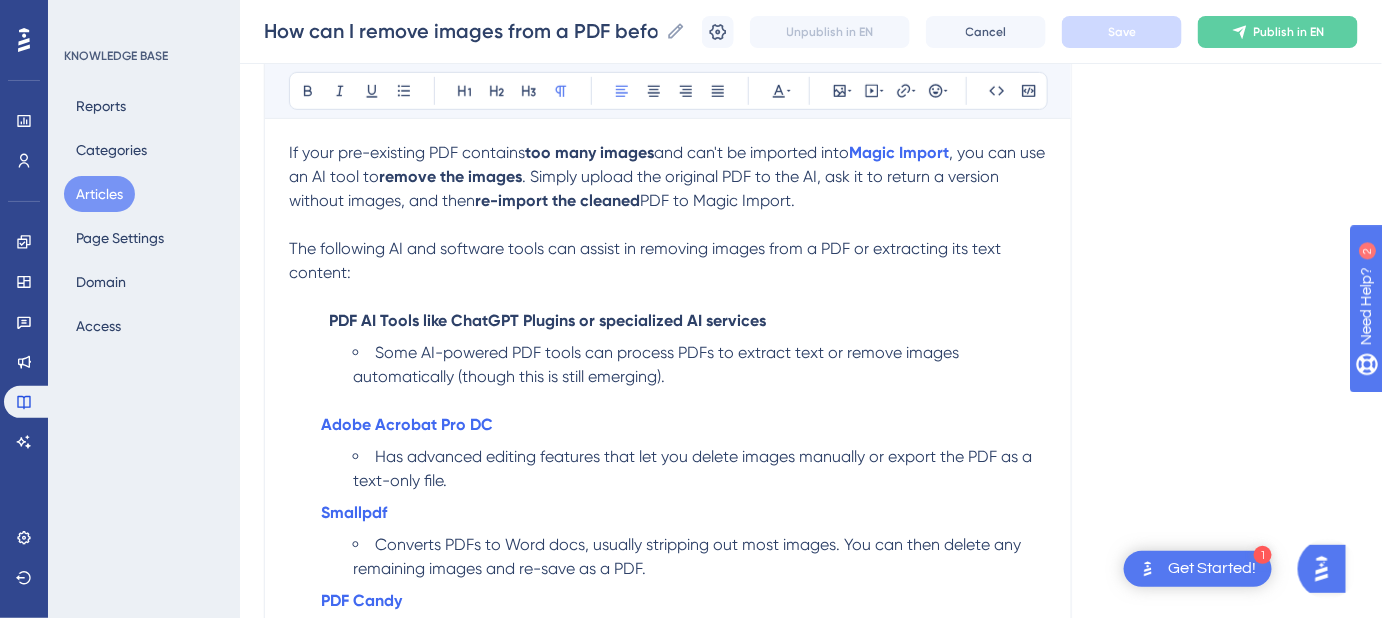 click on "PDF to Magic Import." at bounding box center [717, 200] 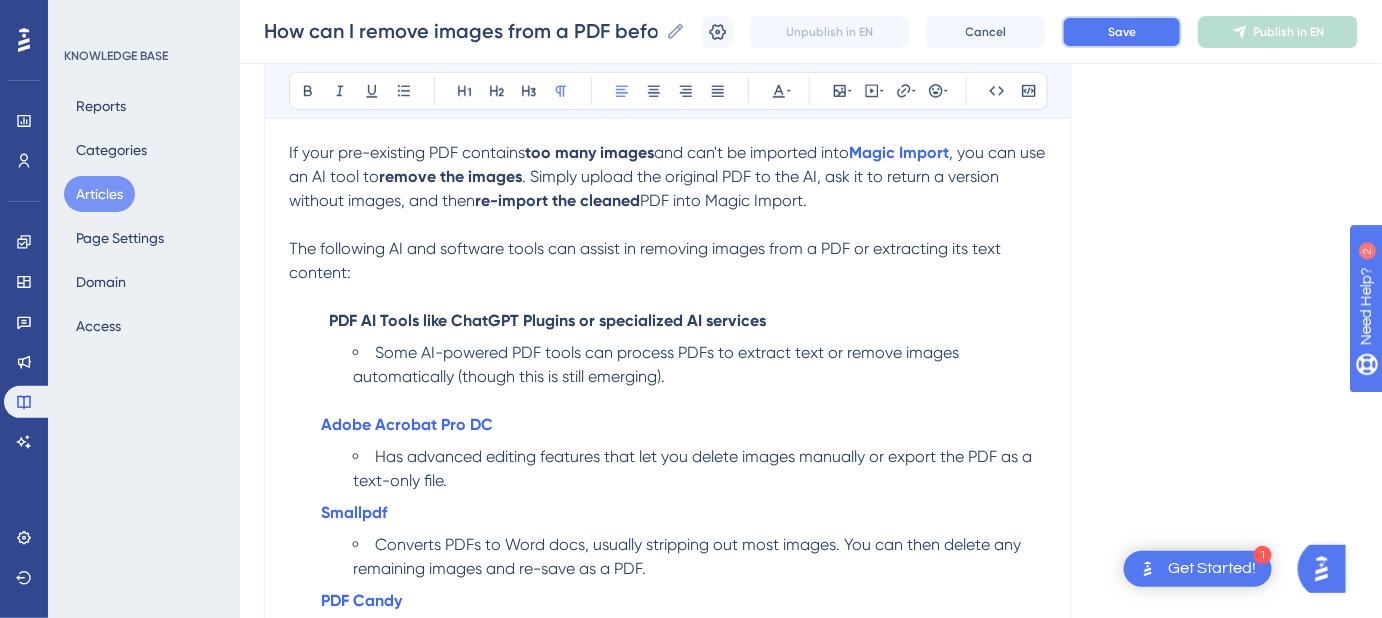 click on "Save" at bounding box center (1122, 32) 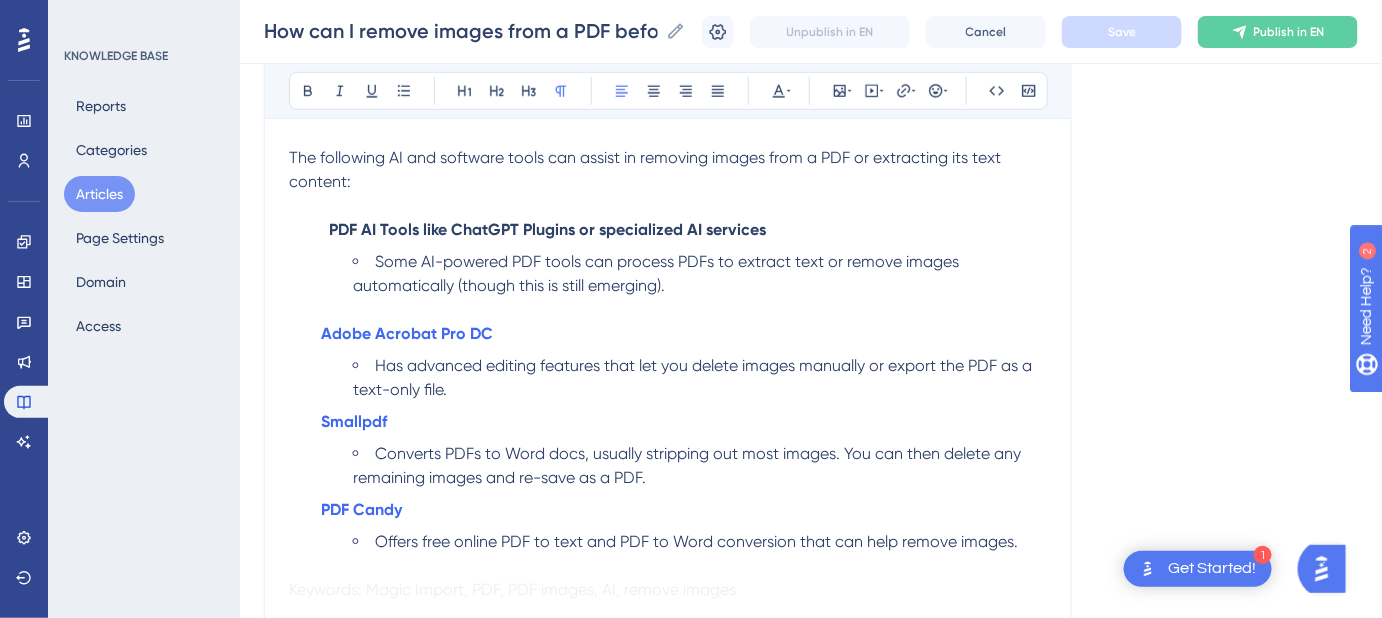 scroll, scrollTop: 545, scrollLeft: 0, axis: vertical 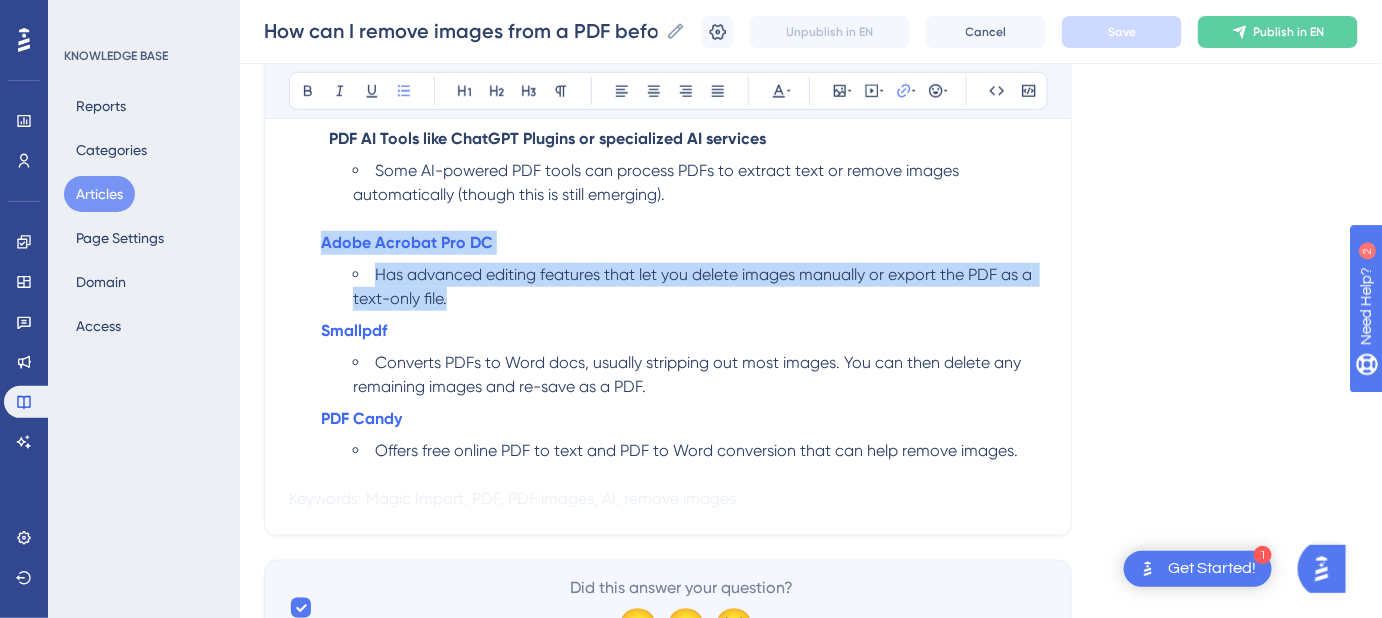 drag, startPoint x: 484, startPoint y: 299, endPoint x: 317, endPoint y: 228, distance: 181.46625 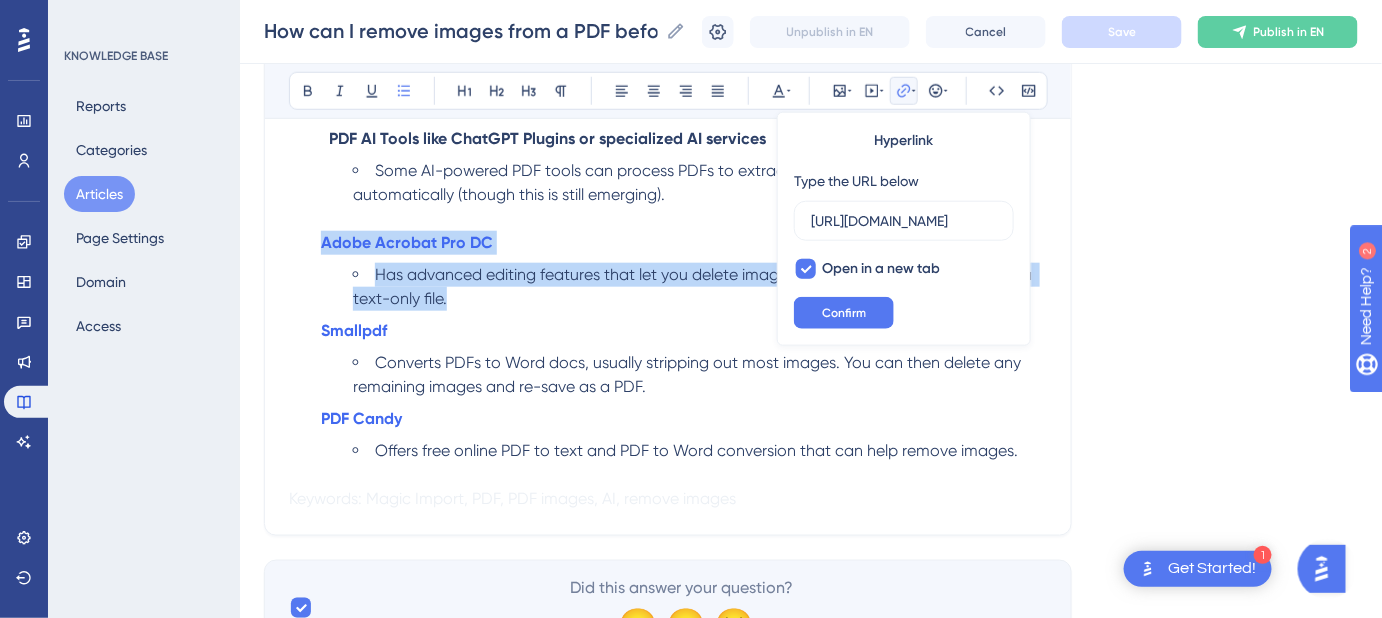 drag, startPoint x: 456, startPoint y: 298, endPoint x: 316, endPoint y: 243, distance: 150.41609 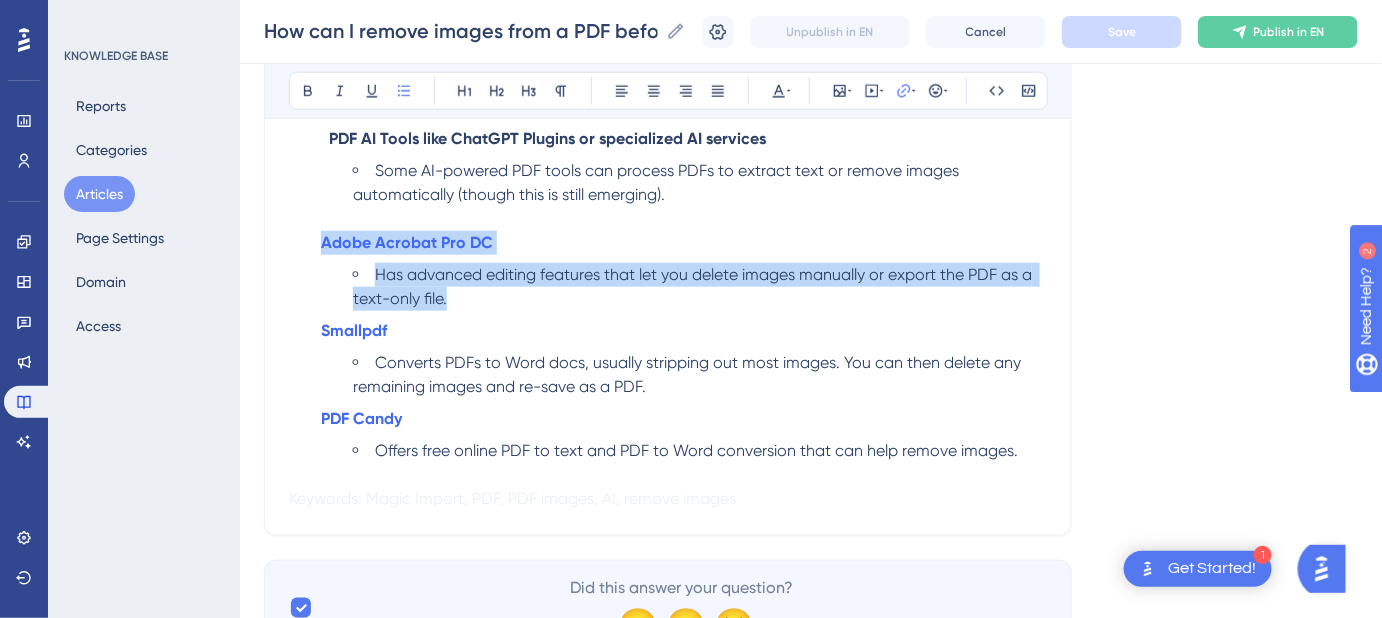 copy on "Adobe Acrobat Pro DC Has advanced editing features that let you delete images manually or export the PDF as a text-only file." 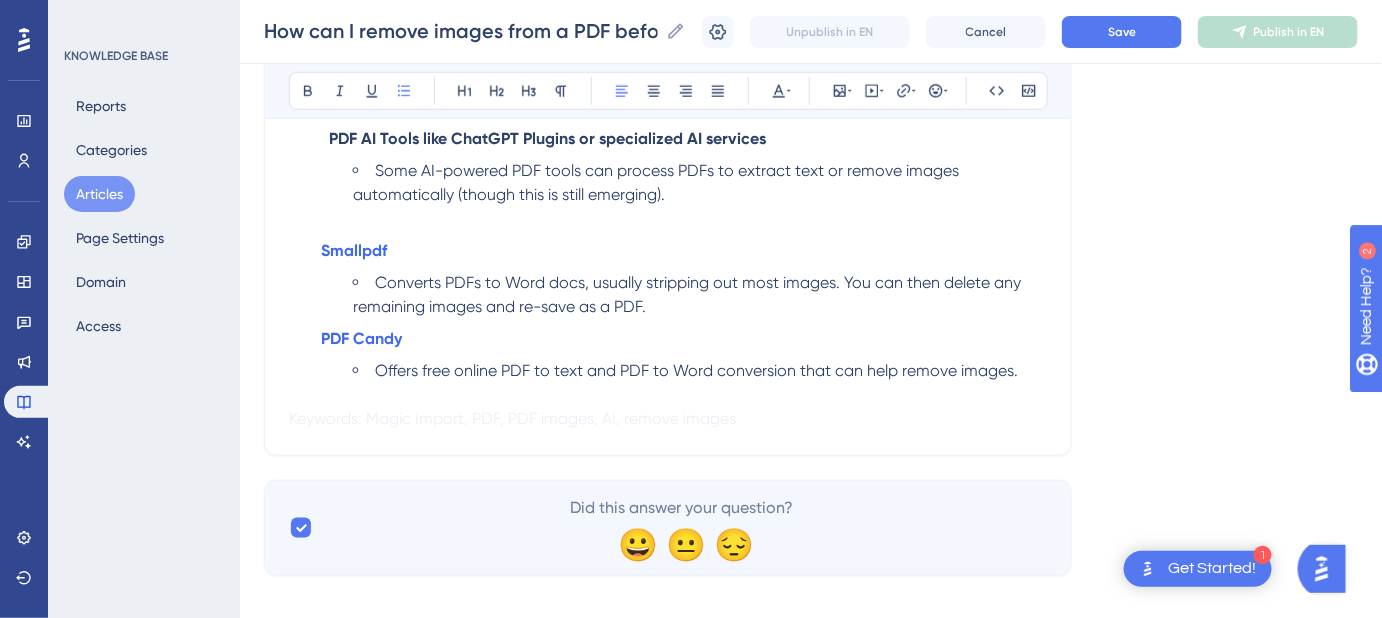 click on "Offers free online PDF to text and PDF to Word conversion that can help remove images." at bounding box center [700, 371] 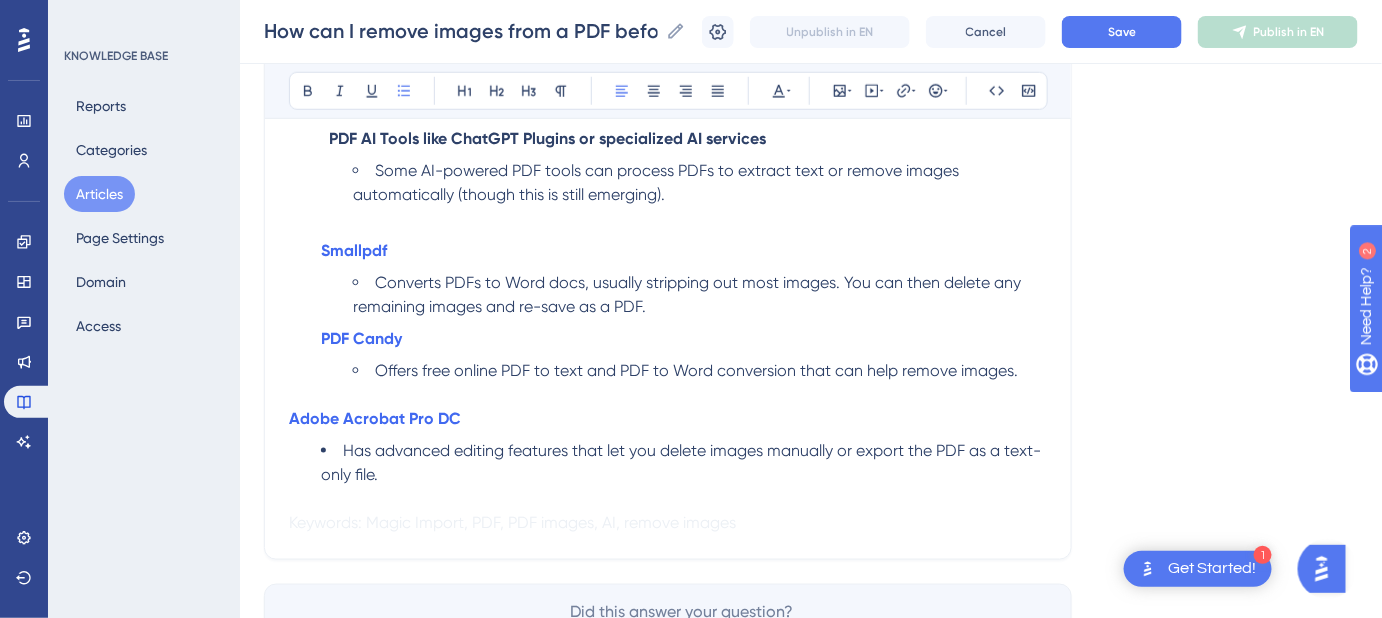 click on "How can I remove images from a PDF before importing to Magic Import? Tips to clean up your PDF by removing unwanted images. Bold Italic Underline Bullet Point Heading 1 Heading 2 Heading 3 Normal Align Left Align Center Align Right Align Justify Text Color Insert Image Embed Video Hyperlink Emojis Code Code Block If your pre-existing PDF contains  too many images  and can't be imported into  Magic Import , you can use an AI tool to  remove the images . Simply upload the original PDF to the AI, ask it to return a version without images, and then  re-import the cleaned  PDF into Magic Import. The following AI and software tools can assist in removing images from a PDF or extracting its text content: PDF AI Tools like ChatGPT Plugins or specialized AI services Some AI-powered PDF tools can process PDFs to extract text or remove images automatically (though this is still emerging). Smallpdf PDF Candy Offers free online PDF to text and PDF to Word conversion that can help remove images. Adobe Acrobat Pro DC" at bounding box center [668, 119] 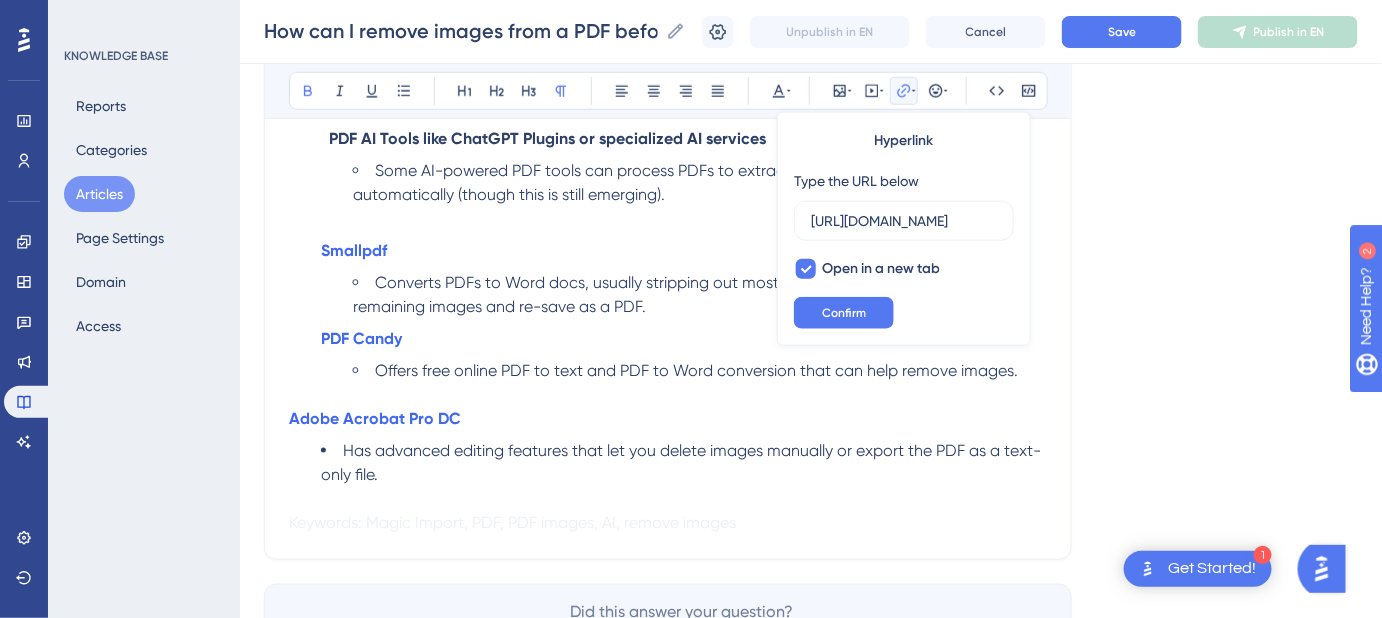 click at bounding box center (668, 395) 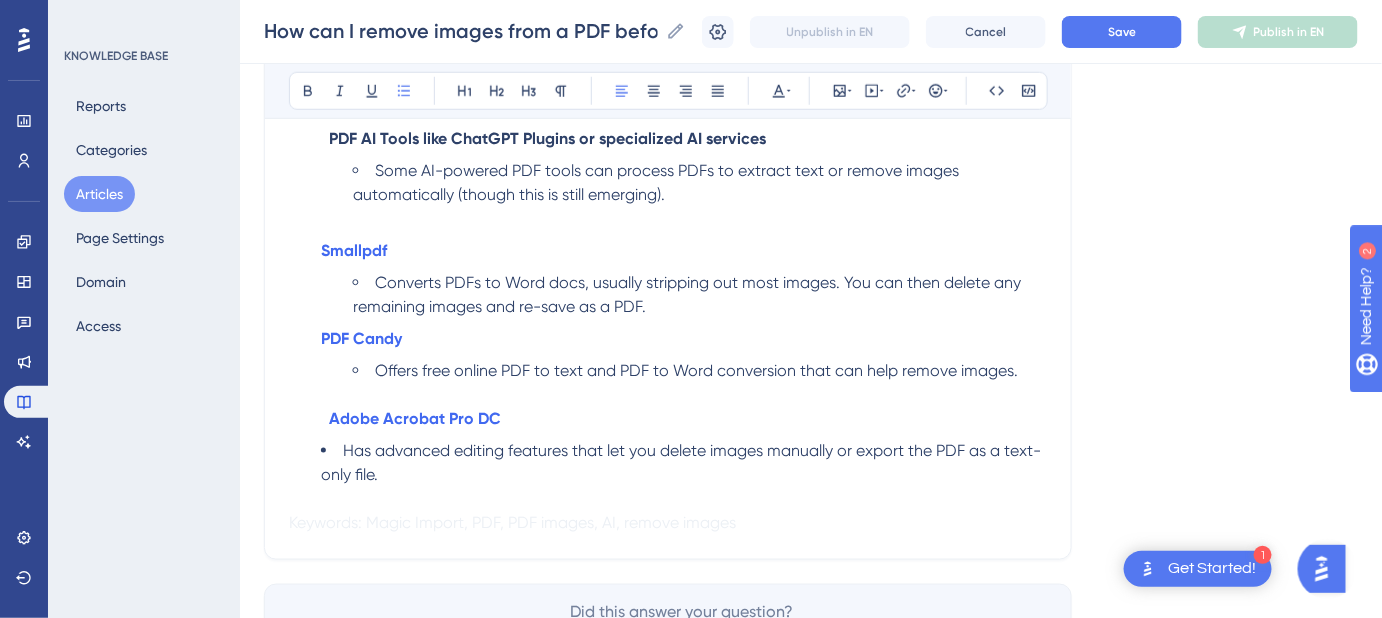 click on "Has advanced editing features that let you delete images manually or export the PDF as a text-only file." at bounding box center [681, 462] 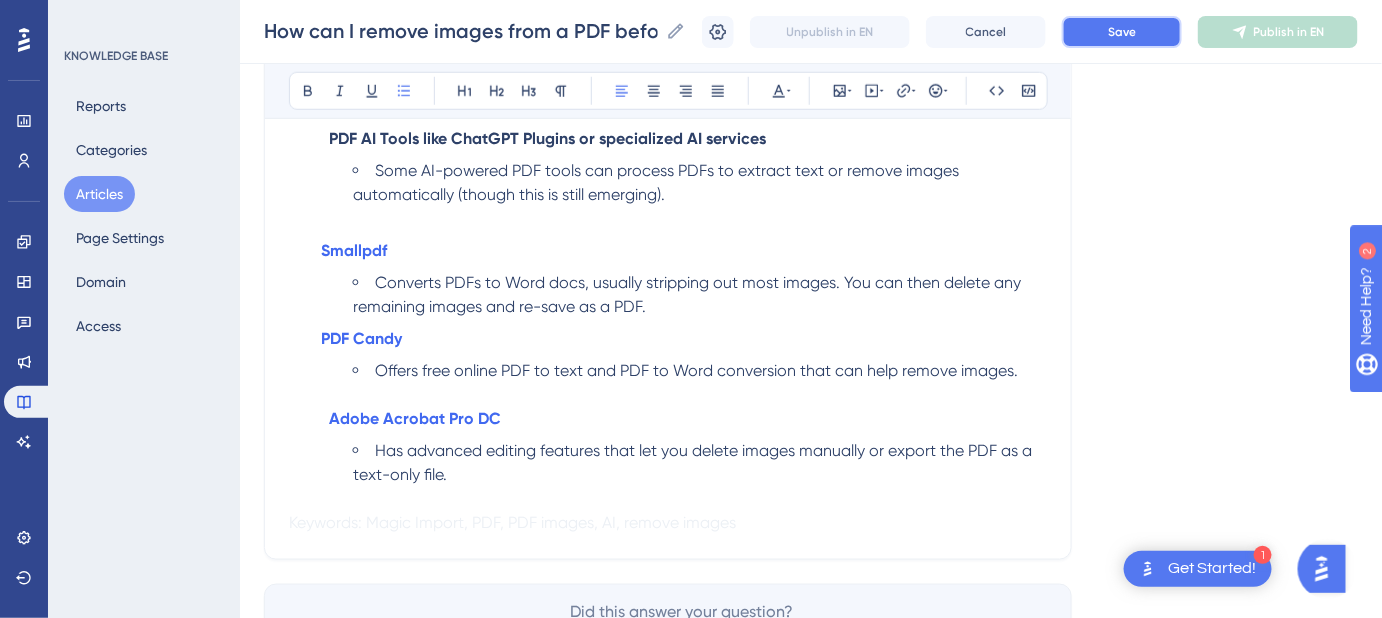 click on "Save" at bounding box center [1122, 32] 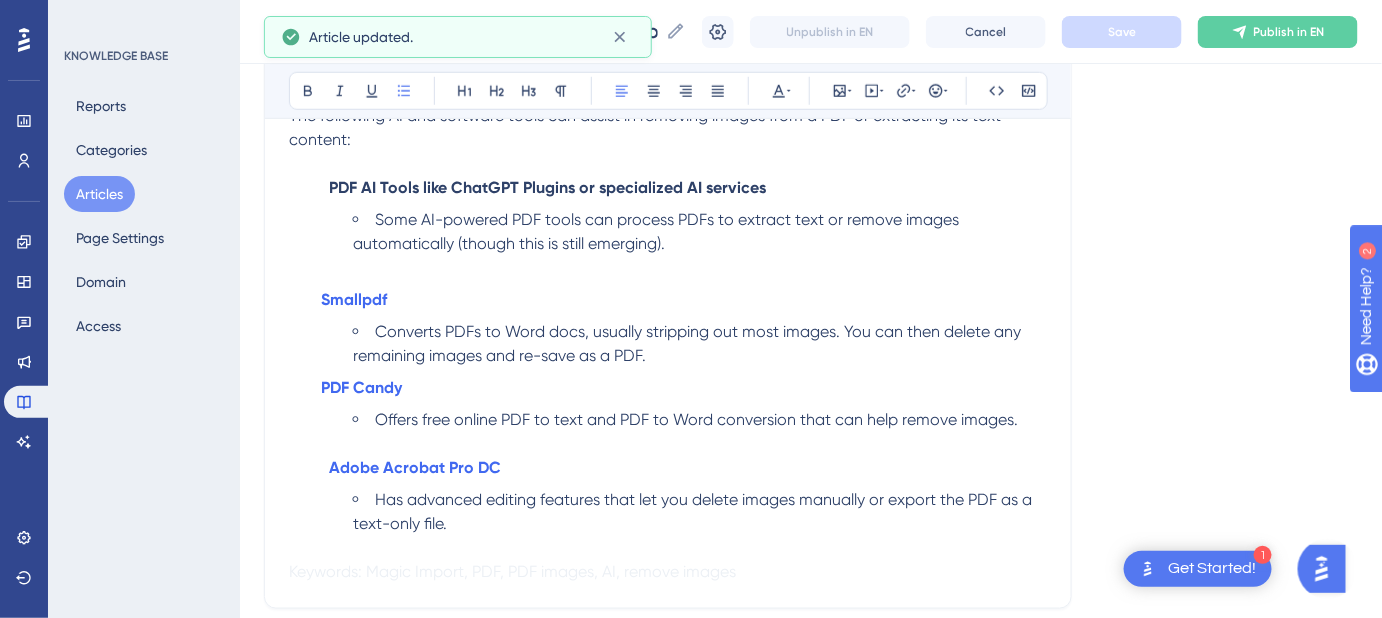 scroll, scrollTop: 454, scrollLeft: 0, axis: vertical 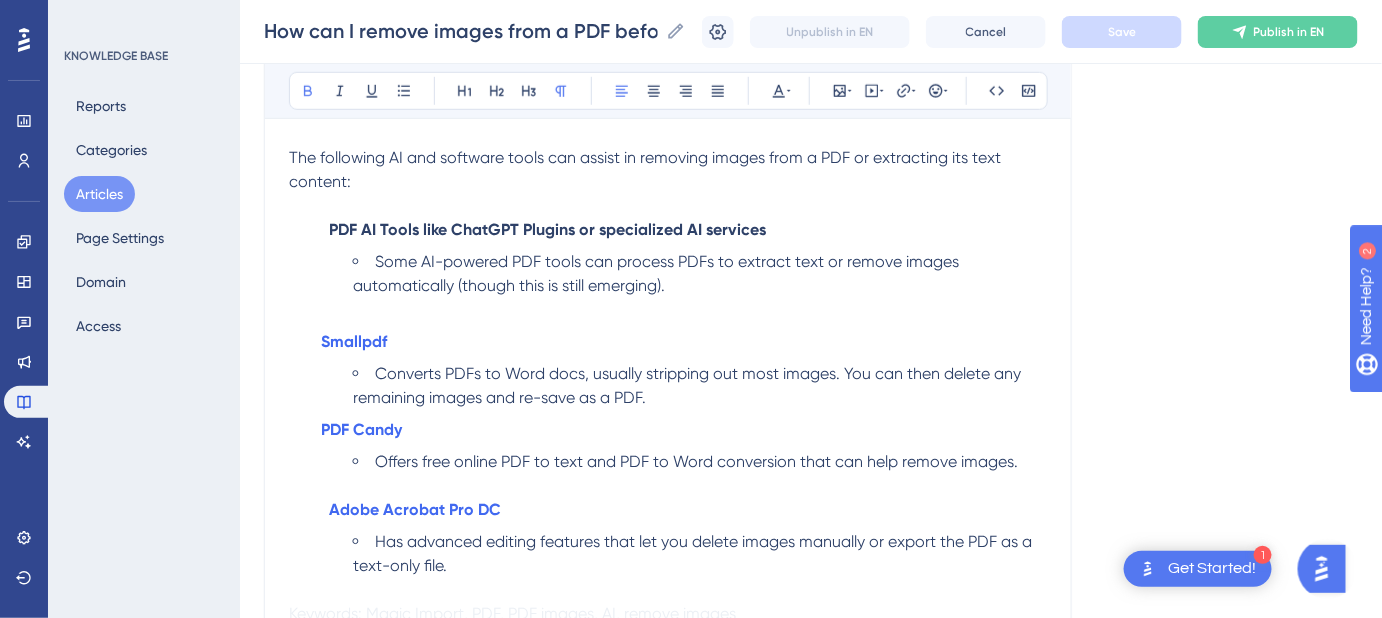 click on "PDF AI Tools like ChatGPT Plugins or specialized AI services" at bounding box center (547, 229) 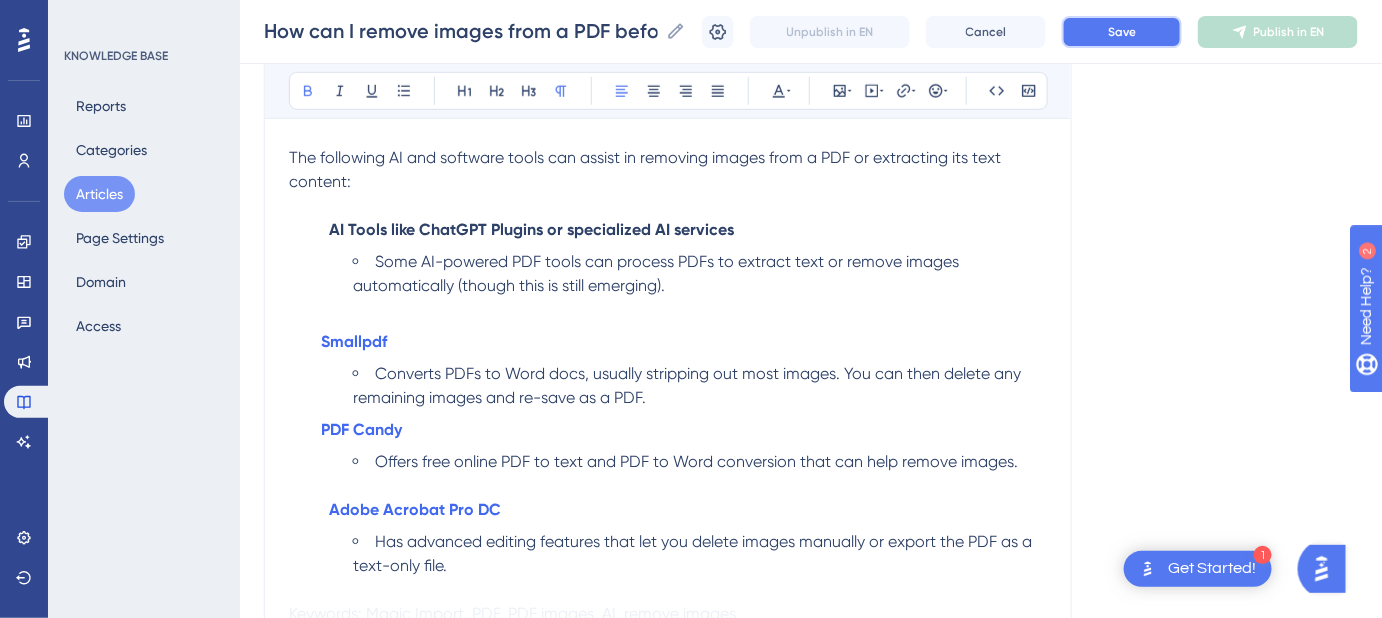 click on "Save" at bounding box center (1122, 32) 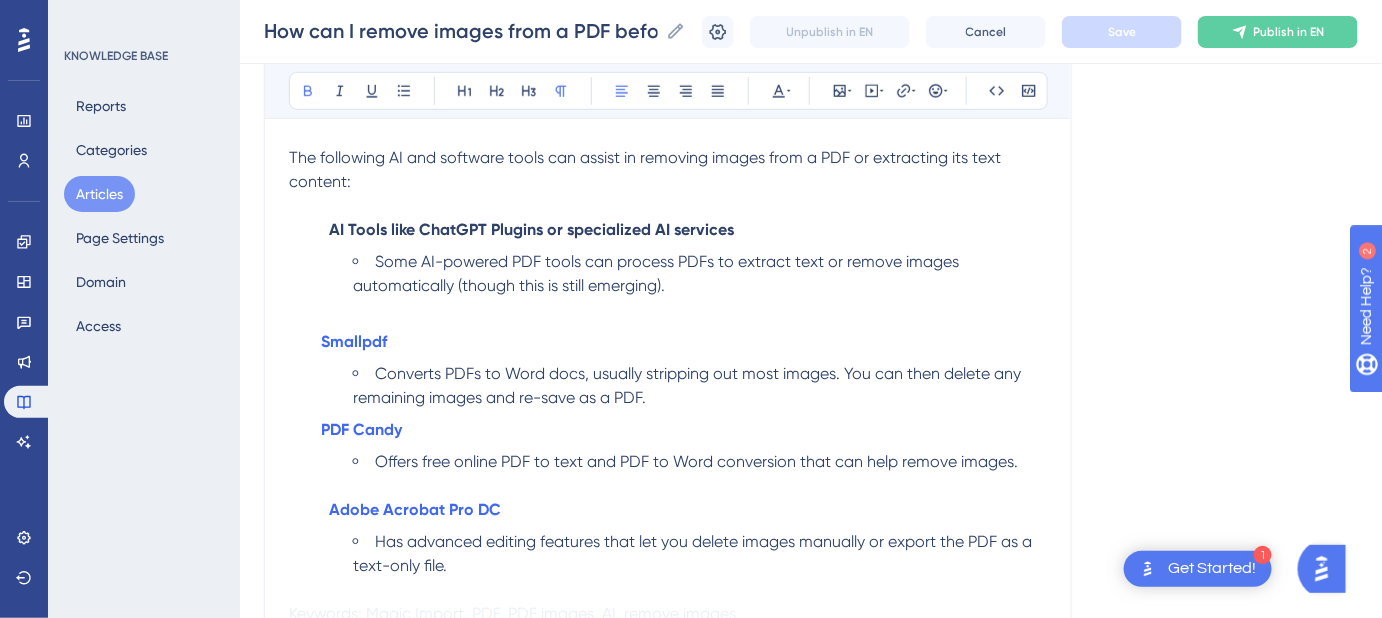 click on "Some AI-powered PDF tools can process PDFs to extract text or remove images automatically (though this is still emerging)." at bounding box center [700, 274] 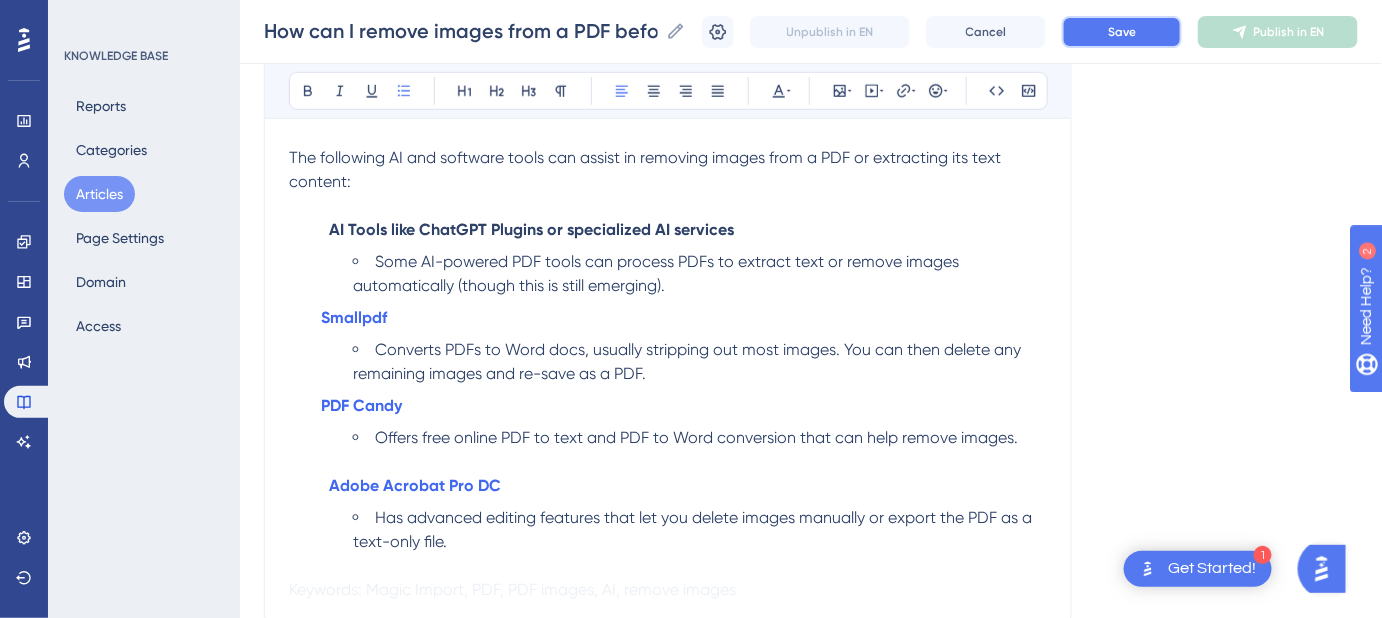 click on "Save" at bounding box center [1122, 32] 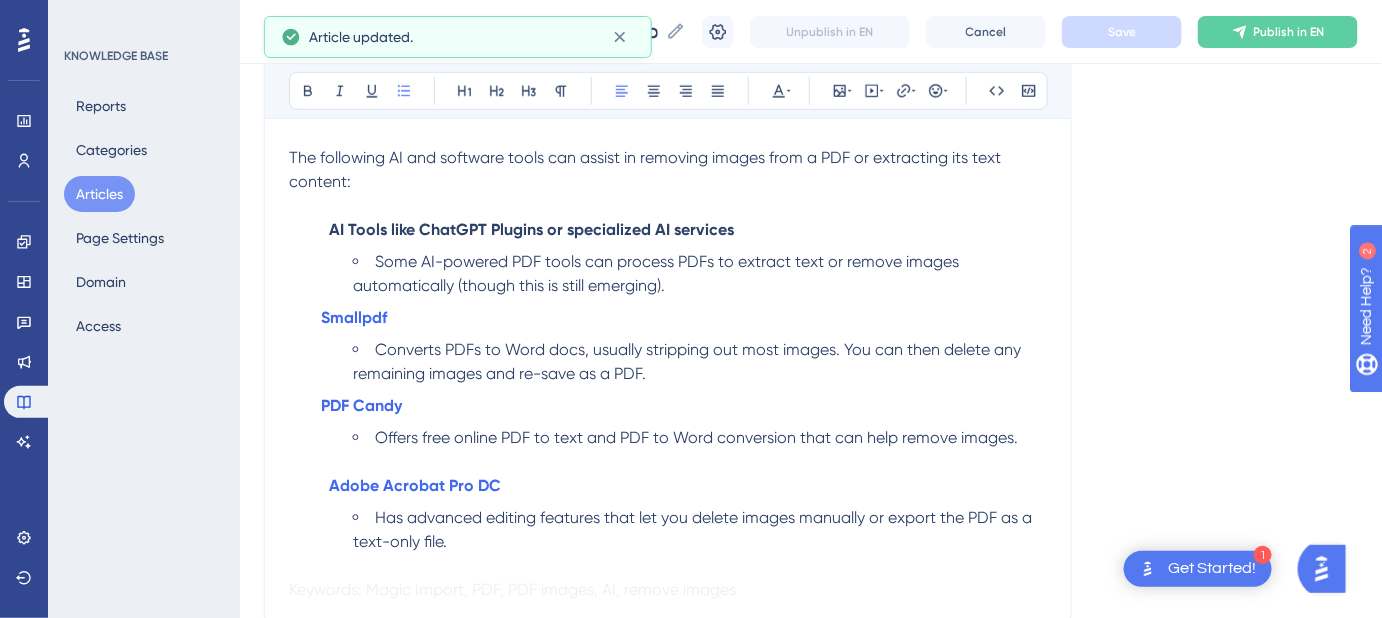 click on "Some AI-powered PDF tools can process PDFs to extract text or remove images automatically (though this is still emerging)." at bounding box center (658, 273) 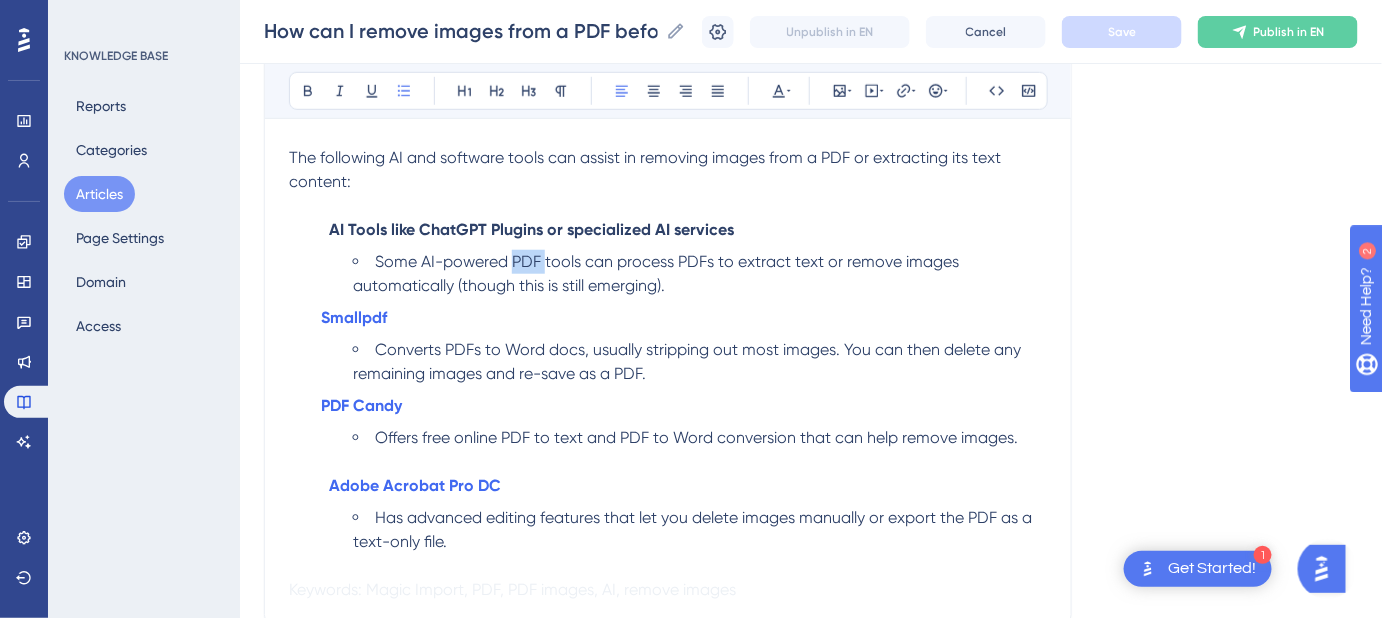 click on "Some AI-powered PDF tools can process PDFs to extract text or remove images automatically (though this is still emerging)." at bounding box center (658, 273) 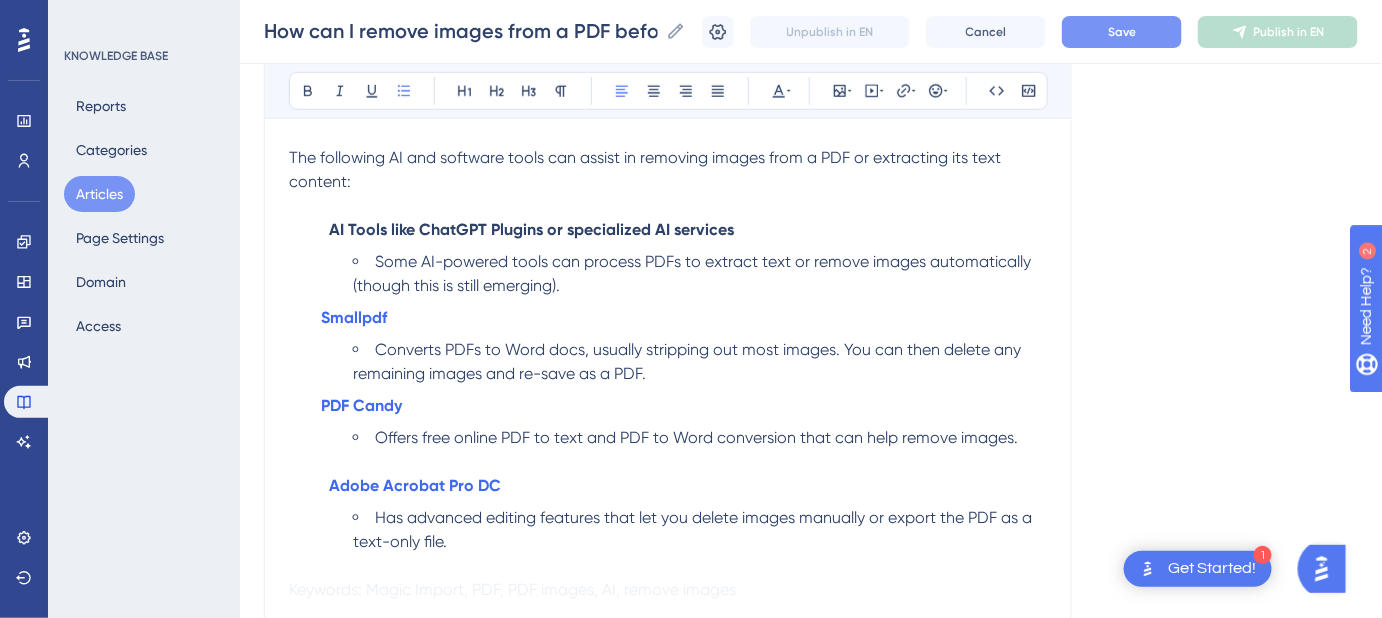 click on "Save" at bounding box center [1122, 32] 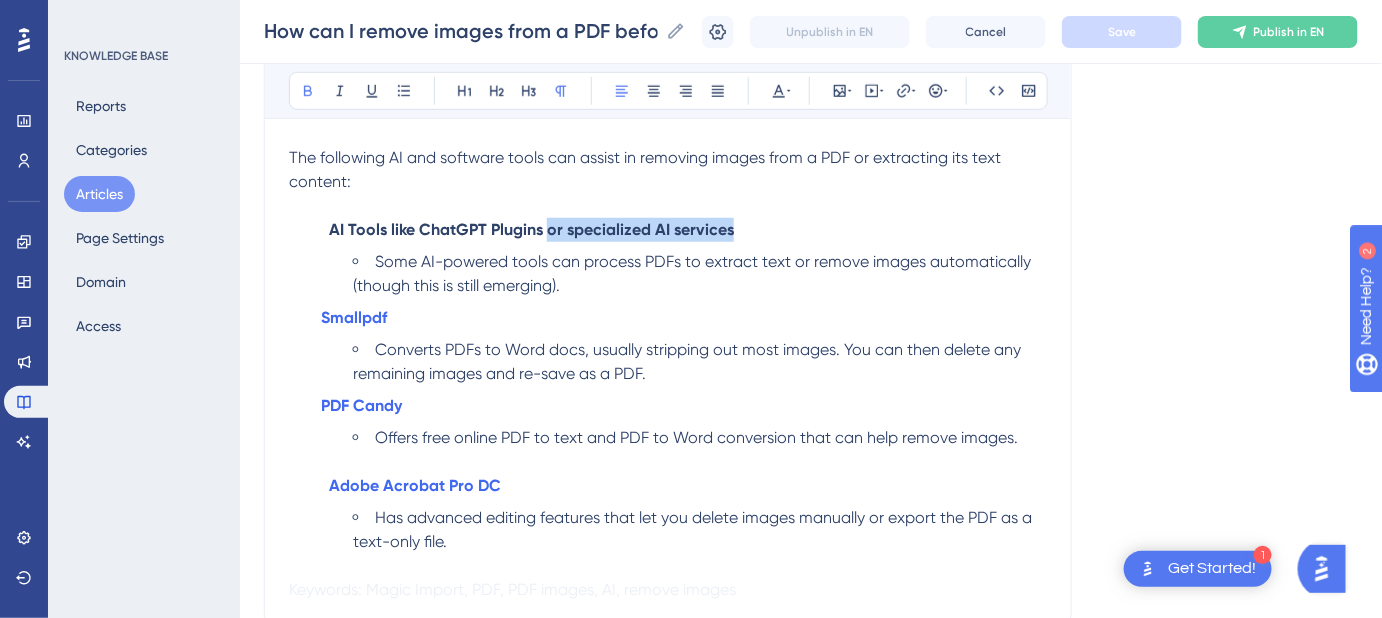 drag, startPoint x: 735, startPoint y: 225, endPoint x: 550, endPoint y: 228, distance: 185.02432 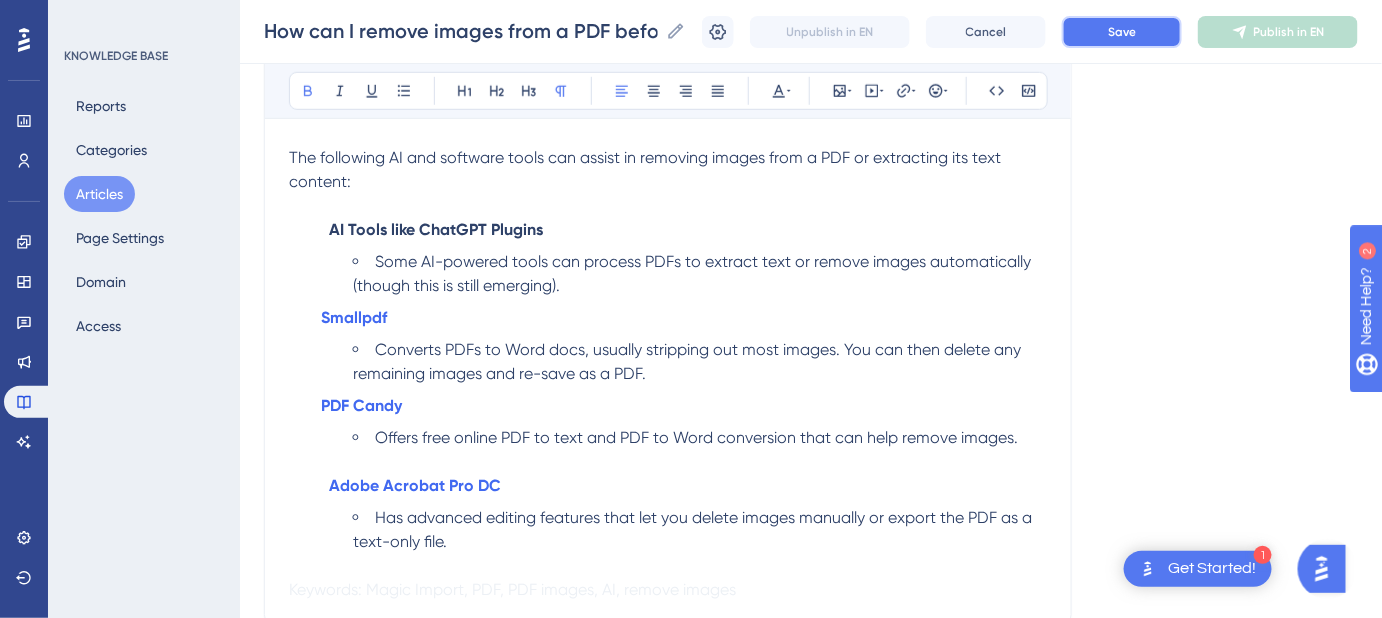 click on "Save" at bounding box center (1122, 32) 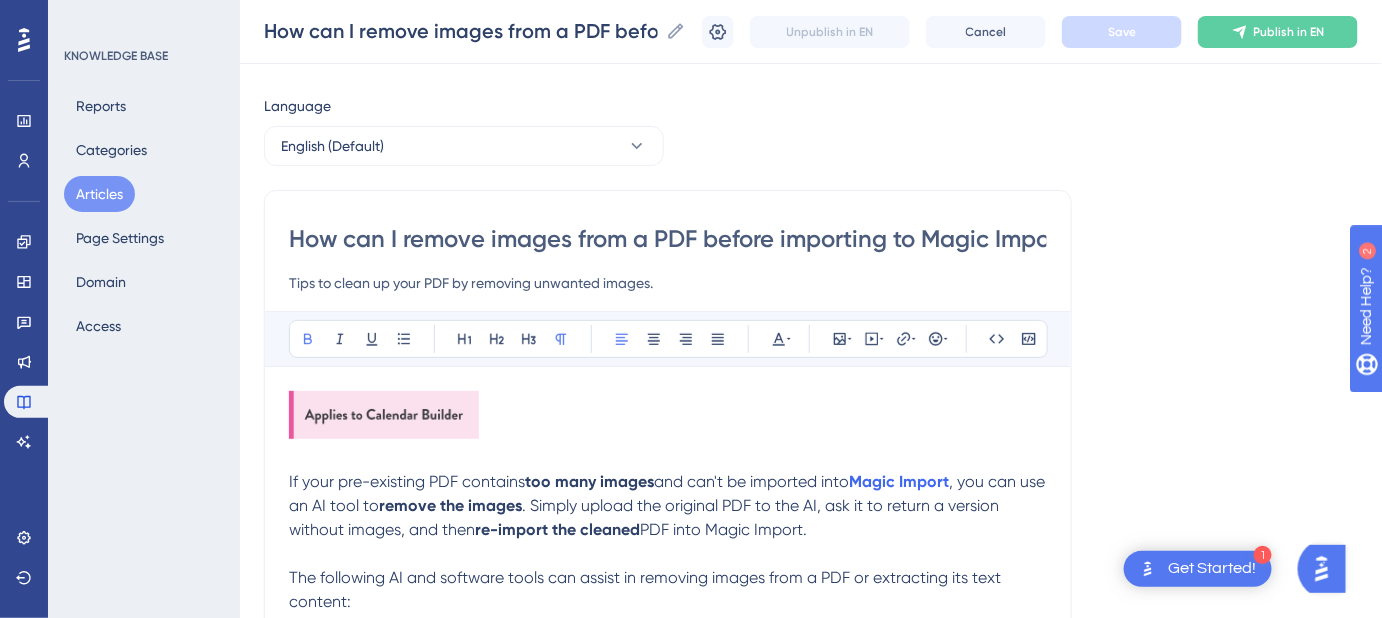 scroll, scrollTop: 0, scrollLeft: 0, axis: both 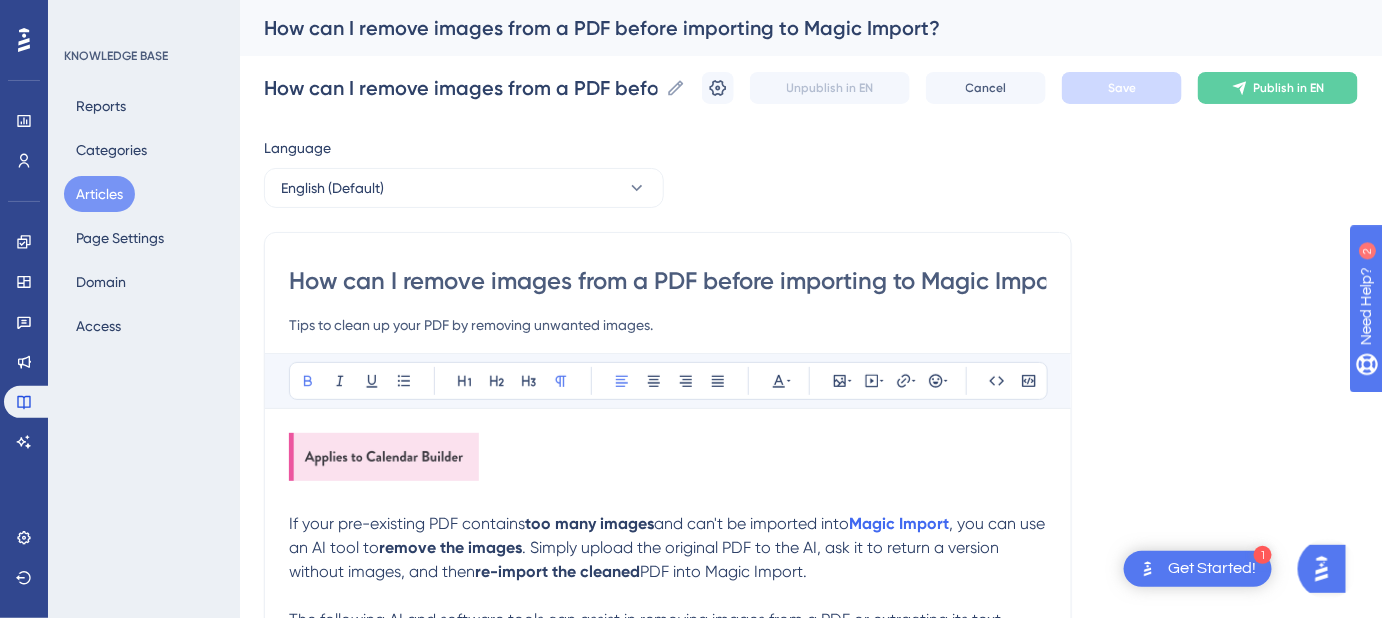 click on "How can I remove images from a PDF before importing to Magic Import?" at bounding box center (668, 281) 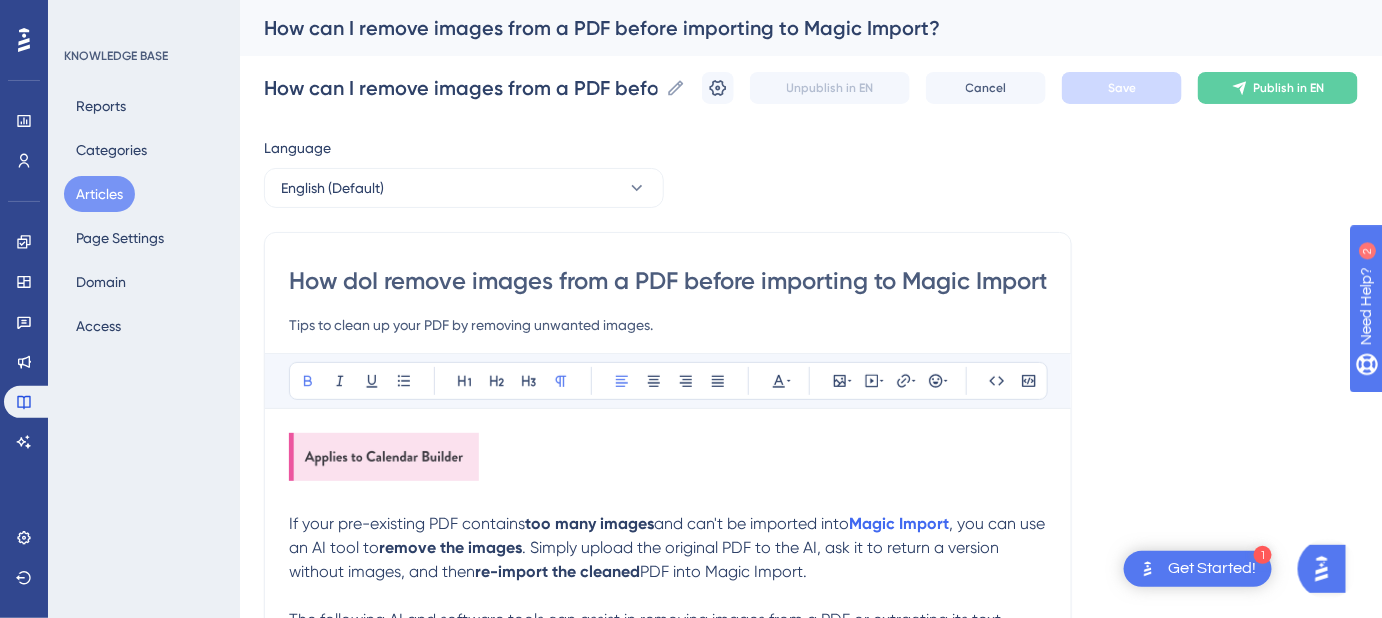 type on "How do I remove images from a PDF before importing to Magic Import?" 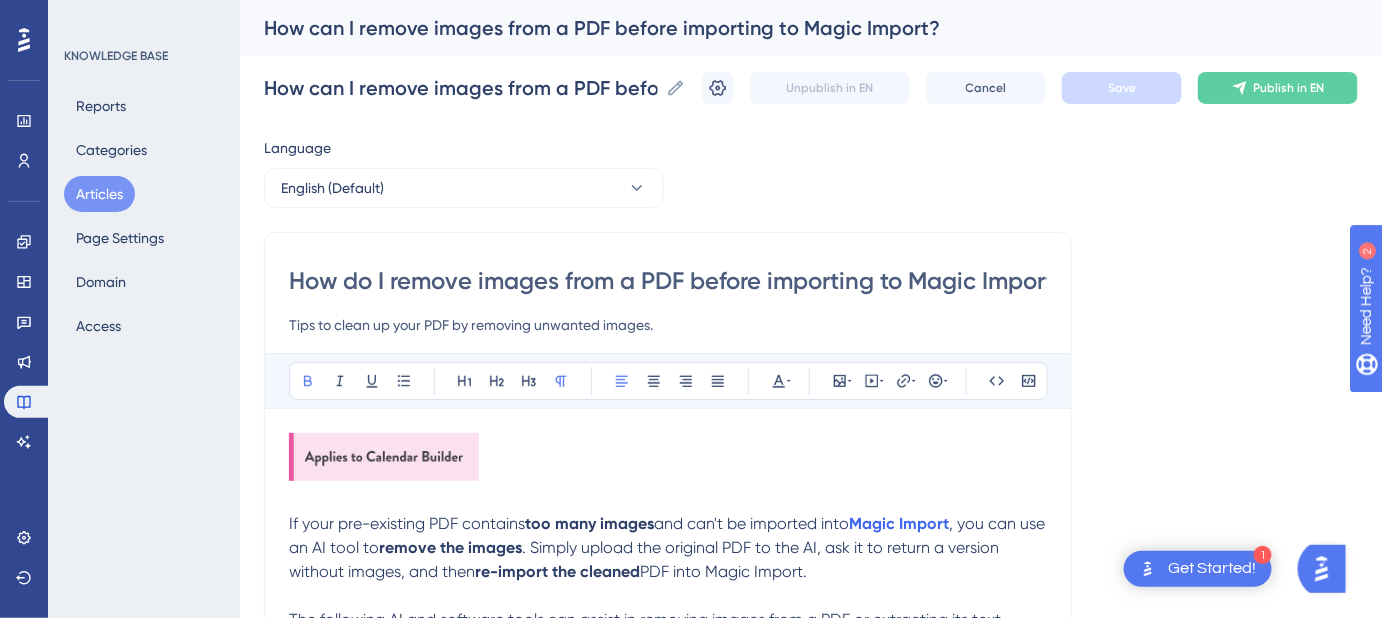 type on "How do I remove images from a PDF before importing to Magic Import?" 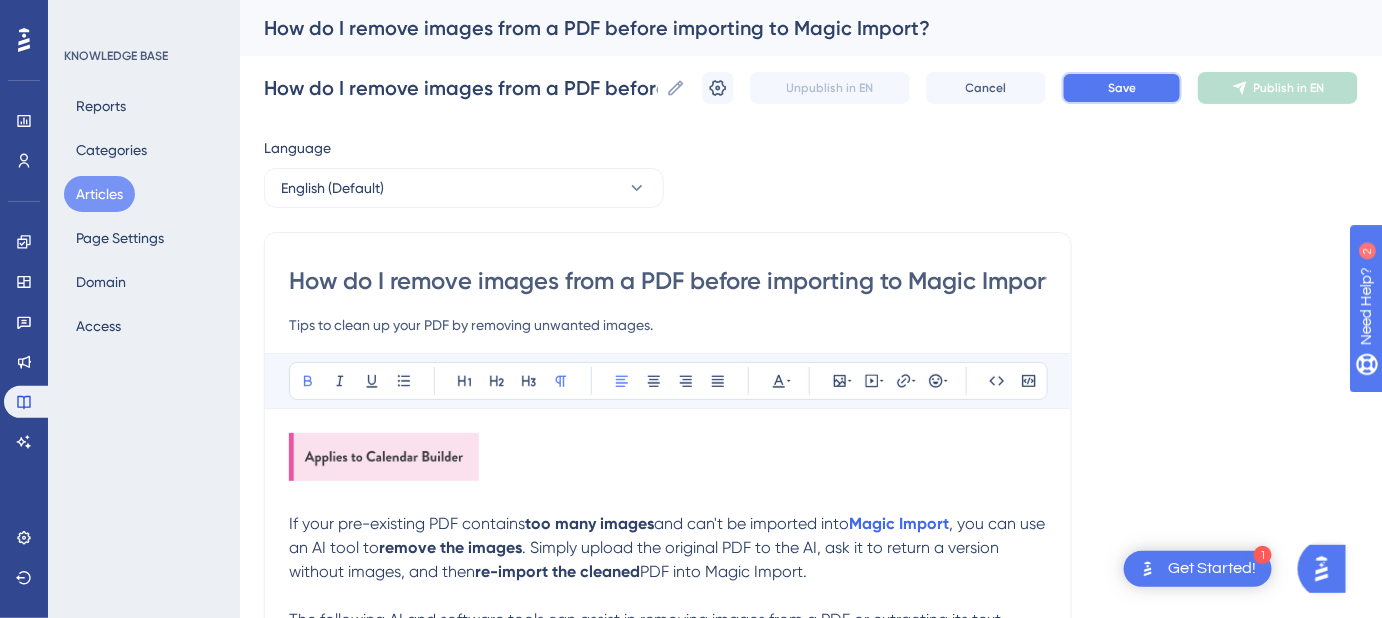 click on "Save" at bounding box center [1122, 88] 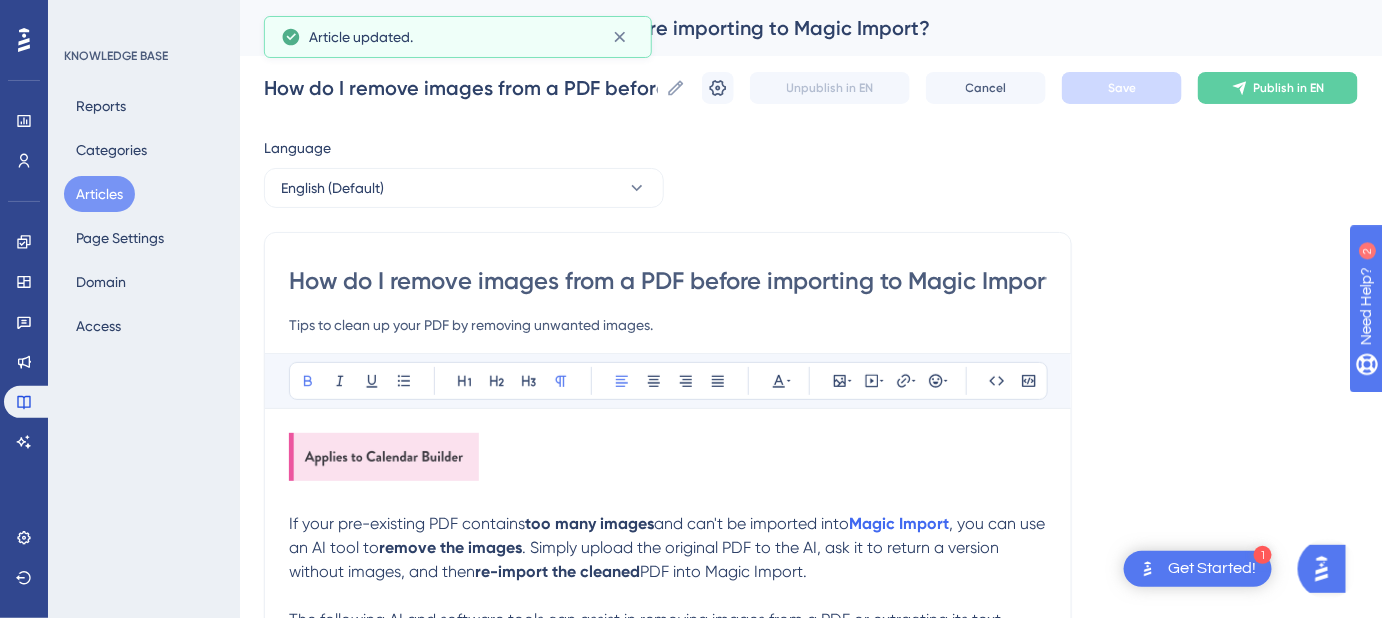 click on "How do I remove images from a PDF before importing to Magic Import?" at bounding box center [668, 281] 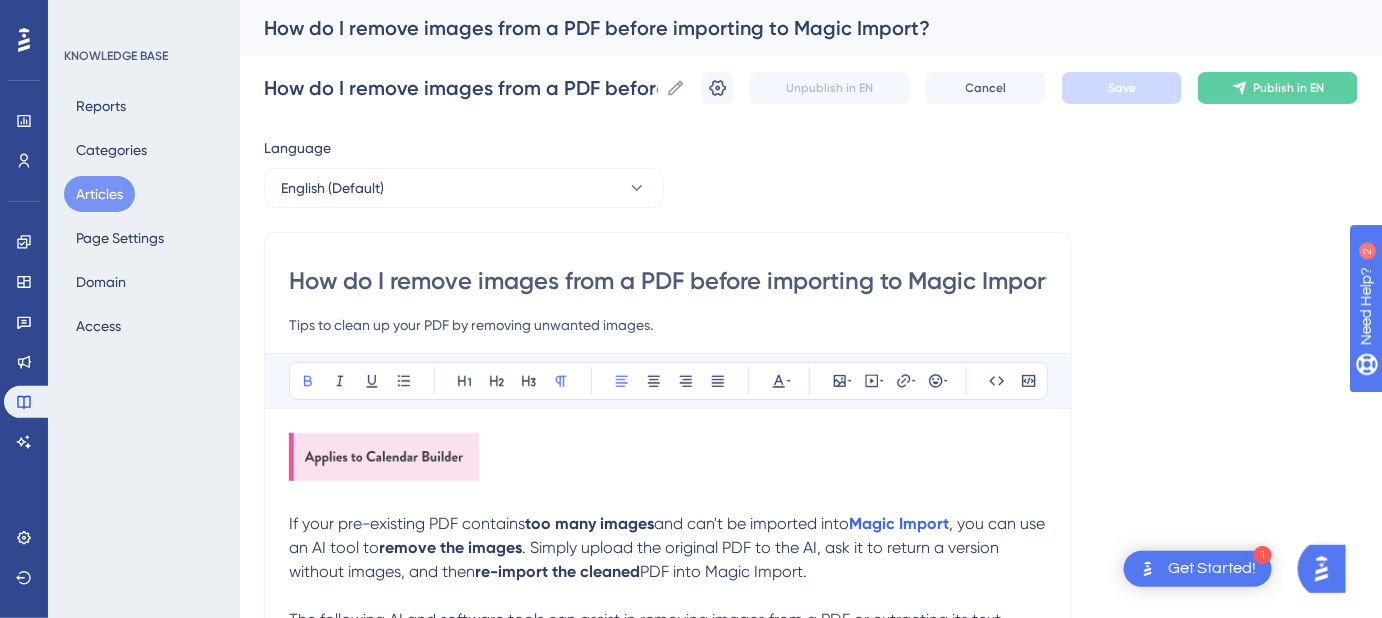 drag, startPoint x: 913, startPoint y: 282, endPoint x: 769, endPoint y: 279, distance: 144.03125 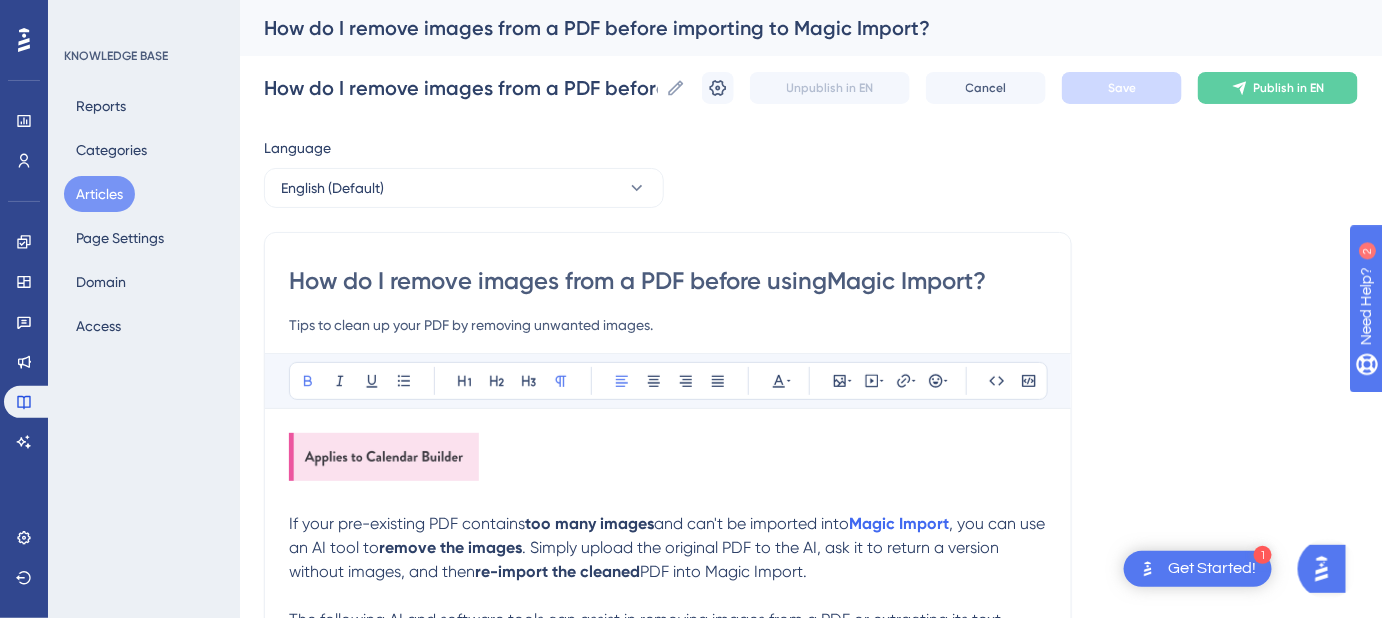 type on "How do I remove images from a PDF before using Magic Import?" 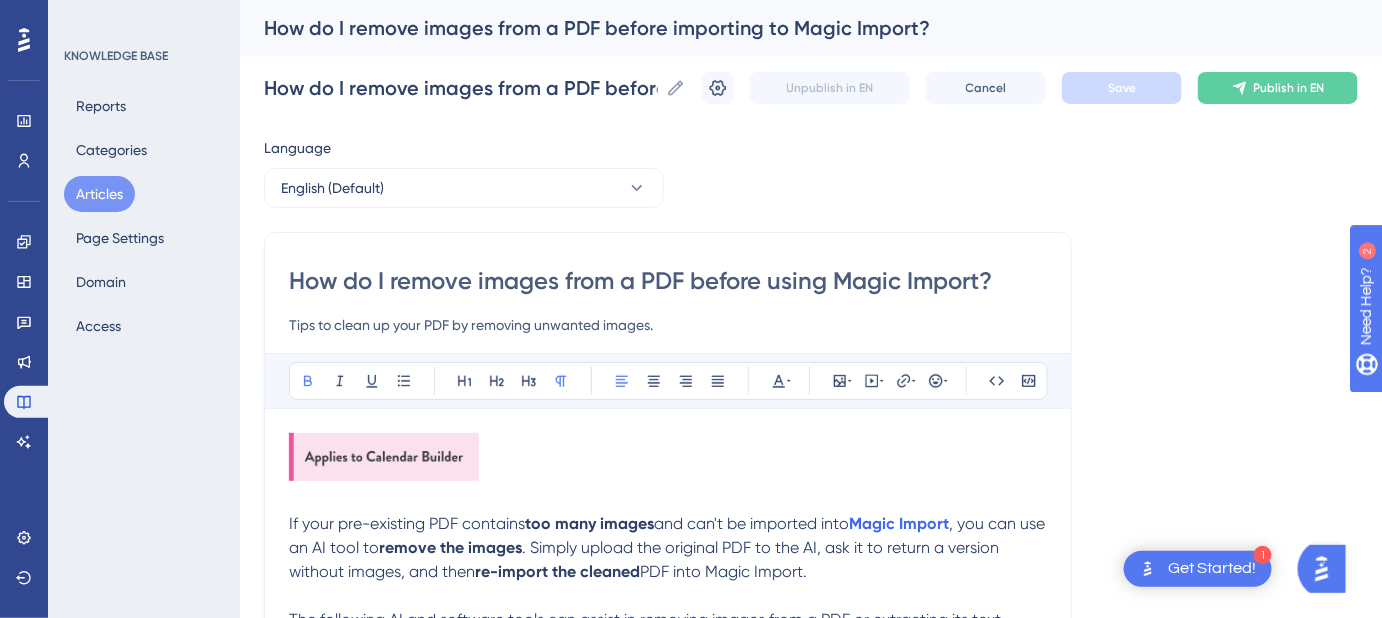 type on "How do I remove images from a PDF before using Magic Import?" 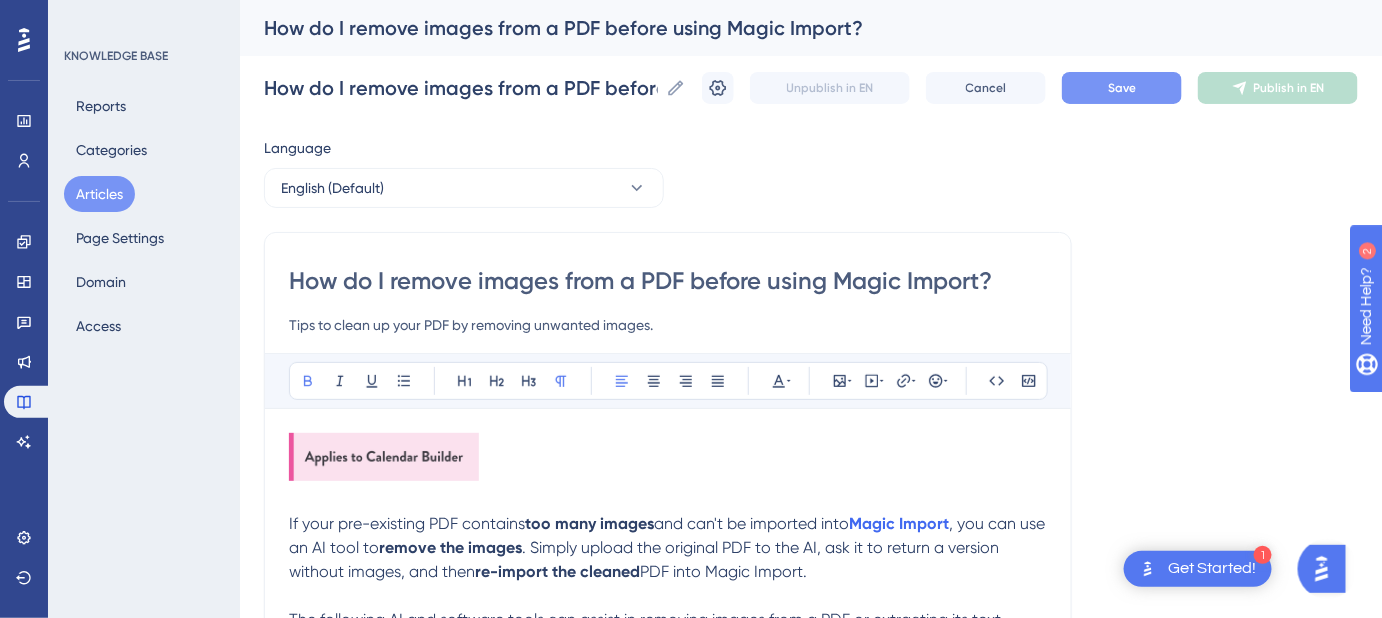 click on "Save" at bounding box center [1122, 88] 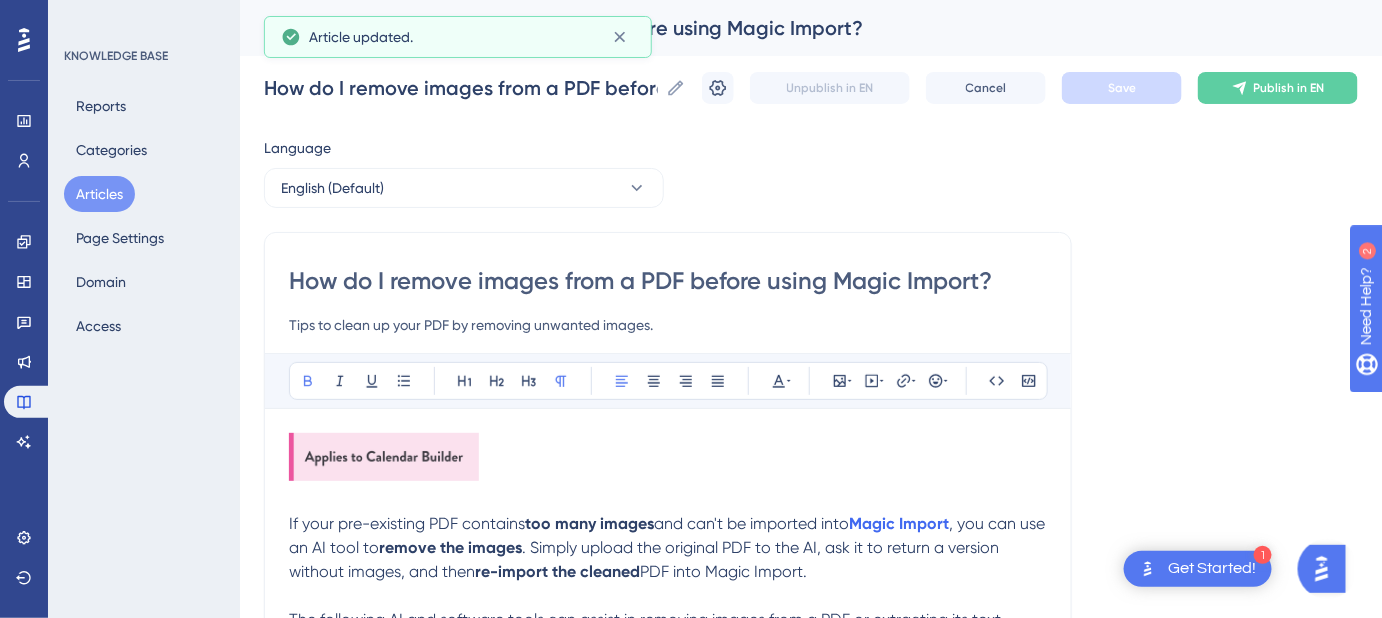 click on "How do I remove images from a PDF before using Magic Import?" at bounding box center (668, 281) 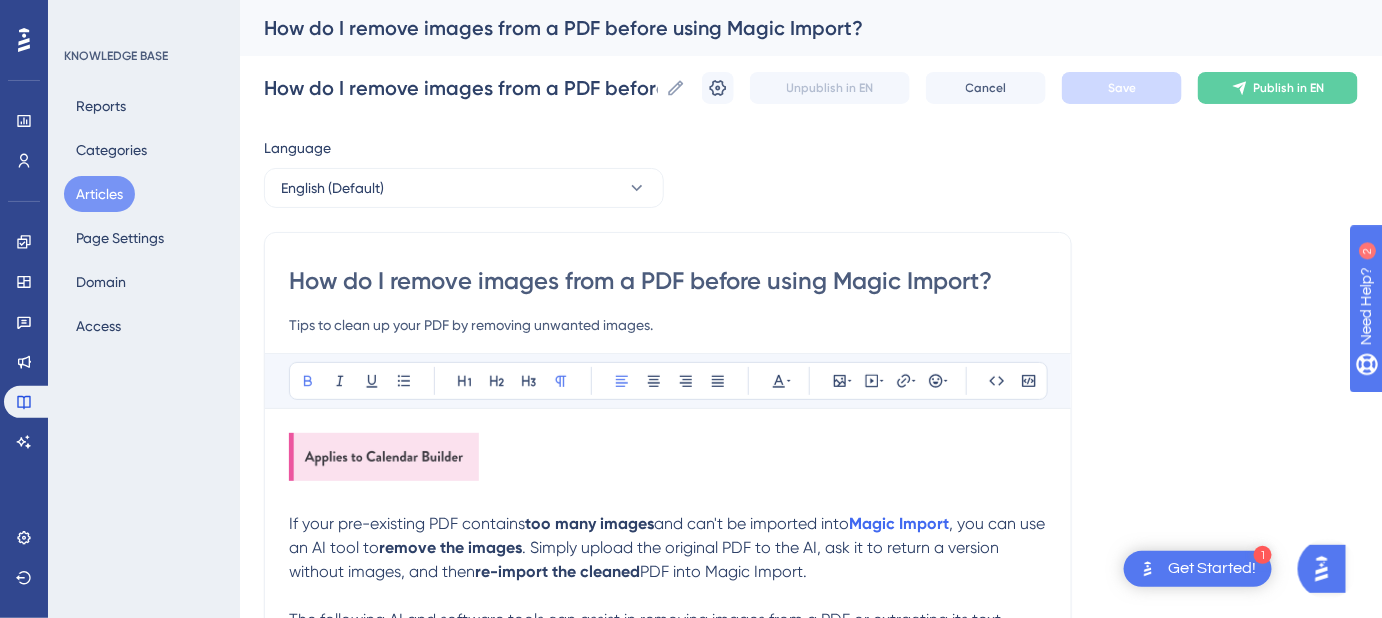 click on "How do I remove images from a PDF before using Magic Import?" at bounding box center [668, 281] 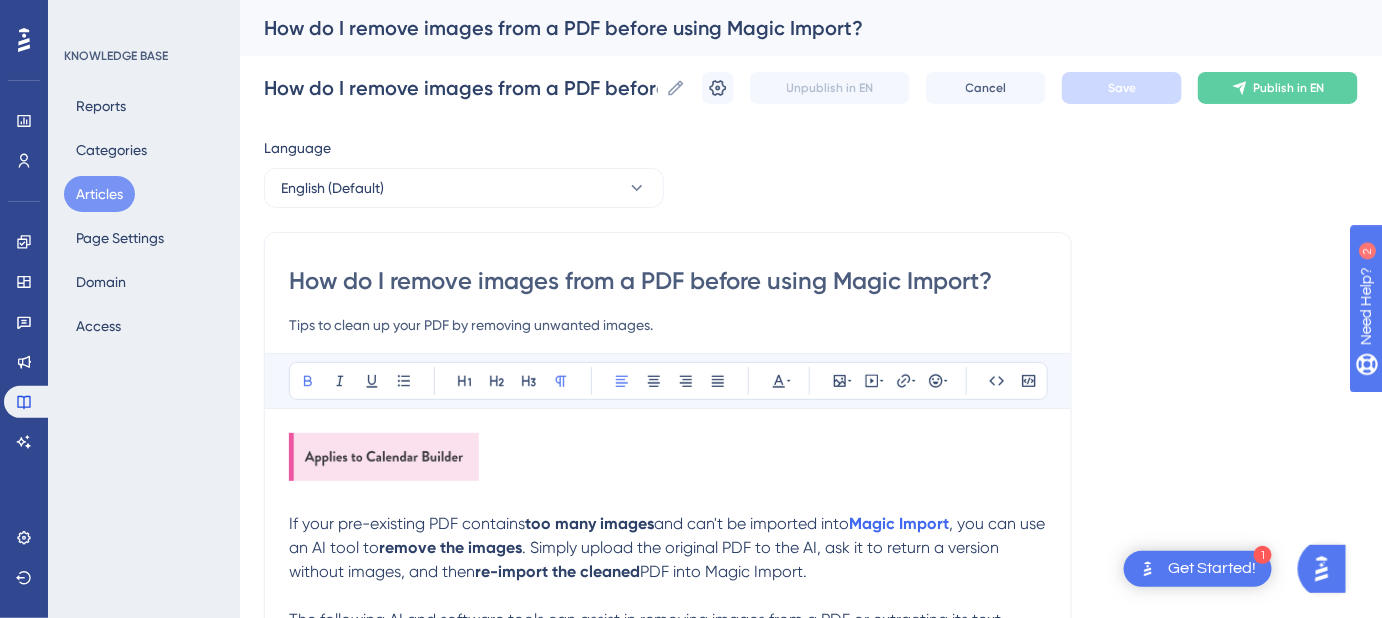 drag, startPoint x: 1002, startPoint y: 279, endPoint x: 272, endPoint y: 277, distance: 730.00275 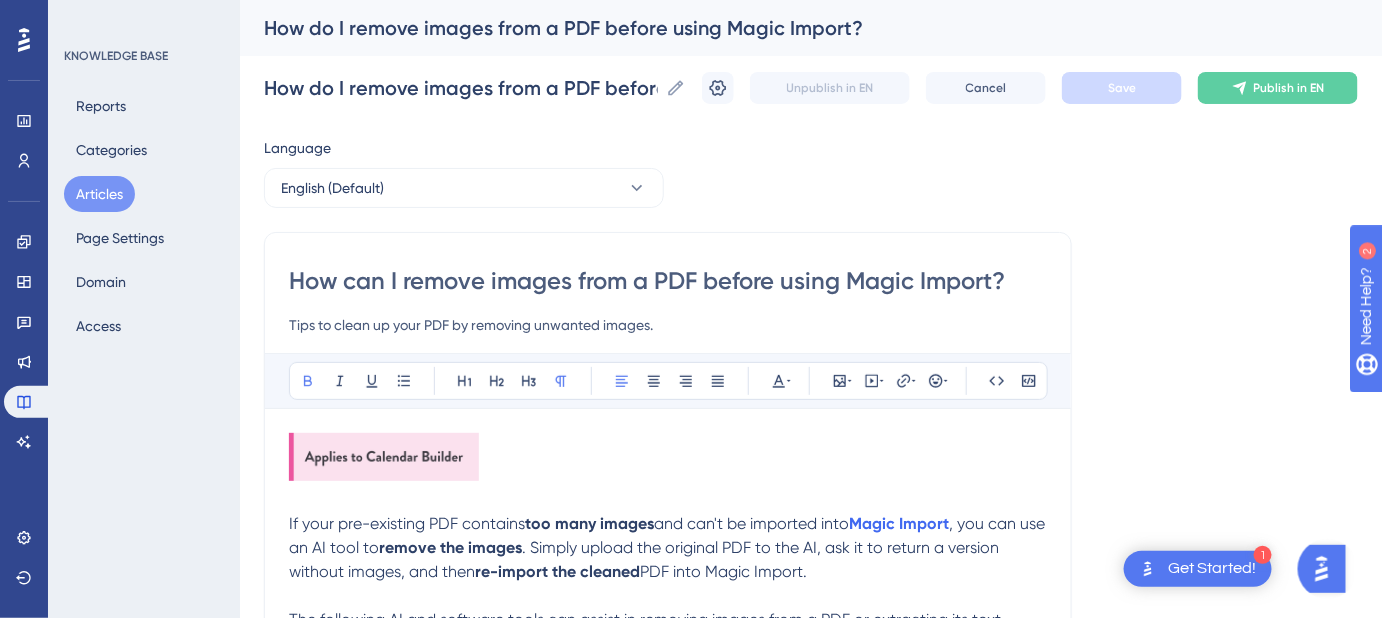 type on "How can I remove images from a PDF before using Magic Import?" 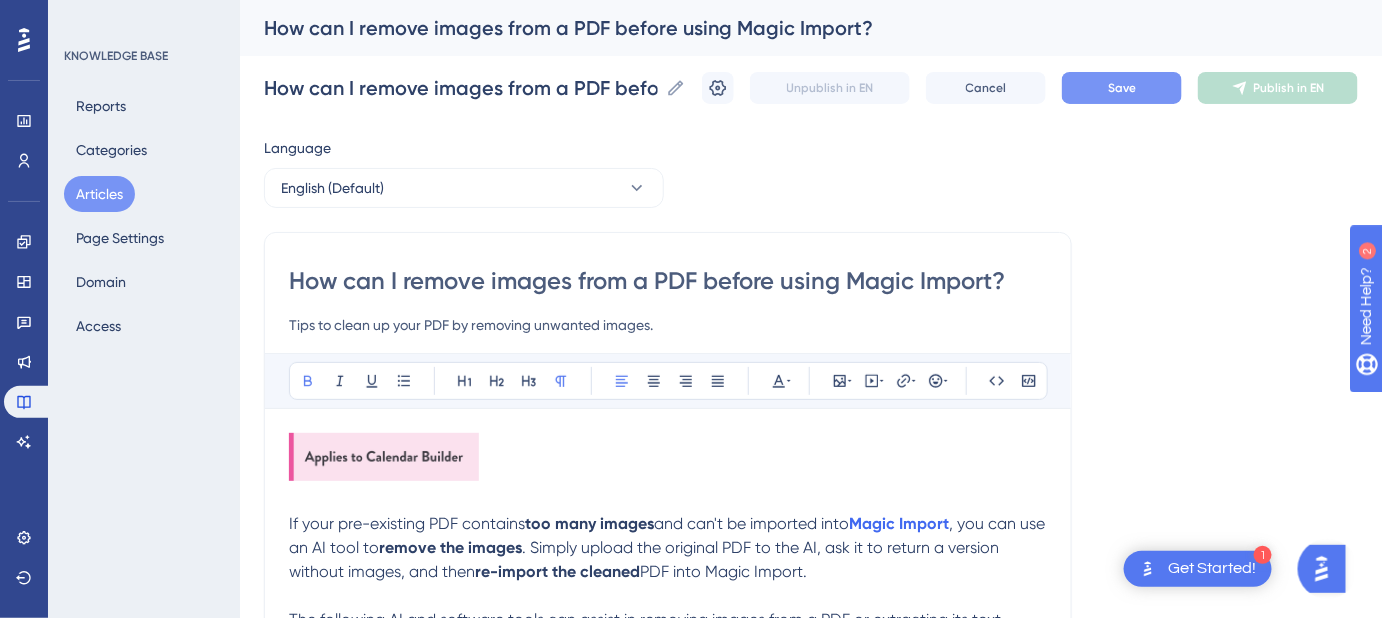 type on "How can I remove images from a PDF before using Magic Import?" 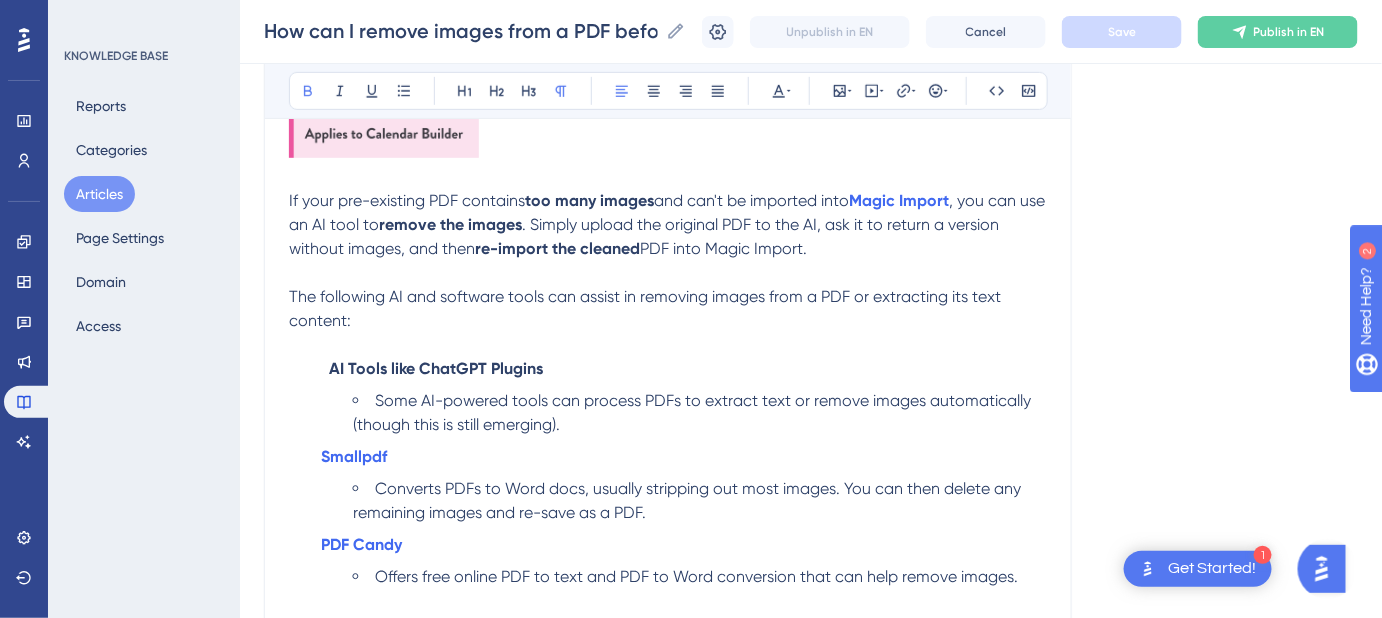 scroll, scrollTop: 272, scrollLeft: 0, axis: vertical 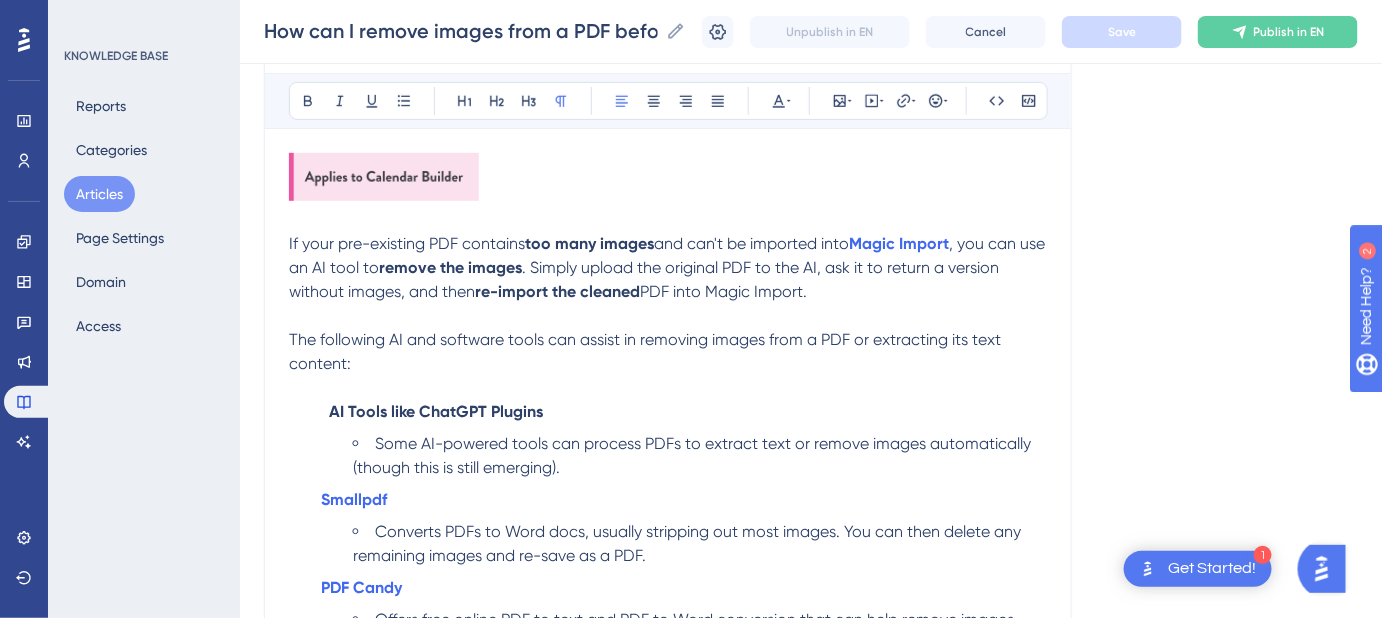 click on ", you can use an AI tool to" at bounding box center (669, 255) 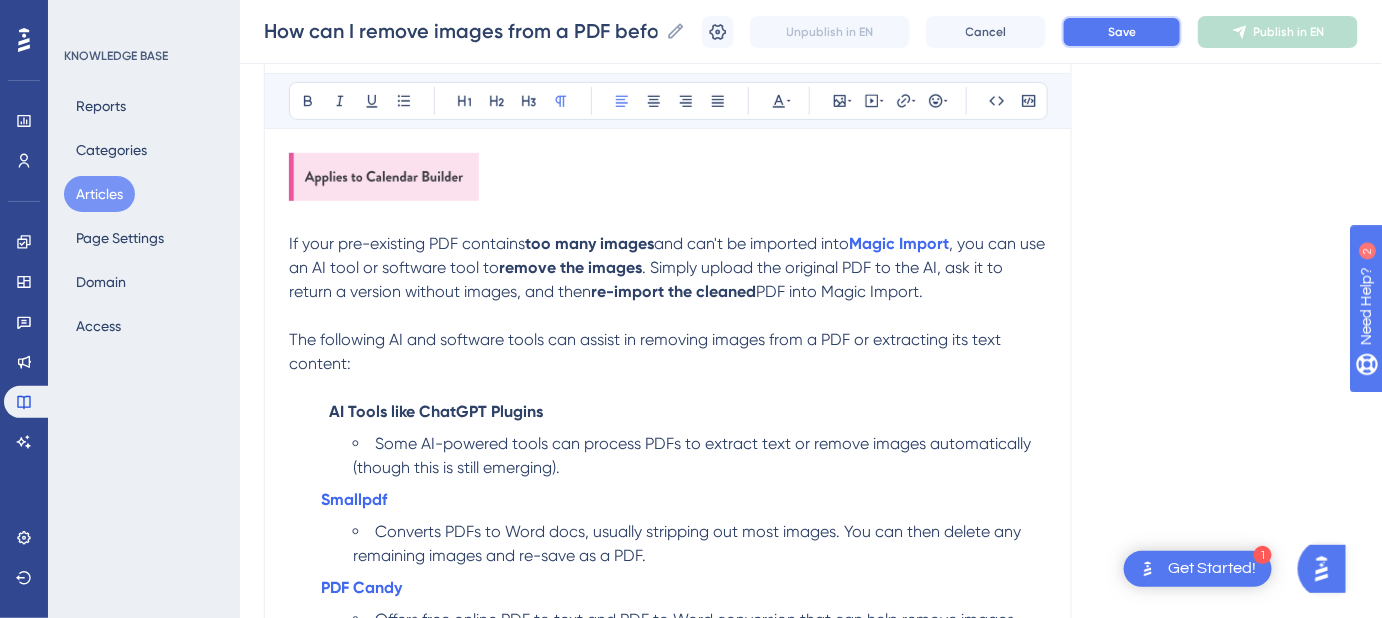 click on "Save" at bounding box center (1122, 32) 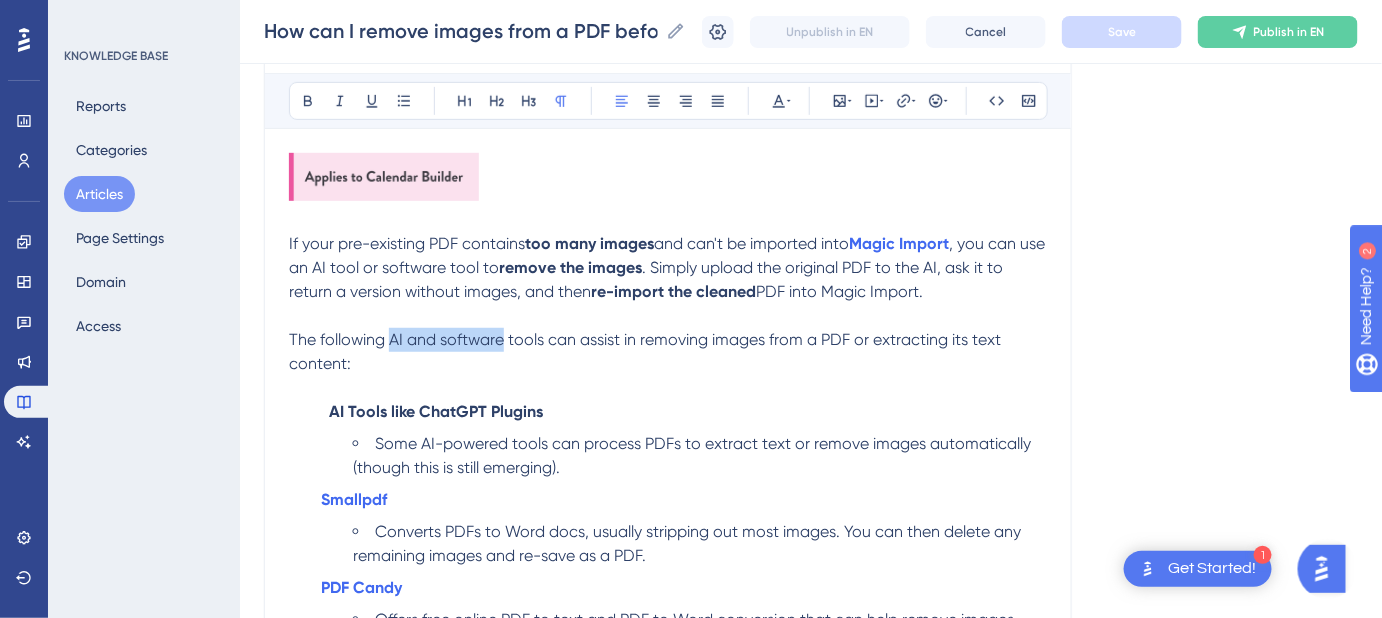 drag, startPoint x: 501, startPoint y: 334, endPoint x: 391, endPoint y: 341, distance: 110.2225 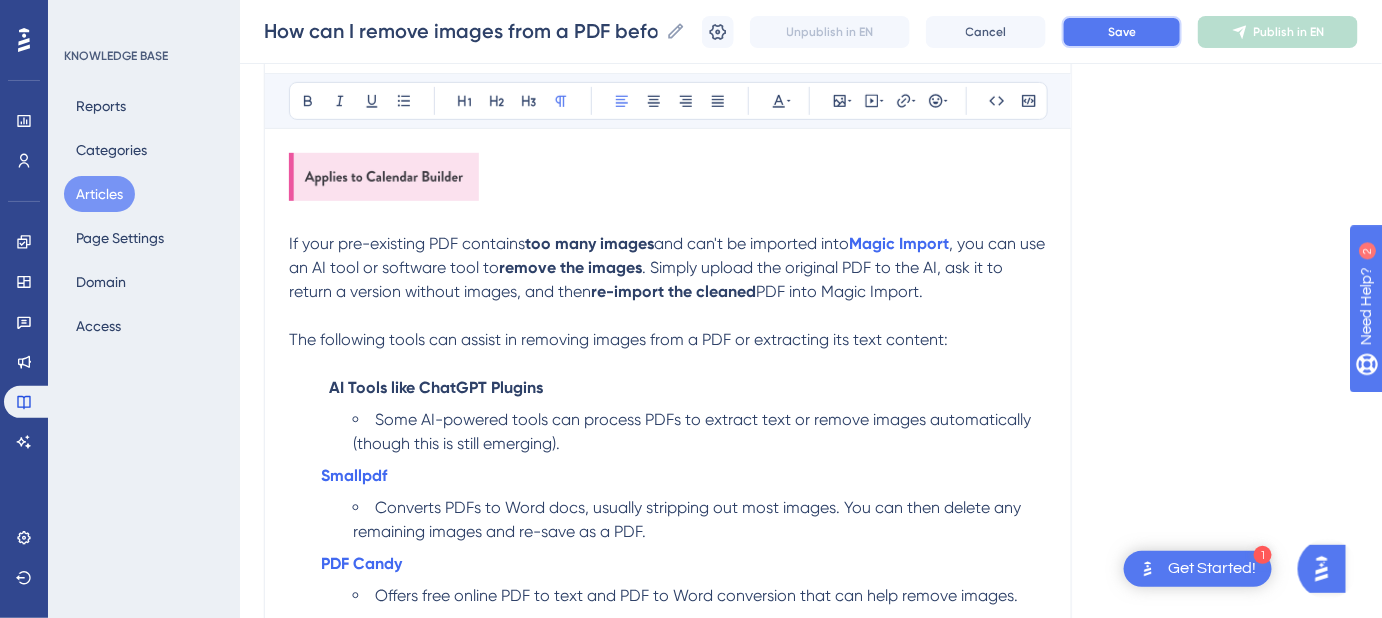 click on "Save" at bounding box center [1122, 32] 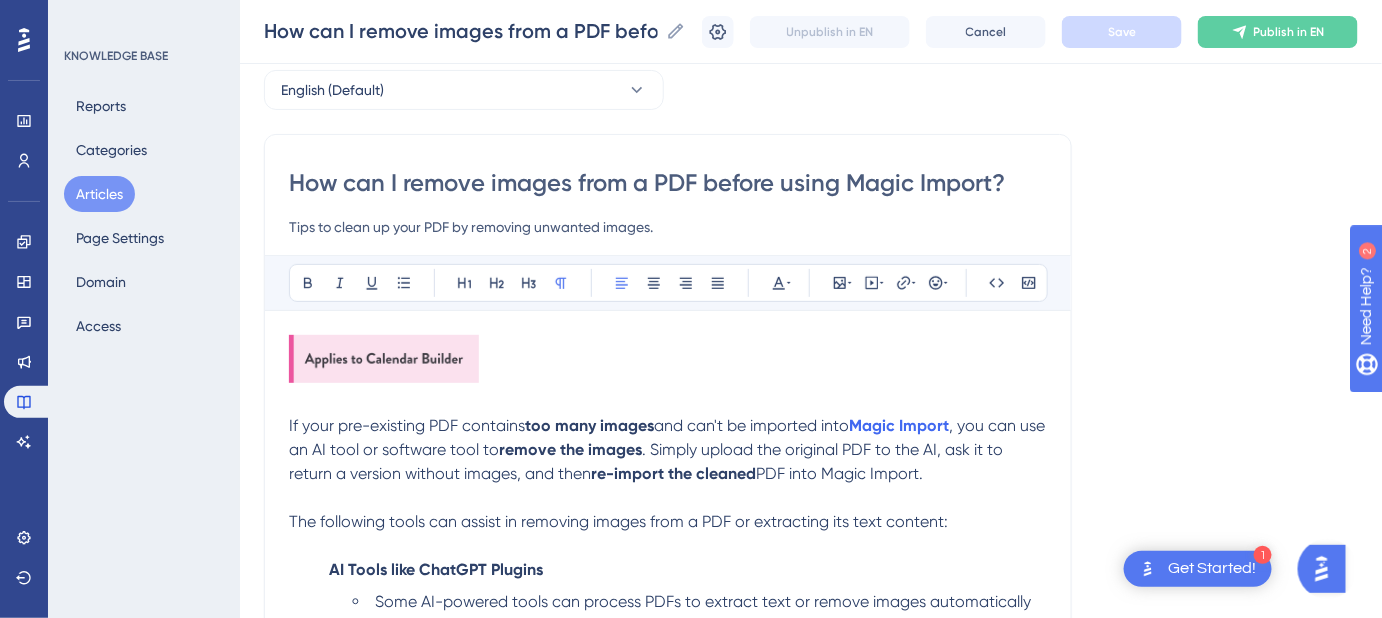 scroll, scrollTop: 181, scrollLeft: 0, axis: vertical 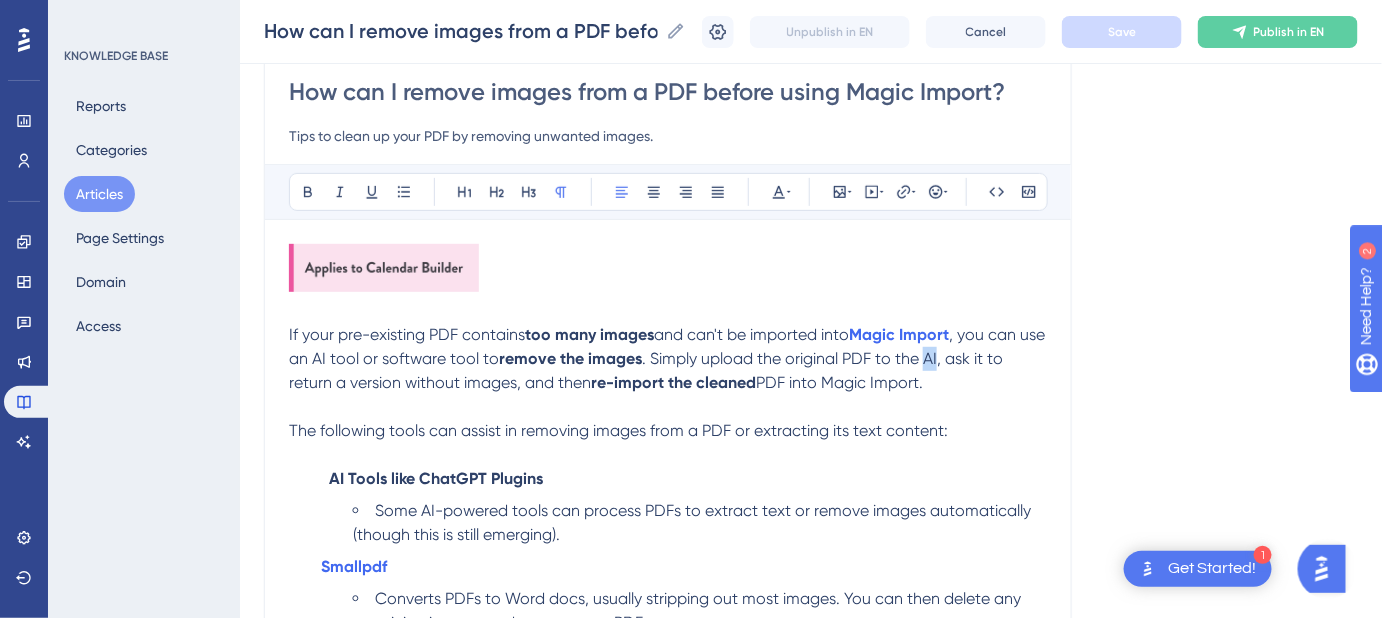 drag, startPoint x: 968, startPoint y: 351, endPoint x: 957, endPoint y: 357, distance: 12.529964 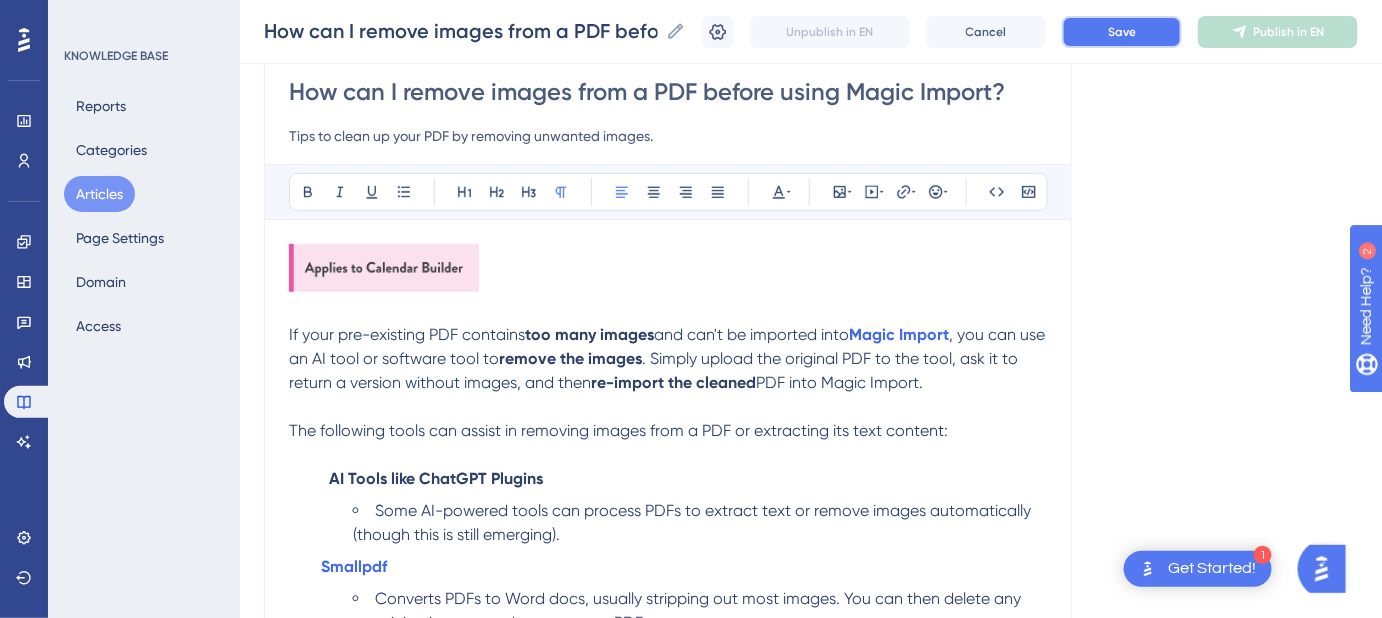 click on "Save" at bounding box center [1122, 32] 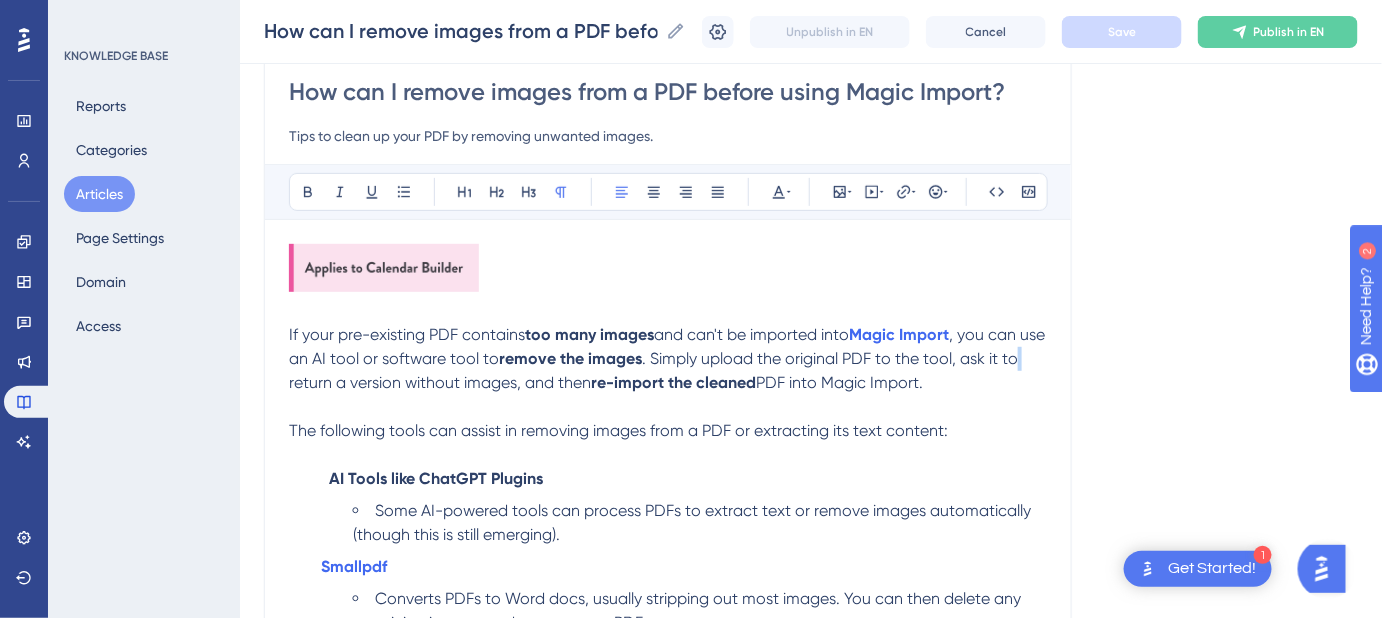 click on ". Simply upload the original PDF to the tool, ask it to return a version without images, and then" at bounding box center (655, 370) 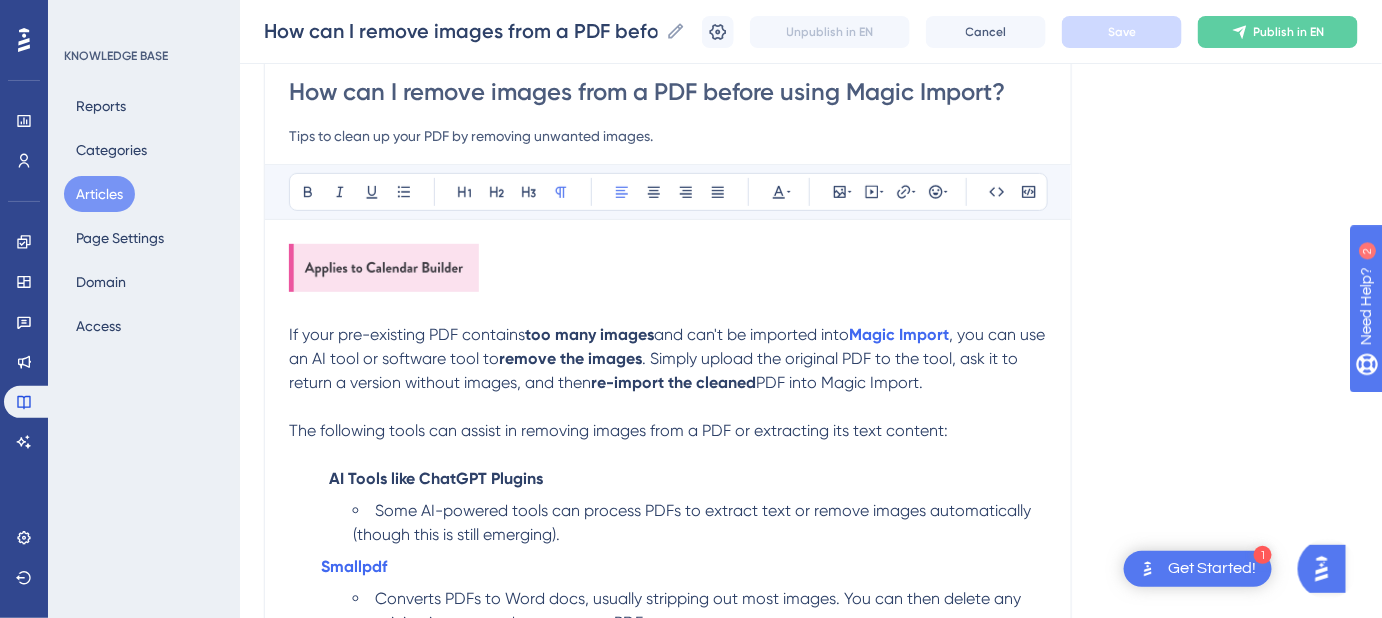 click on ". Simply upload the original PDF to the tool, ask it to return a version without images, and then" at bounding box center (655, 370) 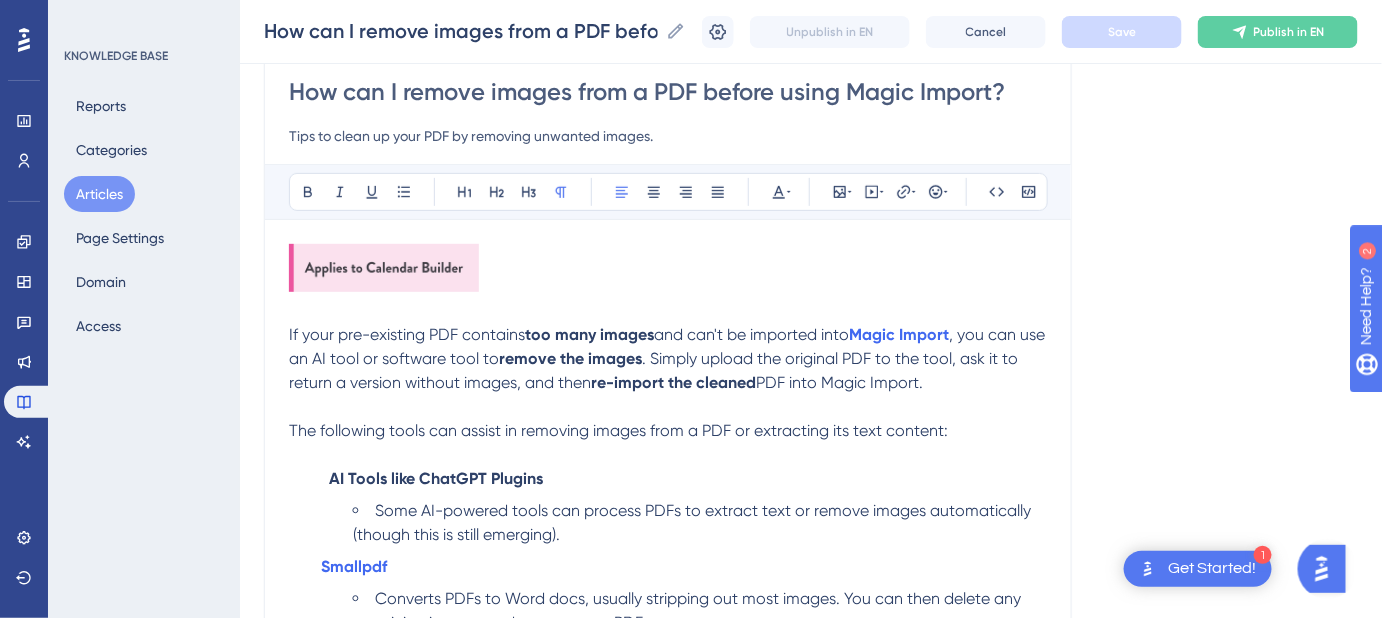 click on ". Simply upload the original PDF to the tool, ask it to return a version without images, and then" at bounding box center (655, 370) 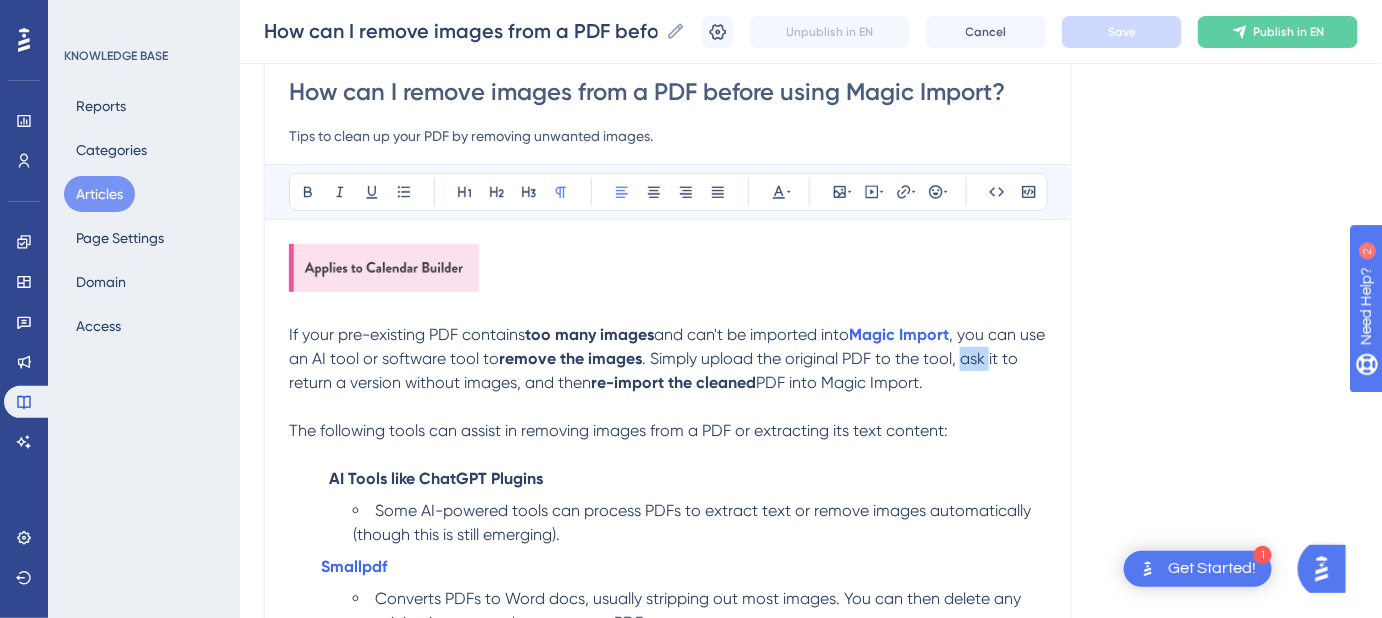 click on ". Simply upload the original PDF to the tool, ask it to return a version without images, and then" at bounding box center [655, 370] 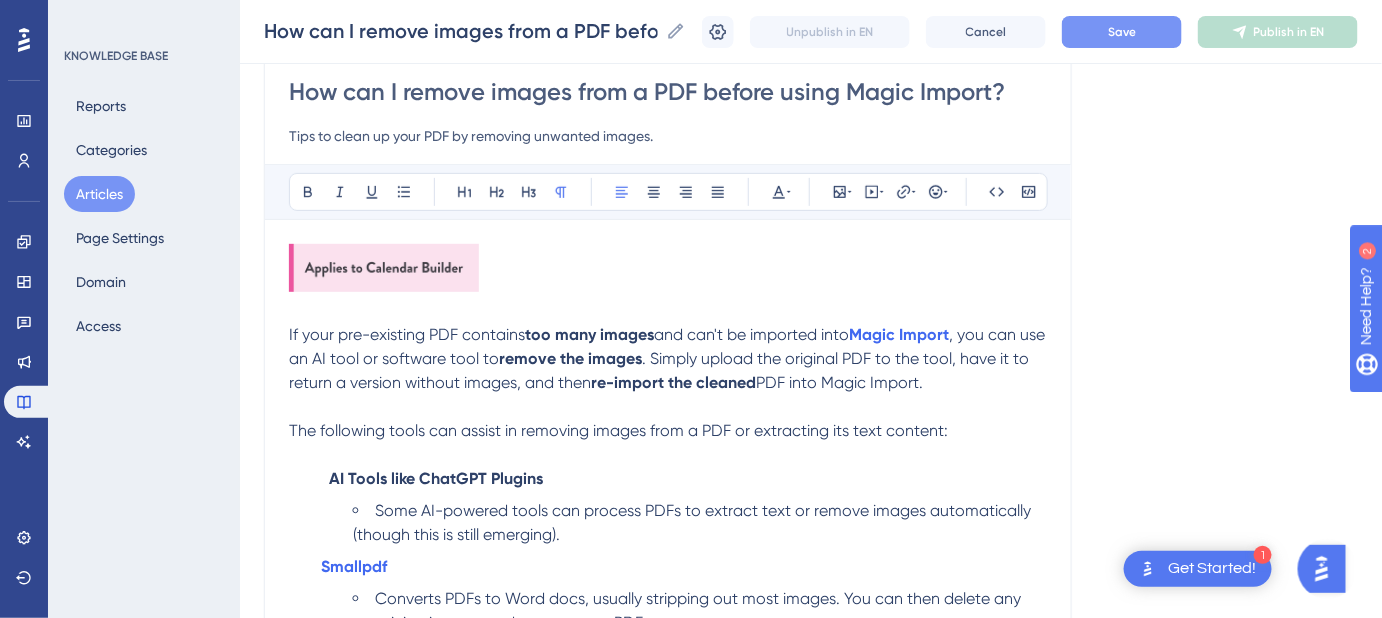 drag, startPoint x: 964, startPoint y: 383, endPoint x: 680, endPoint y: 356, distance: 285.28058 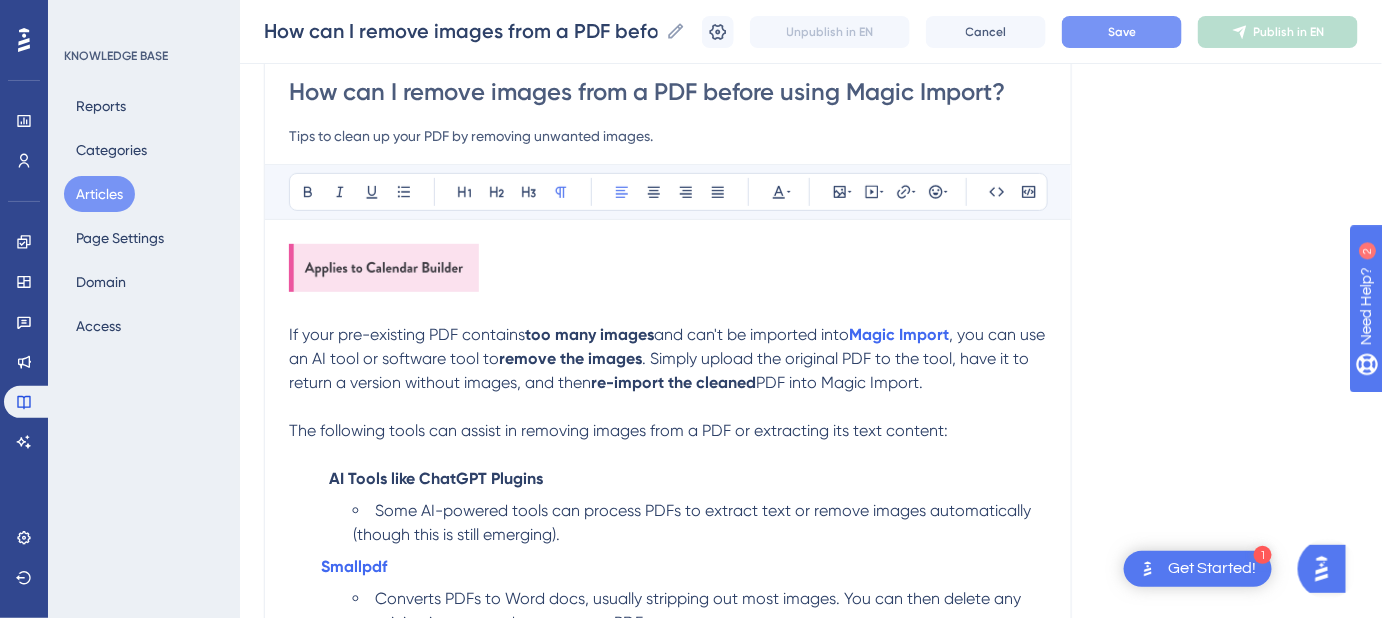 click at bounding box center (668, 407) 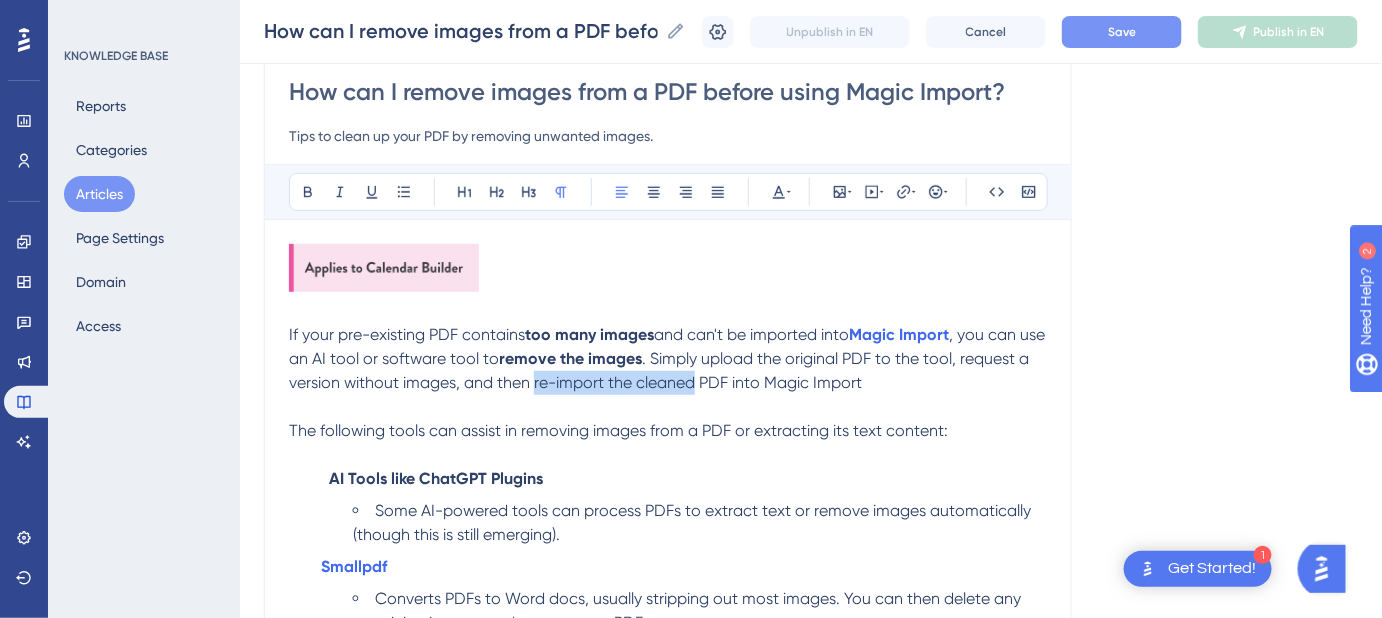 drag, startPoint x: 709, startPoint y: 380, endPoint x: 550, endPoint y: 382, distance: 159.01257 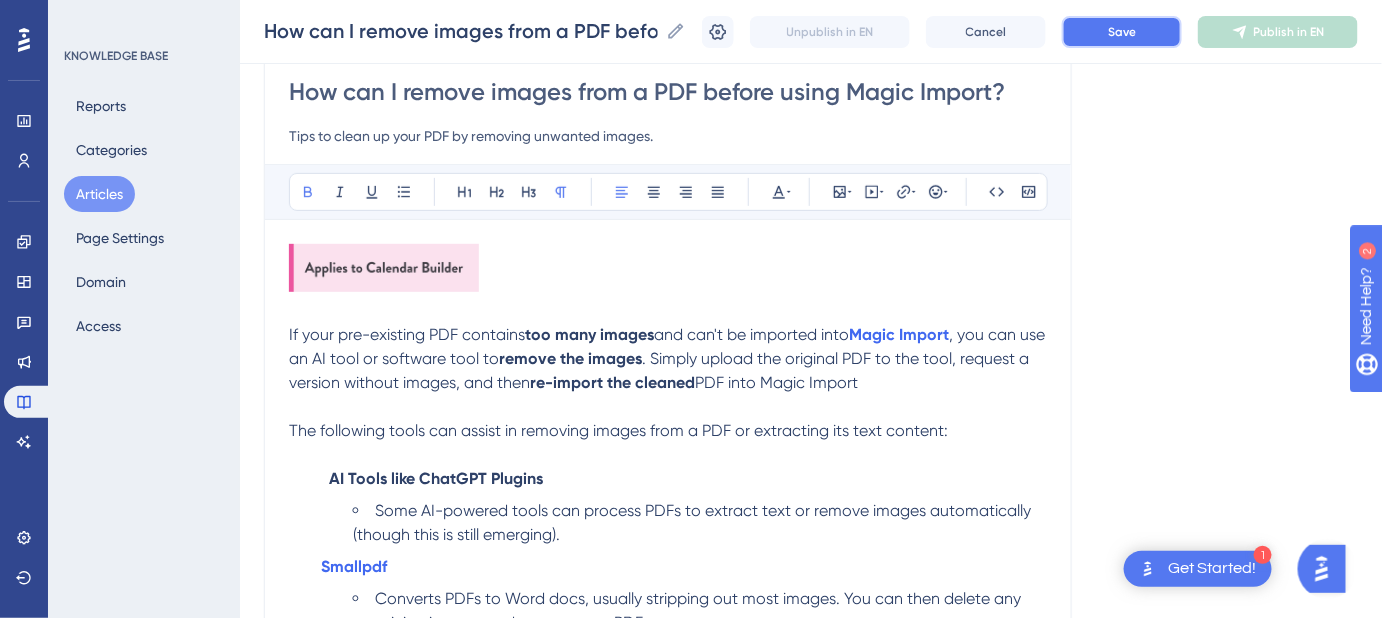 click on "Save" at bounding box center [1122, 32] 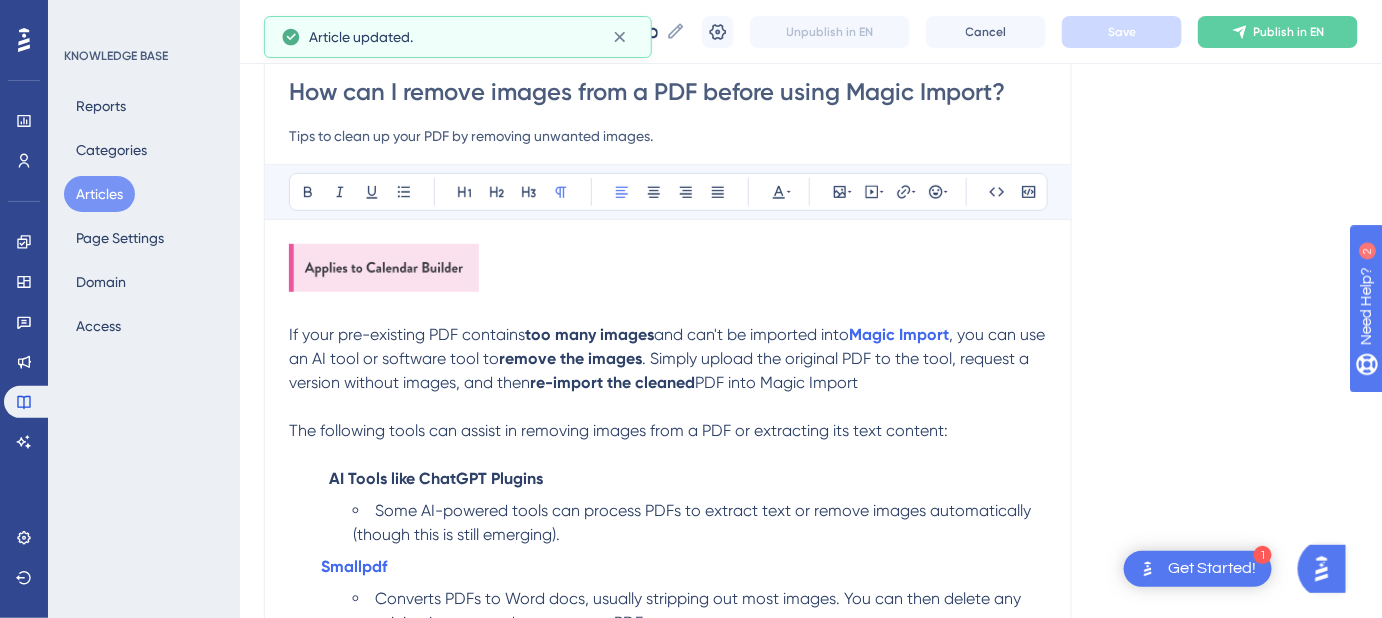 click on "If your pre-existing PDF contains  too many images  and can't be imported into  Magic Import , you can use an AI tool or software tool to  remove the images . Simply upload the original PDF to the tool, request a version without images, and then  re-import the cleaned  PDF into Magic Import" at bounding box center [668, 359] 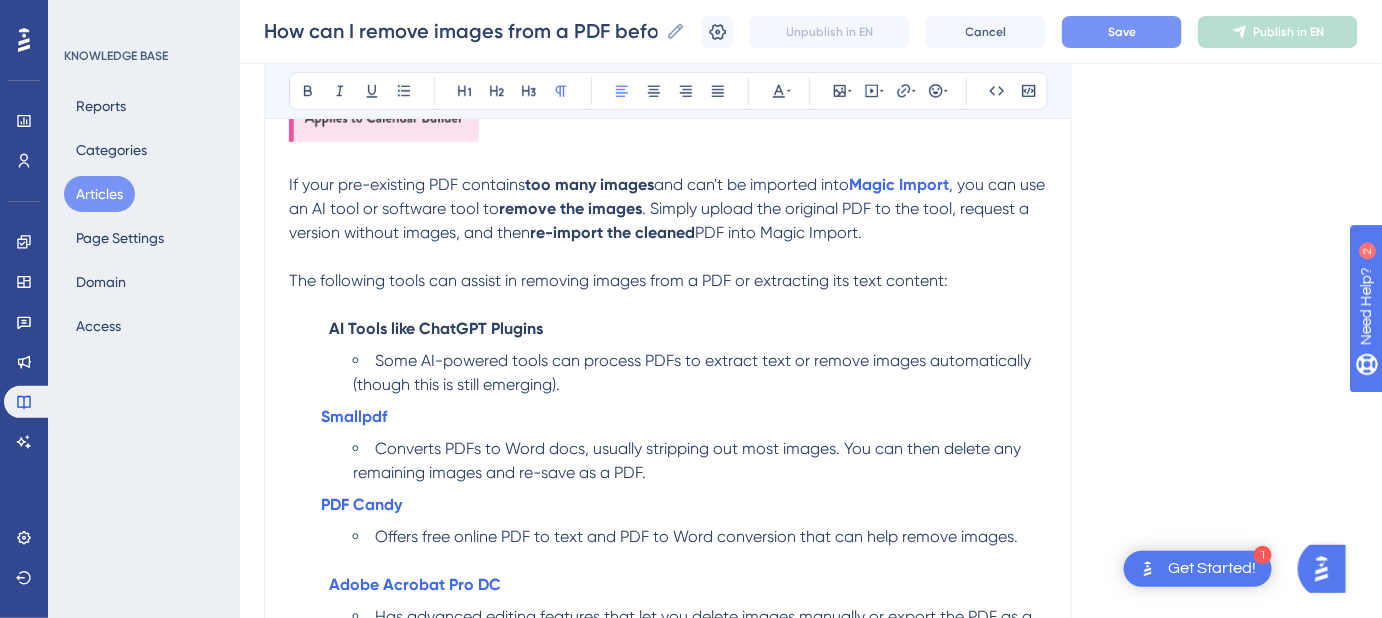scroll, scrollTop: 363, scrollLeft: 0, axis: vertical 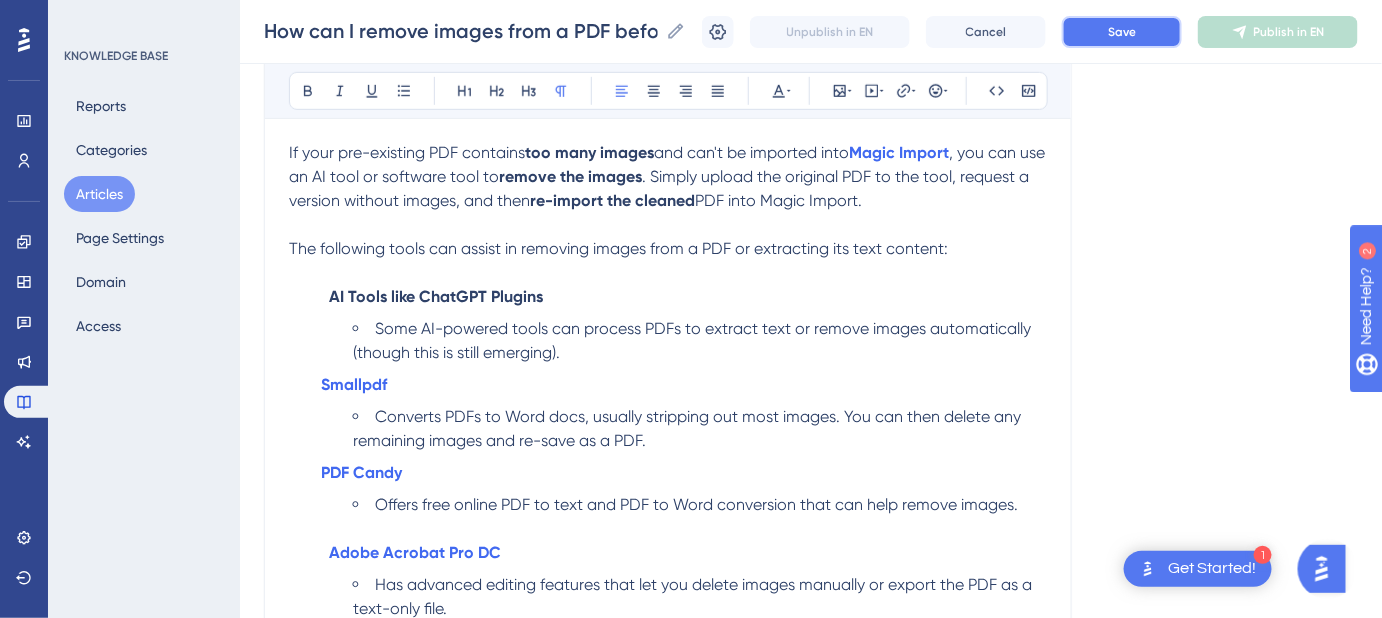 click on "Save" at bounding box center (1122, 32) 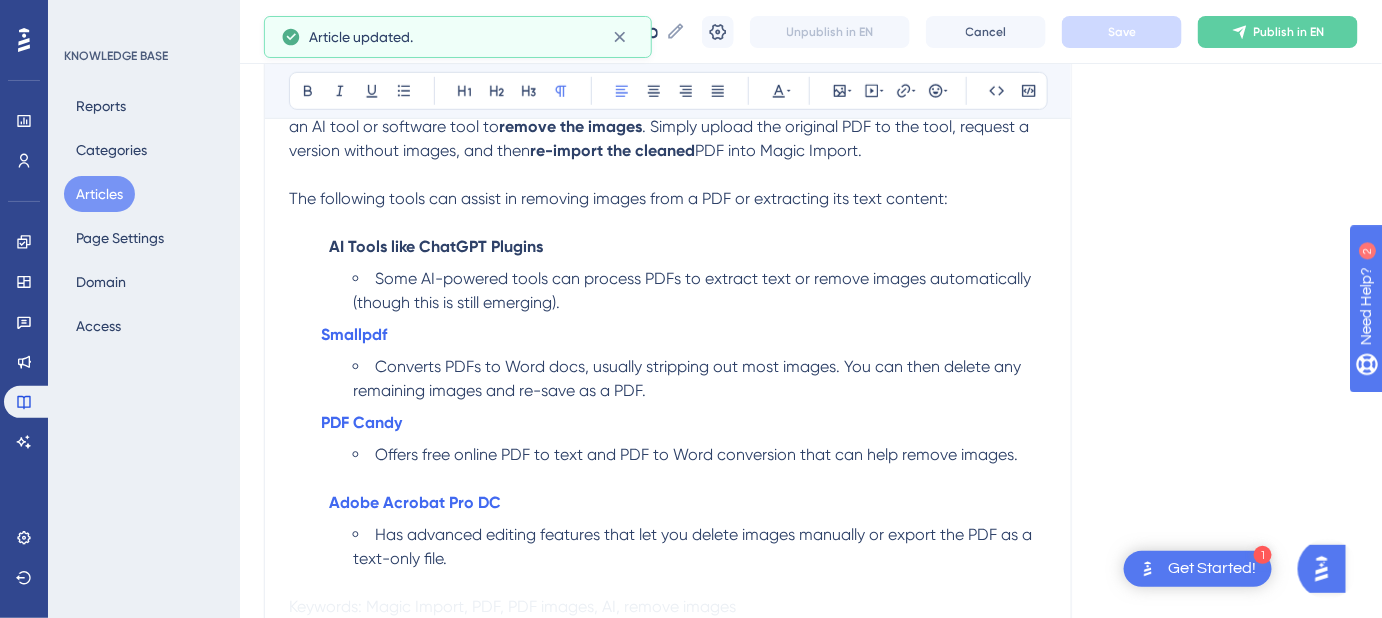 scroll, scrollTop: 454, scrollLeft: 0, axis: vertical 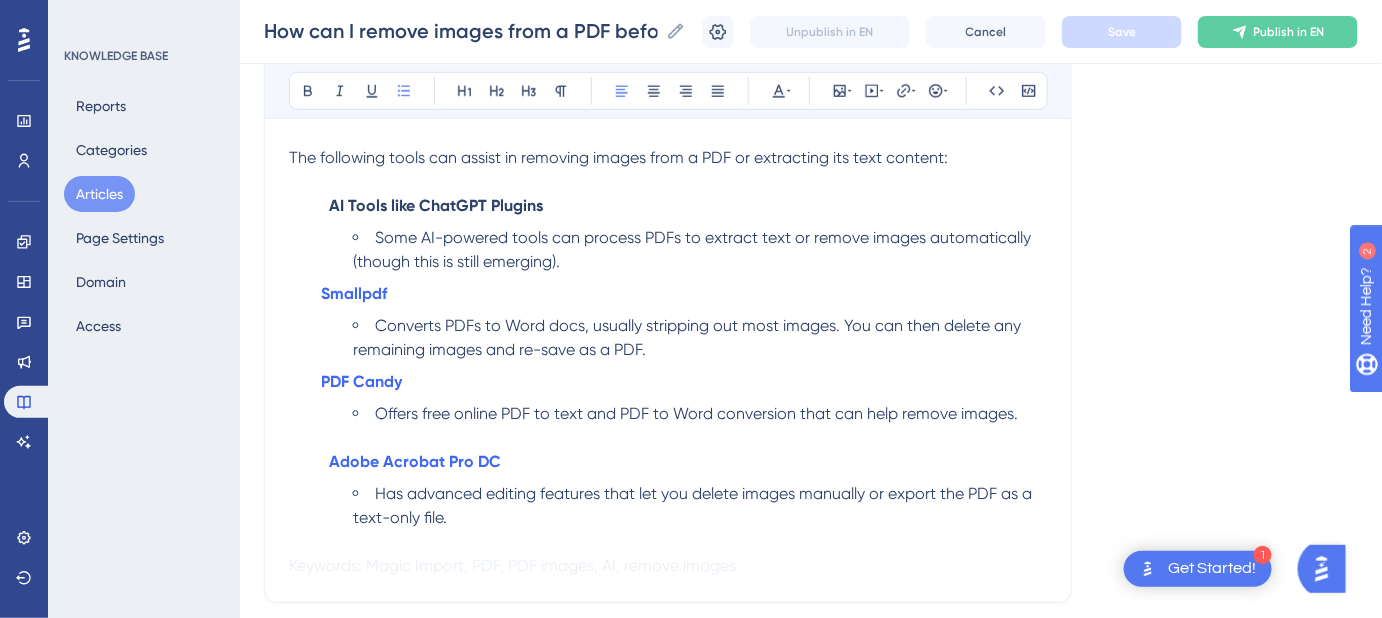 click on "Offers free online PDF to text and PDF to Word conversion that can help remove images." at bounding box center [700, 414] 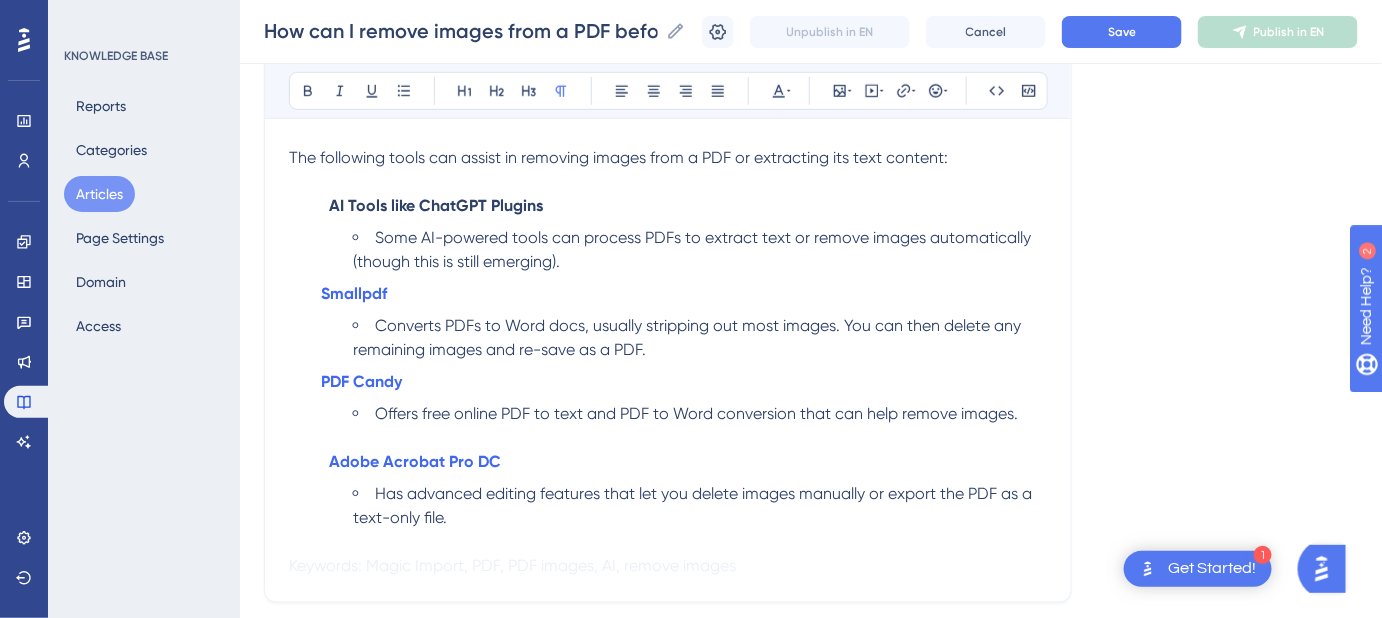 click on "Some AI-powered tools can process PDFs to extract text or remove images automatically (though this is still emerging)." at bounding box center (700, 250) 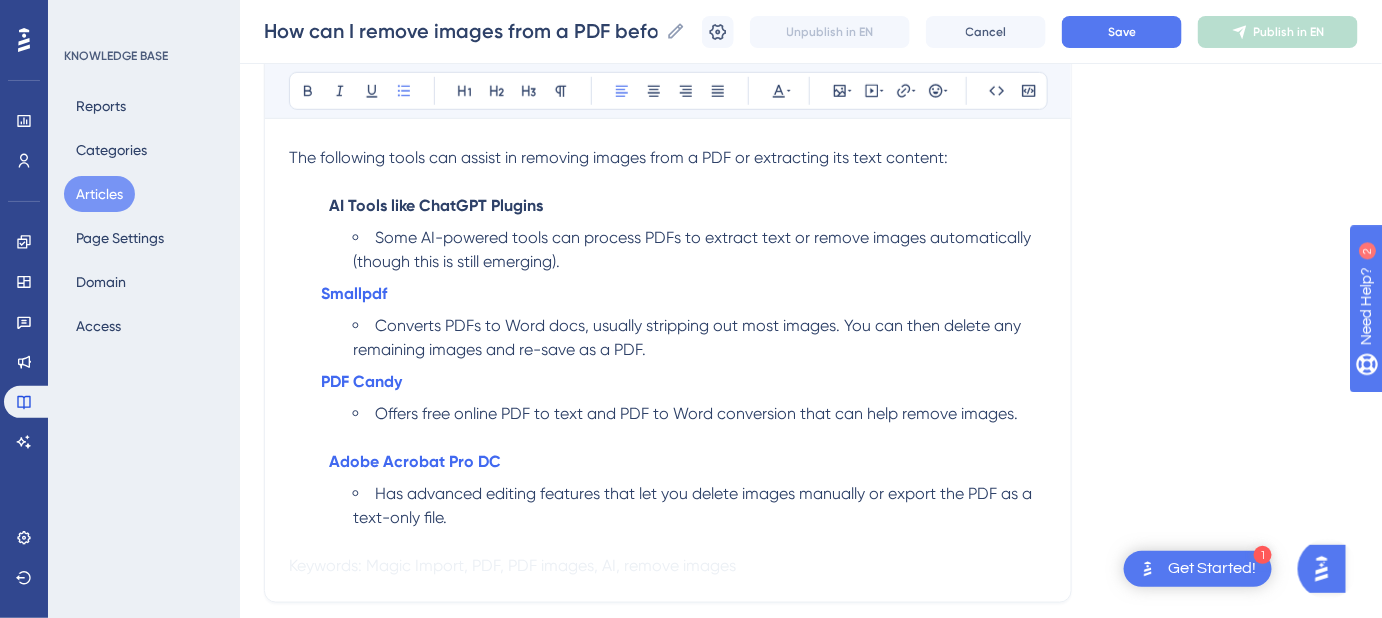 click on "Offers free online PDF to text and PDF to Word conversion that can help remove images." at bounding box center [700, 414] 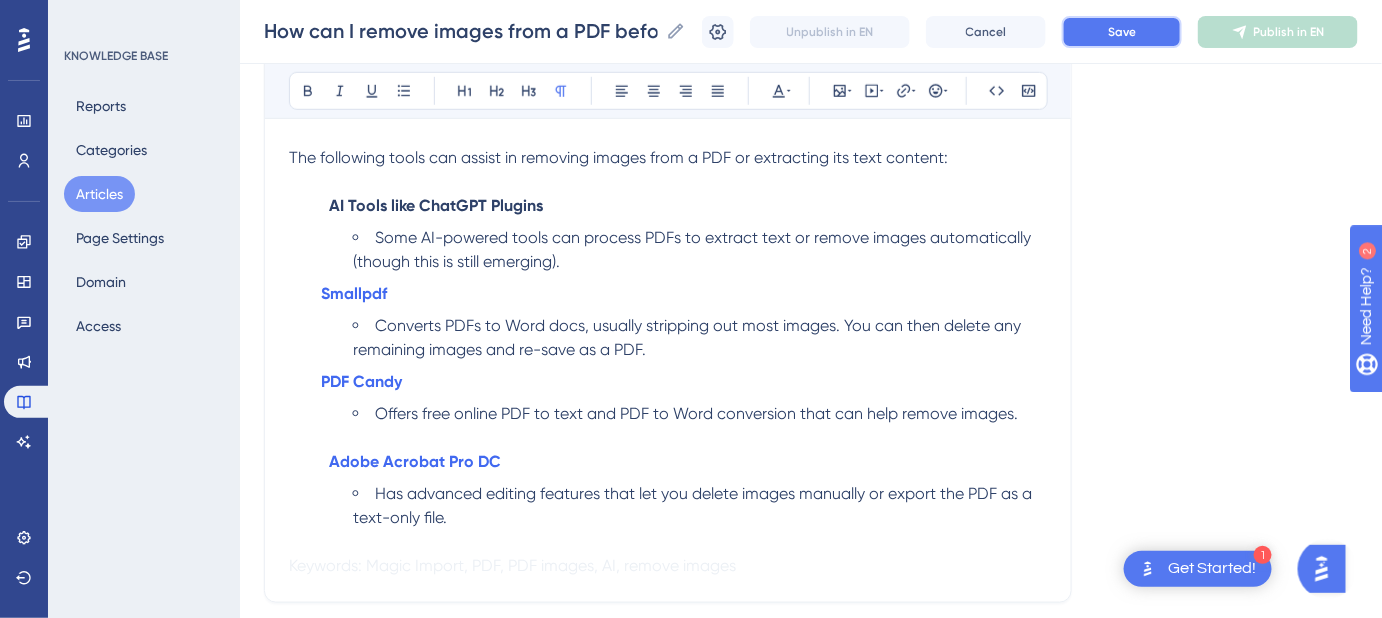 click on "Save" at bounding box center (1122, 32) 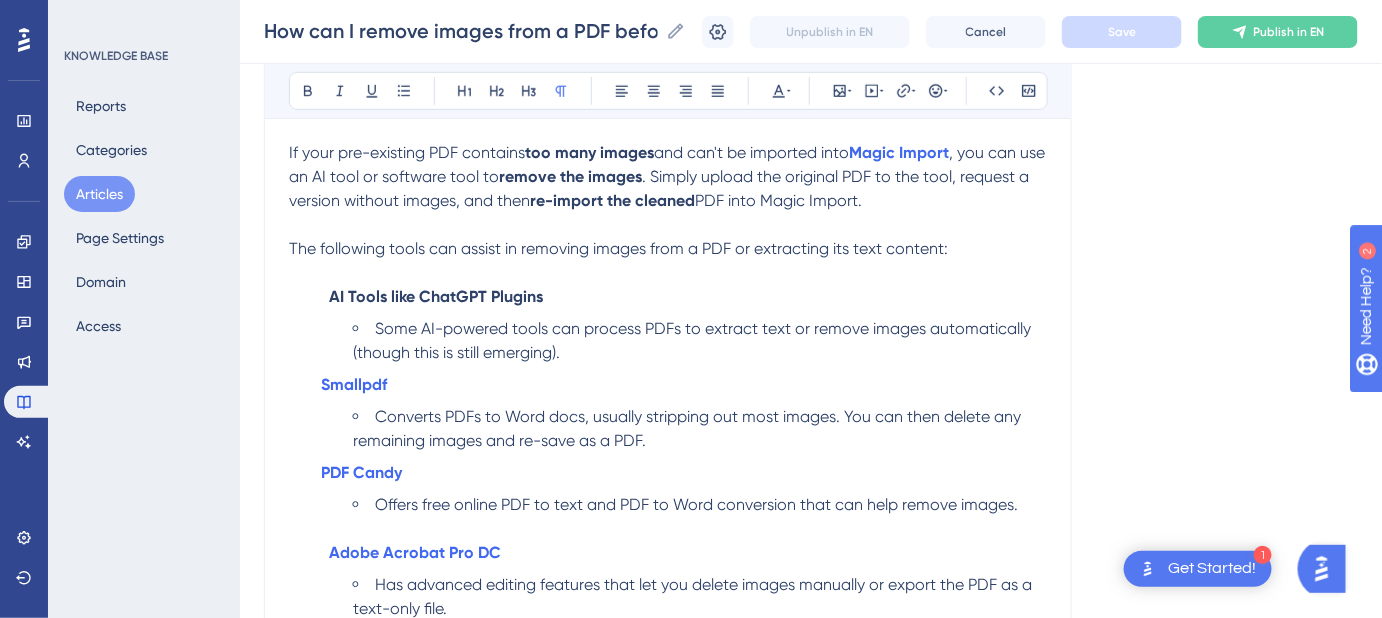 scroll, scrollTop: 454, scrollLeft: 0, axis: vertical 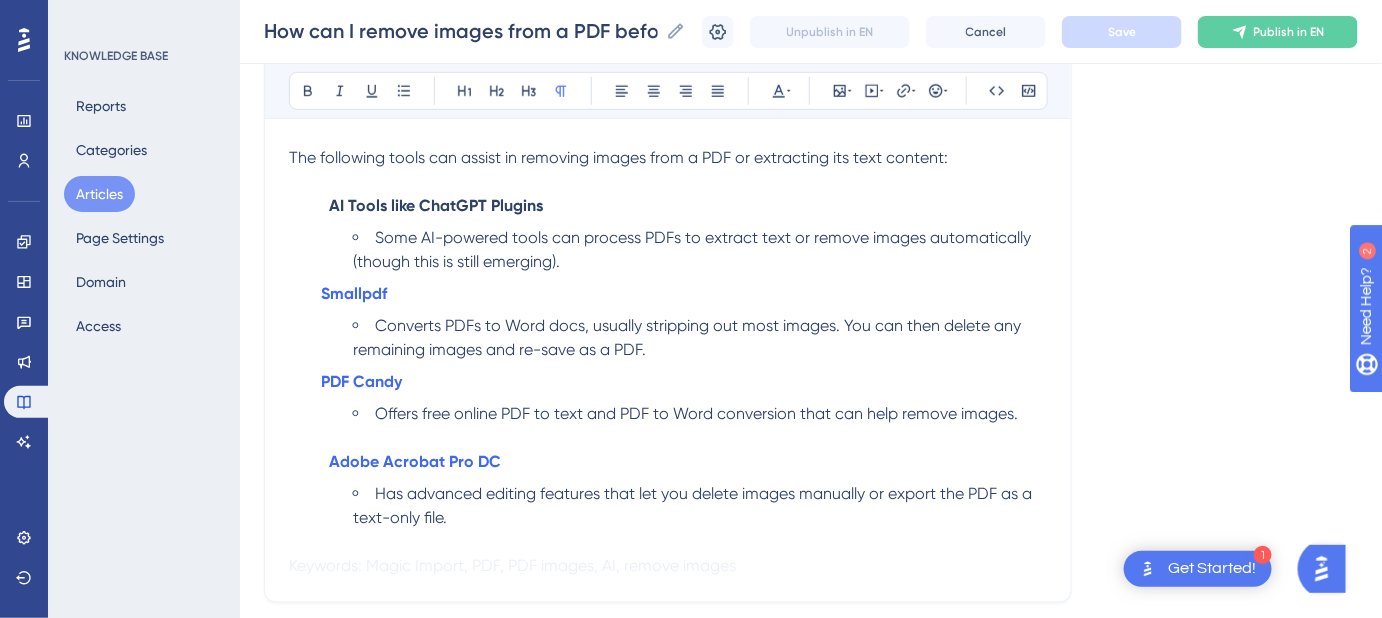 click on "Converts PDFs to Word docs, usually stripping out most images. You can then delete any remaining images and re-save as a PDF." at bounding box center [700, 338] 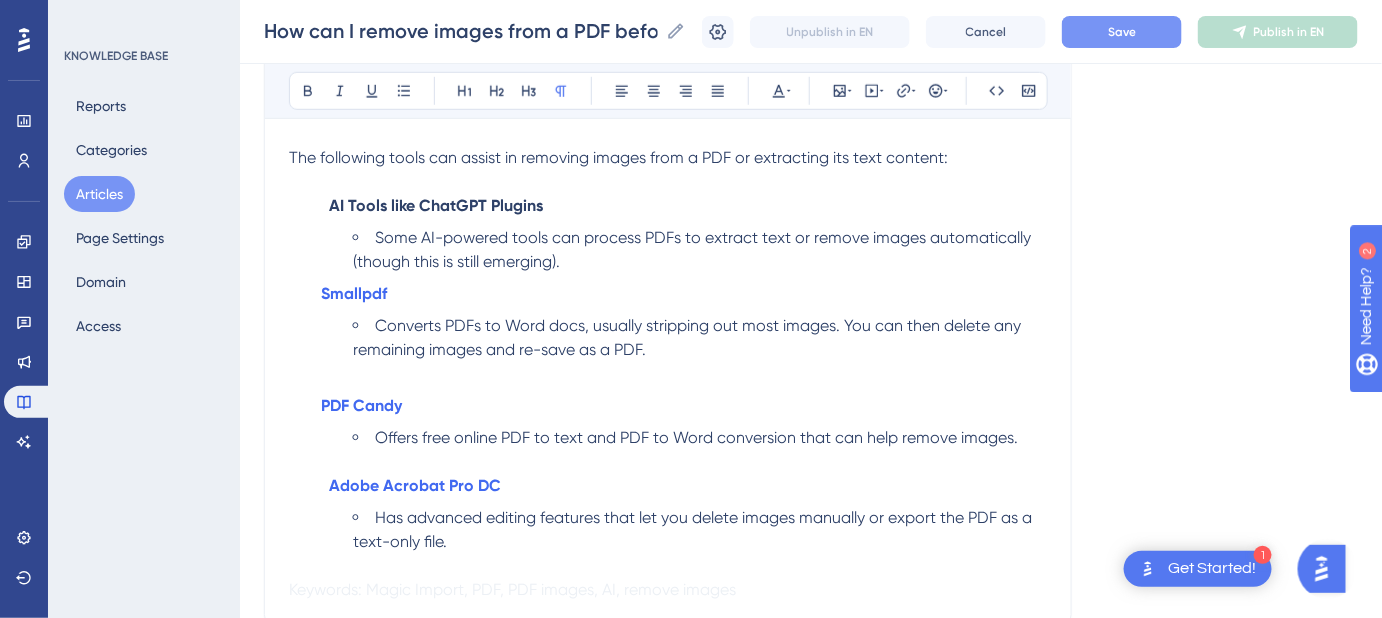 click on "Some AI-powered tools can process PDFs to extract text or remove images automatically (though this is still emerging)." at bounding box center [700, 250] 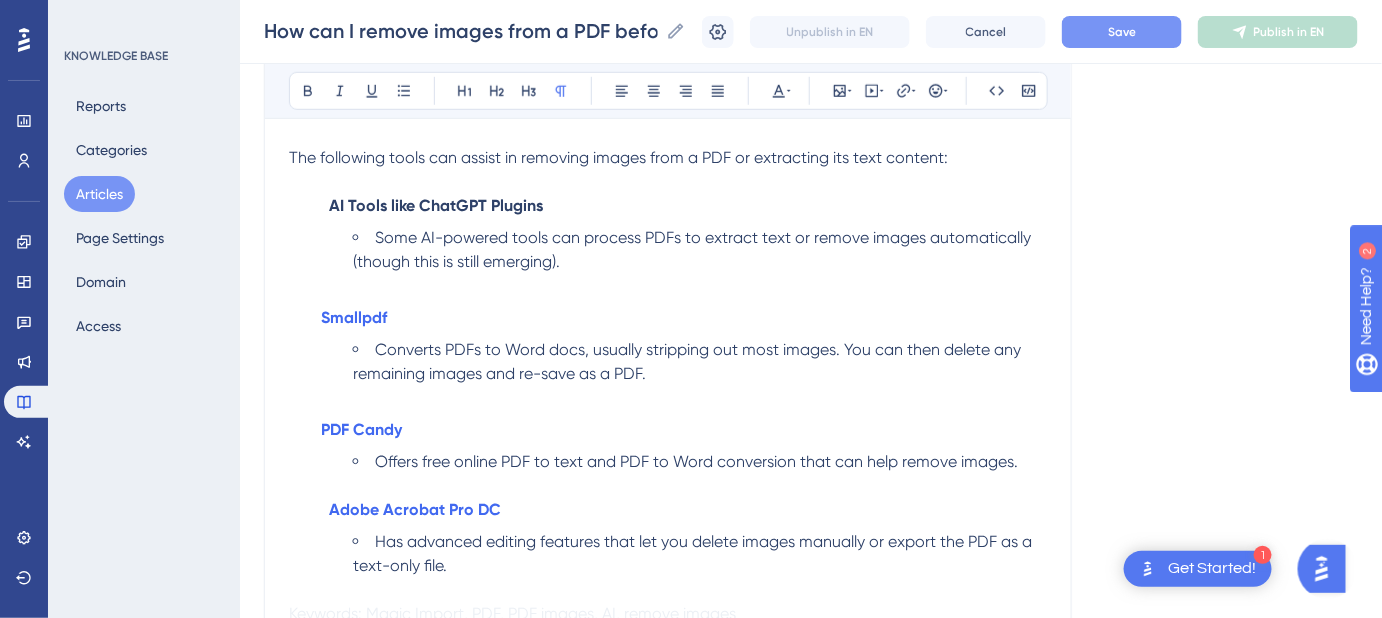 click on "Some AI-powered tools can process PDFs to extract text or remove images automatically (though this is still emerging)." at bounding box center [700, 250] 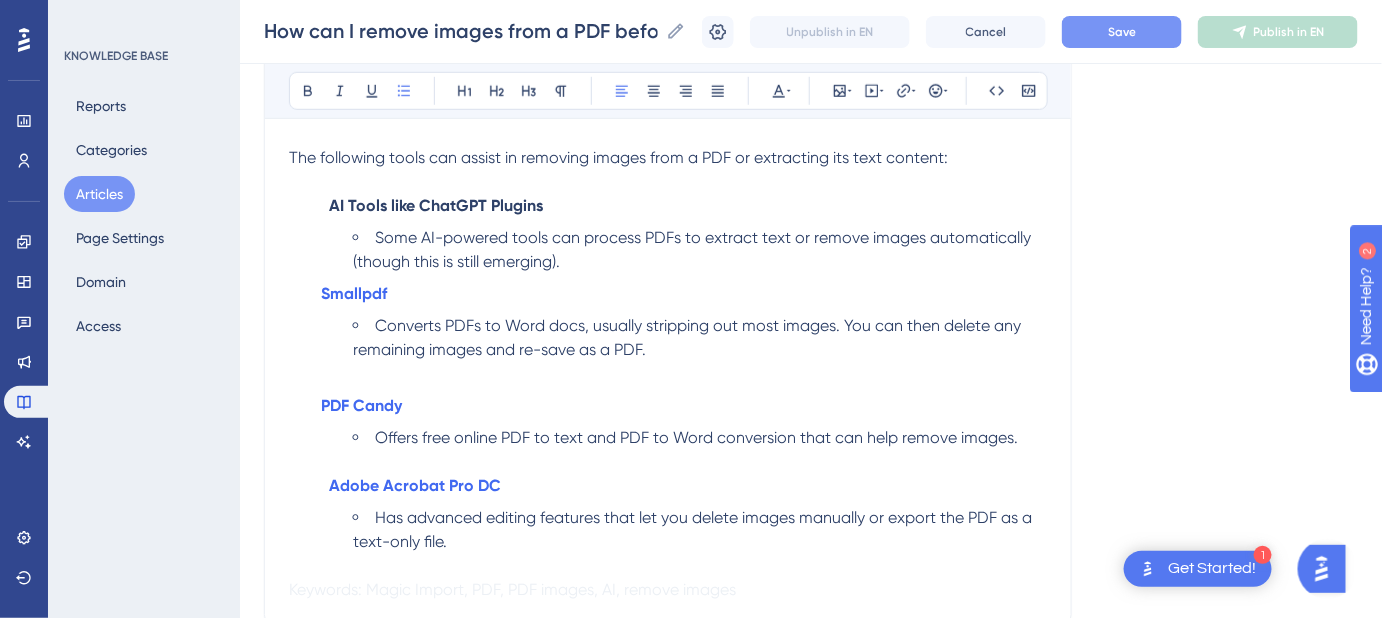 click on "Converts PDFs to Word docs, usually stripping out most images. You can then delete any remaining images and re-save as a PDF." at bounding box center (700, 338) 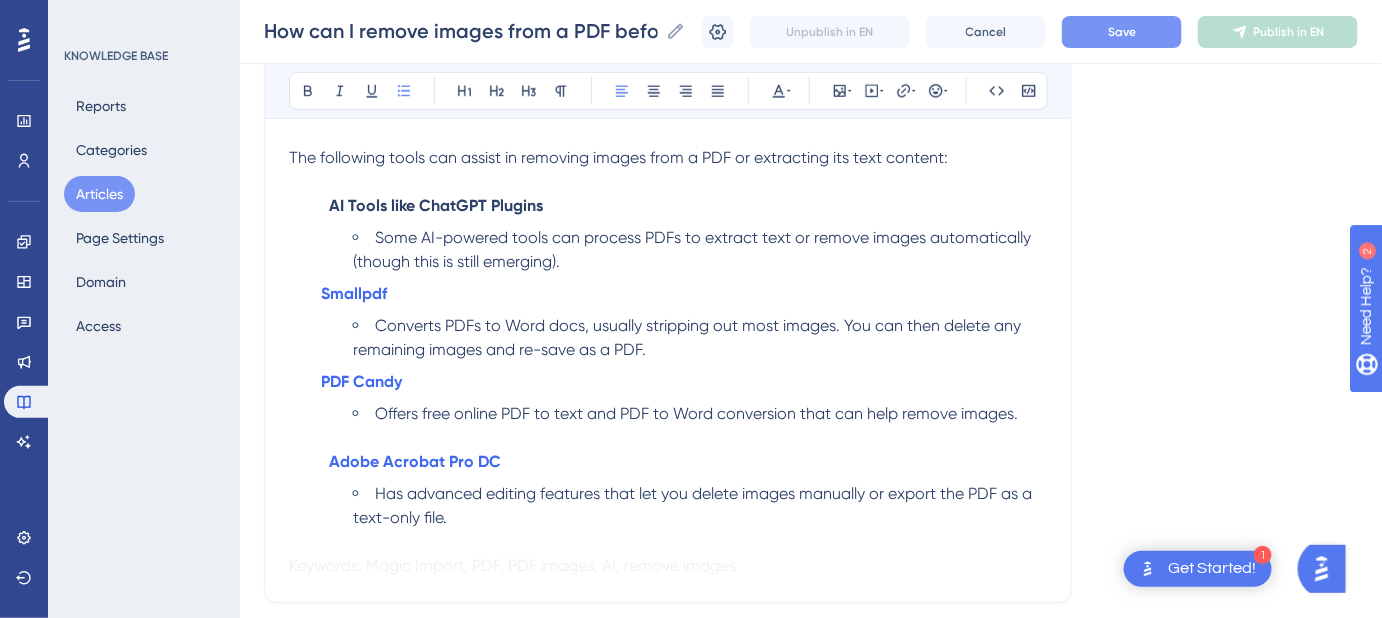 click on "Offers free online PDF to text and PDF to Word conversion that can help remove images." at bounding box center [700, 414] 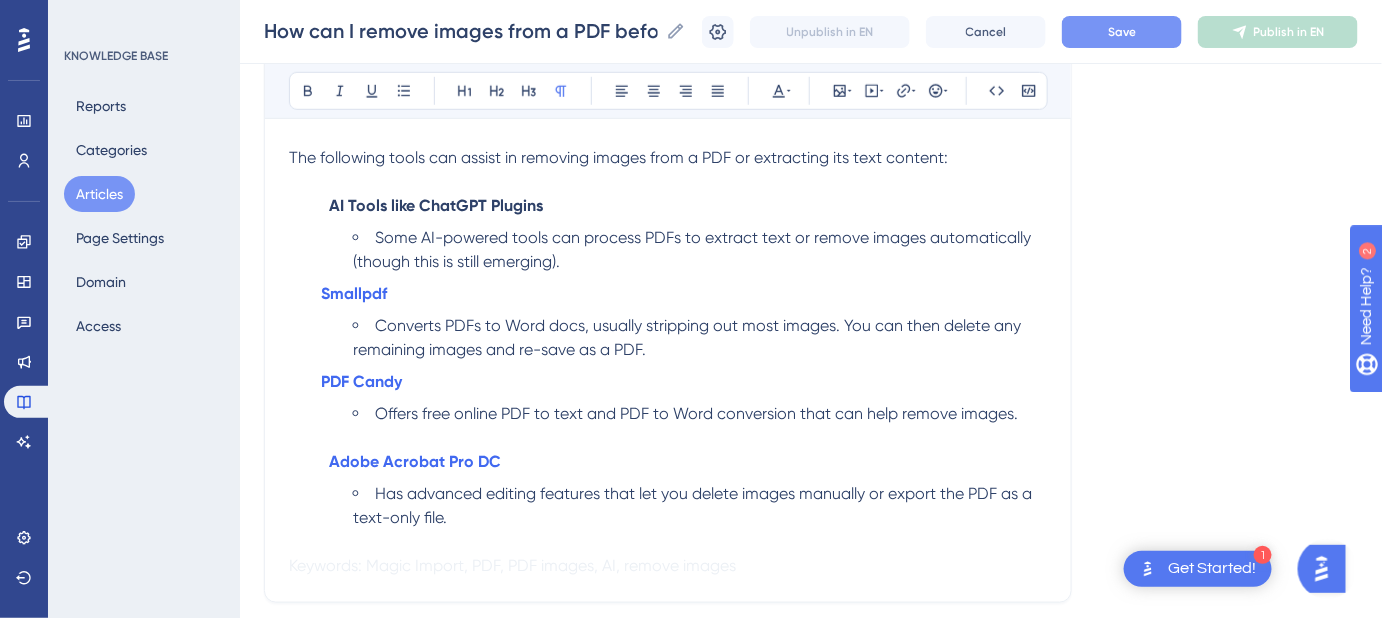 click on "Save" at bounding box center (1122, 32) 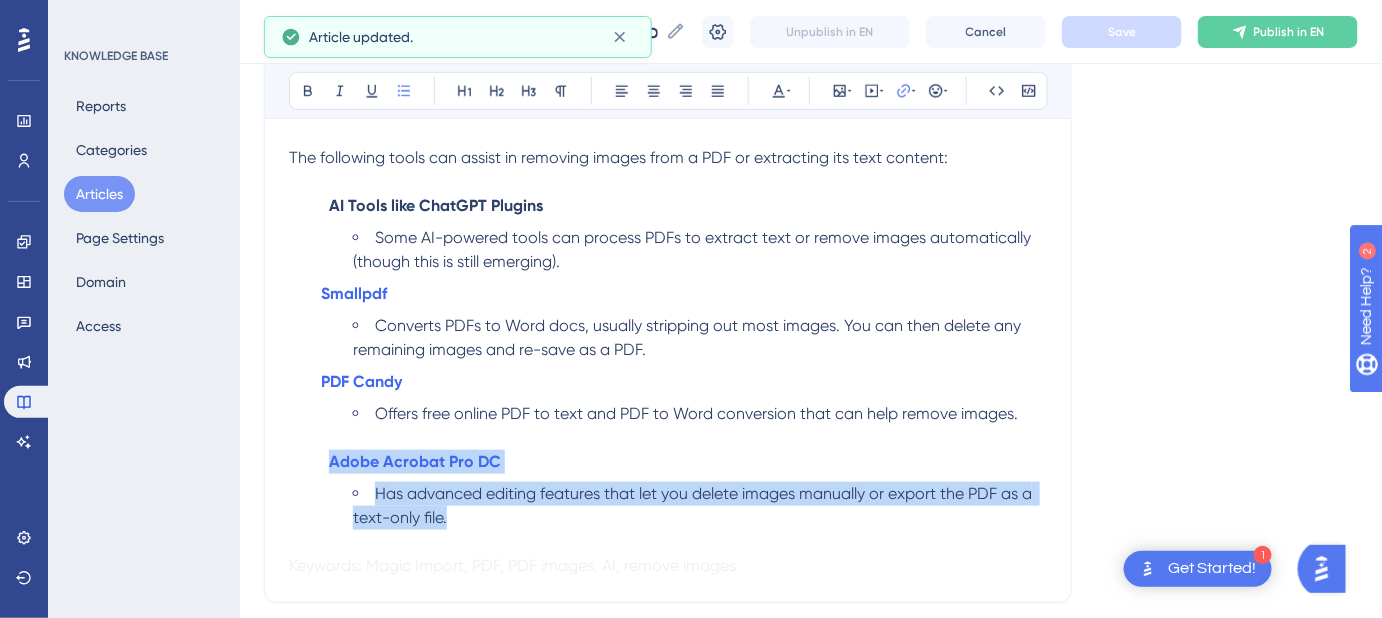 drag, startPoint x: 461, startPoint y: 520, endPoint x: 295, endPoint y: 468, distance: 173.95401 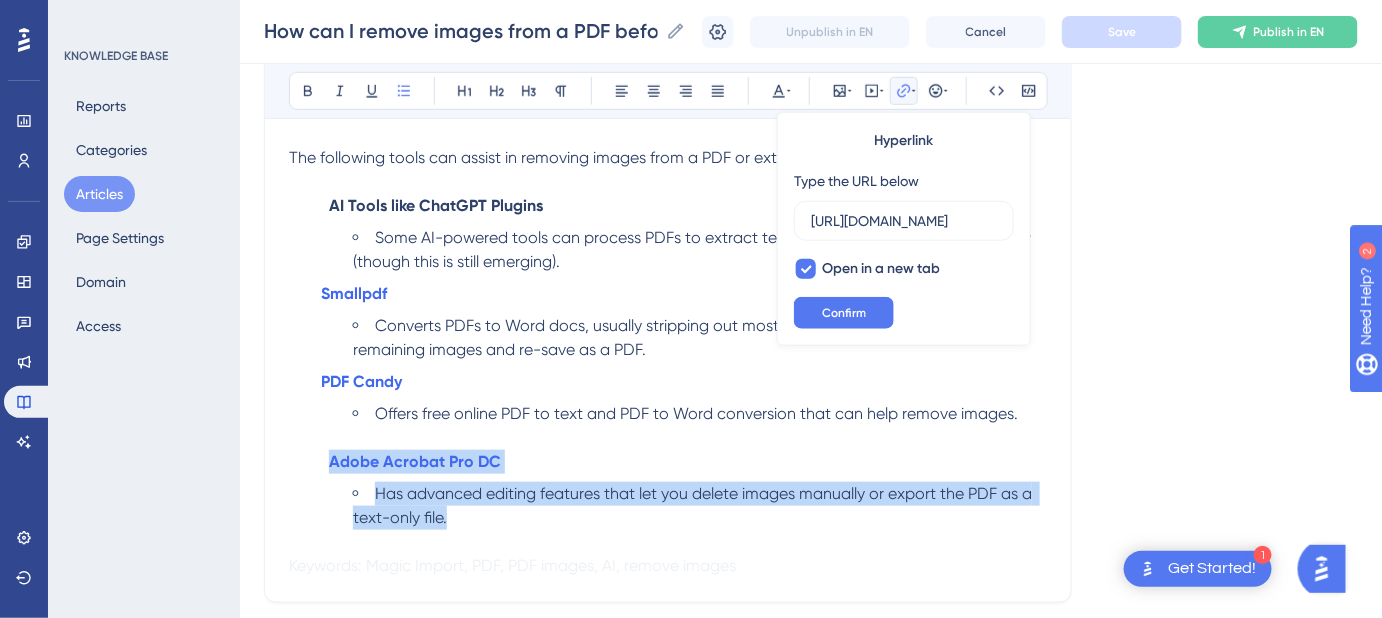drag, startPoint x: 460, startPoint y: 510, endPoint x: 296, endPoint y: 462, distance: 170.88008 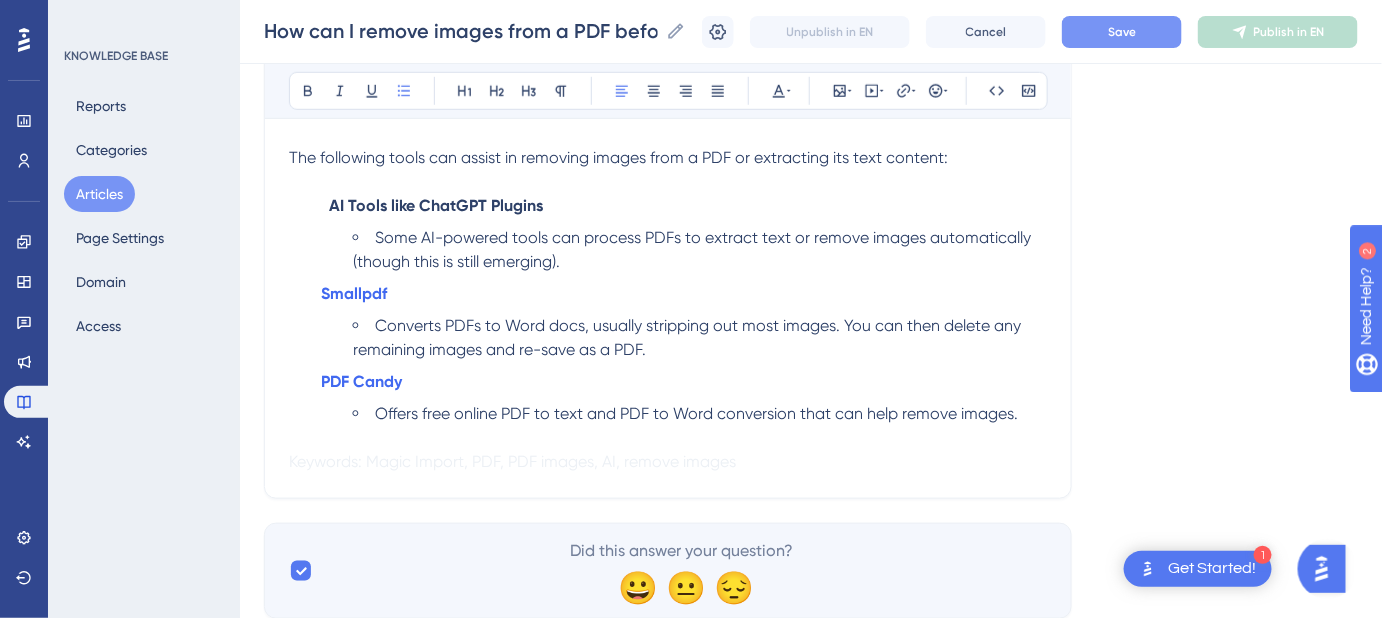 click on "Save" at bounding box center (1122, 32) 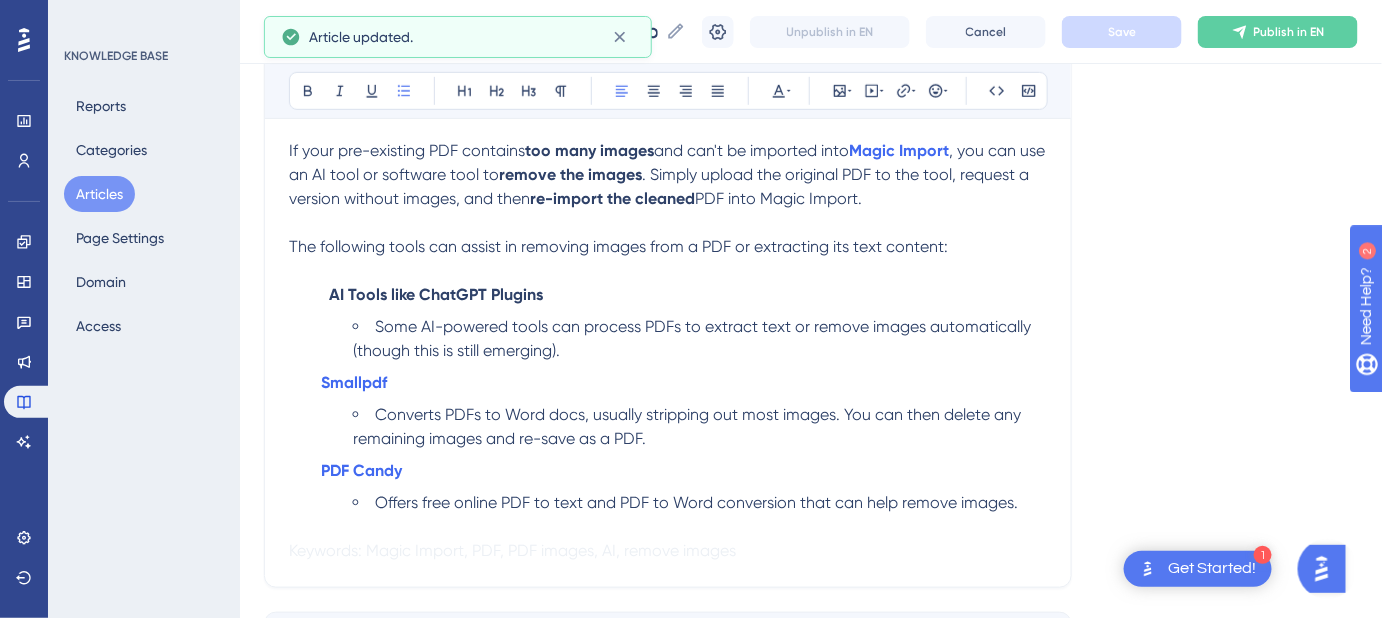 scroll, scrollTop: 454, scrollLeft: 0, axis: vertical 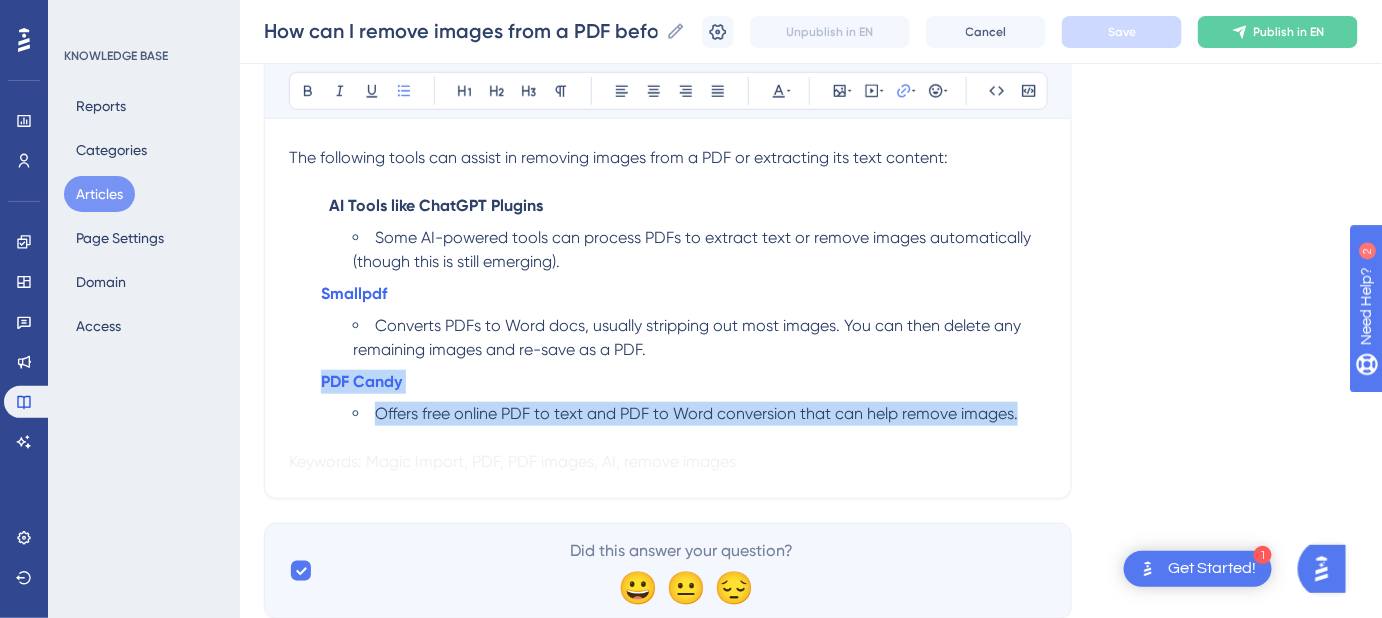 drag, startPoint x: 1026, startPoint y: 412, endPoint x: 252, endPoint y: 367, distance: 775.307 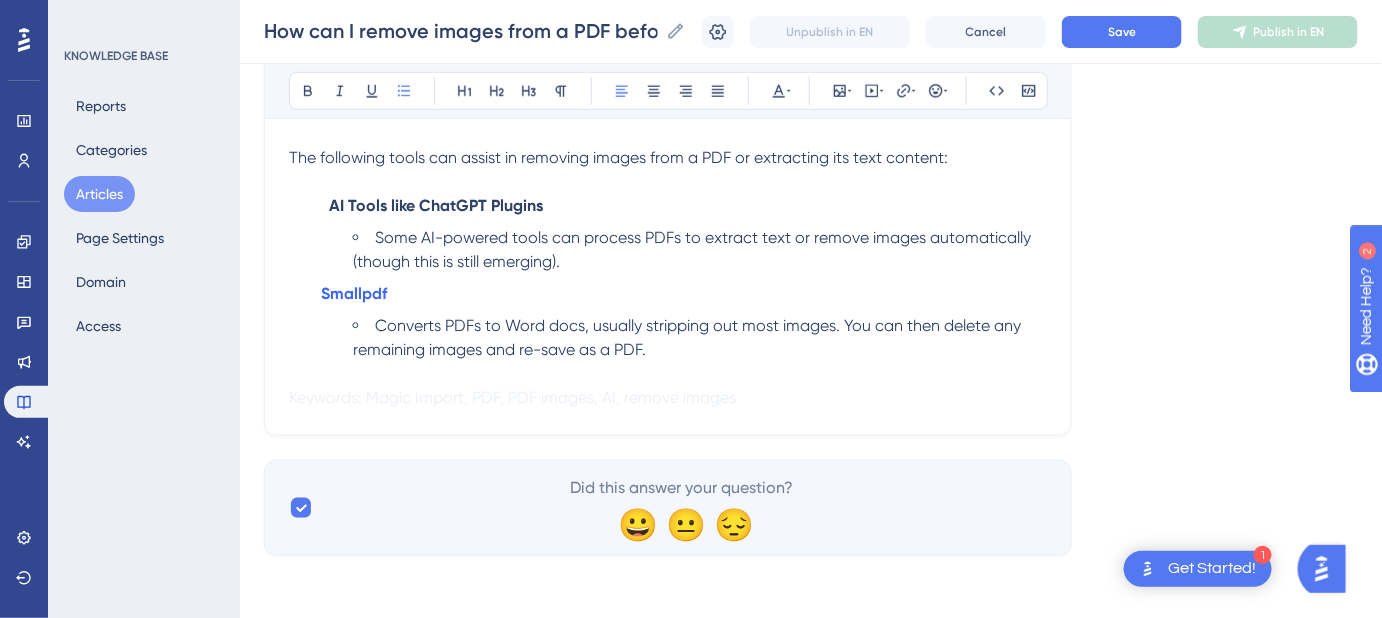 click on "Some AI-powered tools can process PDFs to extract text or remove images automatically (though this is still emerging)." at bounding box center (700, 250) 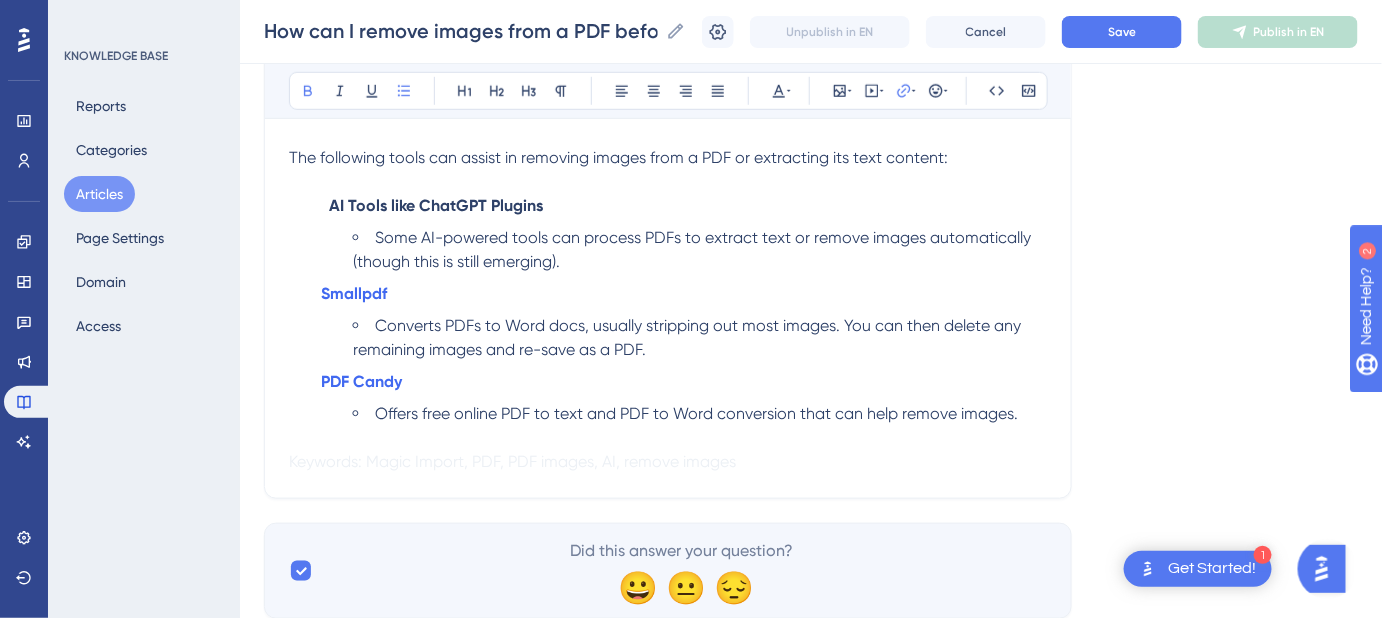 click on "Some AI-powered tools can process PDFs to extract text or remove images automatically (though this is still emerging). Smallpdf Converts PDFs to Word docs, usually stripping out most images. You can then delete any remaining images and re-save as a PDF. PDF Candy Offers free online PDF to text and PDF to Word conversion that can help remove images." at bounding box center (668, 326) 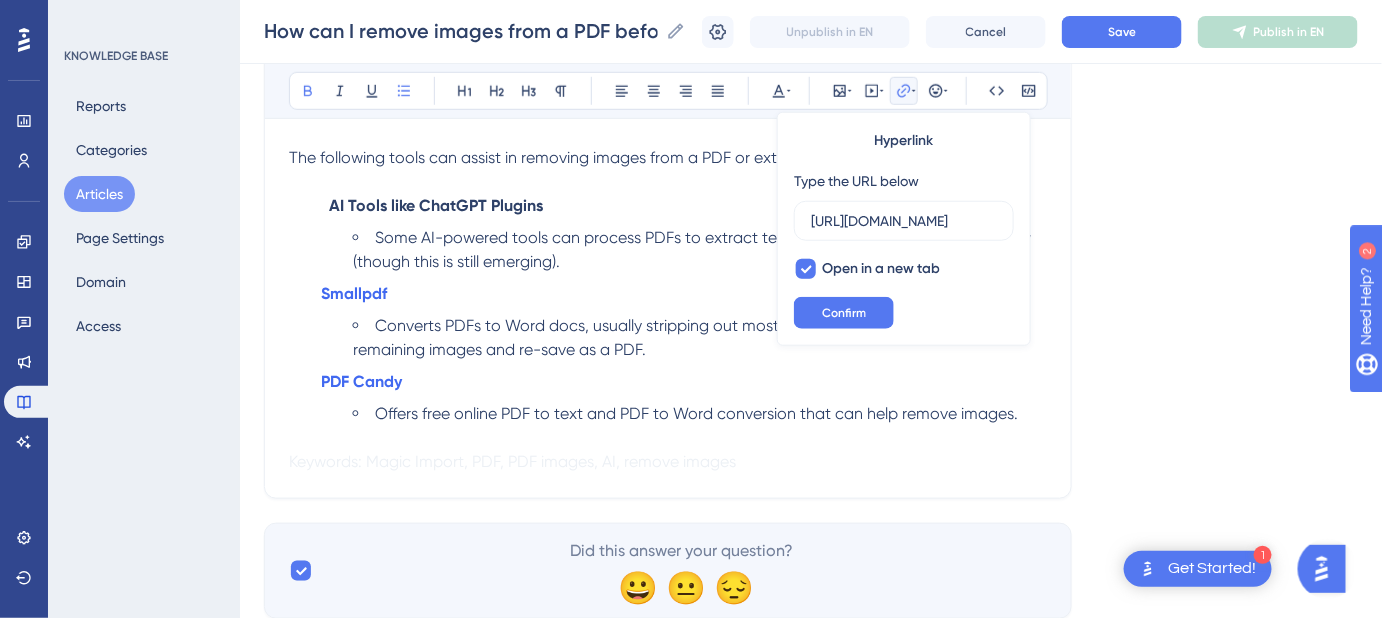 click on "Language English (Default) How can I remove images from a PDF before using Magic Import? Tips to clean up your PDF by removing unwanted images. Bold Italic Underline Bullet Point Heading 1 Heading 2 Heading 3 Normal Align Left Align Center Align Right Align Justify Text Color Insert Image Embed Video Hyperlink Type the URL below https://smallpdf.com/ Open in a new tab Confirm Emojis Code Code Block If your pre-existing PDF contains  too many images  and can't be imported into  Magic Import , you can use an AI tool or software tool to  remove the images . Simply upload the original PDF to the tool, request a version without images, and then  re-import the cleaned  PDF into Magic Import. The following tools can assist in removing images from a PDF or extracting its text content: AI Tools like ChatGPT Plugins Some AI-powered tools can process PDFs to extract text or remove images automatically (though this is still emerging). Smallpdf PDF Candy Keywords: Magic Import, PDF, PDF images, AI, remove images 😀 😐" at bounding box center (811, 146) 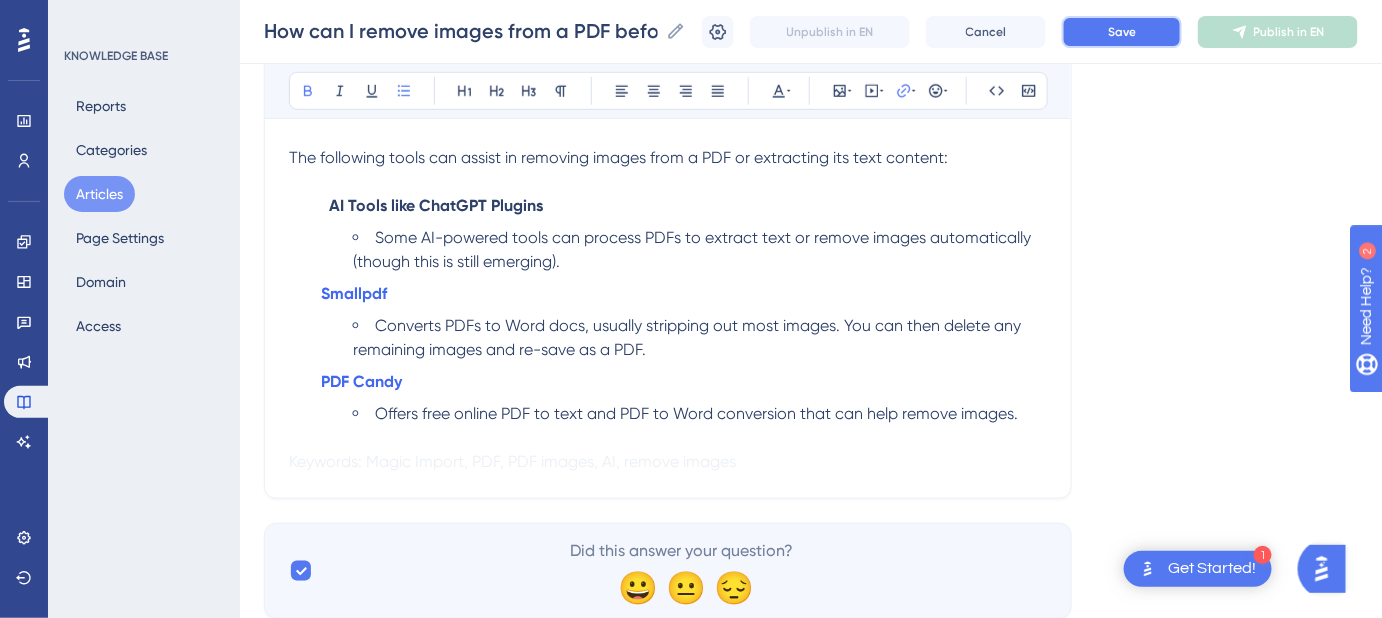 click on "Save" at bounding box center (1122, 32) 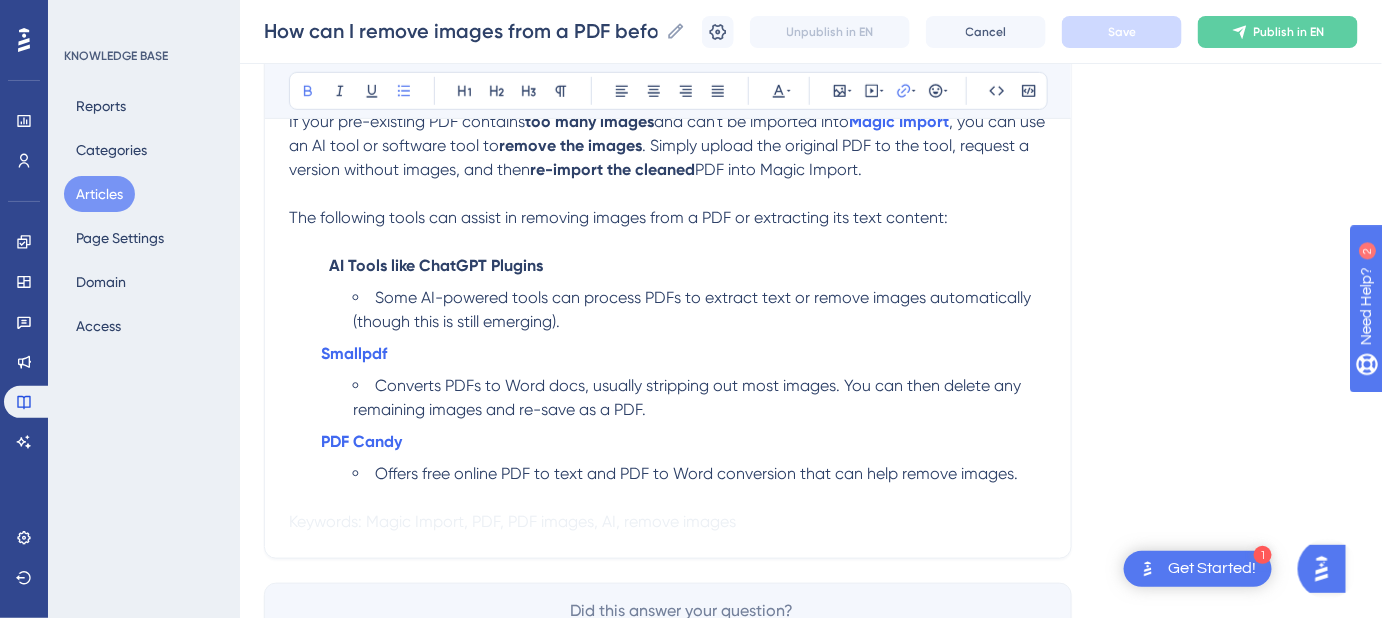 scroll, scrollTop: 363, scrollLeft: 0, axis: vertical 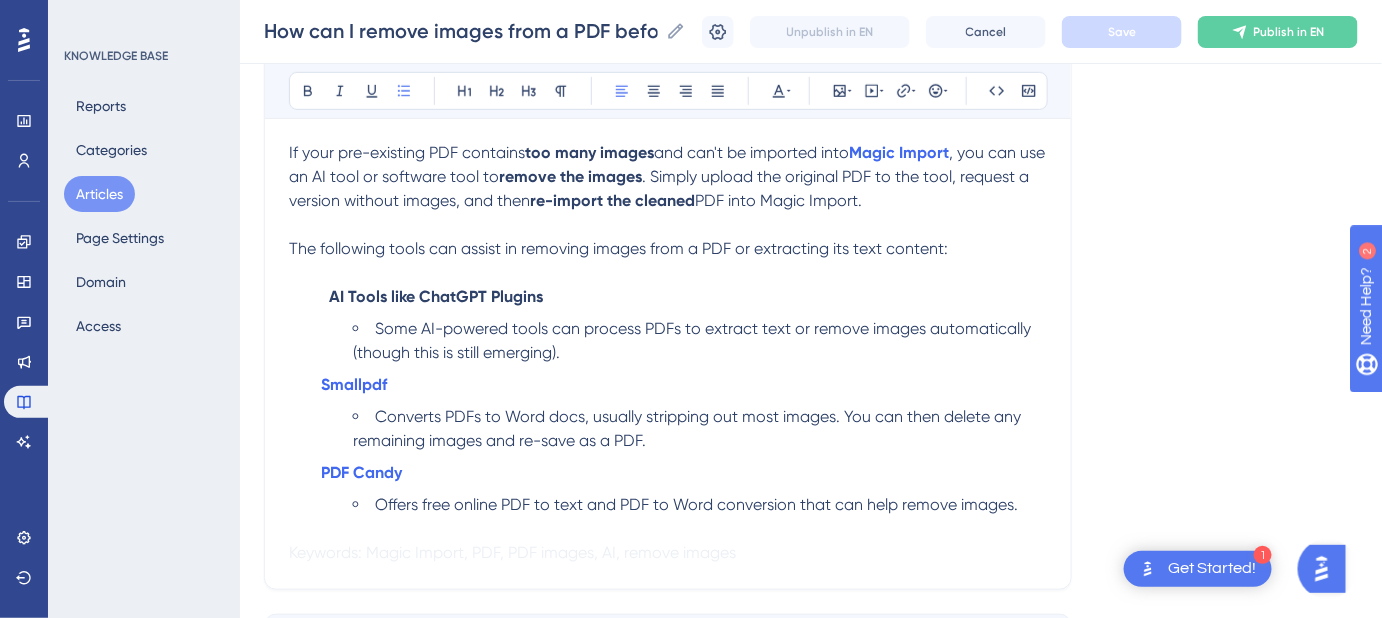 click on "Some AI-powered tools can process PDFs to extract text or remove images automatically (though this is still emerging)." at bounding box center [700, 341] 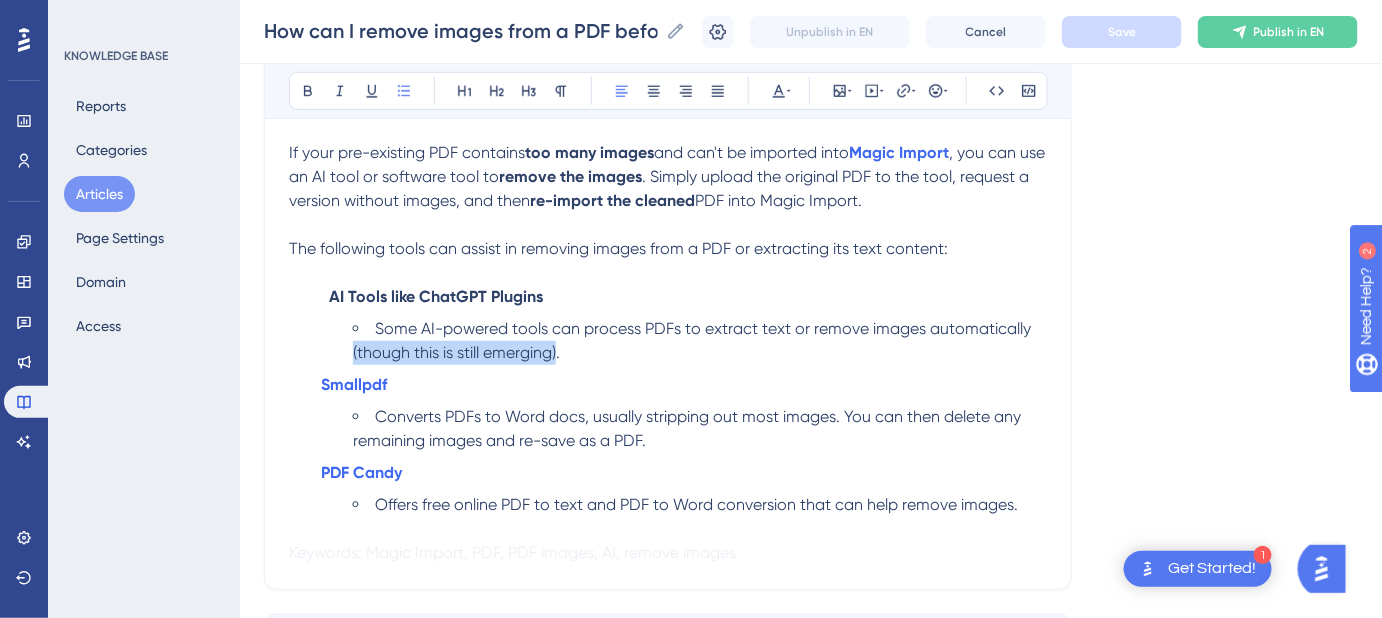 drag, startPoint x: 556, startPoint y: 345, endPoint x: 346, endPoint y: 346, distance: 210.00238 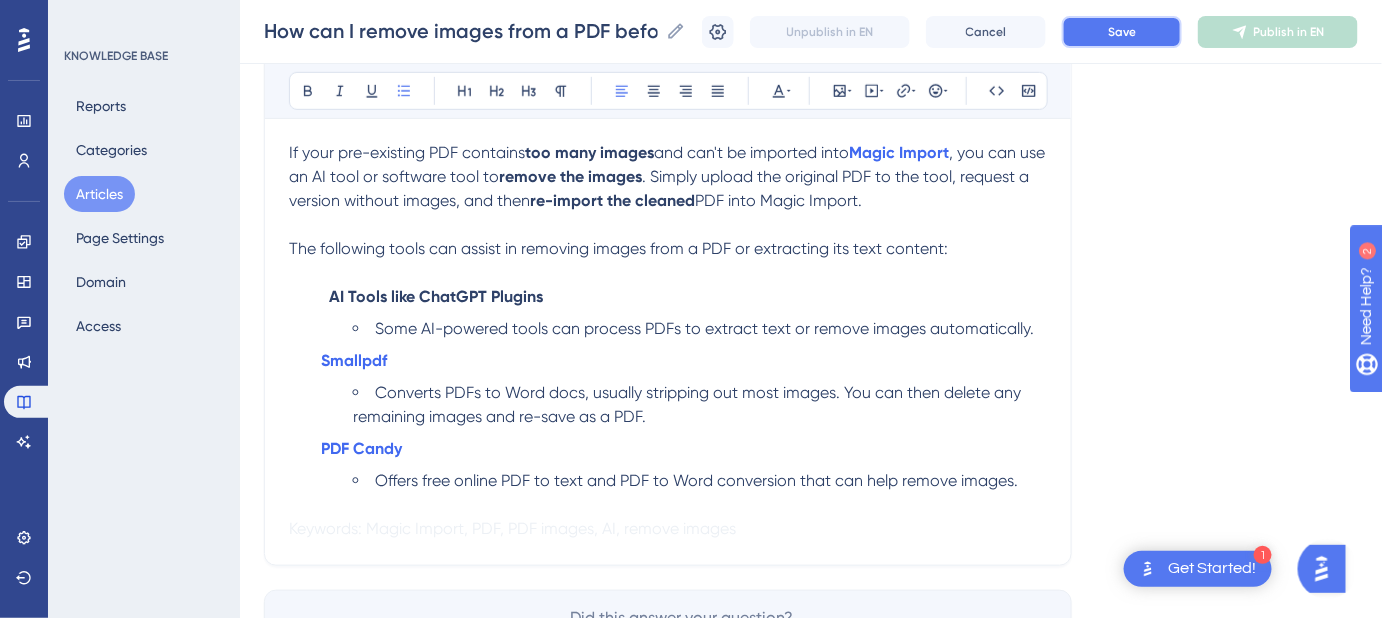 click on "Save" at bounding box center (1122, 32) 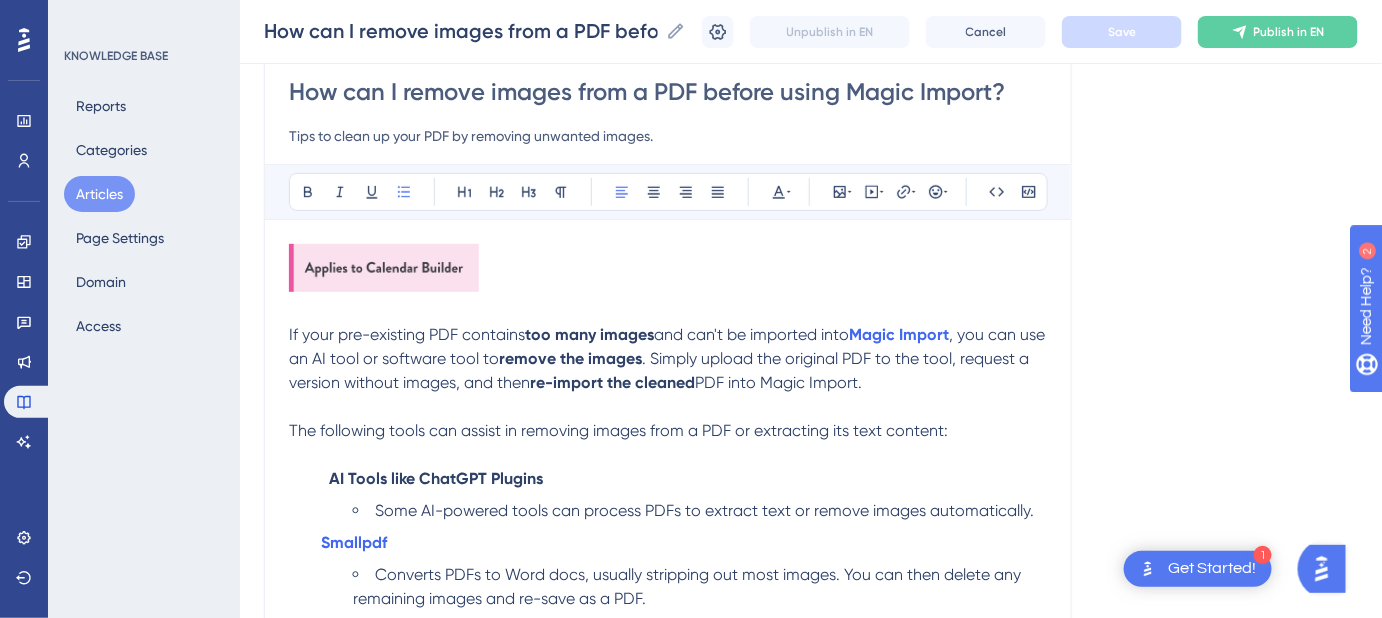 scroll, scrollTop: 0, scrollLeft: 0, axis: both 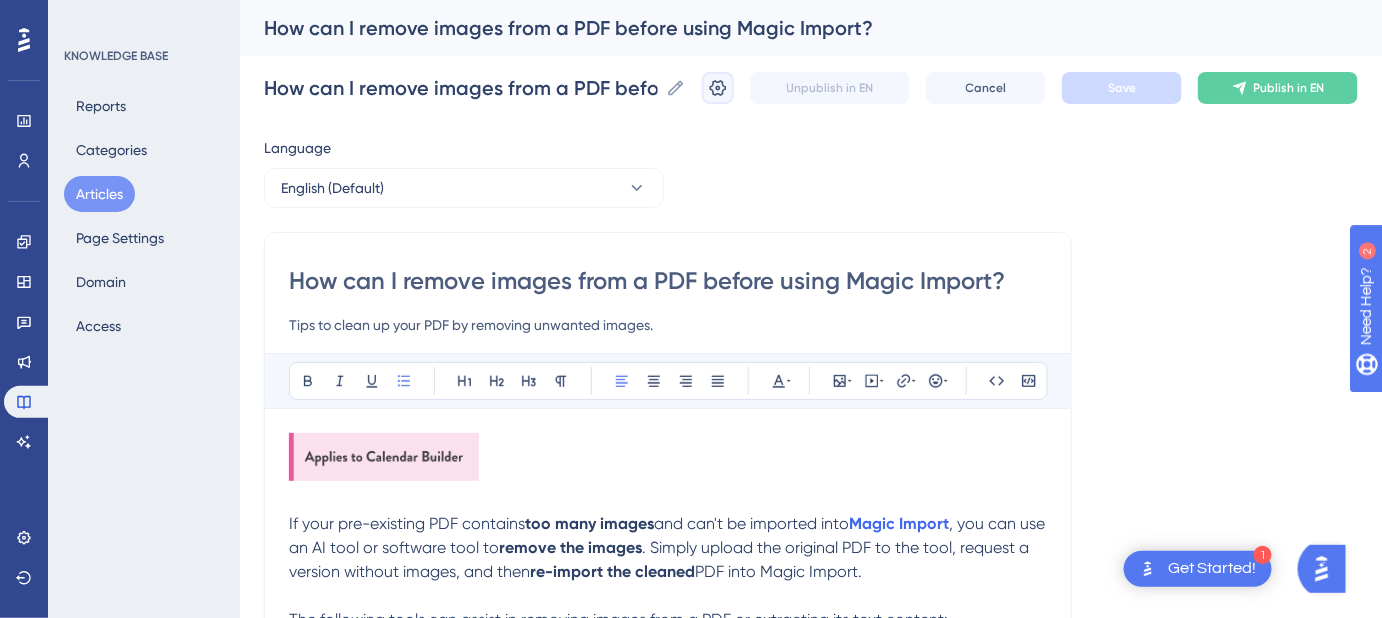 click 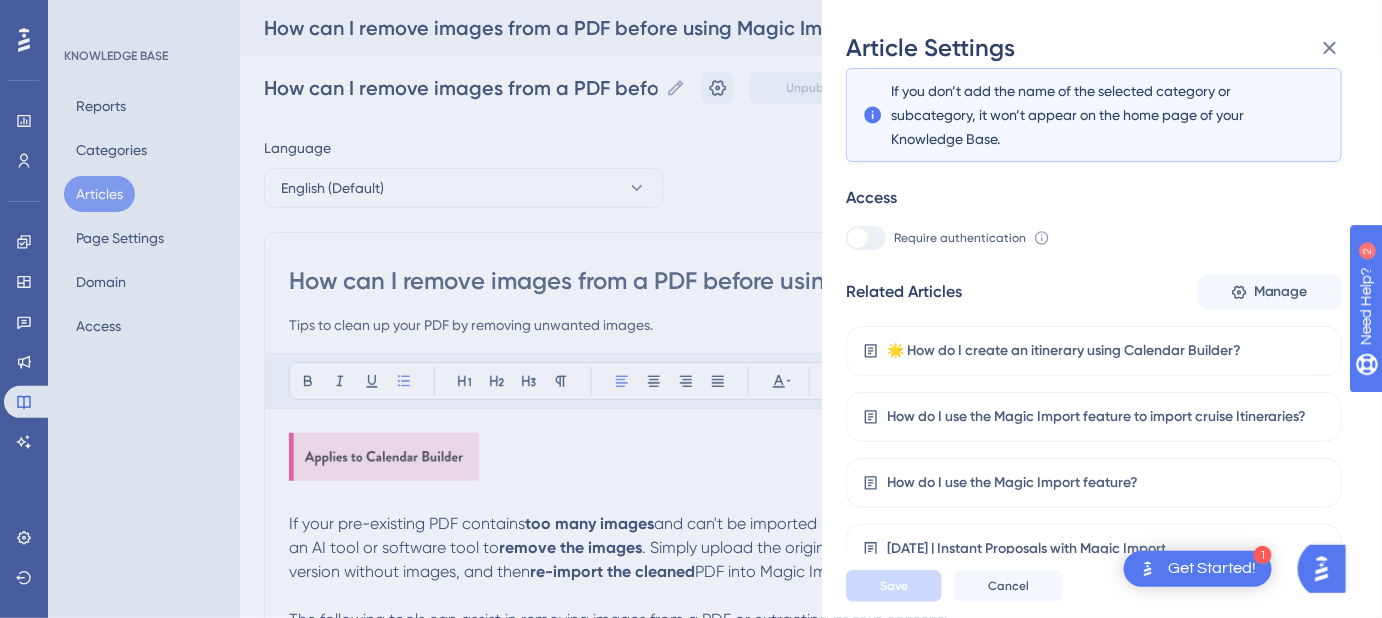 scroll, scrollTop: 359, scrollLeft: 0, axis: vertical 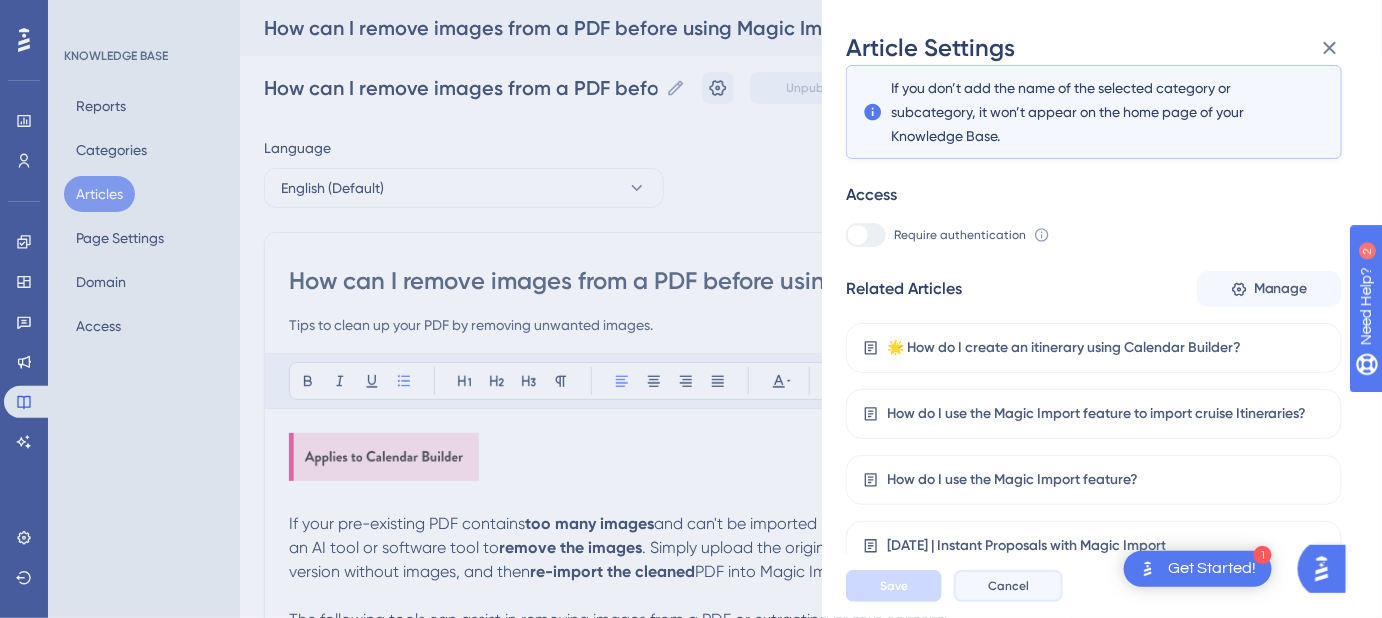 click on "Cancel" at bounding box center [1008, 586] 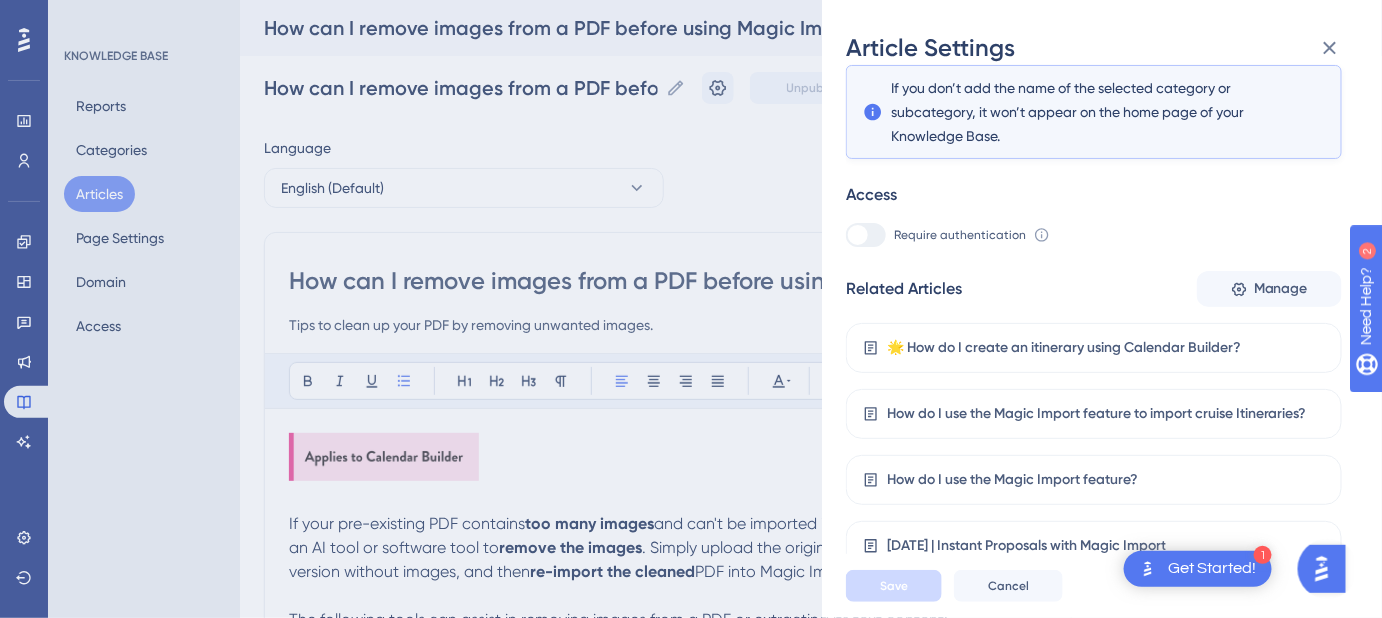 scroll, scrollTop: 0, scrollLeft: 0, axis: both 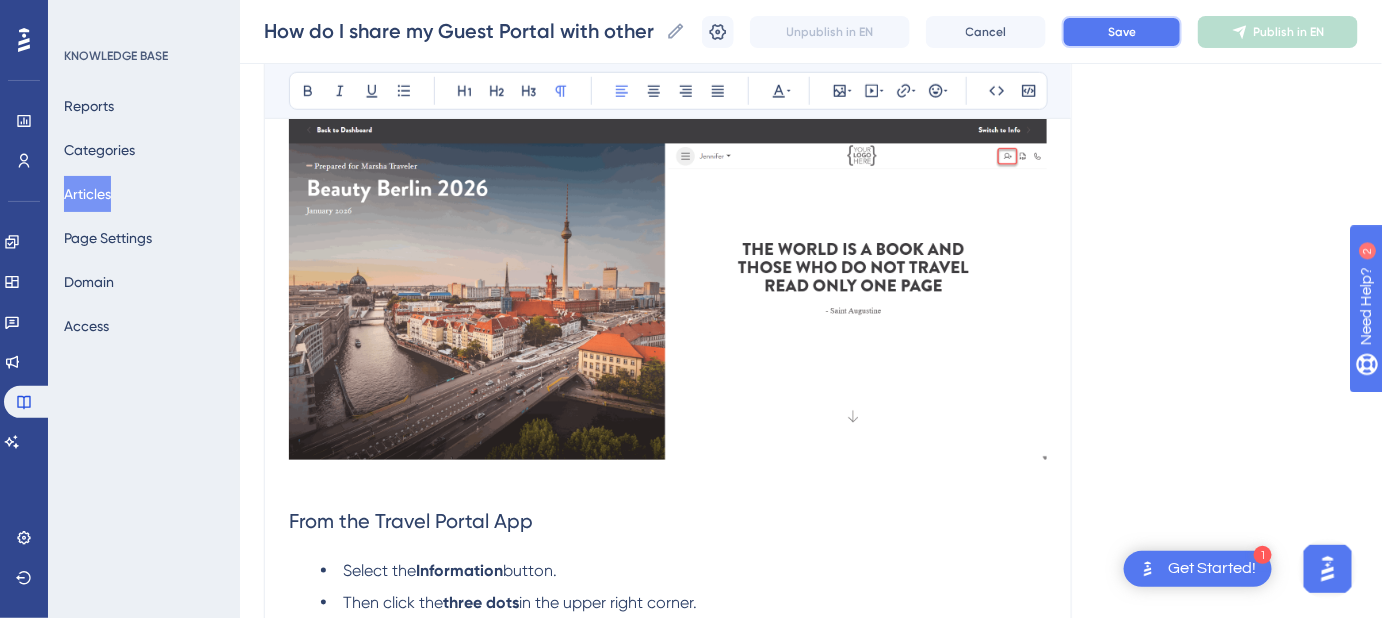 click on "Save" at bounding box center (1122, 32) 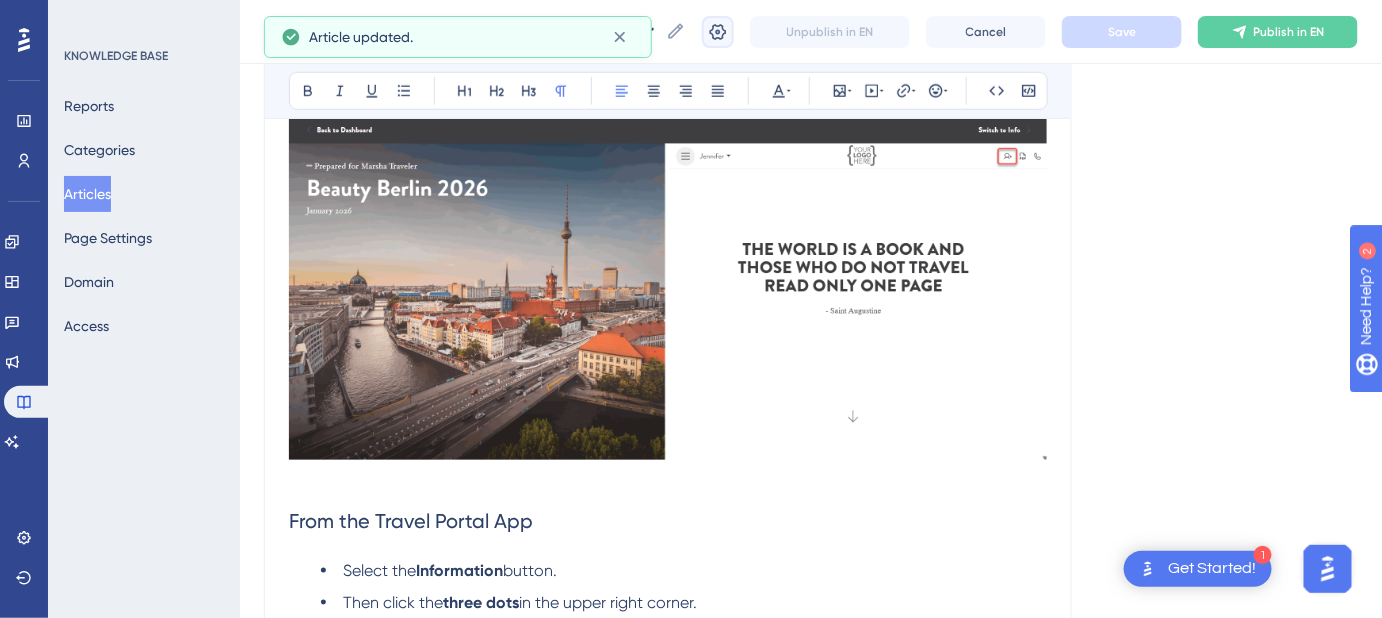 click 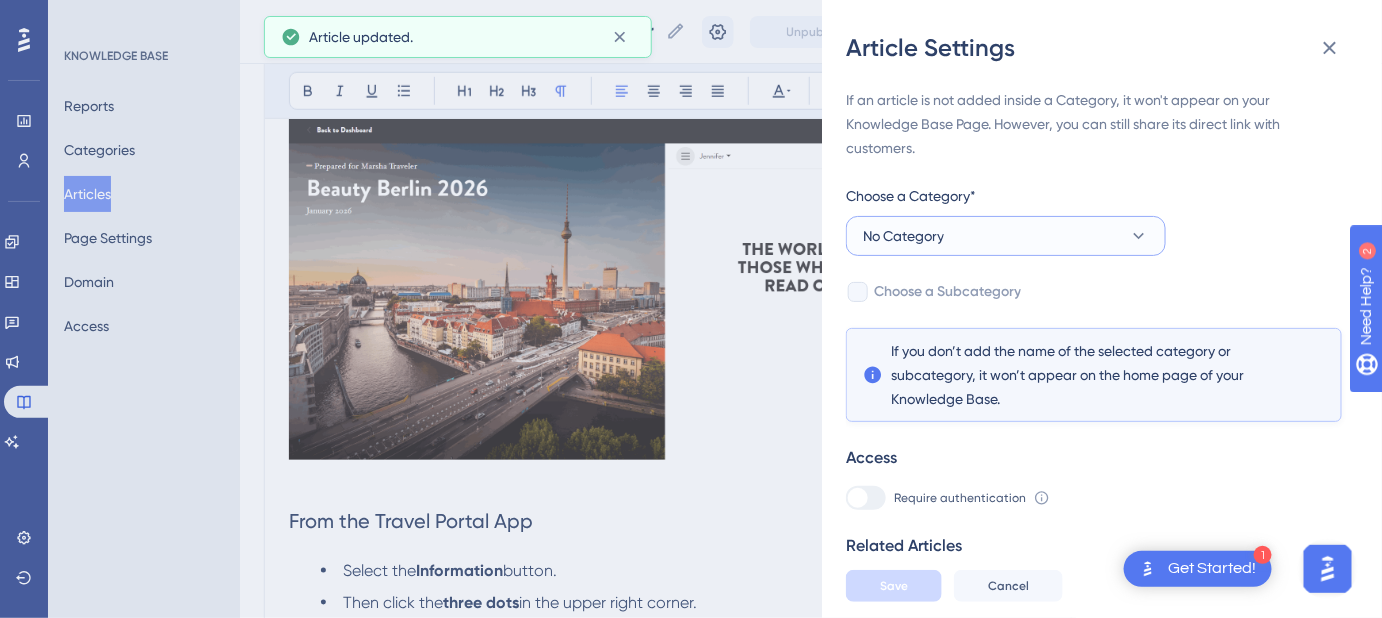 click 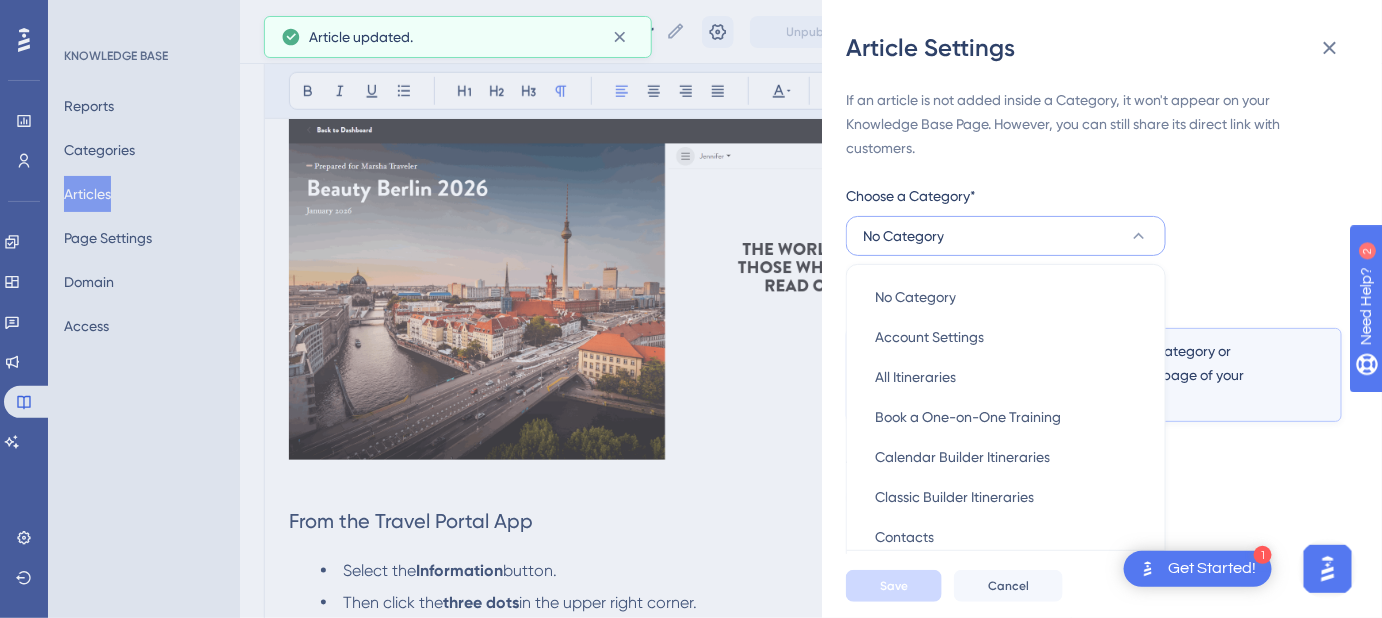 scroll, scrollTop: 48, scrollLeft: 0, axis: vertical 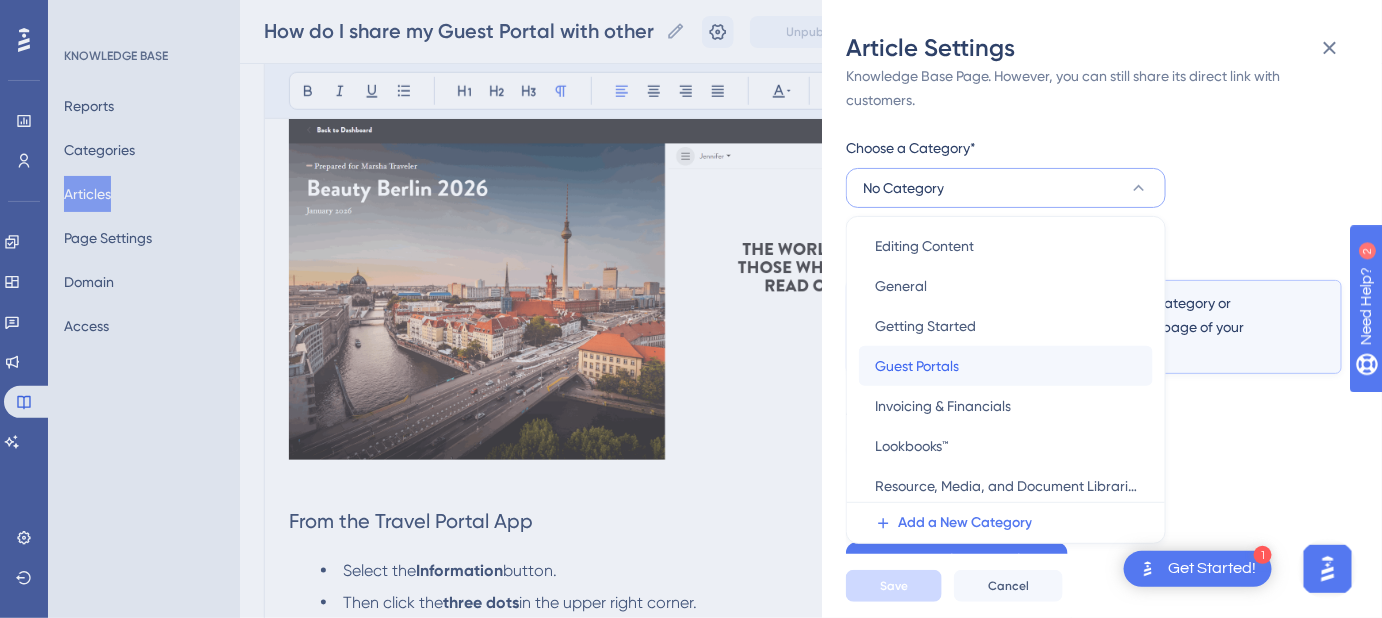 click on "Guest Portals" at bounding box center [917, 366] 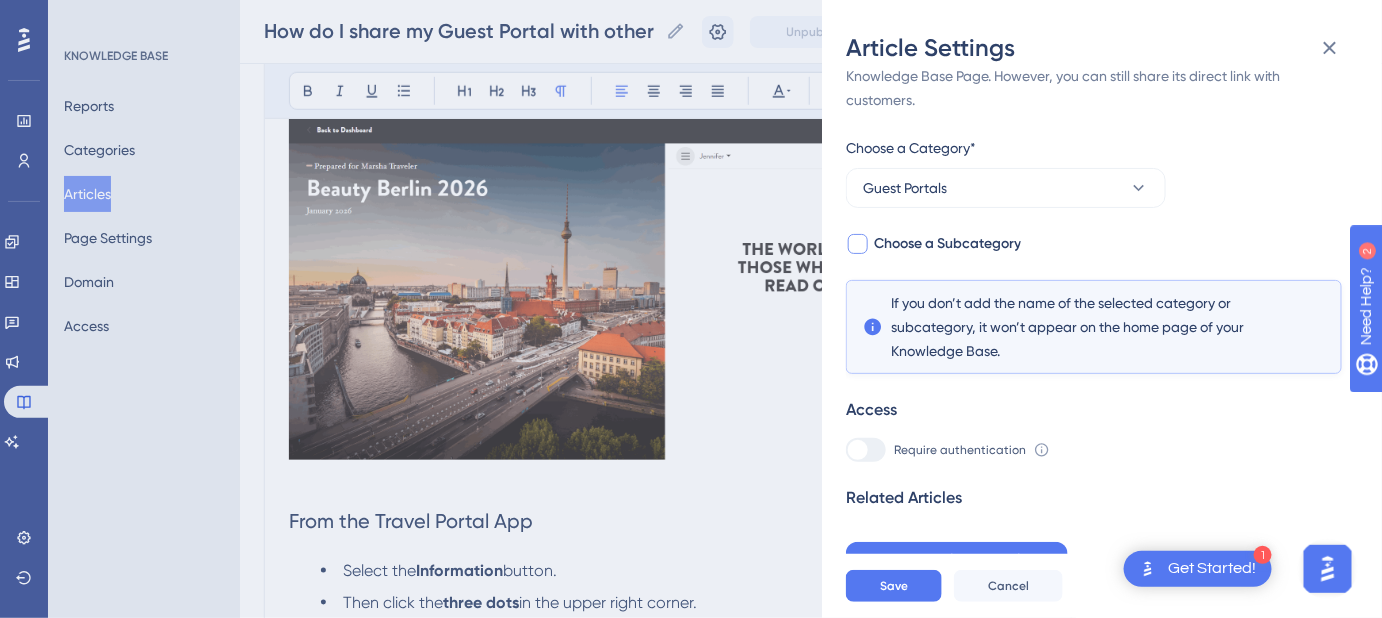 click at bounding box center [858, 244] 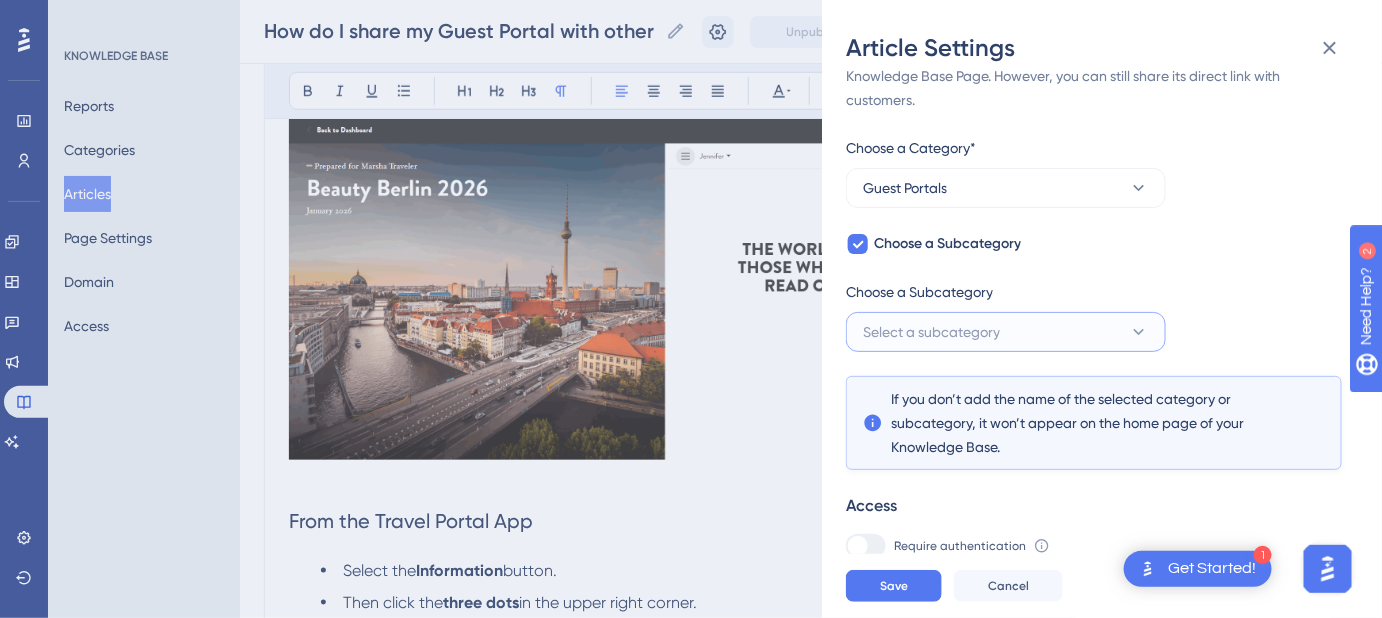 click 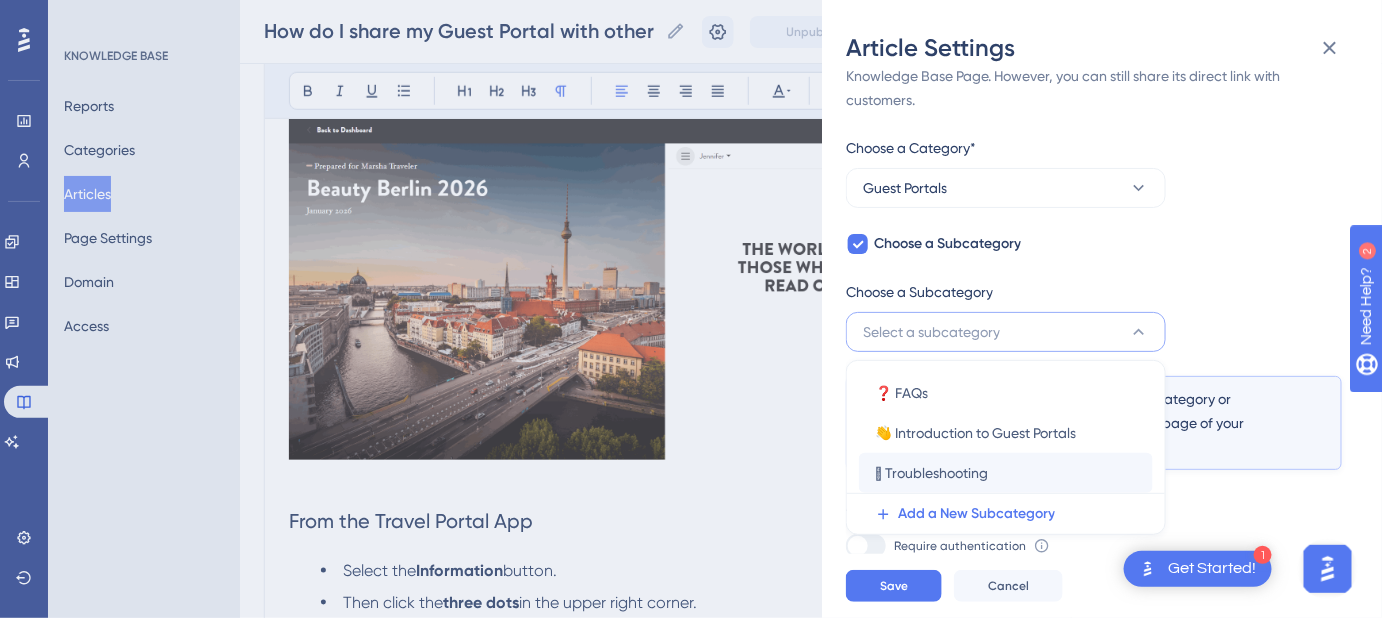 scroll, scrollTop: 153, scrollLeft: 0, axis: vertical 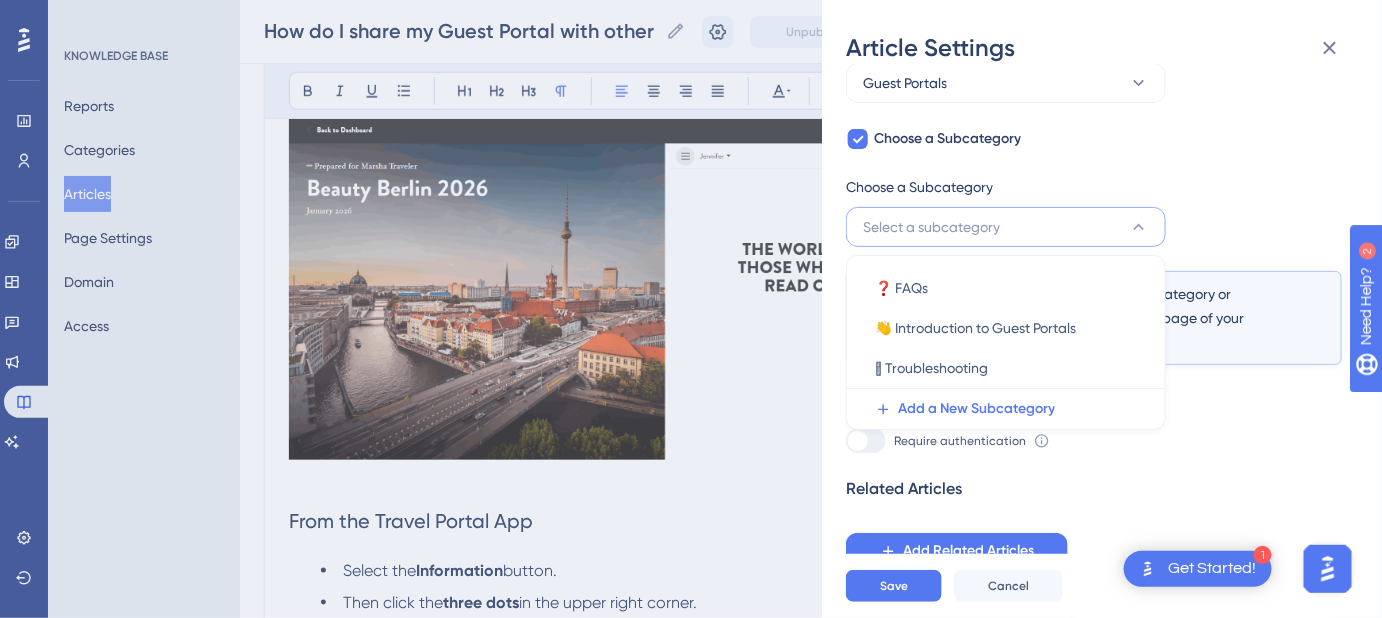 click on "If an article is not added inside a Category, it won't appear on your Knowledge Base Page. However, you can still share its direct link with customers. Choose a Category* Guest Portals Choose a Subcategory Choose a Subcategory Select a subcategory ❓ FAQs ❓ FAQs 👋 Introduction to Guest Portals 👋 Introduction to Guest Portals 🛟 Troubleshooting 🛟 Troubleshooting Add a New Subcategory If you don’t add the name of the selected category or subcategory, it won’t appear on the home page of your Knowledge Base. Access Require authentication To change this setting you should manage your access preferences  under the Access tab. Learn more Related Articles Add Related Articles" at bounding box center (1094, 252) 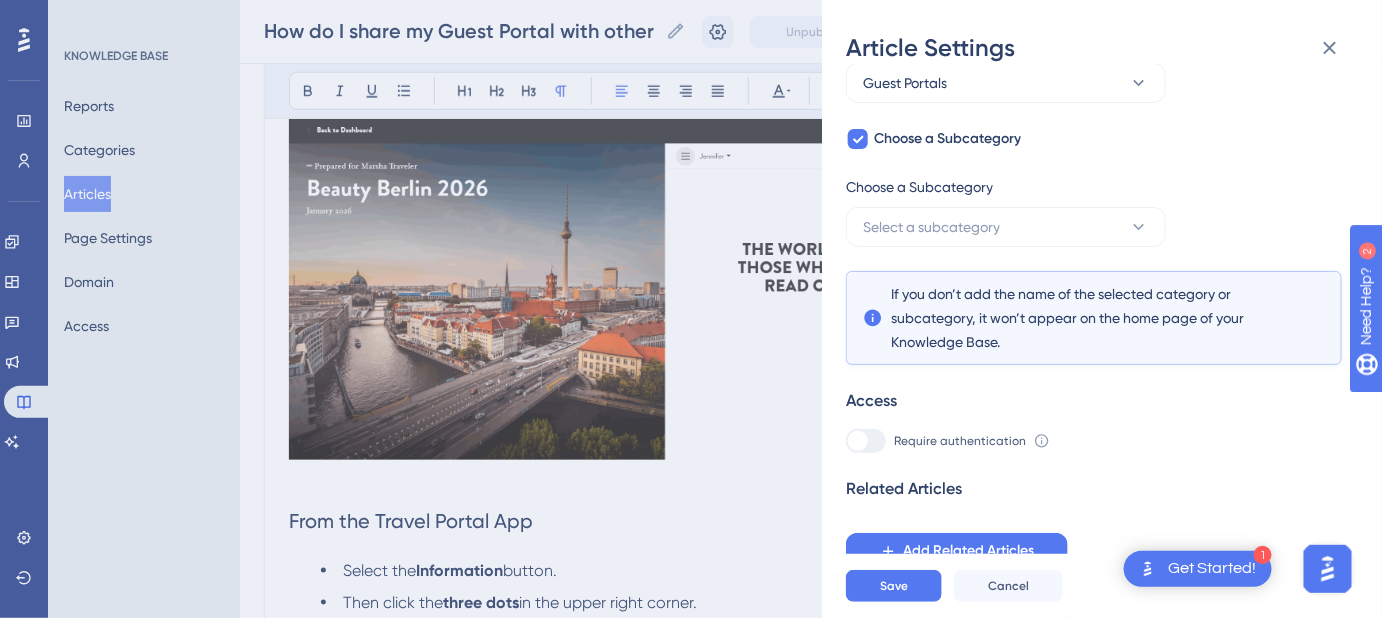 scroll, scrollTop: 678, scrollLeft: 0, axis: vertical 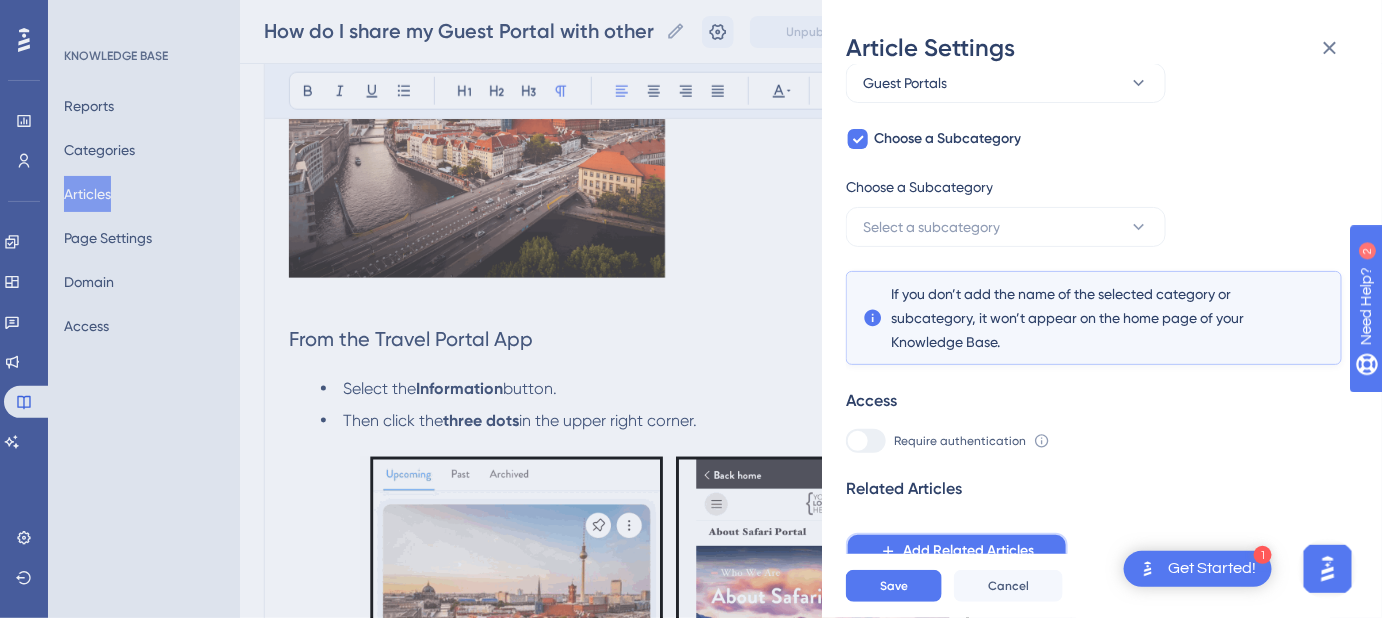 click on "Add Related Articles" at bounding box center [957, 551] 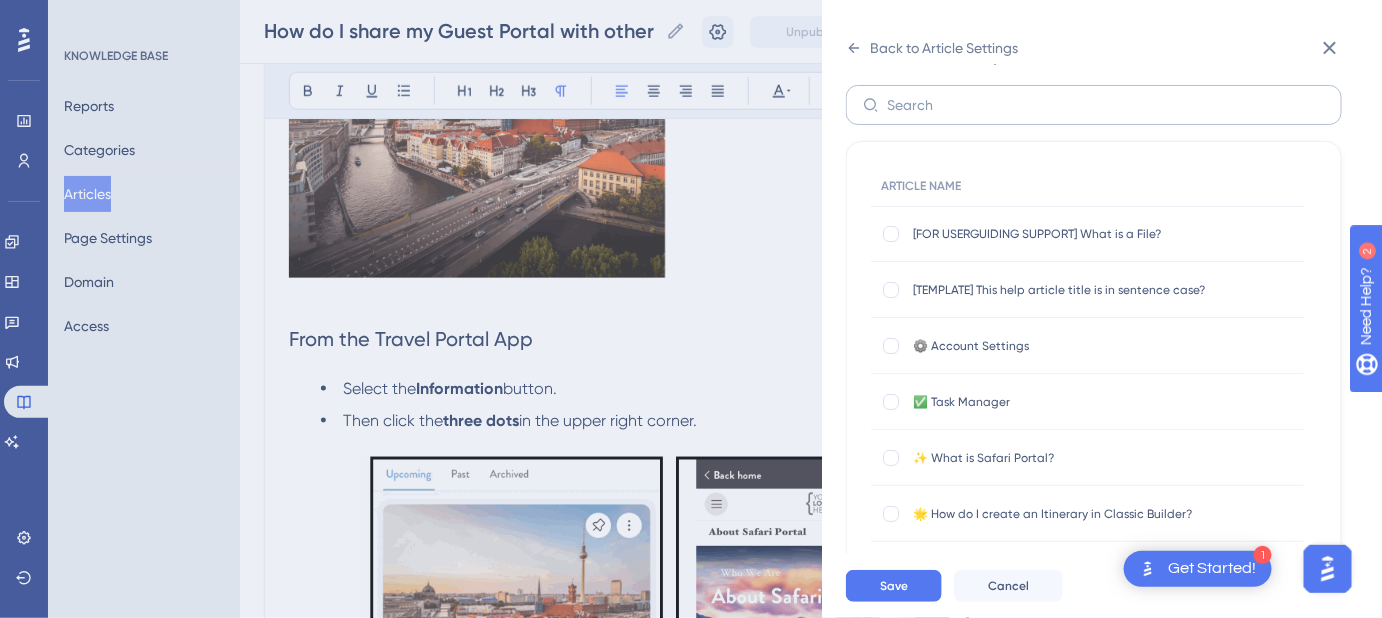 scroll, scrollTop: 62, scrollLeft: 0, axis: vertical 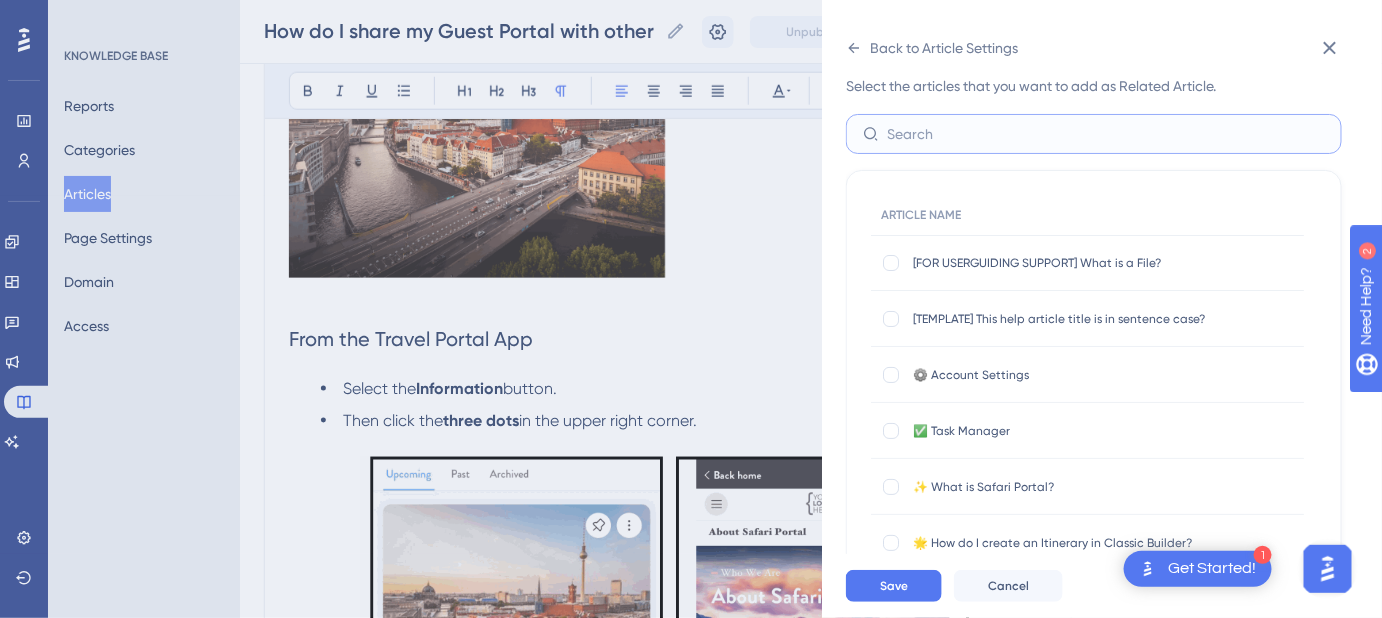 click at bounding box center [1106, 134] 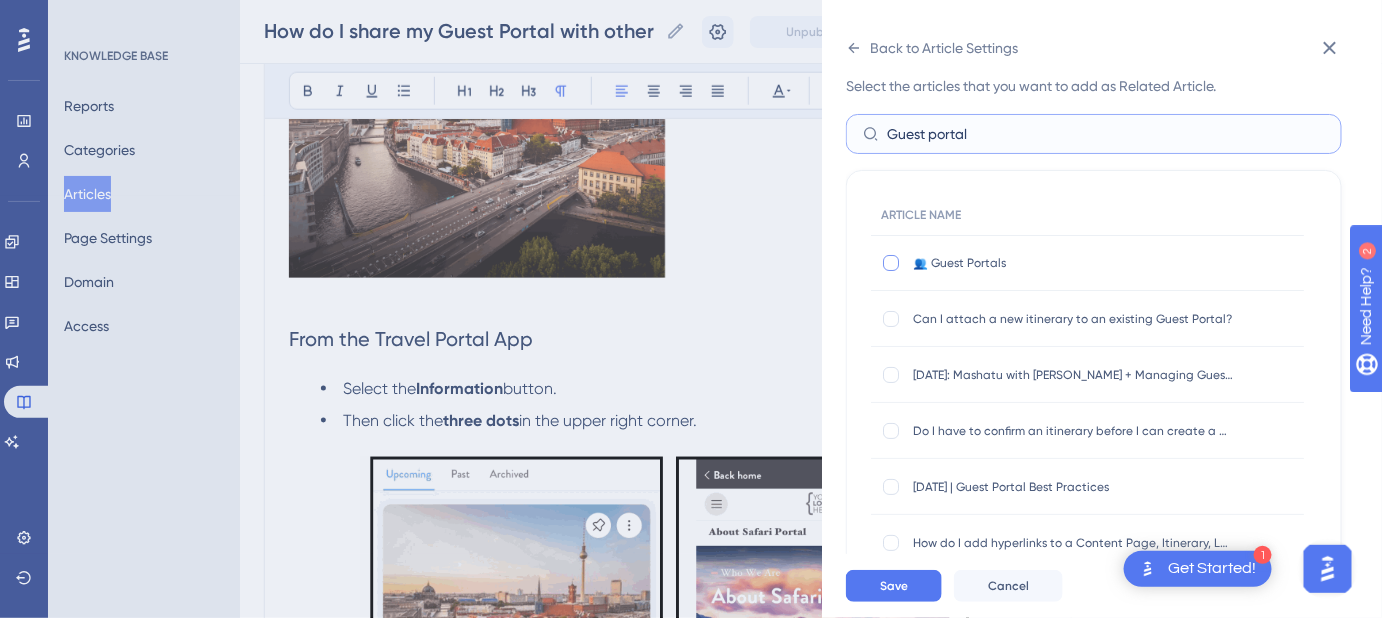 type on "Guest portal" 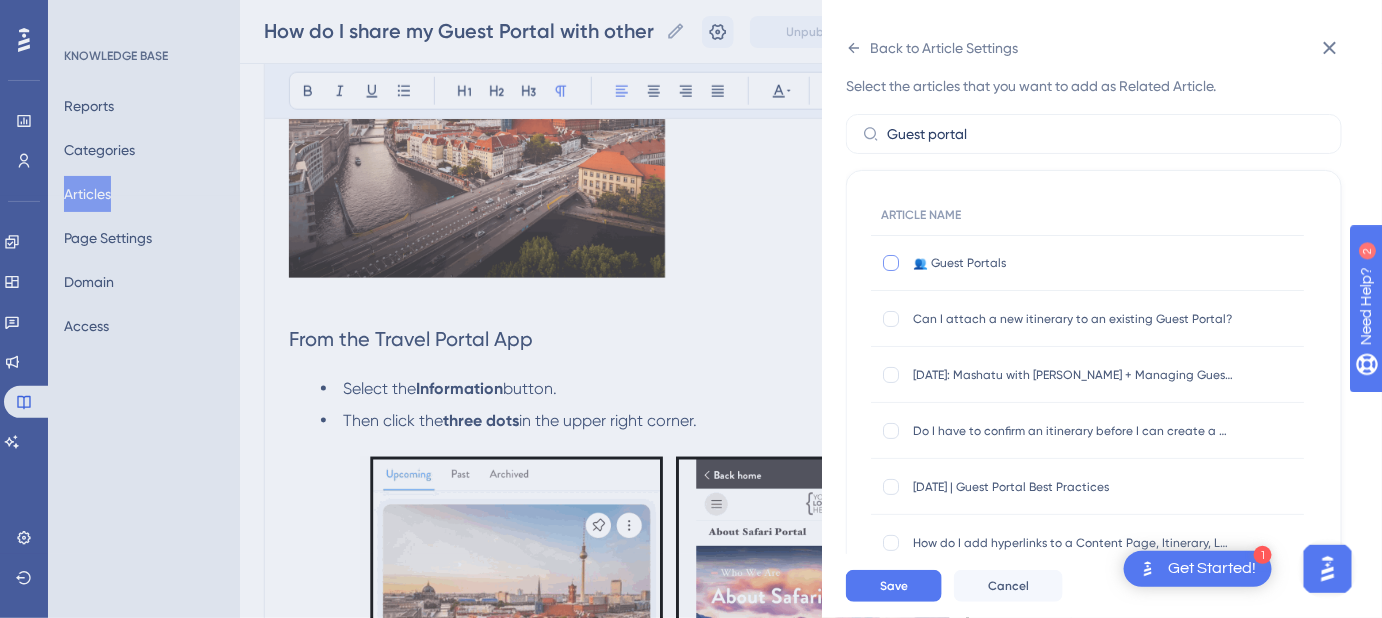click at bounding box center [891, 263] 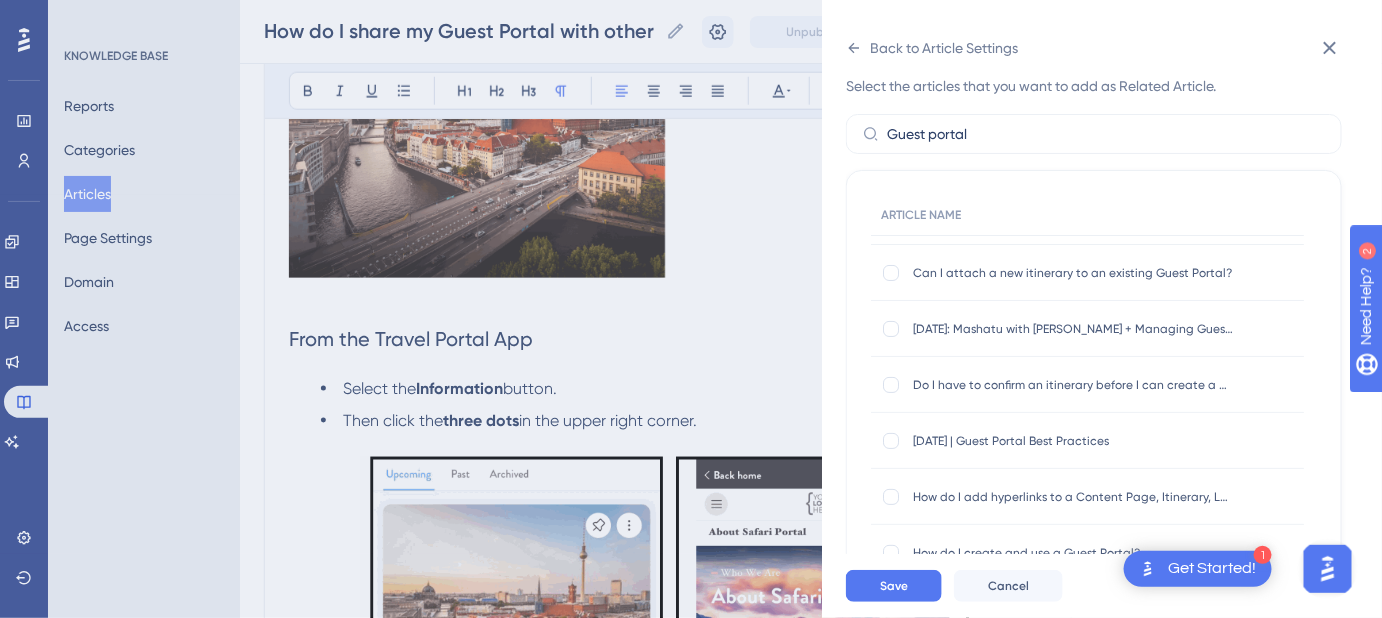scroll, scrollTop: 90, scrollLeft: 0, axis: vertical 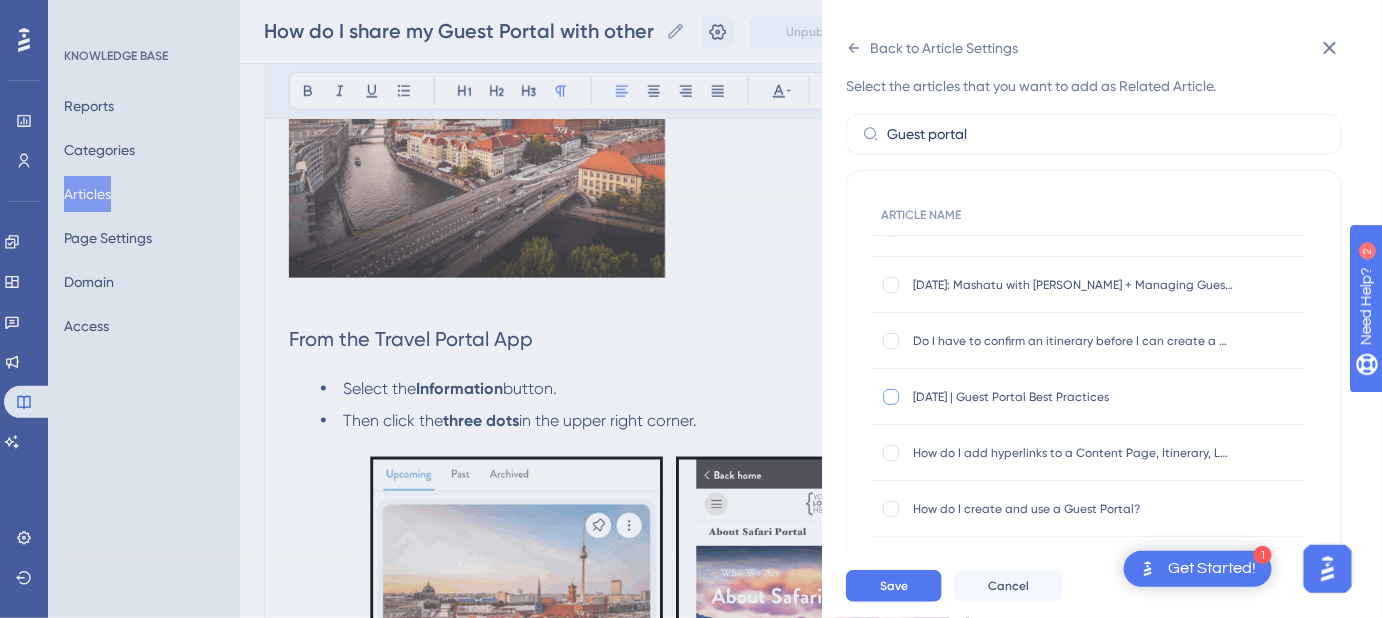 click at bounding box center [891, 397] 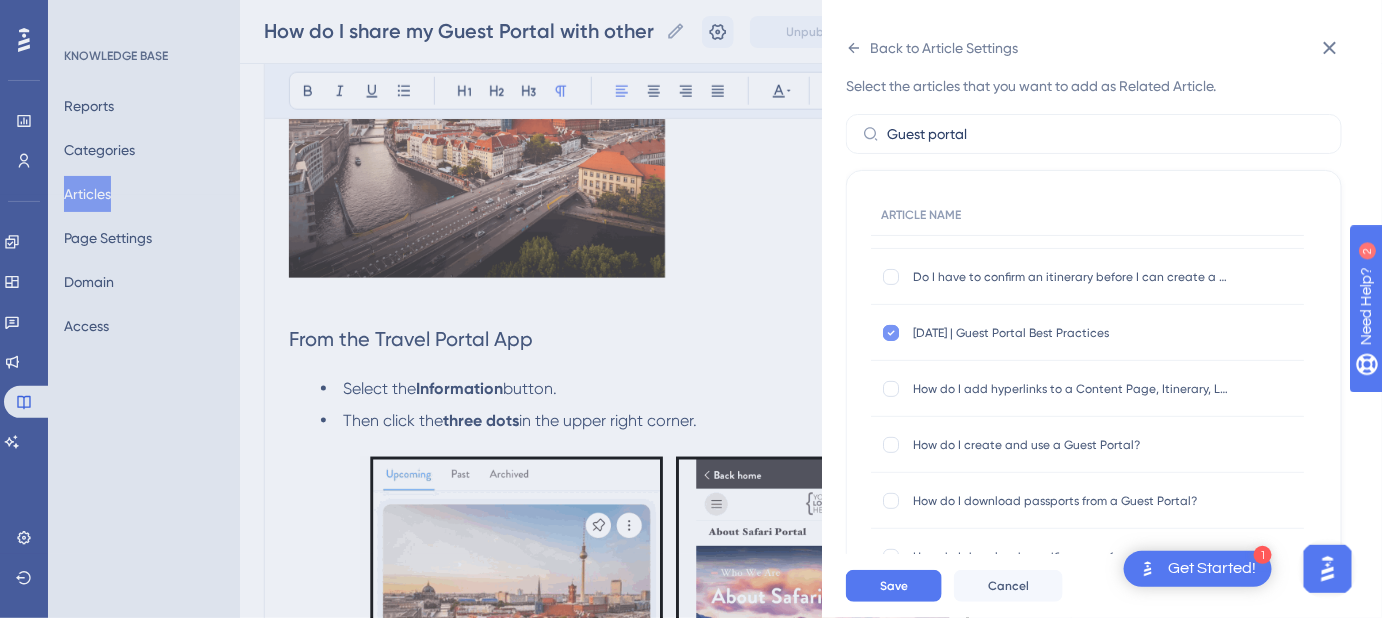 scroll, scrollTop: 181, scrollLeft: 0, axis: vertical 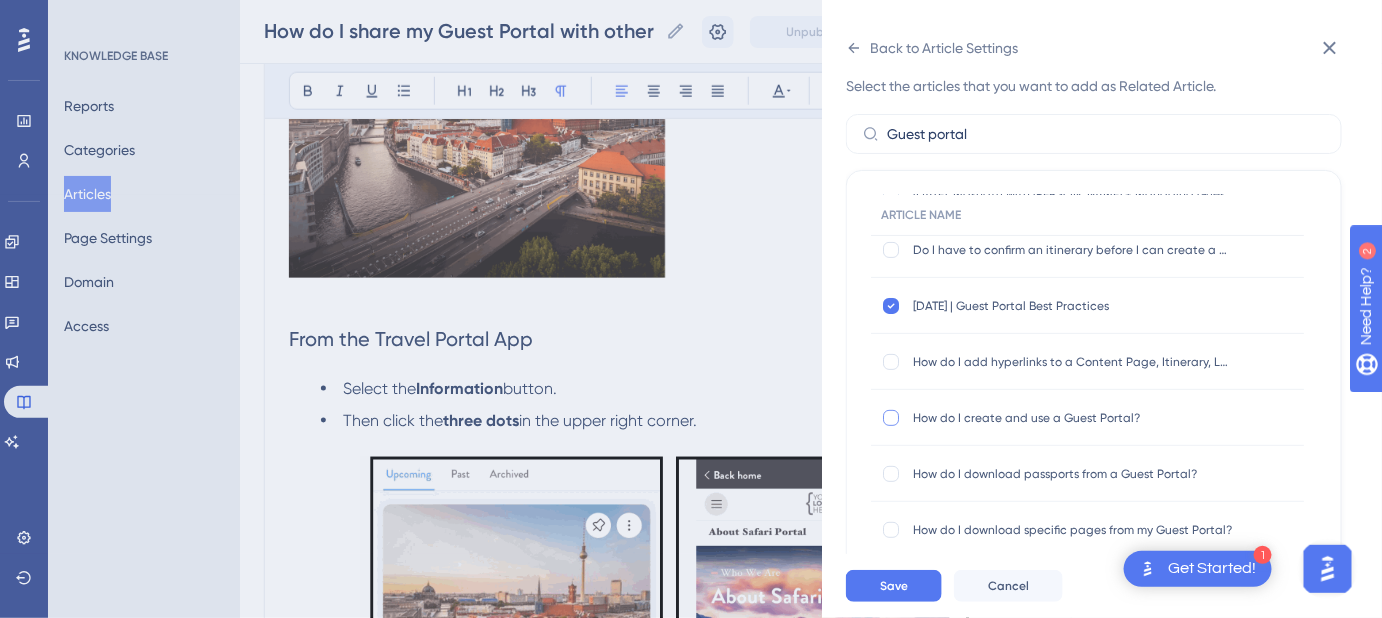 click at bounding box center [891, 418] 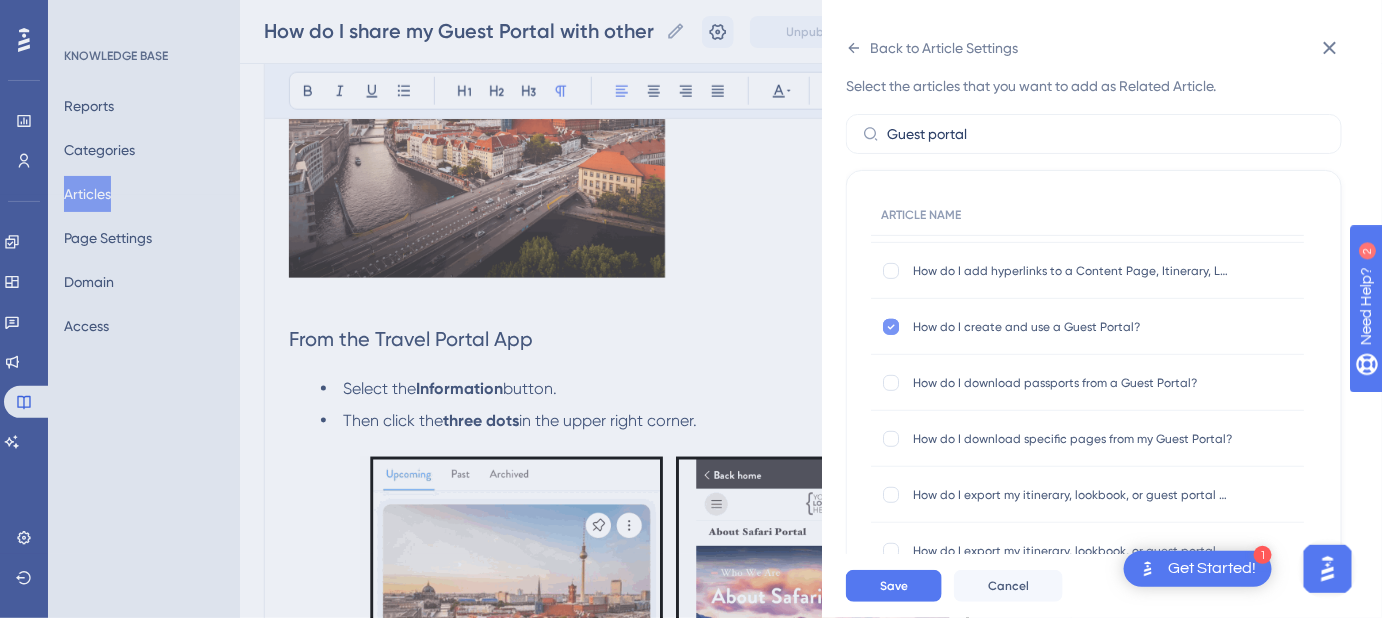 scroll, scrollTop: 363, scrollLeft: 0, axis: vertical 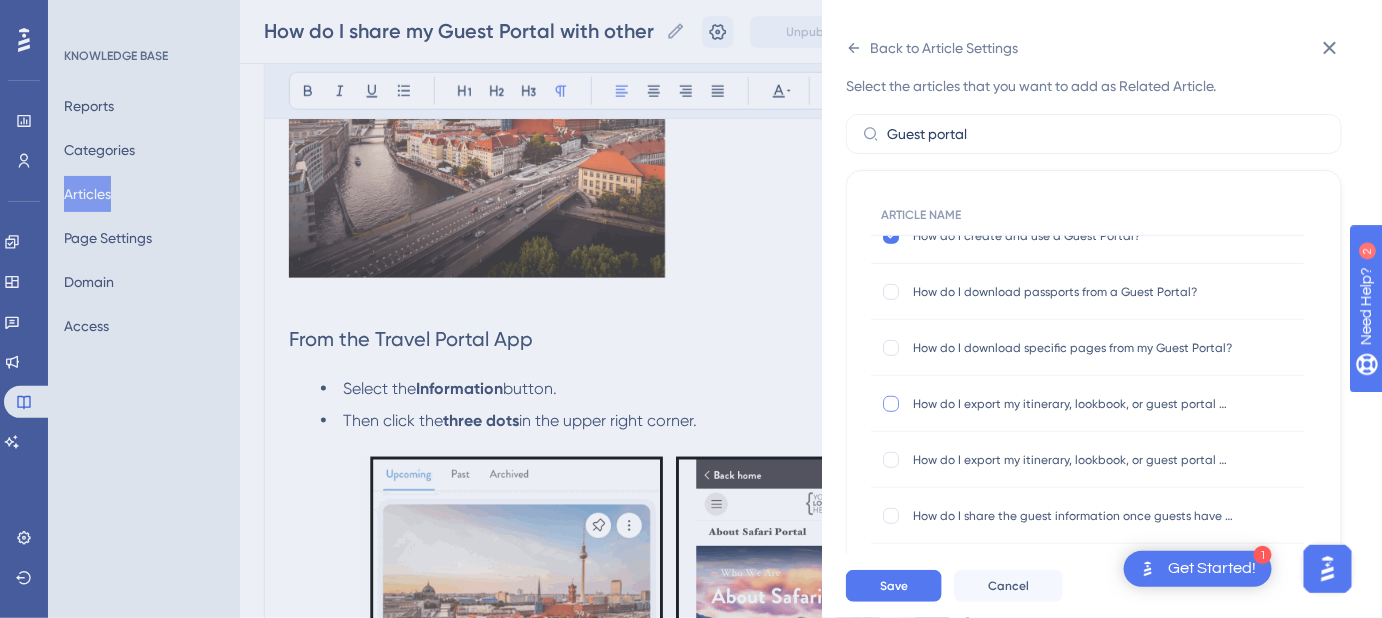 click at bounding box center (891, 404) 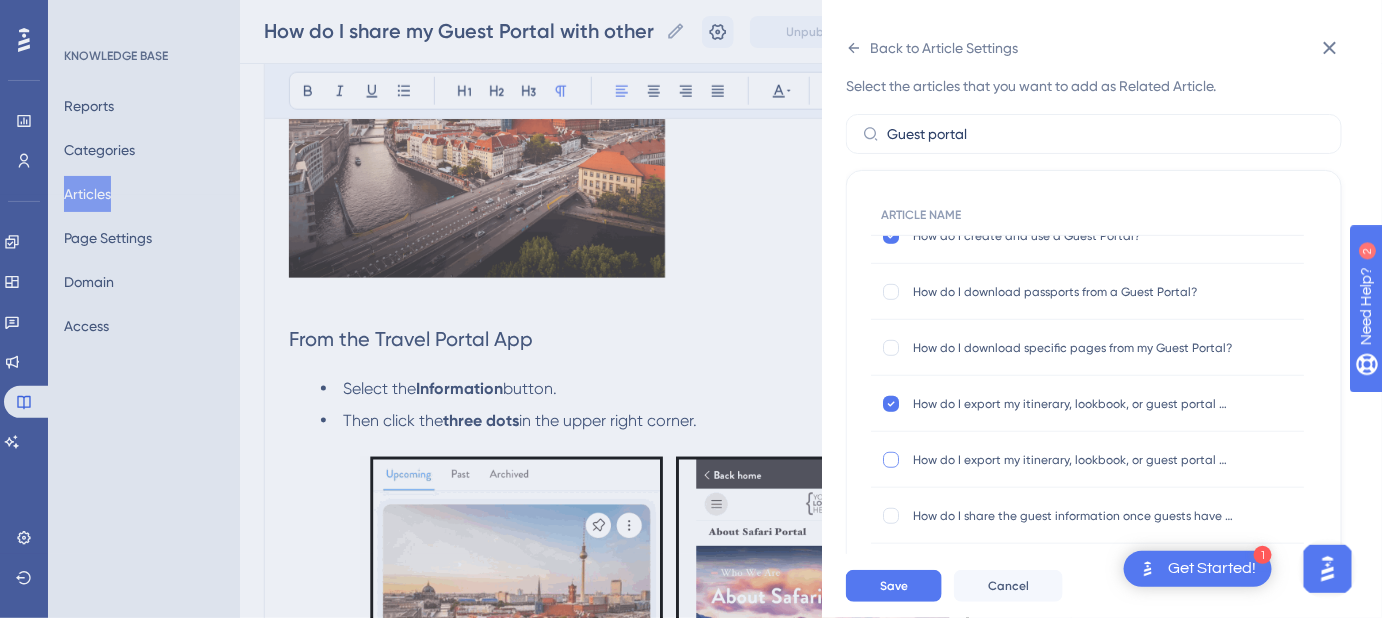 click at bounding box center (891, 460) 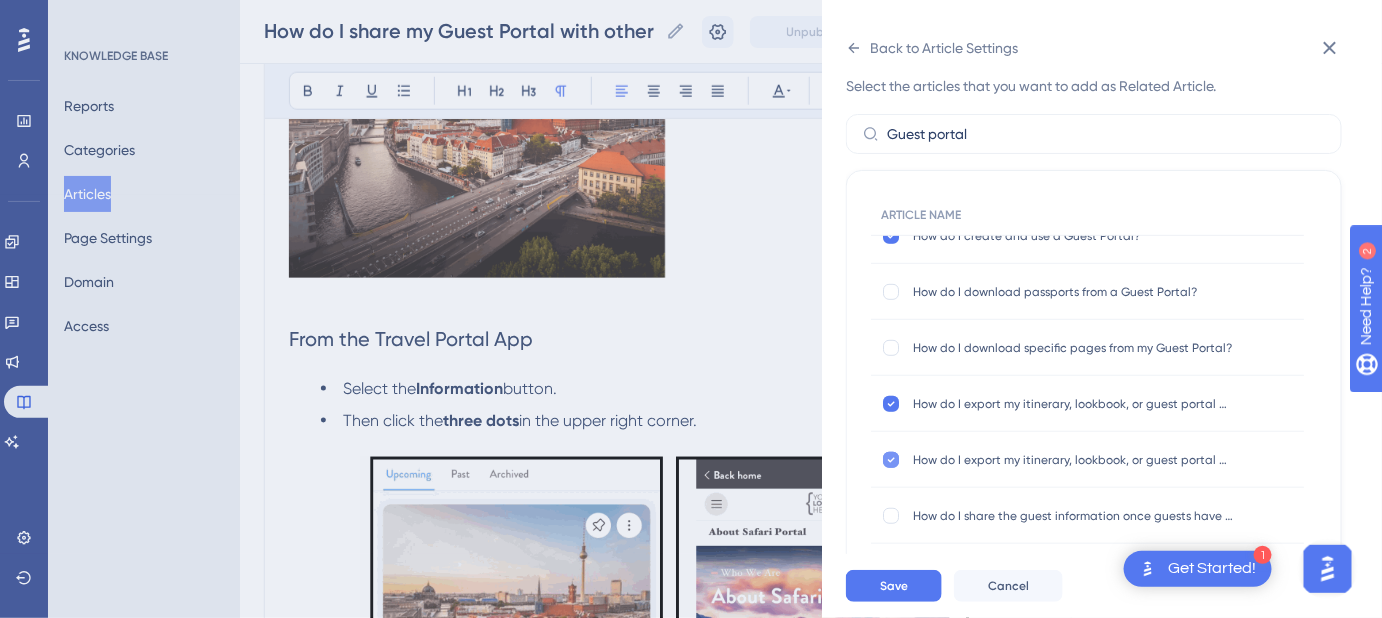 click 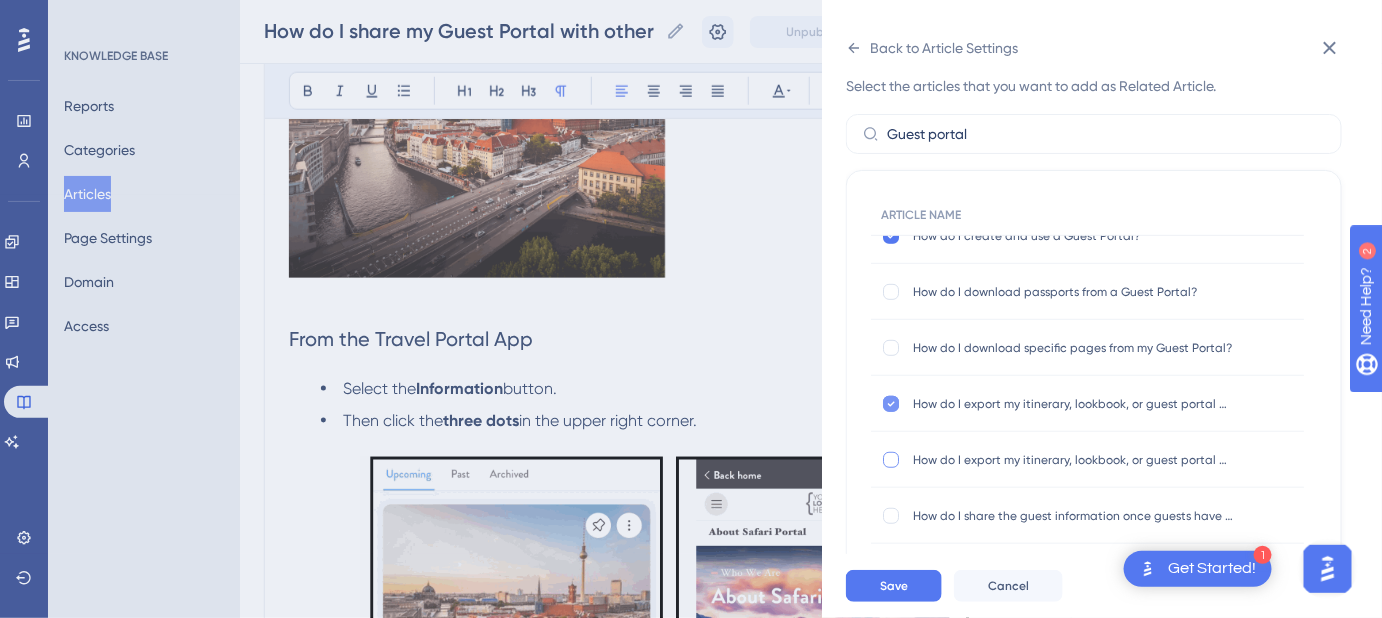click at bounding box center (891, 404) 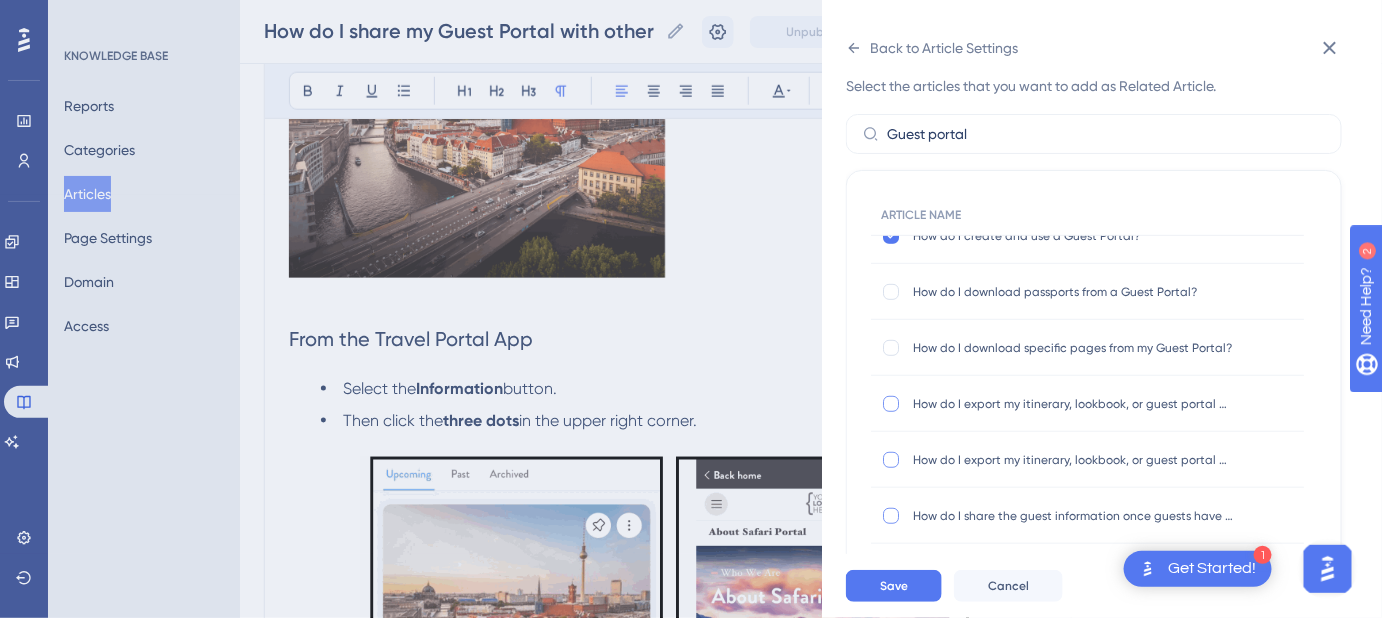 click at bounding box center (891, 516) 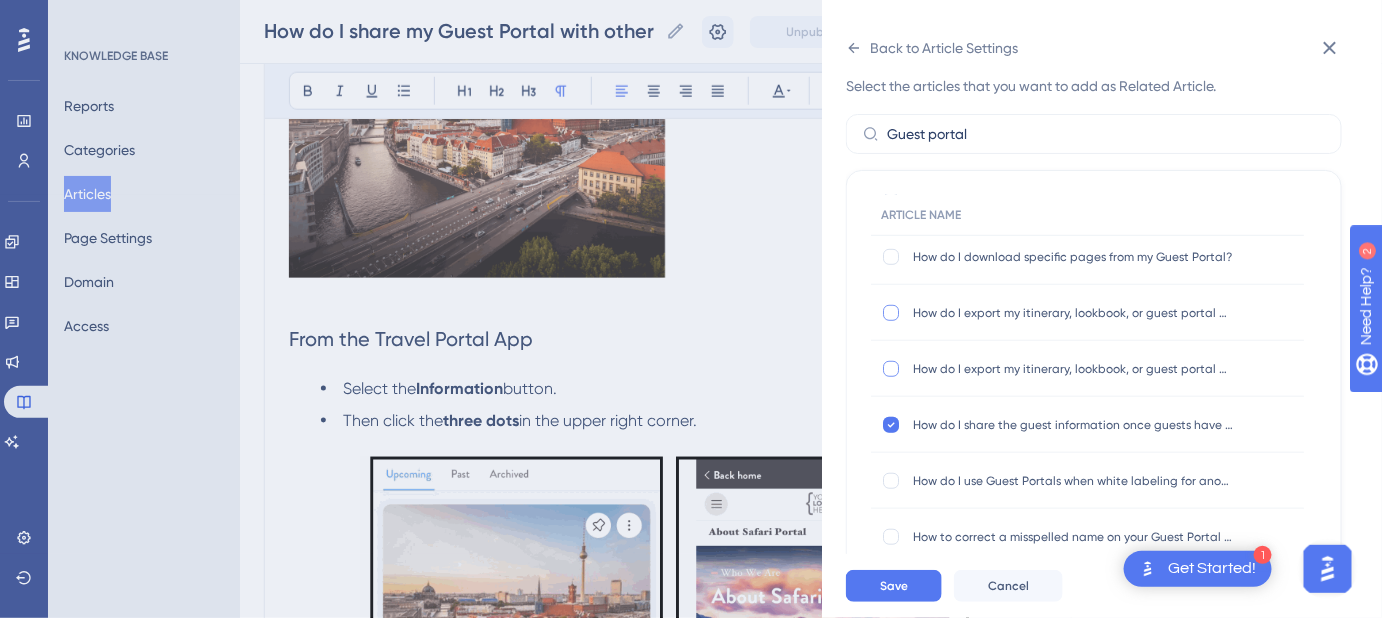 scroll, scrollTop: 545, scrollLeft: 0, axis: vertical 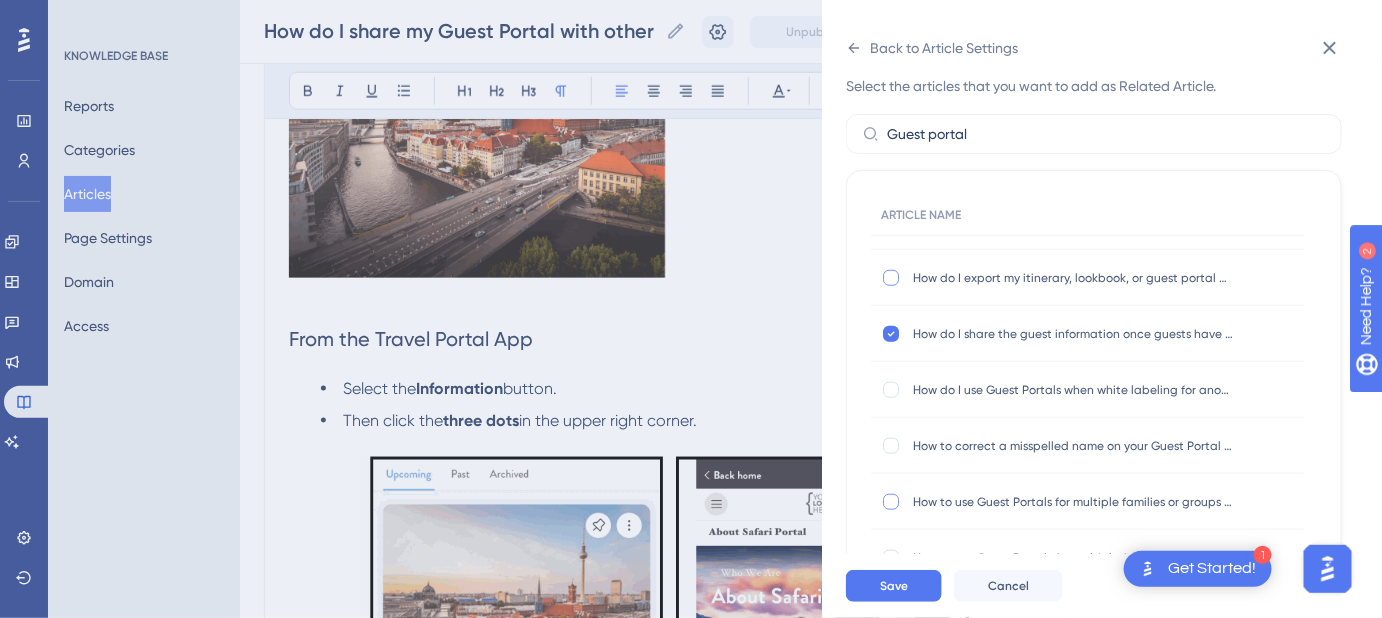 click at bounding box center (891, 502) 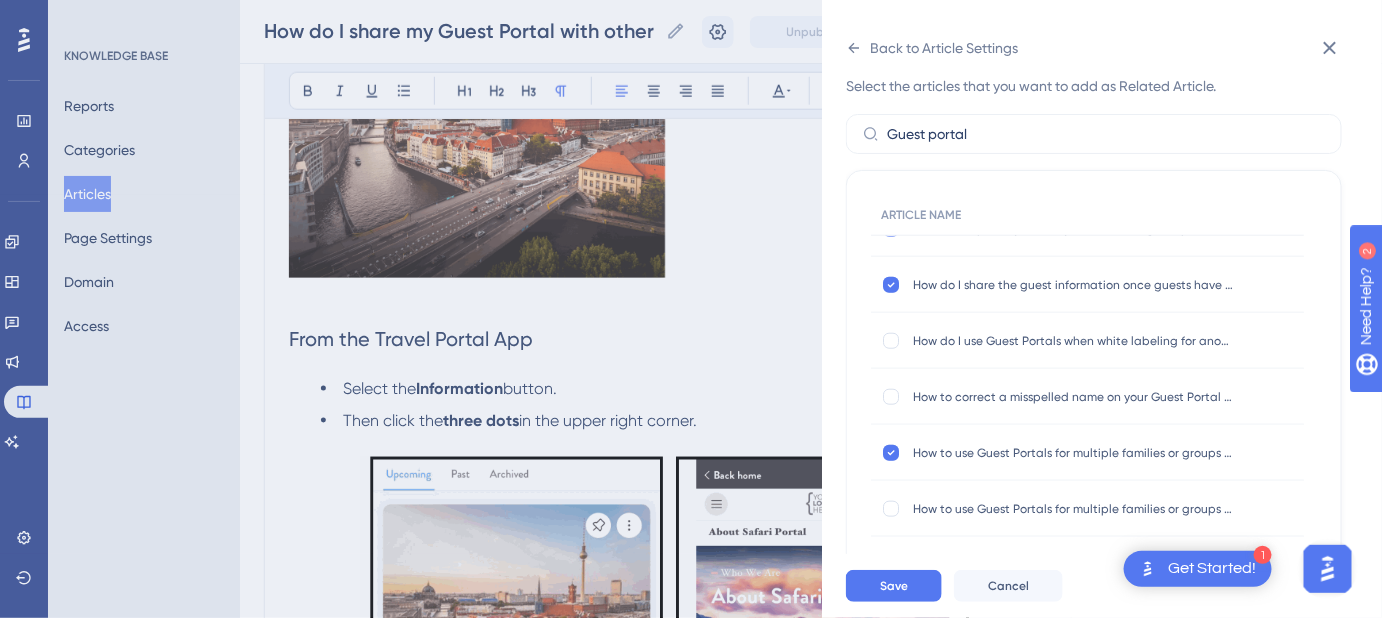 scroll, scrollTop: 636, scrollLeft: 0, axis: vertical 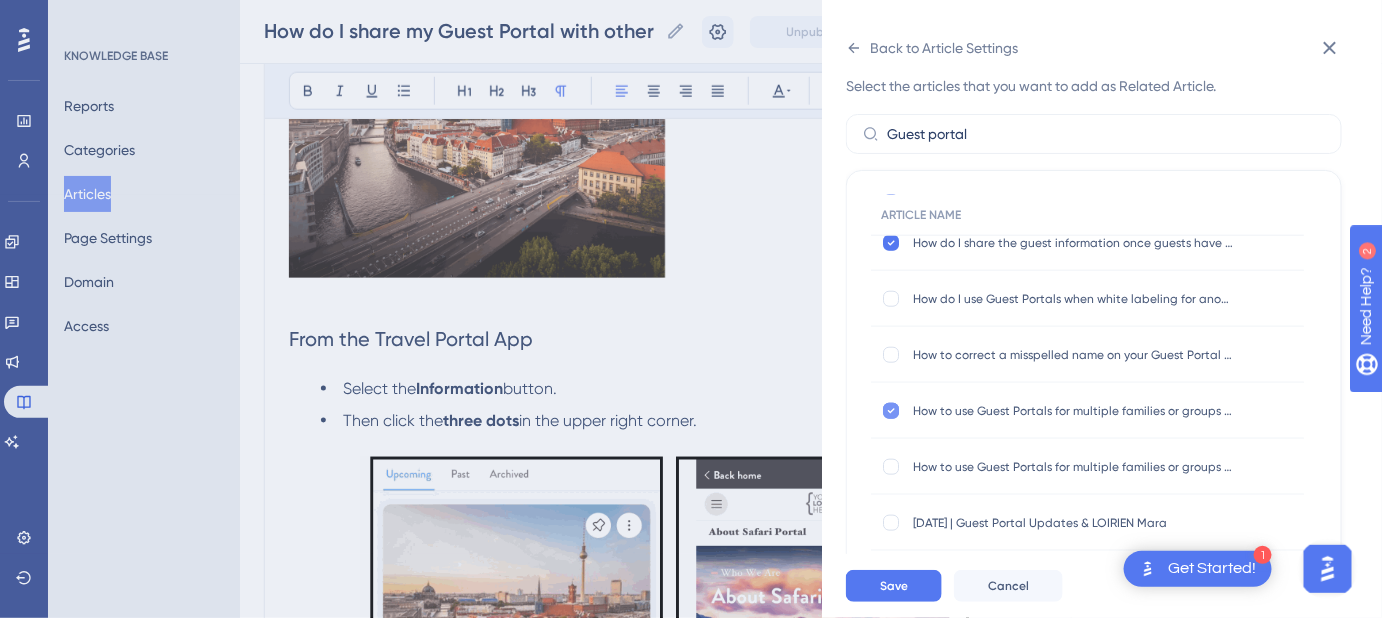 click 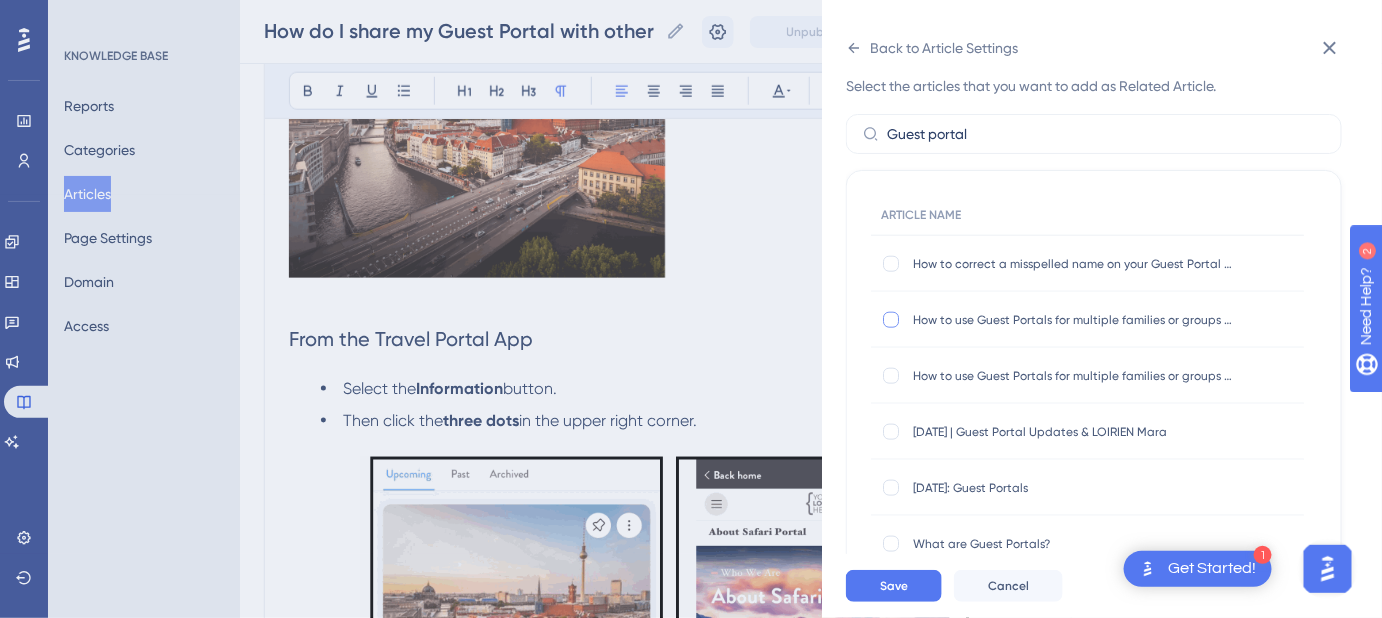 scroll, scrollTop: 745, scrollLeft: 0, axis: vertical 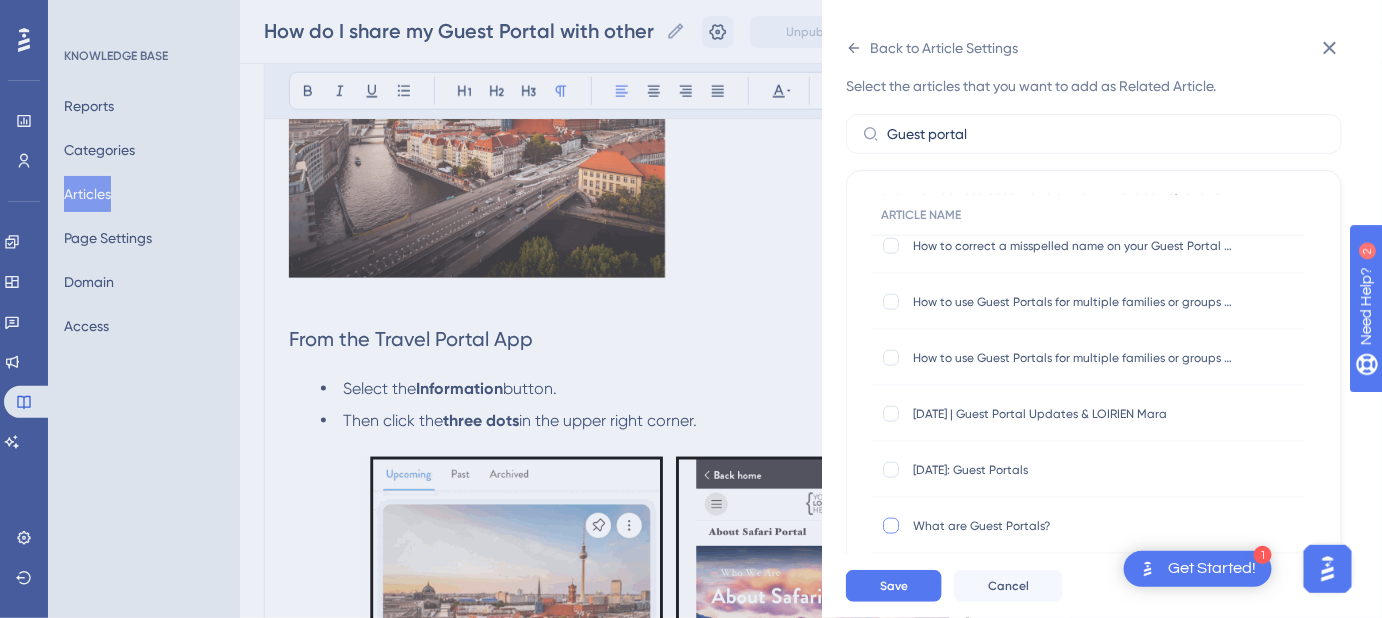 click at bounding box center [891, 526] 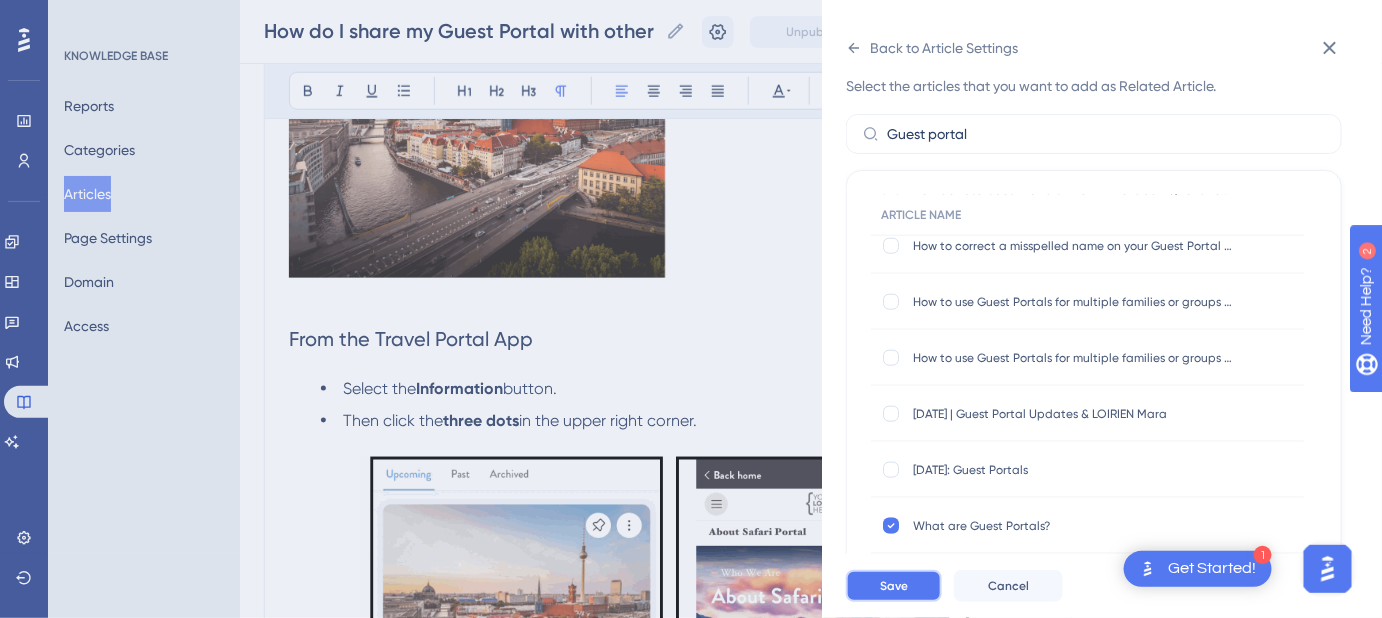 click on "Save" at bounding box center [894, 586] 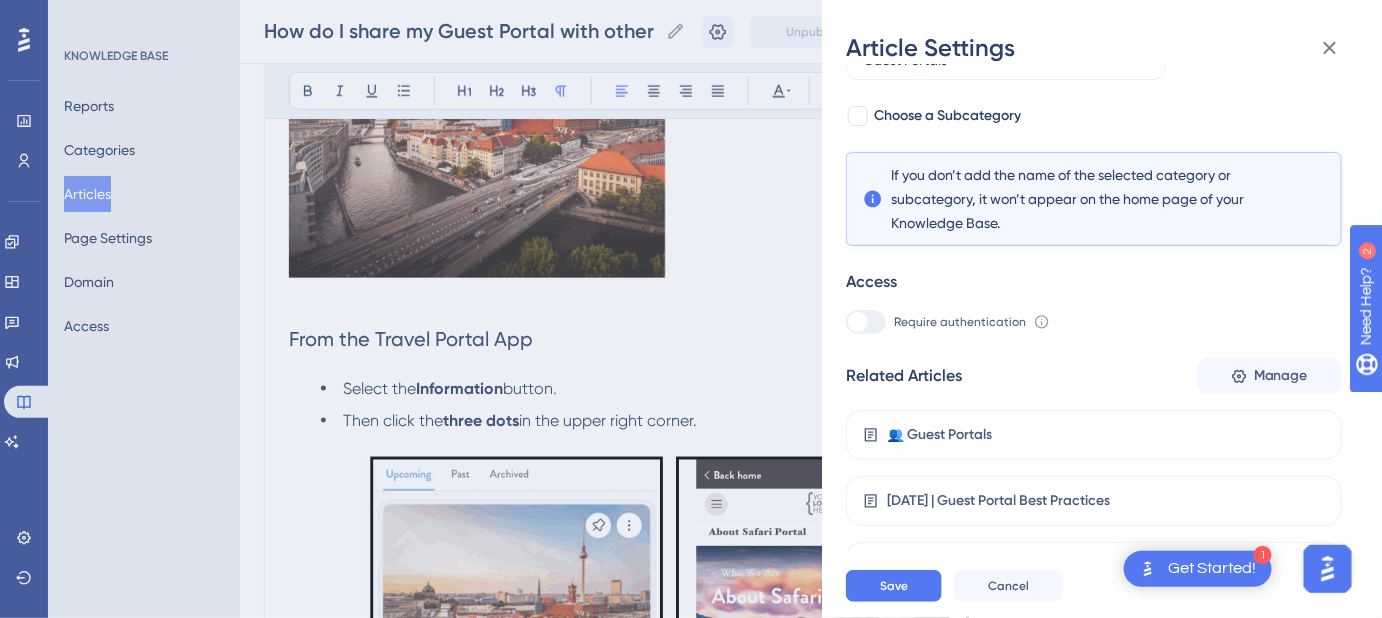 scroll, scrollTop: 328, scrollLeft: 0, axis: vertical 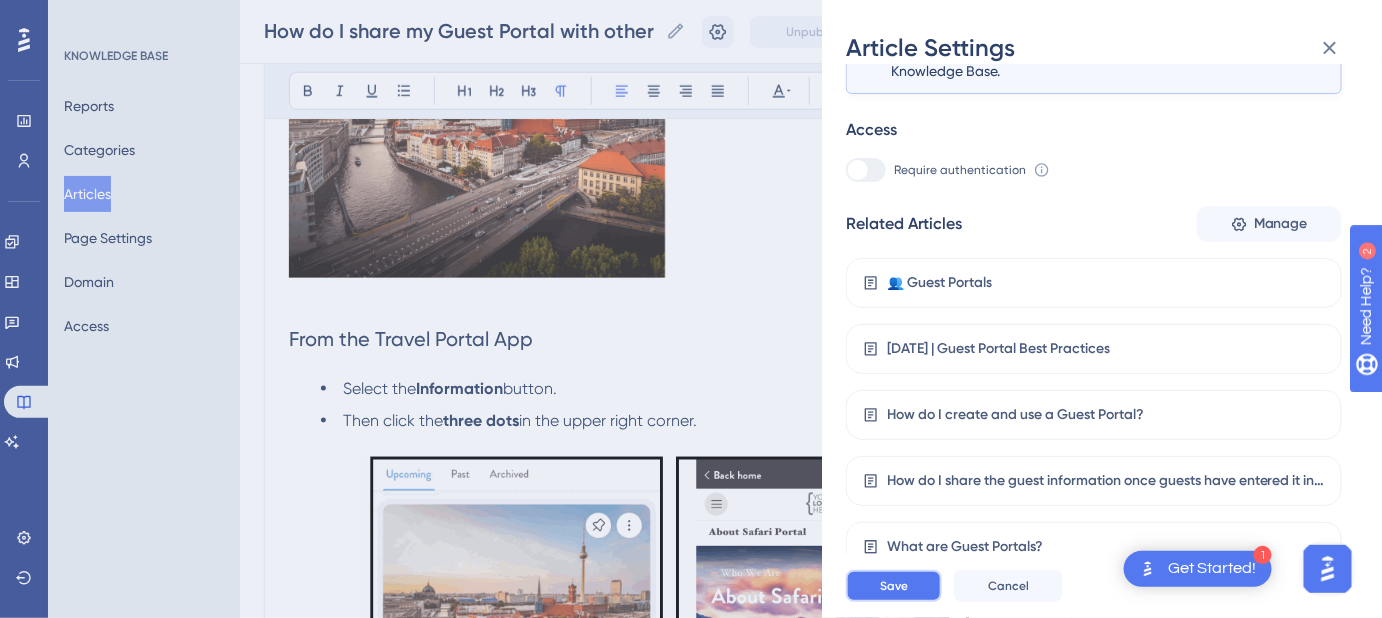 click on "Save" at bounding box center [894, 586] 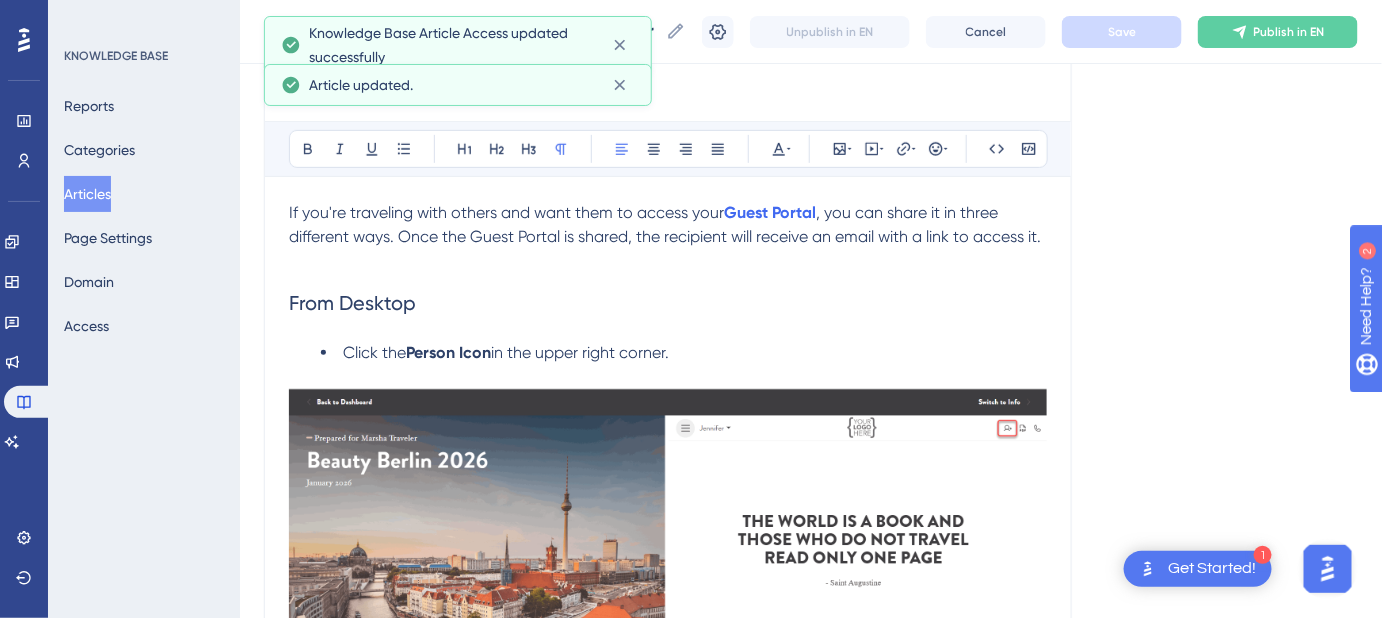 scroll, scrollTop: 0, scrollLeft: 0, axis: both 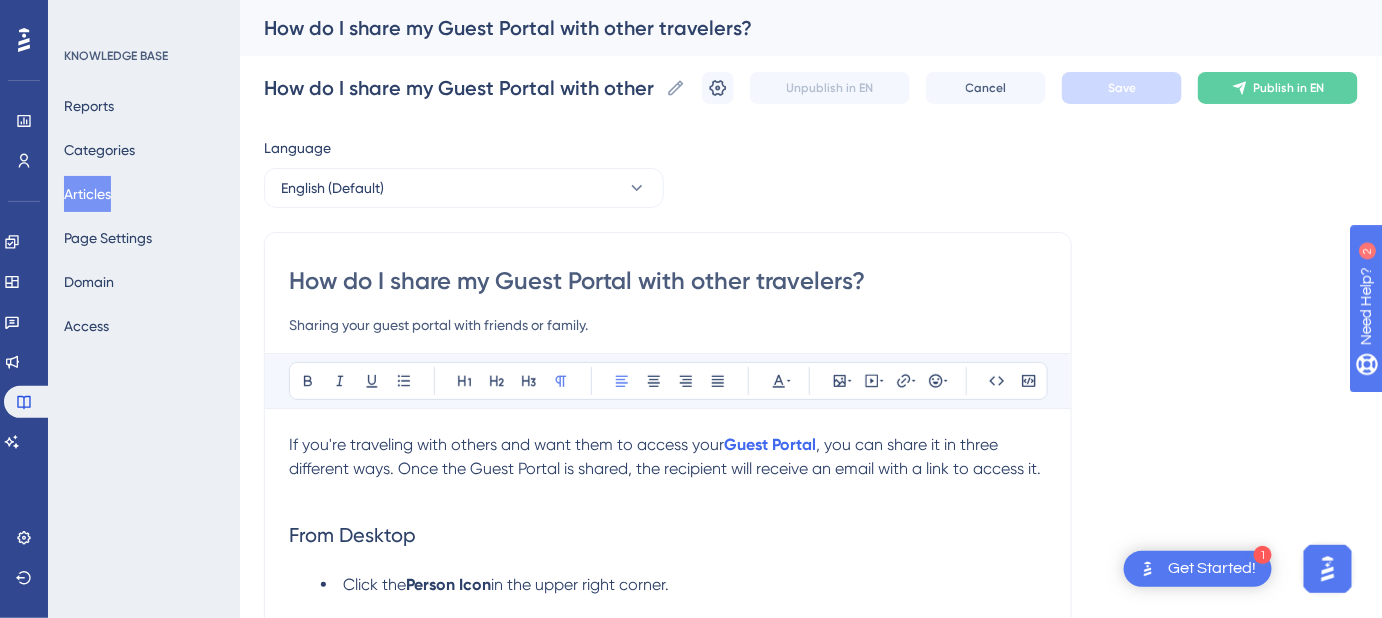 click on "How do I share my Guest Portal with other travelers?" at bounding box center [668, 281] 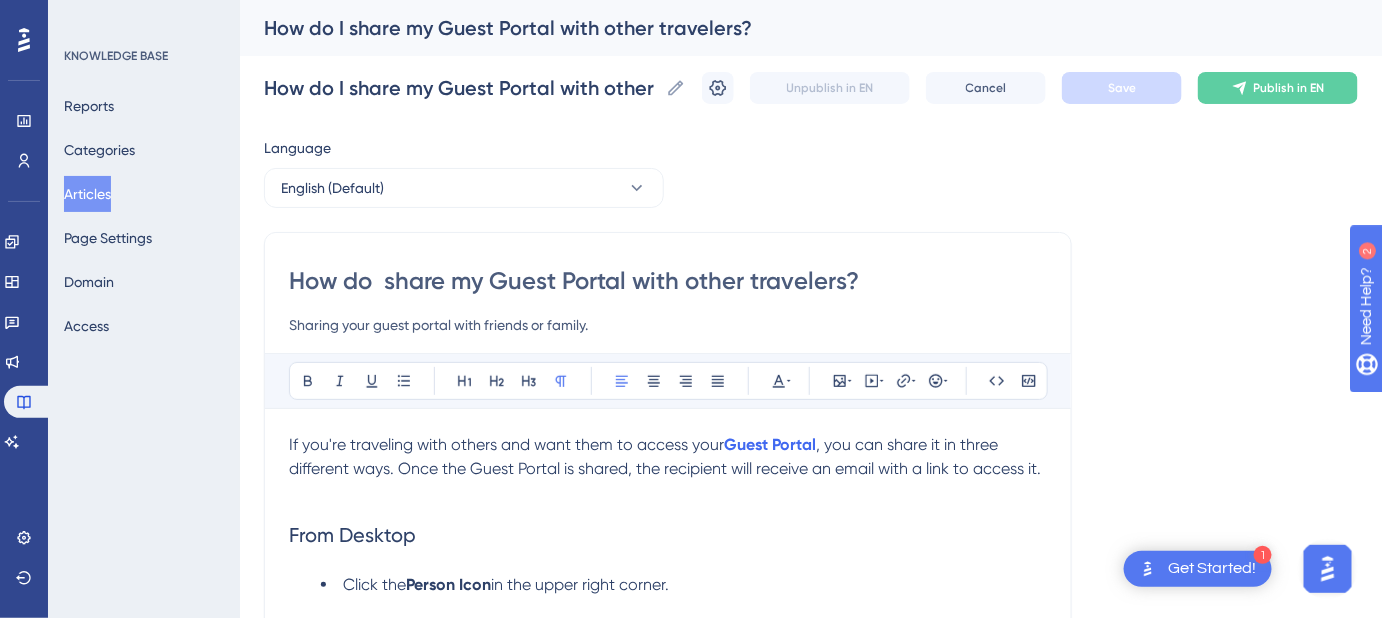 type on "How do  share my Guest Portal with other travelers?" 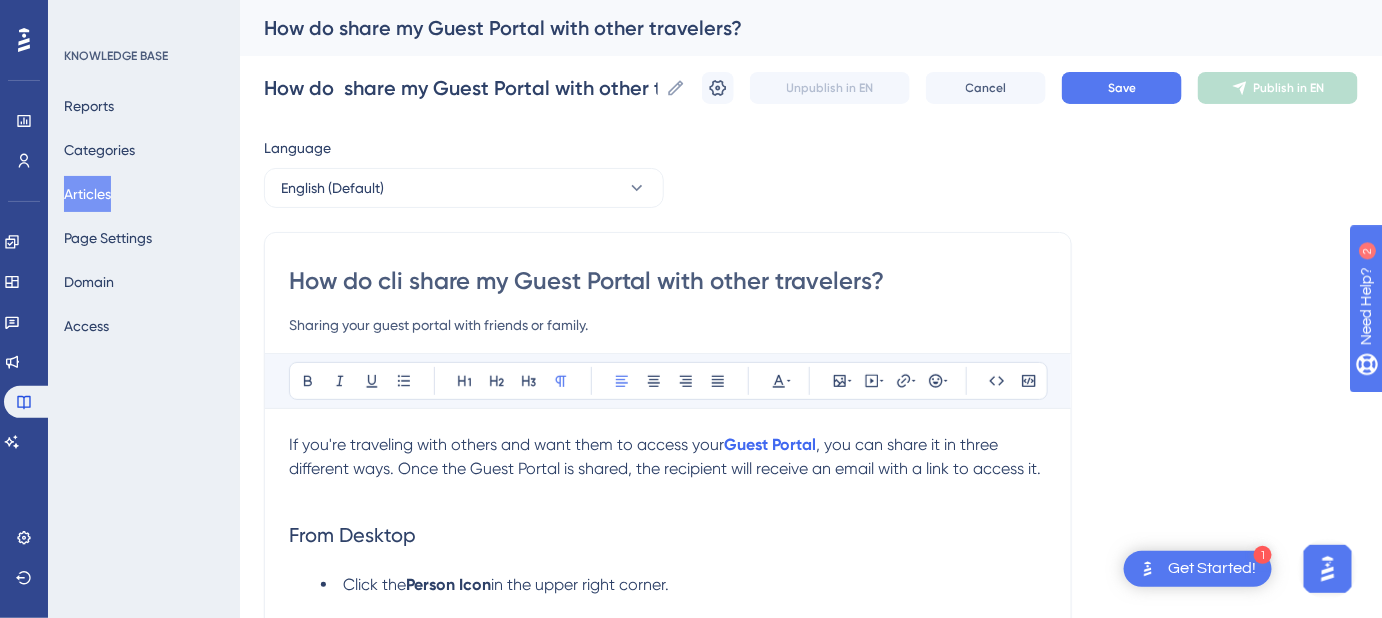 type on "How do clie share my Guest Portal with other travelers?" 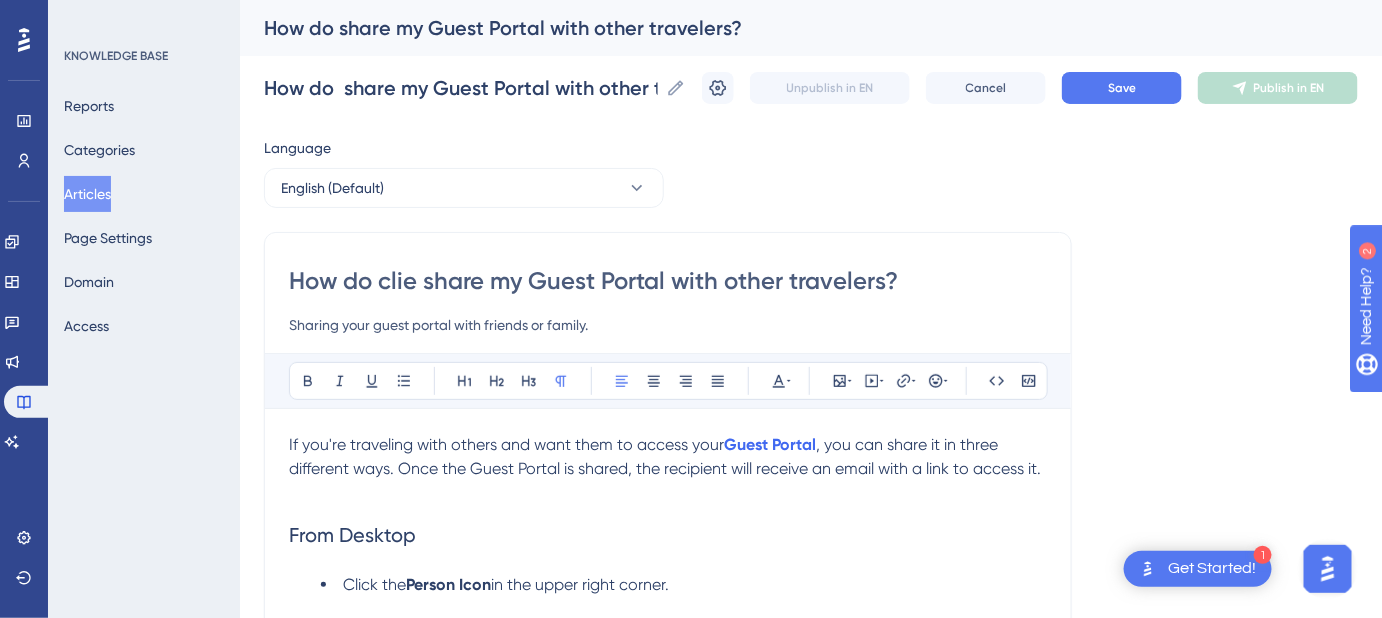 type on "How do clie share my Guest Portal with other travelers?" 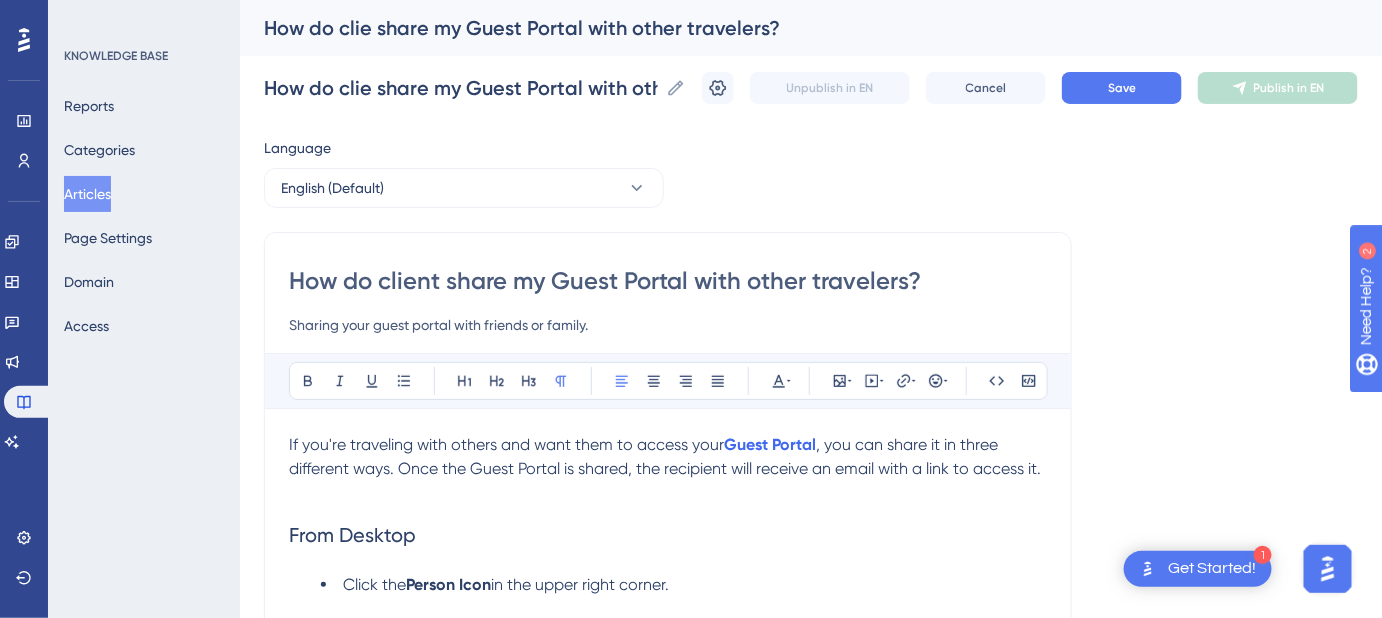 type on "How do clients share my Guest Portal with other travelers?" 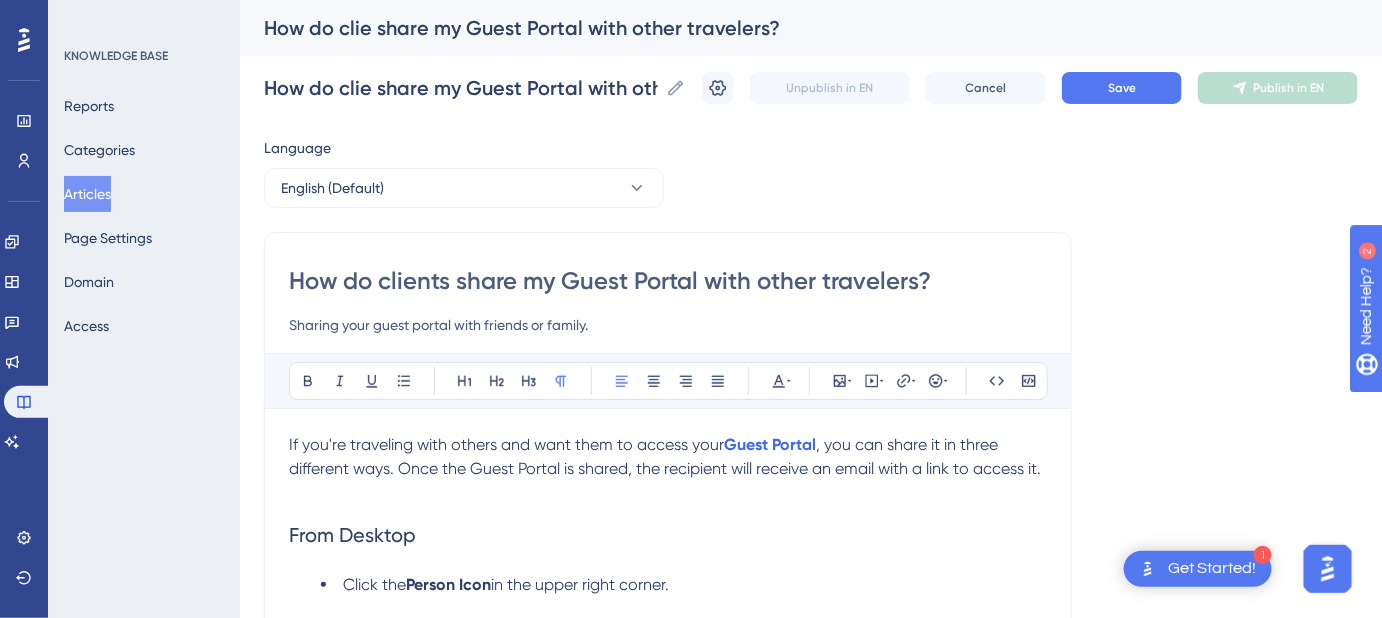 type on "How do clients share my Guest Portal with other travelers?" 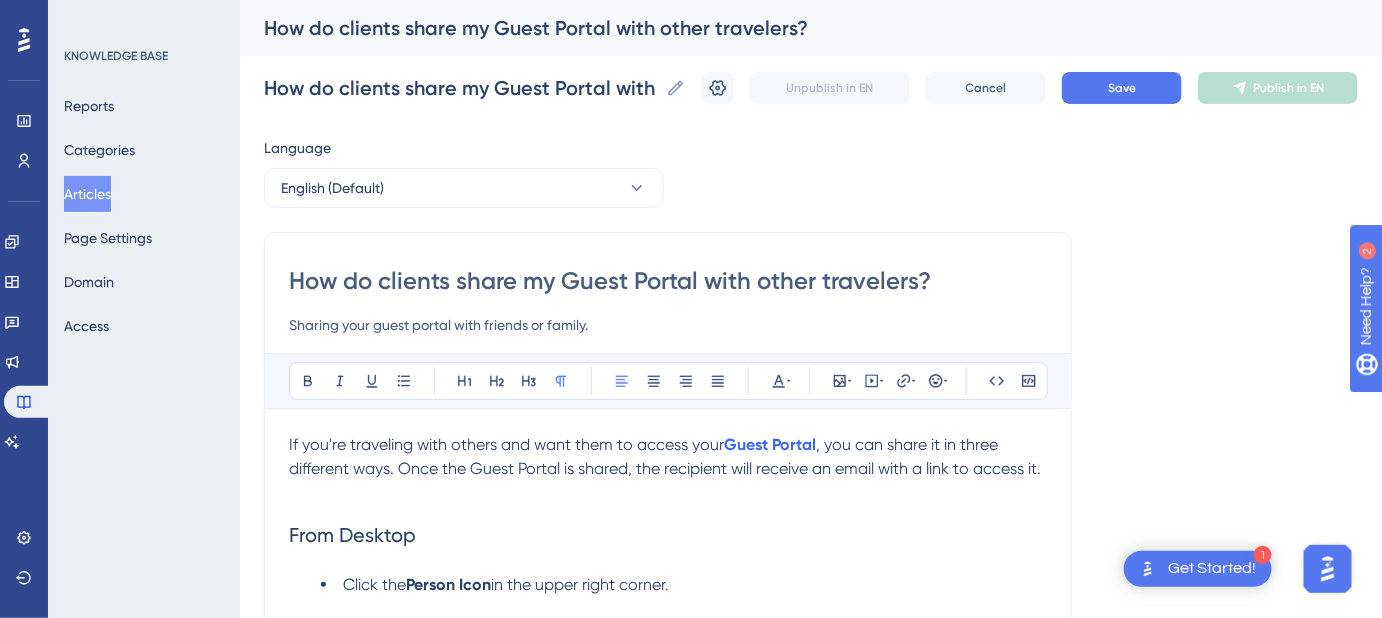 click on "How do clients share my Guest Portal with other travelers?" at bounding box center [668, 281] 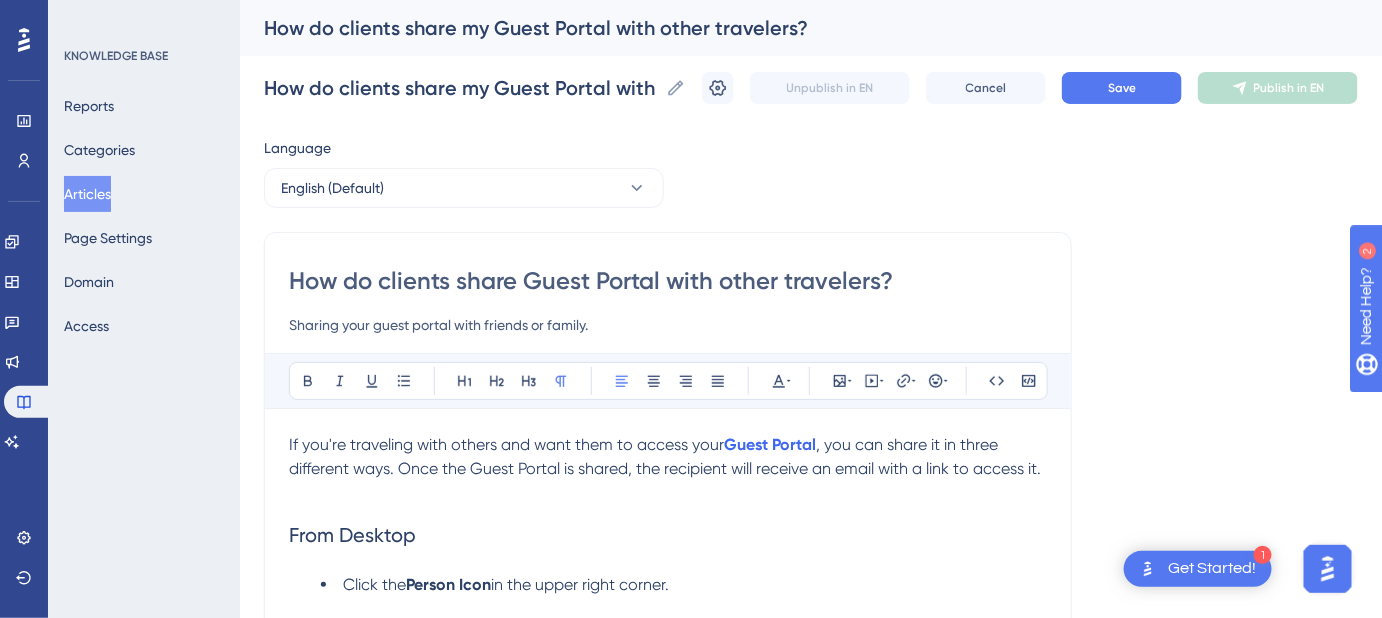 type on "How do clients share Guest Portal with other travelers?" 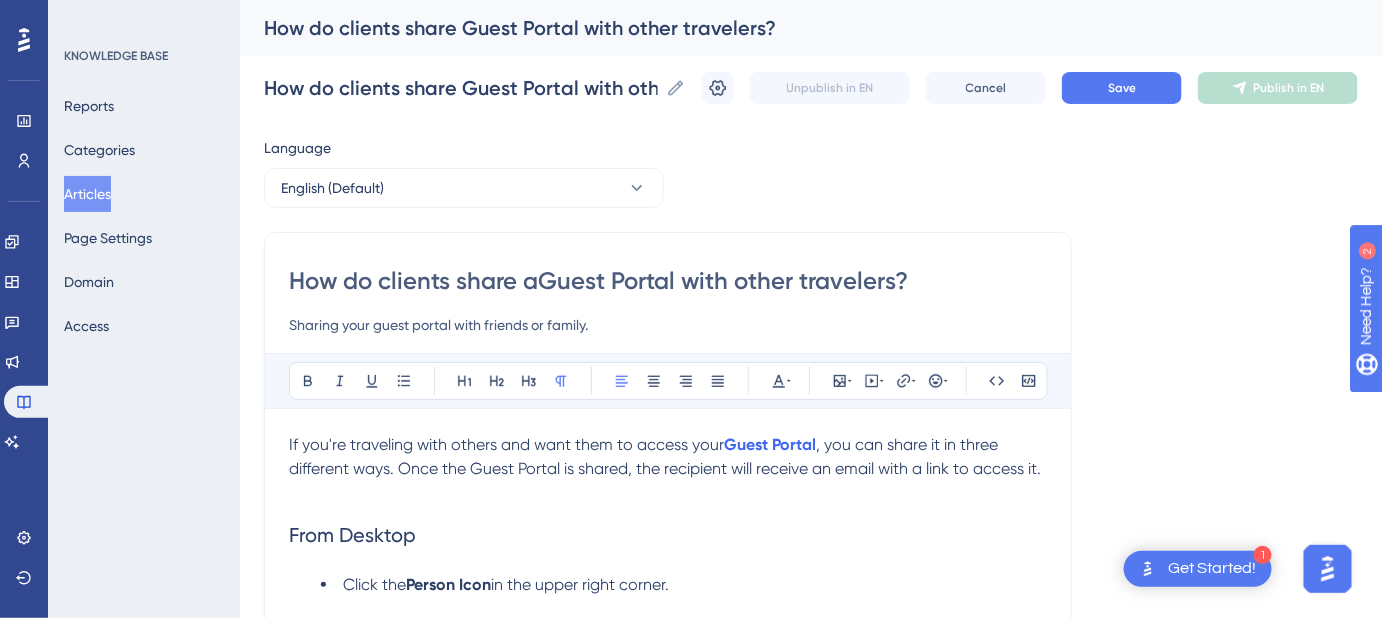 type on "How do clients share a Guest Portal with other travelers?" 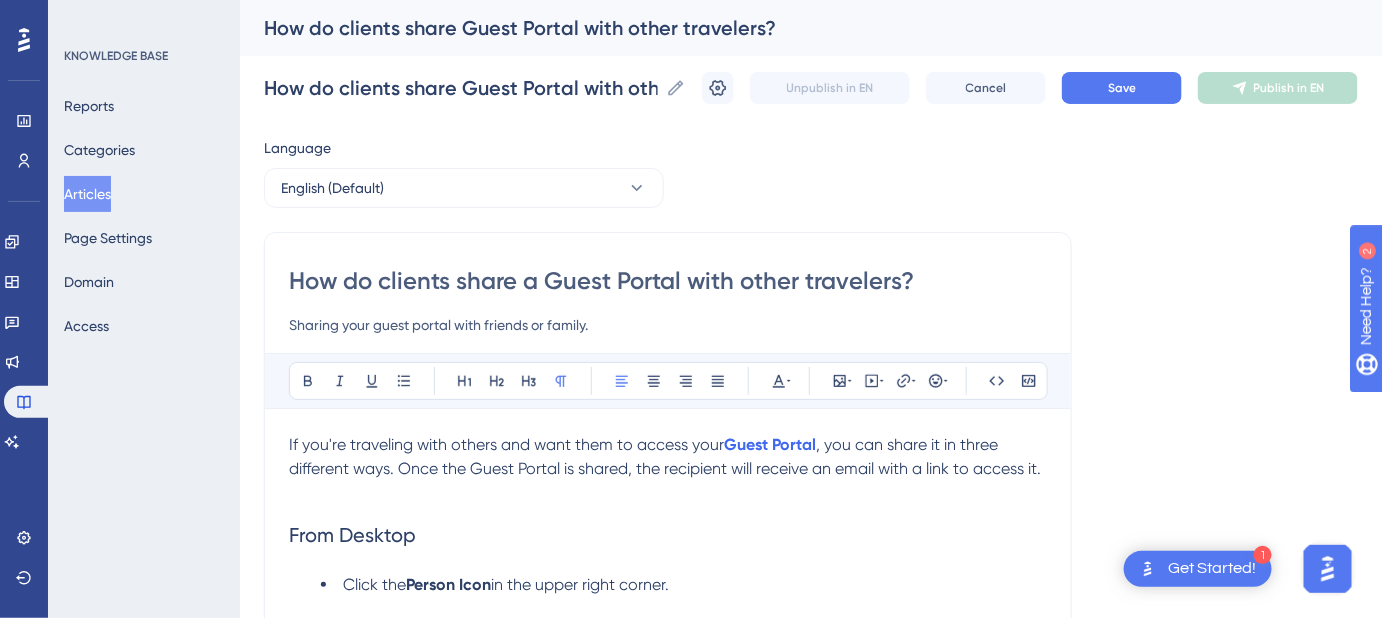type on "How do clients share a Guest Portal with other travelers?" 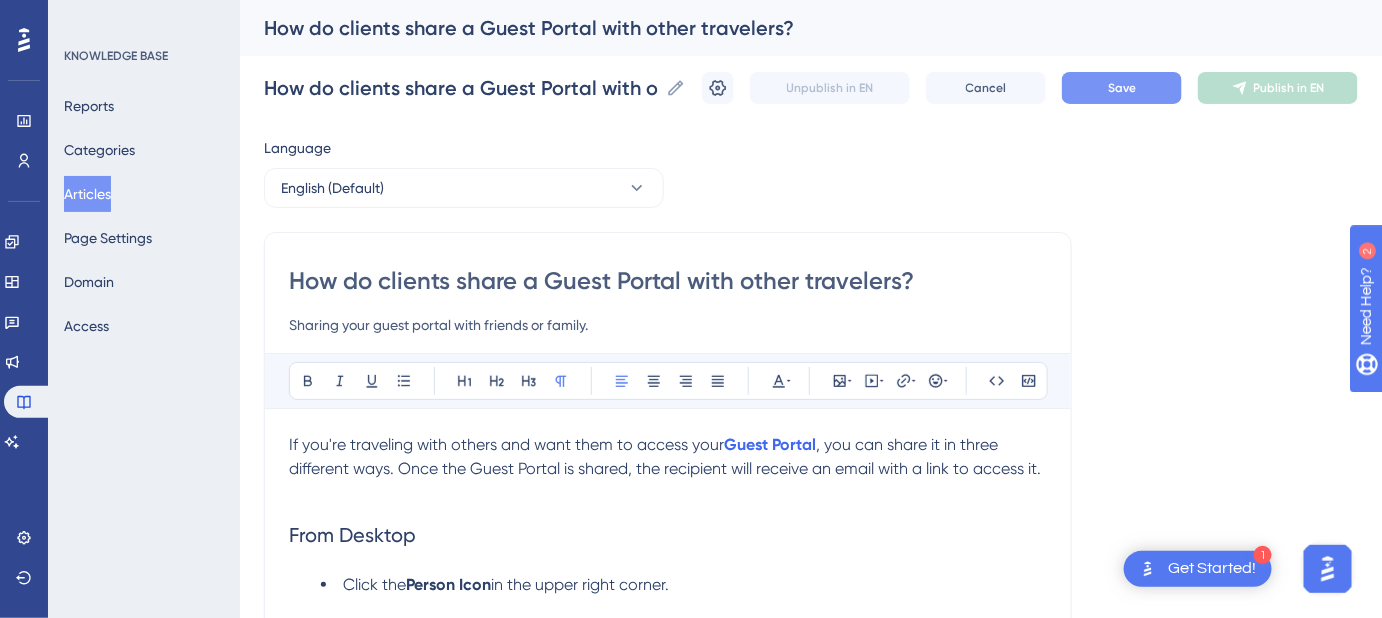 type on "How do clients share a Guest Portal with other travelers?" 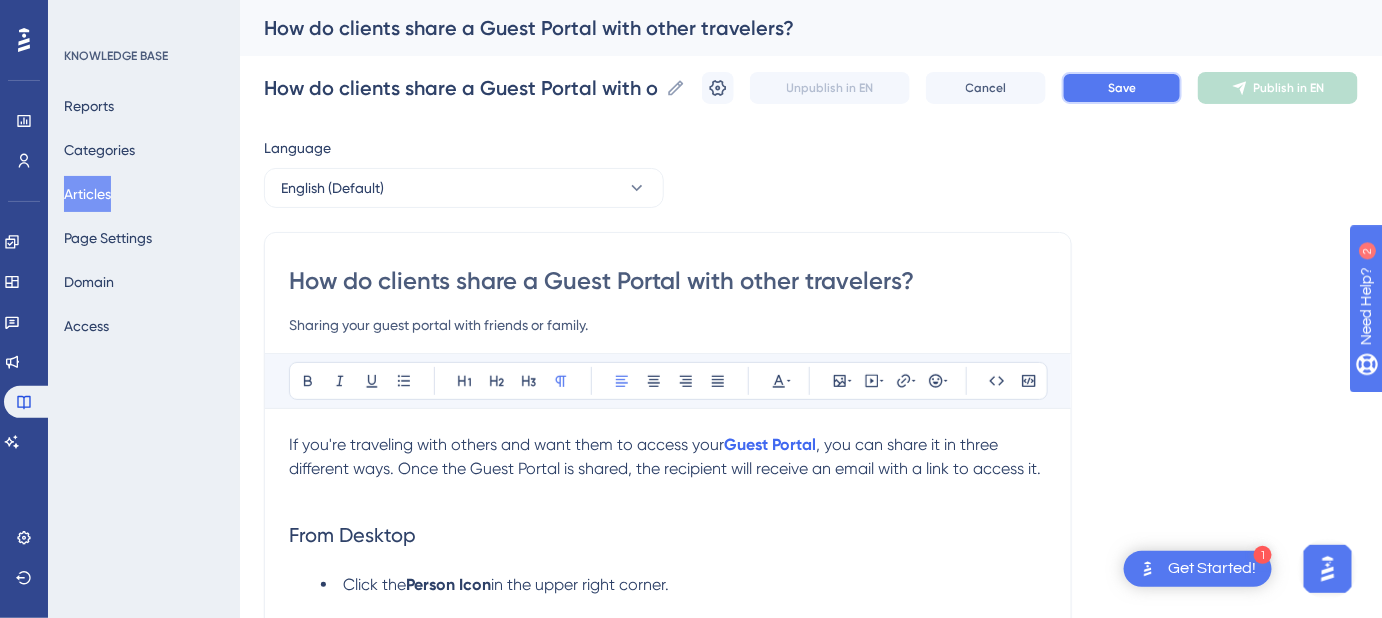 click on "Save" at bounding box center (1122, 88) 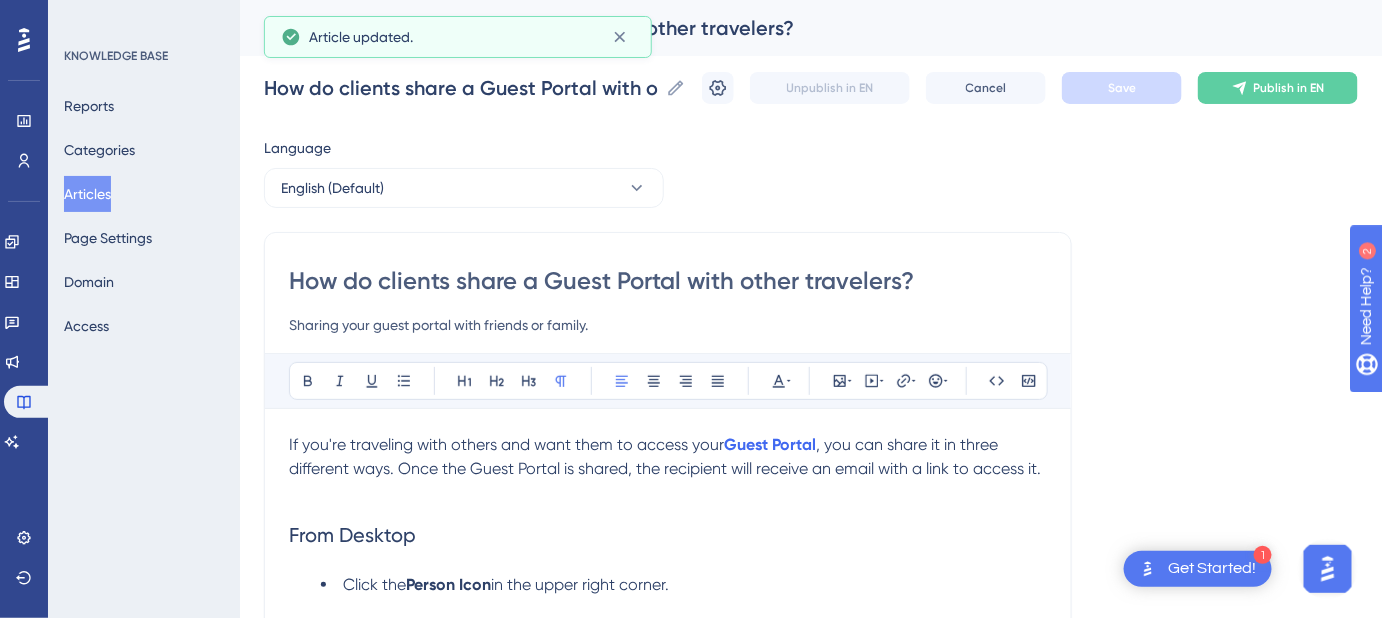 click on "Sharing your guest portal with friends or family." at bounding box center [668, 325] 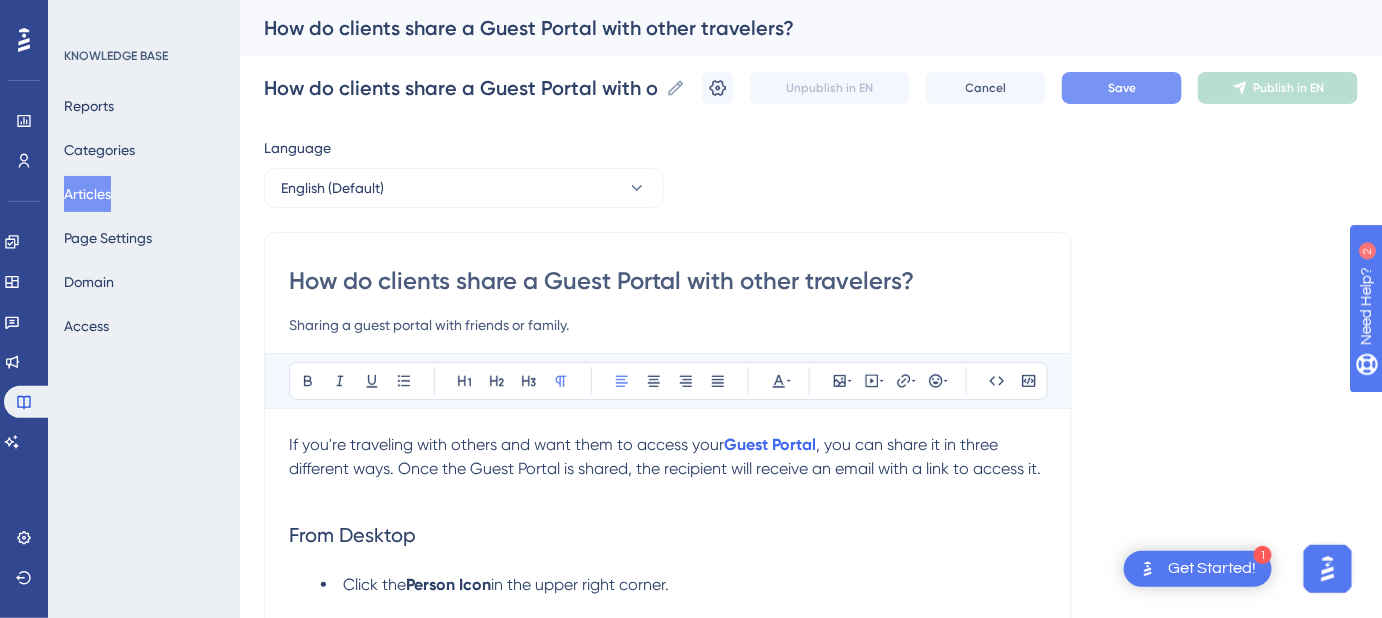 type on "Sharing a guest portal with friends or family." 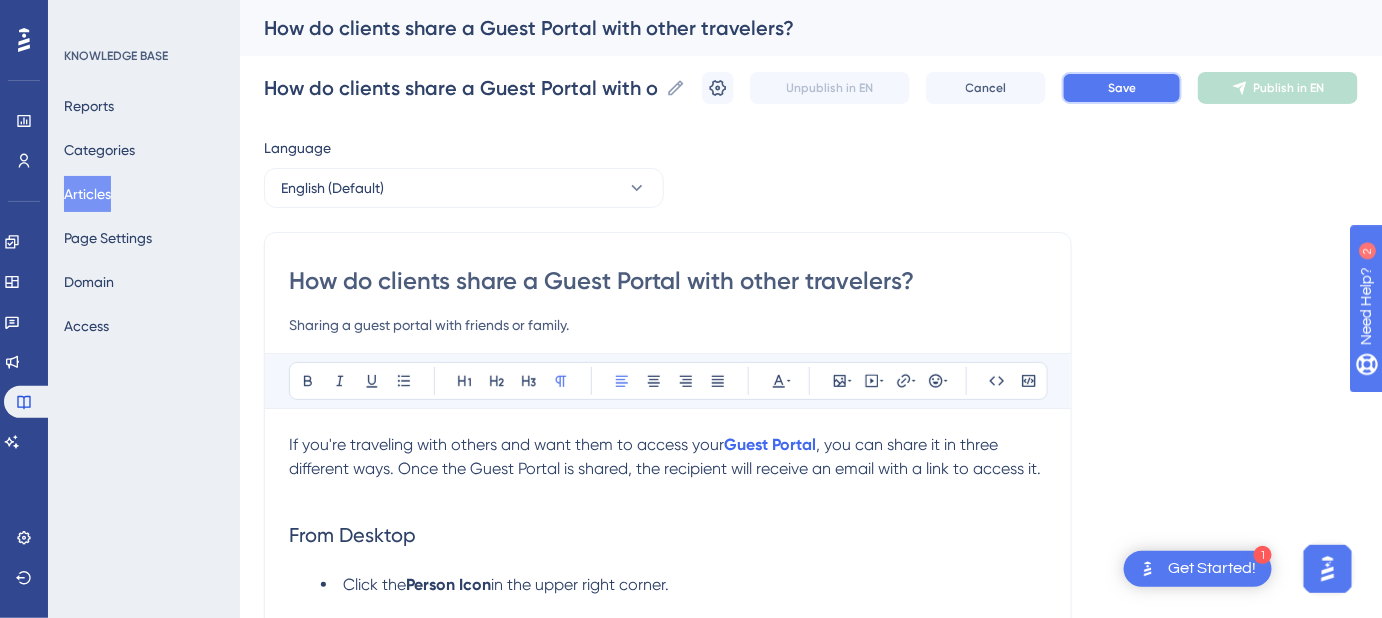 click on "Save" at bounding box center (1122, 88) 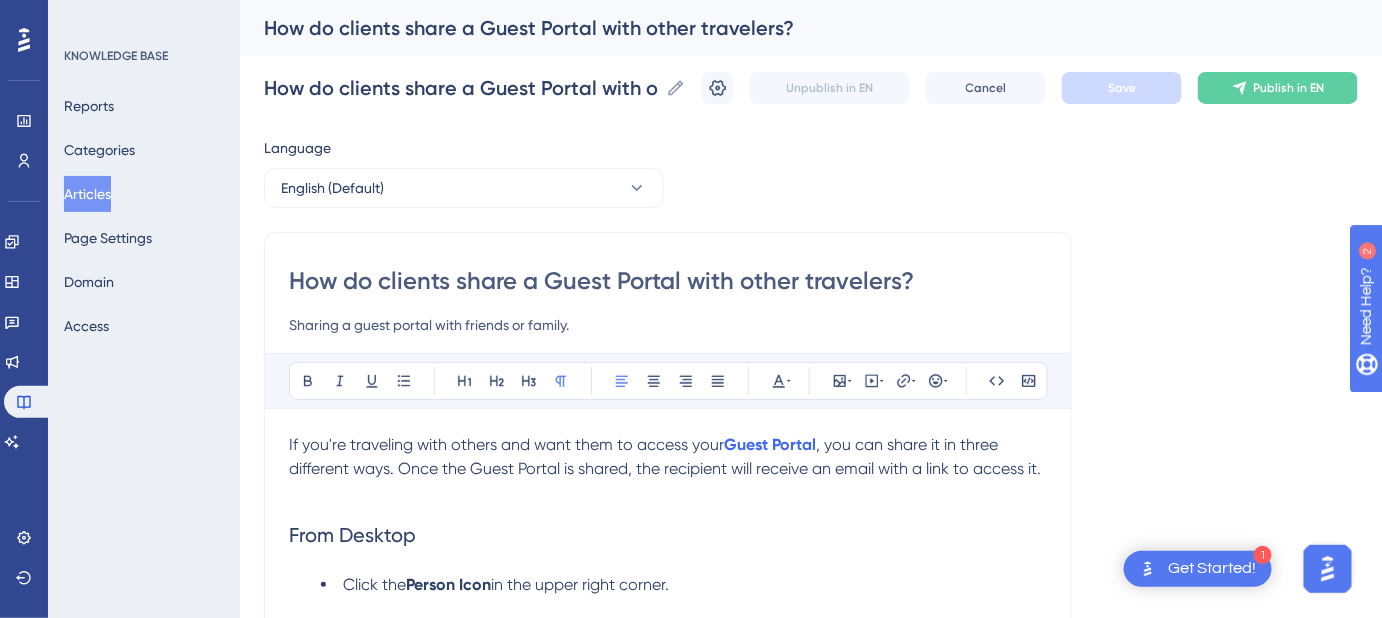 scroll, scrollTop: 90, scrollLeft: 0, axis: vertical 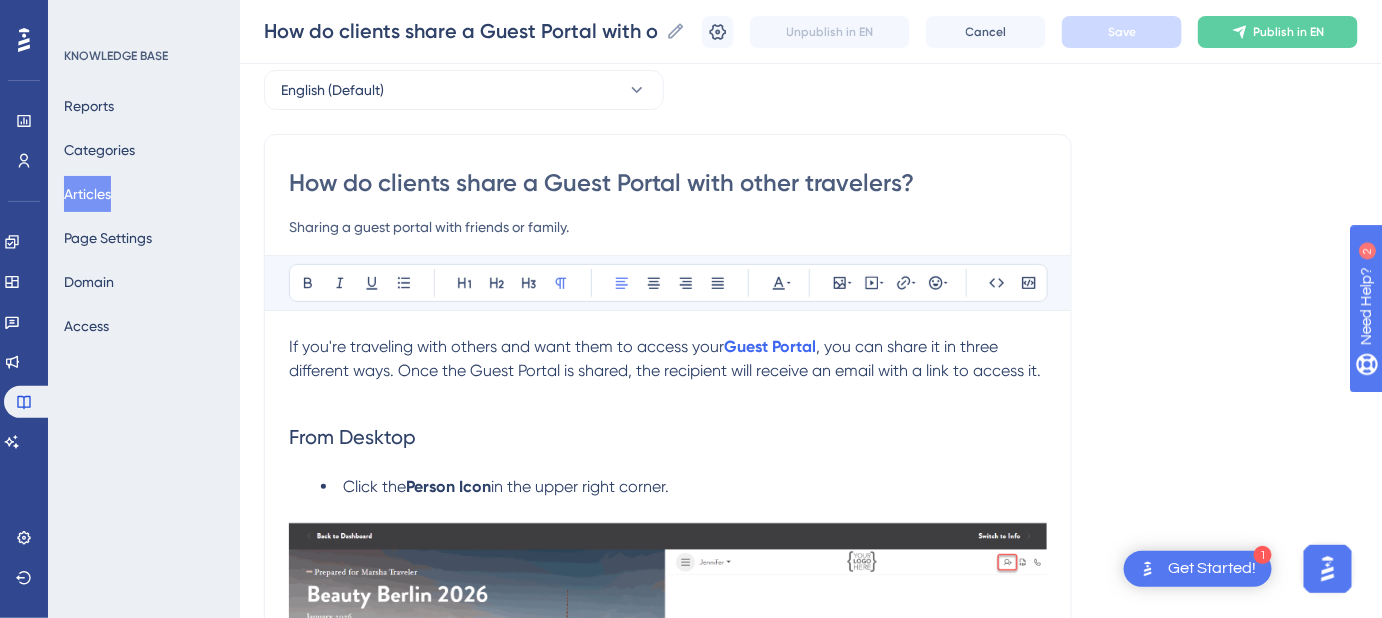 click on "If you're traveling with others and want them to access your" at bounding box center (506, 346) 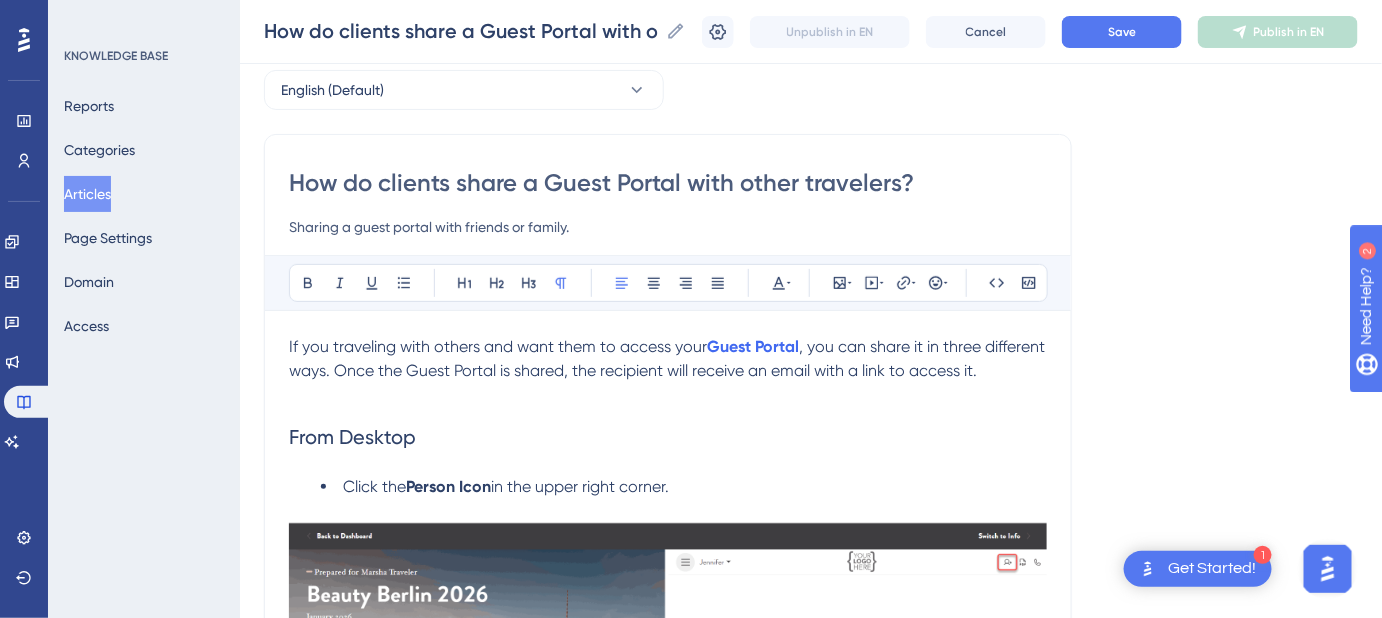 type 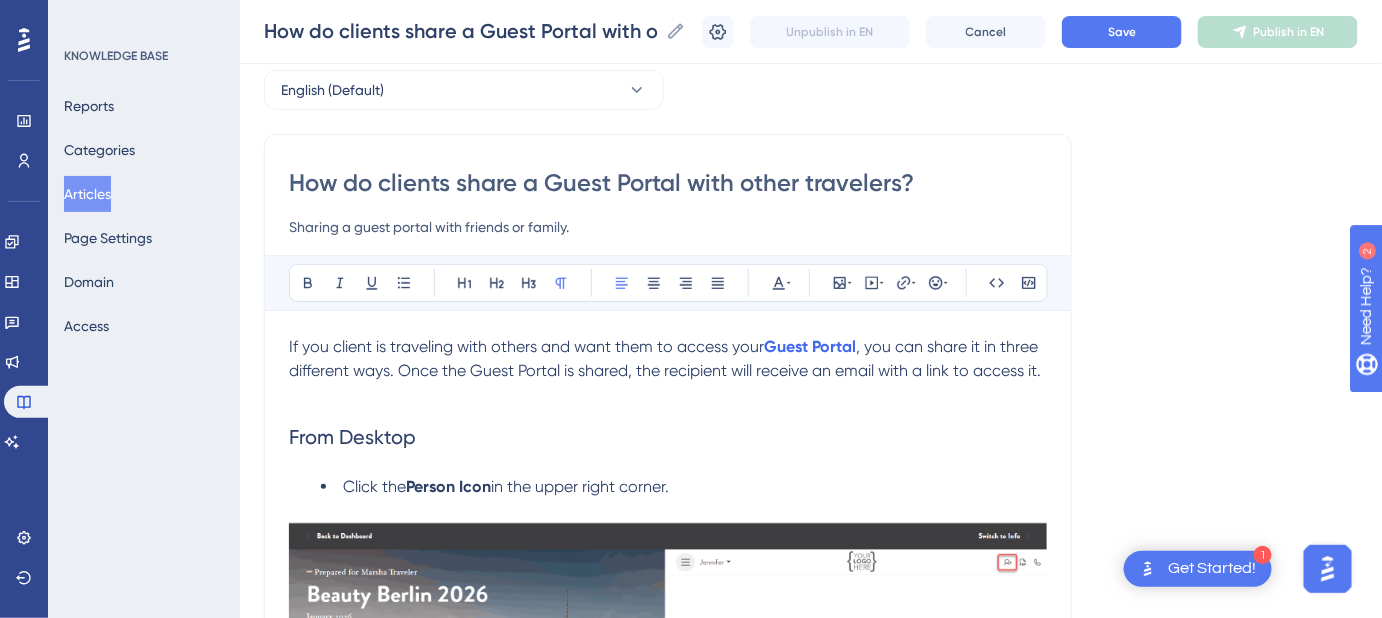 click on "If you client is traveling with others and want them to access your" at bounding box center (526, 346) 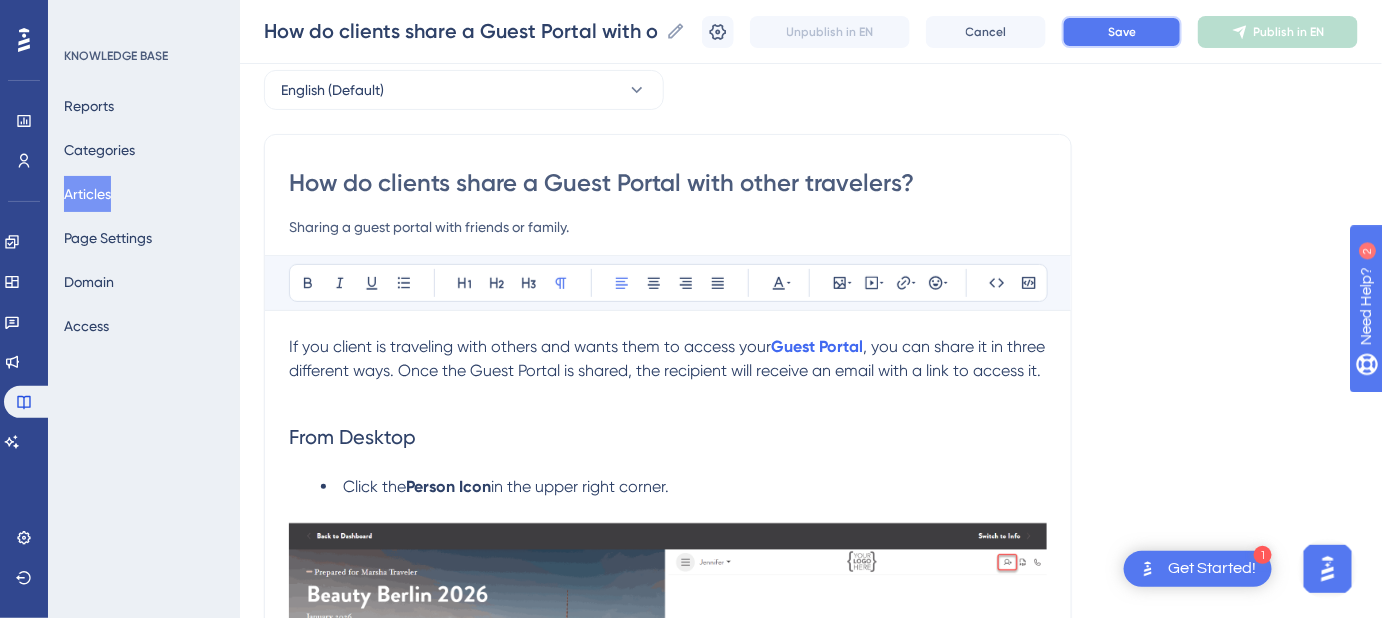 click on "Save" at bounding box center (1122, 32) 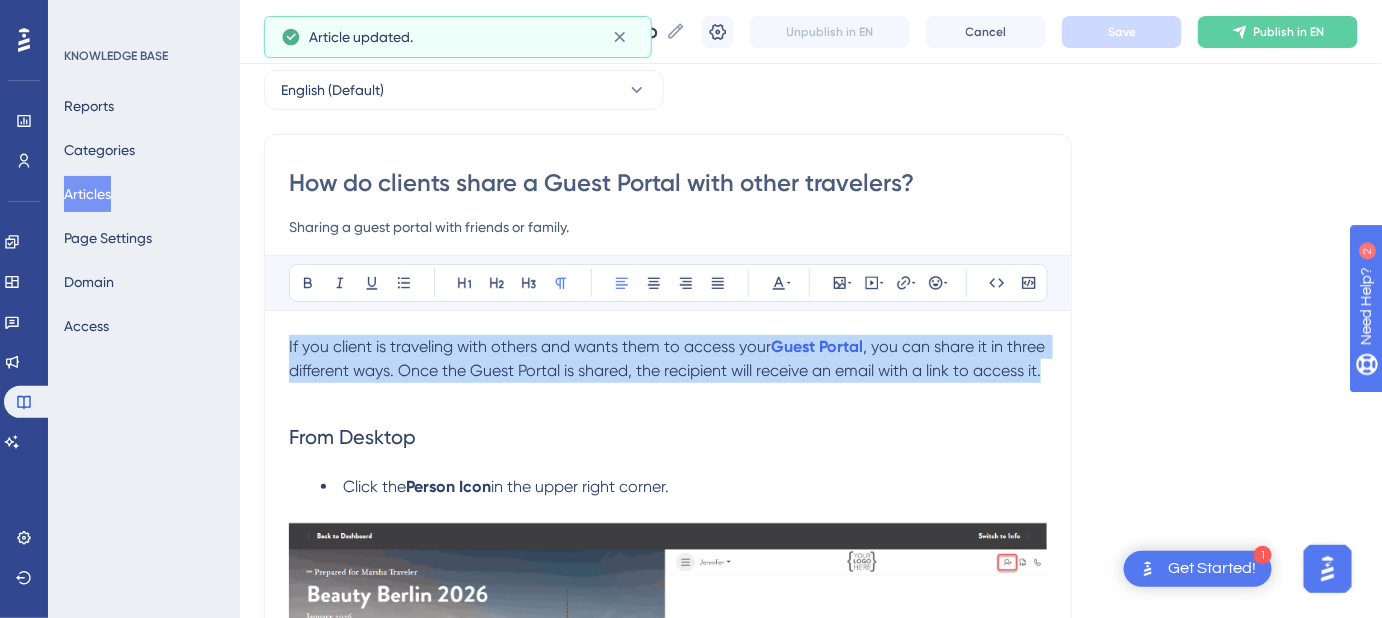 drag, startPoint x: 376, startPoint y: 399, endPoint x: 277, endPoint y: 346, distance: 112.29426 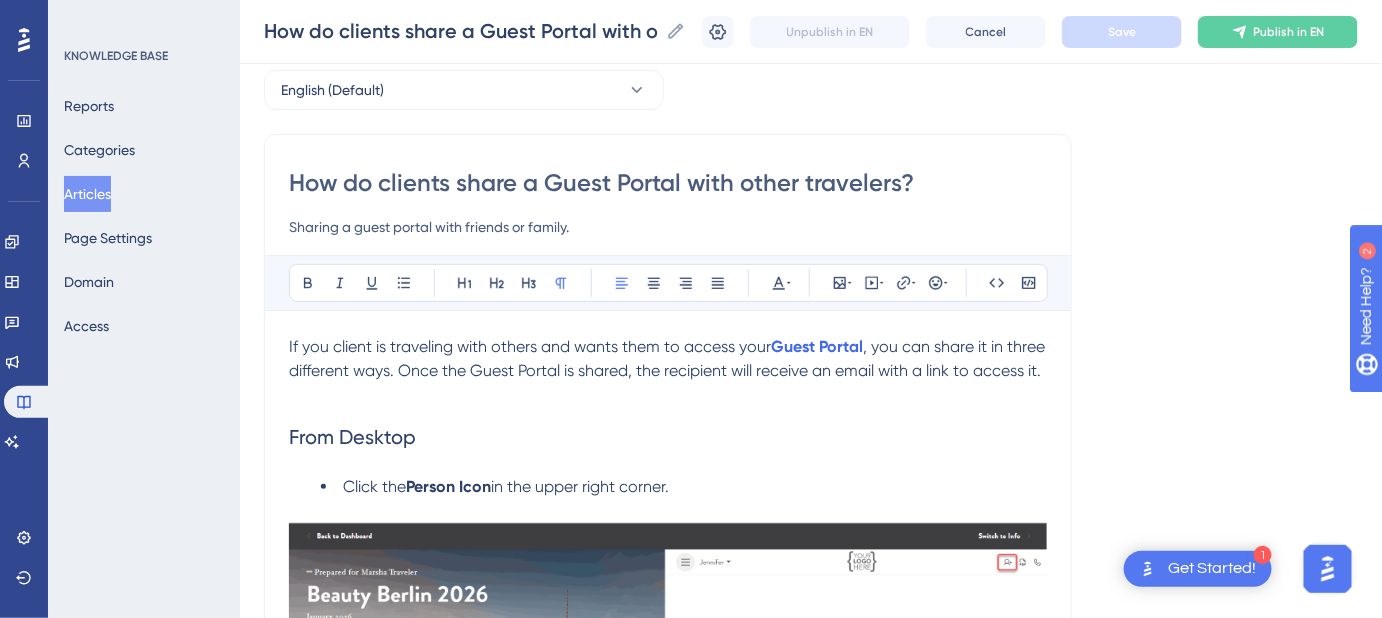 click on "If you client is traveling with others and wants them to access your" at bounding box center [530, 346] 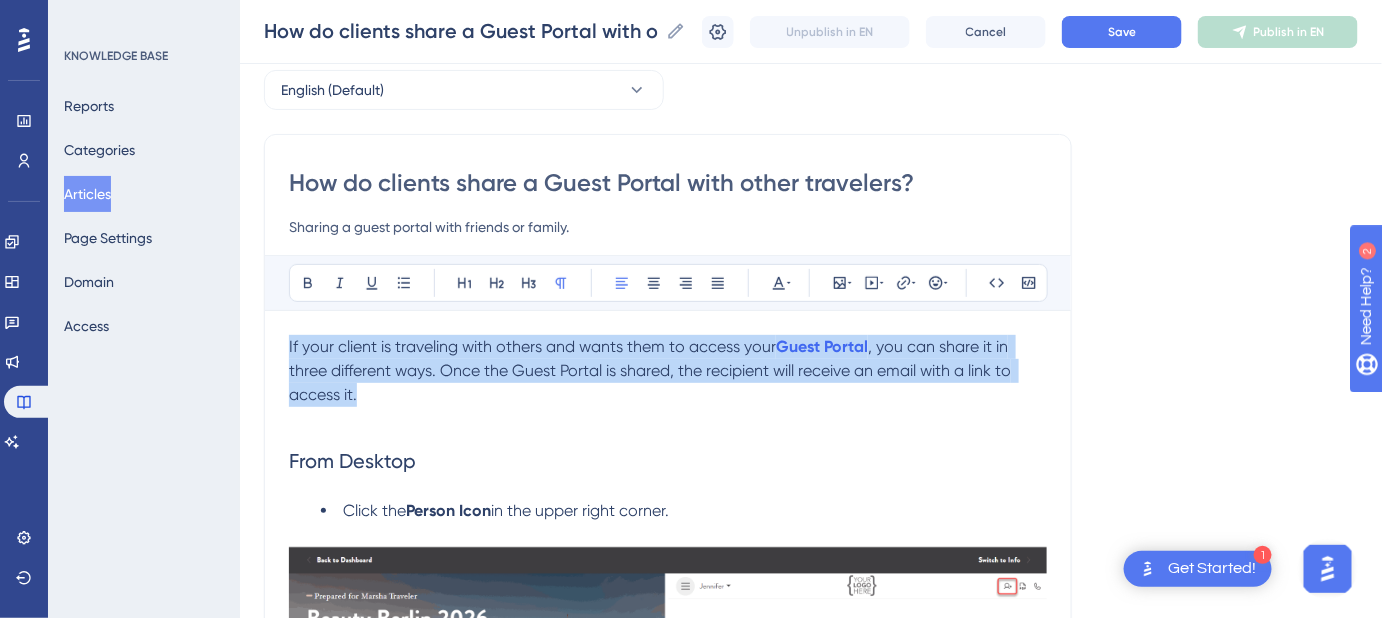 drag, startPoint x: 373, startPoint y: 390, endPoint x: 279, endPoint y: 343, distance: 105.09519 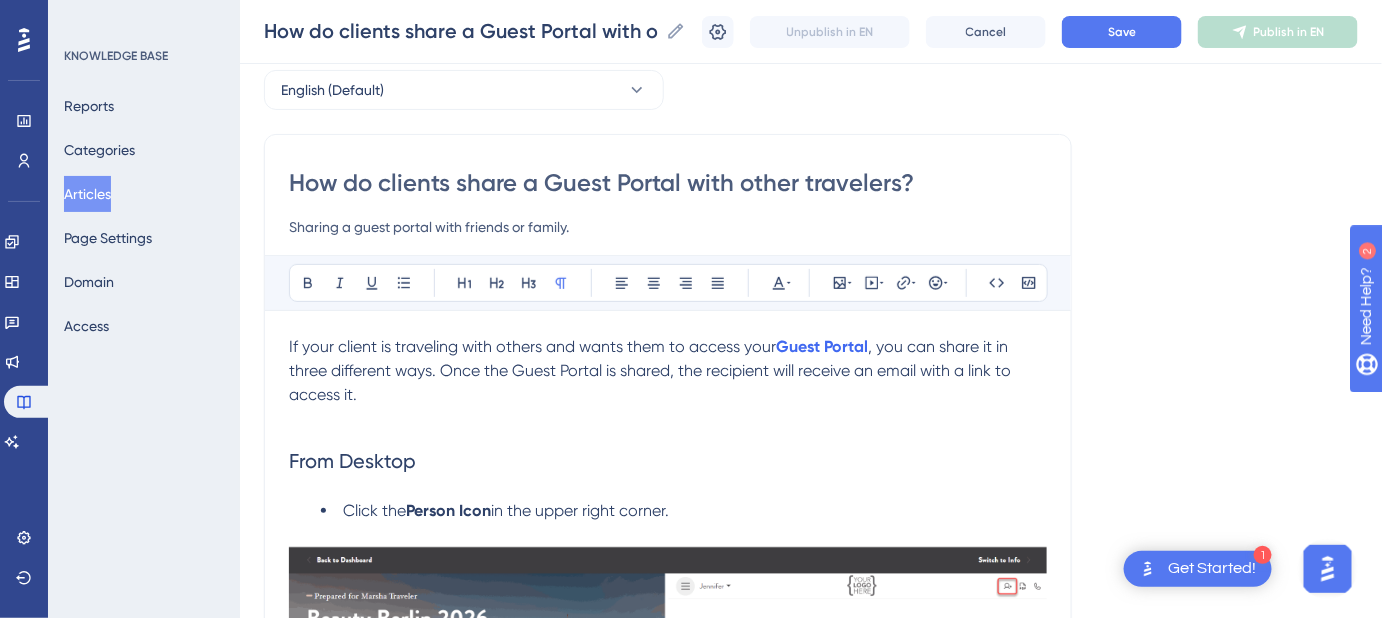 drag, startPoint x: 389, startPoint y: 426, endPoint x: 397, endPoint y: 415, distance: 13.601471 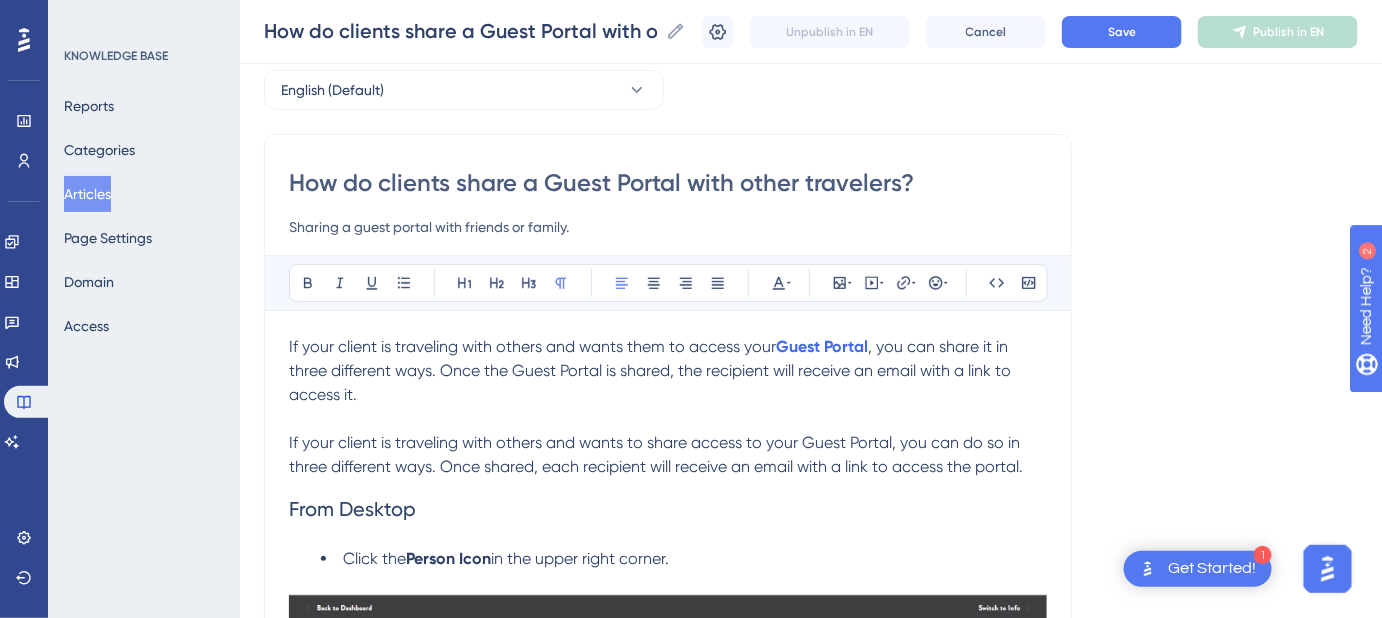 click on "If your client is traveling with others and wants to share access to your Guest Portal, you can do so in three different ways. Once shared, each recipient will receive an email with a link to access the portal." at bounding box center [656, 454] 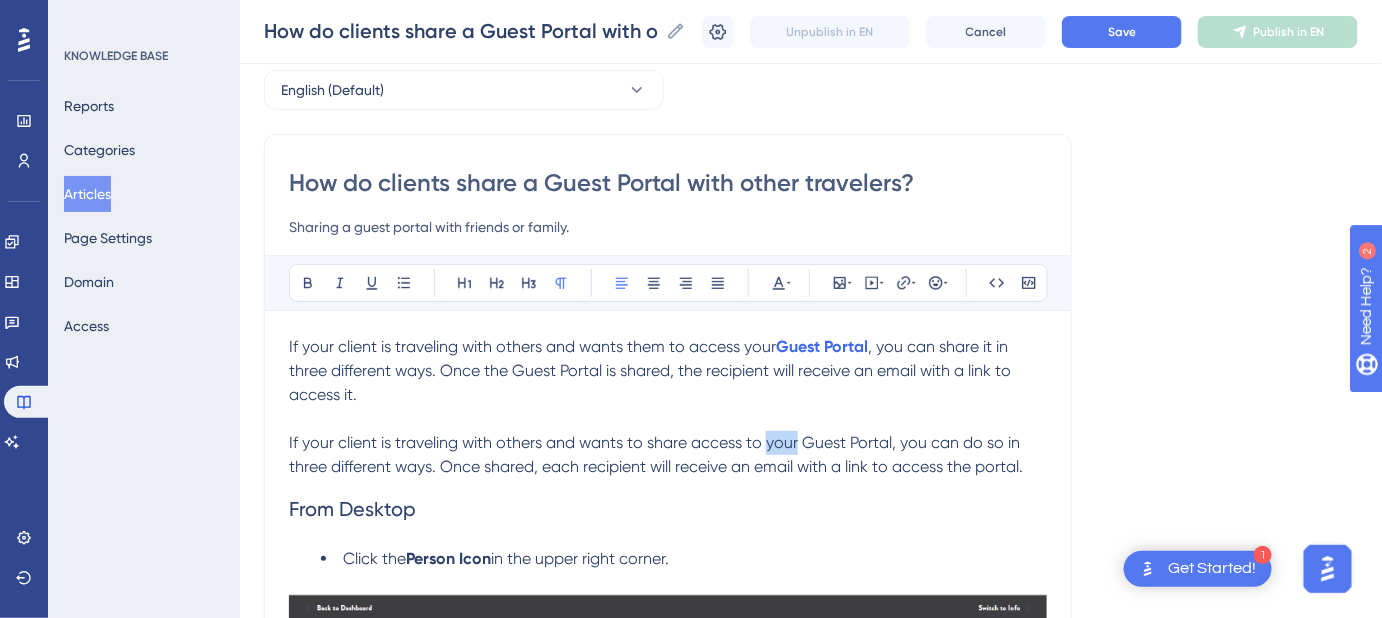 click on "If your client is traveling with others and wants to share access to your Guest Portal, you can do so in three different ways. Once shared, each recipient will receive an email with a link to access the portal." at bounding box center (656, 454) 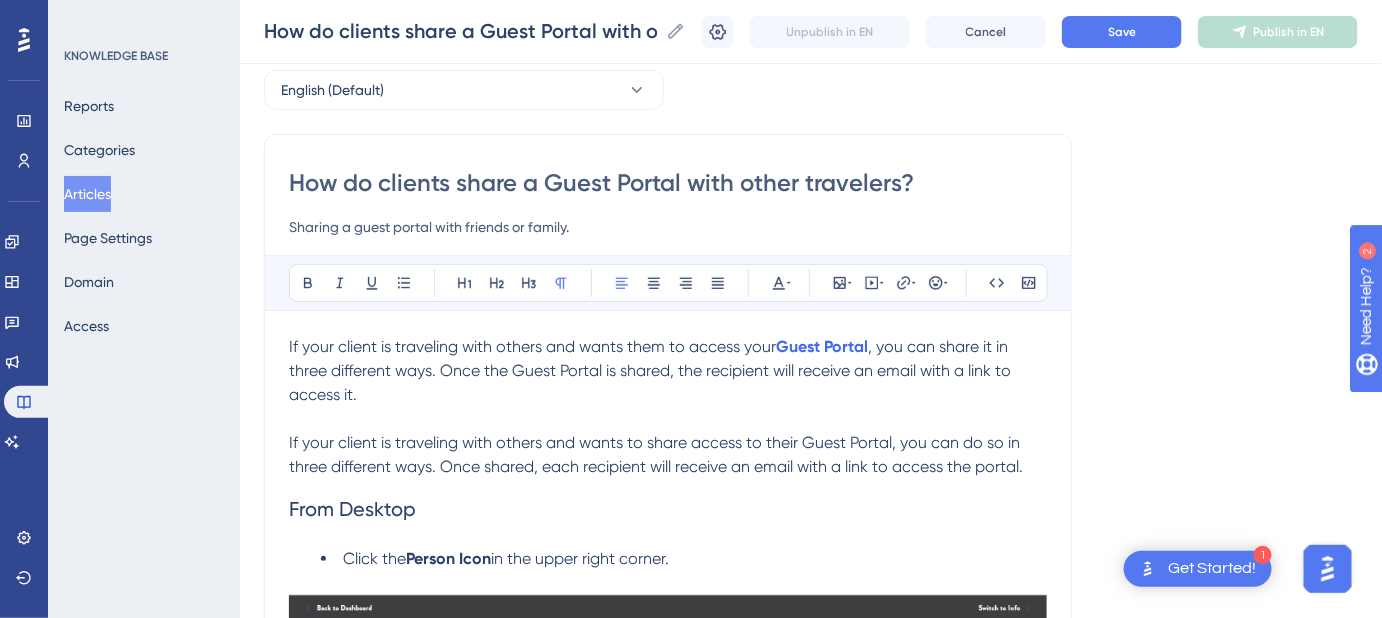 click on "If your client is traveling with others and wants to share access to their Guest Portal, you can do so in three different ways. Once shared, each recipient will receive an email with a link to access the portal." at bounding box center [656, 454] 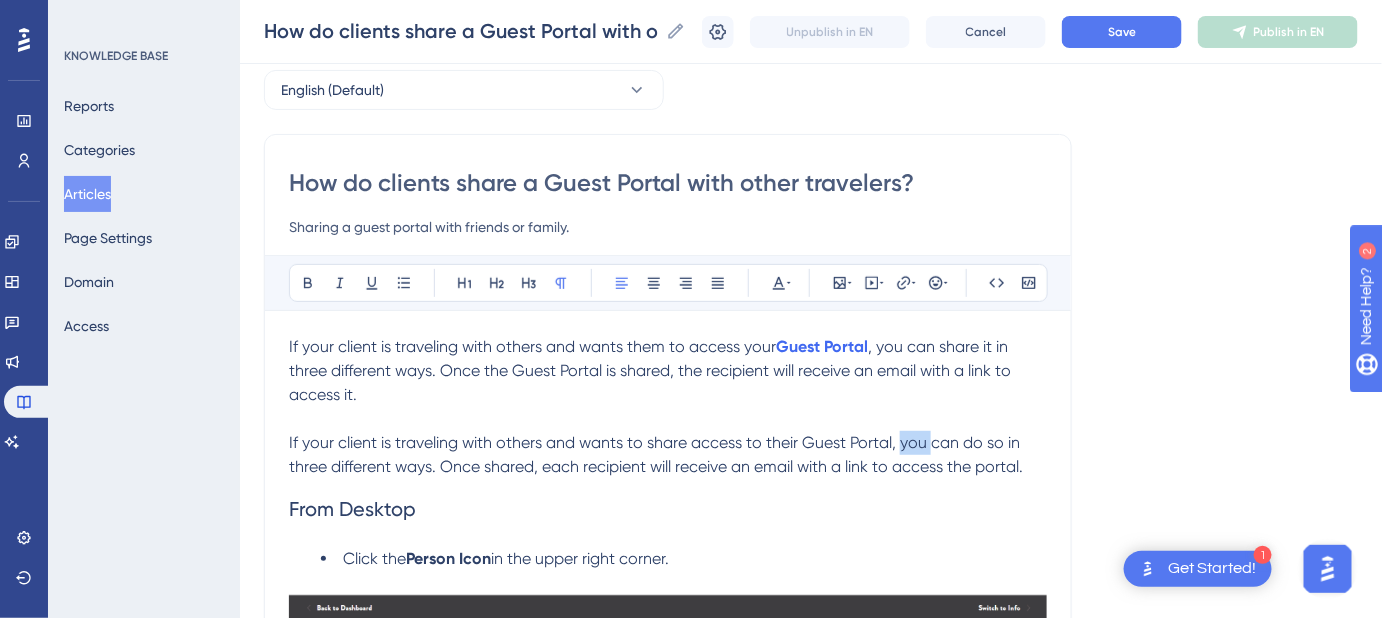 click on "If your client is traveling with others and wants to share access to their Guest Portal, you can do so in three different ways. Once shared, each recipient will receive an email with a link to access the portal." at bounding box center (656, 454) 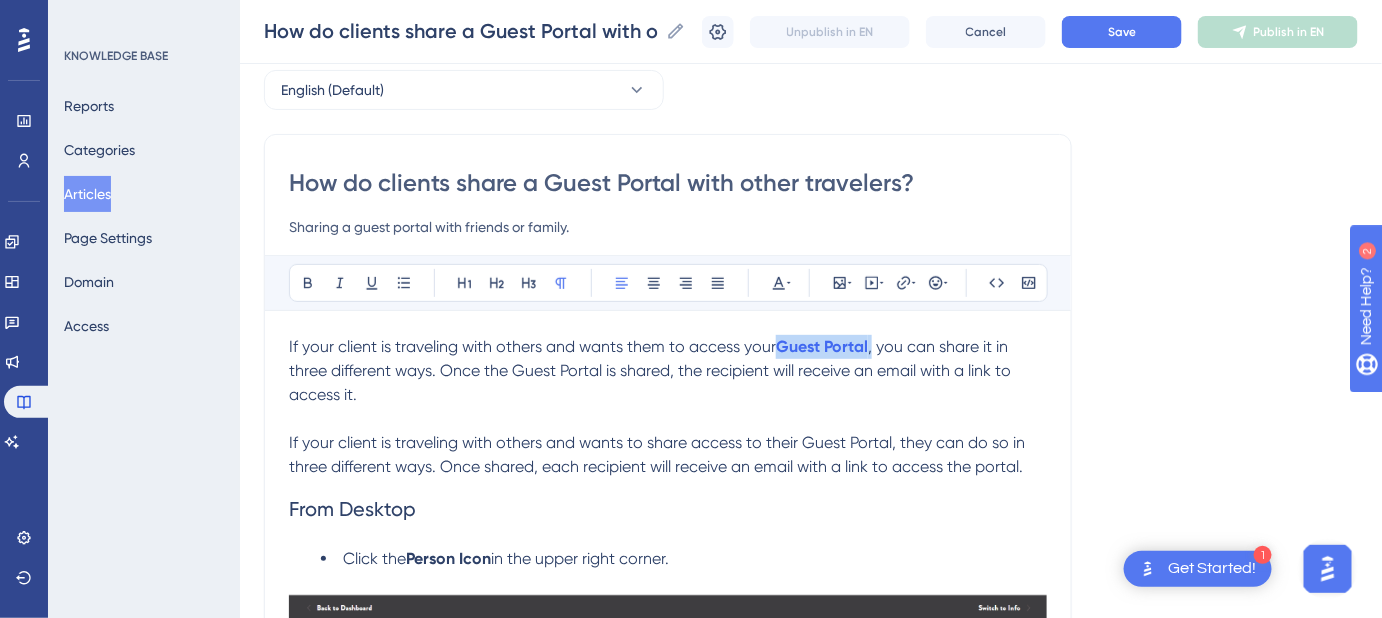 drag, startPoint x: 874, startPoint y: 343, endPoint x: 776, endPoint y: 346, distance: 98.045906 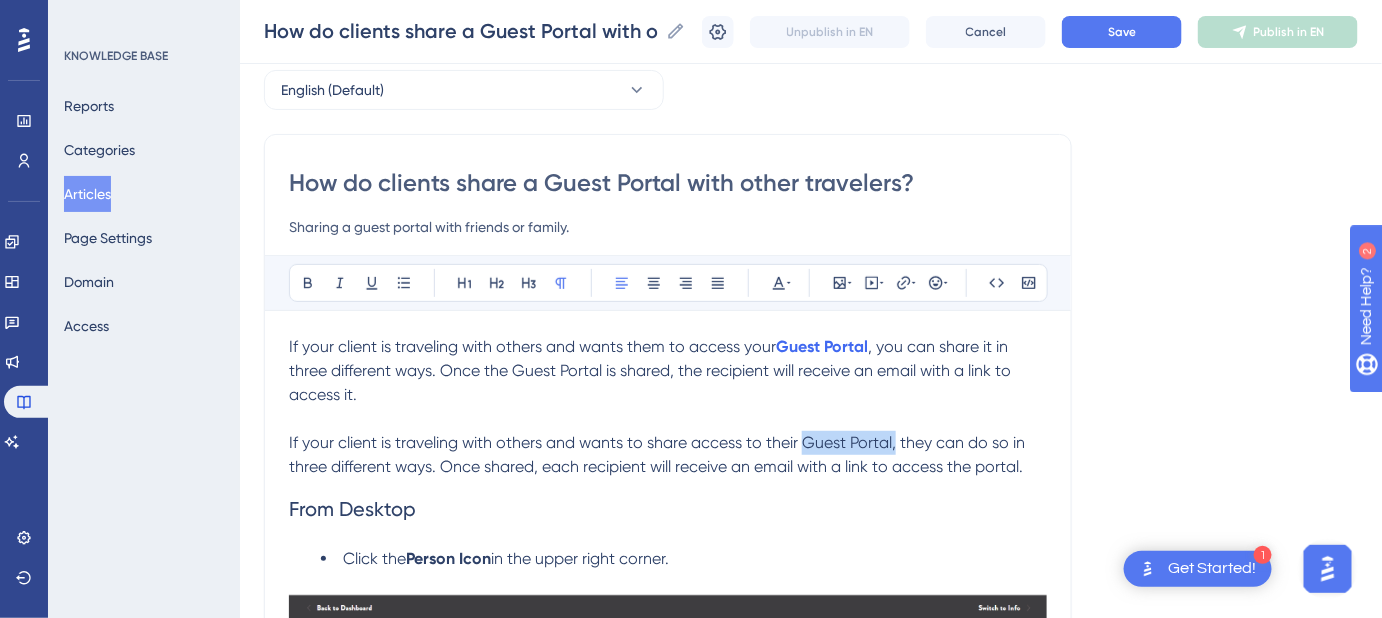 drag, startPoint x: 896, startPoint y: 439, endPoint x: 805, endPoint y: 443, distance: 91.08787 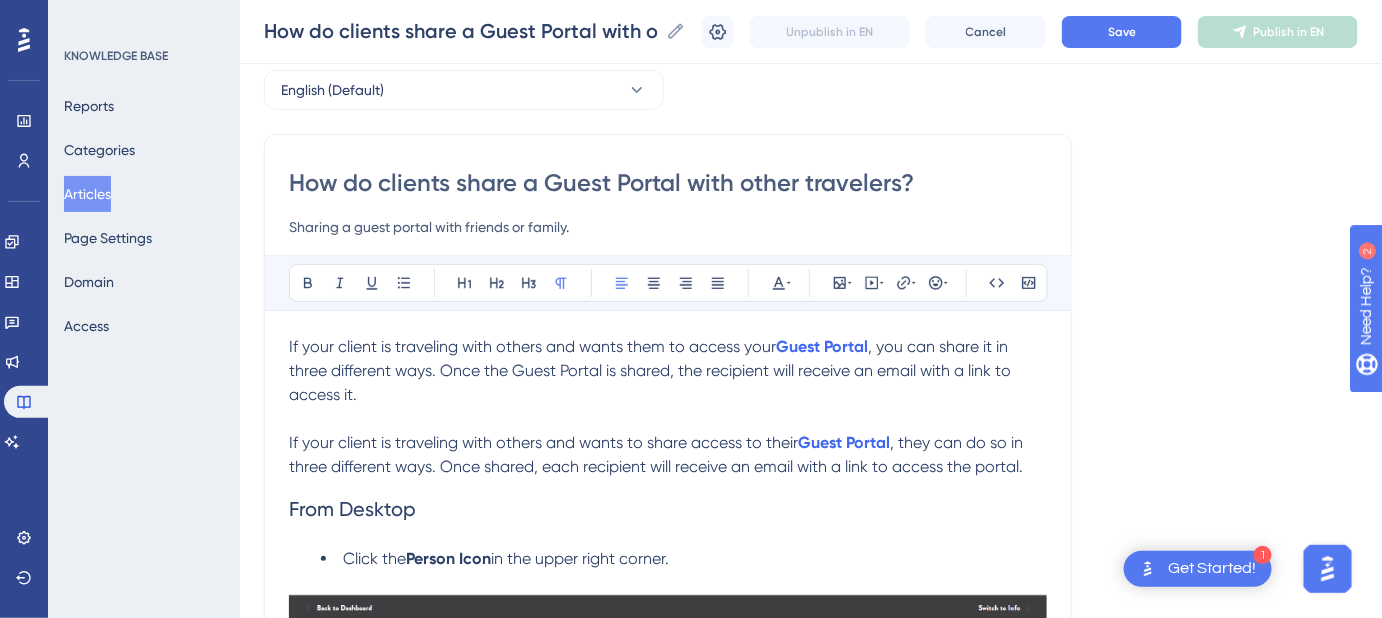click on "If your client is traveling with others and wants to share access to their" at bounding box center [543, 442] 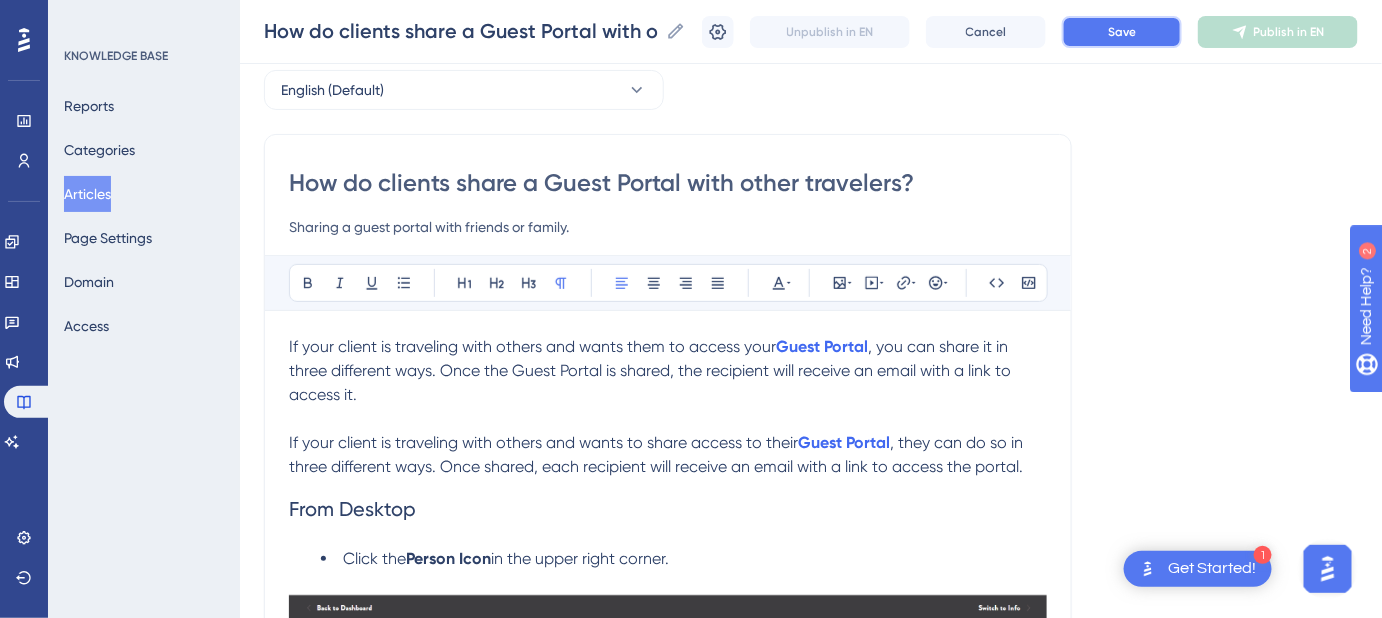 click on "Save" at bounding box center (1122, 32) 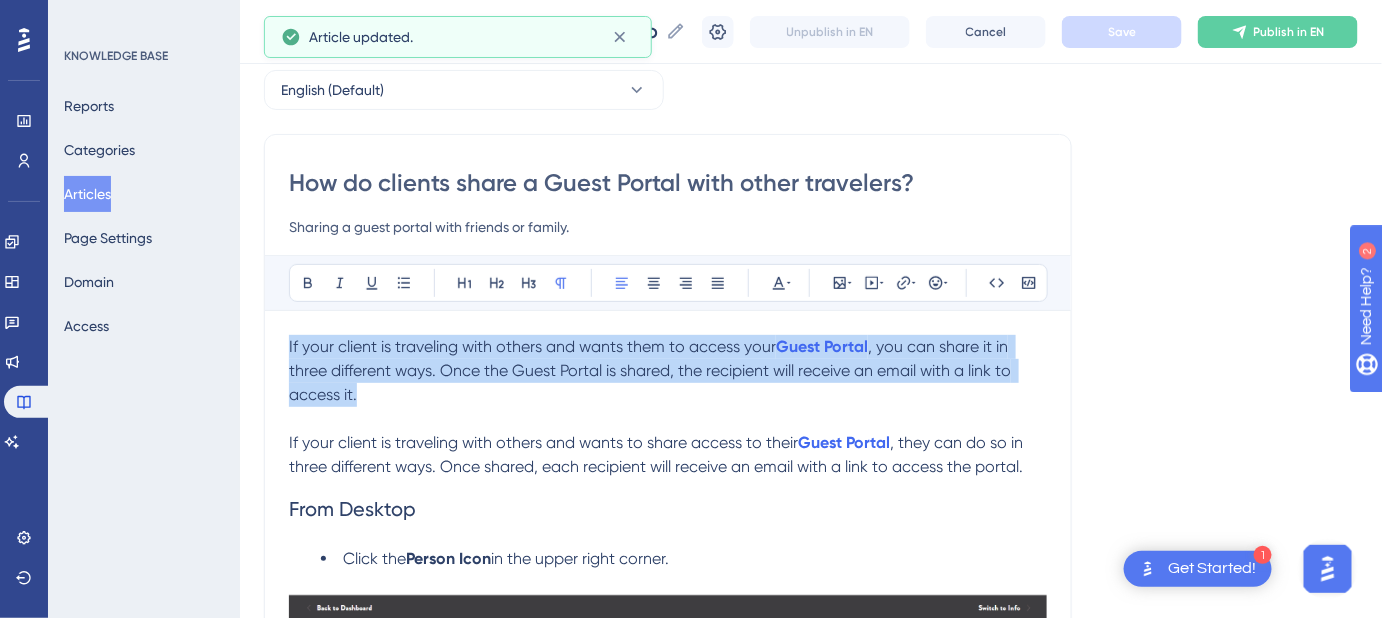 drag, startPoint x: 373, startPoint y: 393, endPoint x: 274, endPoint y: 343, distance: 110.909874 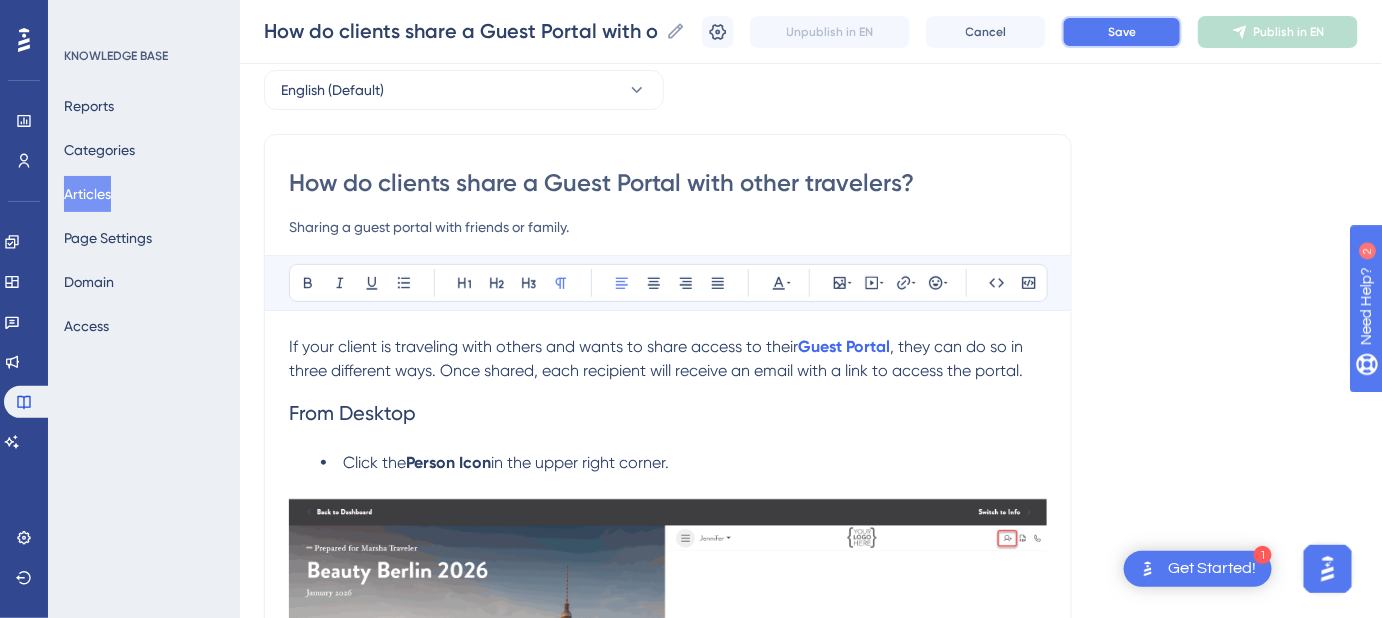 click on "Save" at bounding box center [1122, 32] 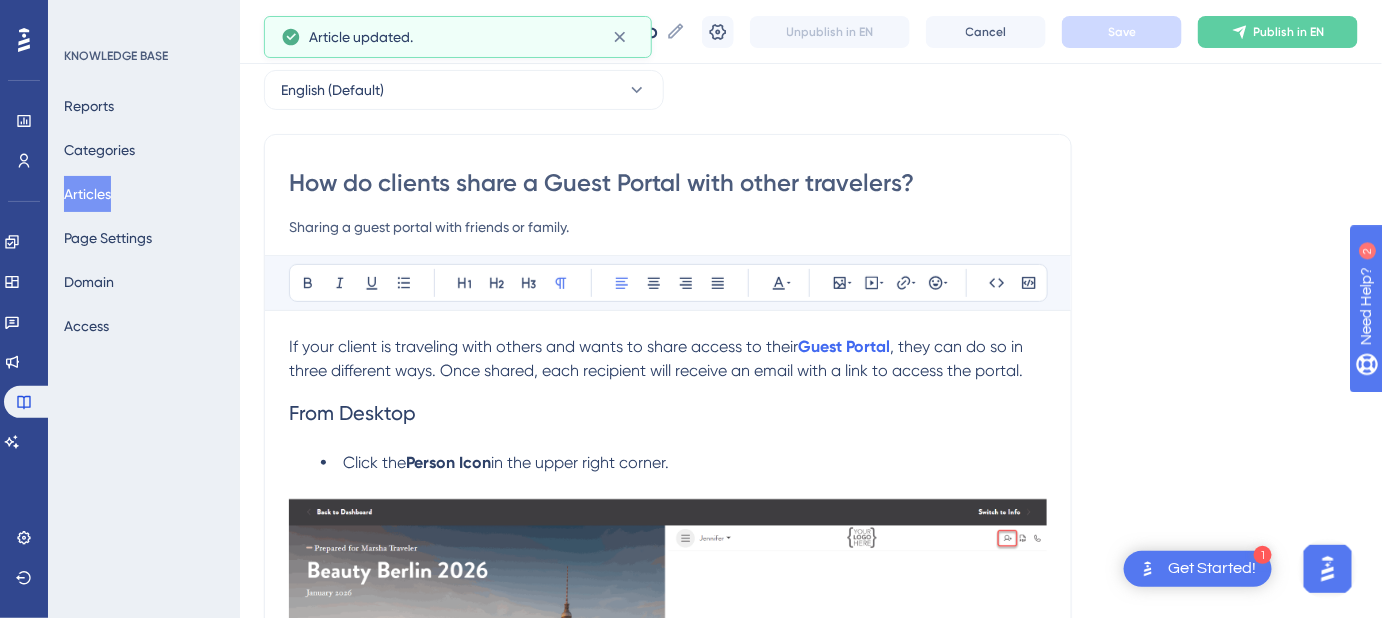 click on "Sharing a guest portal with friends or family." at bounding box center (668, 227) 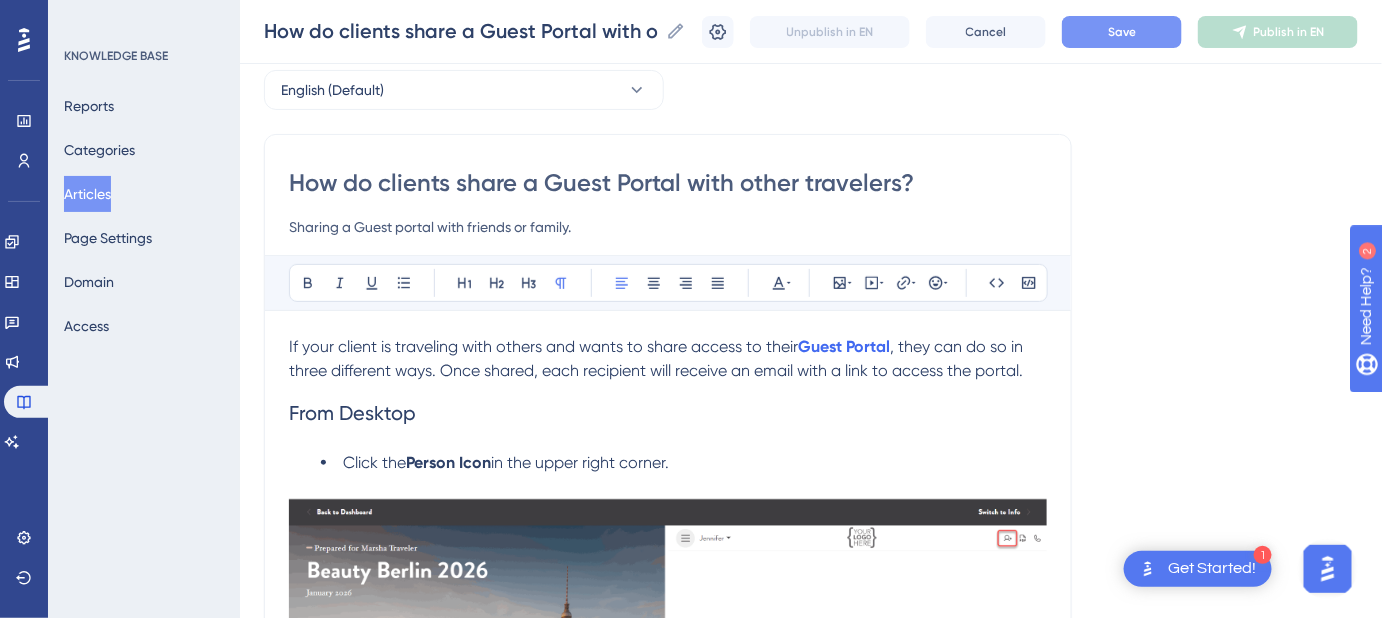 click on "Sharing a Guest portal with friends or family." at bounding box center (668, 227) 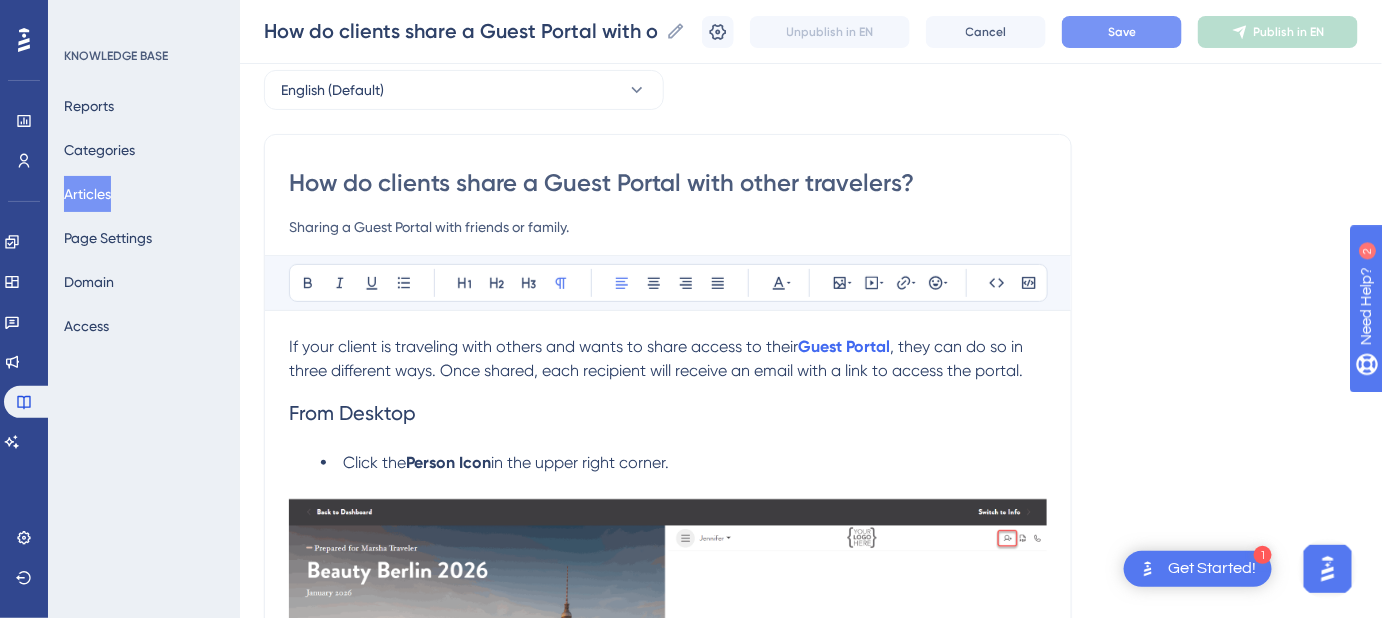 type on "Sharing a Guest Portal with friends or family." 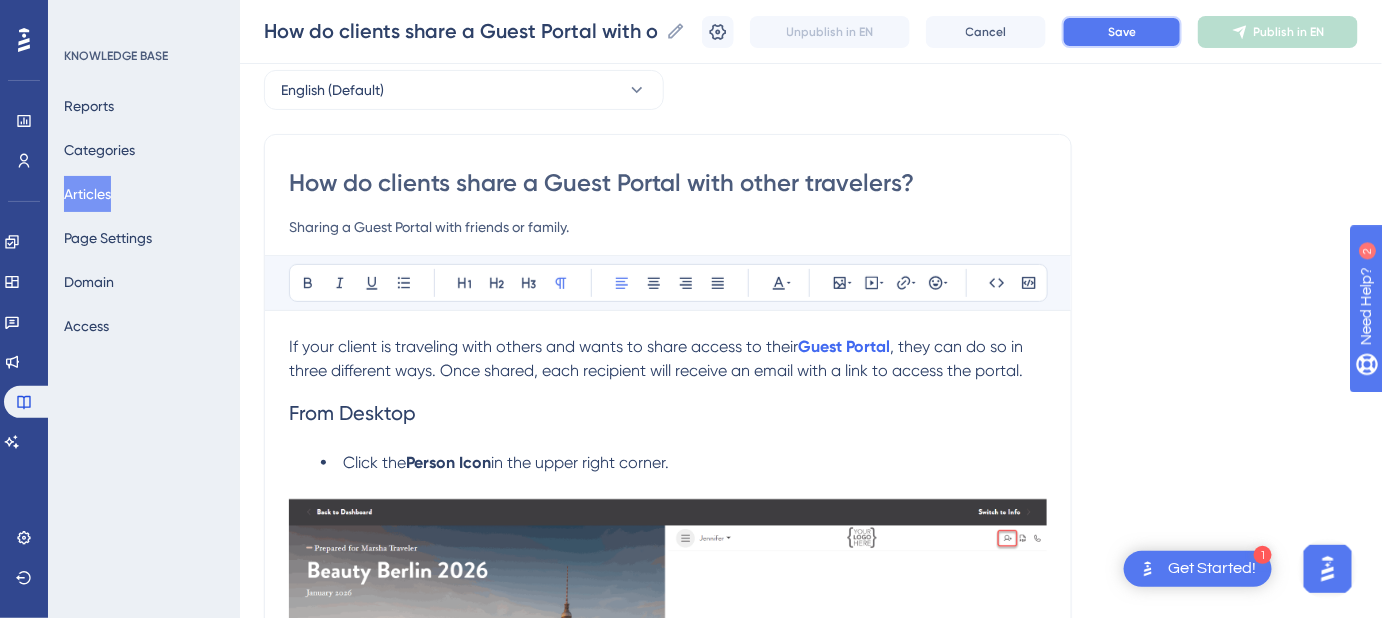 click on "Save" at bounding box center [1122, 32] 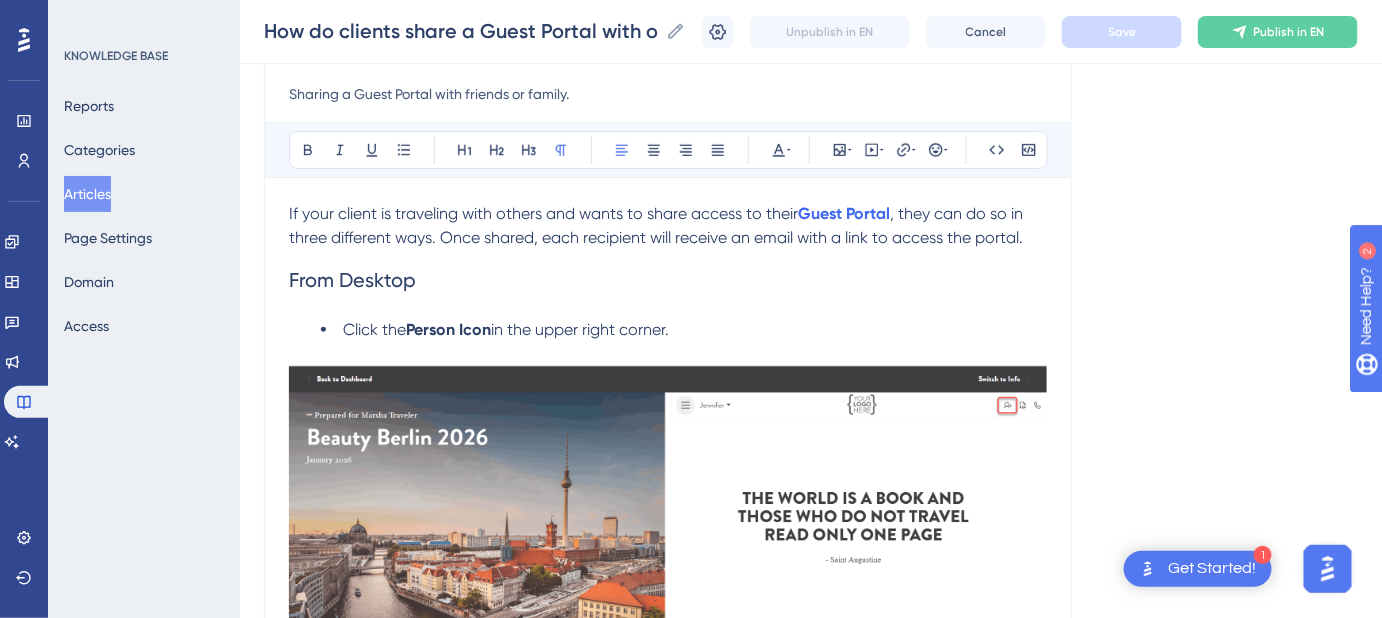 scroll, scrollTop: 181, scrollLeft: 0, axis: vertical 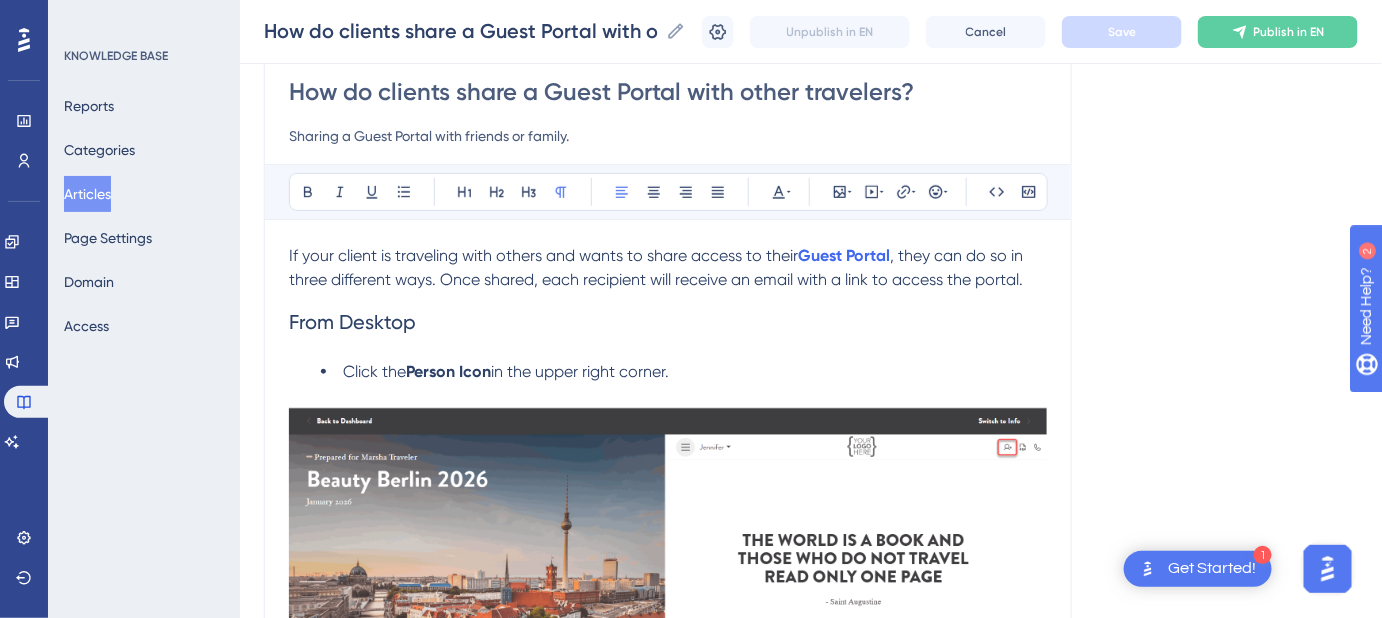 click on "If your client is traveling with others and wants to share access to their  Guest Portal , they can do so in three different ways. Once shared, each recipient will receive an email with a link to access the portal." at bounding box center [668, 268] 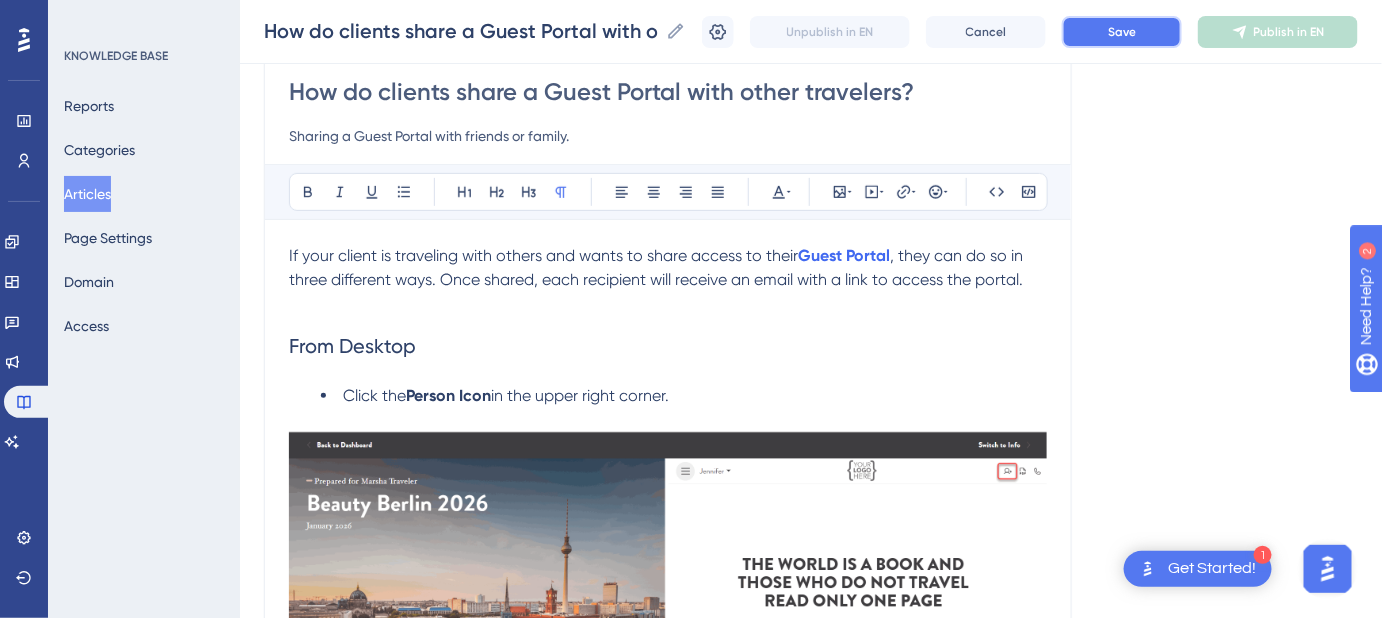 click on "Save" at bounding box center (1122, 32) 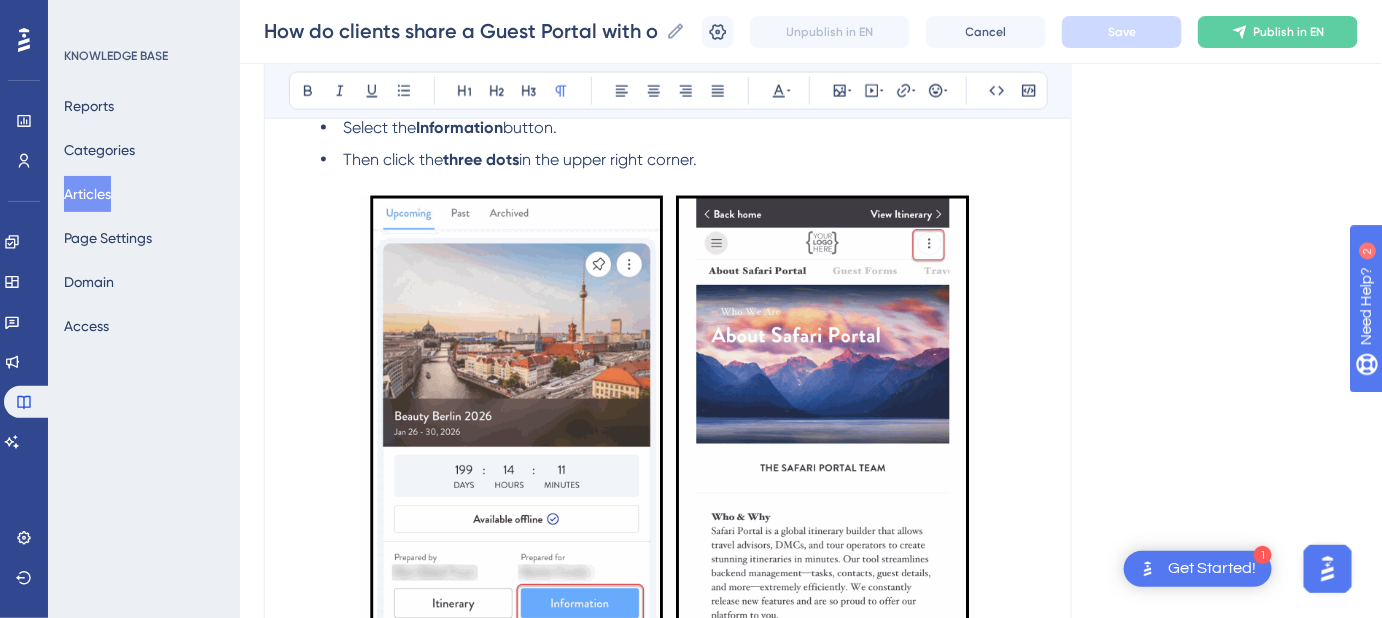 scroll, scrollTop: 909, scrollLeft: 0, axis: vertical 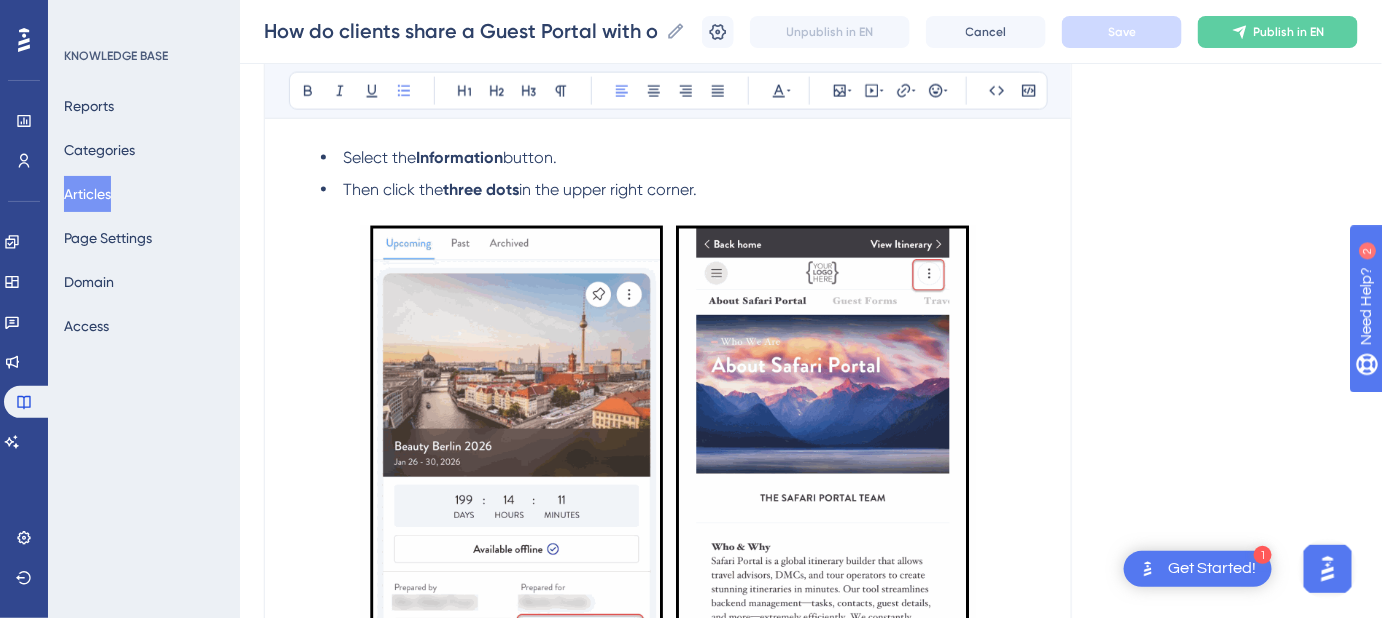 click on "Select the" at bounding box center [379, 157] 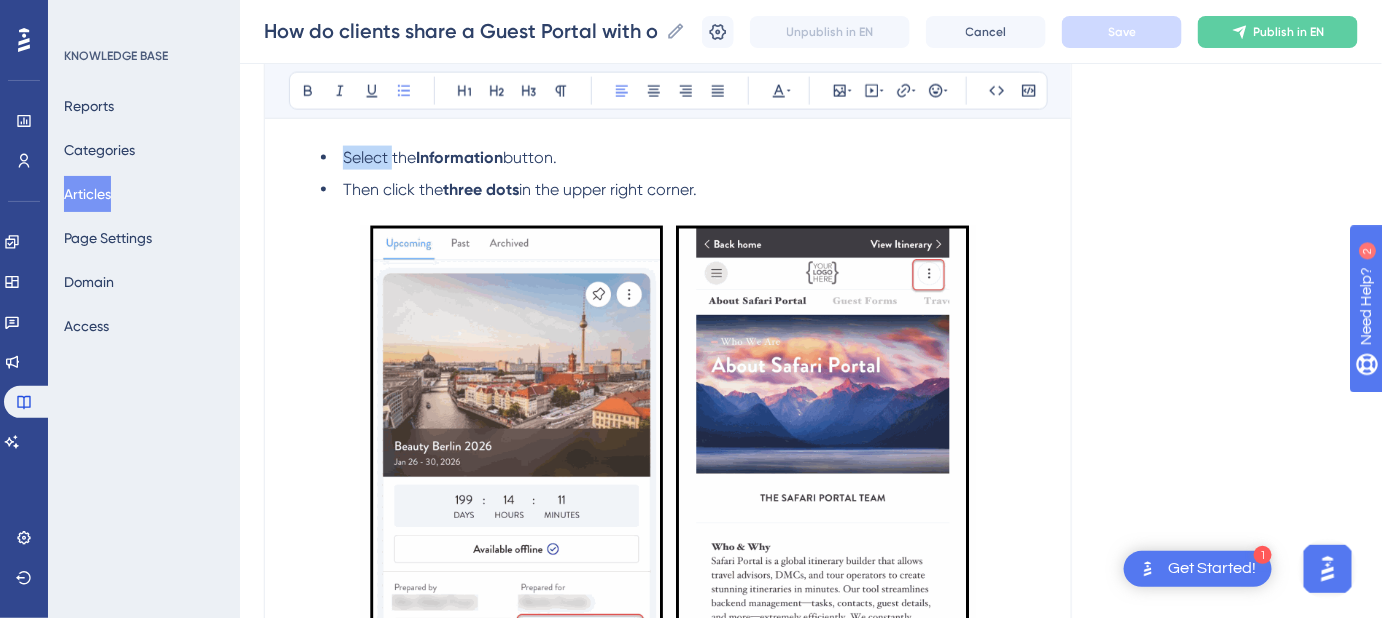 click on "Select the" at bounding box center (379, 157) 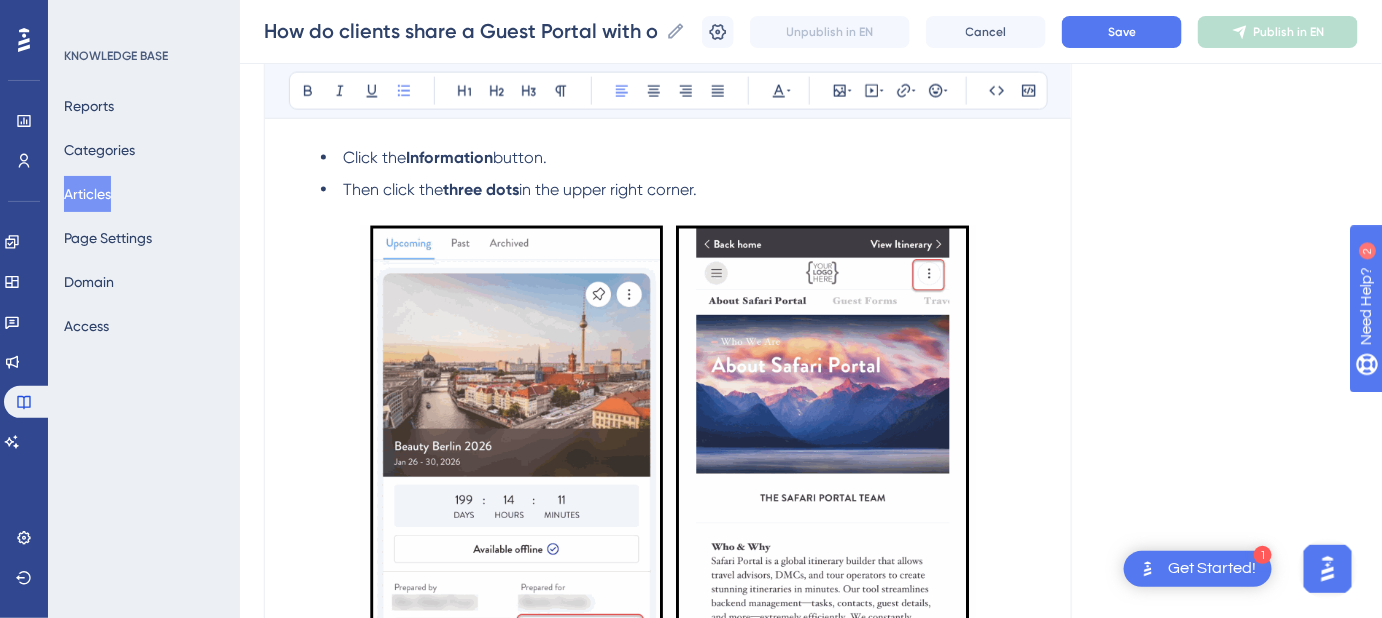 click on "Then click the" at bounding box center (393, 189) 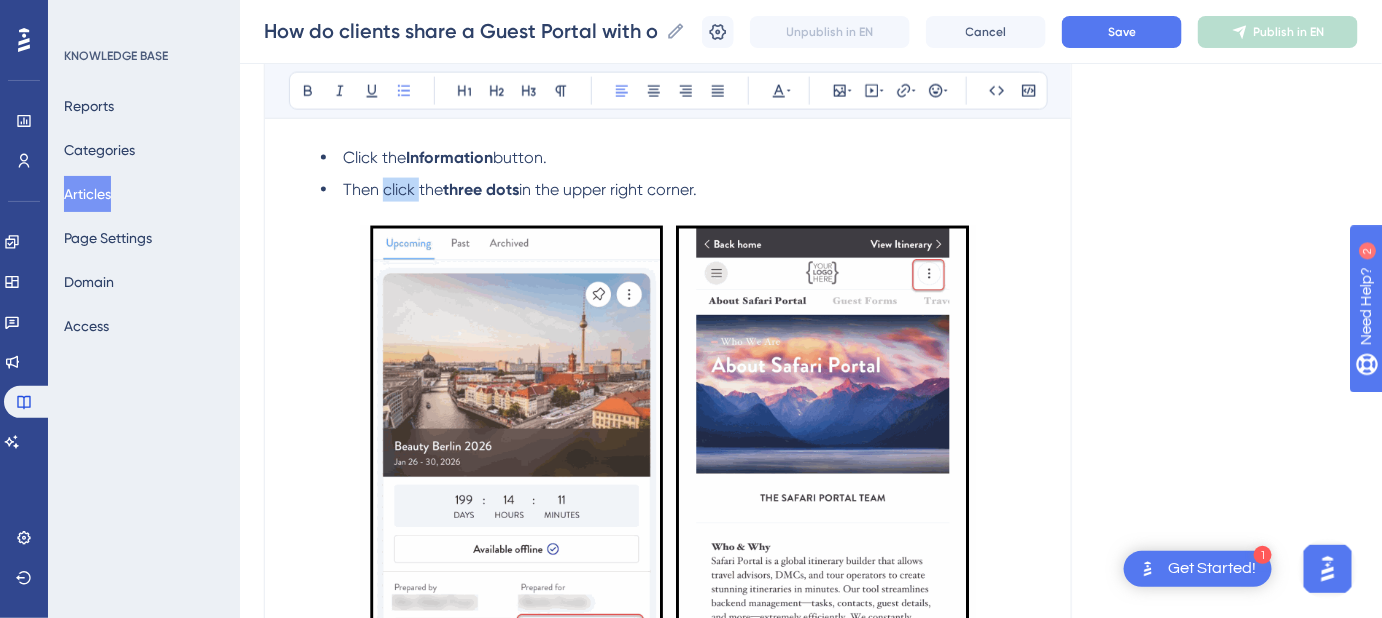 click on "Then click the" at bounding box center (393, 189) 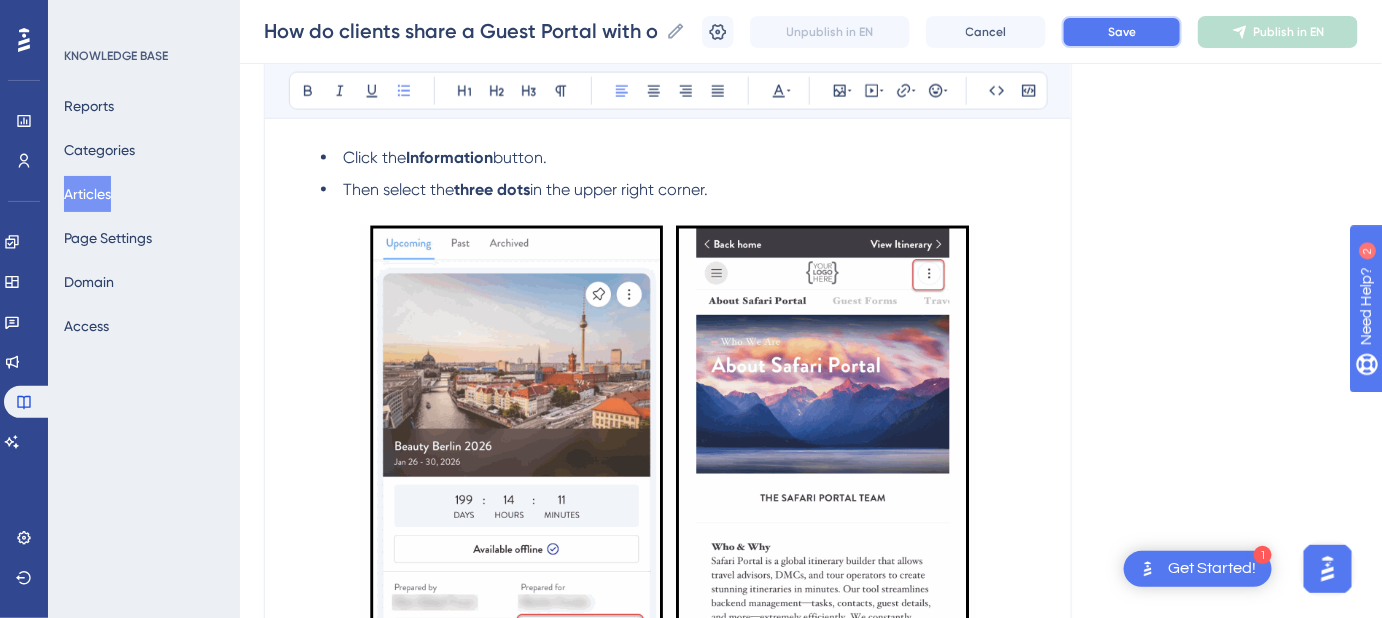 click on "Save" at bounding box center (1122, 32) 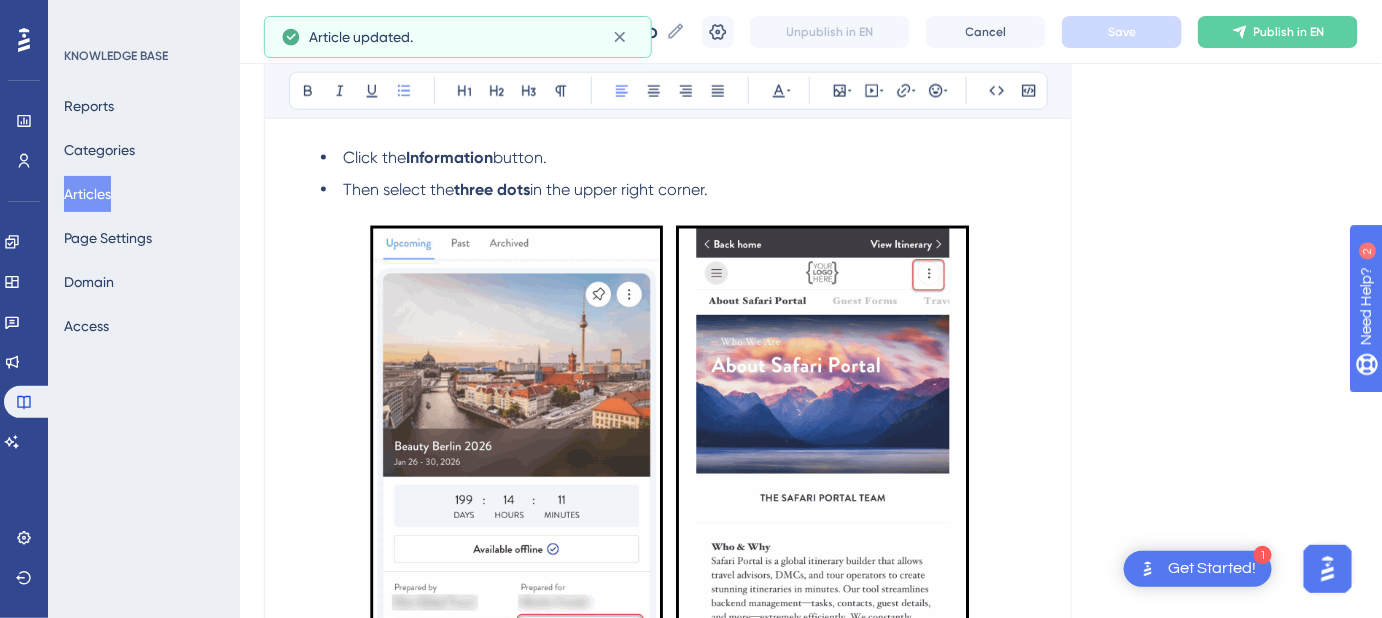 drag, startPoint x: 749, startPoint y: 184, endPoint x: 339, endPoint y: 157, distance: 410.88806 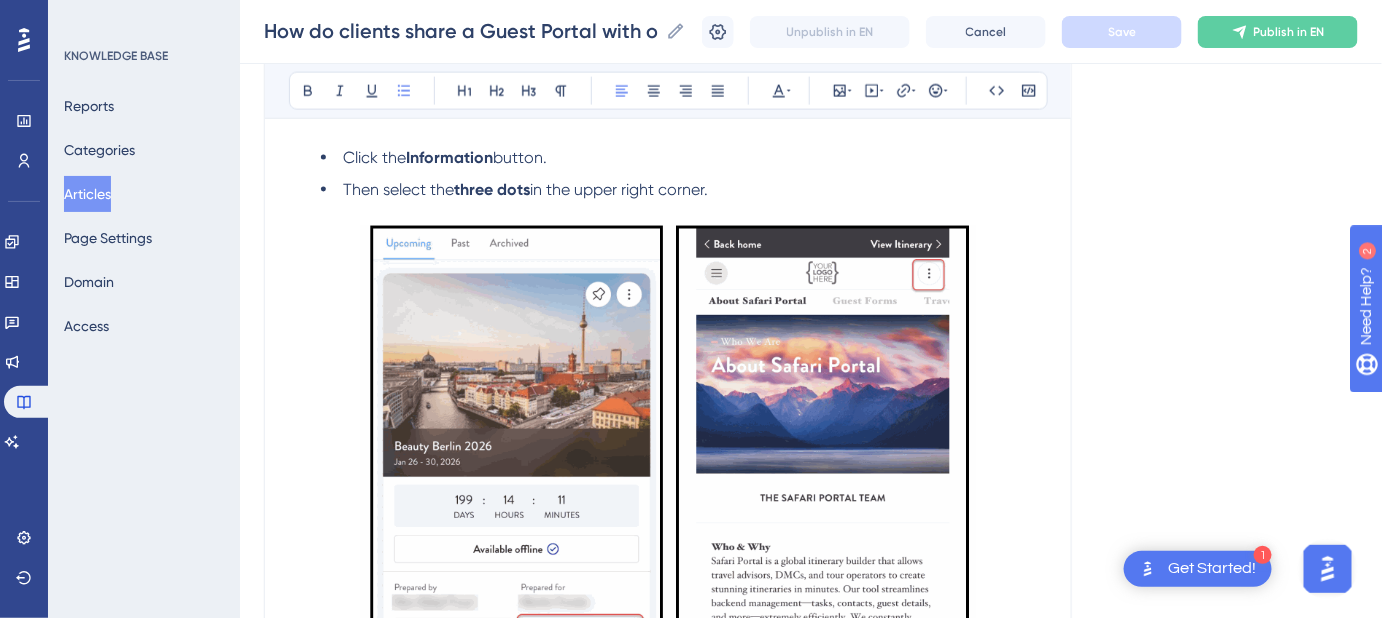 click on "Click the  Information  button." at bounding box center [684, 158] 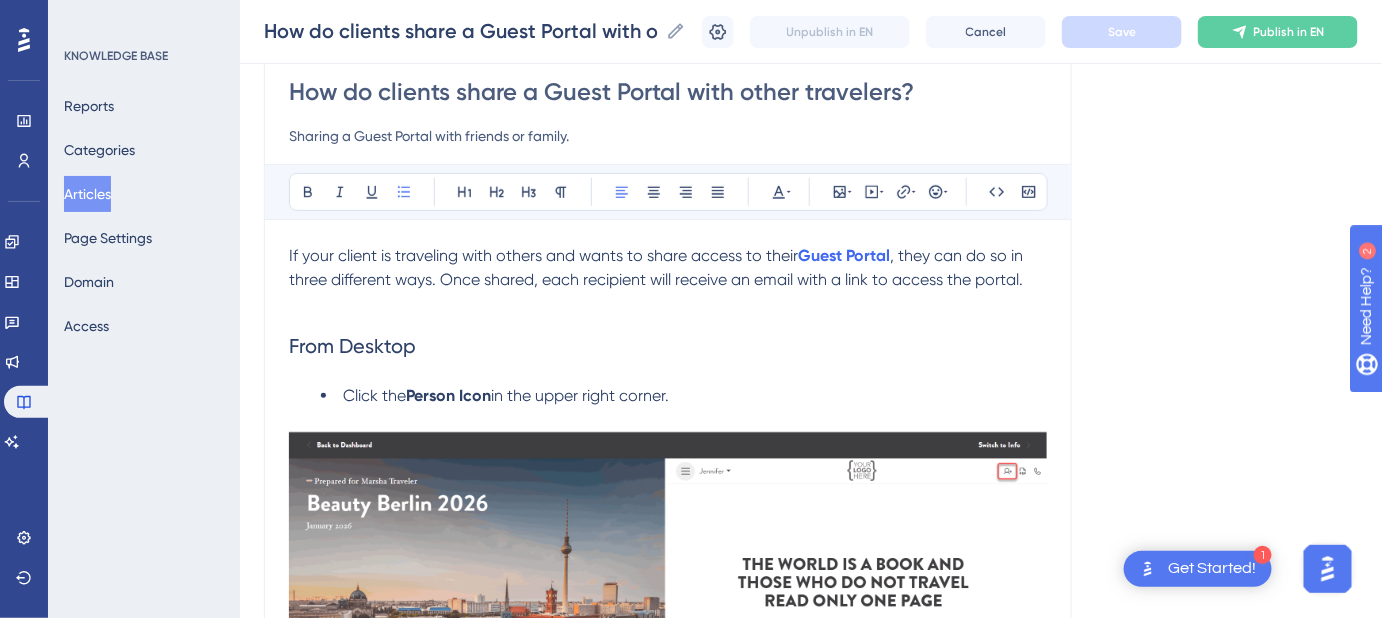 scroll, scrollTop: 90, scrollLeft: 0, axis: vertical 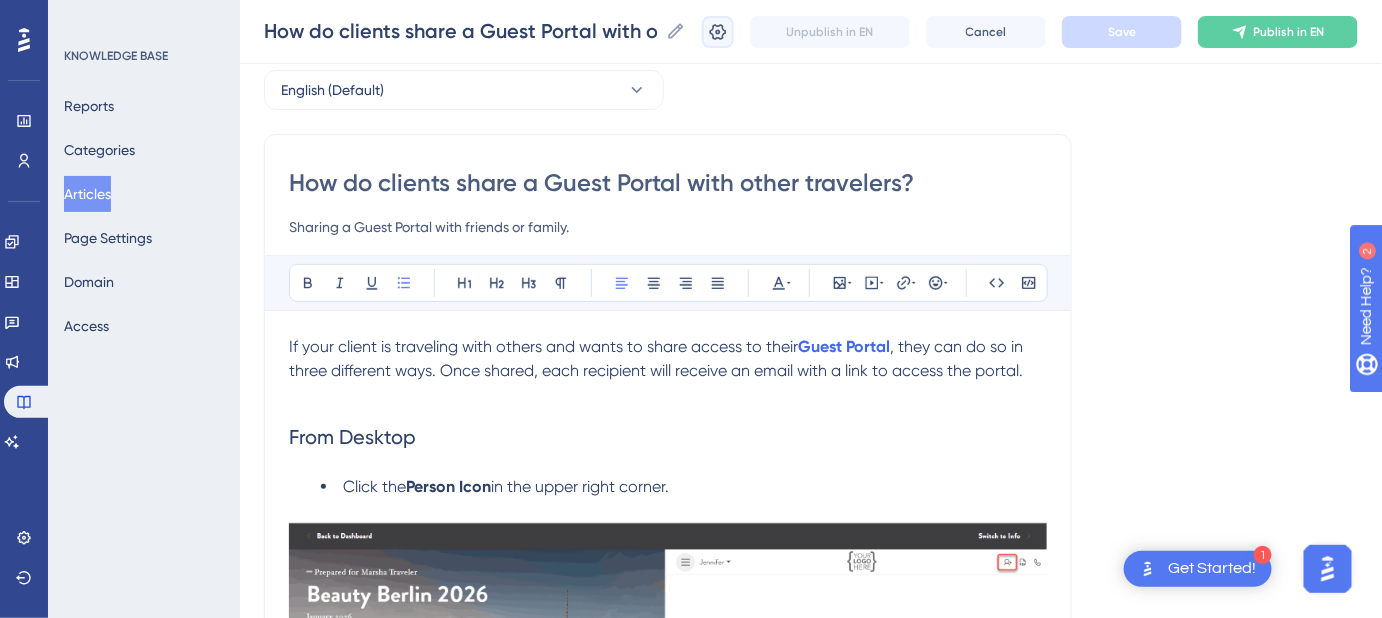 click 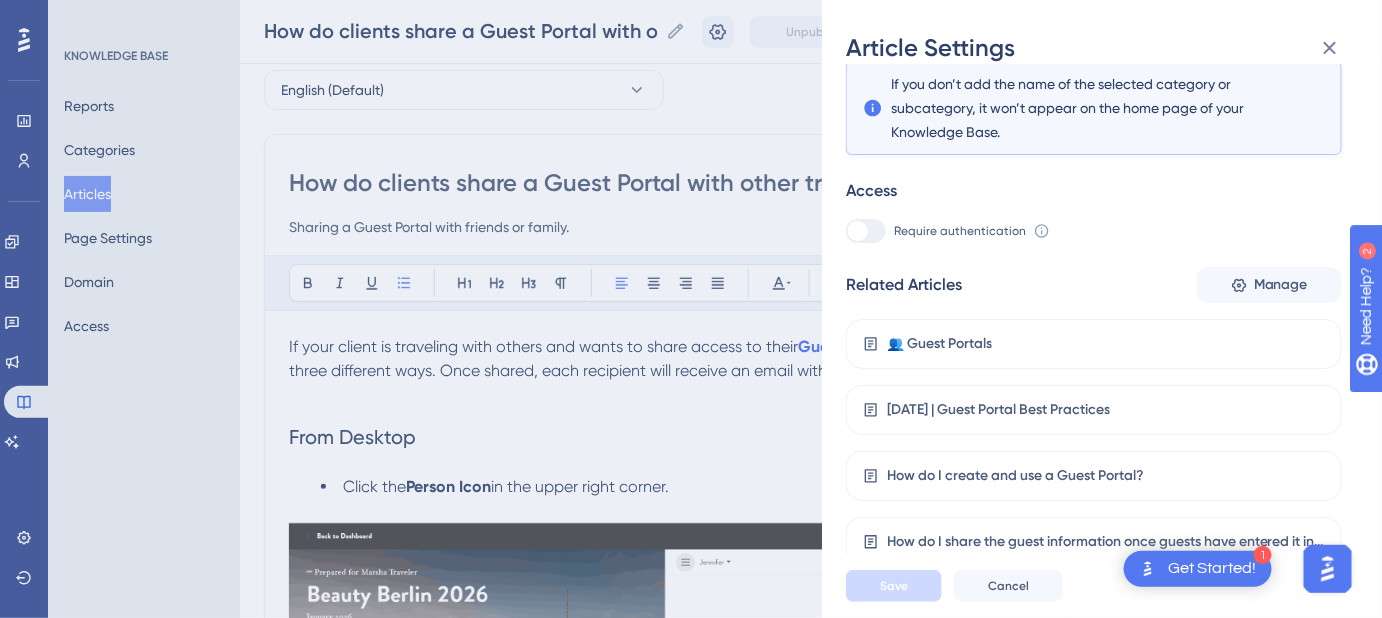 scroll, scrollTop: 328, scrollLeft: 0, axis: vertical 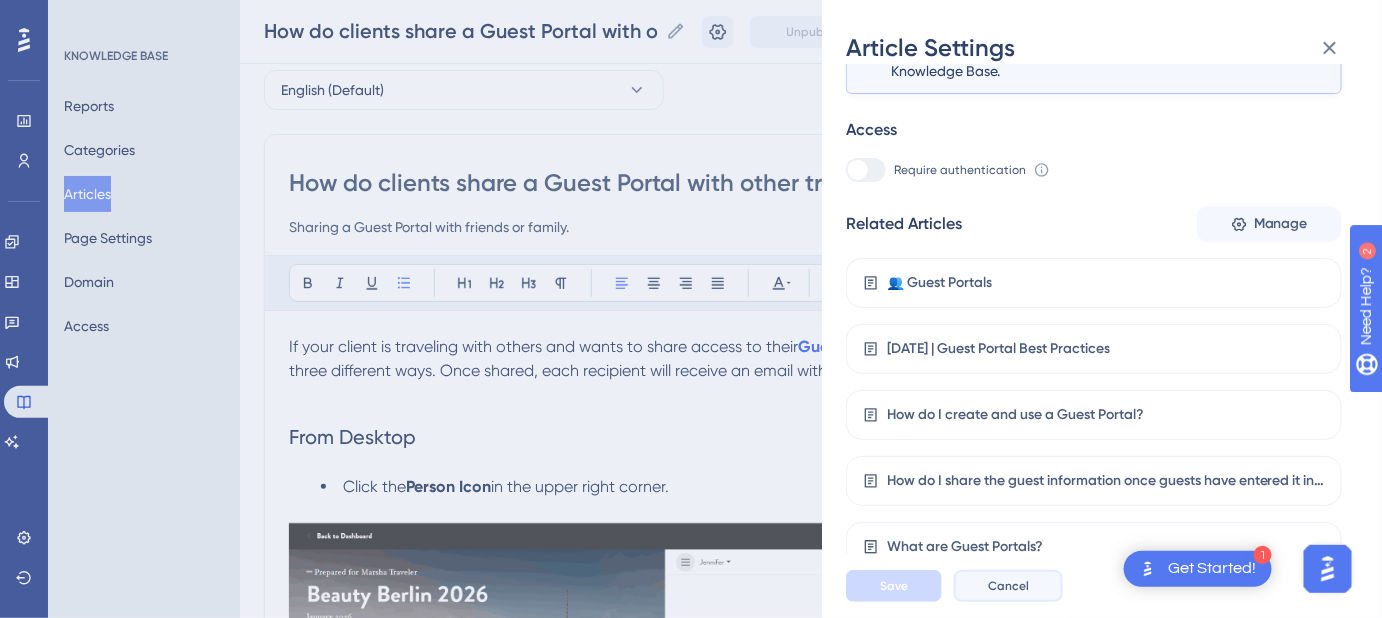 click on "Cancel" at bounding box center (1008, 586) 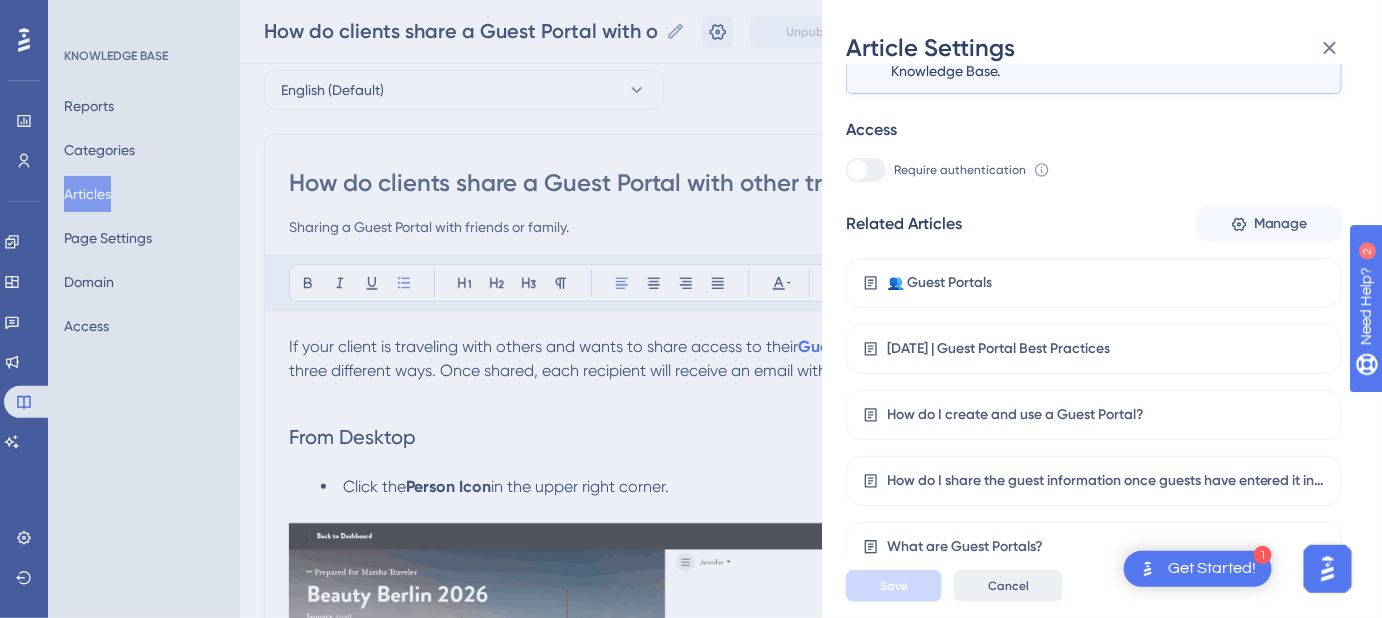 scroll, scrollTop: 0, scrollLeft: 0, axis: both 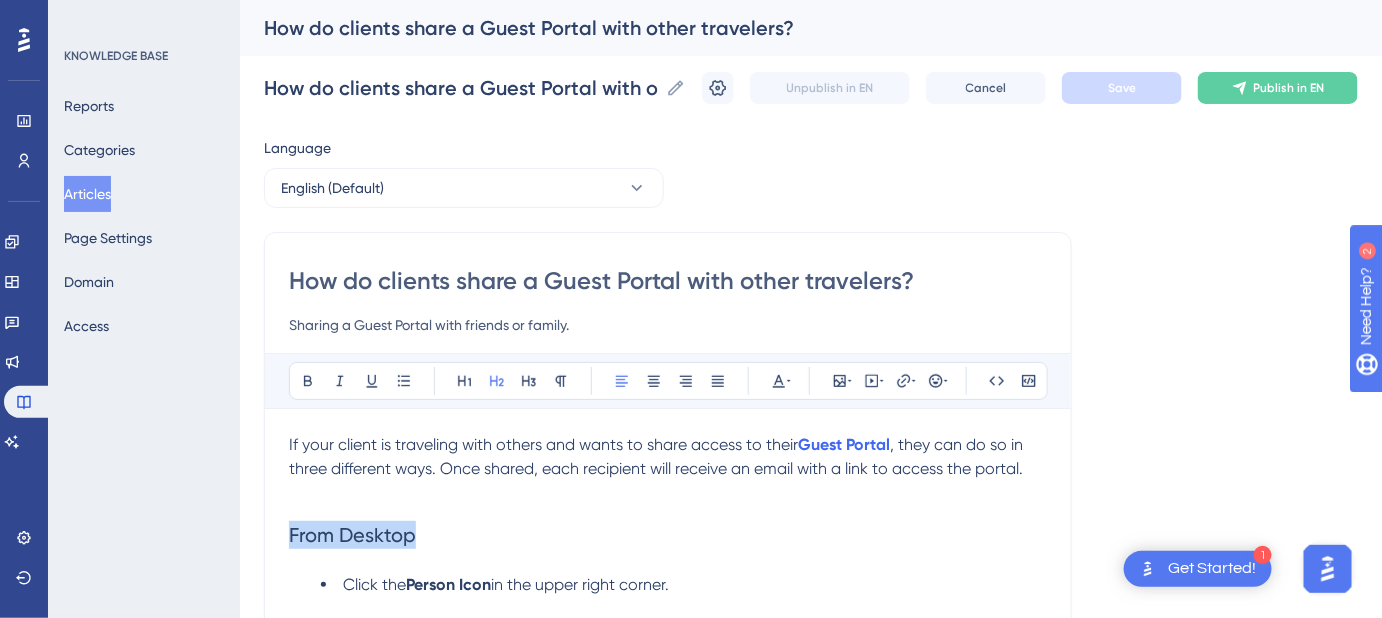 drag, startPoint x: 367, startPoint y: 528, endPoint x: 280, endPoint y: 528, distance: 87 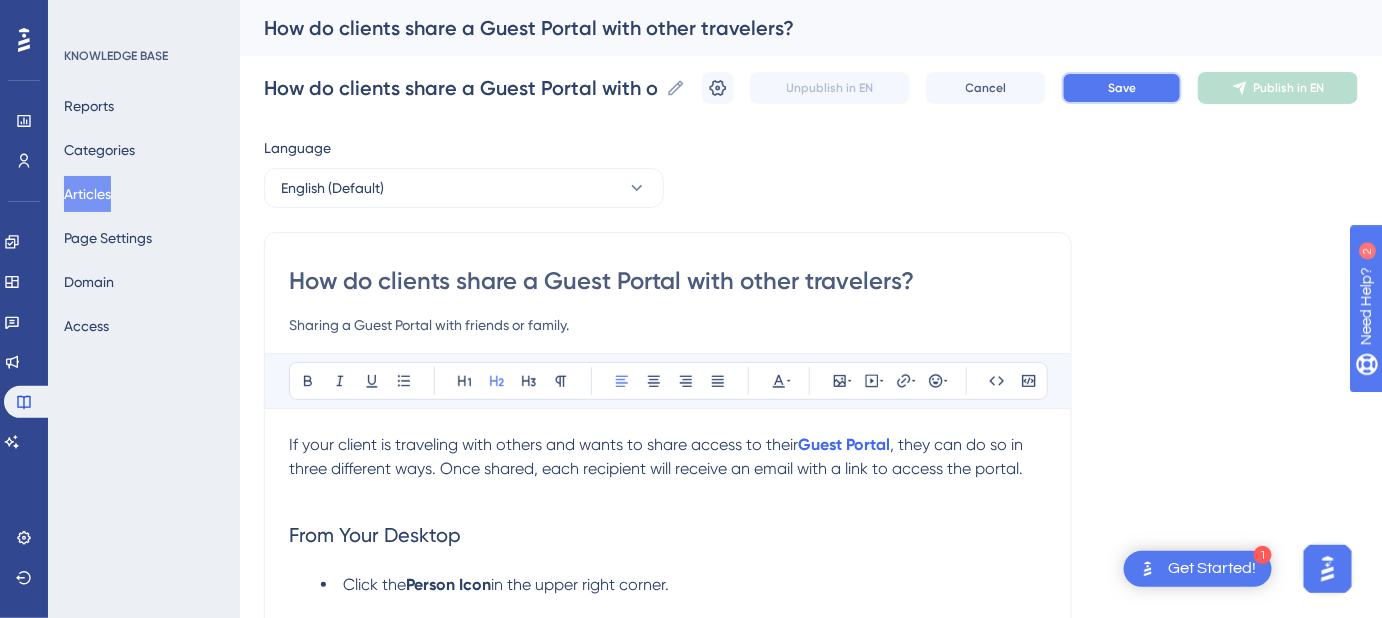 click on "Save" at bounding box center (1122, 88) 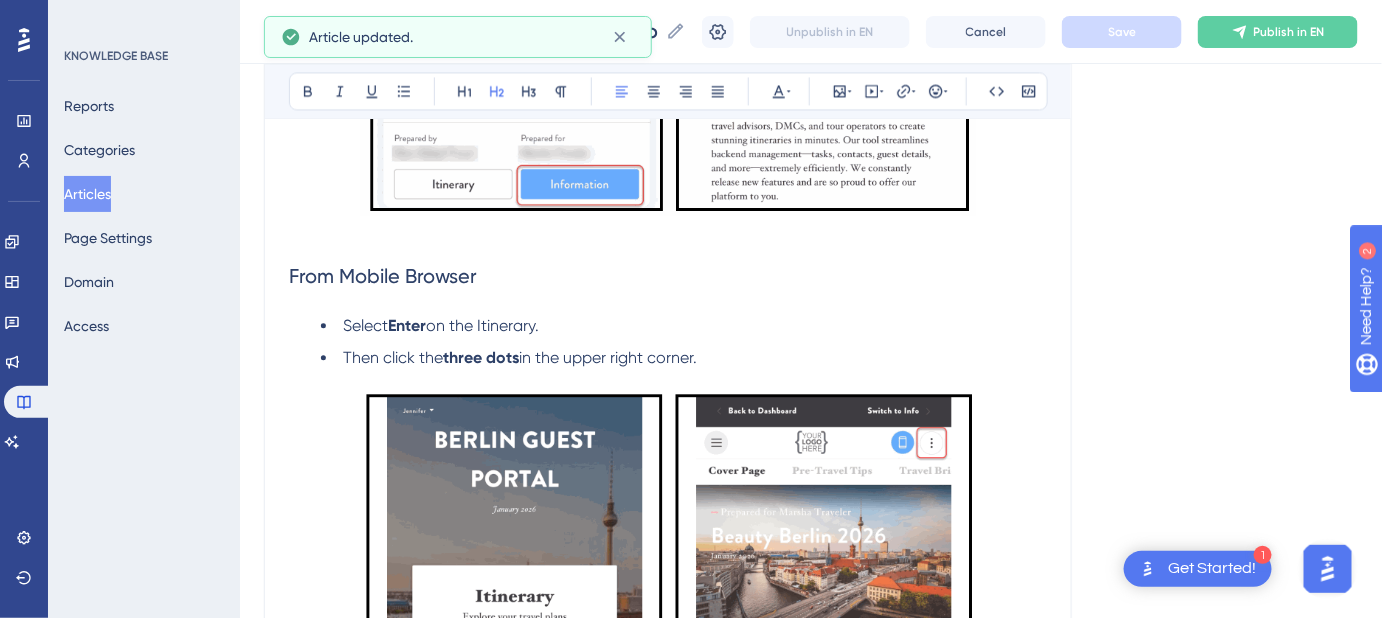 scroll, scrollTop: 1363, scrollLeft: 0, axis: vertical 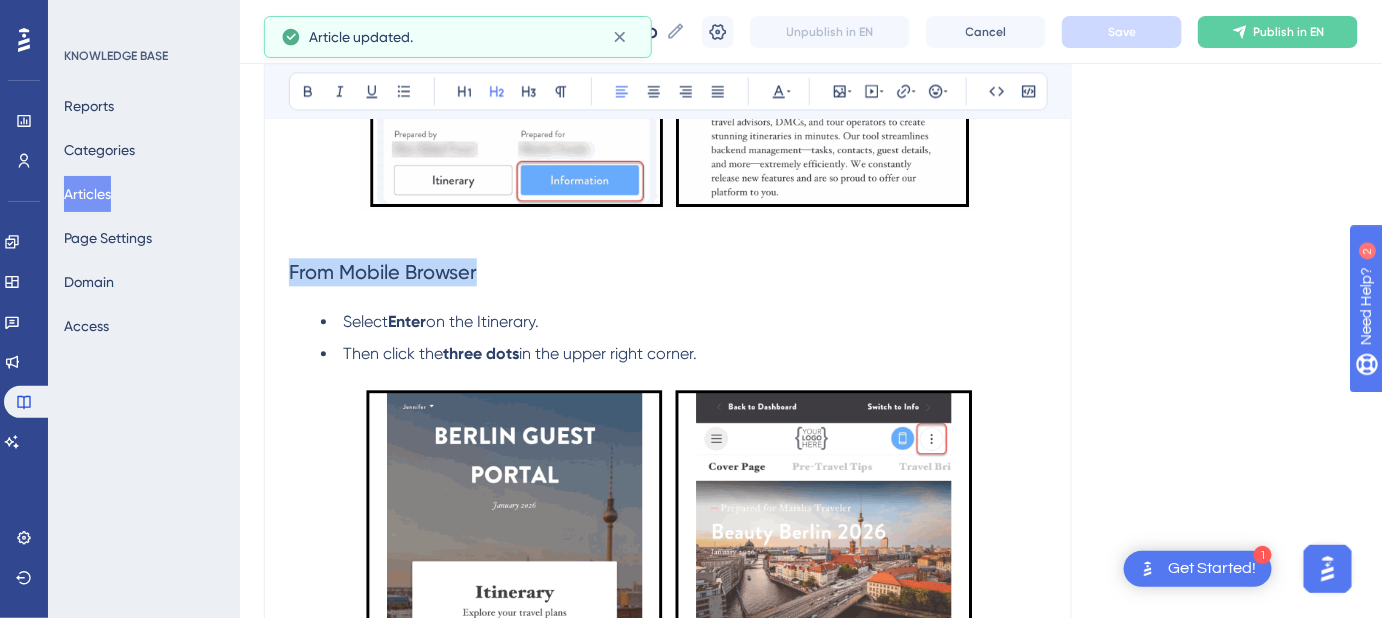 drag, startPoint x: 477, startPoint y: 264, endPoint x: 280, endPoint y: 274, distance: 197.25365 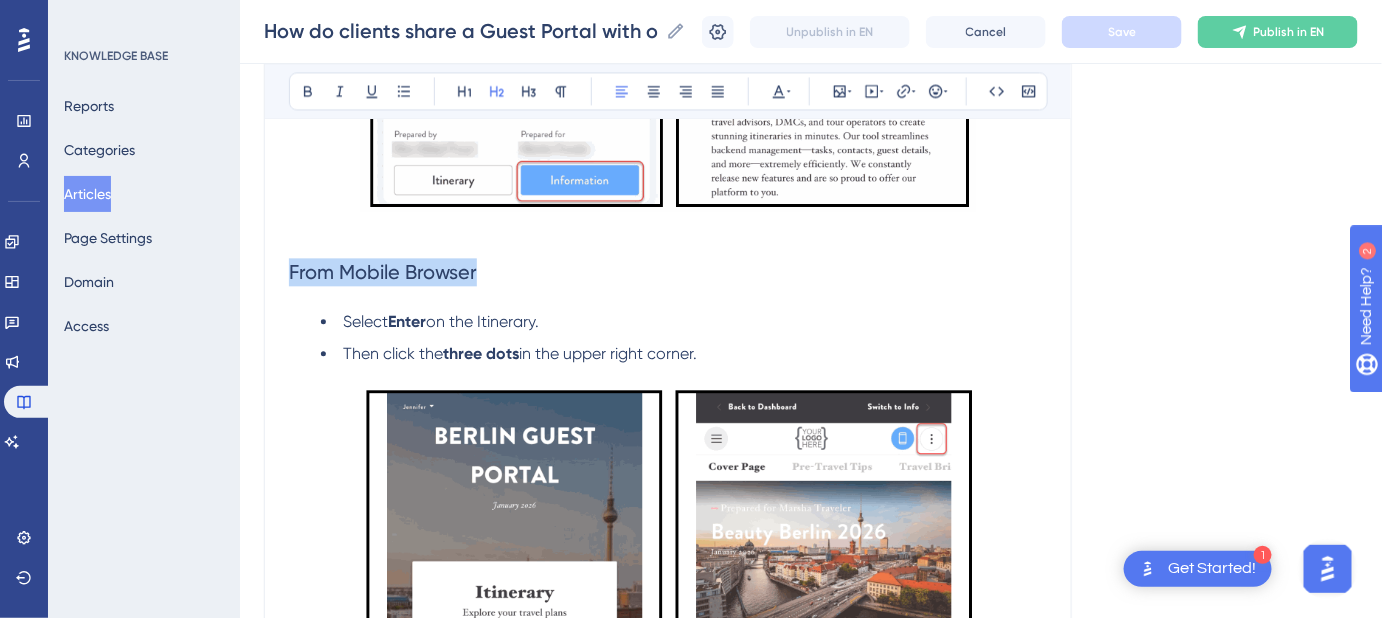 copy on "From Mobile Browser" 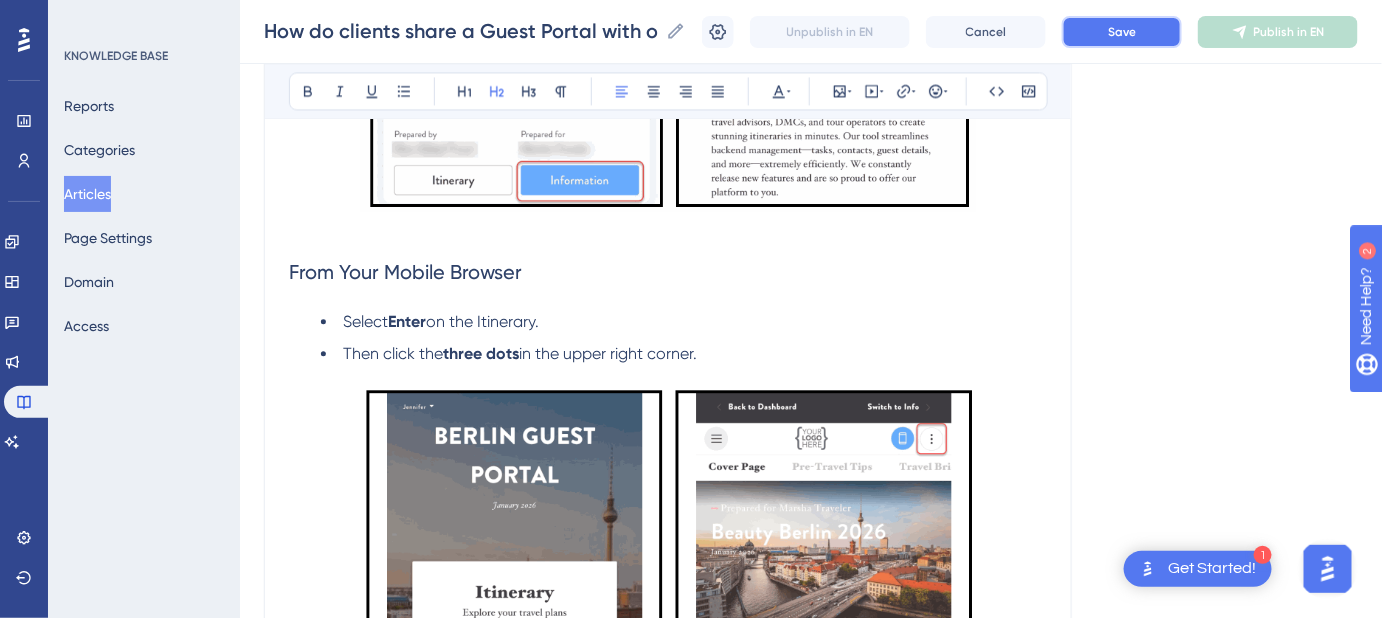 click on "Save" at bounding box center (1122, 32) 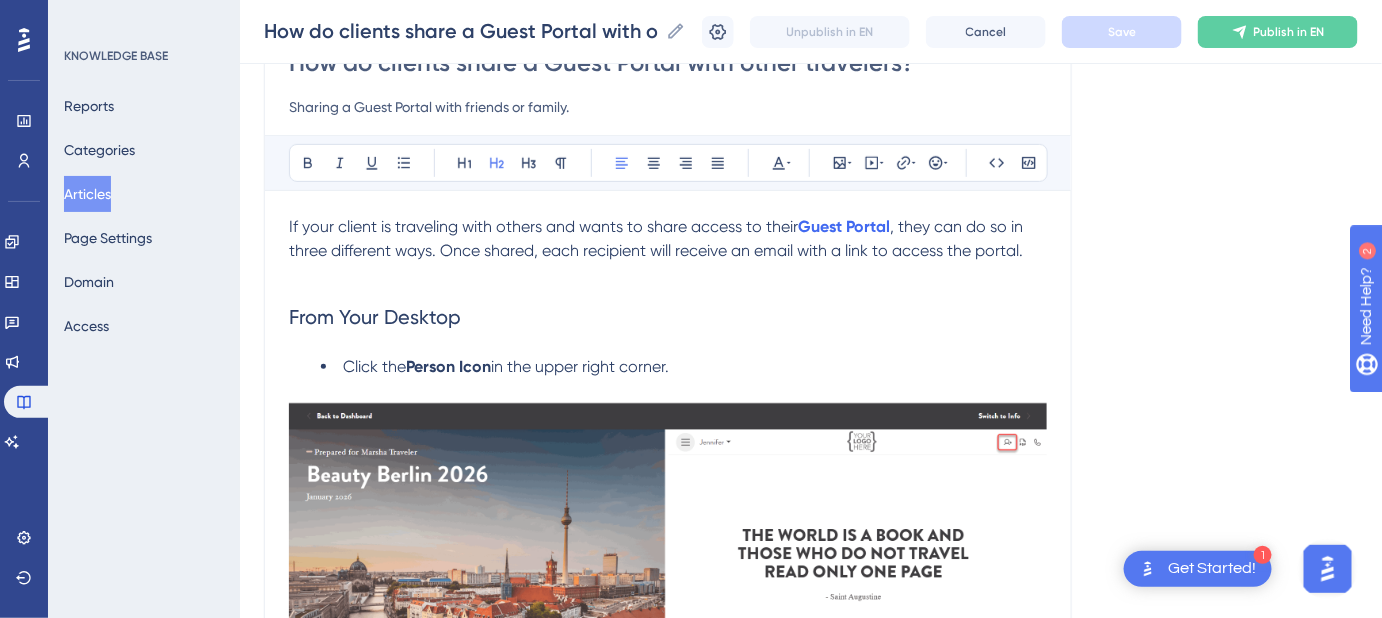 scroll, scrollTop: 181, scrollLeft: 0, axis: vertical 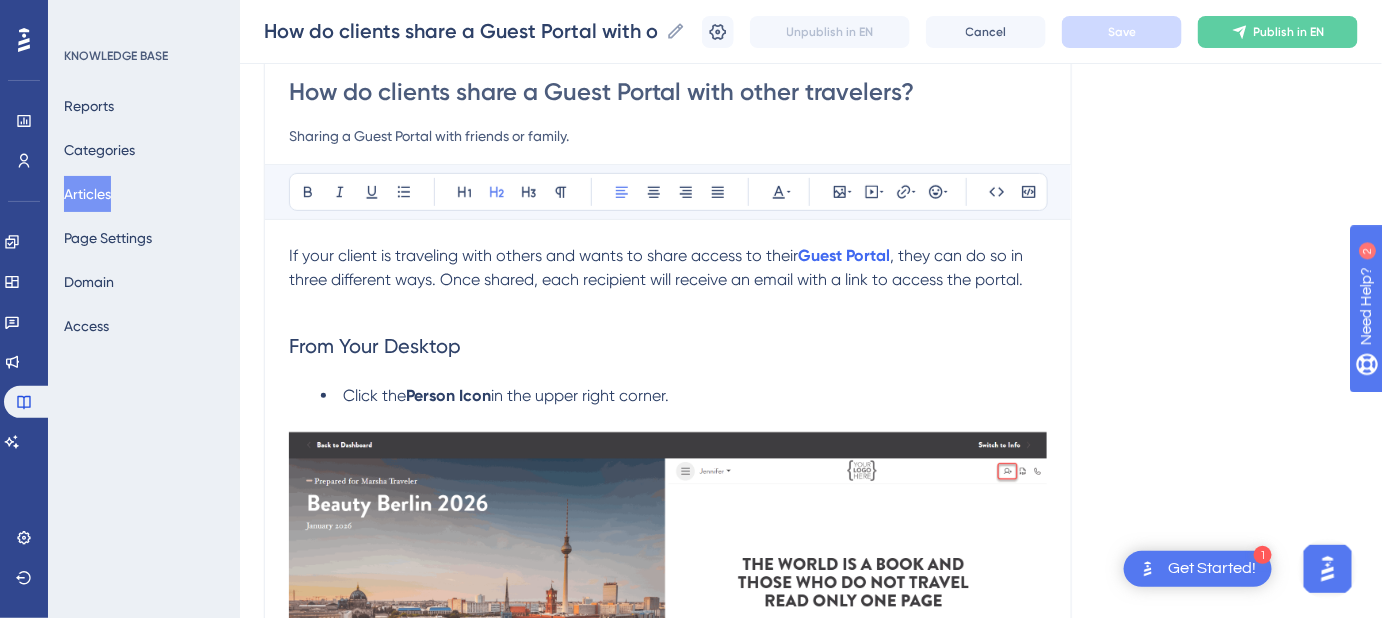 click on "From Your Desktop" at bounding box center [375, 346] 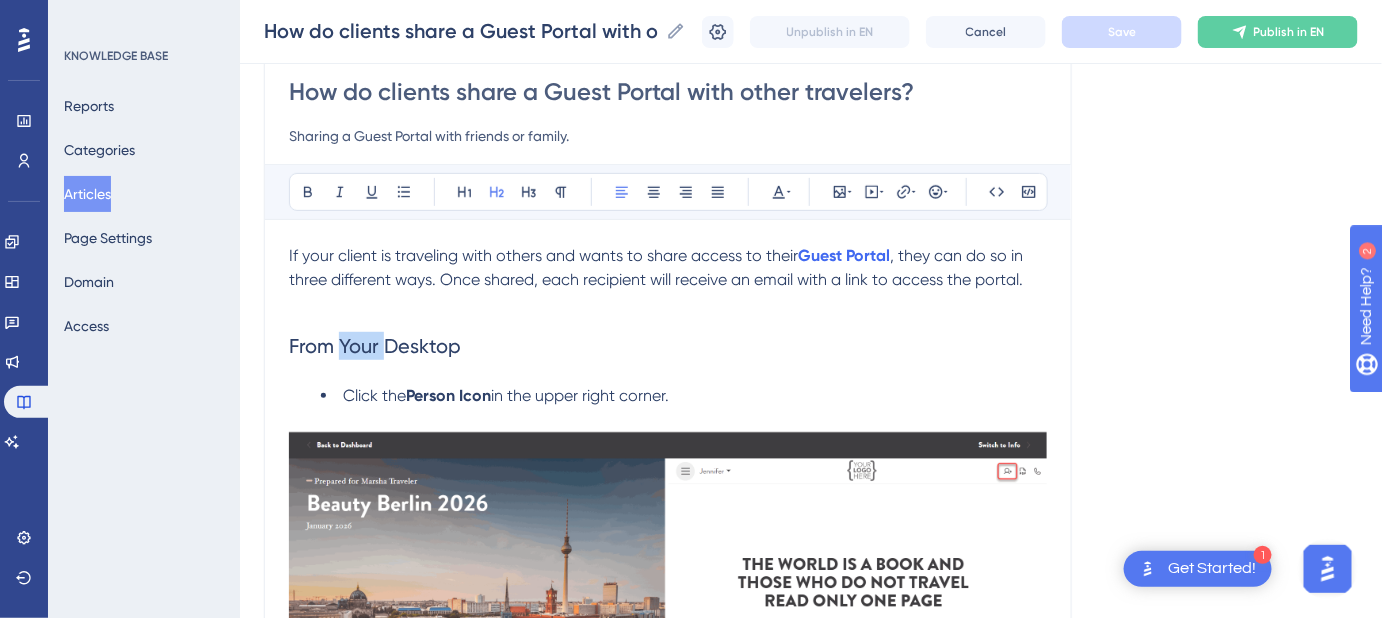 click on "From Your Desktop" at bounding box center [375, 346] 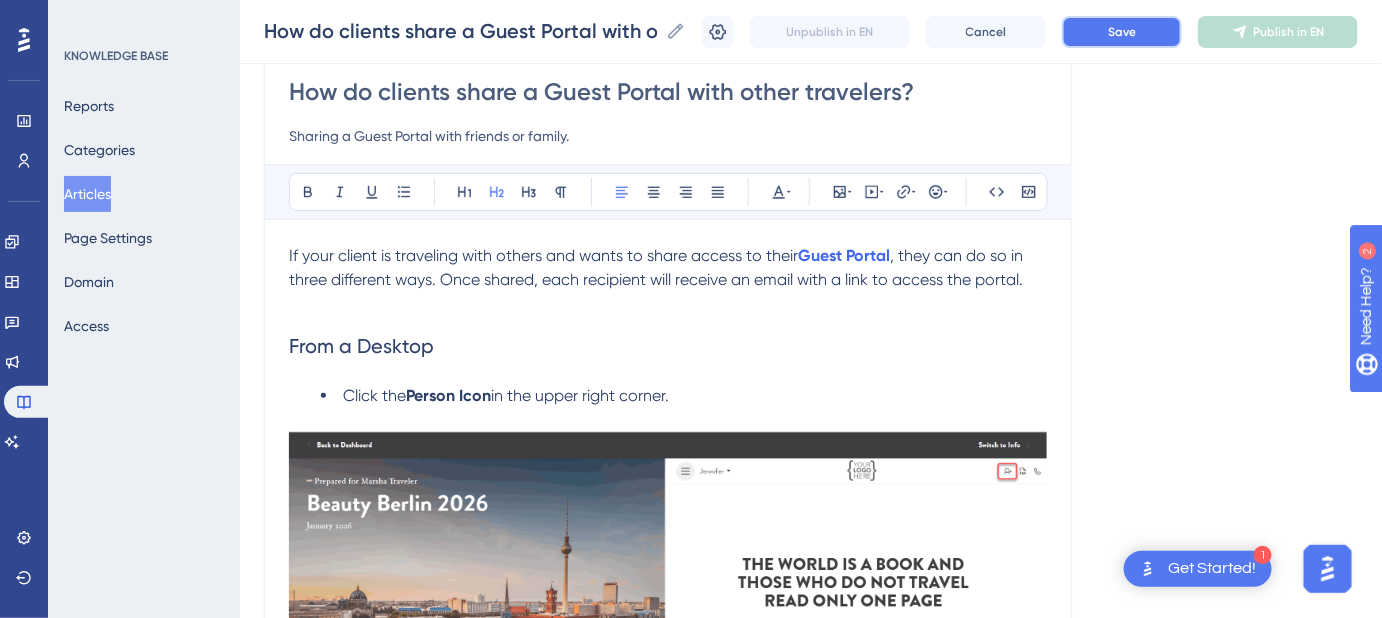 click on "Save" at bounding box center (1122, 32) 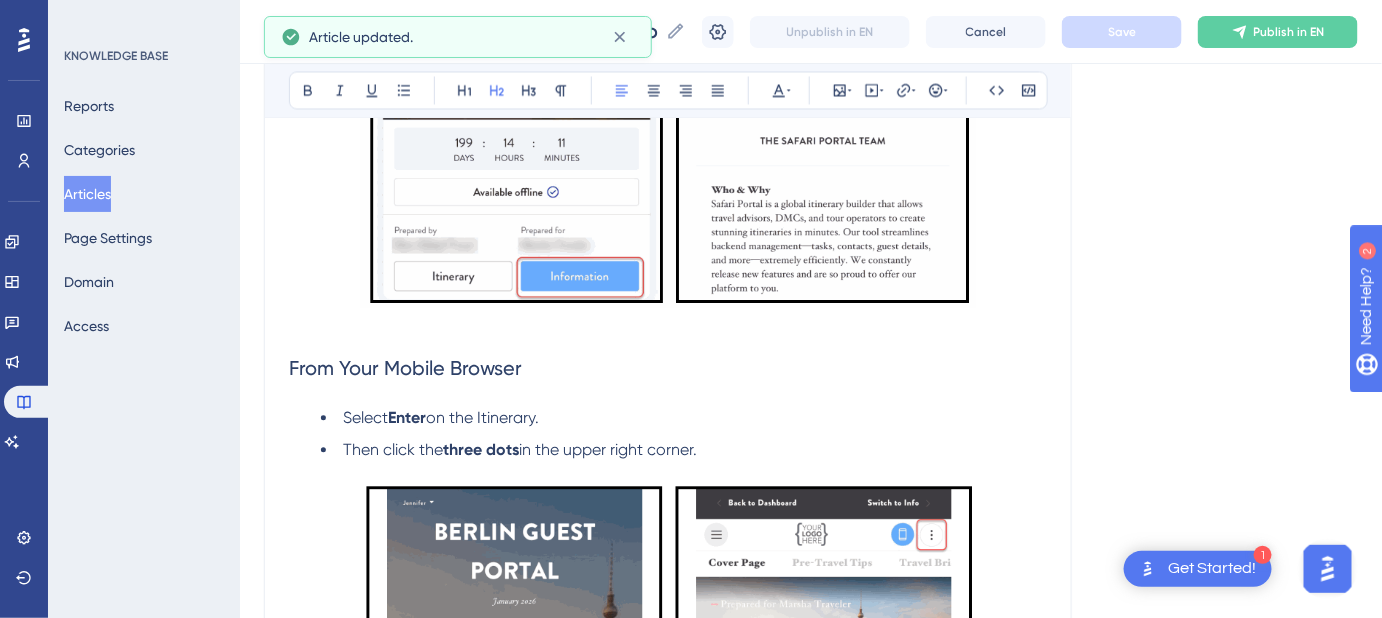 scroll, scrollTop: 1363, scrollLeft: 0, axis: vertical 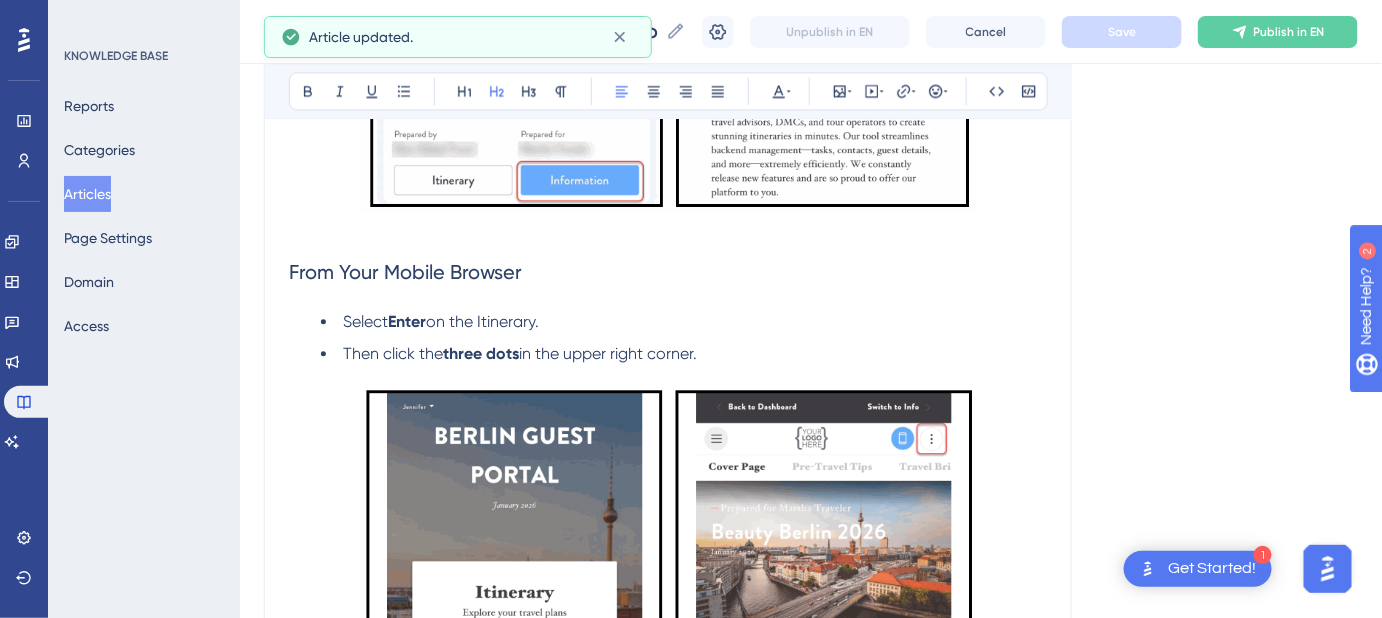 click on "From Your Mobile Browser" at bounding box center [405, 272] 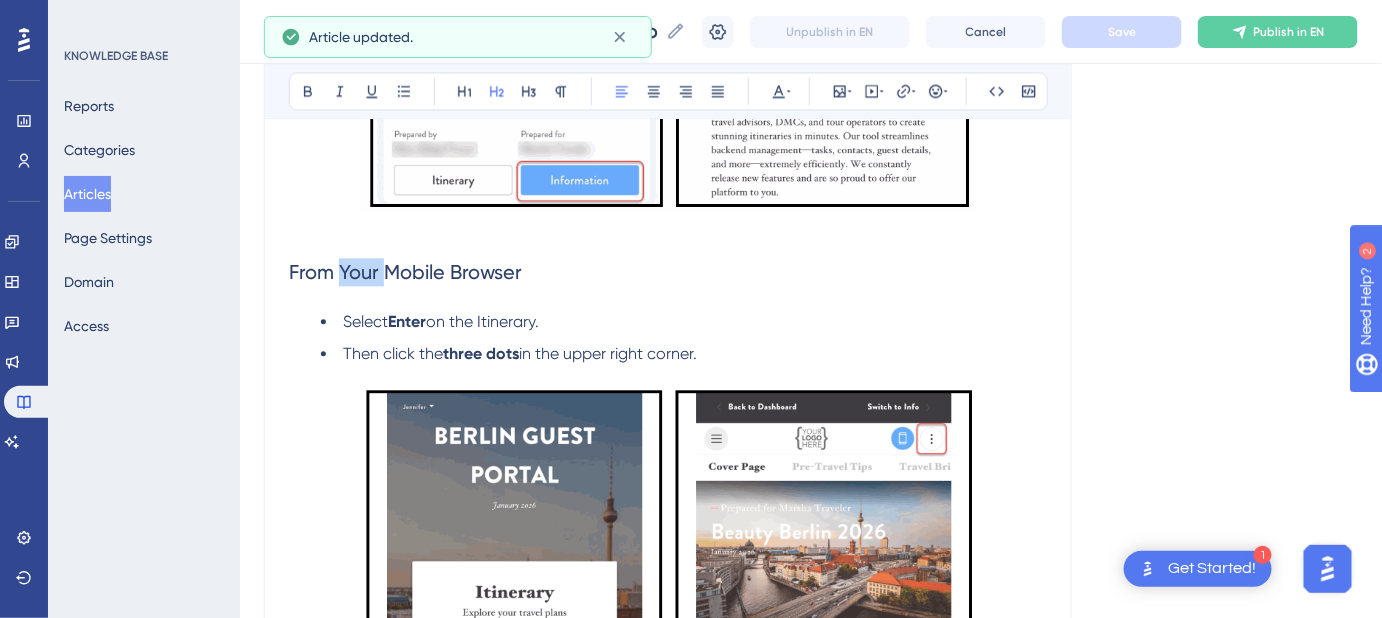 click on "From Your Mobile Browser" at bounding box center [405, 272] 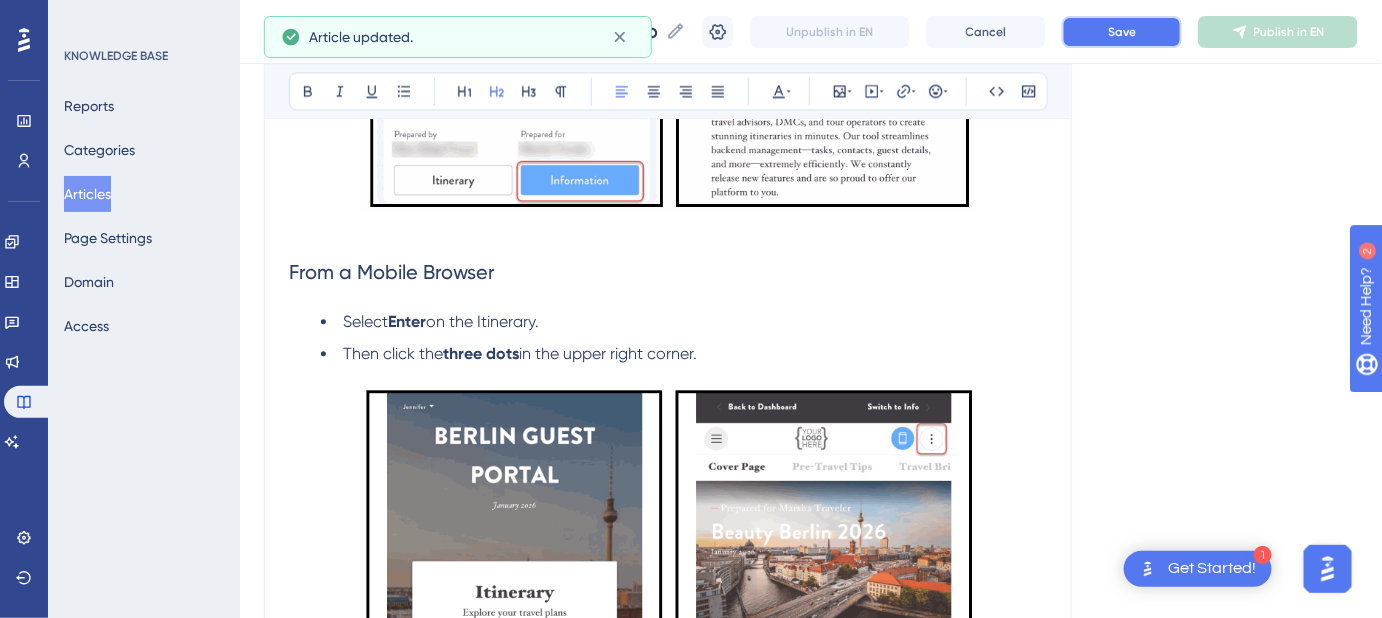 click on "Save" at bounding box center [1122, 32] 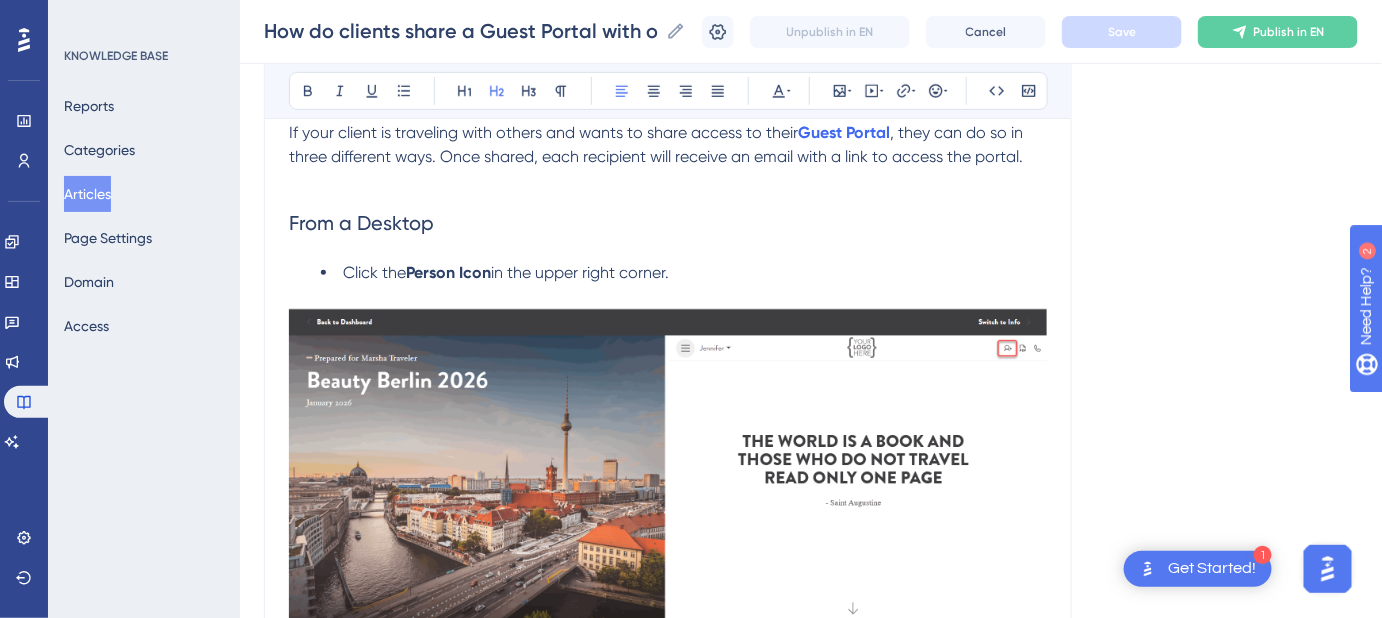 scroll, scrollTop: 181, scrollLeft: 0, axis: vertical 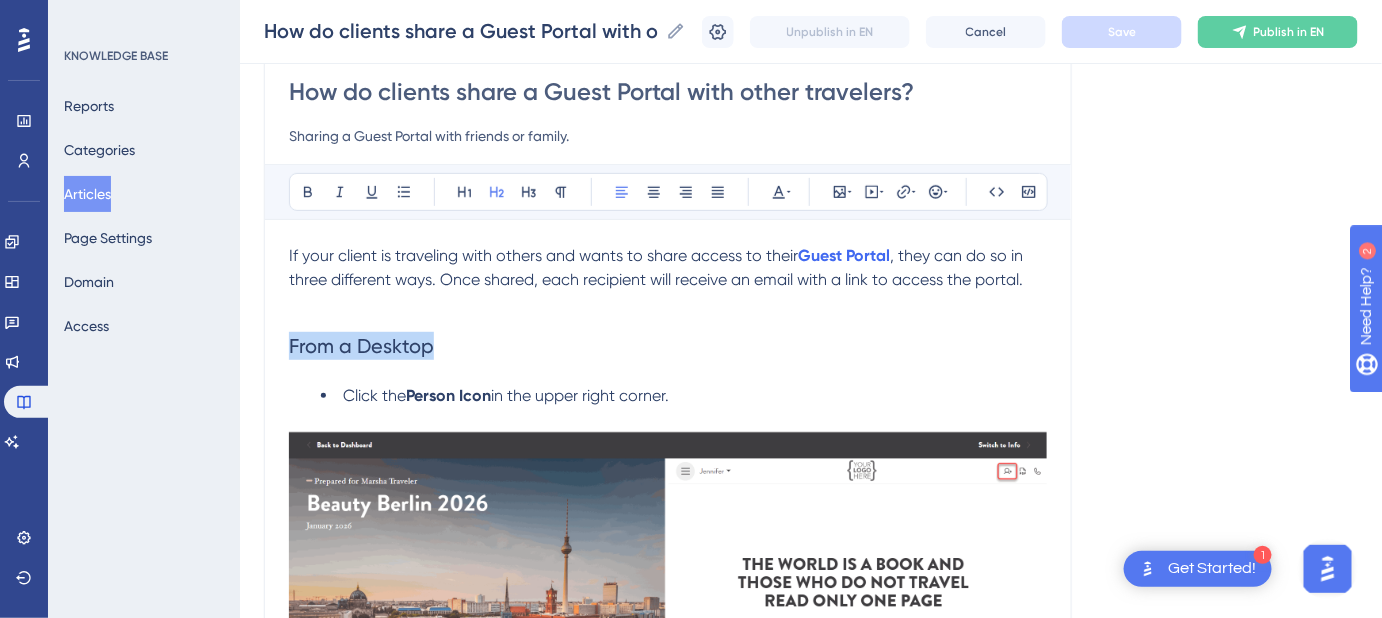drag, startPoint x: 448, startPoint y: 347, endPoint x: 288, endPoint y: 351, distance: 160.04999 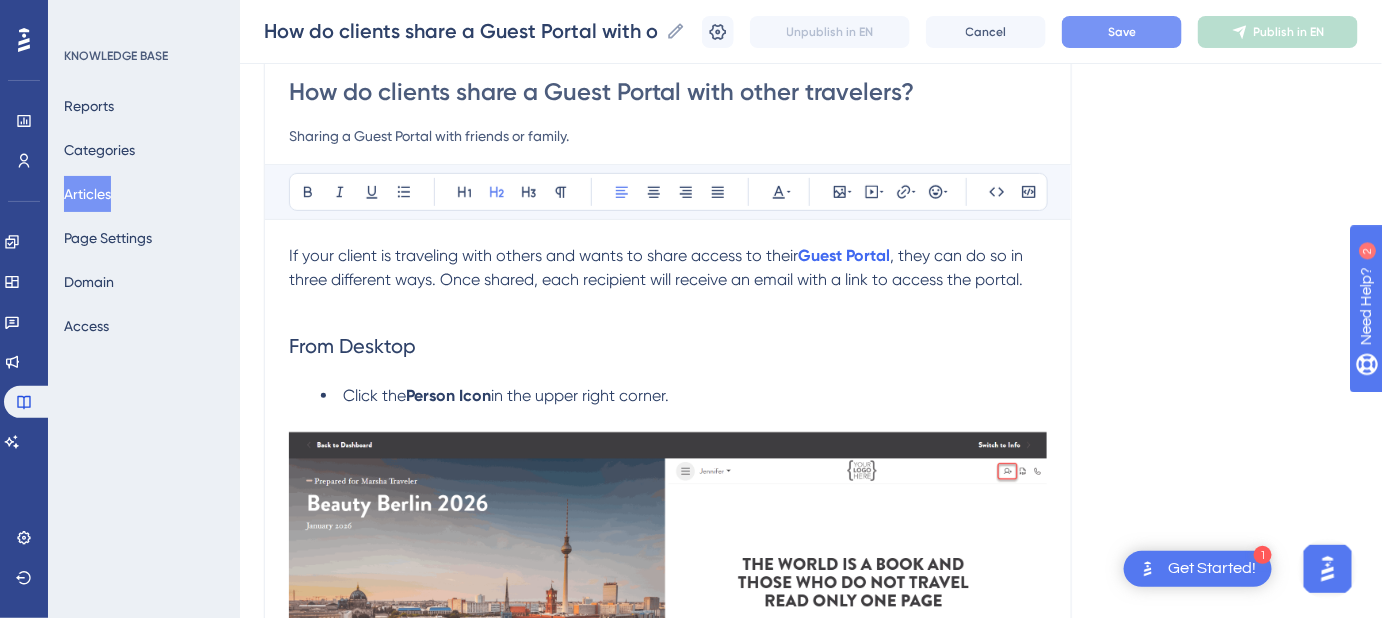 click on "Save" at bounding box center (1122, 32) 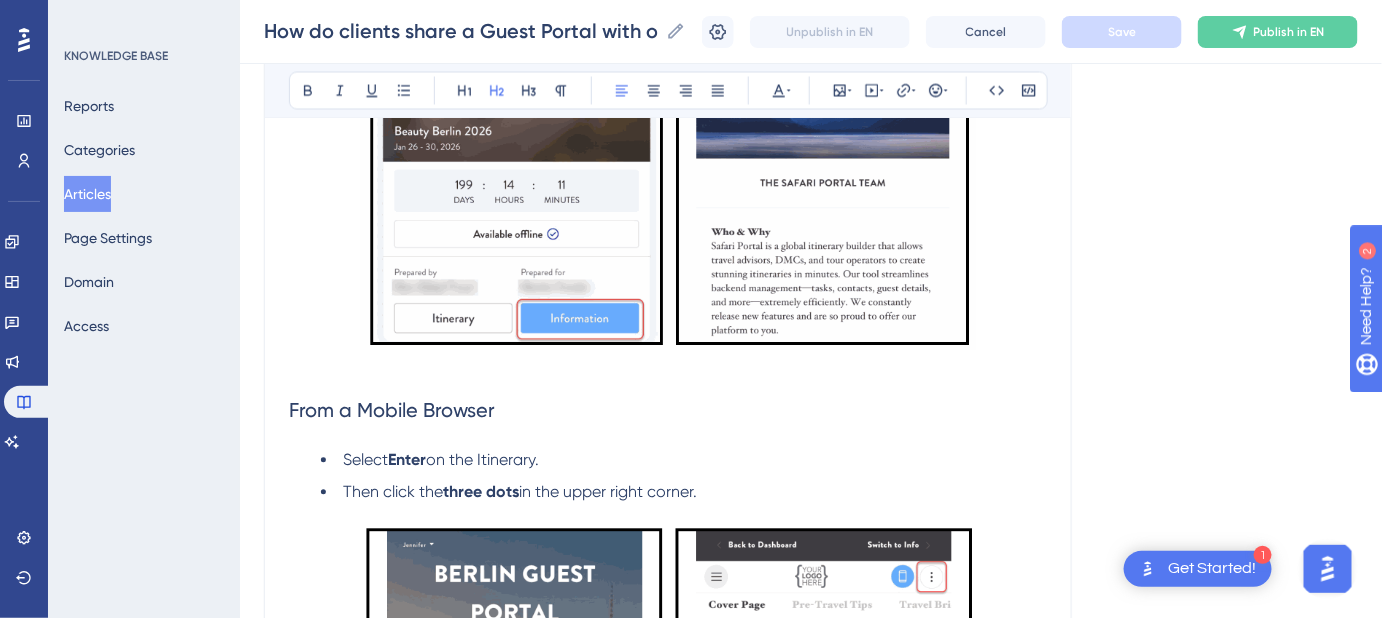 scroll, scrollTop: 1272, scrollLeft: 0, axis: vertical 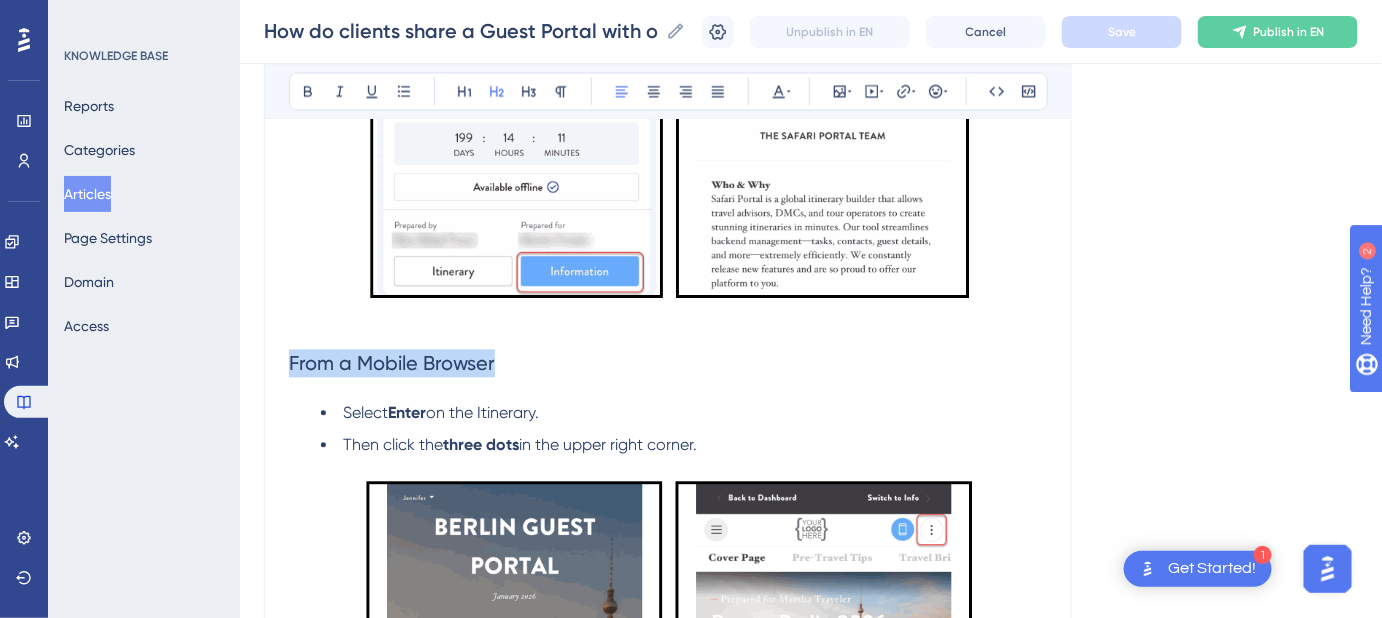 drag, startPoint x: 515, startPoint y: 359, endPoint x: 260, endPoint y: 371, distance: 255.2822 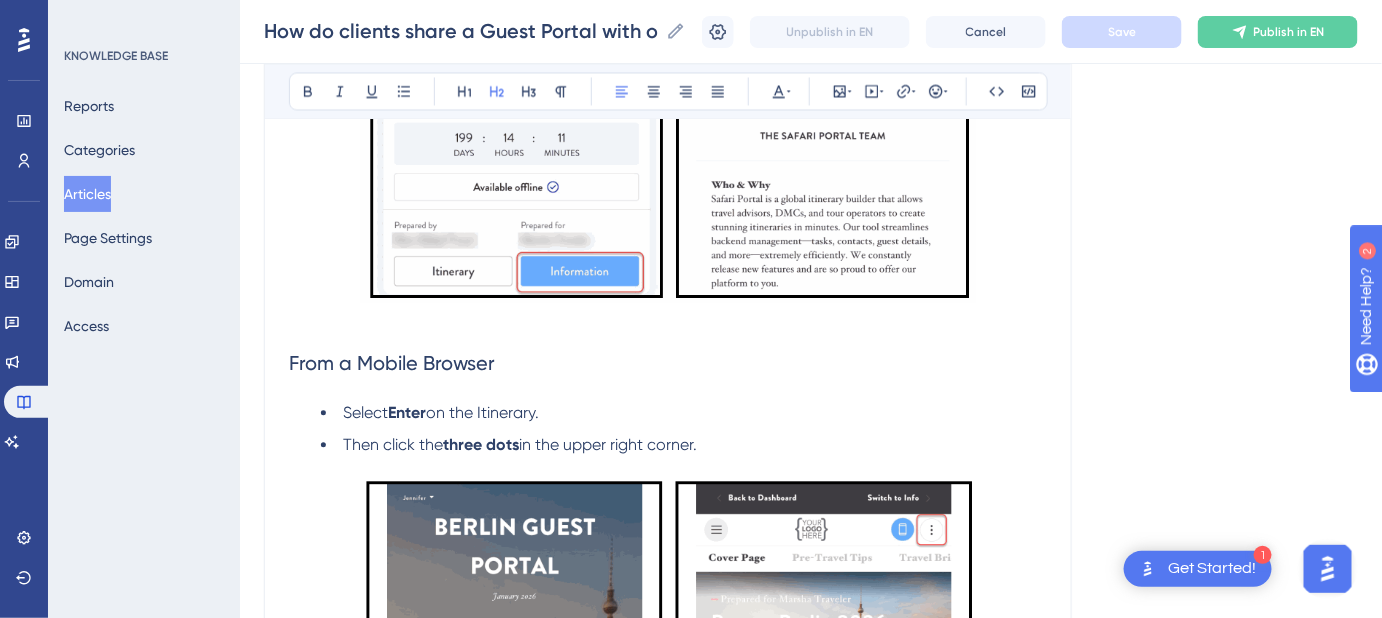 click on "From a Mobile Browser" at bounding box center (392, 363) 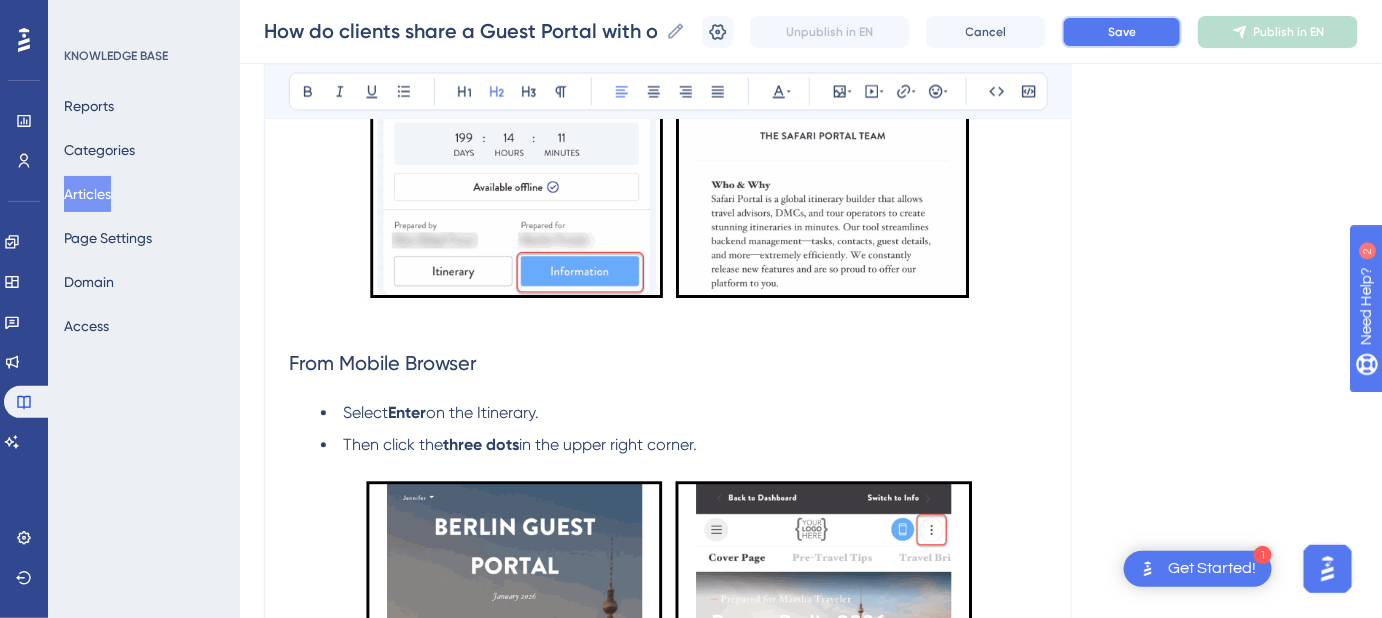 click on "Save" at bounding box center [1122, 32] 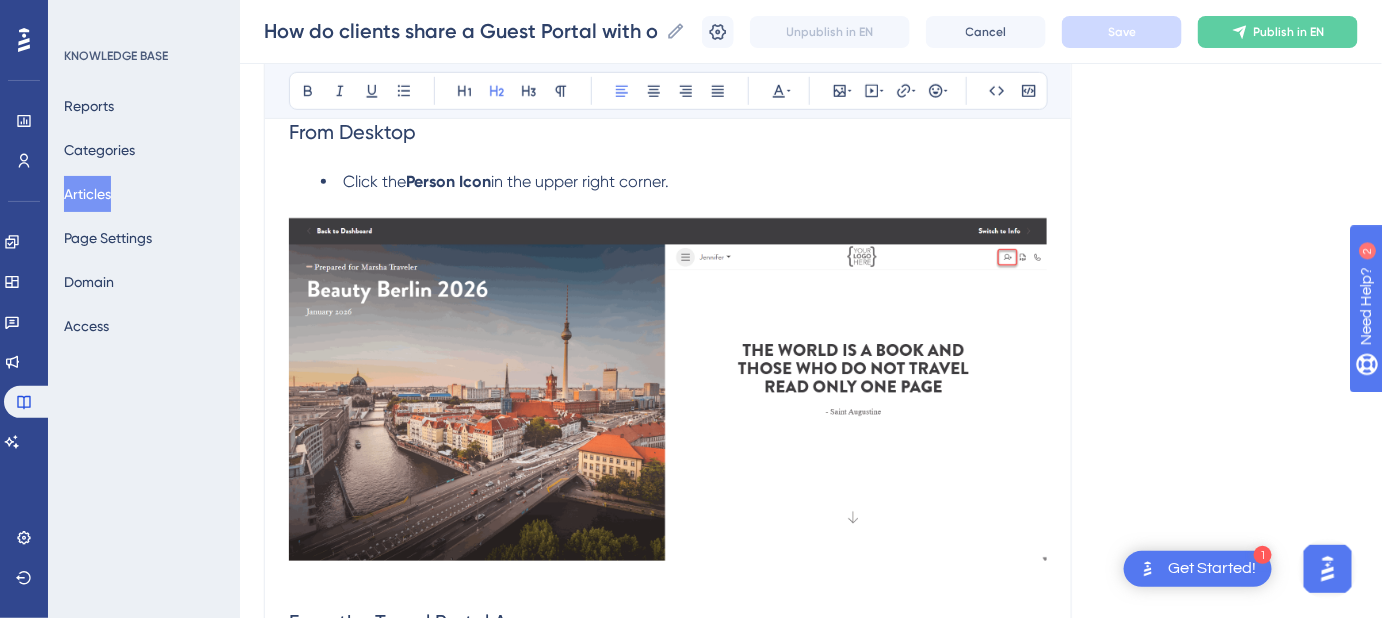 scroll, scrollTop: 363, scrollLeft: 0, axis: vertical 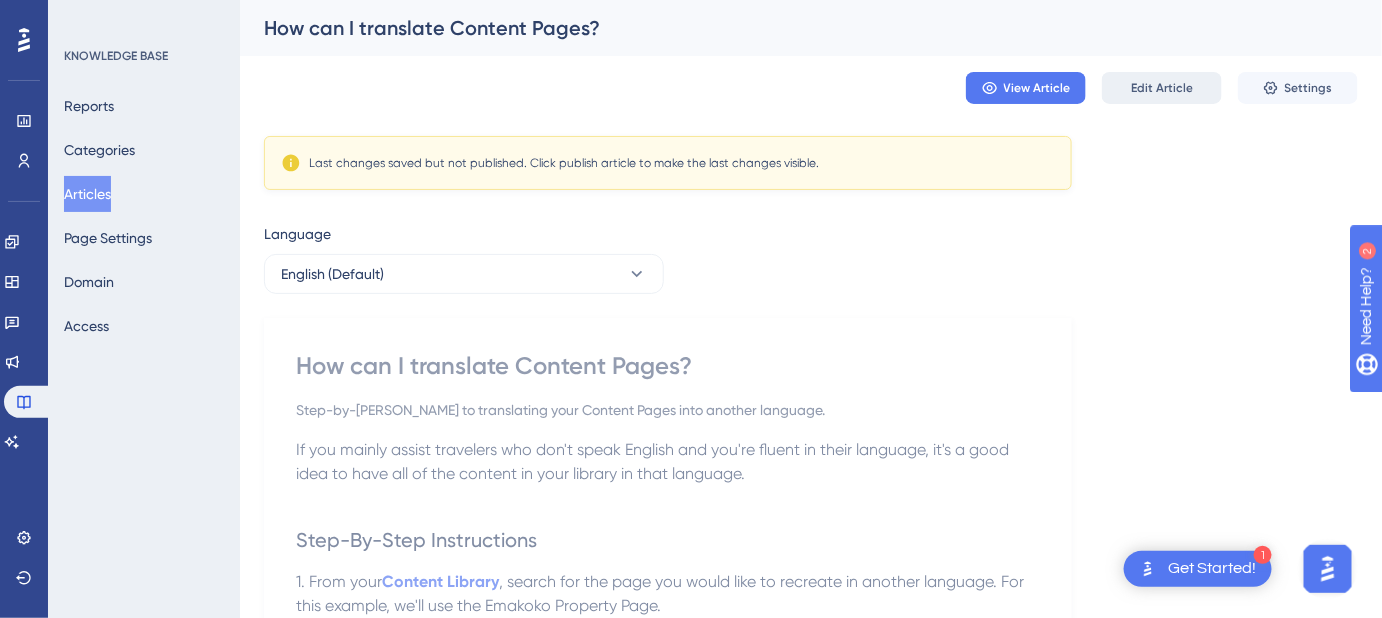 click on "Edit Article" at bounding box center (1162, 88) 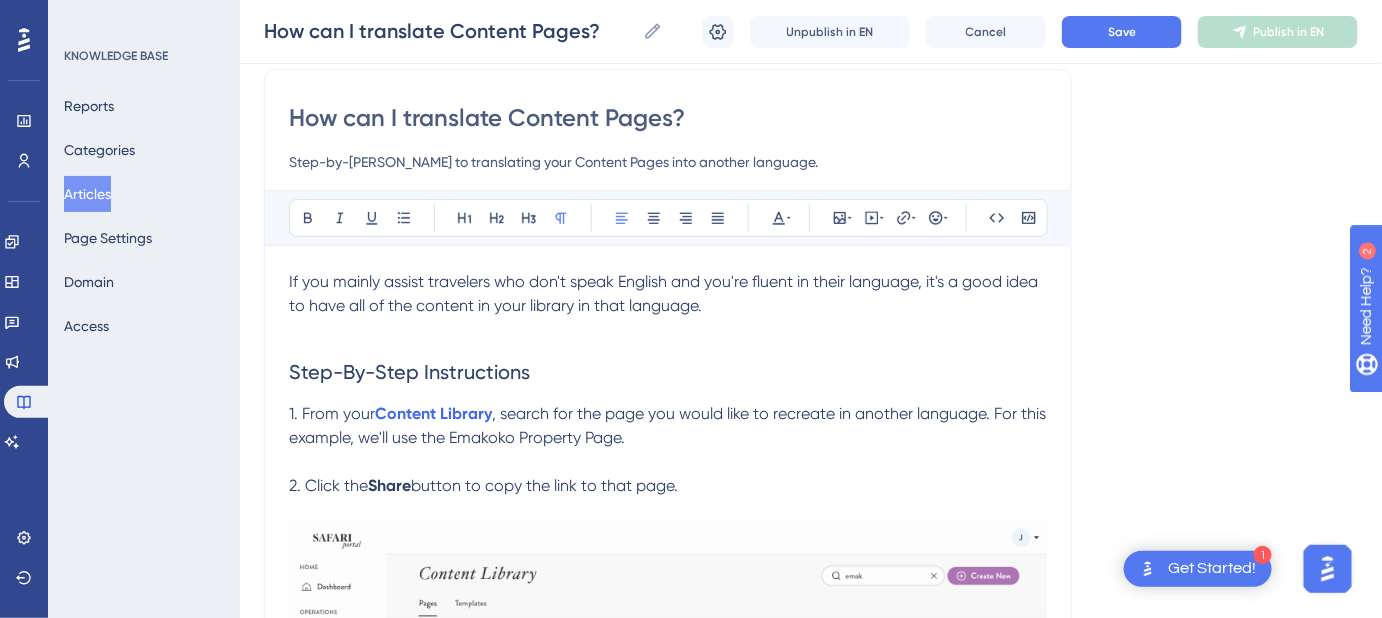 scroll, scrollTop: 0, scrollLeft: 0, axis: both 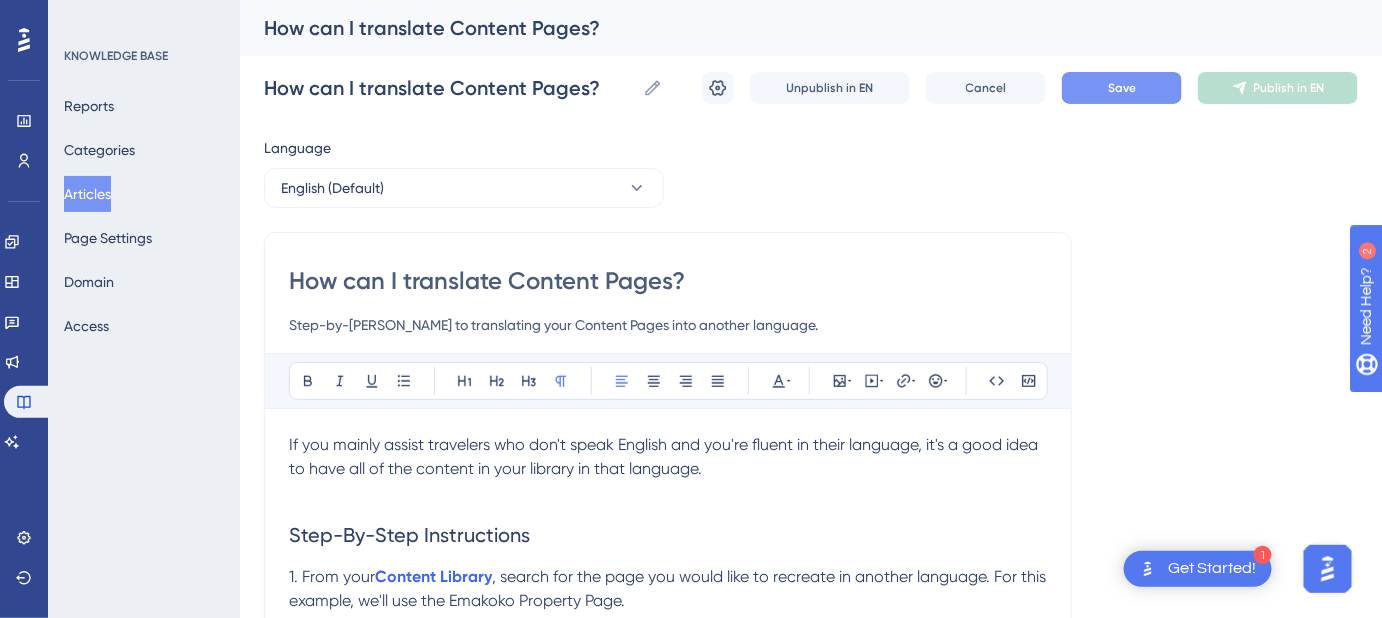 click on "Save" at bounding box center (1122, 88) 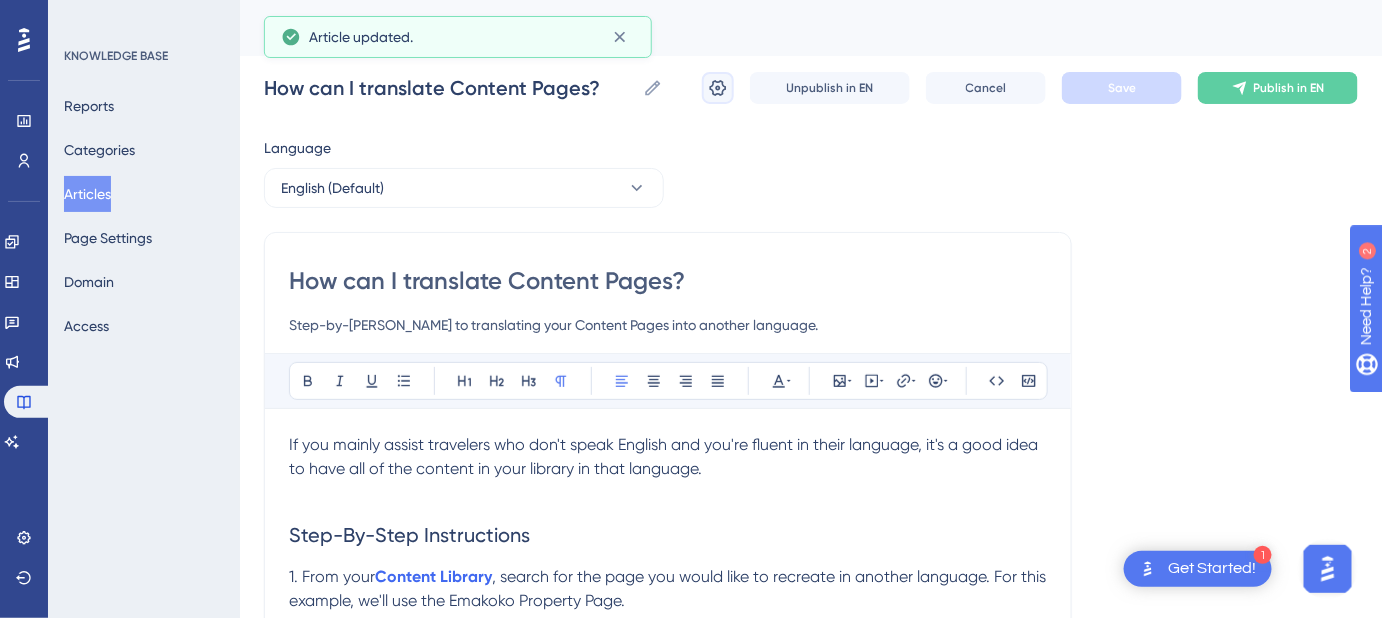click 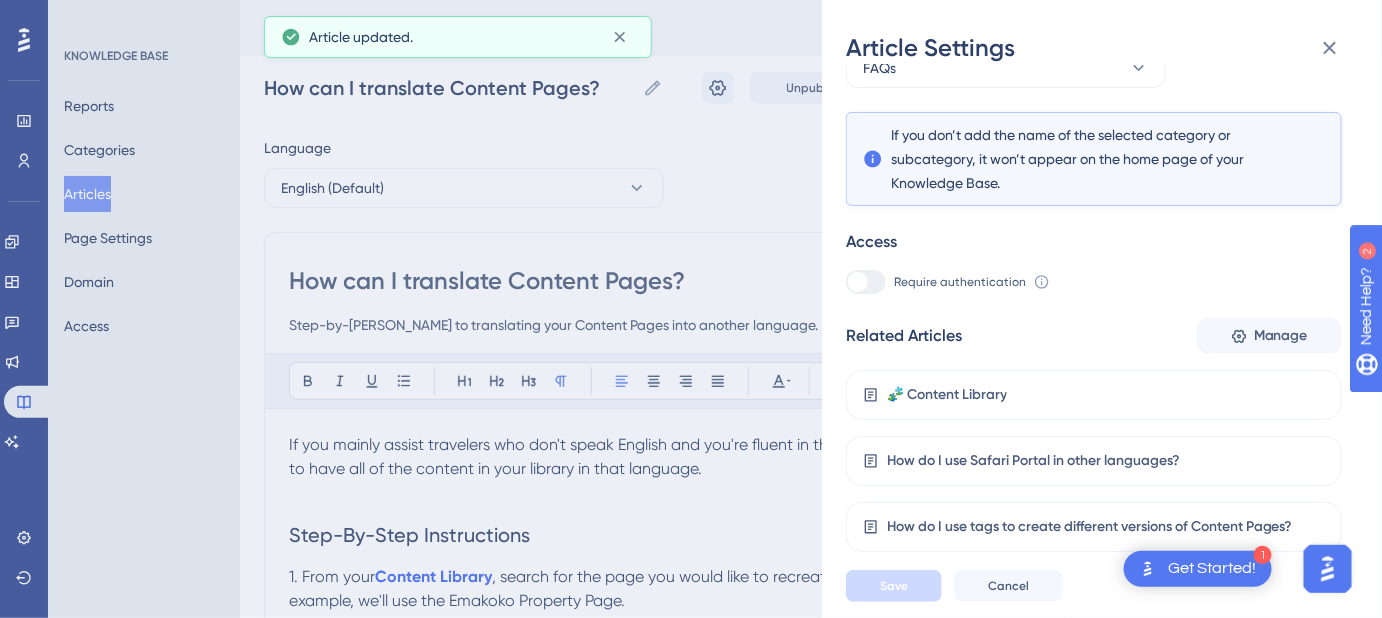 scroll, scrollTop: 359, scrollLeft: 0, axis: vertical 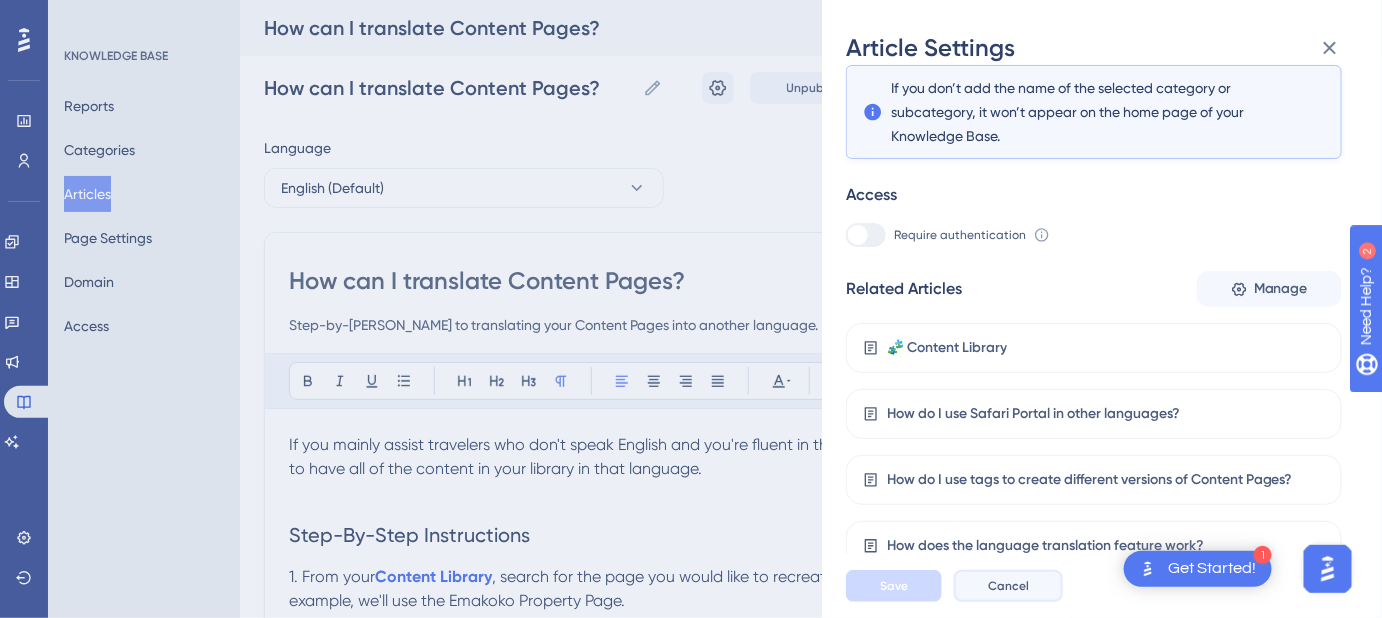 click on "Cancel" at bounding box center (1008, 586) 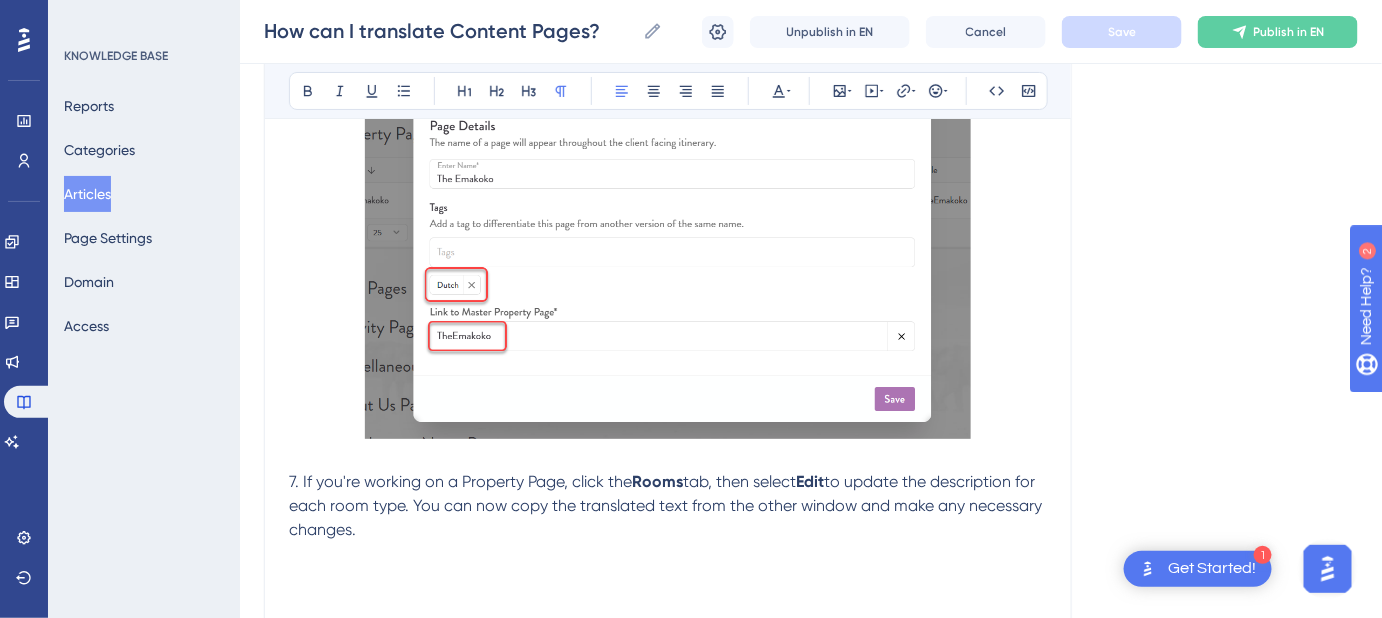 scroll, scrollTop: 2356, scrollLeft: 0, axis: vertical 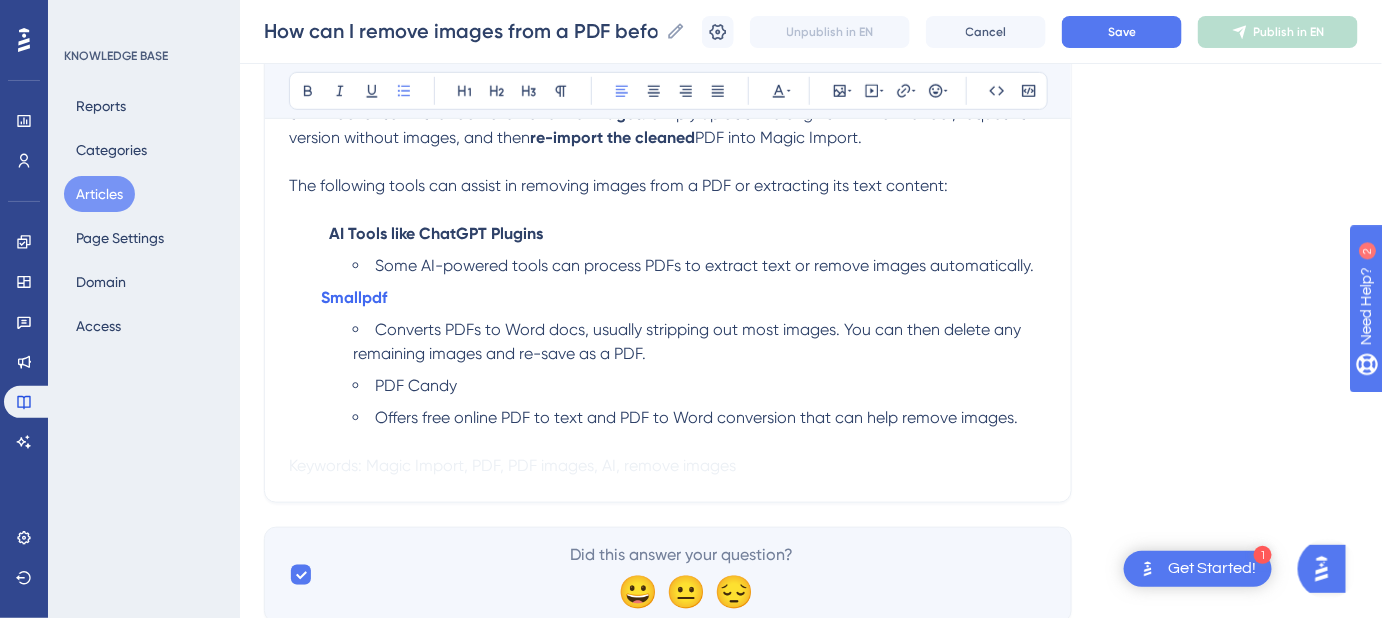 click on "PDF Candy" at bounding box center [700, 386] 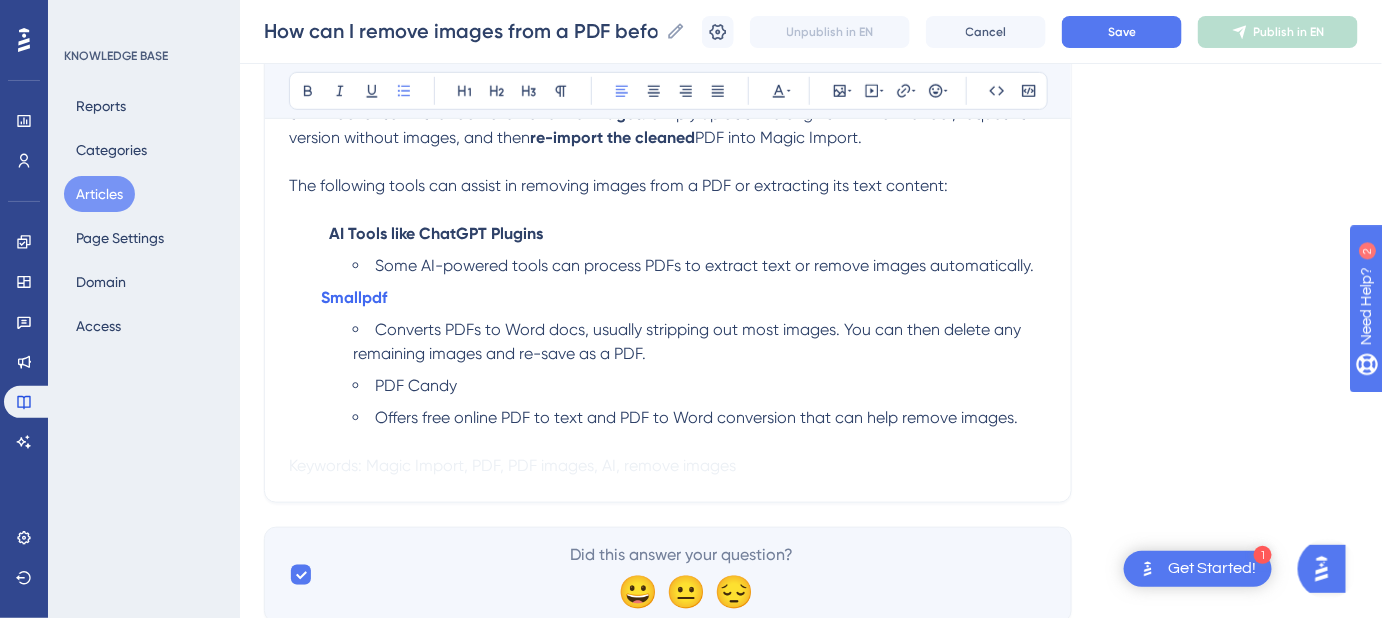 click on "PDF Candy" at bounding box center [700, 386] 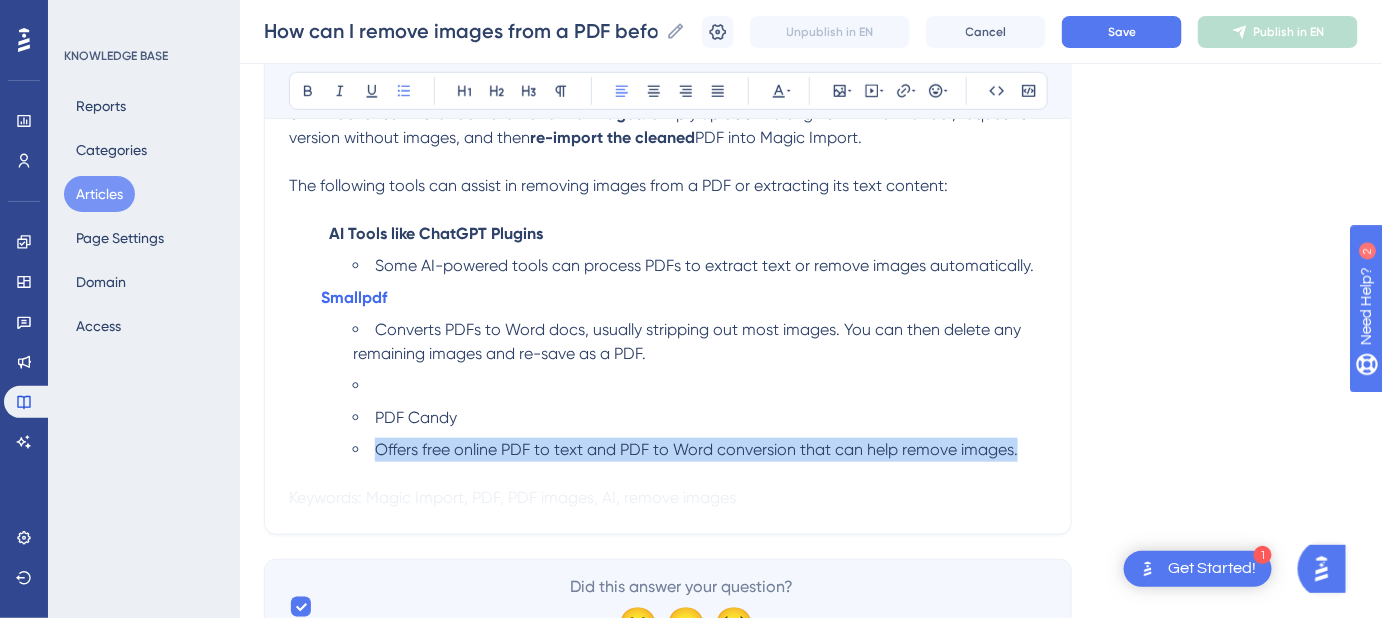 drag, startPoint x: 1018, startPoint y: 451, endPoint x: 375, endPoint y: 450, distance: 643.0008 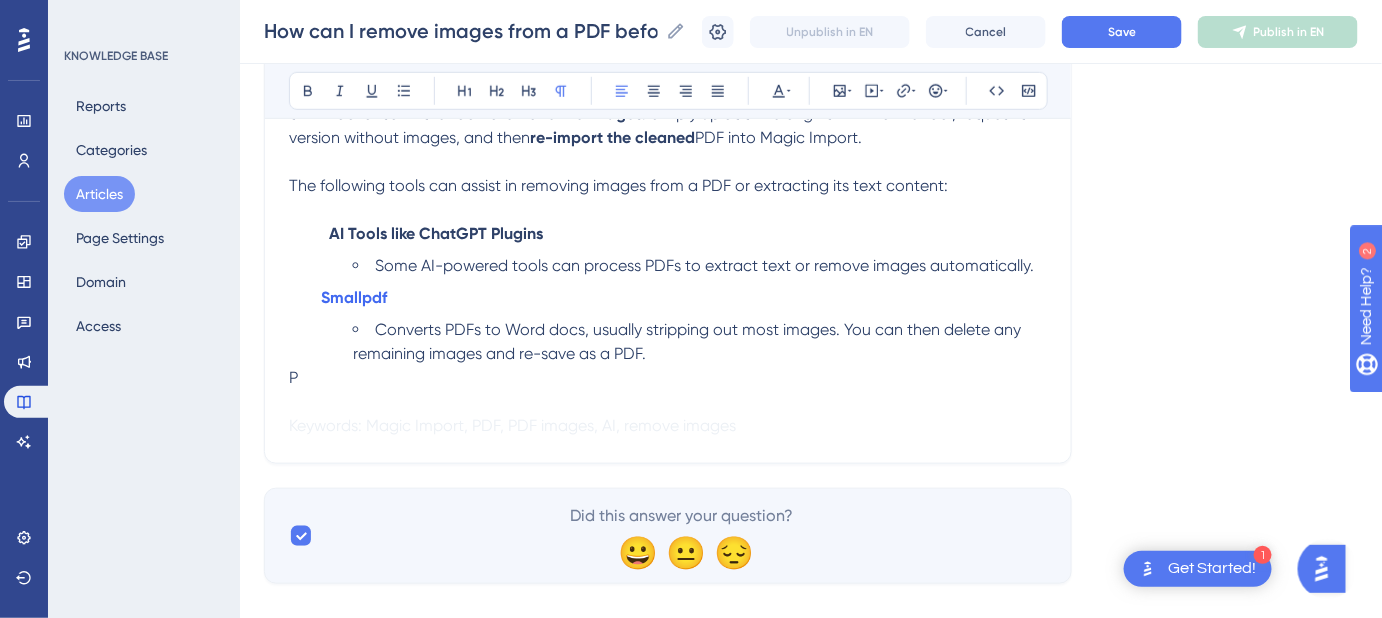 type 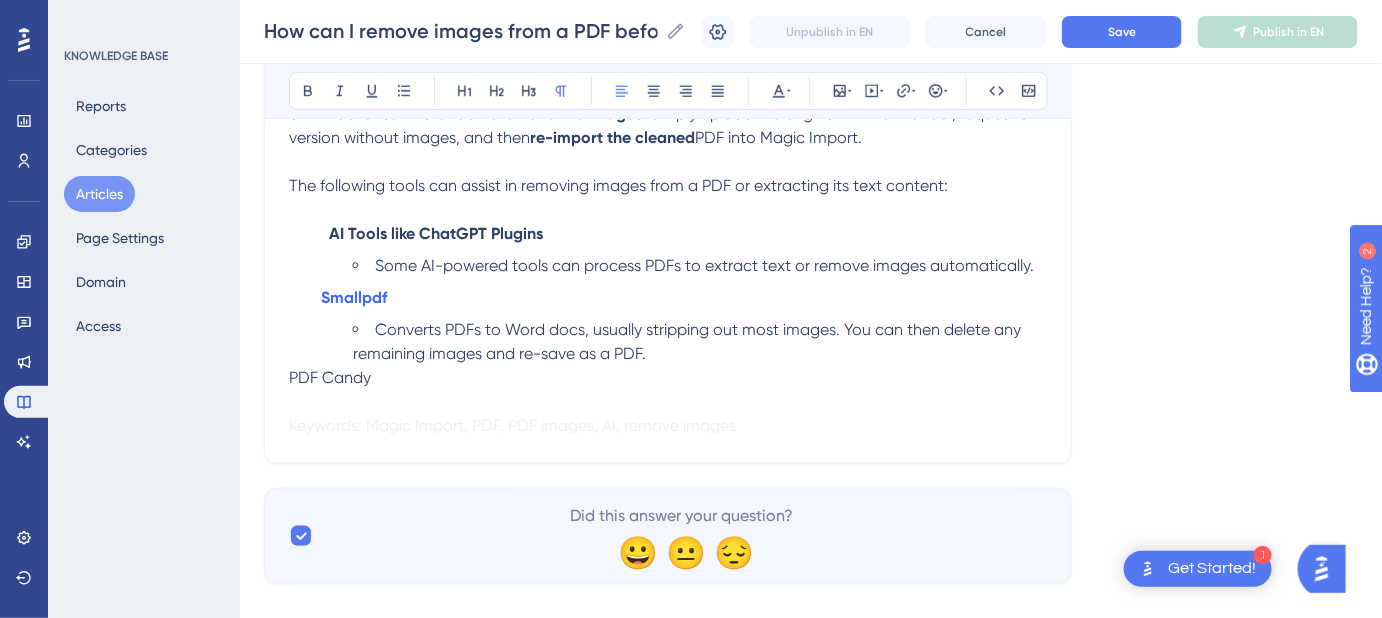 click on "Converts PDFs to Word docs, usually stripping out most images. You can then delete any remaining images and re-save as a PDF." at bounding box center [700, 342] 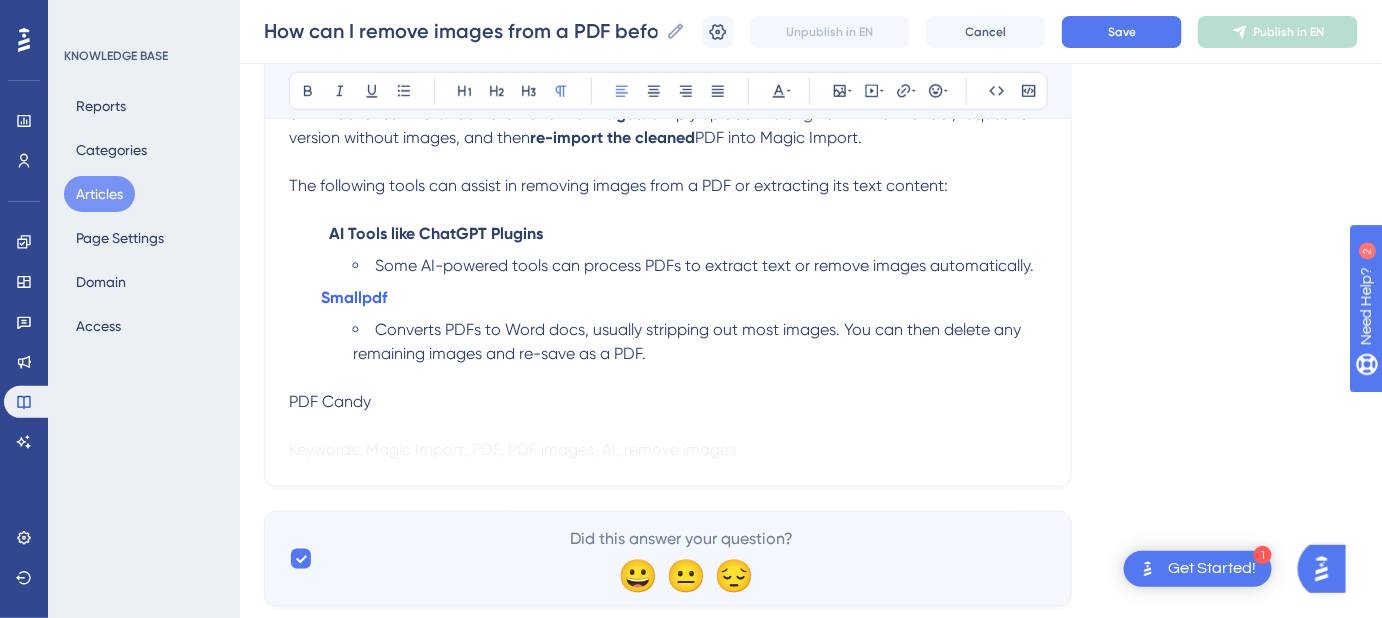 click on "PDF Candy" at bounding box center (330, 401) 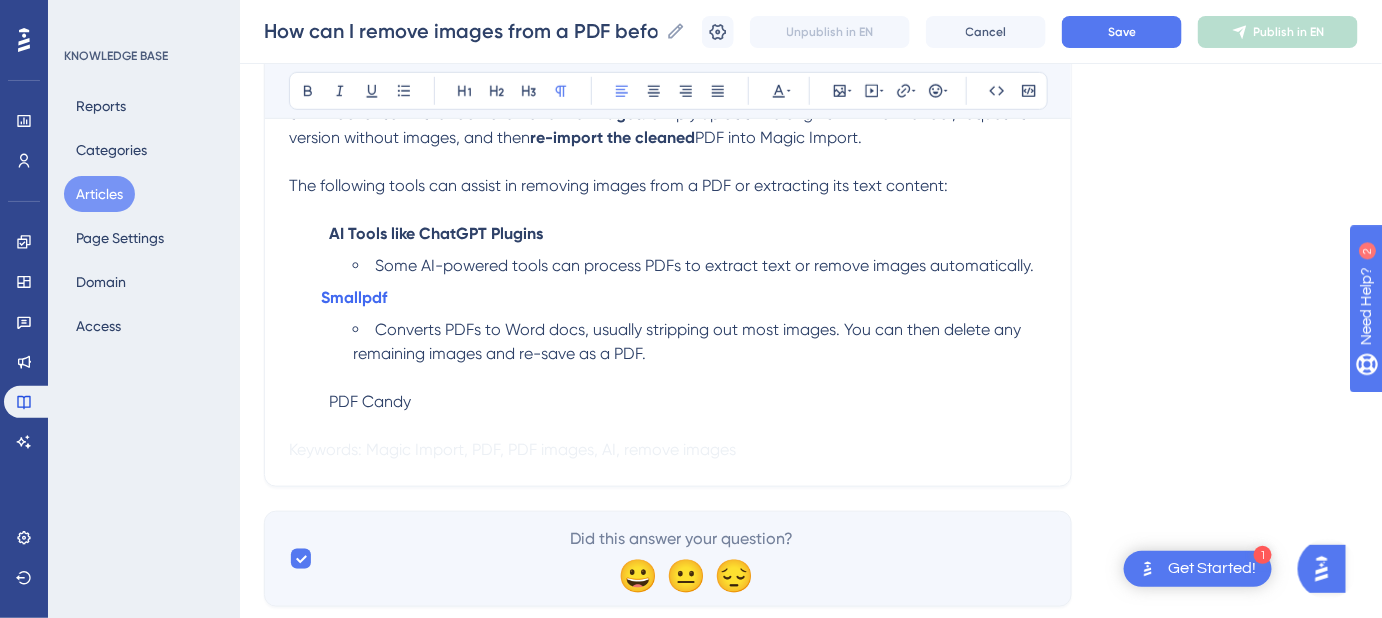 click on "PDF Candy" at bounding box center [668, 402] 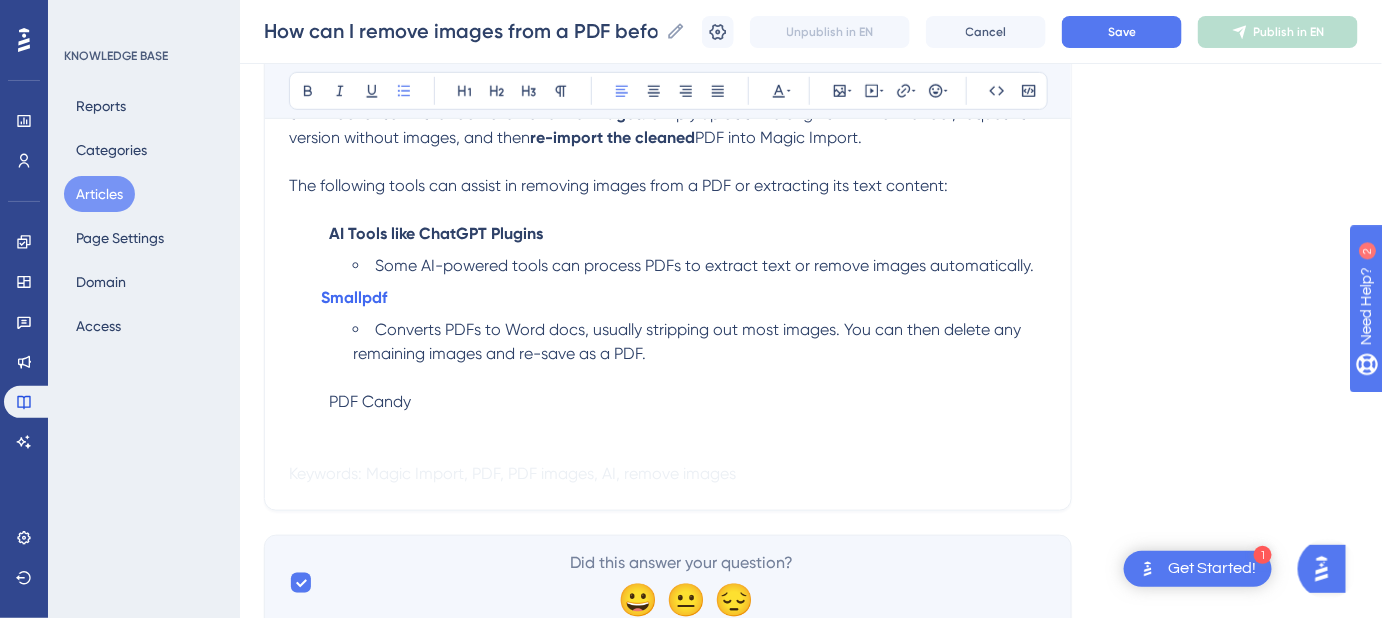 click on "Converts PDFs to Word docs, usually stripping out most images. You can then delete any remaining images and re-save as a PDF." at bounding box center [700, 342] 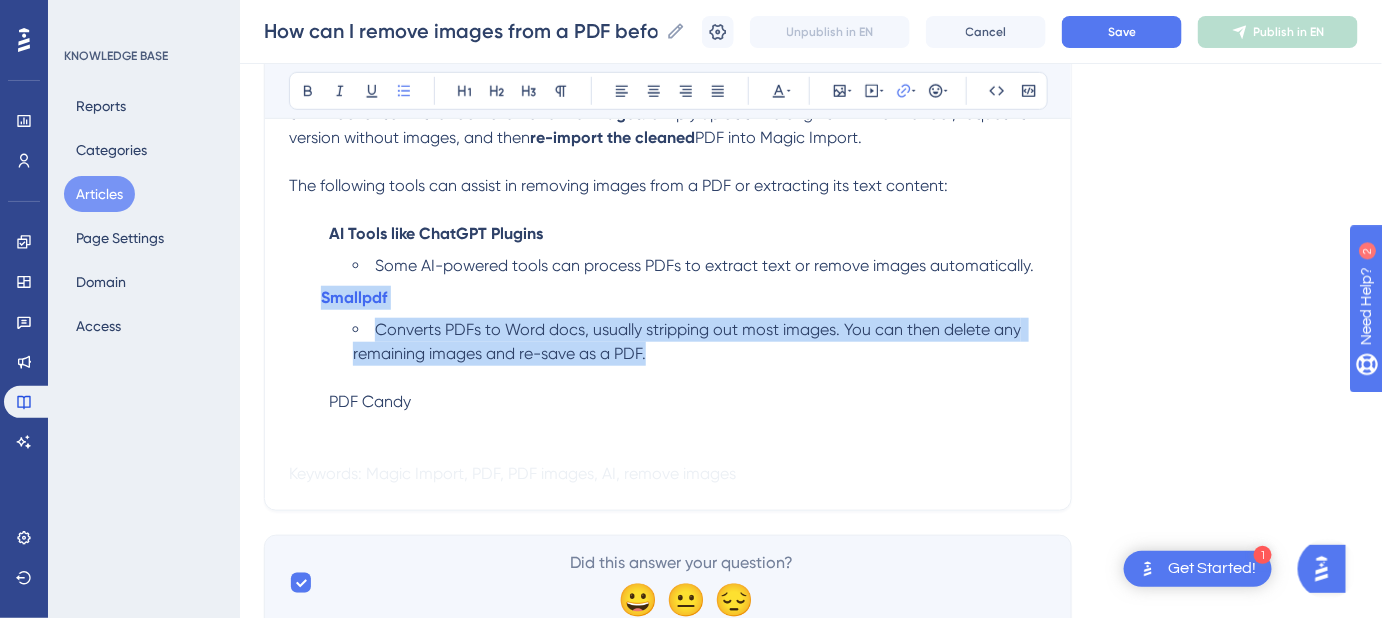 drag, startPoint x: 674, startPoint y: 358, endPoint x: 269, endPoint y: 301, distance: 408.99146 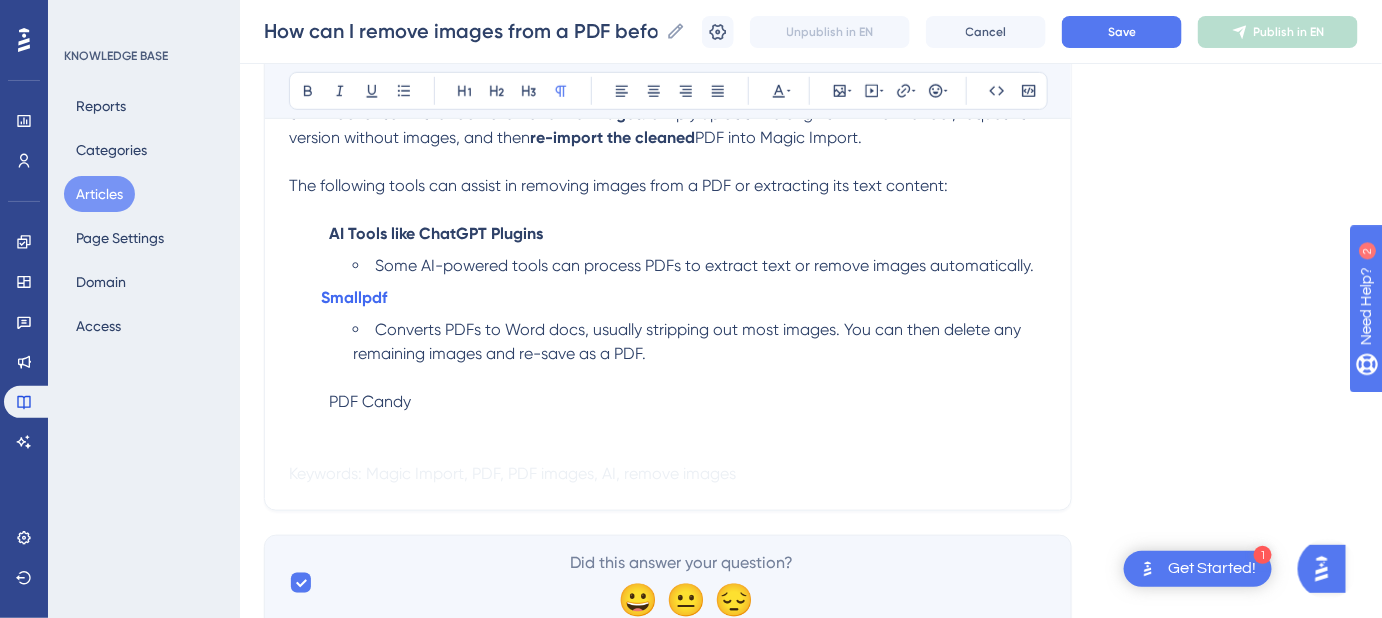 click at bounding box center [668, 426] 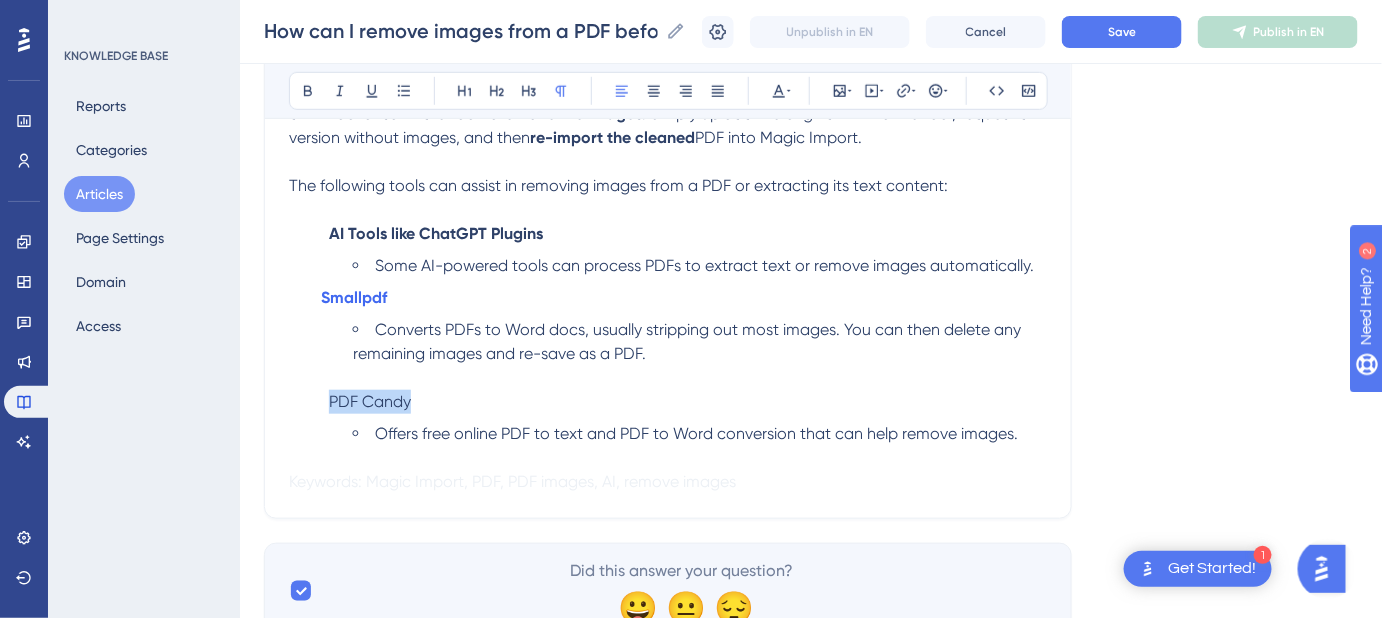 drag, startPoint x: 427, startPoint y: 395, endPoint x: 319, endPoint y: 393, distance: 108.01852 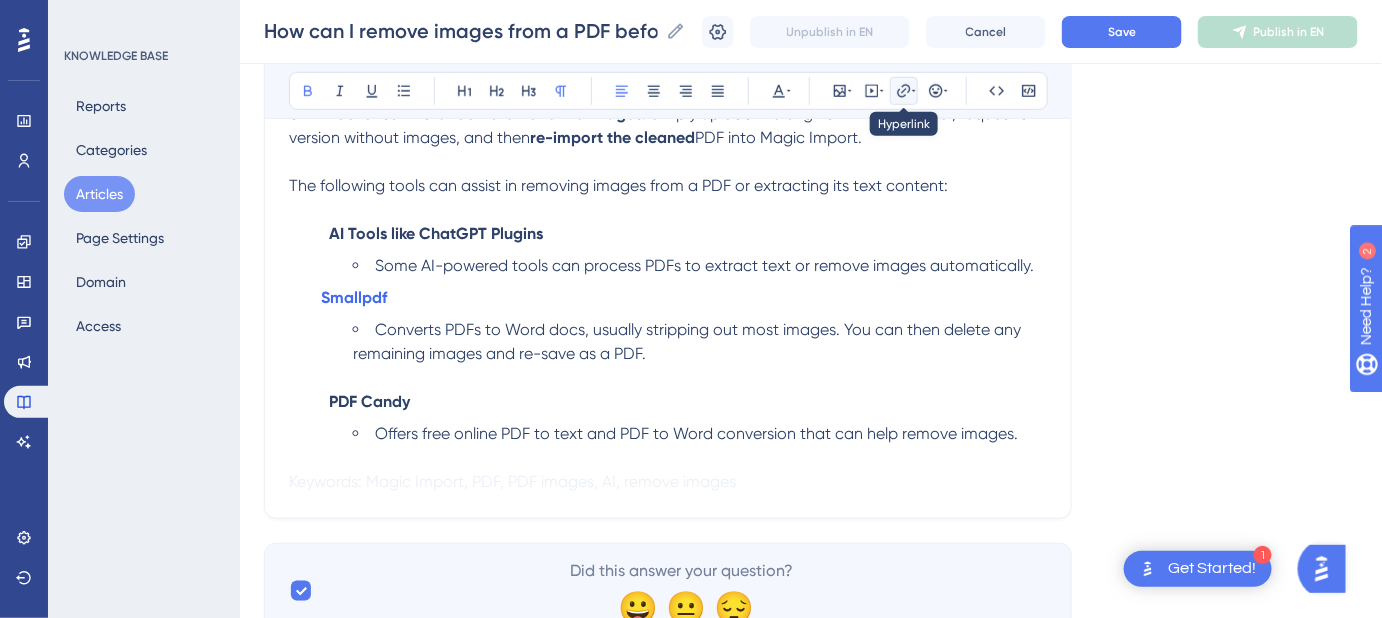 click 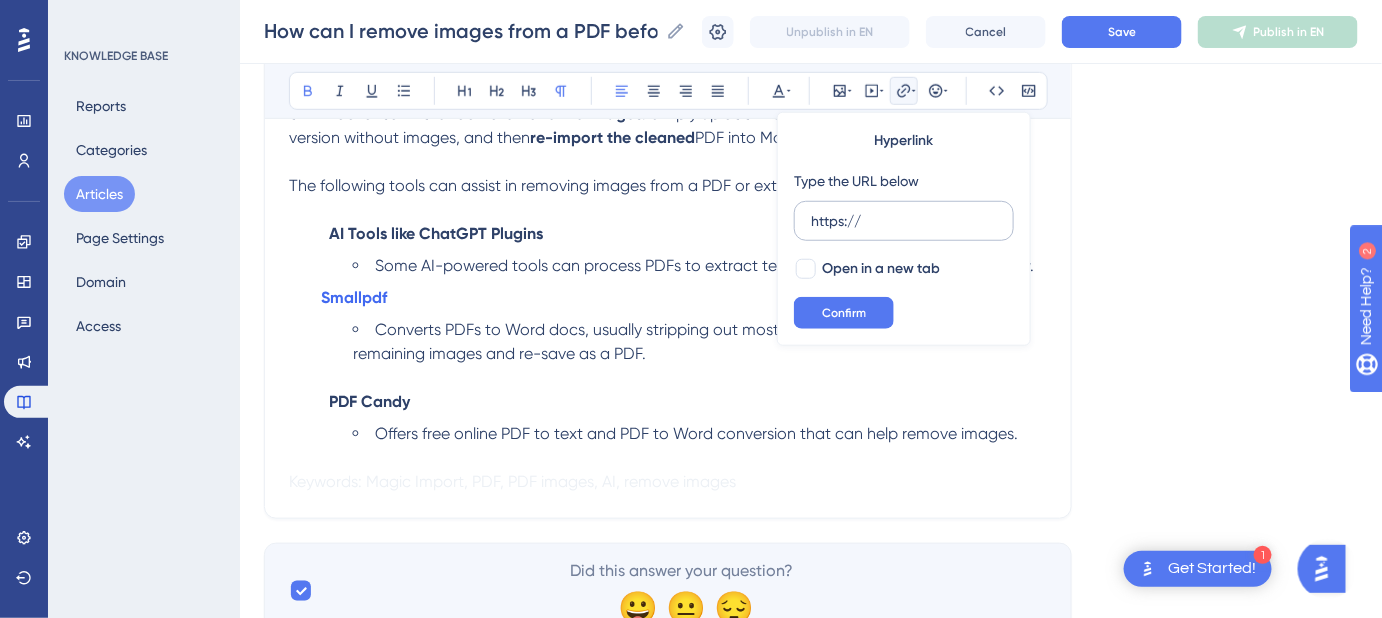 drag, startPoint x: 884, startPoint y: 218, endPoint x: 794, endPoint y: 219, distance: 90.005554 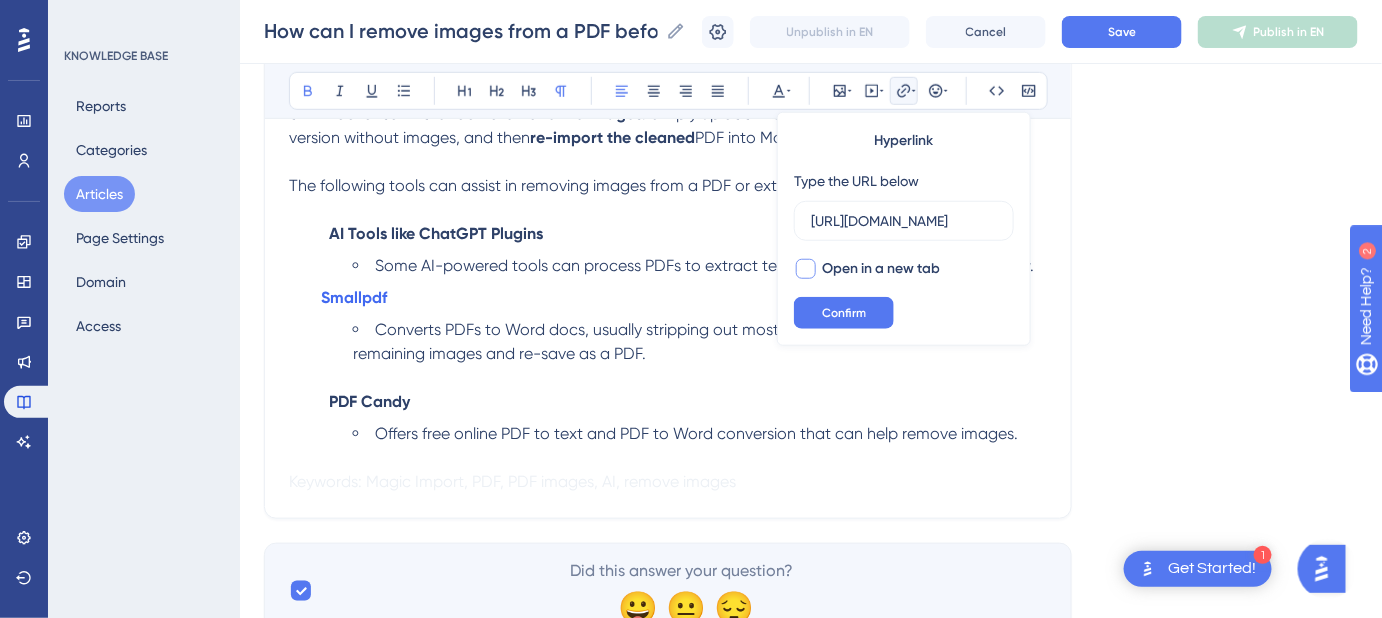 type on "[URL][DOMAIN_NAME]" 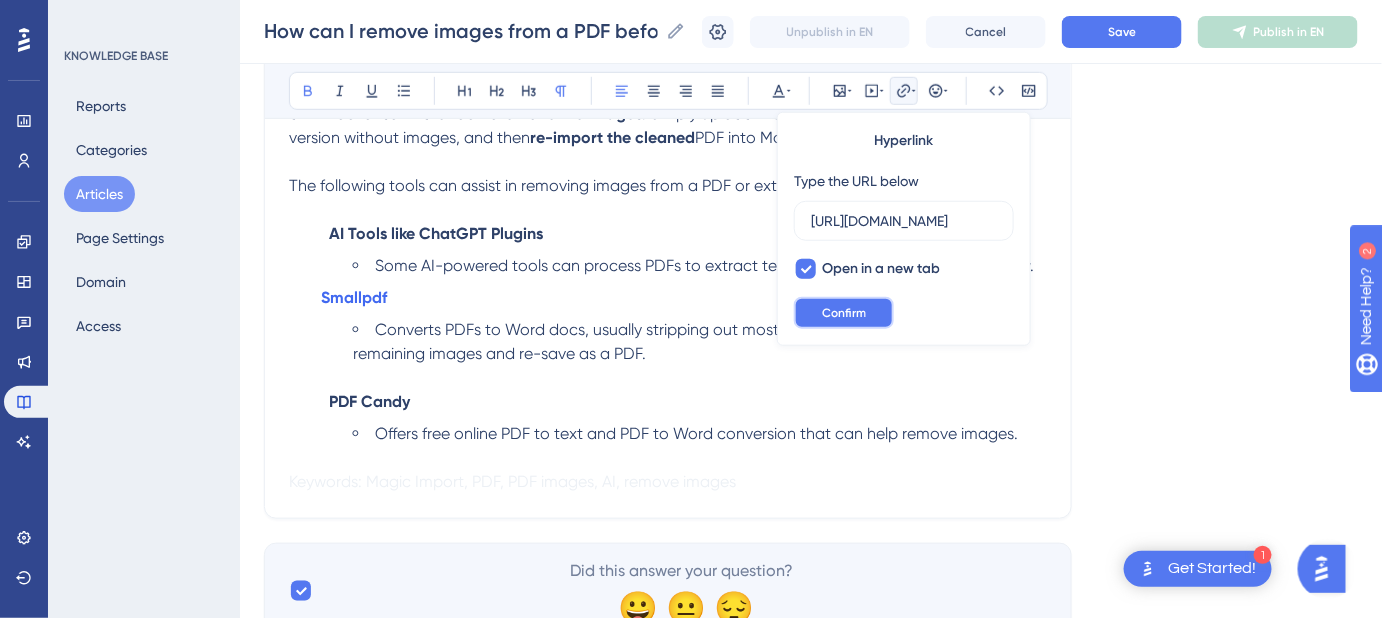 click on "Confirm" at bounding box center [844, 313] 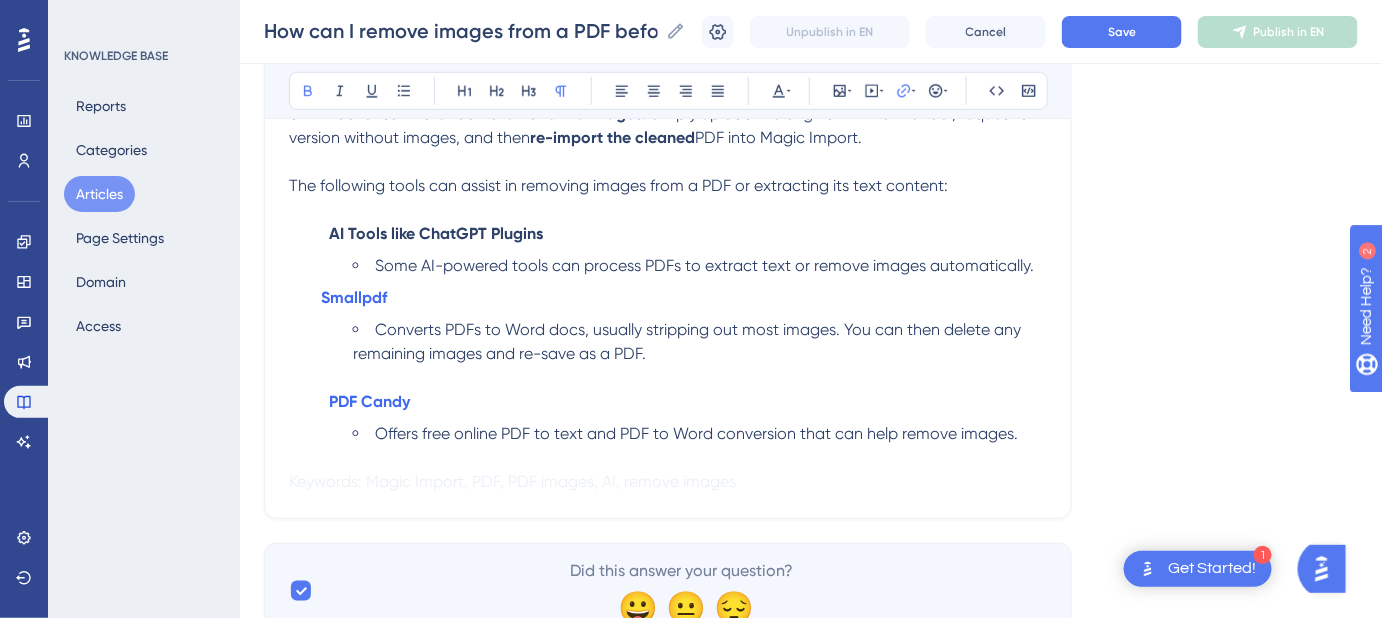 click on "Converts PDFs to Word docs, usually stripping out most images. You can then delete any remaining images and re-save as a PDF." at bounding box center (700, 342) 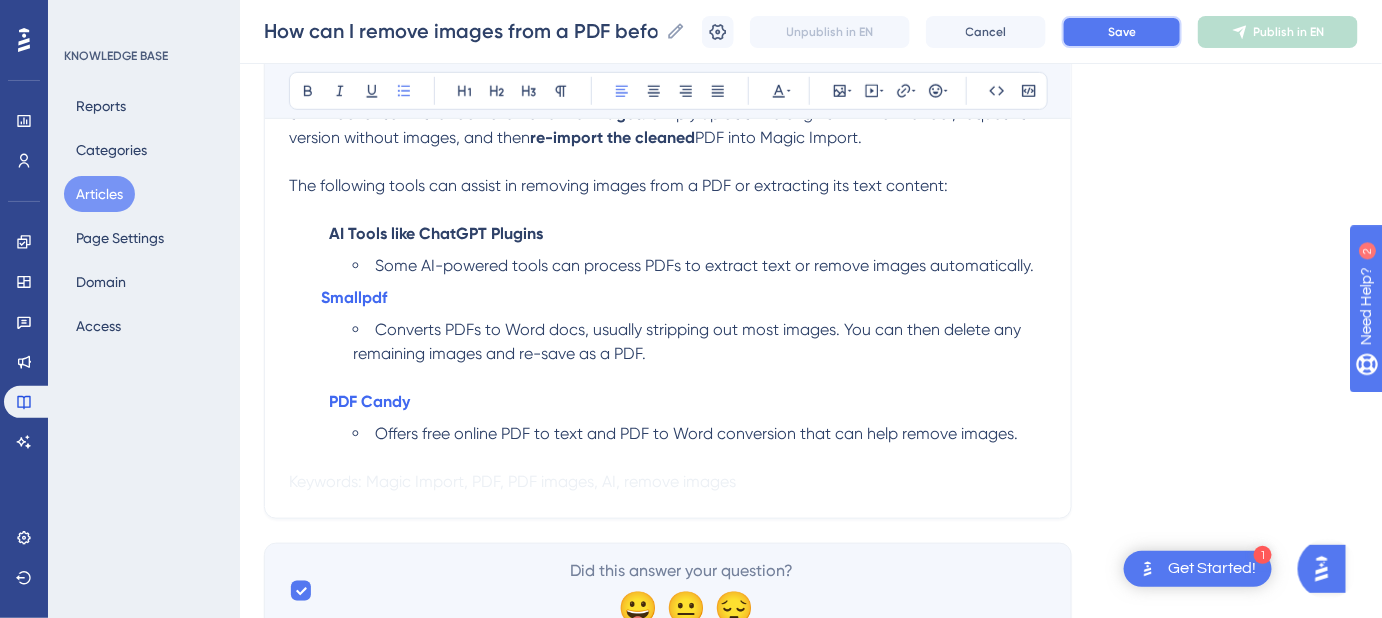 click on "Save" at bounding box center [1122, 32] 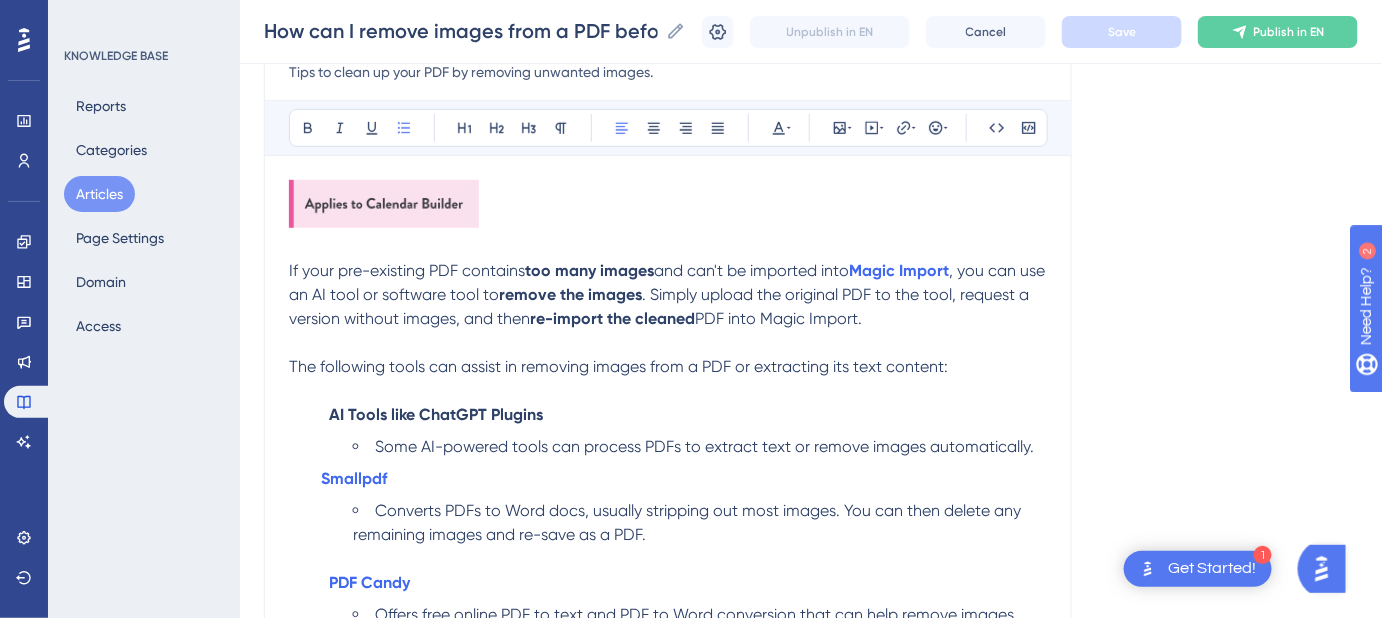 scroll, scrollTop: 336, scrollLeft: 0, axis: vertical 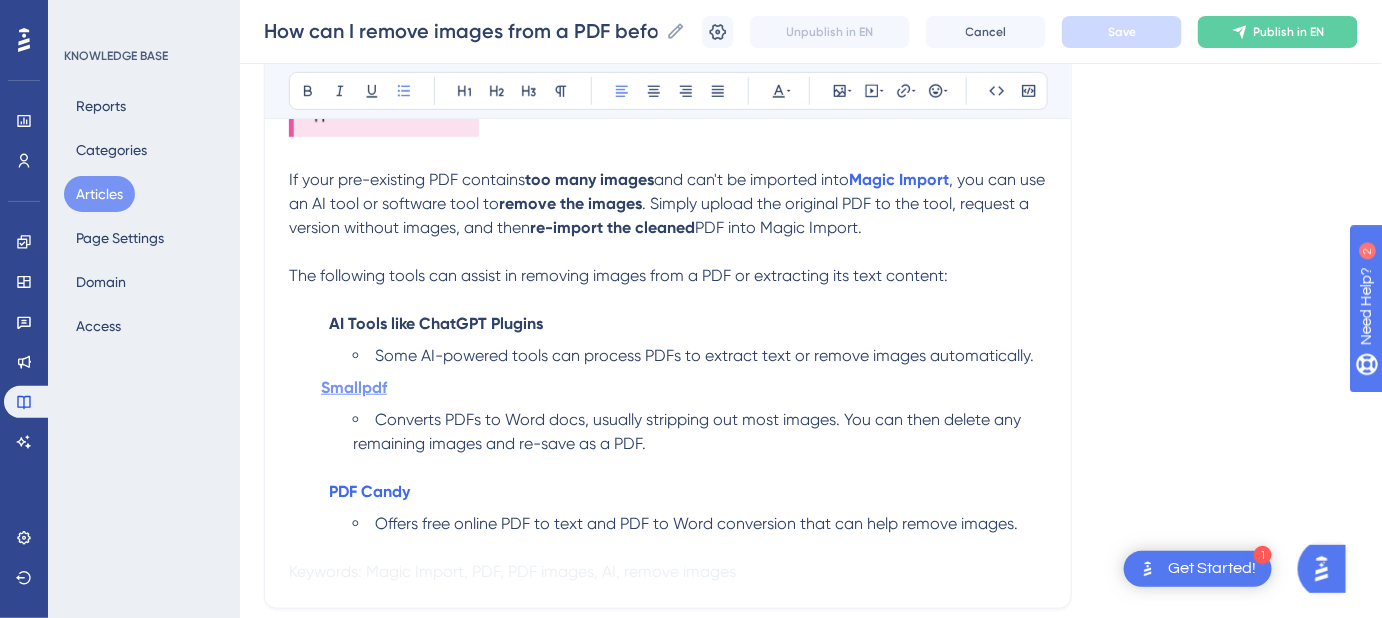 click on "Smallpdf" at bounding box center (354, 387) 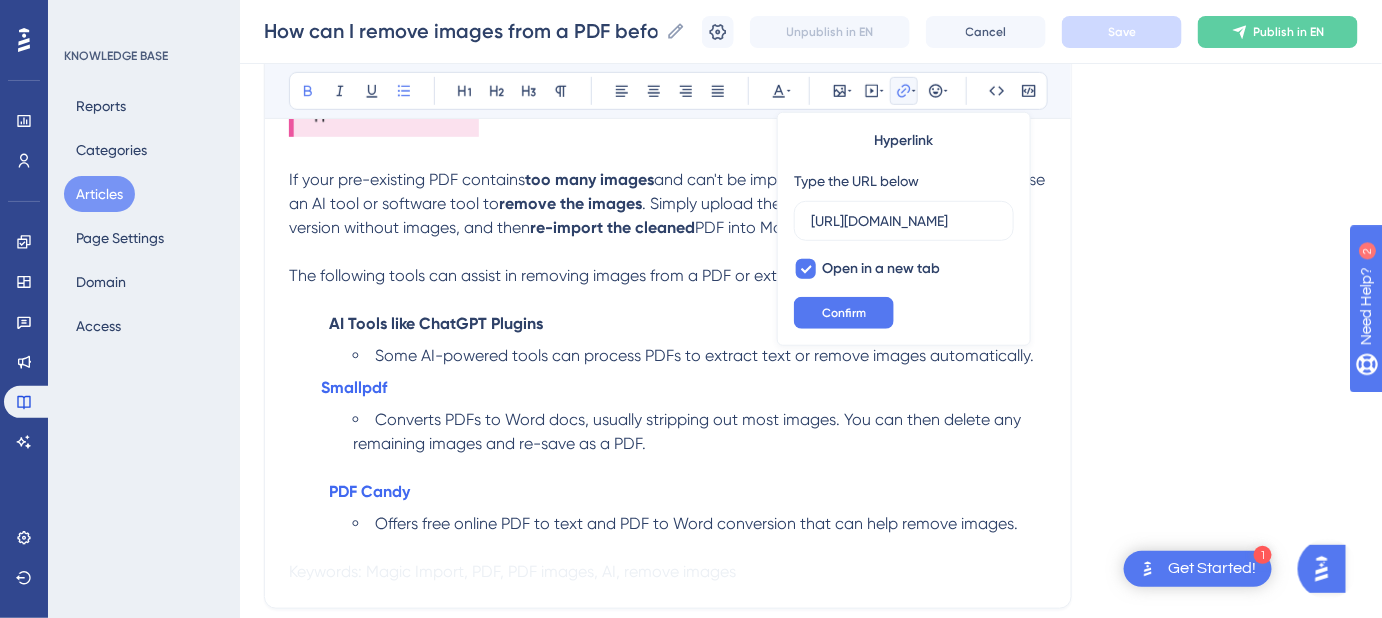 click on "Hyperlink Type the URL below [URL][DOMAIN_NAME] Open in a new tab Confirm" at bounding box center [904, 229] 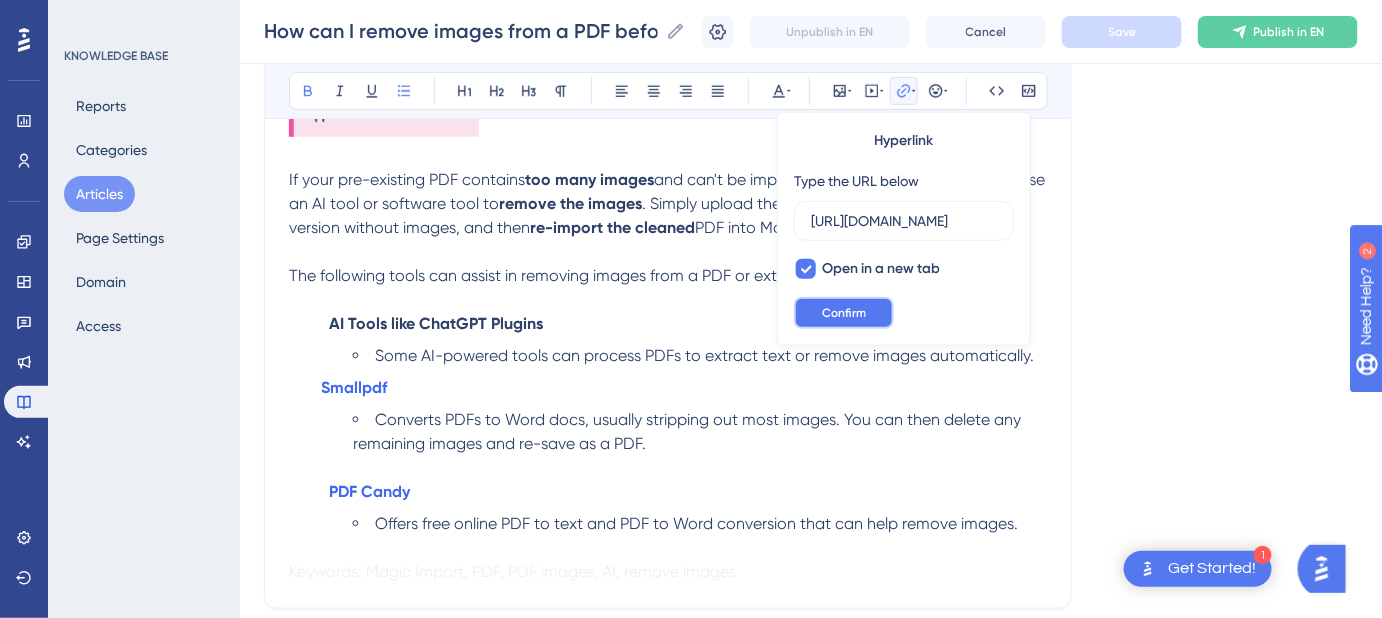 click on "Confirm" at bounding box center (844, 313) 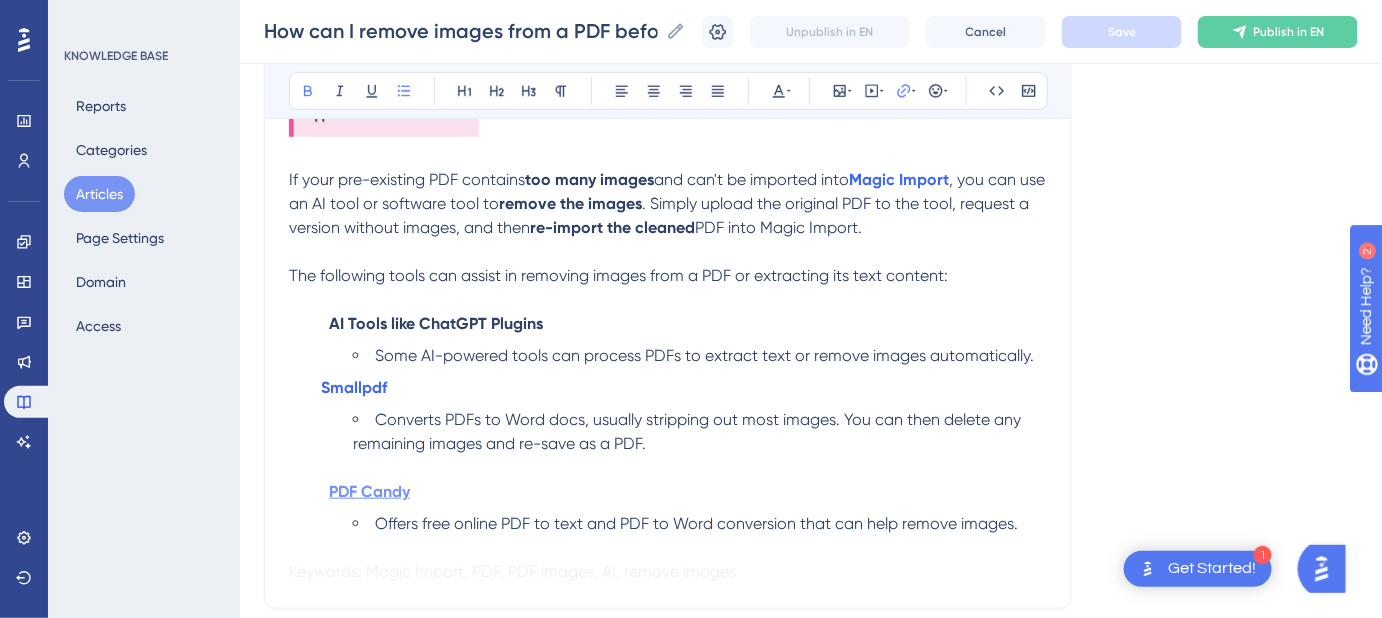 click on "PDF Candy" at bounding box center [369, 491] 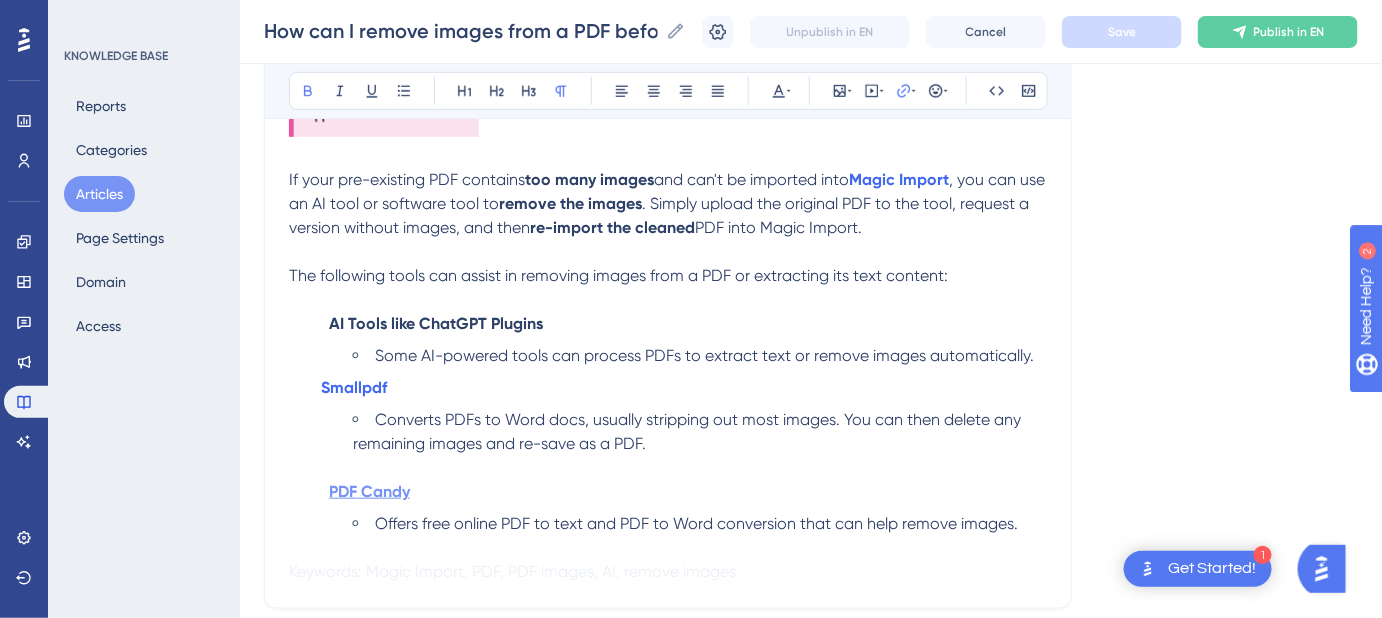 click on "PDF Candy" at bounding box center (369, 491) 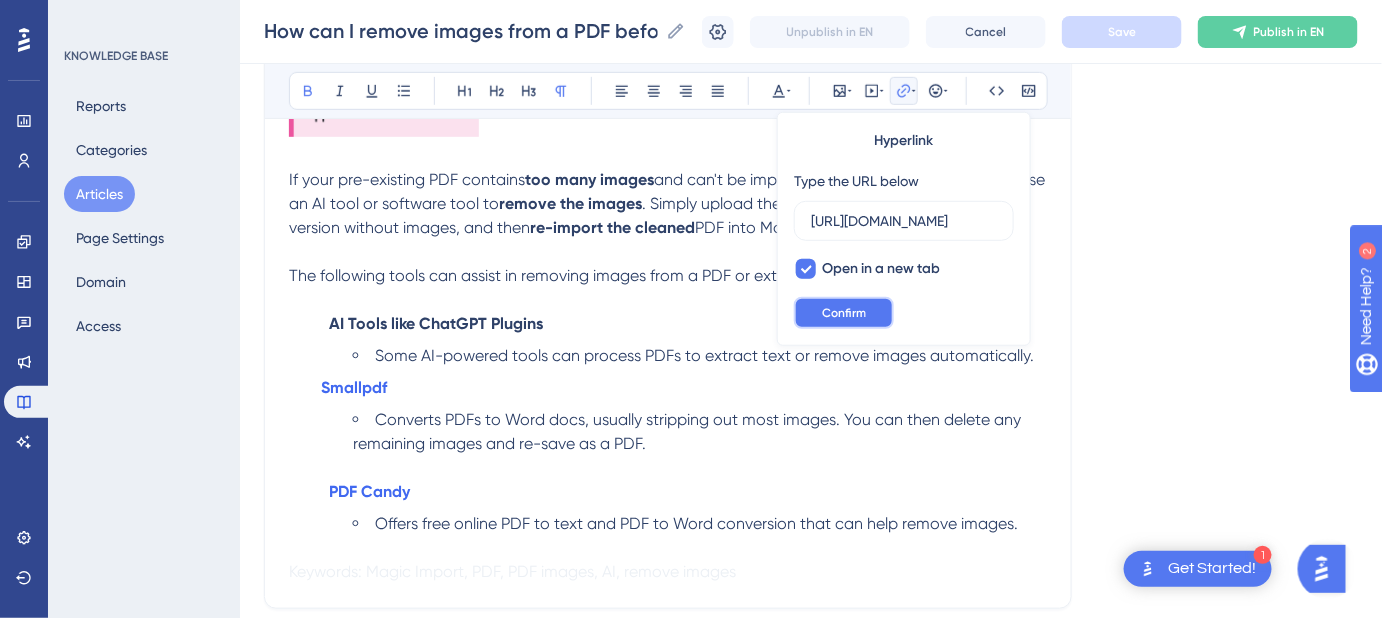 click on "Confirm" at bounding box center (844, 313) 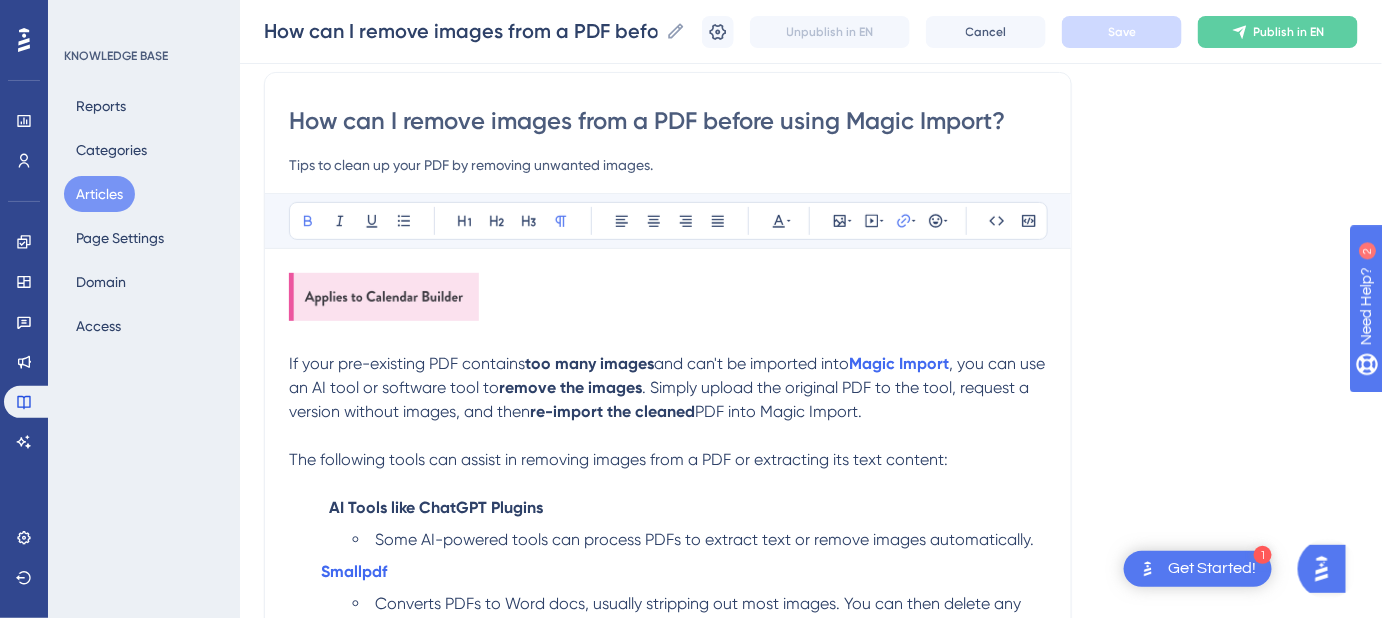 scroll, scrollTop: 144, scrollLeft: 0, axis: vertical 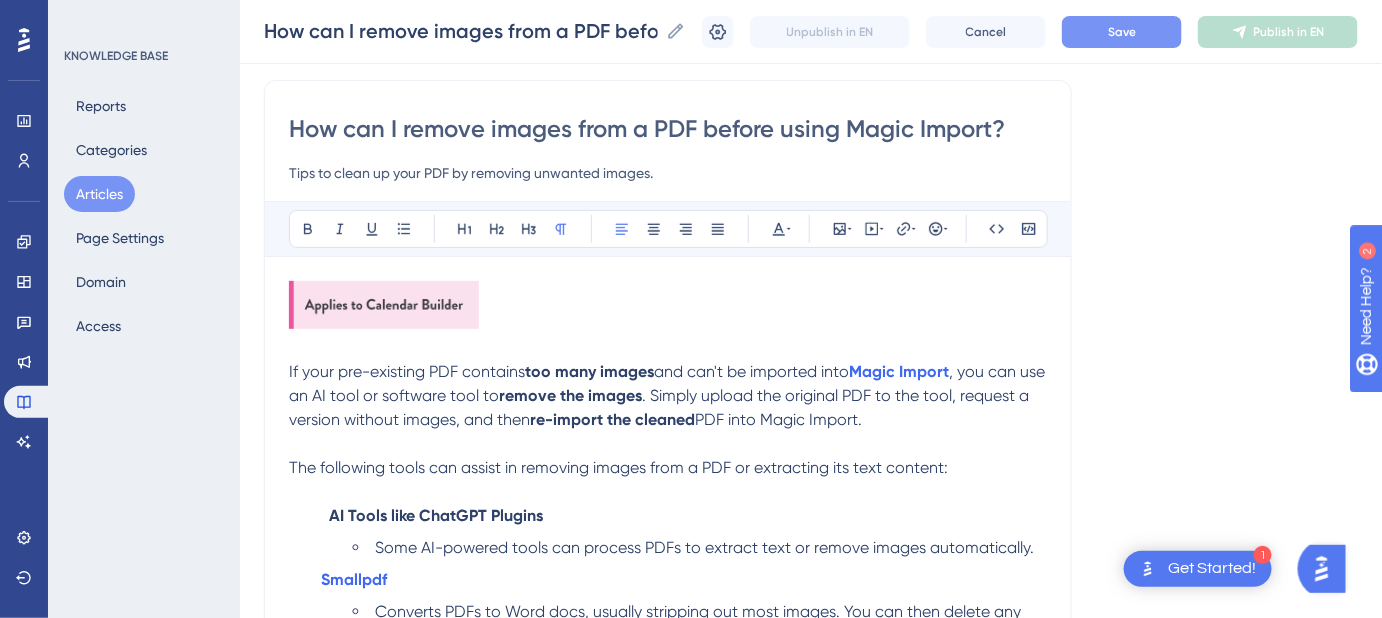 click on "Save" at bounding box center [1122, 32] 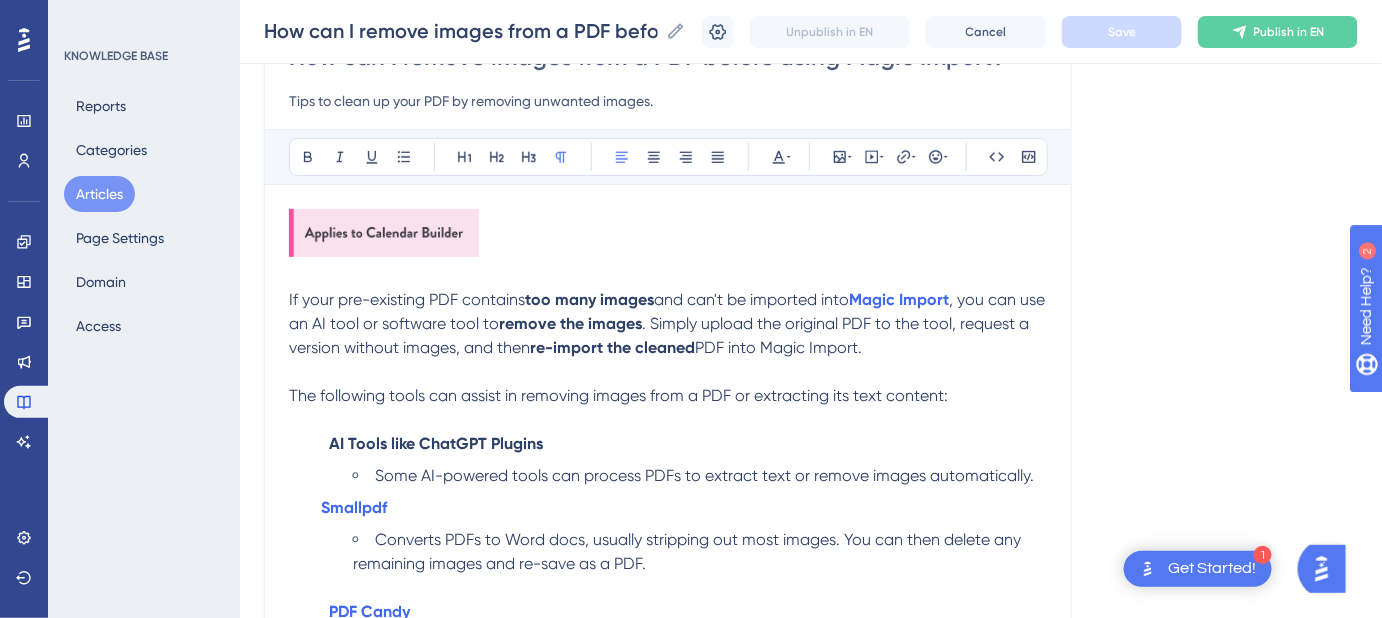 scroll, scrollTop: 272, scrollLeft: 0, axis: vertical 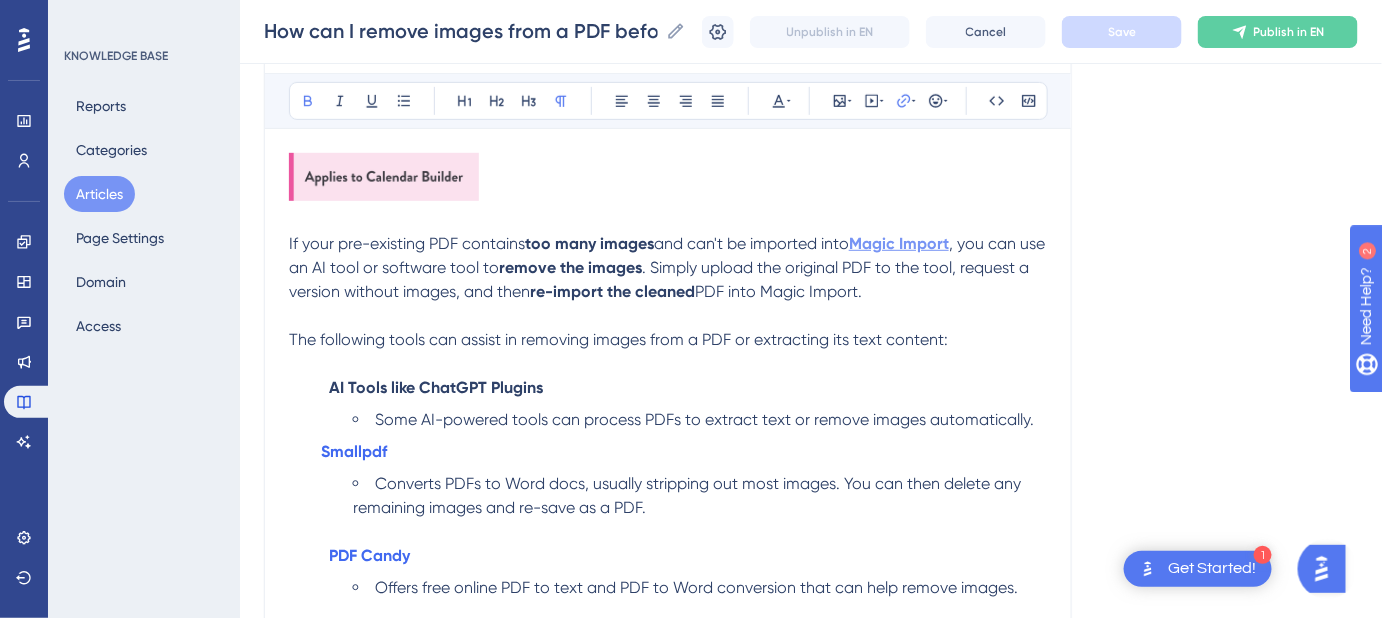 click on "Magic Import" at bounding box center (899, 243) 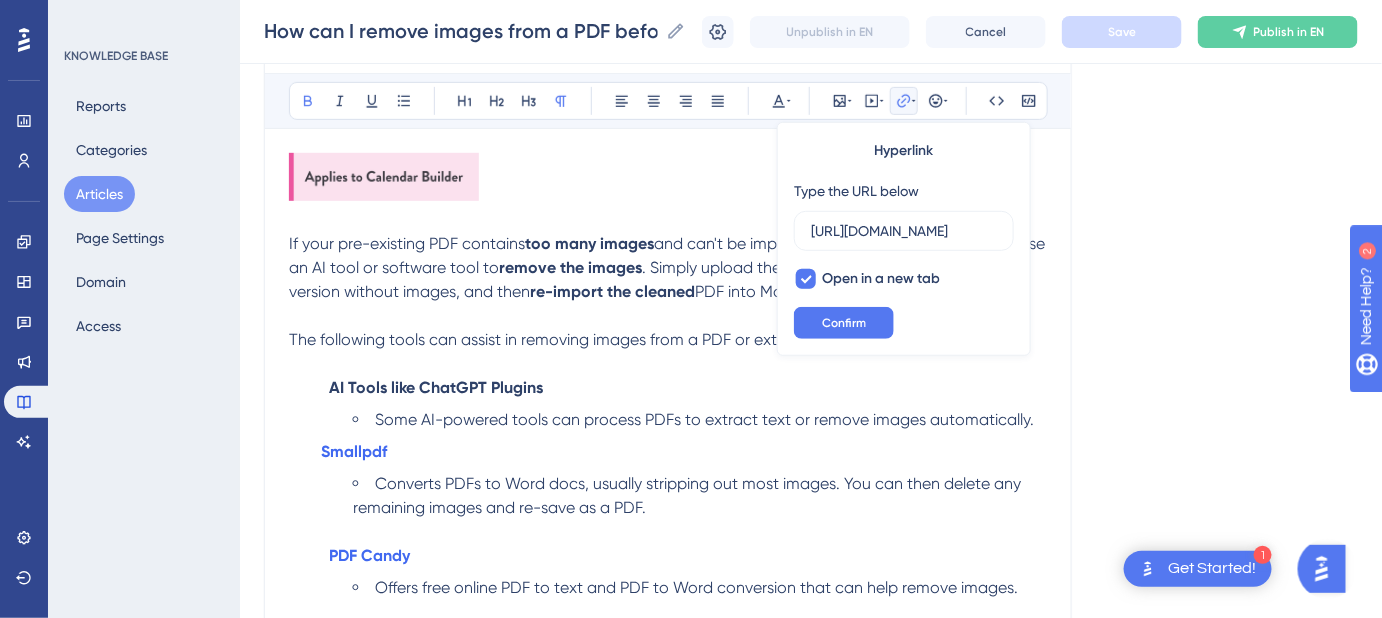 scroll, scrollTop: 0, scrollLeft: 394, axis: horizontal 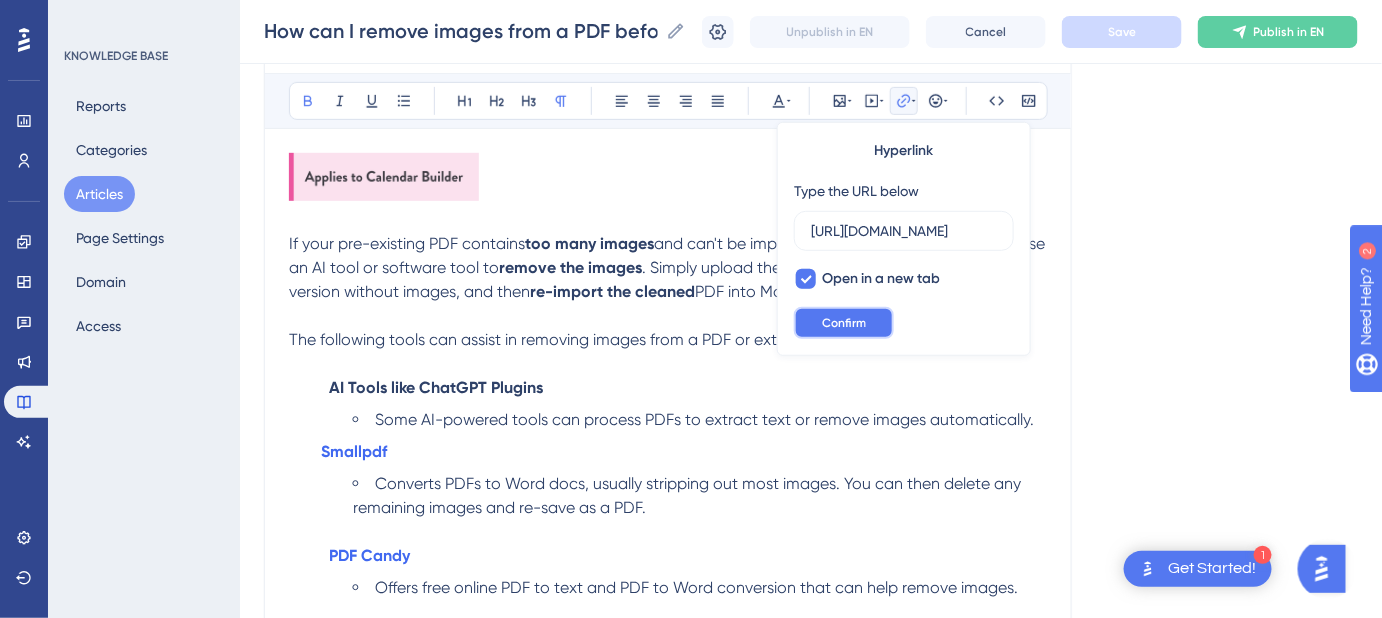 click on "Confirm" at bounding box center (844, 323) 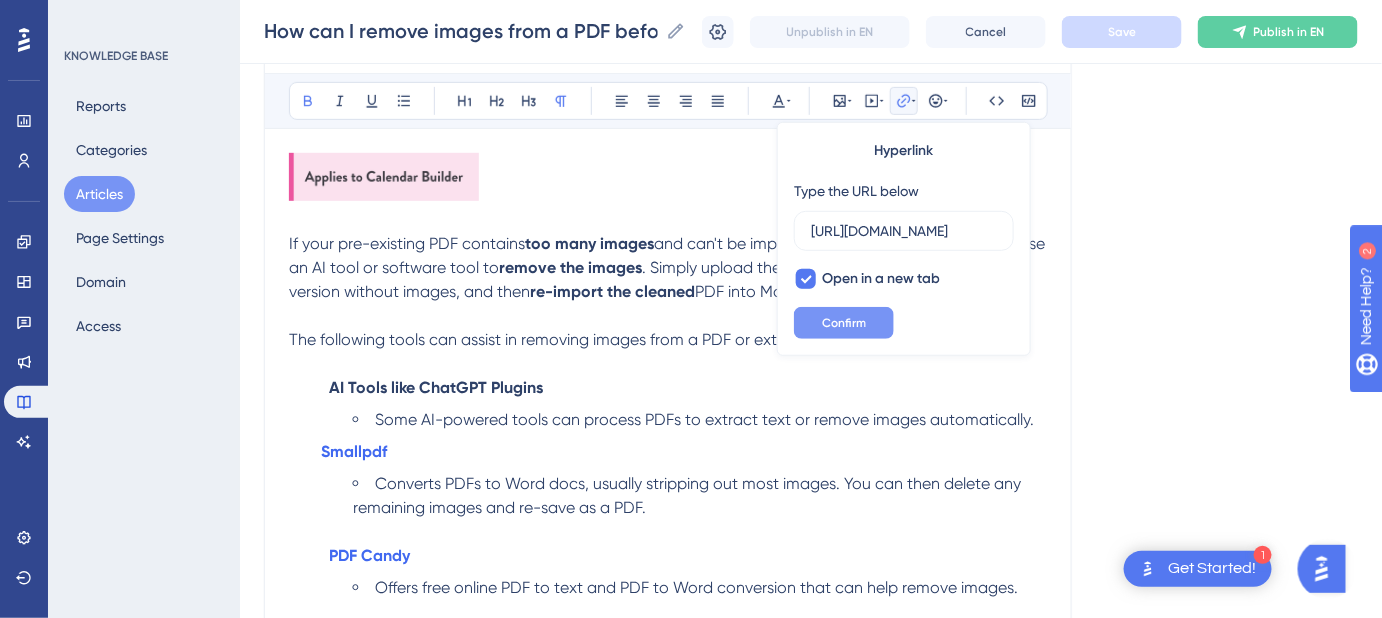 scroll, scrollTop: 0, scrollLeft: 0, axis: both 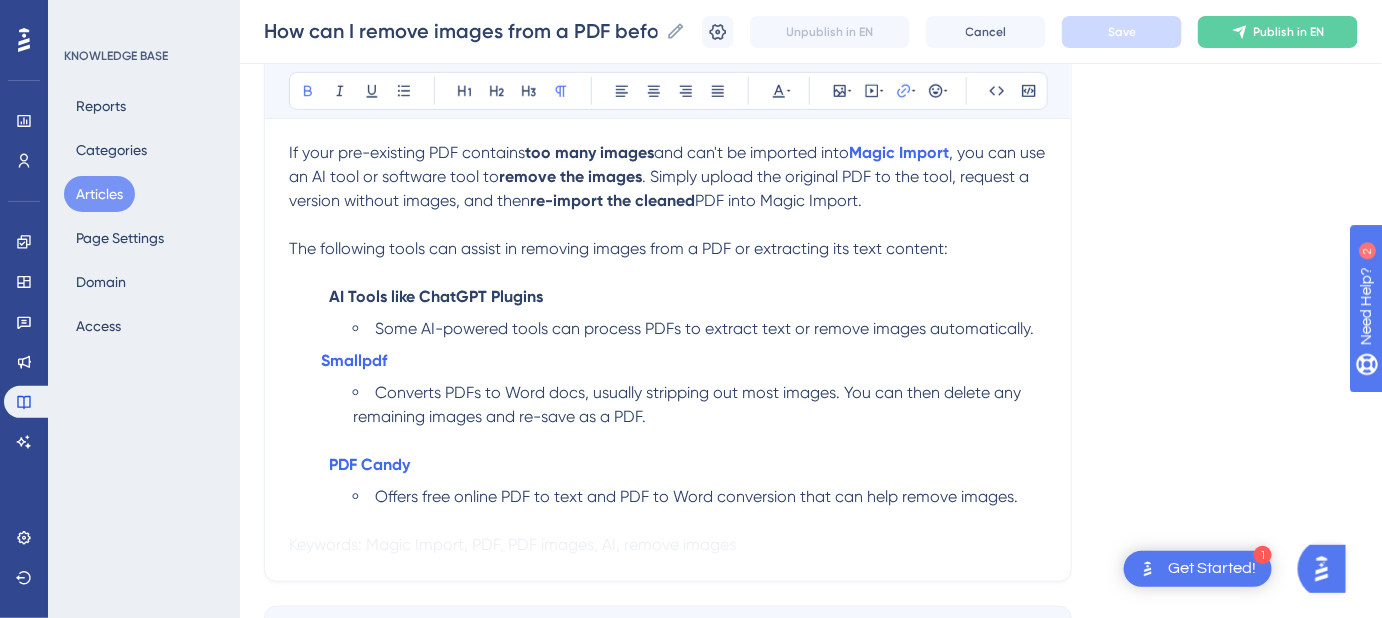 click on "Converts PDFs to Word docs, usually stripping out most images. You can then delete any remaining images and re-save as a PDF." at bounding box center (700, 405) 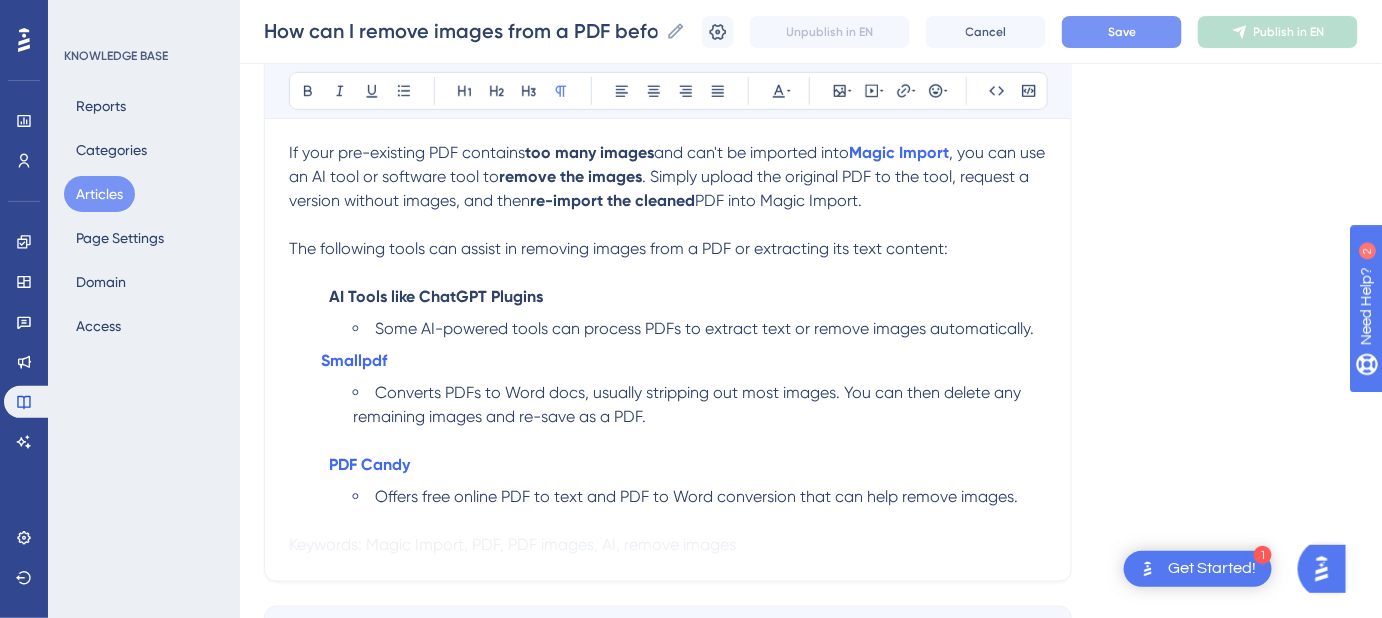 click on "Save" at bounding box center (1122, 32) 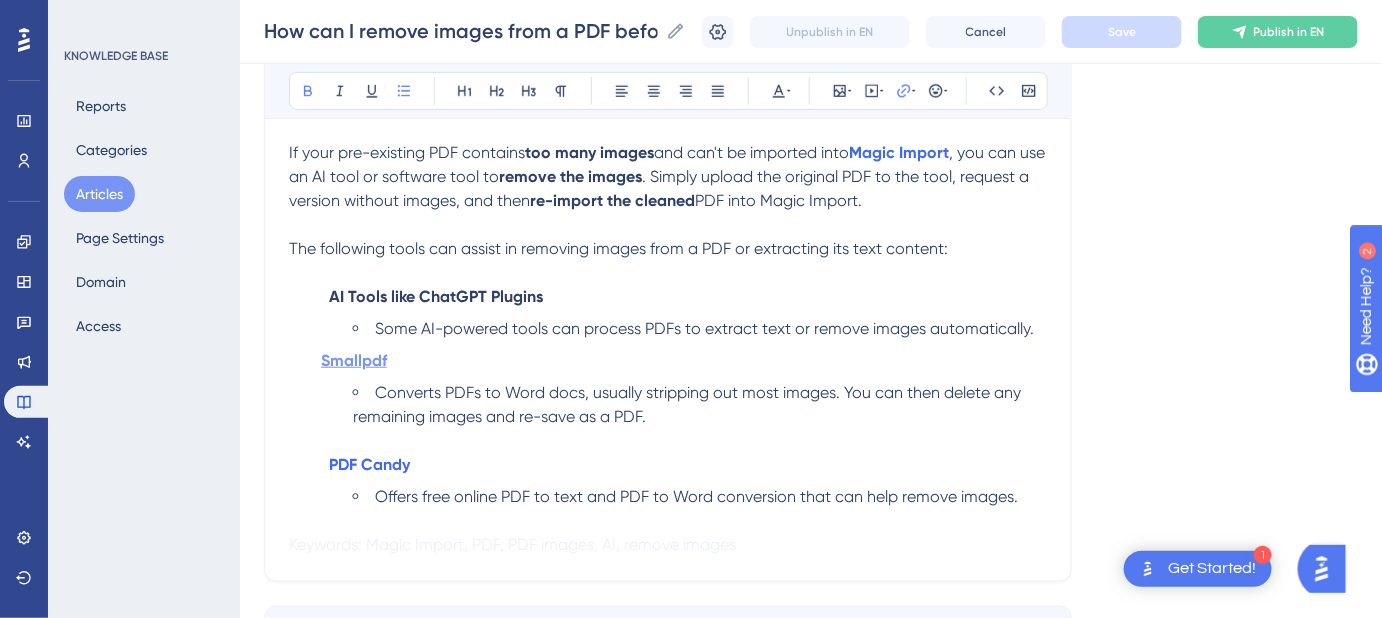click on "Smallpdf" at bounding box center [354, 360] 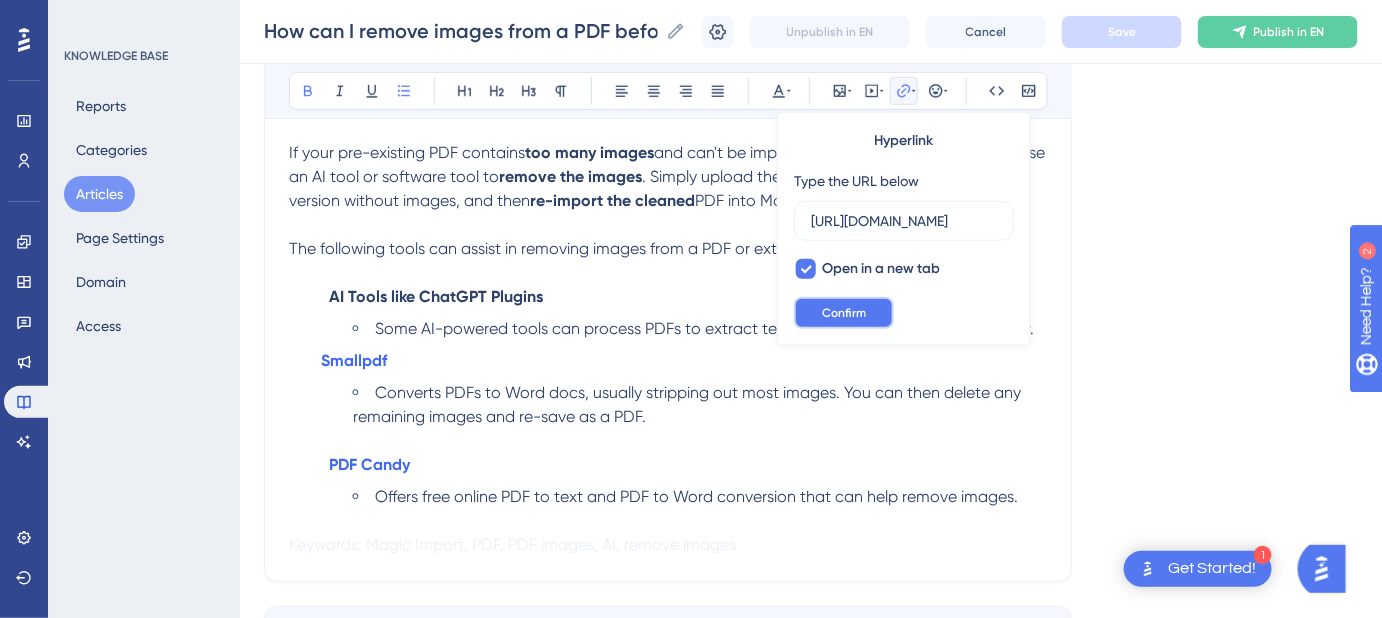 click on "Confirm" at bounding box center [844, 313] 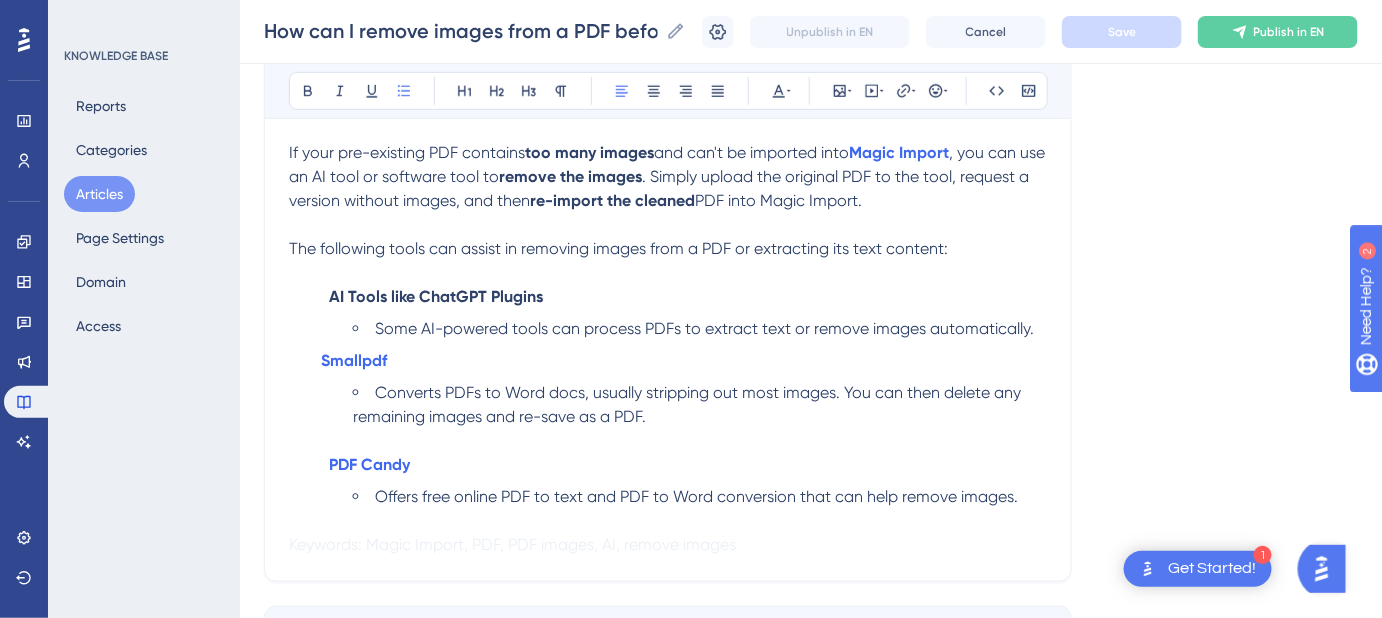 click on "Some AI-powered tools can process PDFs to extract text or remove images automatically." at bounding box center [700, 329] 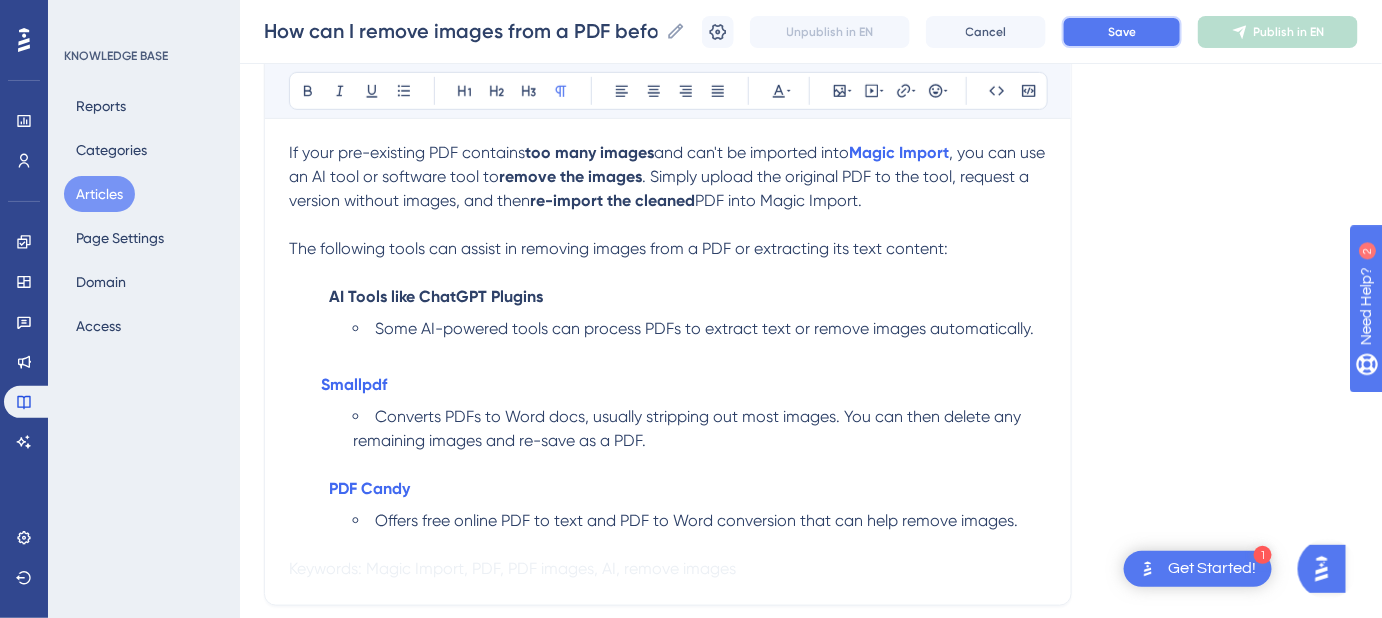 click on "Save" at bounding box center [1122, 32] 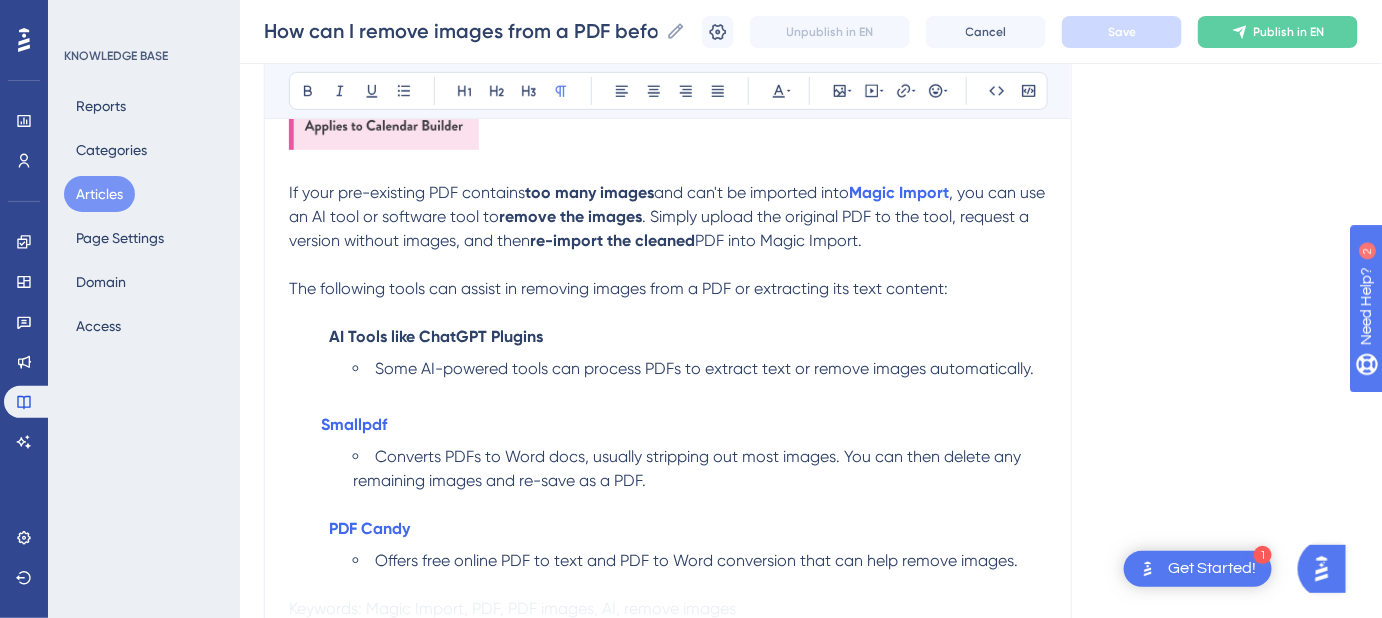 scroll, scrollTop: 350, scrollLeft: 0, axis: vertical 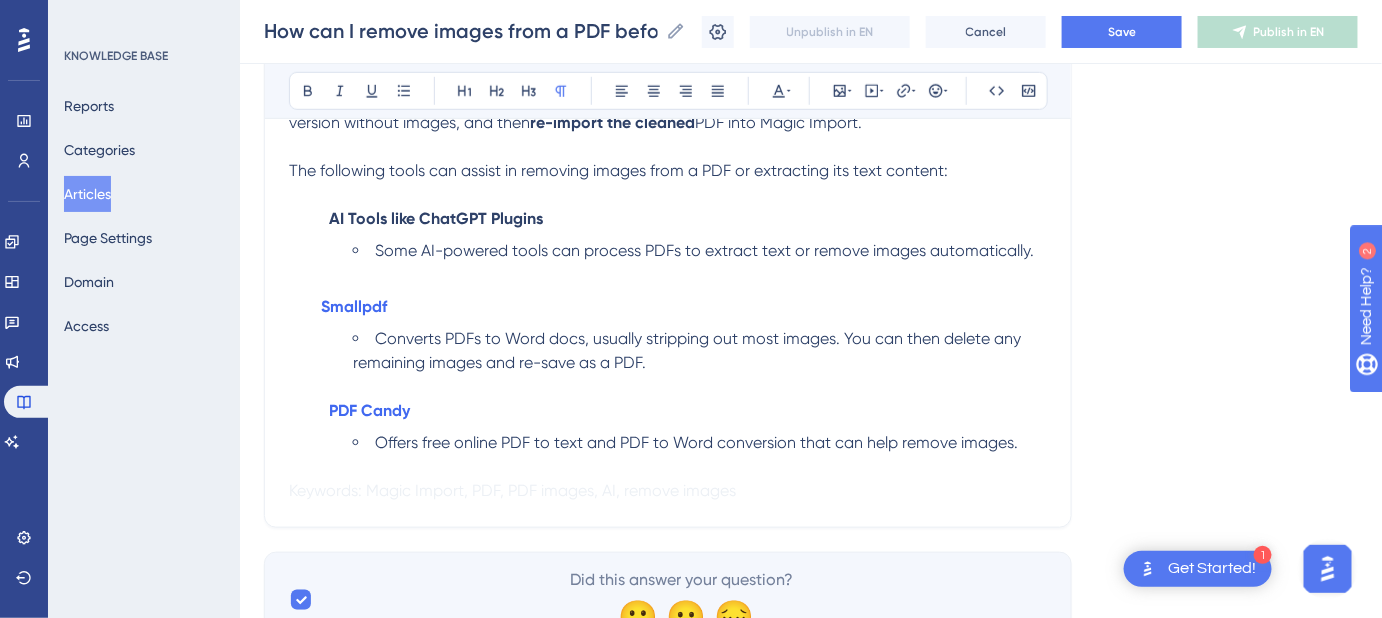 click on "Some AI-powered tools can process PDFs to extract text or remove images automatically." at bounding box center [700, 251] 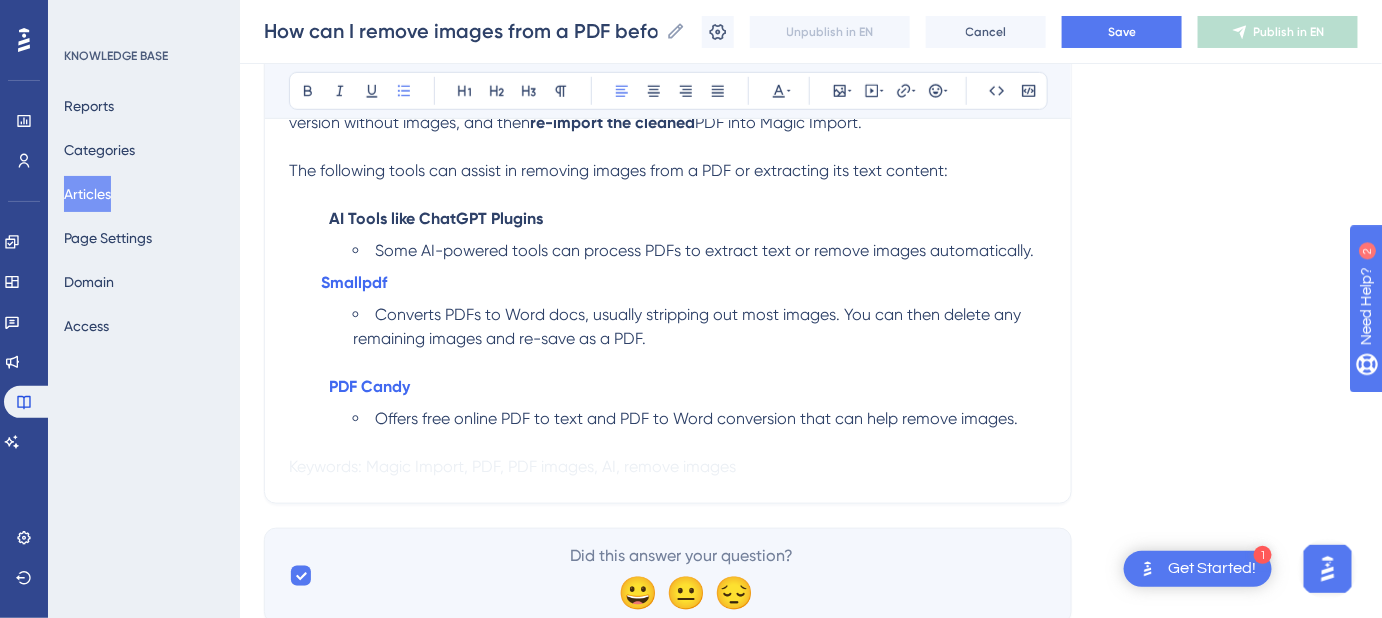 click on "Converts PDFs to Word docs, usually stripping out most images. You can then delete any remaining images and re-save as a PDF." at bounding box center [700, 327] 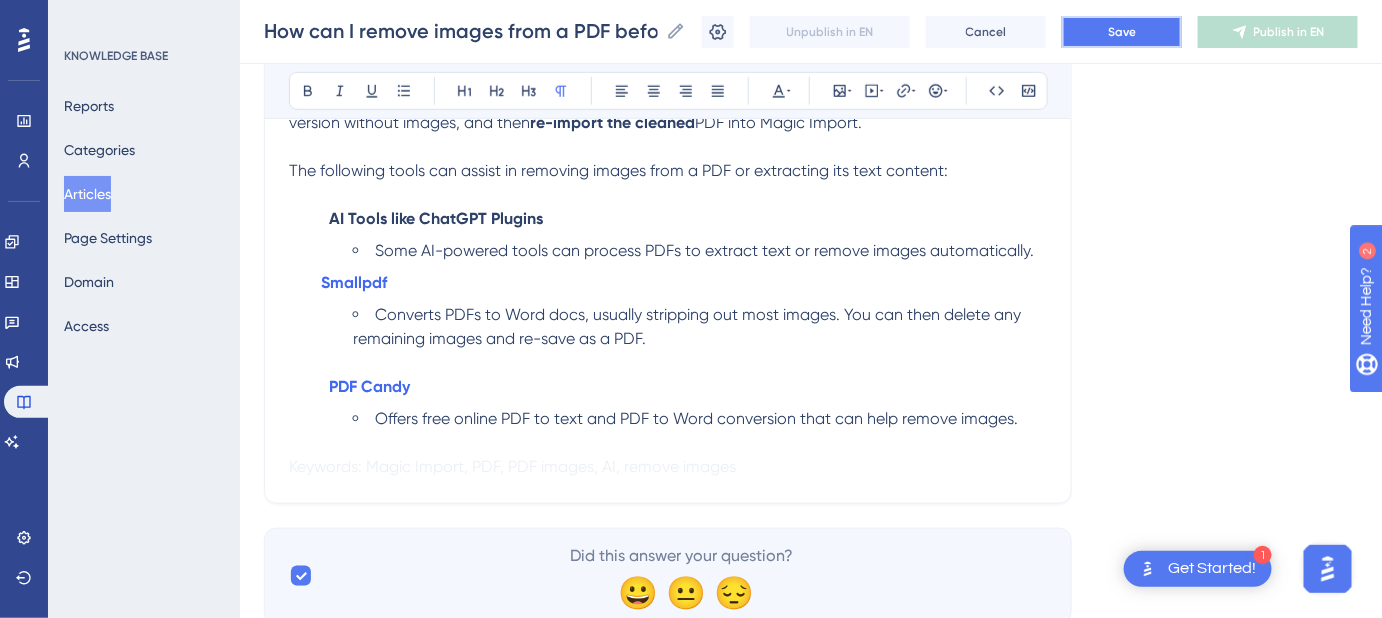 click on "Save" at bounding box center [1122, 32] 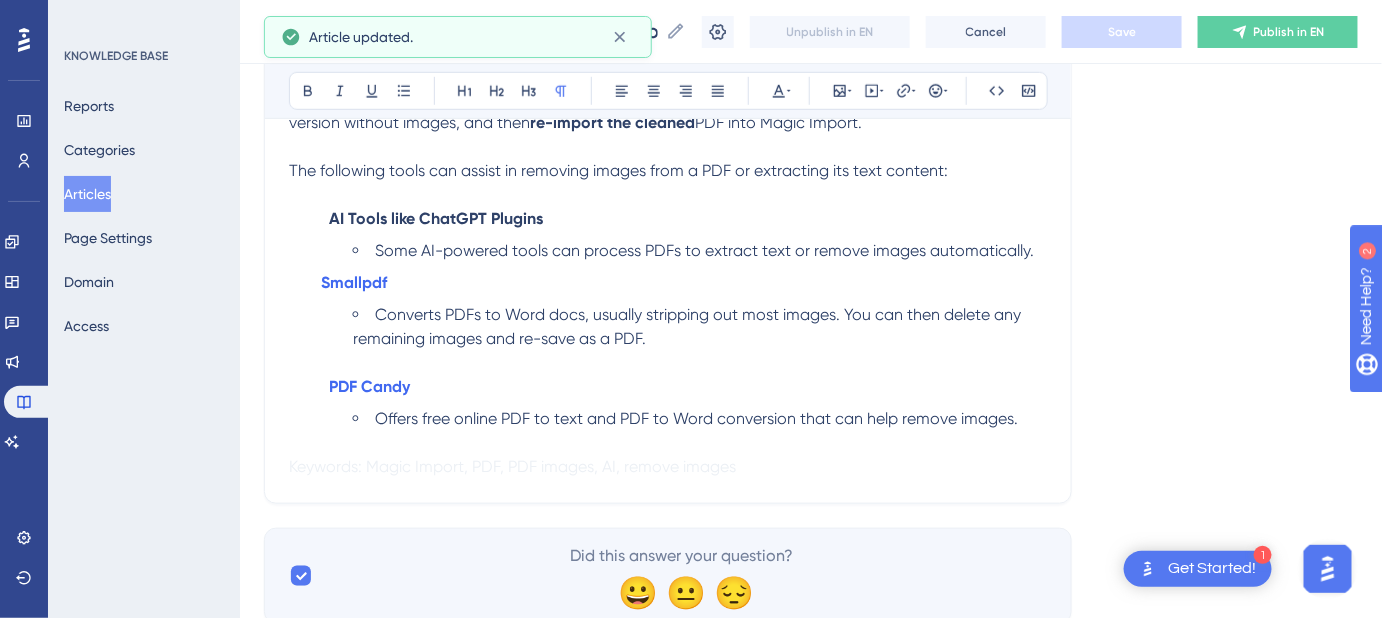 scroll, scrollTop: 350, scrollLeft: 0, axis: vertical 